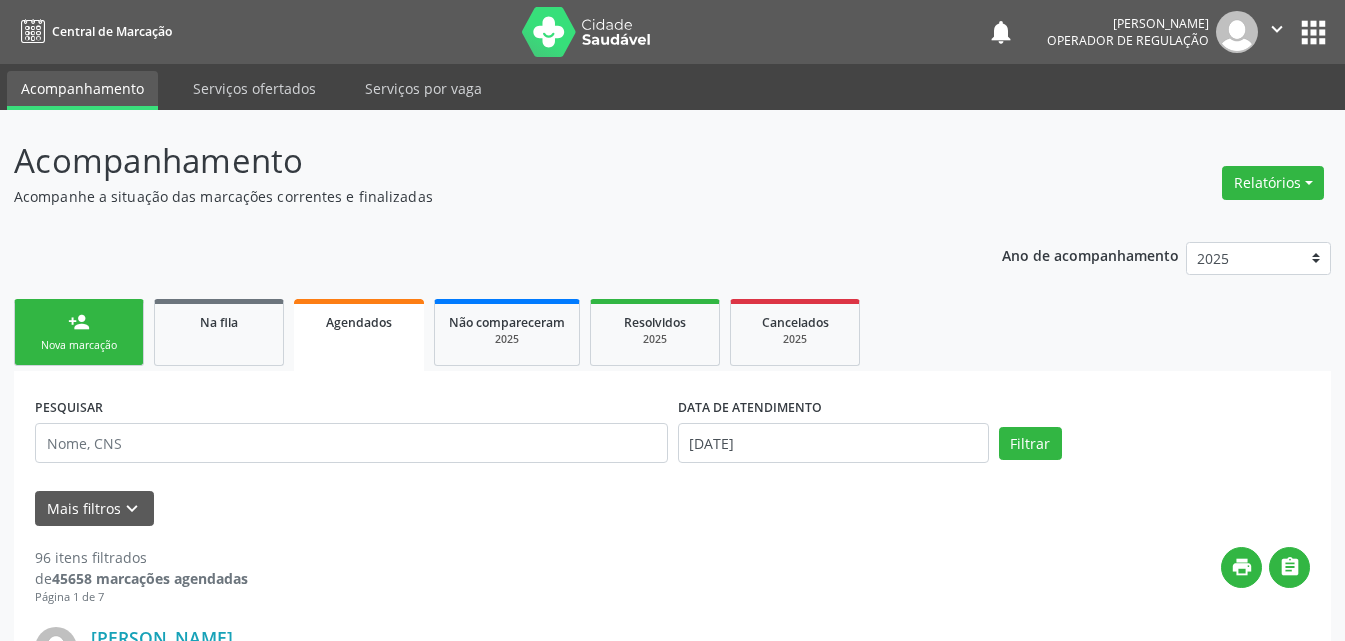 scroll, scrollTop: 0, scrollLeft: 0, axis: both 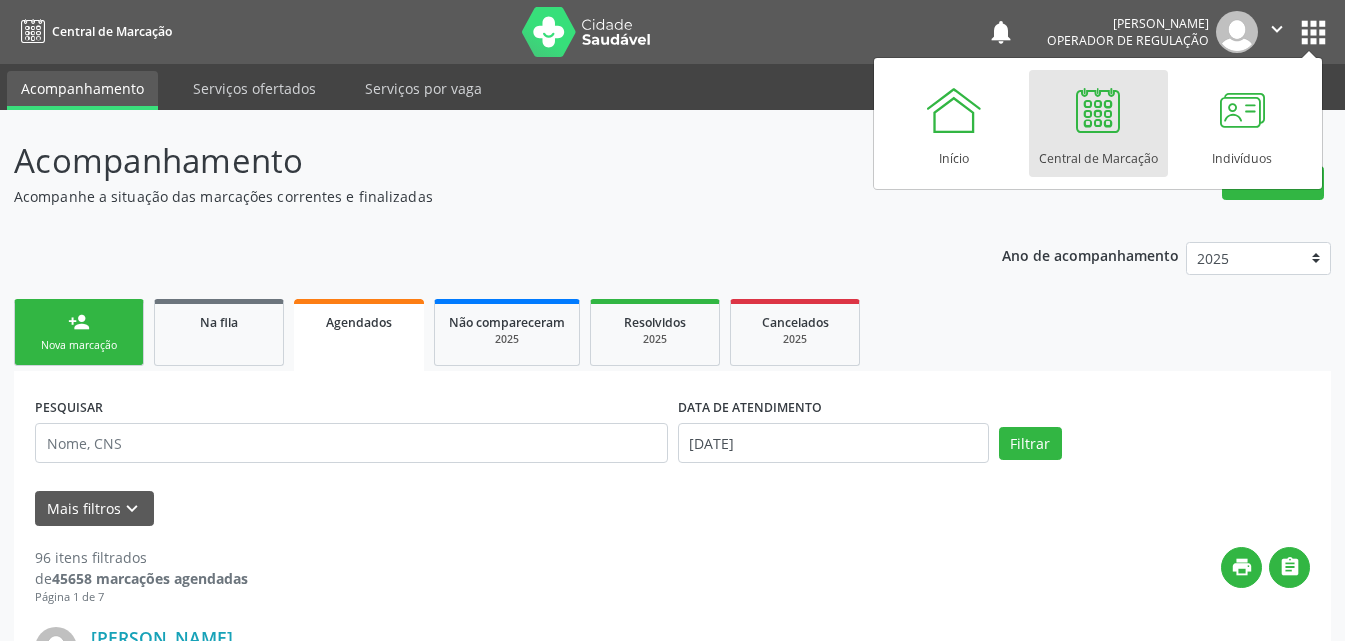 click on "Central de Marcação" at bounding box center (1098, 153) 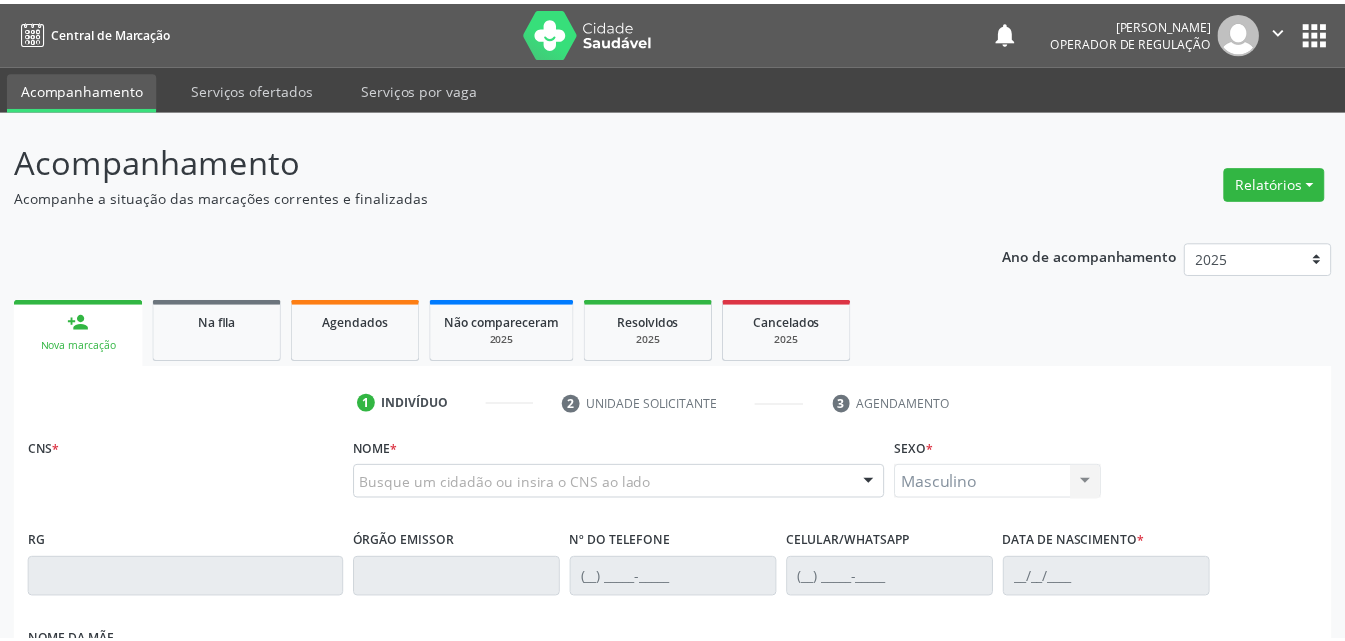scroll, scrollTop: 0, scrollLeft: 0, axis: both 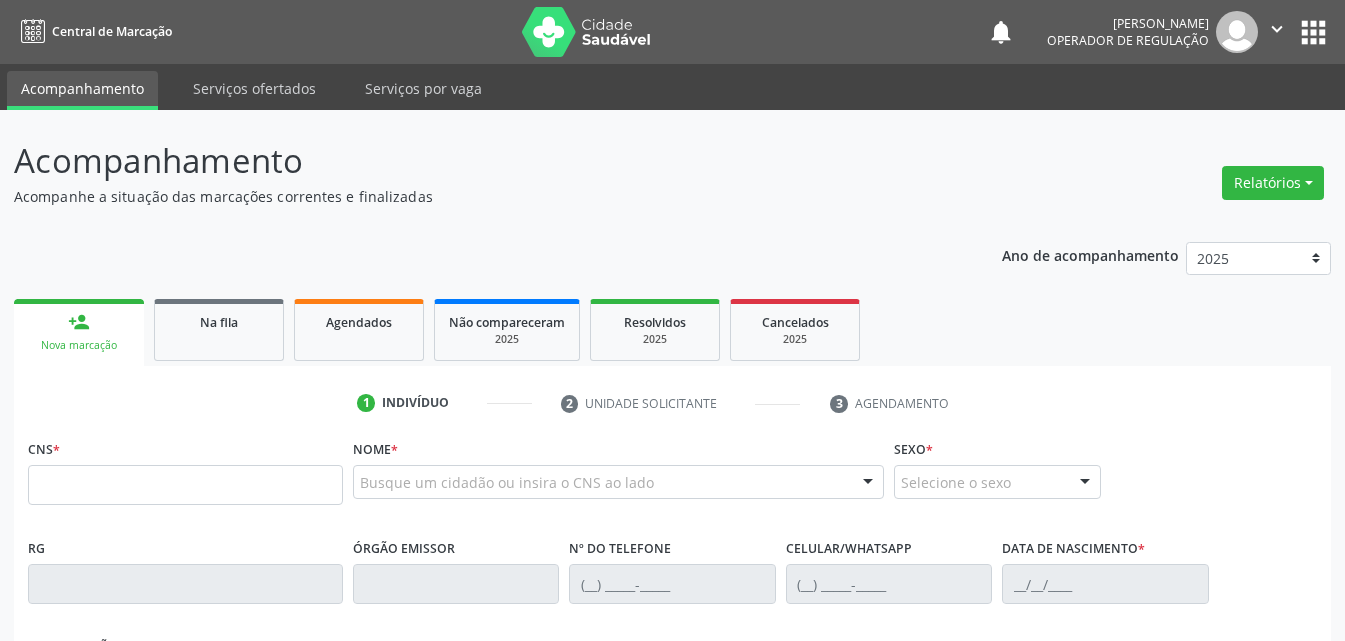click at bounding box center [185, 485] 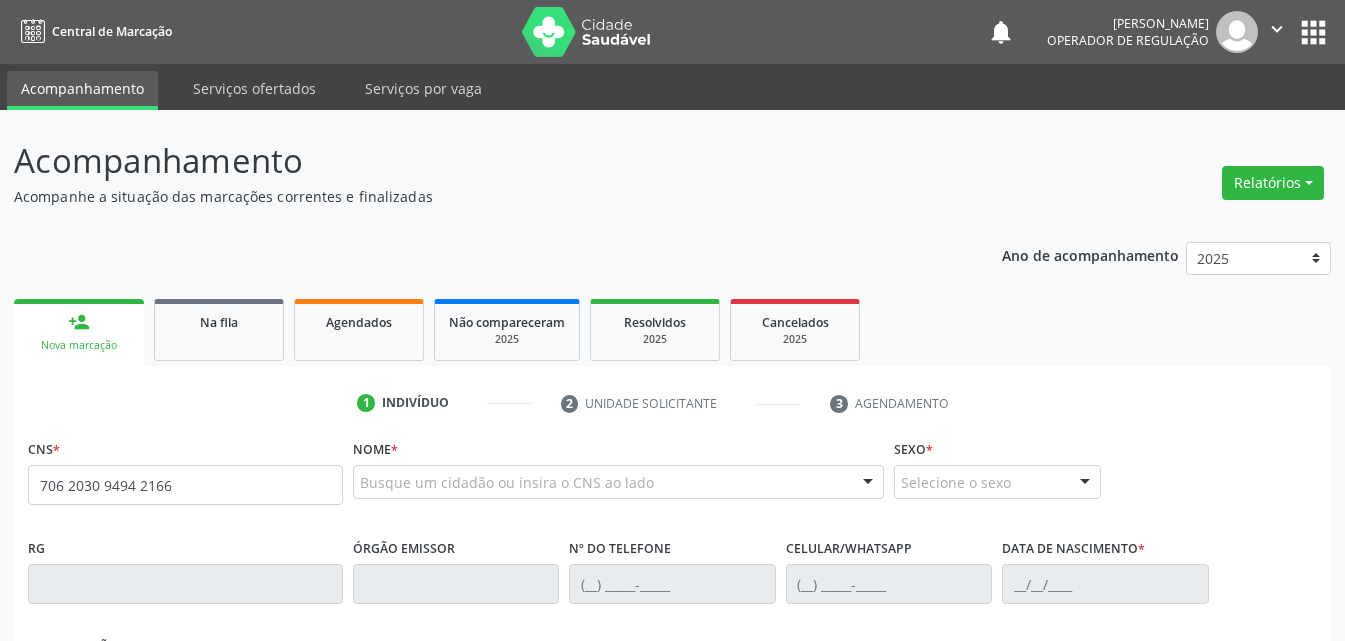 type on "706 2030 9494 2166" 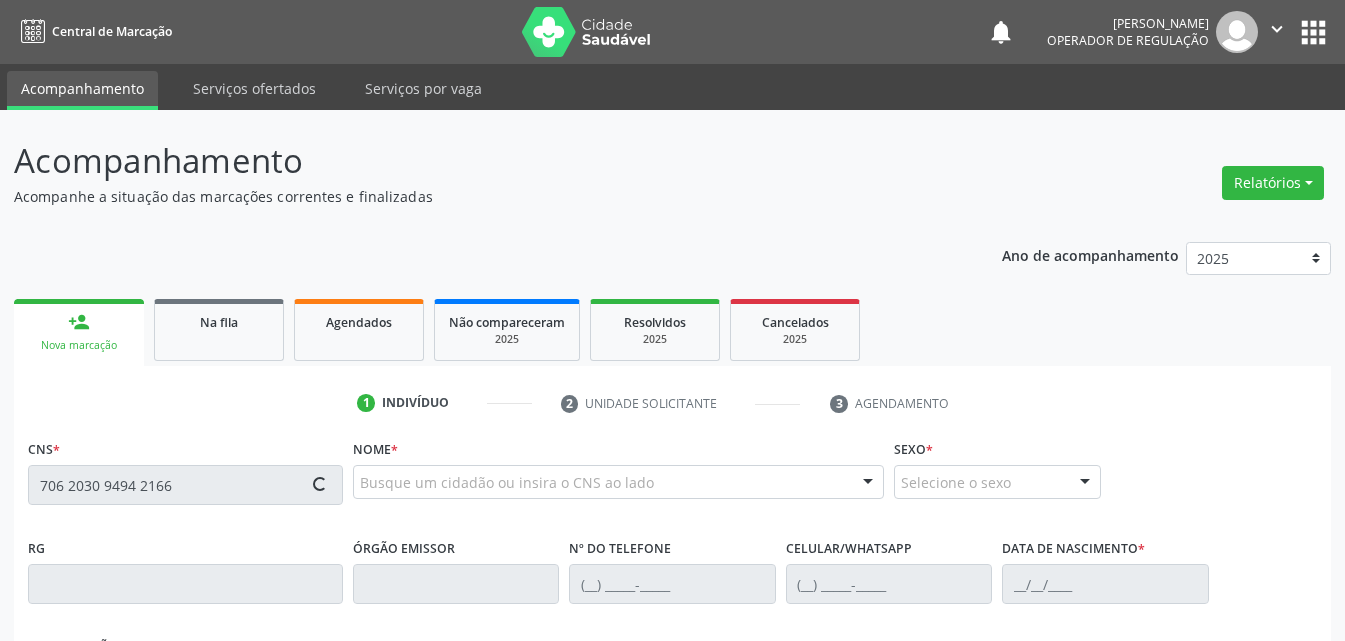 type 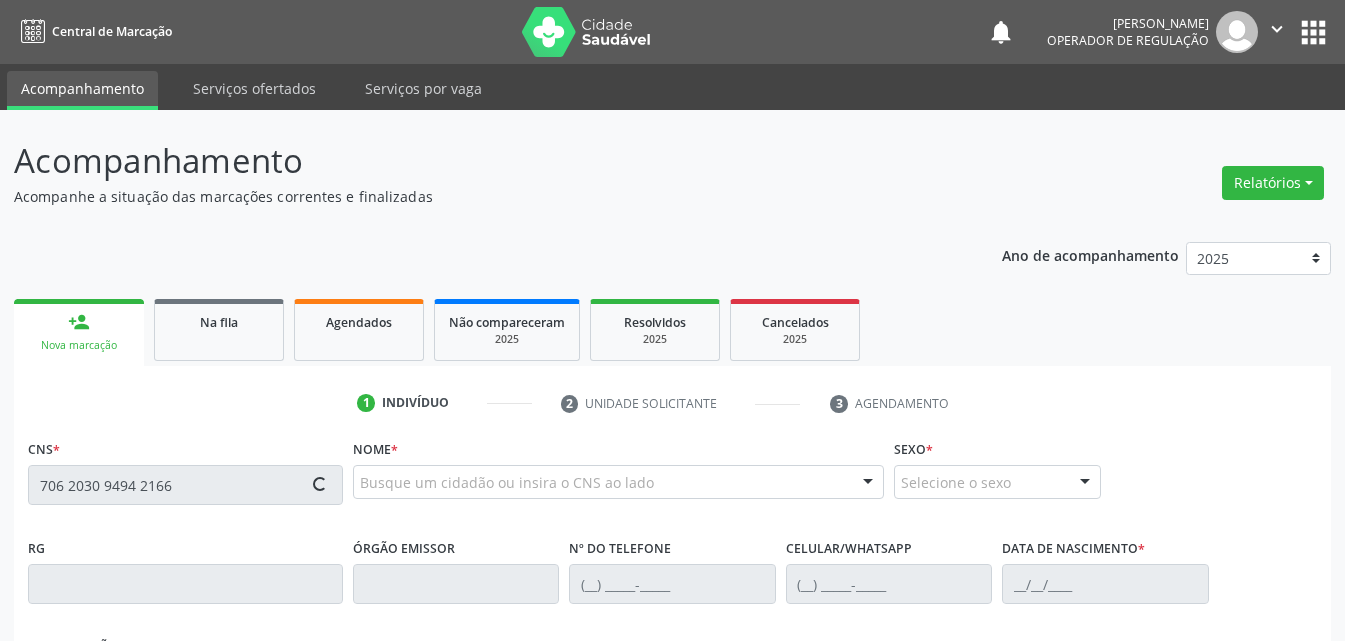 type 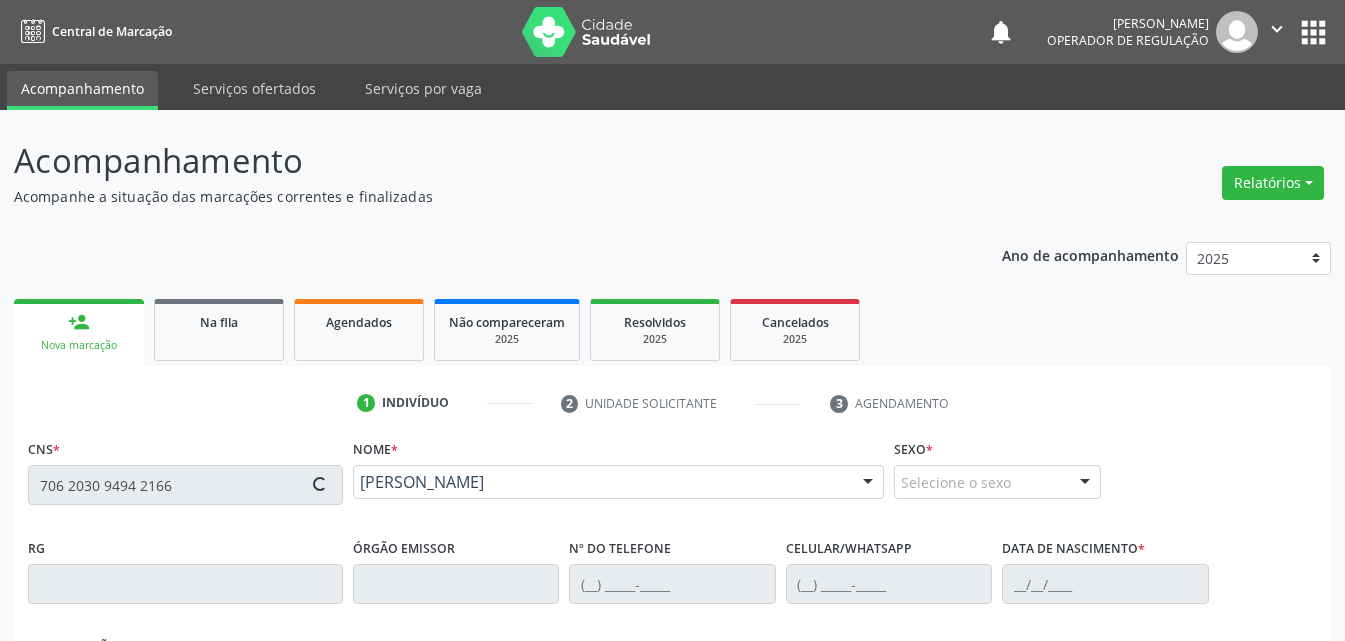 type on "(83) 99397-9637" 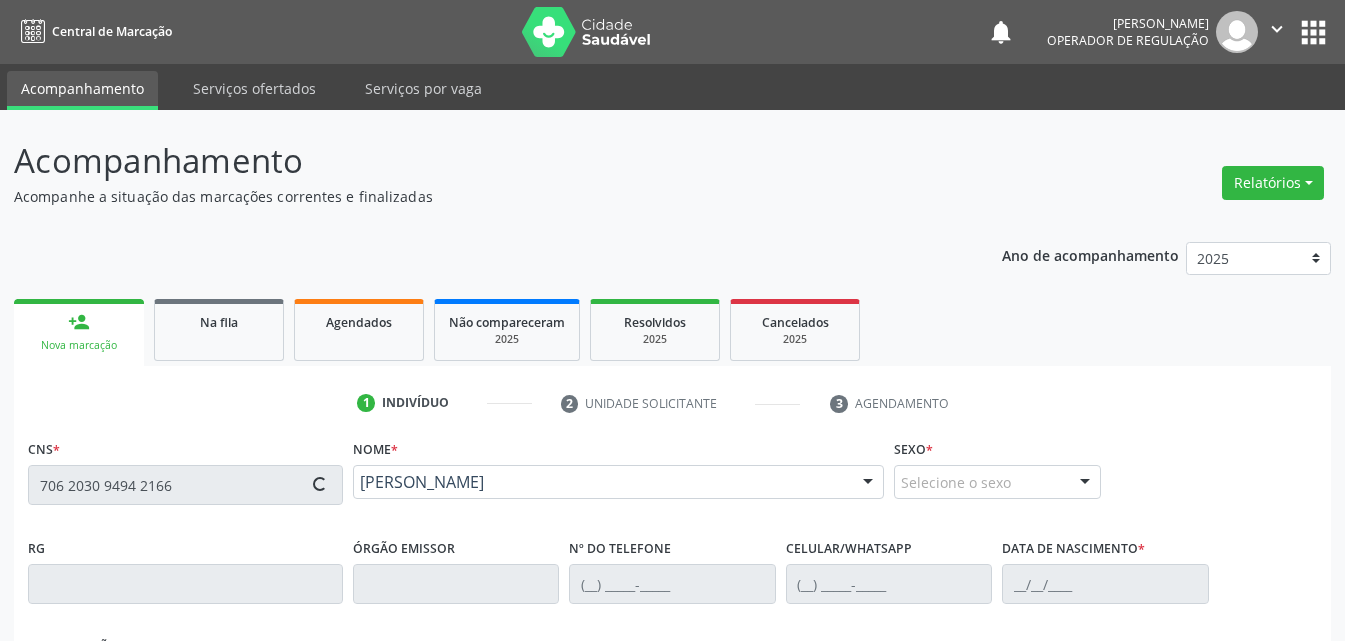 type on "07/06/2006" 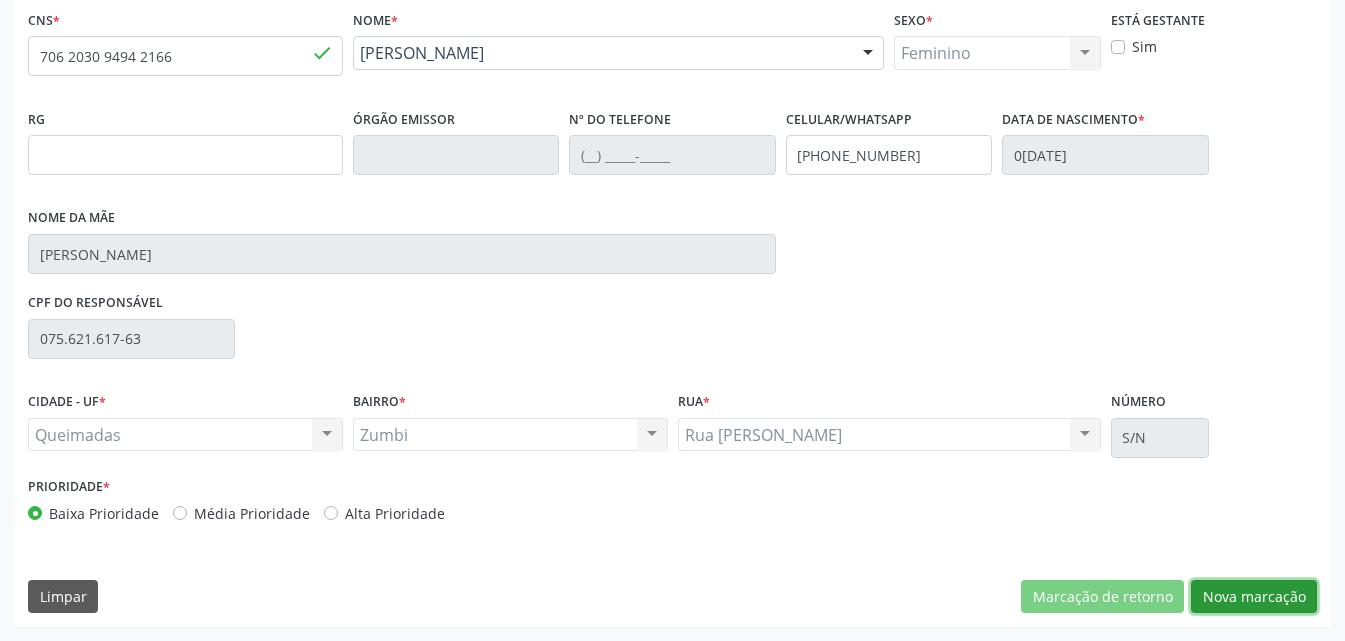 click on "Nova marcação" at bounding box center [1254, 597] 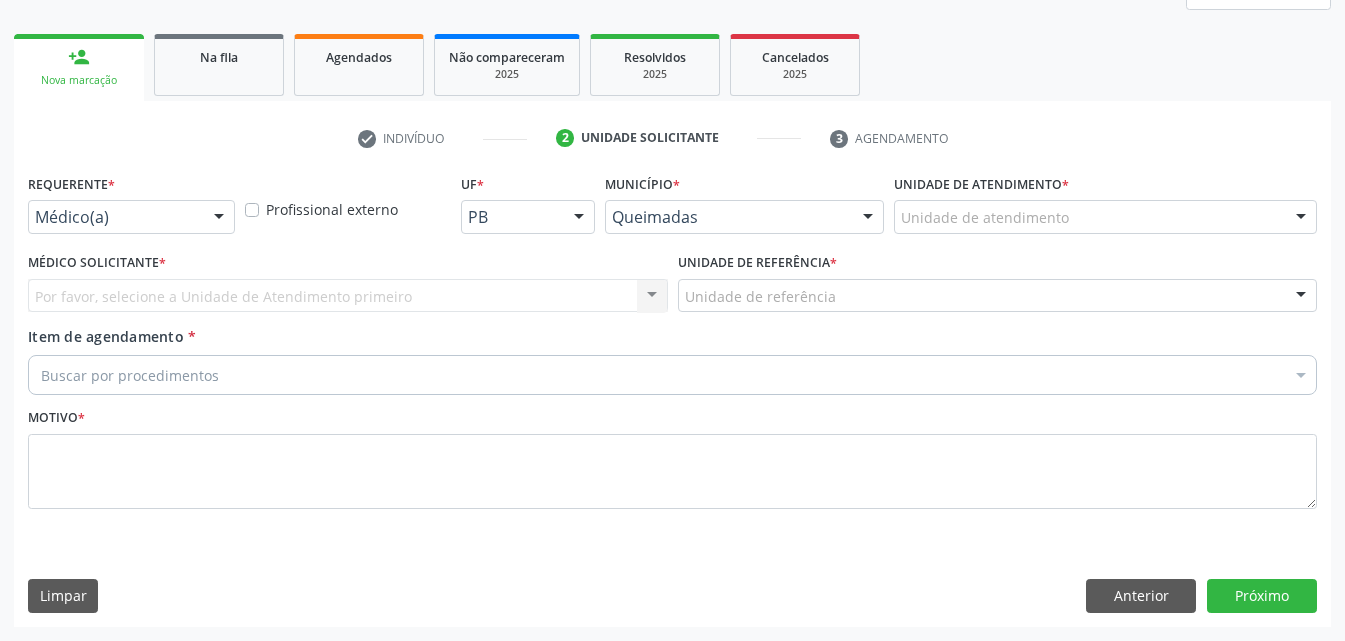 scroll, scrollTop: 265, scrollLeft: 0, axis: vertical 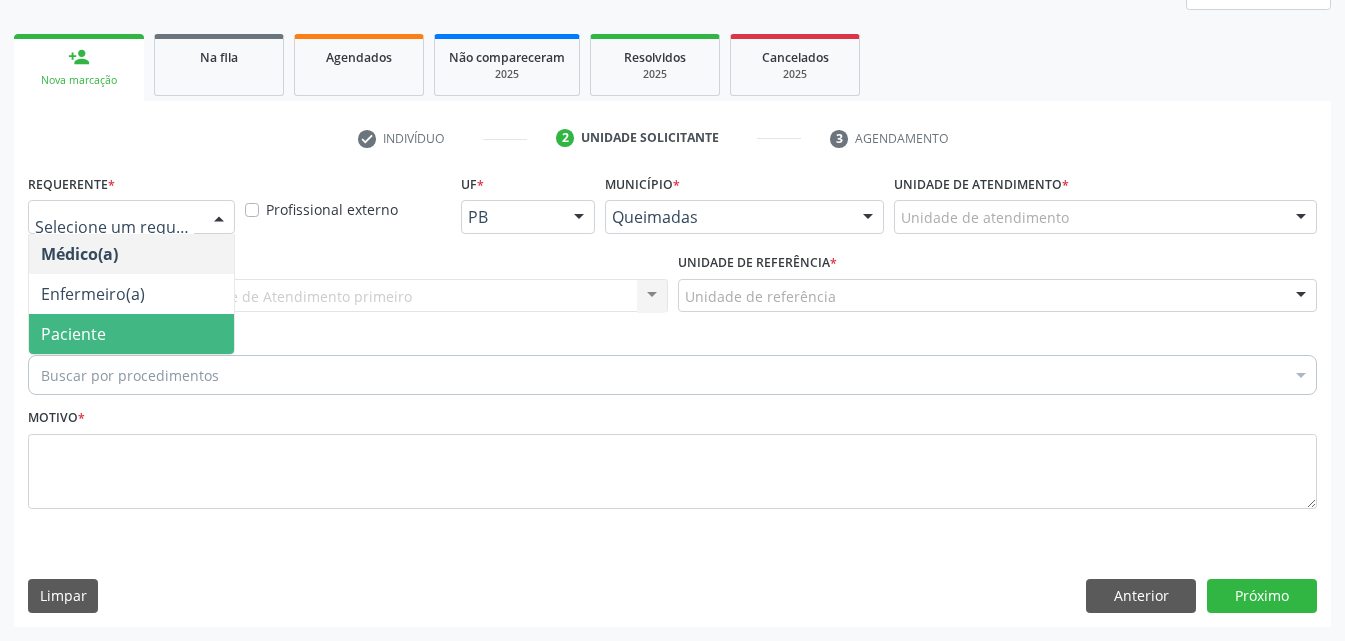 click on "Paciente" at bounding box center [131, 334] 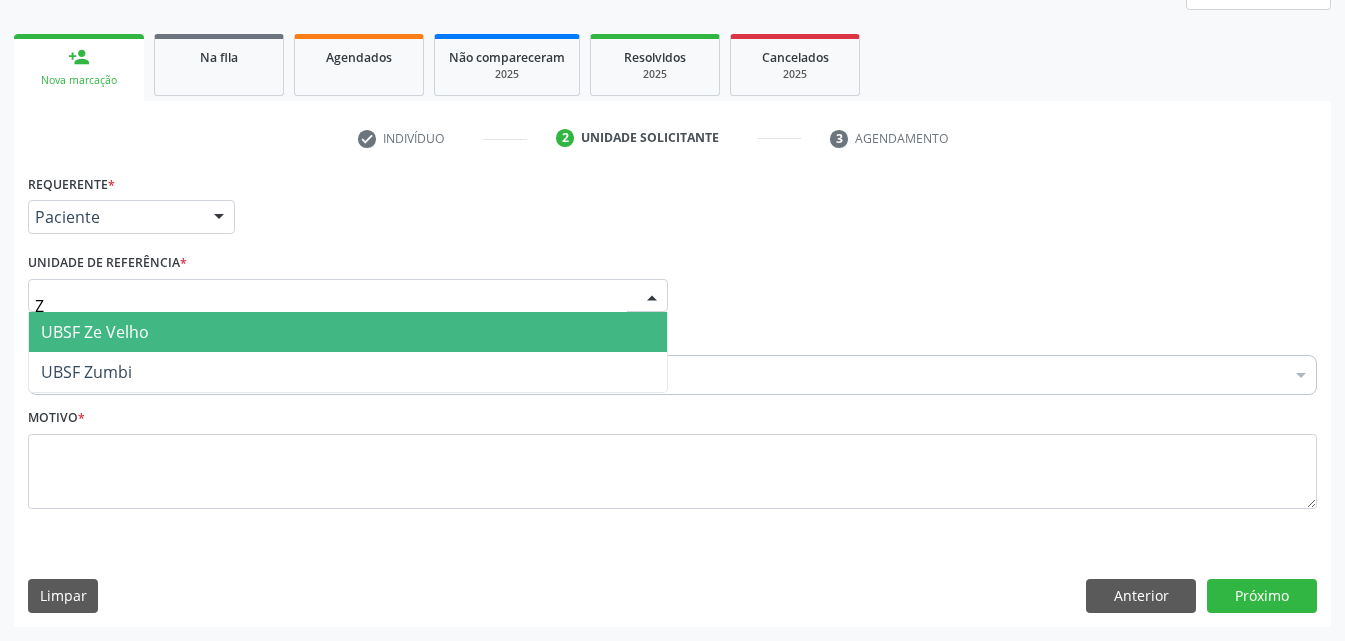 type on "ZU" 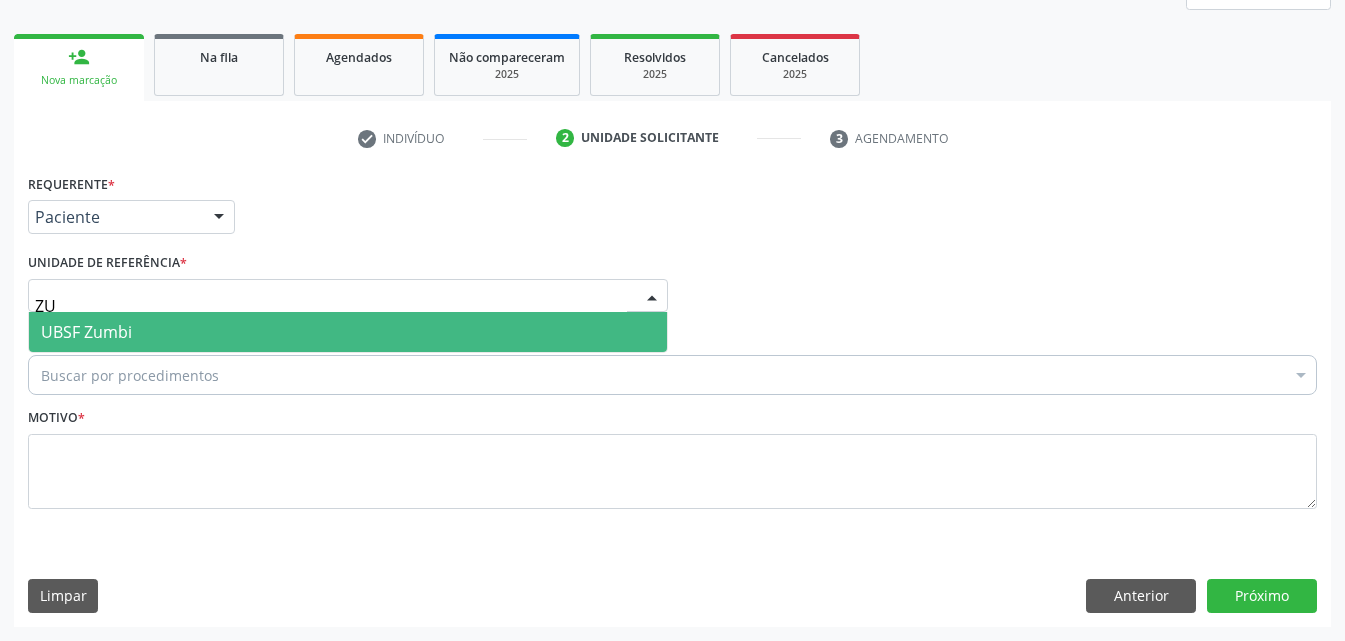 click on "UBSF Zumbi" at bounding box center (348, 332) 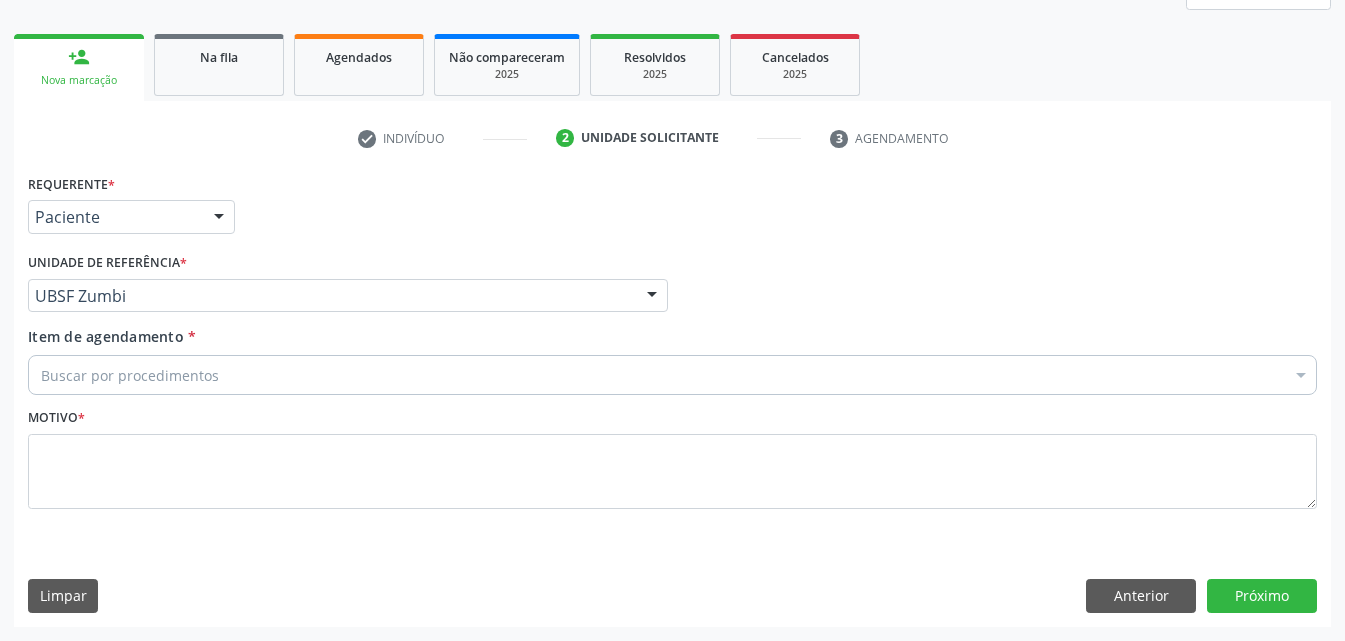 click on "Buscar por procedimentos" at bounding box center (672, 375) 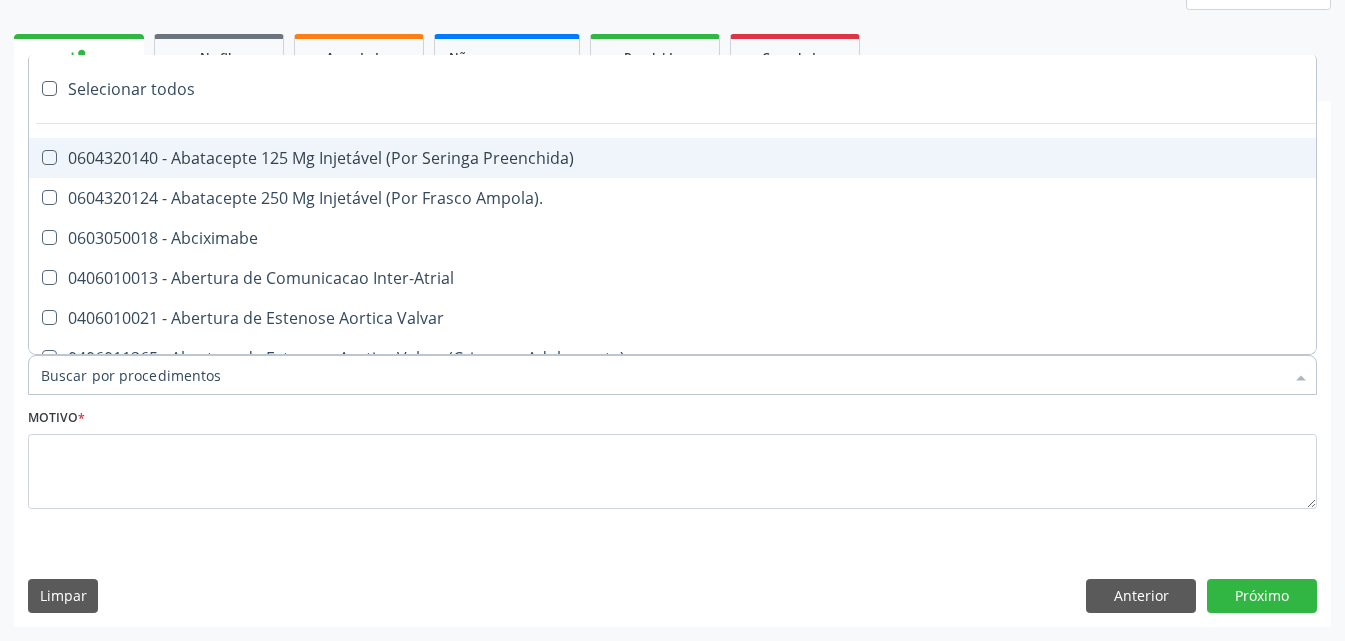 click on "Item de agendamento
*" at bounding box center [662, 375] 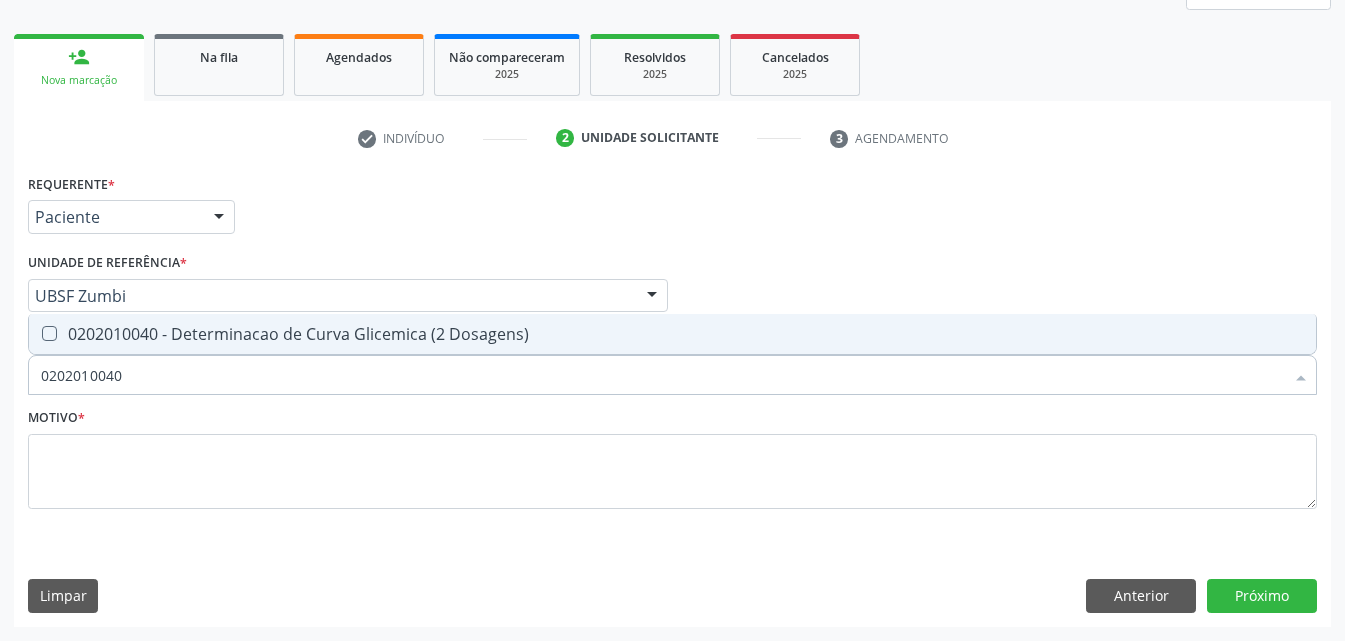 type on "0202010040" 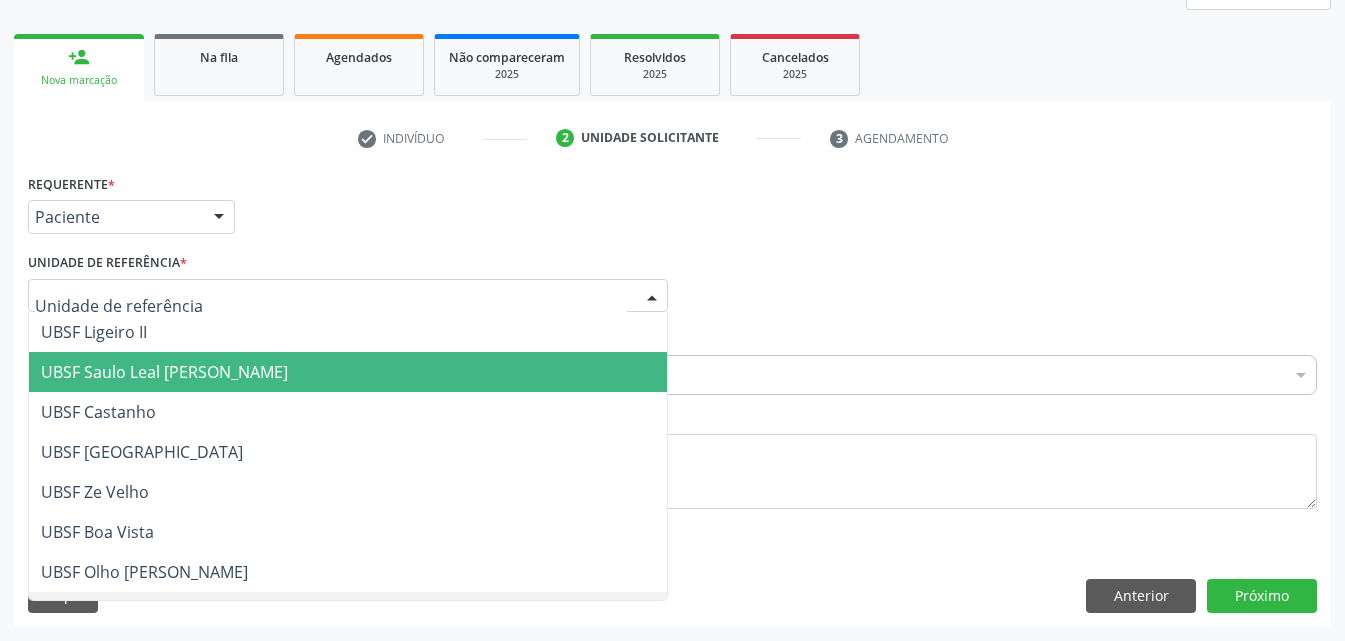 click on "Requerente
*
Paciente         Médico(a)   Enfermeiro(a)   Paciente
Nenhum resultado encontrado para: "   "
Não há nenhuma opção para ser exibida.
UF
PB         PB
Nenhum resultado encontrado para: "   "
Não há nenhuma opção para ser exibida.
Município
Queimadas         Campina Grande   Queimadas
Nenhum resultado encontrado para: "   "
Não há nenhuma opção para ser exibida." at bounding box center [672, 208] 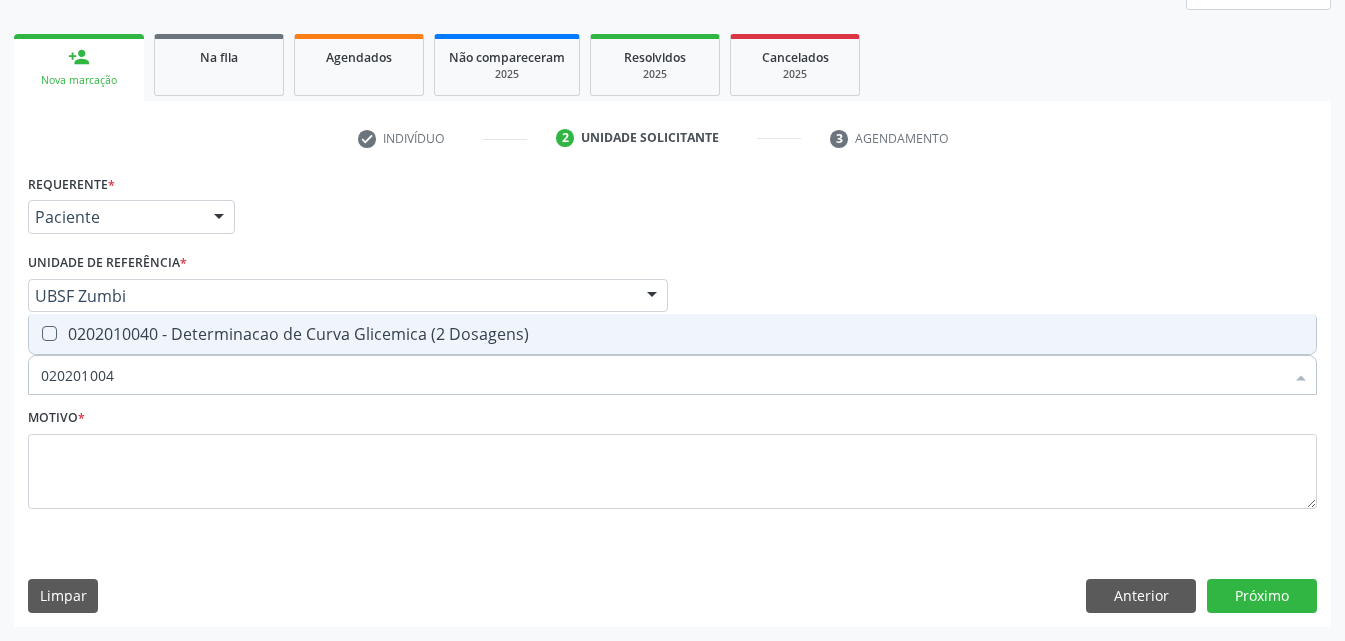 type on "0202010040" 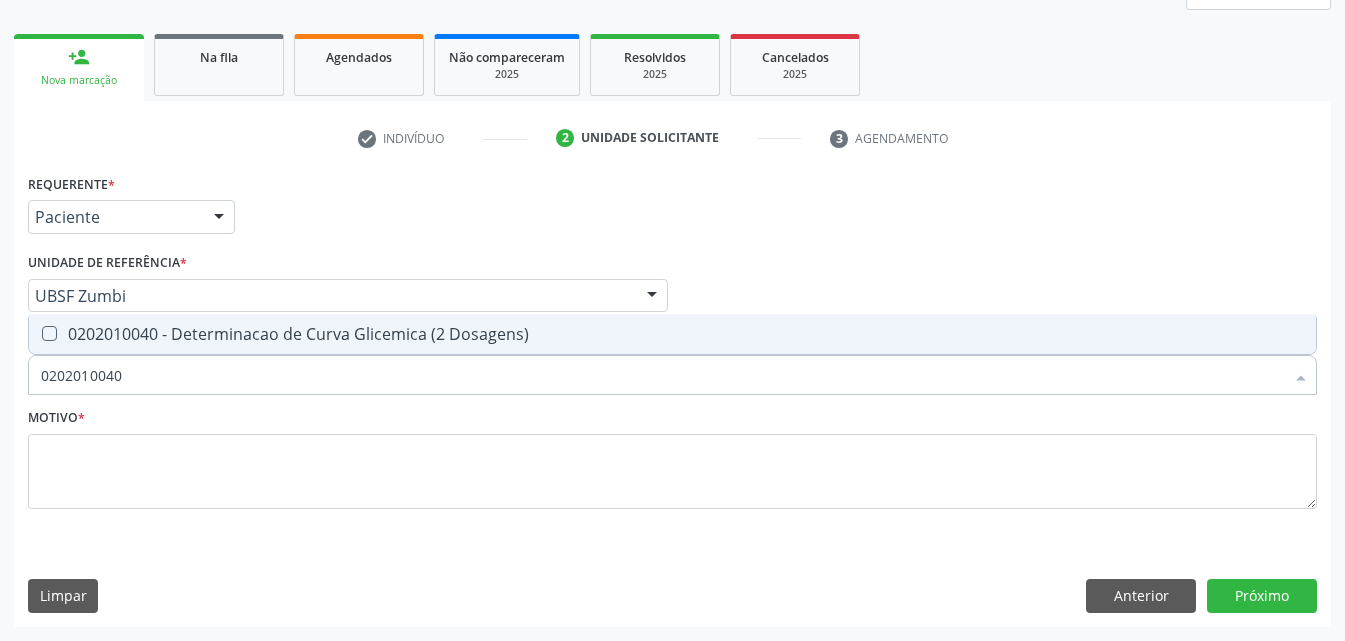 click on "0202010040 - Determinacao de Curva Glicemica (2 Dosagens)" at bounding box center (672, 334) 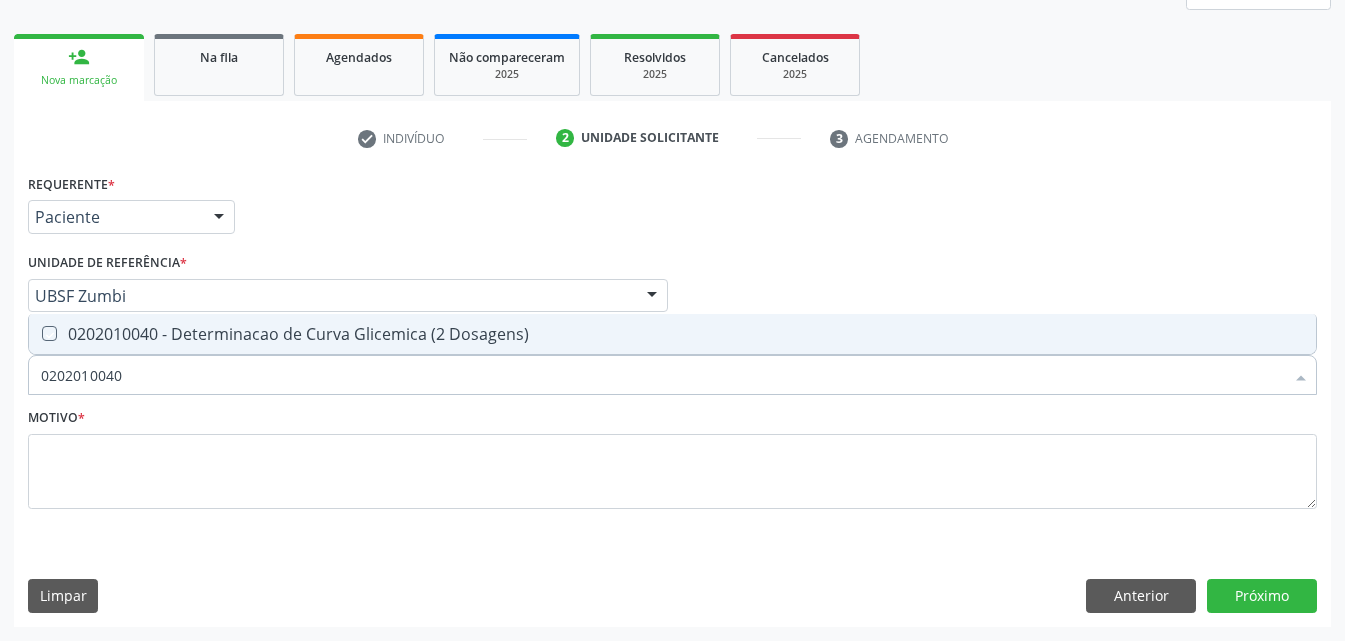 checkbox on "true" 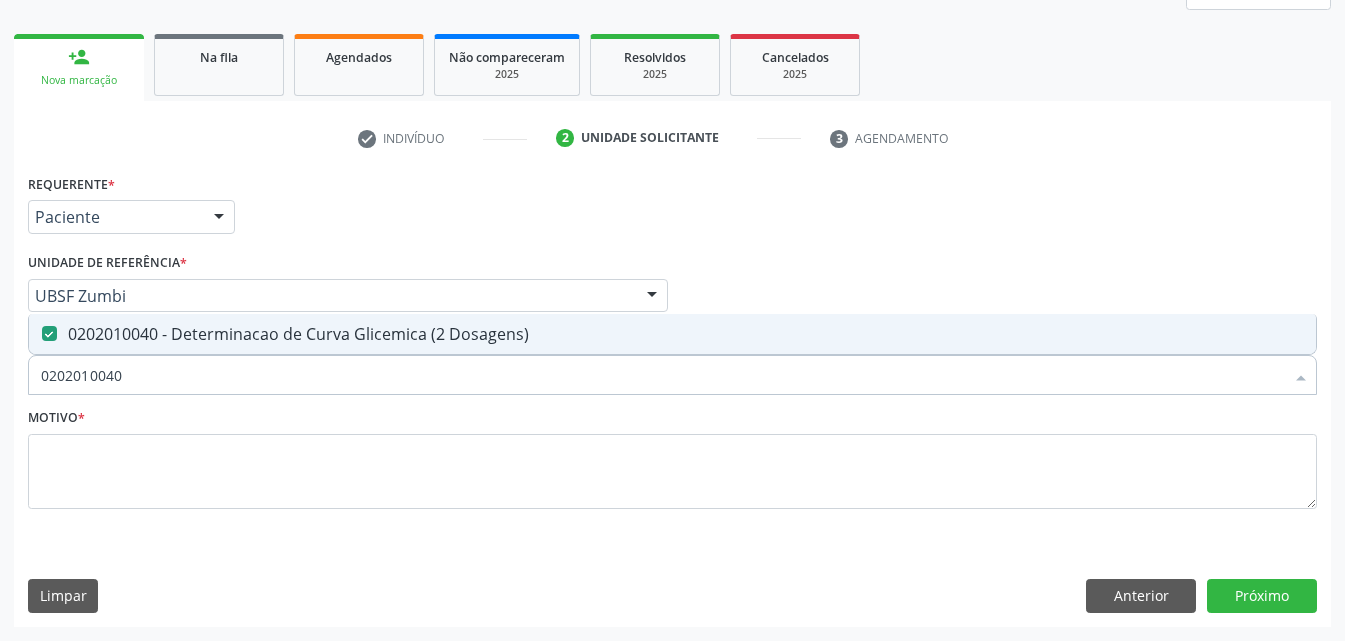drag, startPoint x: 197, startPoint y: 373, endPoint x: 0, endPoint y: 434, distance: 206.22803 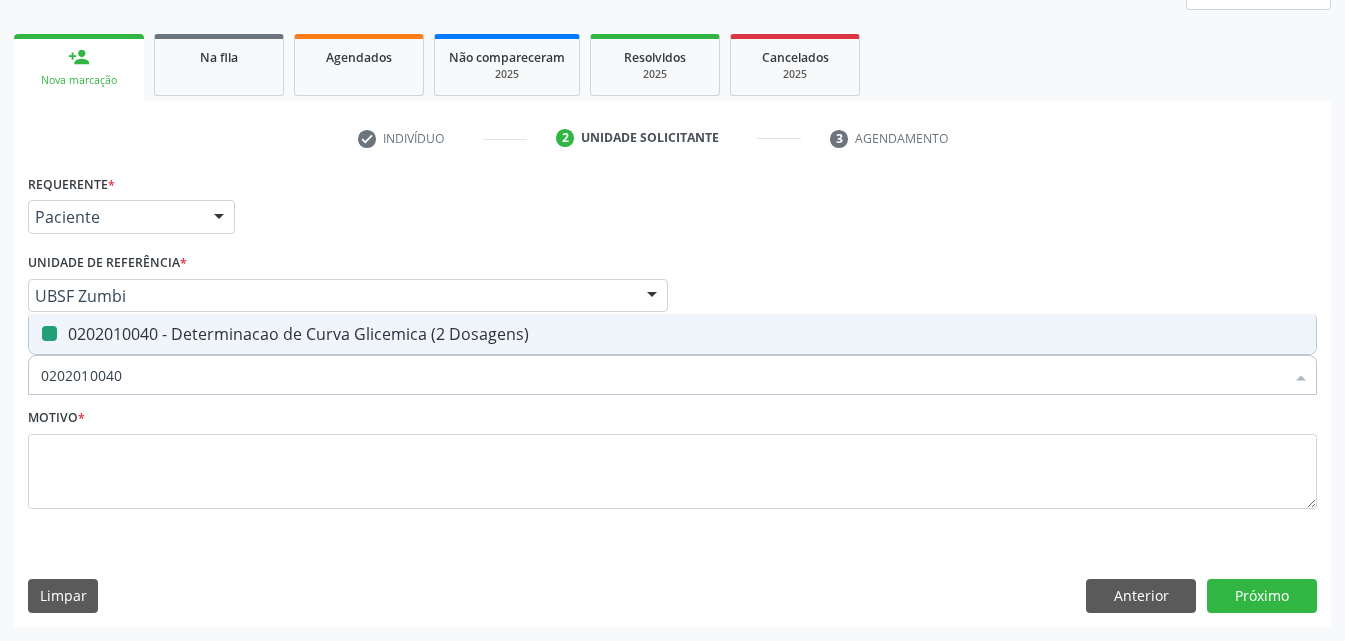 type 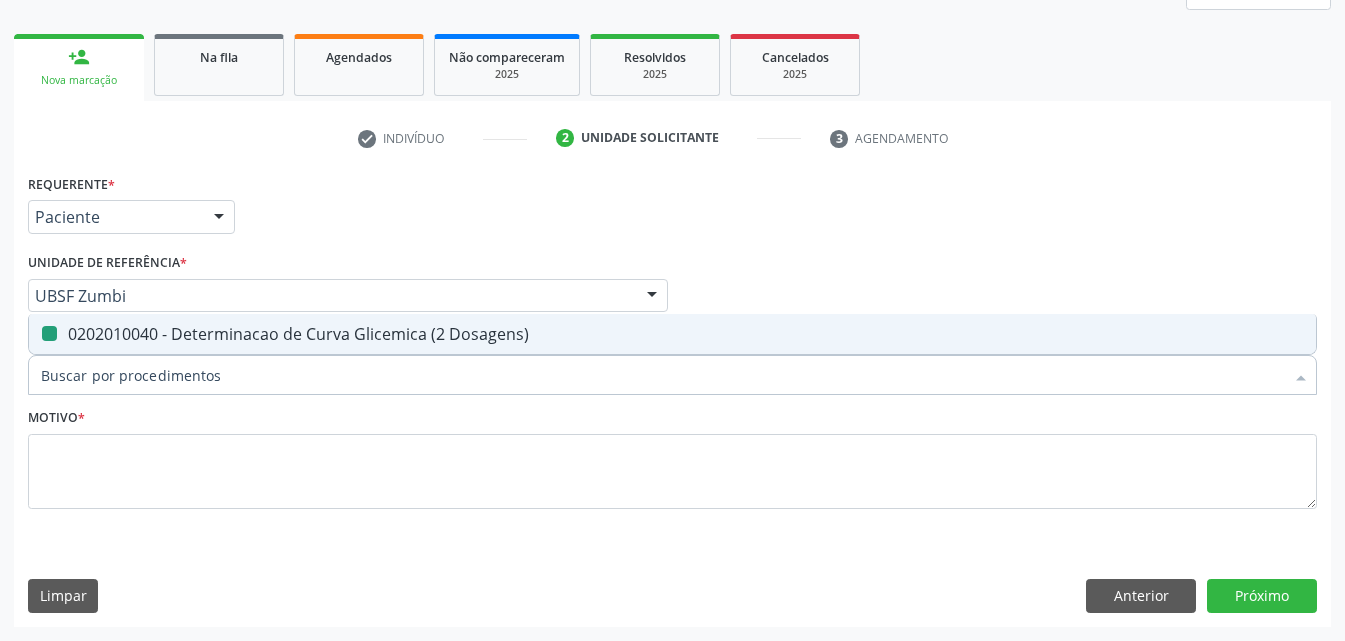 checkbox on "false" 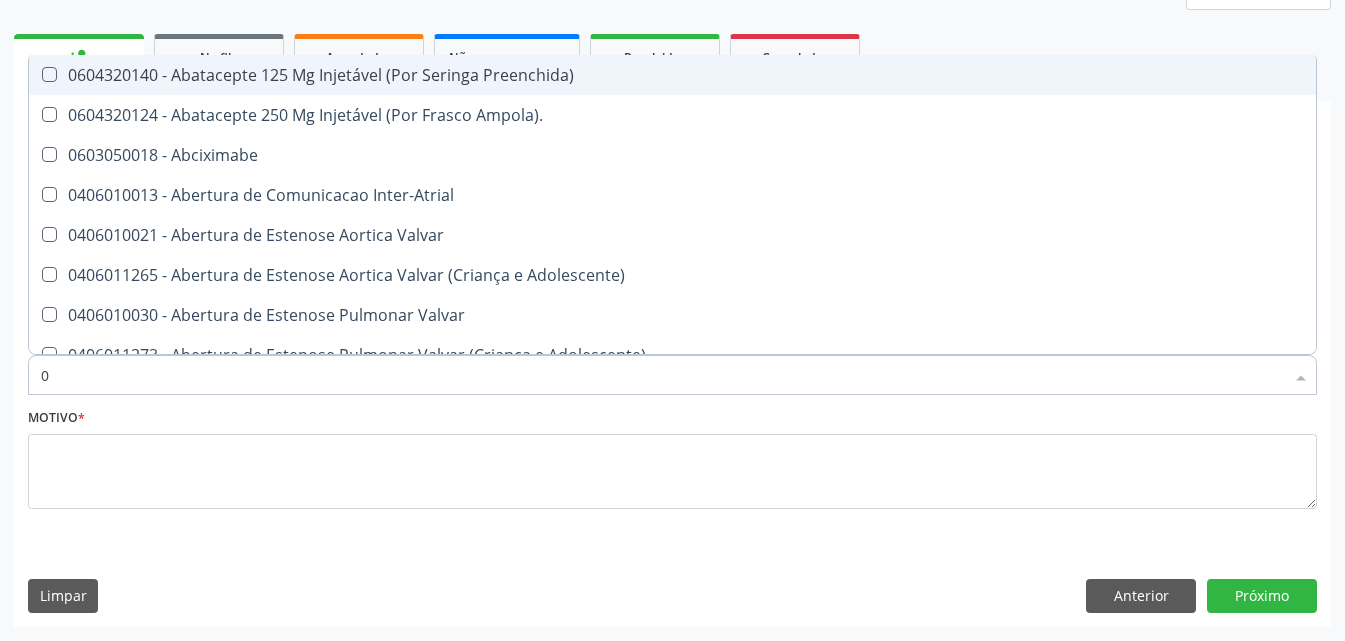 type on "02" 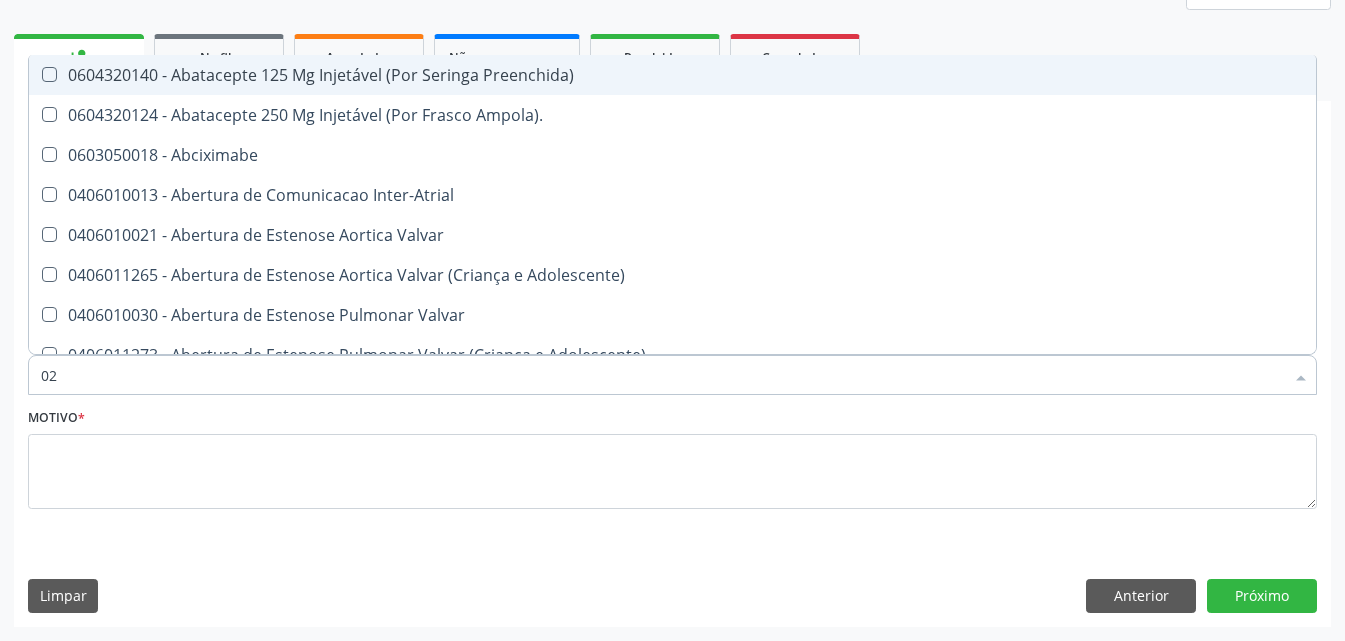 checkbox on "true" 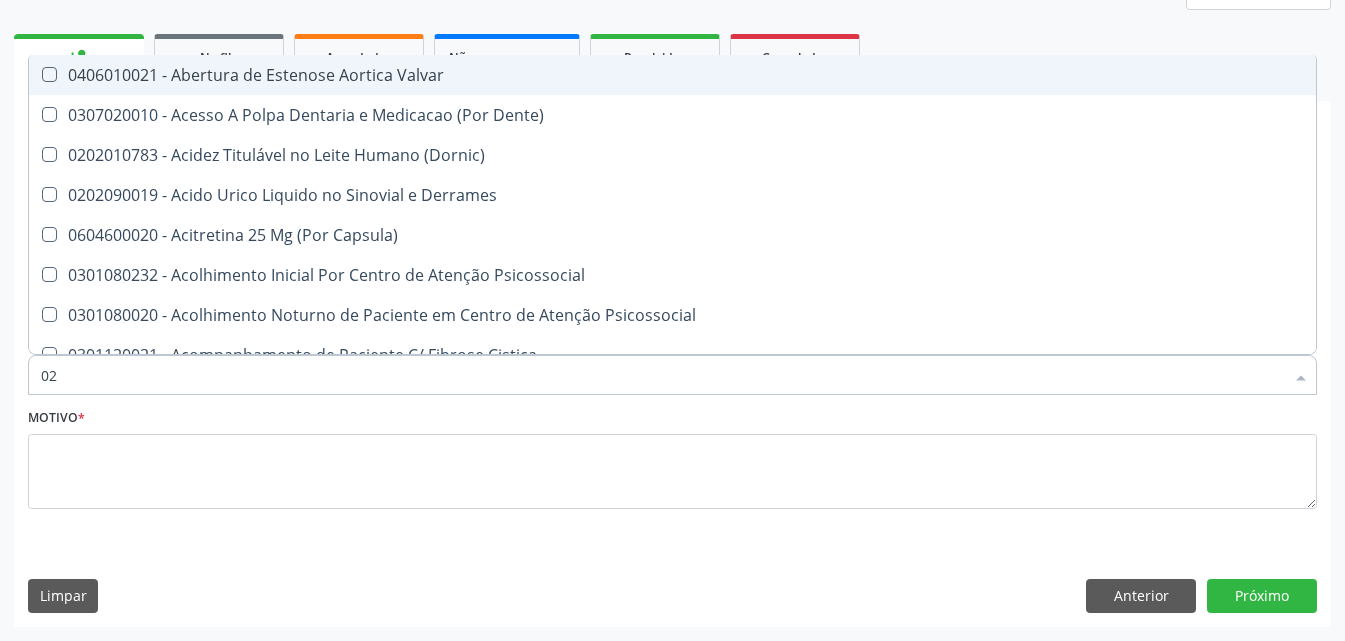 type on "020" 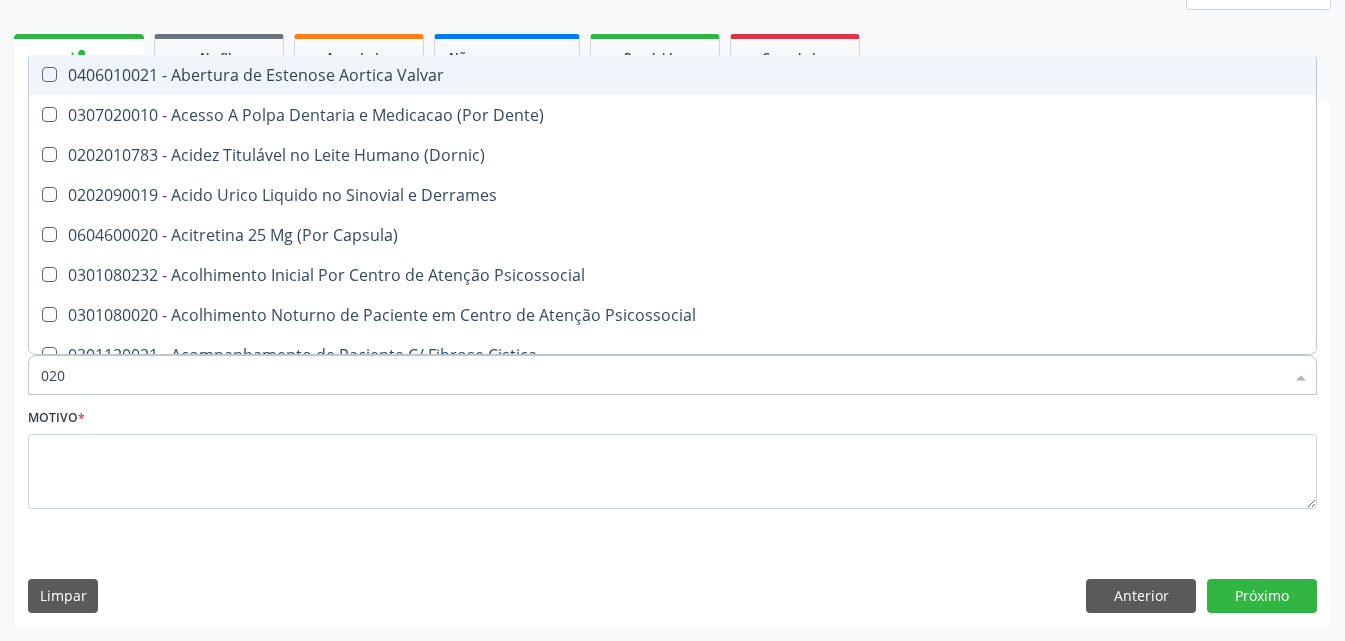 checkbox on "true" 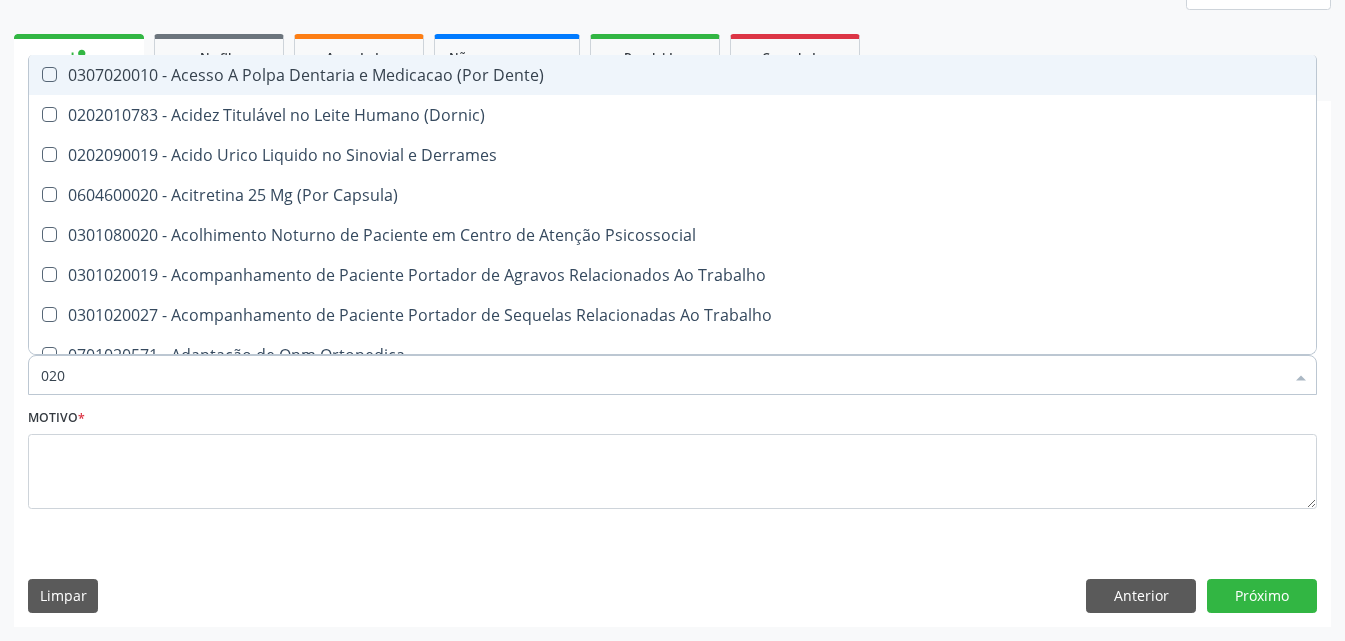 type on "0202" 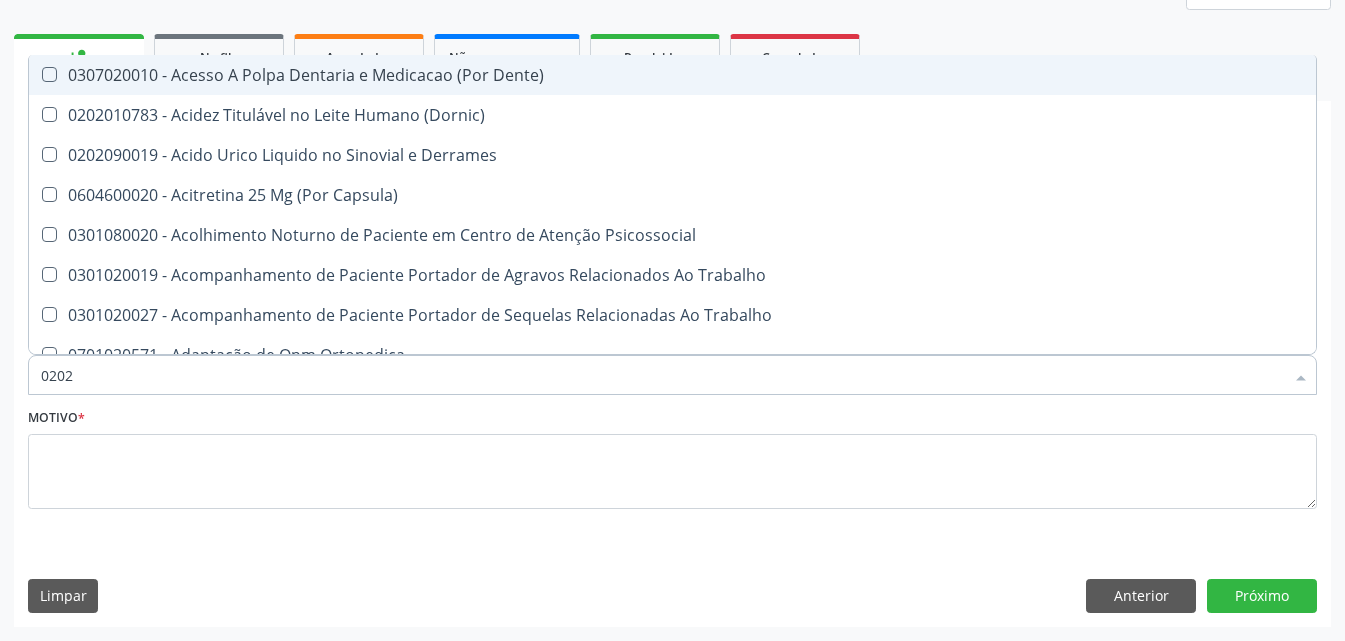 checkbox on "true" 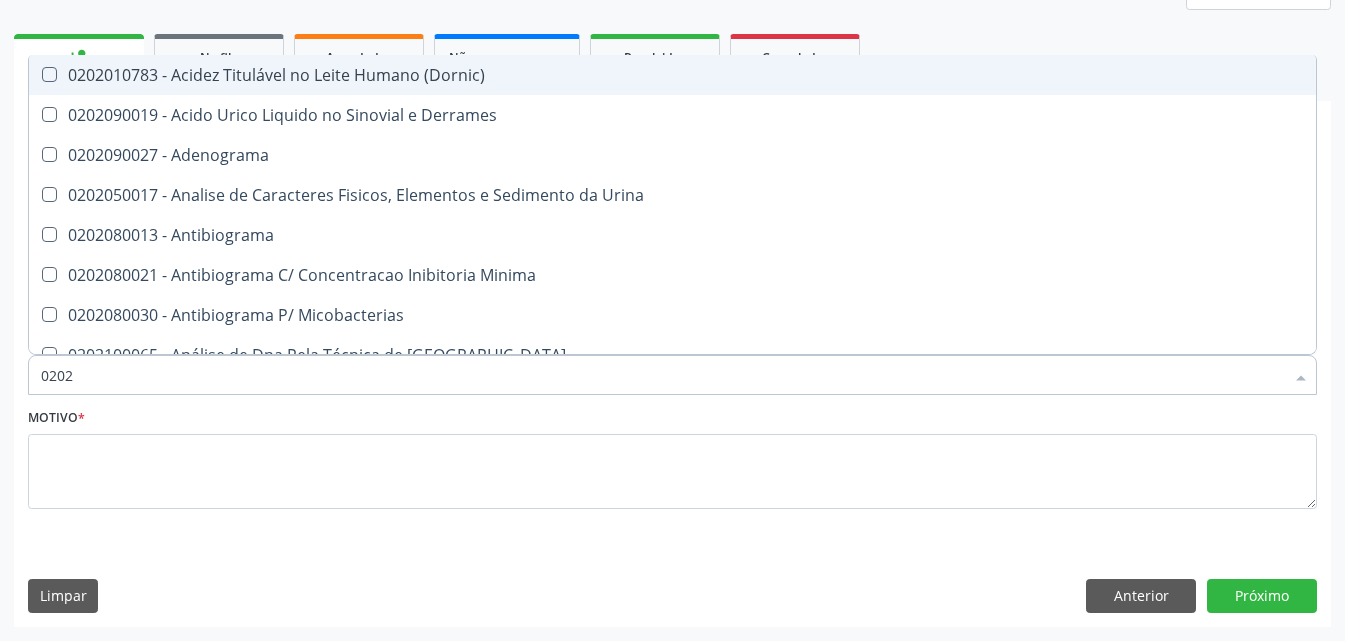 type on "02020" 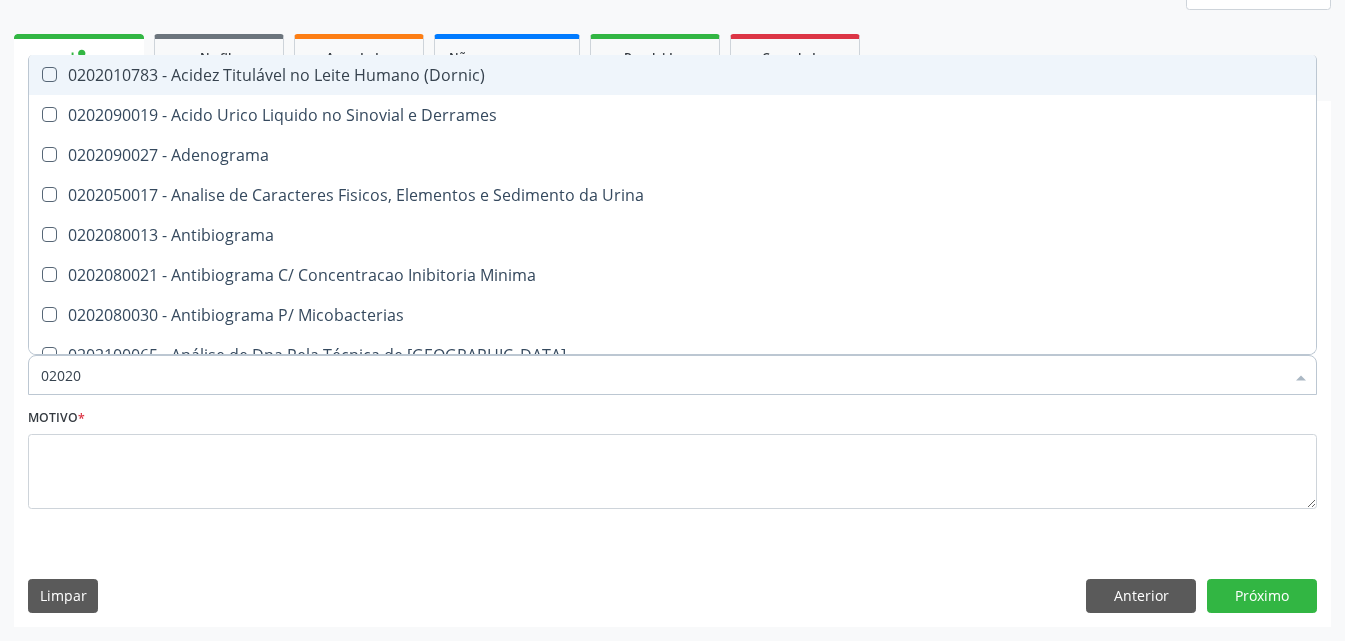 checkbox on "true" 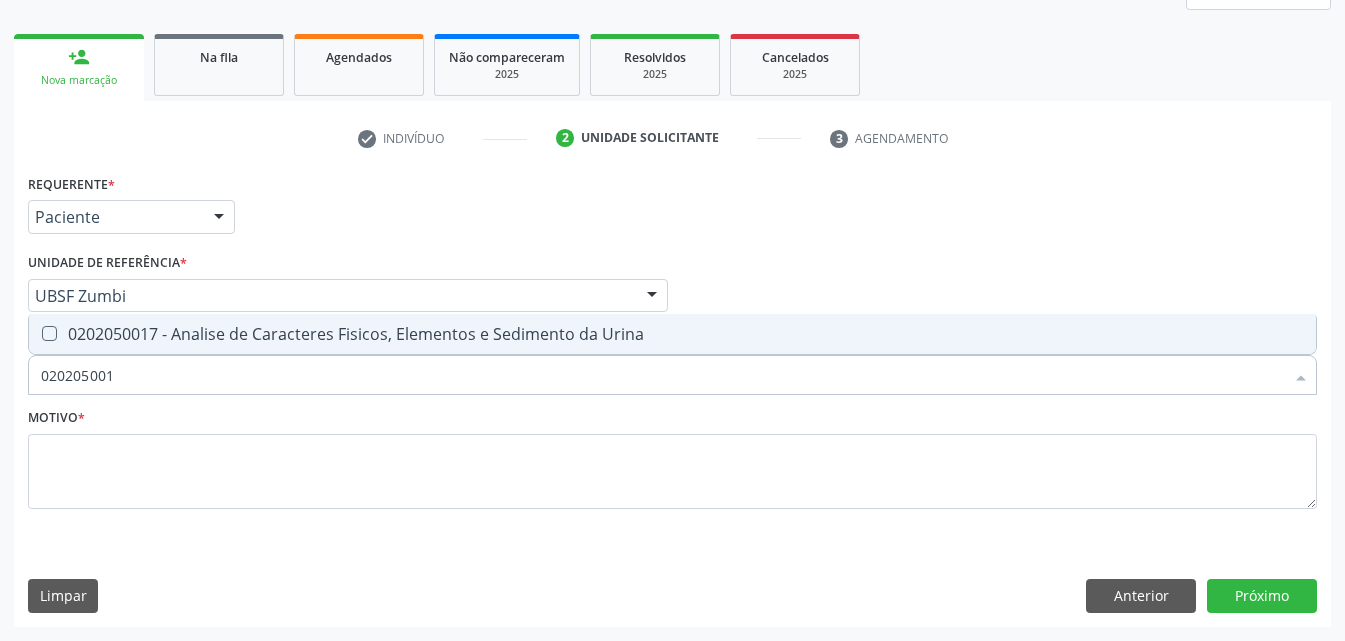 type on "0202050017" 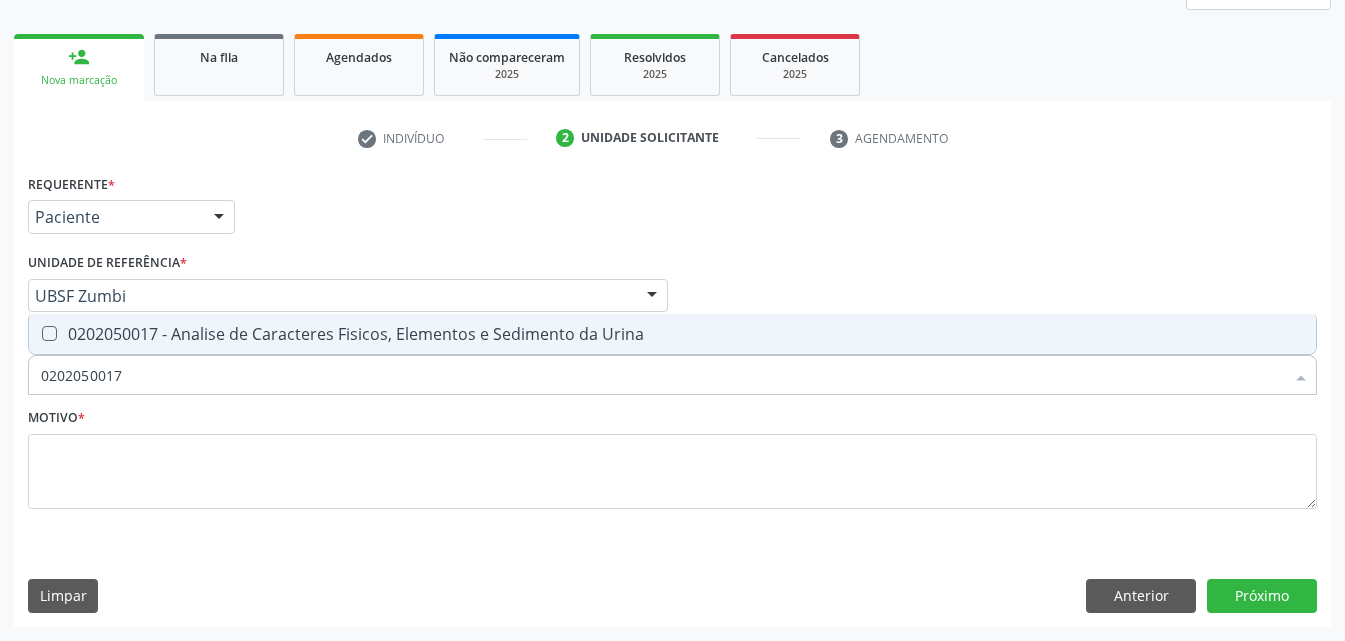 click on "0202050017 - Analise de Caracteres Fisicos, Elementos e Sedimento da Urina" at bounding box center (672, 334) 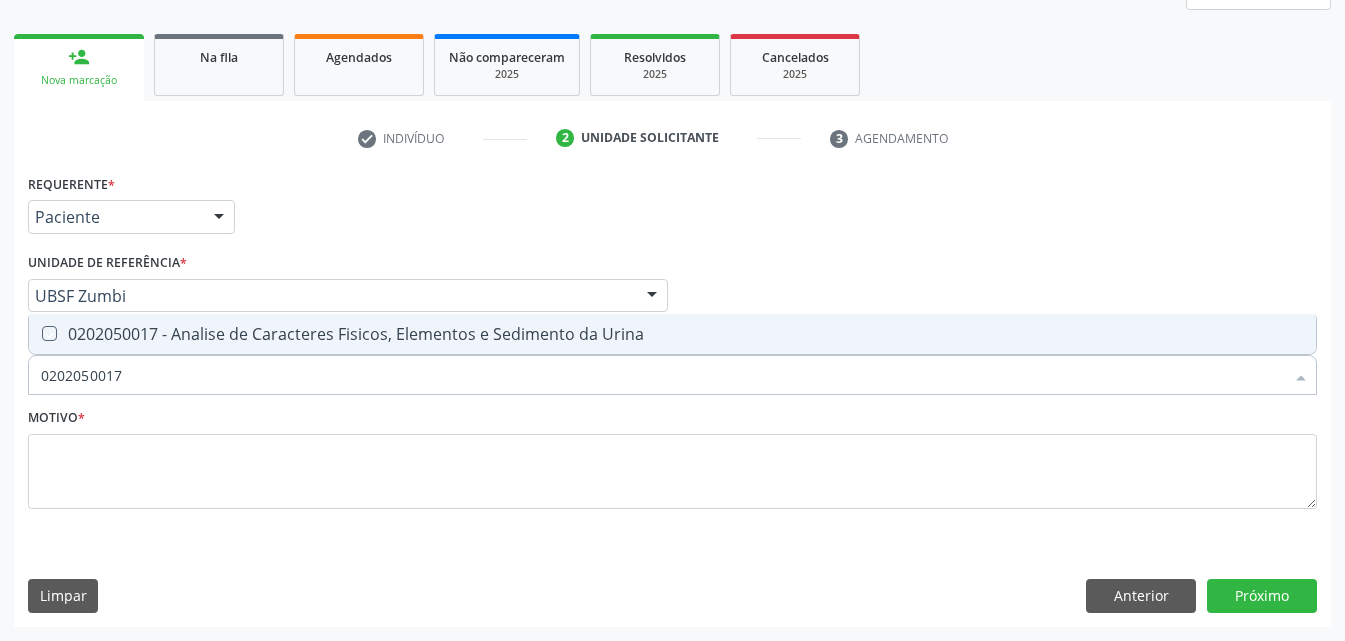 checkbox on "true" 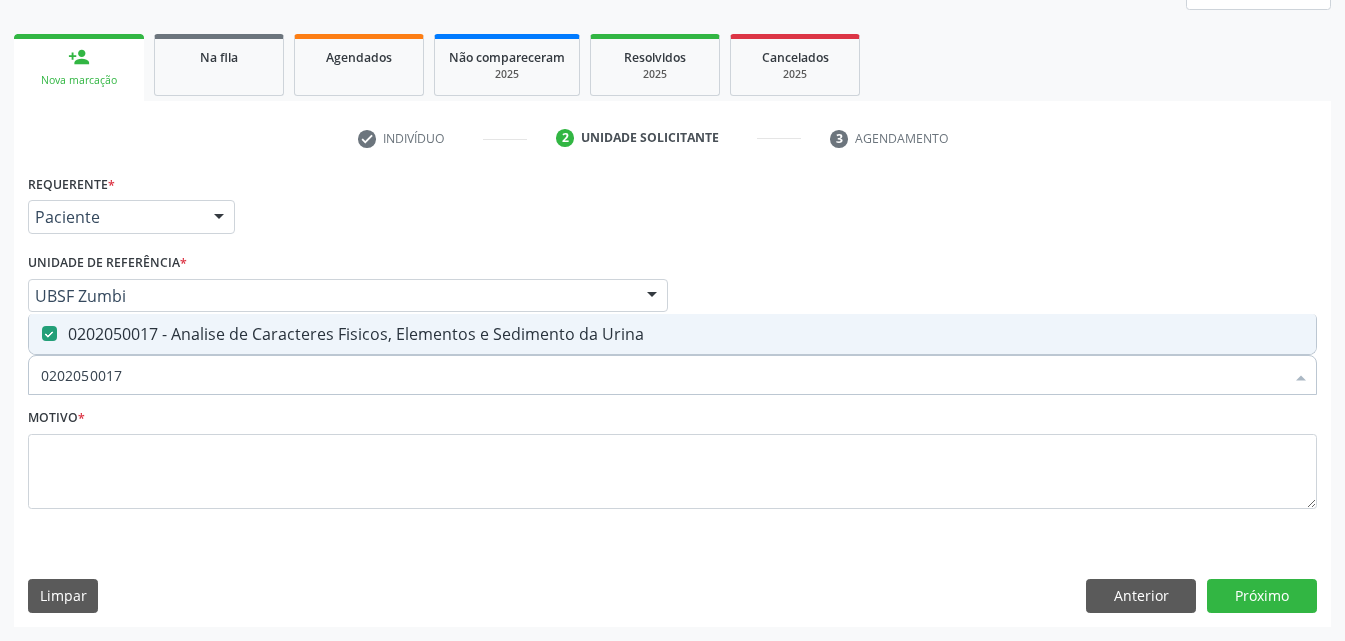 drag, startPoint x: 144, startPoint y: 361, endPoint x: 0, endPoint y: 446, distance: 167.21542 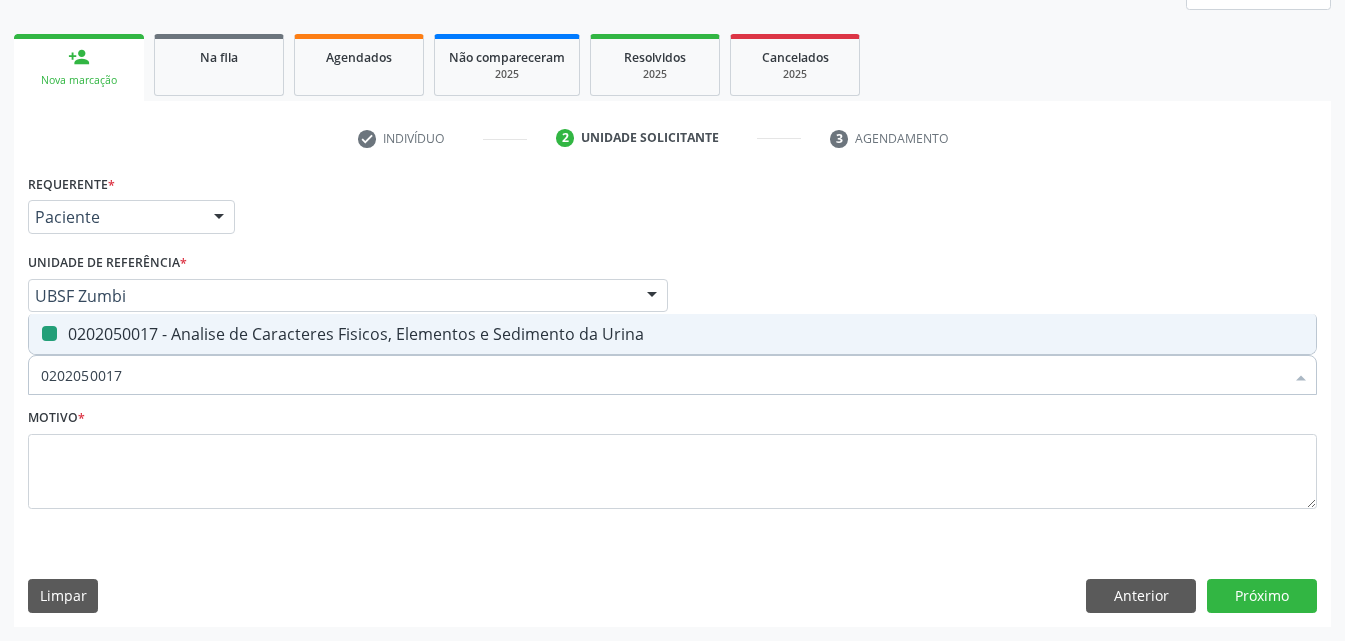 type 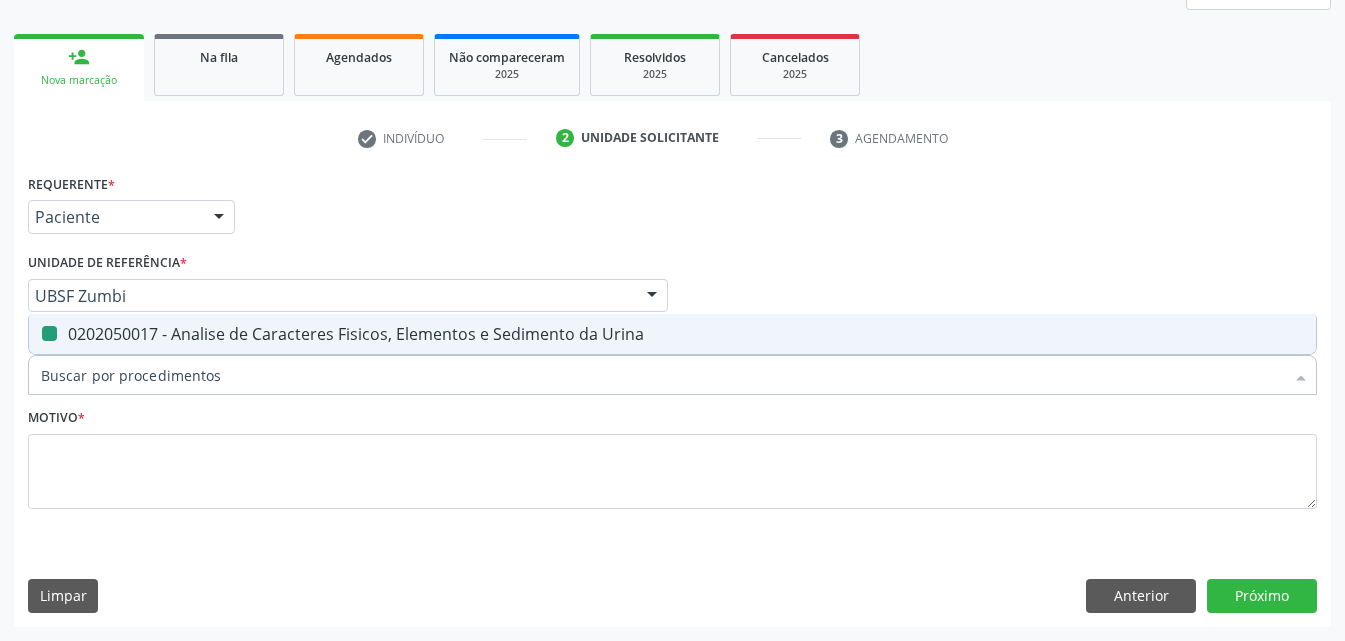 checkbox on "false" 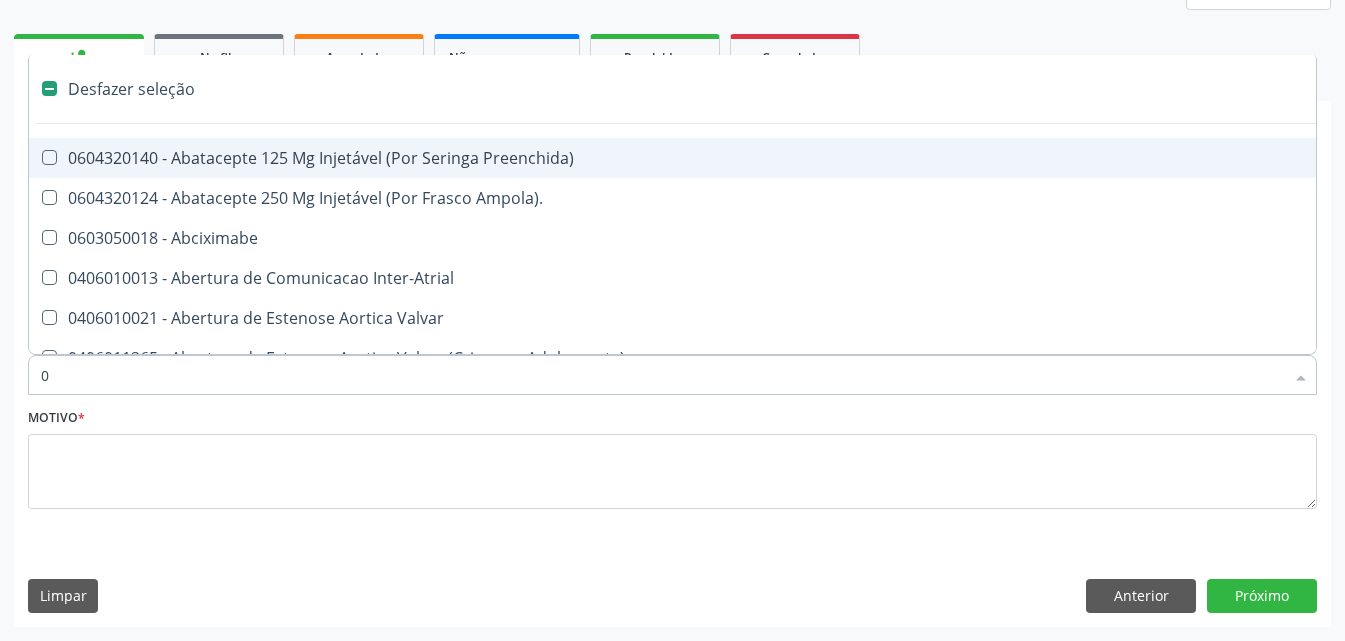 type on "02" 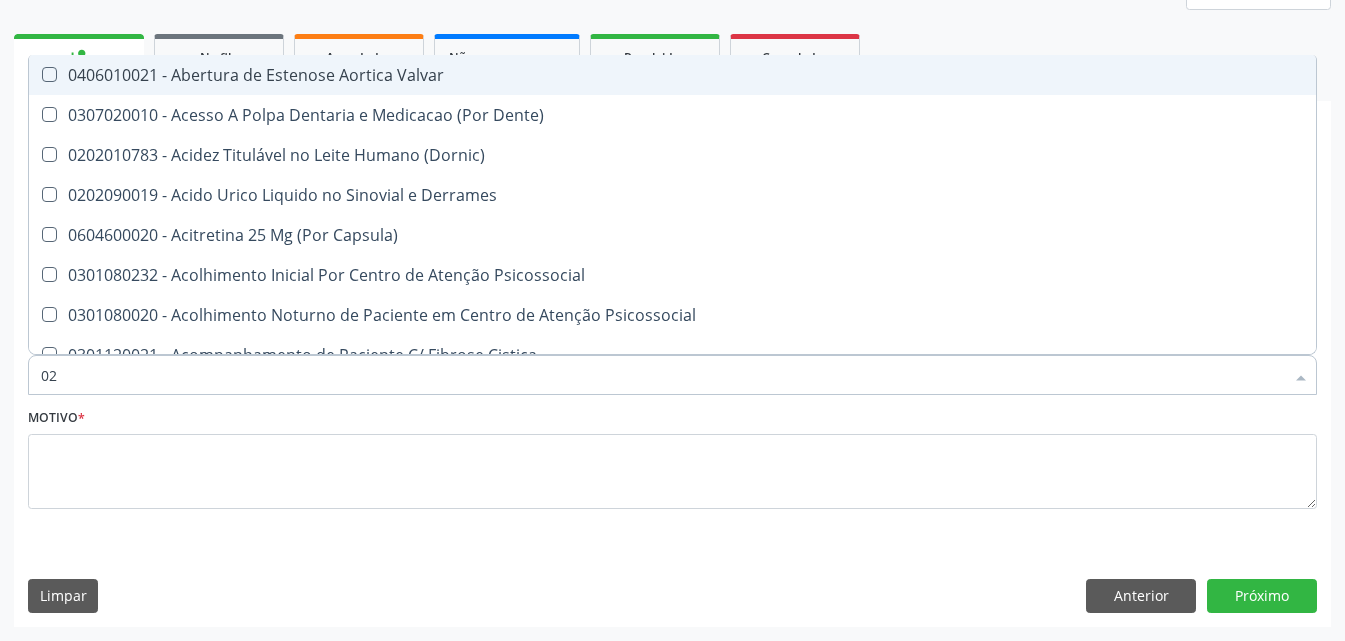 checkbox on "true" 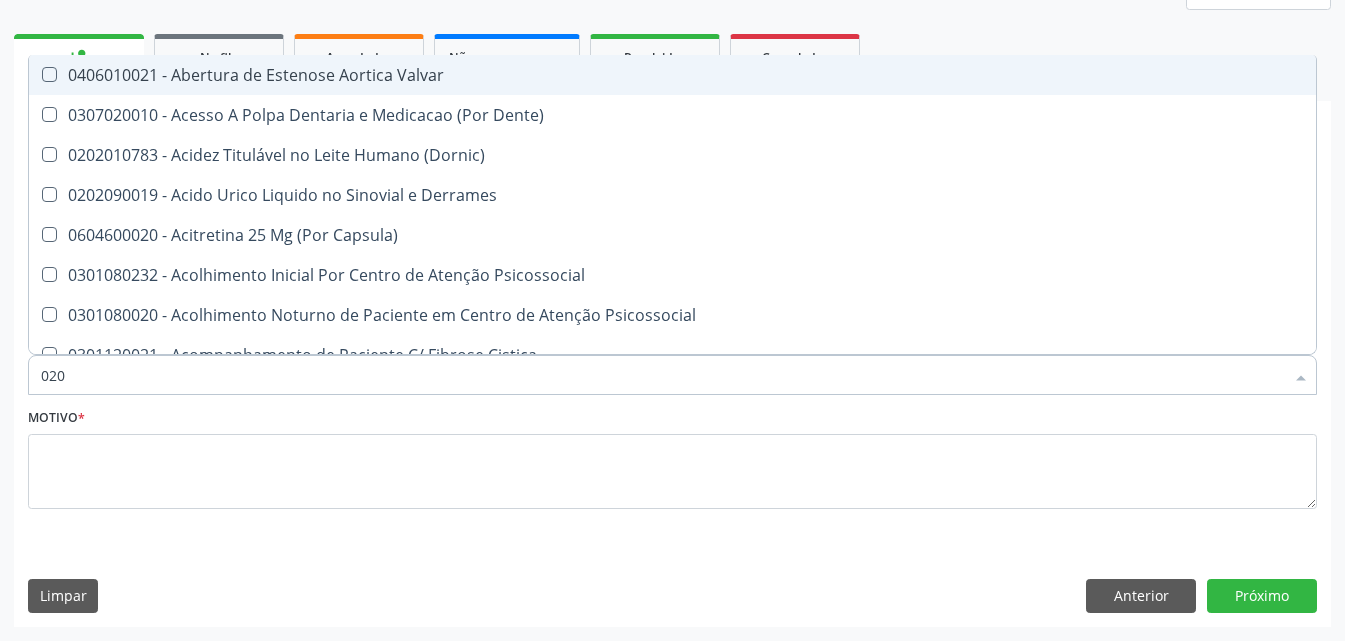 checkbox on "true" 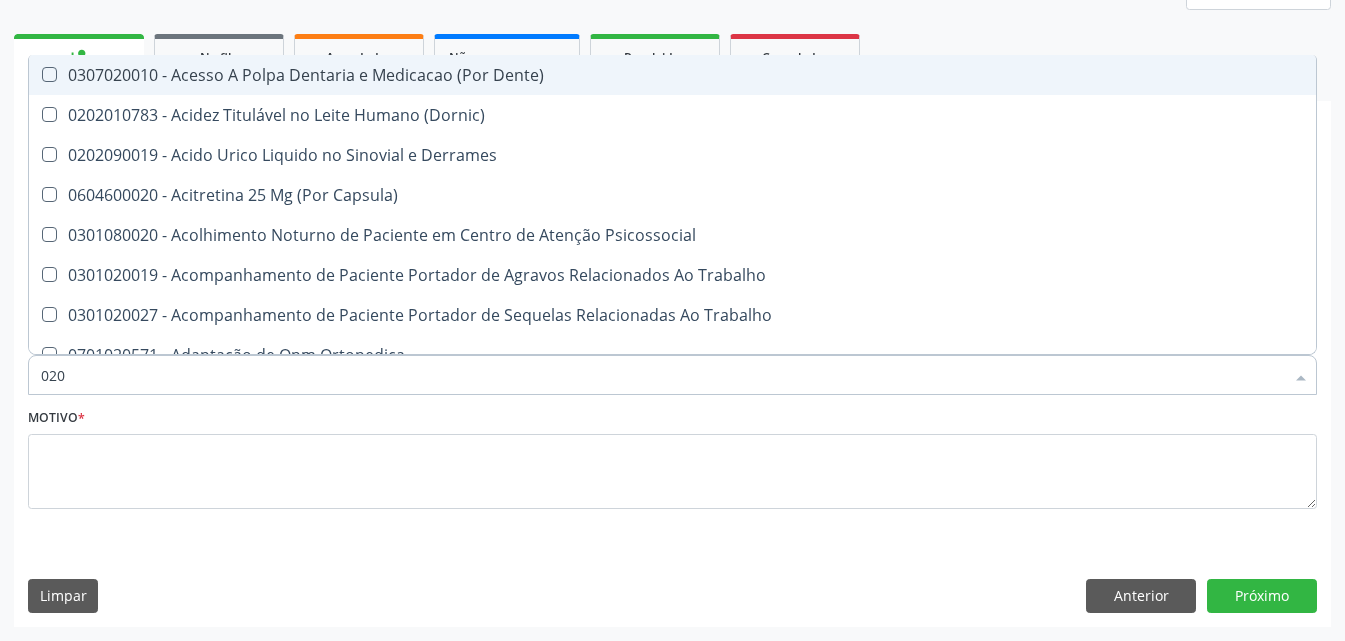 type on "0202" 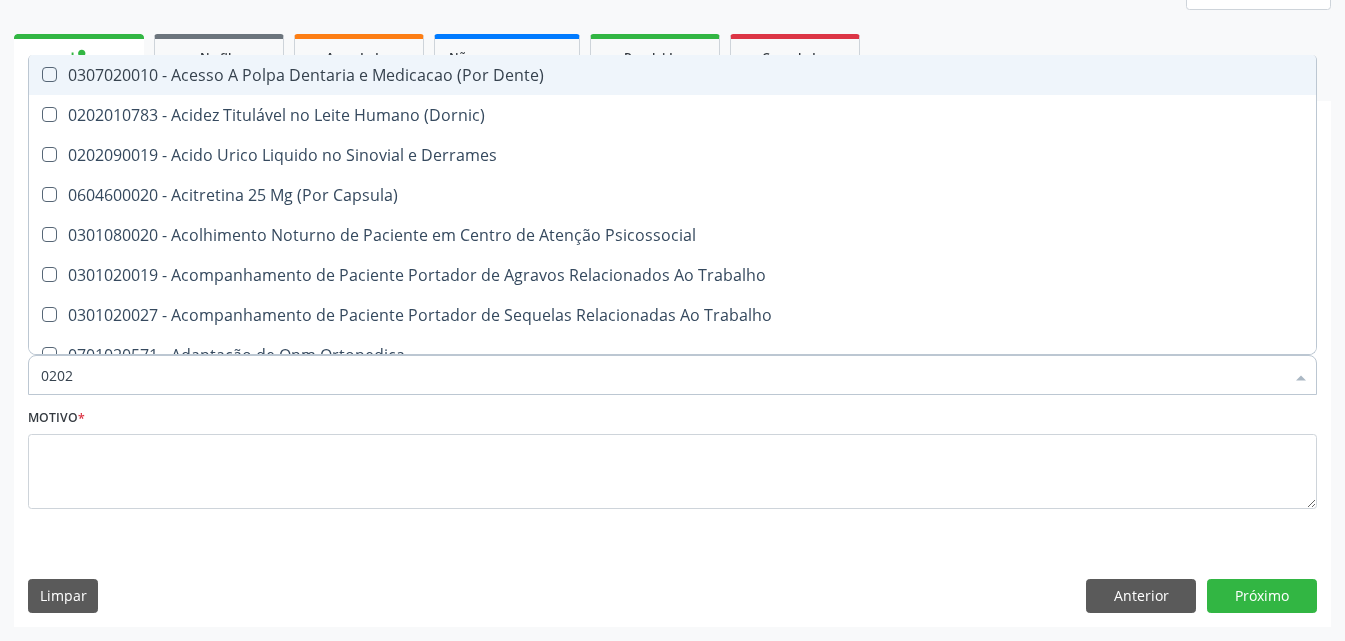checkbox on "true" 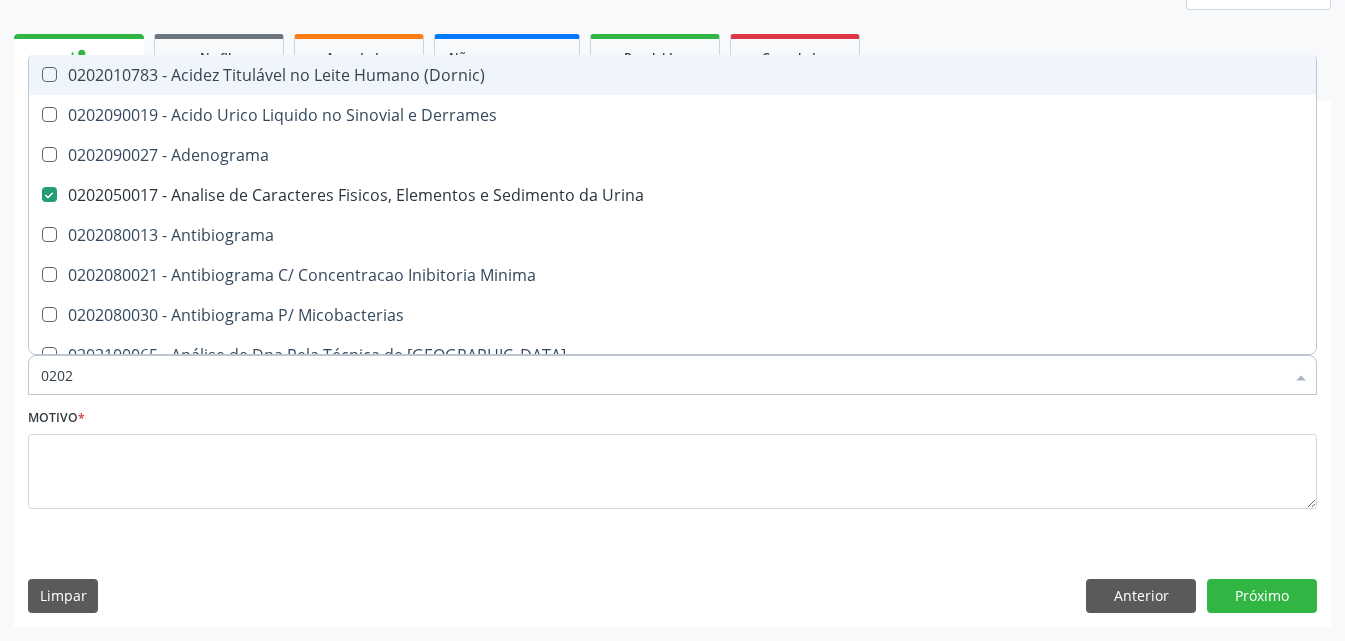type on "02020" 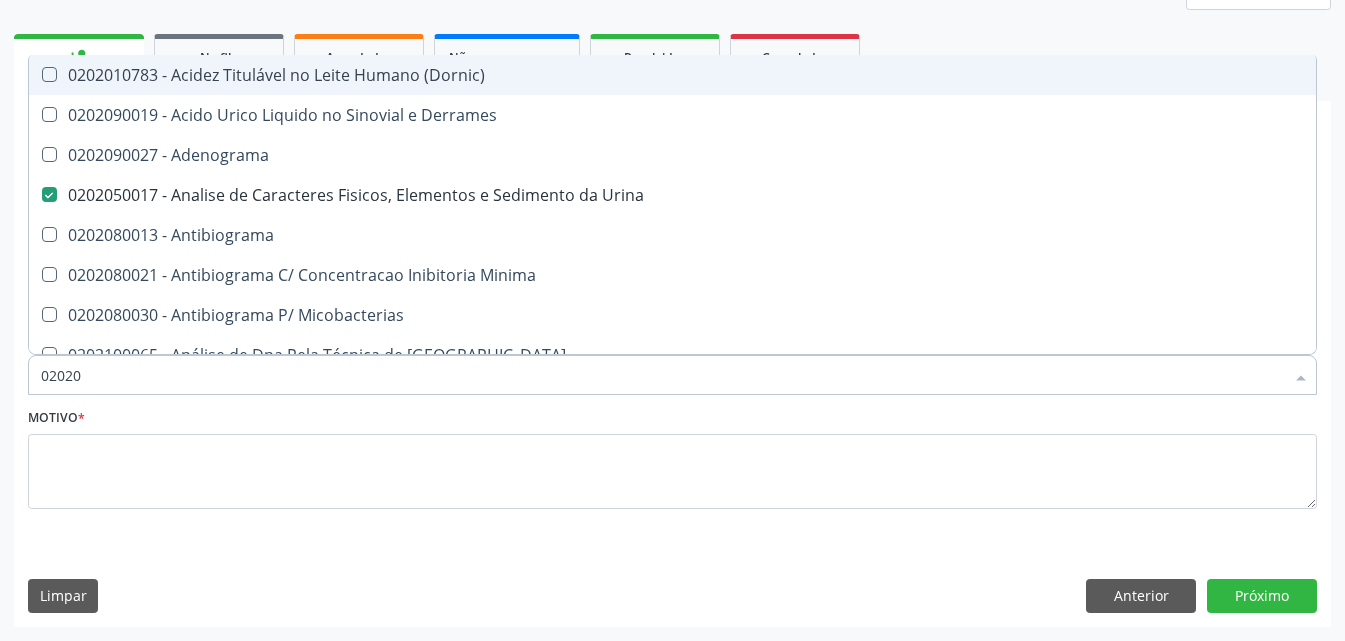 checkbox on "true" 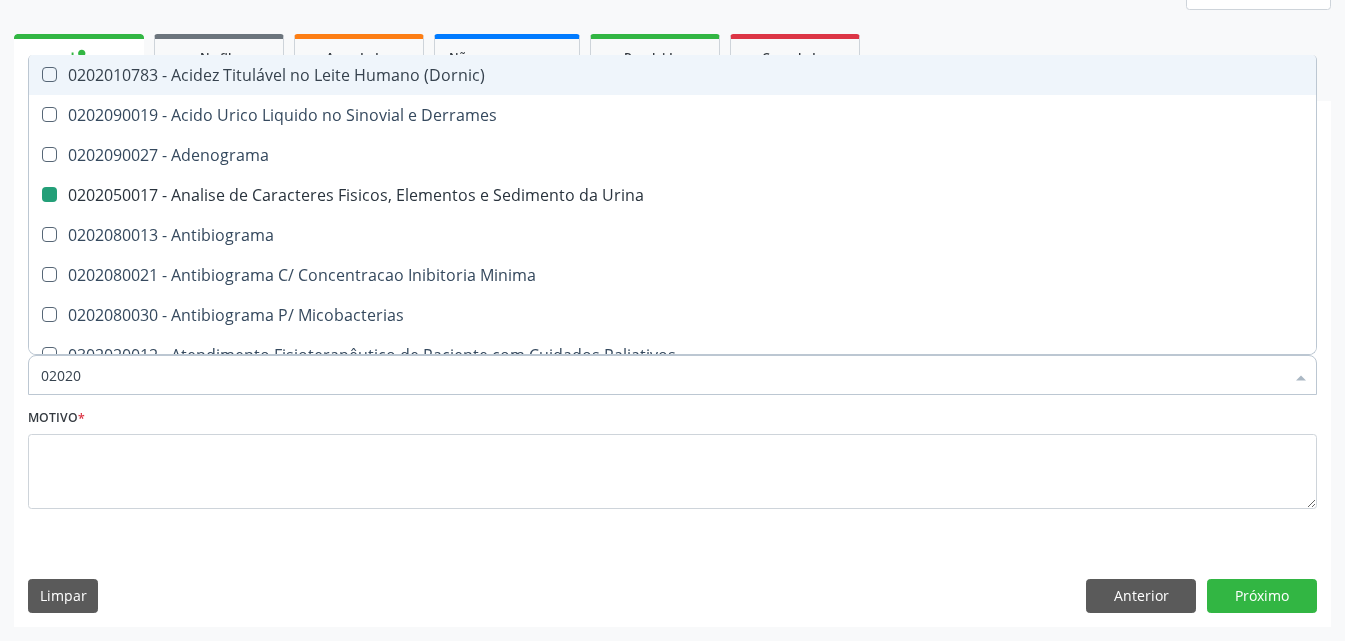 type on "020202" 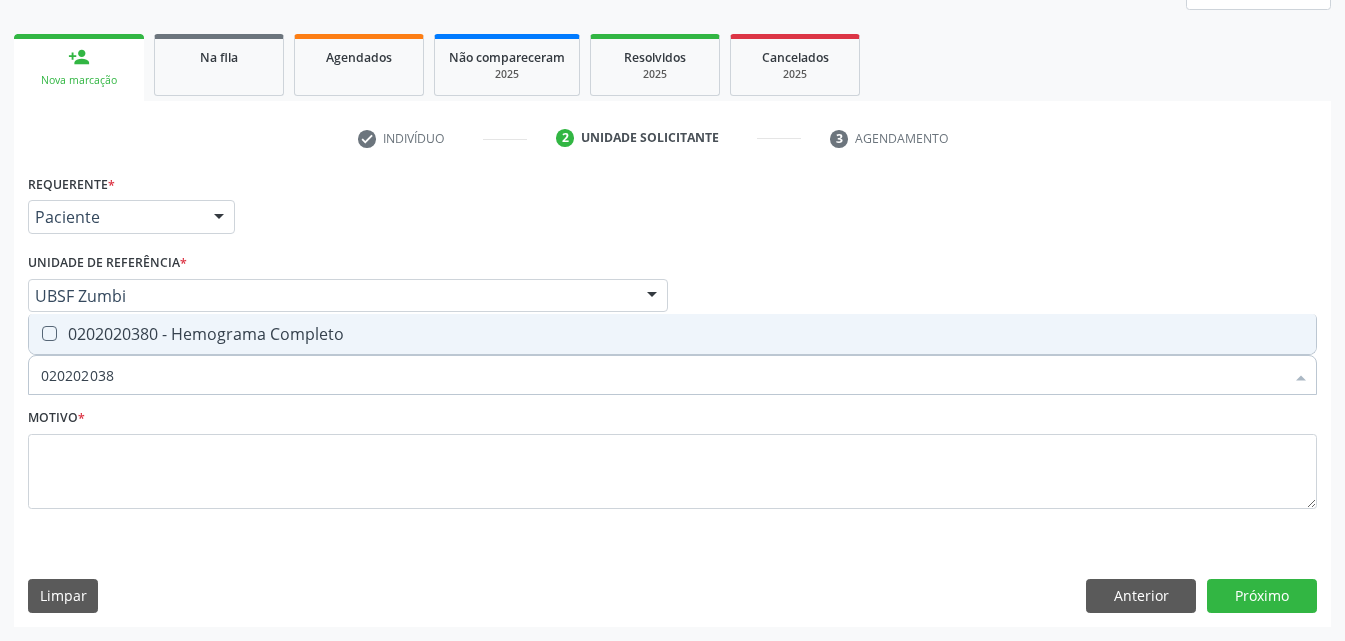type on "0202020380" 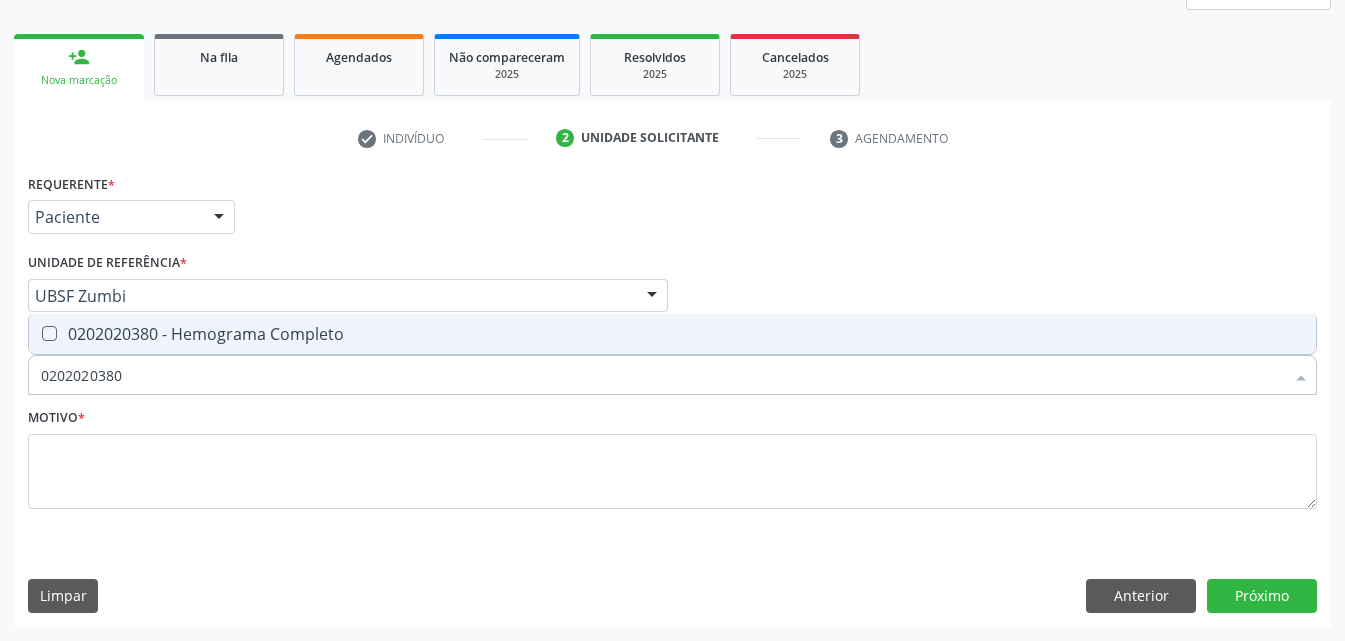 click on "0202020380 - Hemograma Completo" at bounding box center [672, 334] 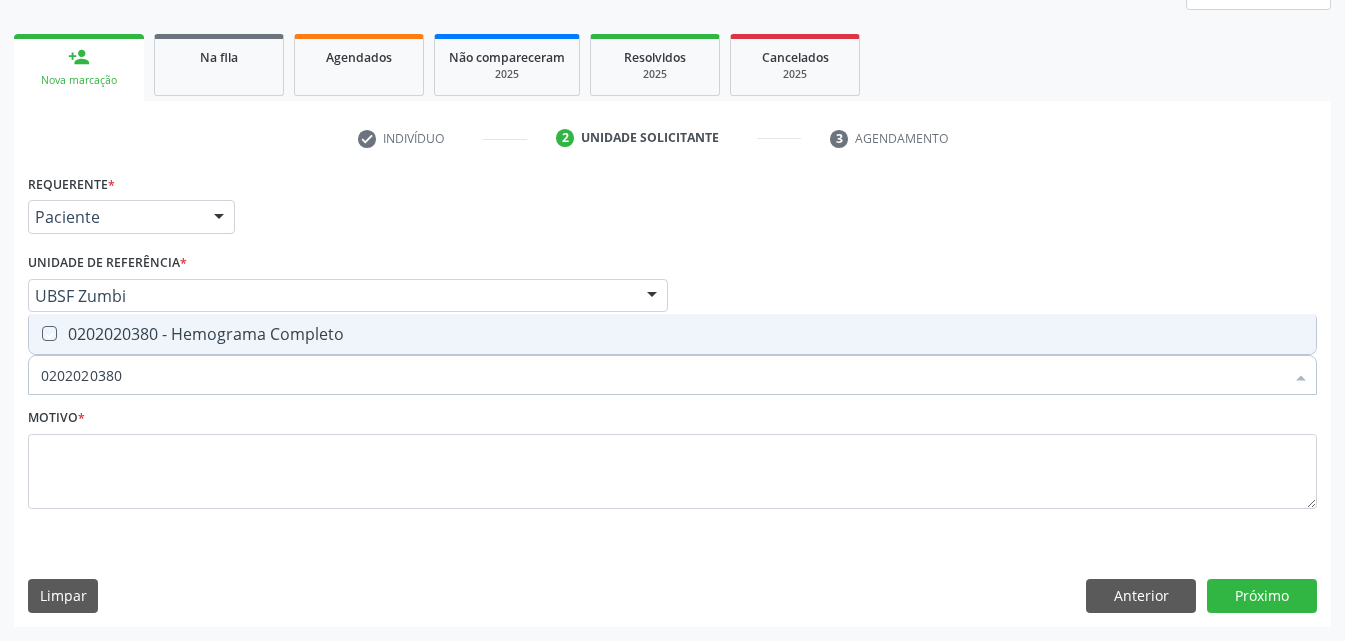 checkbox on "true" 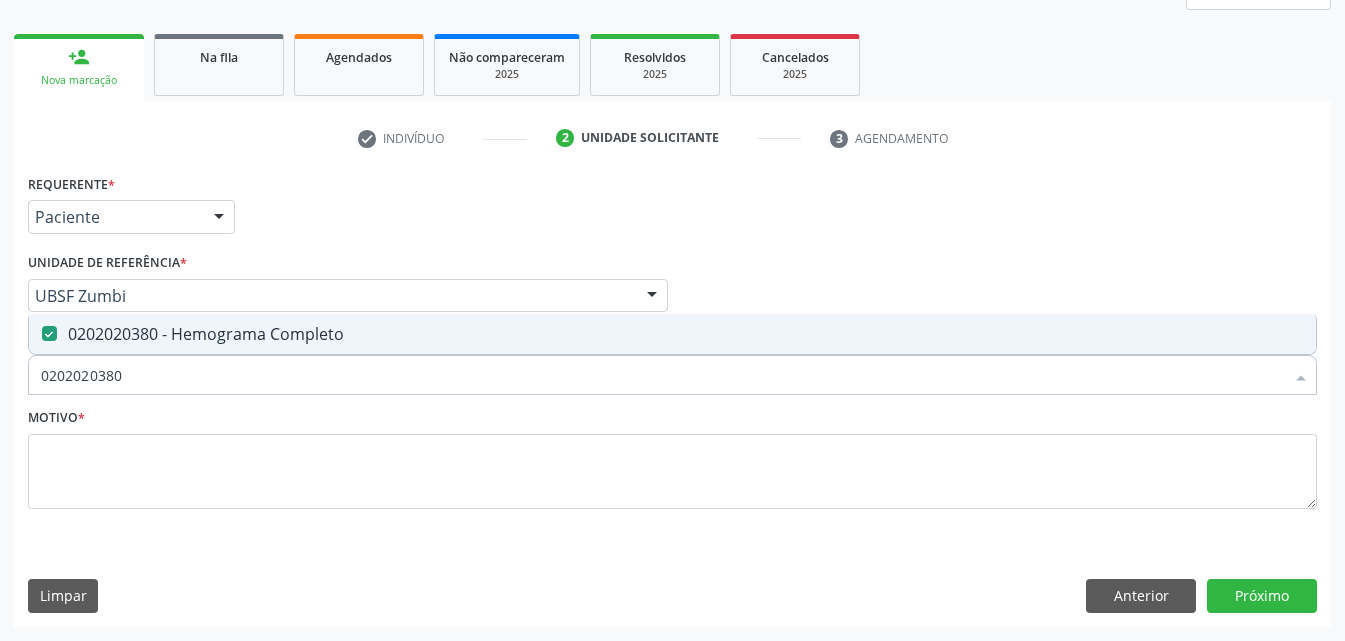 drag, startPoint x: 154, startPoint y: 377, endPoint x: 0, endPoint y: 493, distance: 192.80042 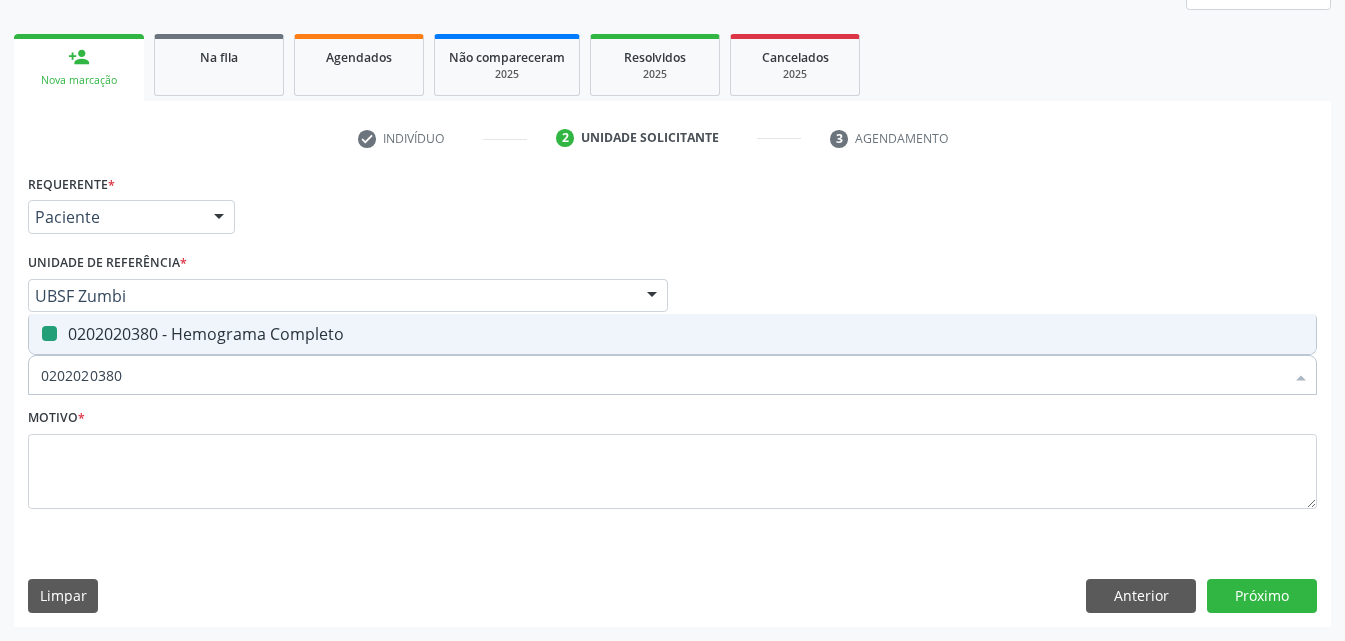 type 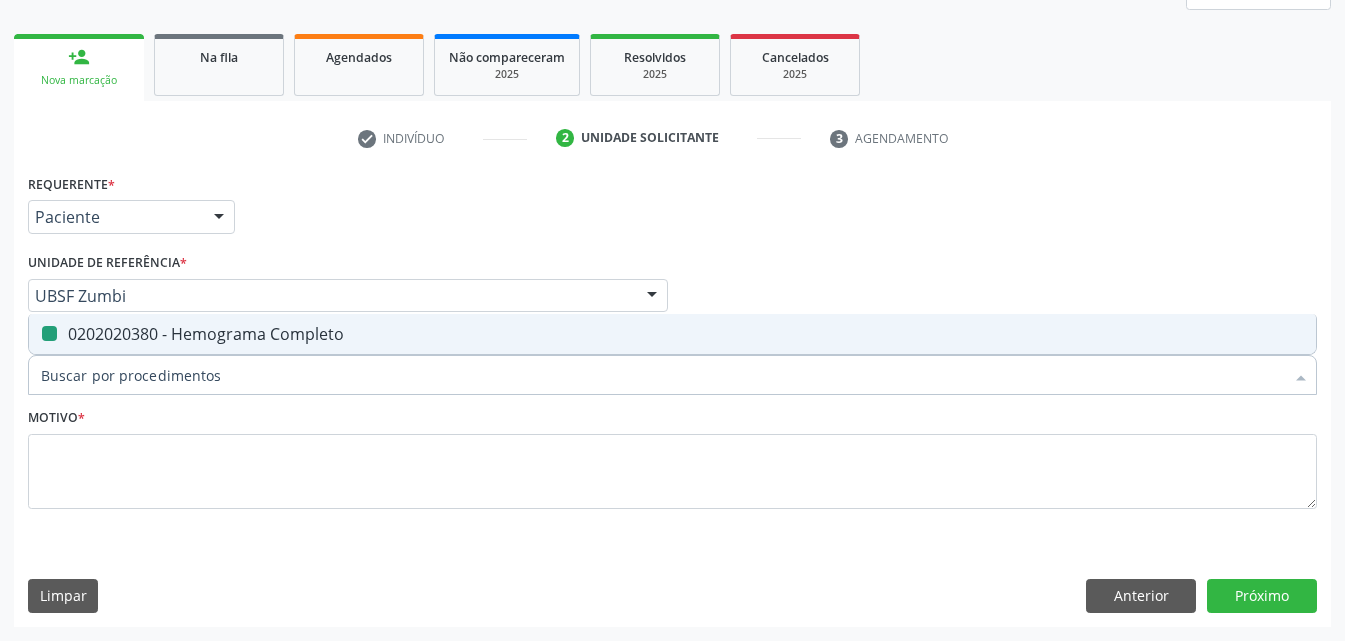 checkbox on "false" 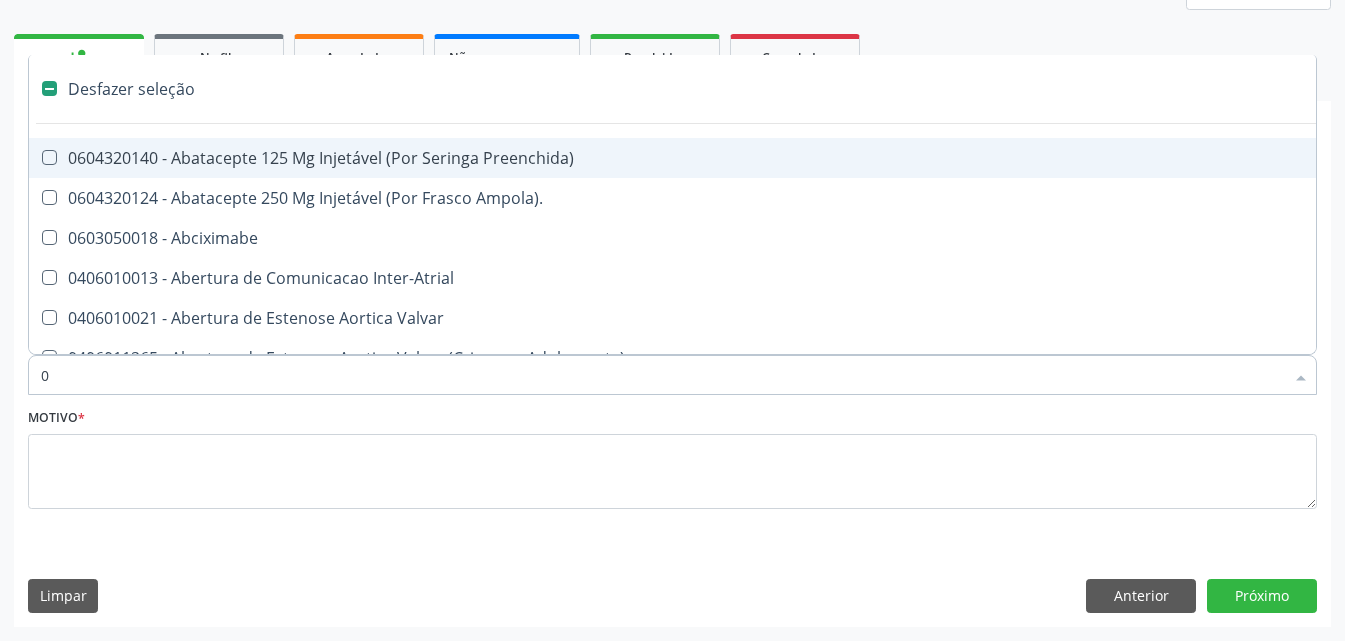 type on "02" 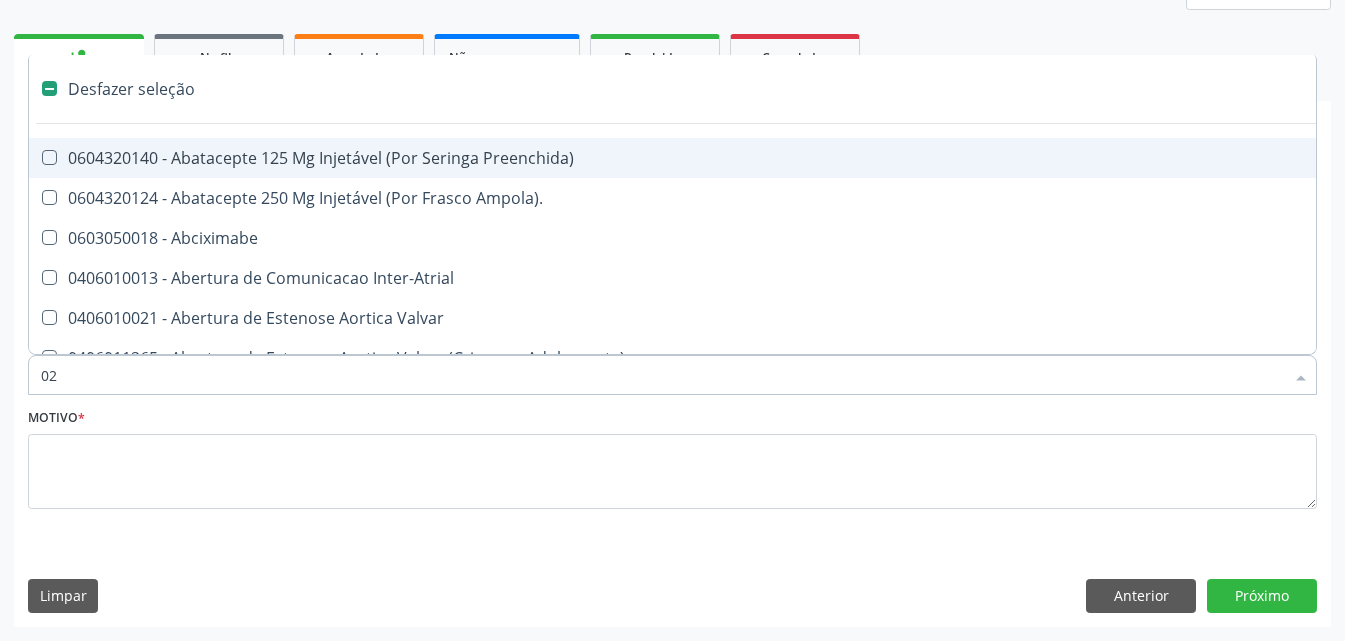 checkbox on "true" 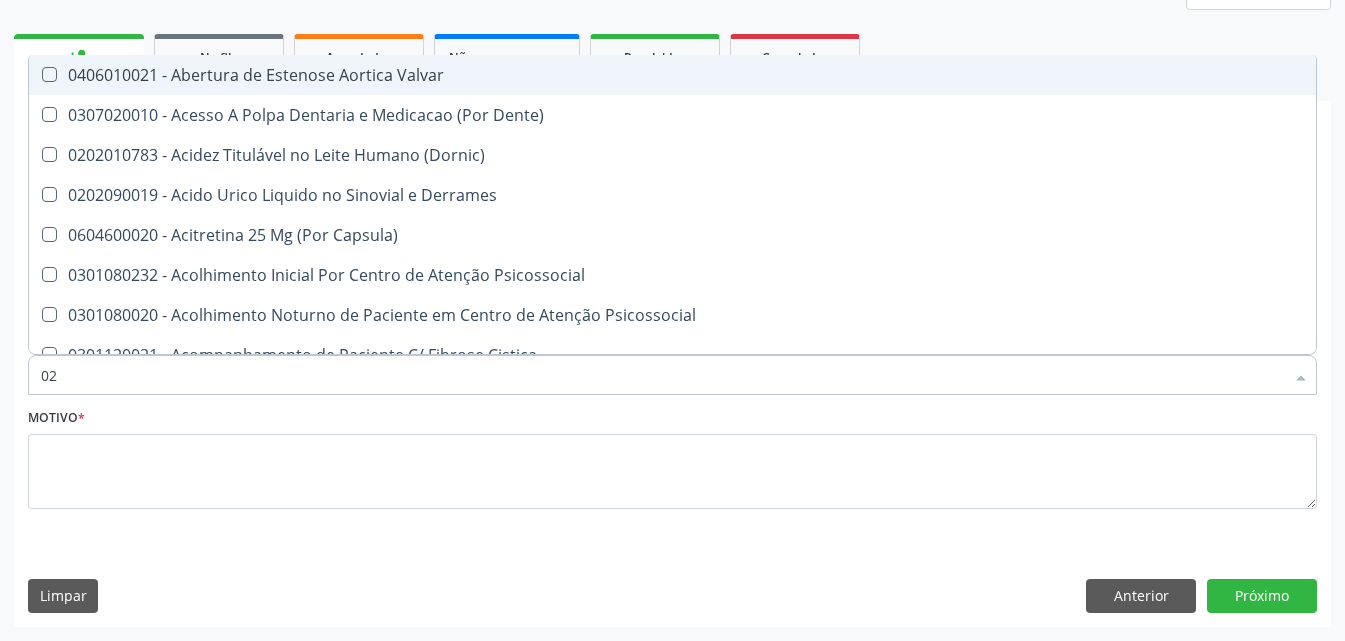 type on "020" 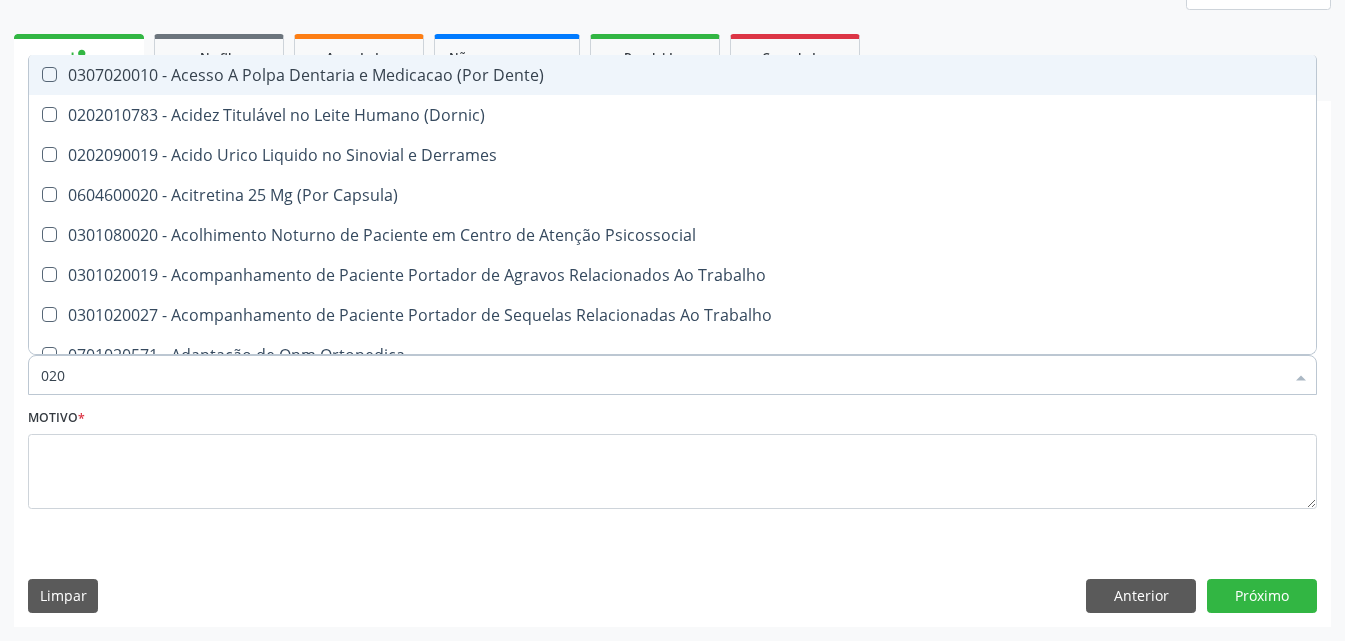 type on "0202" 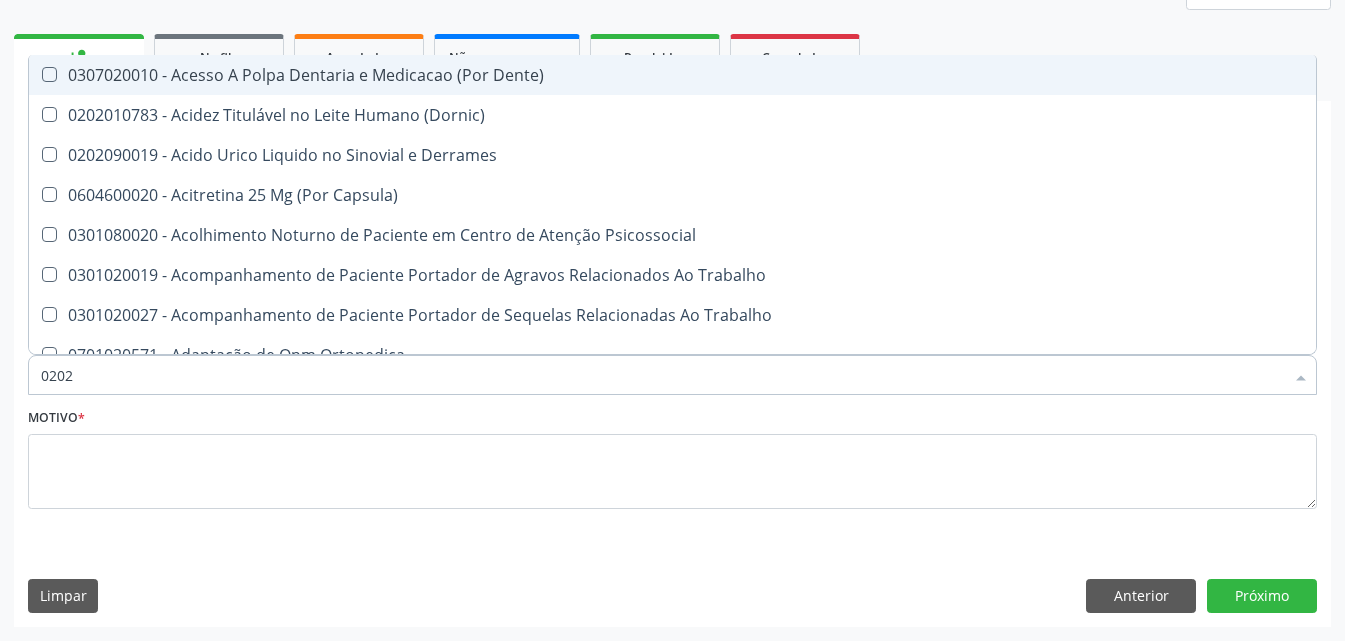 checkbox on "true" 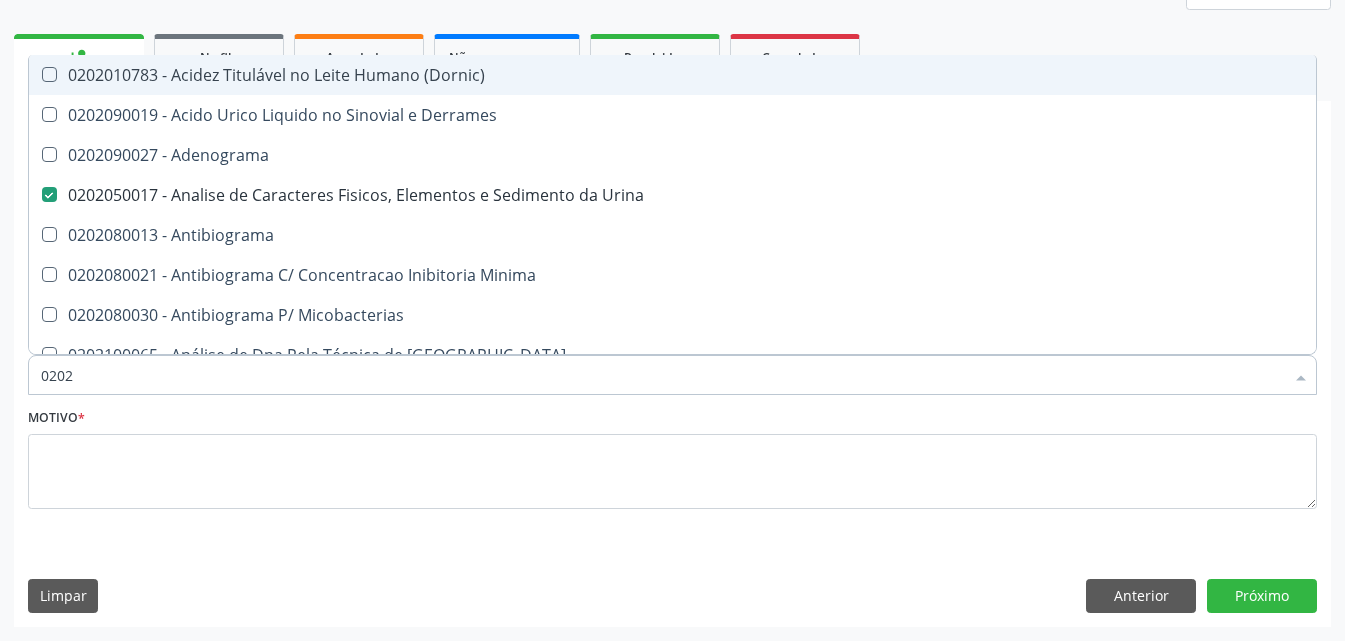 type on "02020" 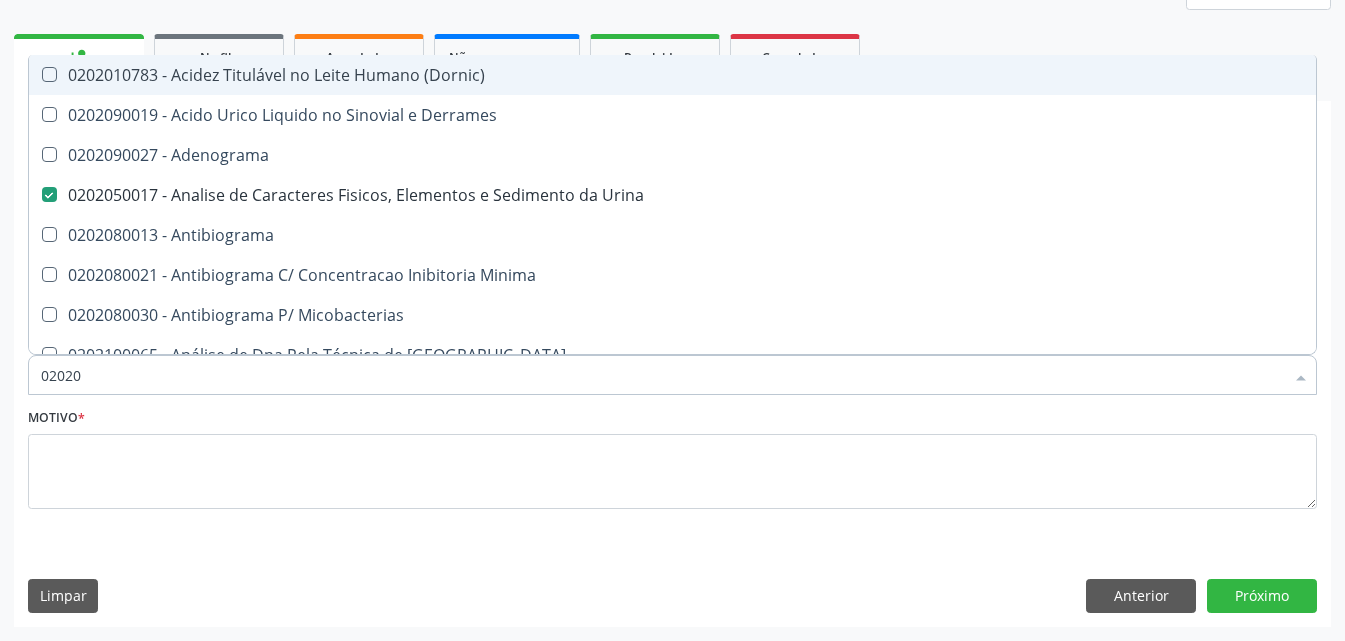 checkbox on "true" 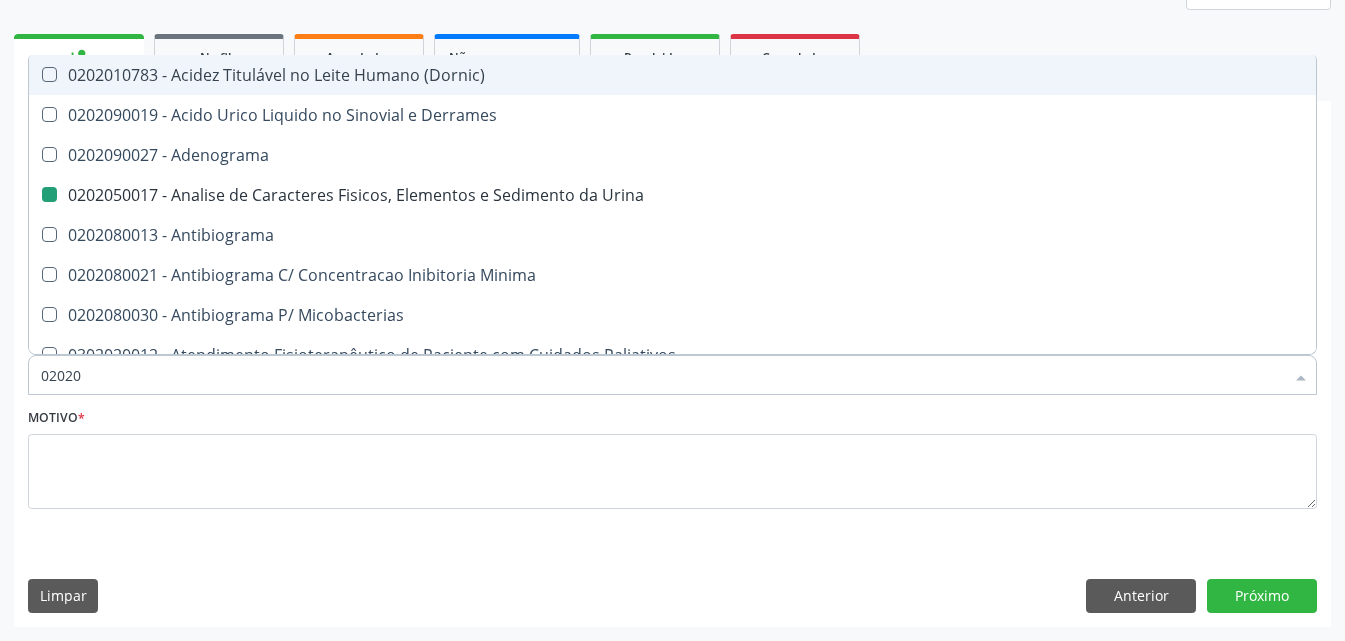 type on "020203" 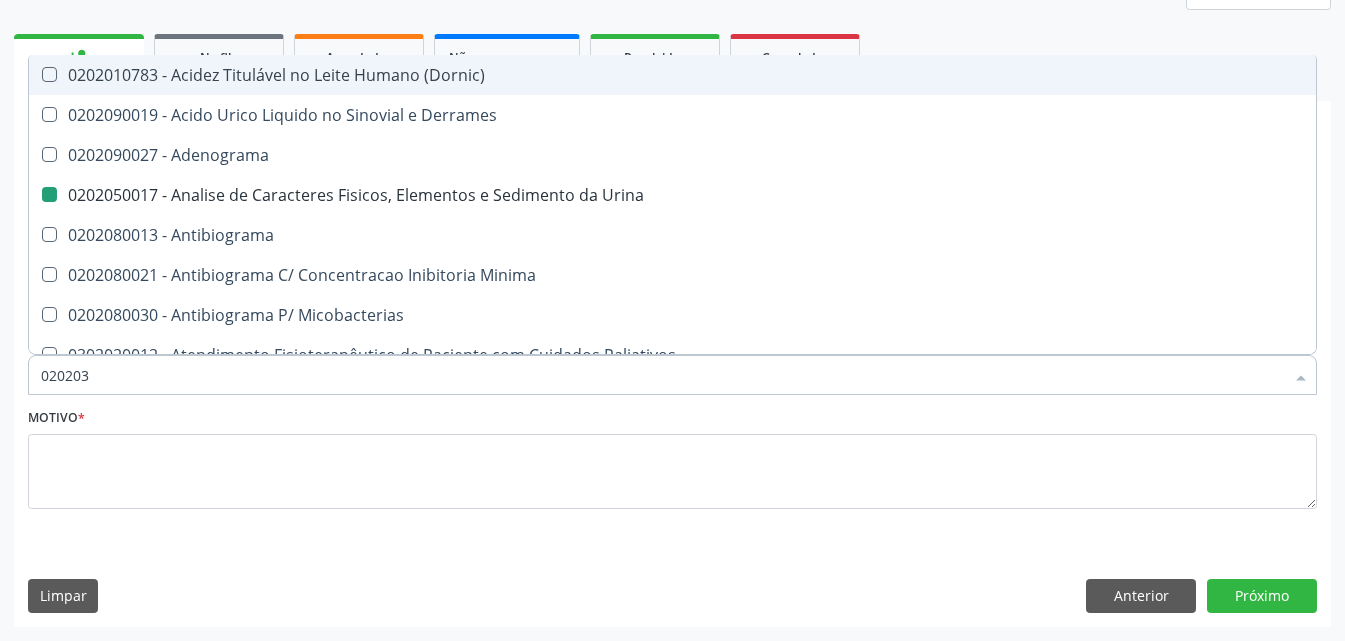 checkbox on "false" 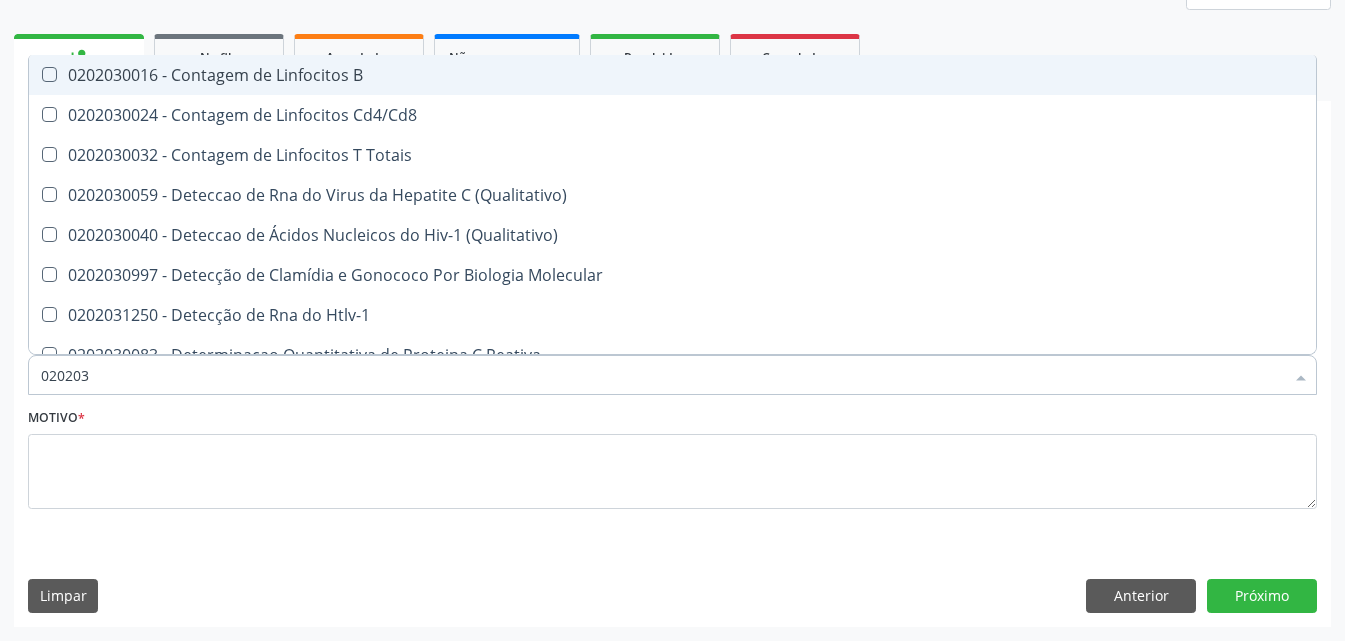 type on "0202030" 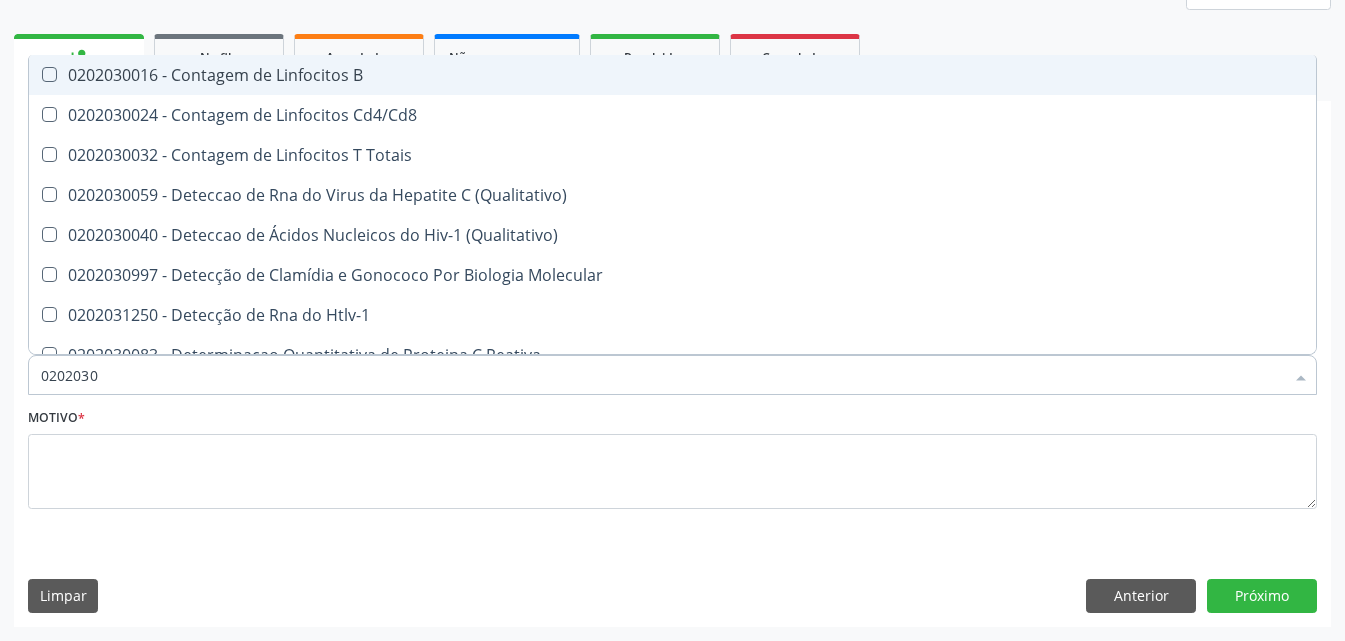checkbox on "false" 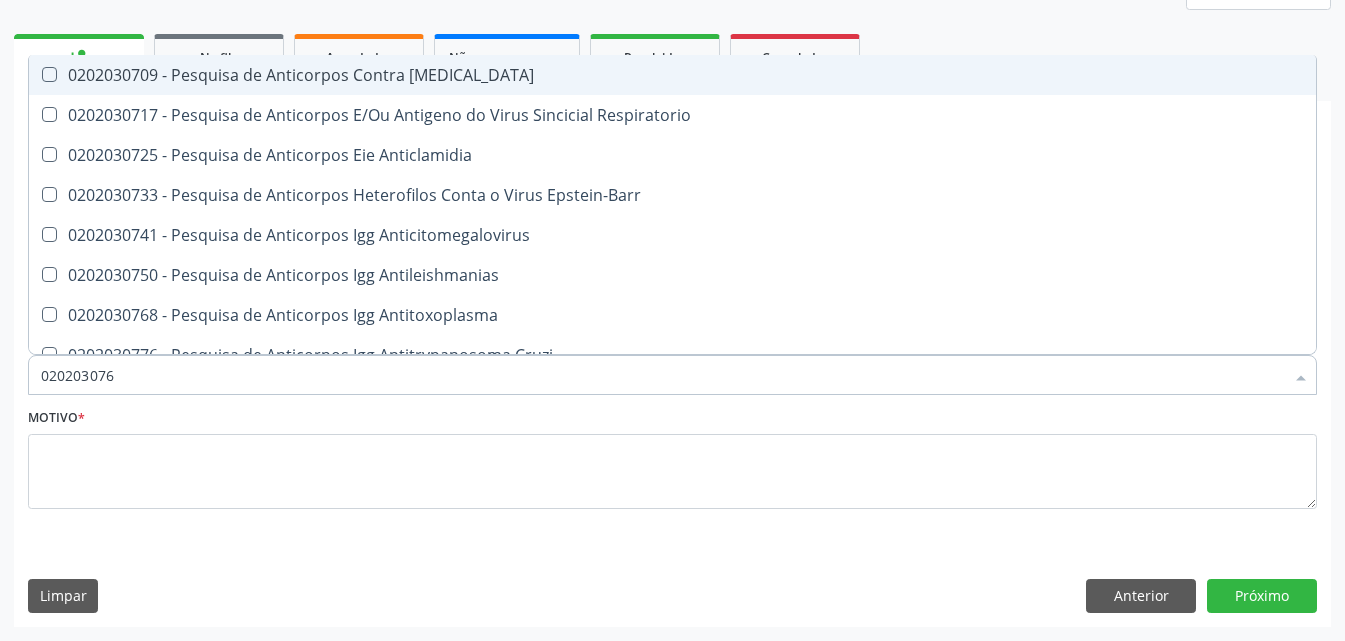 type on "0202030768" 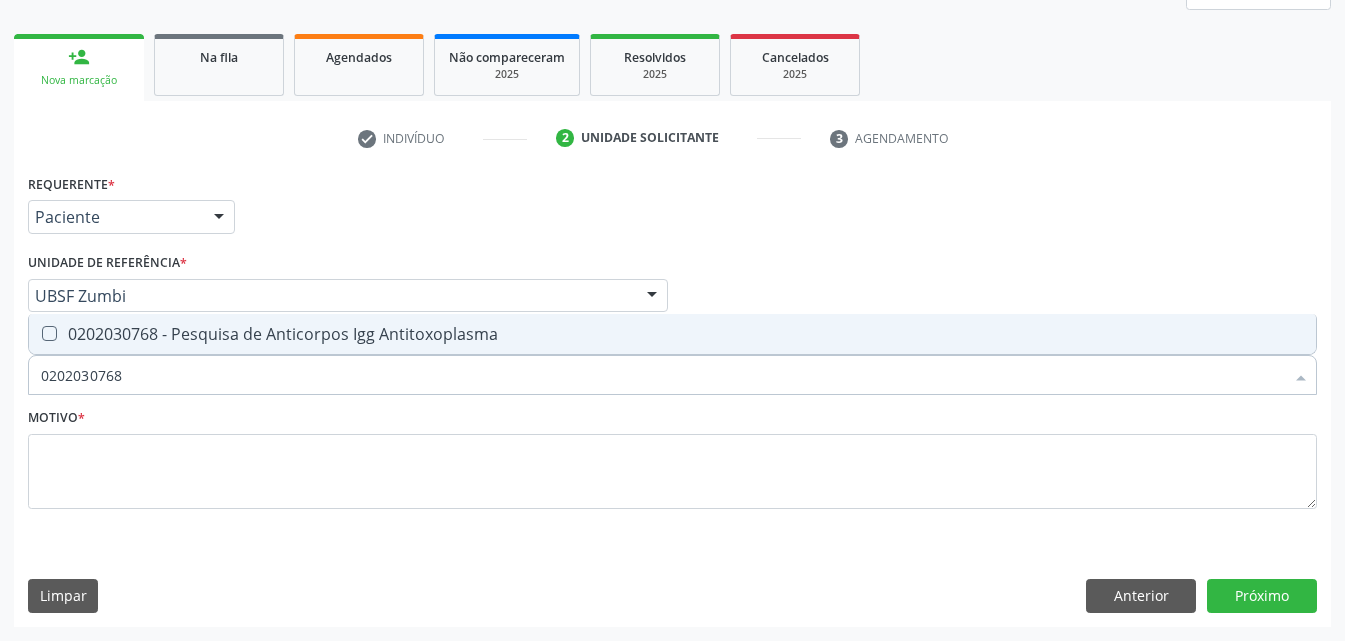 click at bounding box center (49, 333) 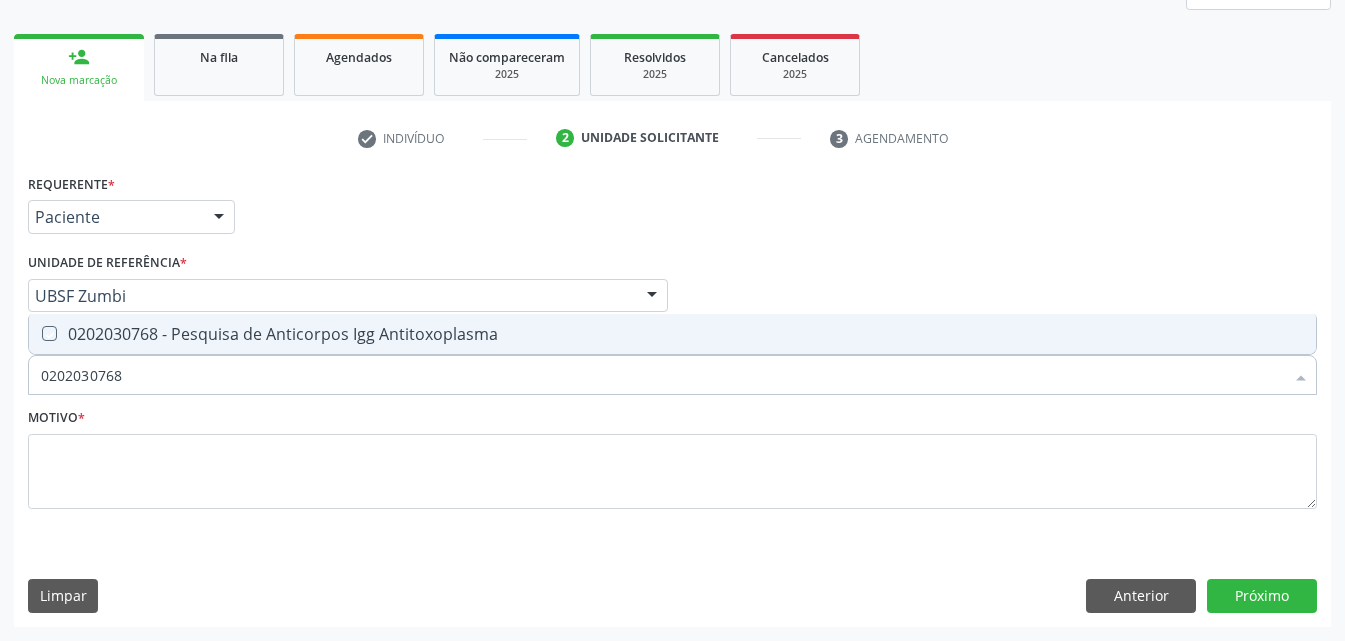 click at bounding box center [35, 333] 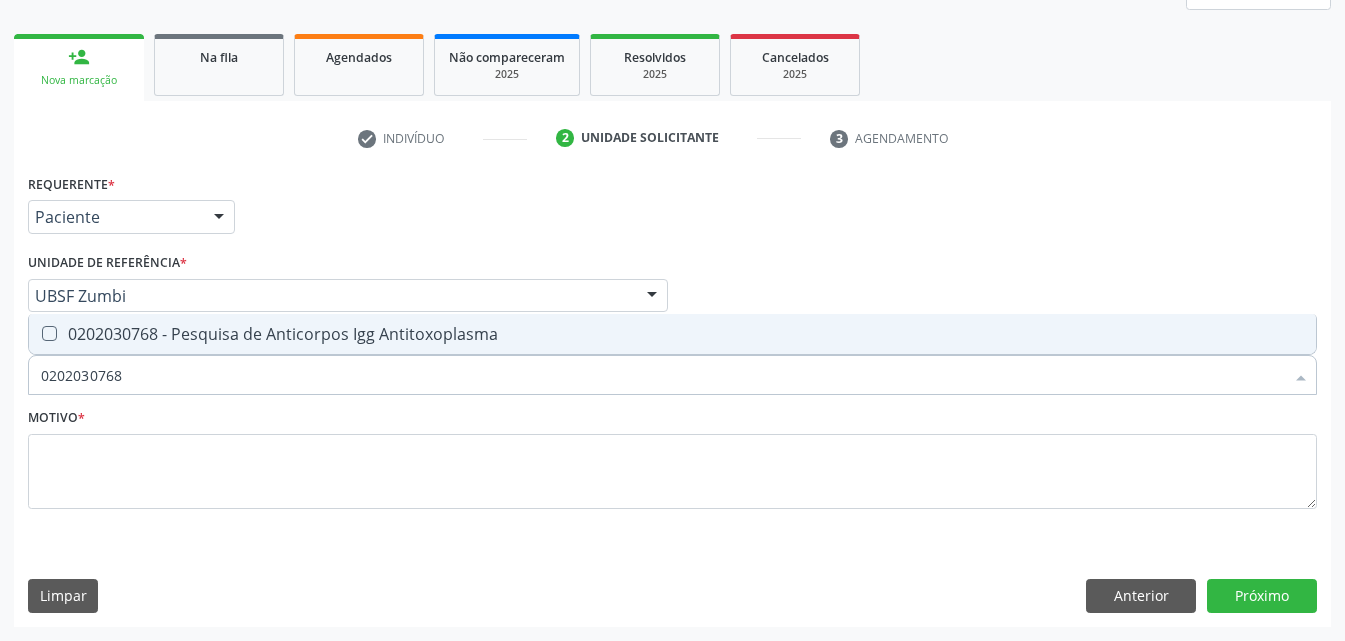 checkbox on "true" 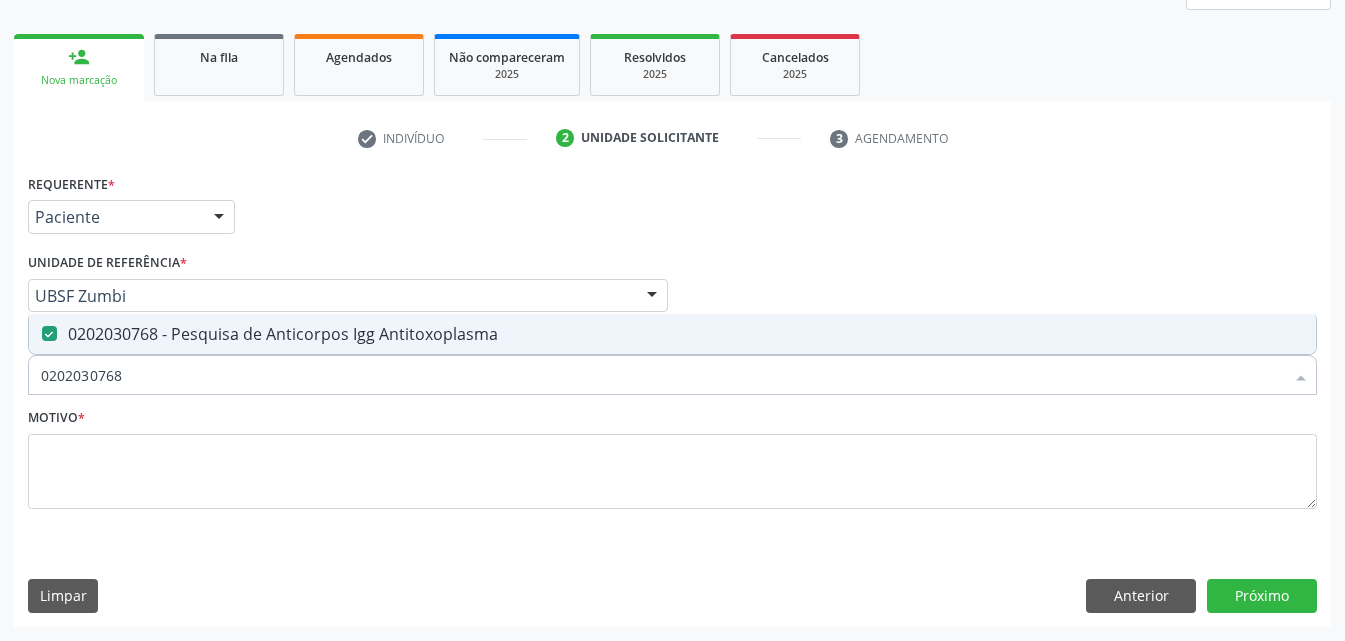 drag, startPoint x: 148, startPoint y: 380, endPoint x: 0, endPoint y: 433, distance: 157.20369 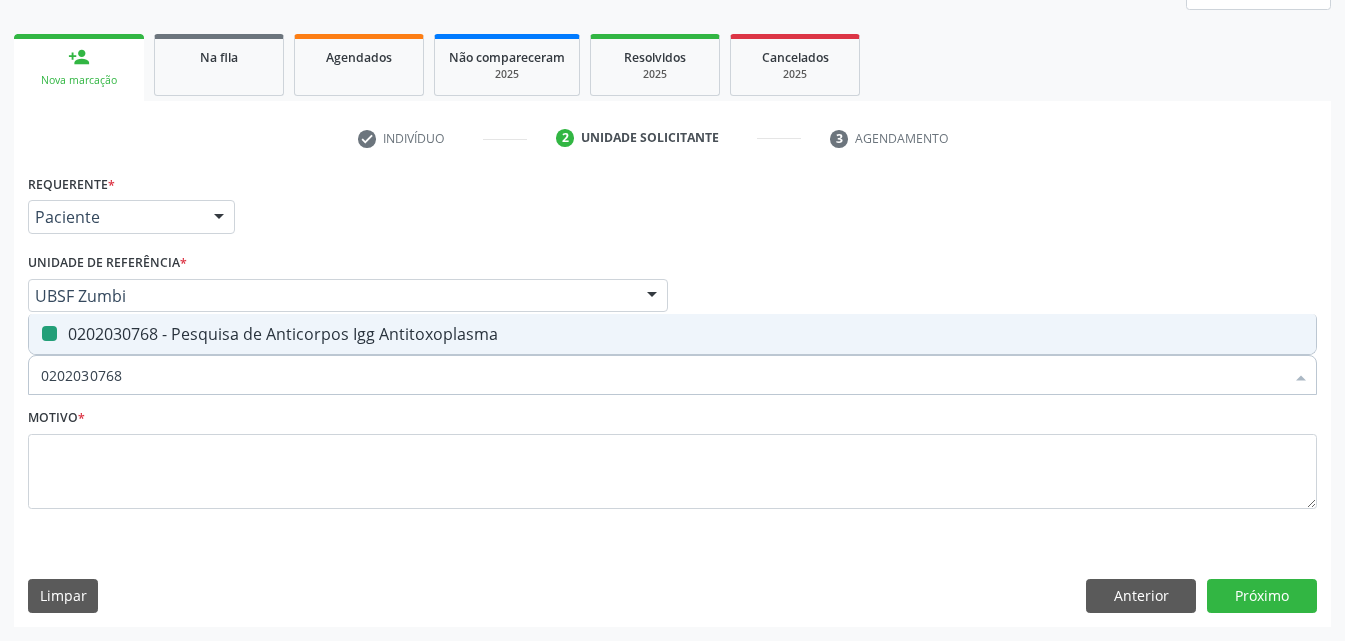 type 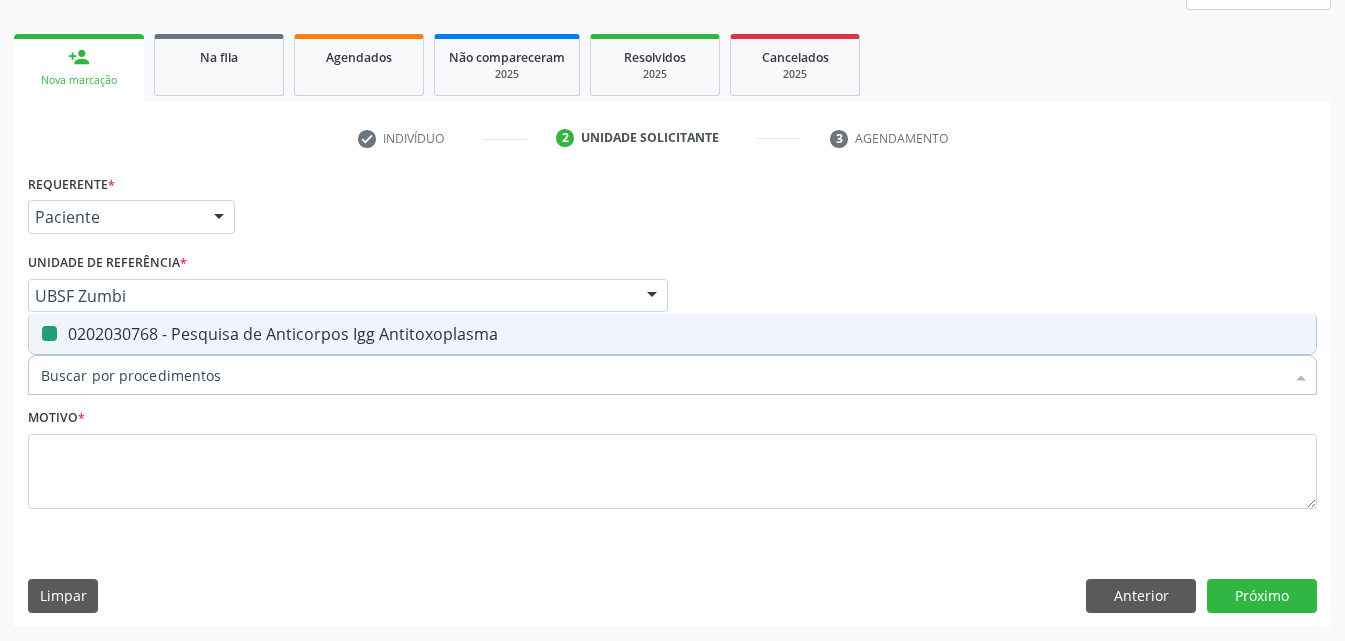 checkbox on "false" 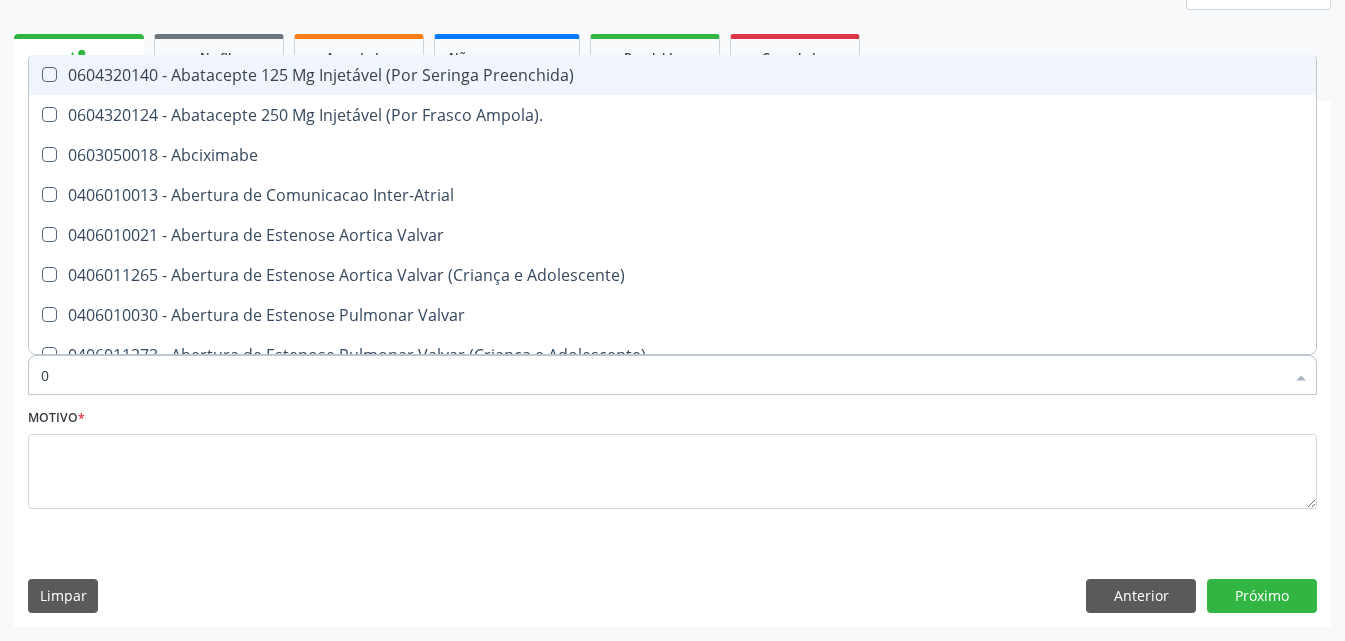 type on "02" 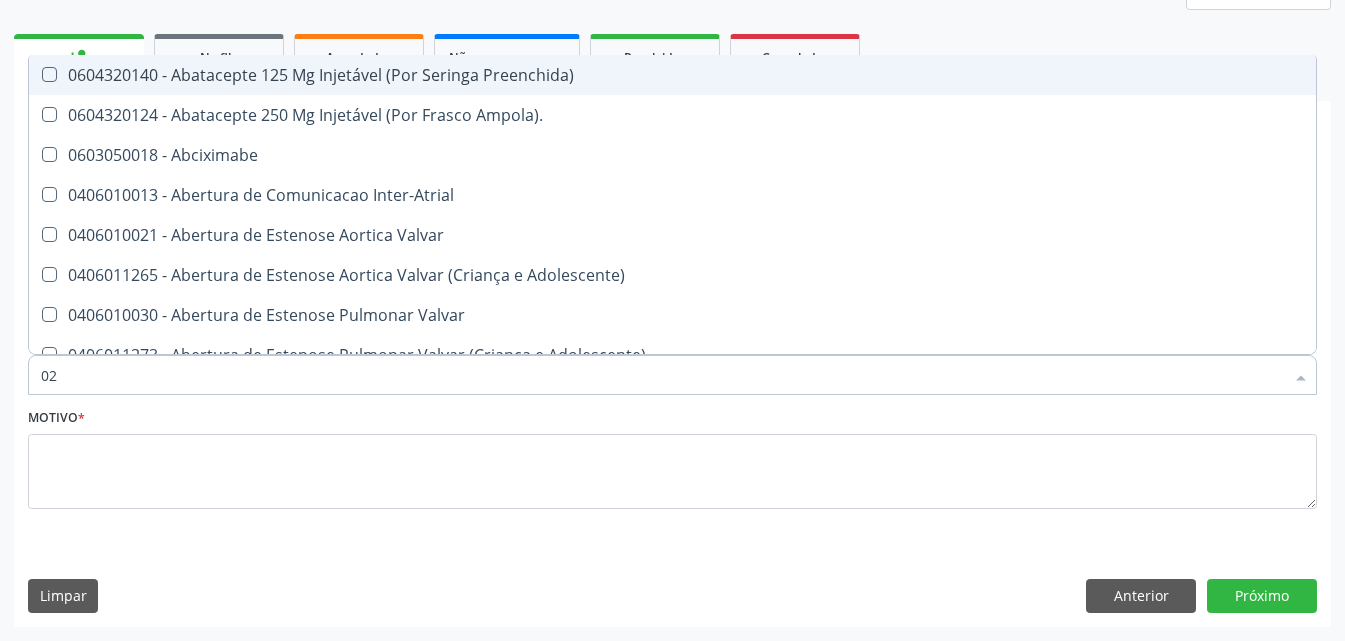 checkbox on "true" 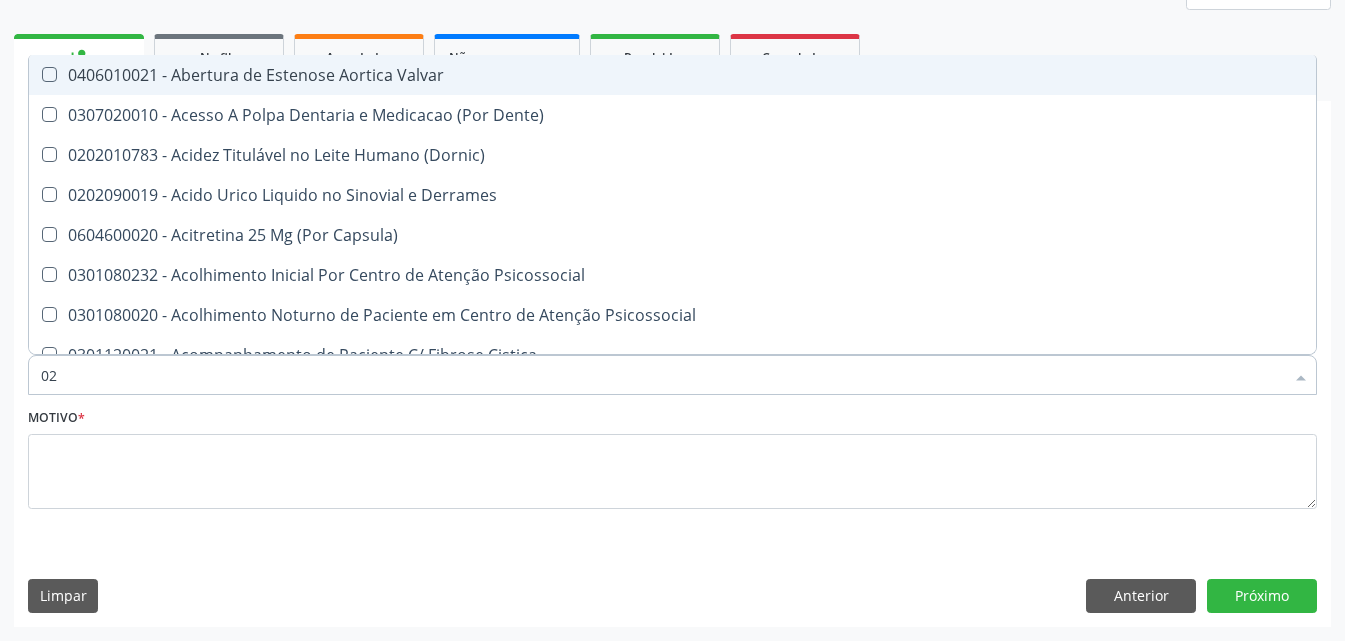 type on "020" 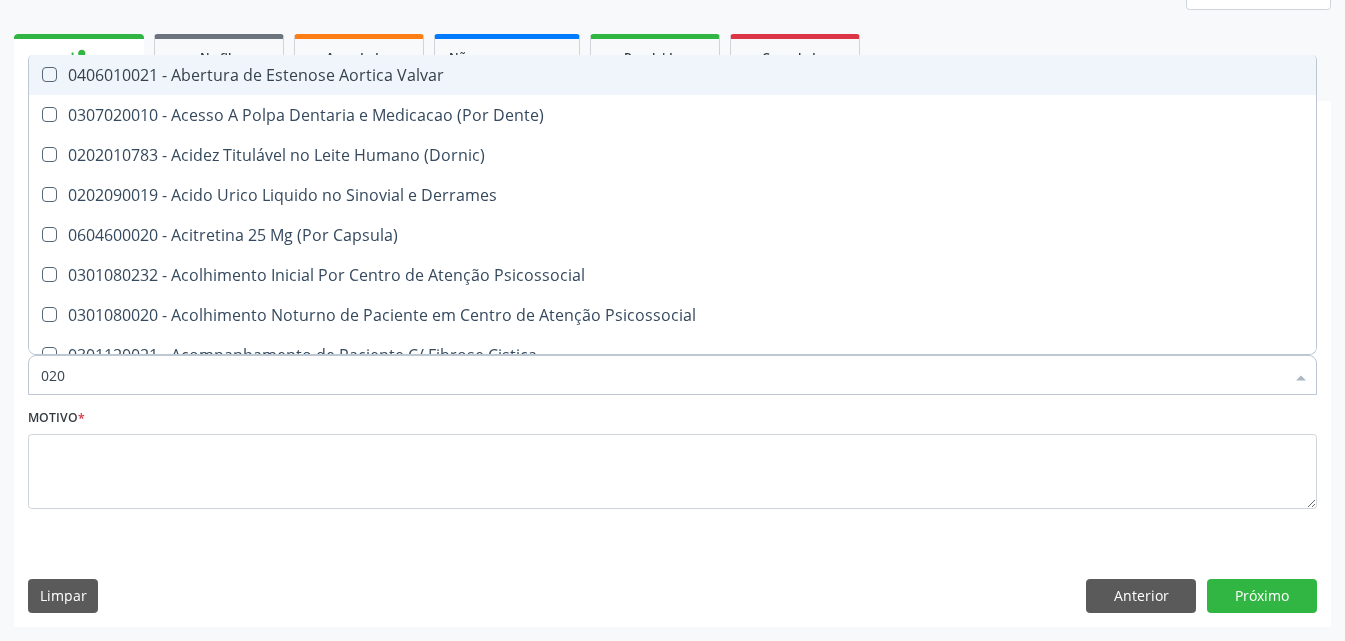 checkbox on "true" 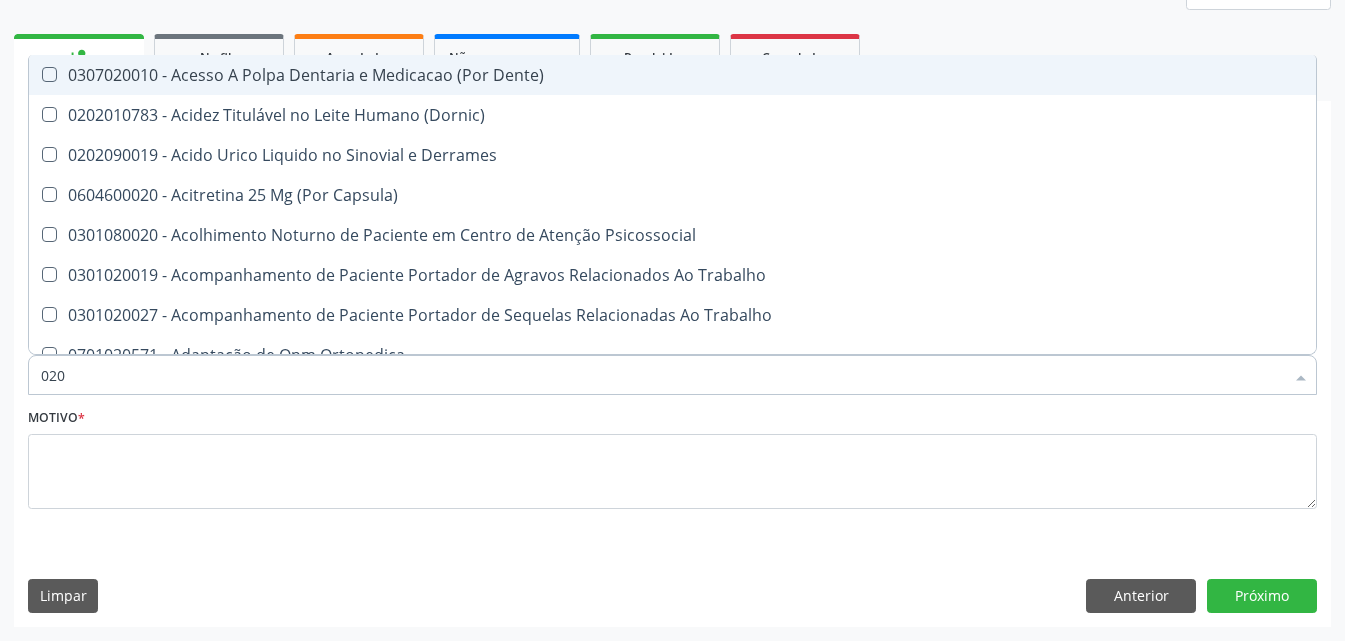 type on "0202" 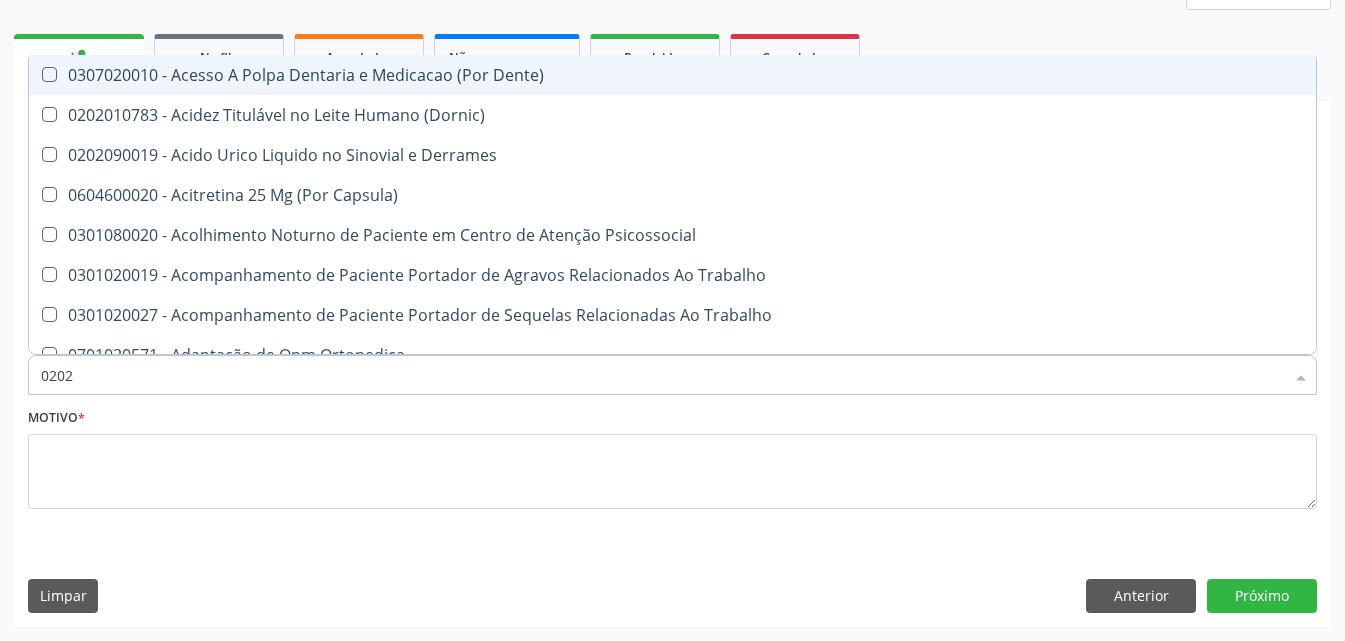 checkbox on "true" 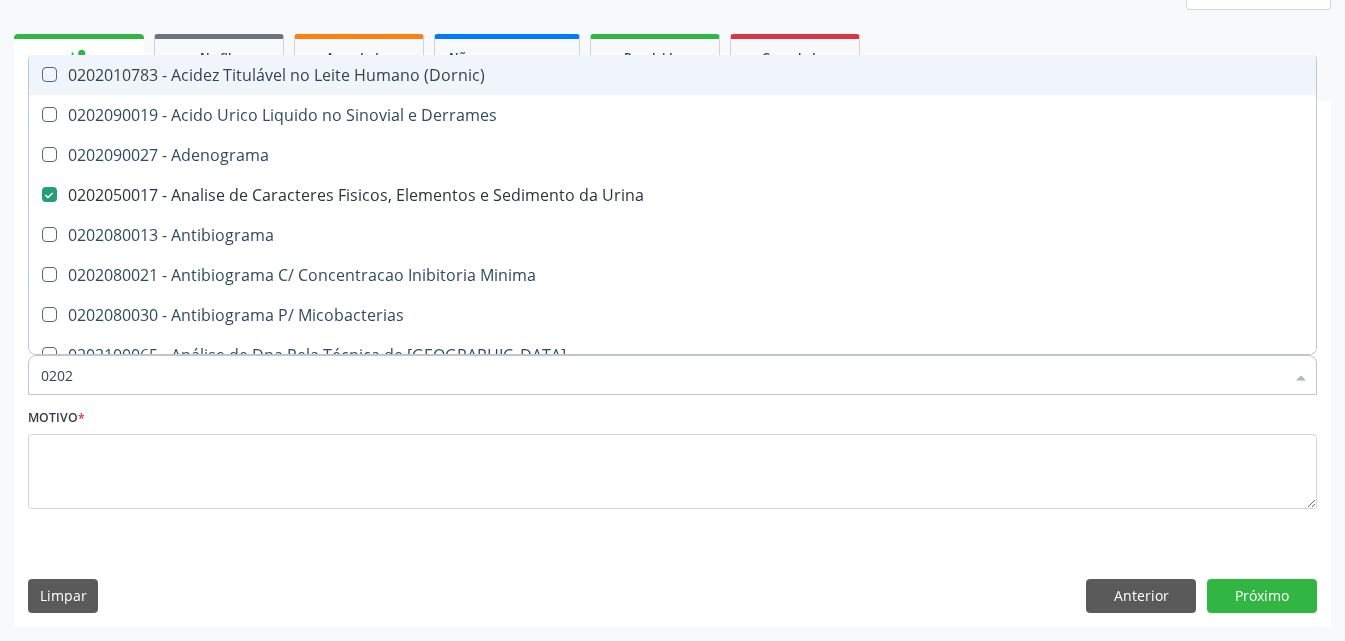 type on "02020" 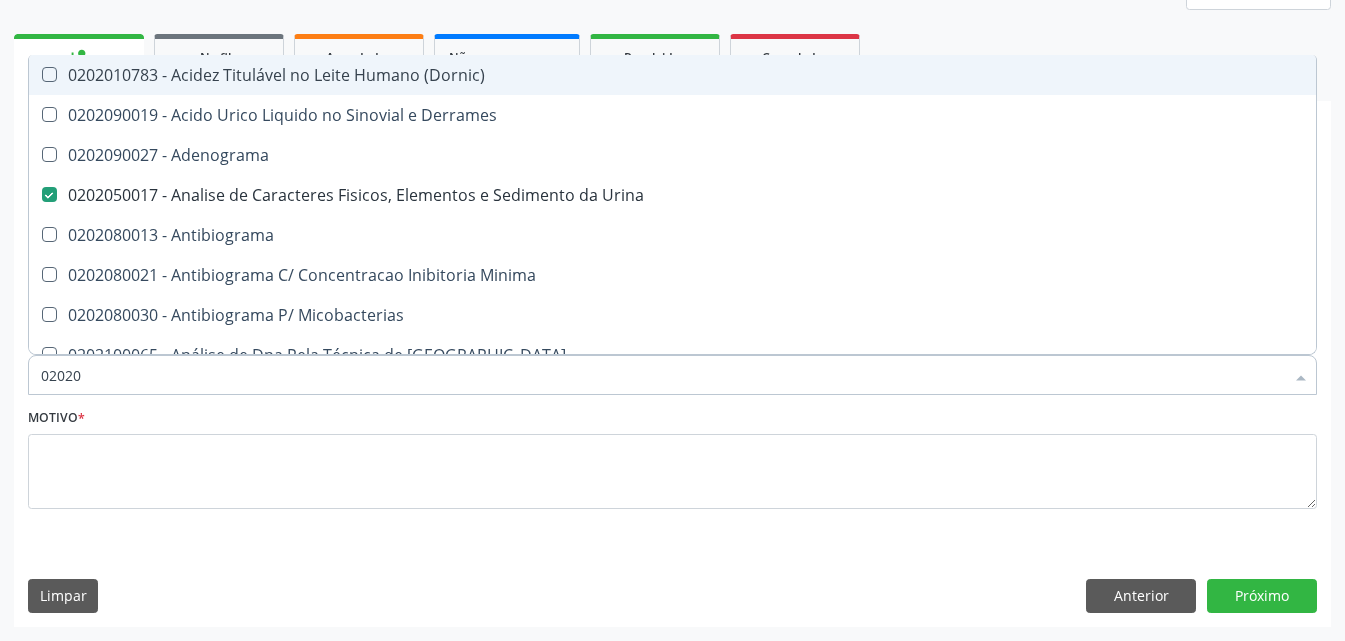checkbox on "true" 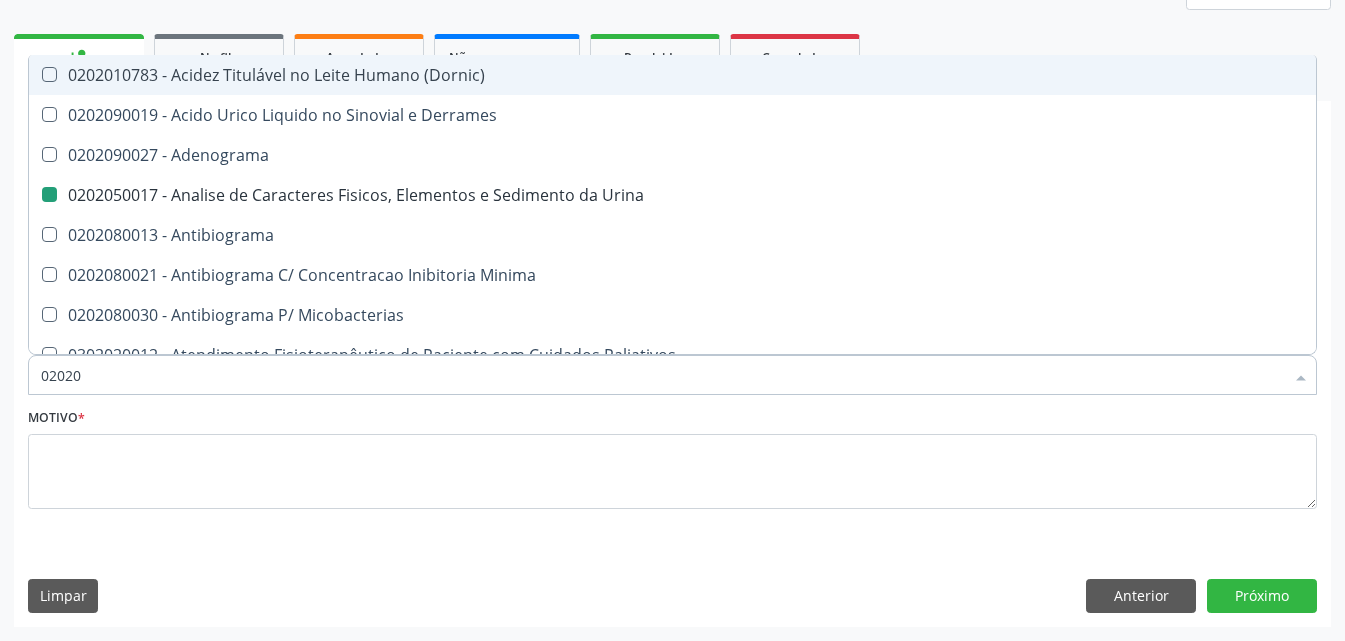 type on "020203" 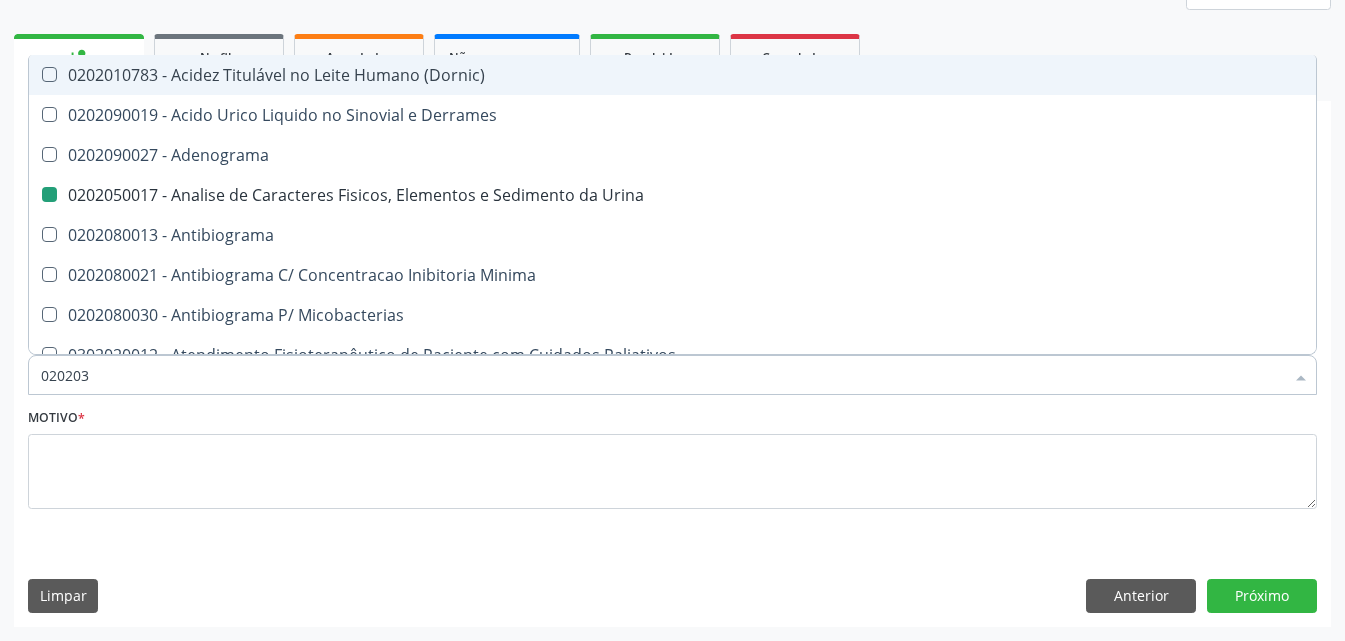 checkbox on "false" 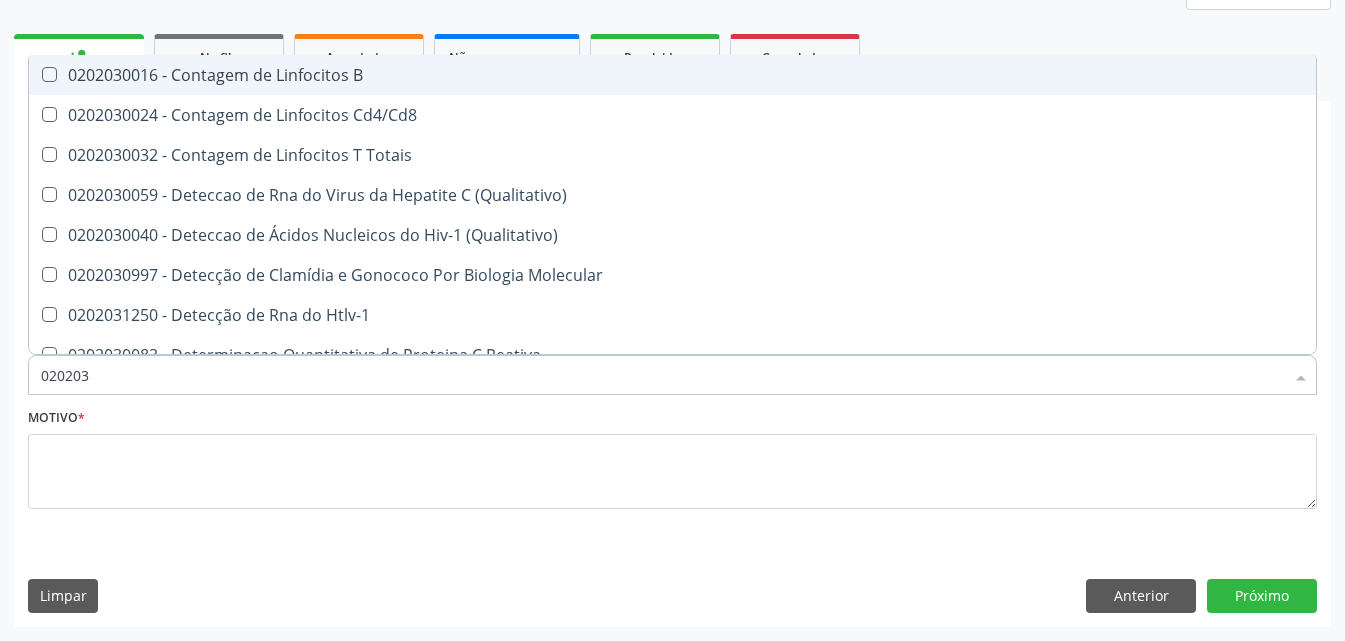 type on "0202030" 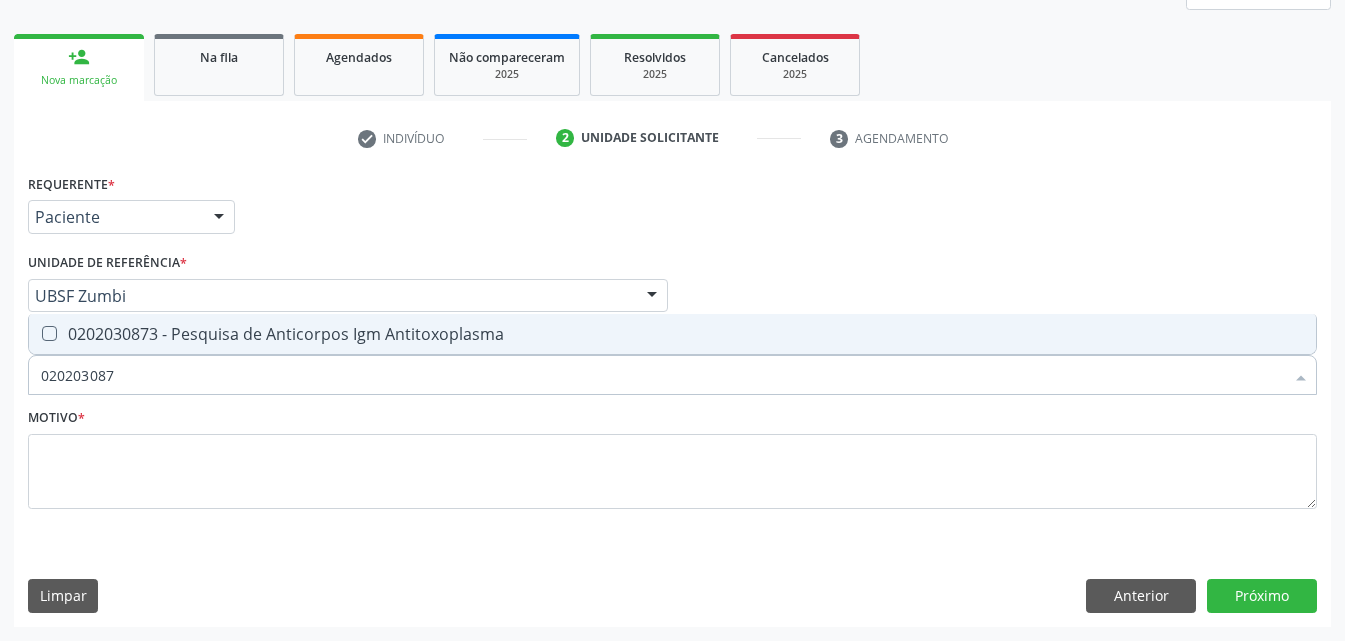 type on "0202030873" 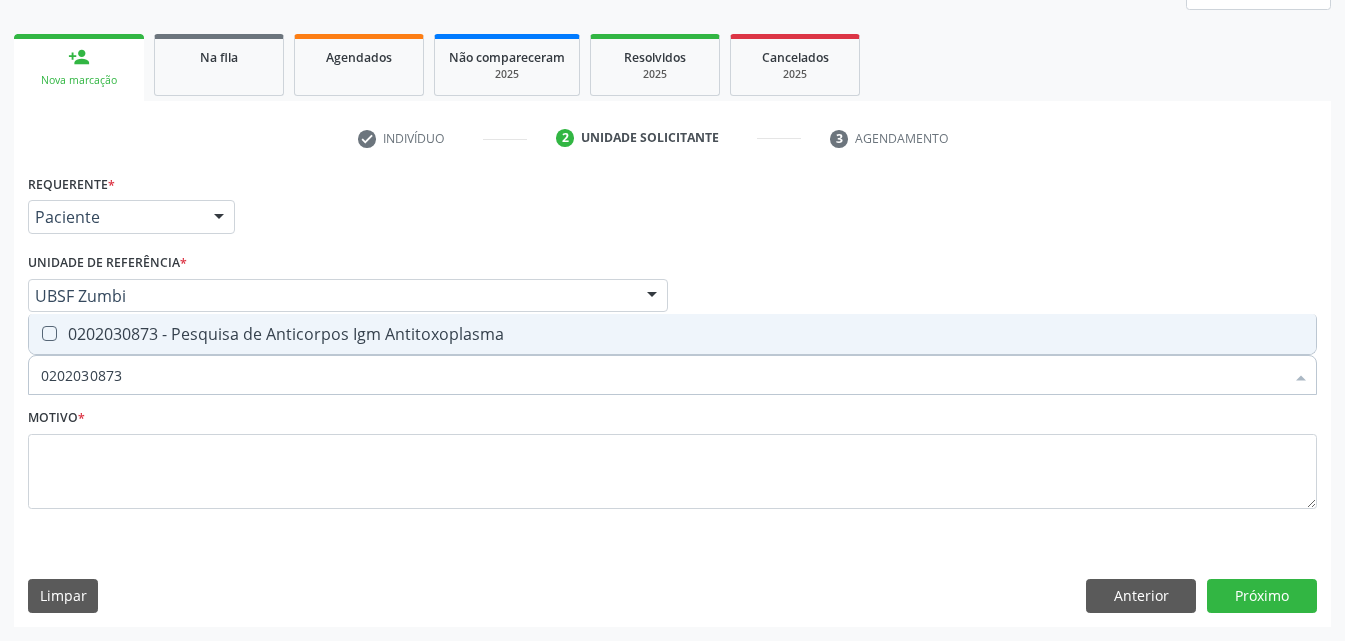 click on "0202030873 - Pesquisa de Anticorpos Igm Antitoxoplasma" at bounding box center [672, 334] 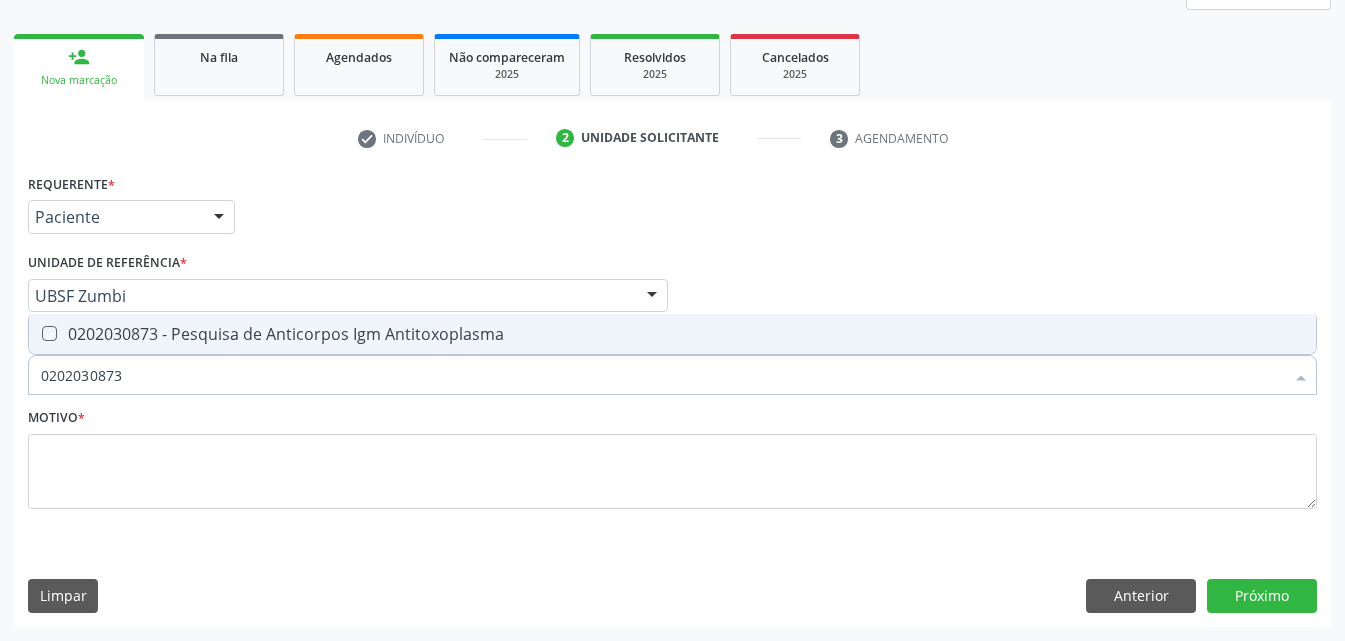 checkbox on "true" 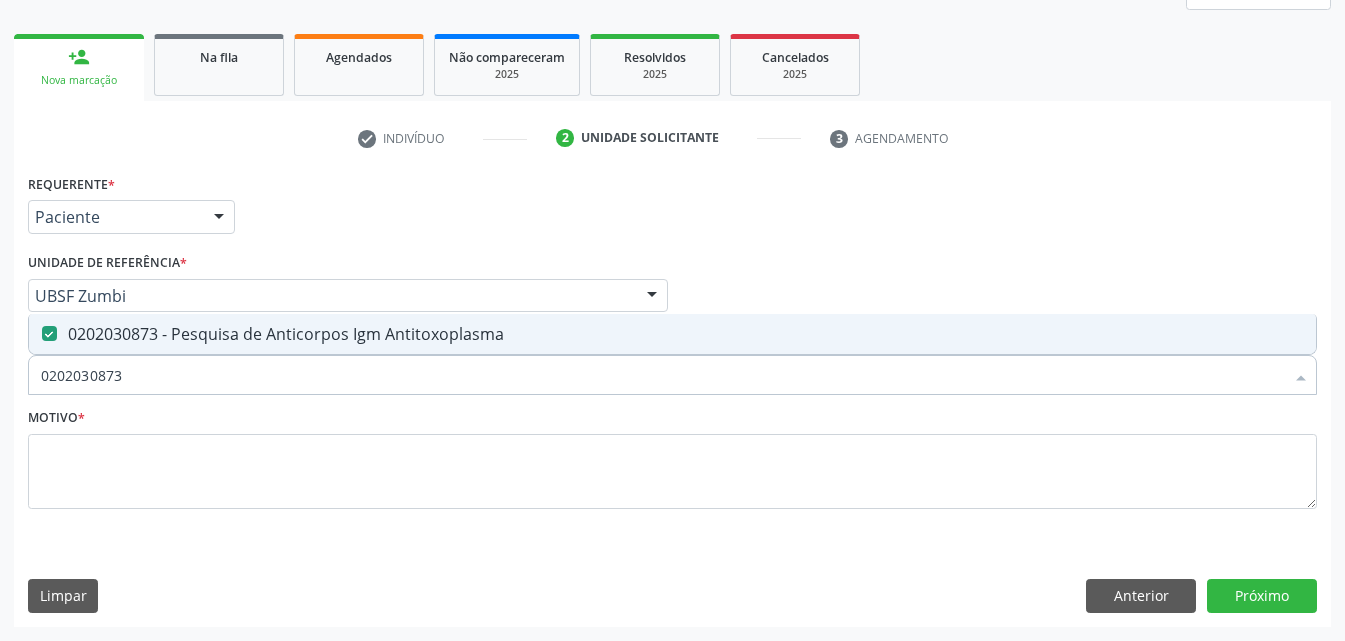 drag, startPoint x: 165, startPoint y: 376, endPoint x: 0, endPoint y: 477, distance: 193.45801 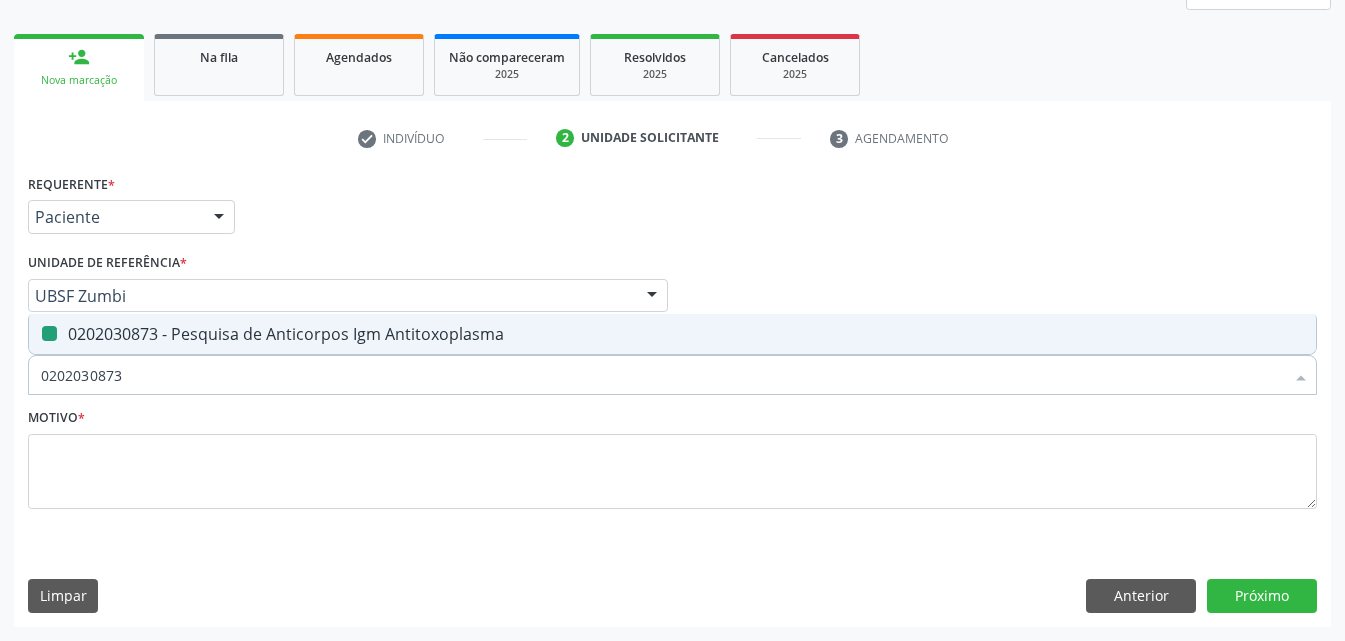 type 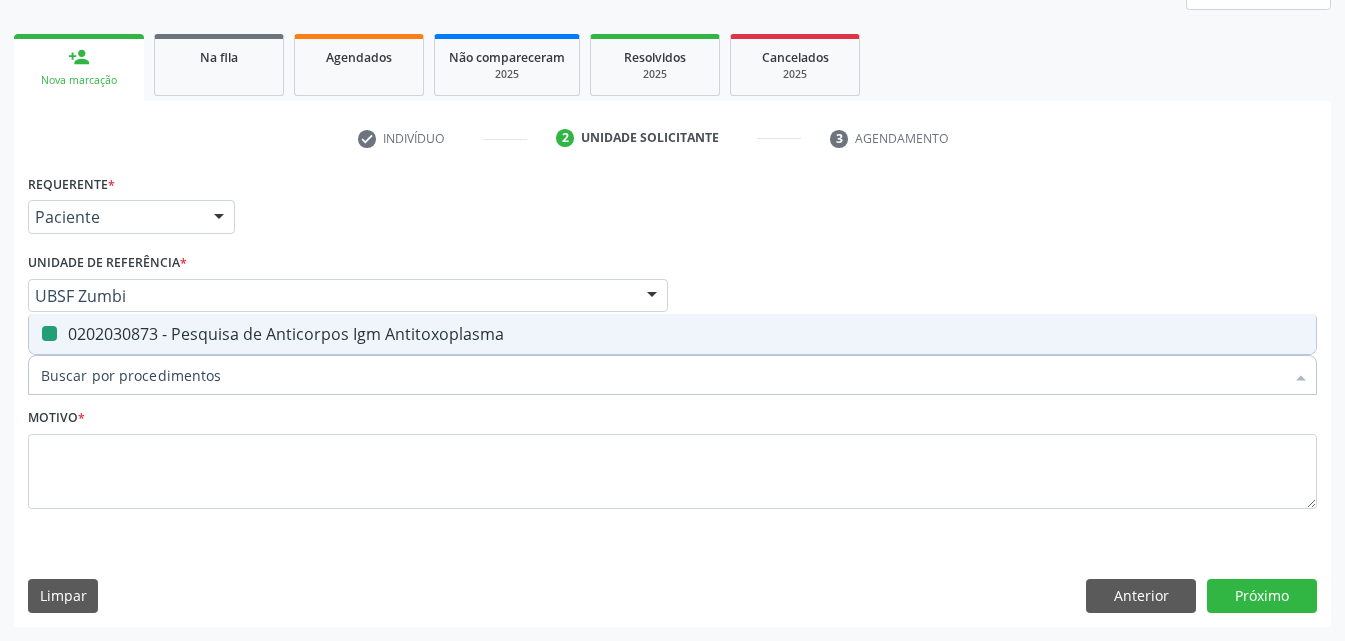 checkbox on "false" 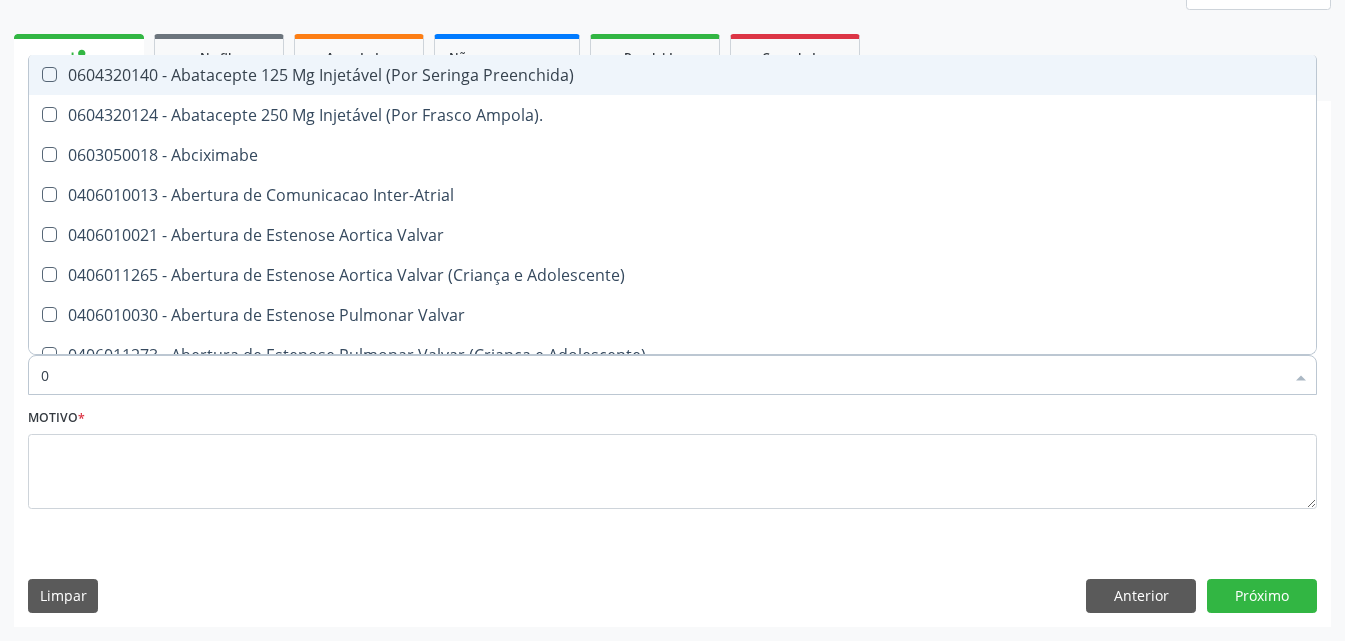 type on "02" 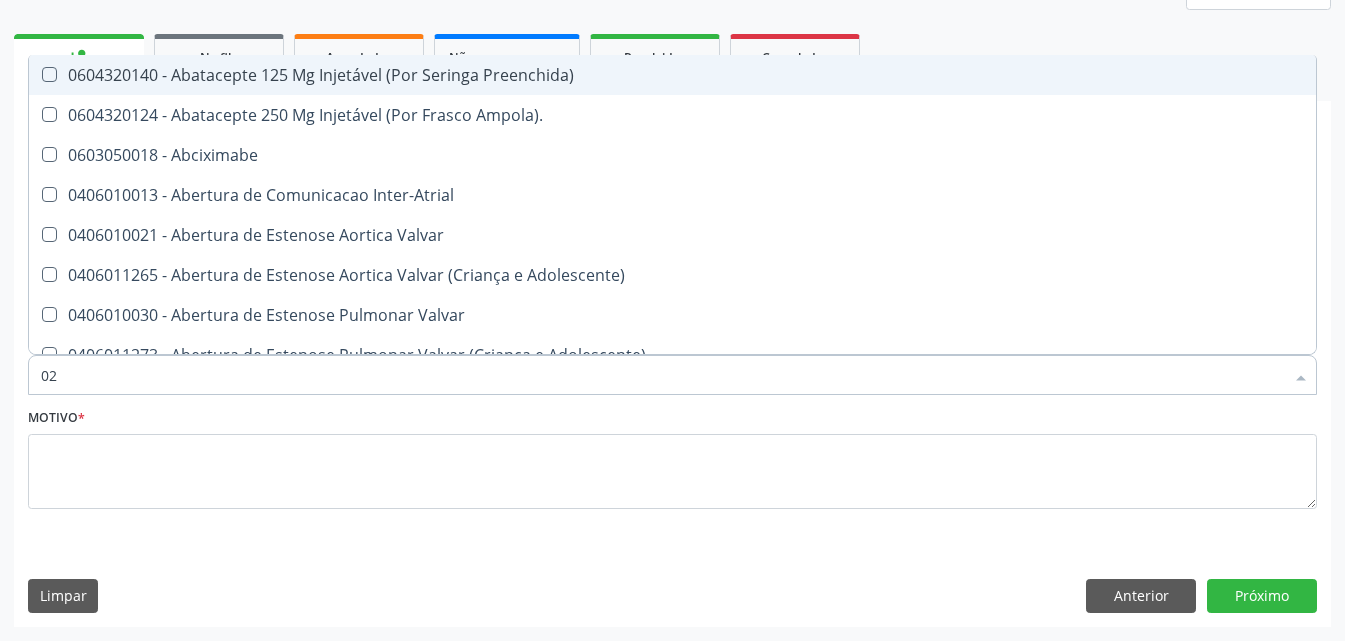 checkbox on "true" 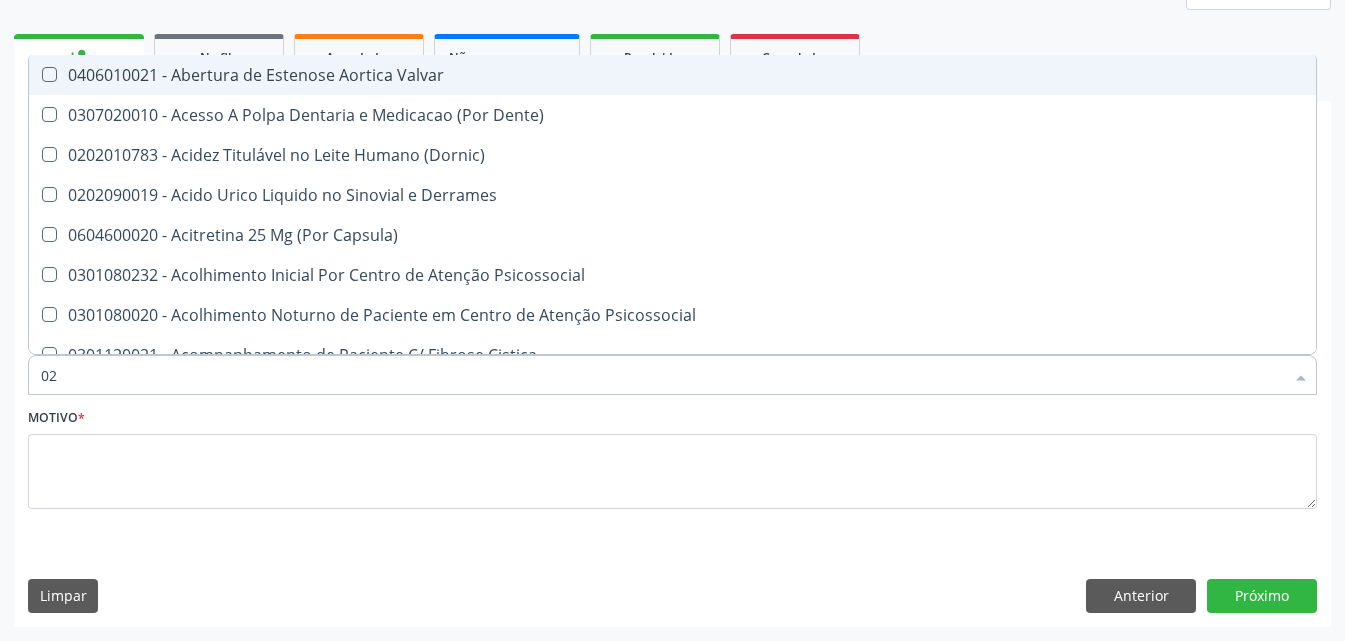 type on "020" 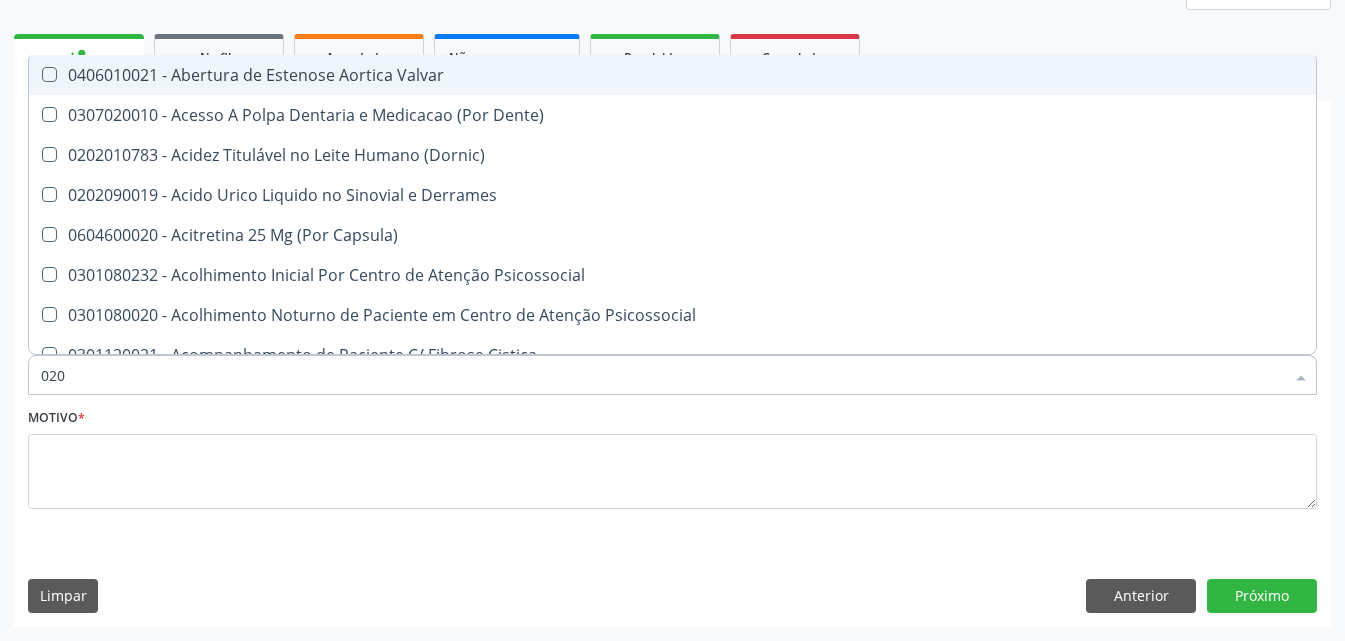 checkbox on "true" 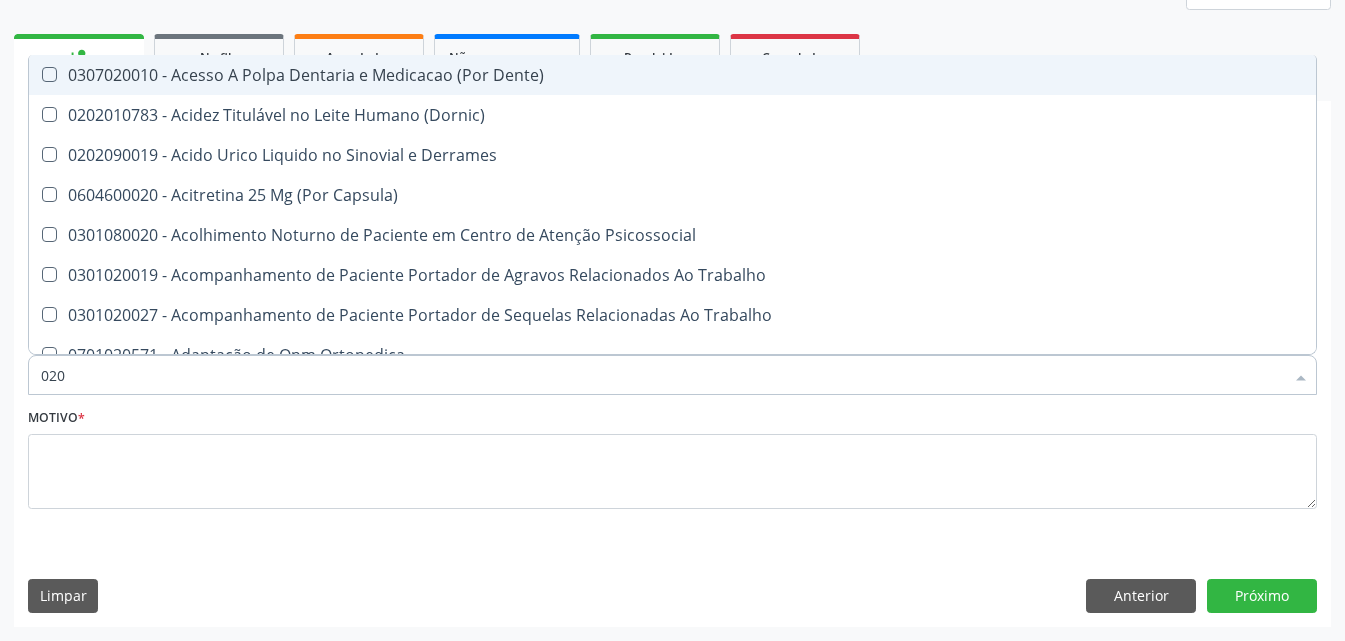 type on "0202" 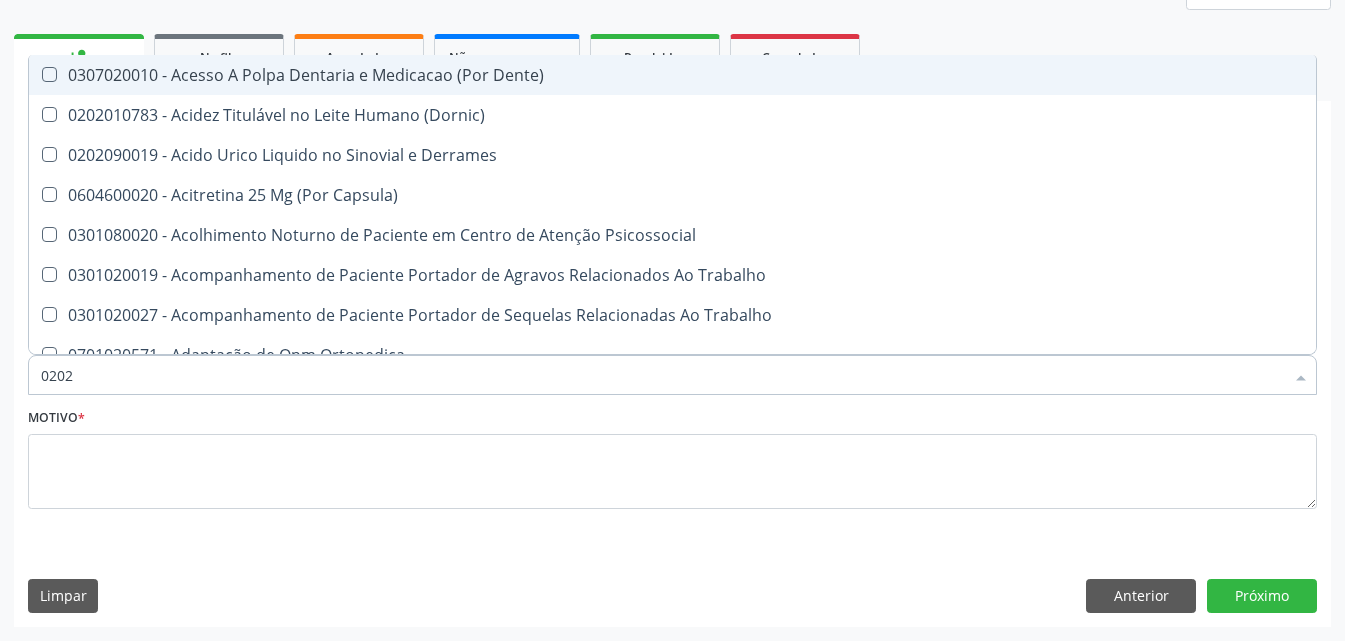 checkbox on "true" 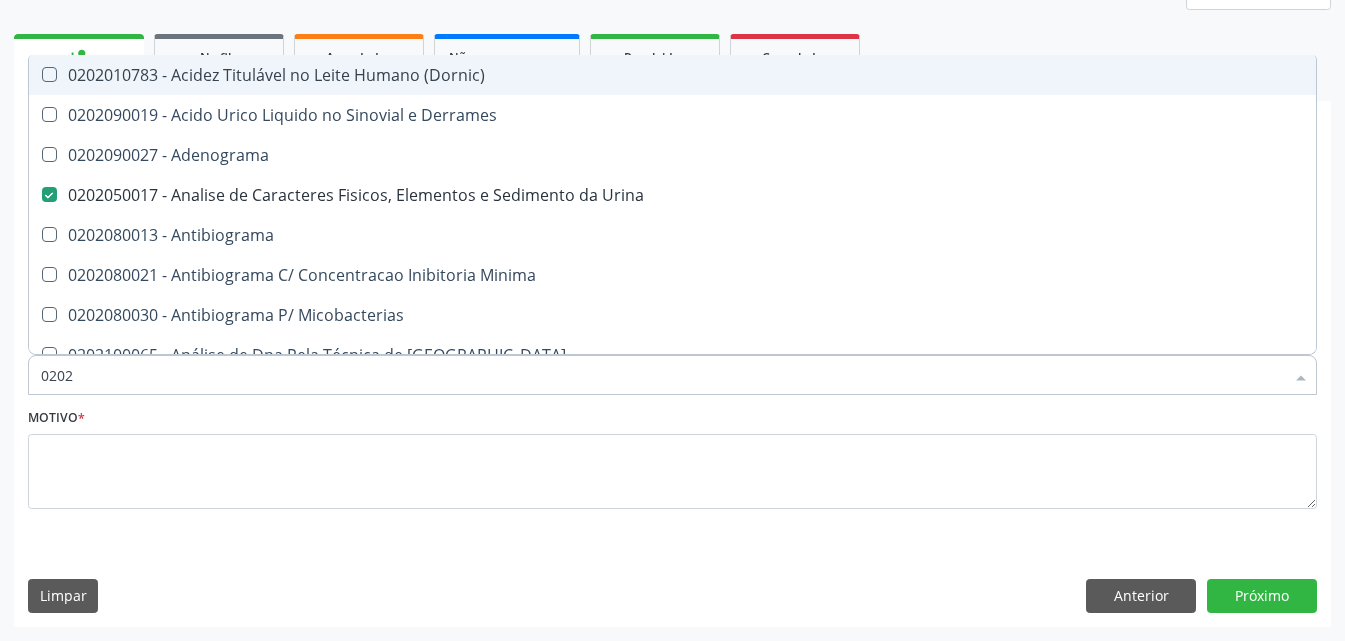 type on "02020" 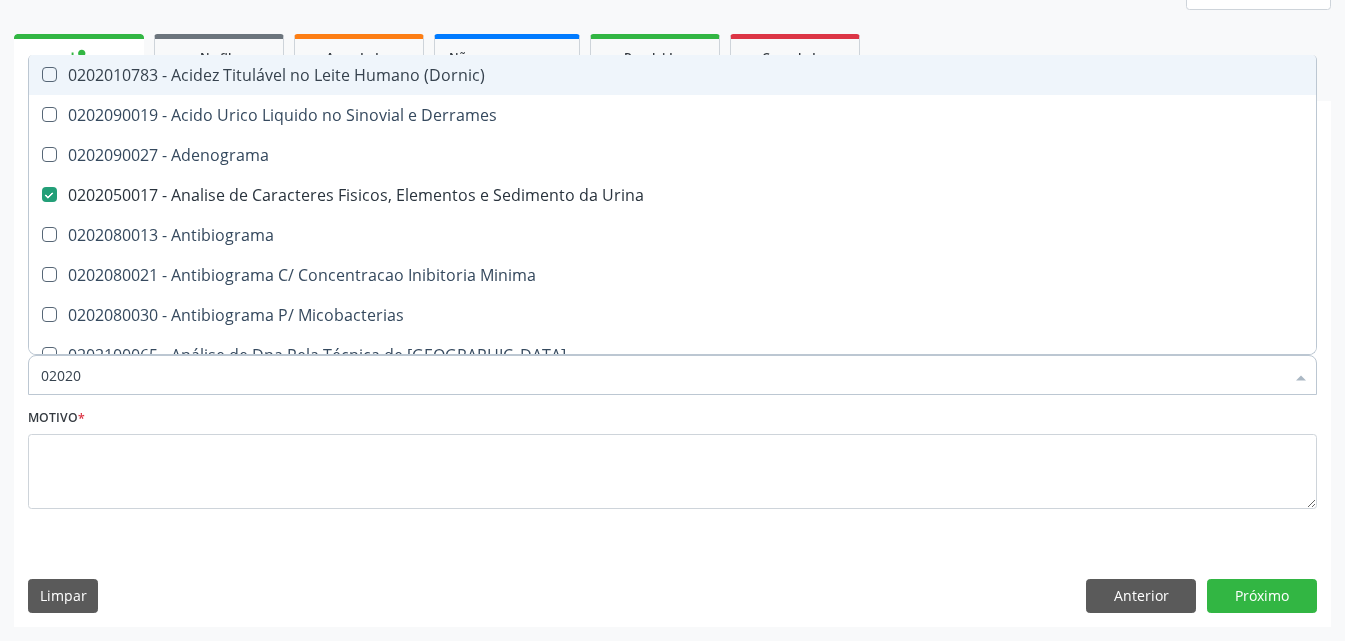 checkbox on "true" 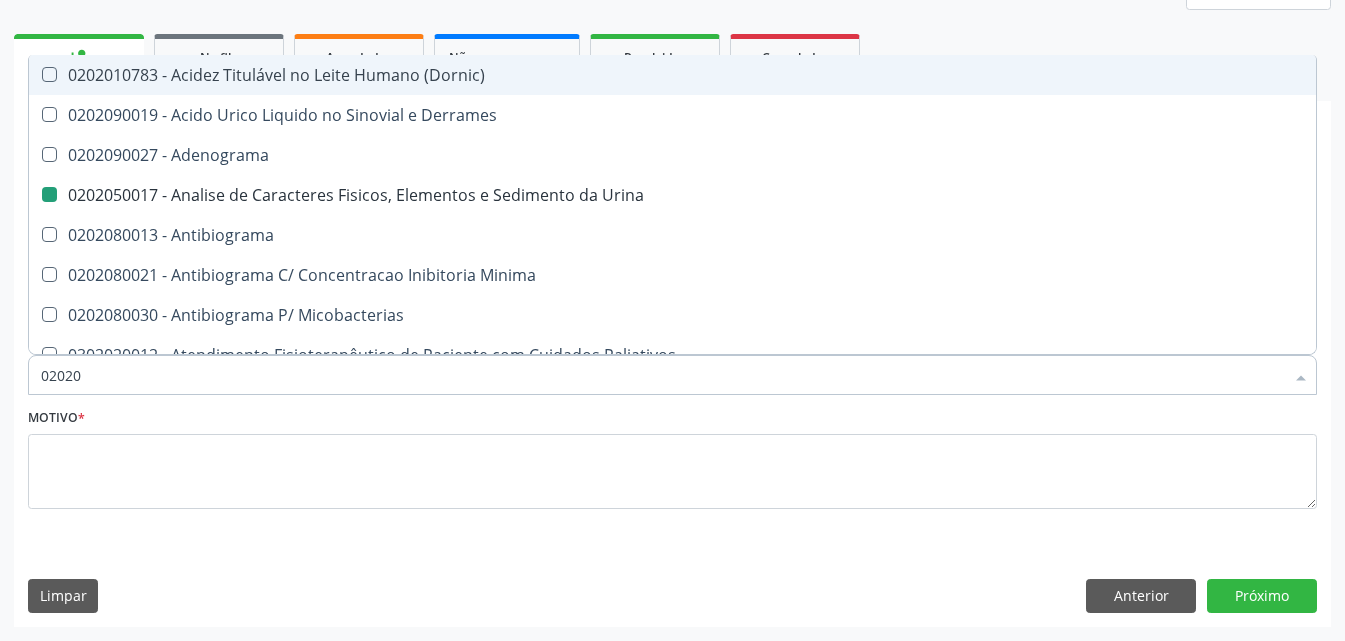 type on "020203" 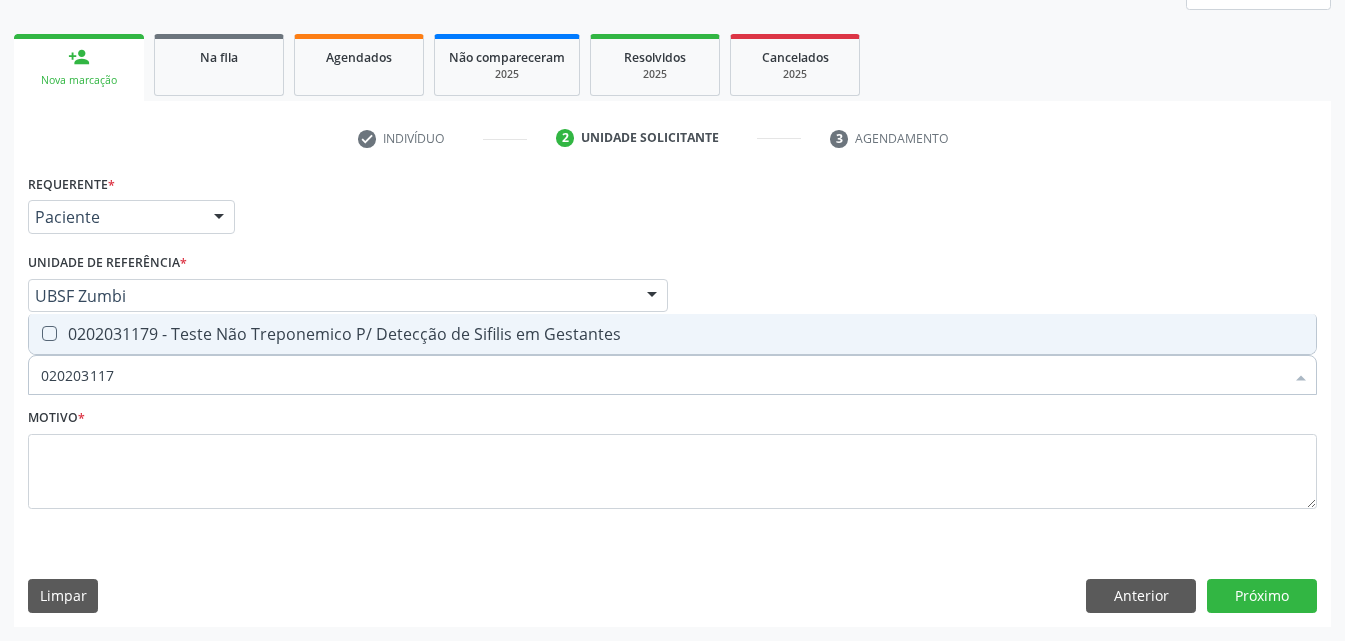 type on "0202031179" 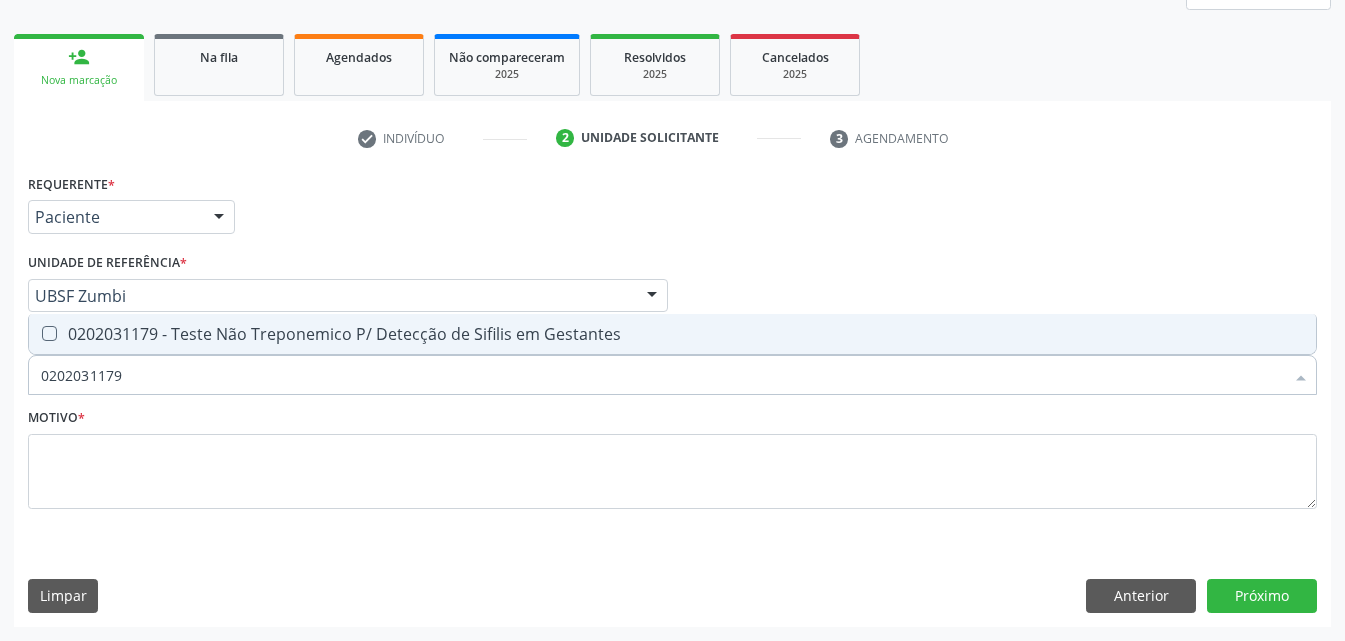 click on "0202031179 - Teste Não Treponemico P/ Detecção de Sifilis em Gestantes" at bounding box center [672, 334] 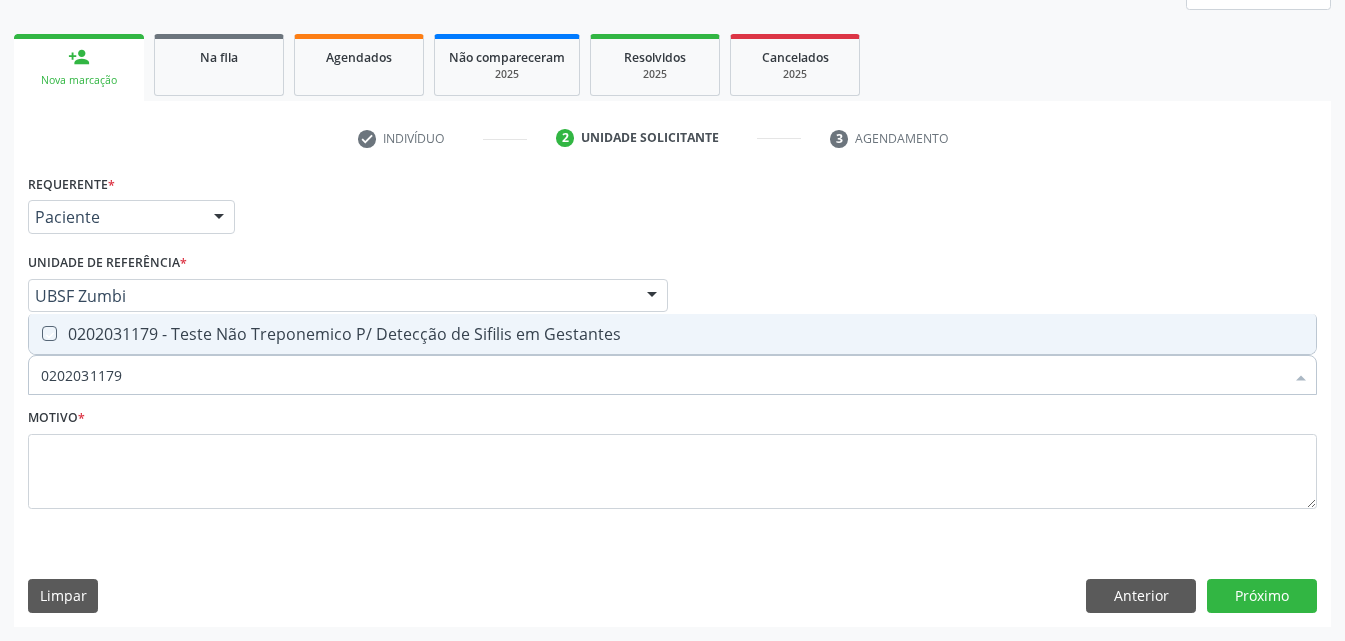 checkbox on "true" 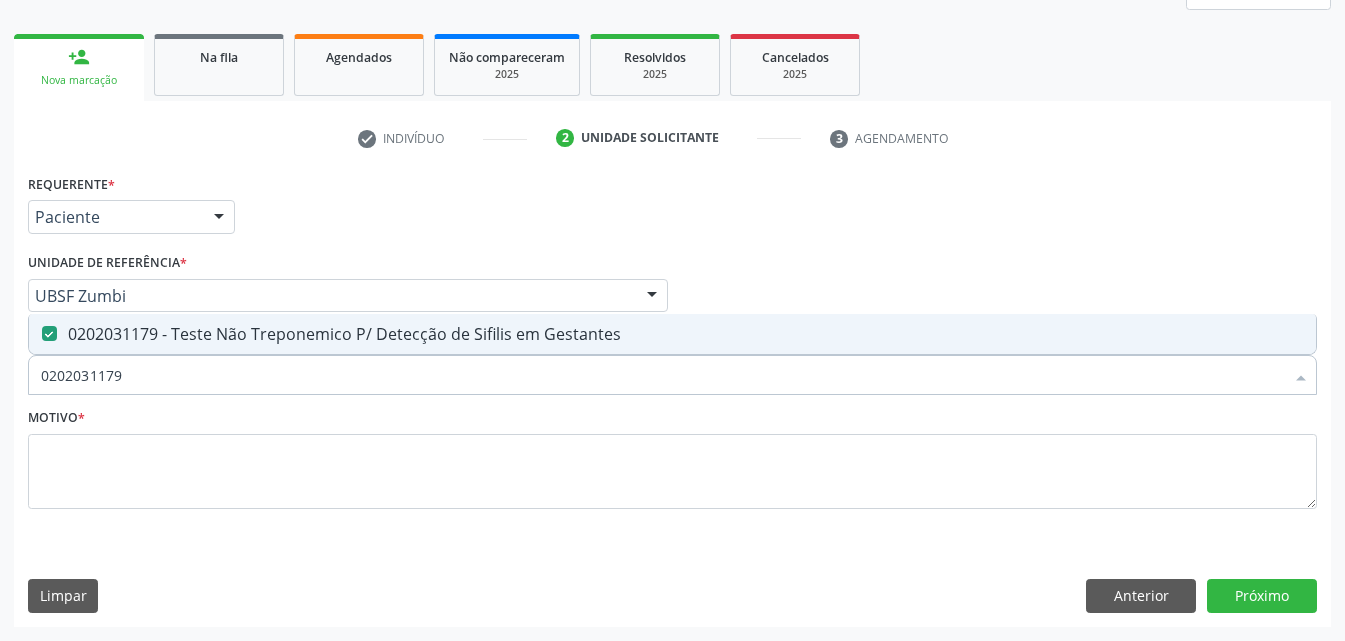 drag, startPoint x: 132, startPoint y: 361, endPoint x: 0, endPoint y: 434, distance: 150.84097 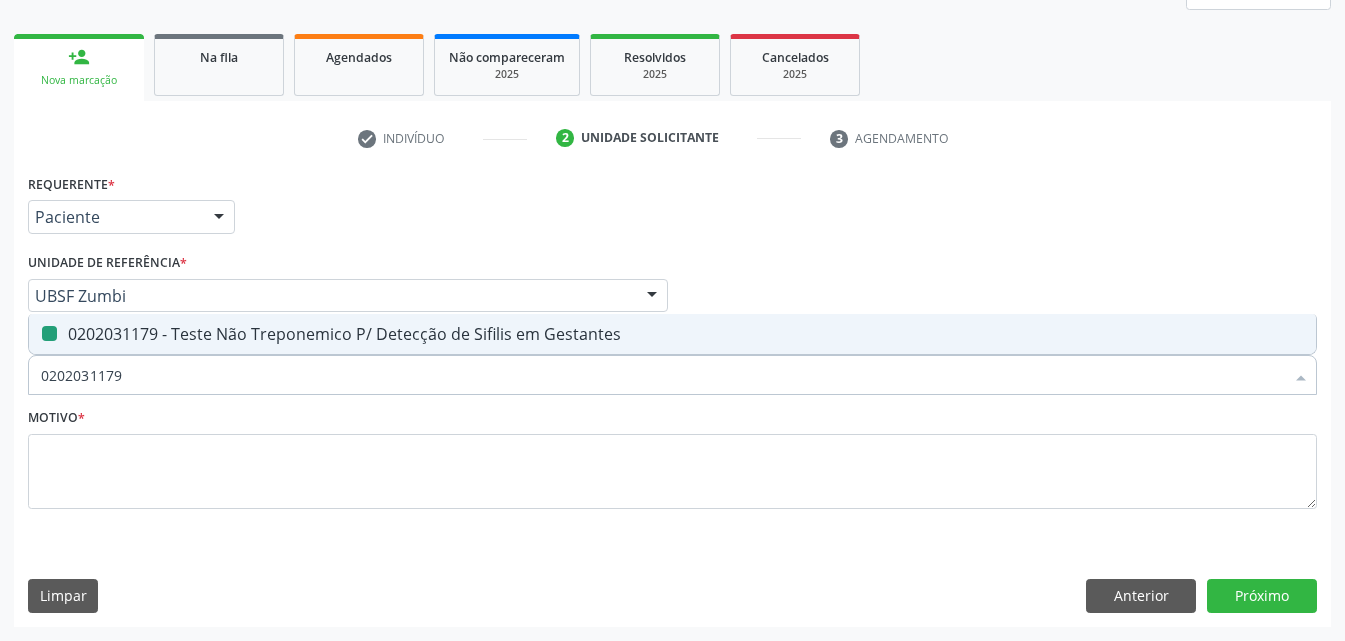 type 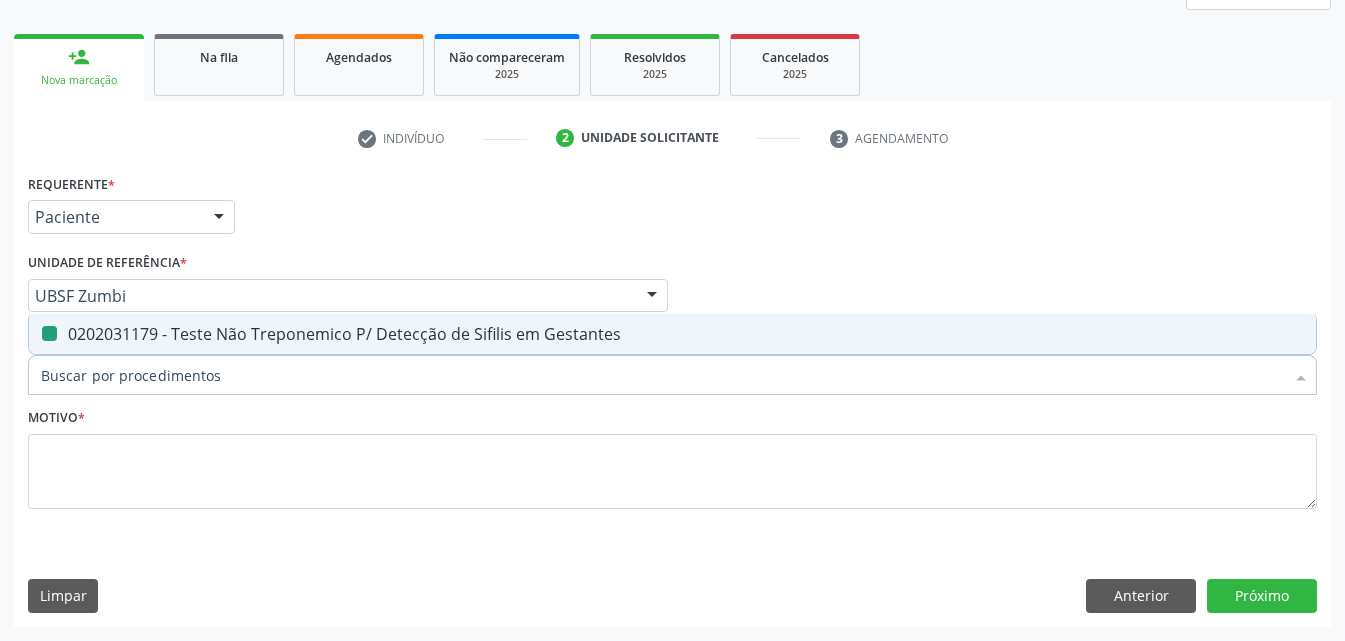 checkbox on "false" 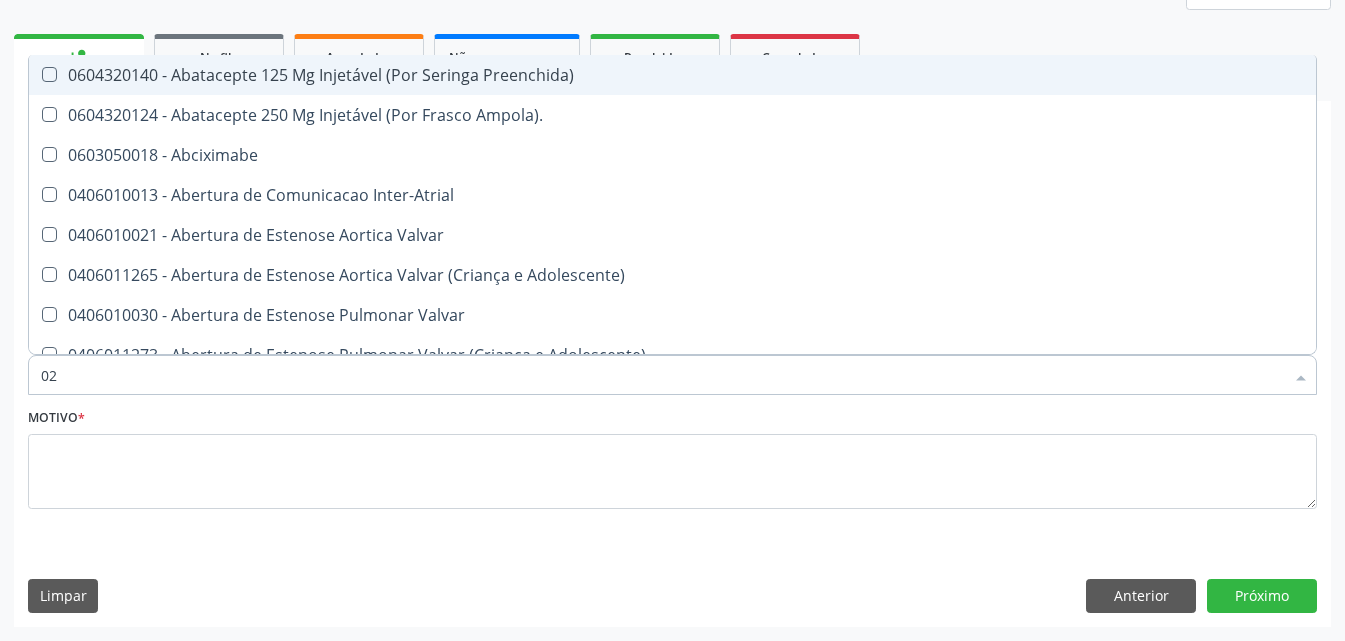 type on "020" 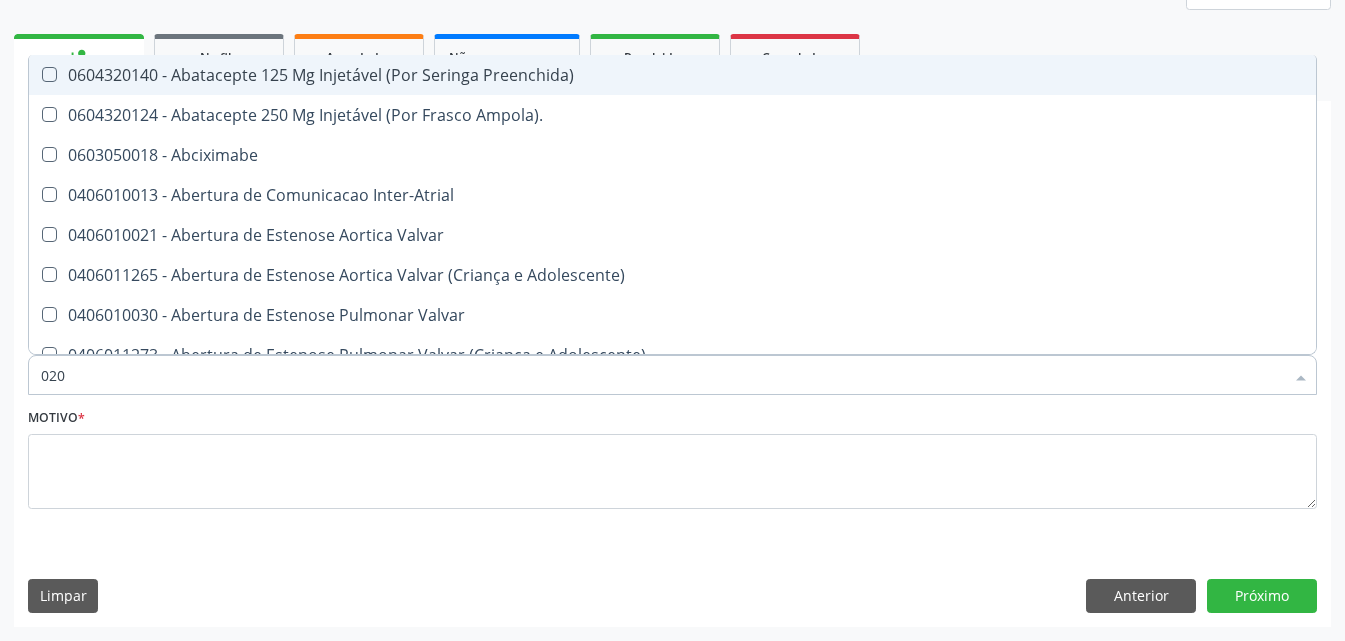 checkbox on "true" 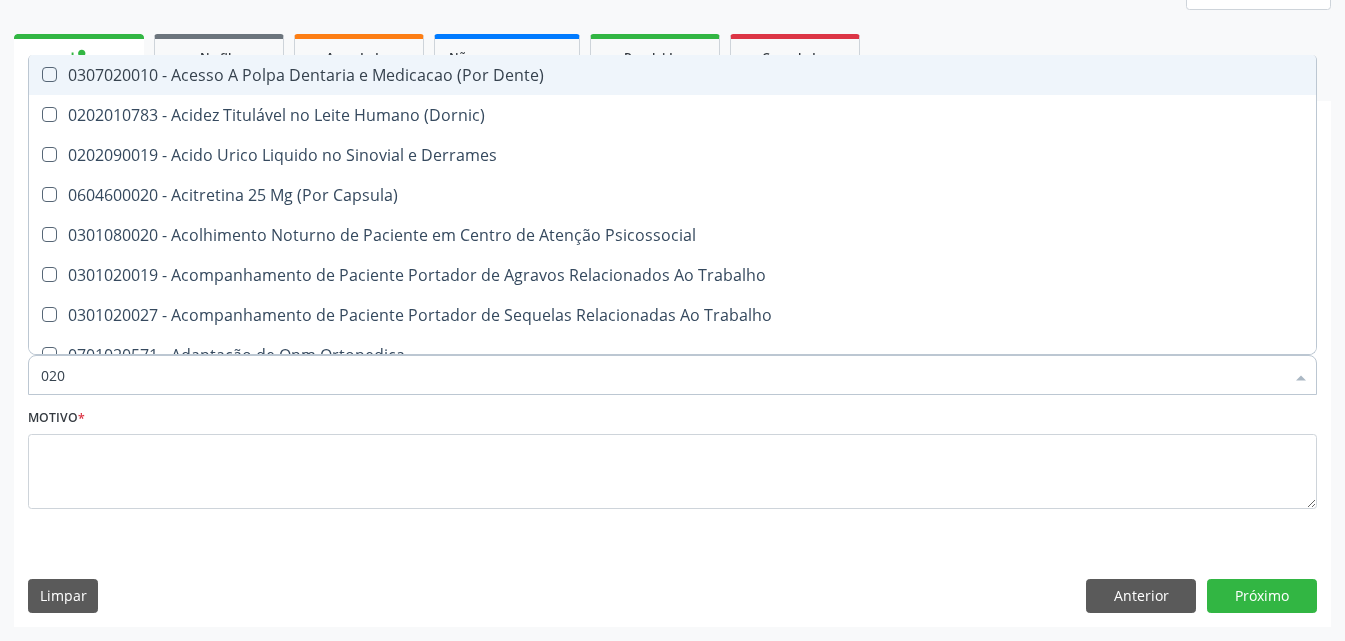 type on "02" 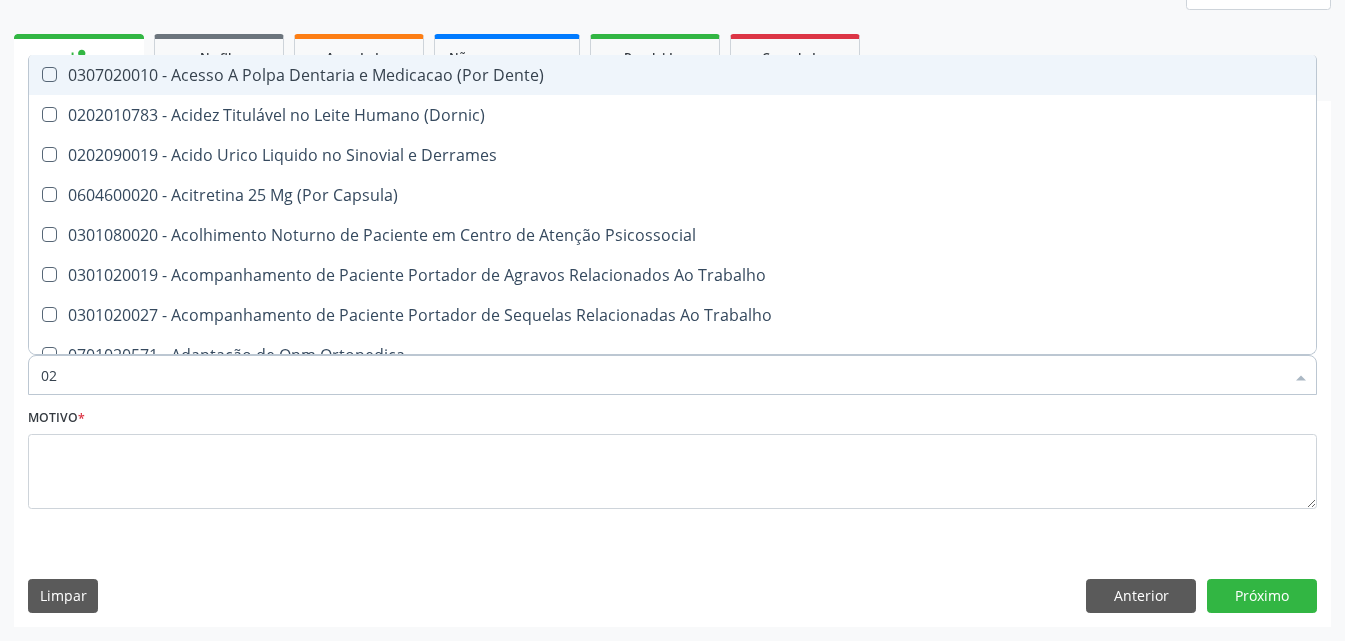 checkbox on "false" 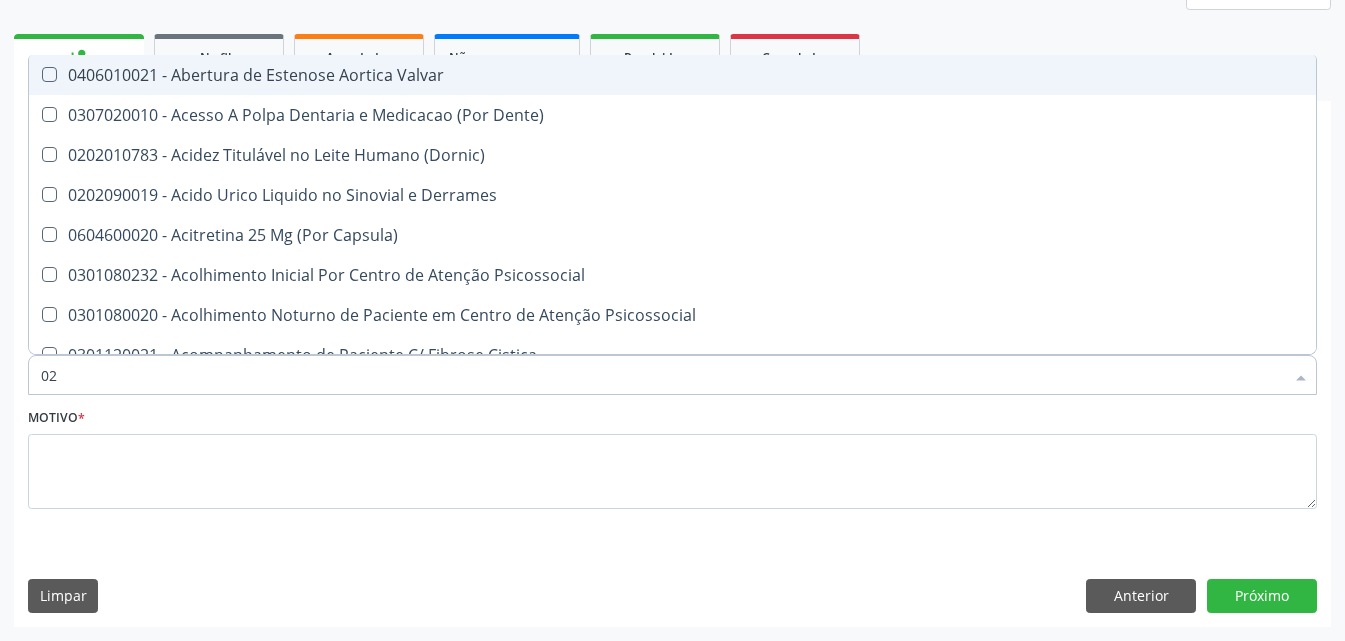 type on "021" 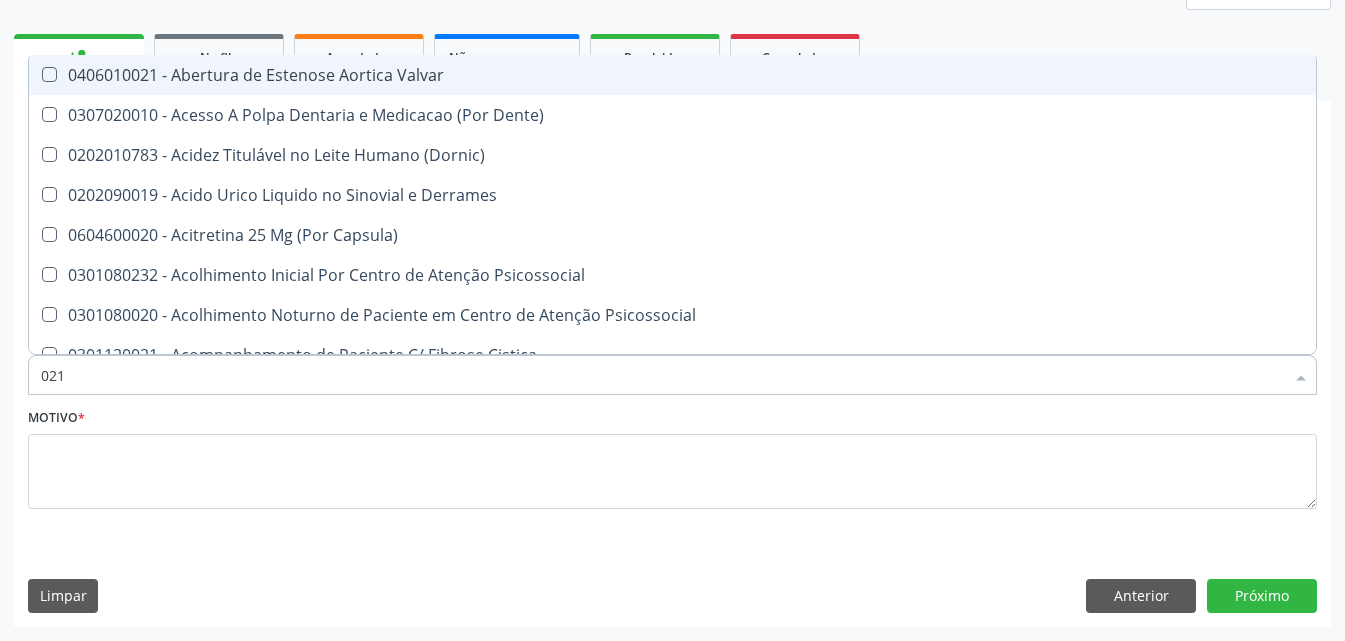 checkbox on "false" 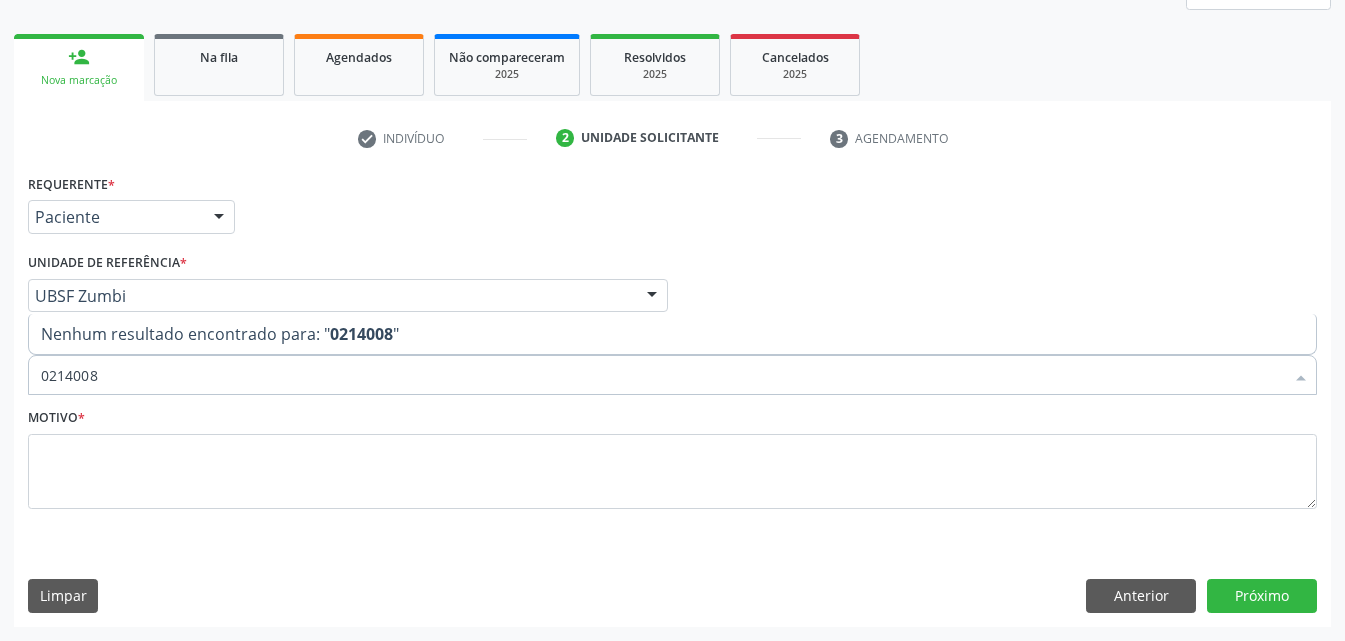 type on "02140082" 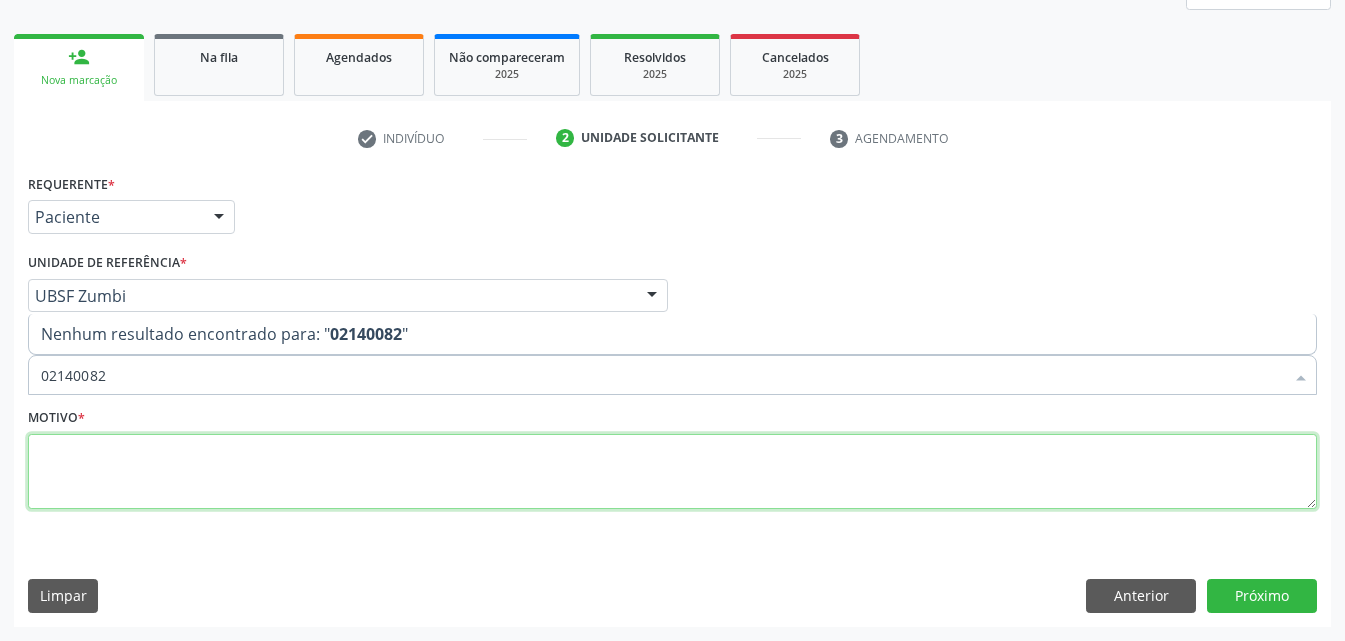 click at bounding box center [672, 472] 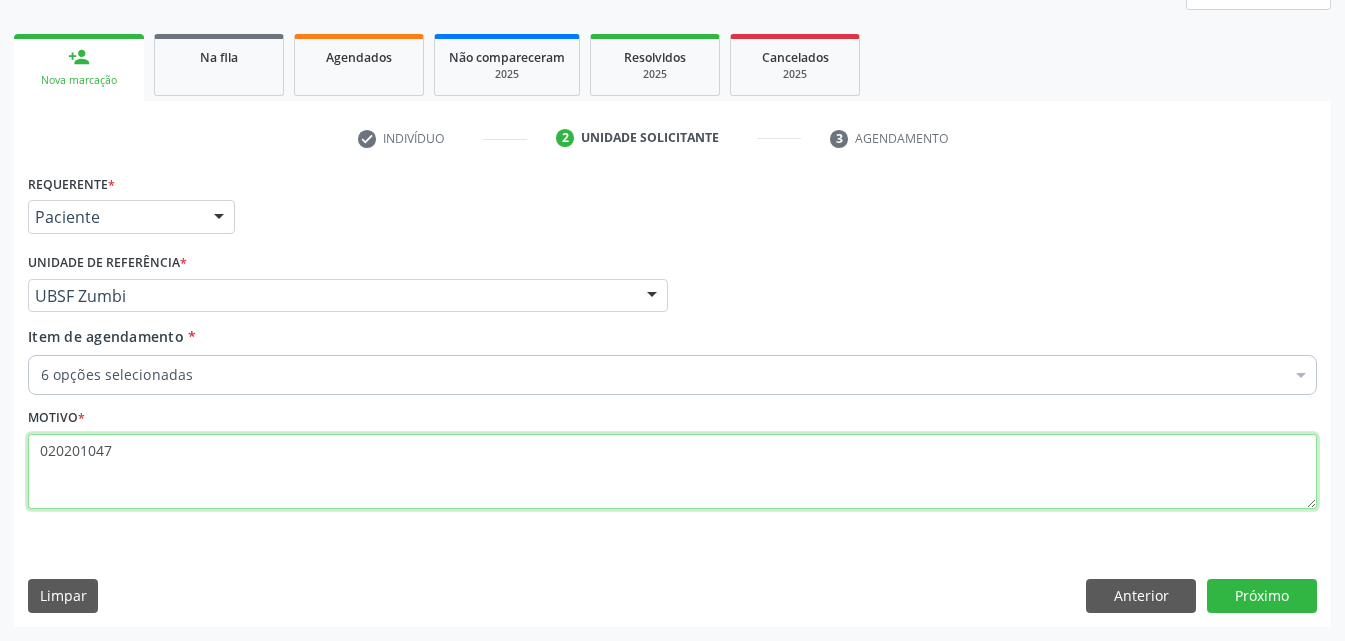 type on "0202010473" 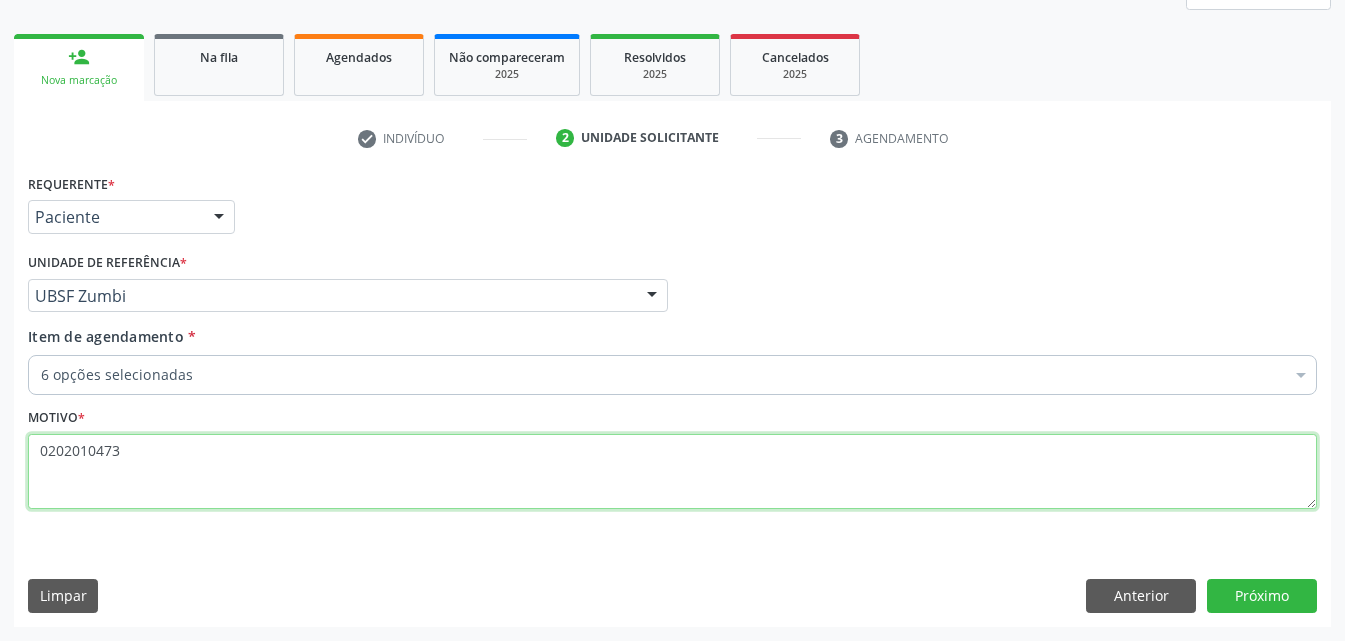drag, startPoint x: 146, startPoint y: 444, endPoint x: 0, endPoint y: 545, distance: 177.53027 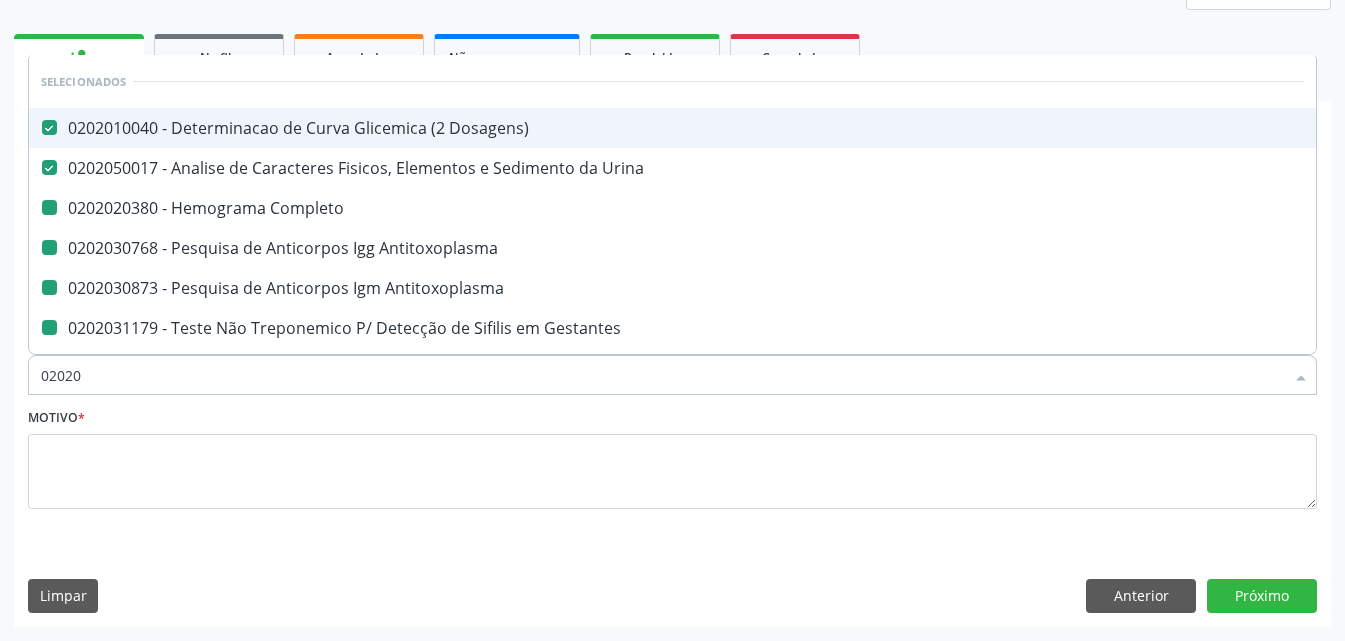 type on "020201" 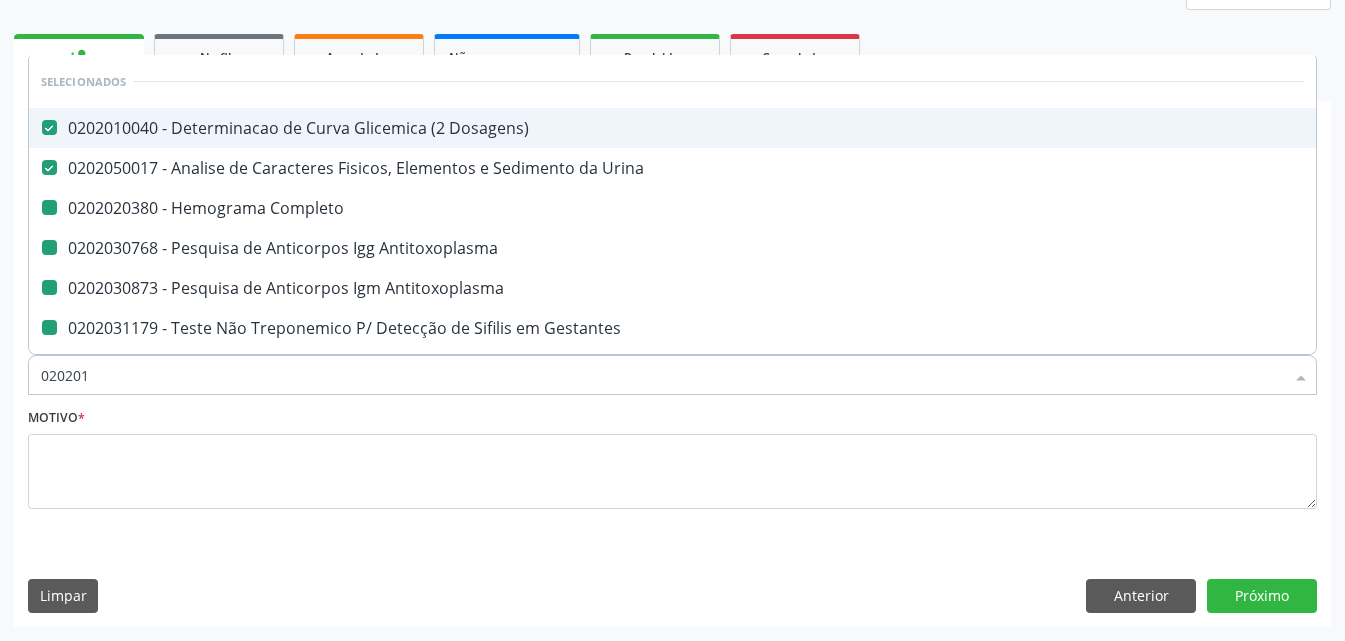 checkbox on "false" 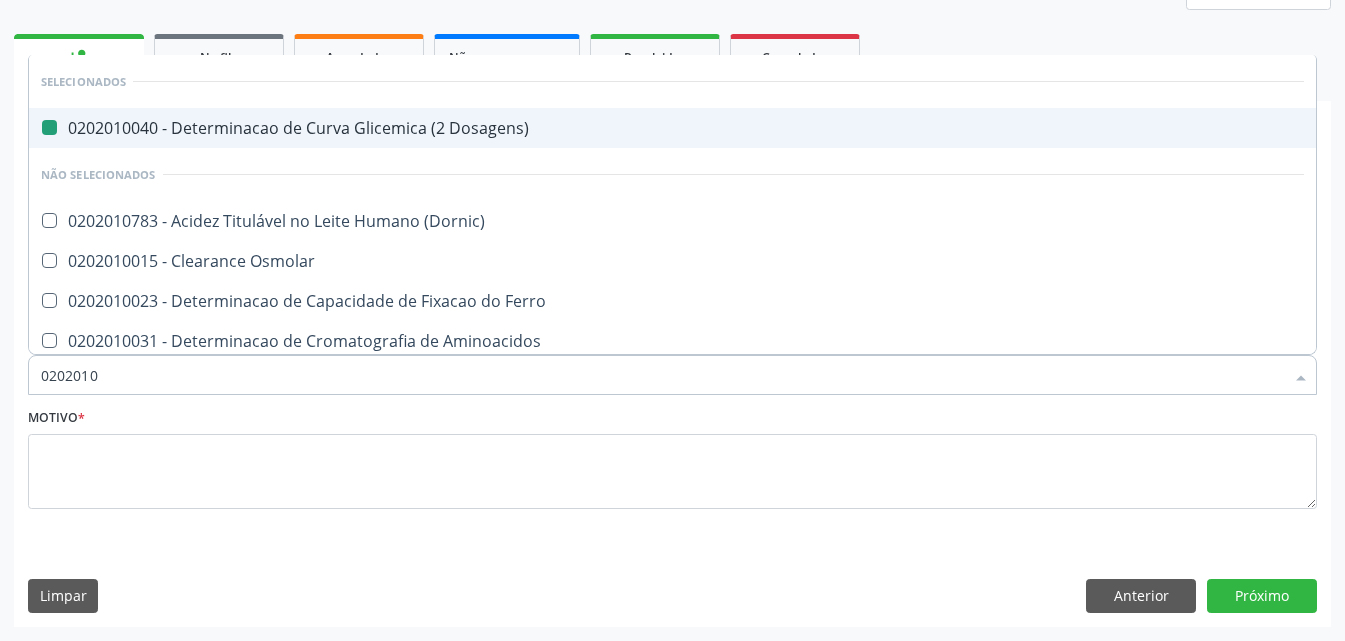 type on "02020104" 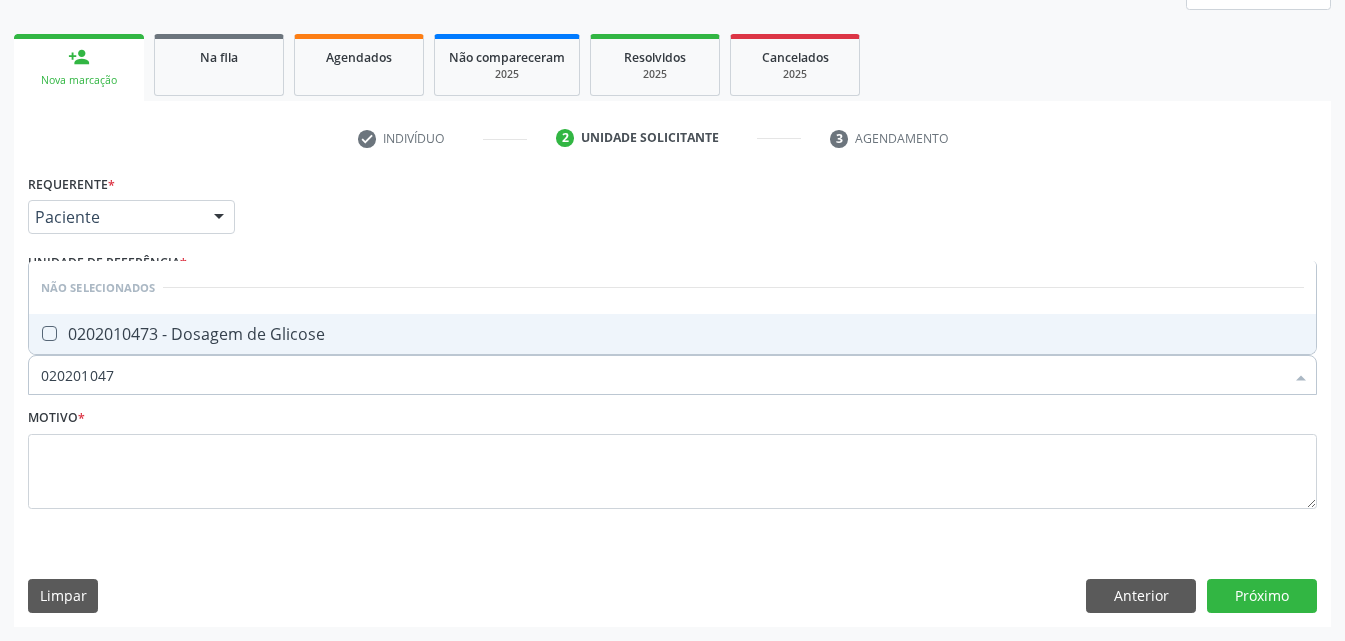 type on "0202010473" 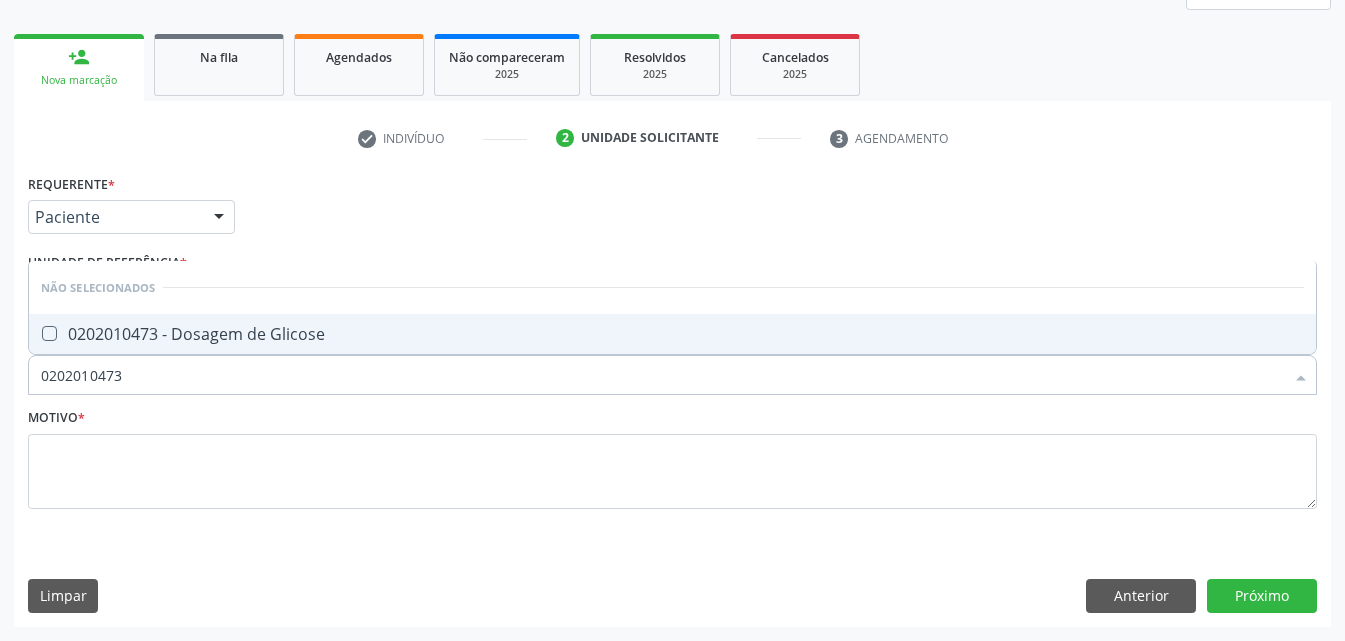 click on "0202010473 - Dosagem de Glicose" at bounding box center (672, 334) 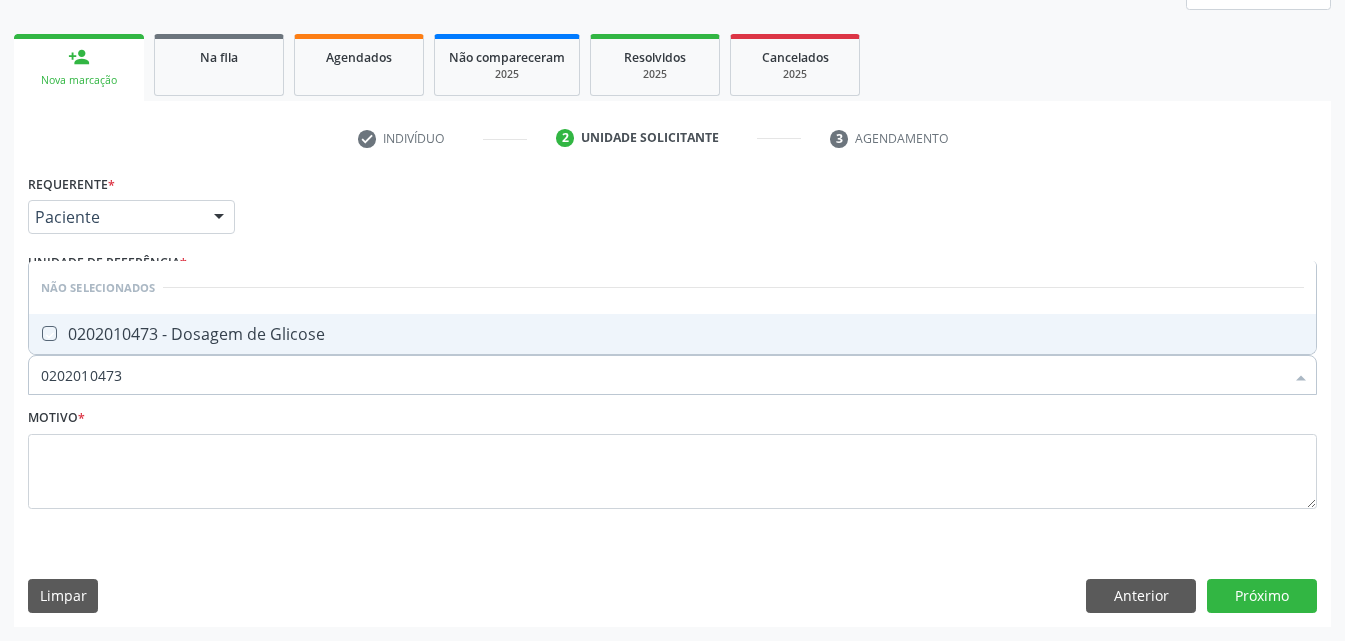 checkbox on "true" 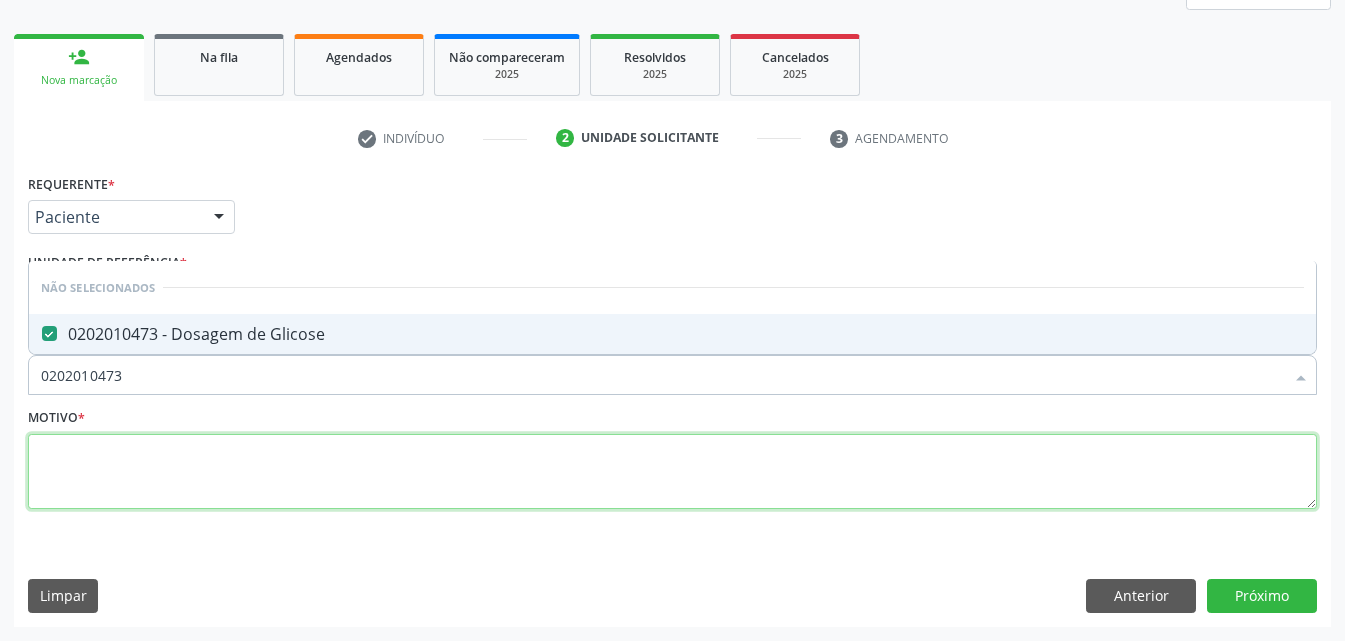 click at bounding box center (672, 472) 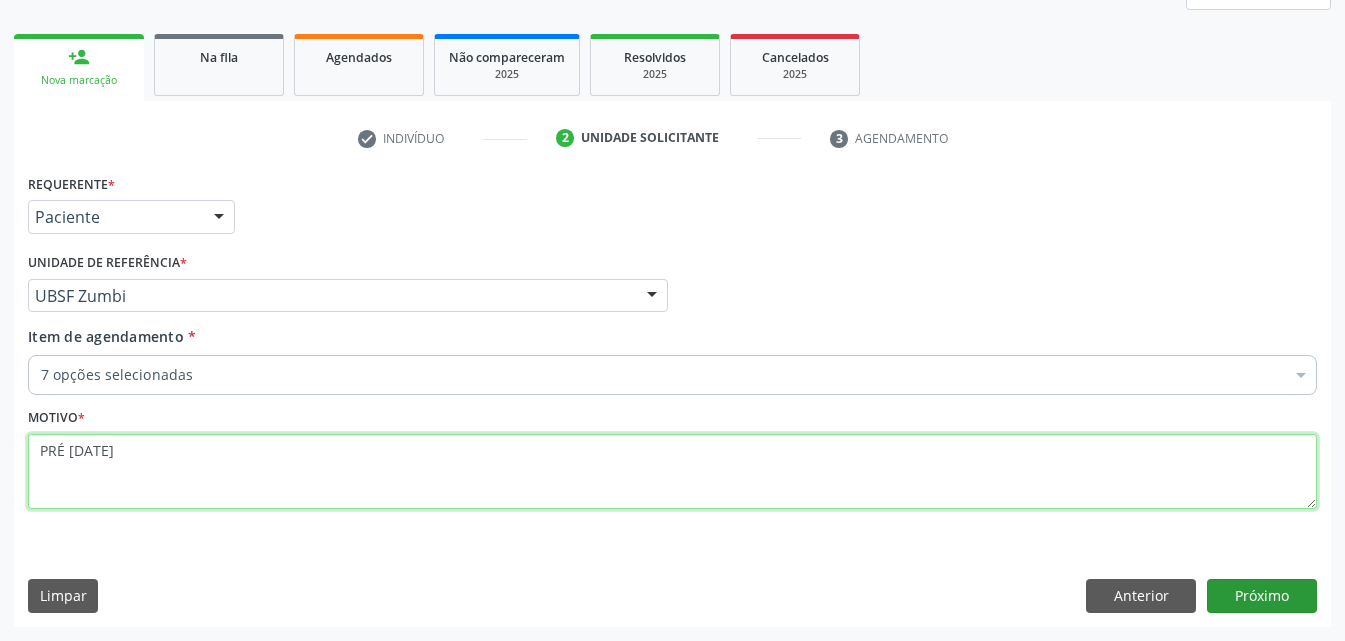 type on "PRÉ [DATE]" 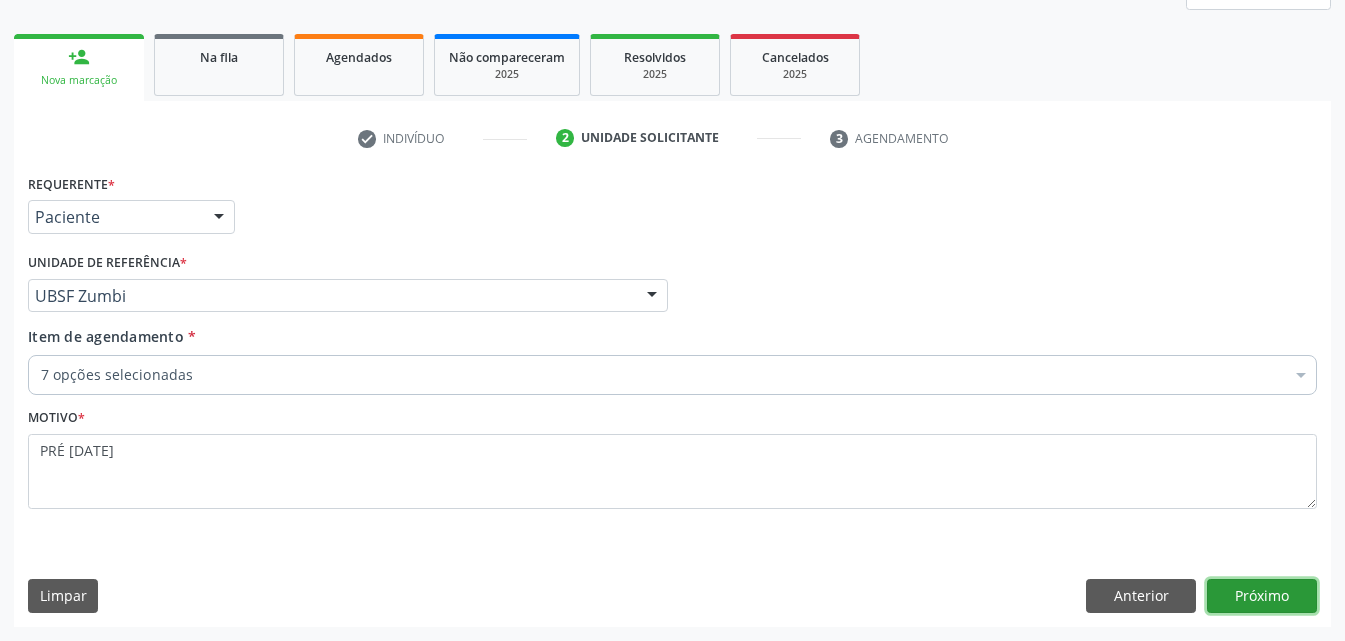 click on "Próximo" at bounding box center (1262, 596) 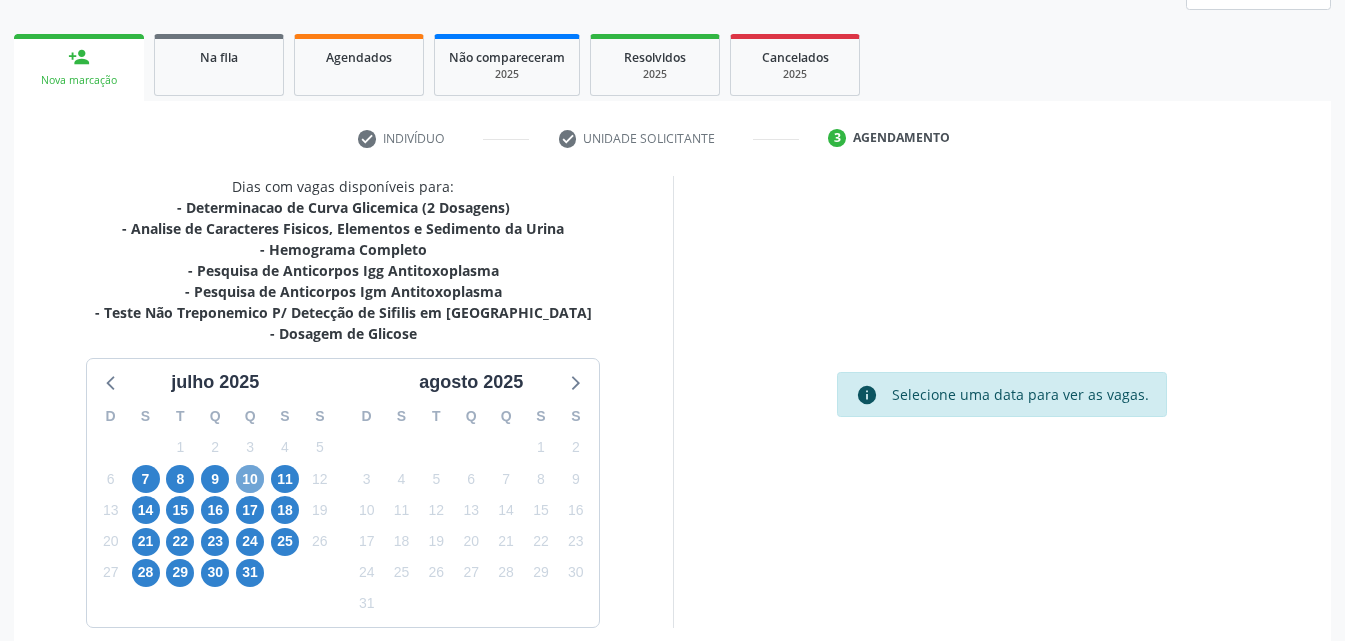 click on "10" at bounding box center [250, 479] 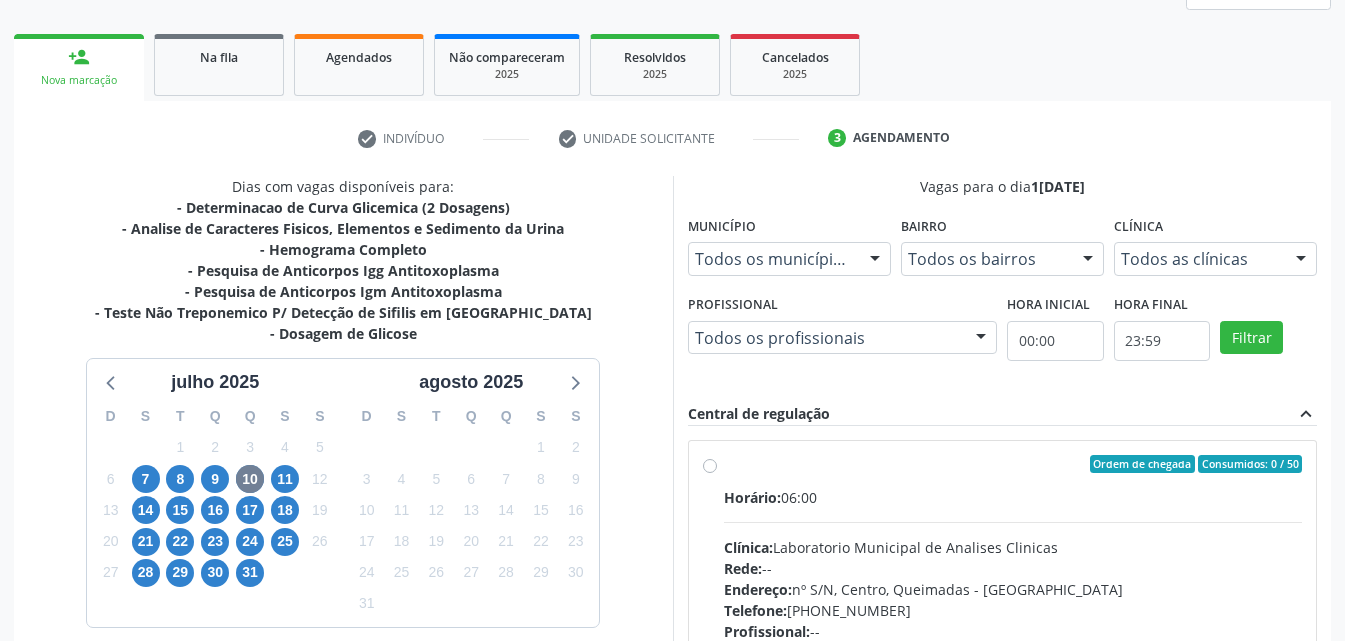 click on "Ordem de chegada
Consumidos: 0 / 50" at bounding box center (1013, 464) 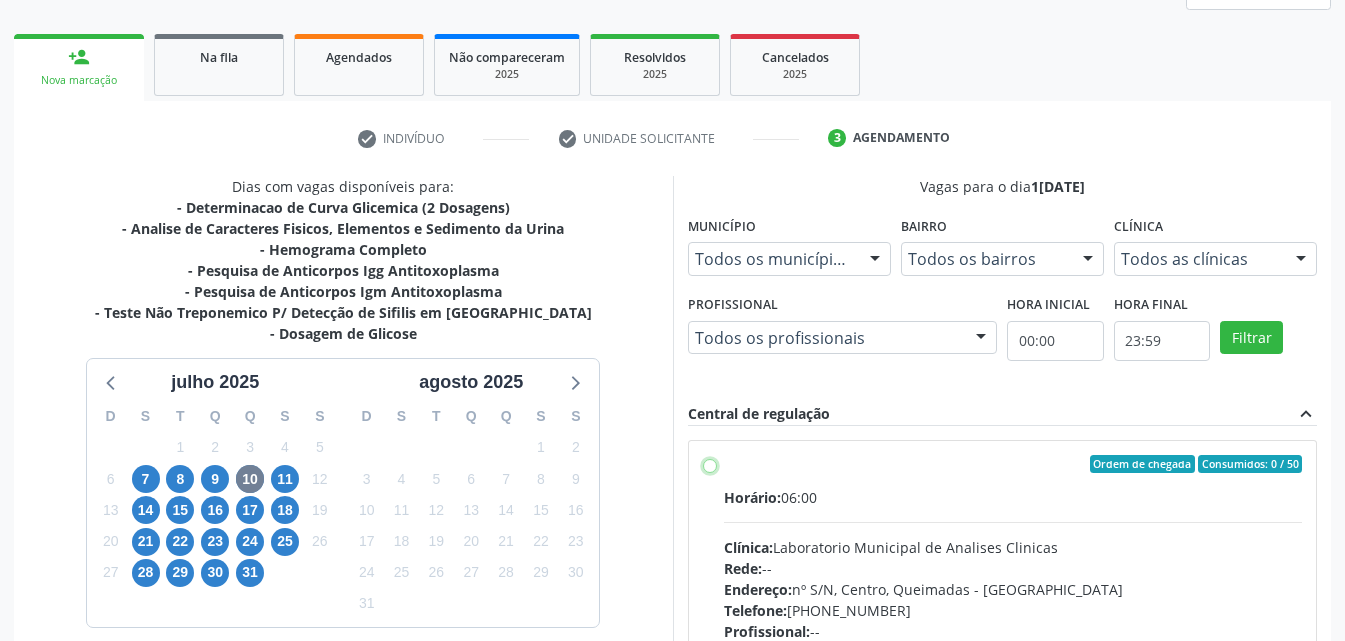 click on "Ordem de chegada
Consumidos: 0 / 50
Horário:   06:00
Clínica:  Laboratorio Municipal de Analises Clinicas
Rede:
--
Endereço:   nº S/N, Centro, Queimadas - PB
Telefone:   (83) 33921344
Profissional:
--
Informações adicionais sobre o atendimento
Idade de atendimento:
Sem restrição
Gênero(s) atendido(s):
Sem restrição
Informações adicionais:
--" at bounding box center [710, 464] 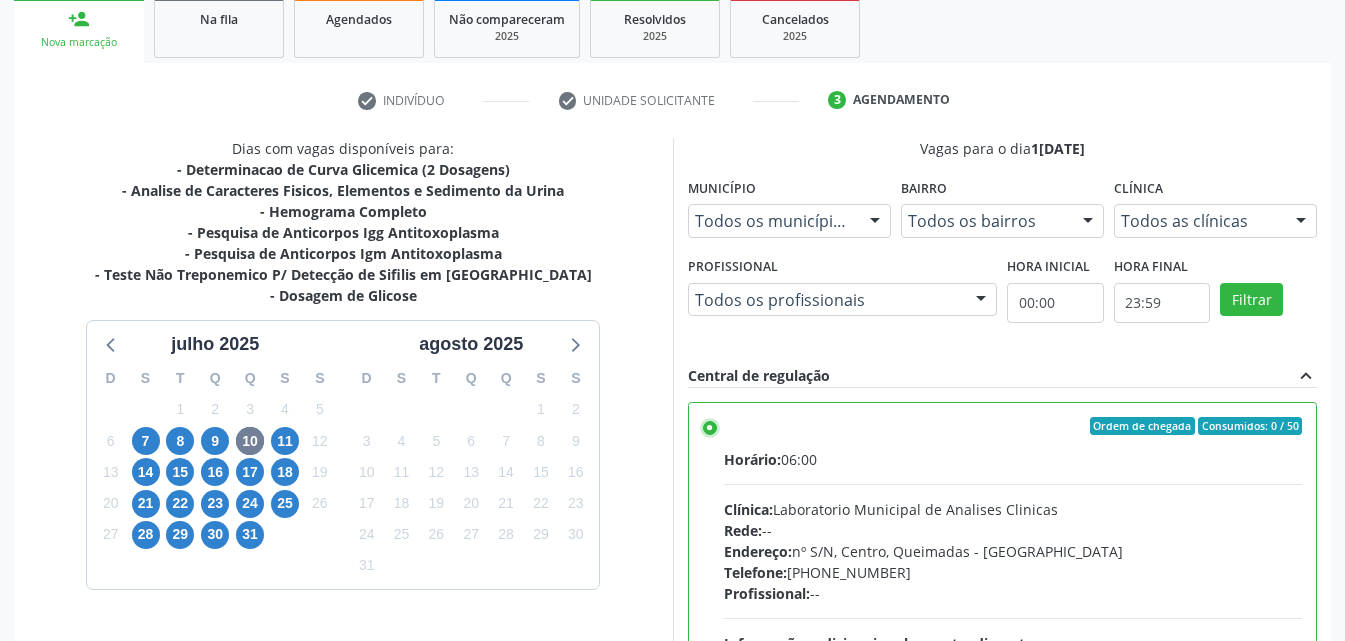 scroll, scrollTop: 554, scrollLeft: 0, axis: vertical 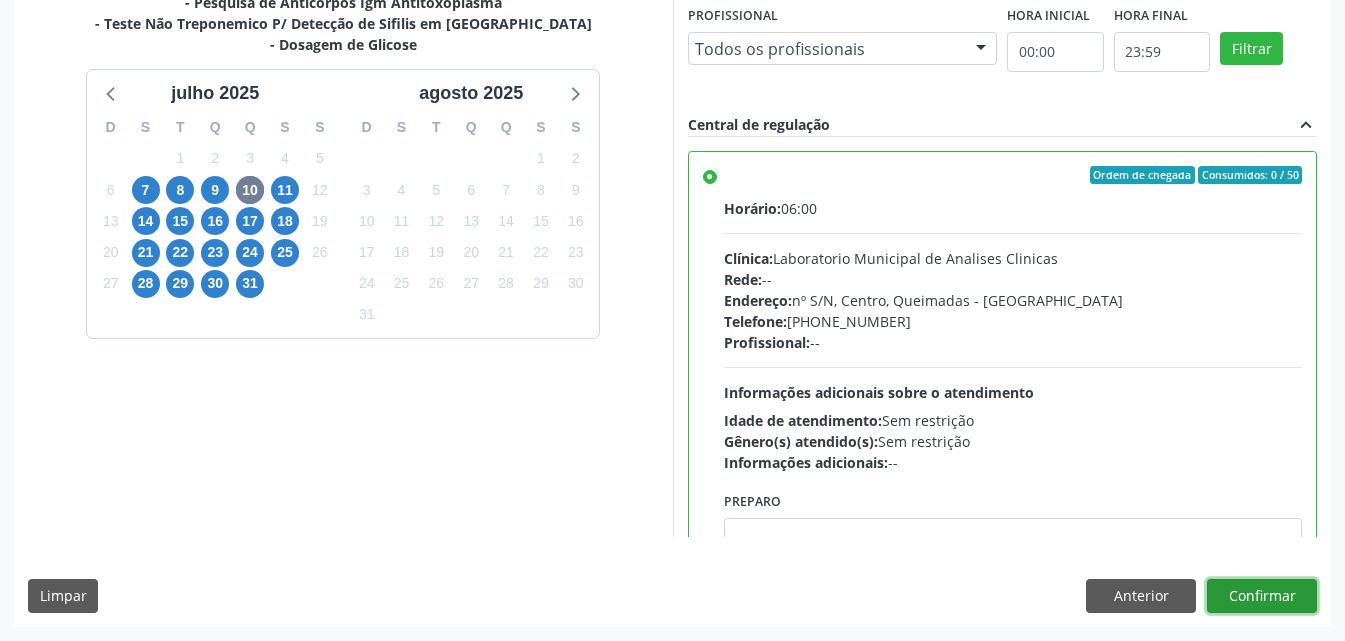 click on "Confirmar" at bounding box center [1262, 596] 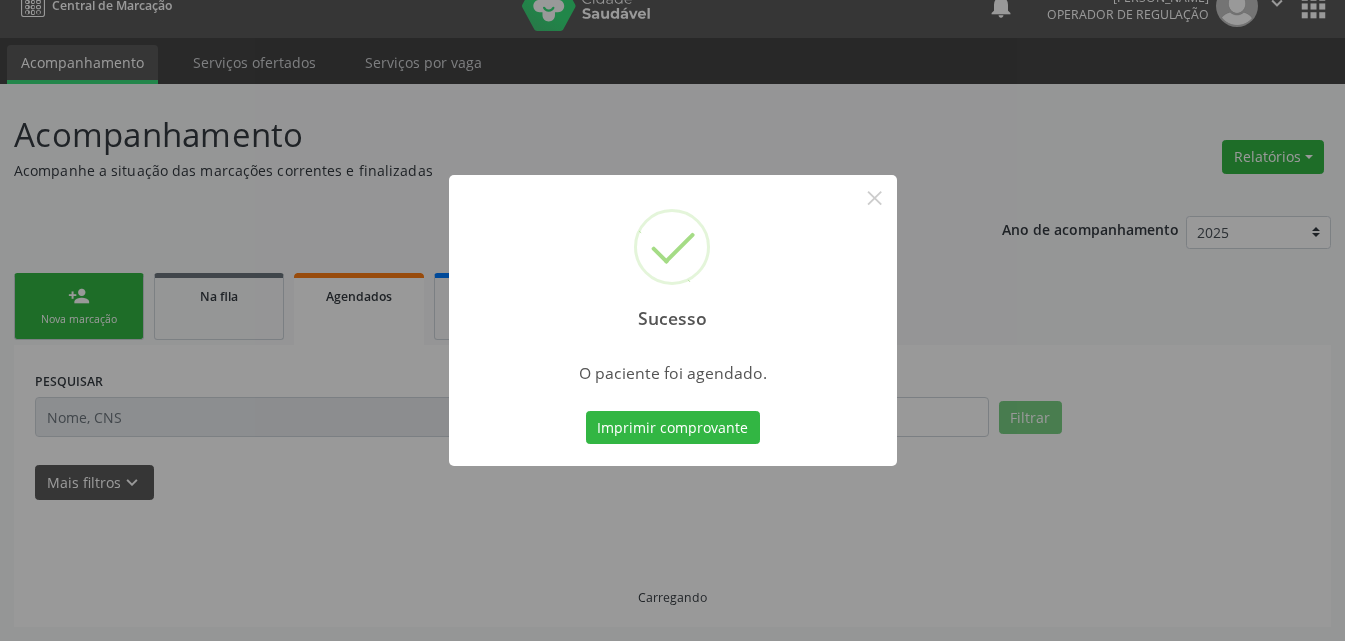 scroll, scrollTop: 26, scrollLeft: 0, axis: vertical 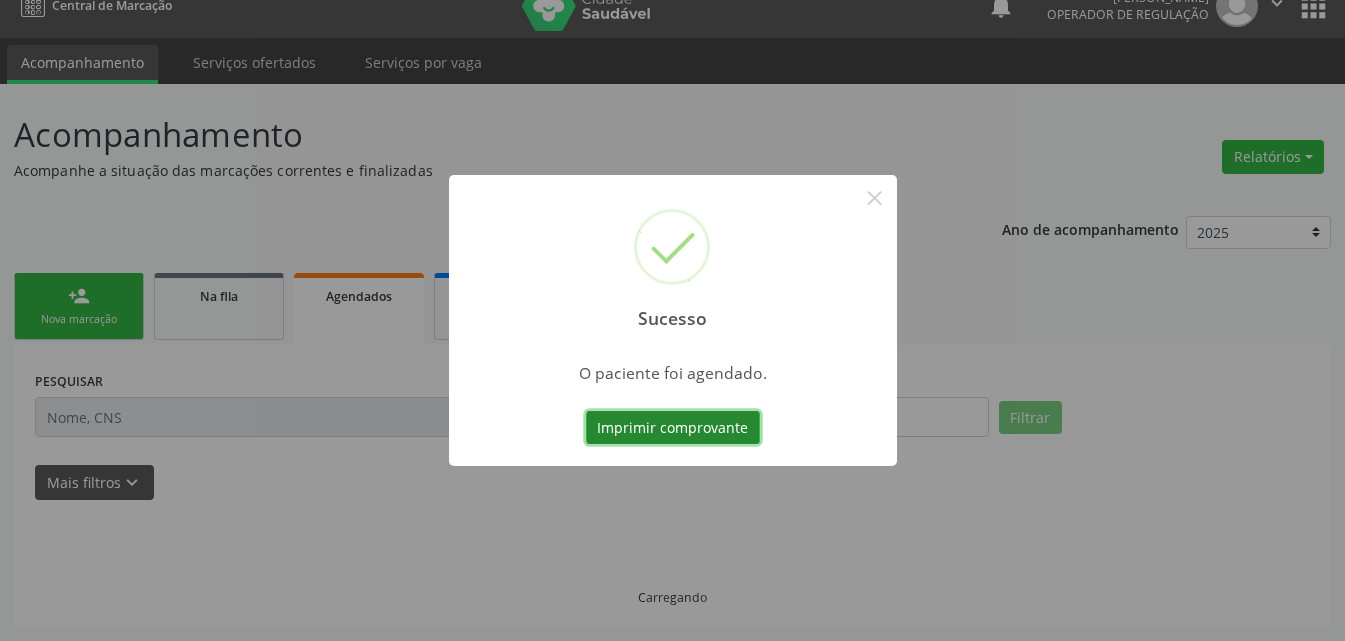 click on "Imprimir comprovante" at bounding box center [673, 428] 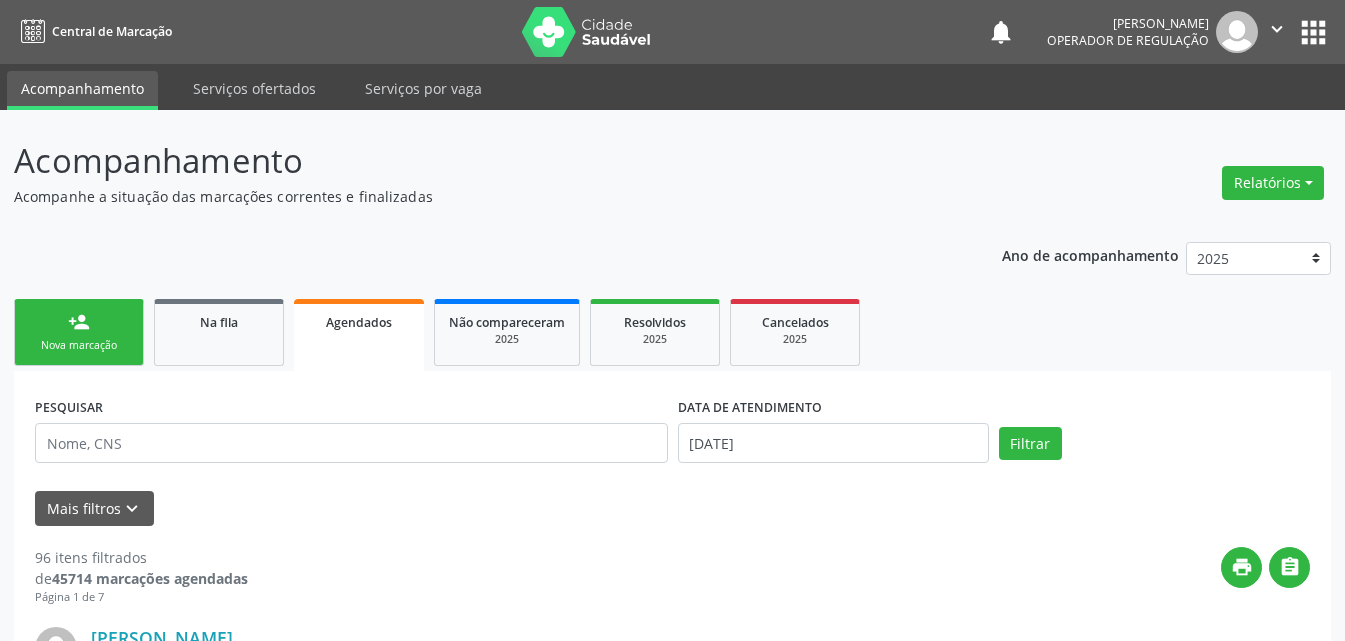 scroll, scrollTop: 26, scrollLeft: 0, axis: vertical 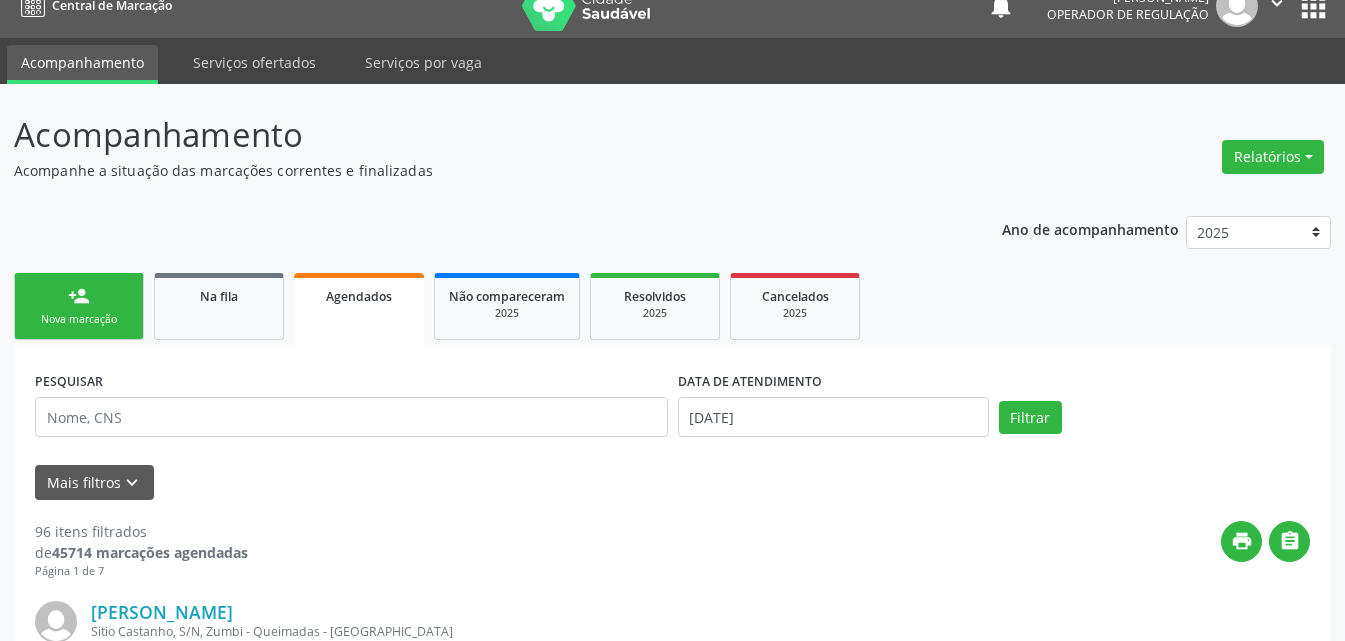 click on "Nova marcação" at bounding box center [79, 319] 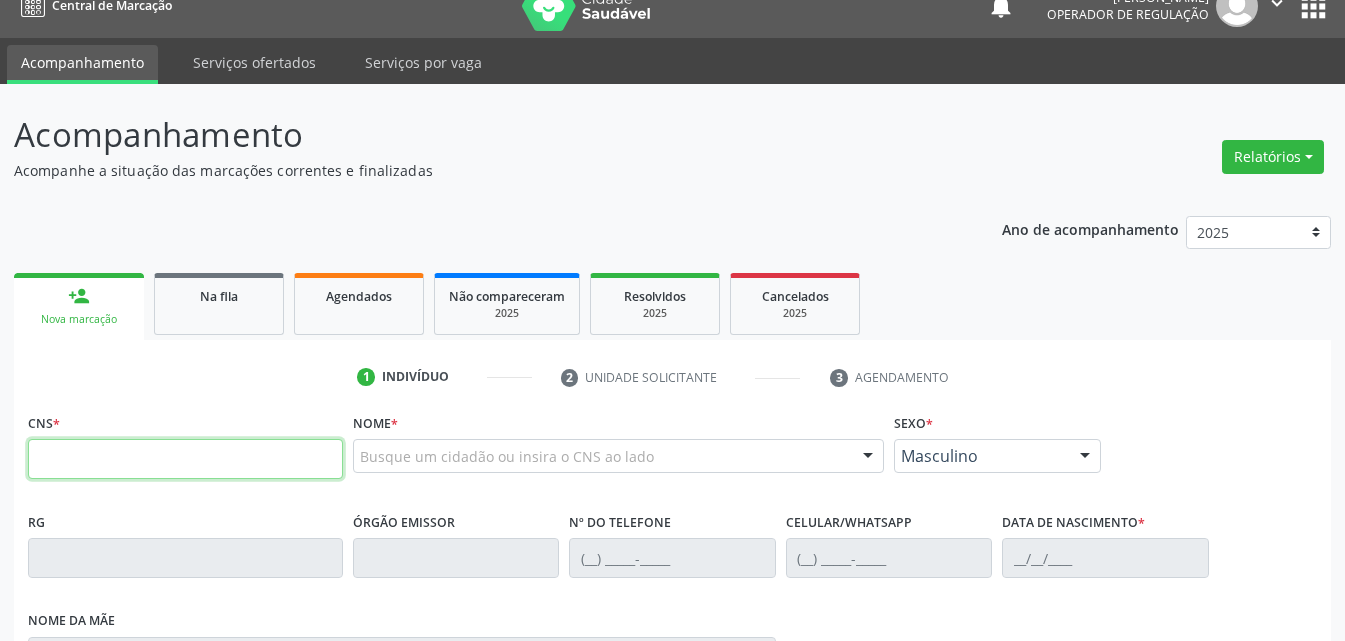click at bounding box center (185, 459) 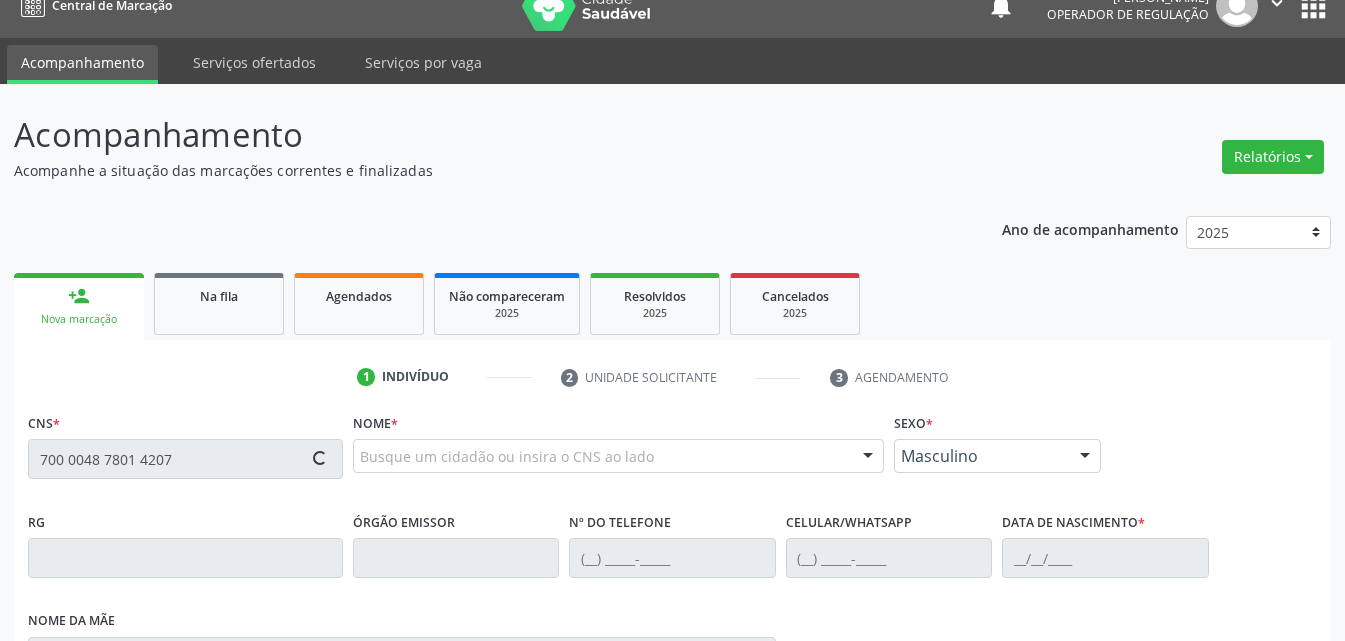 type on "700 0048 7801 4207" 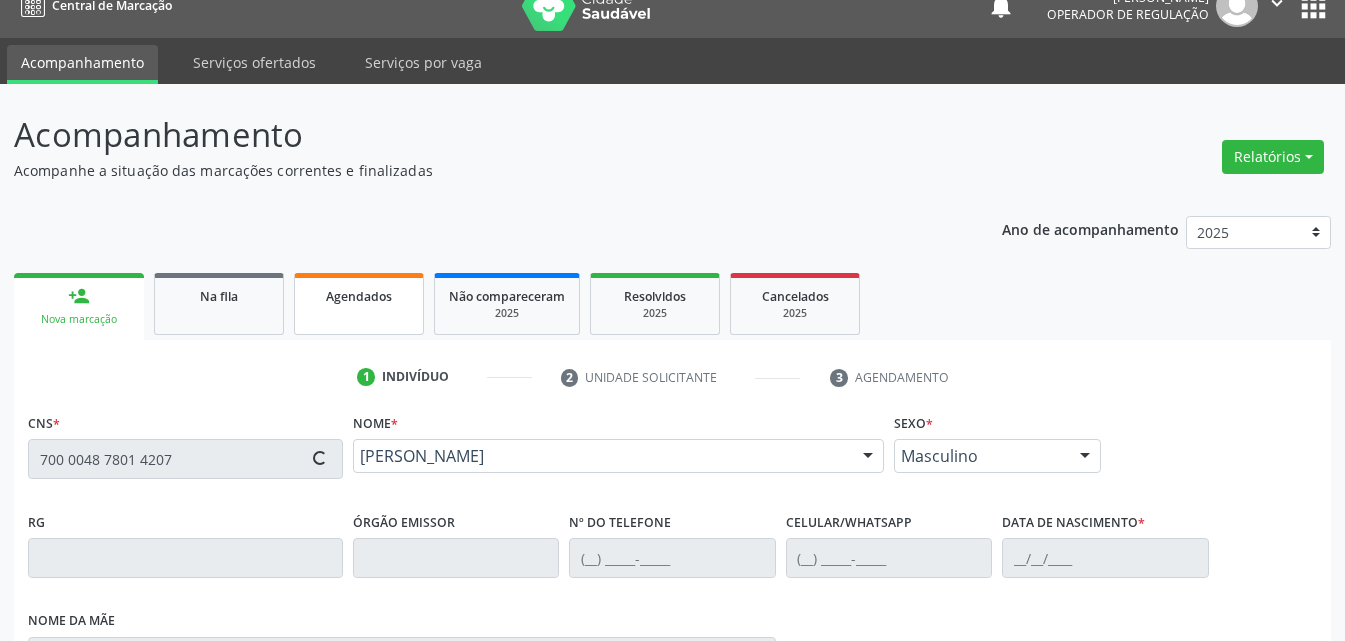 type on "(83) 99397-9637" 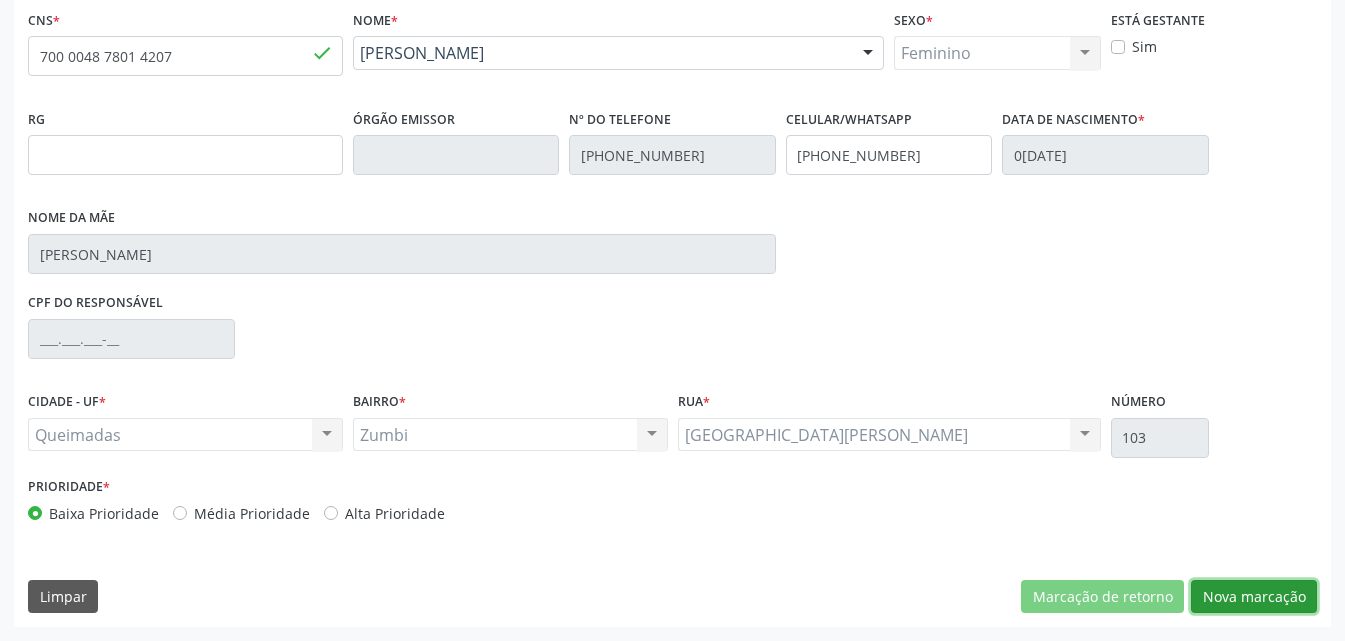 click on "Nova marcação" at bounding box center (1254, 597) 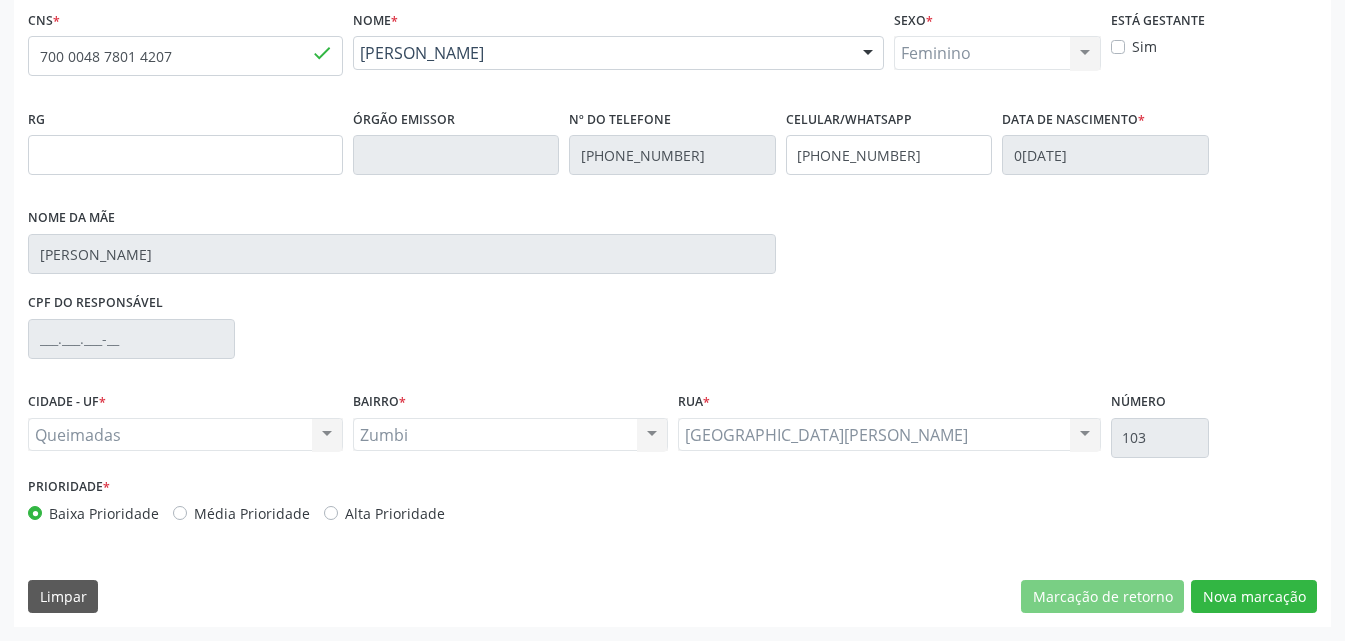 scroll, scrollTop: 265, scrollLeft: 0, axis: vertical 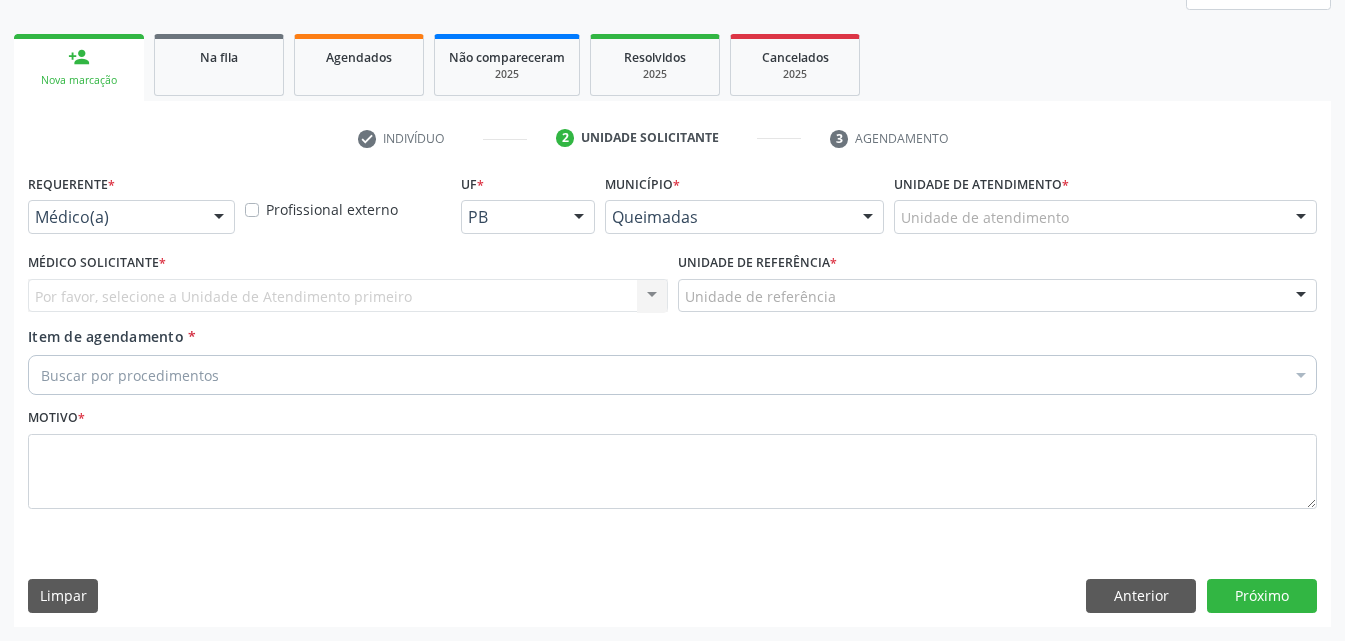 click on "Médico(a)" at bounding box center [131, 217] 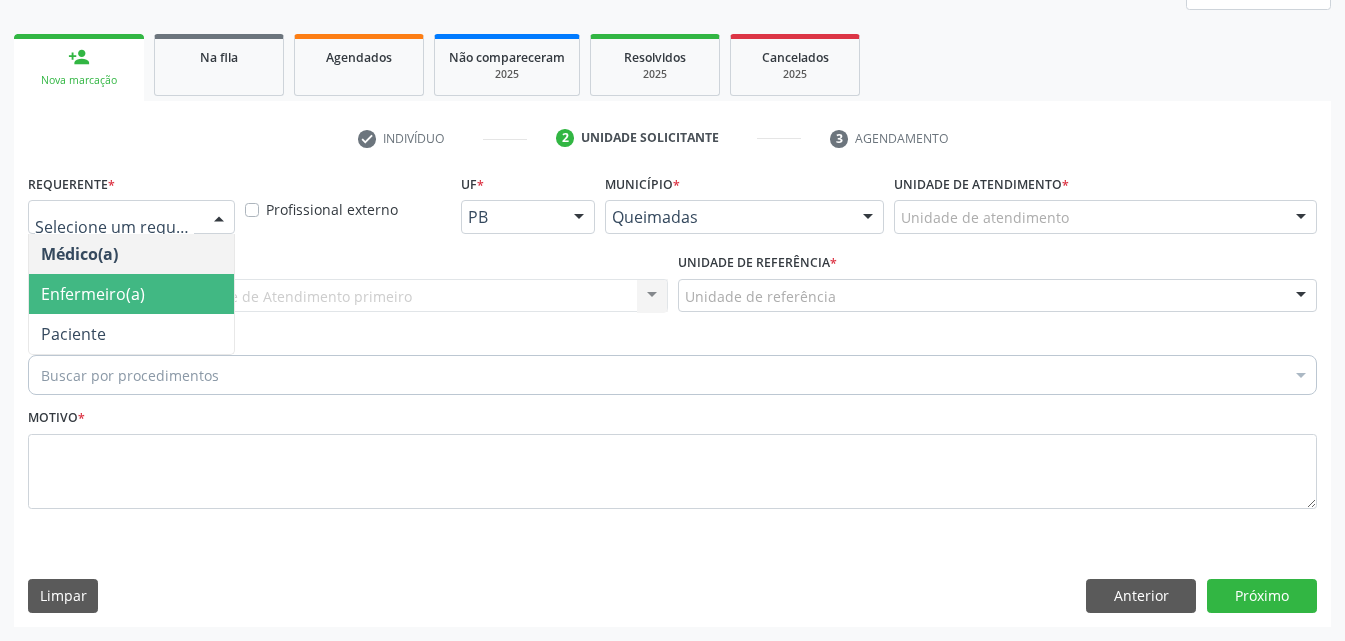 click on "Paciente" at bounding box center (131, 334) 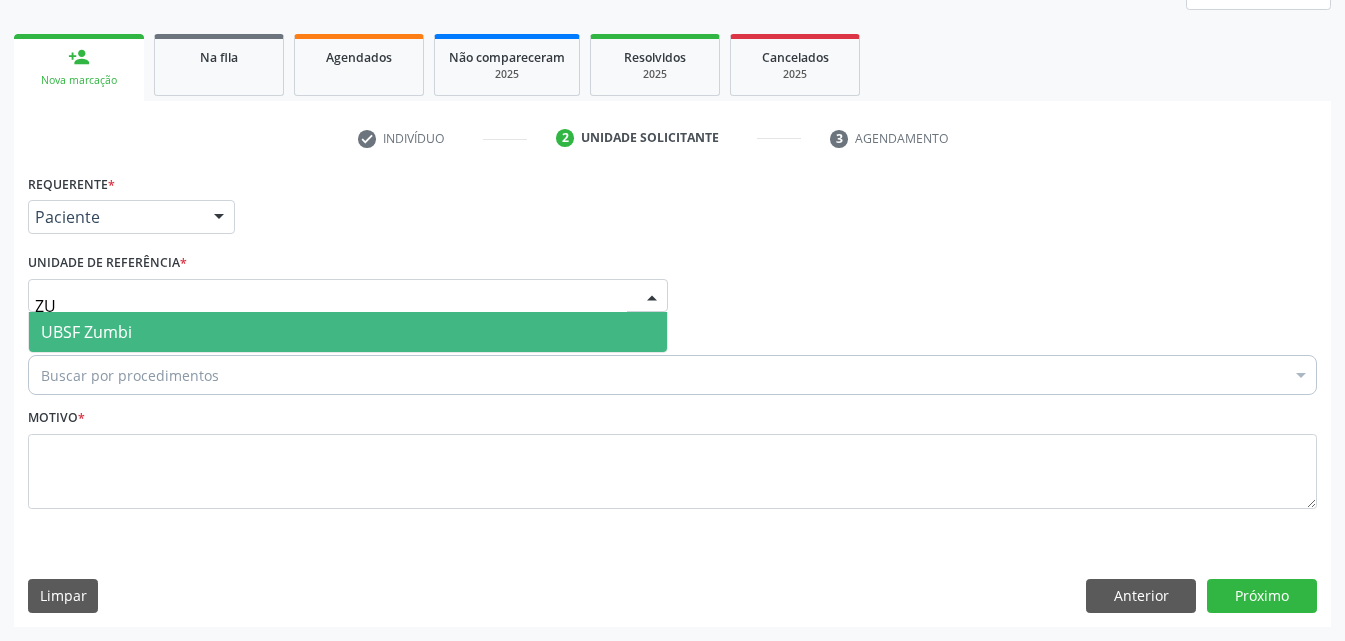 type on "ZUM" 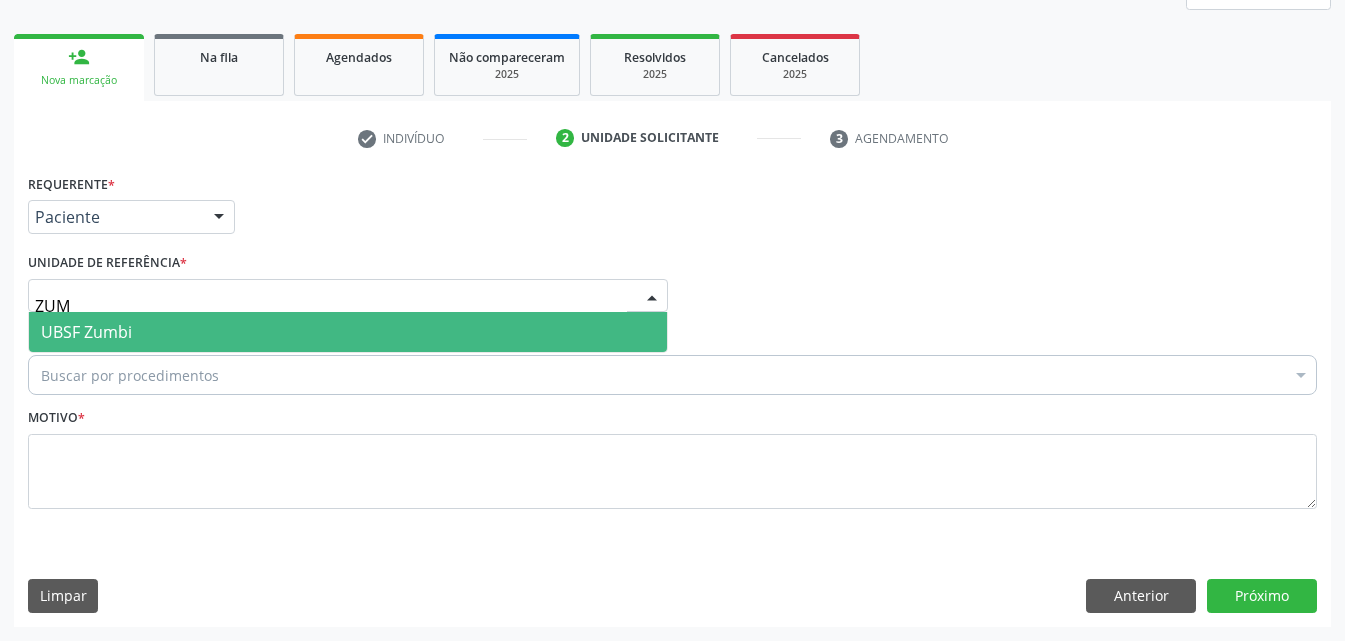click on "UBSF Zumbi" at bounding box center (348, 332) 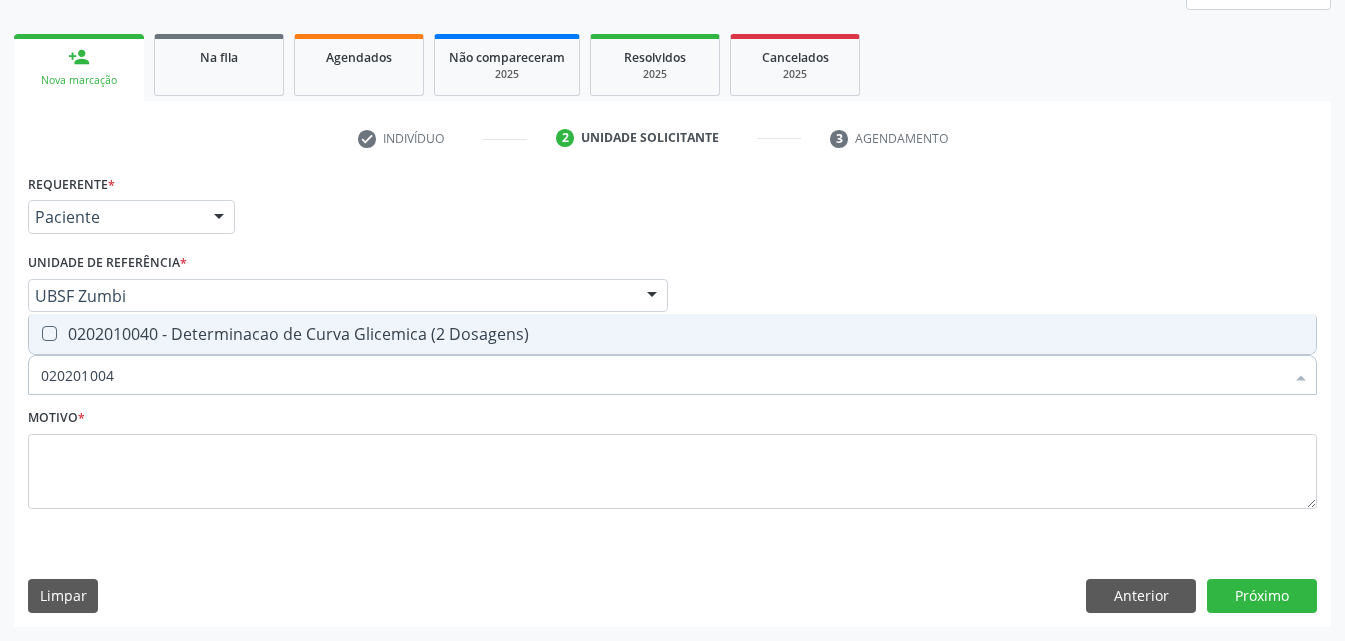 type on "0202010040" 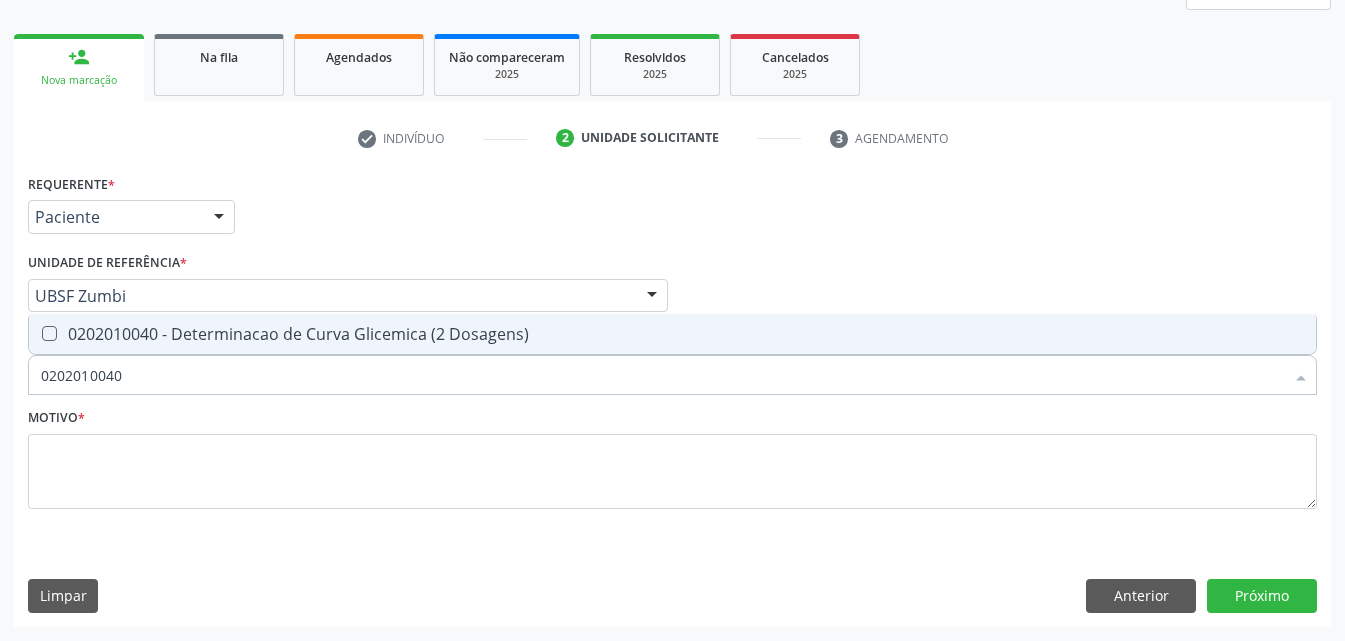 click on "0202010040 - Determinacao de Curva Glicemica (2 Dosagens)" at bounding box center [672, 334] 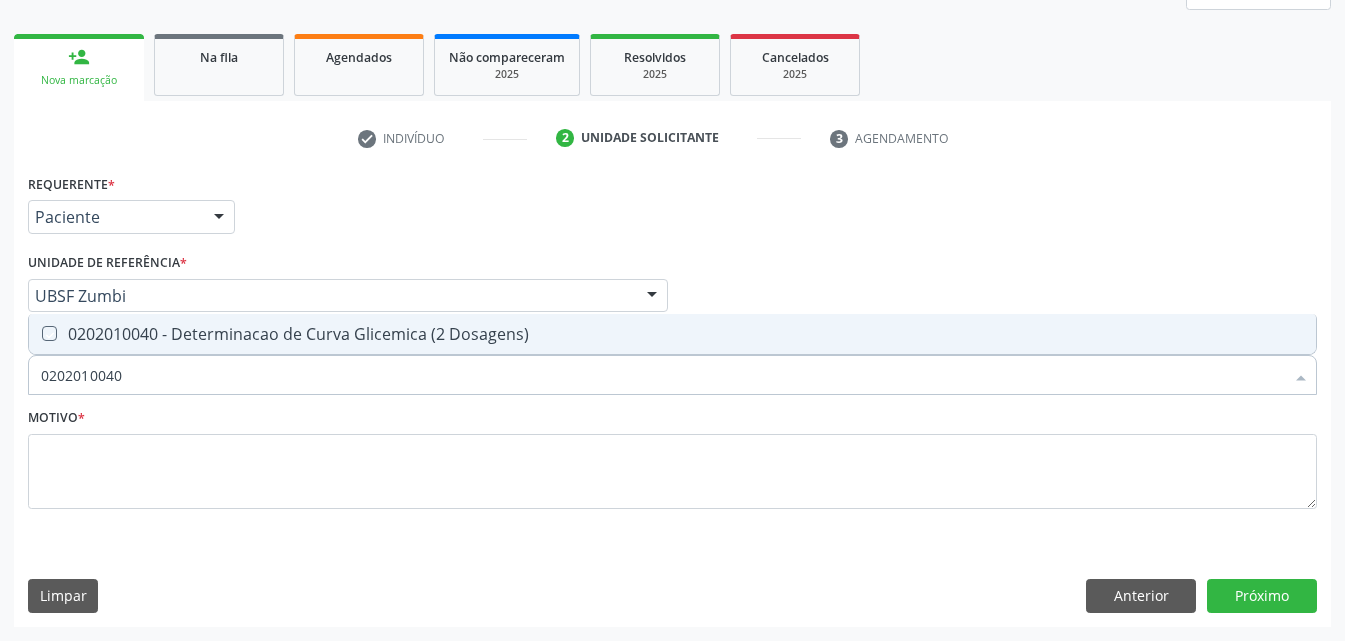checkbox on "true" 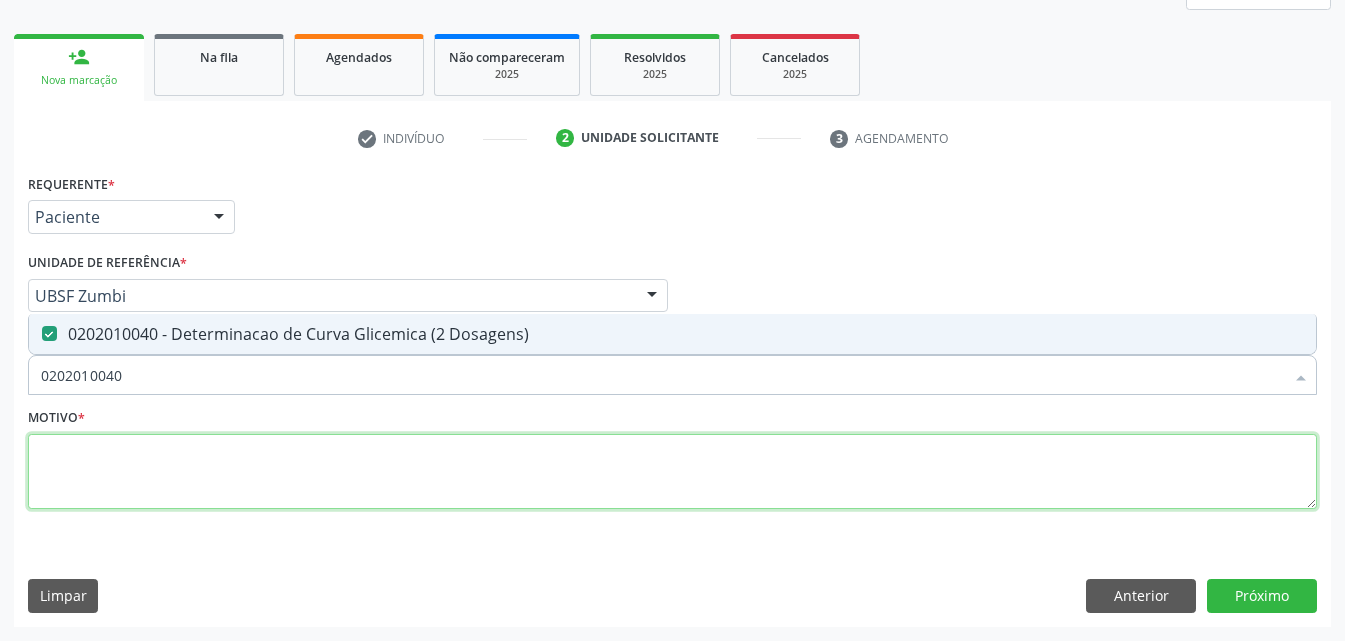 click at bounding box center (672, 472) 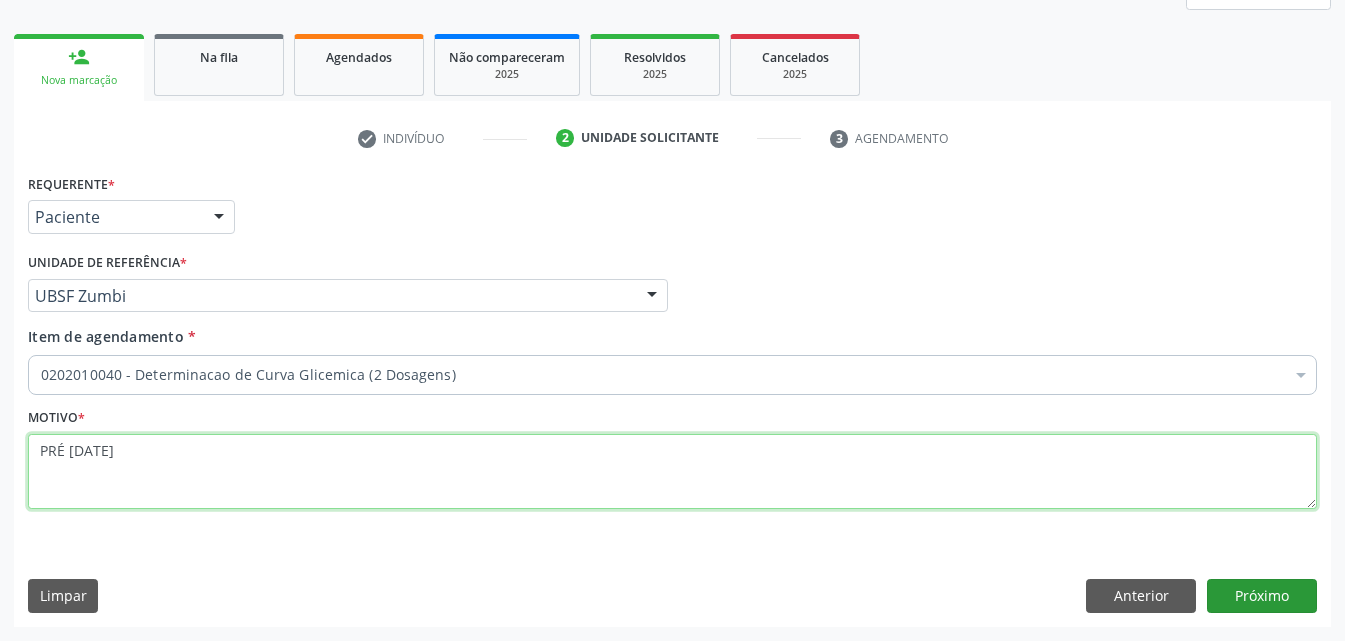 type on "PRÉ [DATE]" 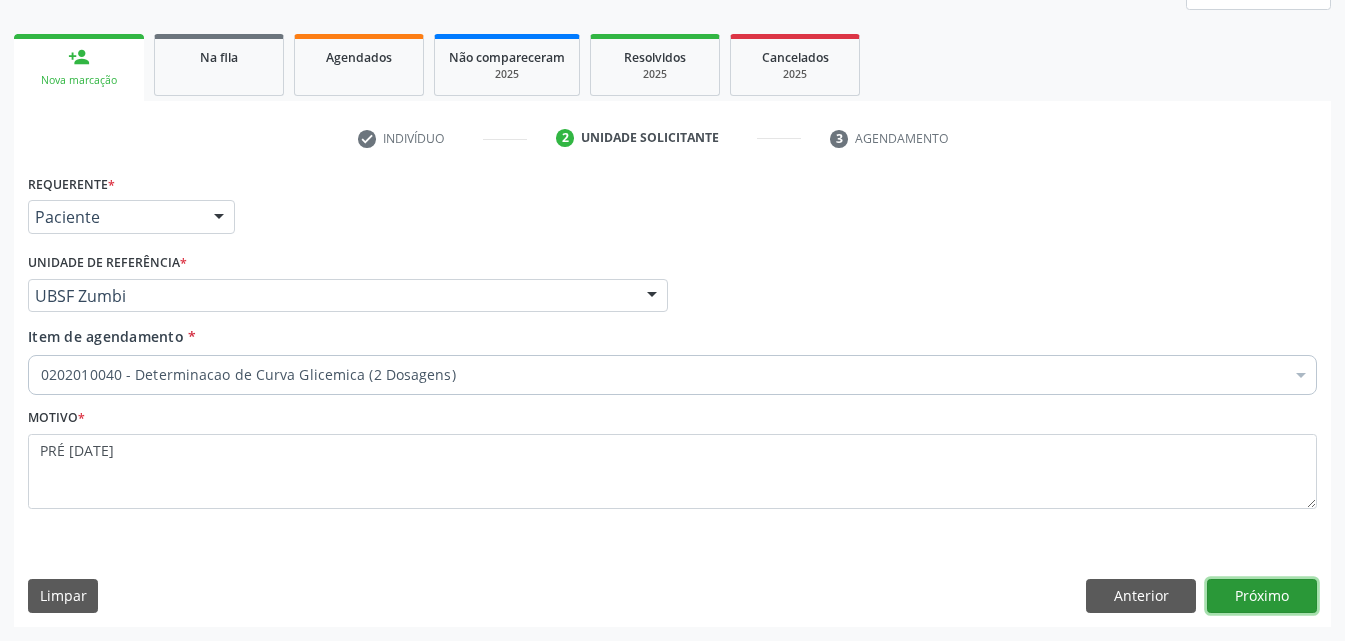 click on "Próximo" at bounding box center (1262, 596) 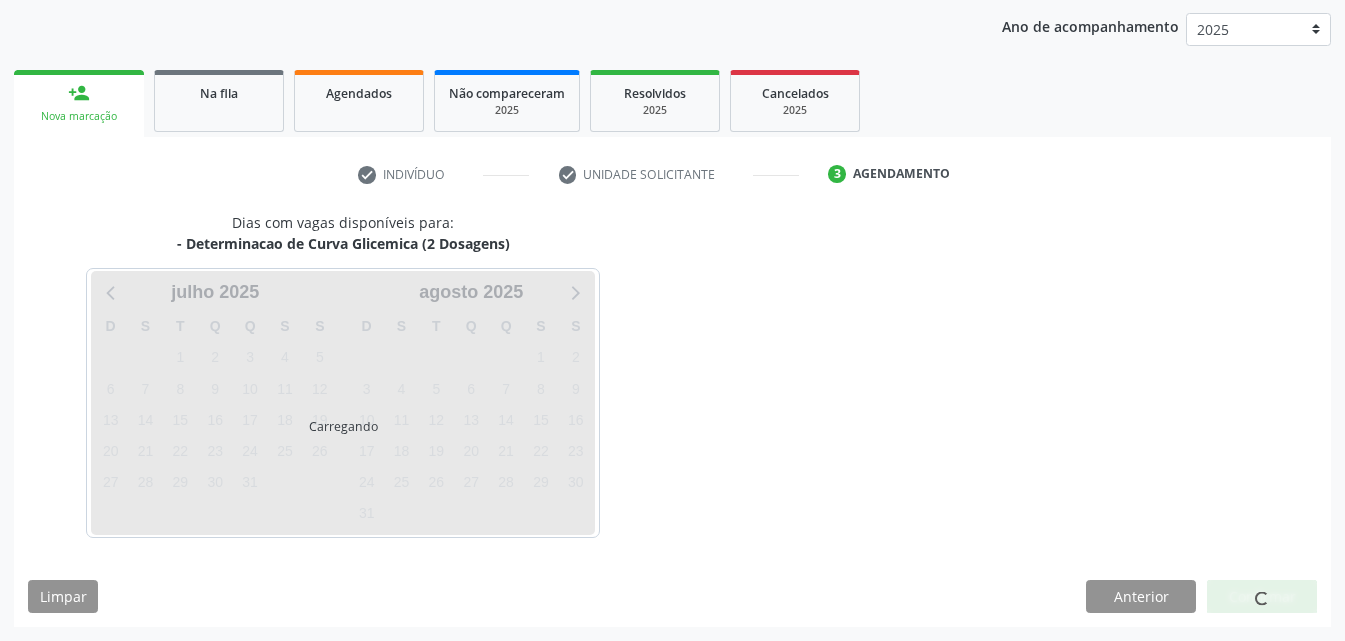 scroll, scrollTop: 229, scrollLeft: 0, axis: vertical 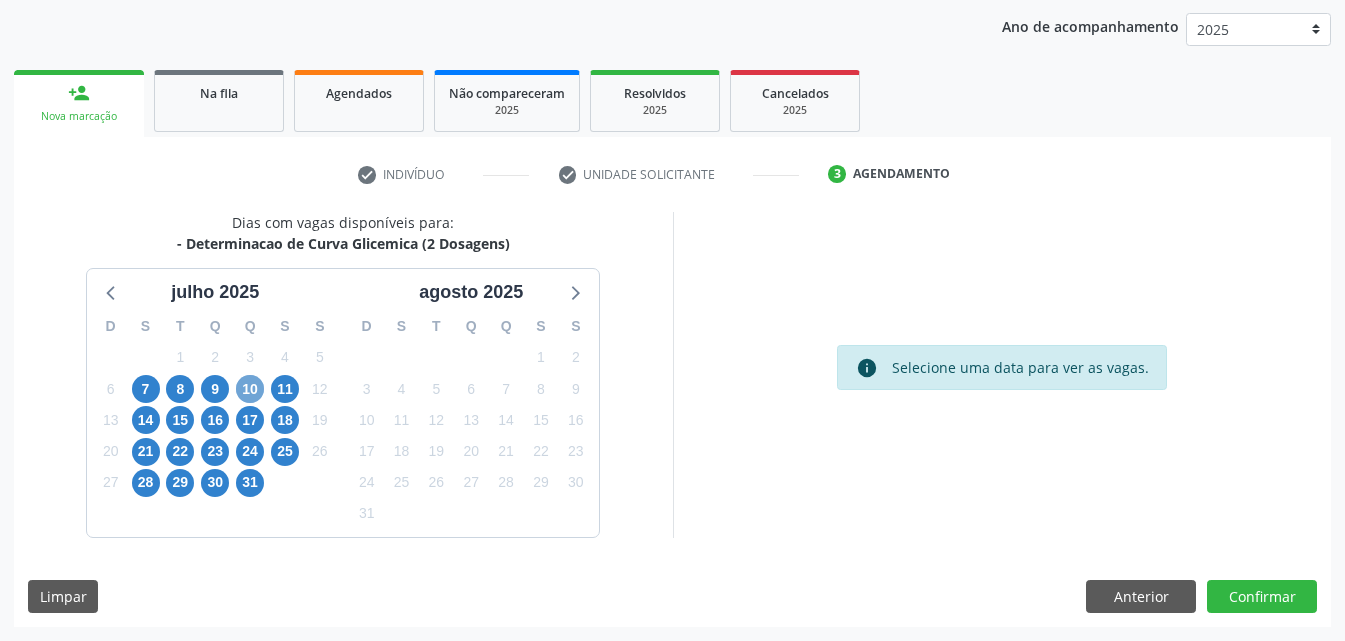 click on "10" at bounding box center (250, 389) 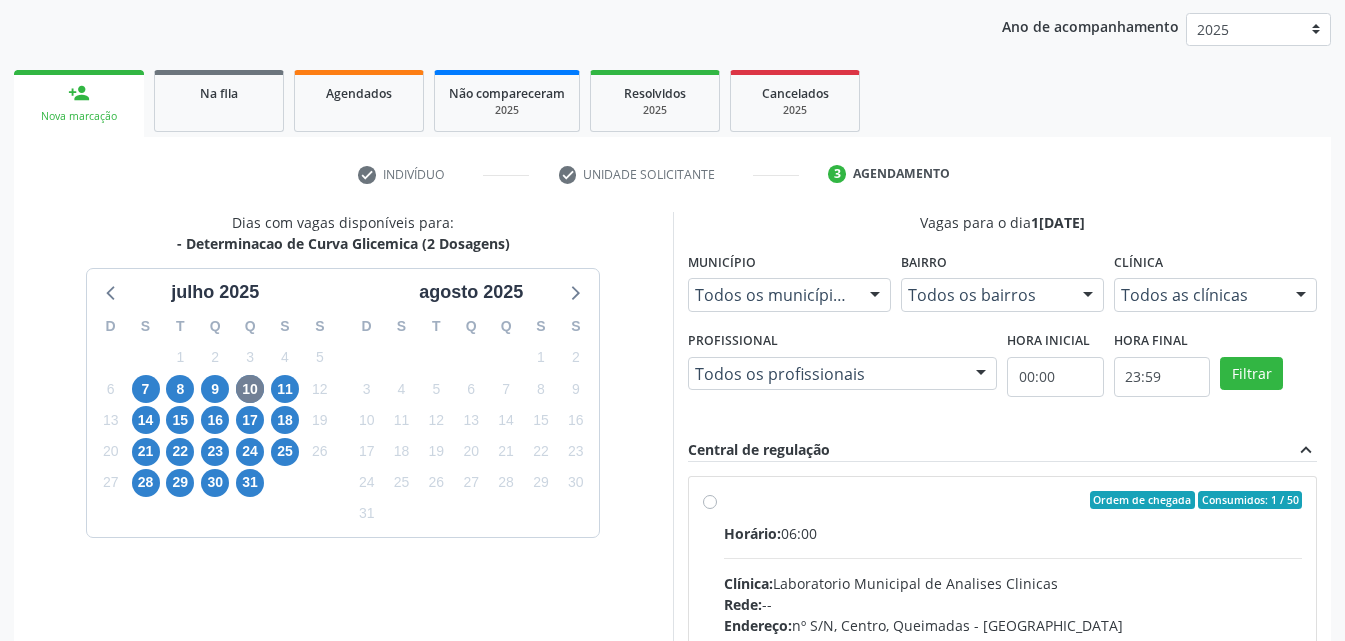 click on "Ordem de chegada
Consumidos: 1 / 50
Horário:   06:00
Clínica:  Laboratorio Municipal de Analises Clinicas
Rede:
--
Endereço:   nº S/N, Centro, Queimadas - PB
Telefone:   (83) 33921344
Profissional:
--
Informações adicionais sobre o atendimento
Idade de atendimento:
Sem restrição
Gênero(s) atendido(s):
Sem restrição
Informações adicionais:
--" at bounding box center [1003, 644] 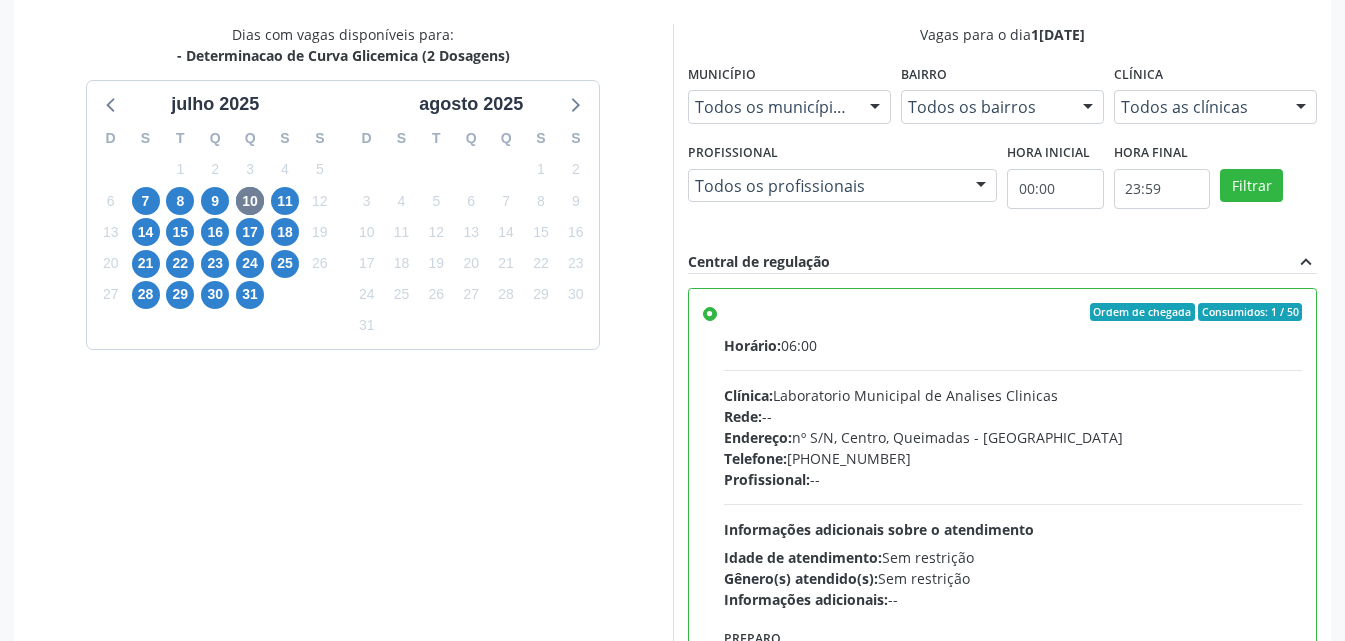 scroll, scrollTop: 554, scrollLeft: 0, axis: vertical 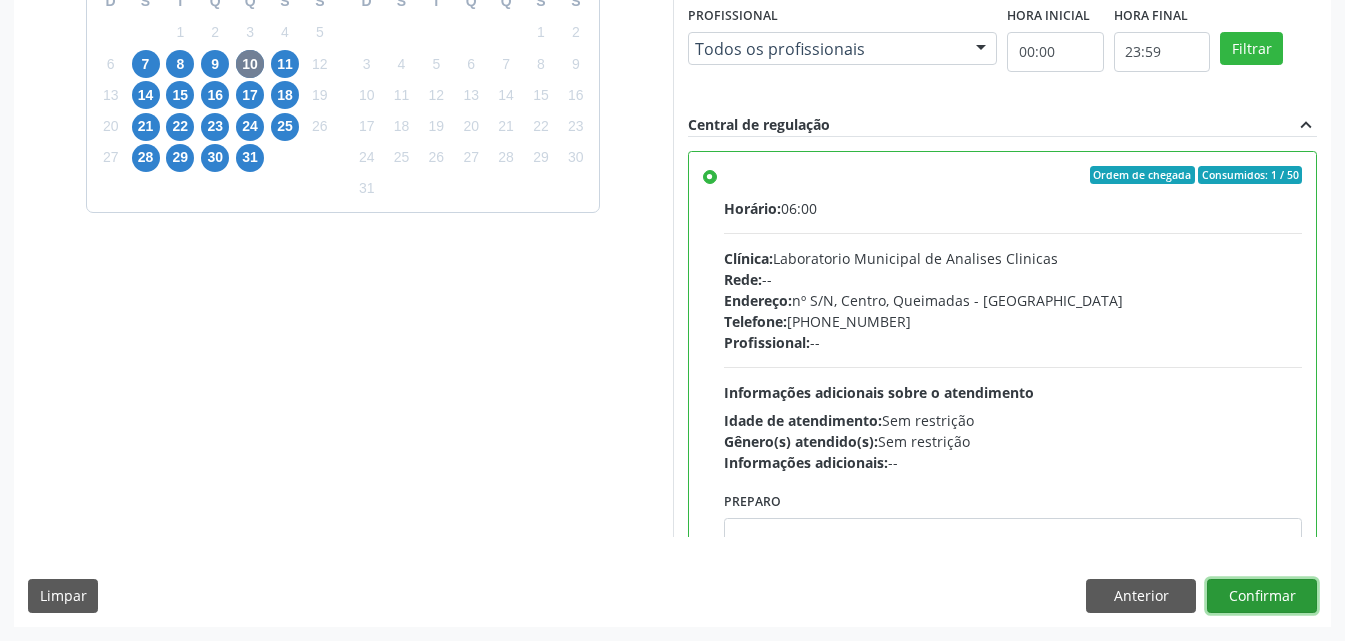 click on "Confirmar" at bounding box center [1262, 596] 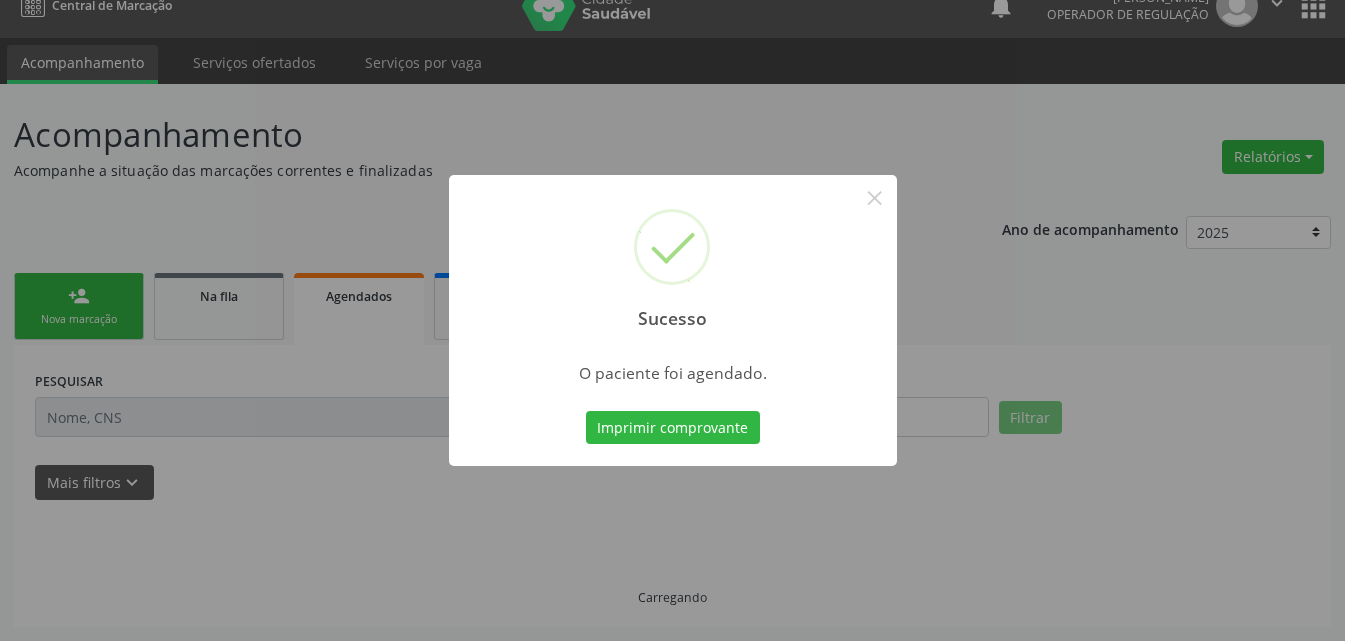 scroll, scrollTop: 26, scrollLeft: 0, axis: vertical 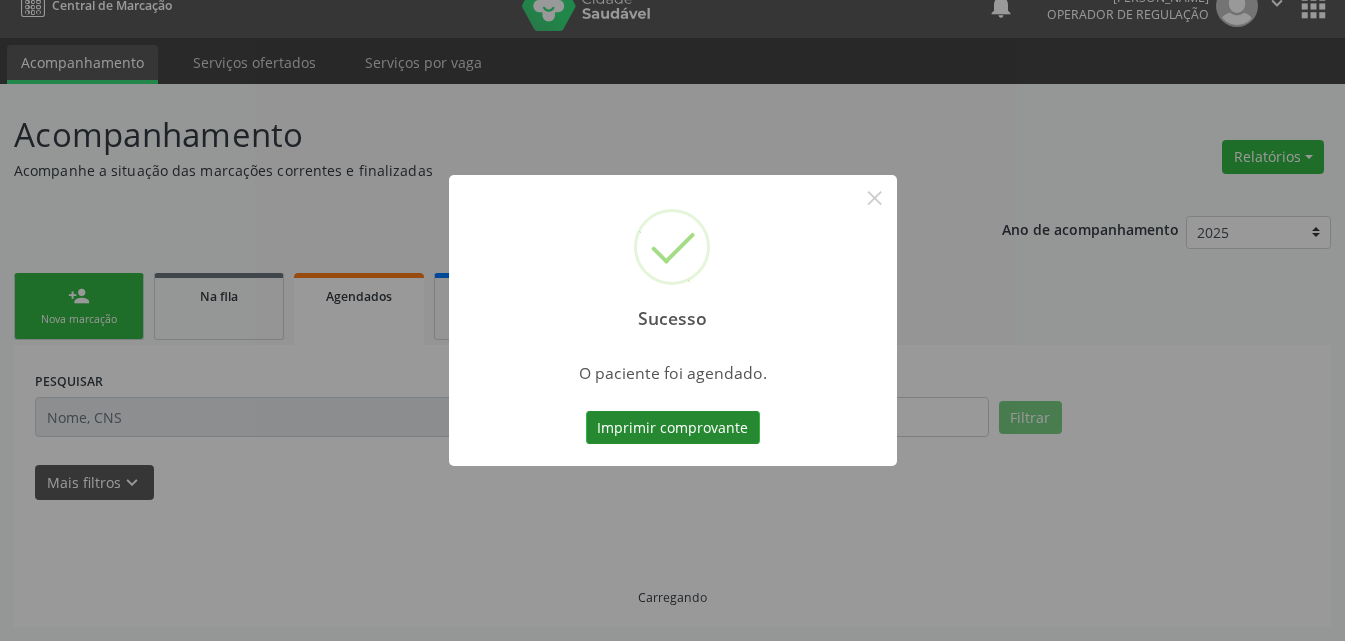 click on "Imprimir comprovante" at bounding box center (673, 428) 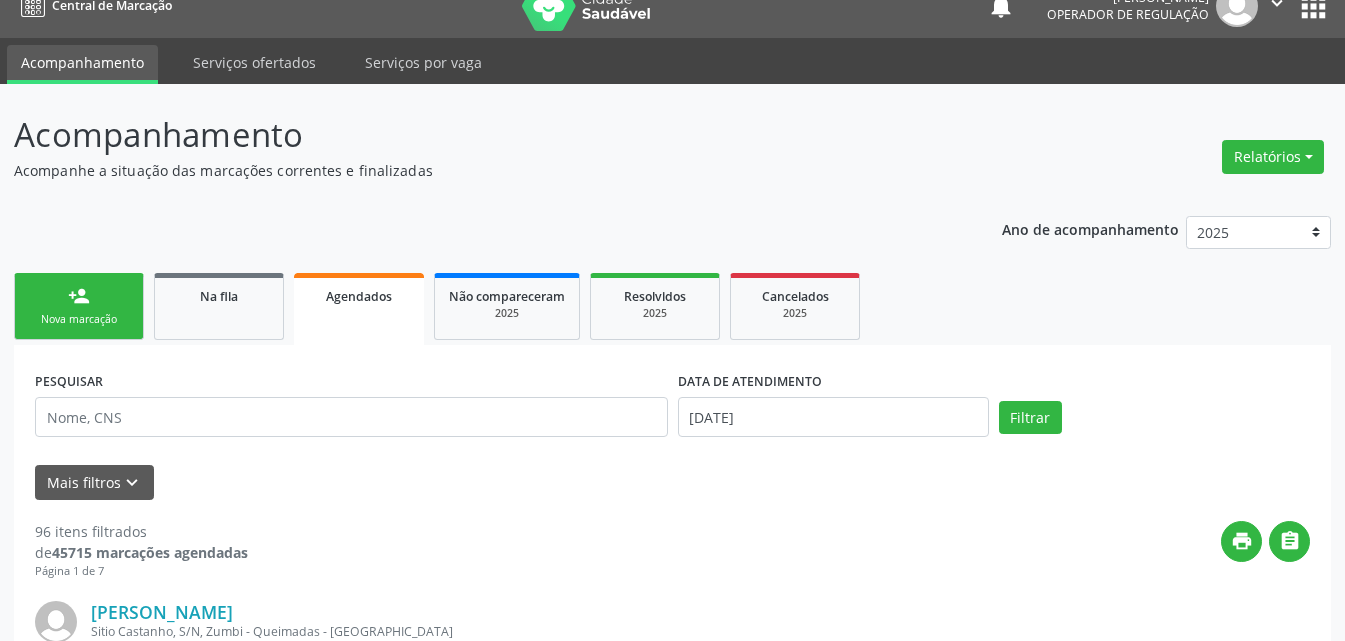 click on "Nova marcação" at bounding box center (79, 319) 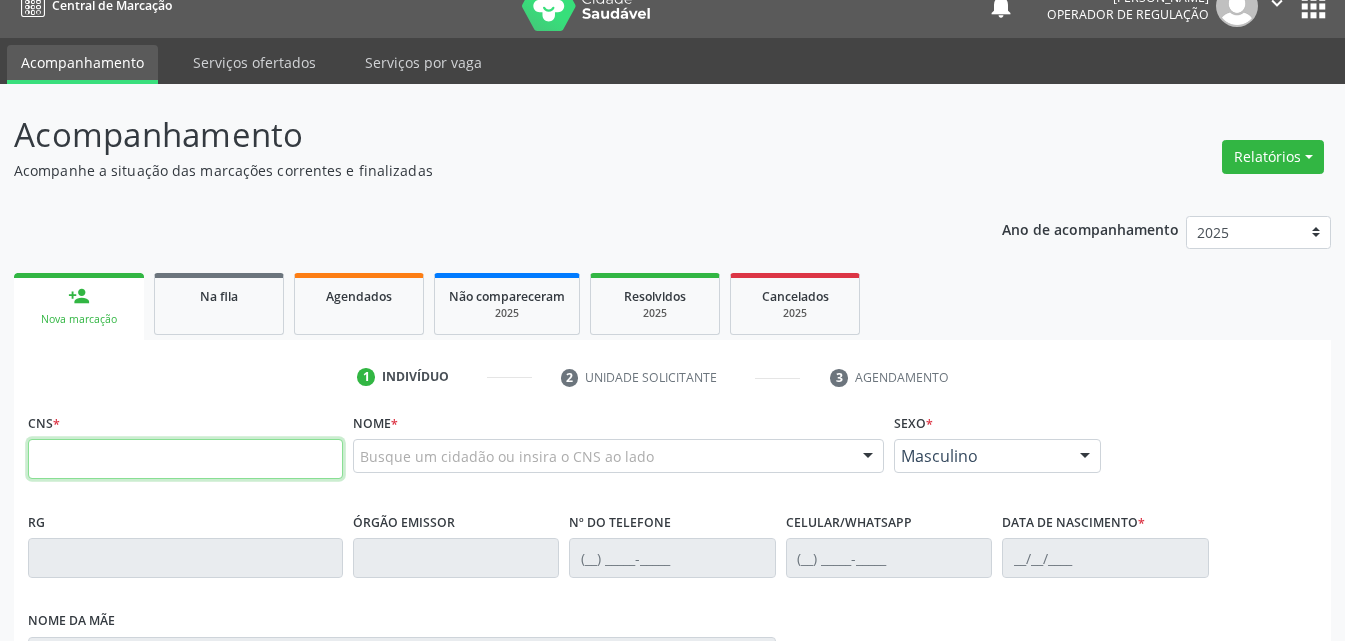 click at bounding box center (185, 459) 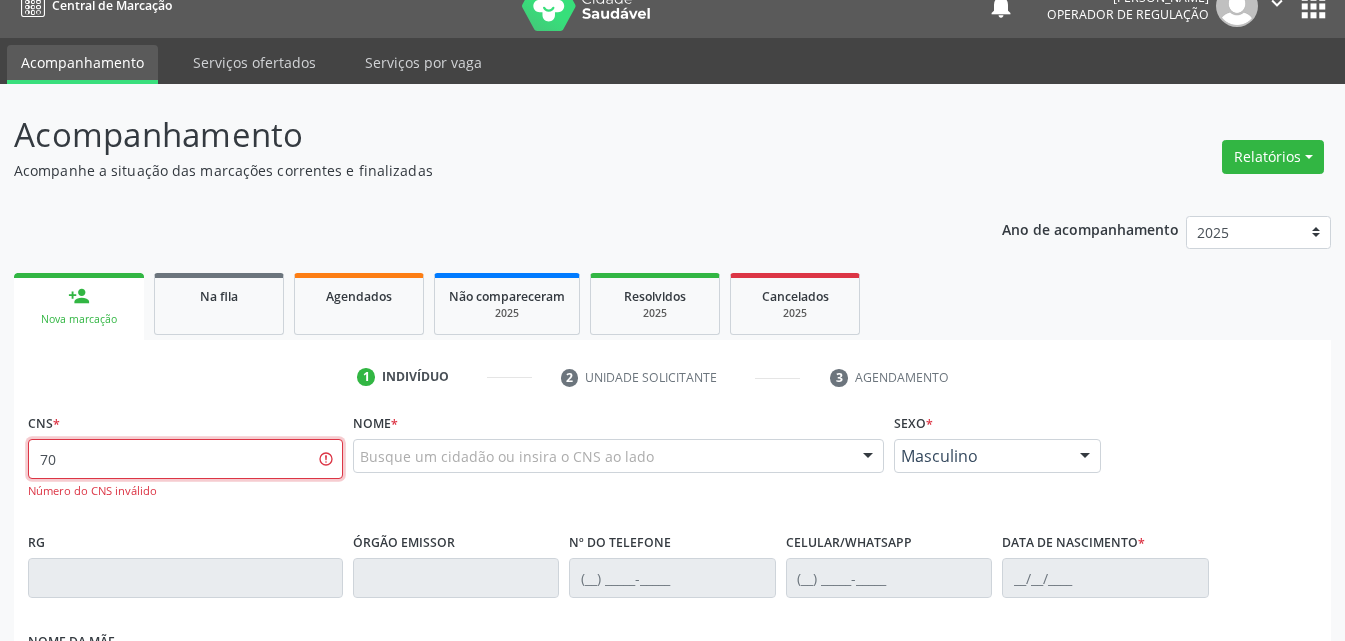 type on "7" 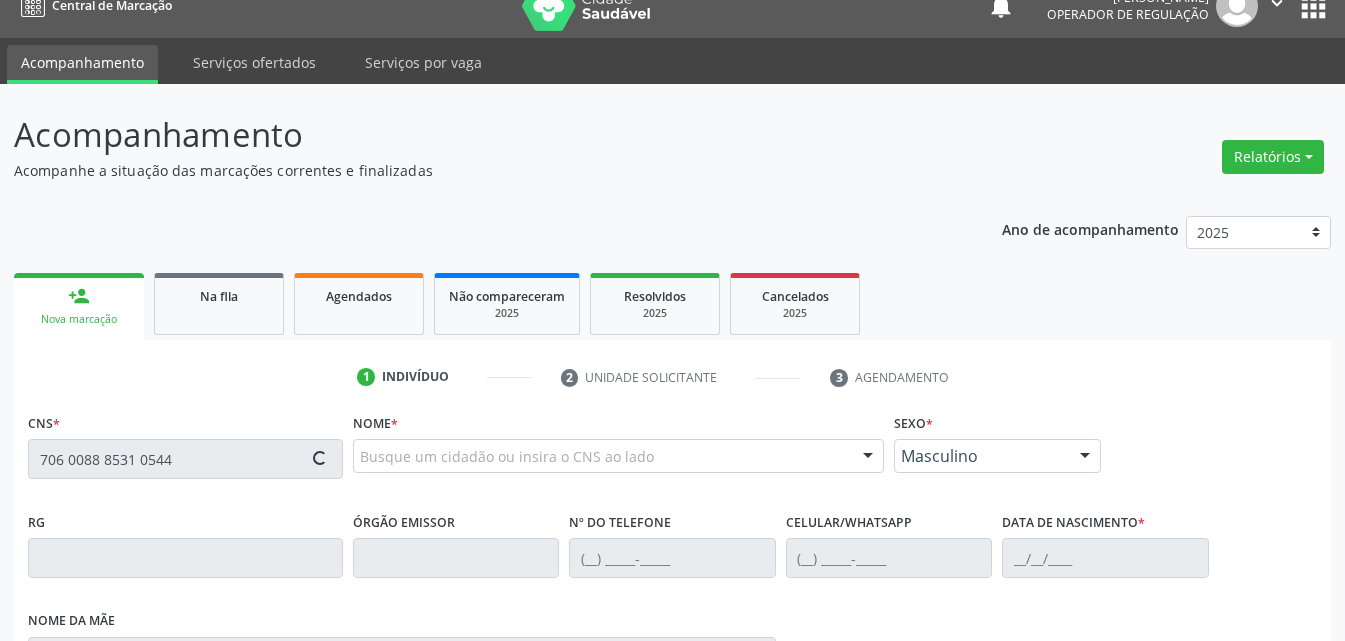type on "706 0088 8531 0544" 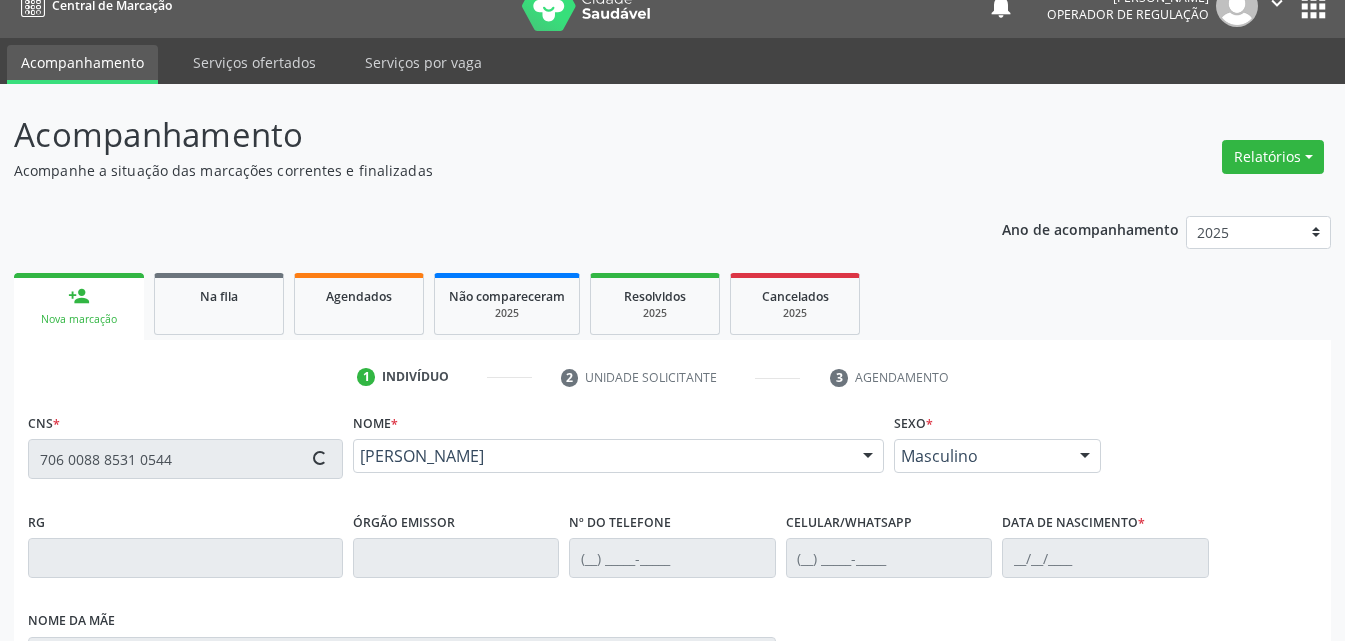 type on "(83) 99178-1784" 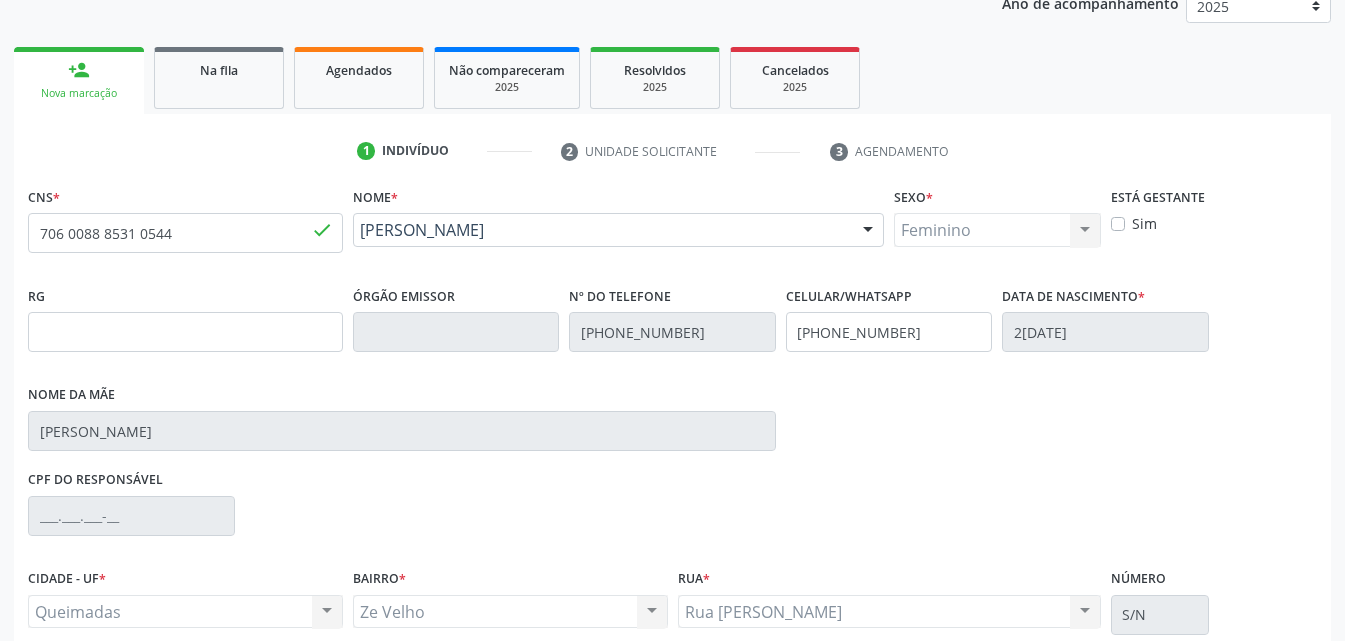 scroll, scrollTop: 429, scrollLeft: 0, axis: vertical 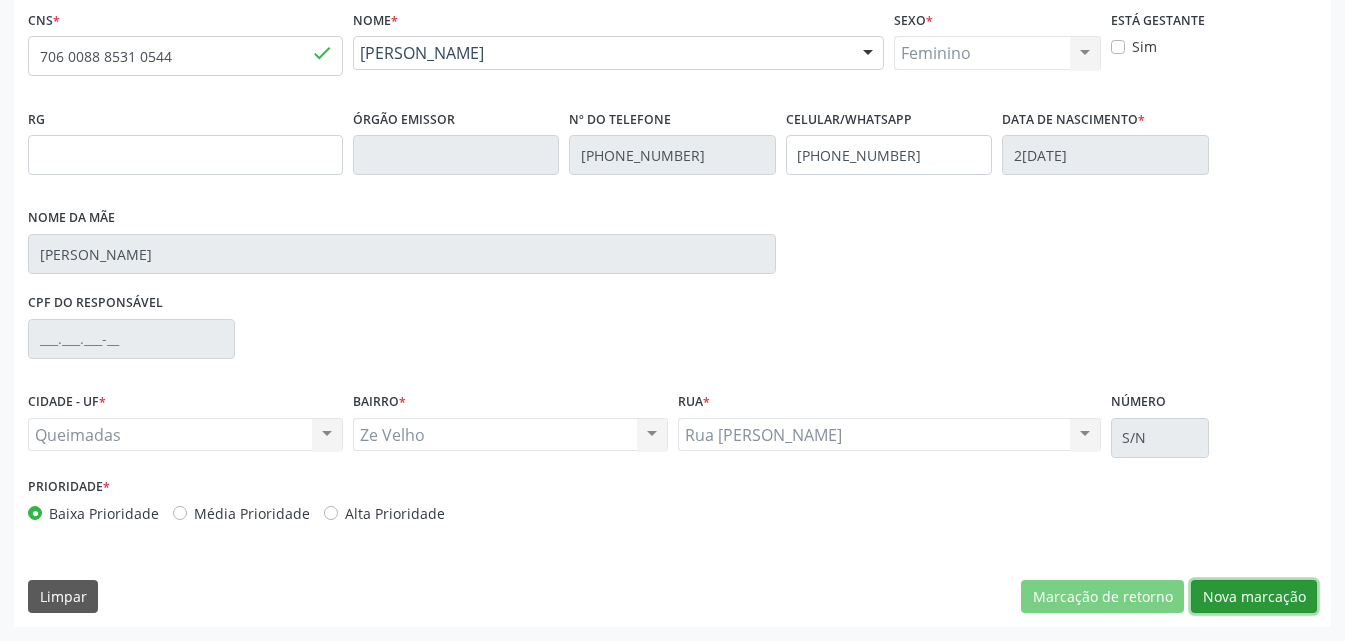 click on "Nova marcação" at bounding box center (1254, 597) 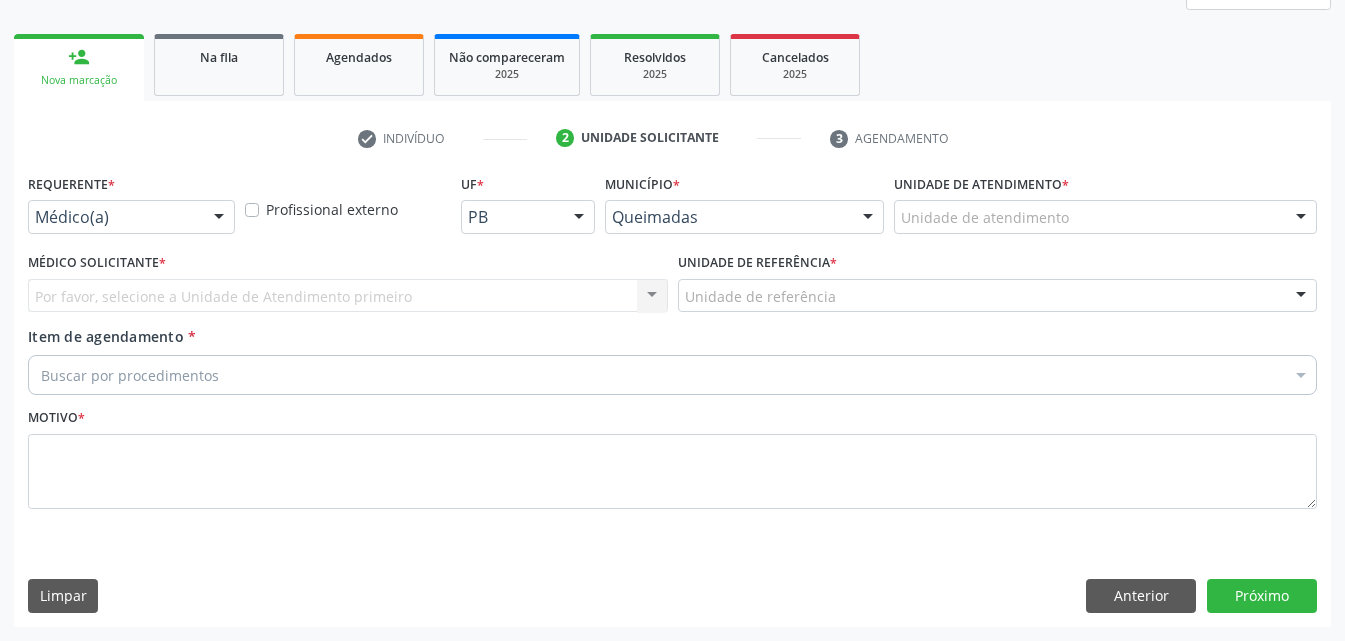 scroll, scrollTop: 265, scrollLeft: 0, axis: vertical 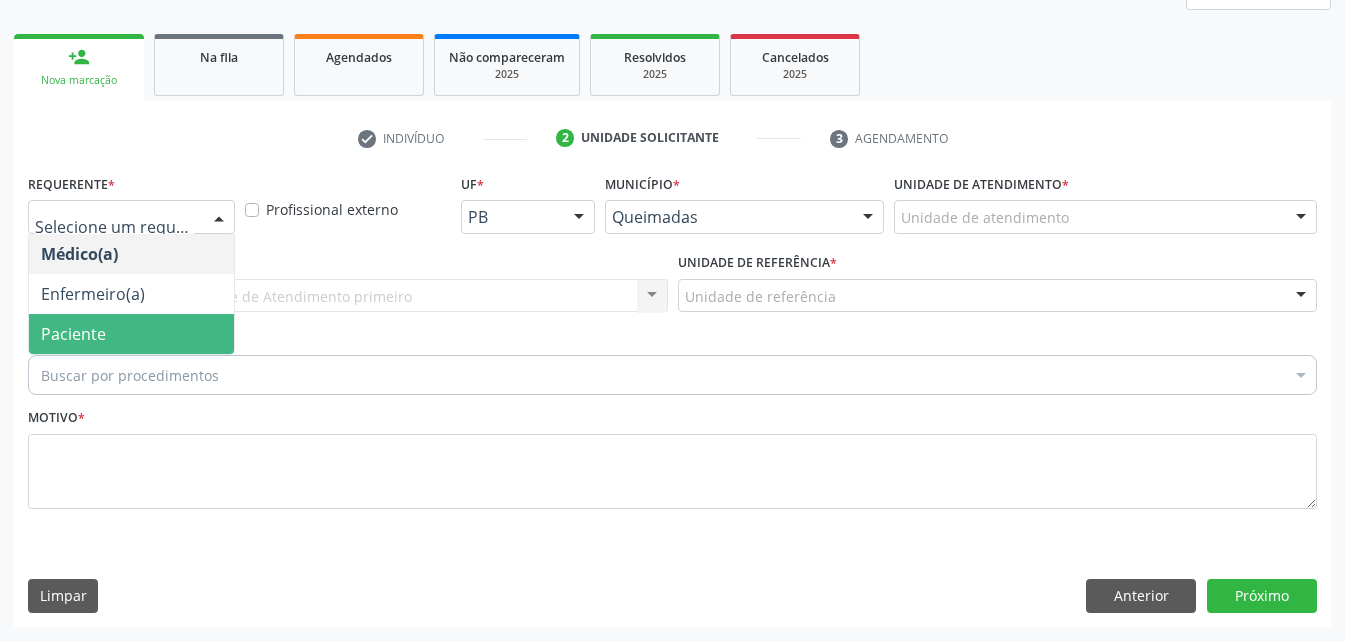 click on "Paciente" at bounding box center [73, 334] 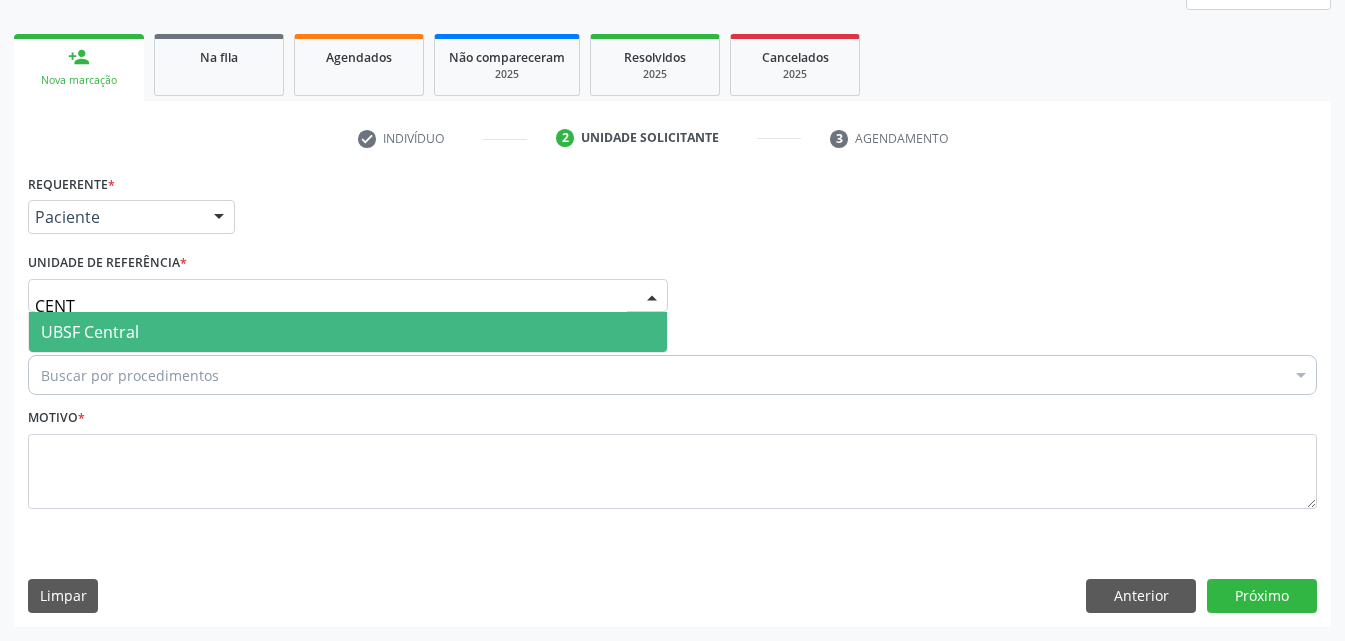 type on "CENTR" 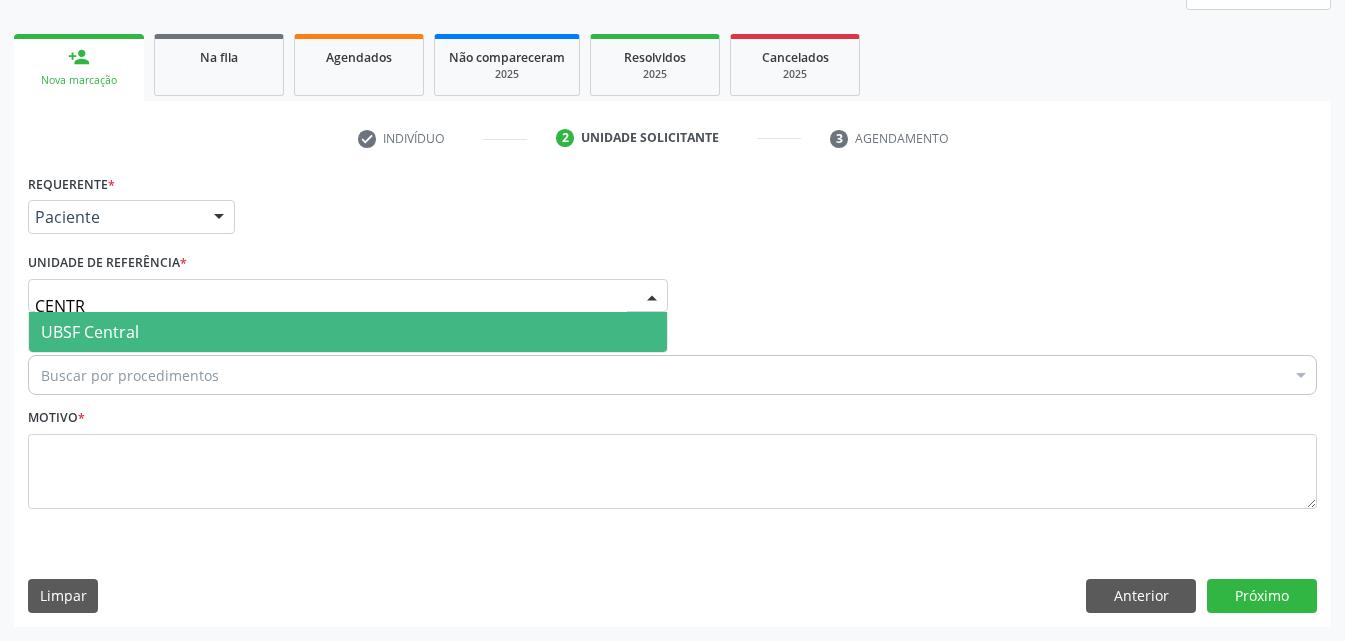 click on "UBSF Central" at bounding box center (348, 332) 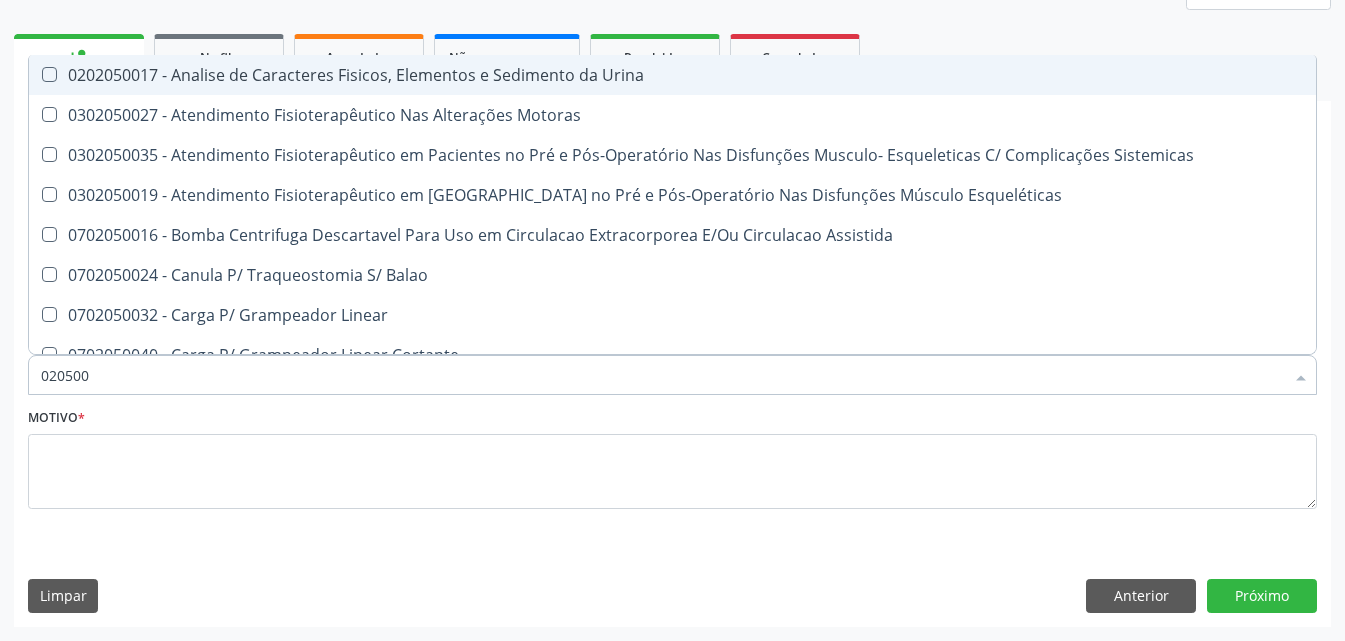 type on "02050" 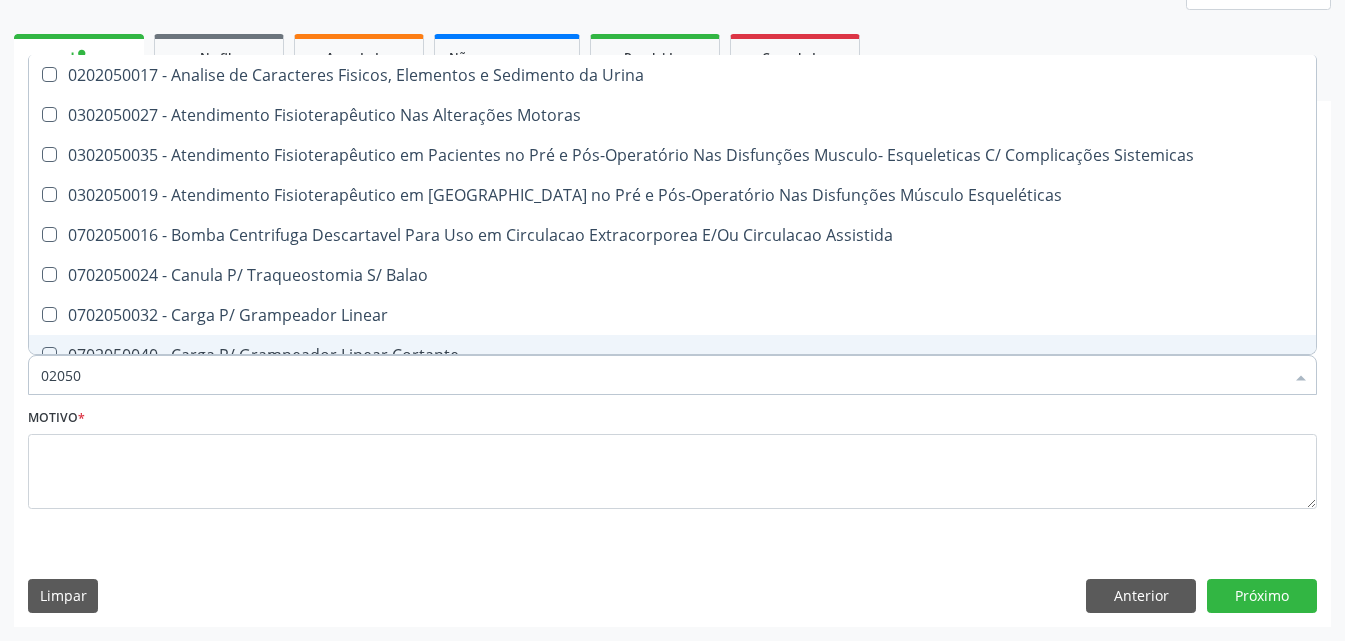 click on "02050" at bounding box center [662, 375] 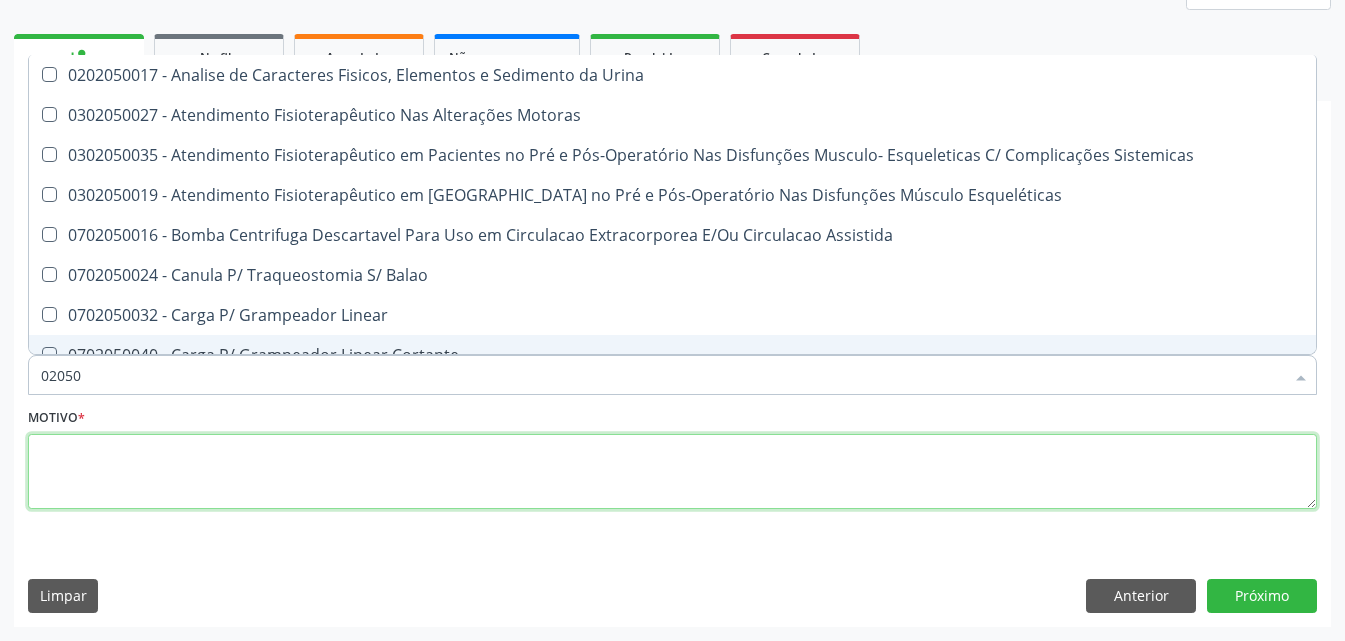 click at bounding box center (672, 472) 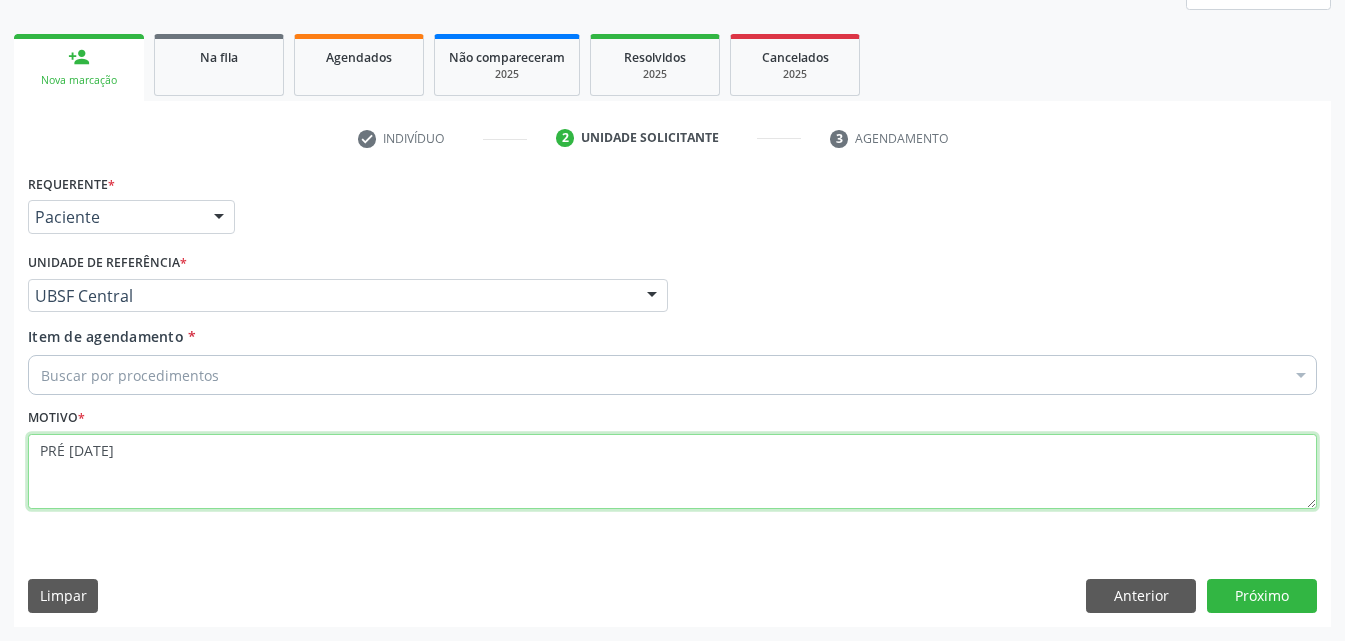 type on "PRÉ [DATE]" 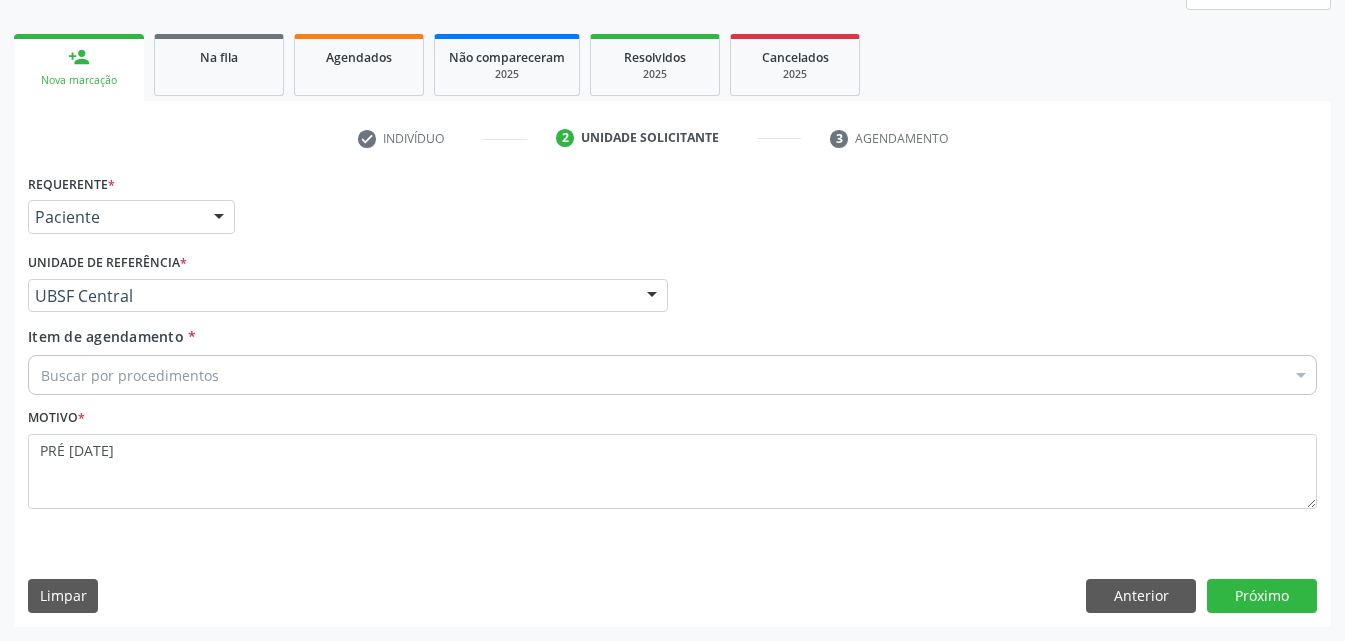 click on "Buscar por procedimentos" at bounding box center [672, 375] 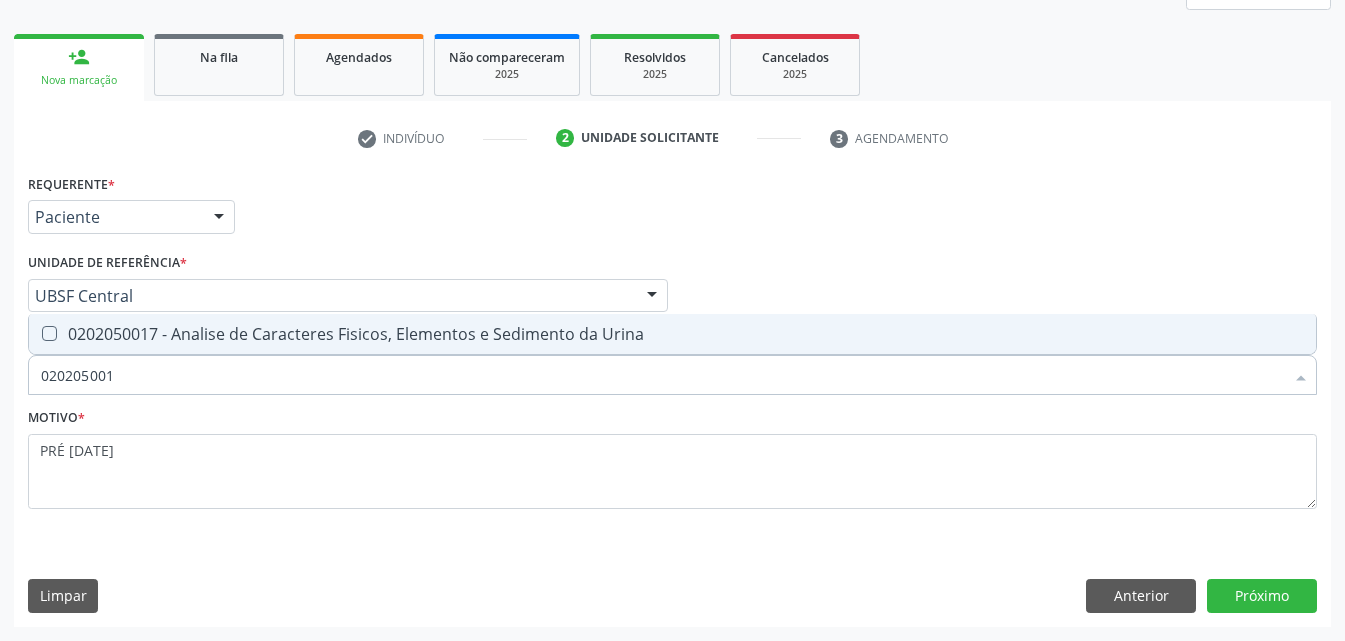 type on "0202050017" 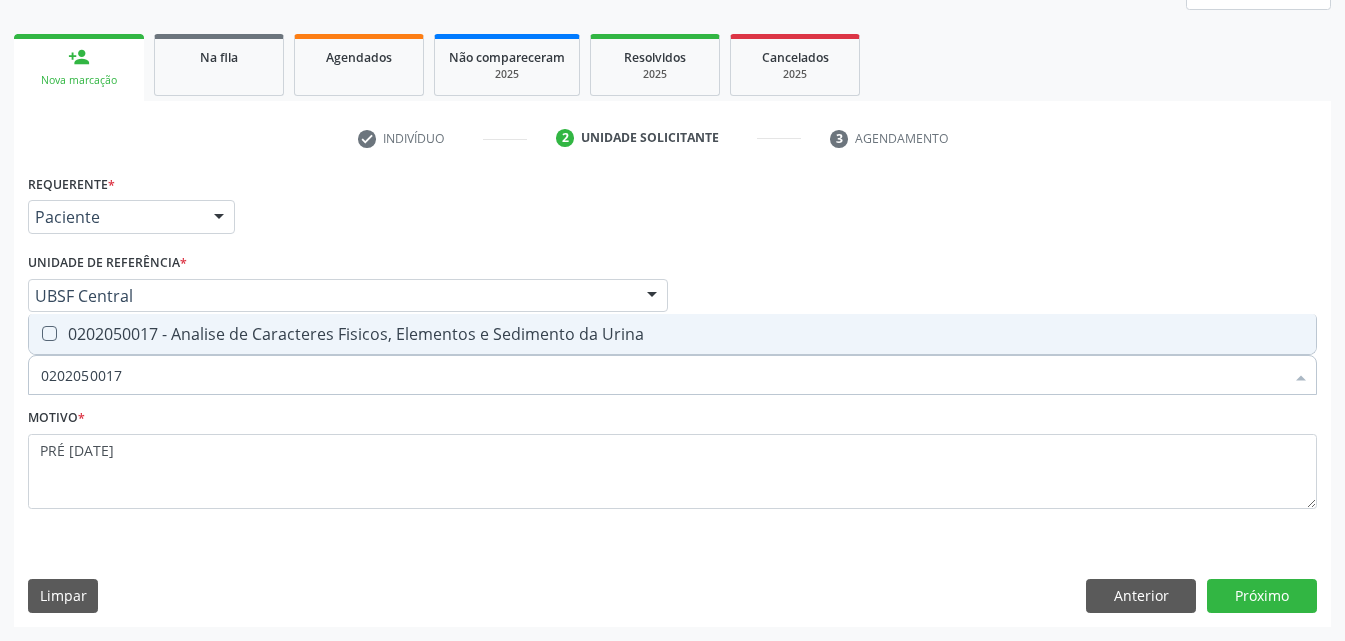 click on "0202050017 - Analise de Caracteres Fisicos, Elementos e Sedimento da Urina" at bounding box center [672, 334] 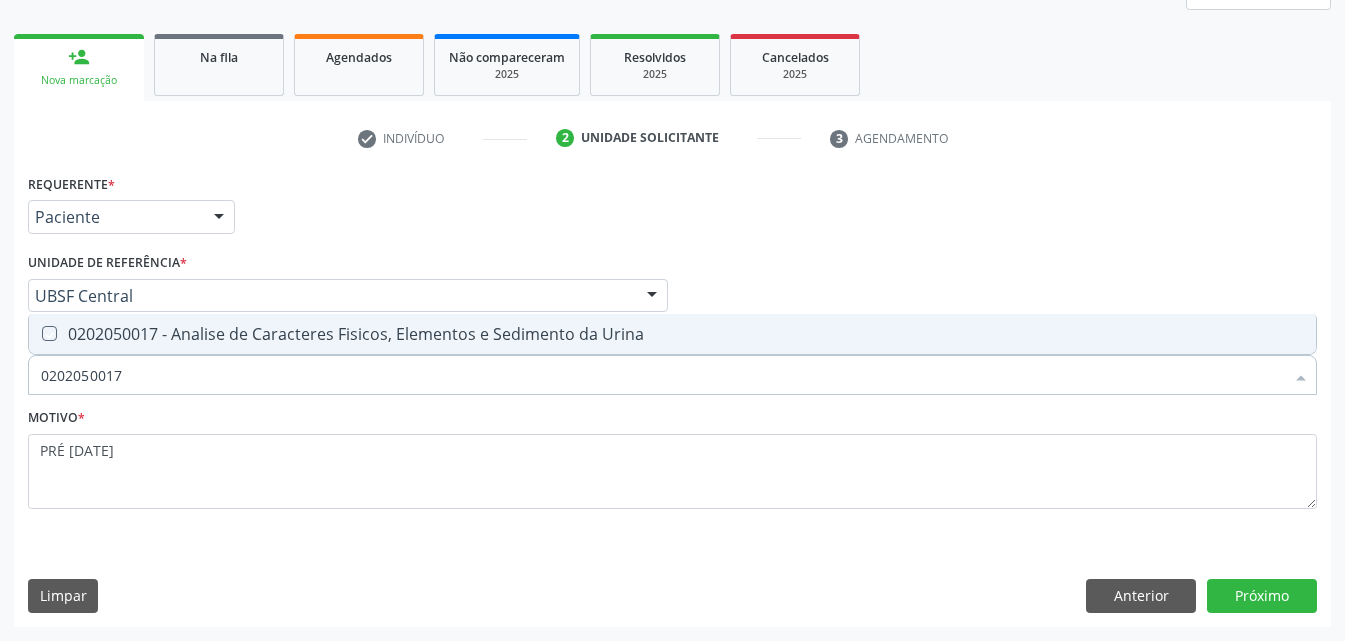 checkbox on "true" 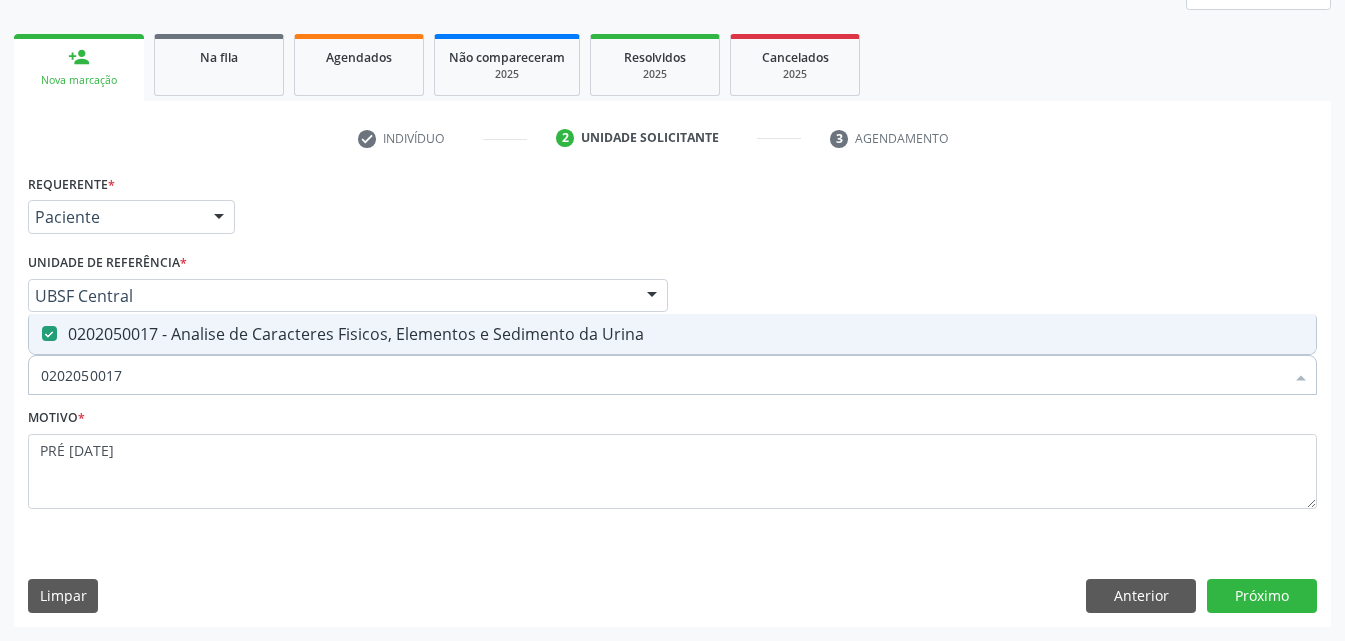 drag, startPoint x: 209, startPoint y: 376, endPoint x: 0, endPoint y: 566, distance: 282.4553 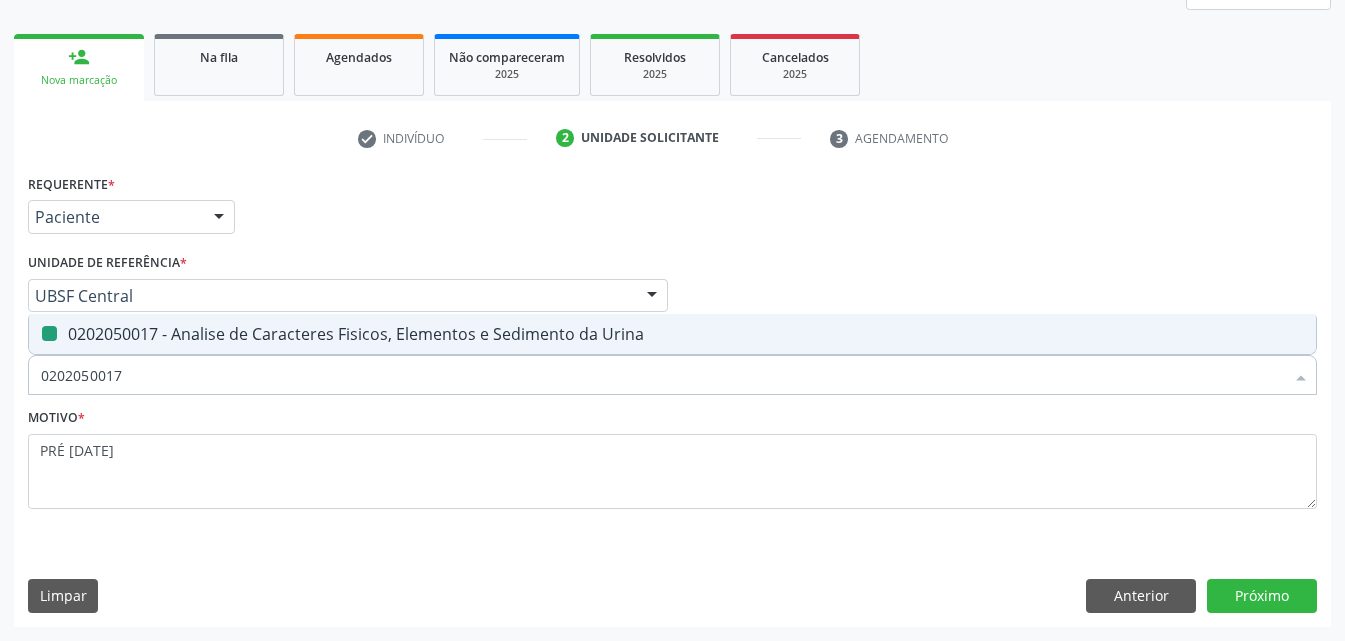 type 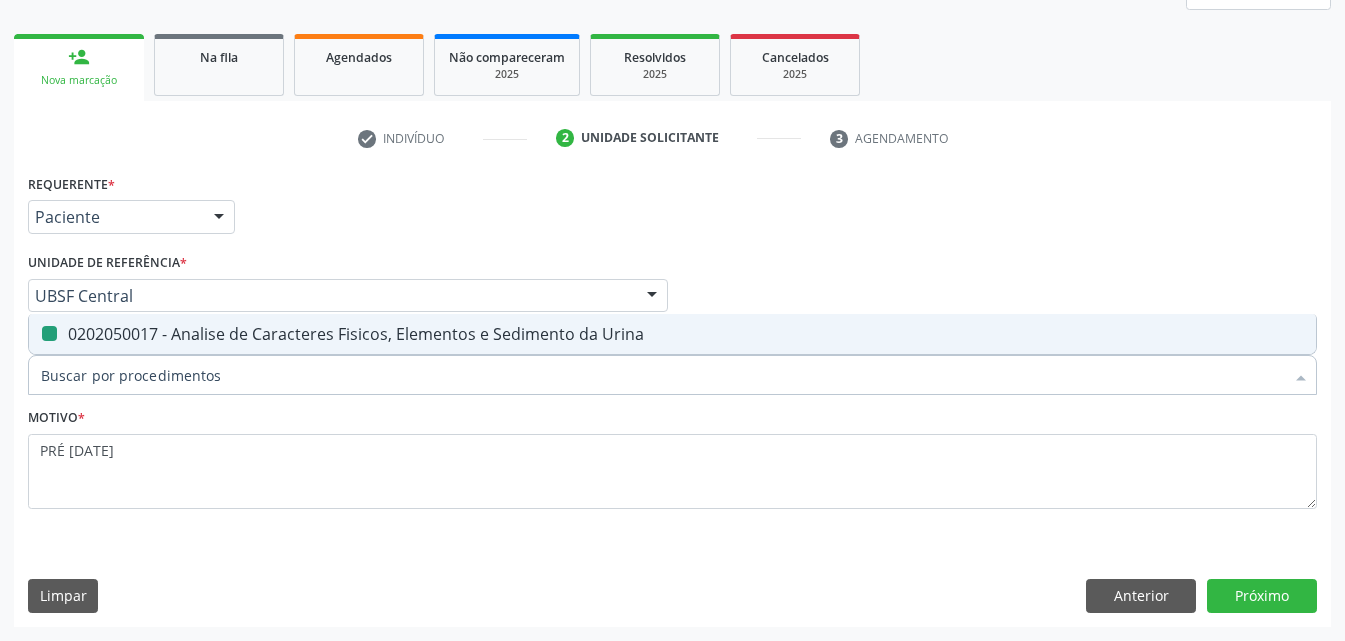 checkbox on "false" 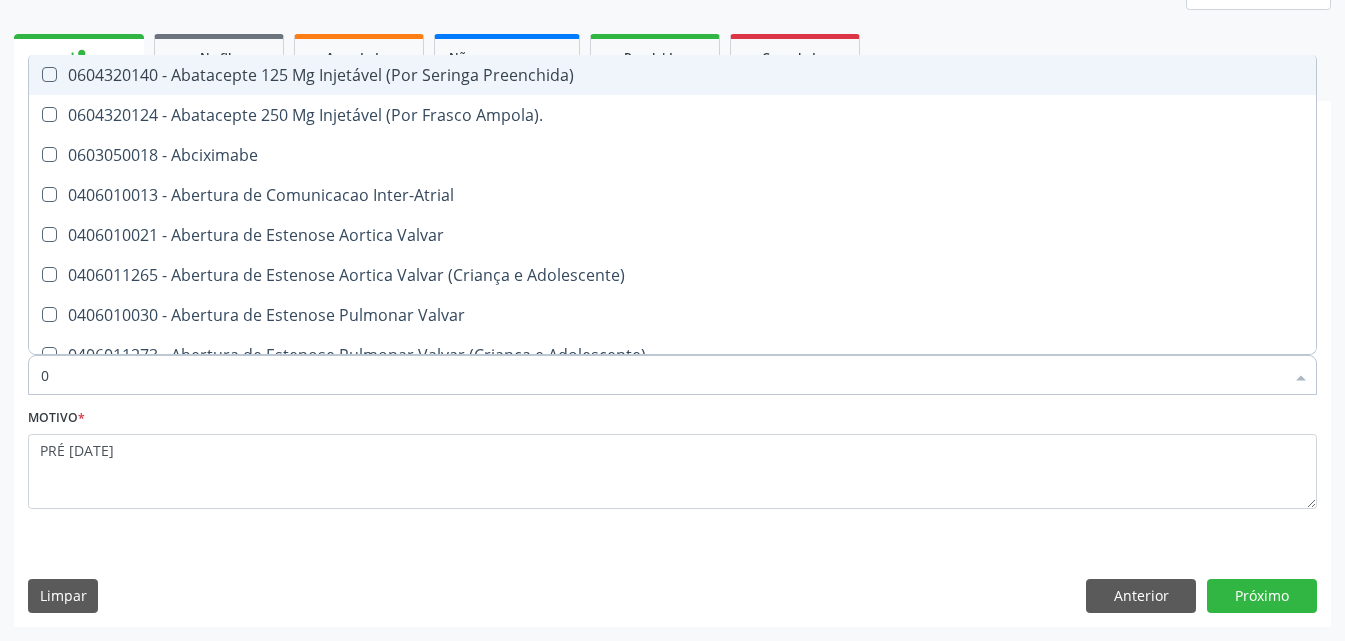 type on "02" 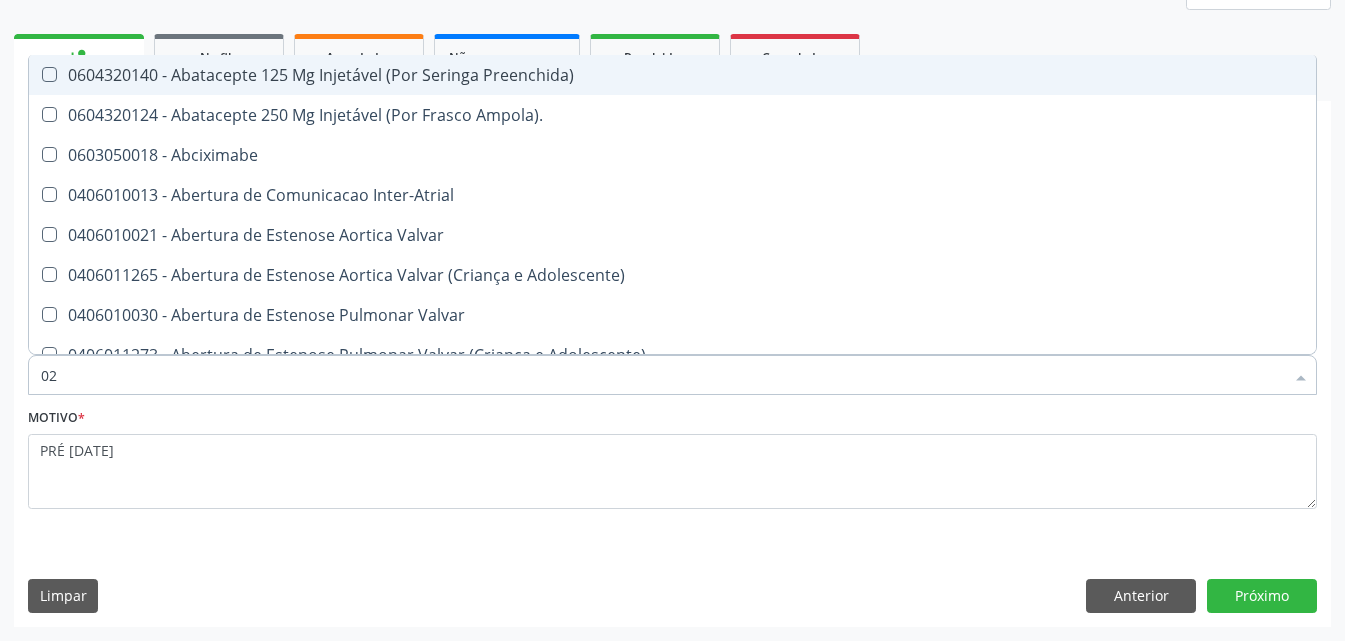 checkbox on "true" 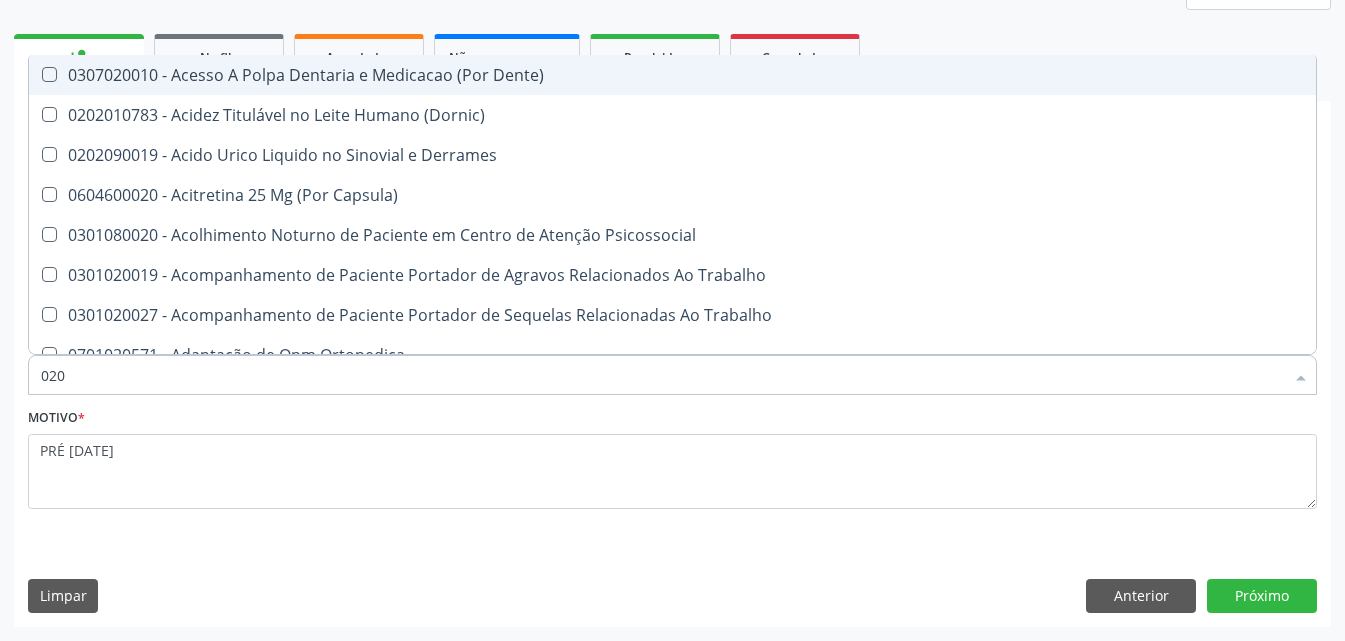 type on "0202" 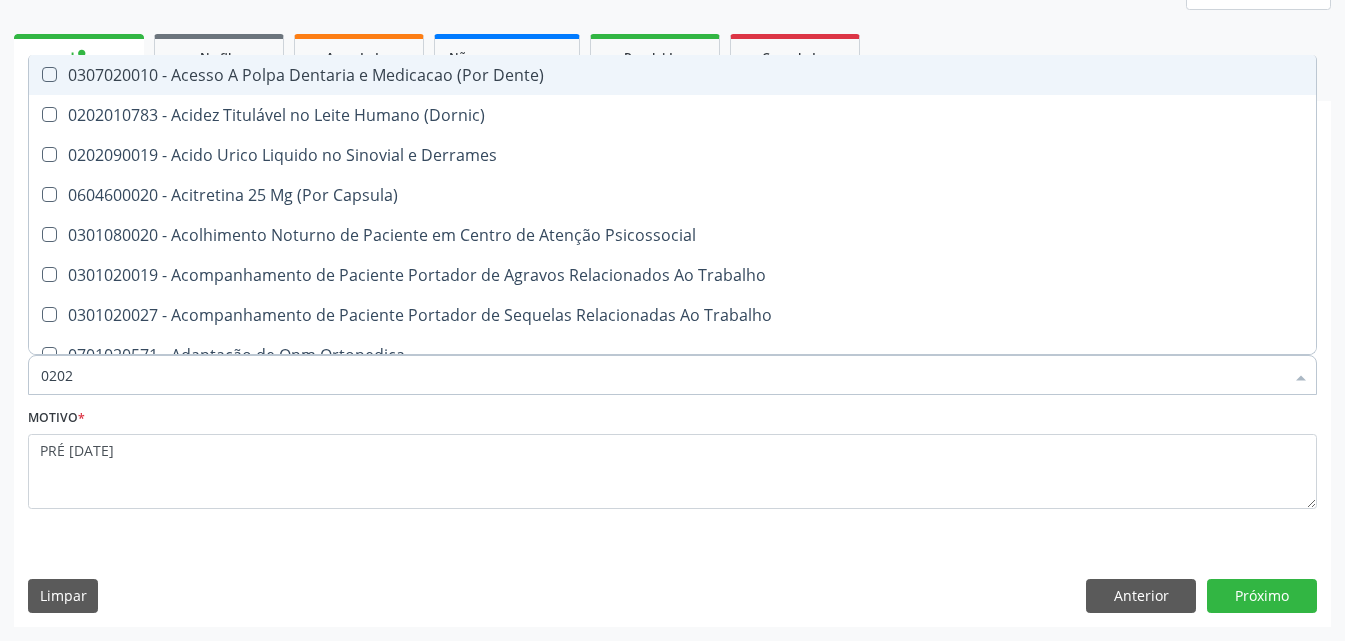 checkbox on "true" 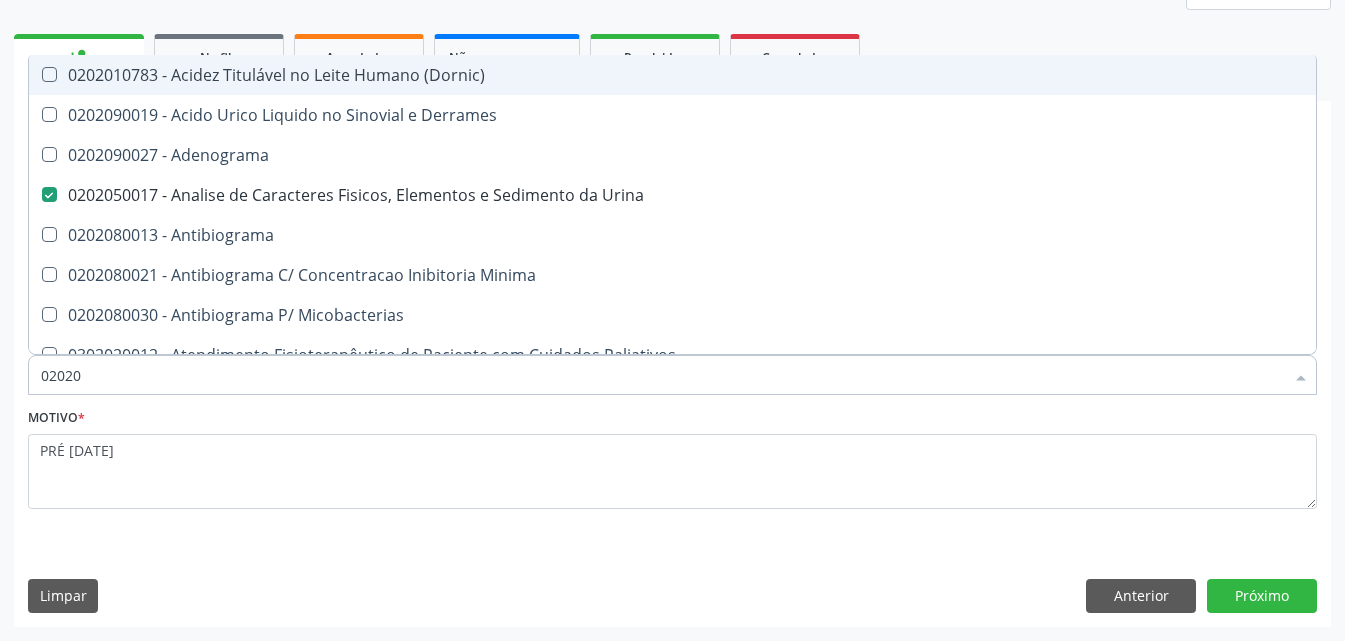 type on "020202" 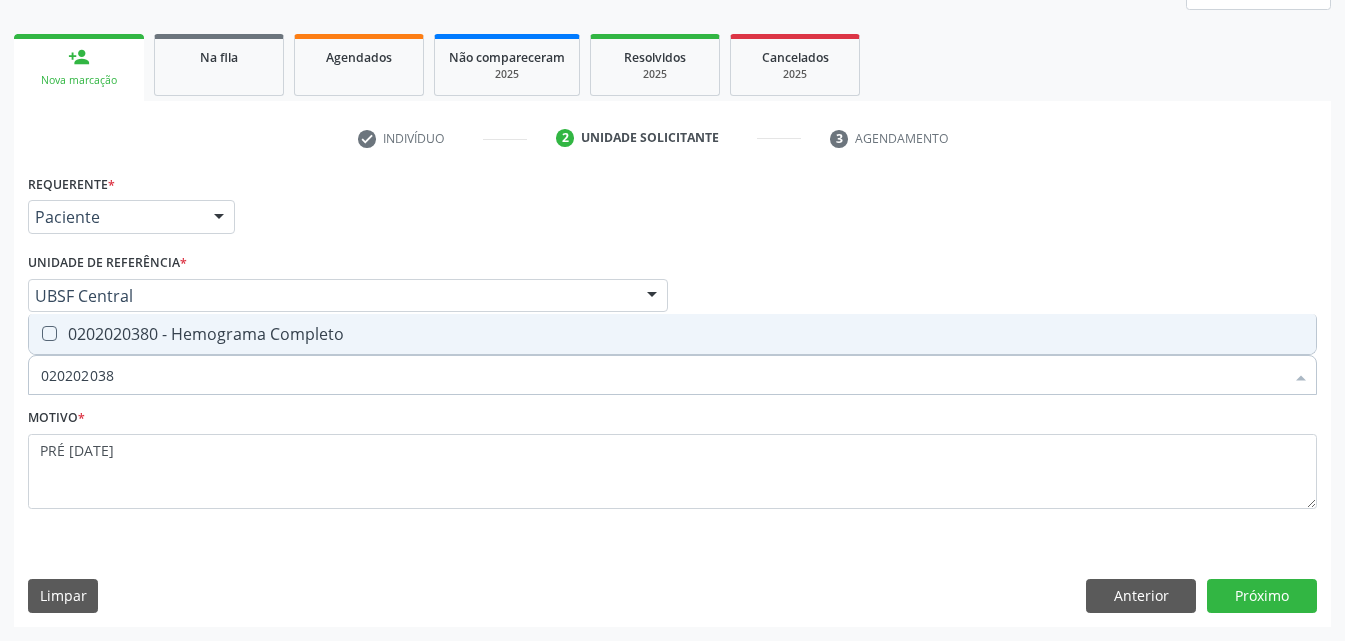 type on "0202020380" 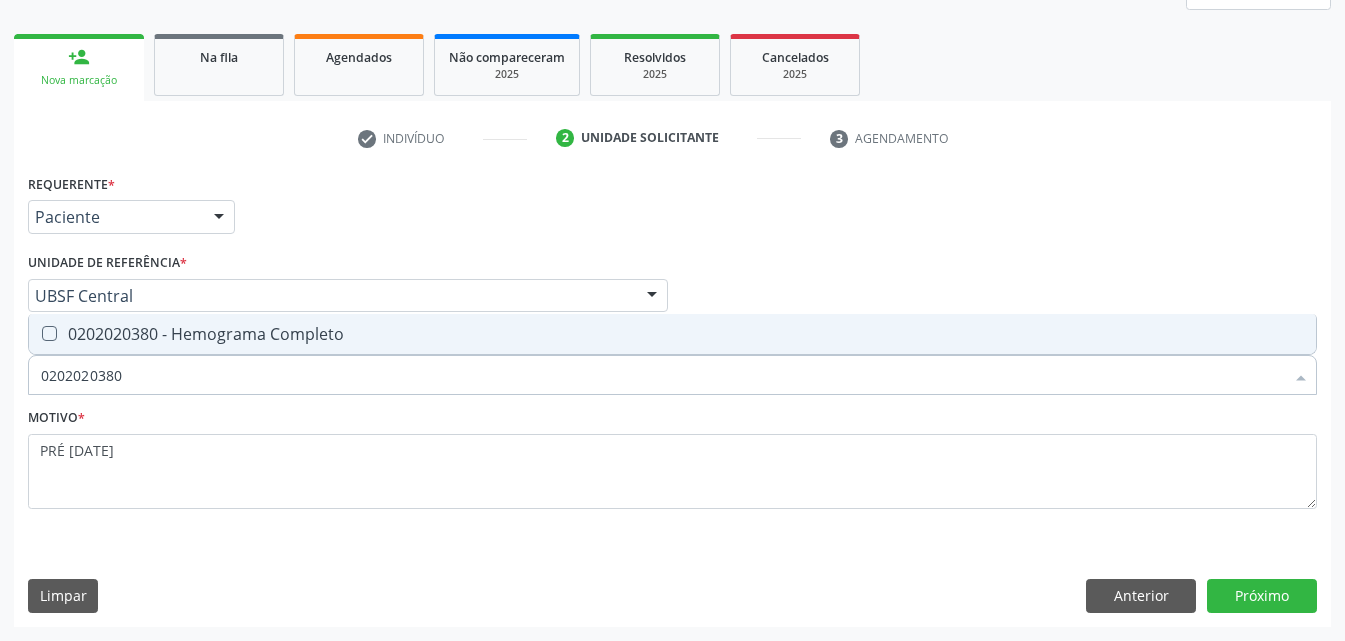 click on "0202020380 - Hemograma Completo" at bounding box center (672, 334) 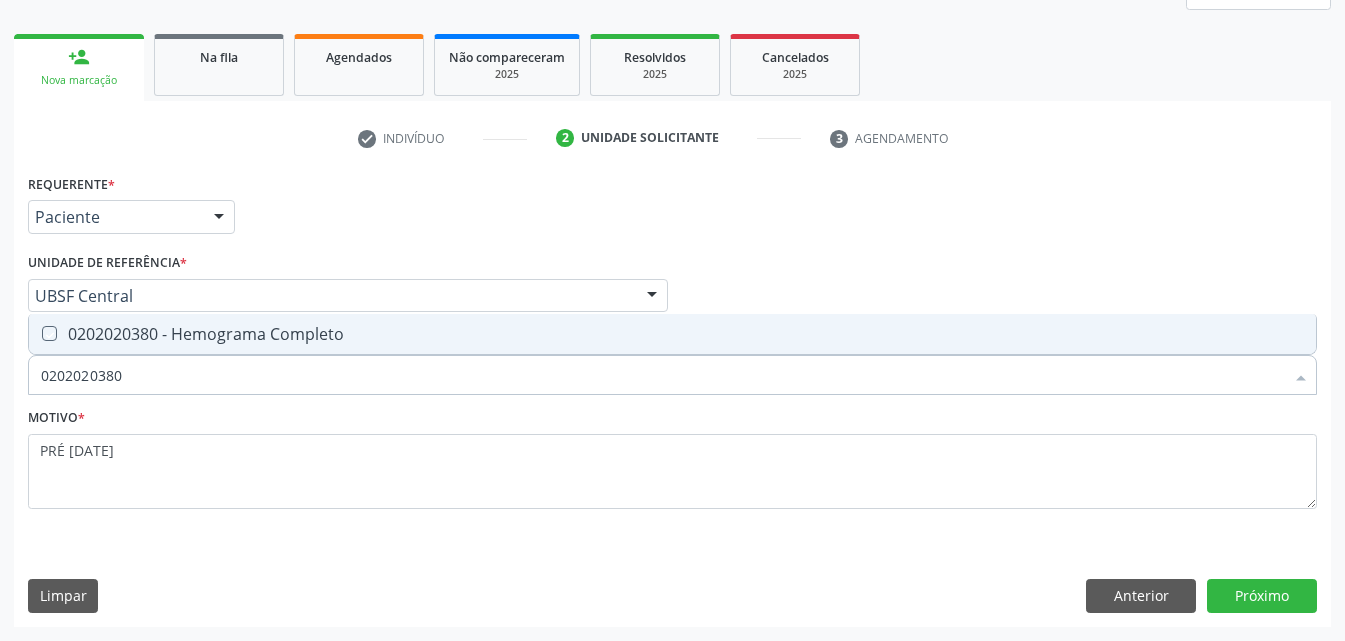 checkbox on "true" 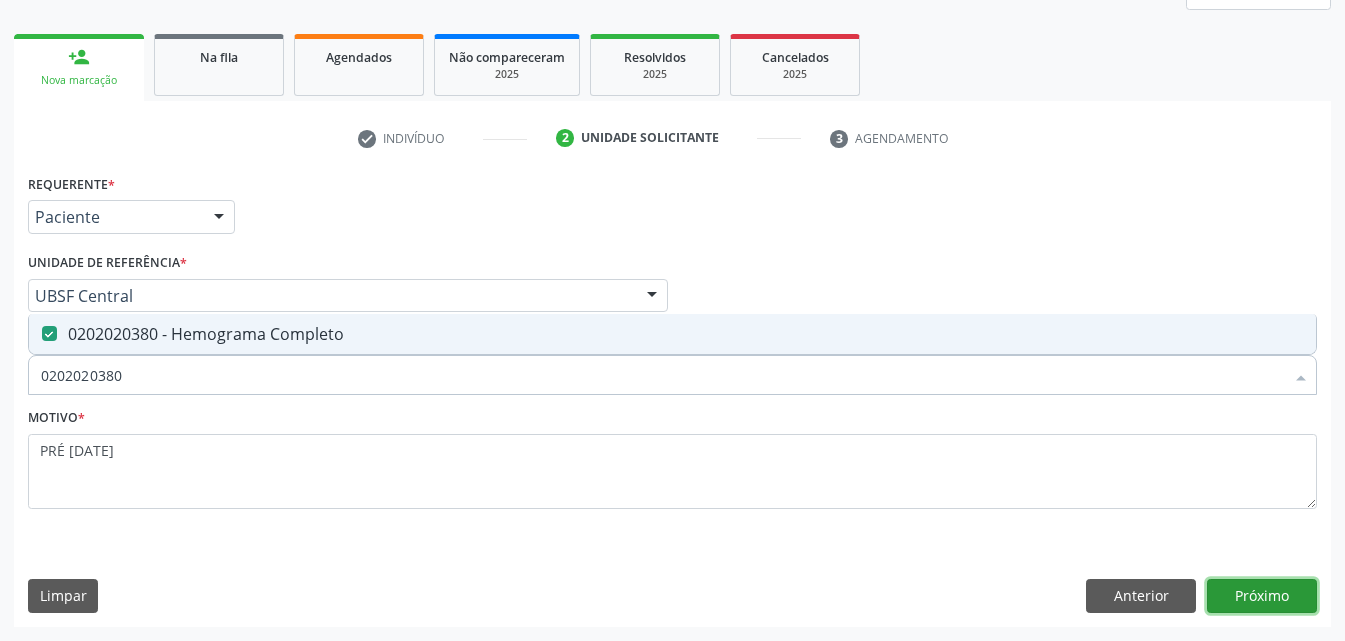 click on "Próximo" at bounding box center (1262, 596) 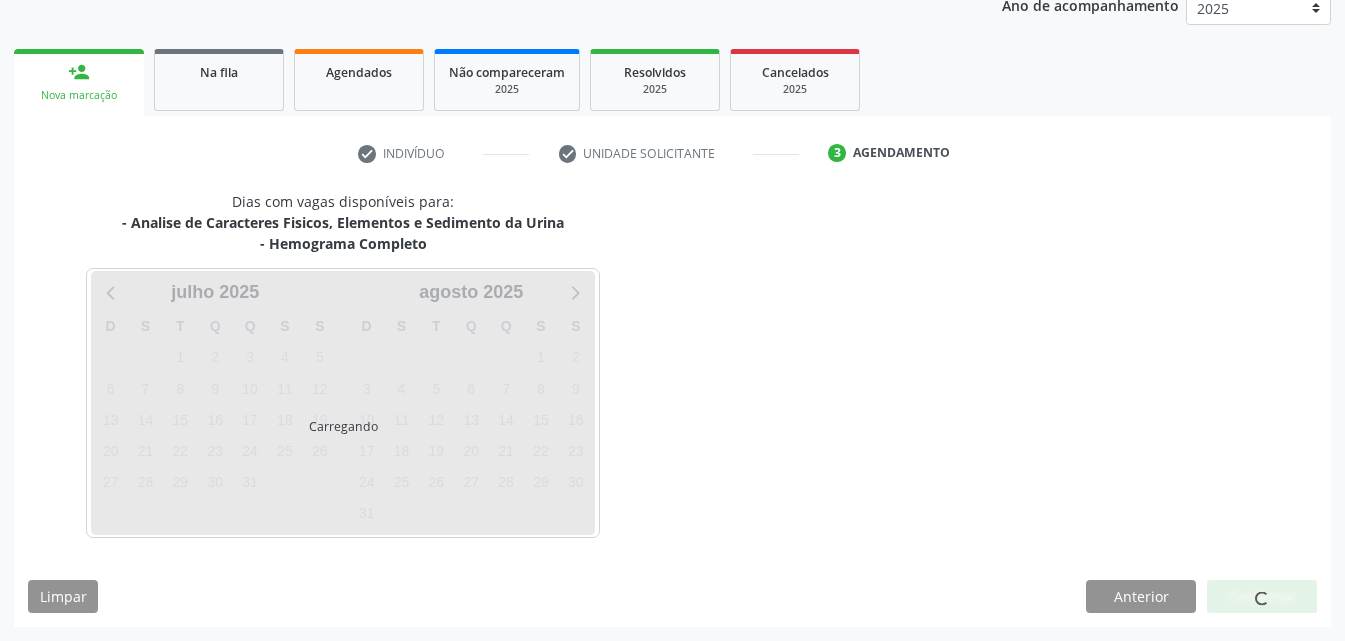 scroll, scrollTop: 250, scrollLeft: 0, axis: vertical 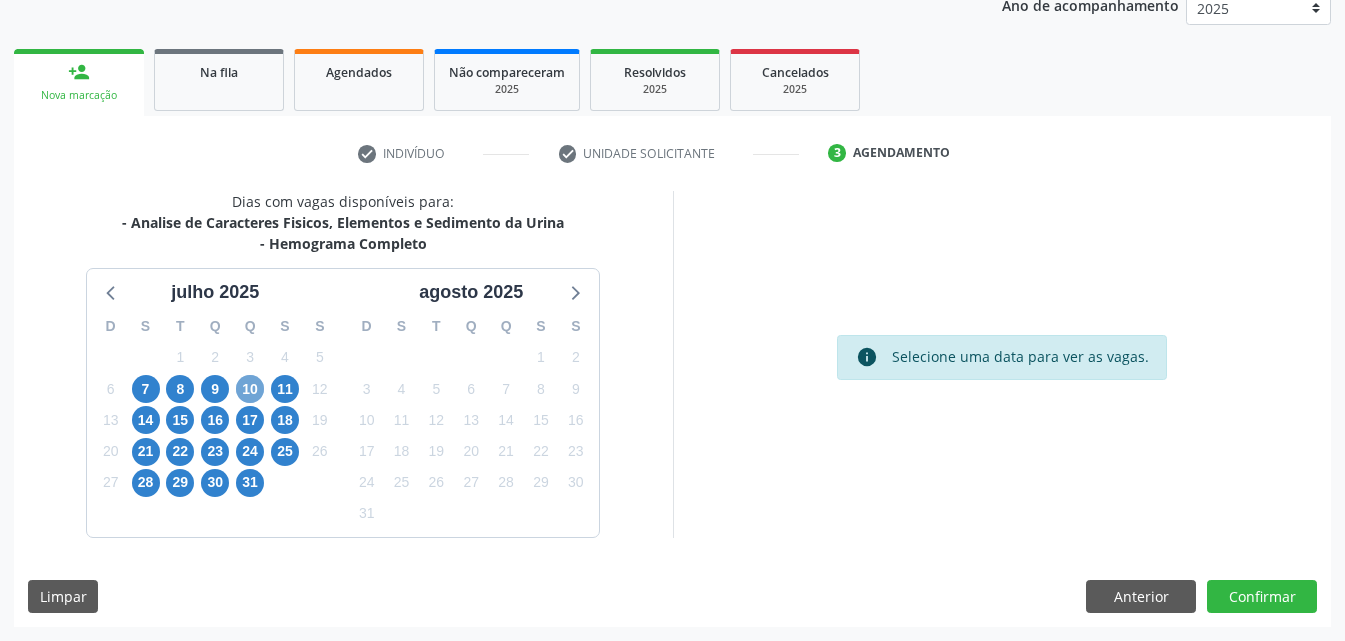 click on "10" at bounding box center [250, 389] 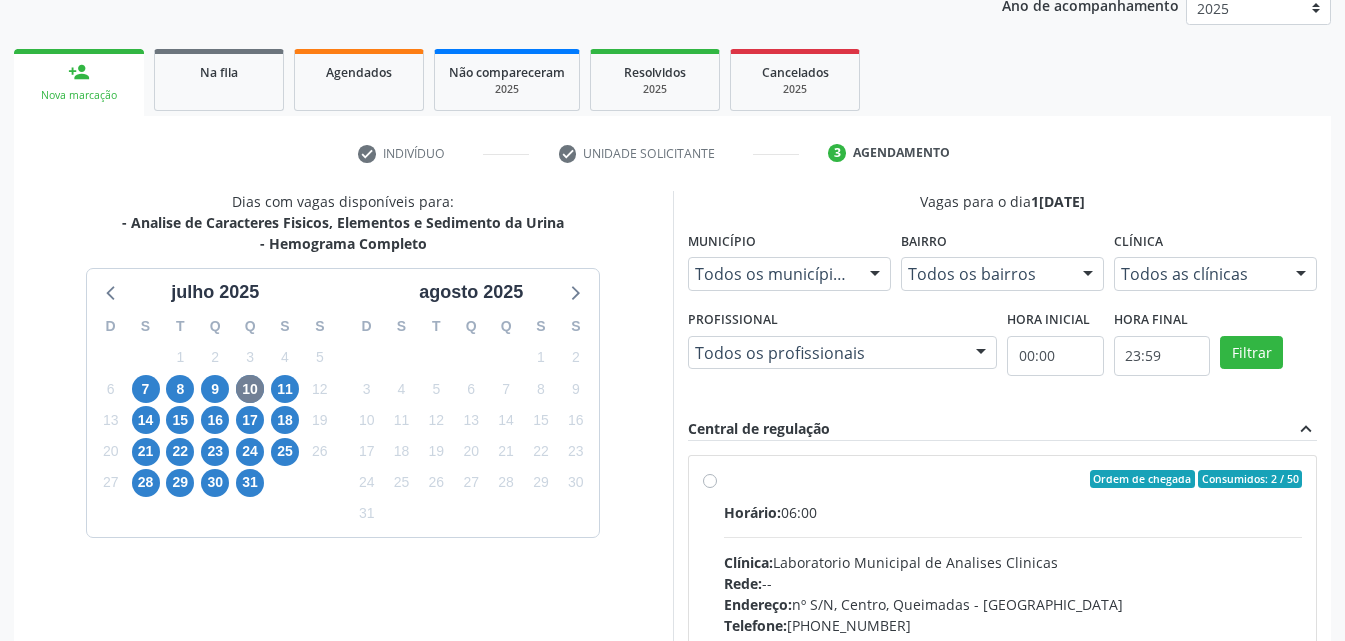 click on "Horário:   06:00" at bounding box center [1013, 512] 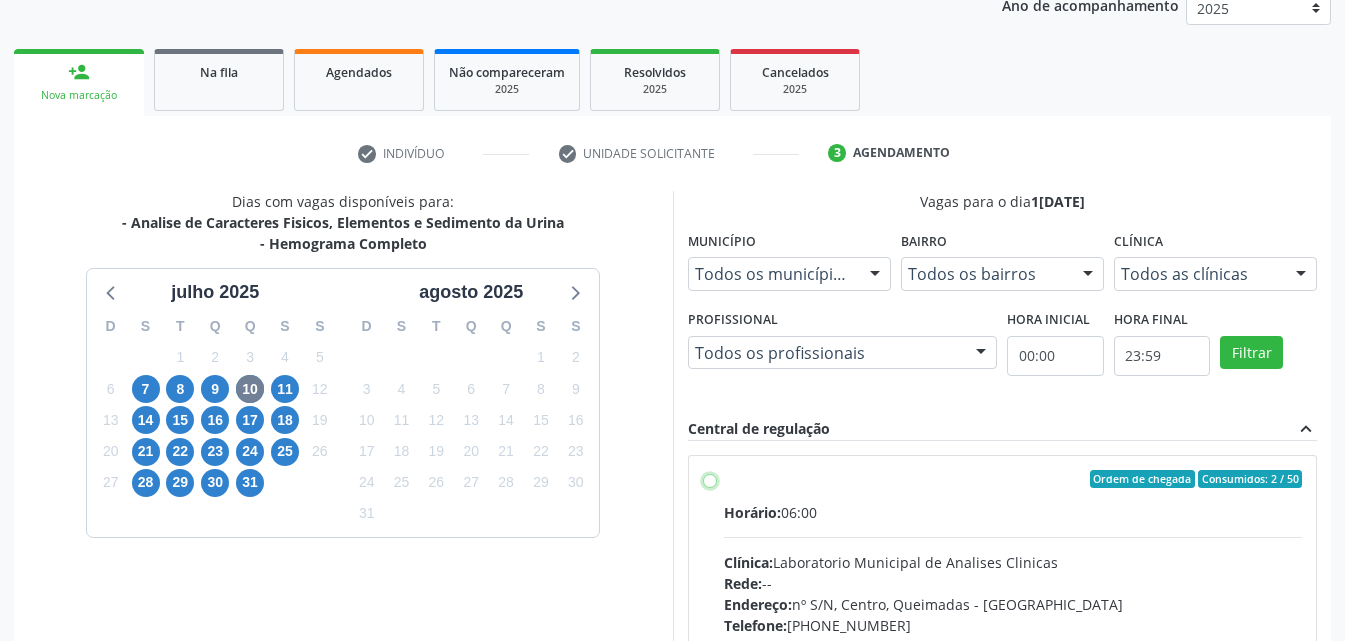click on "Ordem de chegada
Consumidos: 2 / 50
Horário:   06:00
Clínica:  Laboratorio Municipal de Analises Clinicas
Rede:
--
Endereço:   nº S/N, Centro, Queimadas - PB
Telefone:   (83) 33921344
Profissional:
--
Informações adicionais sobre o atendimento
Idade de atendimento:
Sem restrição
Gênero(s) atendido(s):
Sem restrição
Informações adicionais:
--" at bounding box center (710, 479) 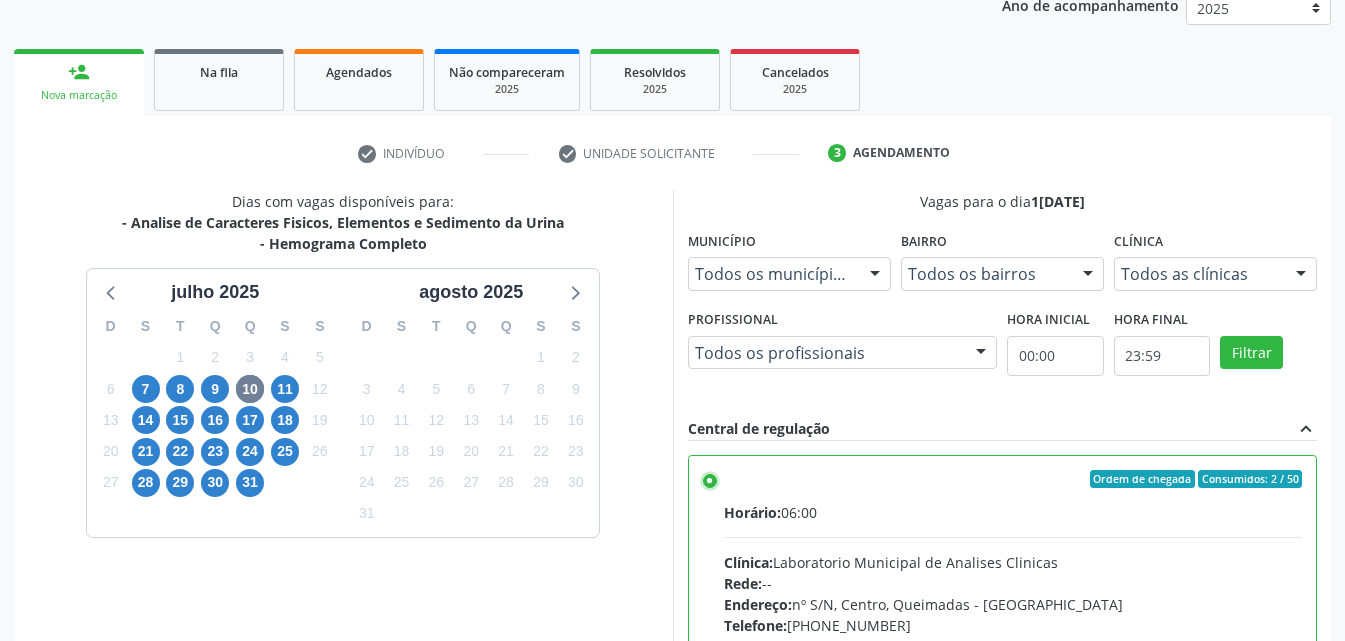 scroll, scrollTop: 554, scrollLeft: 0, axis: vertical 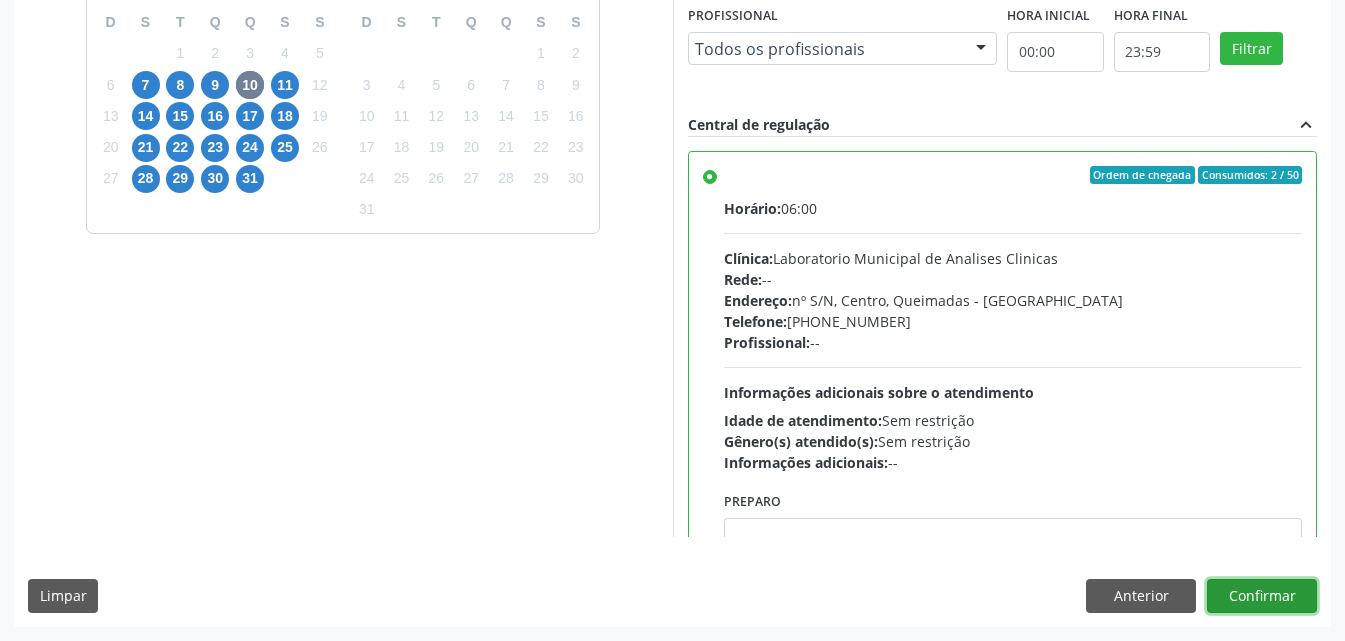 click on "Confirmar" at bounding box center [1262, 596] 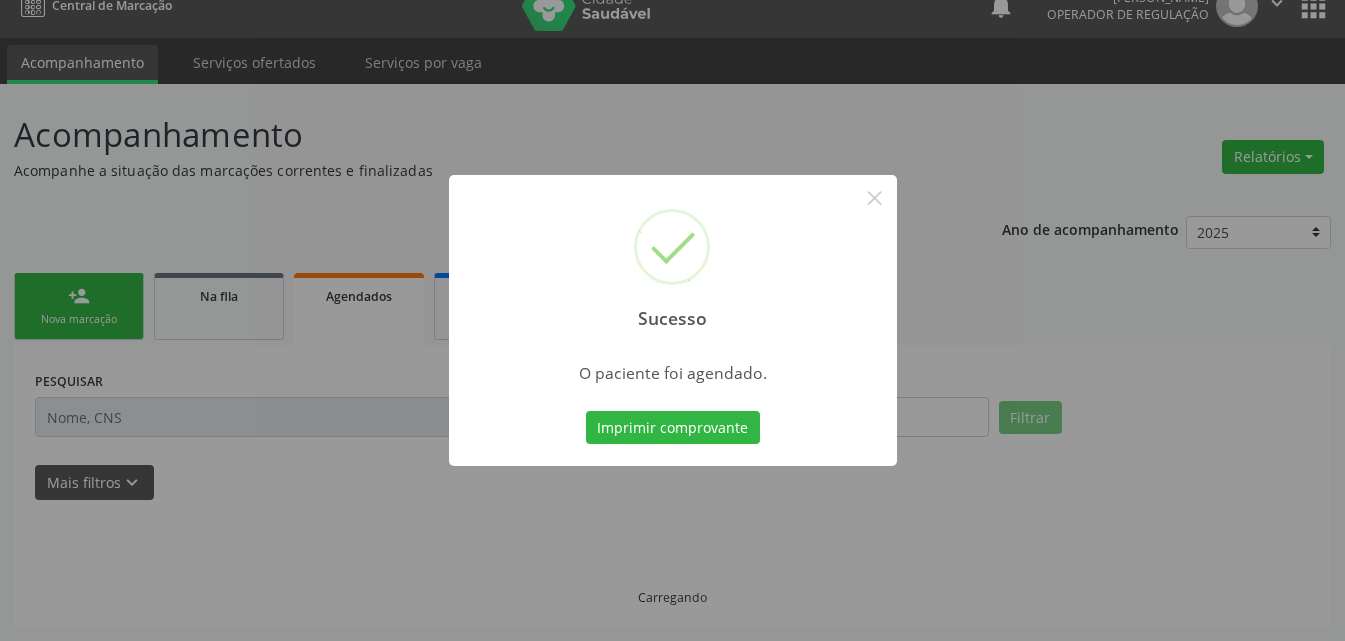 scroll, scrollTop: 26, scrollLeft: 0, axis: vertical 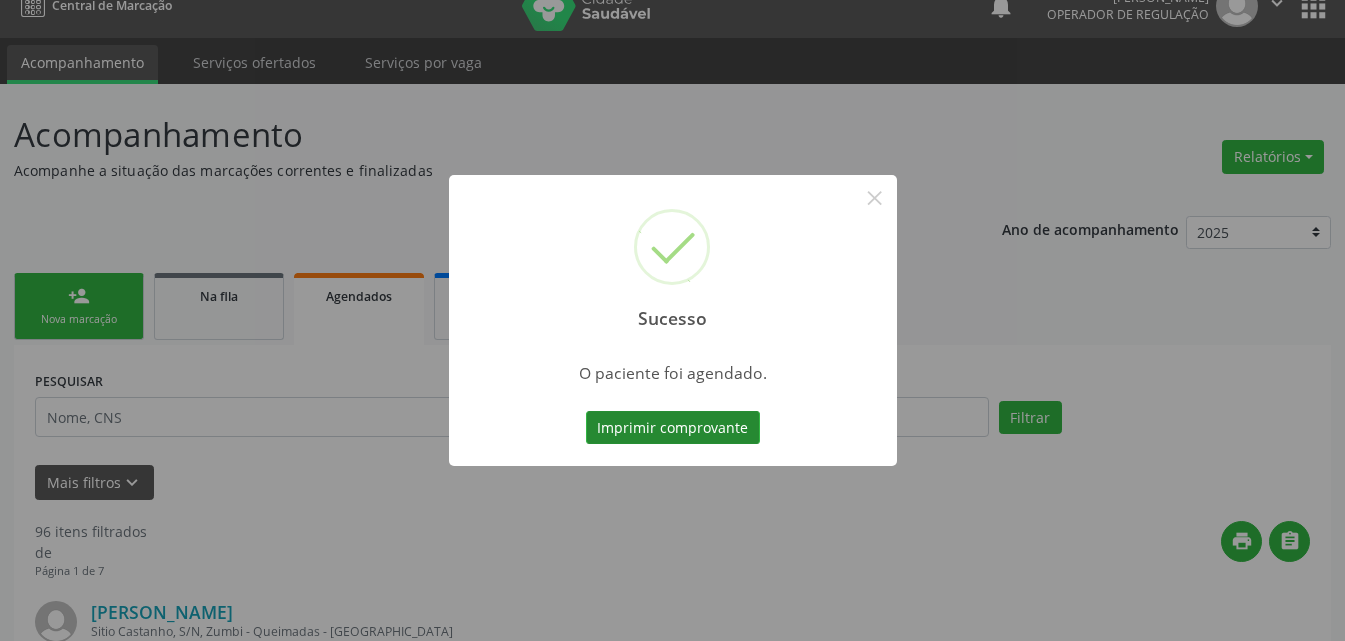 click on "Imprimir comprovante" at bounding box center [673, 428] 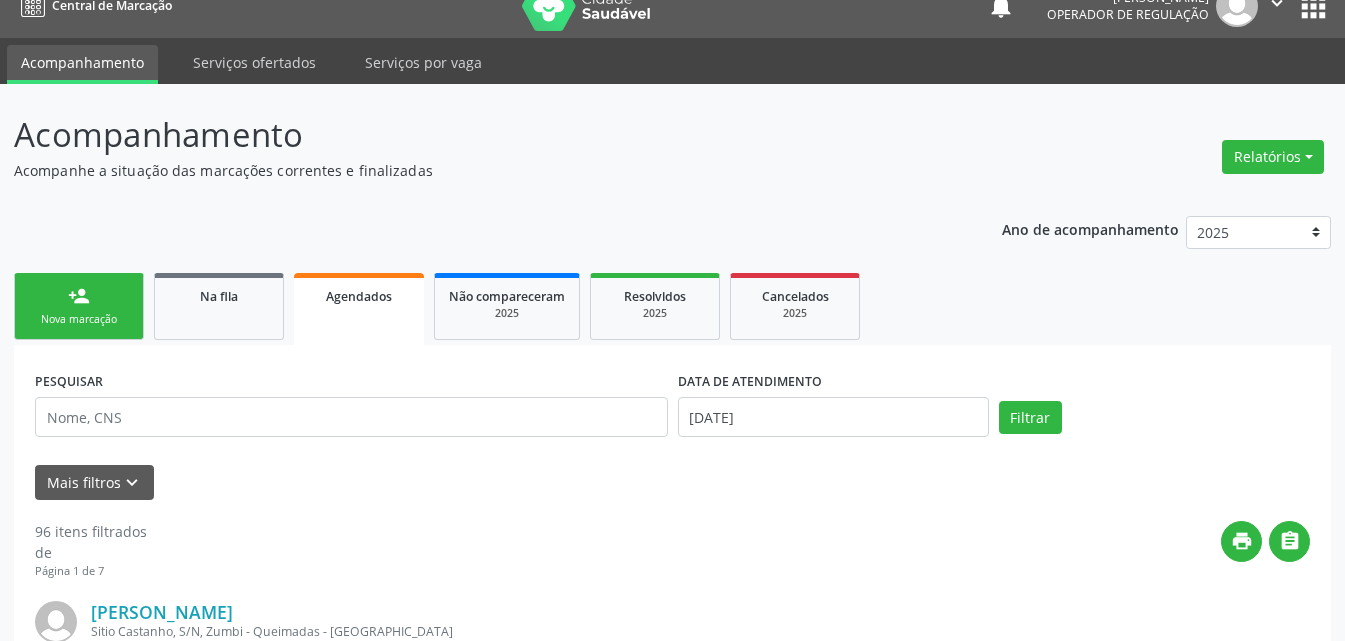 click on "Nova marcação" at bounding box center [79, 319] 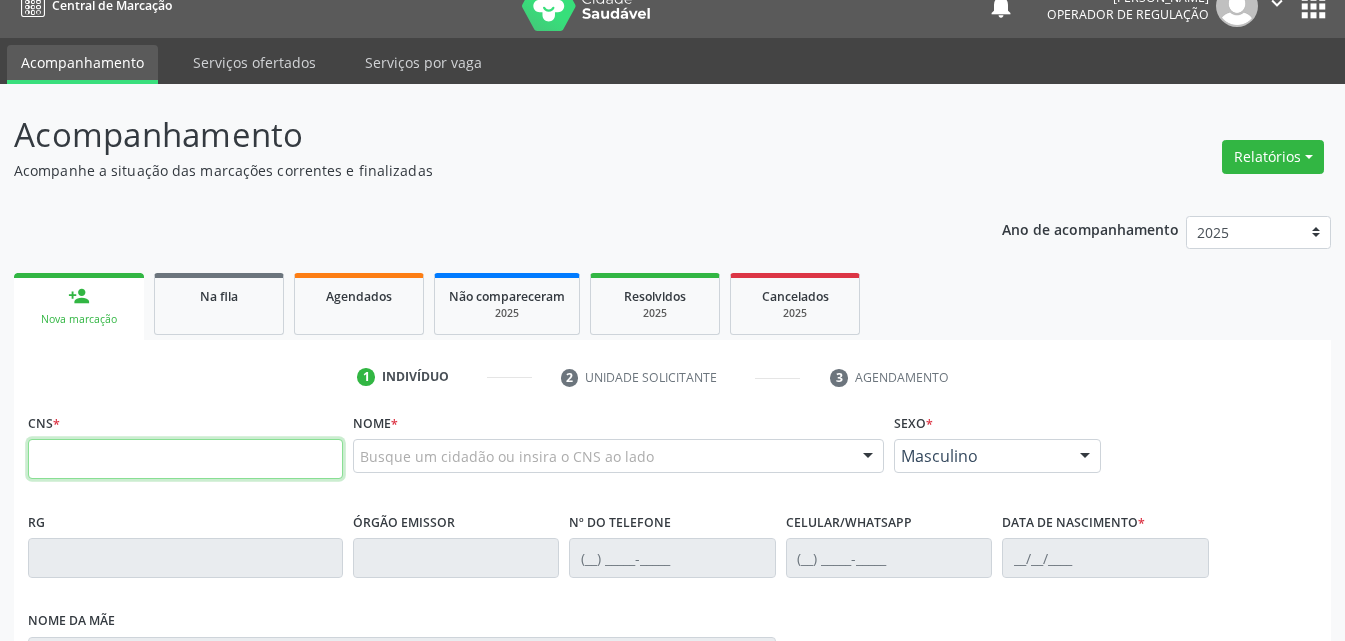 click at bounding box center [185, 459] 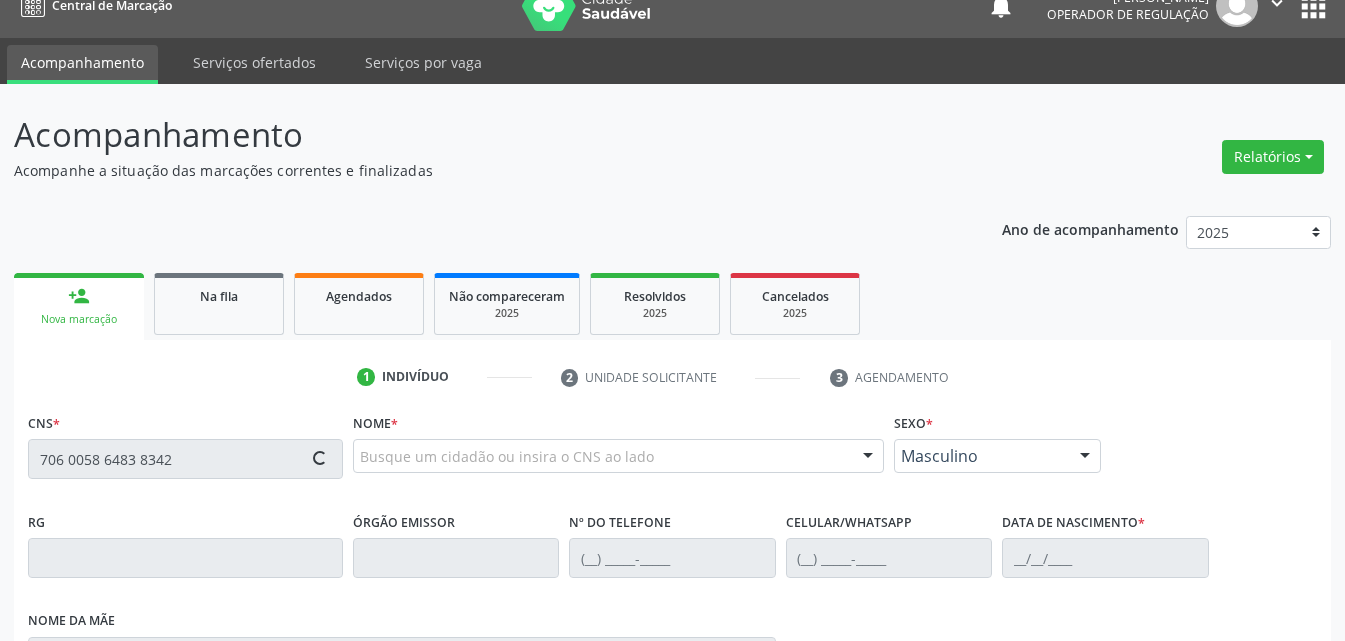 type on "706 0058 6483 8342" 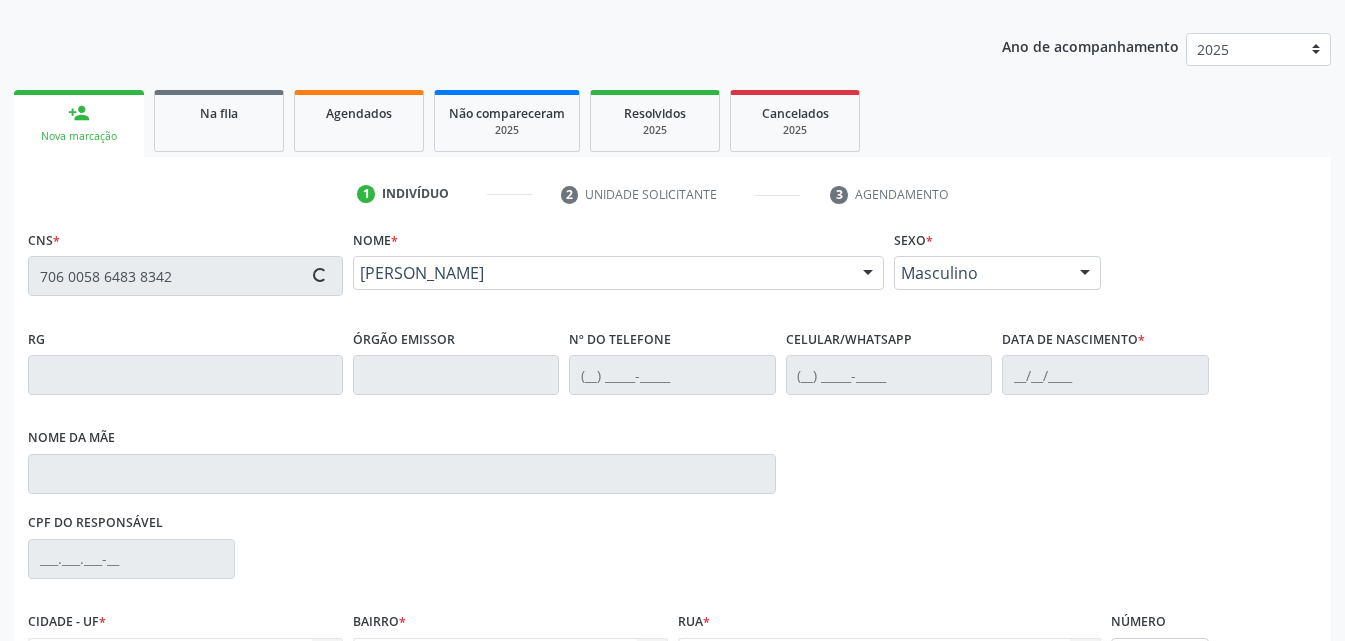 type on "(83) 98735-0834" 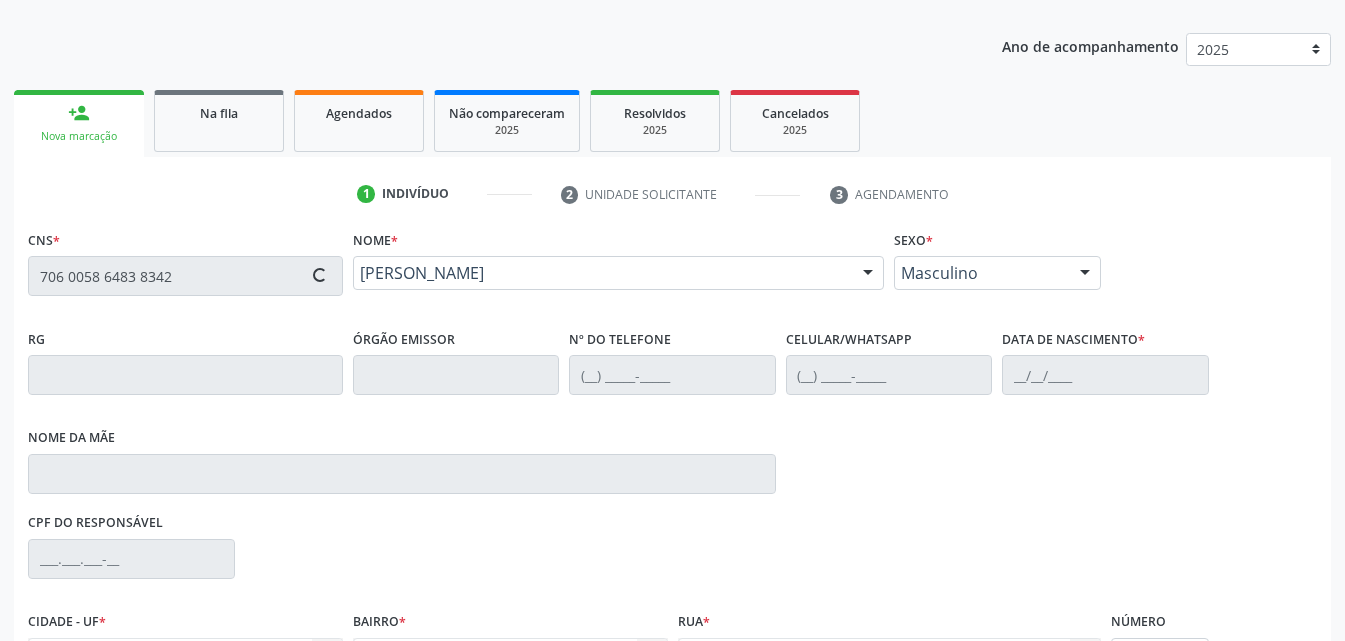 type on "(83) 98735-0834" 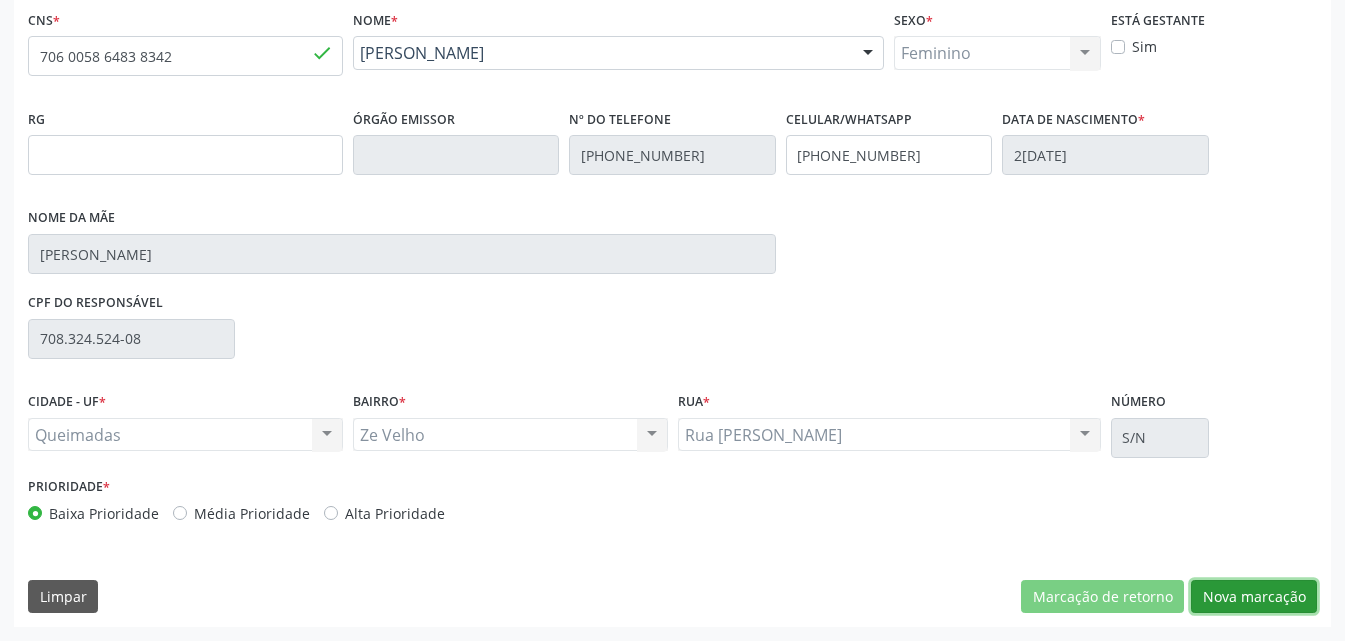 click on "Nova marcação" at bounding box center (1254, 597) 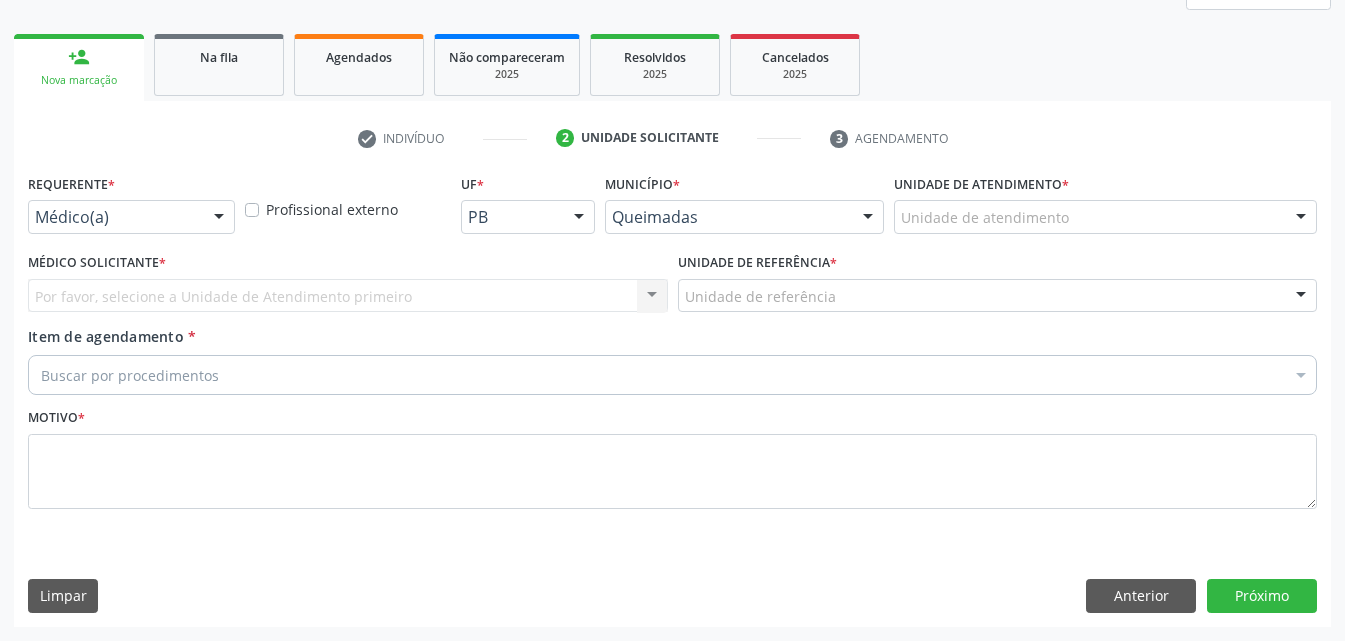 scroll, scrollTop: 265, scrollLeft: 0, axis: vertical 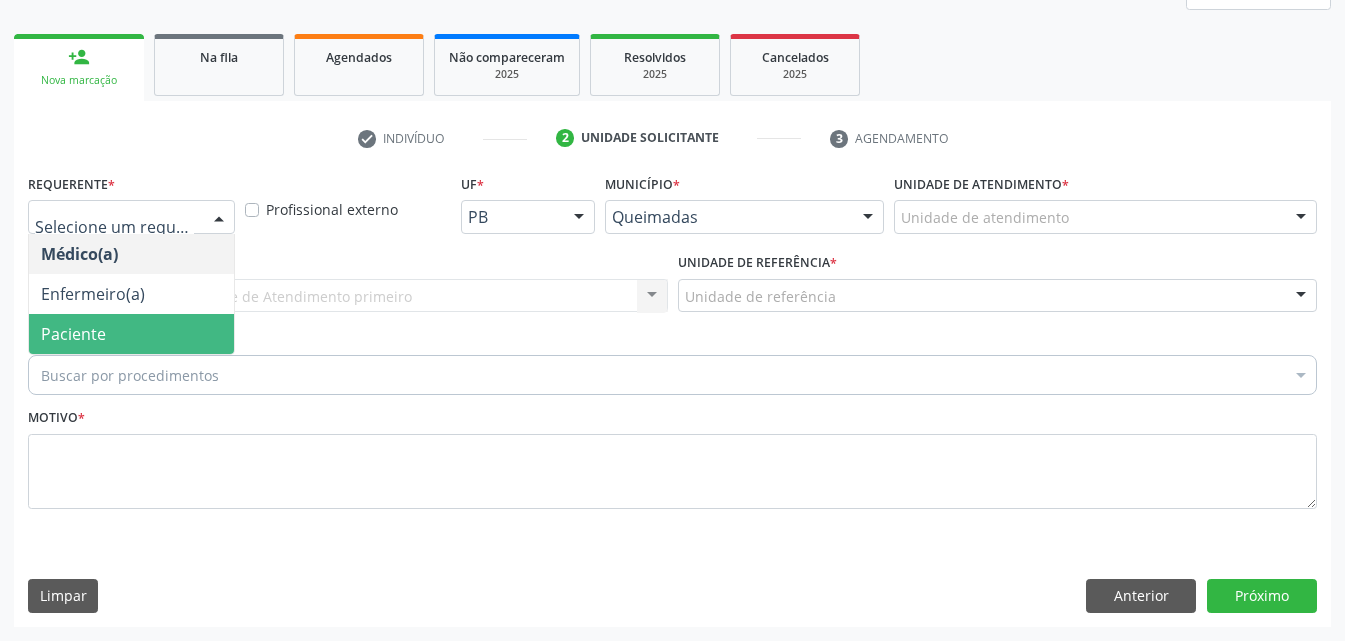 click on "Paciente" at bounding box center [131, 334] 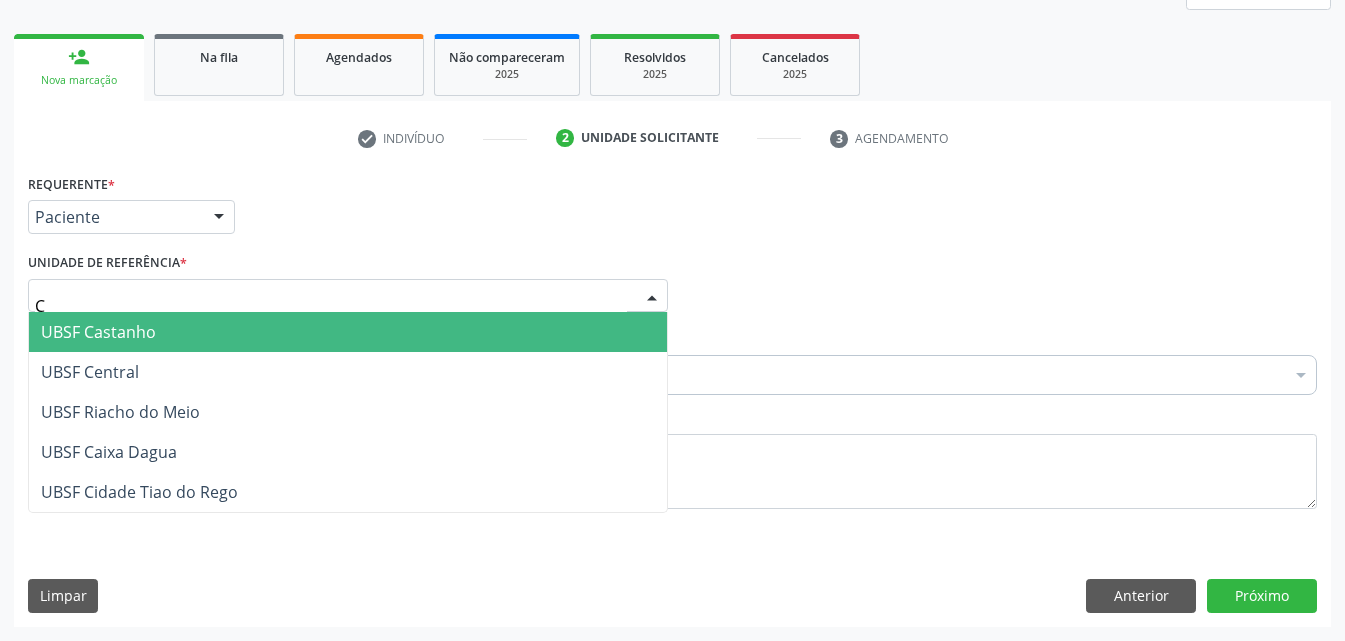 type on "CE" 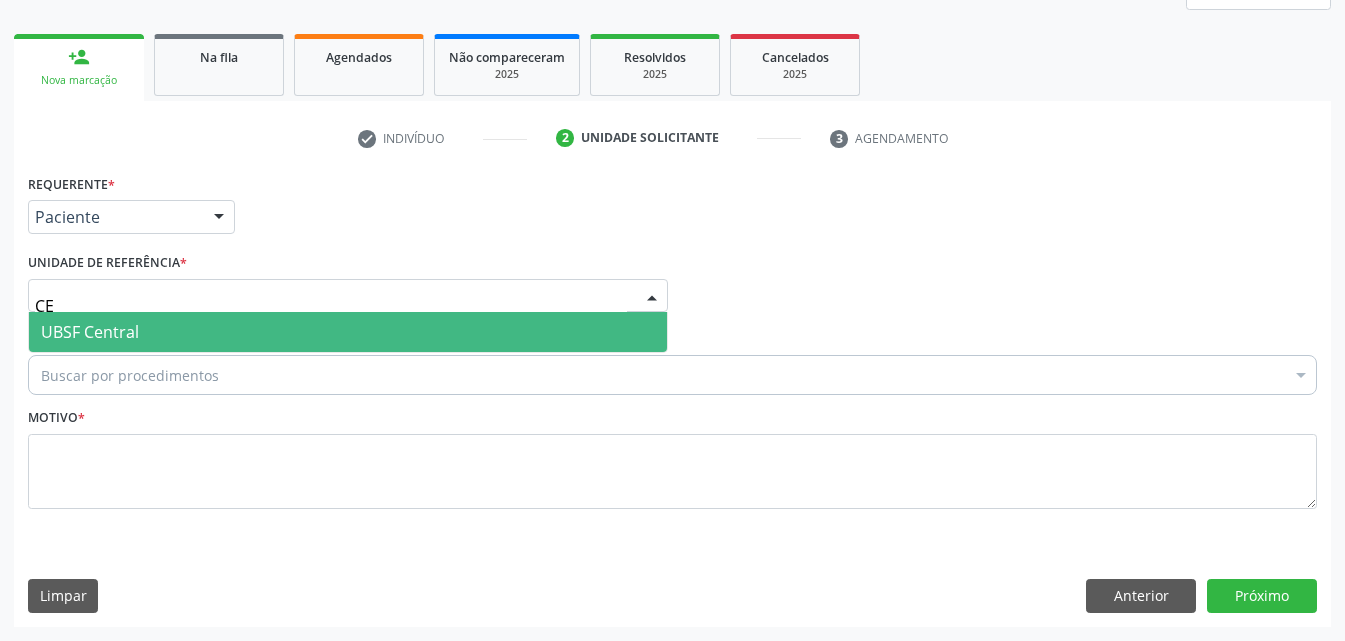 click on "UBSF Central" at bounding box center (90, 332) 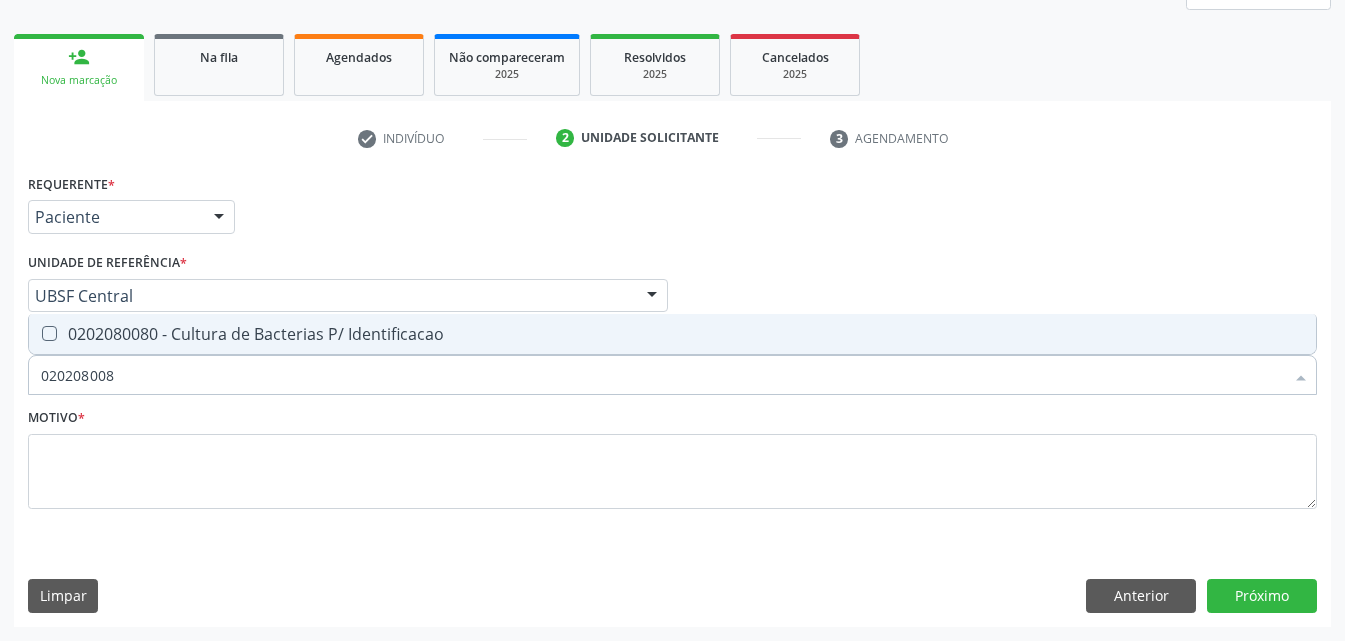 type on "0202080080" 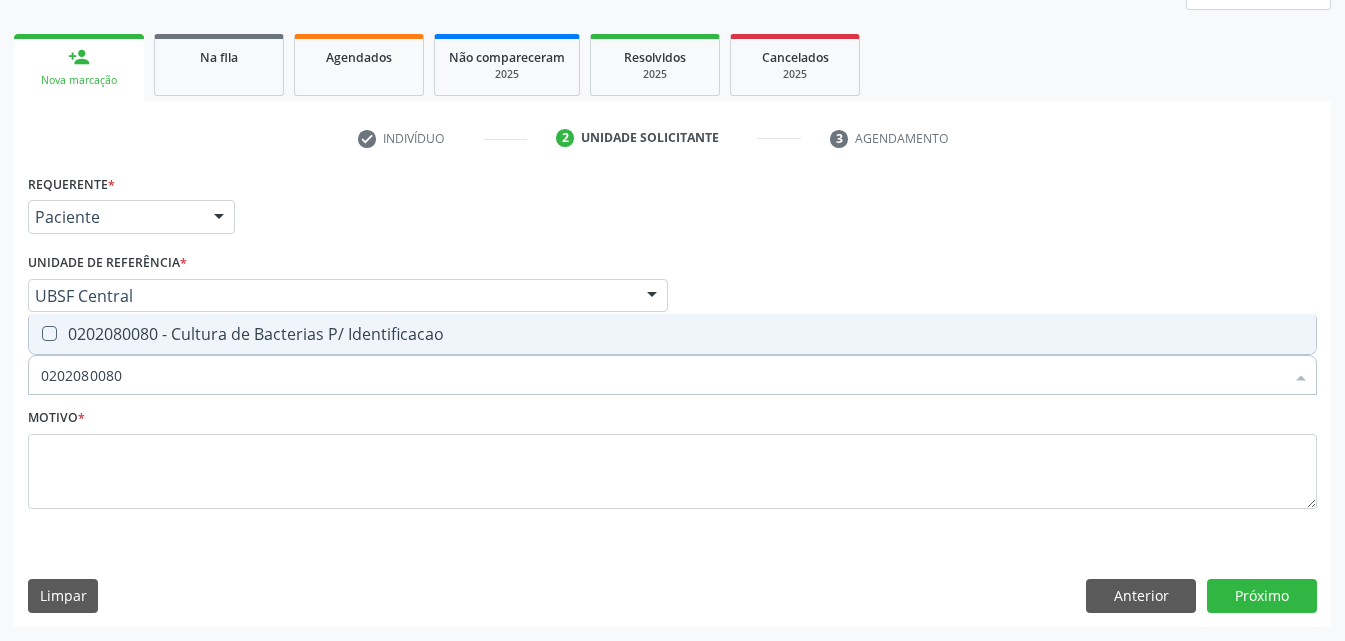 click on "0202080080 - Cultura de Bacterias P/ Identificacao" at bounding box center [672, 334] 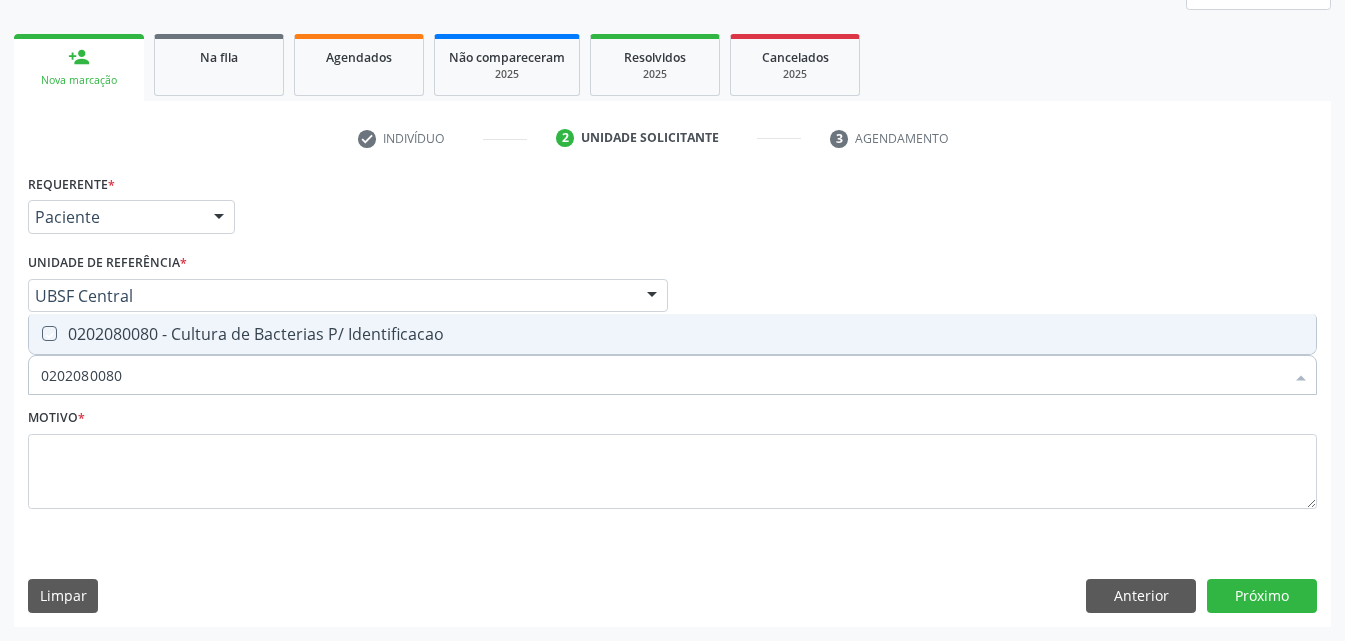 checkbox on "true" 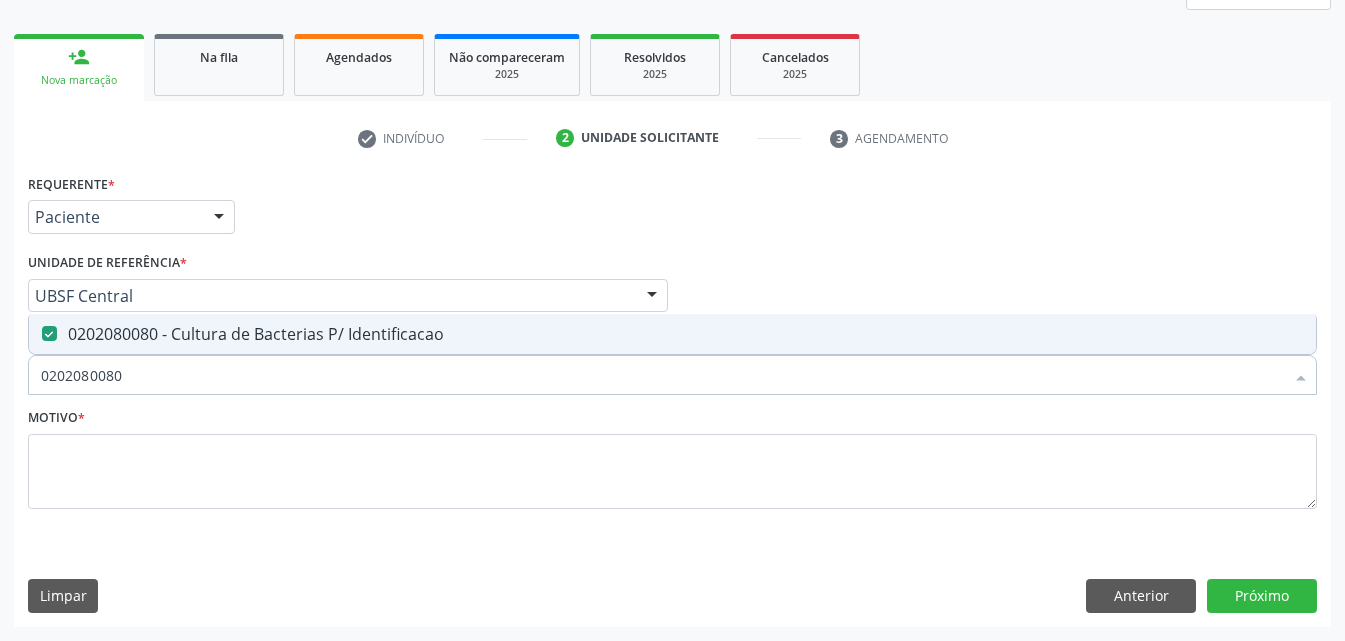 drag, startPoint x: 175, startPoint y: 369, endPoint x: 0, endPoint y: 479, distance: 206.70027 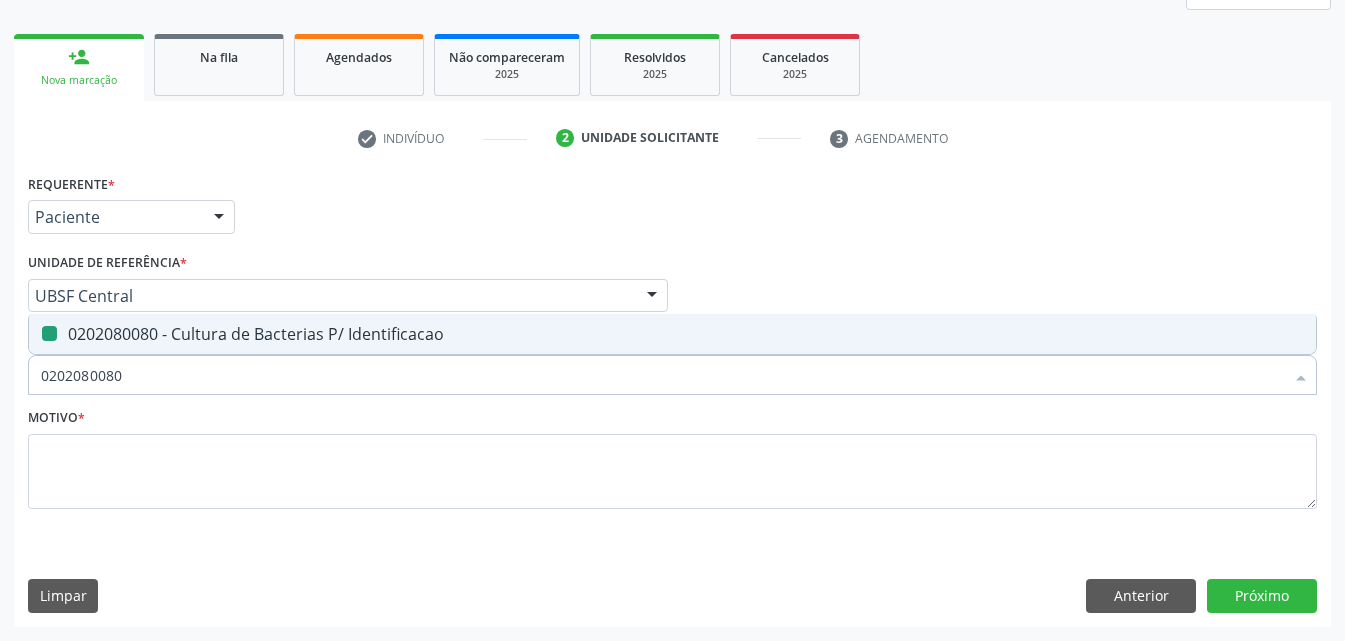 type 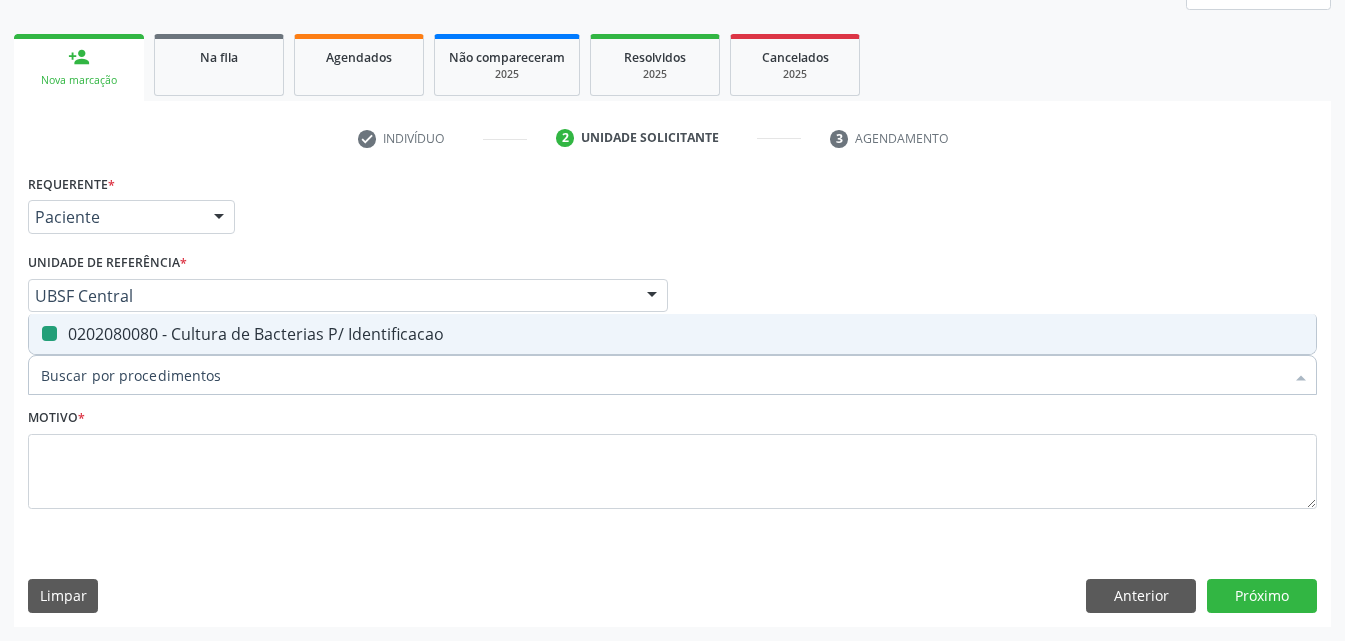 checkbox on "false" 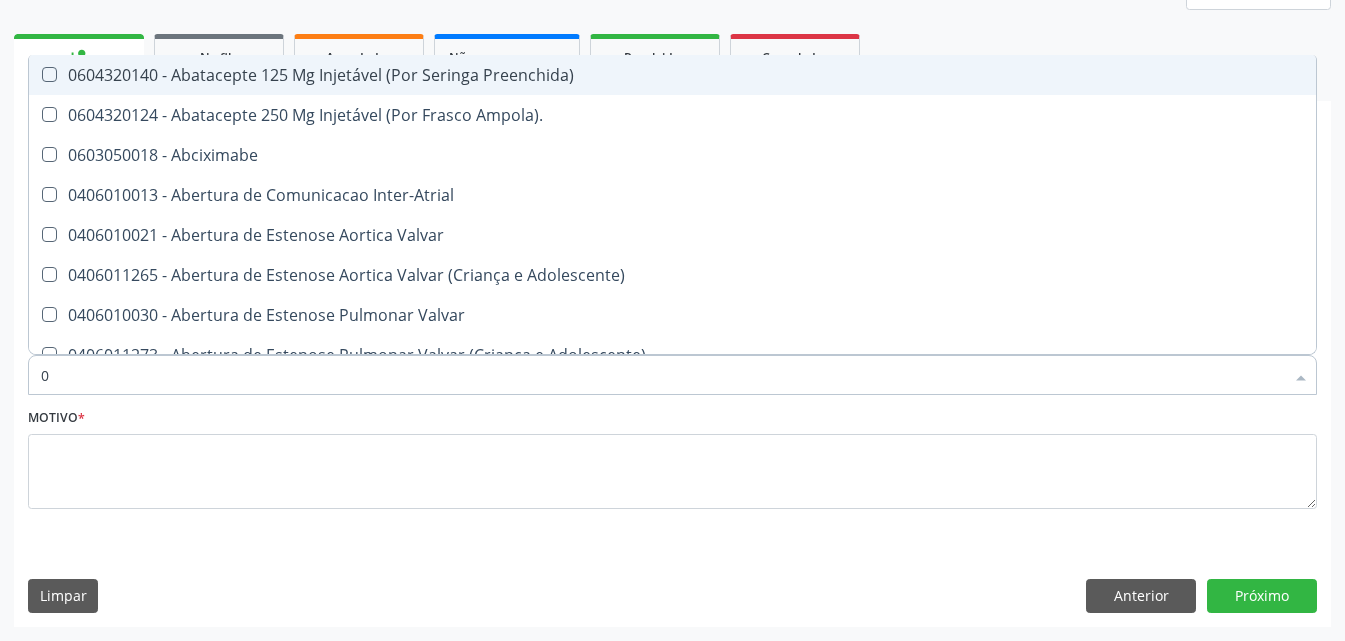 type on "02" 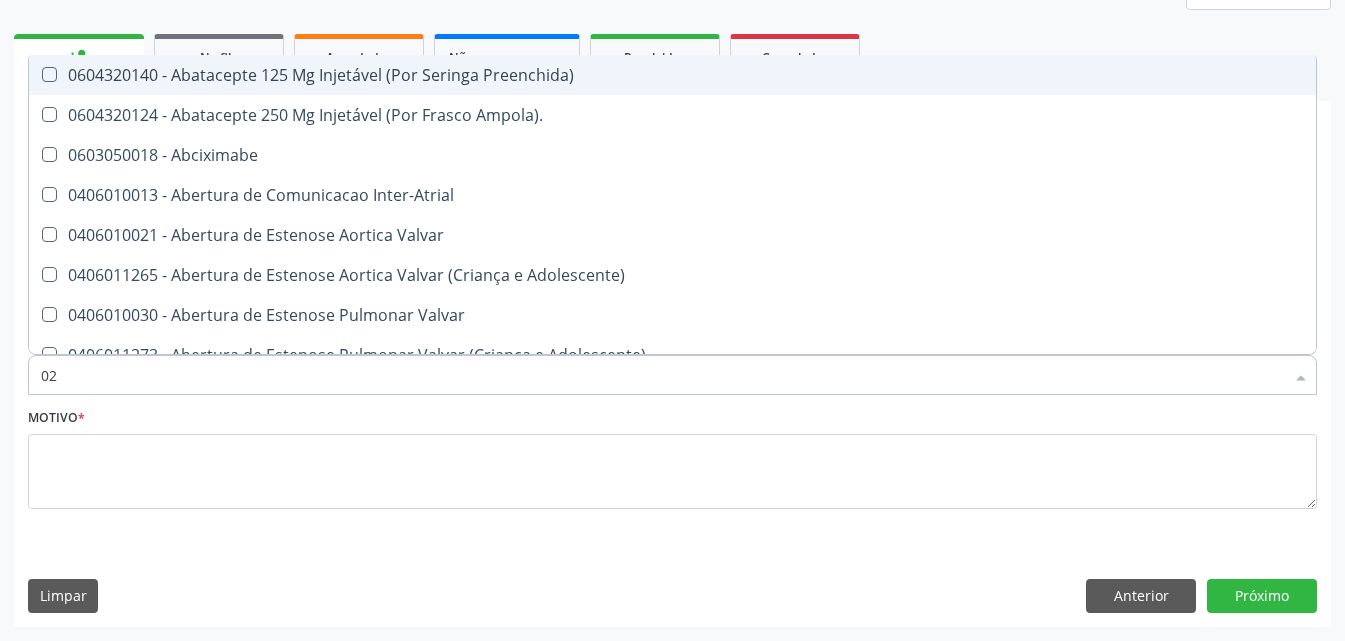 checkbox on "true" 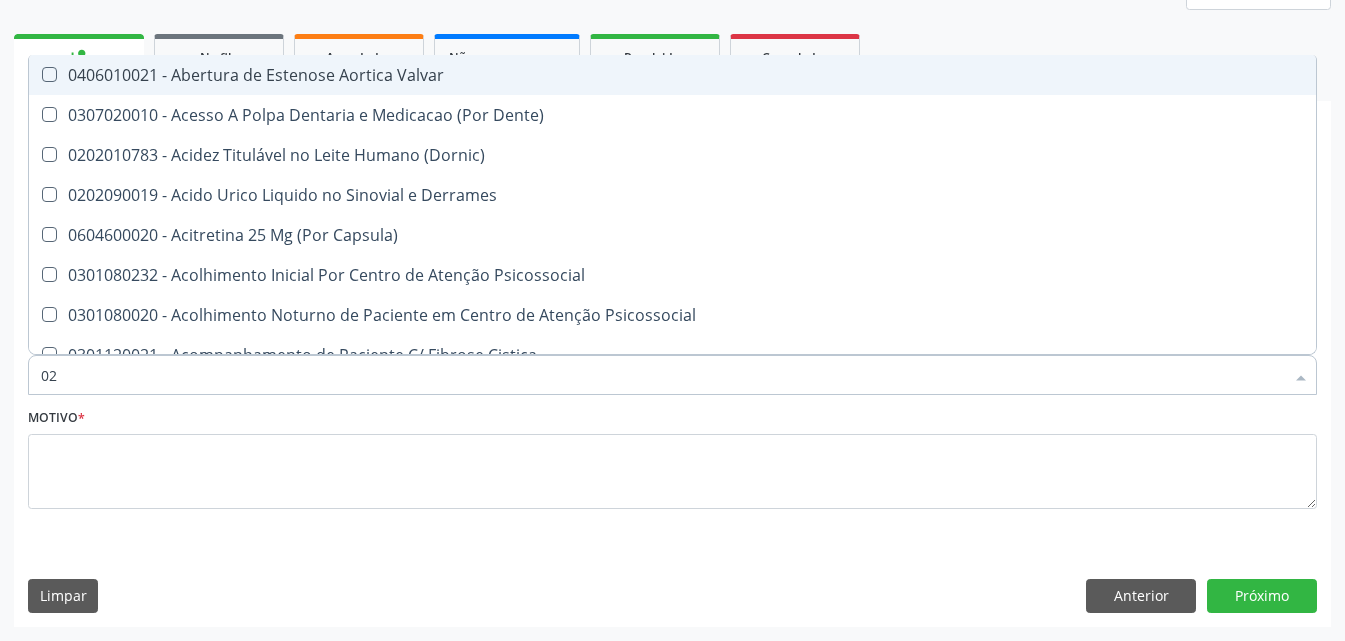 type on "020" 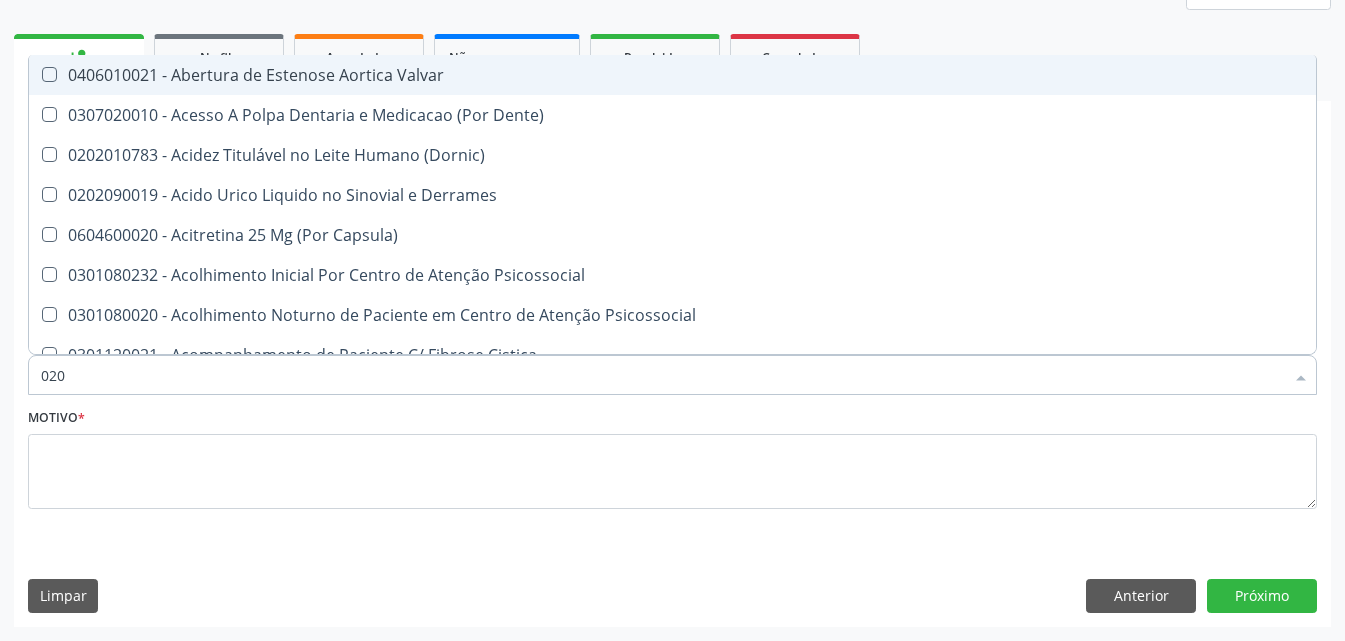 checkbox on "true" 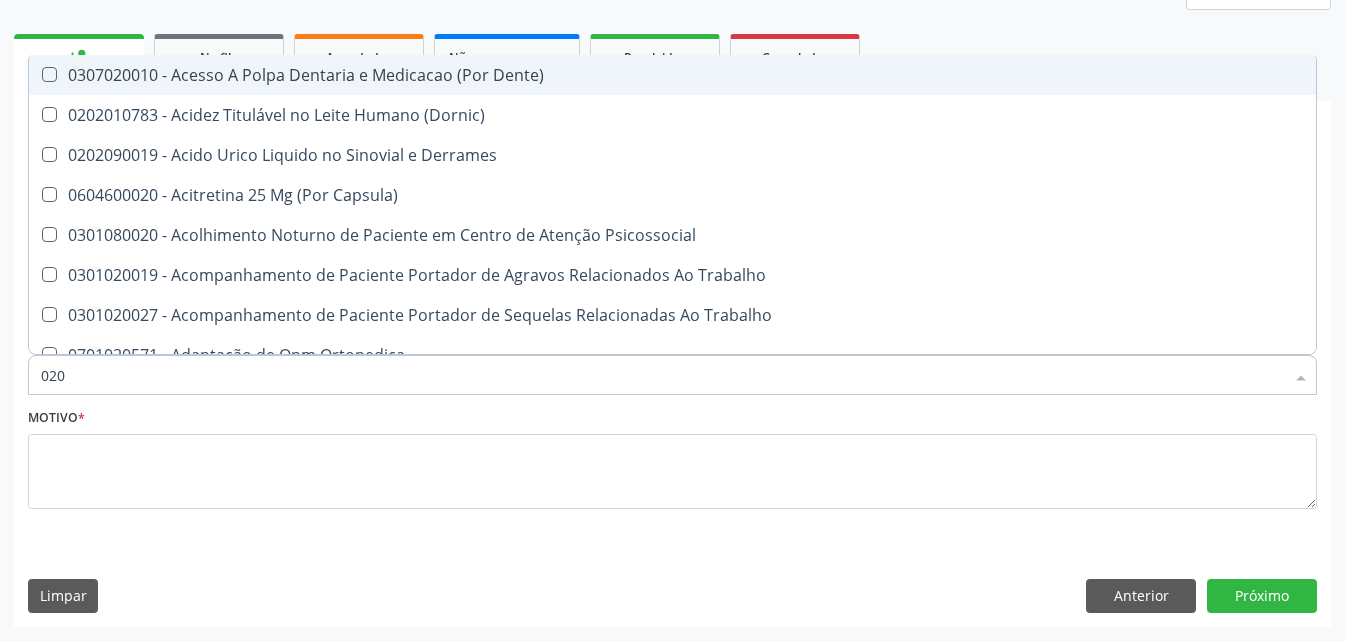 type on "0202" 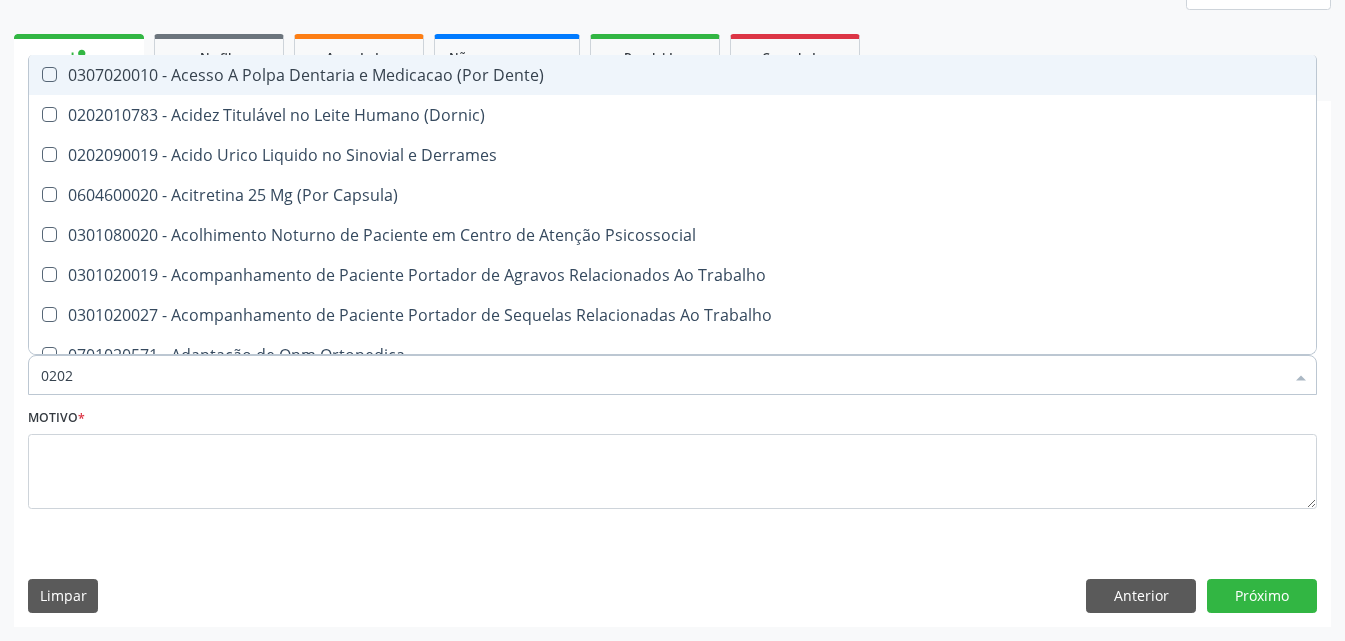 checkbox on "true" 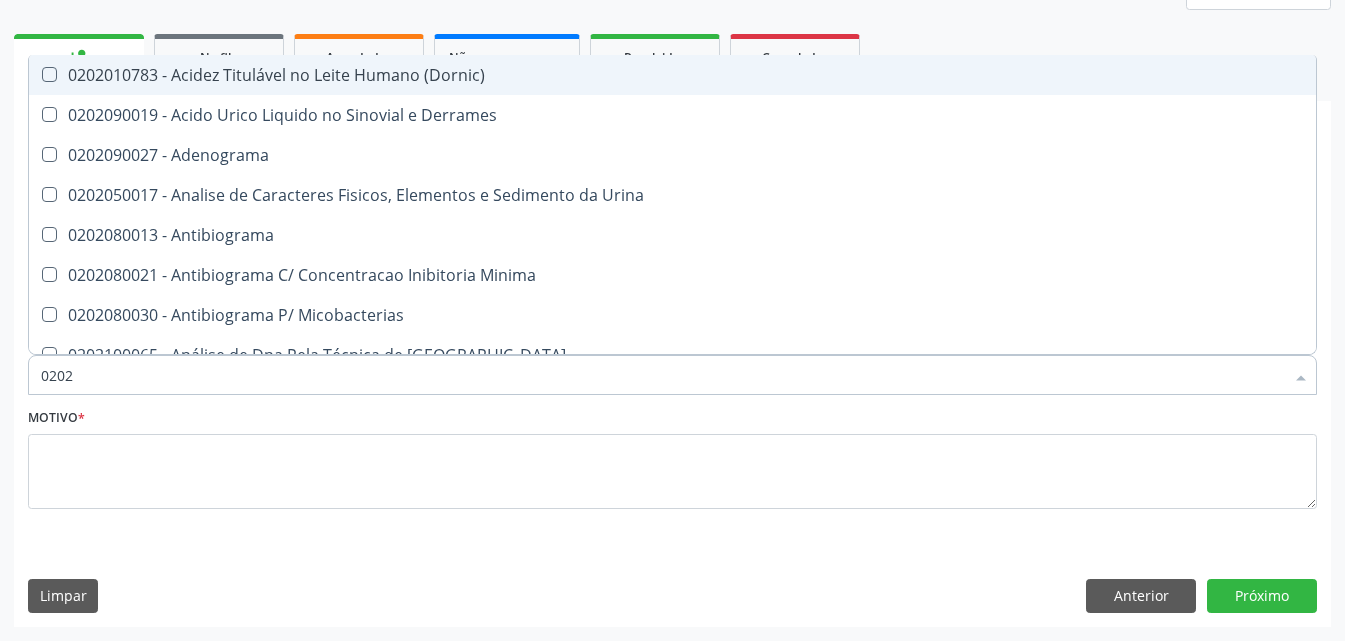 type on "02020" 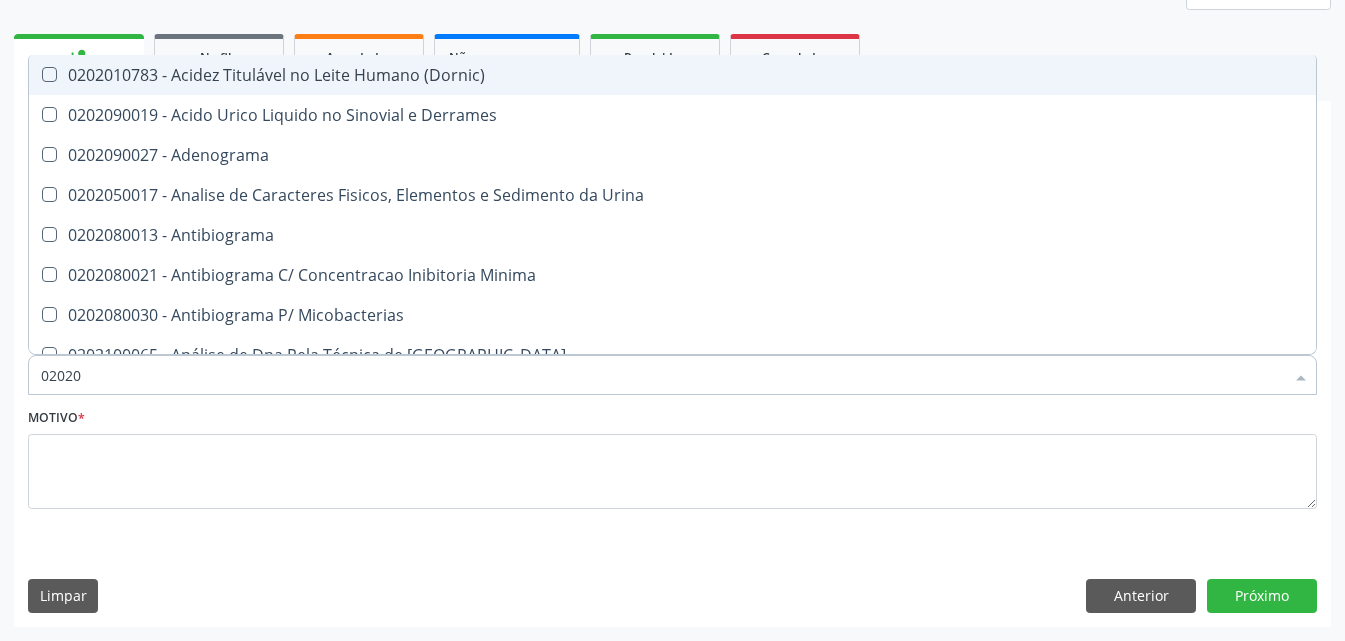 checkbox on "true" 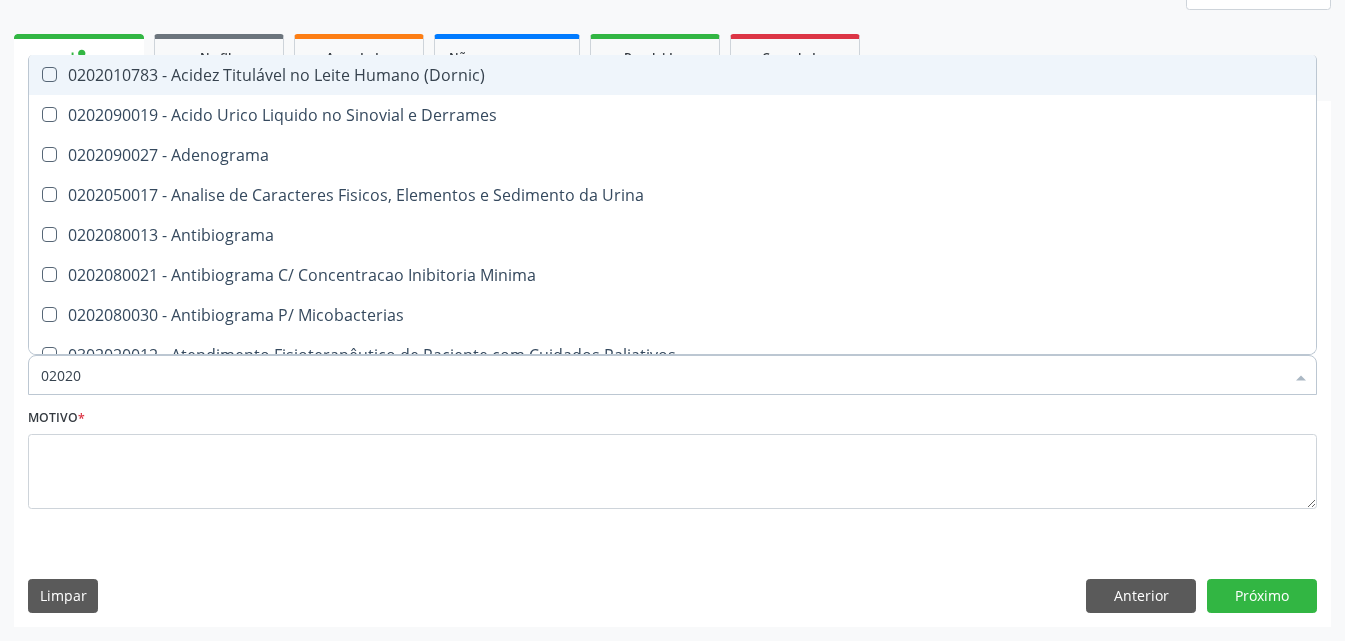 type on "020201" 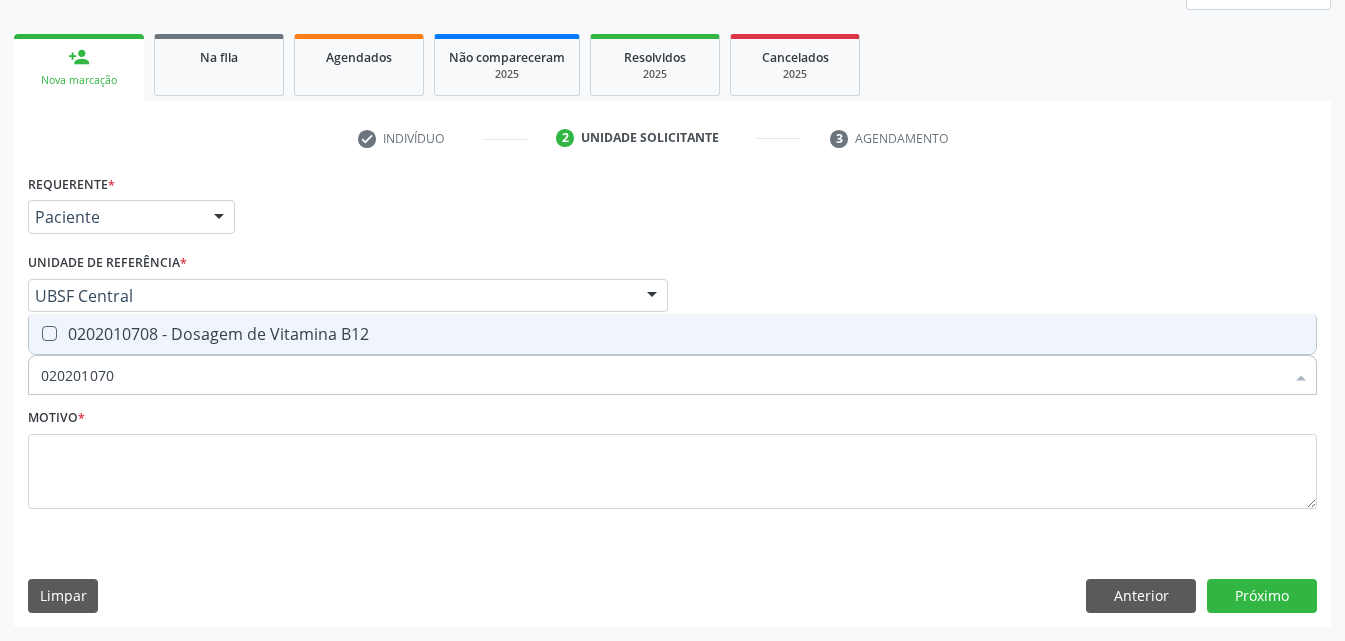 type on "0202010708" 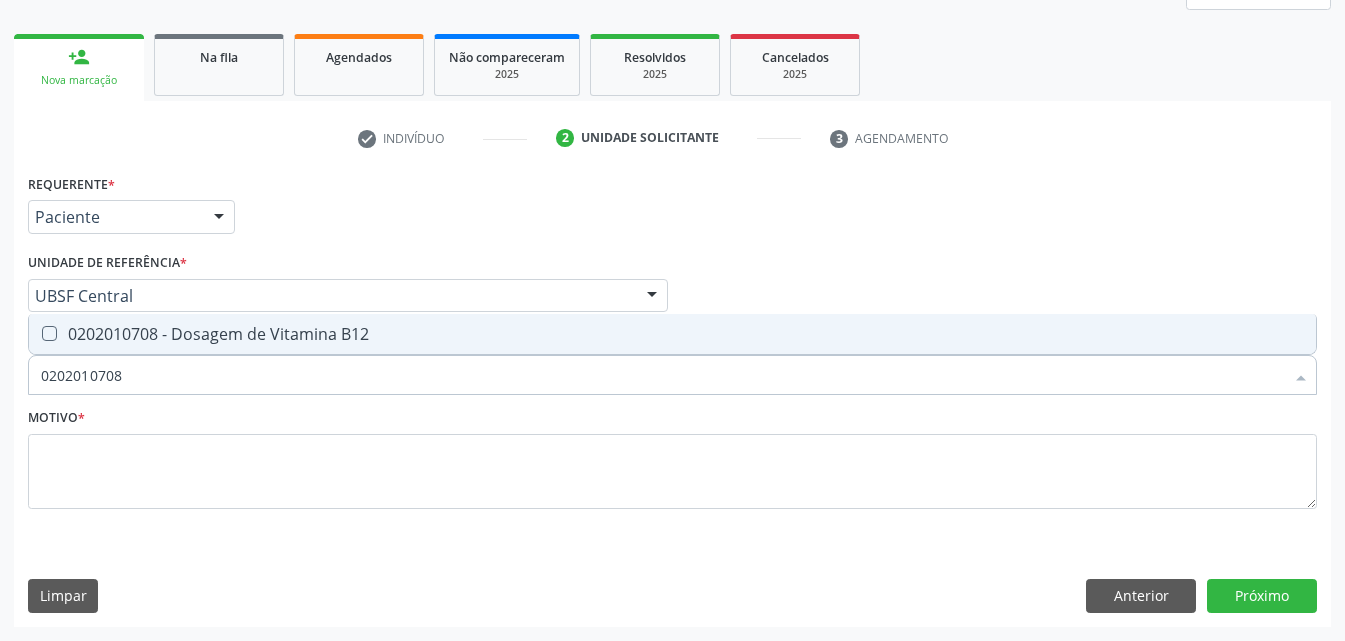click on "0202010708 - Dosagem de Vitamina B12" at bounding box center [672, 334] 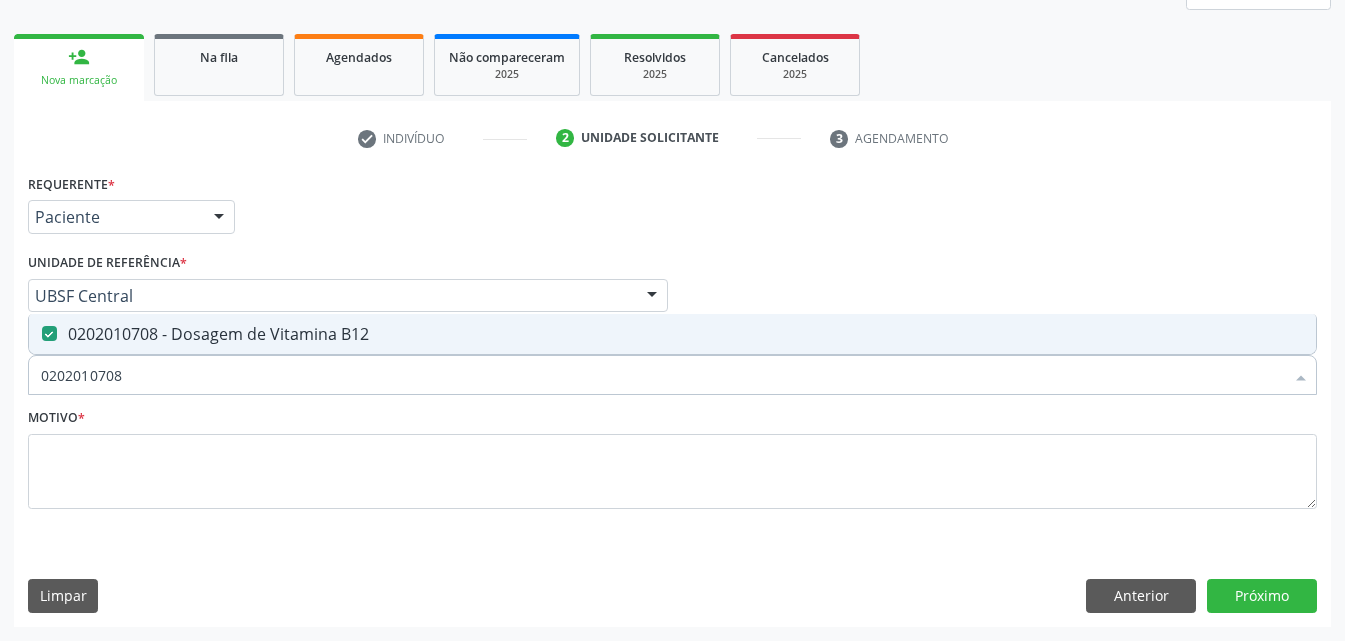 checkbox on "true" 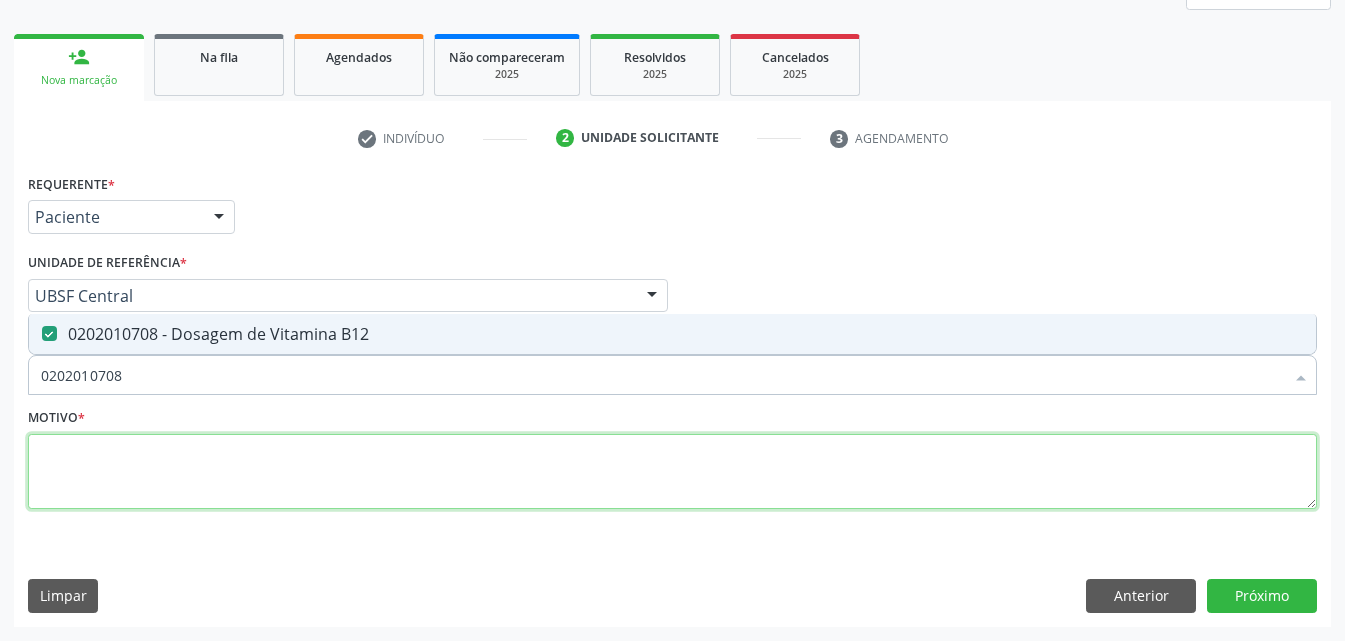 click at bounding box center (672, 472) 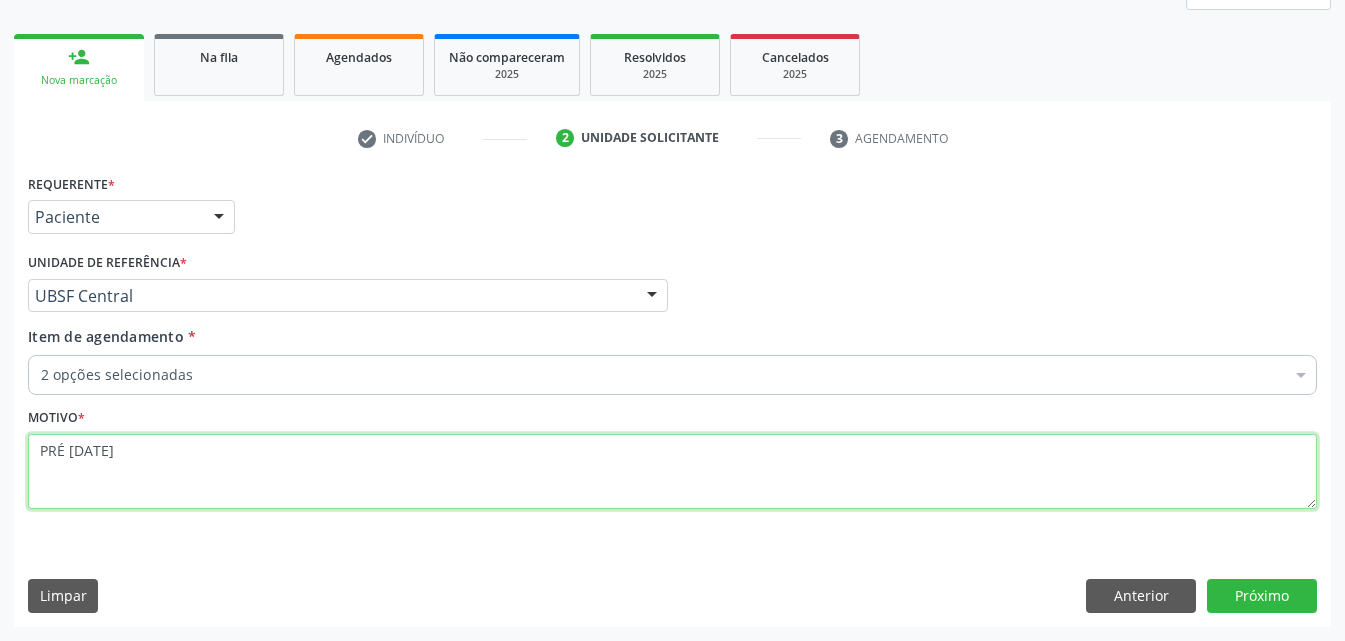 type on "PRÉ [DATE]" 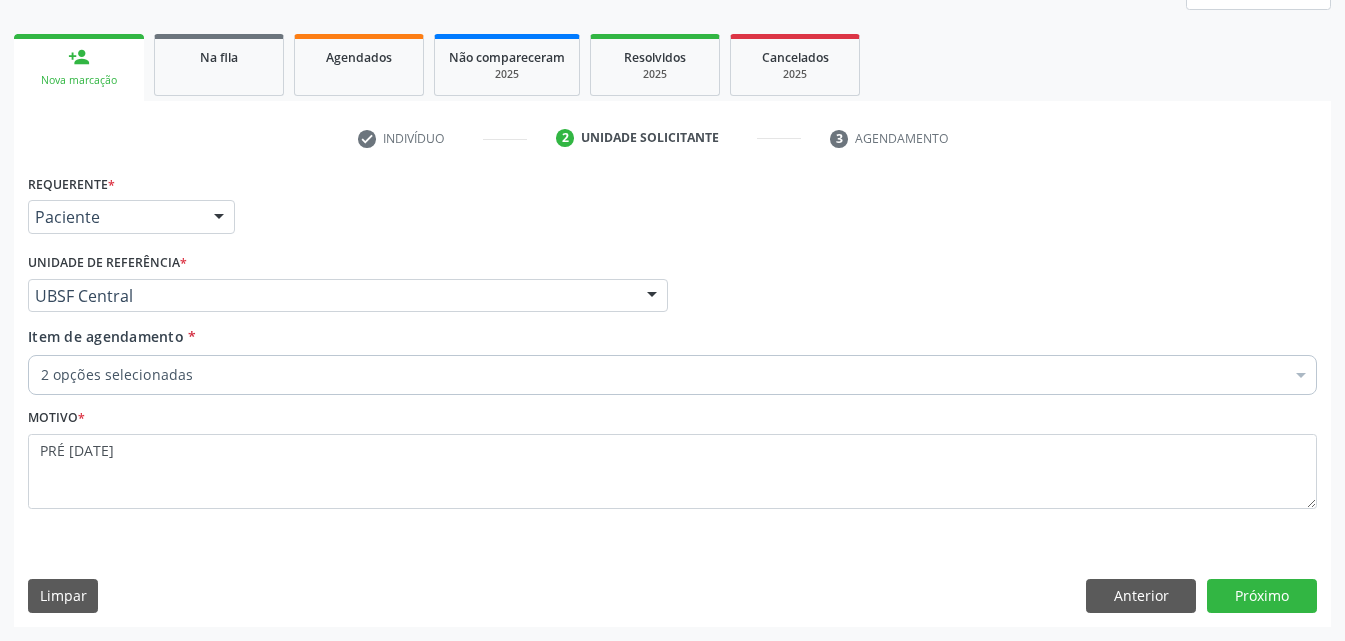 click on "Requerente
*
Paciente         Médico(a)   Enfermeiro(a)   Paciente
Nenhum resultado encontrado para: "   "
Não há nenhuma opção para ser exibida.
UF
PB         PB
Nenhum resultado encontrado para: "   "
Não há nenhuma opção para ser exibida.
Município
Queimadas         Campina Grande   Queimadas
Nenhum resultado encontrado para: "   "
Não há nenhuma opção para ser exibida.
Médico Solicitante
Por favor, selecione a Unidade de Atendimento primeiro
Nenhum resultado encontrado para: "   "
Não há nenhuma opção para ser exibida.
Unidade de referência
*
UBSF Central         UBSF Ligeiro II   UBSF Saulo Leal Ernesto de Melo   UBSF Castanho   UBSF Baixa Verde   UBSF Ze Velho   UBSF Boa Vista   UBSF Olho Dagua Salgado   UBSF Zumbi" at bounding box center (672, 397) 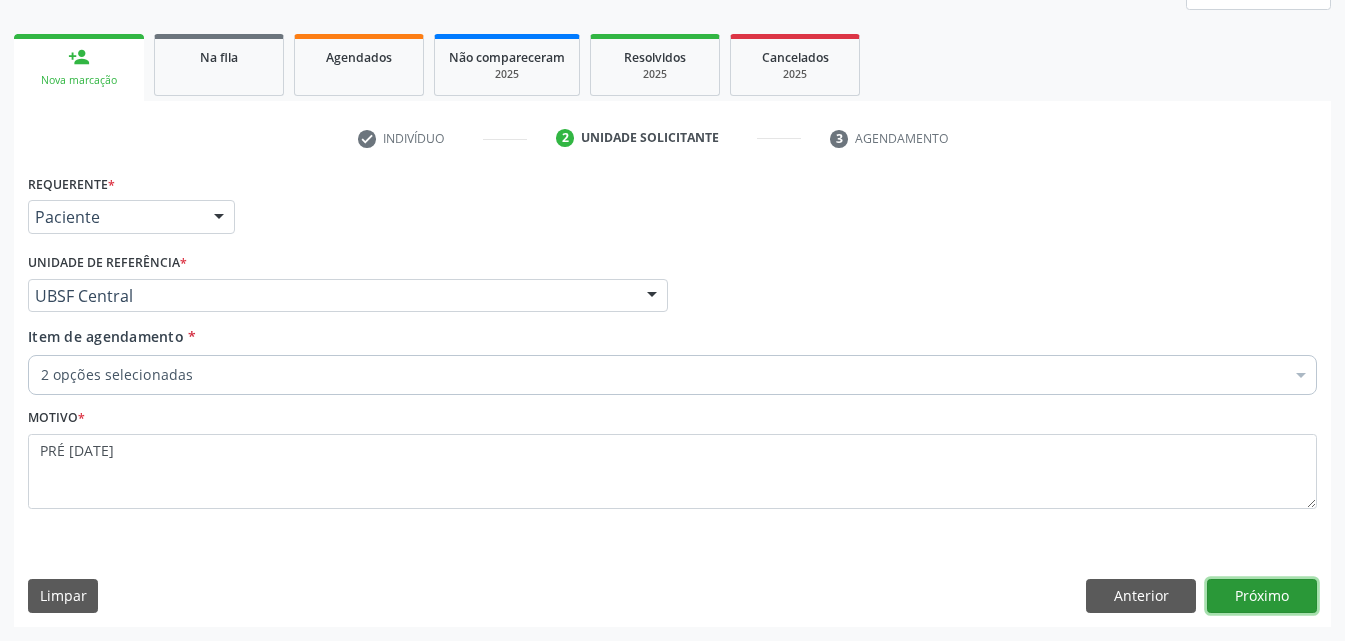 click on "Próximo" at bounding box center [1262, 596] 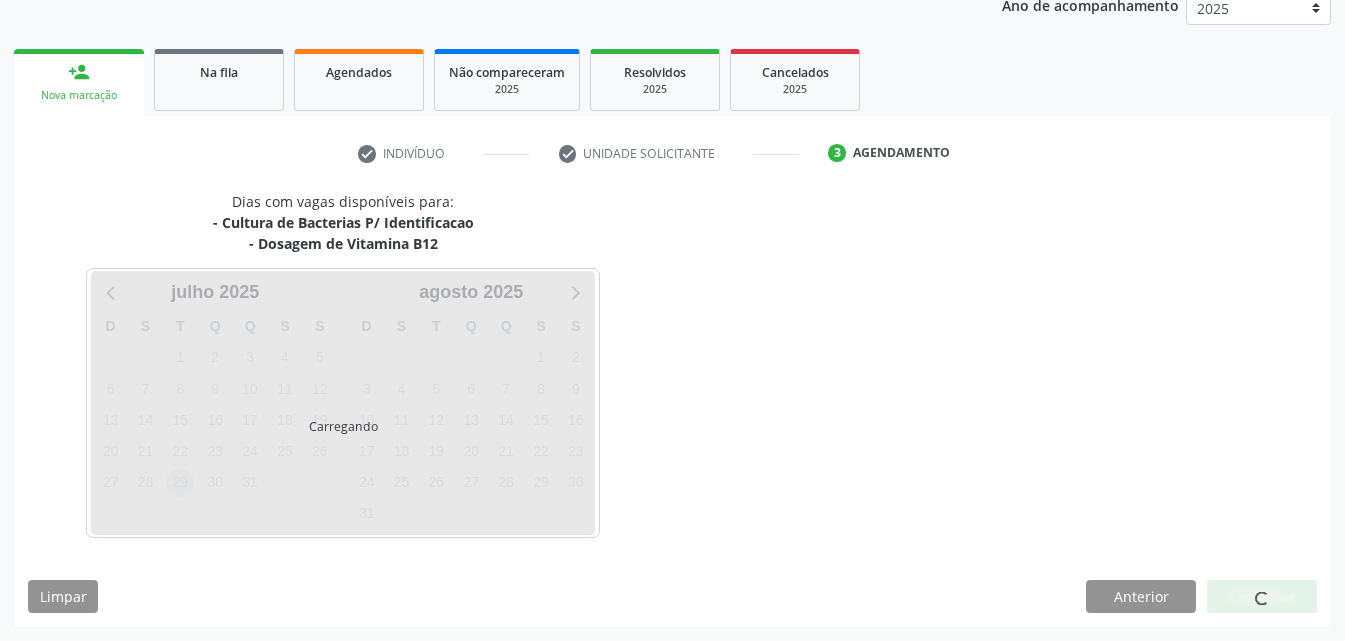 scroll, scrollTop: 250, scrollLeft: 0, axis: vertical 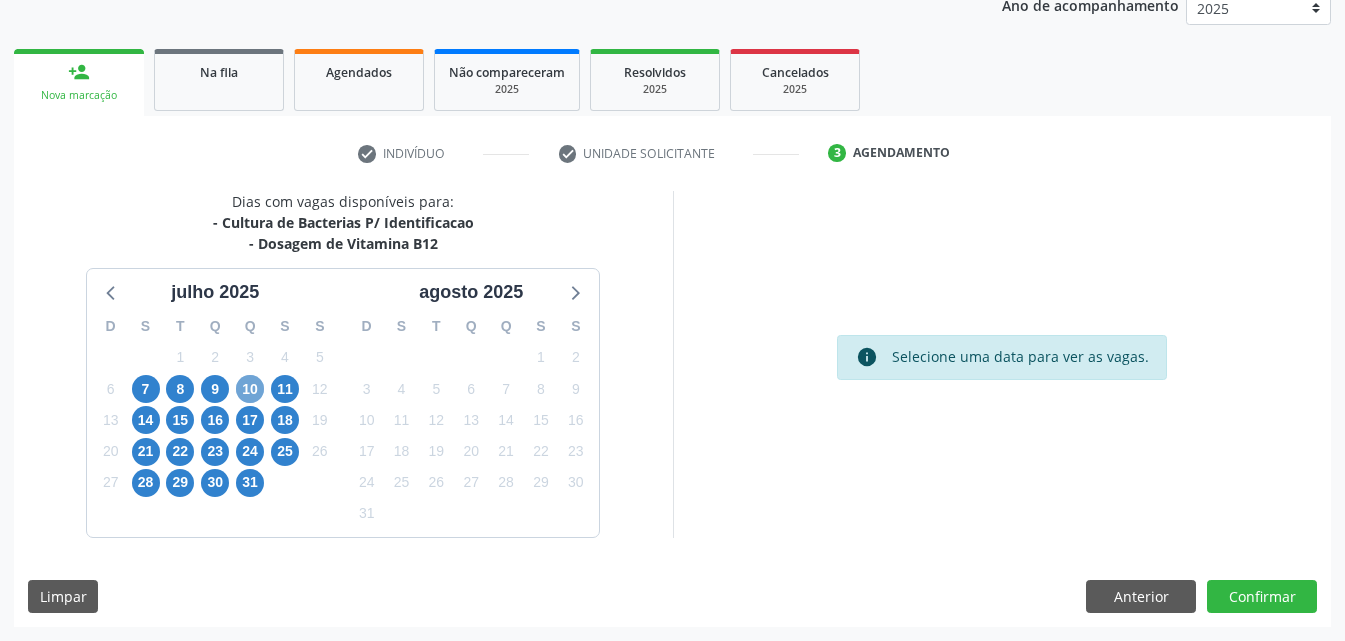 click on "10" at bounding box center [250, 389] 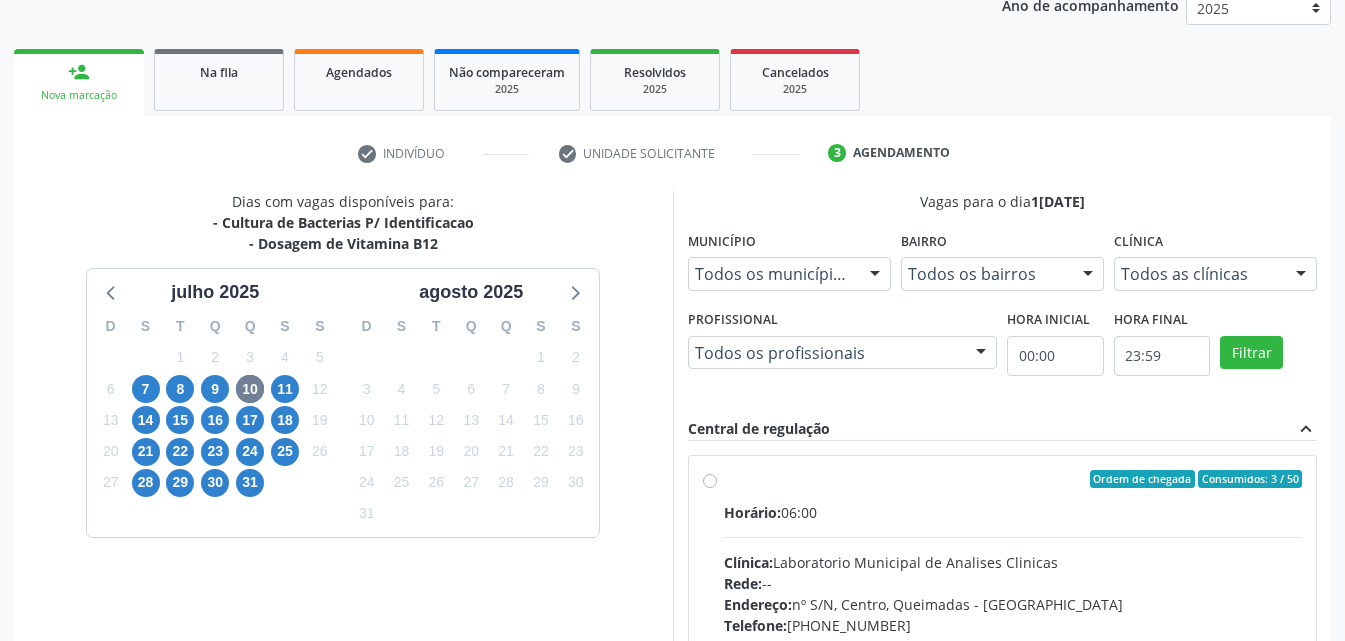 click on "Ordem de chegada
Consumidos: 3 / 50" at bounding box center (1013, 479) 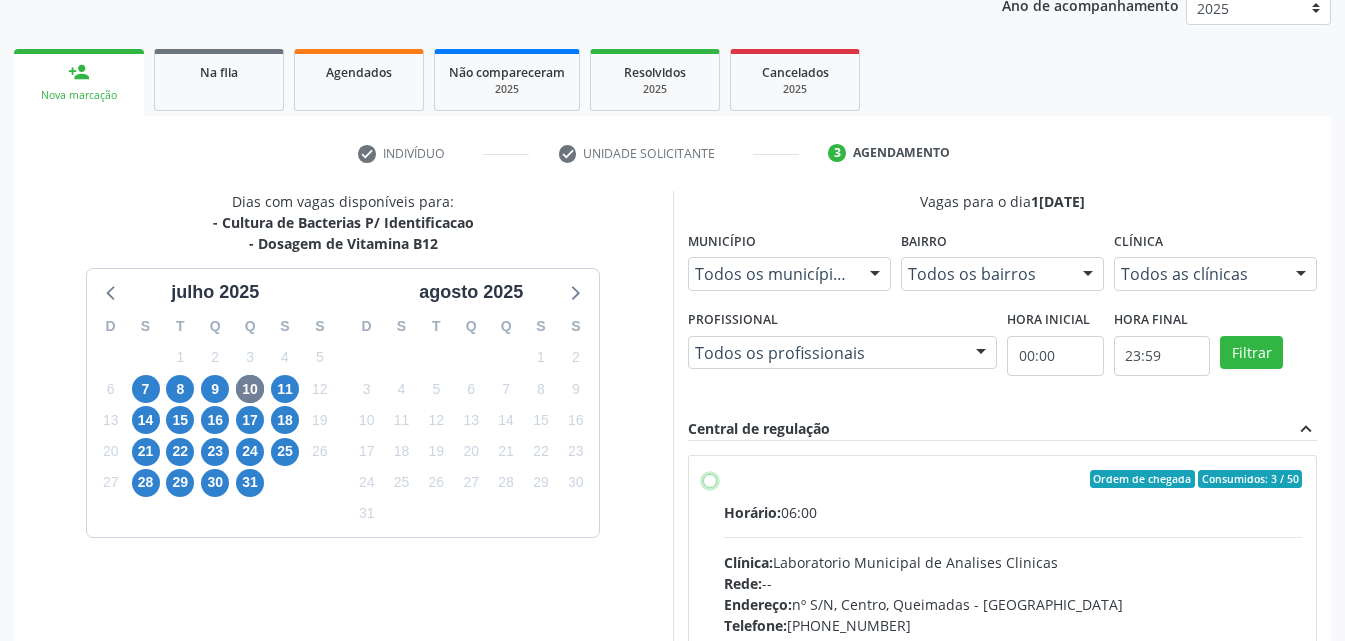 click on "Ordem de chegada
Consumidos: 3 / 50
Horário:   06:00
Clínica:  Laboratorio Municipal de Analises Clinicas
Rede:
--
Endereço:   nº S/N, Centro, Queimadas - PB
Telefone:   (83) 33921344
Profissional:
--
Informações adicionais sobre o atendimento
Idade de atendimento:
Sem restrição
Gênero(s) atendido(s):
Sem restrição
Informações adicionais:
--" at bounding box center (710, 479) 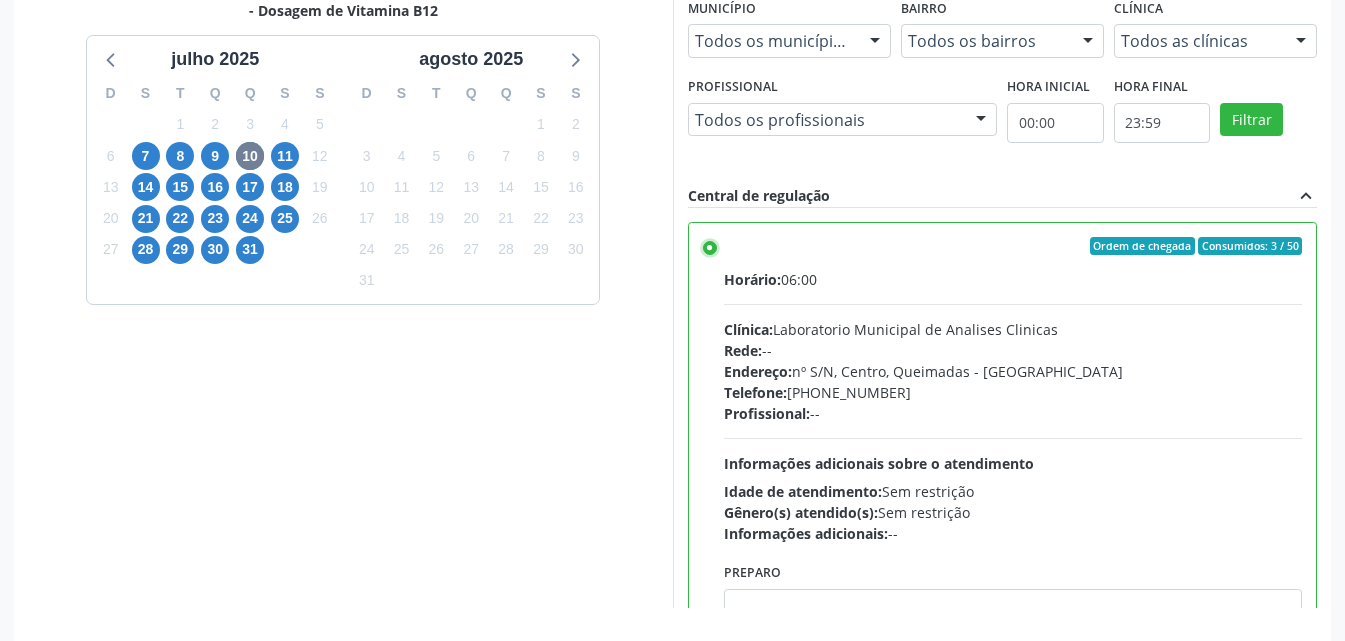 scroll, scrollTop: 554, scrollLeft: 0, axis: vertical 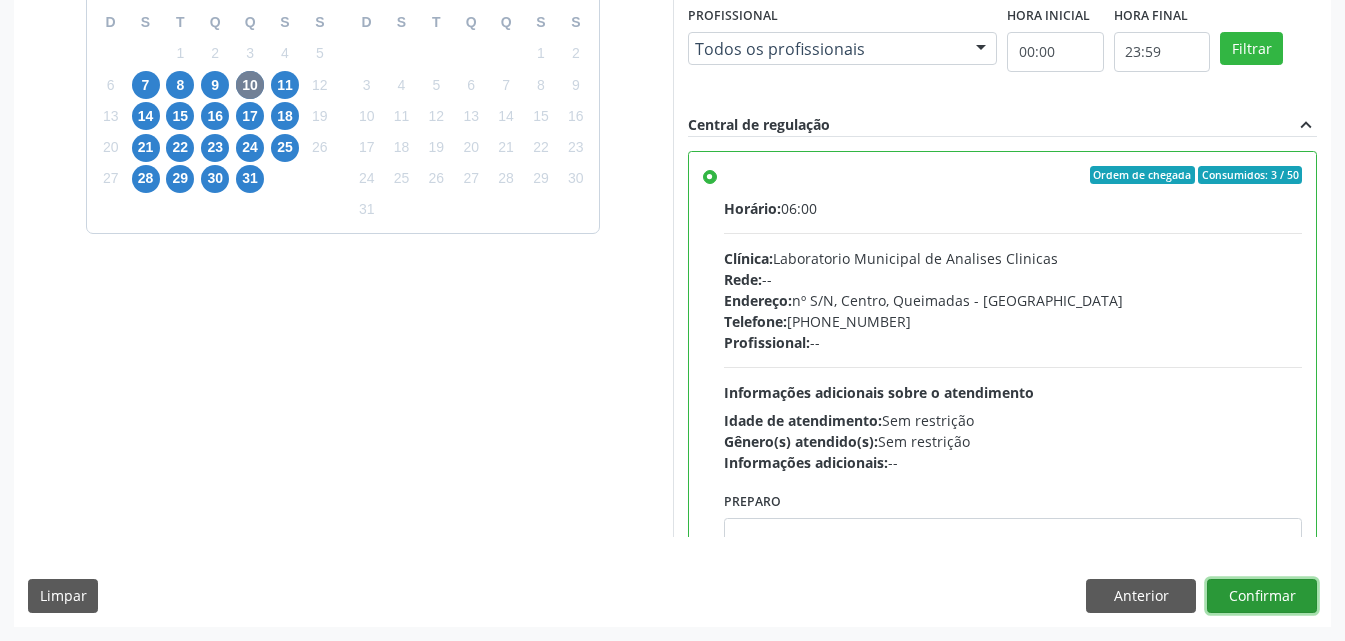 click on "Confirmar" at bounding box center [1262, 596] 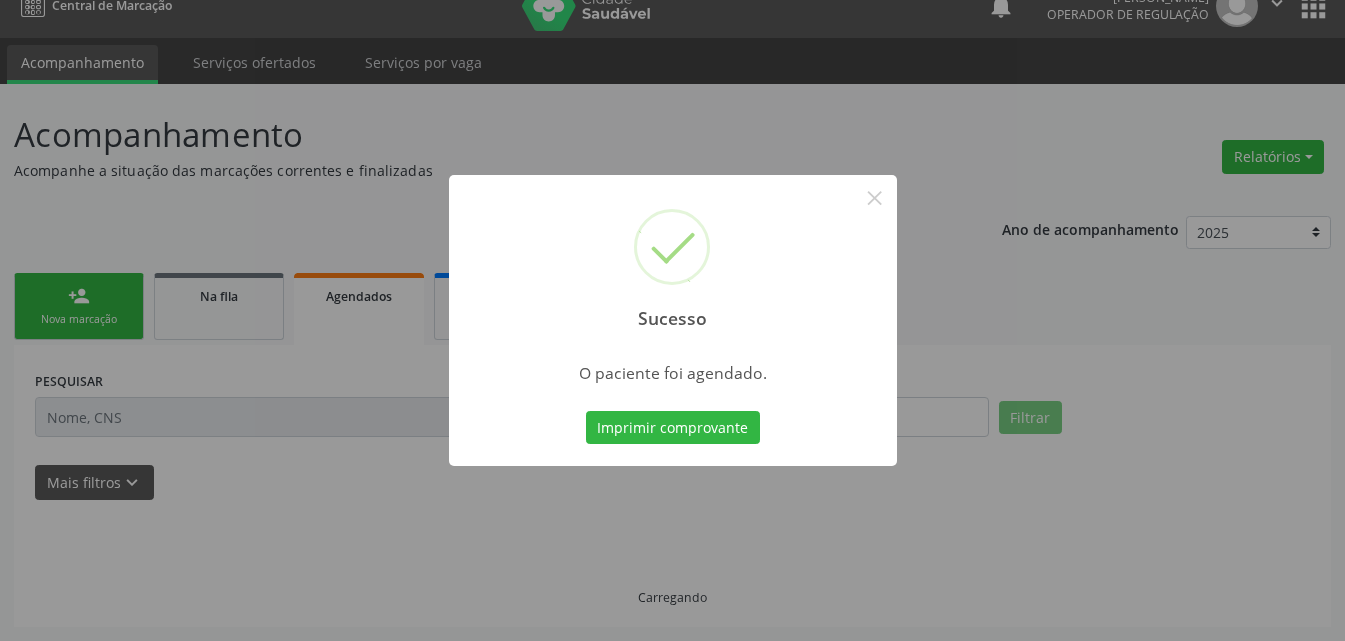 scroll, scrollTop: 26, scrollLeft: 0, axis: vertical 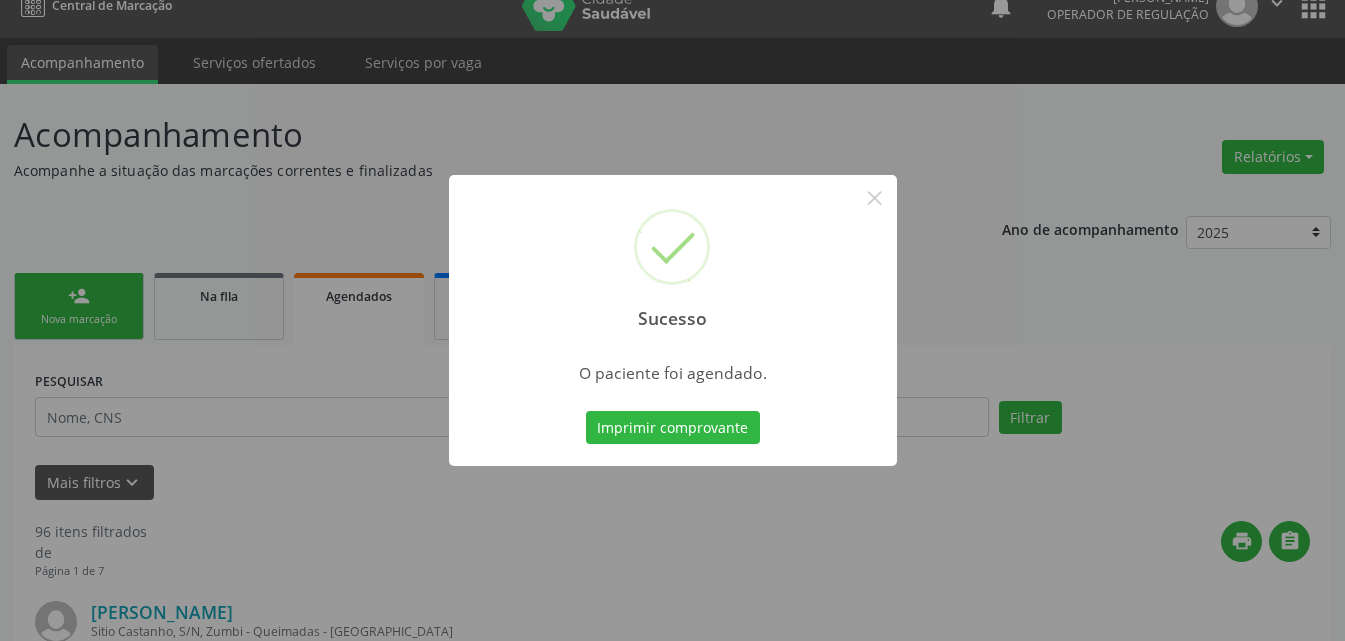 type 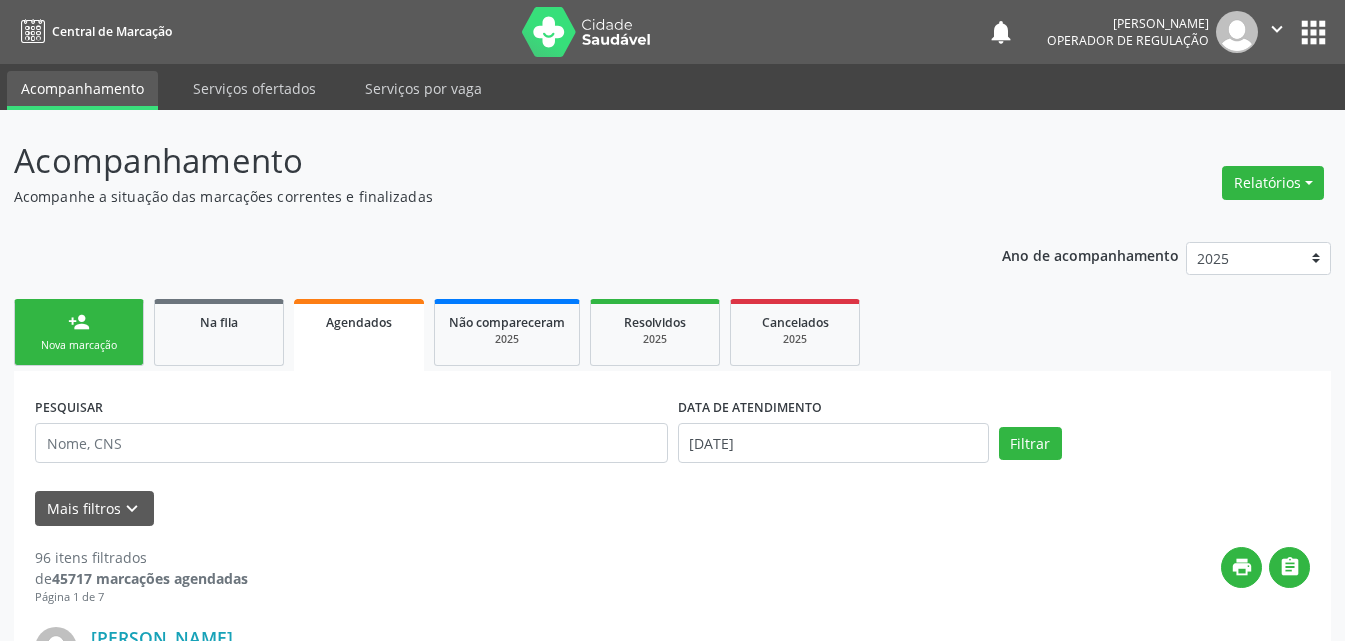 scroll, scrollTop: 26, scrollLeft: 0, axis: vertical 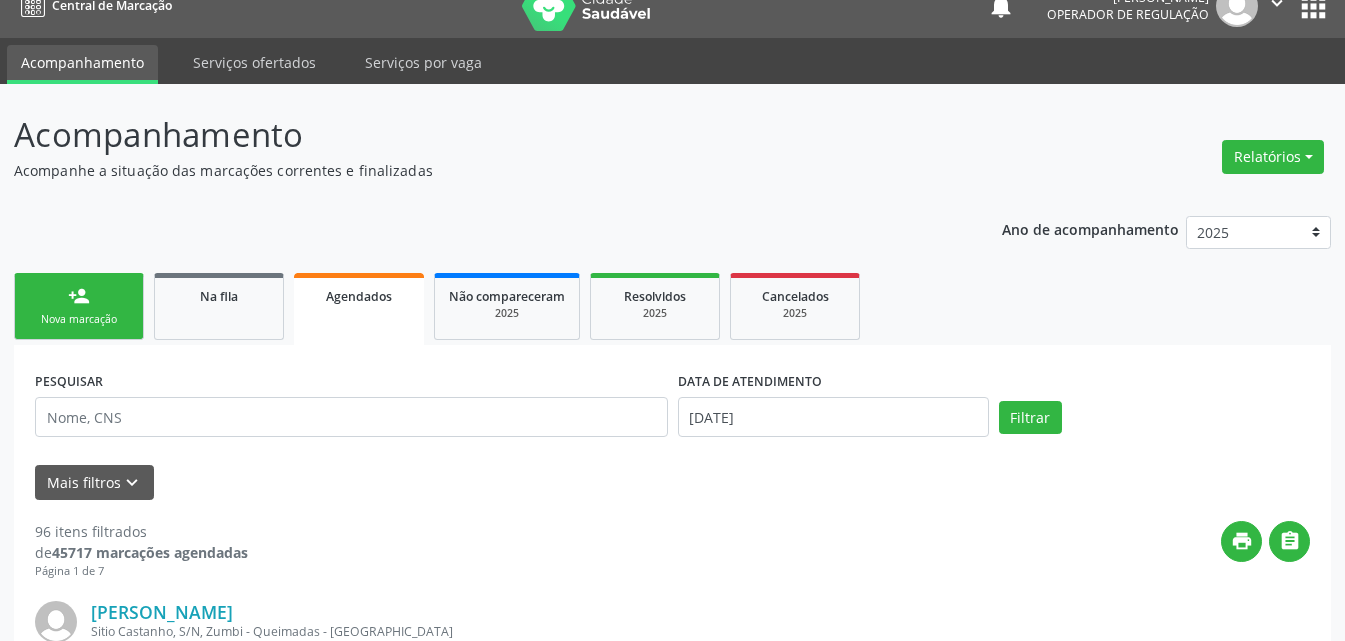 click on "person_add
Nova marcação" at bounding box center [79, 306] 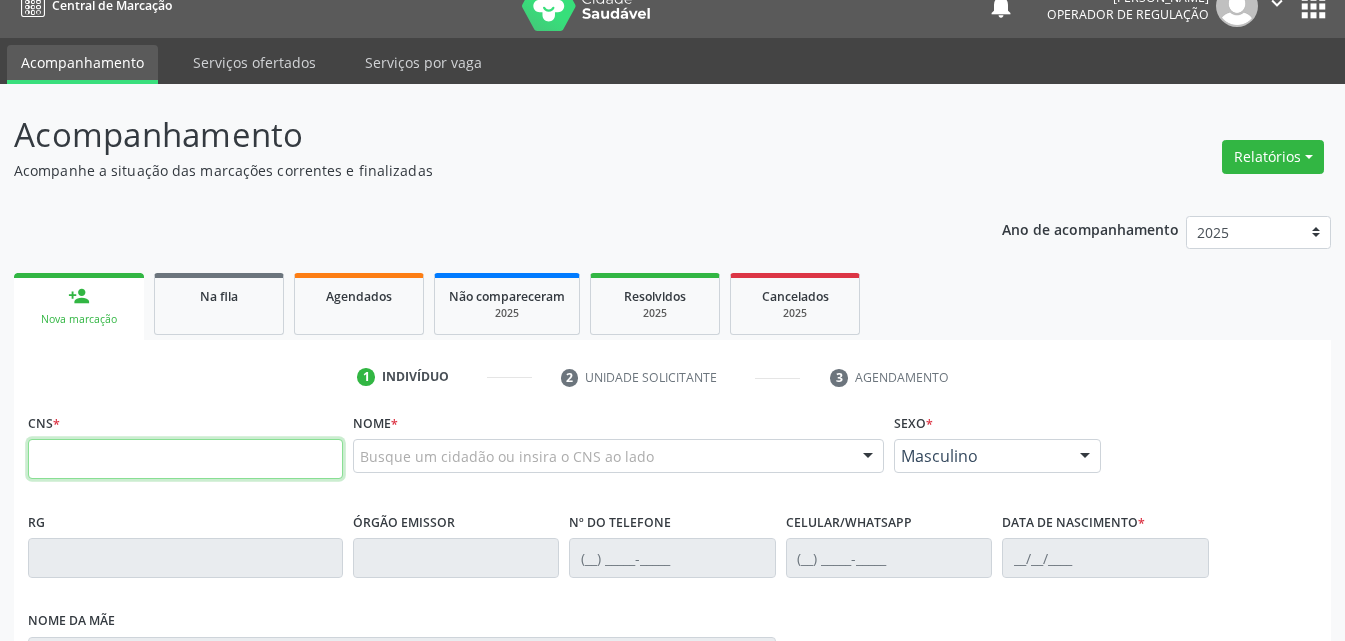 click at bounding box center (185, 459) 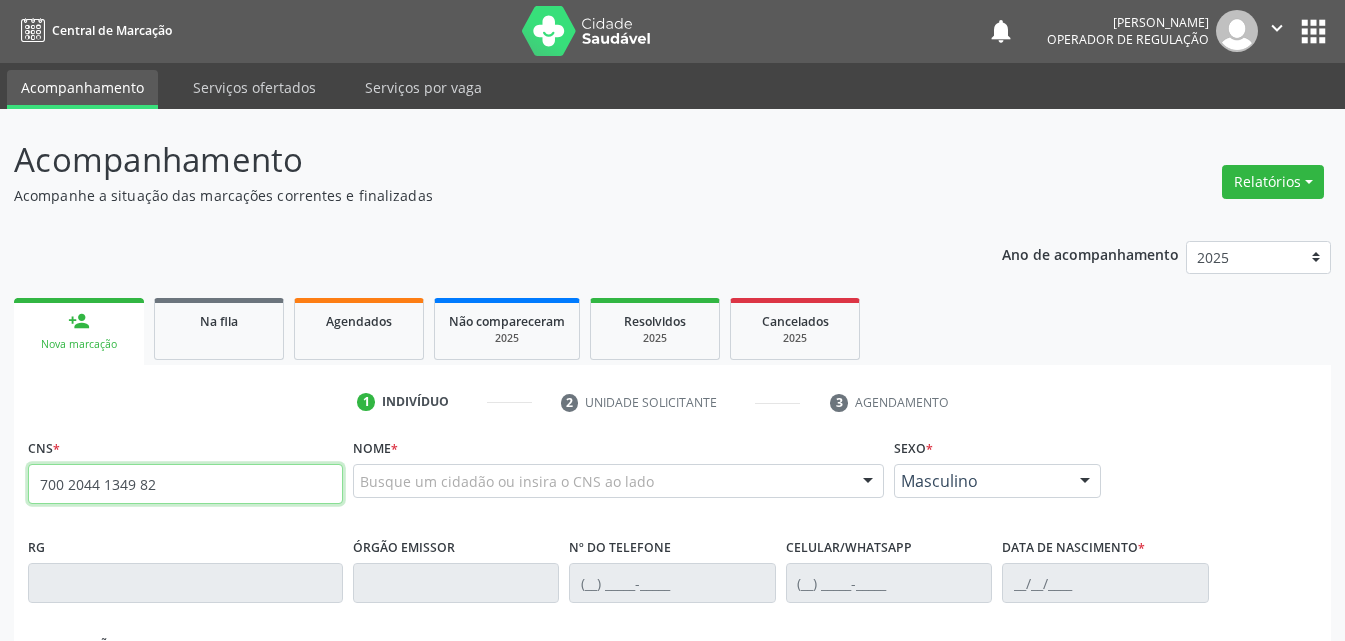 scroll, scrollTop: 0, scrollLeft: 0, axis: both 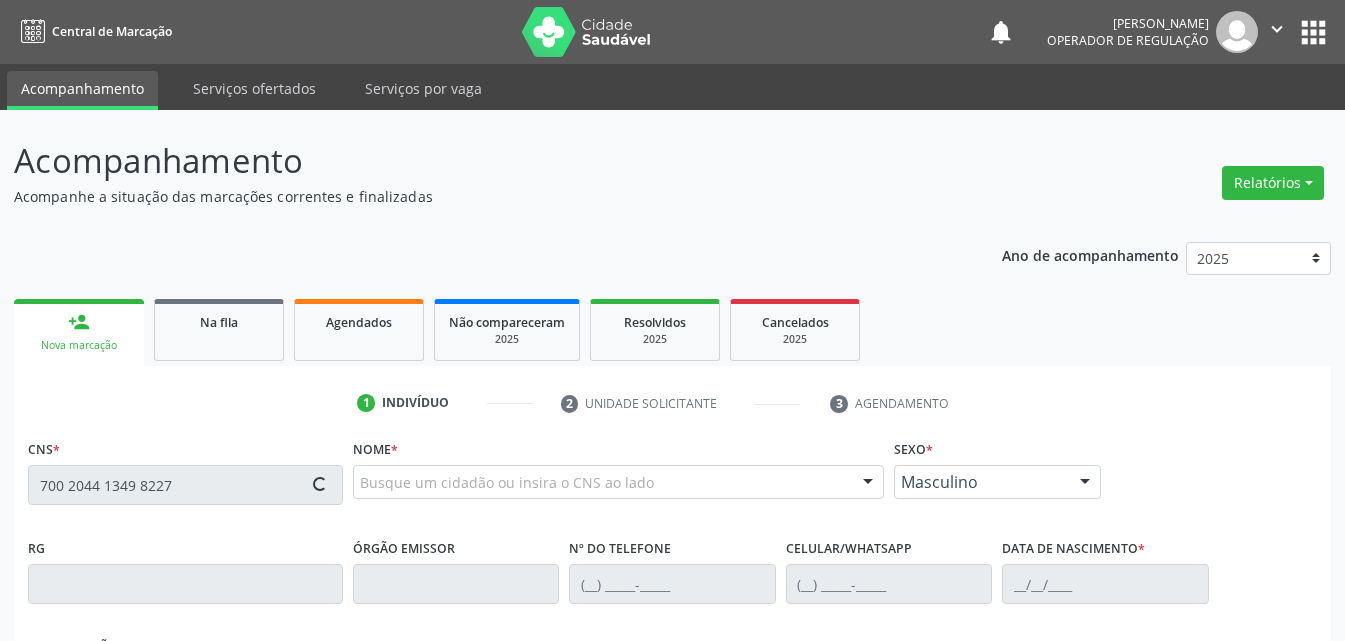 type on "700 2044 1349 8227" 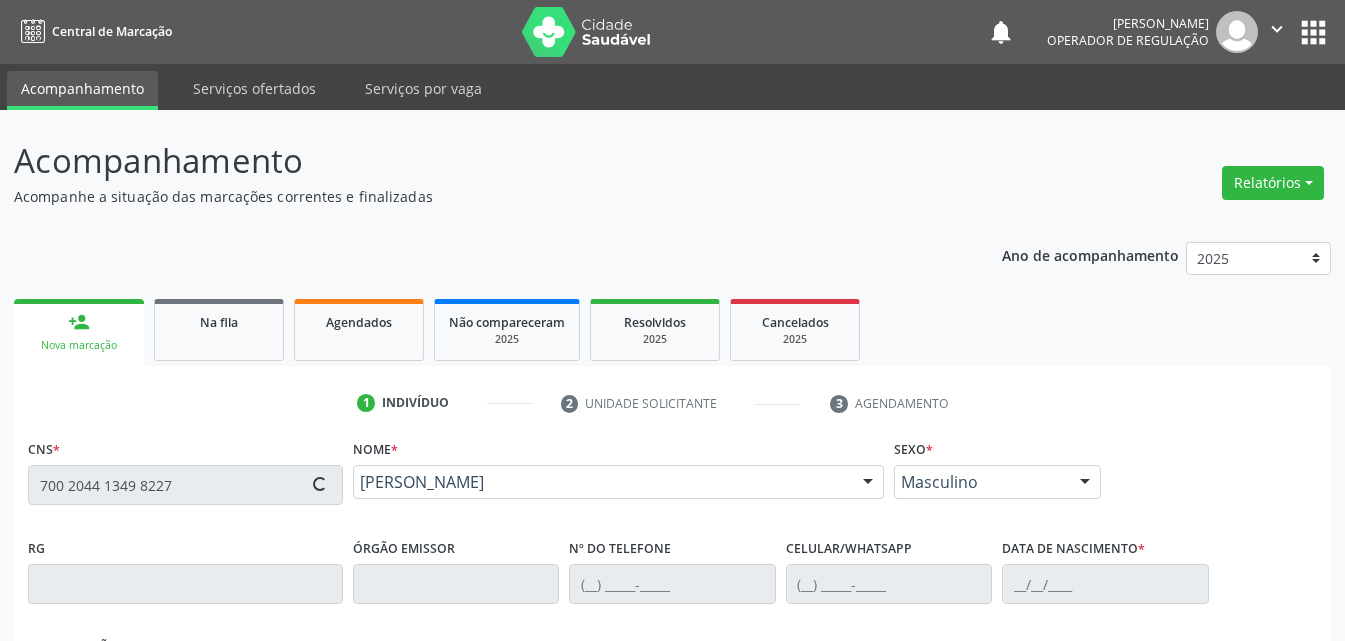 type on "(83) 99305-4378" 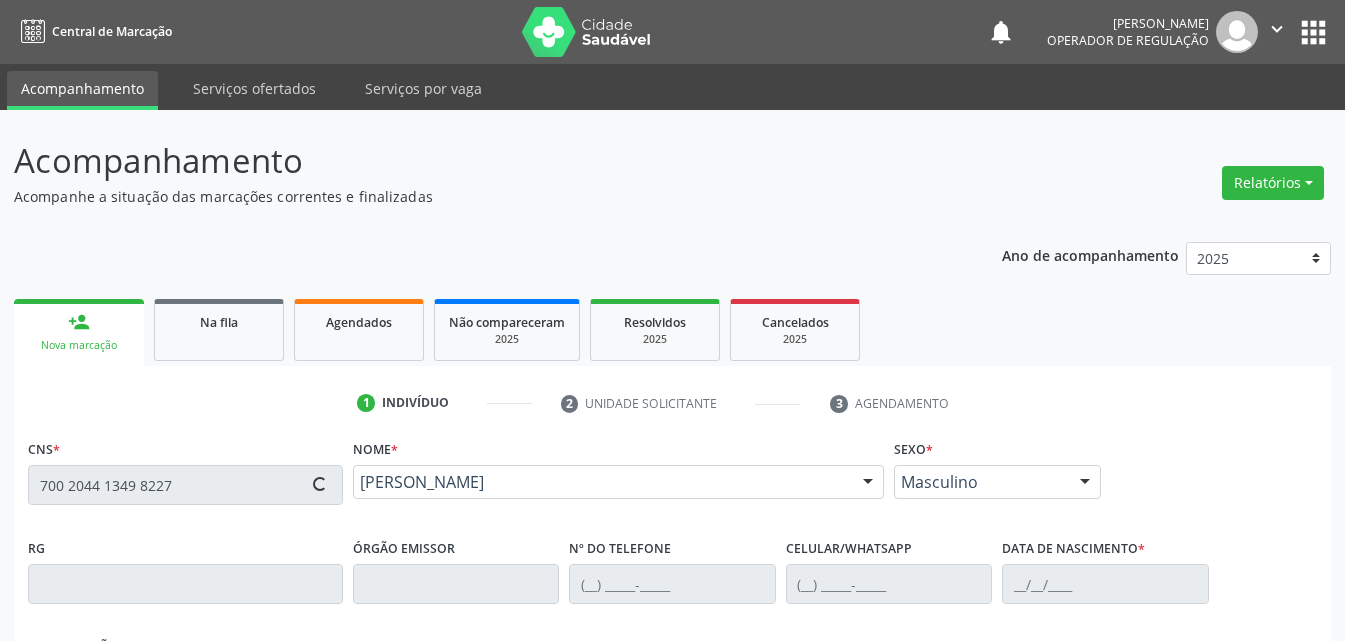type on "(83) 99305-4378" 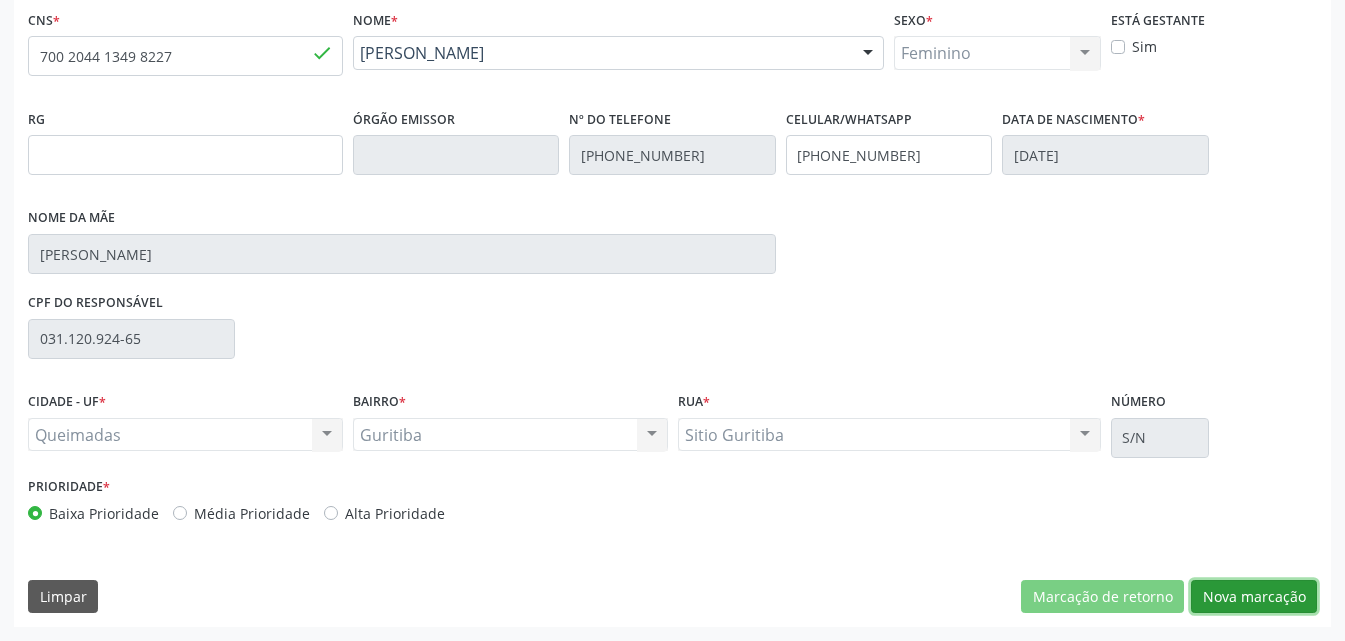click on "Nova marcação" at bounding box center (1254, 597) 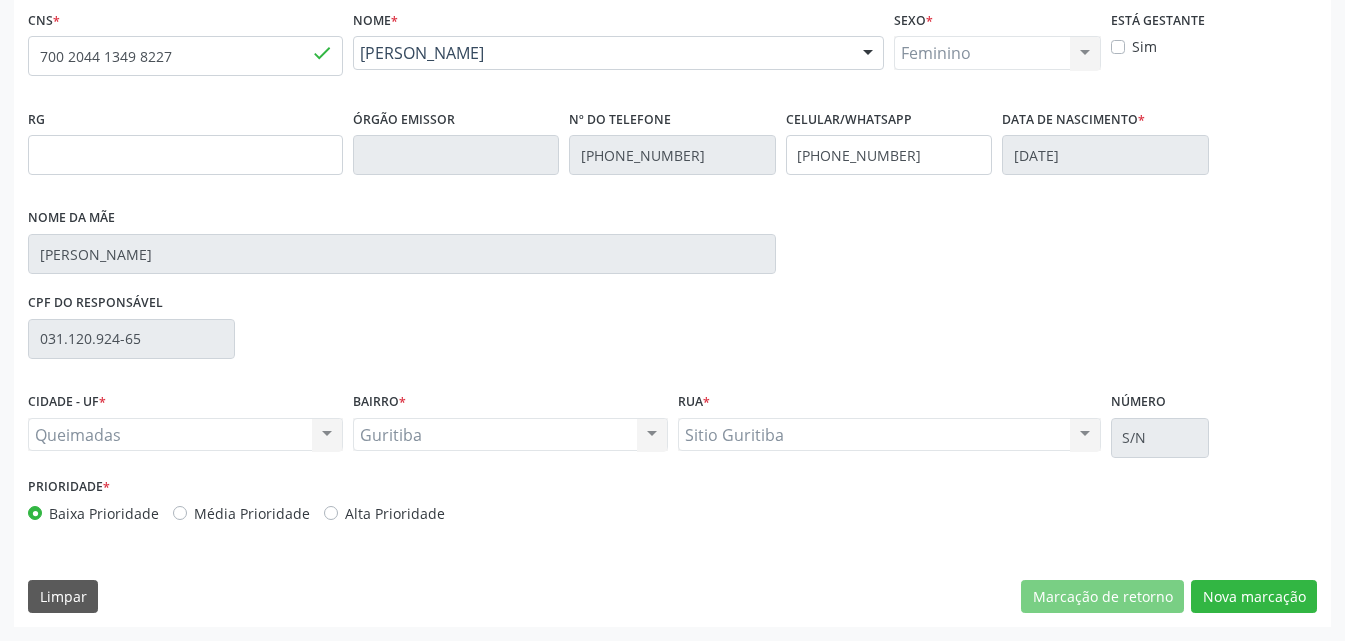 scroll, scrollTop: 265, scrollLeft: 0, axis: vertical 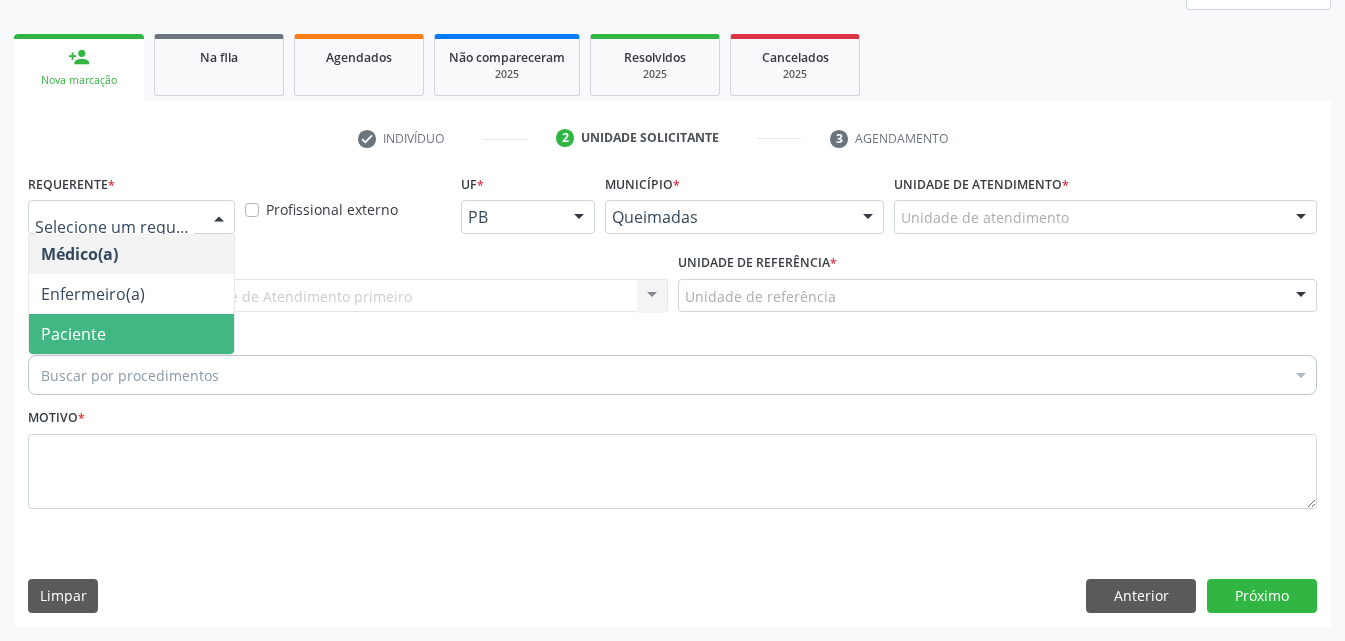 click on "Paciente" at bounding box center [73, 334] 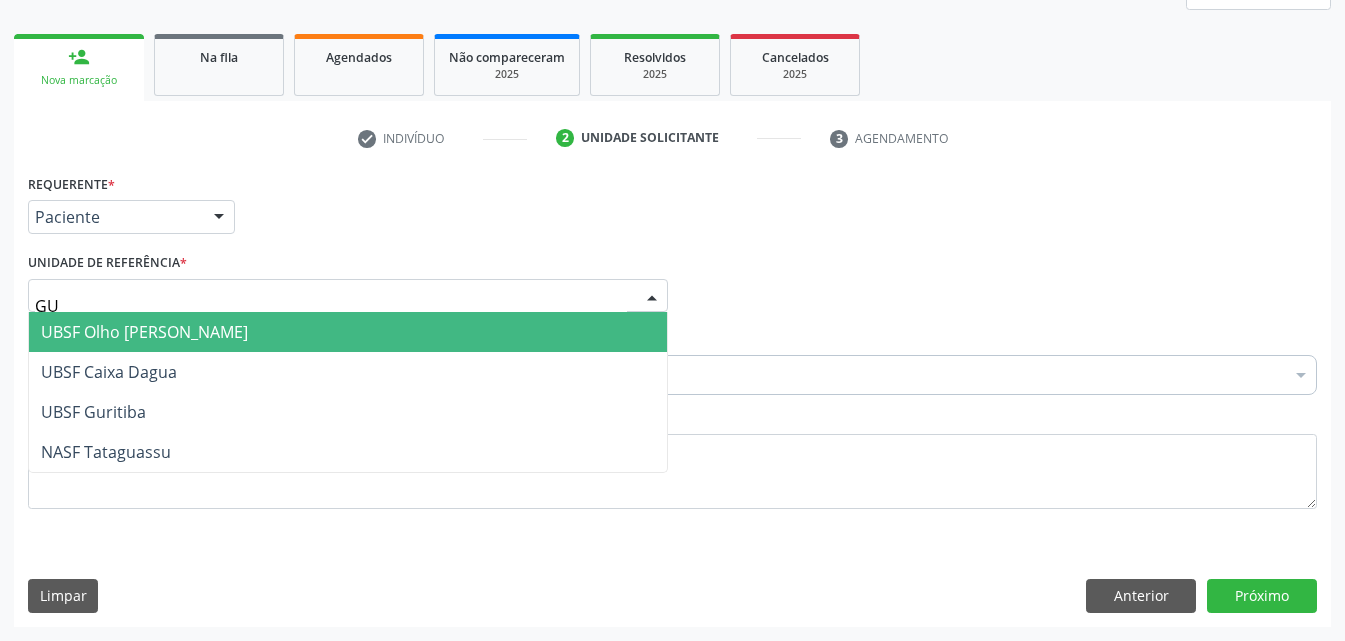type on "GUR" 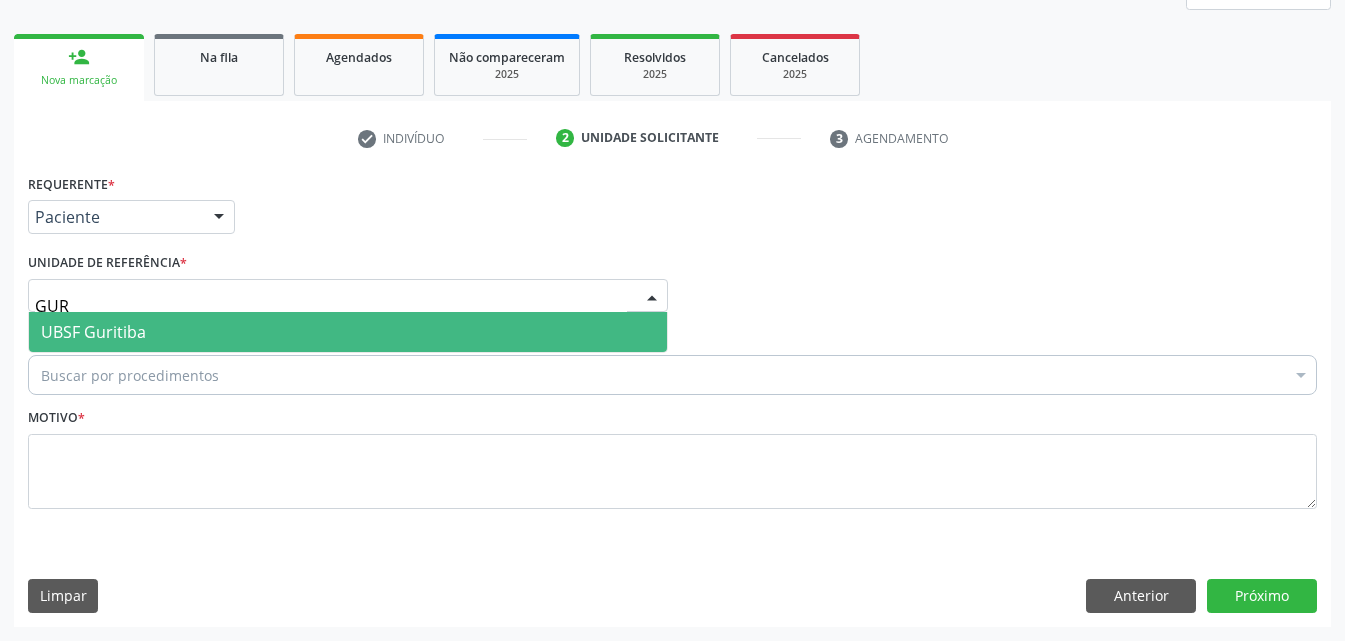 click on "UBSF Guritiba" at bounding box center [93, 332] 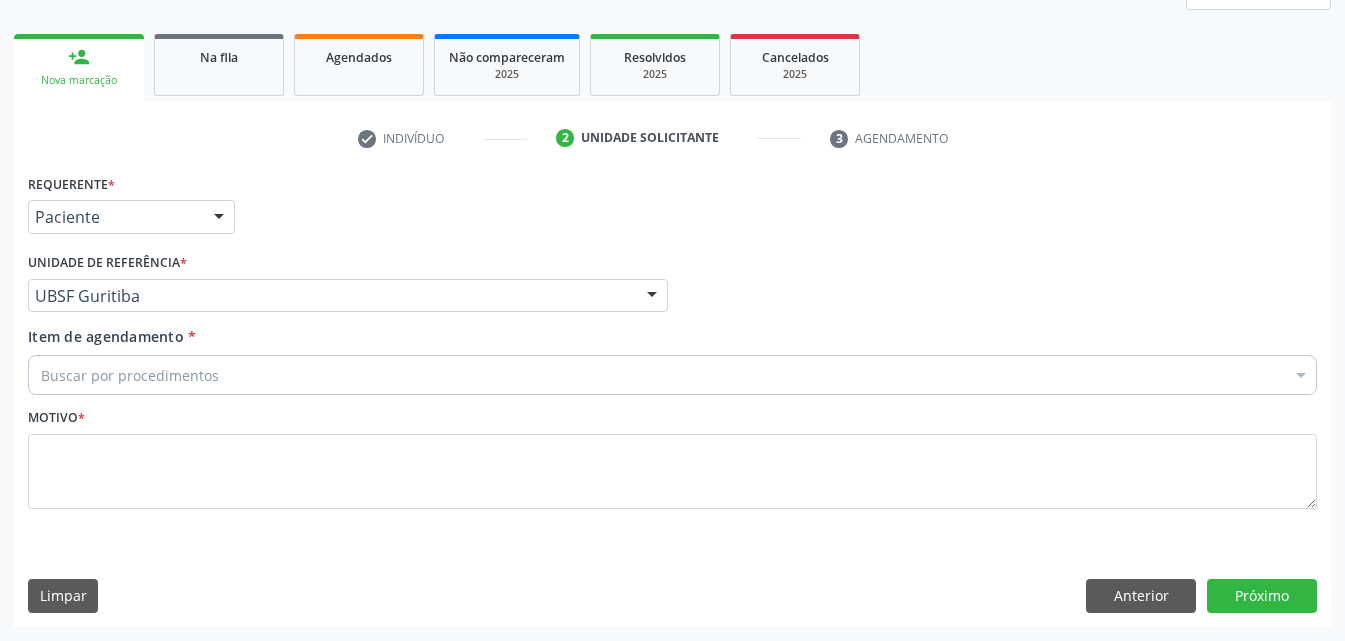 click on "Buscar por procedimentos" at bounding box center (672, 375) 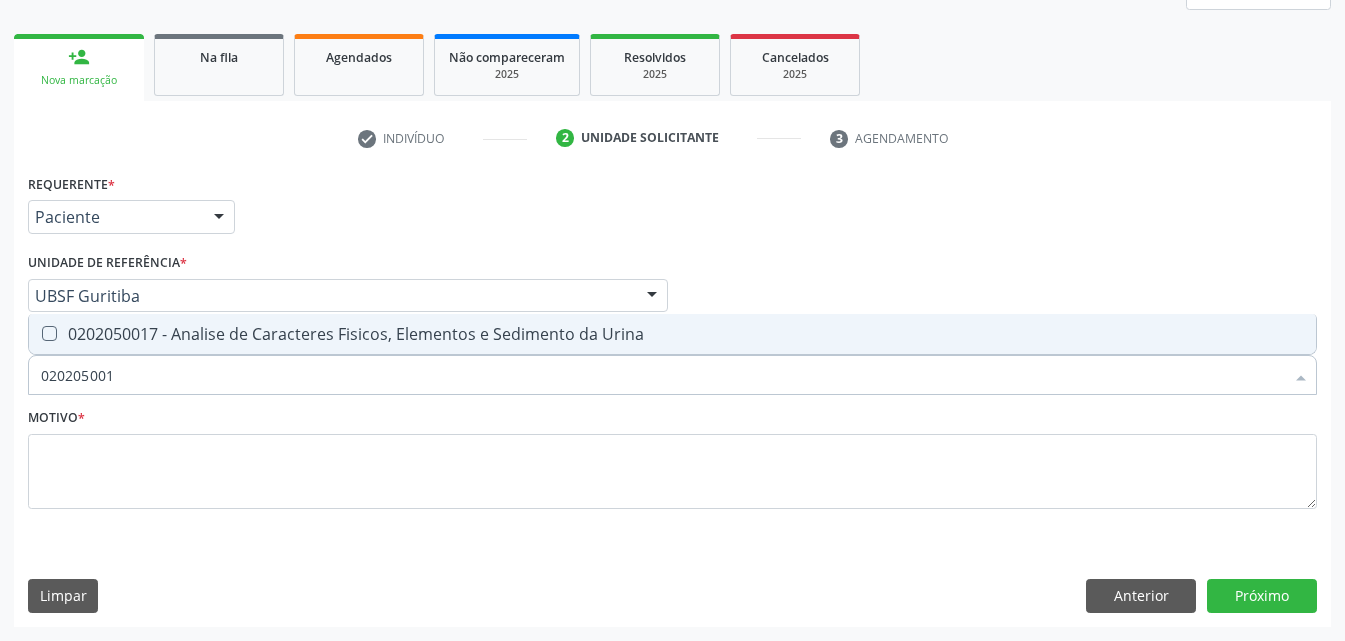 type on "0202050017" 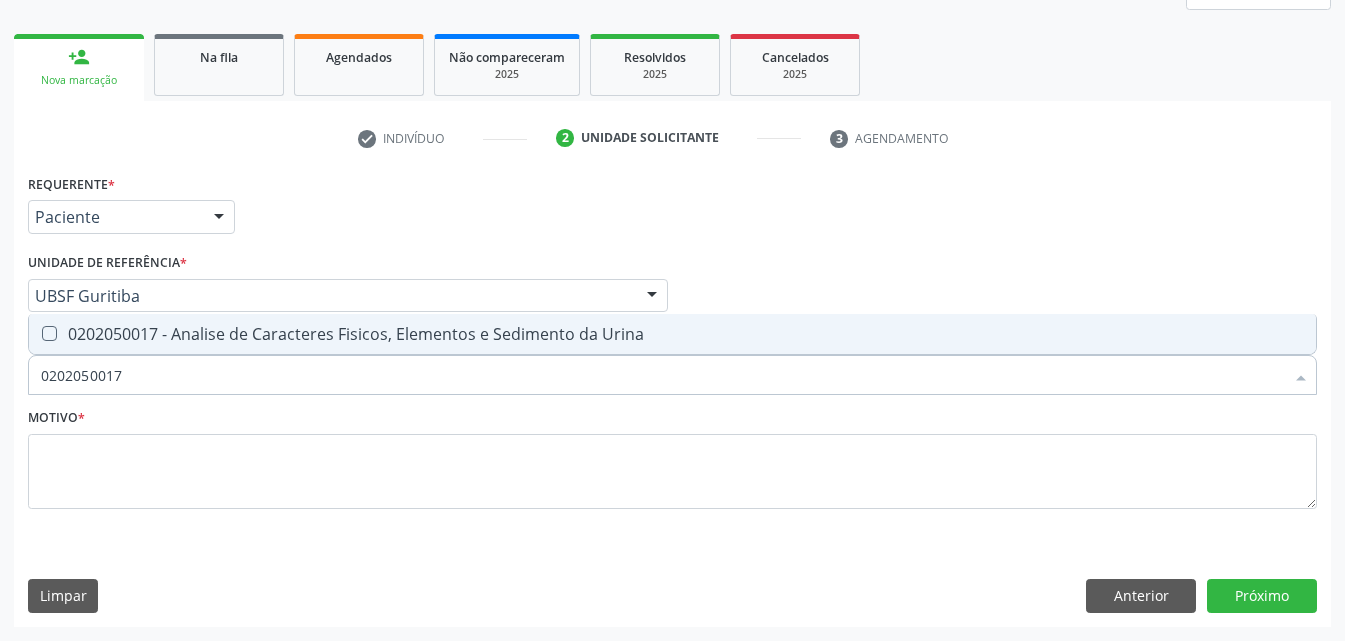 click on "0202050017 - Analise de Caracteres Fisicos, Elementos e Sedimento da Urina" at bounding box center [672, 334] 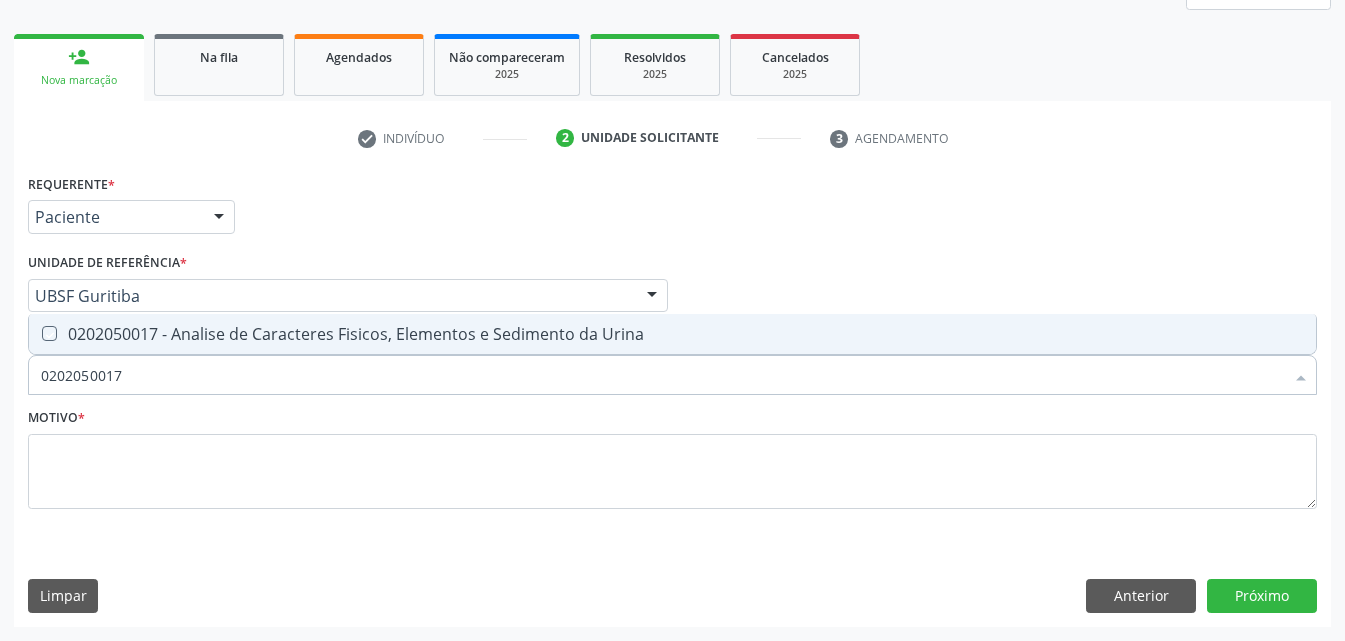 checkbox on "true" 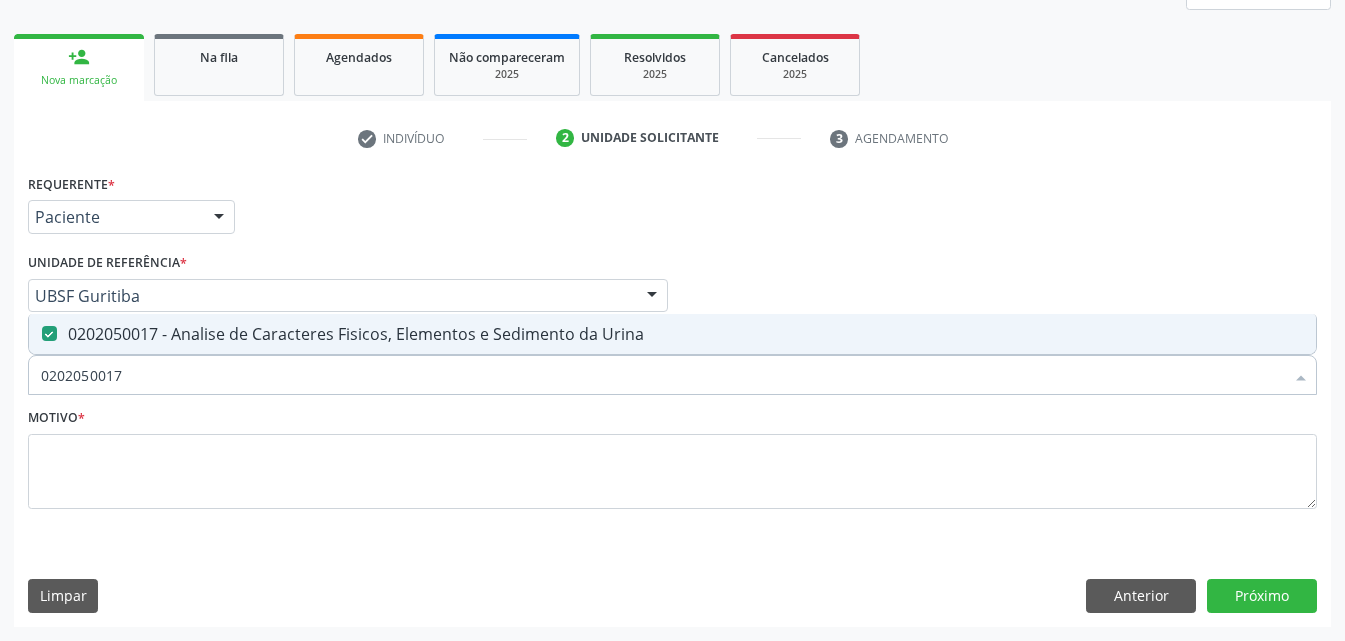drag, startPoint x: 91, startPoint y: 393, endPoint x: 0, endPoint y: 441, distance: 102.88343 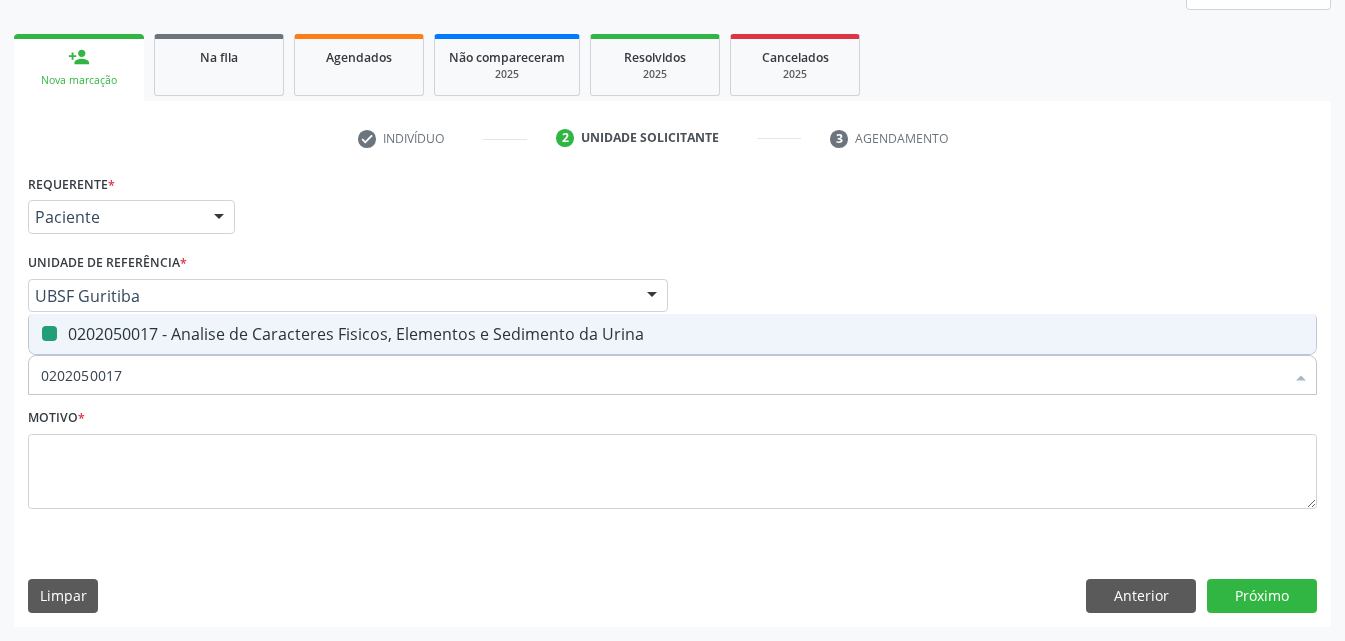 type 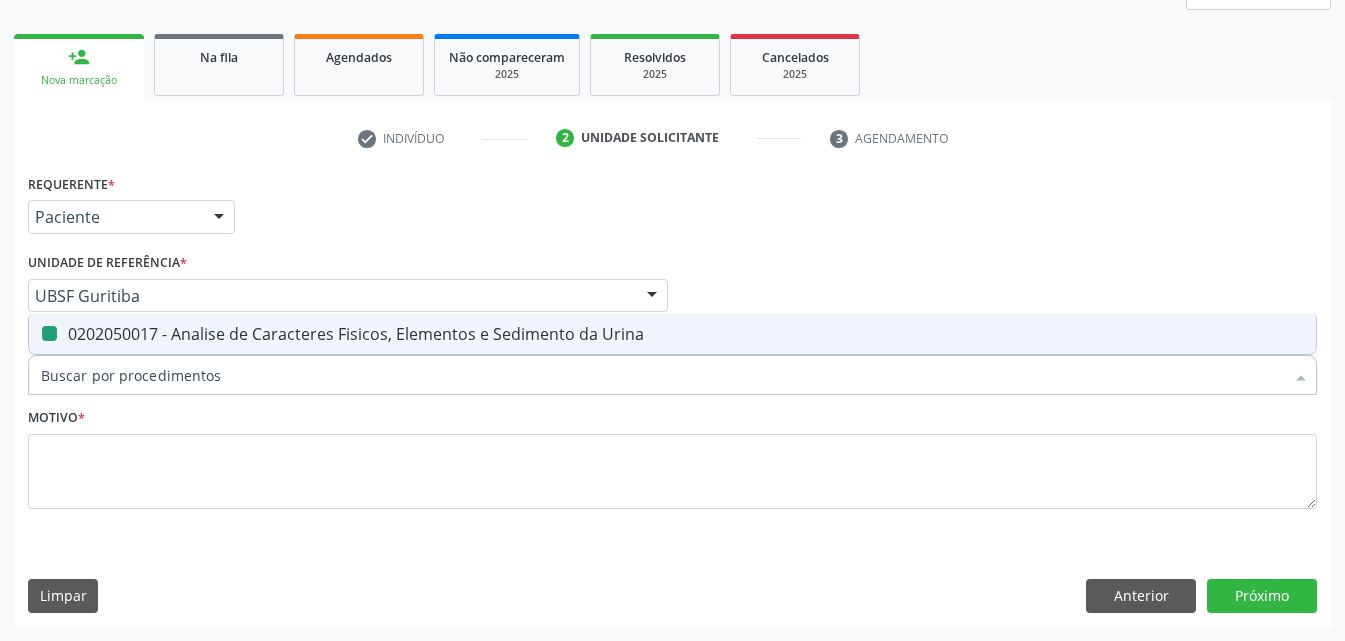 checkbox on "false" 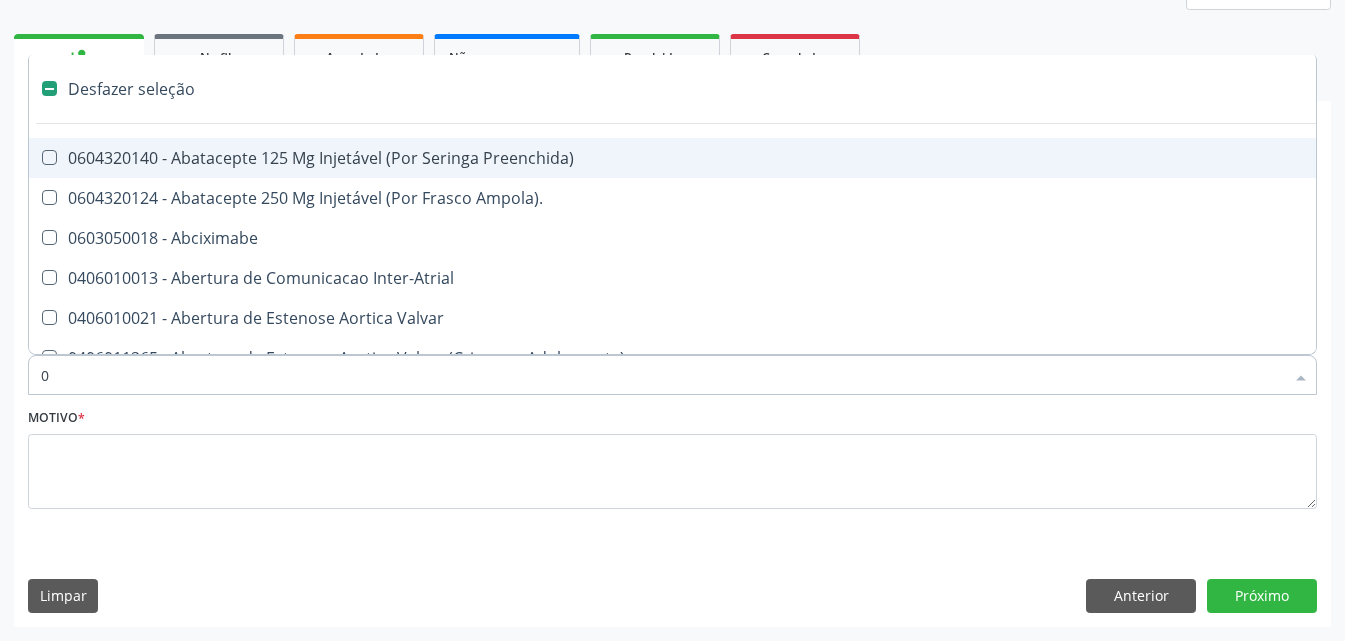 type on "02" 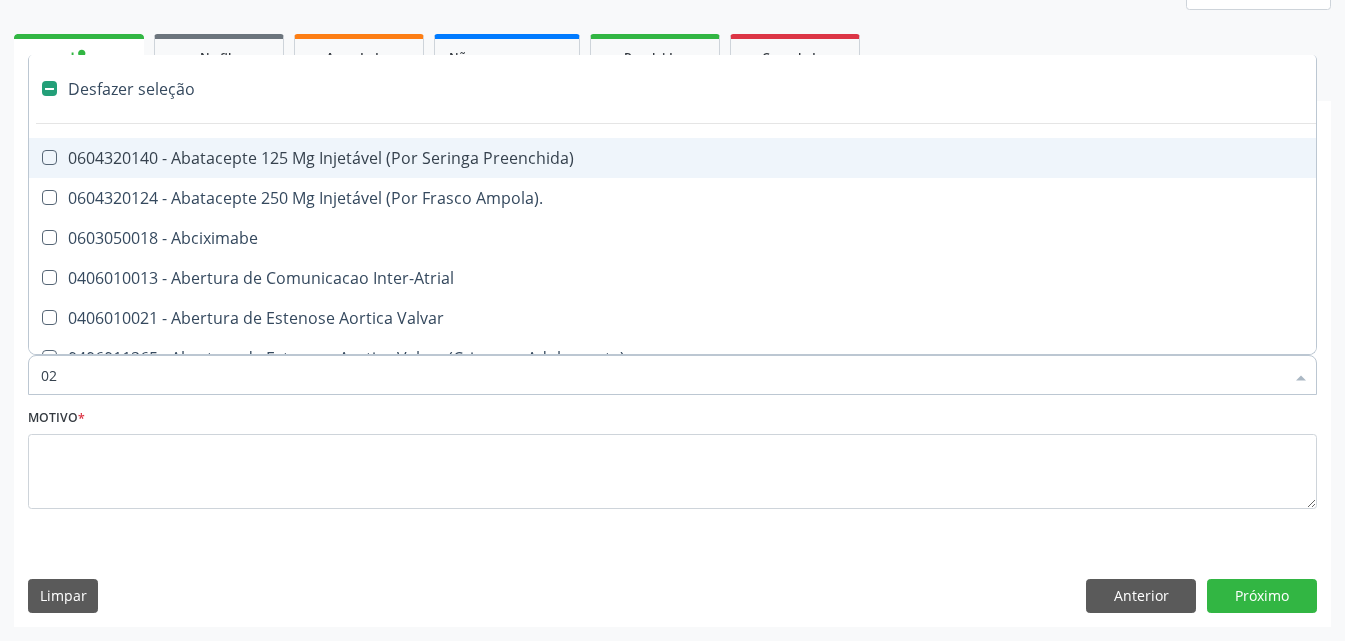 checkbox on "true" 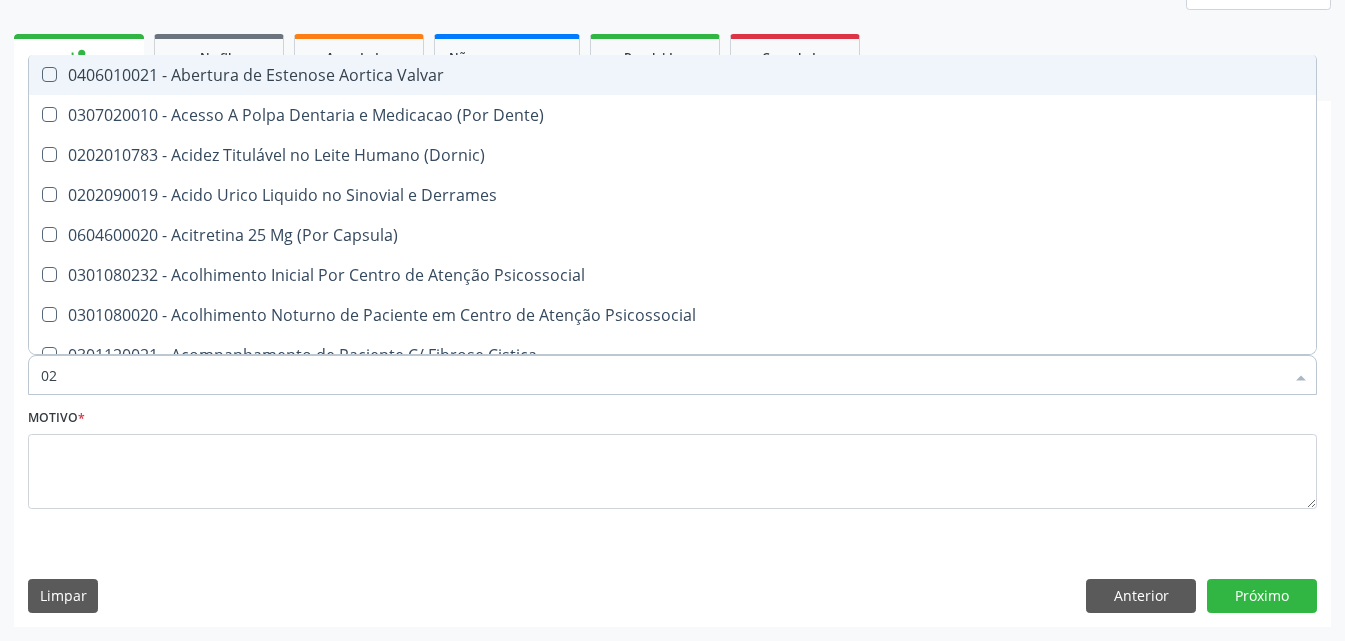 type on "020" 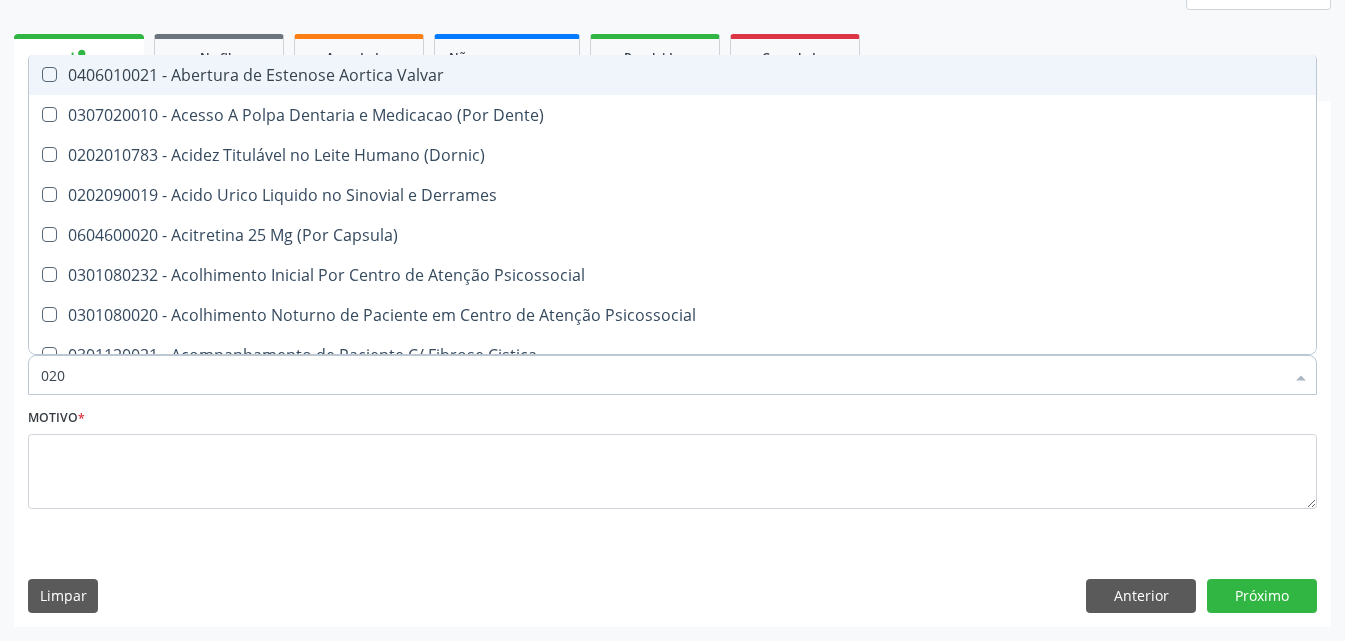 checkbox on "true" 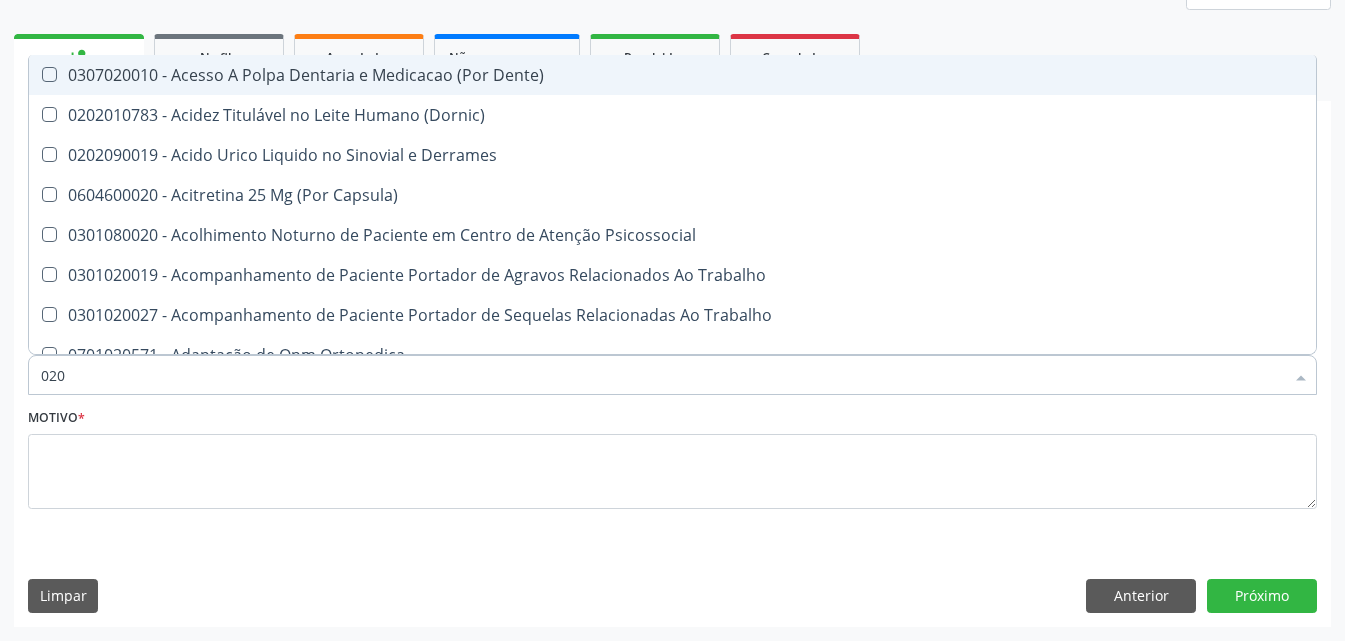 type on "0202" 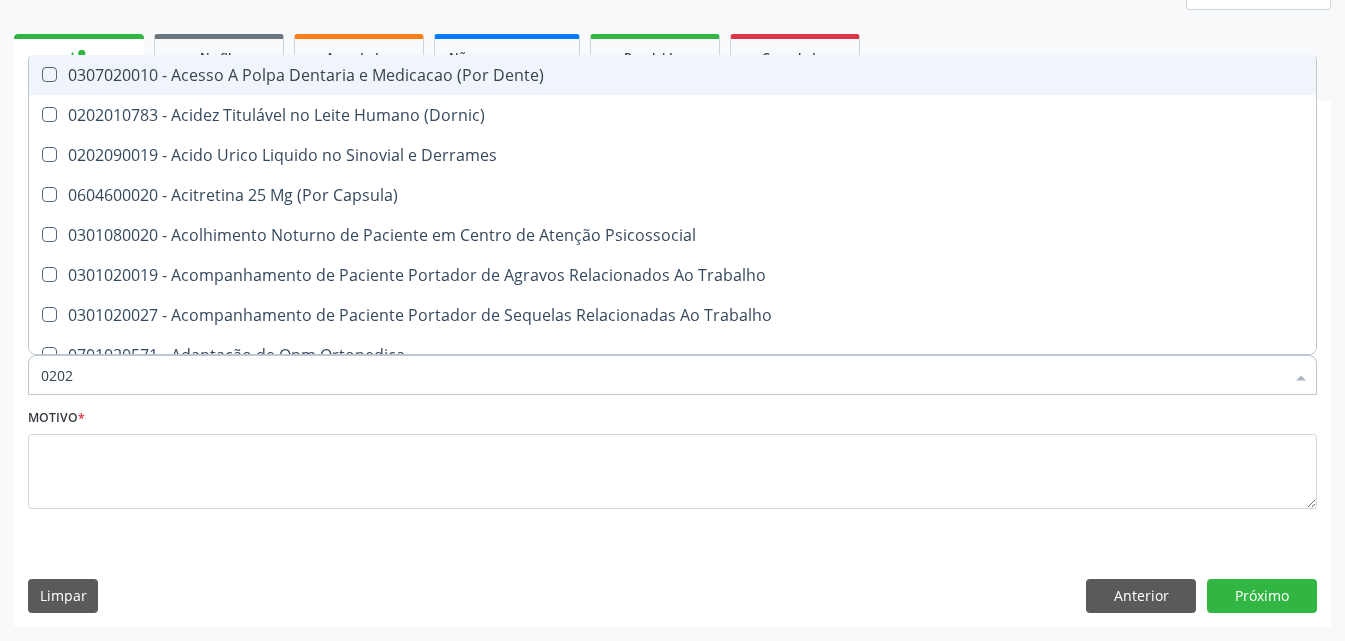 checkbox on "true" 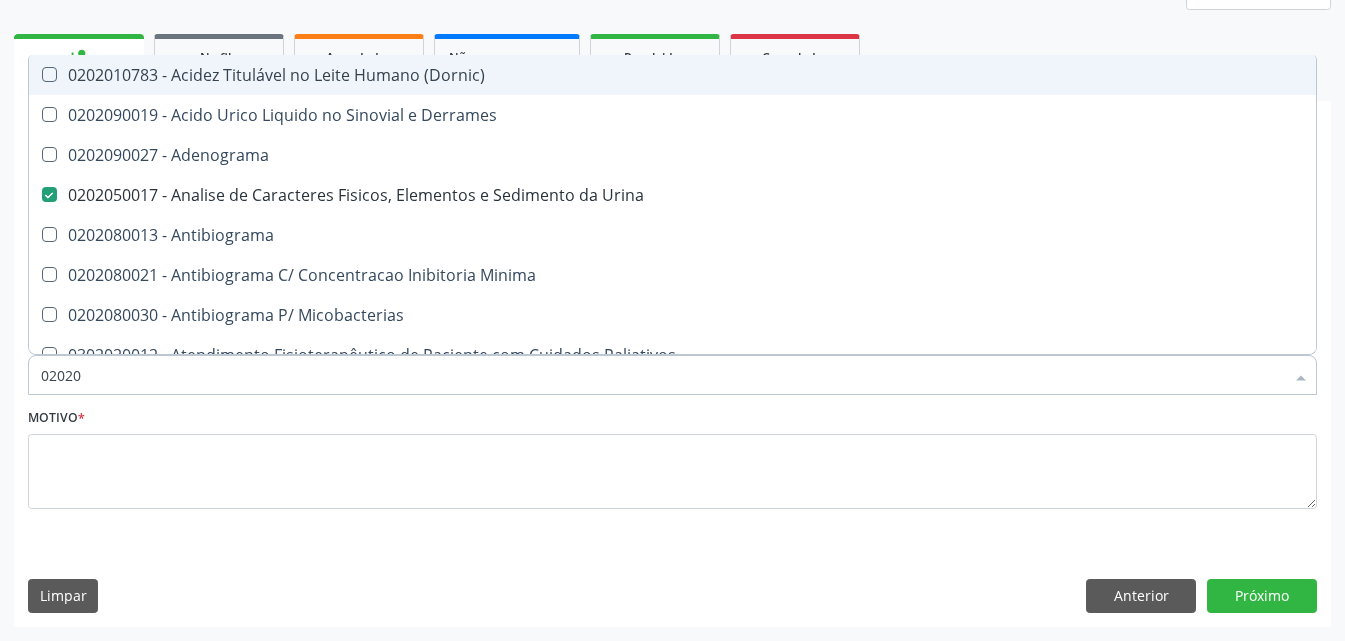 type on "020202" 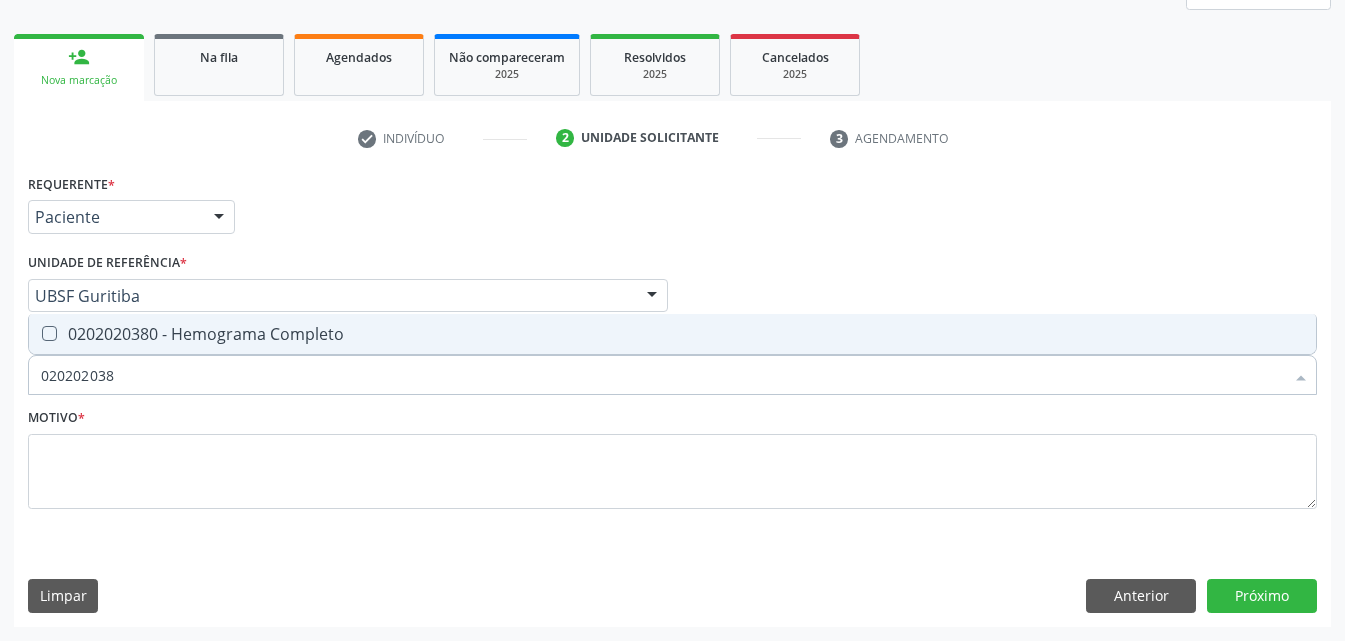 type on "0202020380" 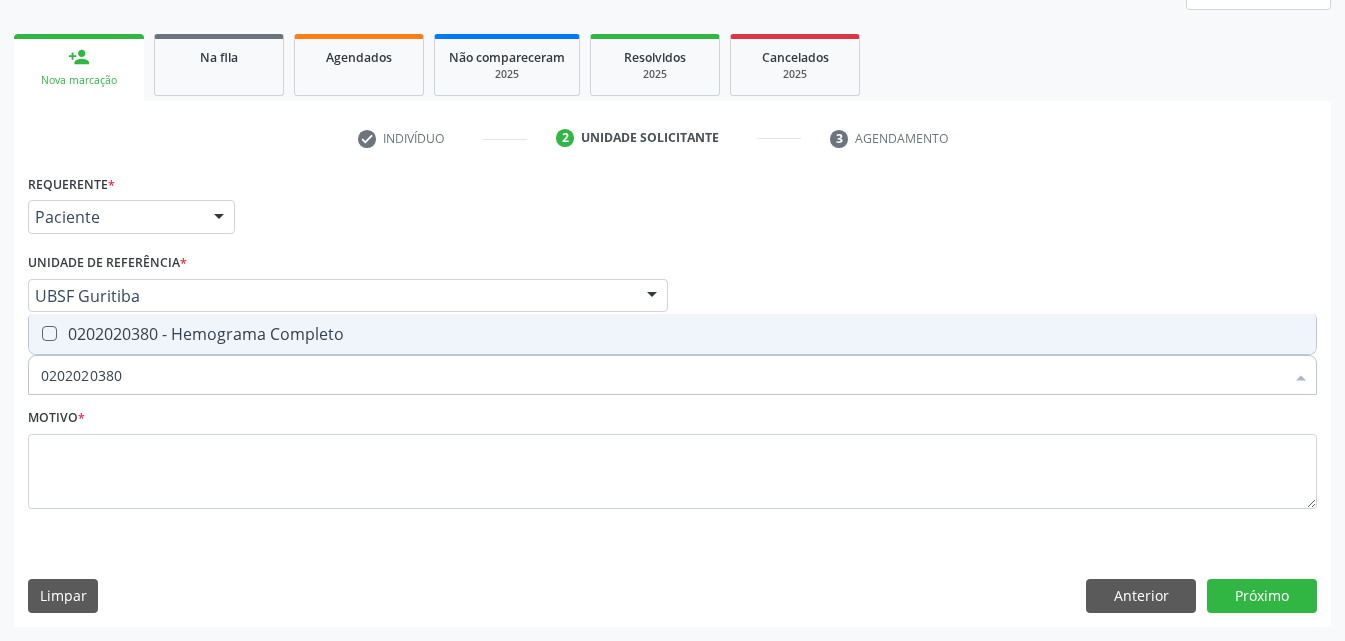 click on "0202020380 - Hemograma Completo" at bounding box center [672, 334] 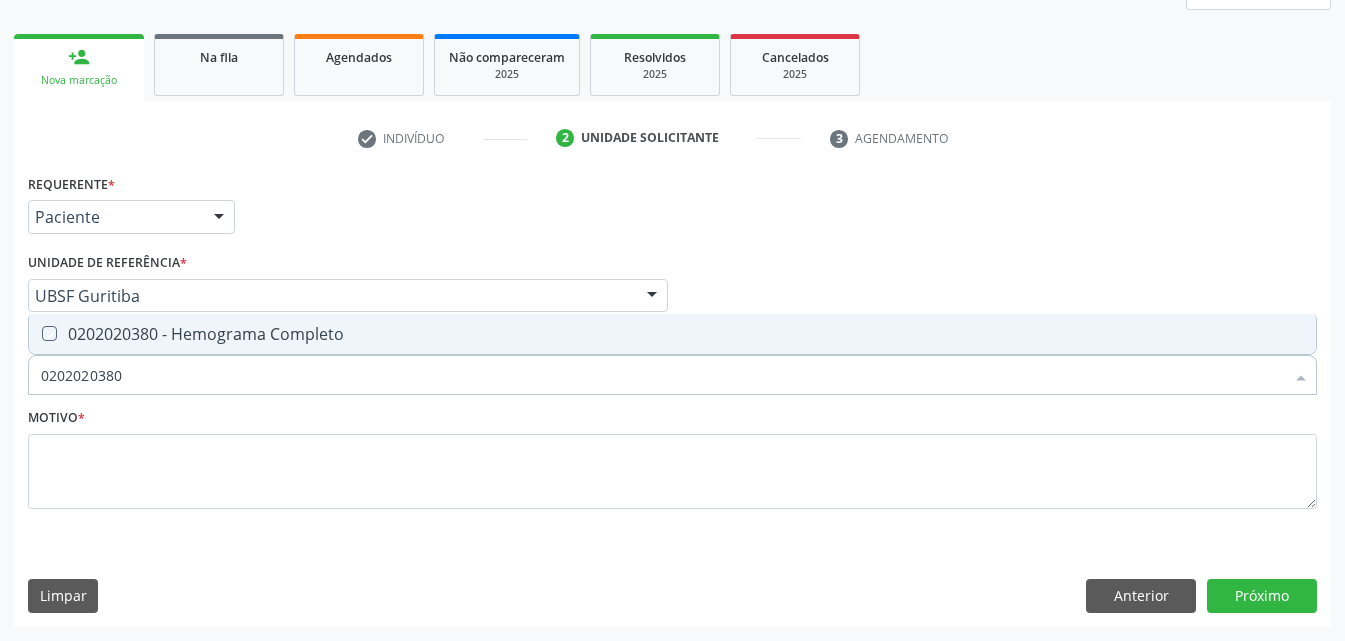 checkbox on "true" 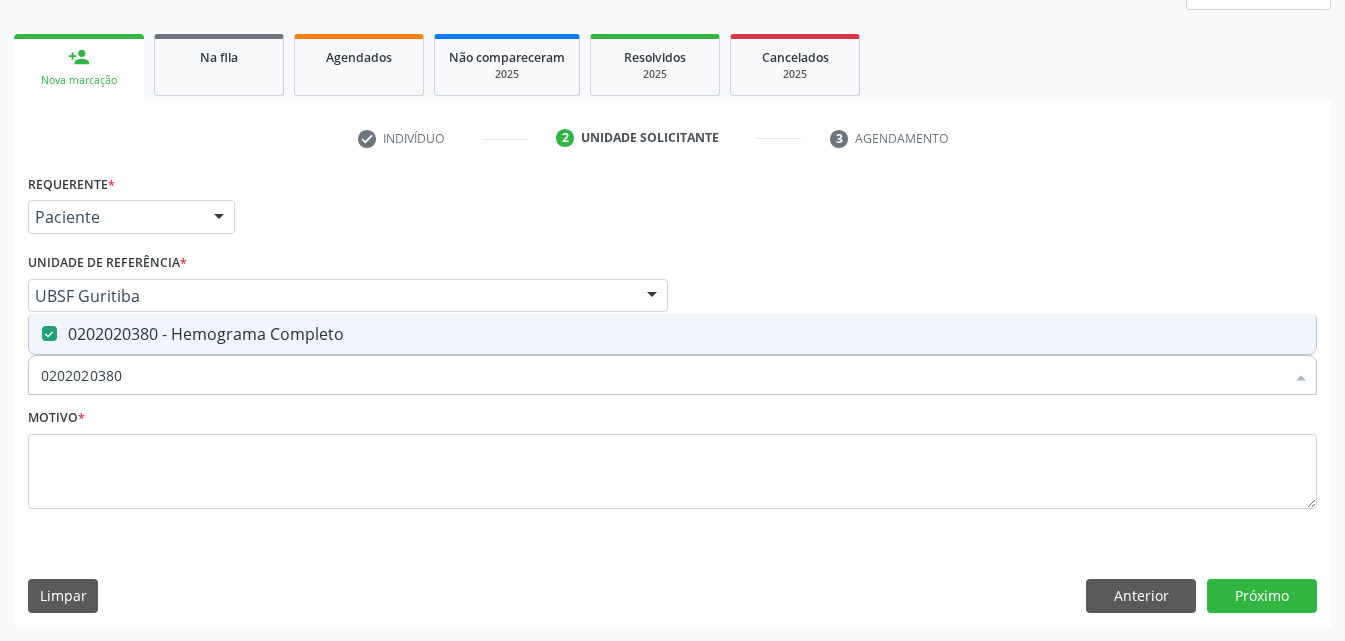 drag, startPoint x: 186, startPoint y: 364, endPoint x: 0, endPoint y: 428, distance: 196.70282 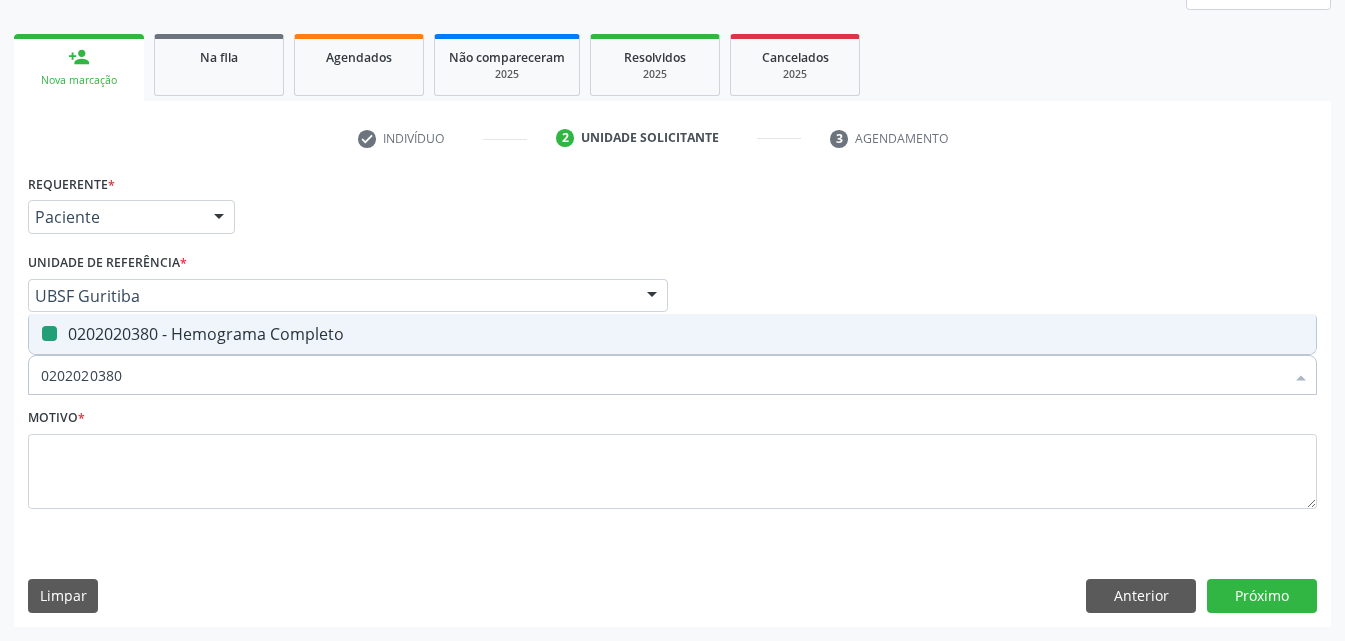 type 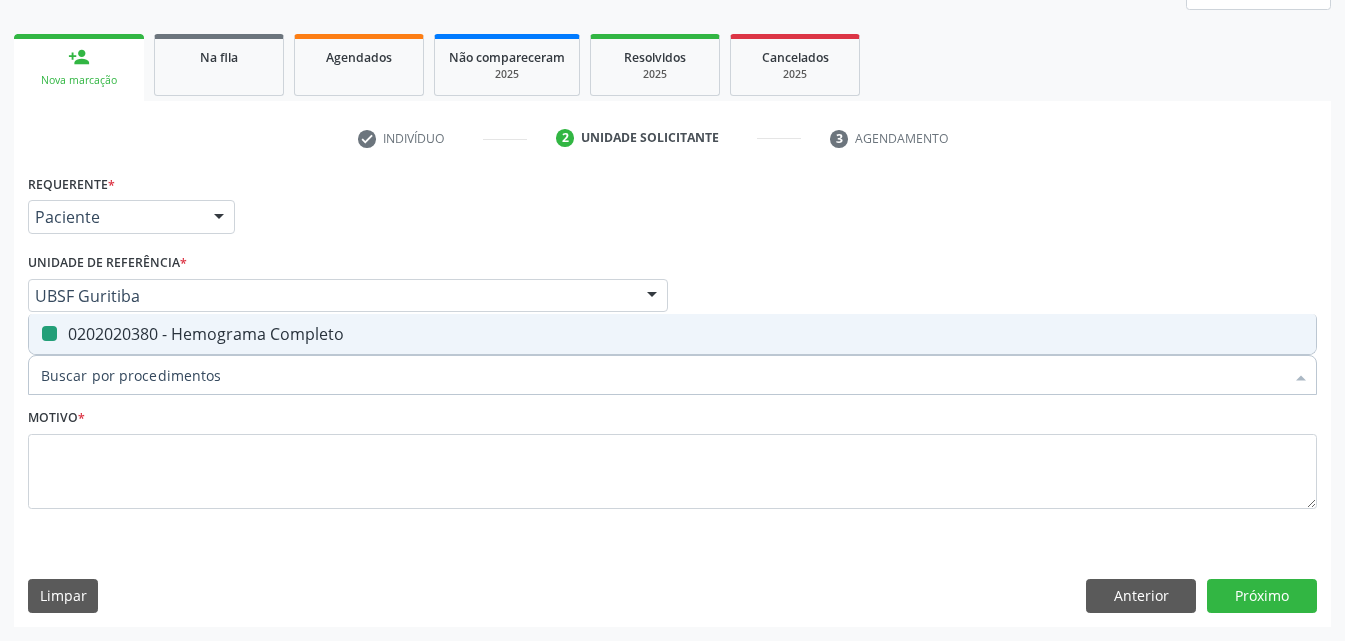 checkbox on "false" 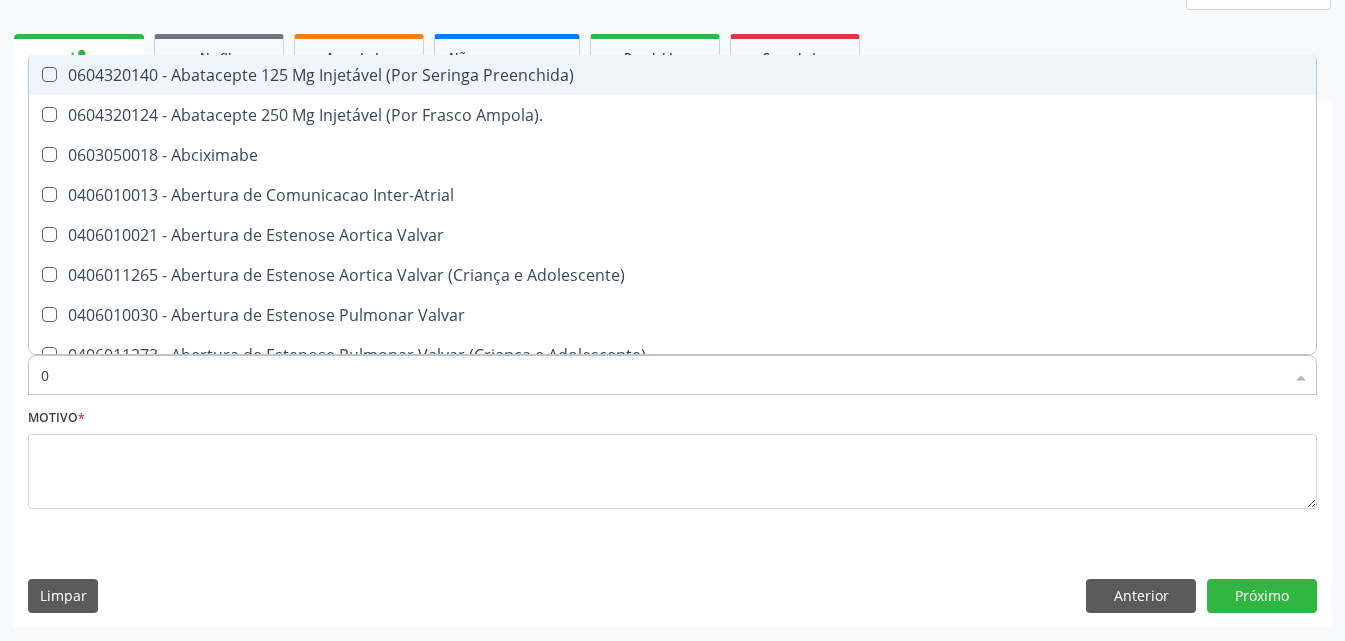type on "02" 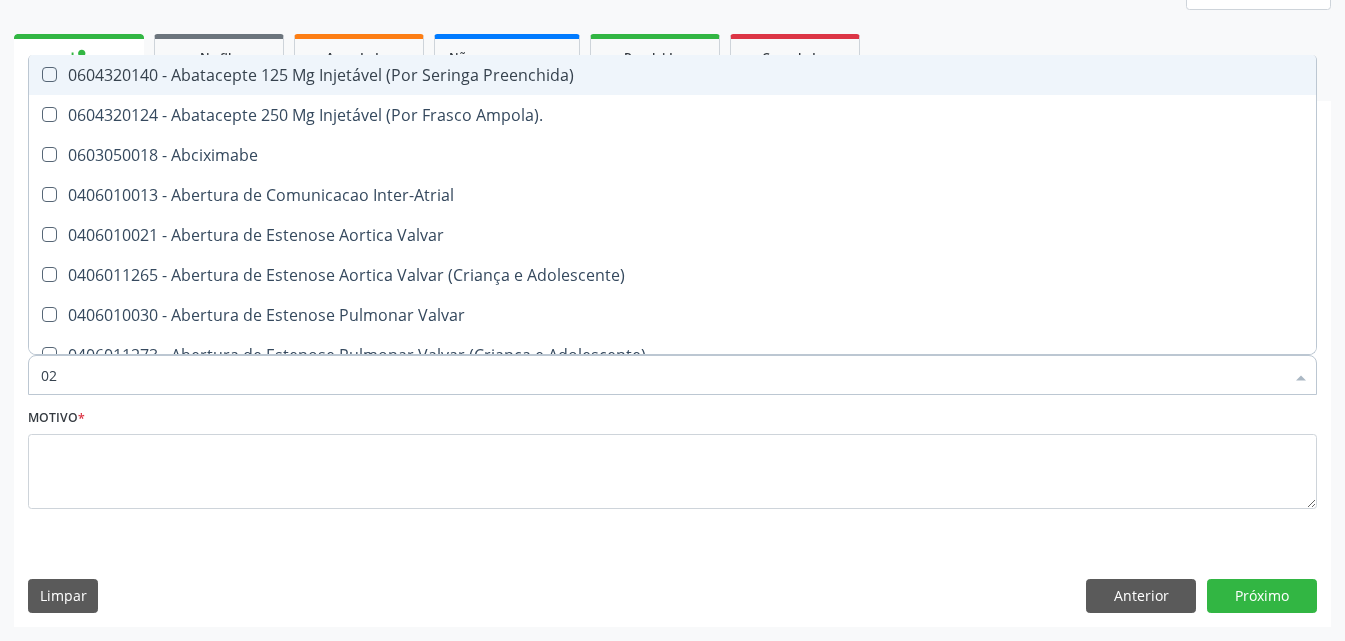 checkbox on "true" 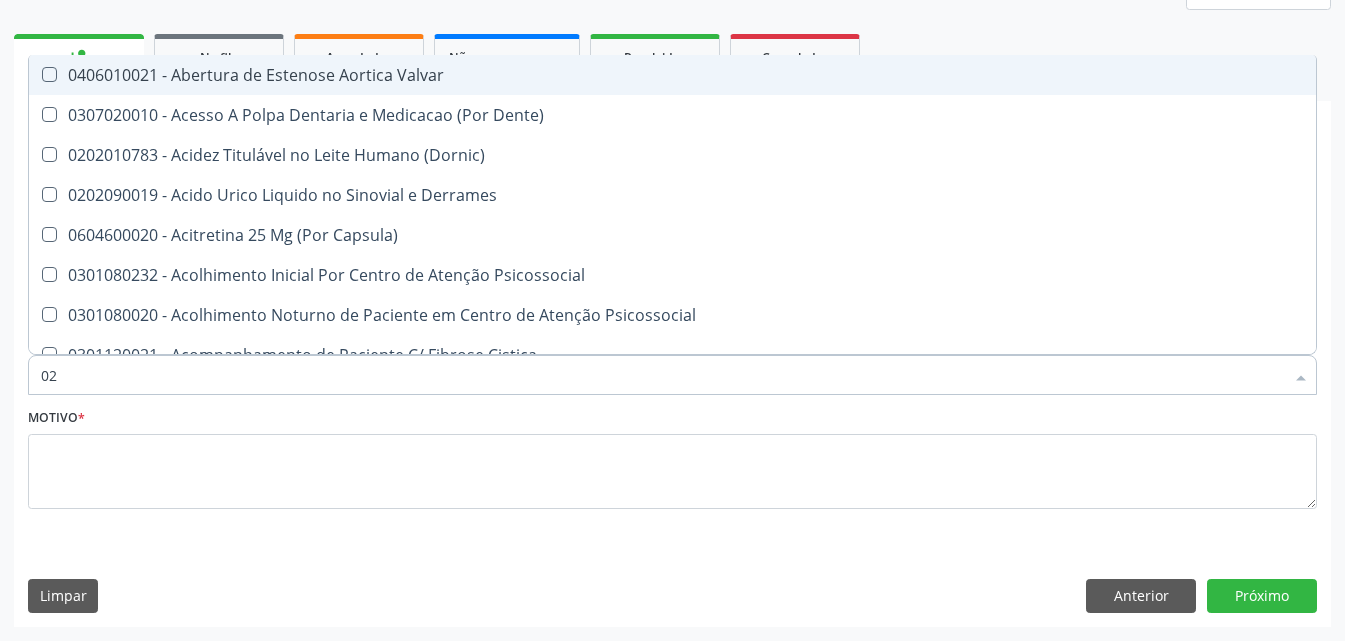 type on "020" 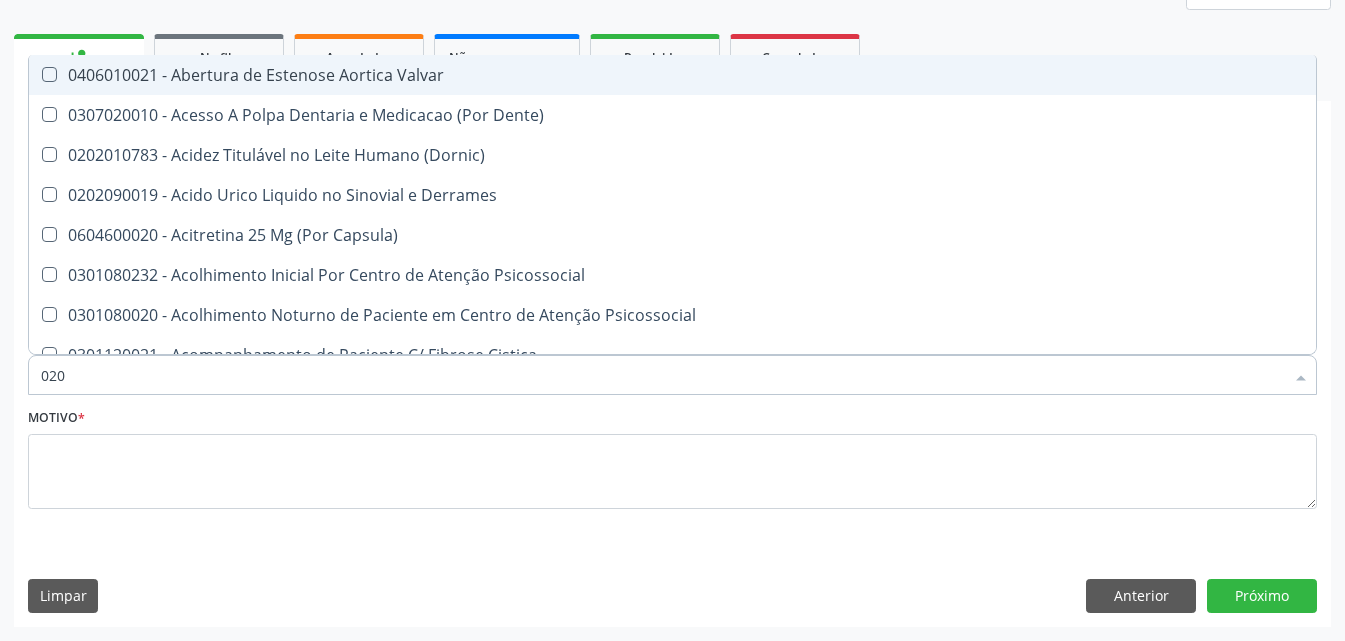 checkbox on "true" 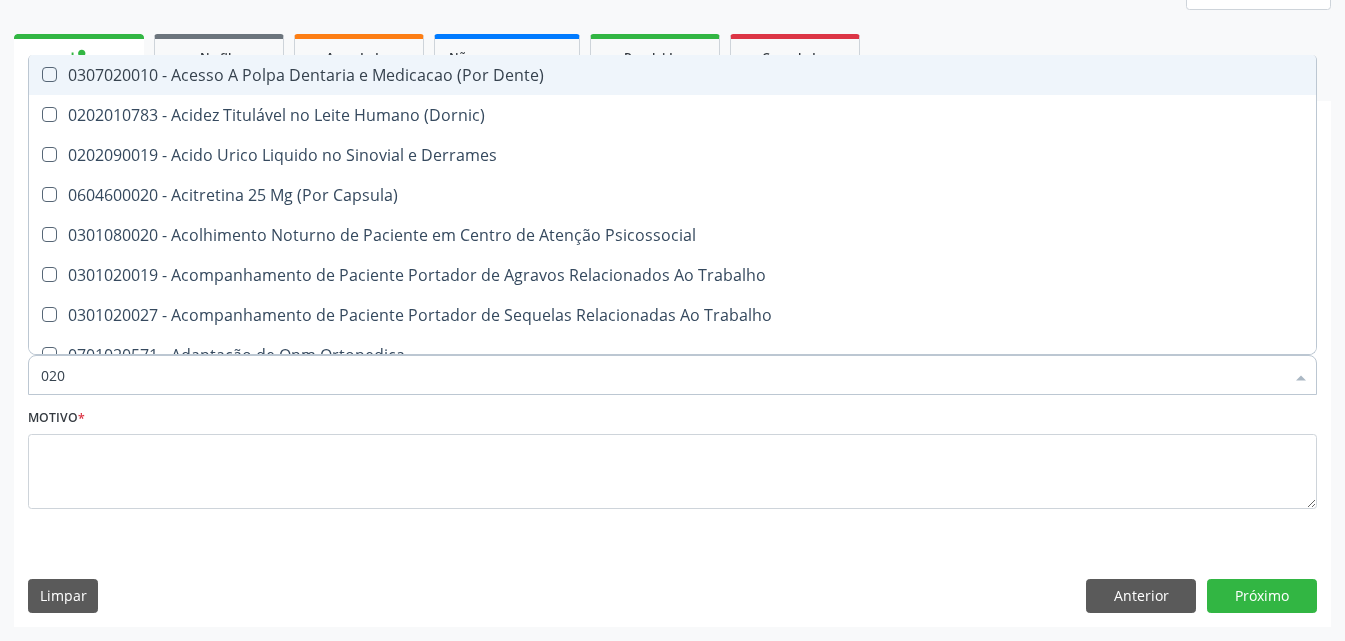 type on "0202" 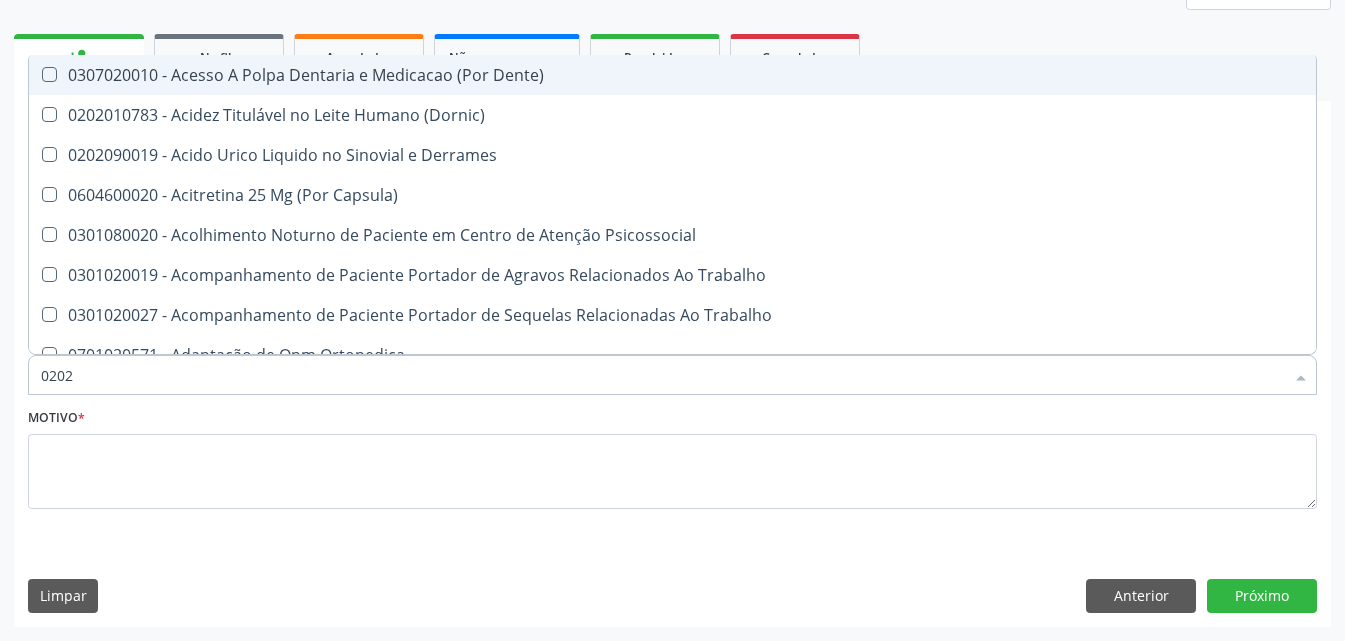 checkbox on "true" 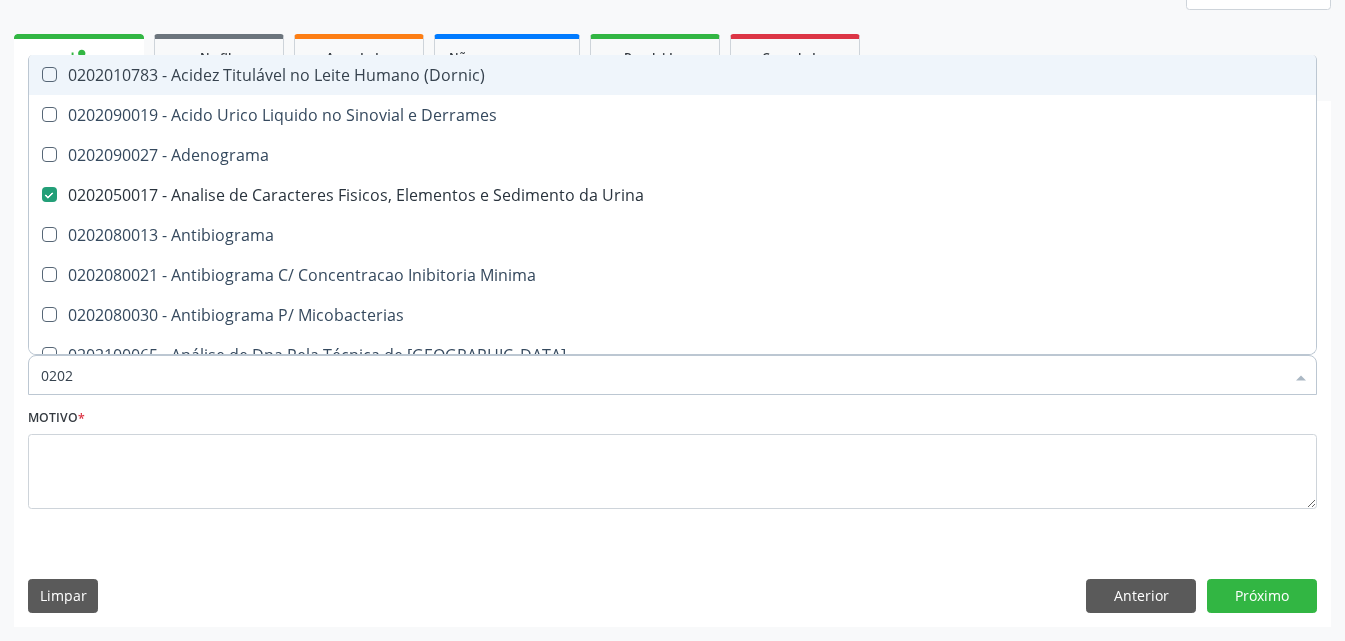 type on "02020" 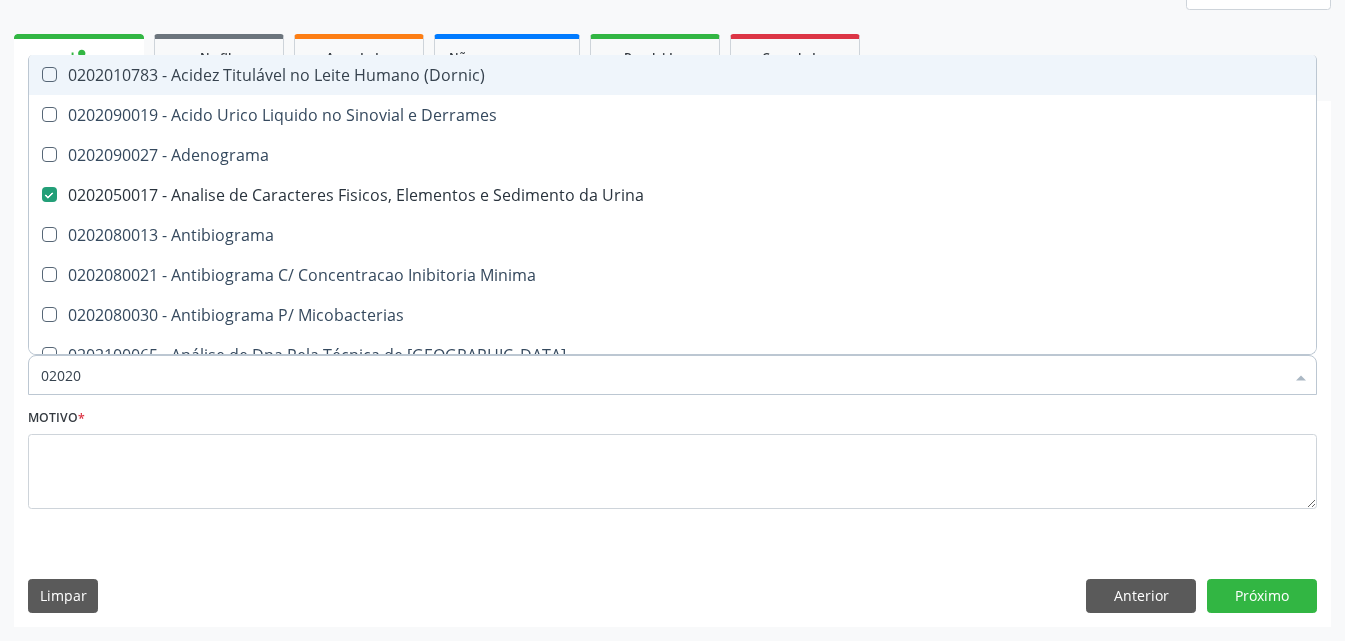 checkbox on "true" 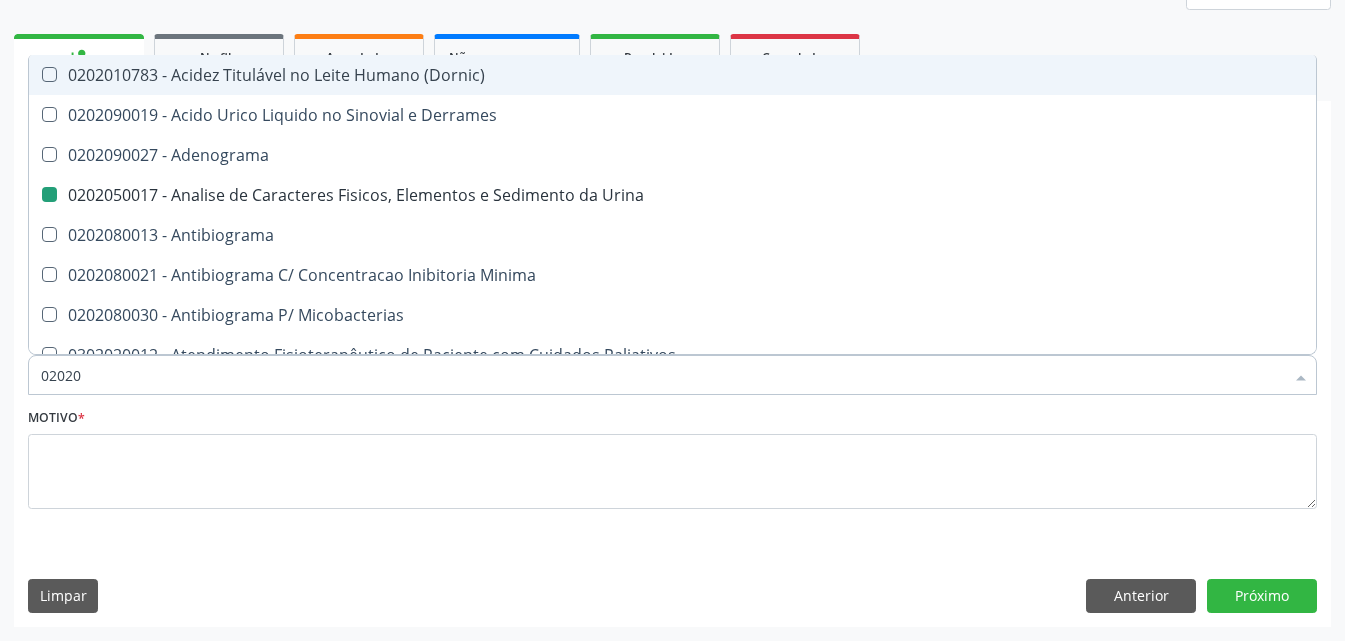 type on "020203" 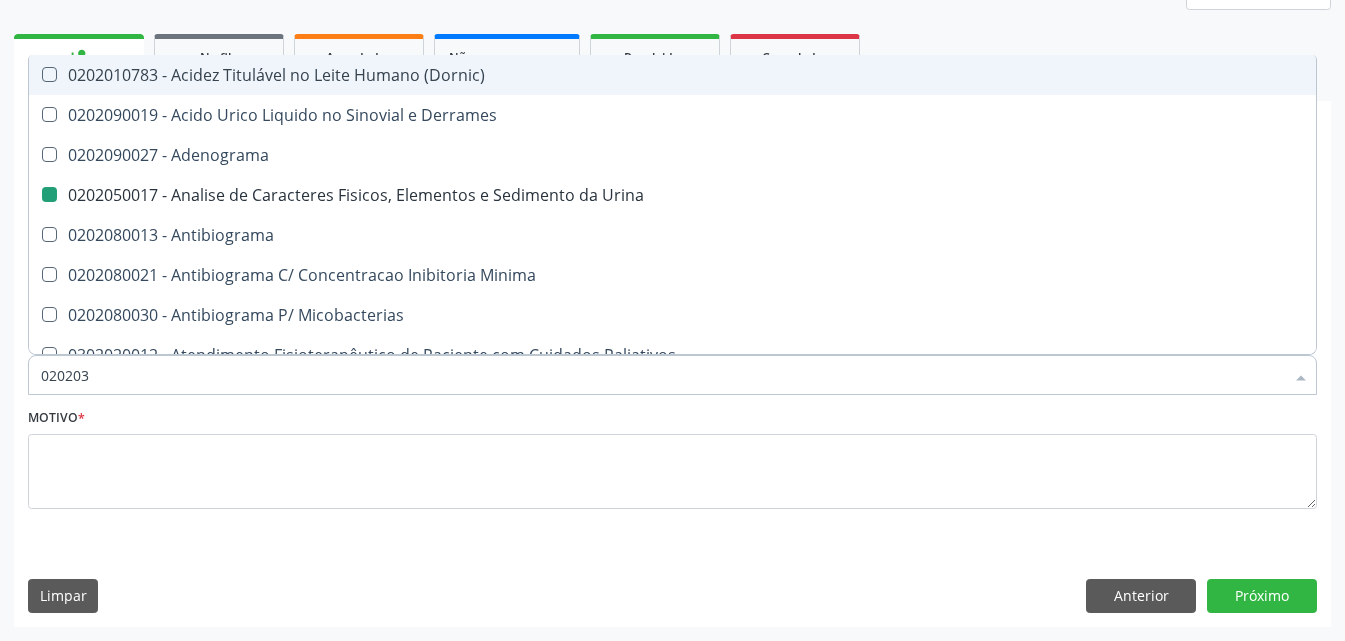 checkbox on "false" 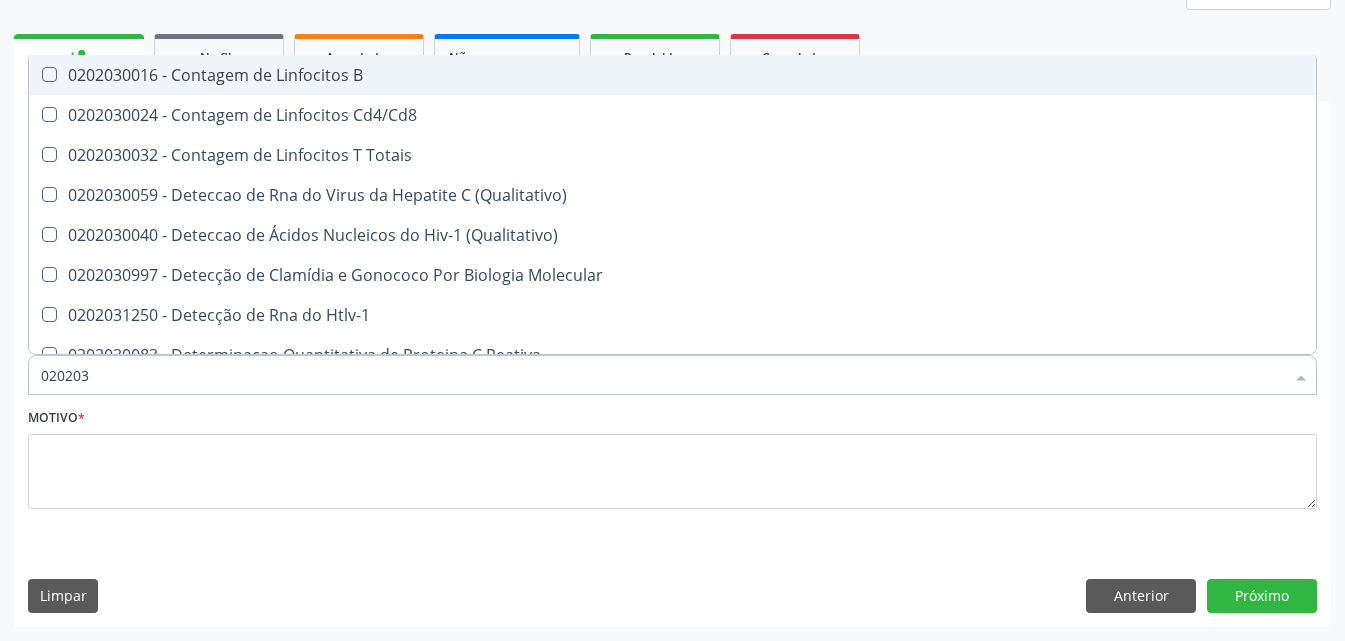 type on "0202030" 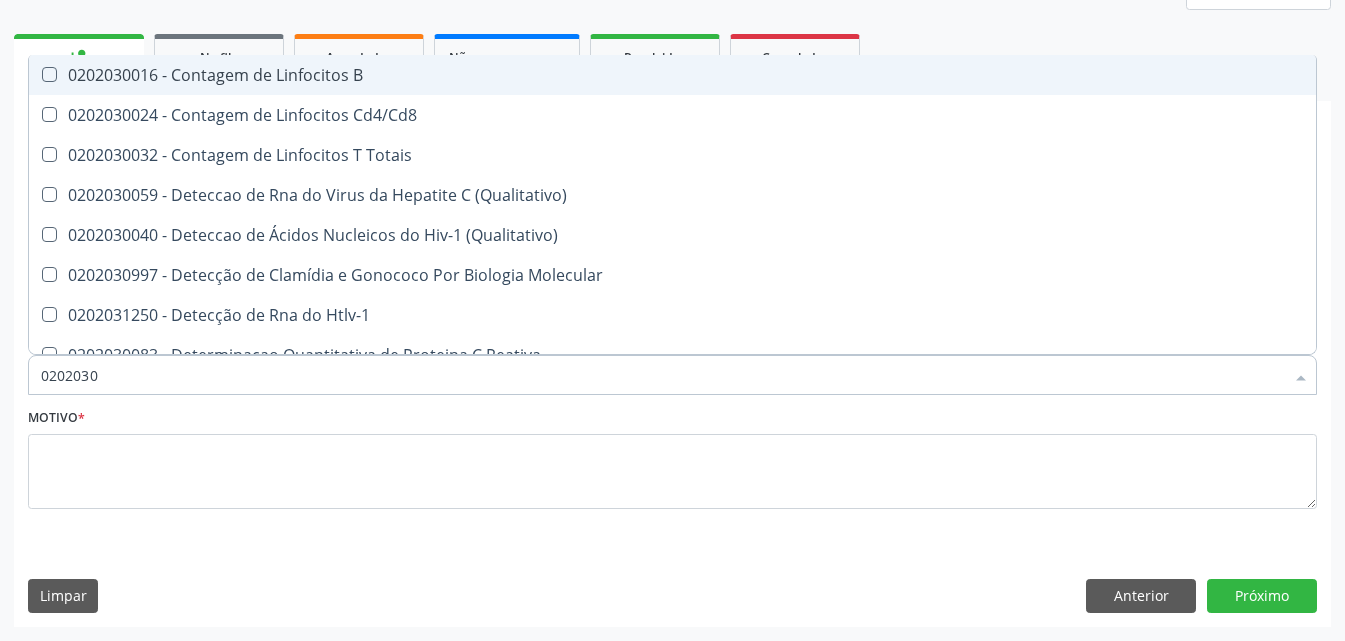 checkbox on "false" 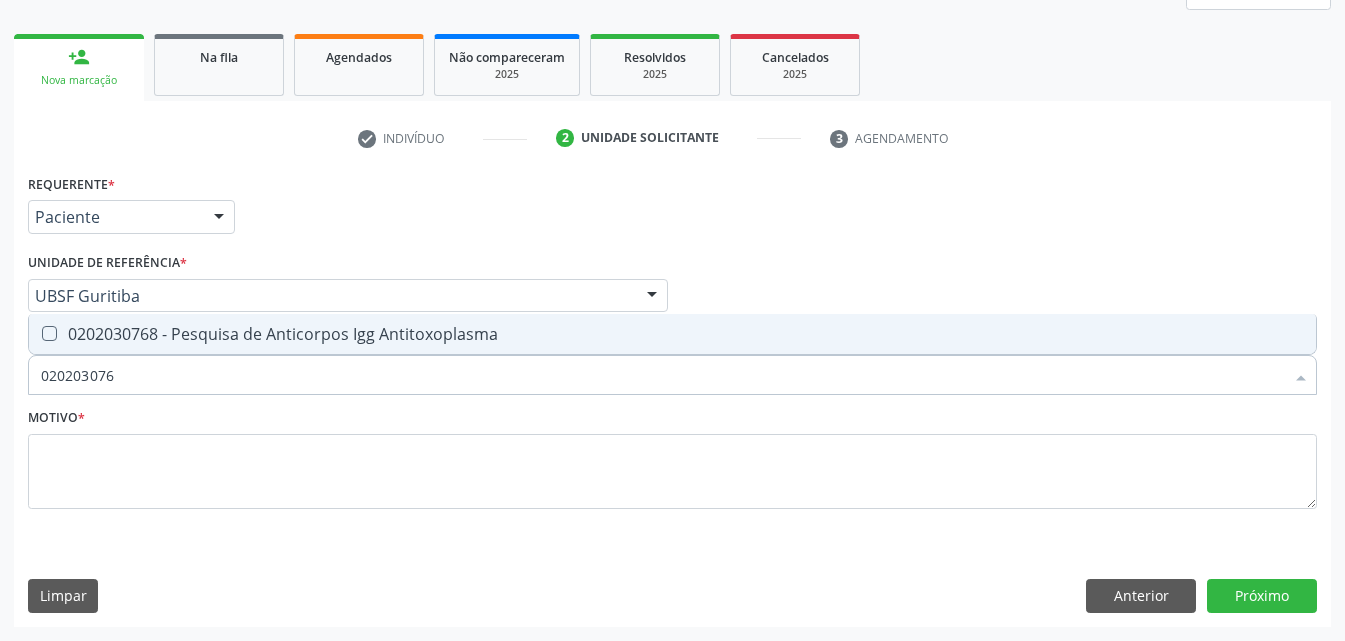 type on "0202030768" 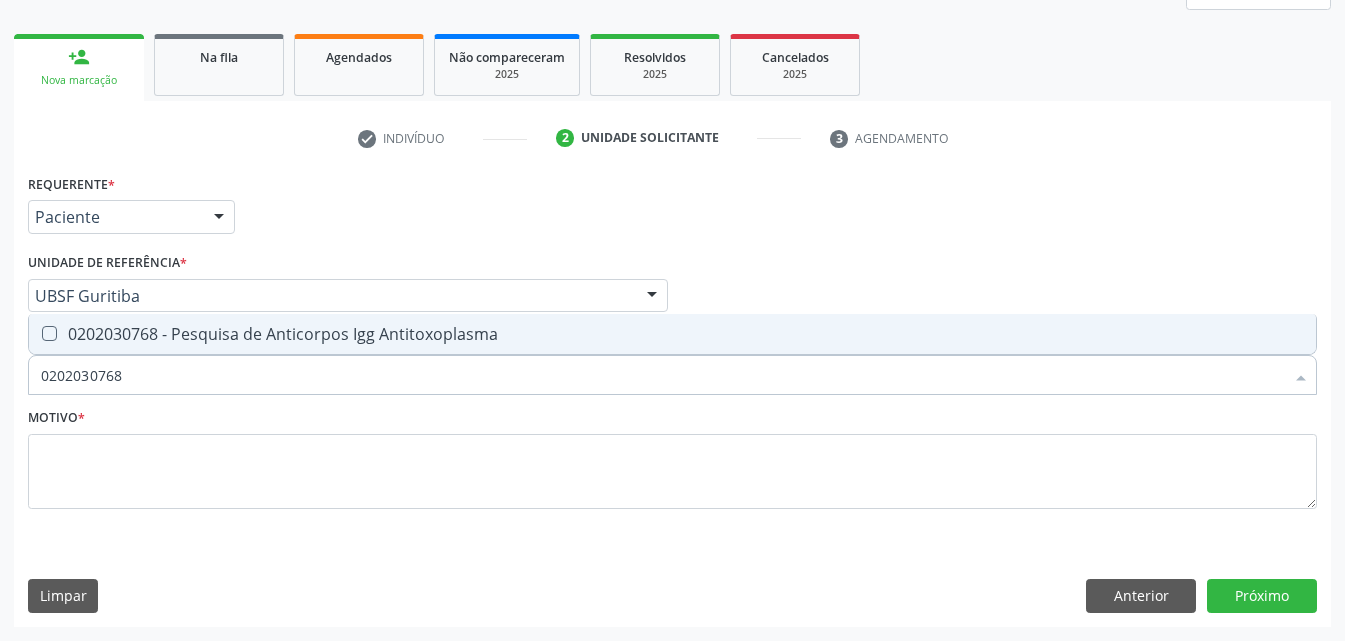 click on "0202030768 - Pesquisa de Anticorpos Igg Antitoxoplasma" at bounding box center [672, 334] 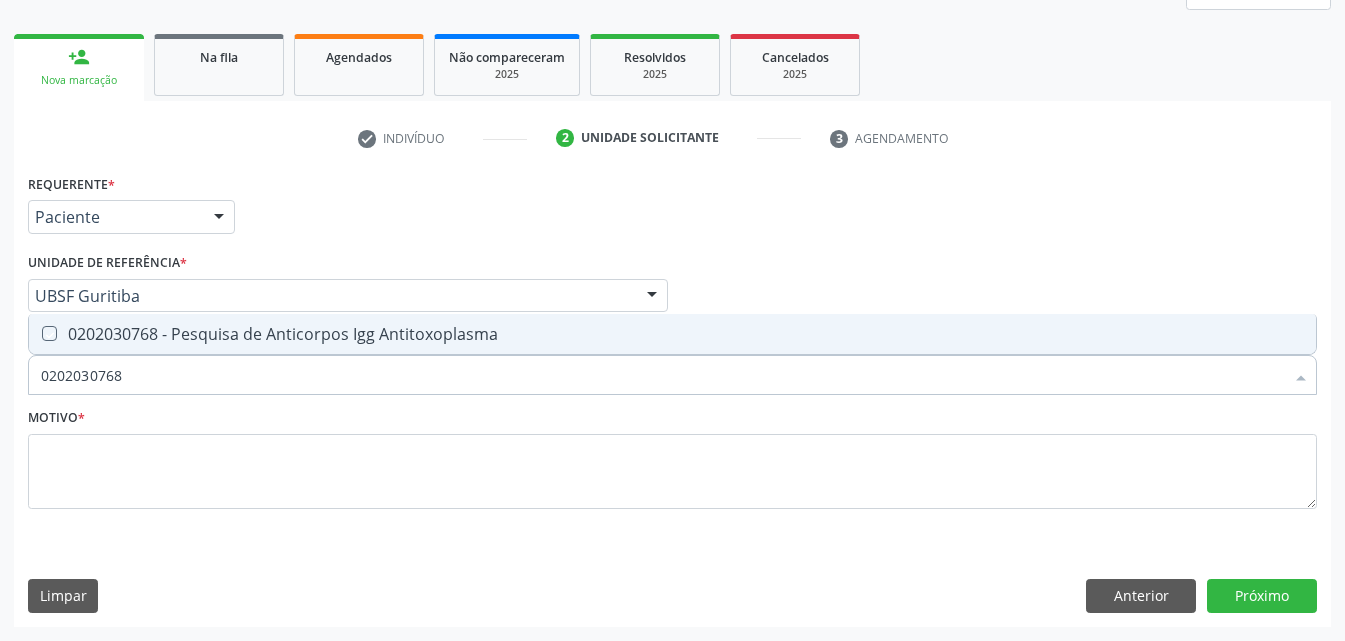 checkbox on "true" 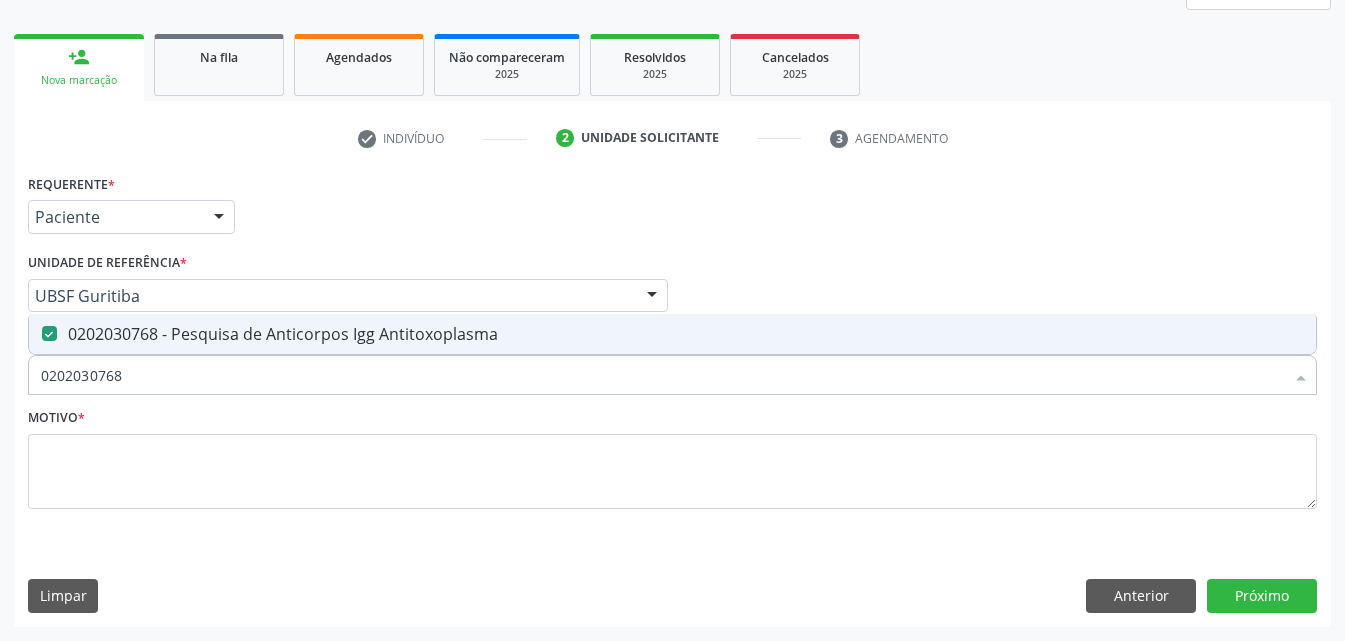 drag, startPoint x: 189, startPoint y: 375, endPoint x: 0, endPoint y: 459, distance: 206.82602 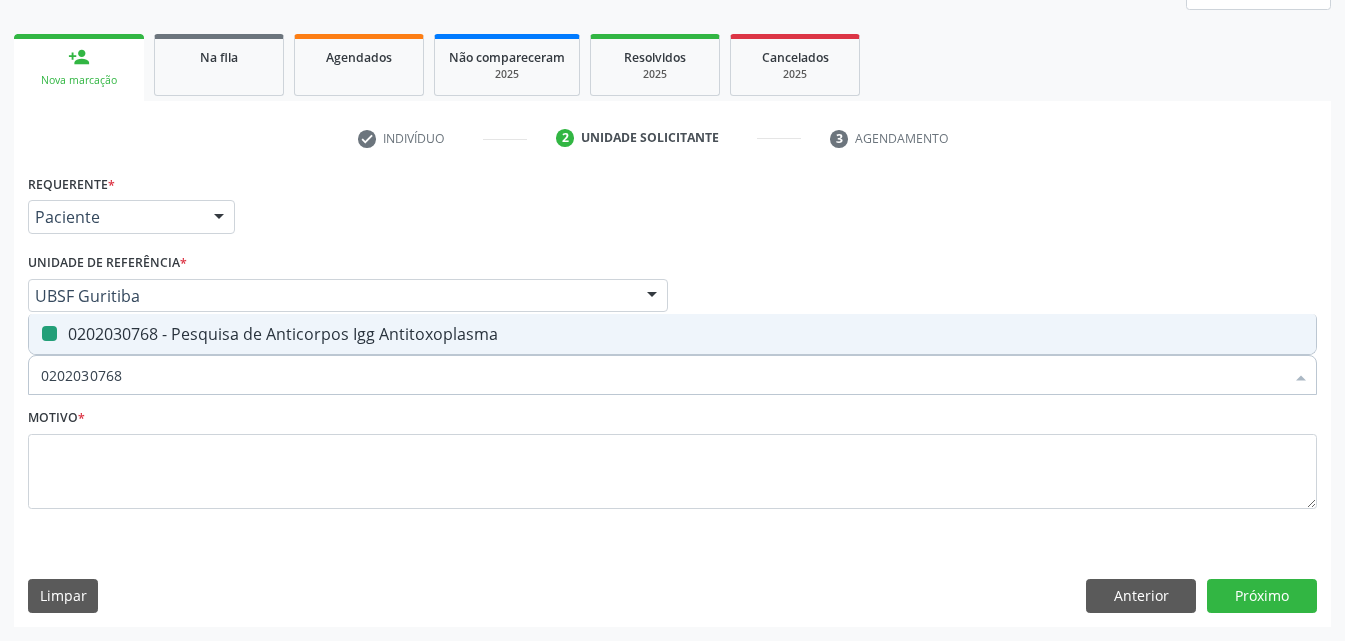 type 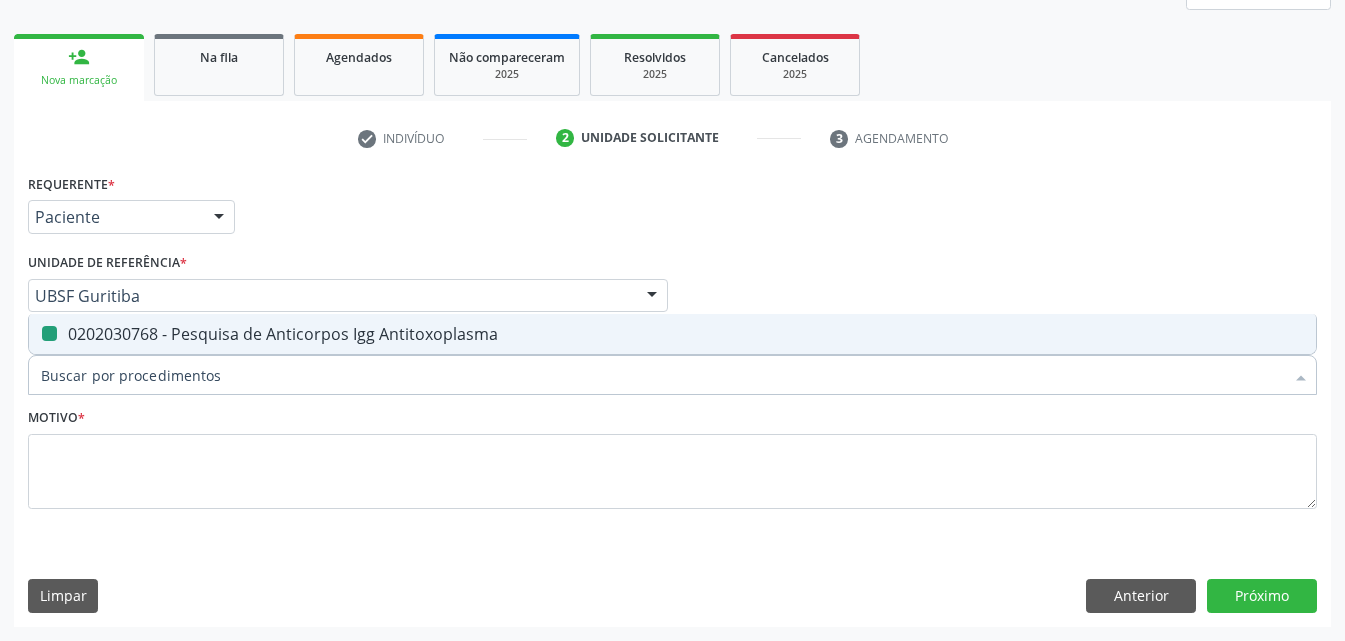 checkbox on "false" 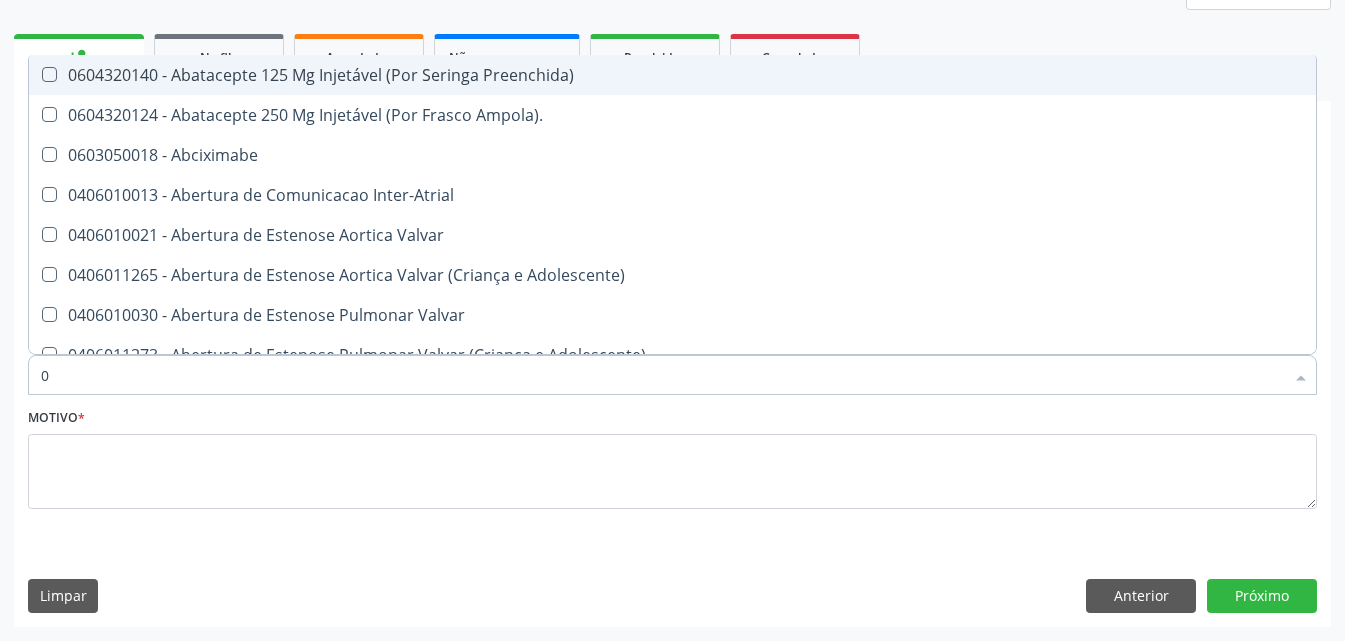 type on "02" 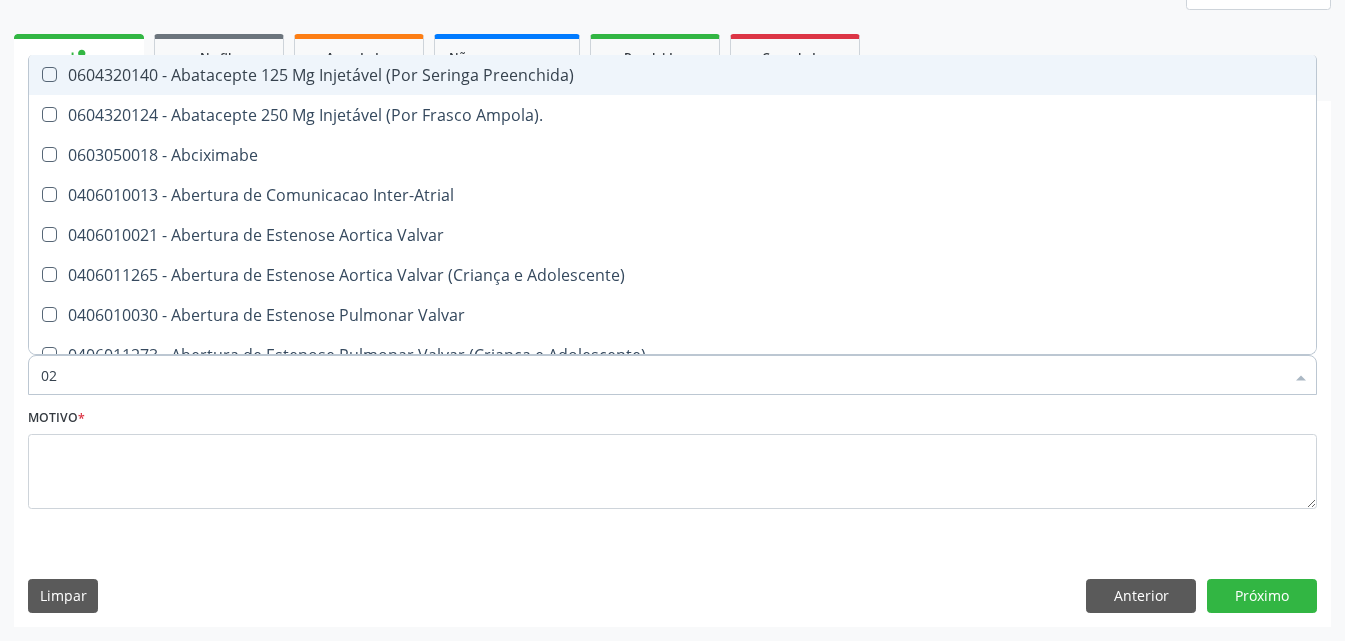 checkbox on "true" 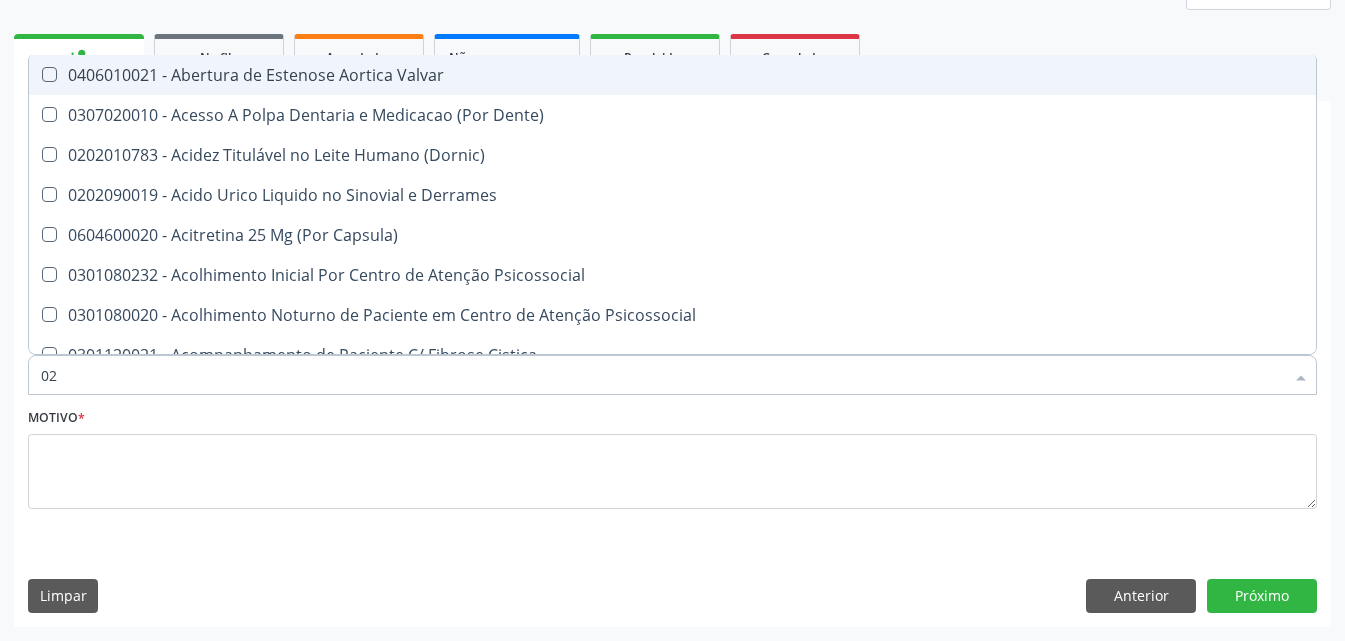 type on "020" 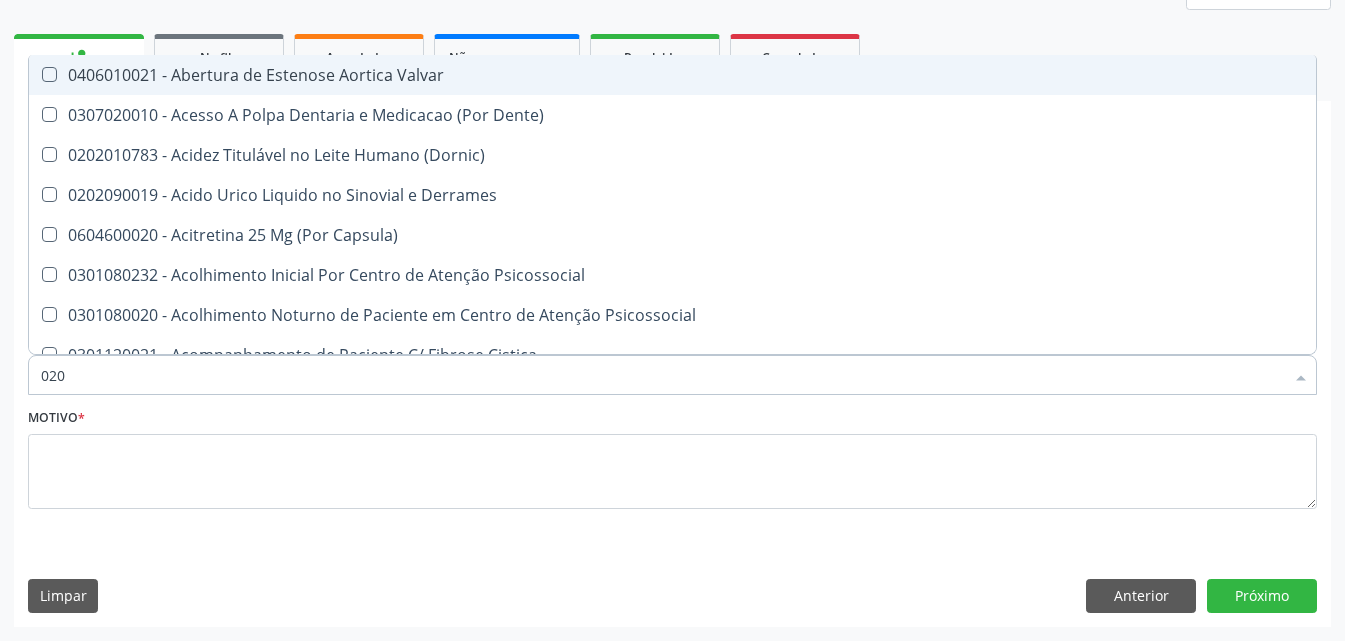 checkbox on "true" 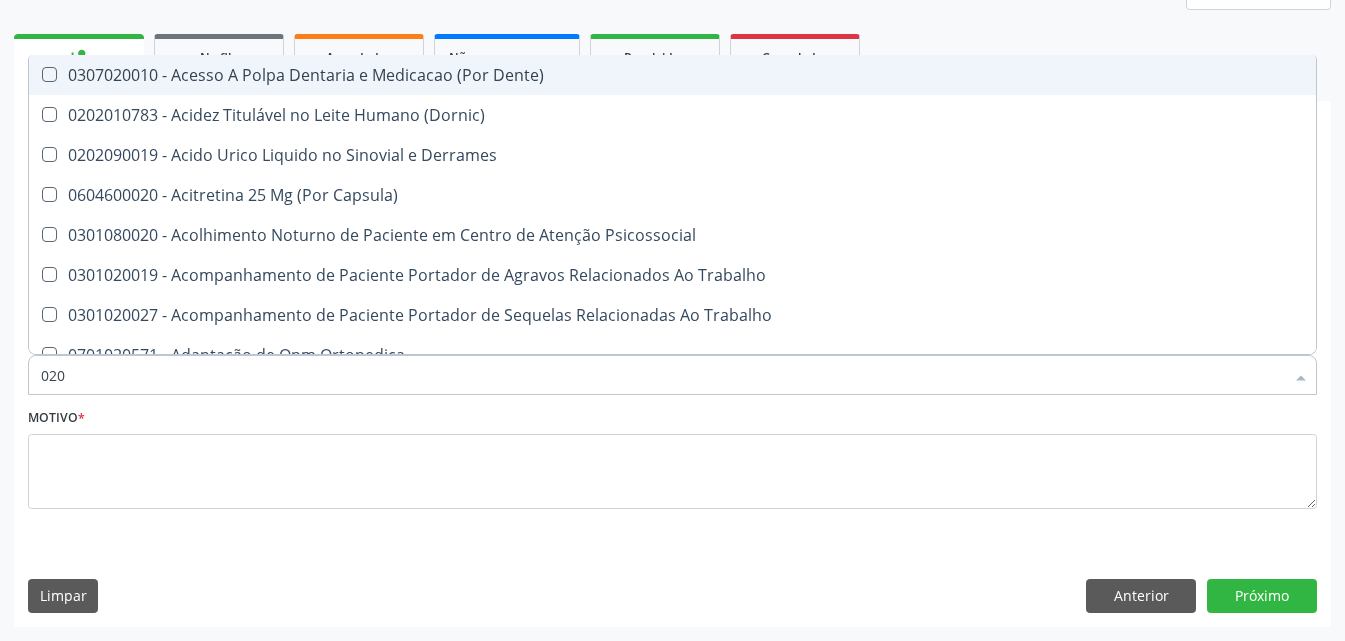 type on "0202" 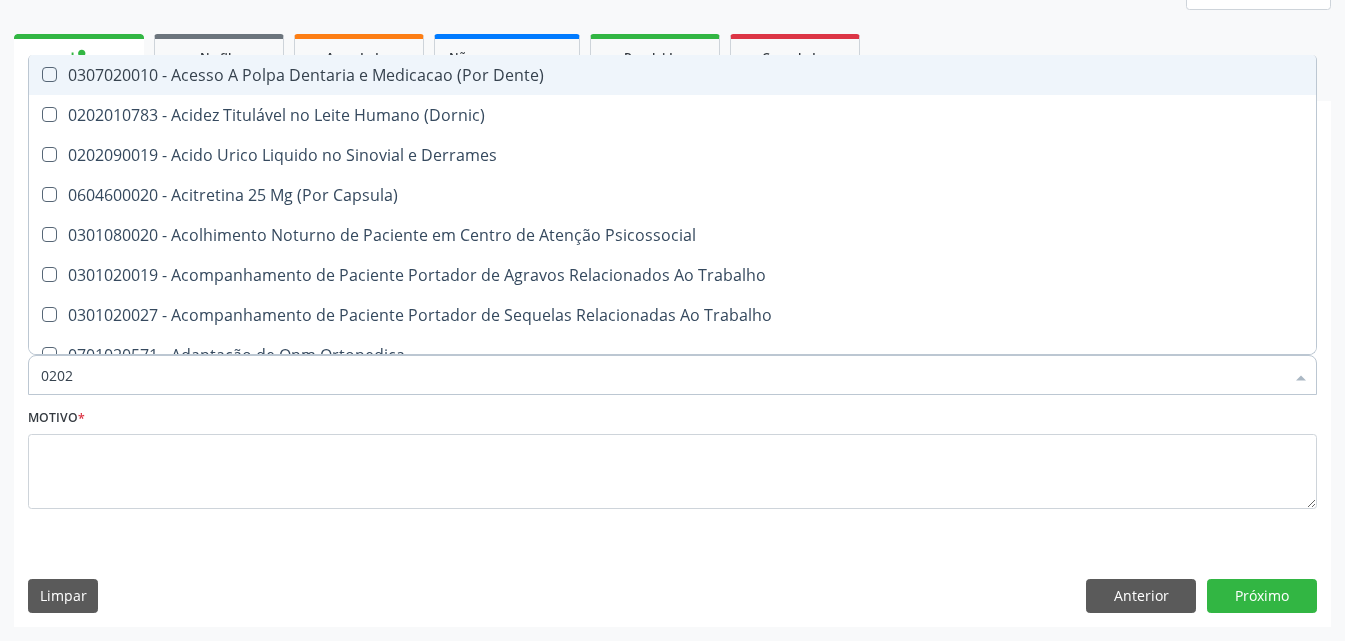 checkbox on "true" 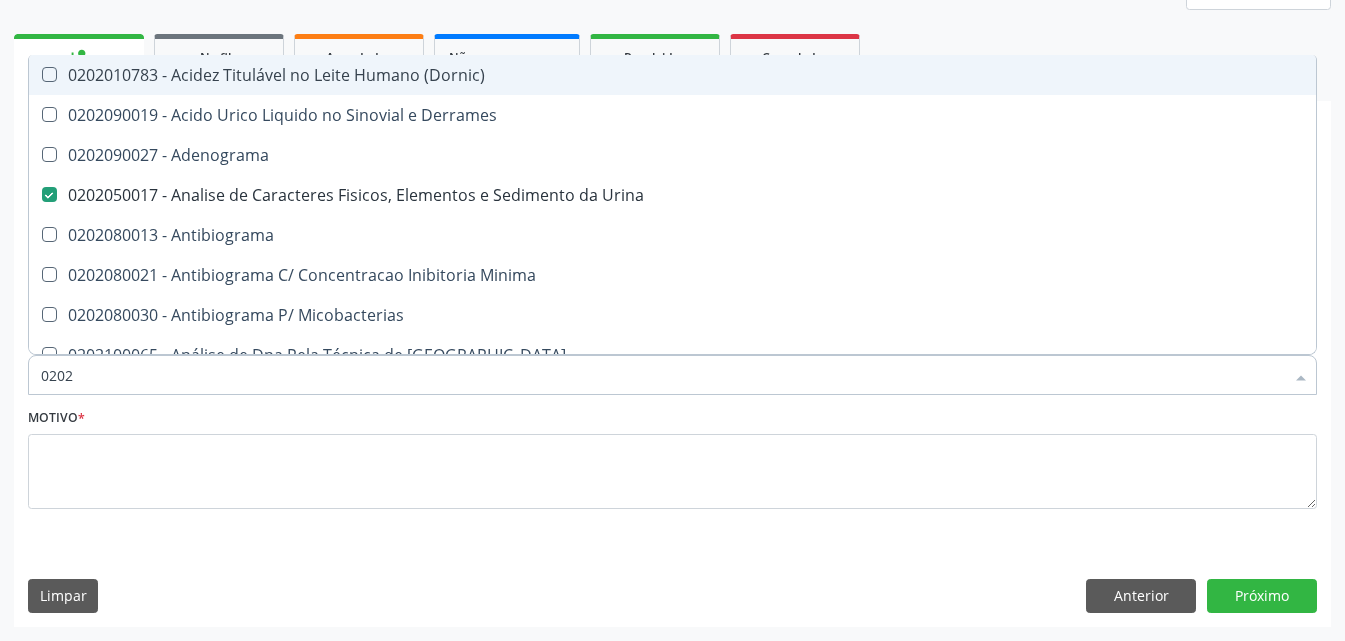 type on "02020" 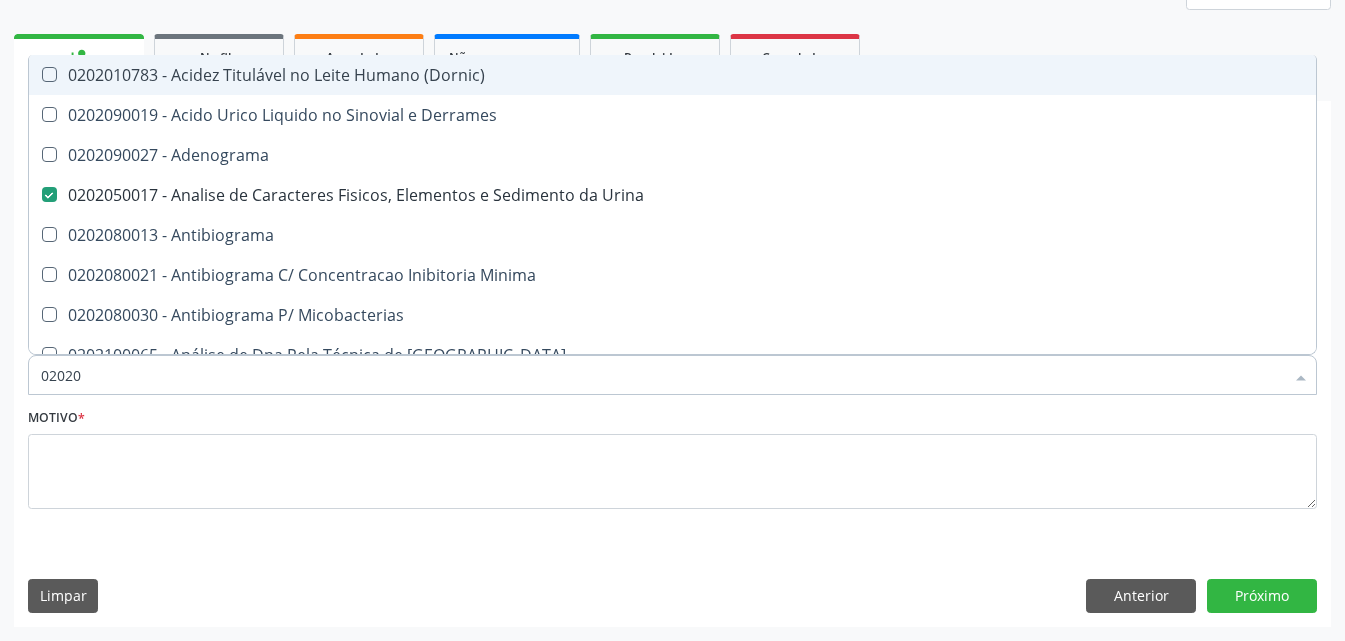 checkbox on "true" 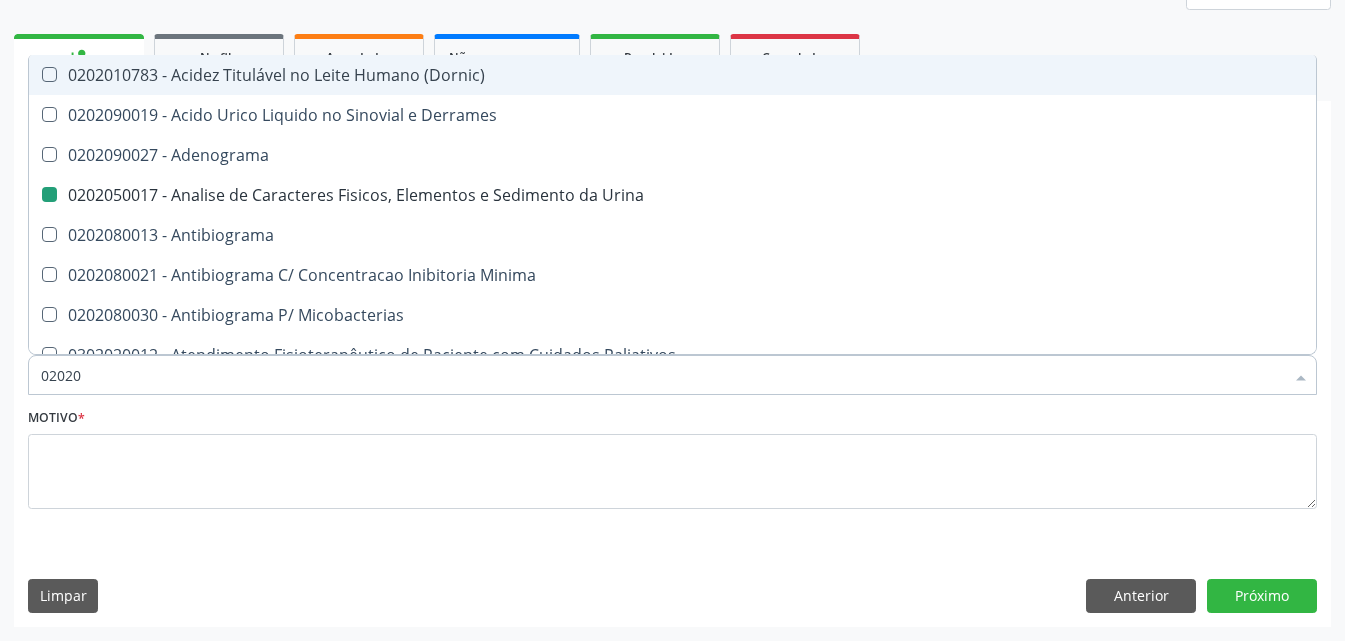 type on "020203" 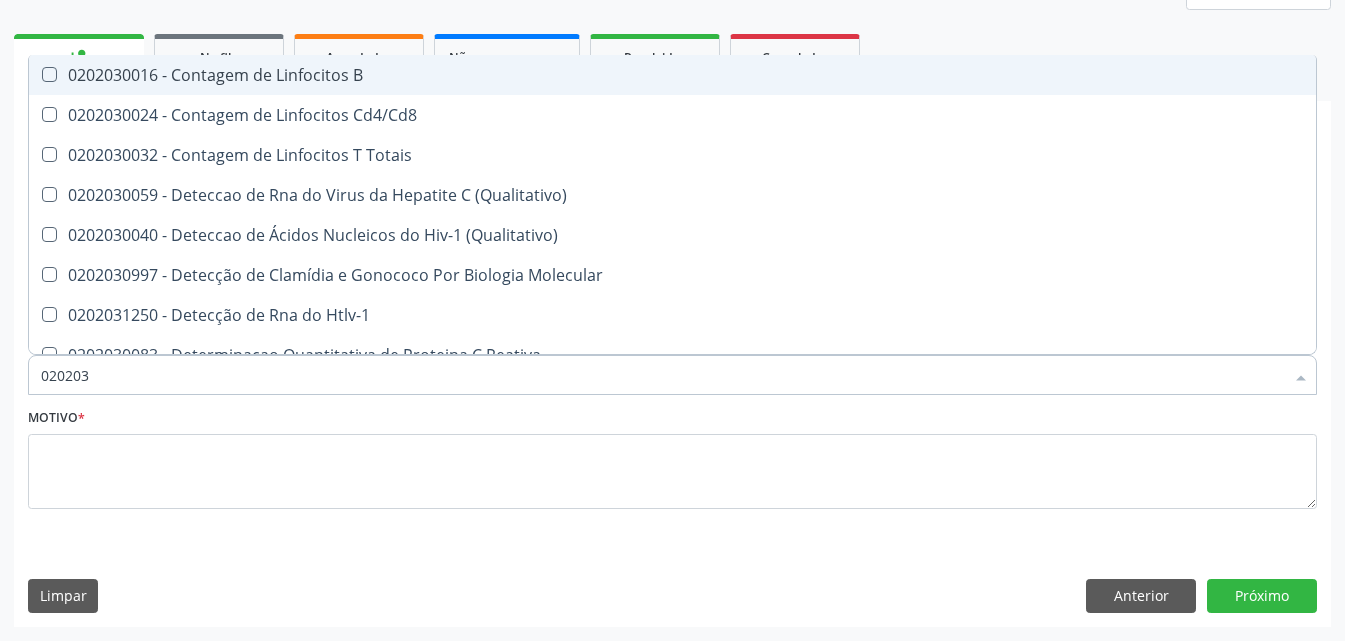 type on "0202030" 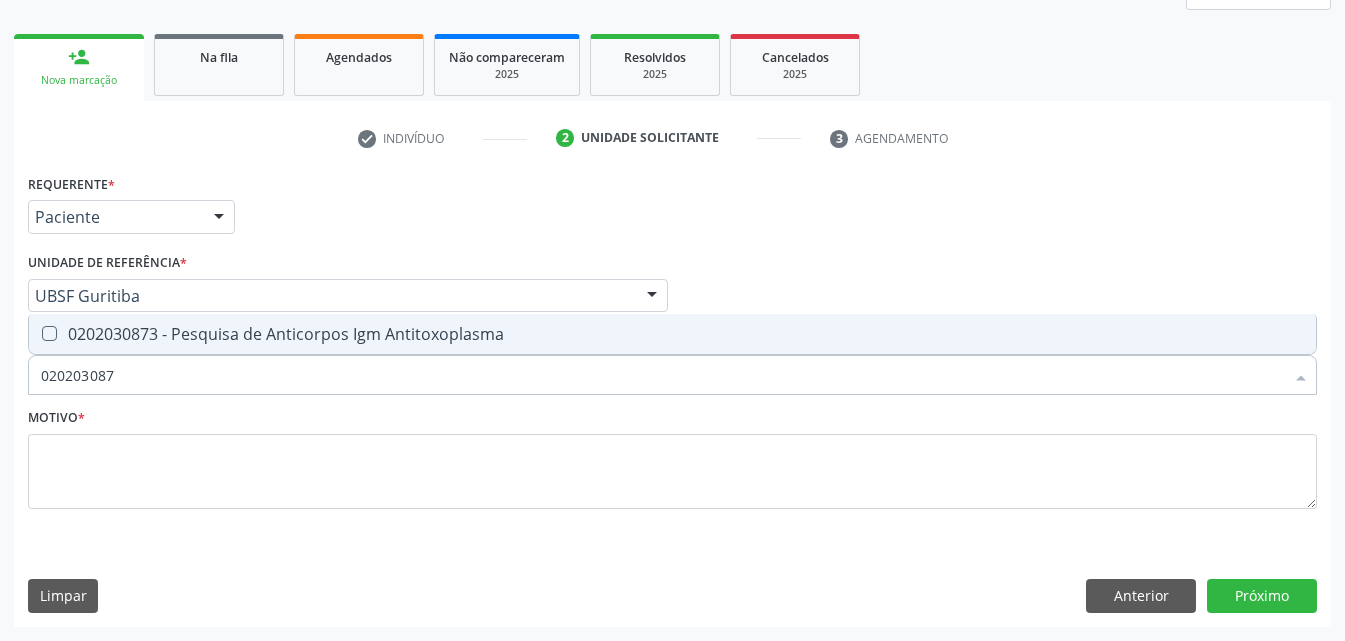 type on "0202030873" 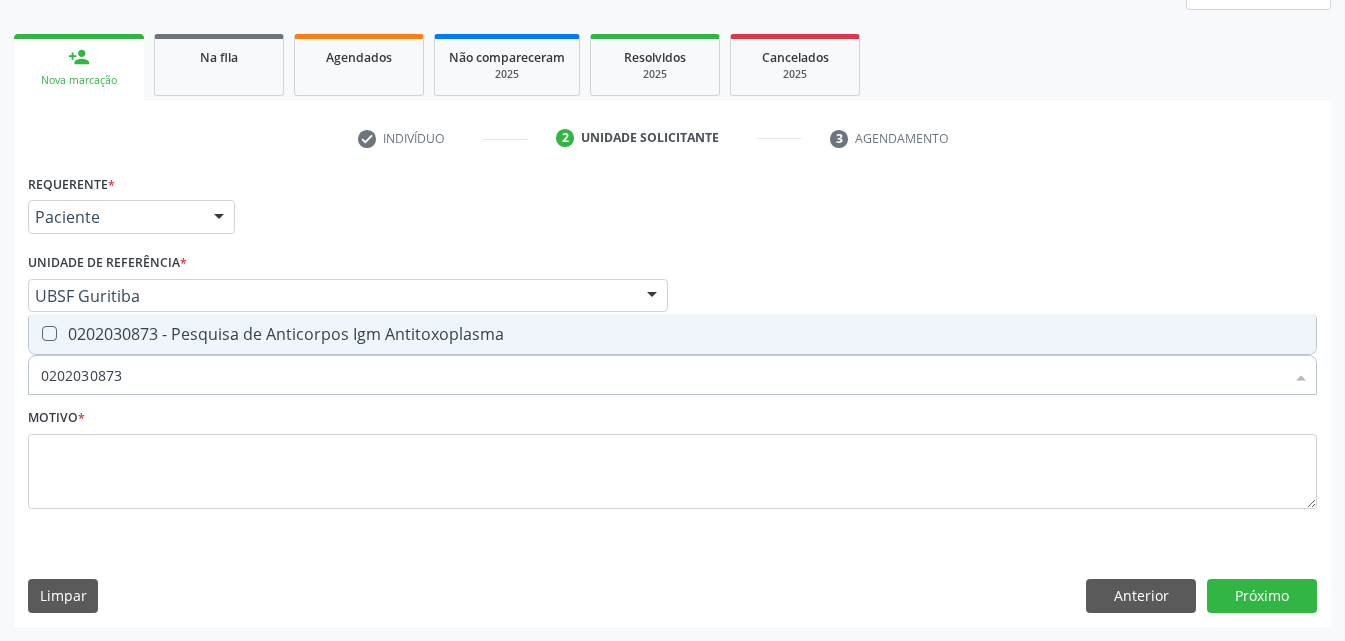 click on "0202030873 - Pesquisa de Anticorpos Igm Antitoxoplasma" at bounding box center (672, 334) 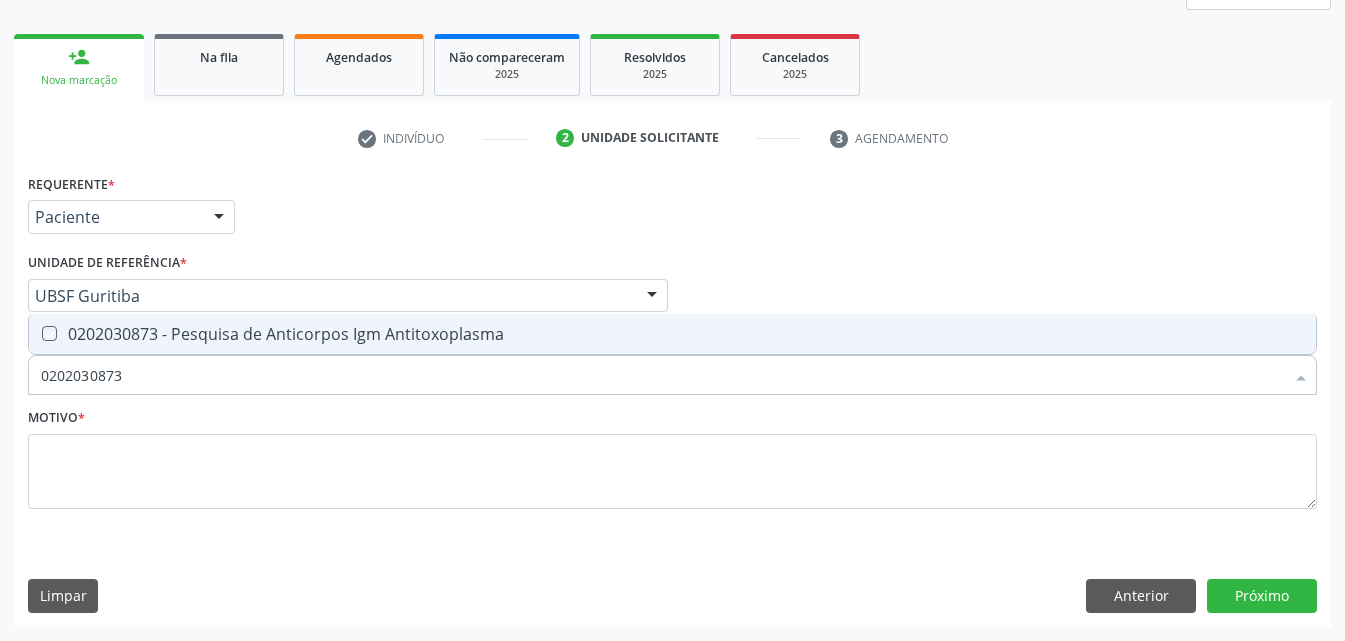 checkbox on "true" 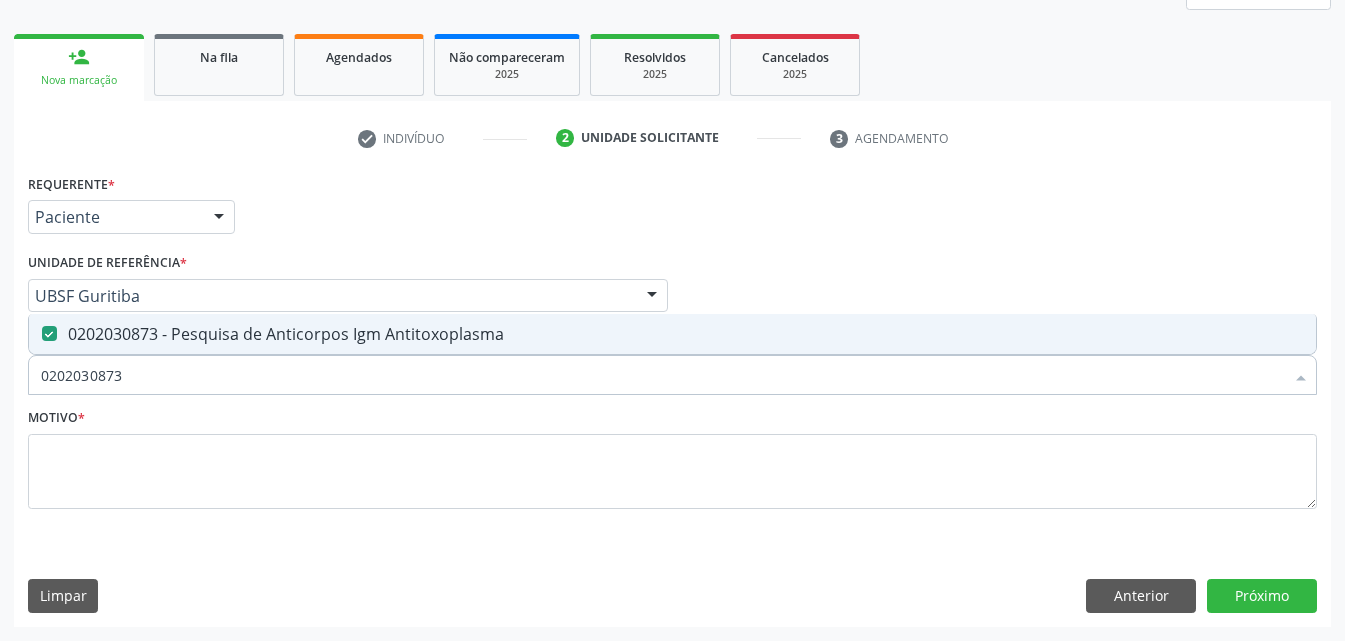 drag, startPoint x: 106, startPoint y: 385, endPoint x: 0, endPoint y: 418, distance: 111.01801 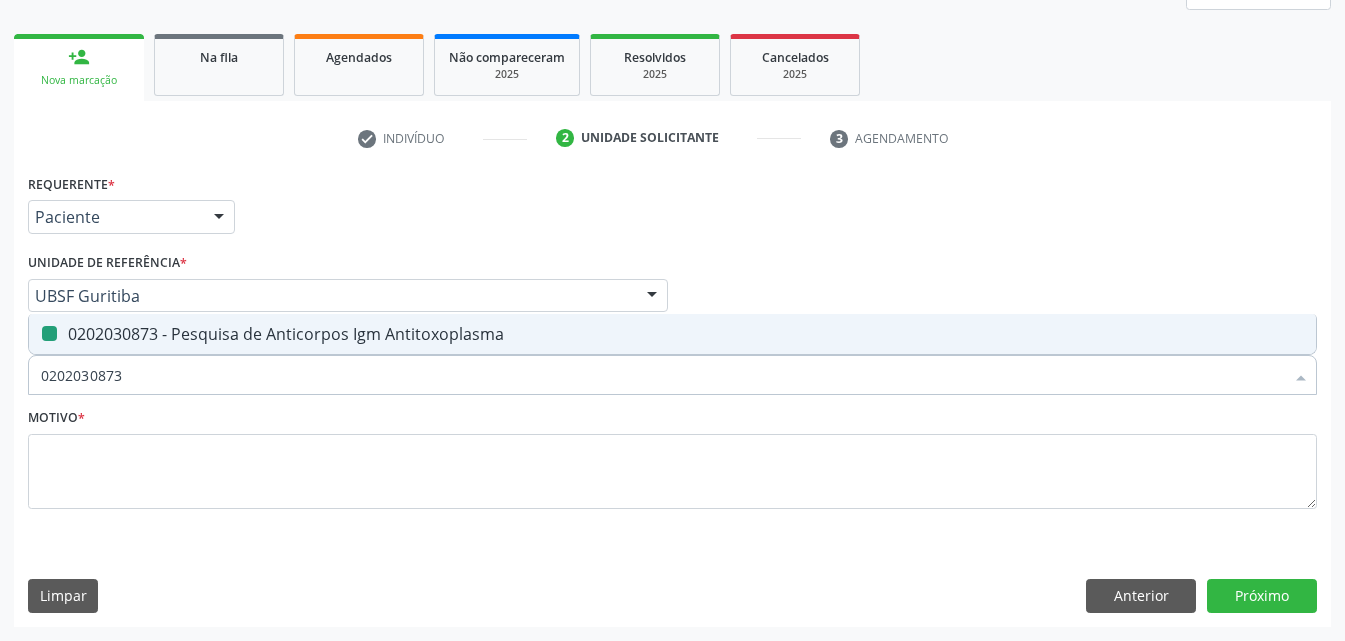 type 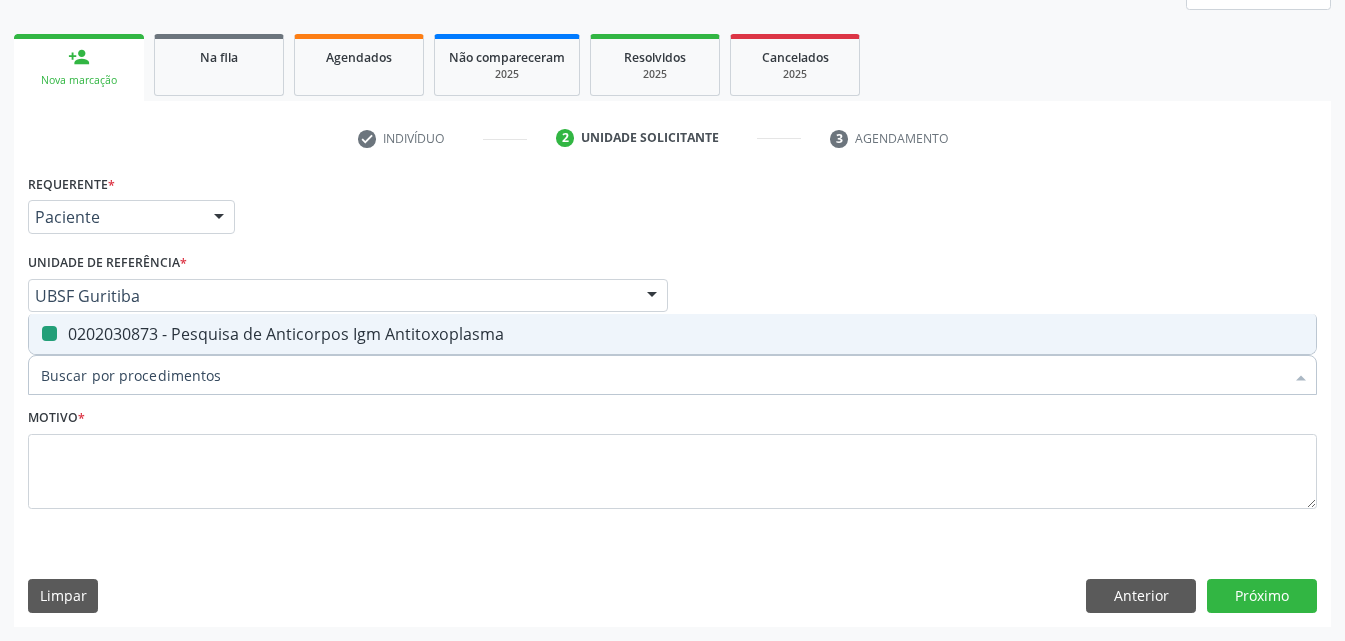 checkbox on "false" 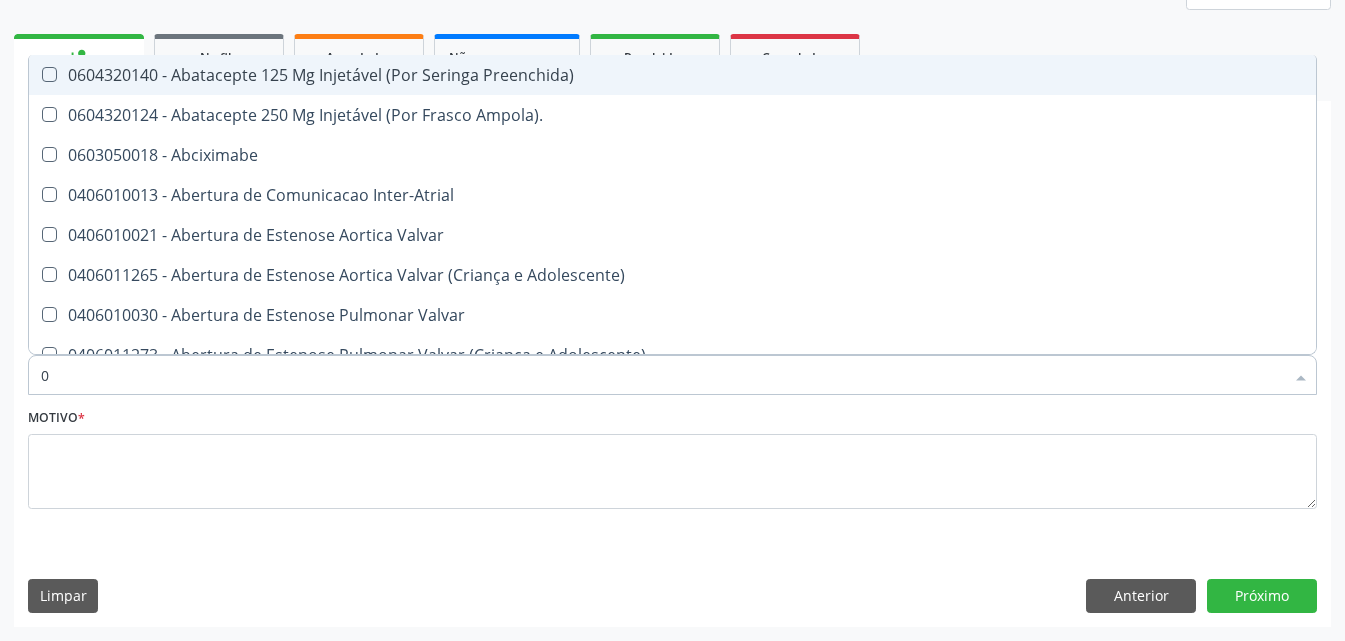 type on "02" 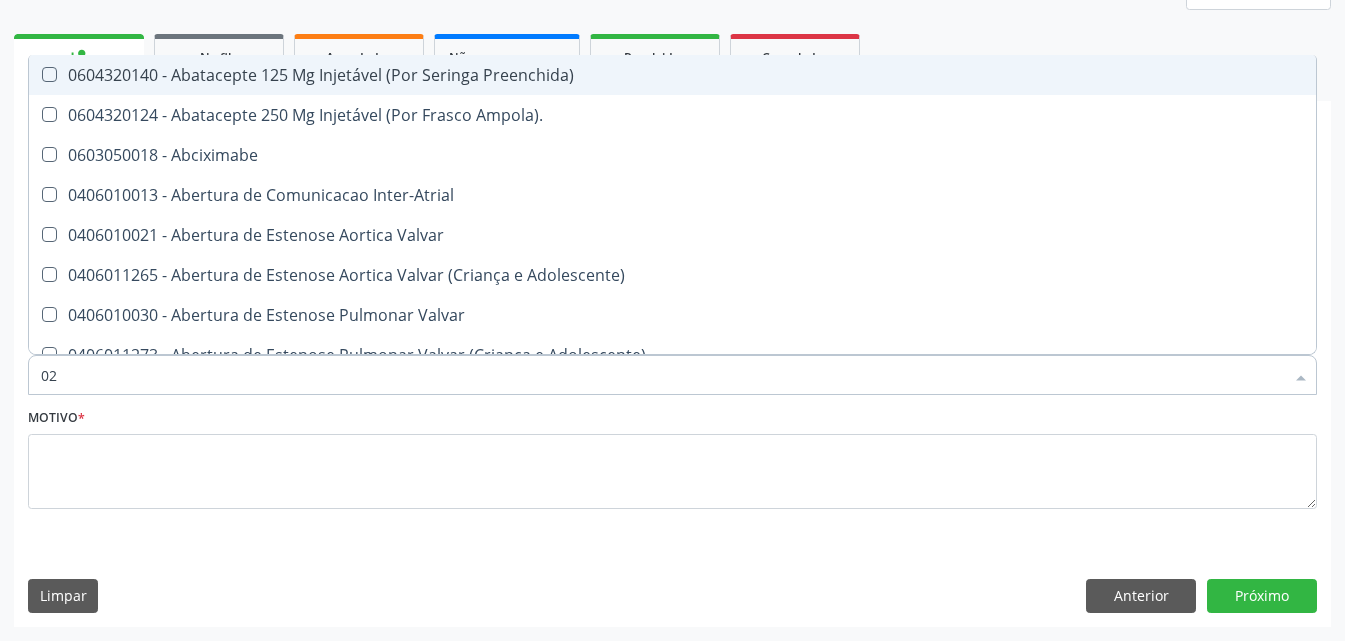 checkbox on "true" 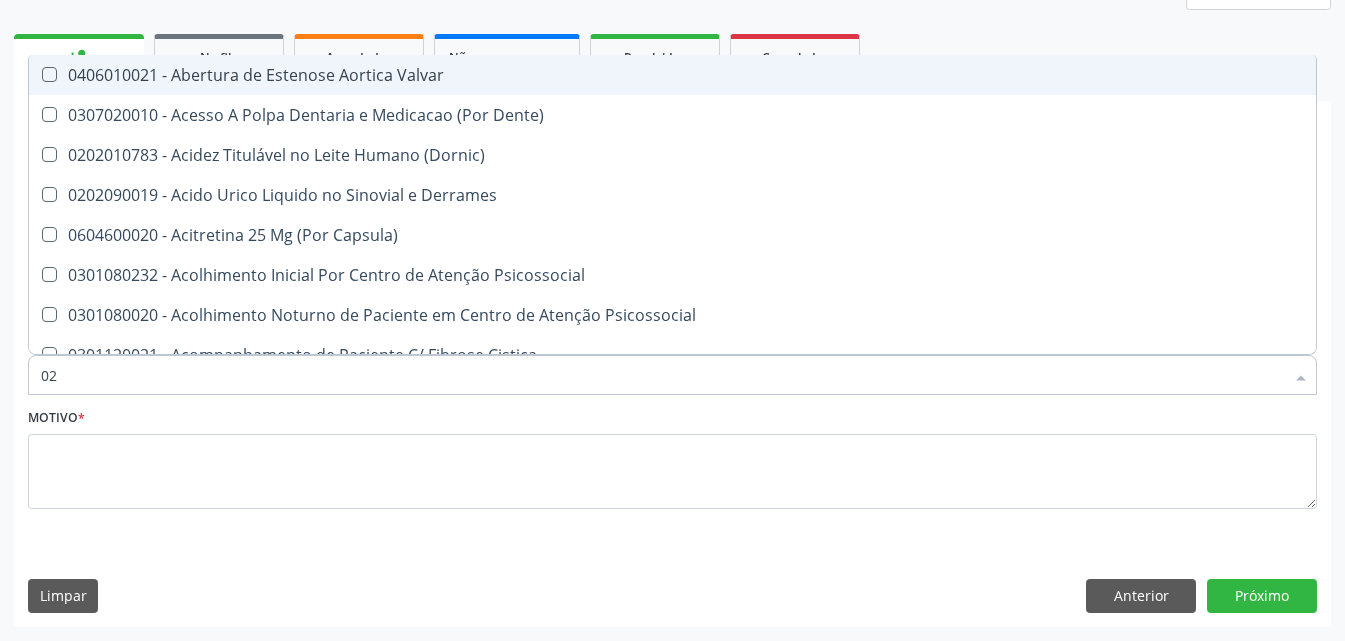 type on "020" 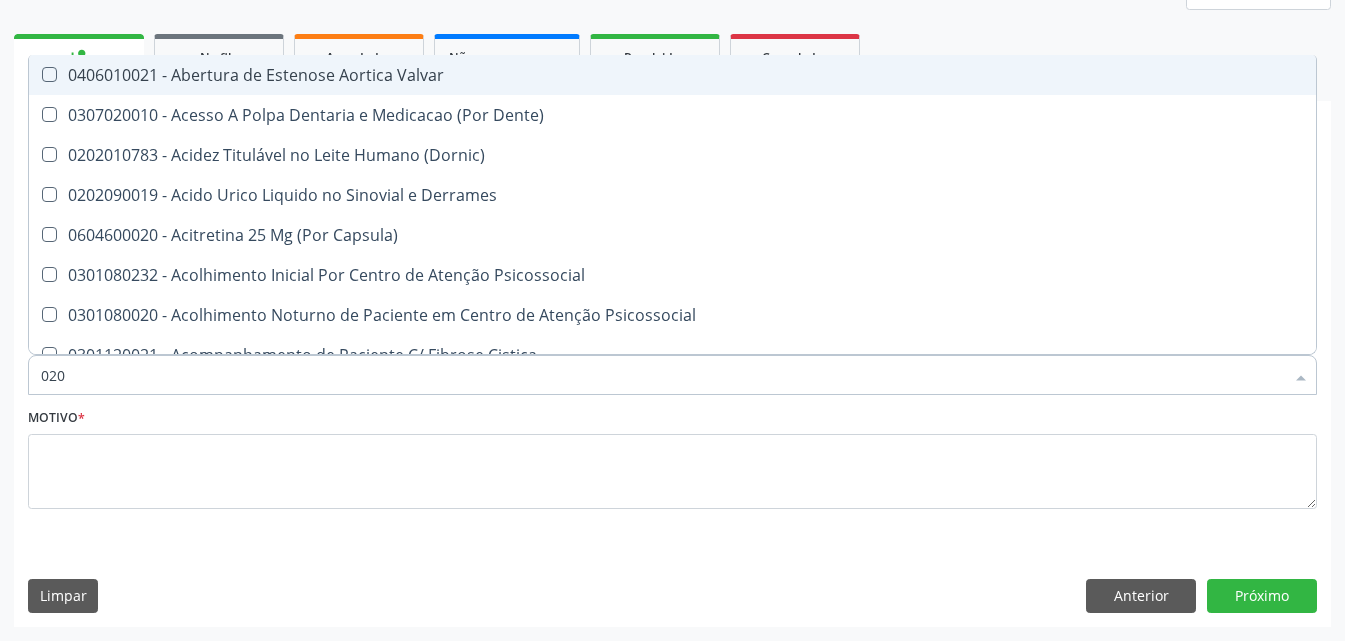 checkbox on "true" 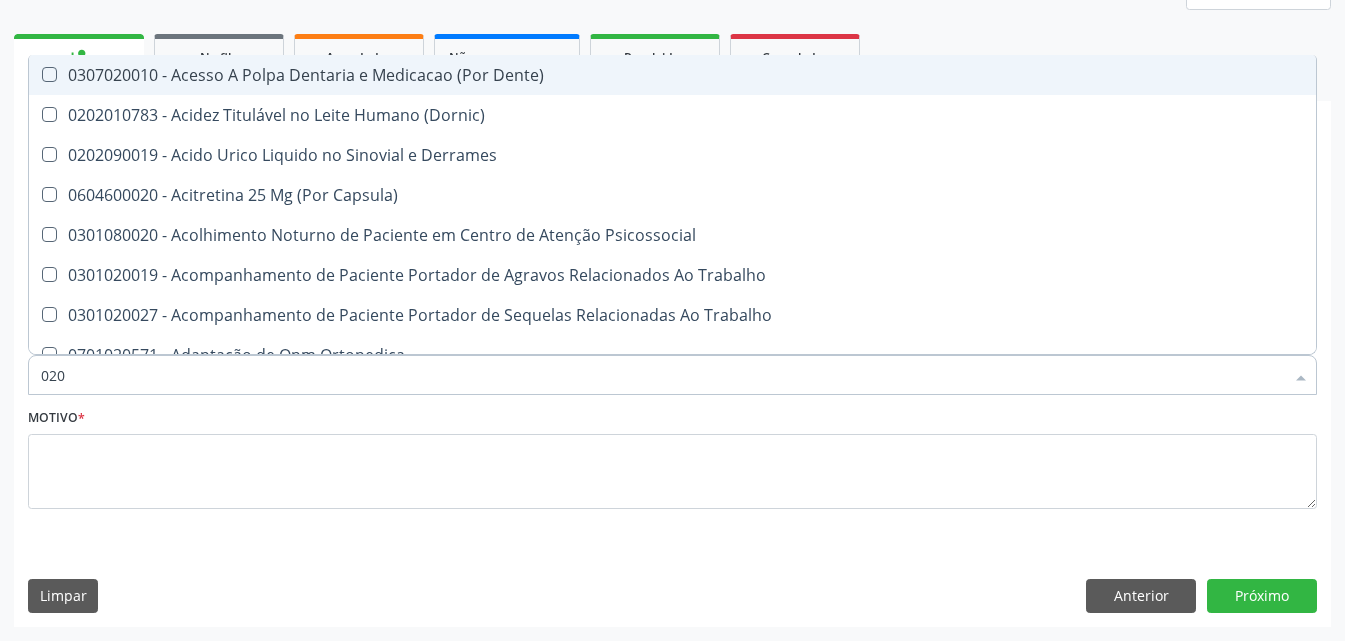 type on "0202" 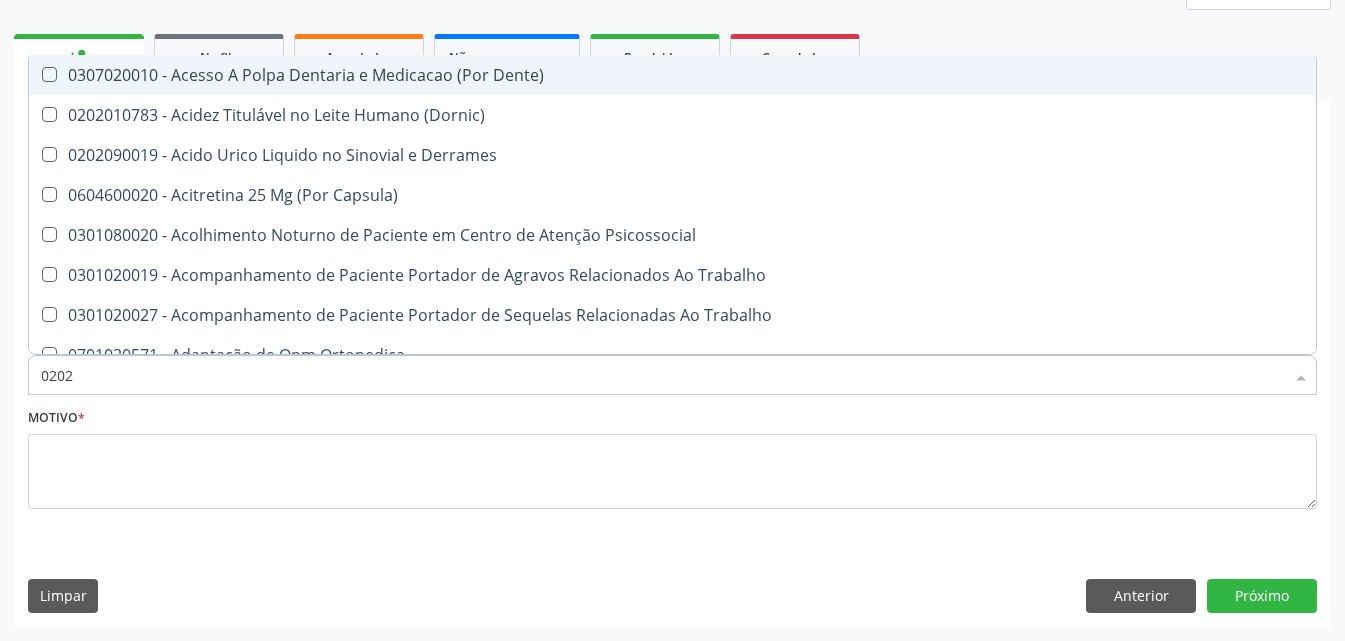 checkbox on "true" 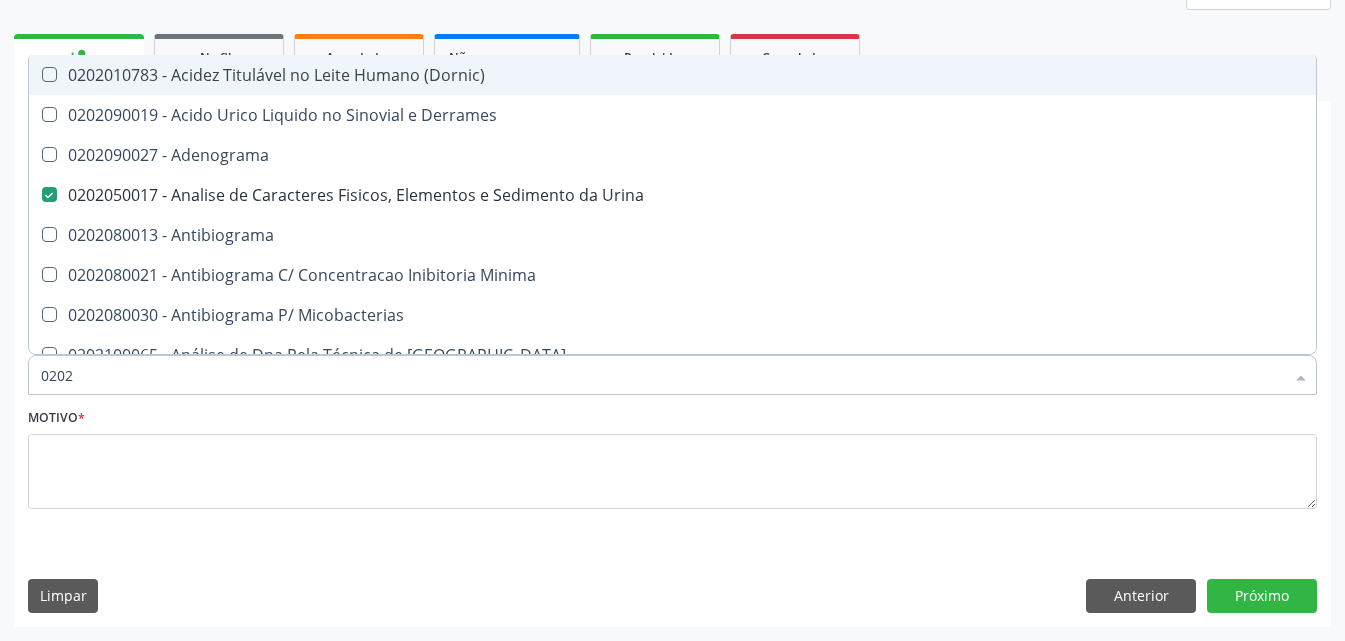type on "02020" 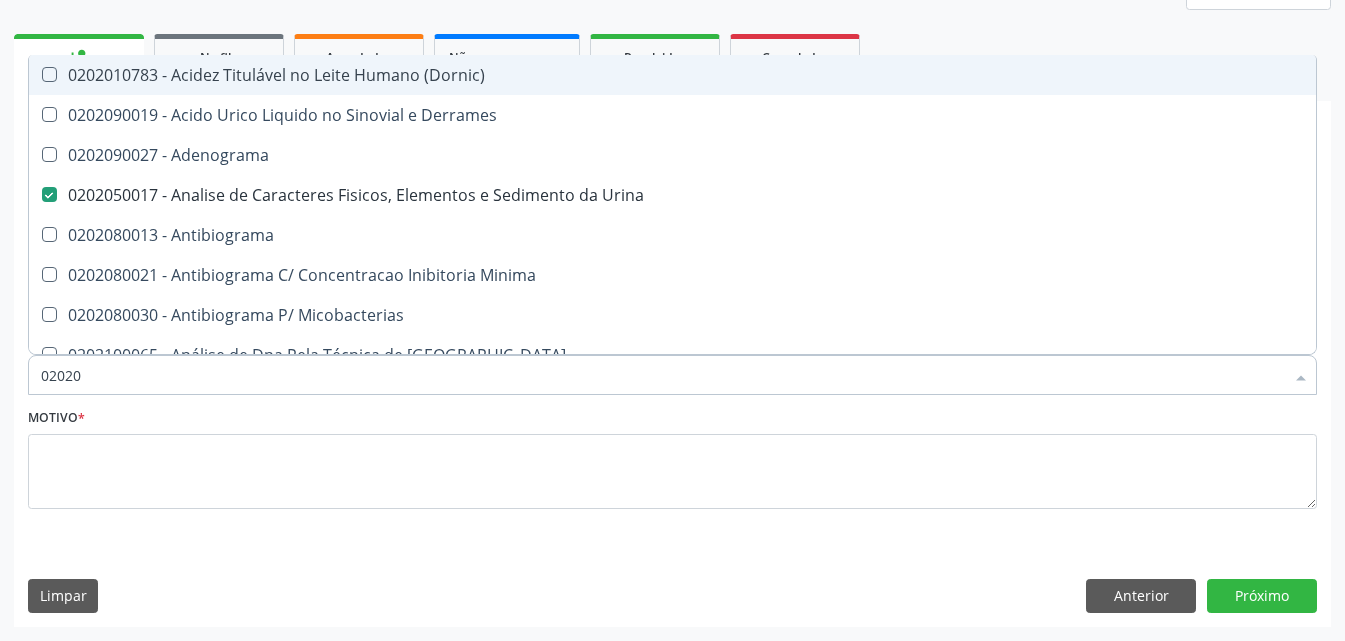 checkbox on "true" 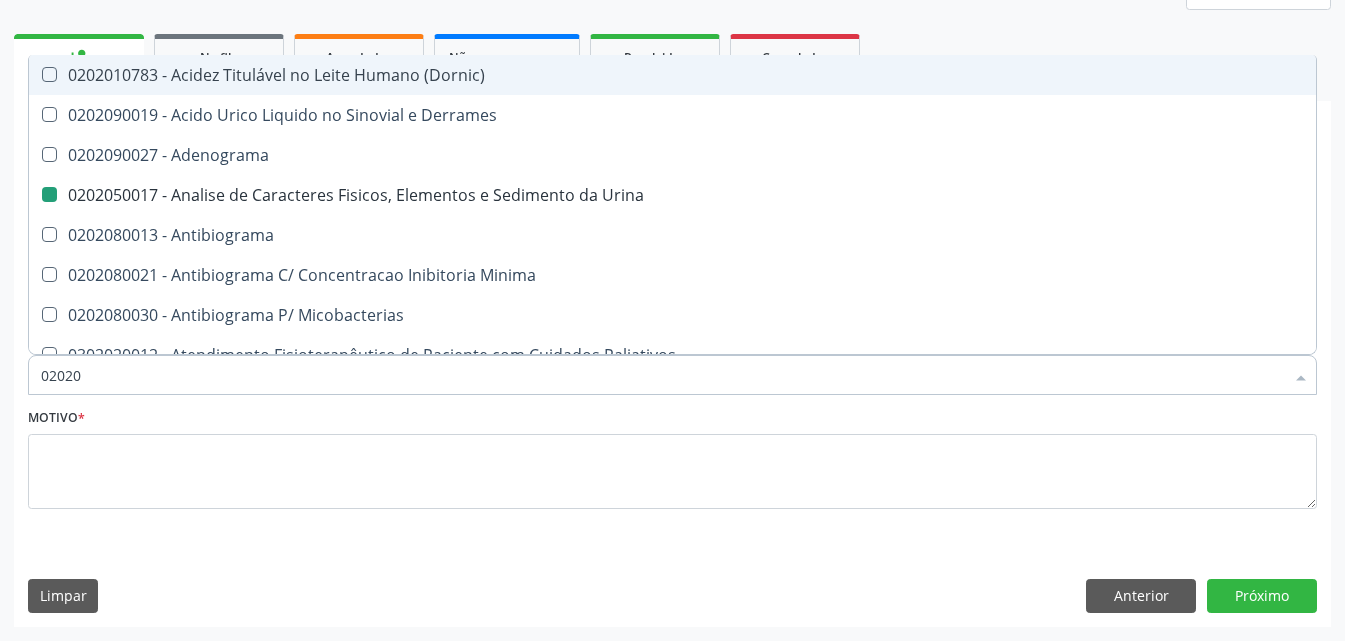 type on "020203" 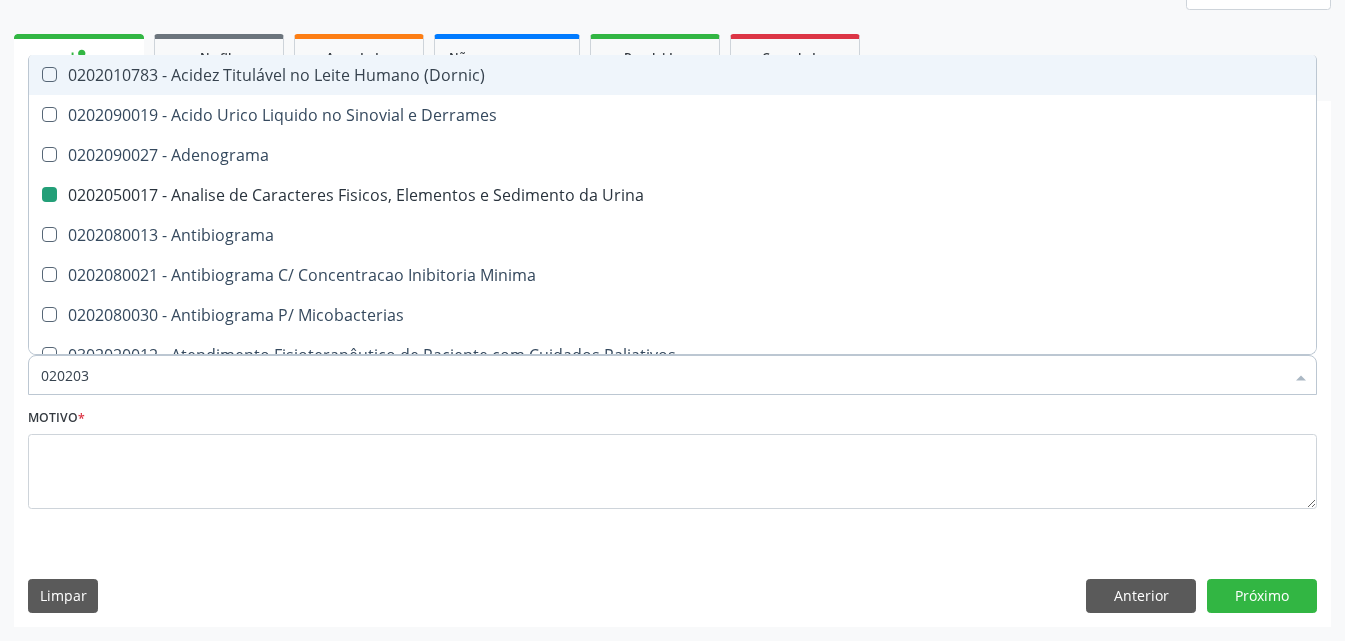 checkbox on "false" 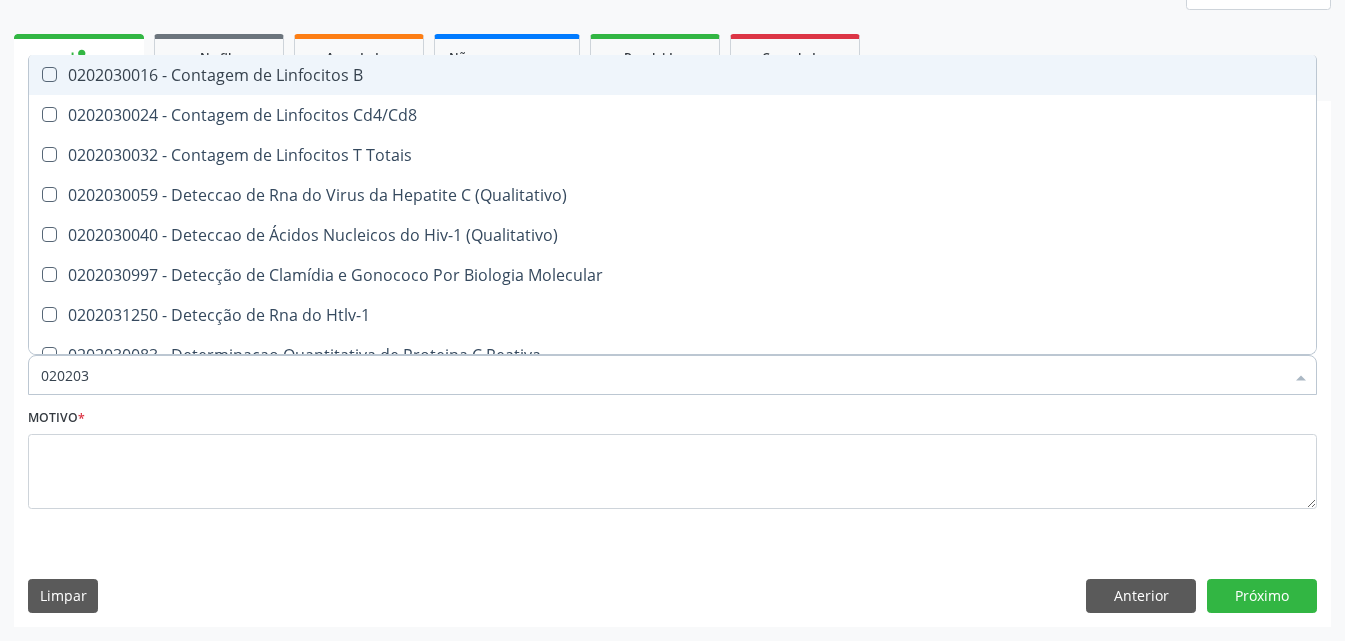 type on "0202030" 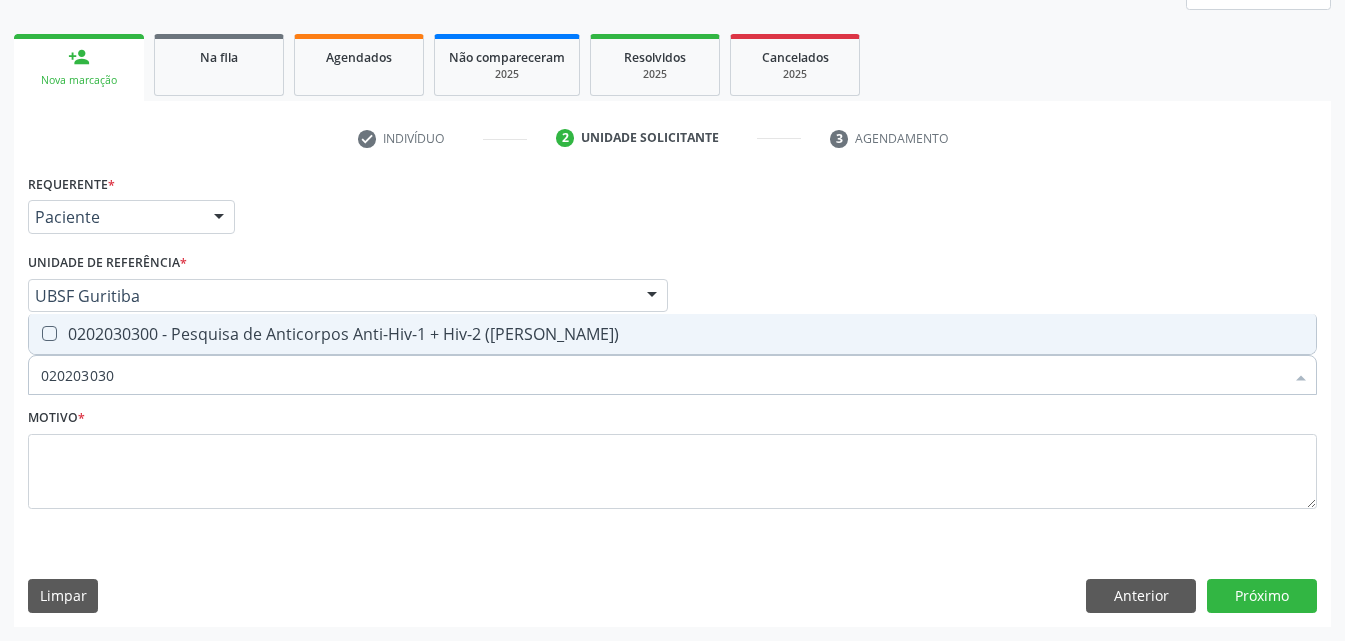 type on "0202030300" 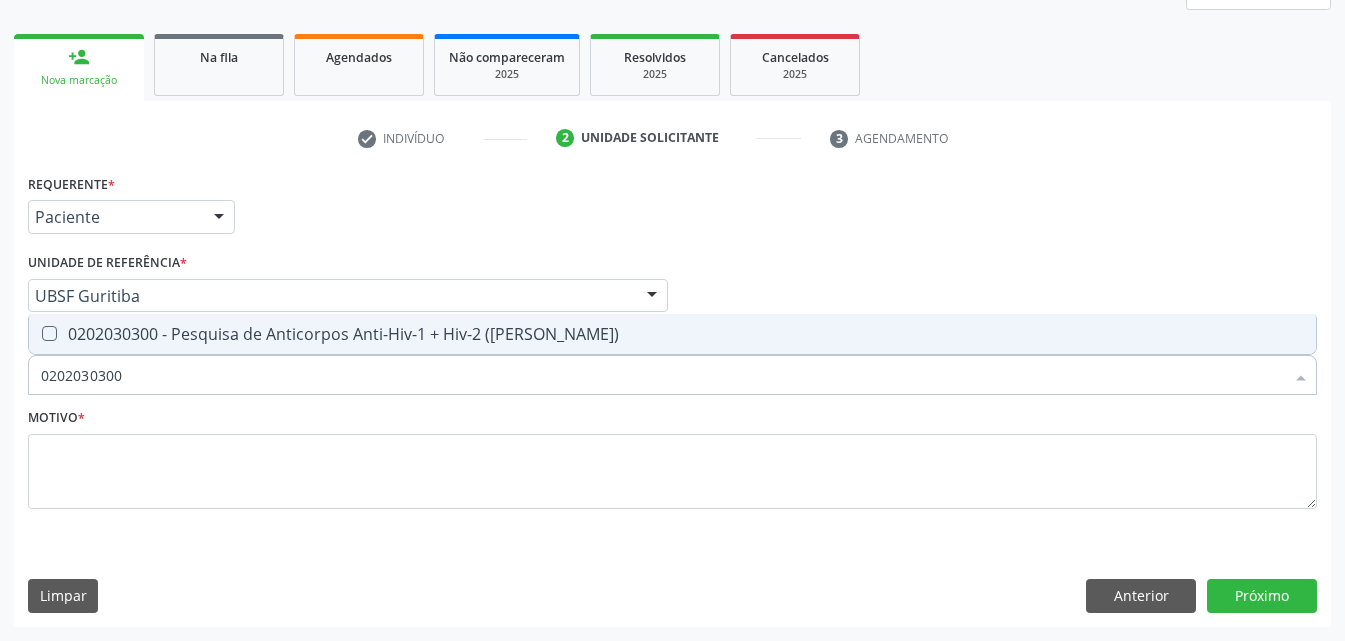 click on "0202030300 - Pesquisa de Anticorpos Anti-Hiv-1 + Hiv-2 ([PERSON_NAME])" at bounding box center [672, 334] 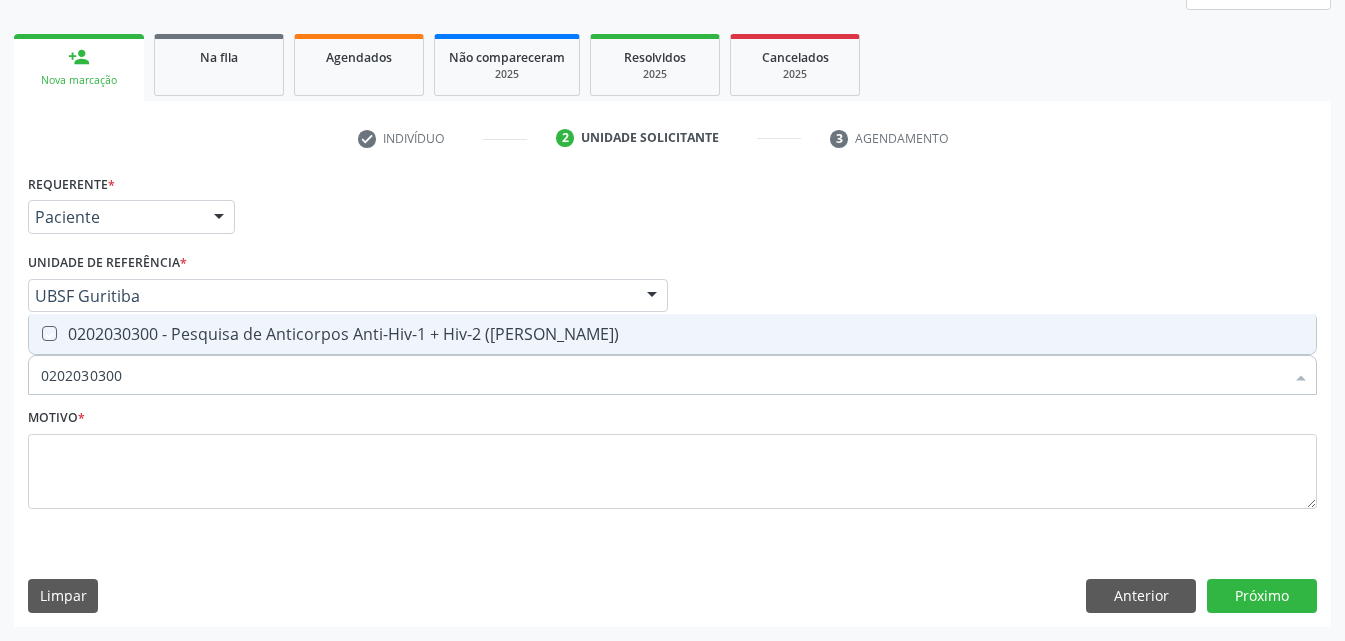 checkbox on "true" 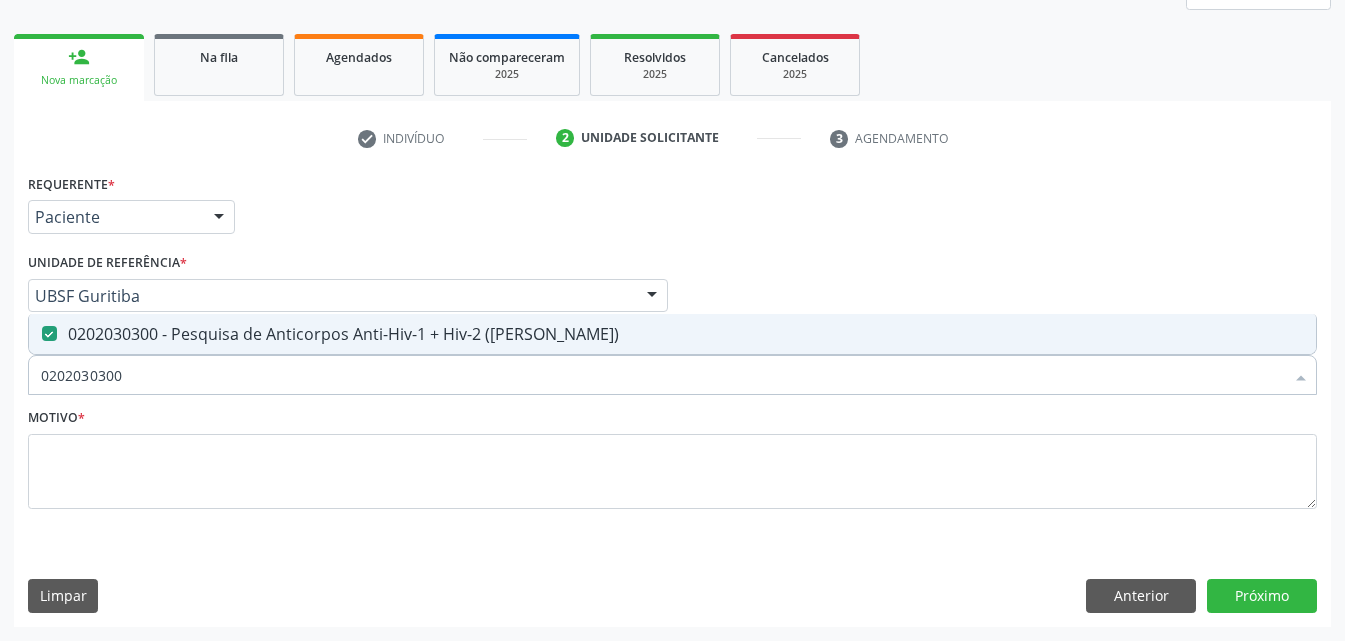drag, startPoint x: 152, startPoint y: 378, endPoint x: 0, endPoint y: 487, distance: 187.04277 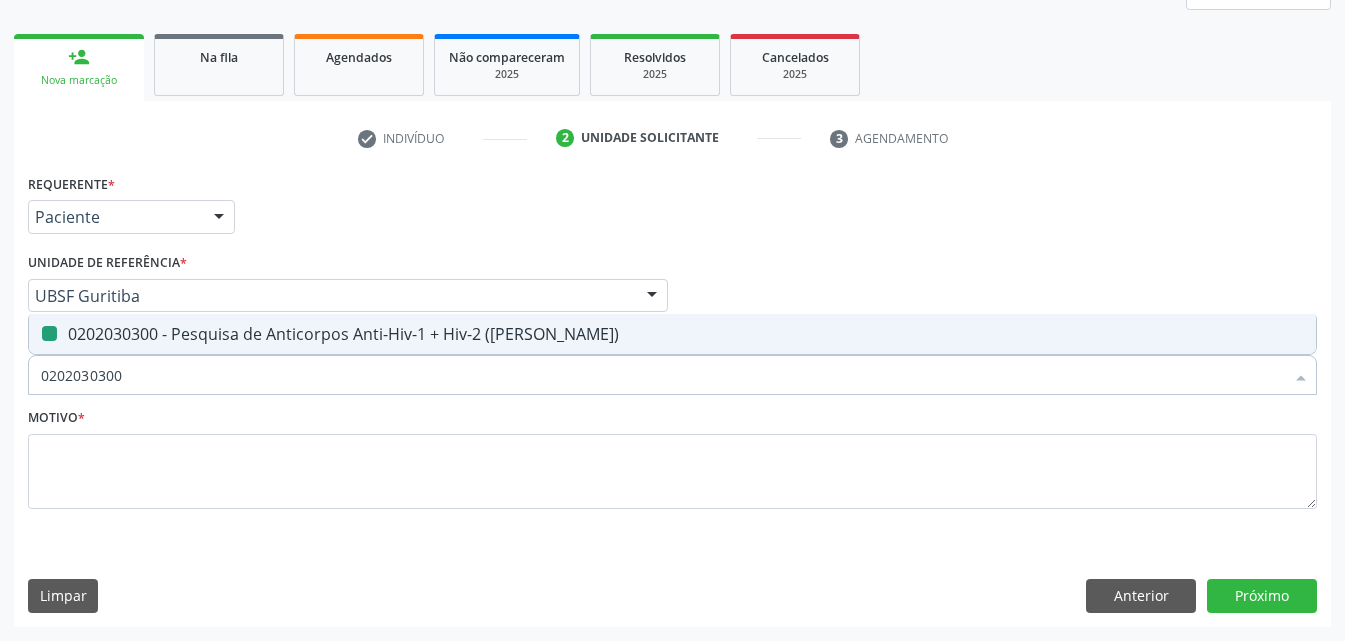 type 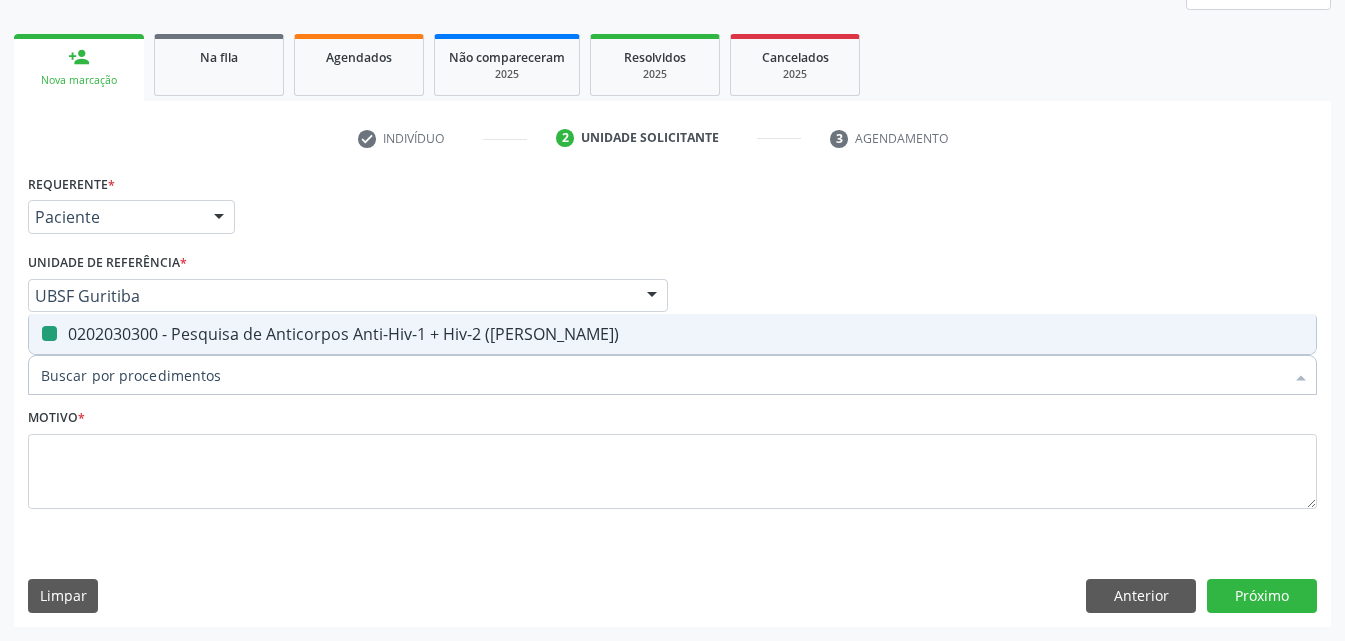 checkbox on "false" 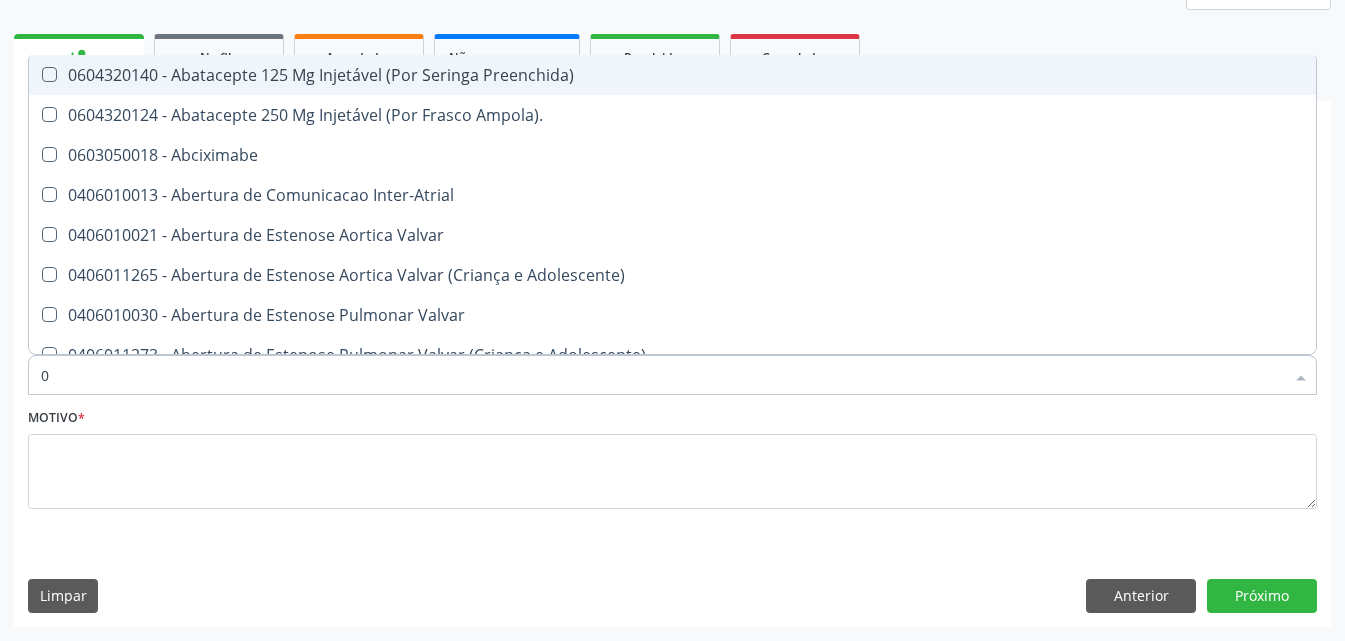 type on "02" 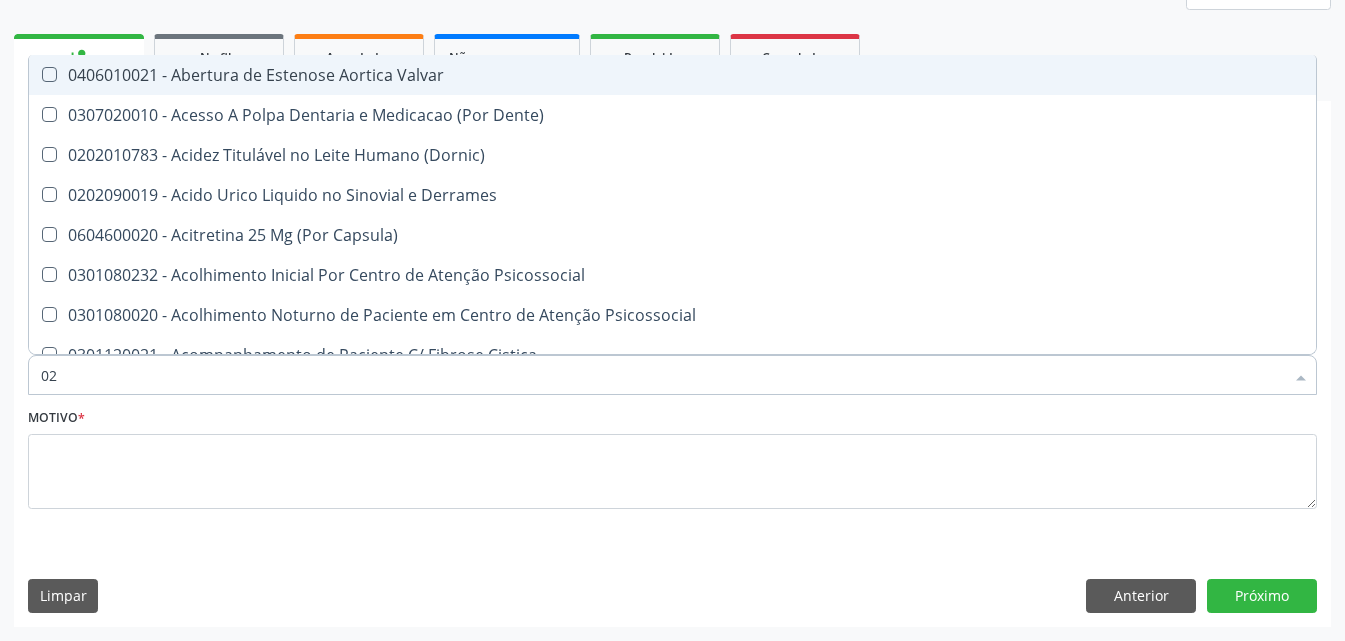 checkbox on "true" 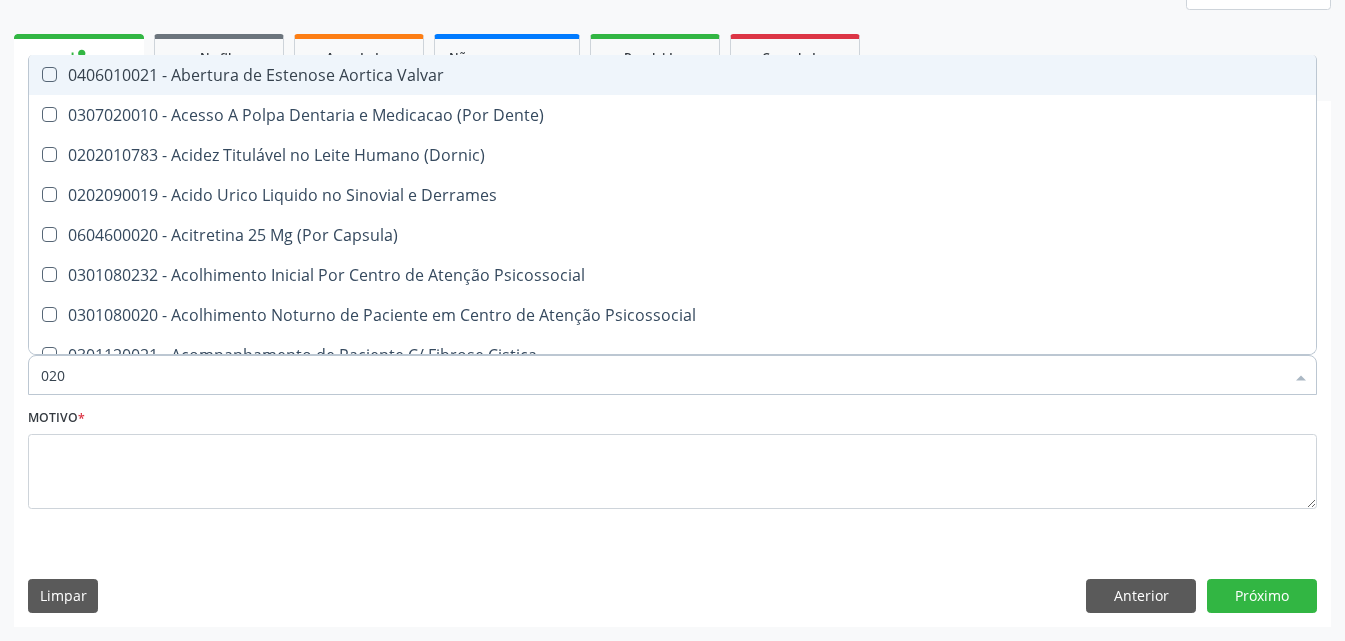 checkbox on "true" 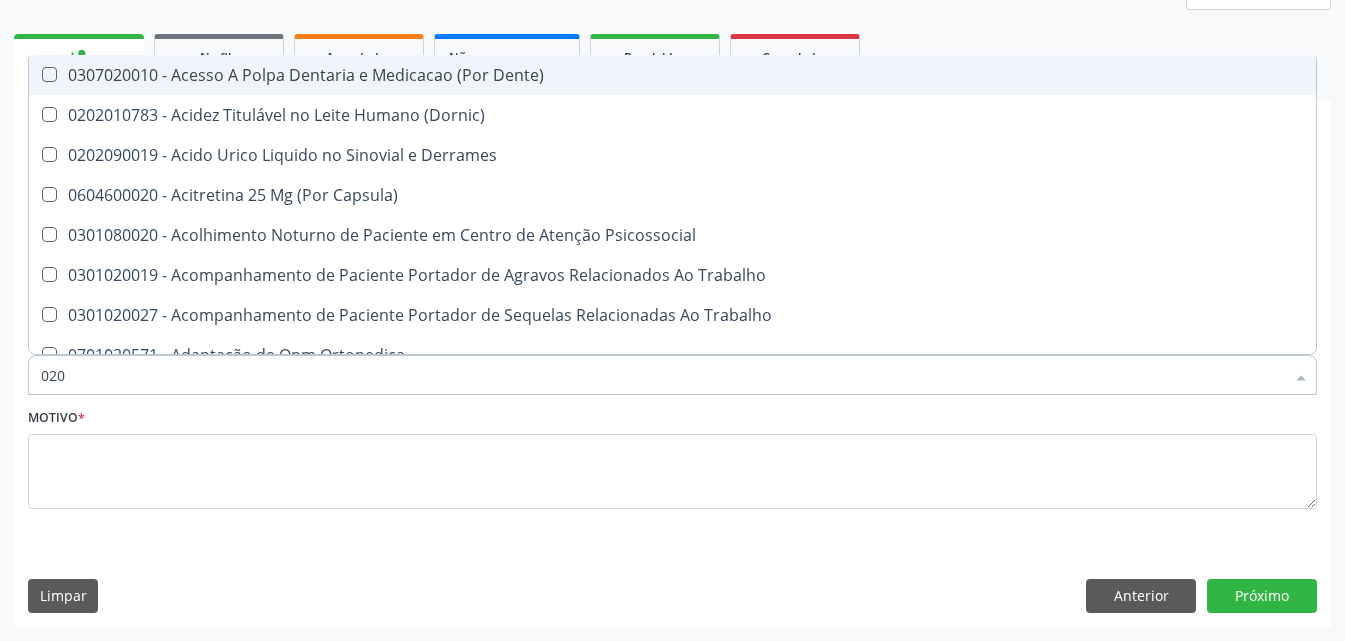type on "0202" 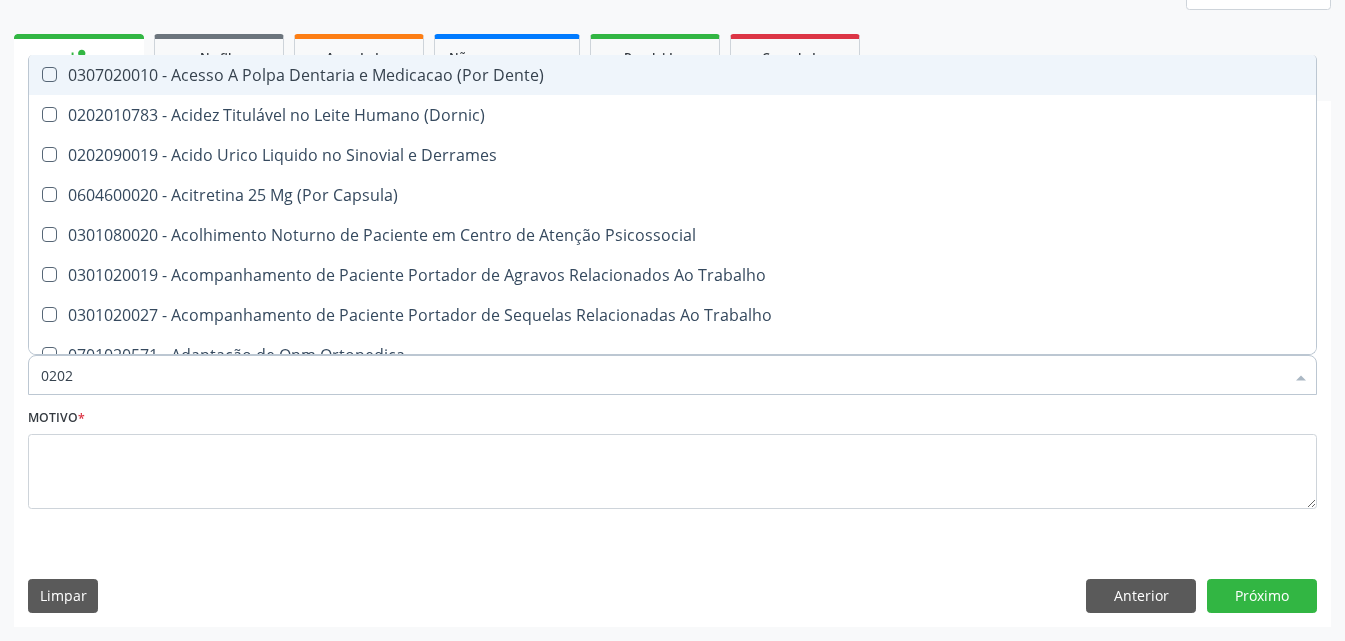 checkbox on "true" 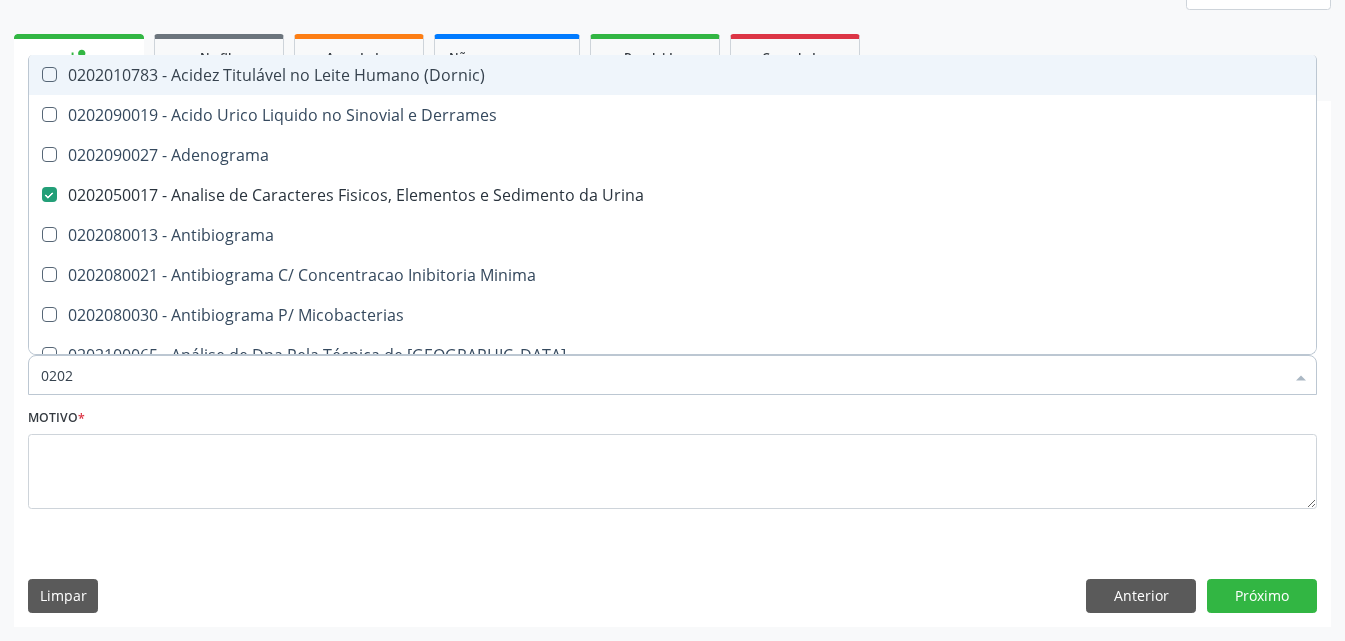 type on "02020" 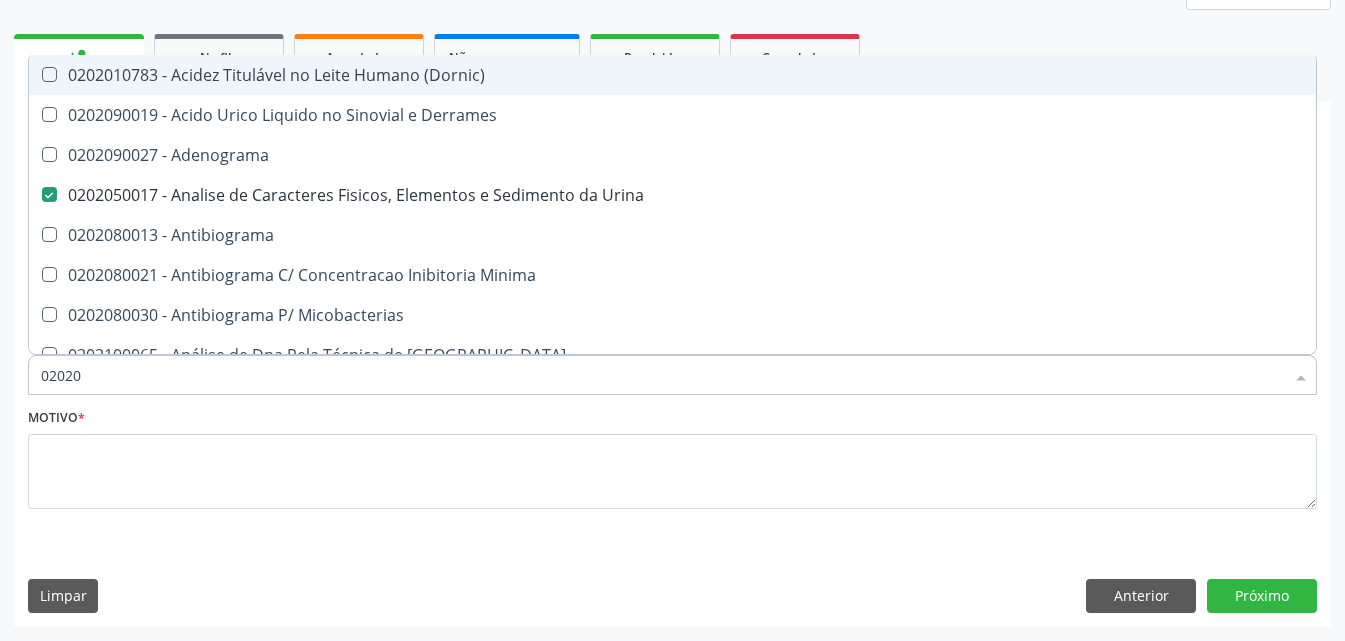 checkbox on "true" 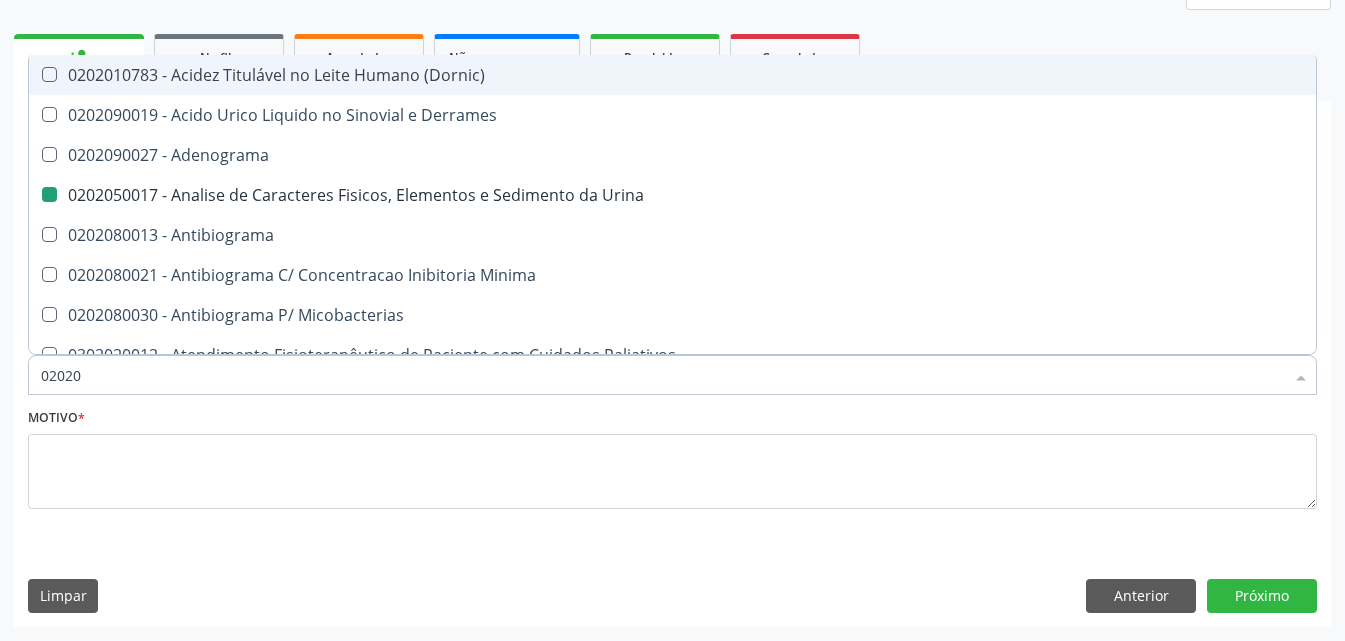 type on "020208" 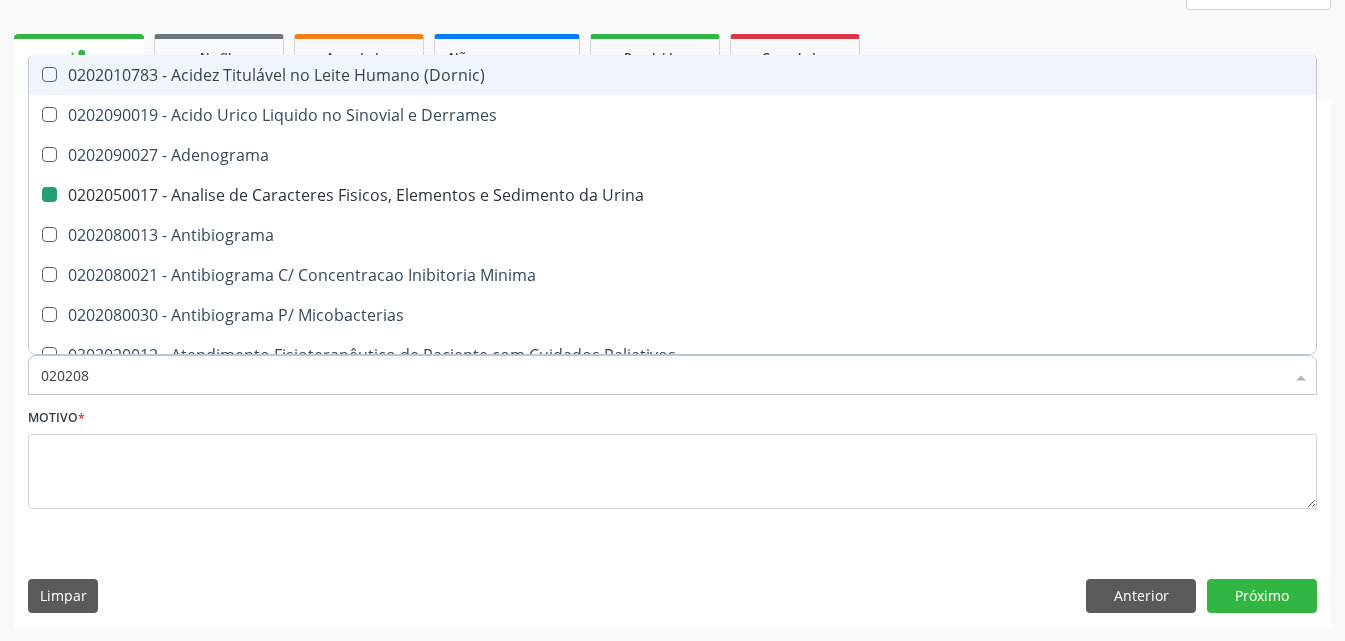 checkbox on "false" 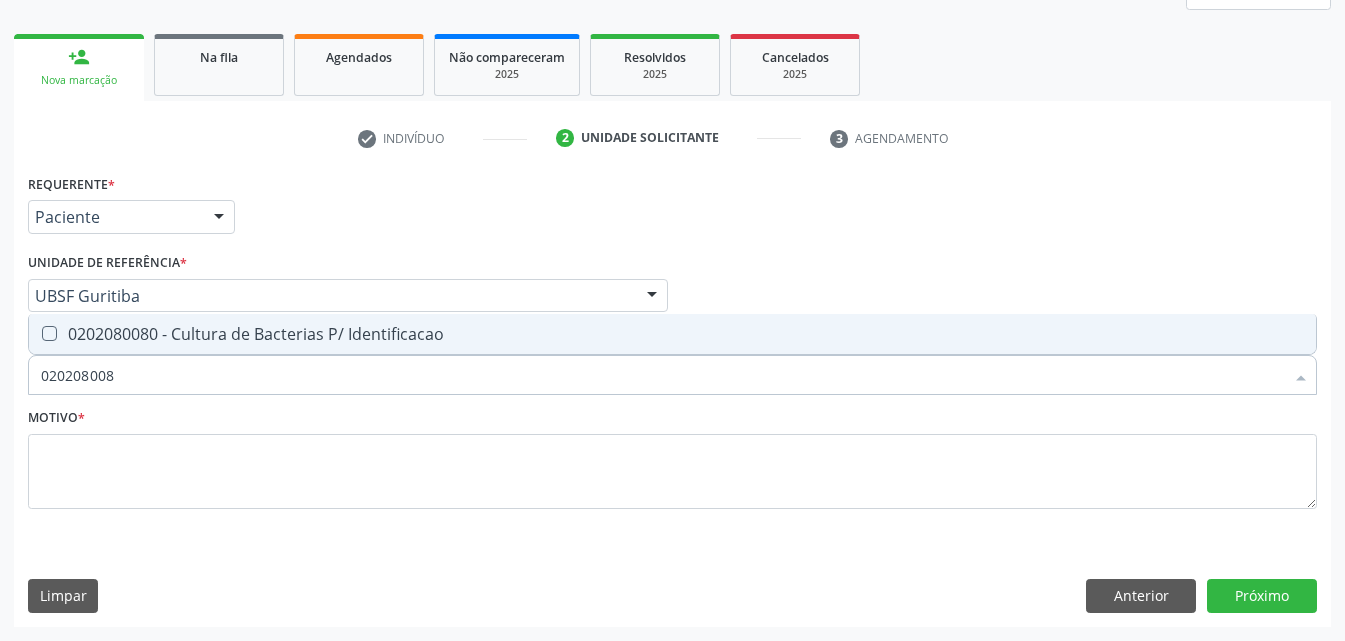type on "0202080080" 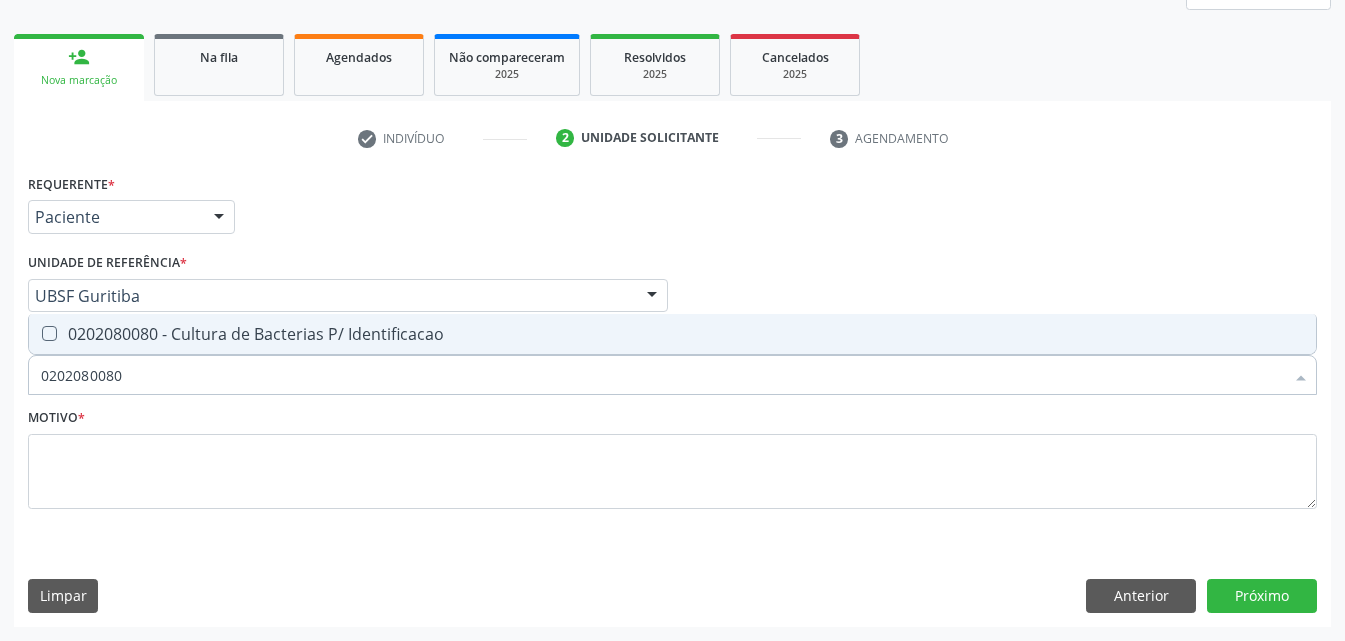 click on "0202080080 - Cultura de Bacterias P/ Identificacao" at bounding box center [672, 334] 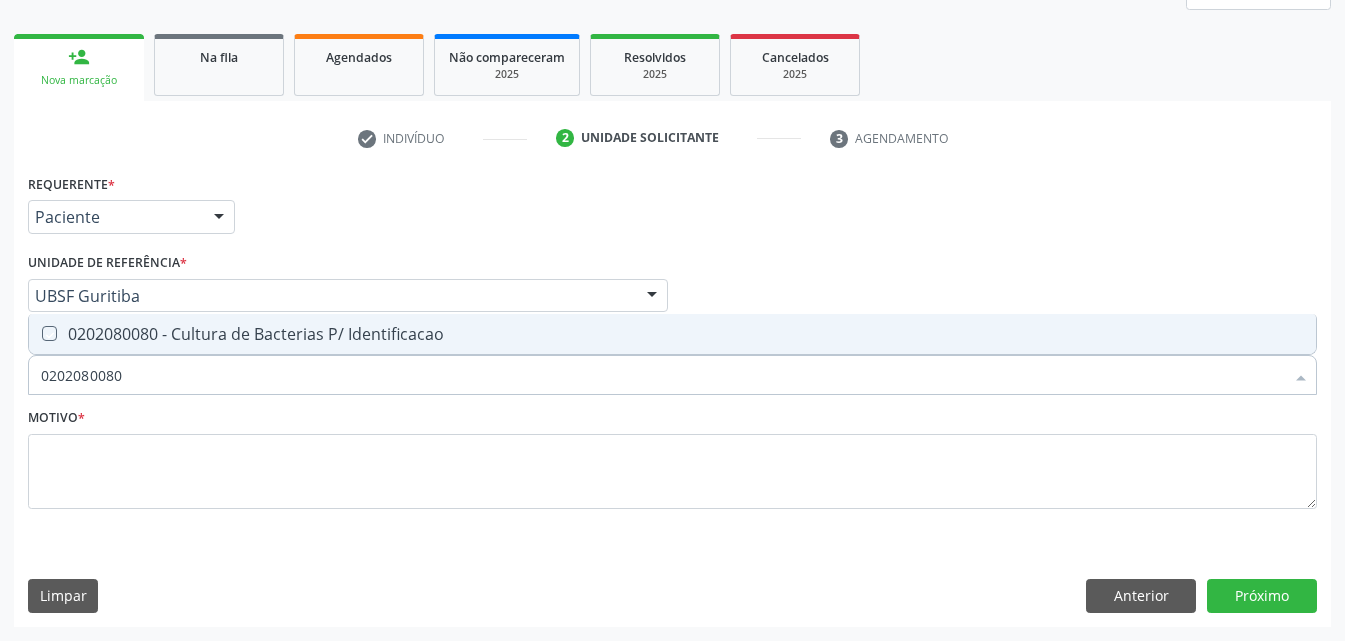 checkbox on "true" 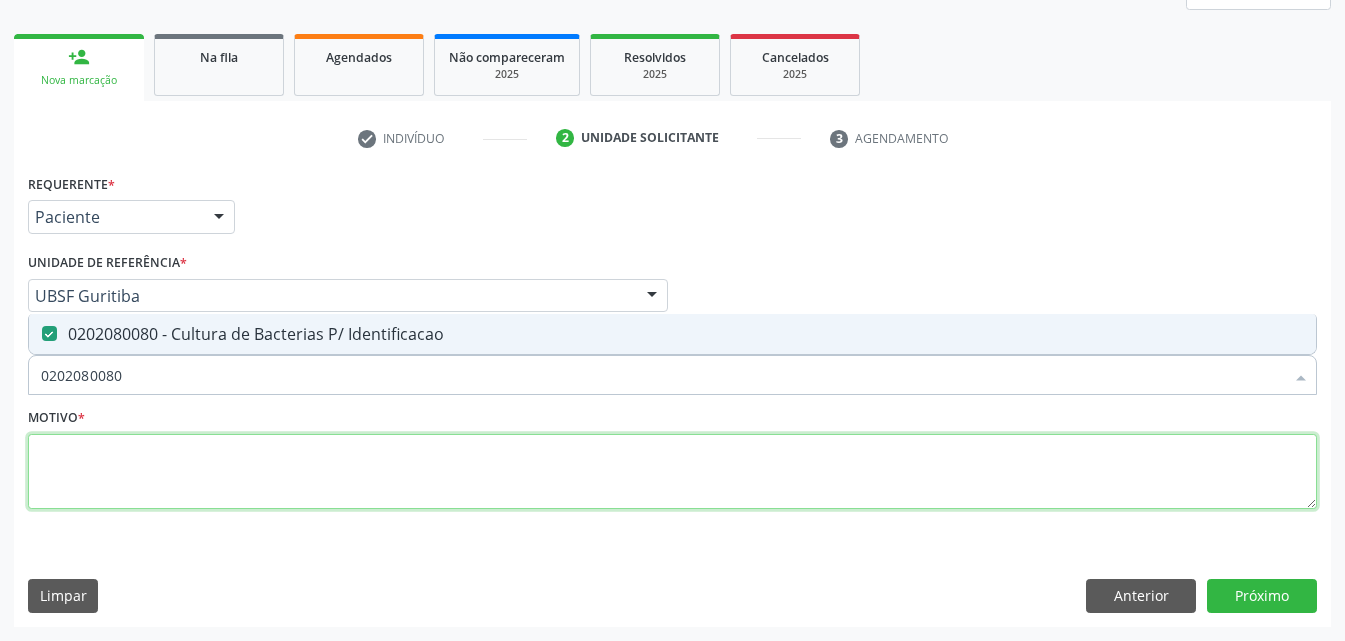 click at bounding box center (672, 472) 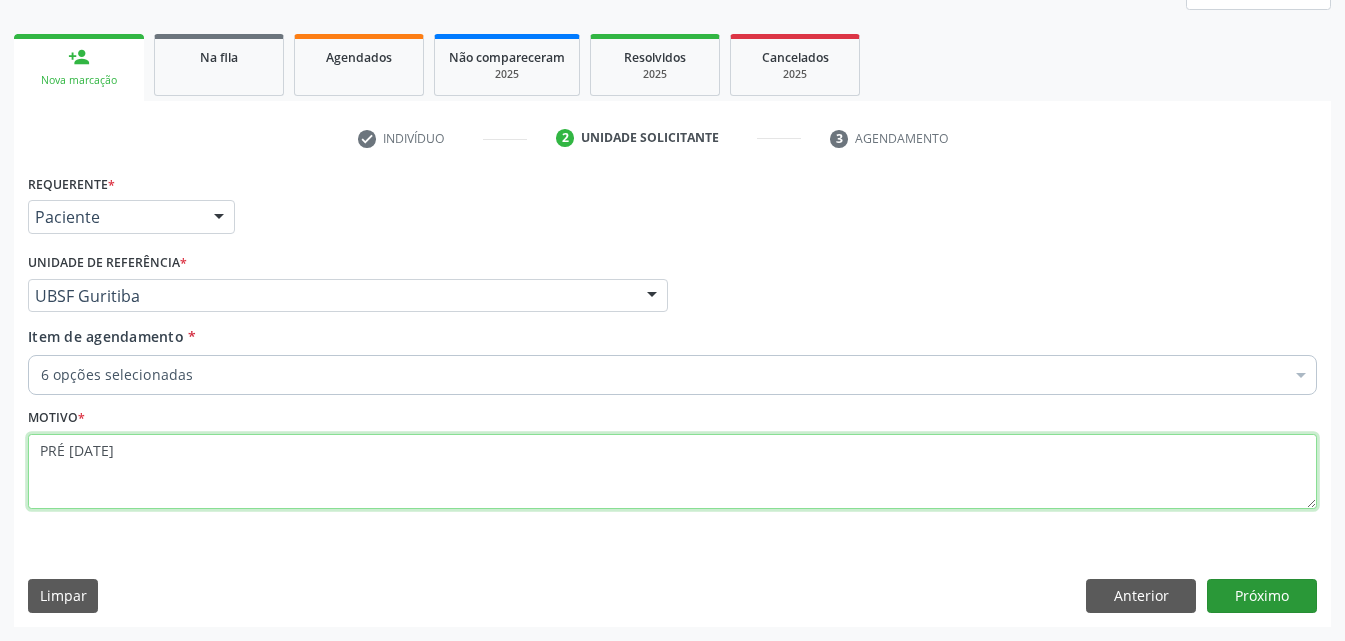 type on "PRÉ [DATE]" 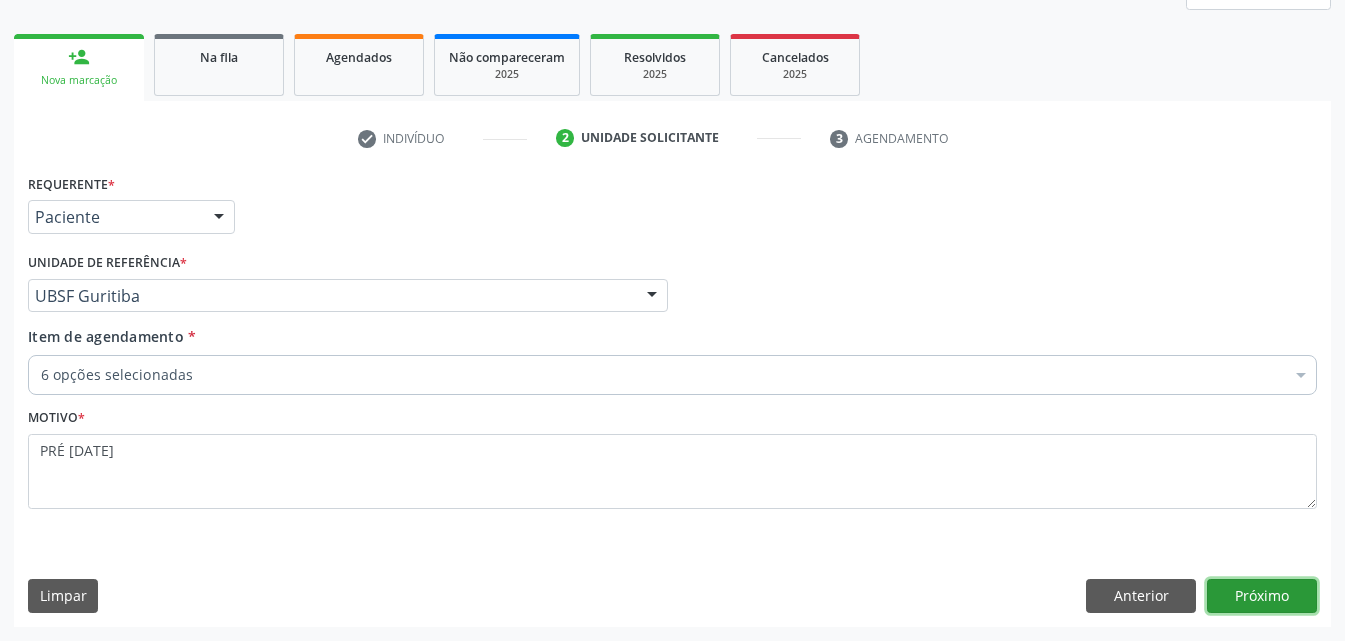 click on "Próximo" at bounding box center (1262, 596) 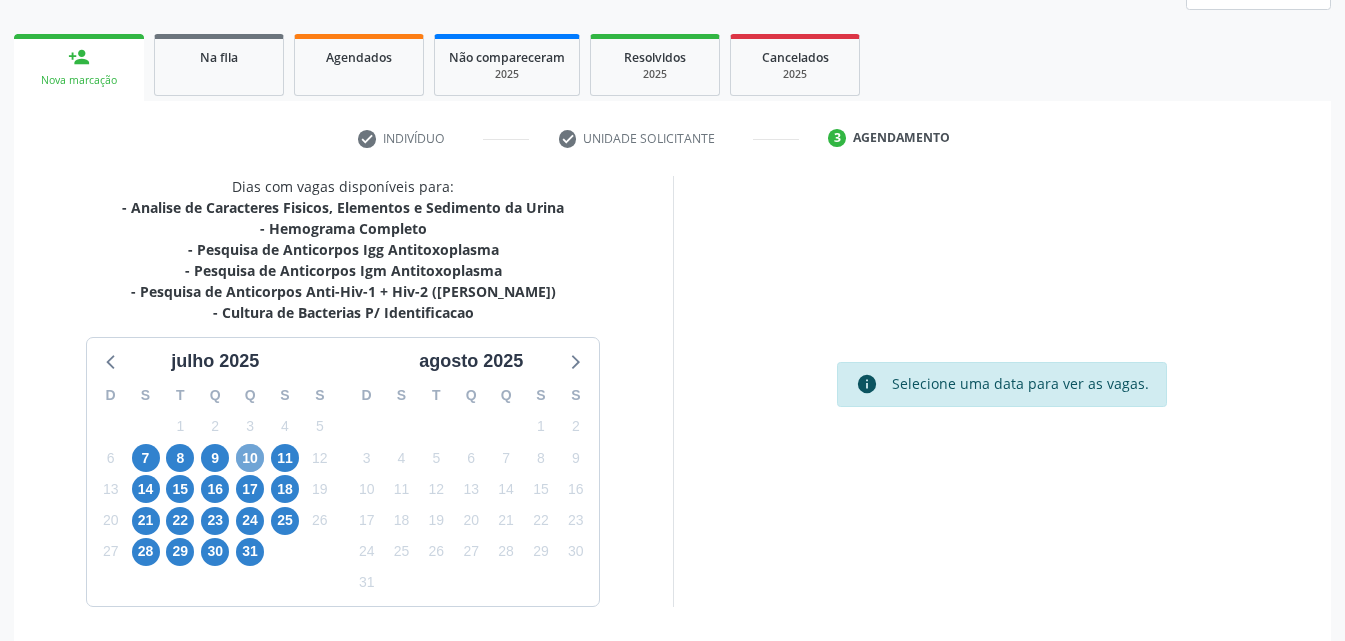 click on "10" at bounding box center [250, 458] 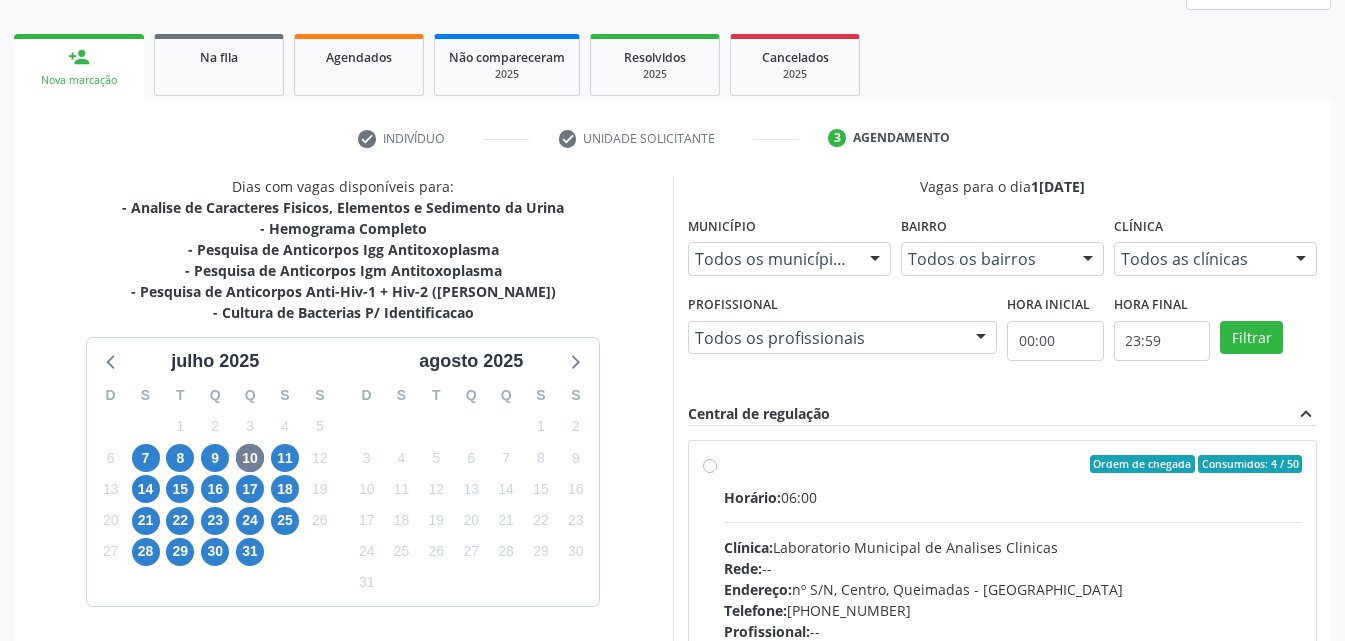 click on "Ordem de chegada
Consumidos: 4 / 50
Horário:   06:00
Clínica:  Laboratorio Municipal de Analises Clinicas
Rede:
--
Endereço:   nº S/N, Centro, Queimadas - PB
Telefone:   (83) 33921344
Profissional:
--
Informações adicionais sobre o atendimento
Idade de atendimento:
Sem restrição
Gênero(s) atendido(s):
Sem restrição
Informações adicionais:
--" at bounding box center (1013, 608) 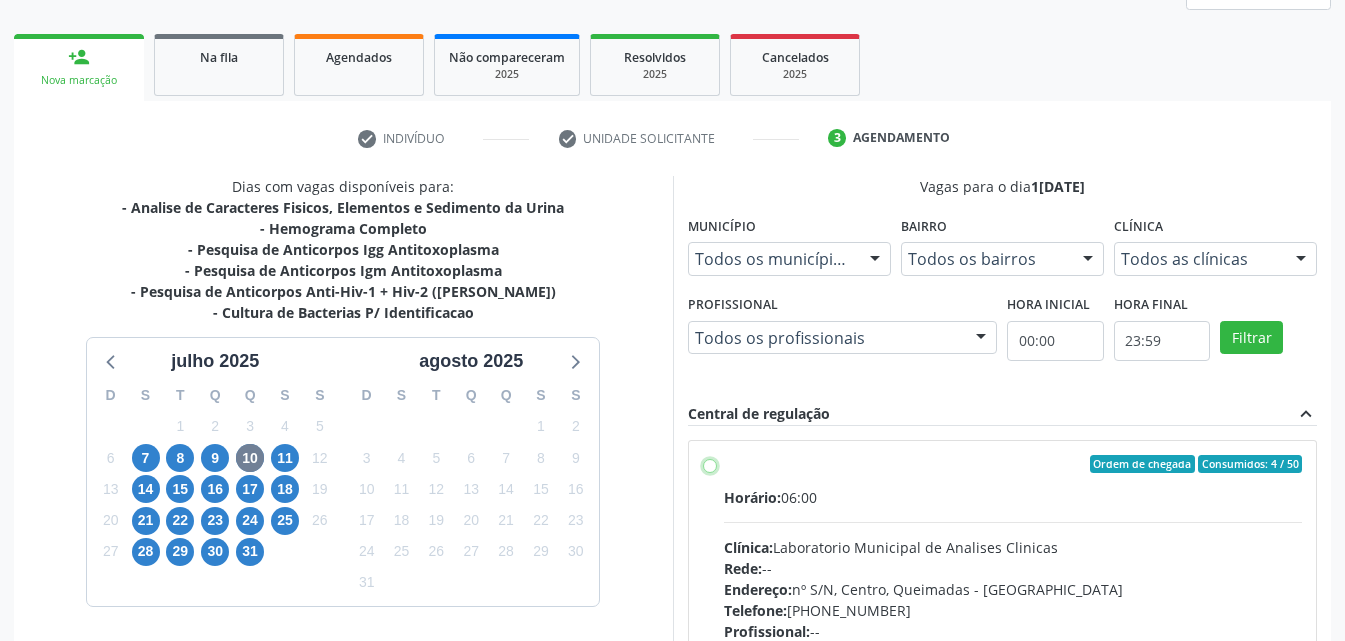 click on "Ordem de chegada
Consumidos: 4 / 50
Horário:   06:00
Clínica:  Laboratorio Municipal de Analises Clinicas
Rede:
--
Endereço:   nº S/N, Centro, Queimadas - PB
Telefone:   (83) 33921344
Profissional:
--
Informações adicionais sobre o atendimento
Idade de atendimento:
Sem restrição
Gênero(s) atendido(s):
Sem restrição
Informações adicionais:
--" at bounding box center [710, 464] 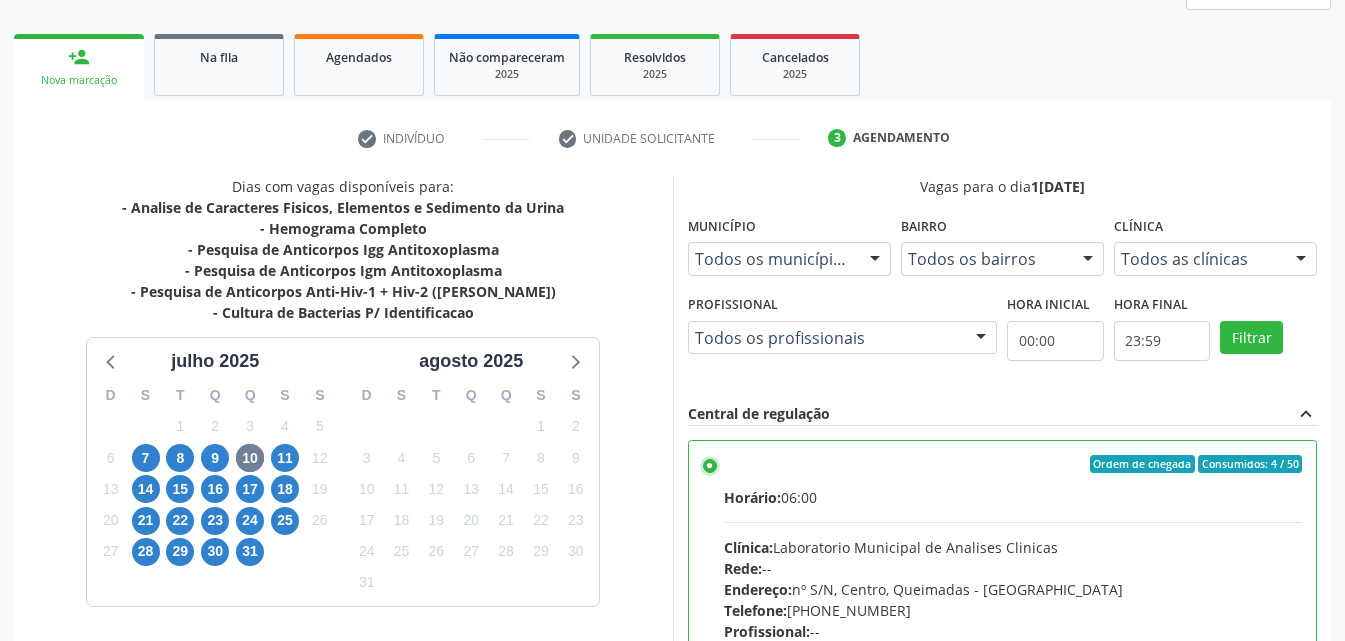 scroll, scrollTop: 554, scrollLeft: 0, axis: vertical 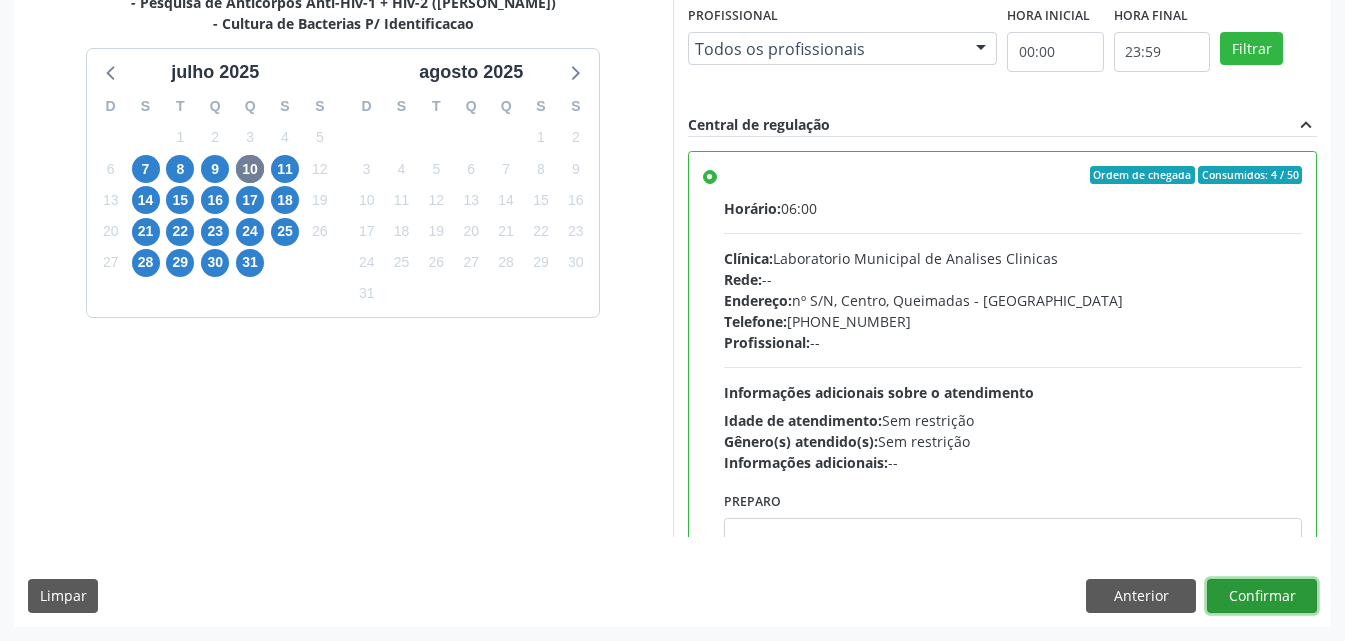 click on "Confirmar" at bounding box center [1262, 596] 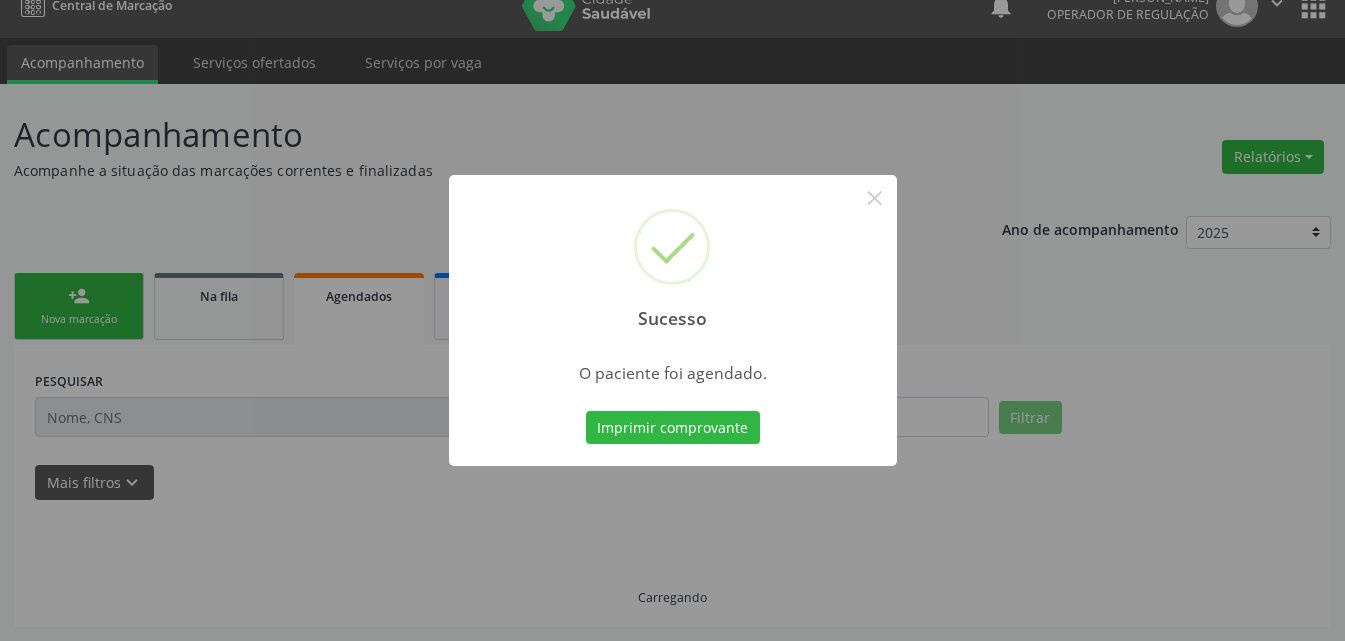 scroll, scrollTop: 26, scrollLeft: 0, axis: vertical 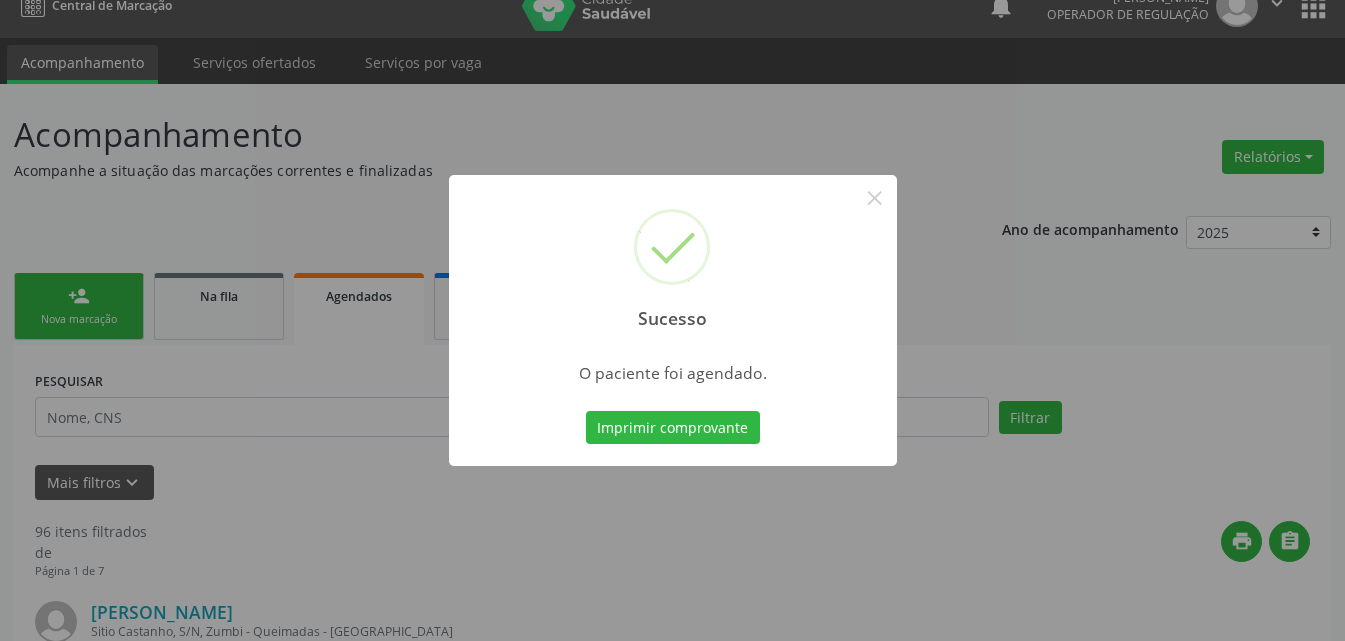 type 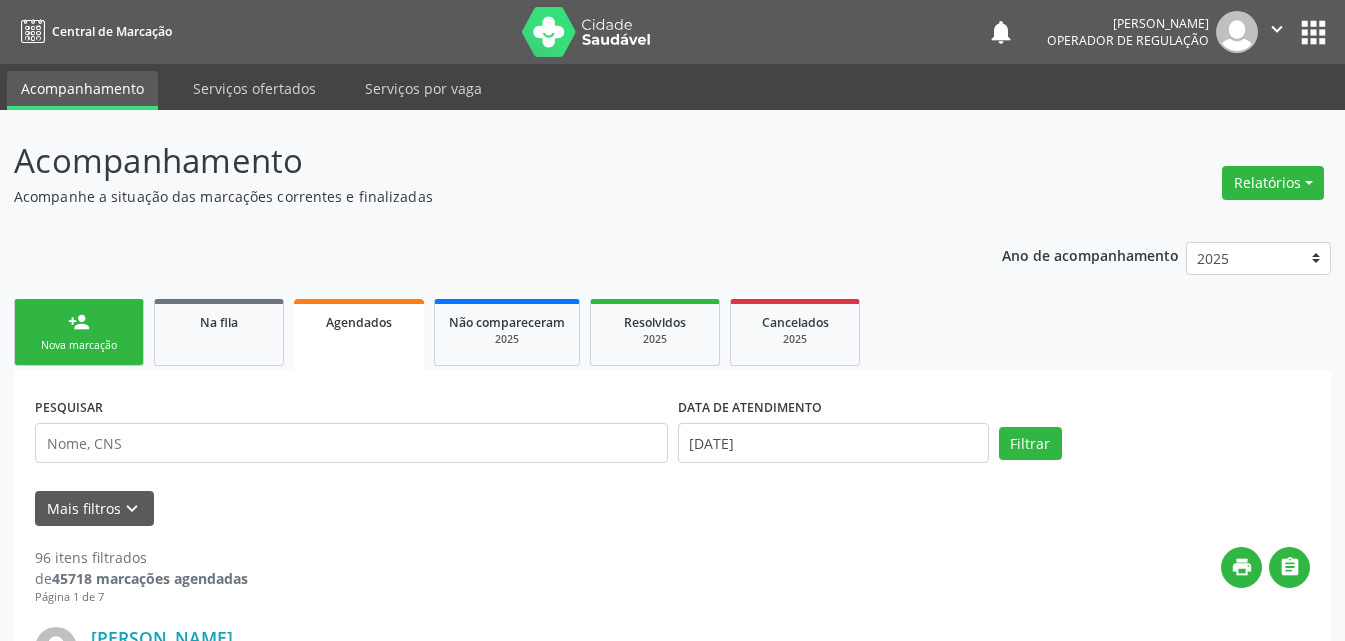 scroll, scrollTop: 26, scrollLeft: 0, axis: vertical 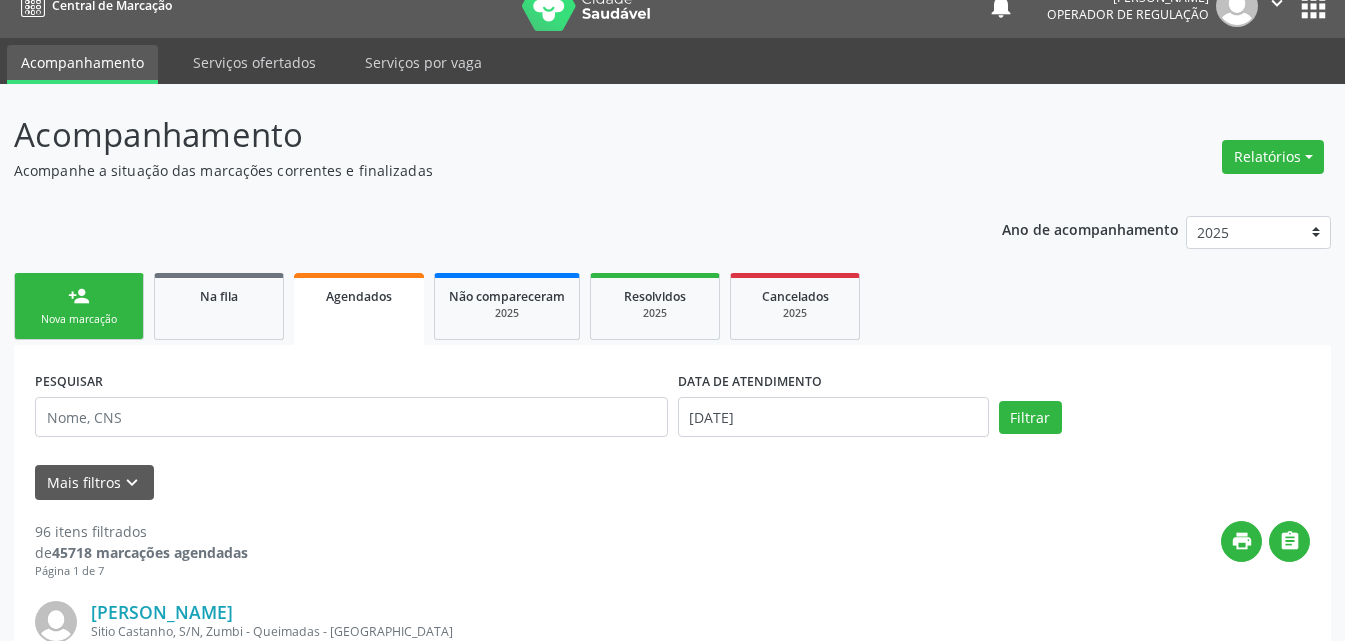 click on "person_add
Nova marcação" at bounding box center [79, 306] 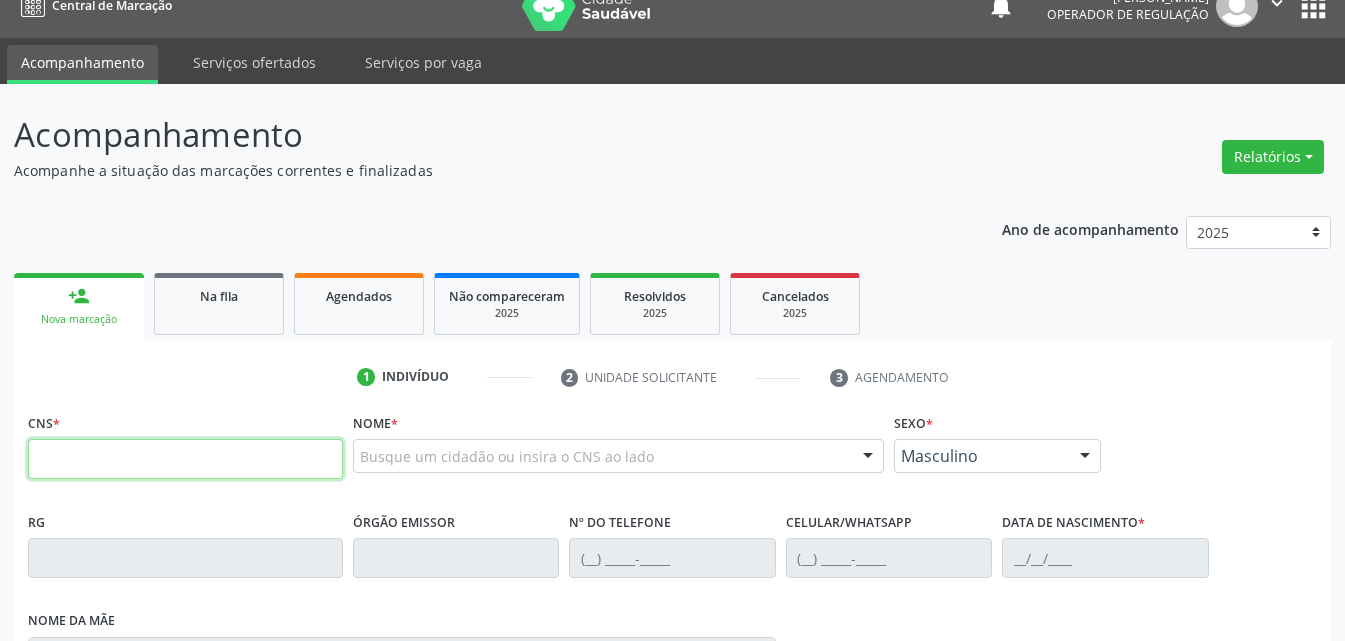 click at bounding box center (185, 459) 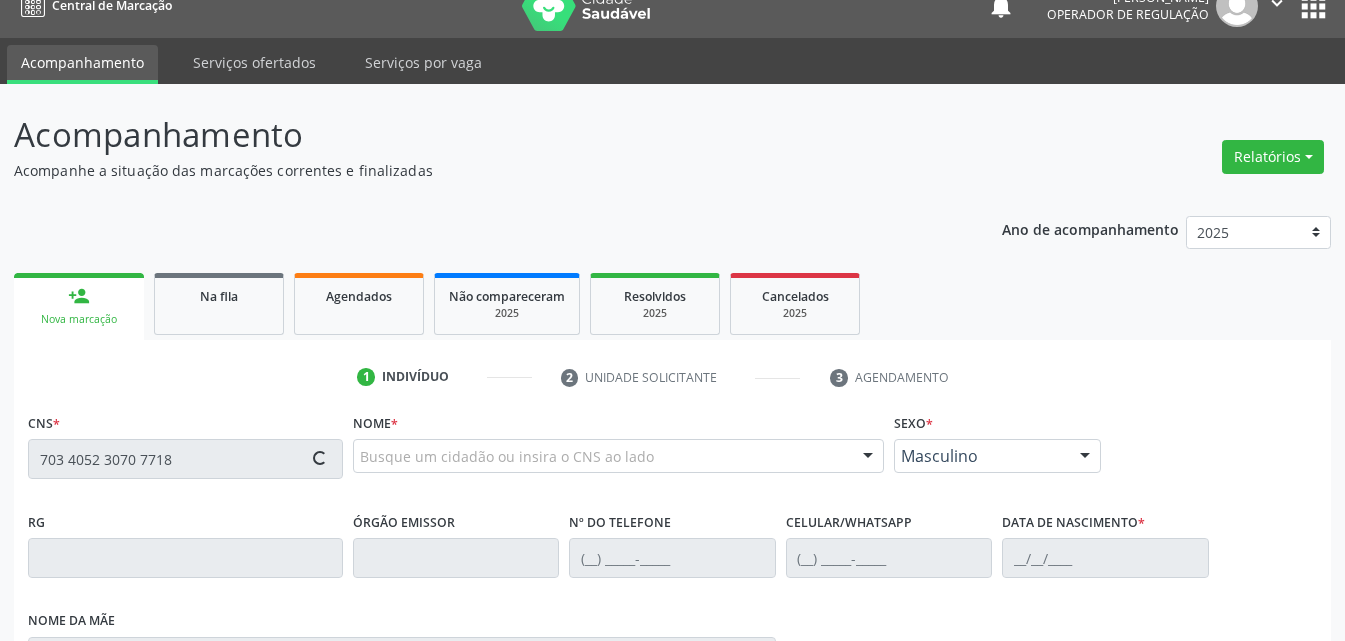 type on "703 4052 3070 7718" 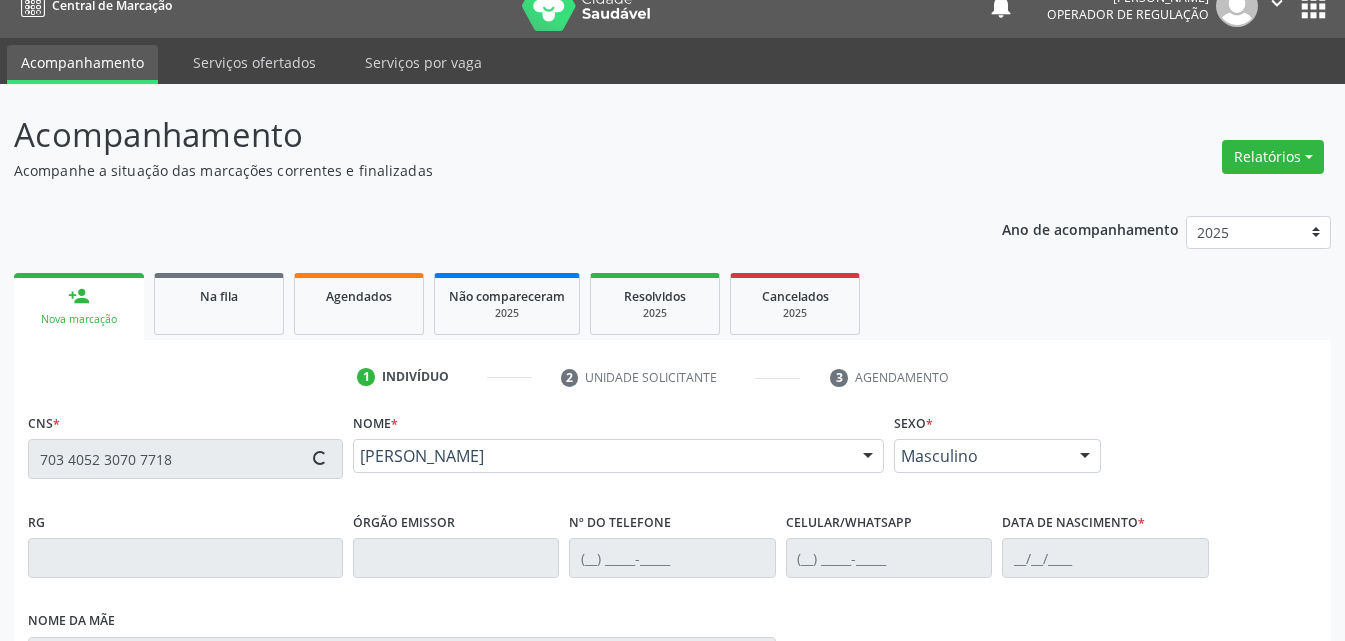 type on "[PHONE_NUMBER]" 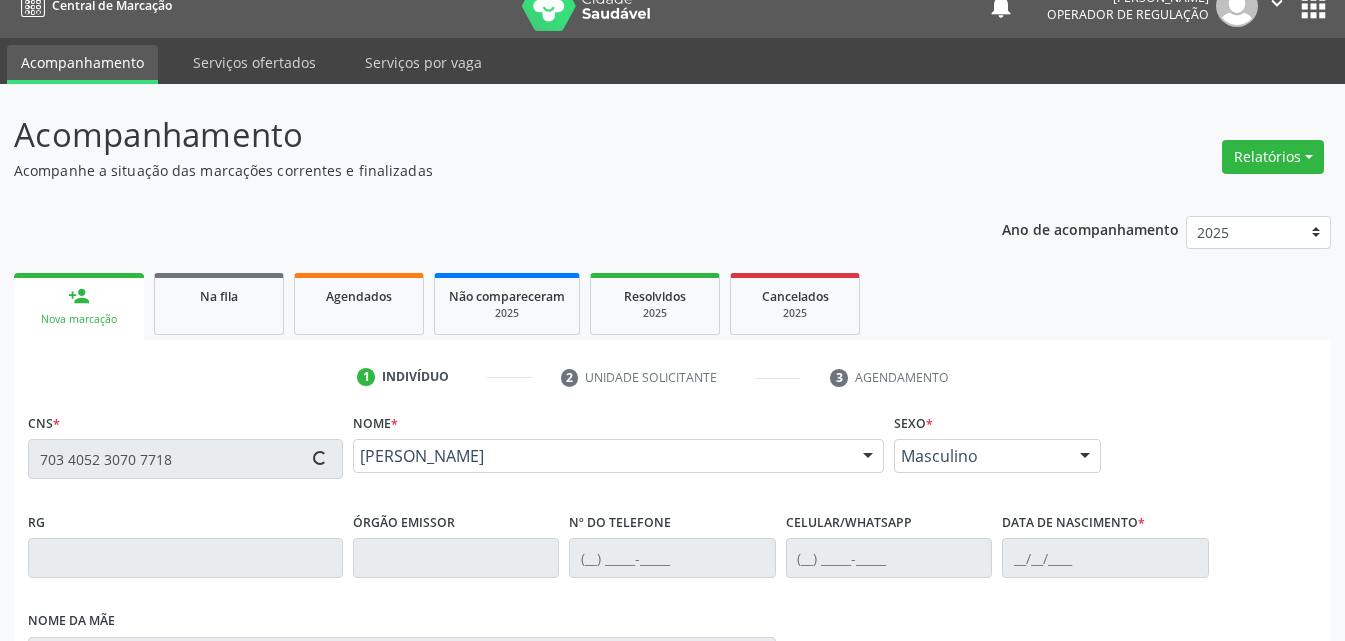 type on "[DATE]" 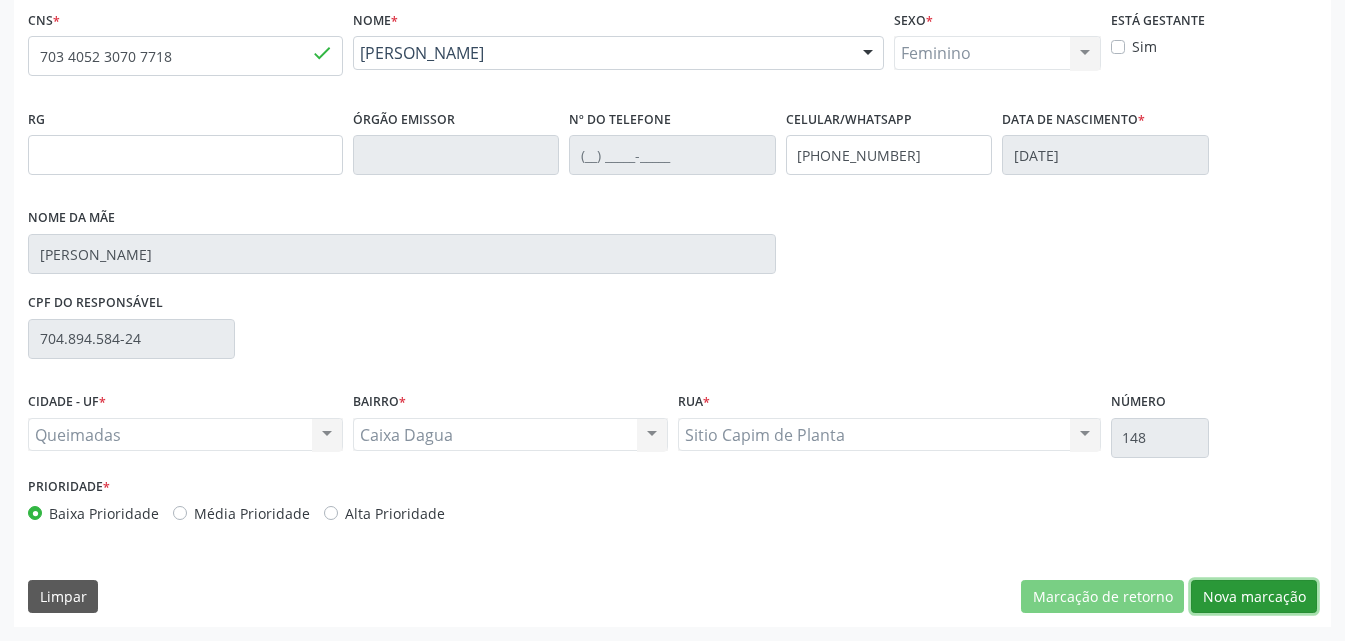 click on "Nova marcação" at bounding box center [1254, 597] 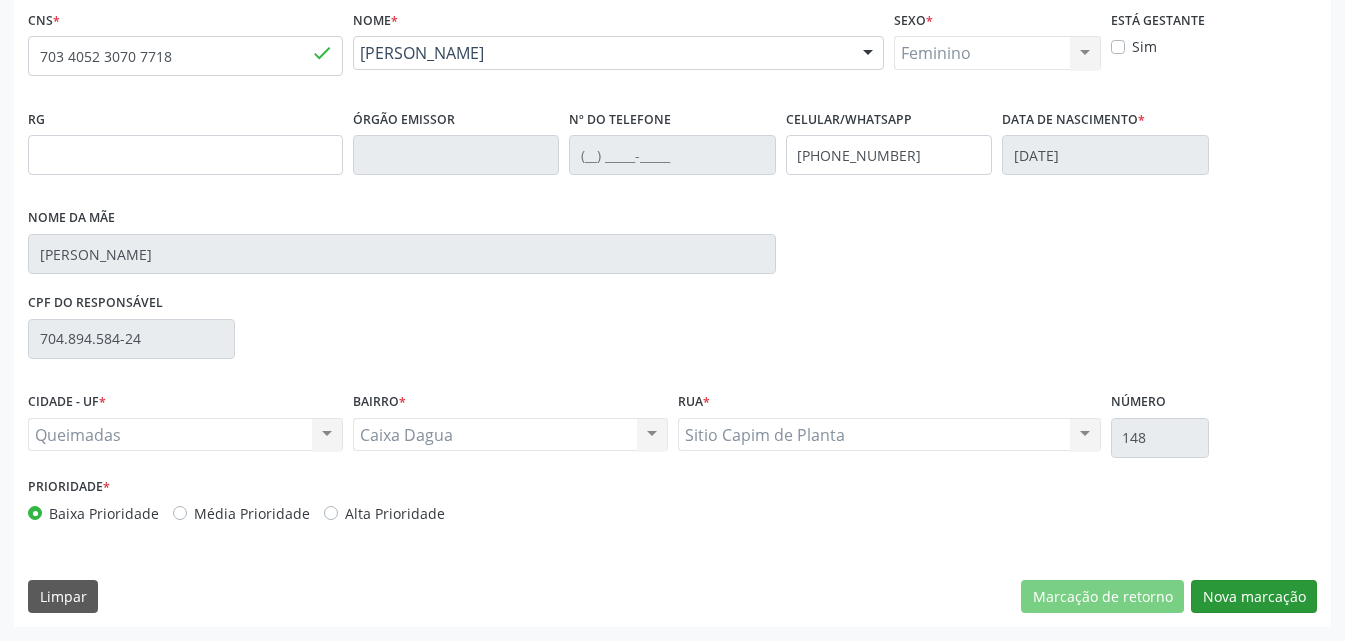 scroll, scrollTop: 265, scrollLeft: 0, axis: vertical 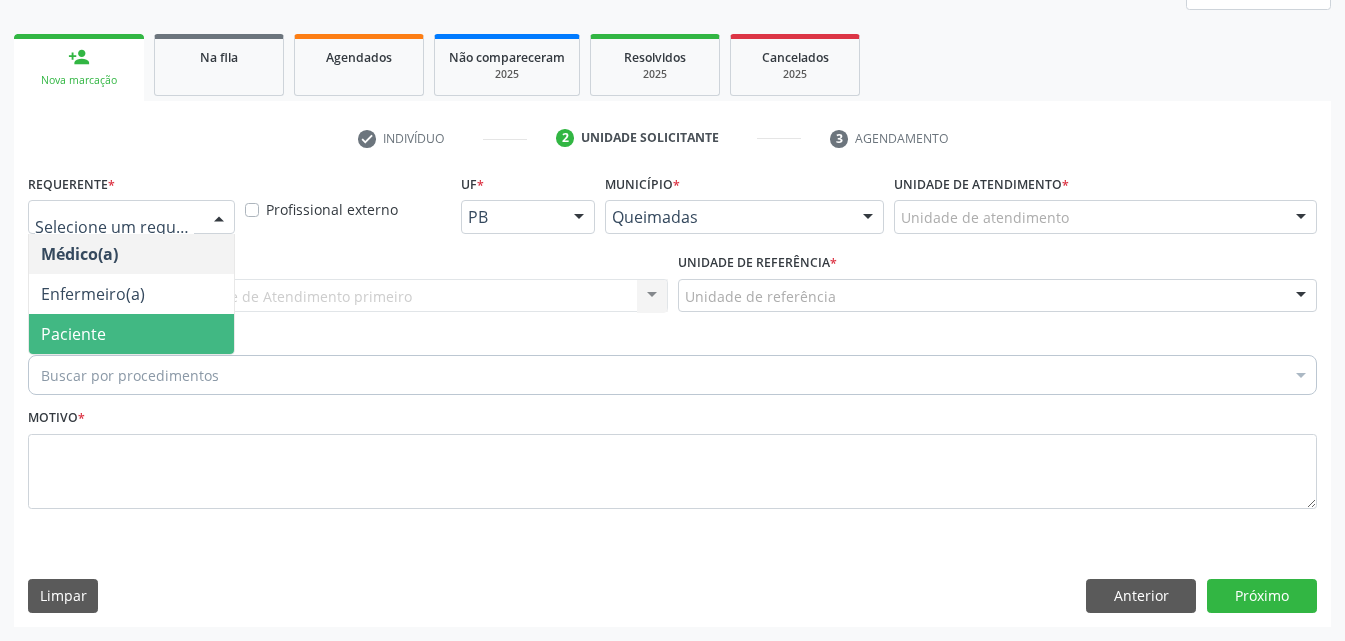 click on "Paciente" at bounding box center [73, 334] 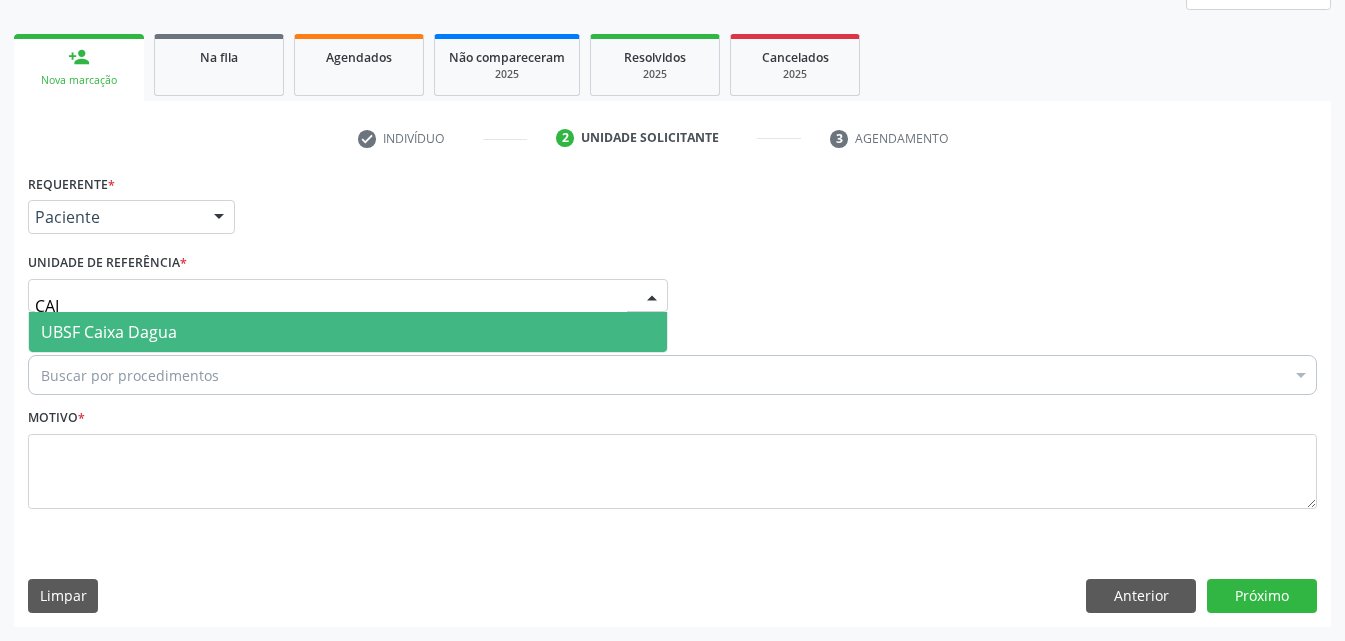 type on "CAIX" 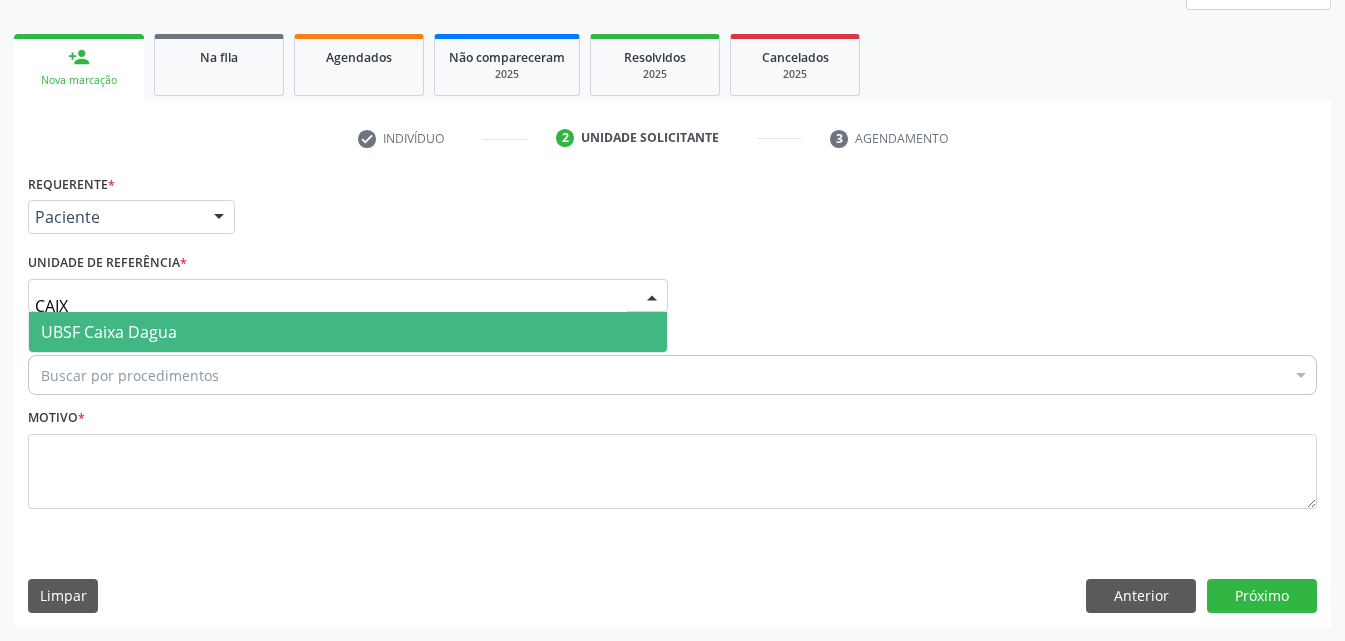 click on "UBSF Caixa Dagua" at bounding box center (348, 332) 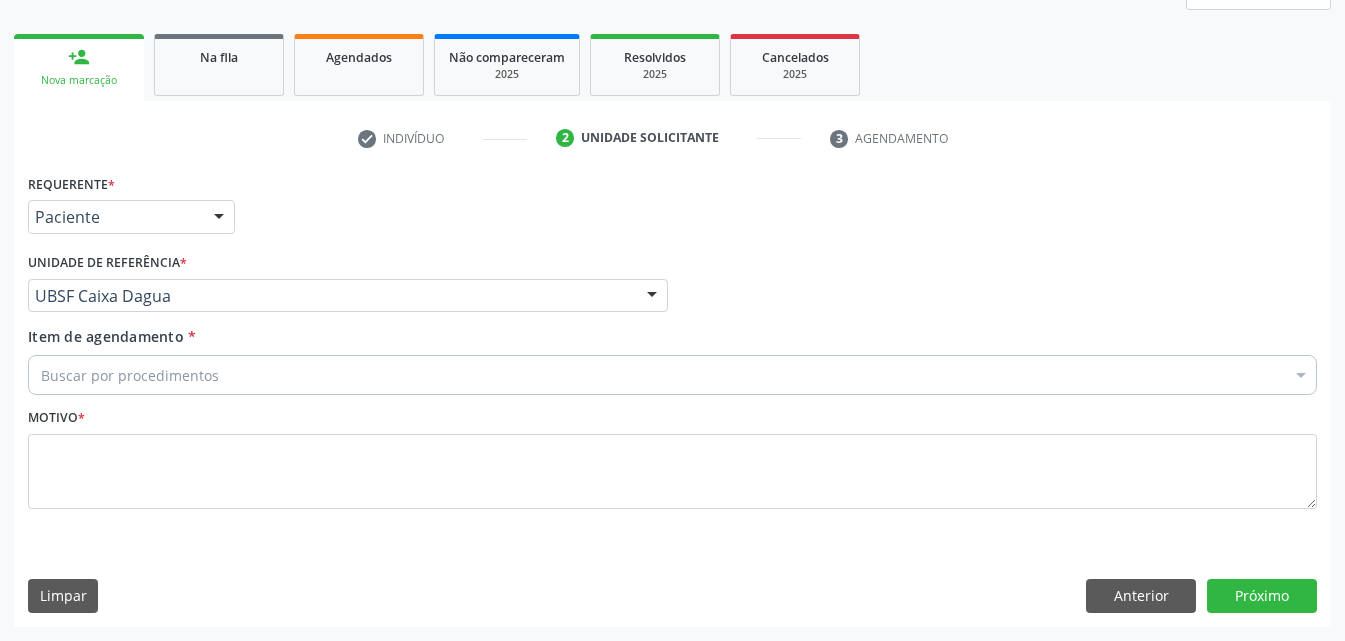 click on "Buscar por procedimentos" at bounding box center (672, 375) 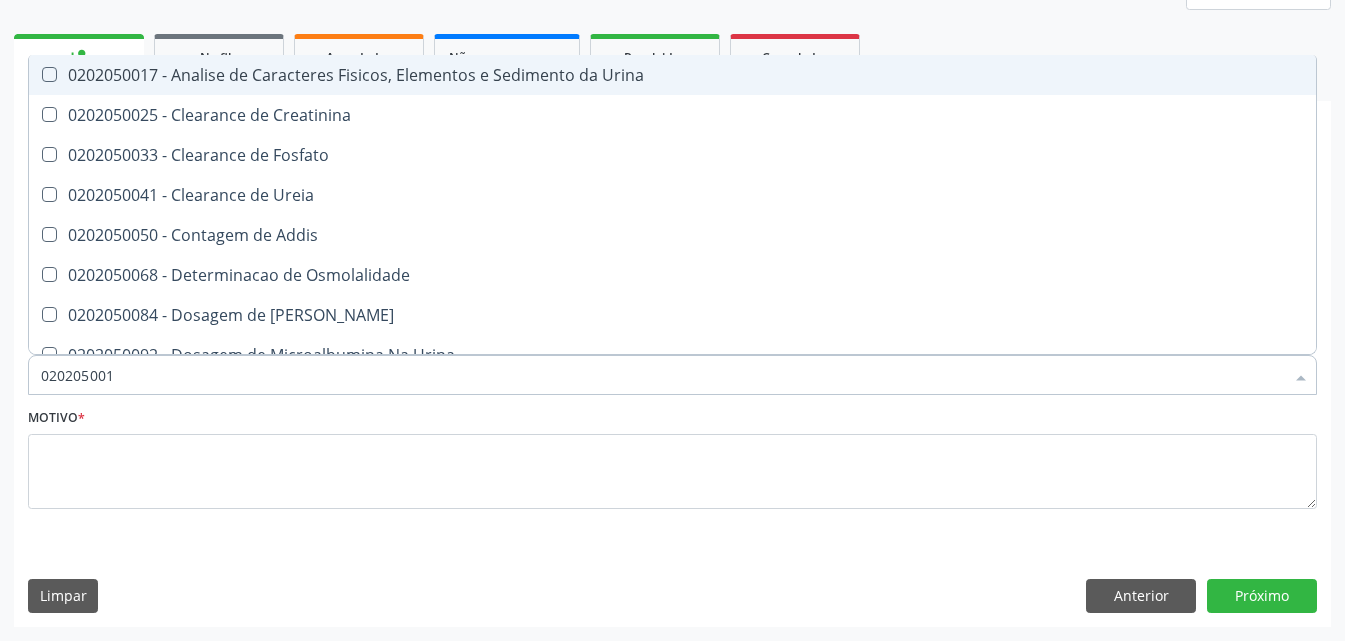 type on "0202050017" 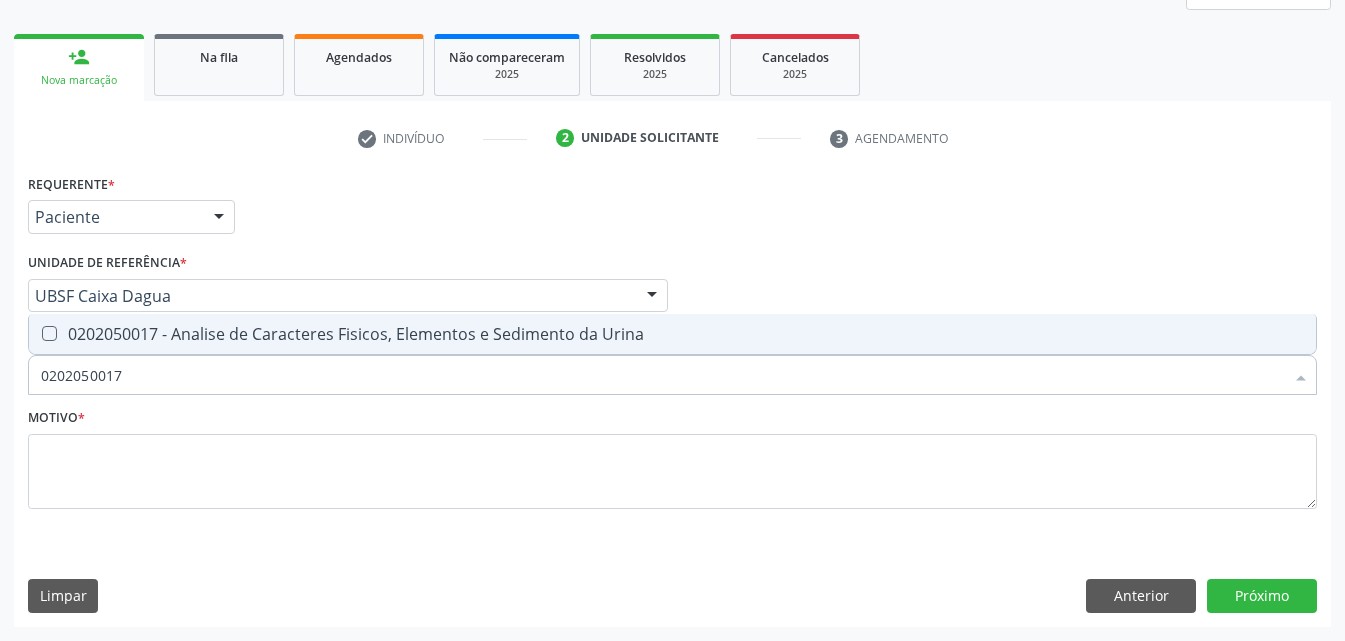 click on "0202050017 - Analise de Caracteres Fisicos, Elementos e Sedimento da Urina" at bounding box center [672, 334] 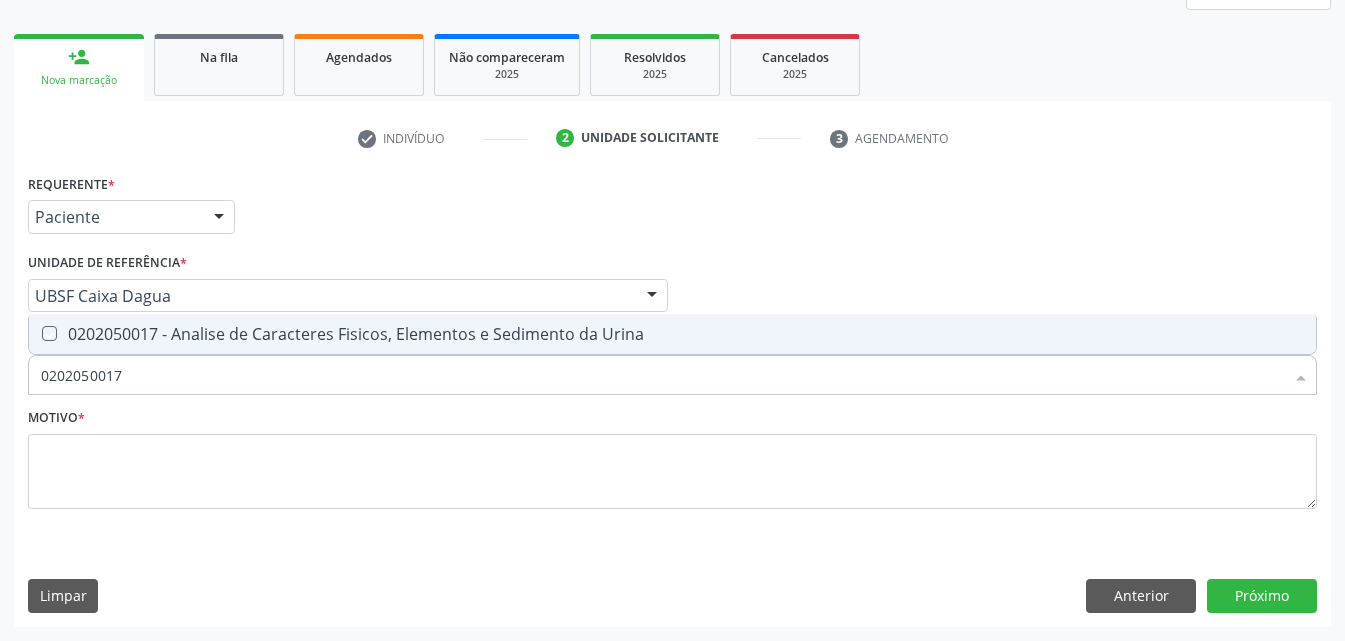 checkbox on "true" 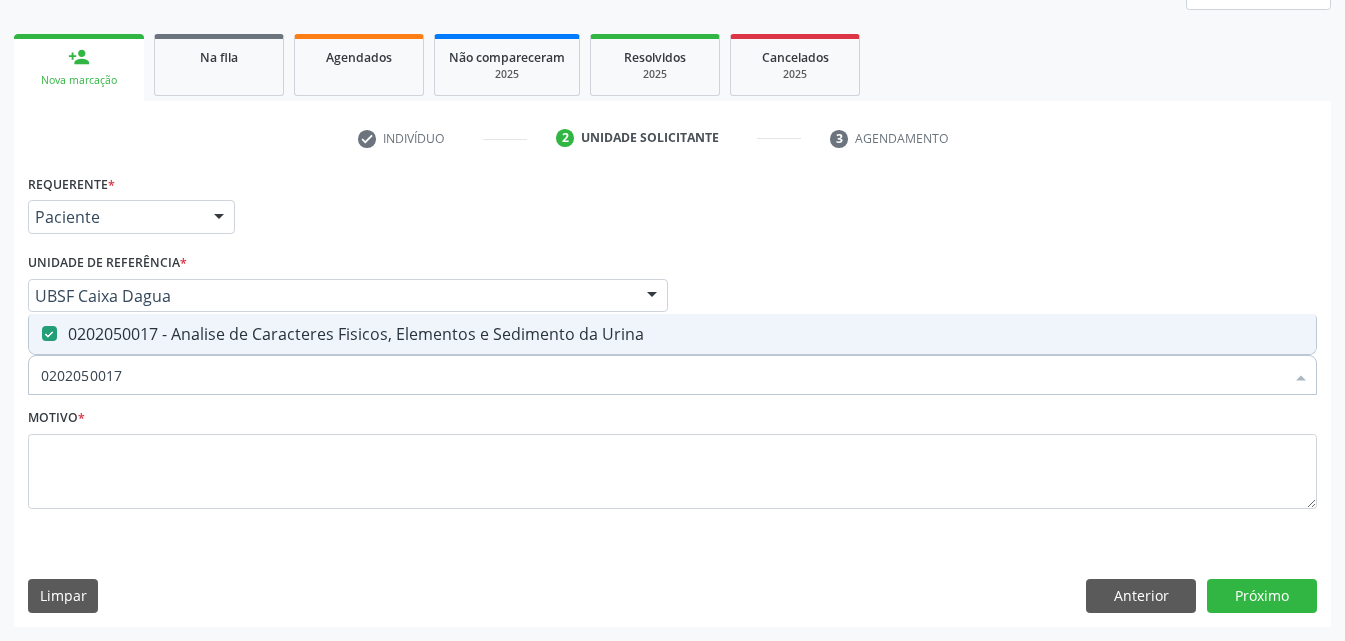 drag, startPoint x: 187, startPoint y: 376, endPoint x: 0, endPoint y: 515, distance: 233.00215 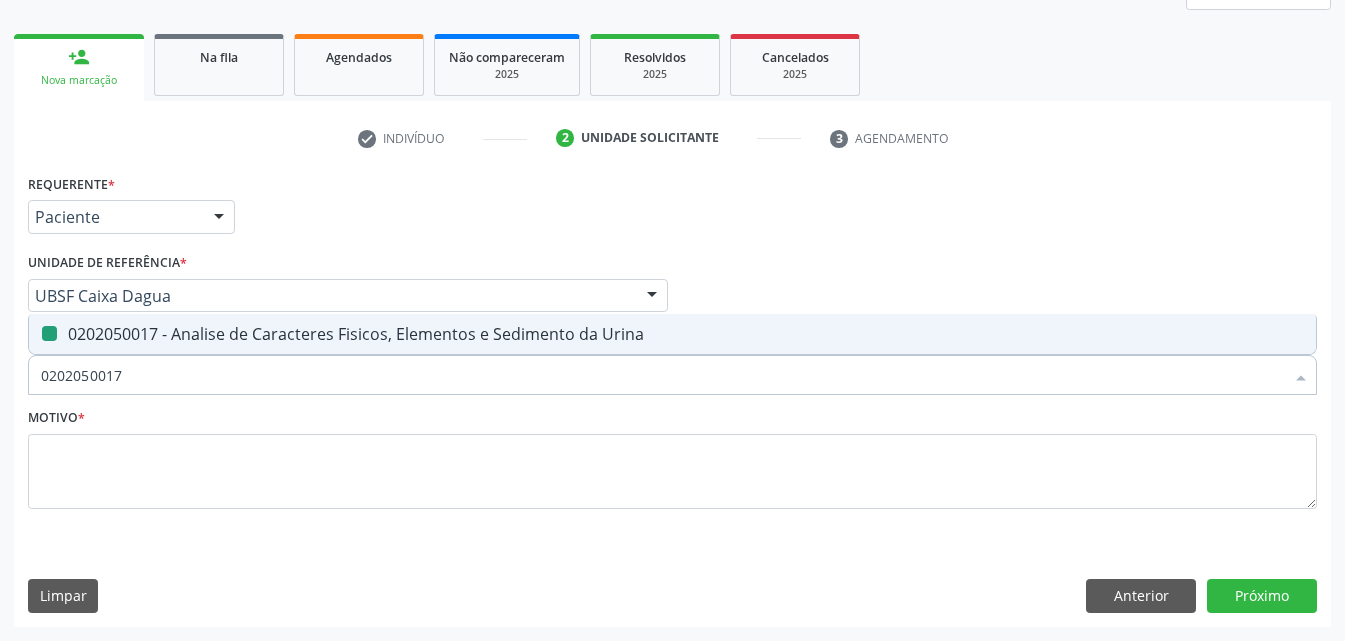 type 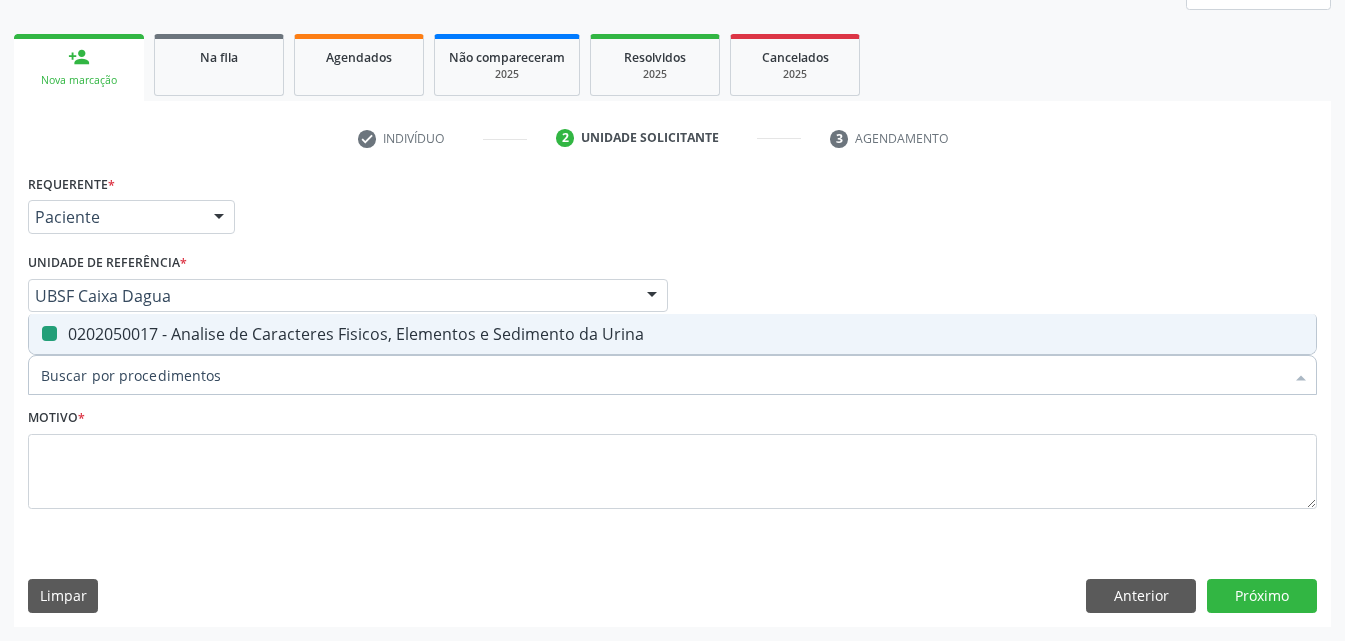 checkbox on "false" 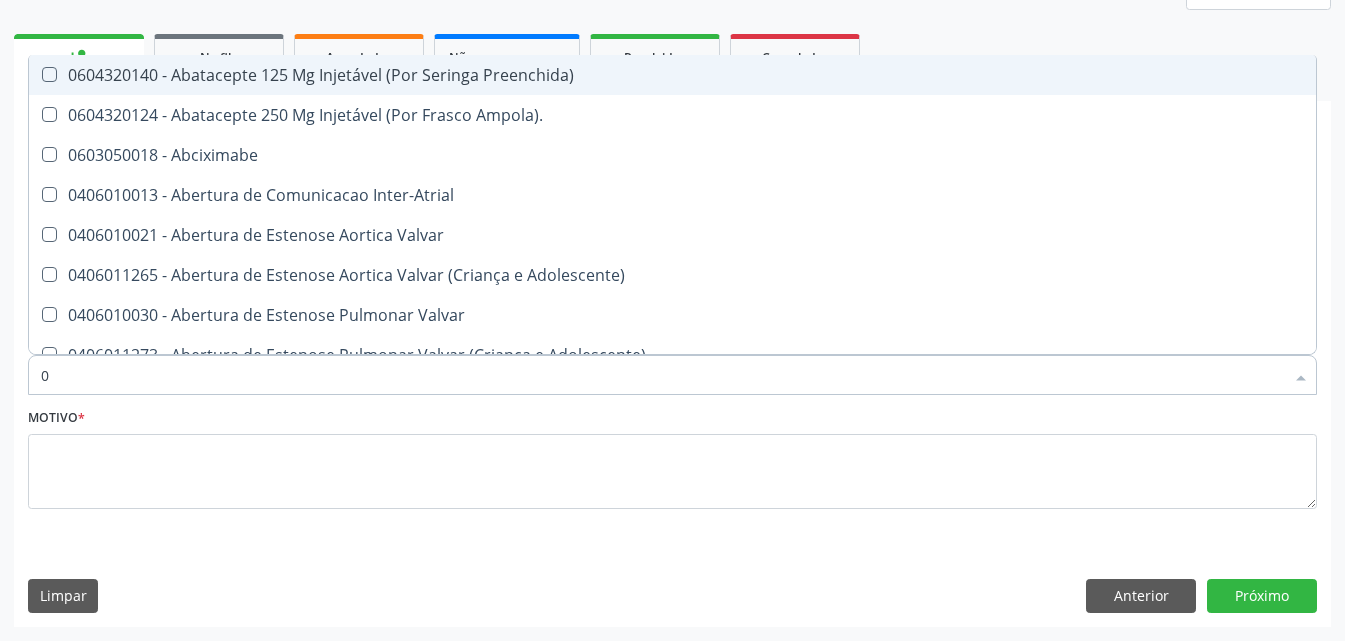 type on "02" 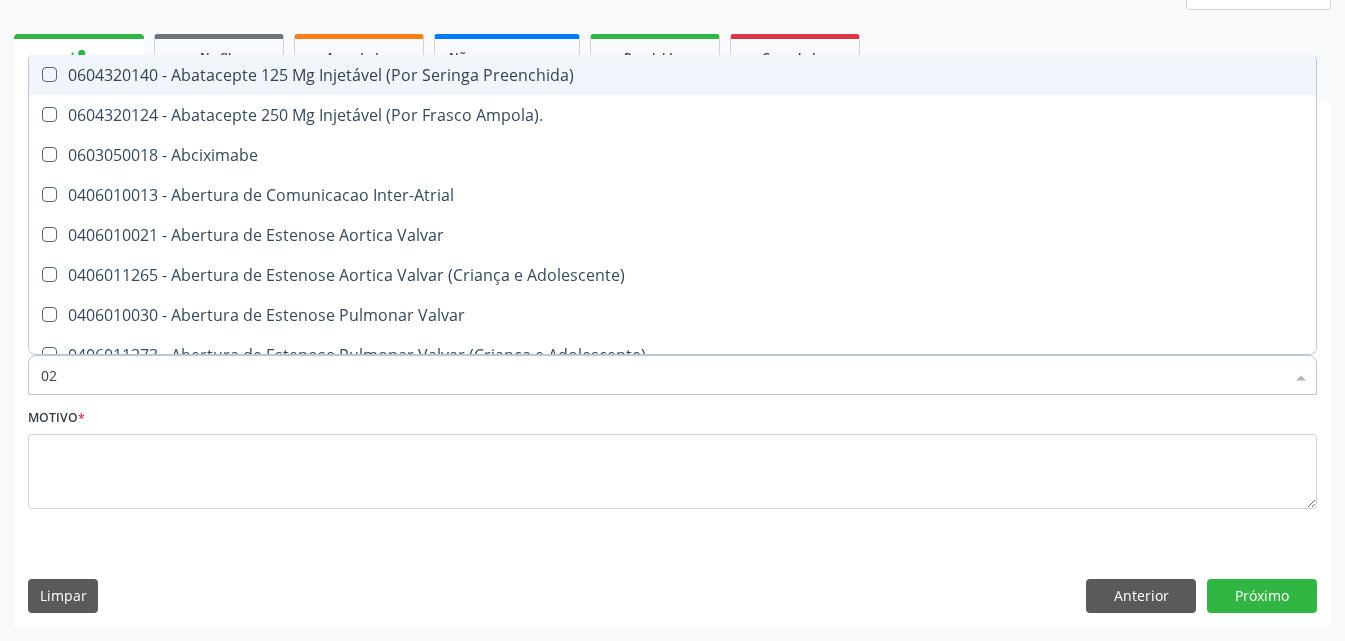 checkbox on "true" 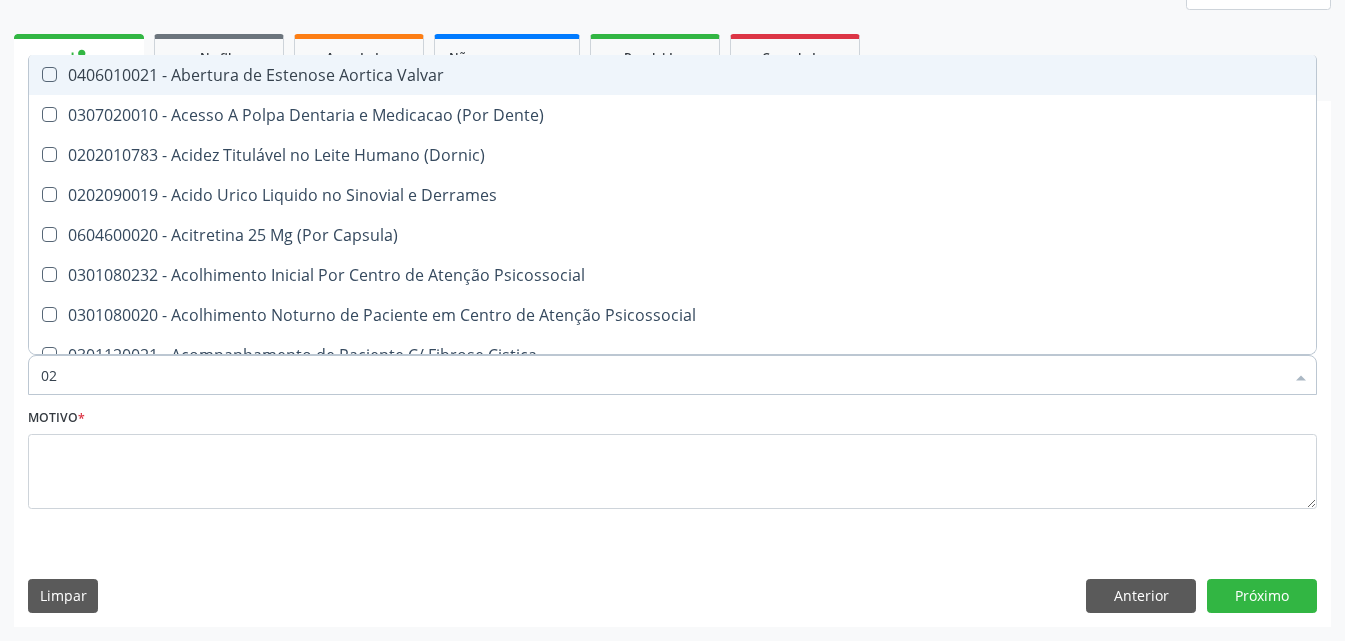 type on "020" 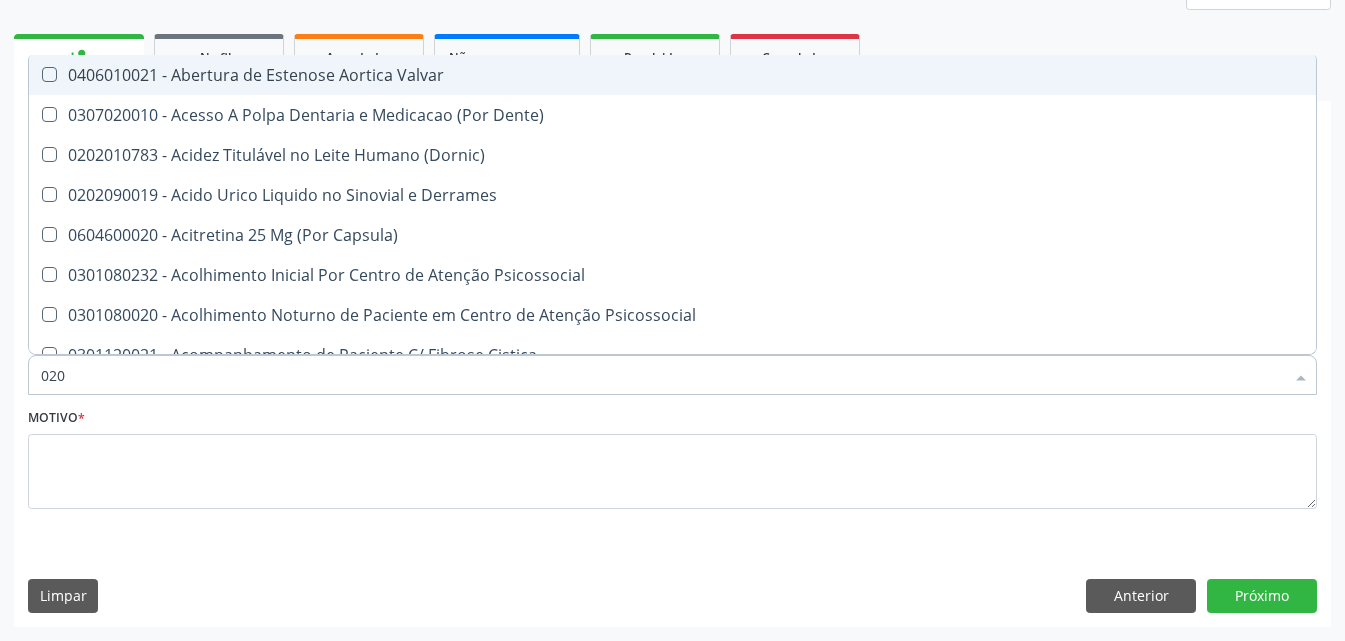 checkbox on "true" 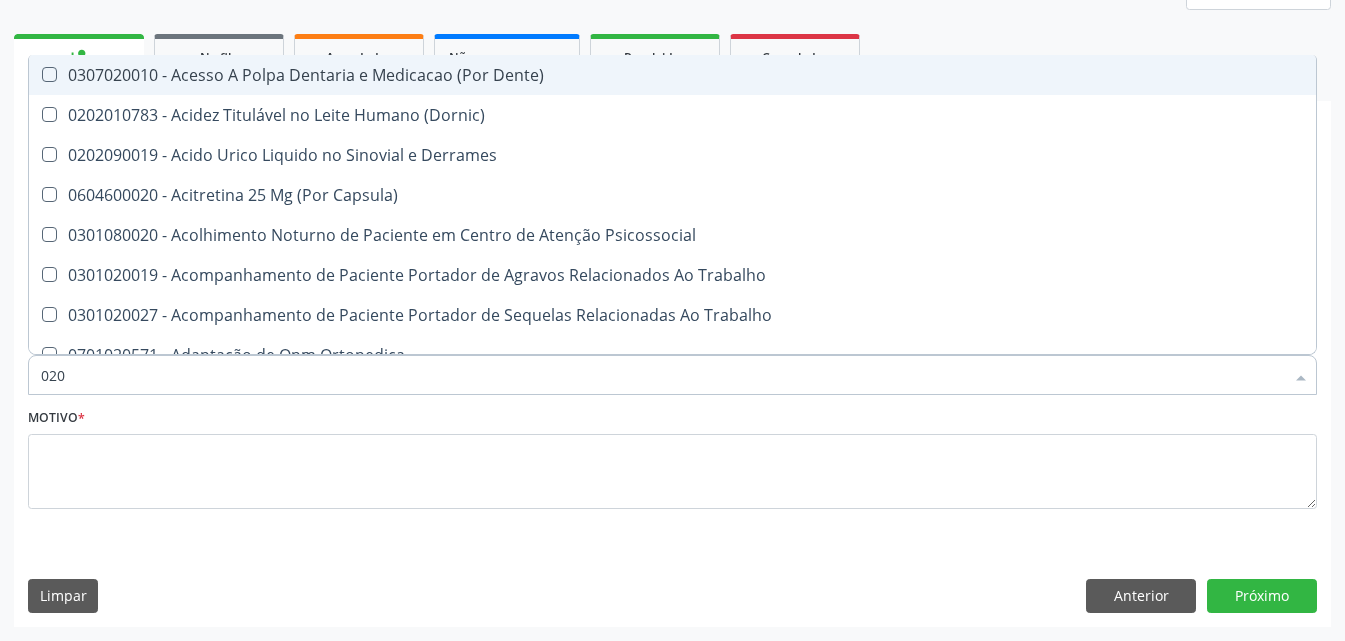 type on "0202" 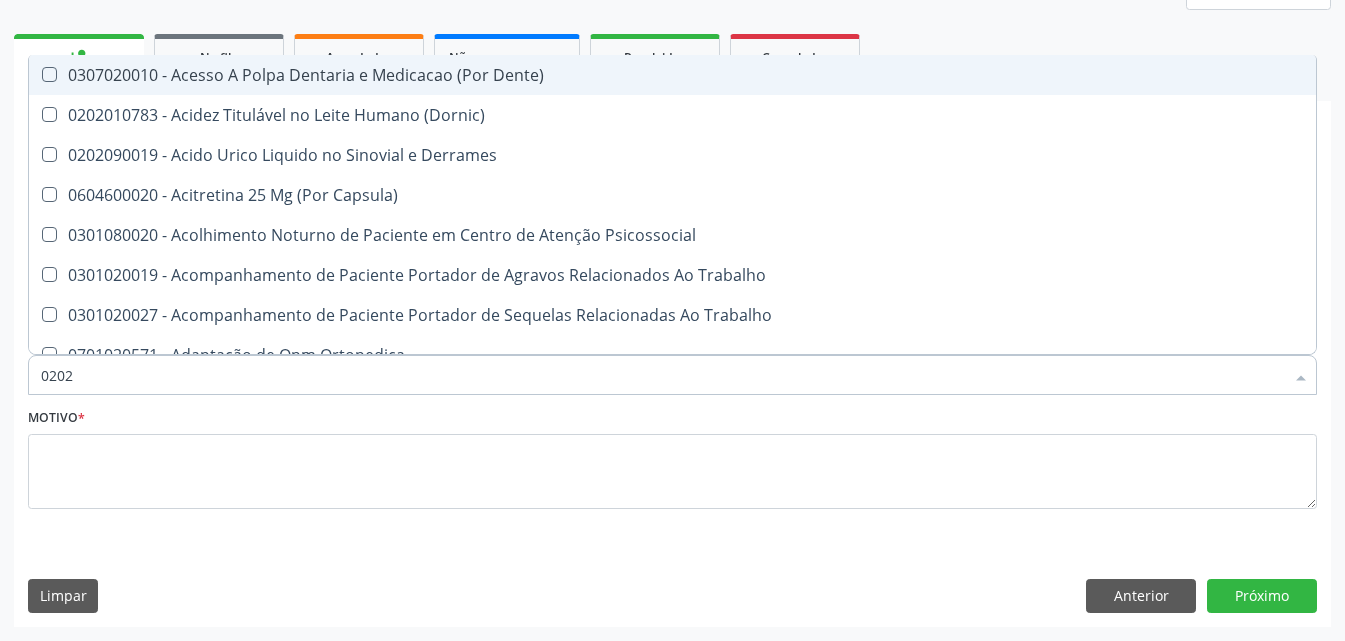 checkbox on "true" 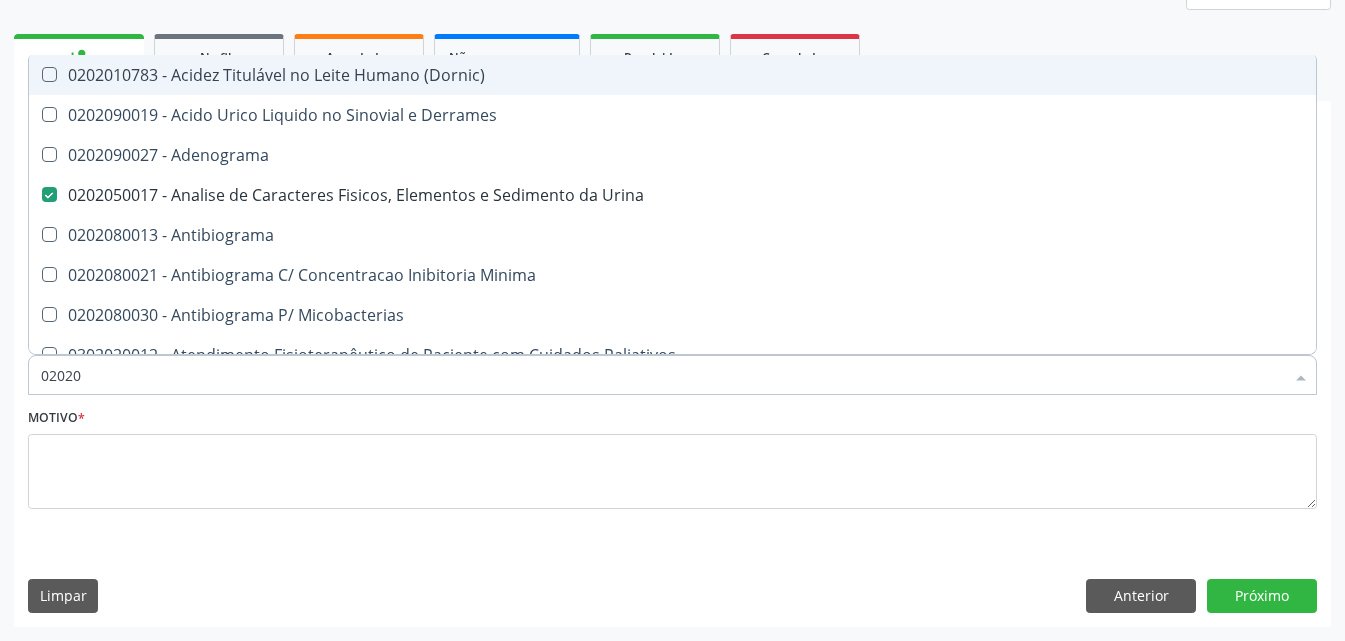 type on "020202" 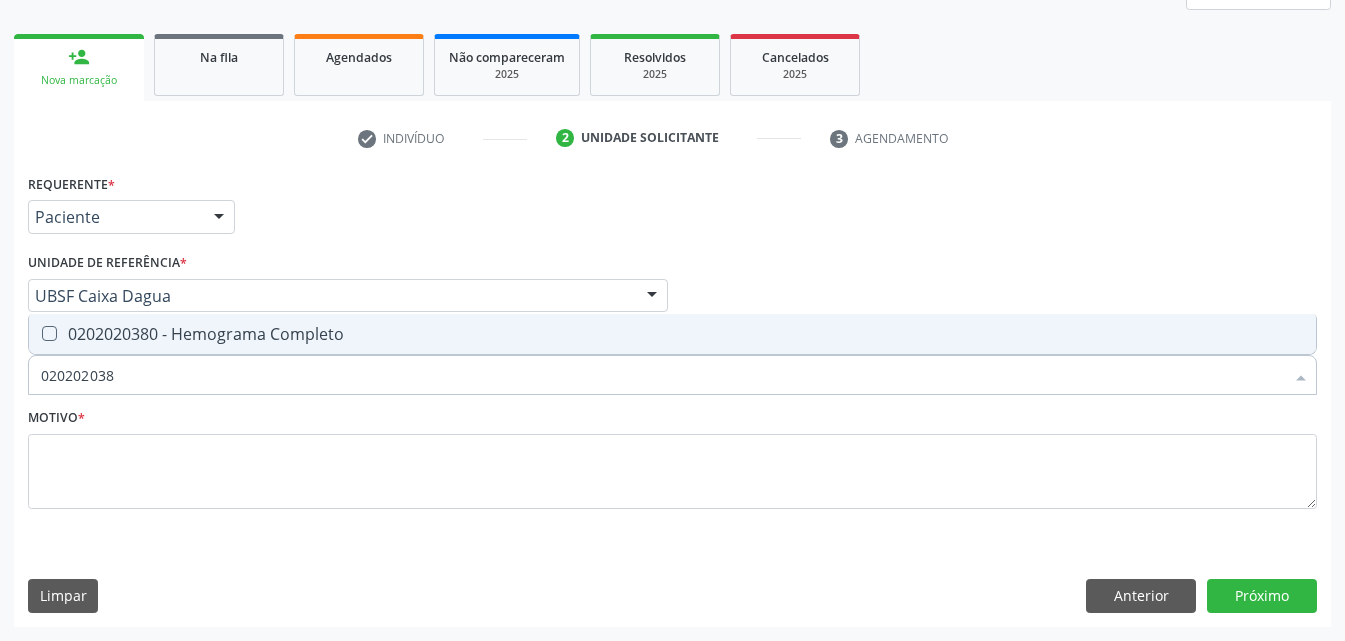 type on "0202020380" 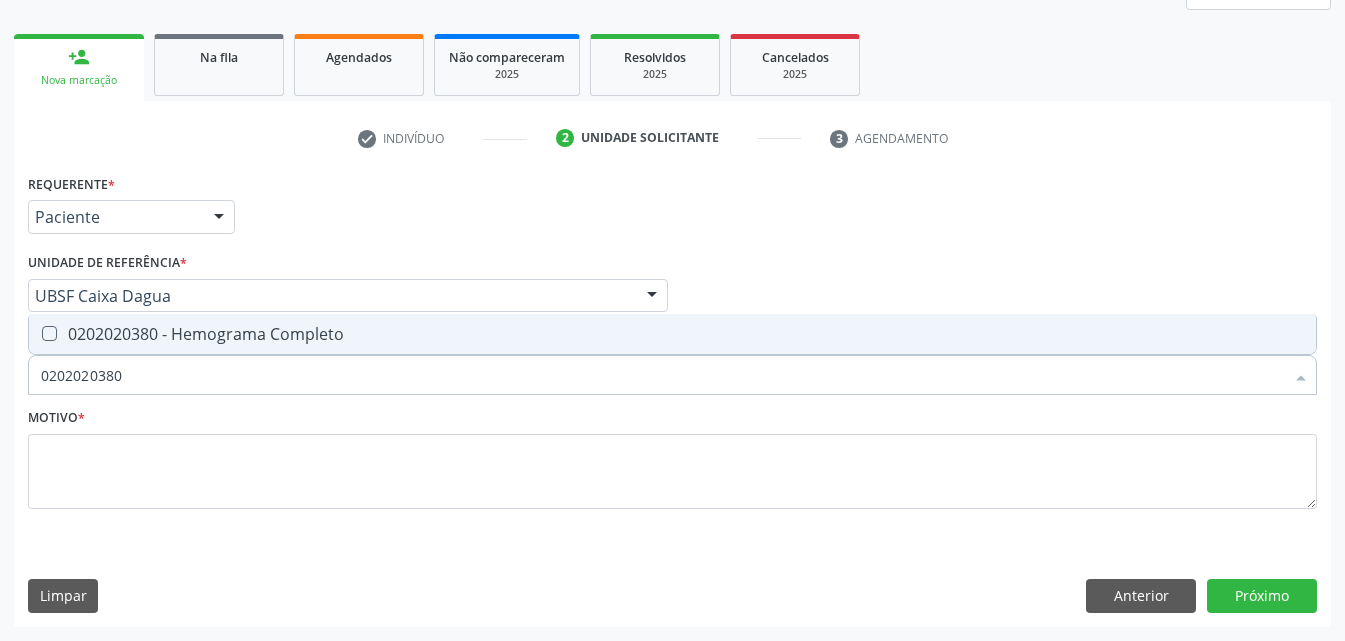 click on "0202020380 - Hemograma Completo" at bounding box center [672, 334] 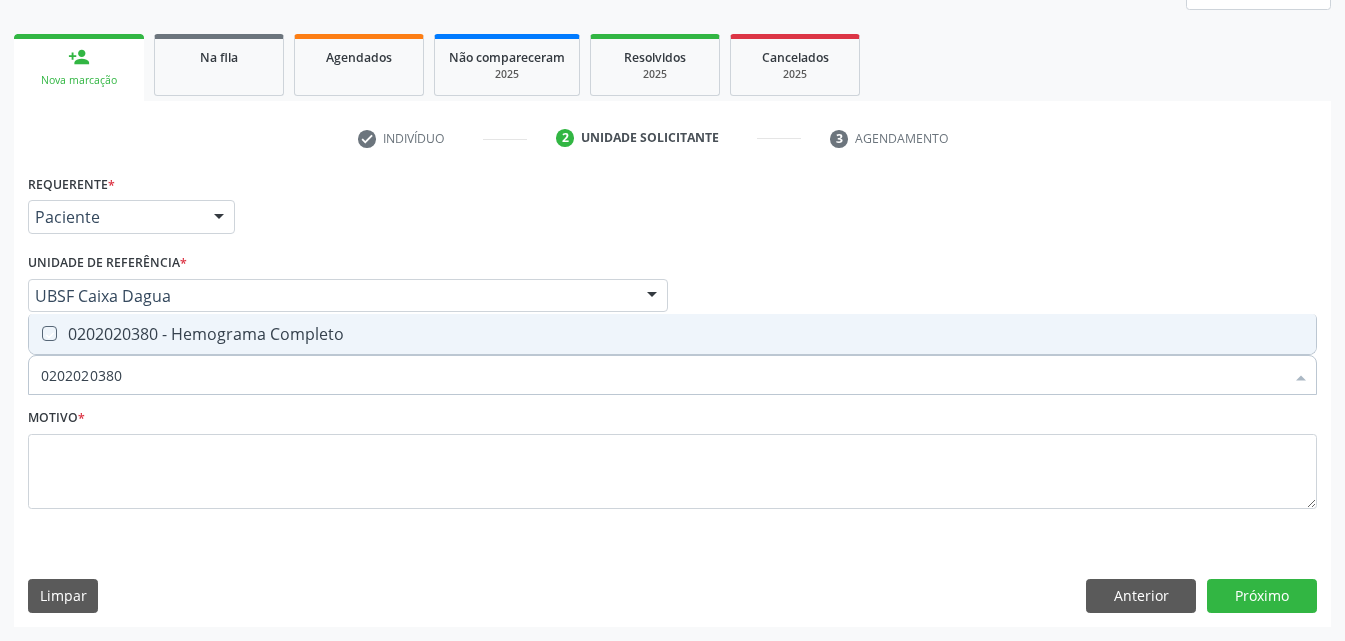 checkbox on "true" 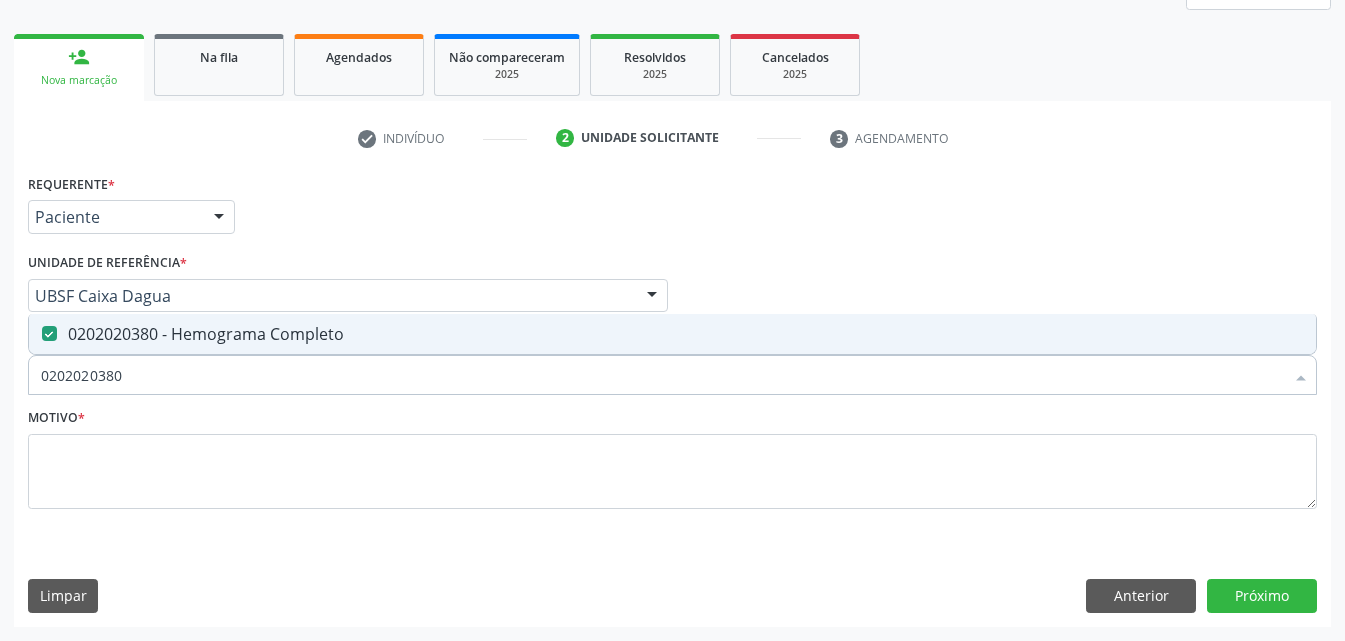 drag, startPoint x: 0, startPoint y: 454, endPoint x: 0, endPoint y: 524, distance: 70 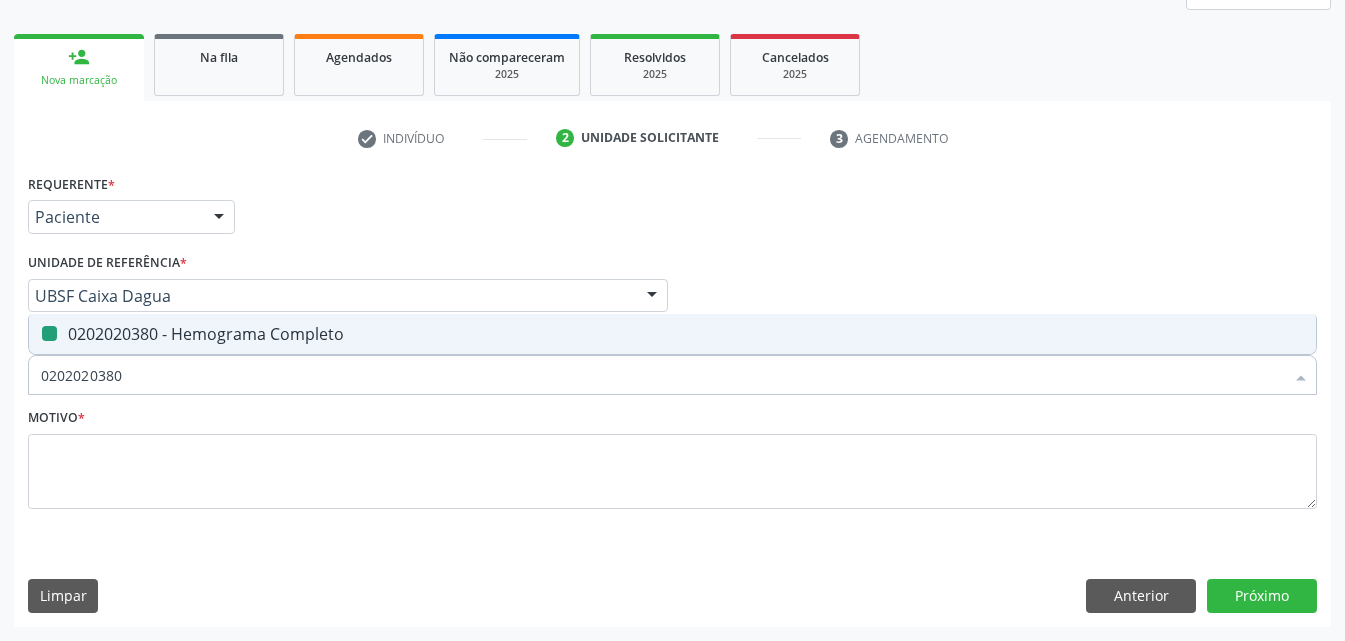 type 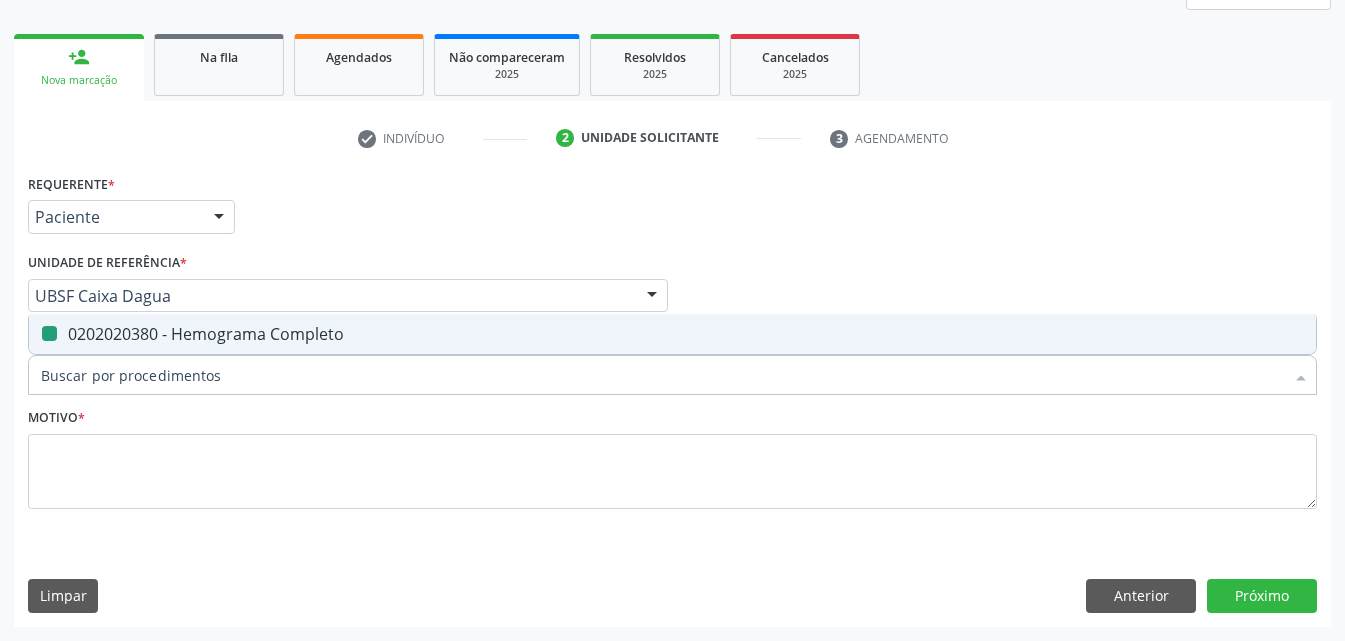 checkbox on "false" 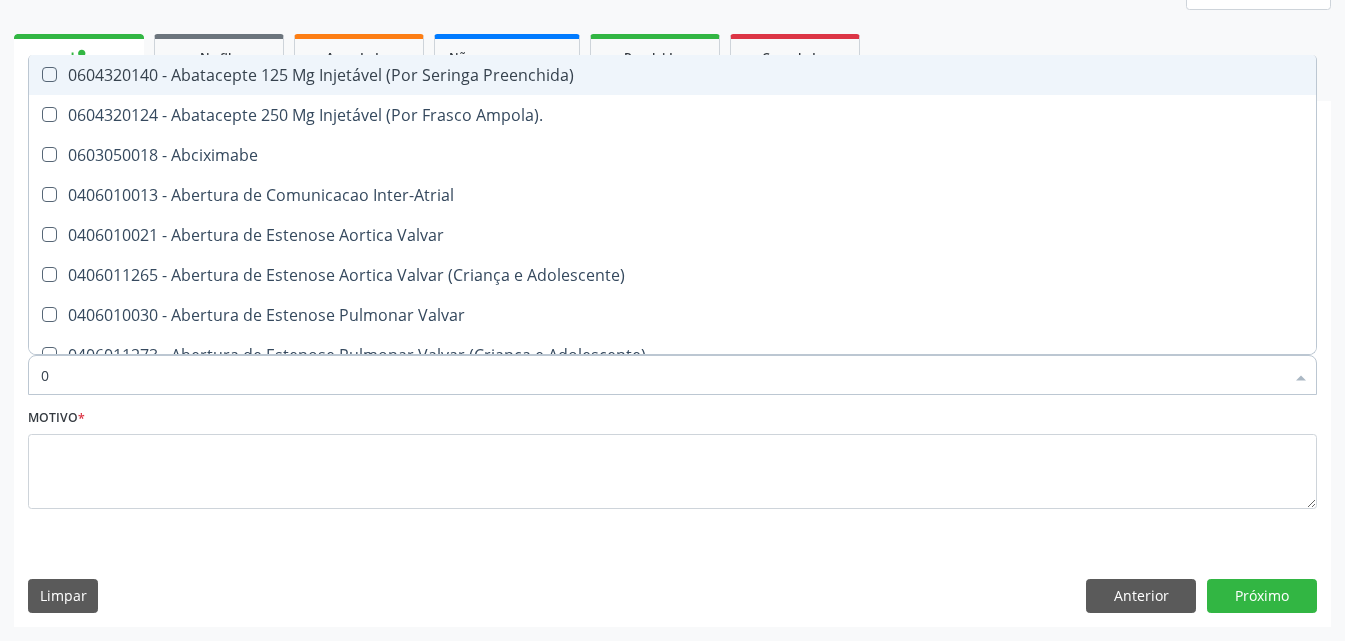 type on "02" 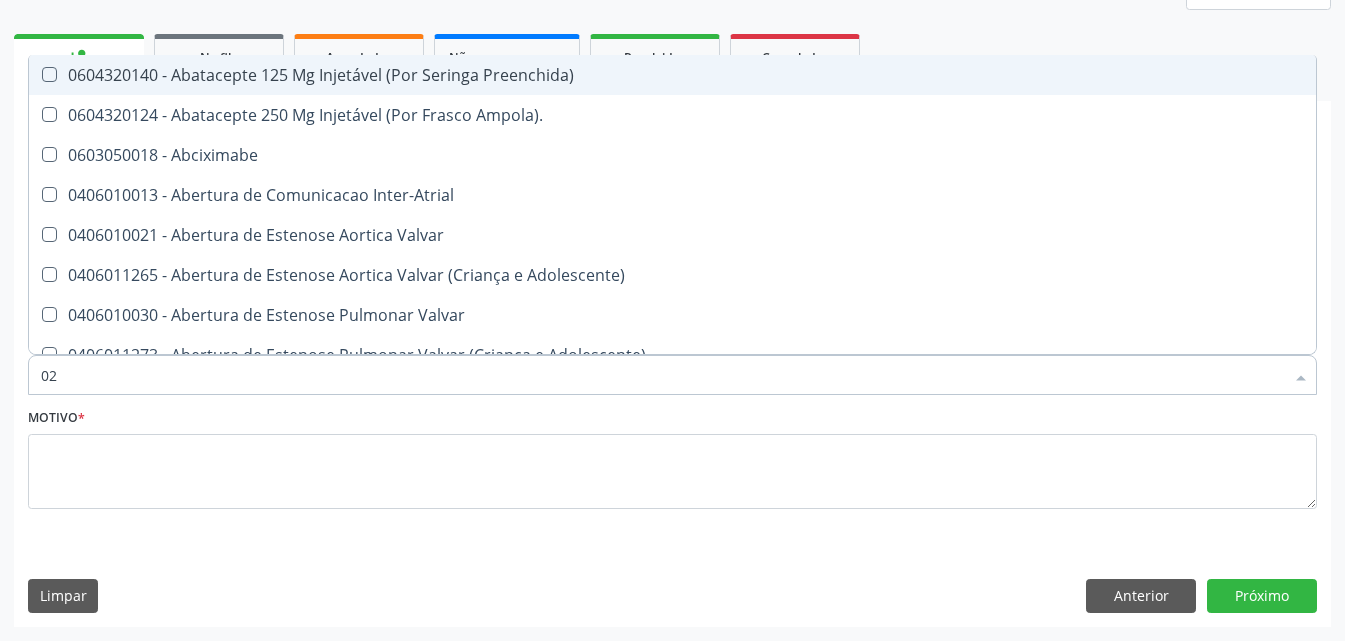 checkbox on "true" 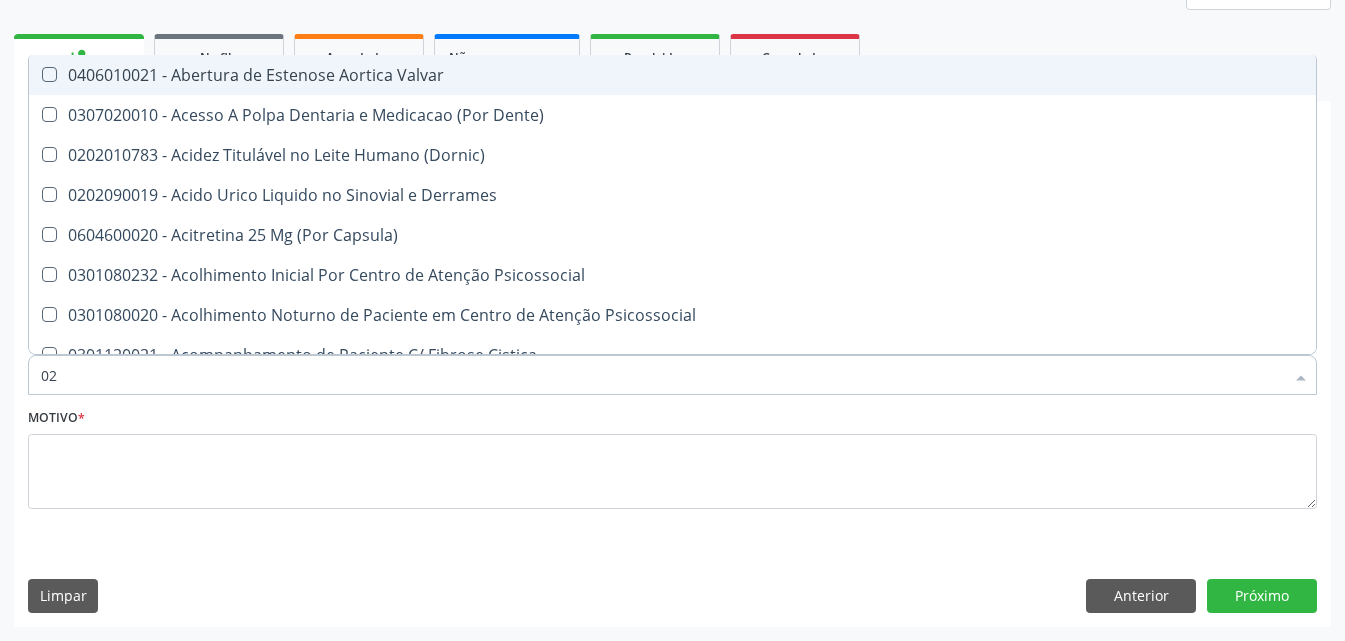type on "020" 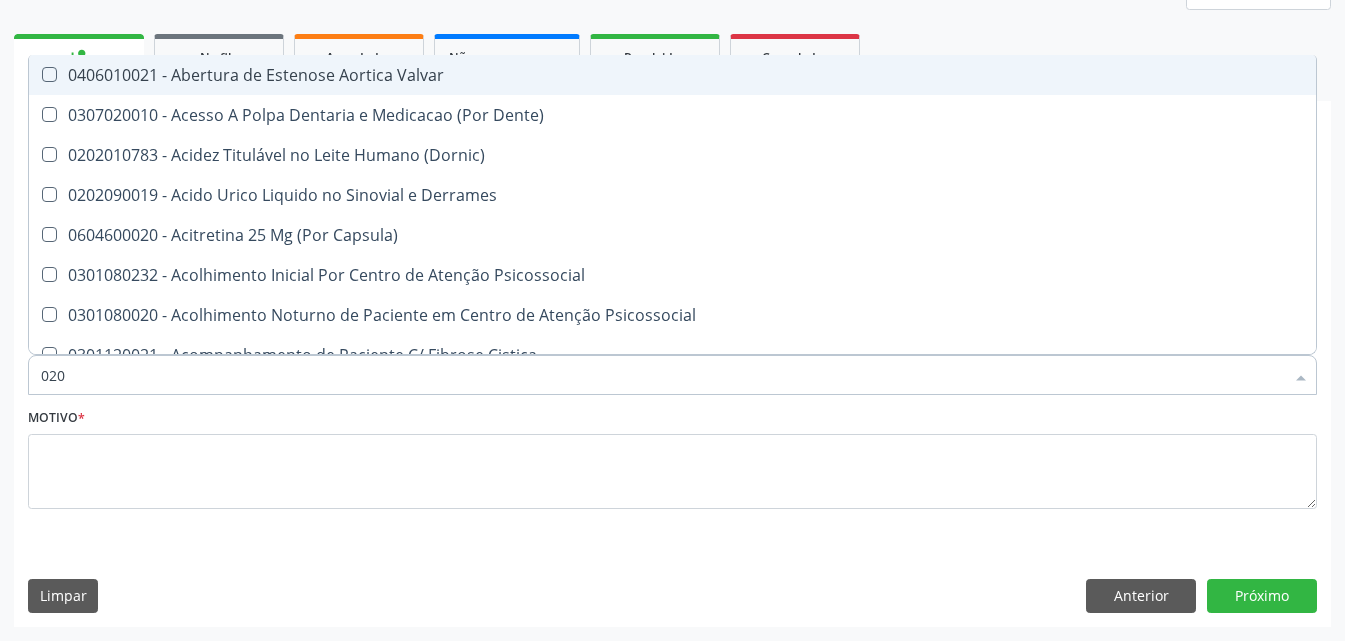 checkbox on "true" 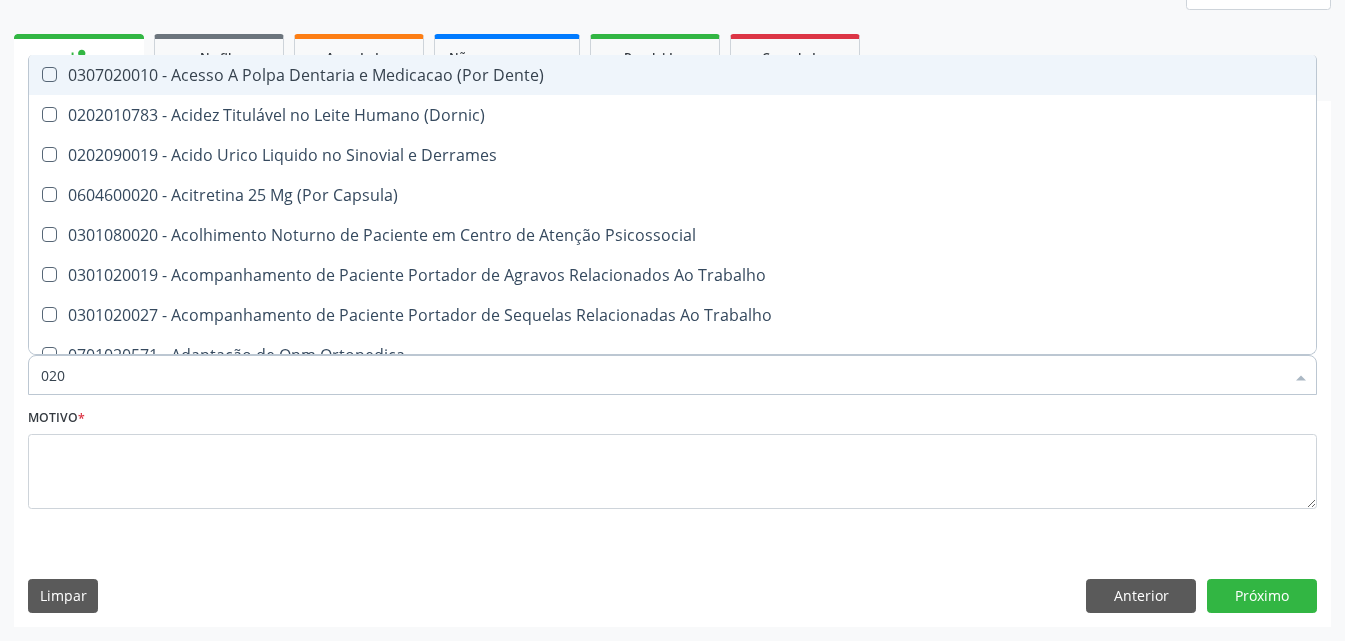 type on "0202" 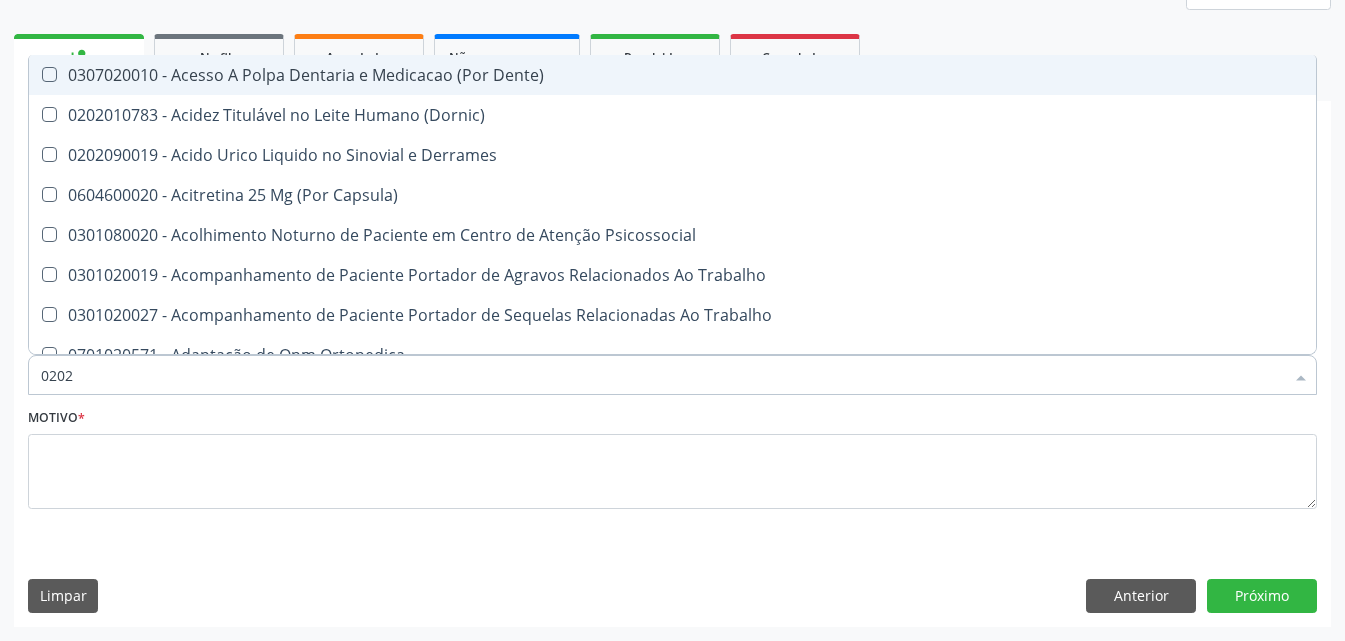 checkbox on "true" 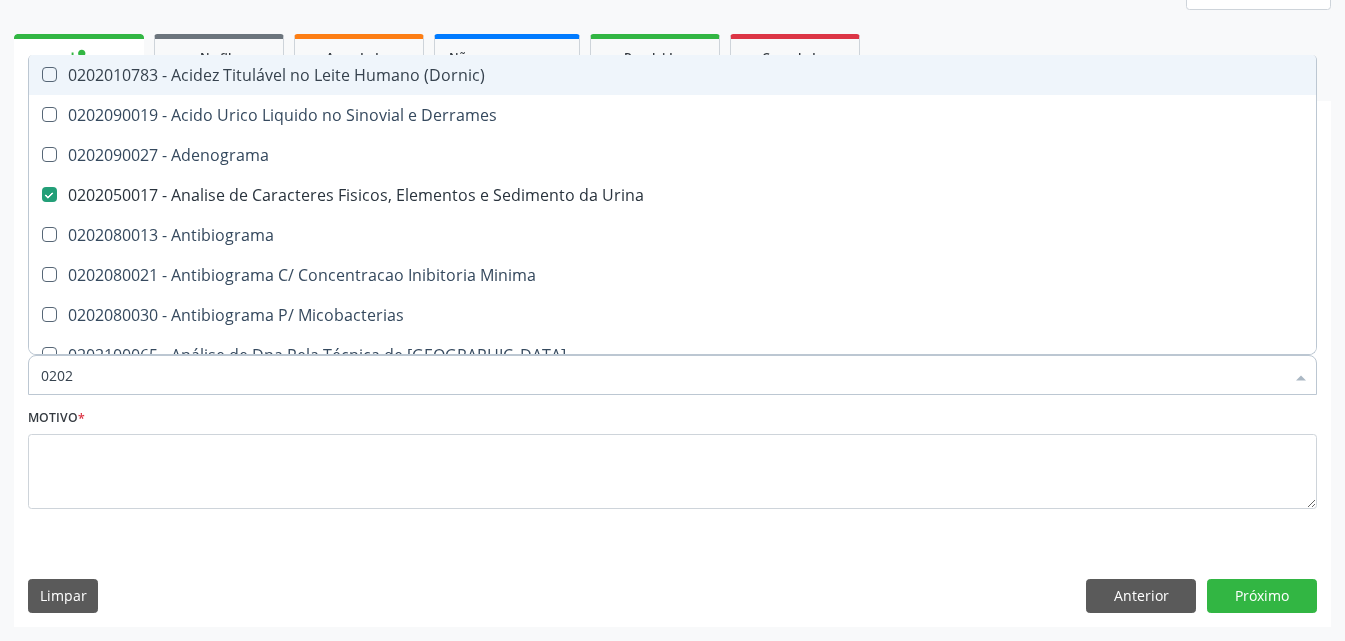 type on "02020" 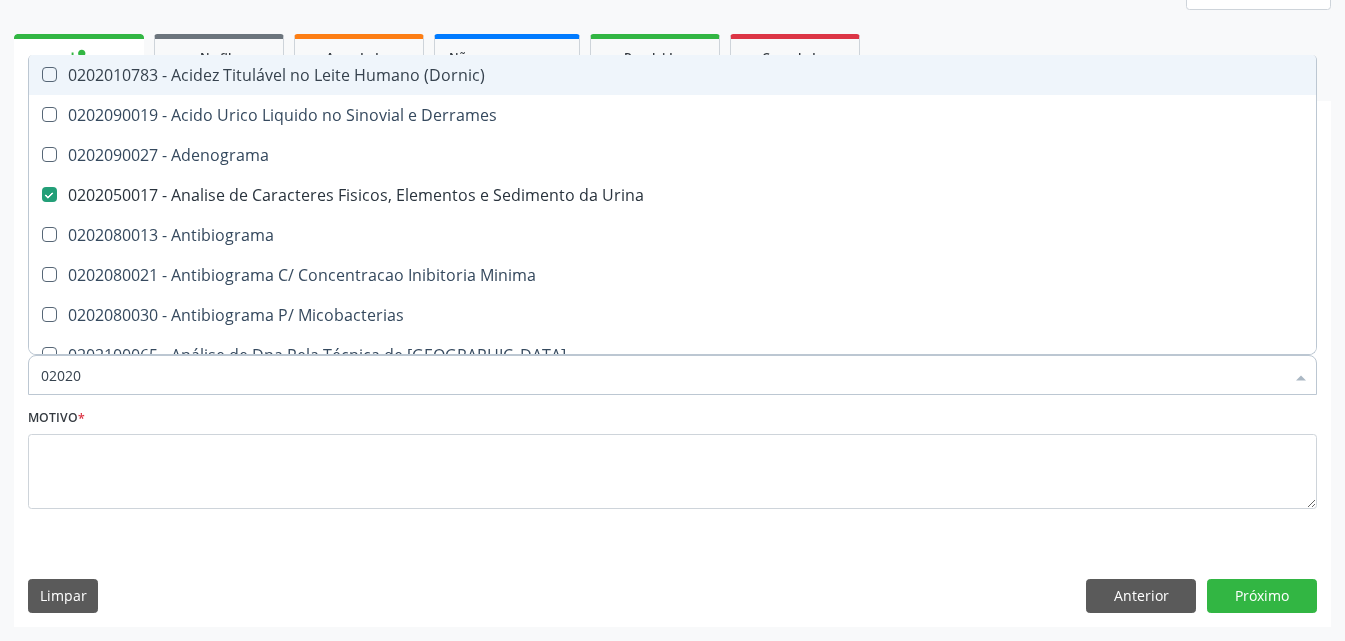 checkbox on "true" 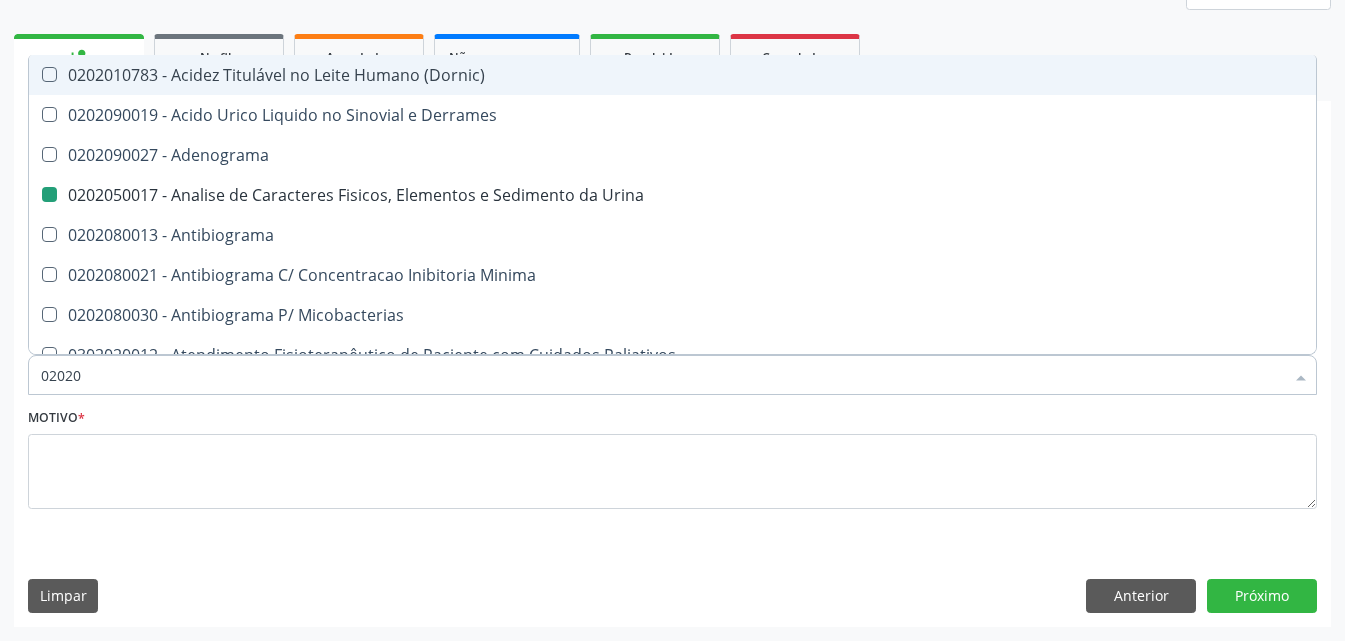 type on "020203" 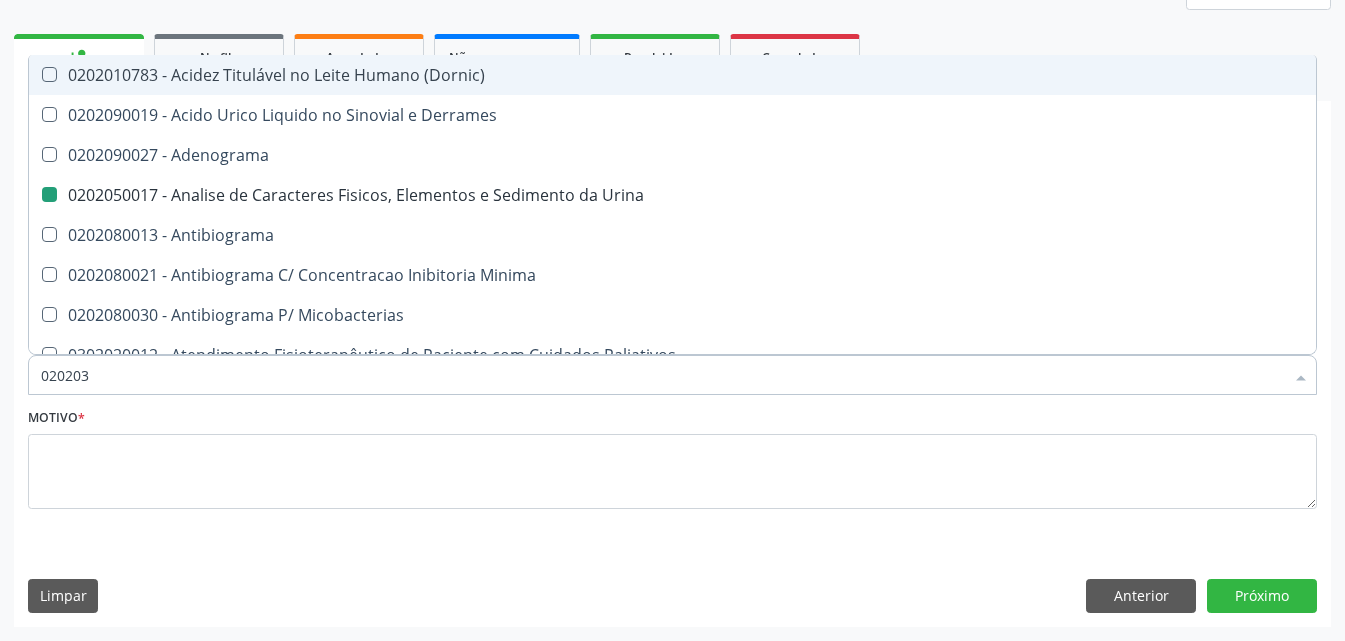 checkbox on "false" 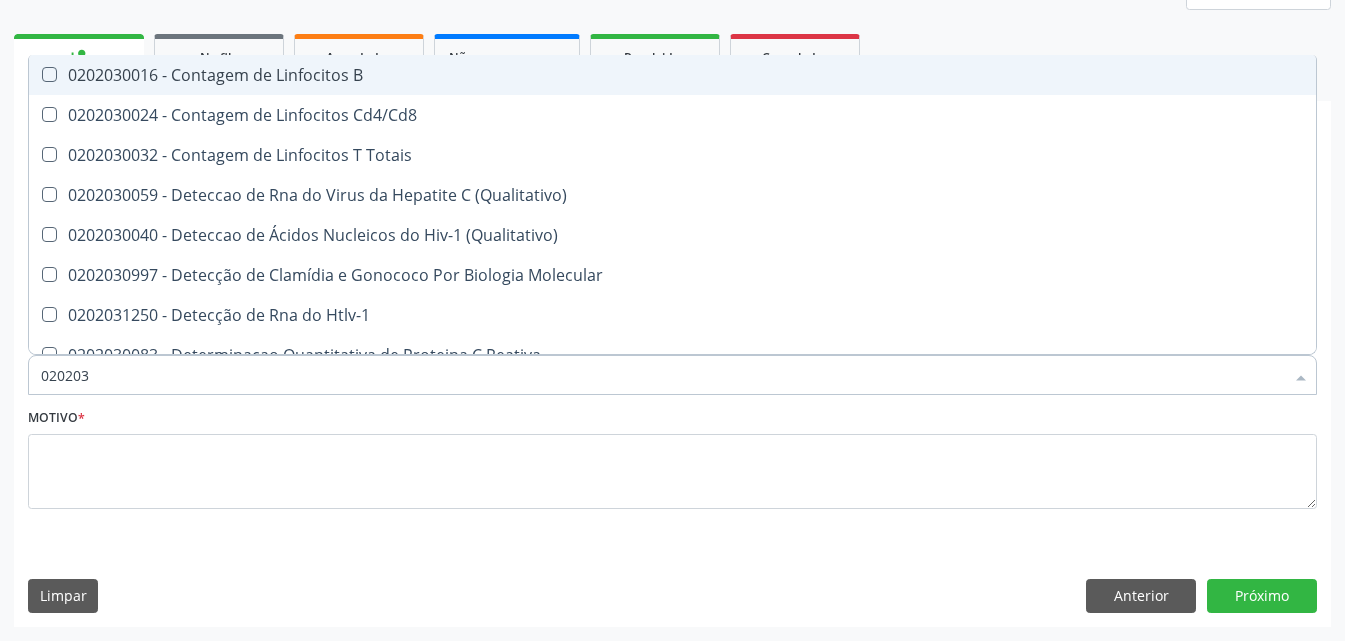 type on "0202030" 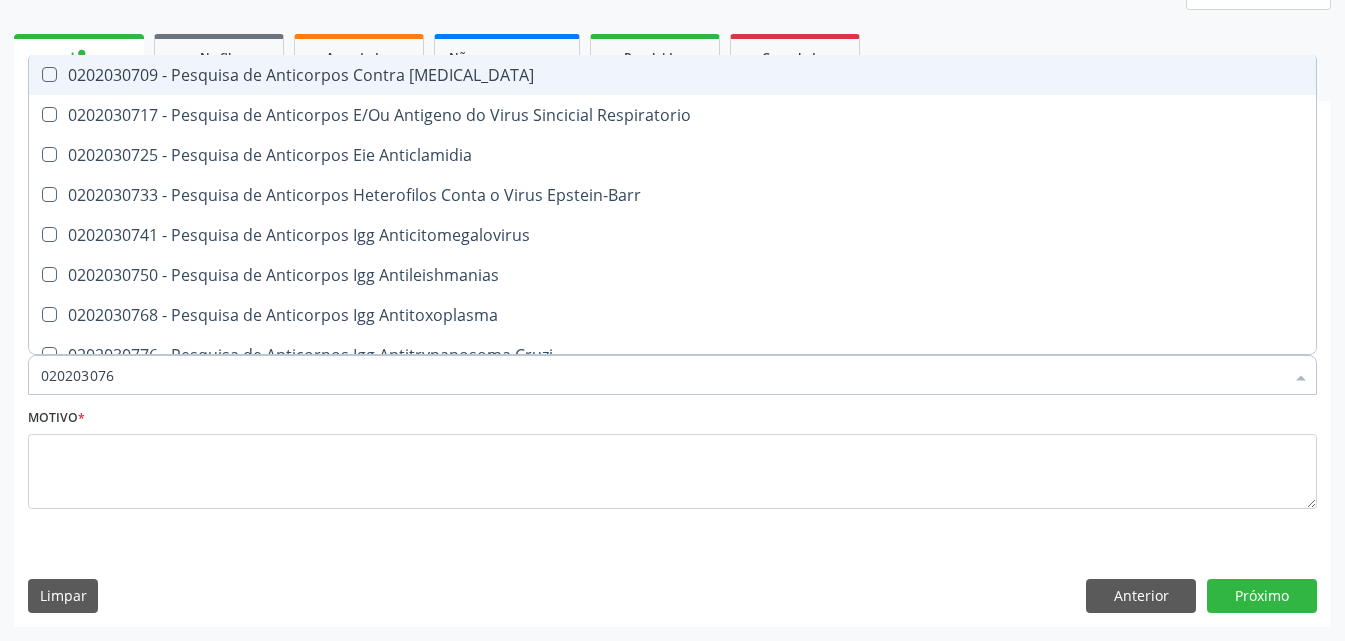 type on "0202030768" 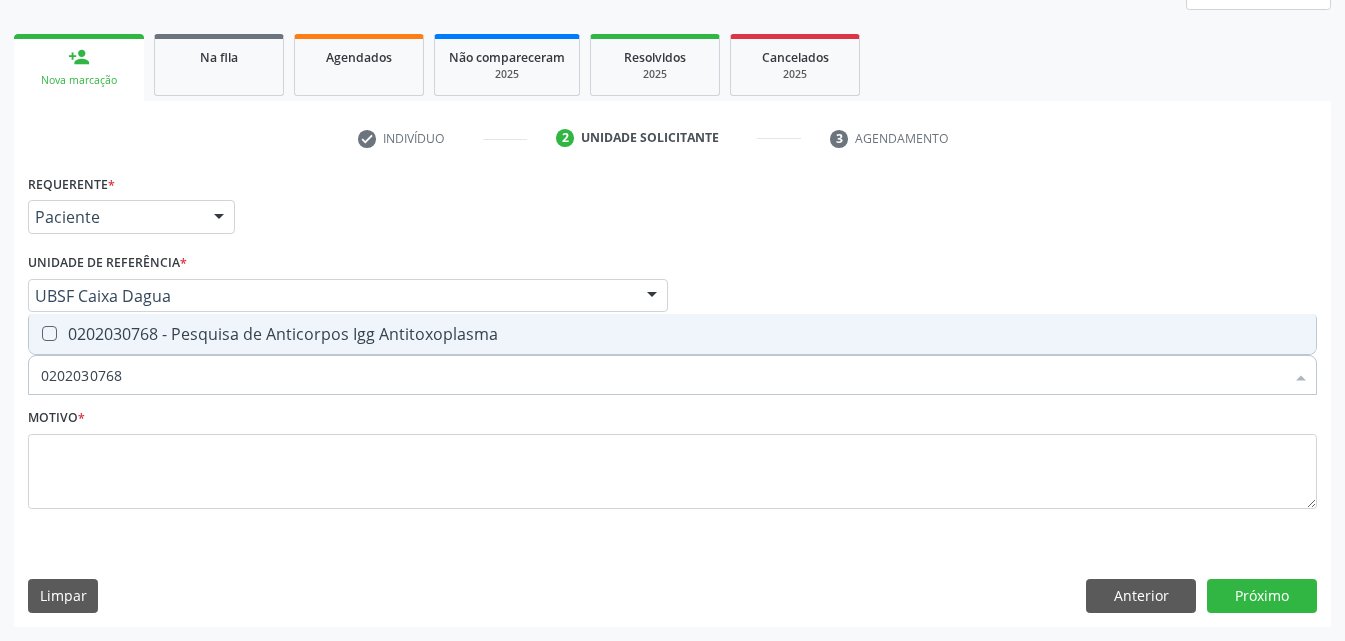 click on "0202030768 - Pesquisa de Anticorpos Igg Antitoxoplasma" at bounding box center [672, 334] 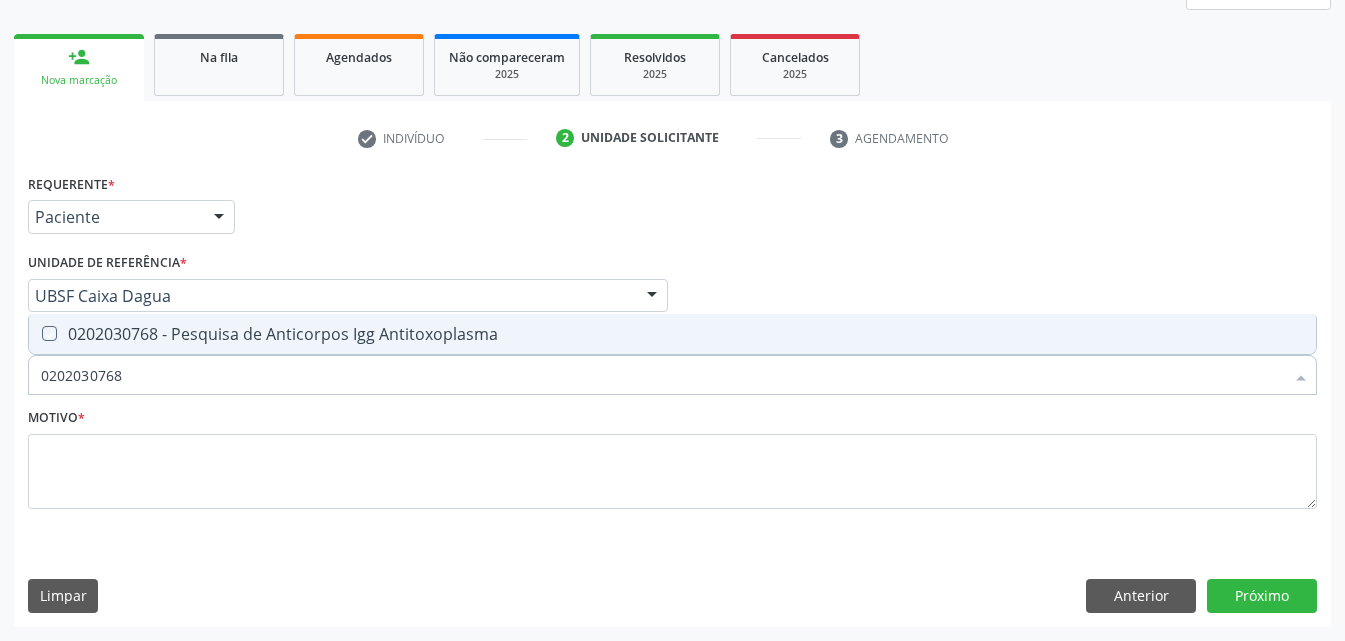 checkbox on "true" 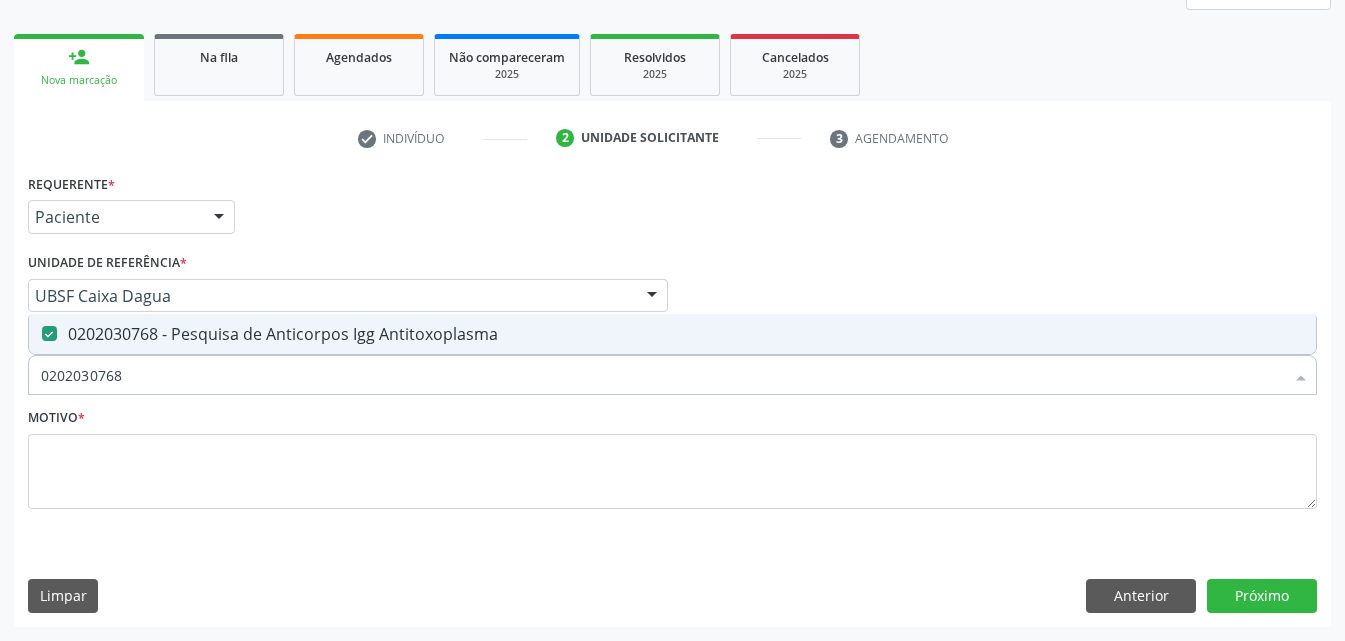 drag, startPoint x: 184, startPoint y: 367, endPoint x: 0, endPoint y: 453, distance: 203.10588 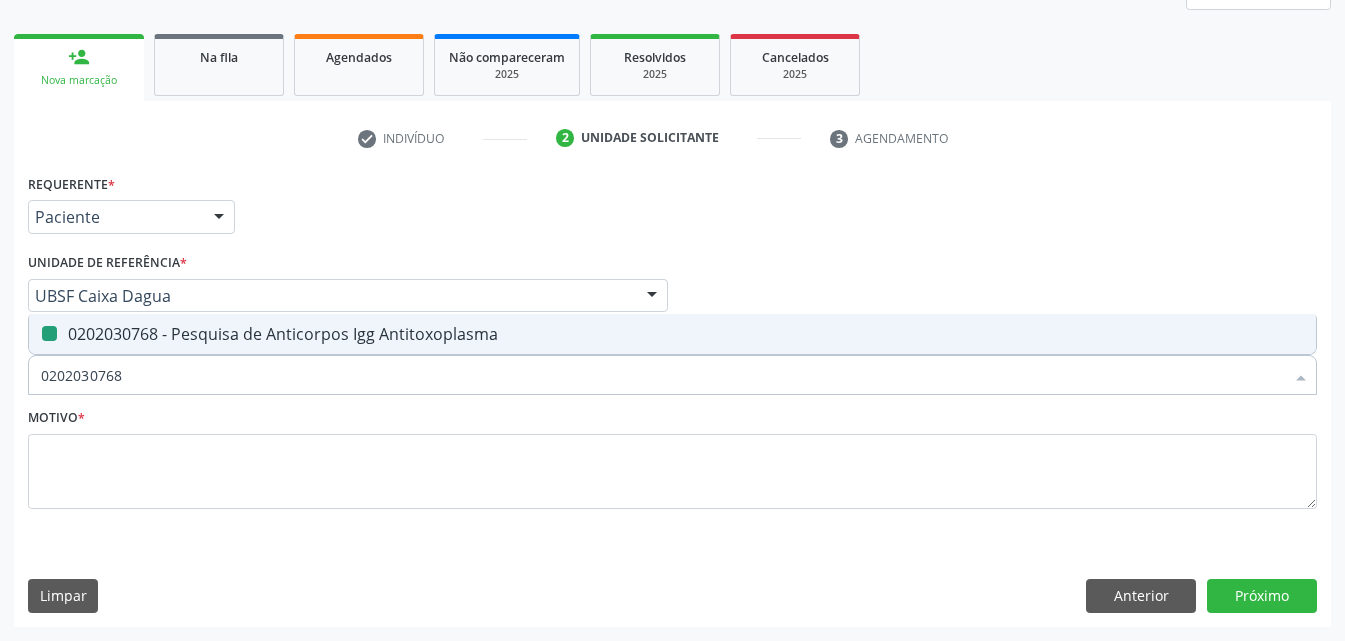 type 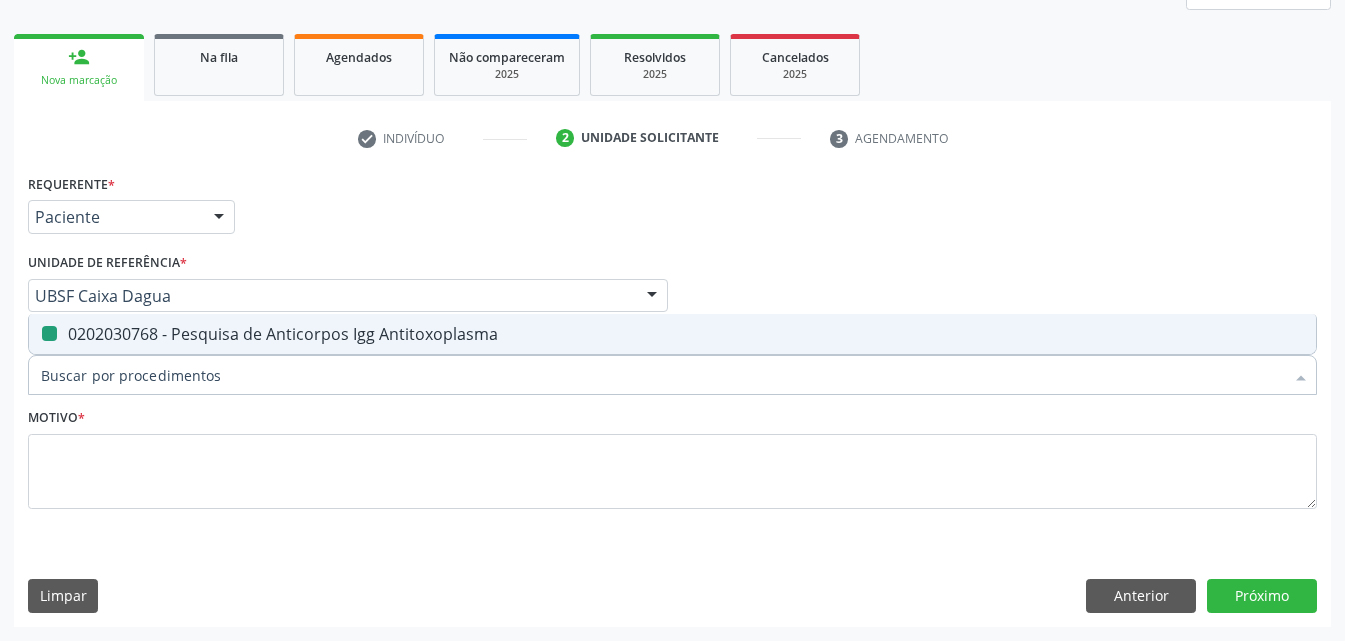 checkbox on "false" 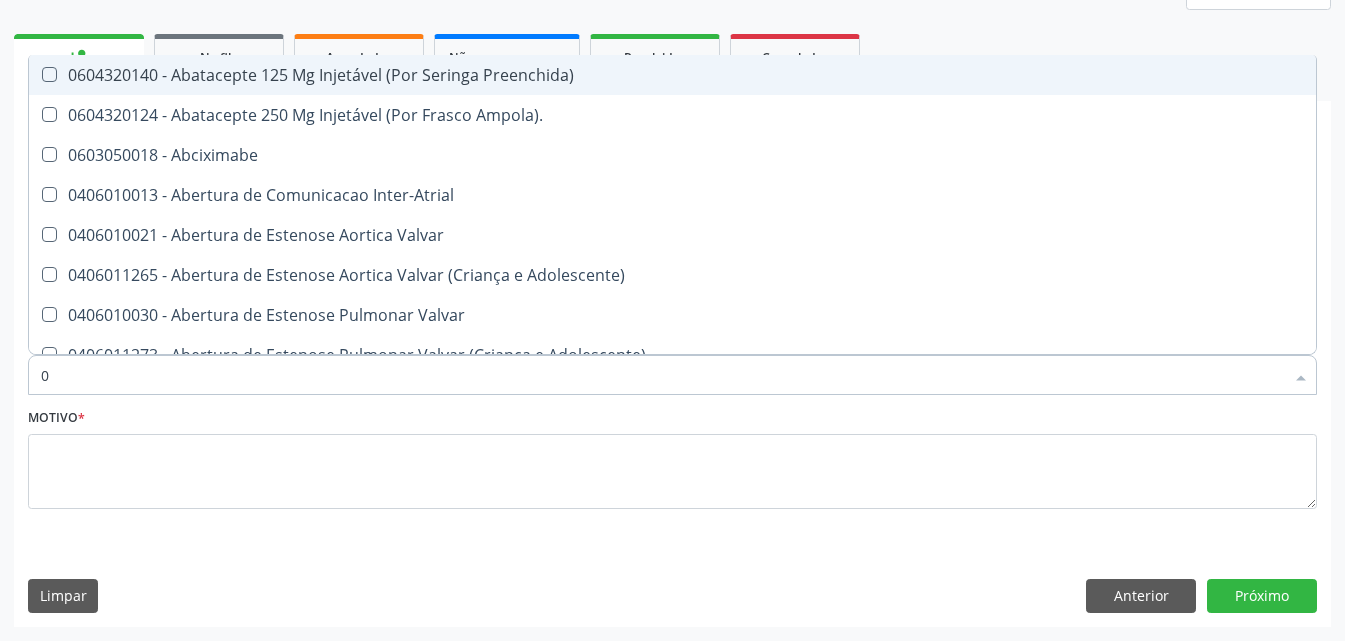 type on "02" 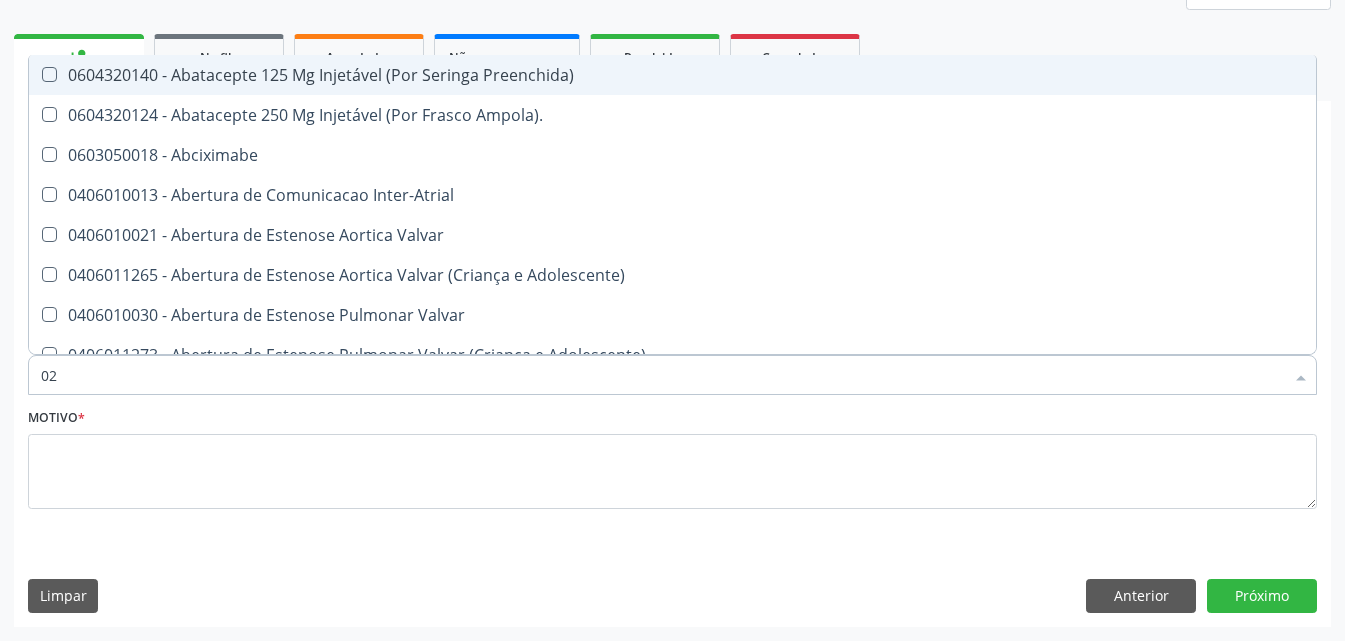 checkbox on "true" 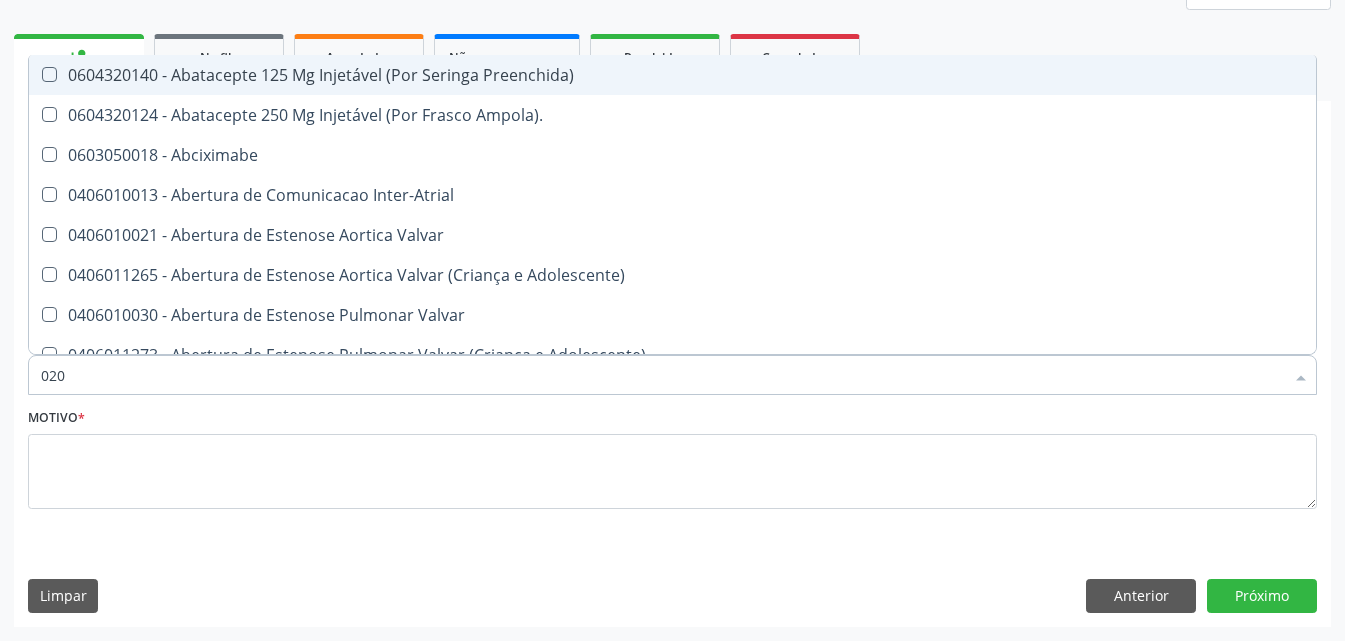 checkbox on "true" 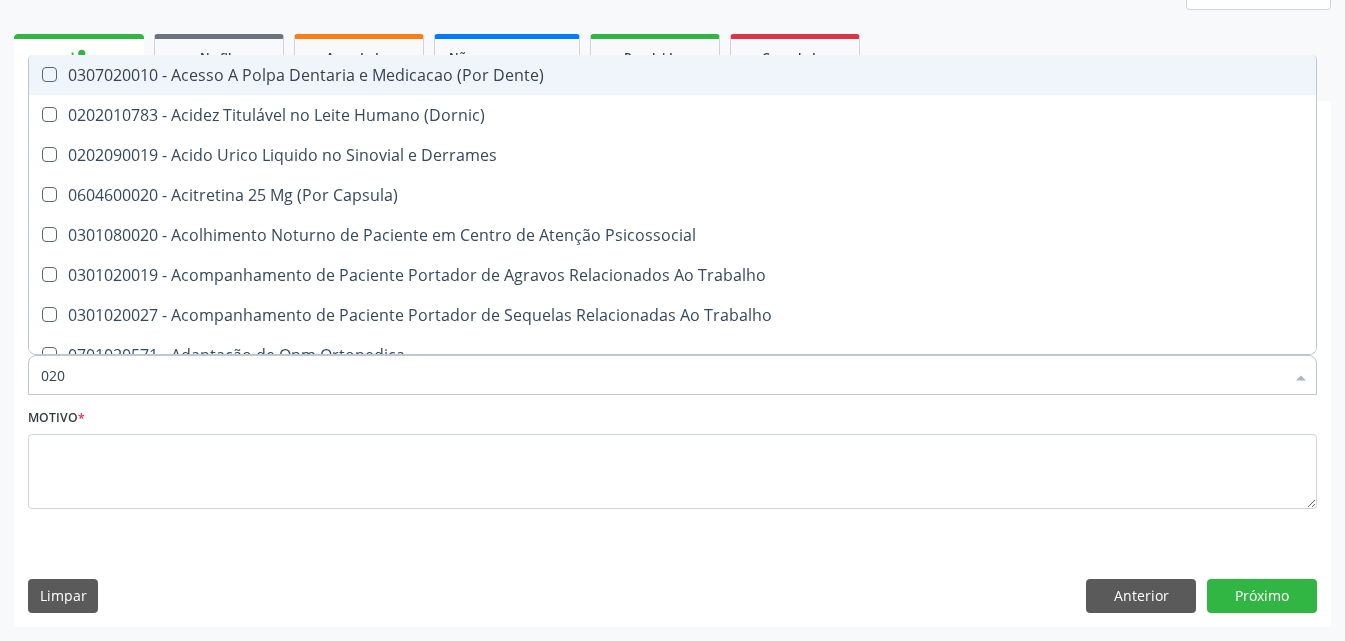type on "0202" 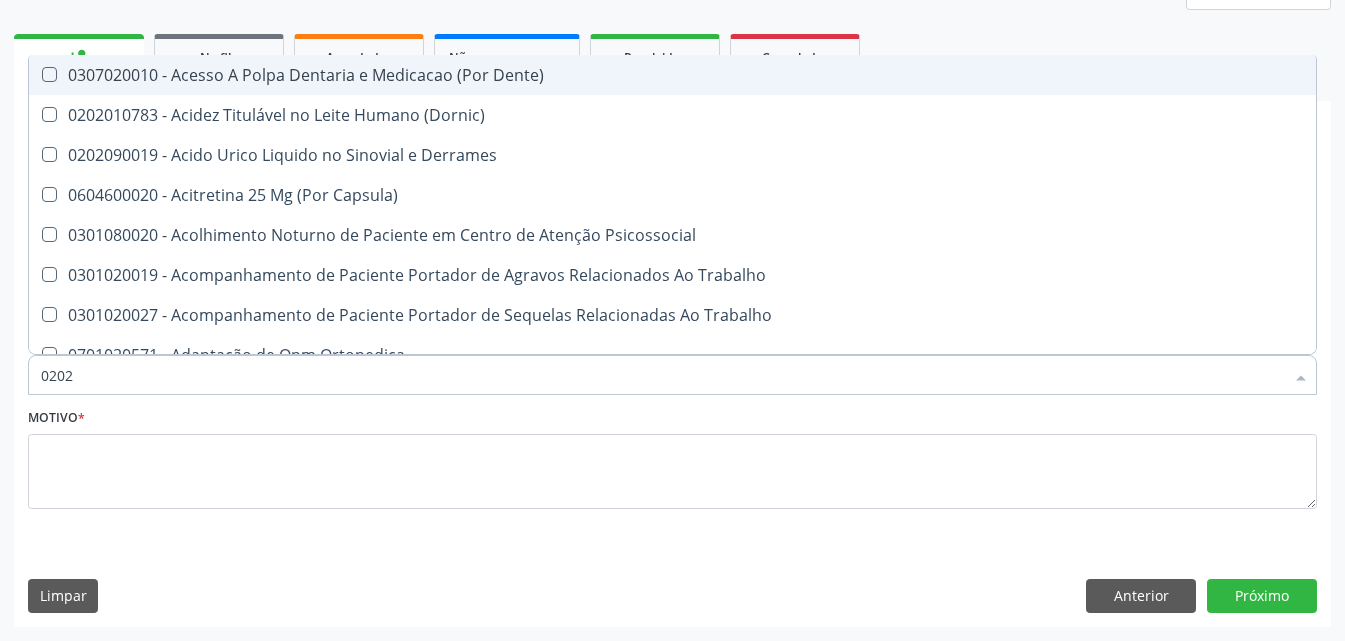 checkbox on "true" 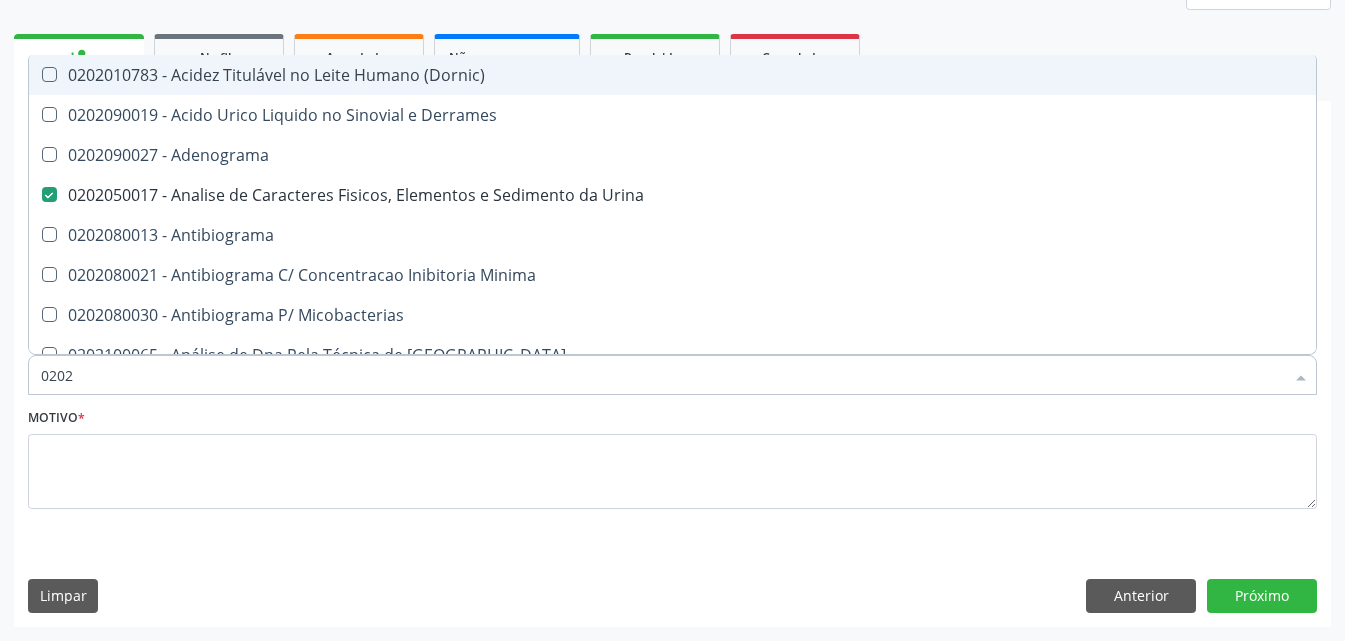 type on "02020" 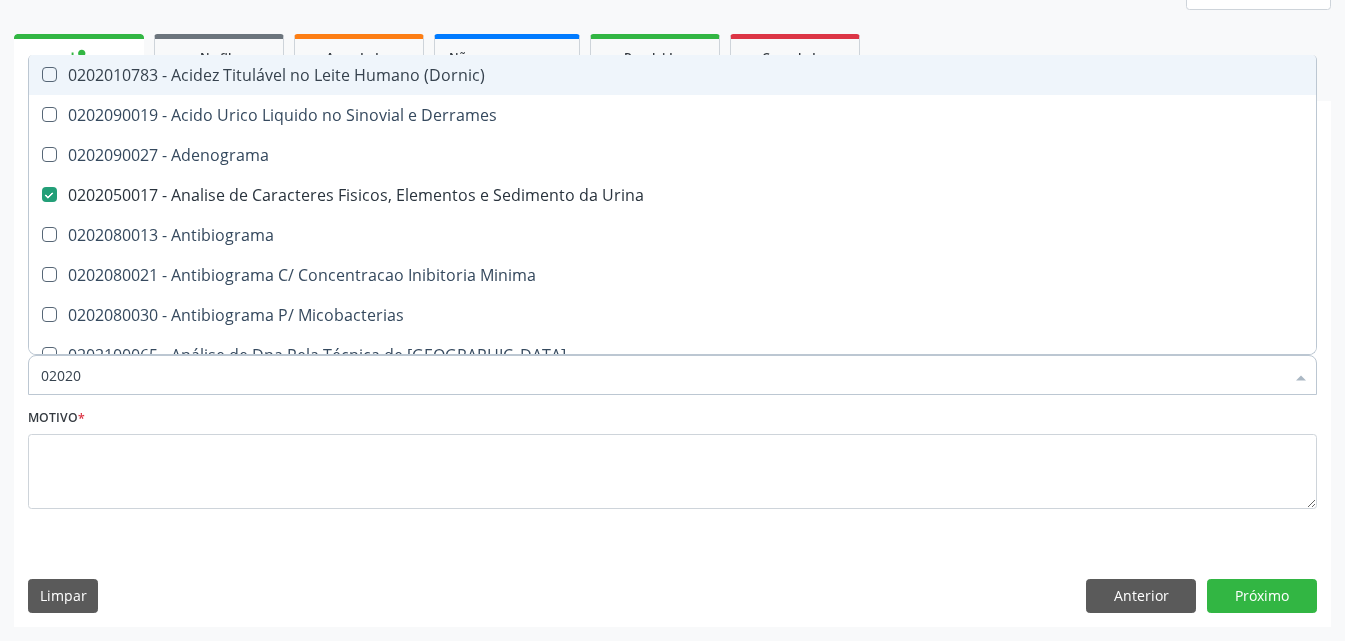 checkbox on "true" 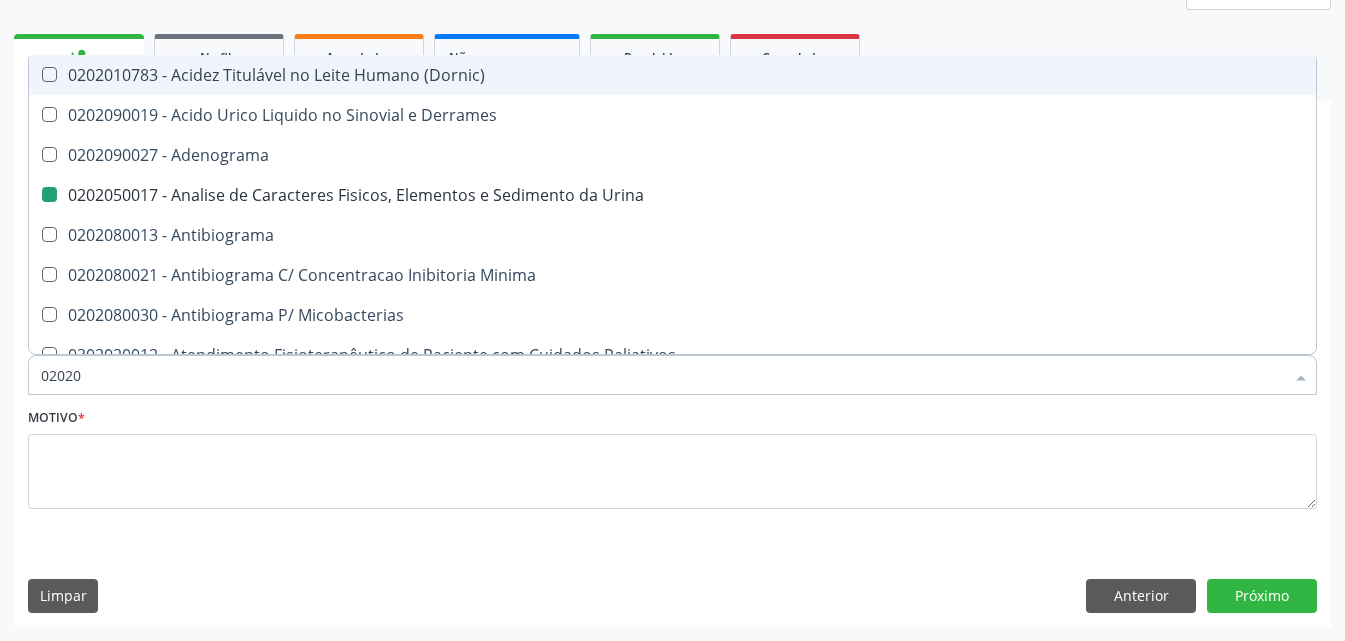type on "020203" 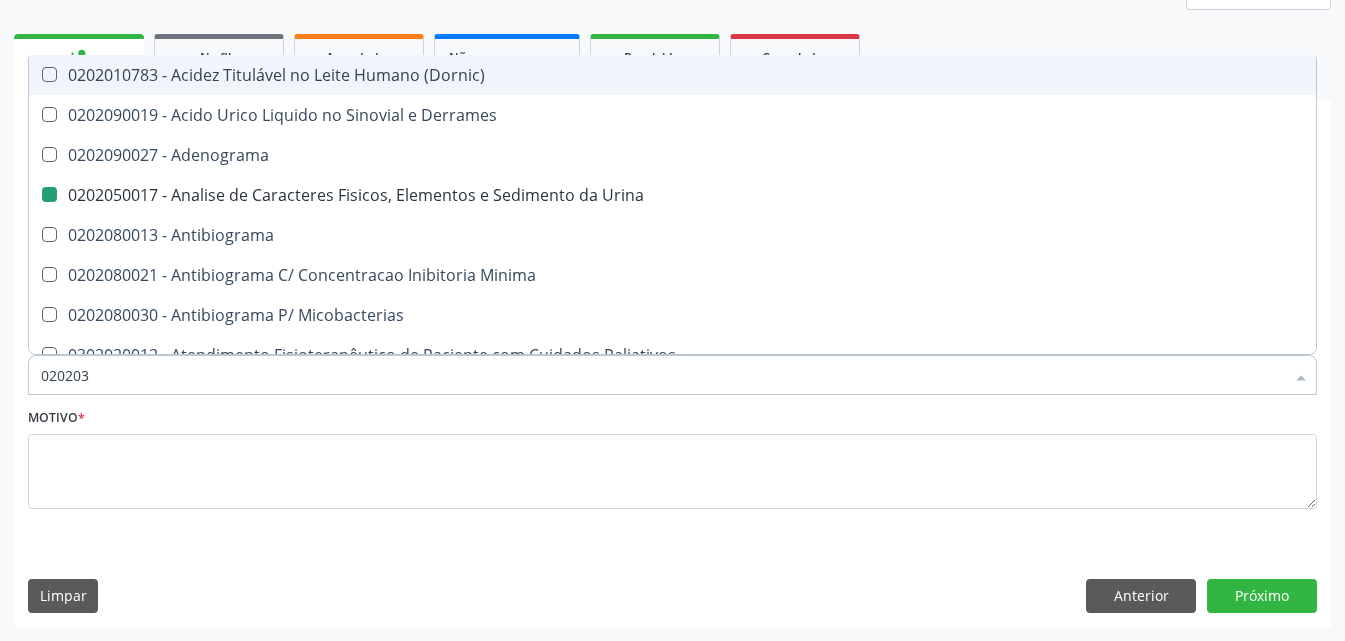 checkbox on "false" 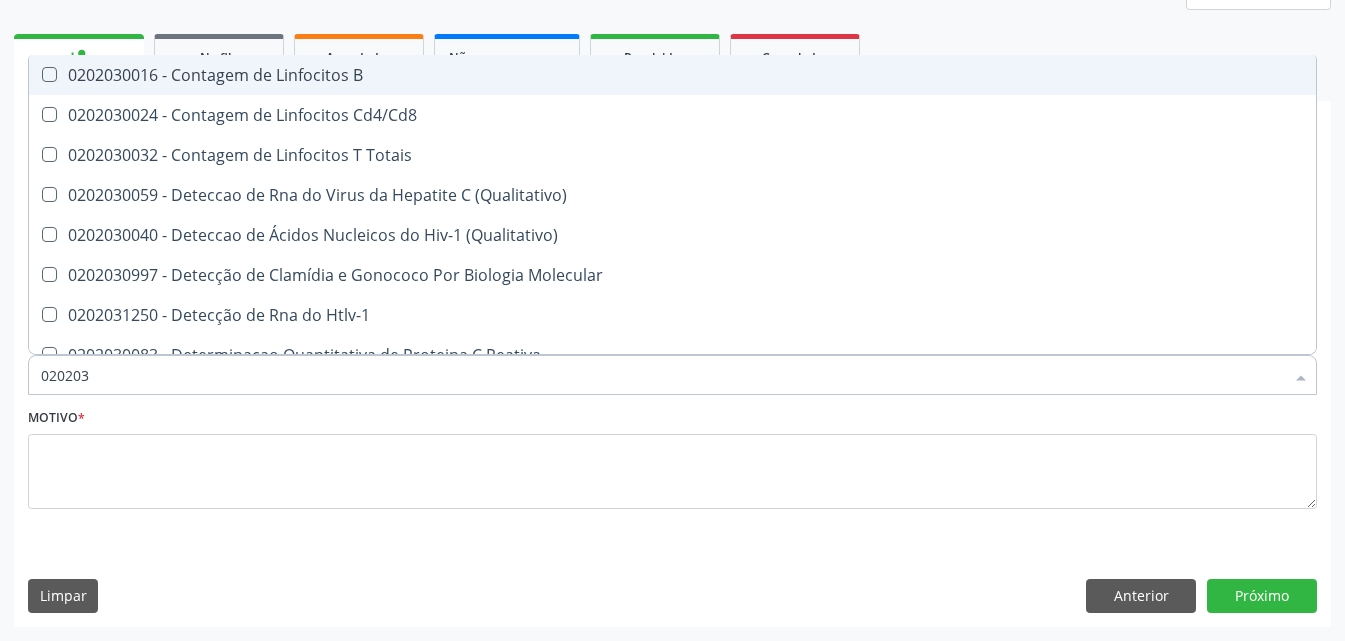type on "0202030" 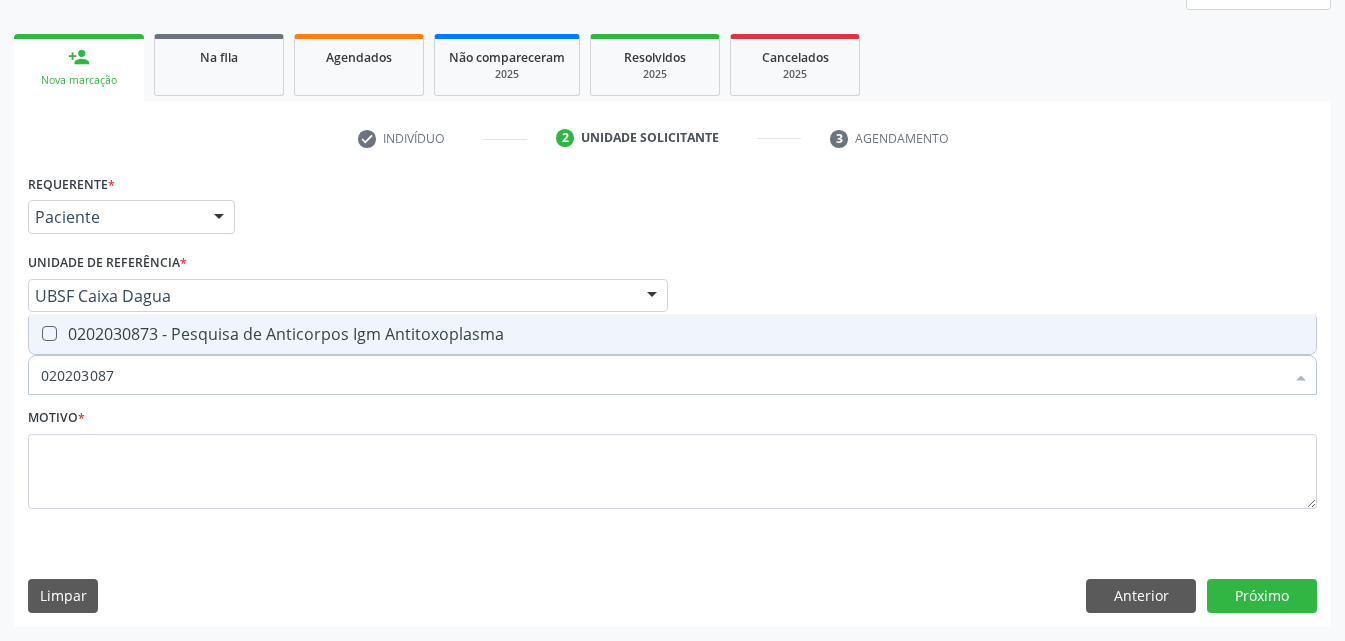 type on "0202030873" 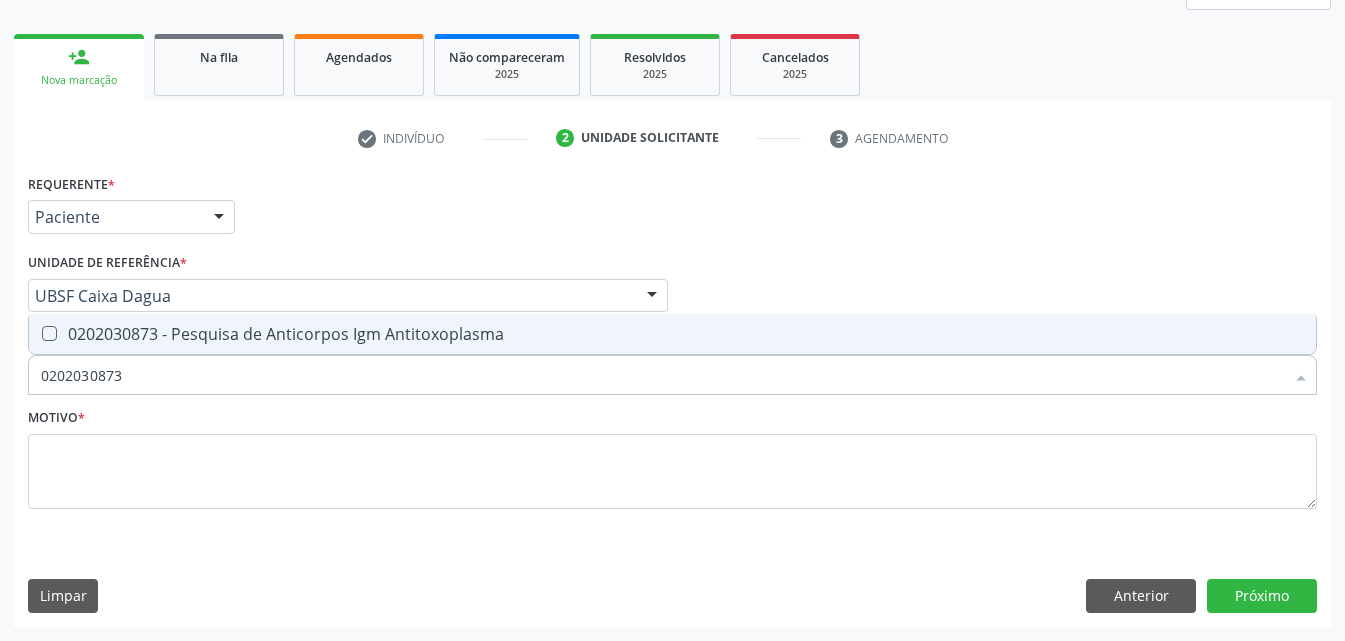click on "0202030873 - Pesquisa de Anticorpos Igm Antitoxoplasma" at bounding box center (672, 334) 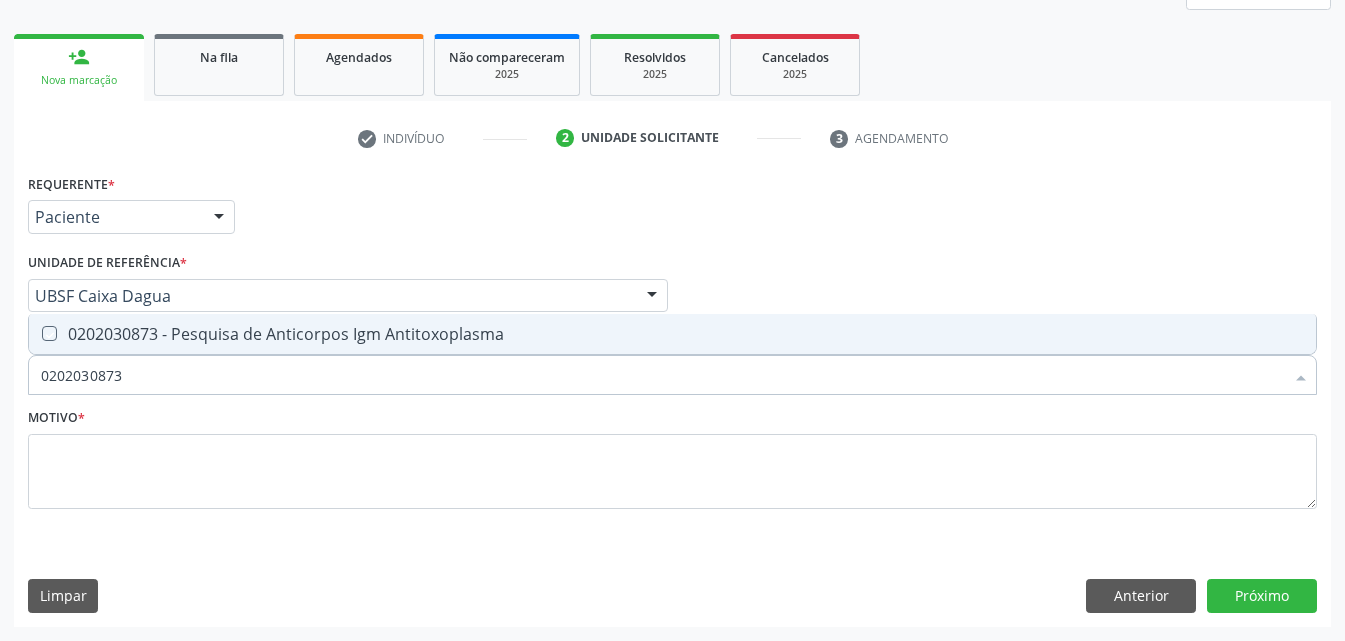 checkbox on "true" 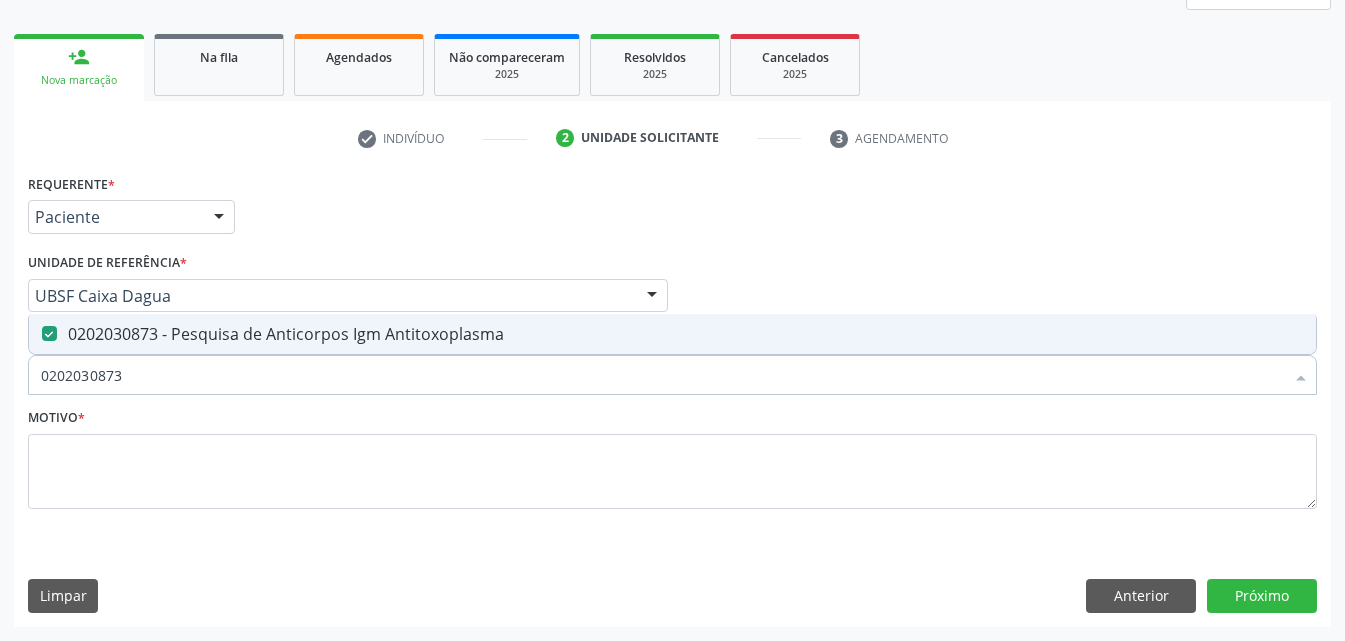 drag, startPoint x: 165, startPoint y: 381, endPoint x: 0, endPoint y: 444, distance: 176.61823 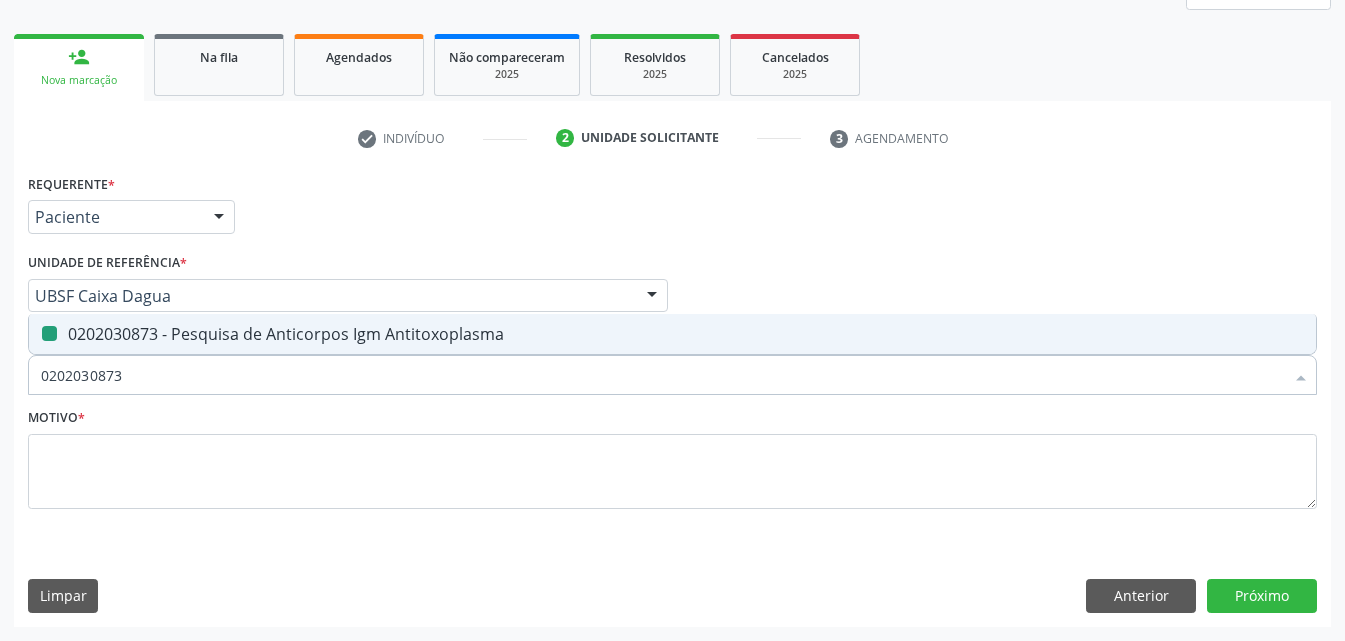 type 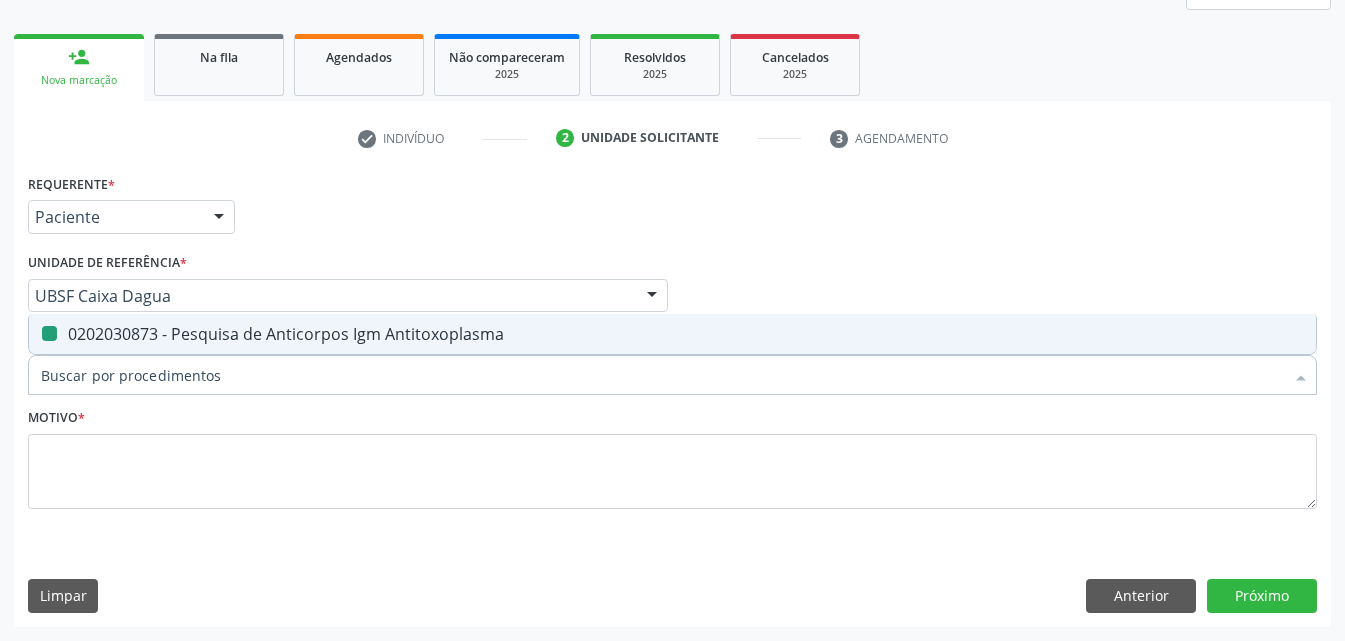 checkbox on "false" 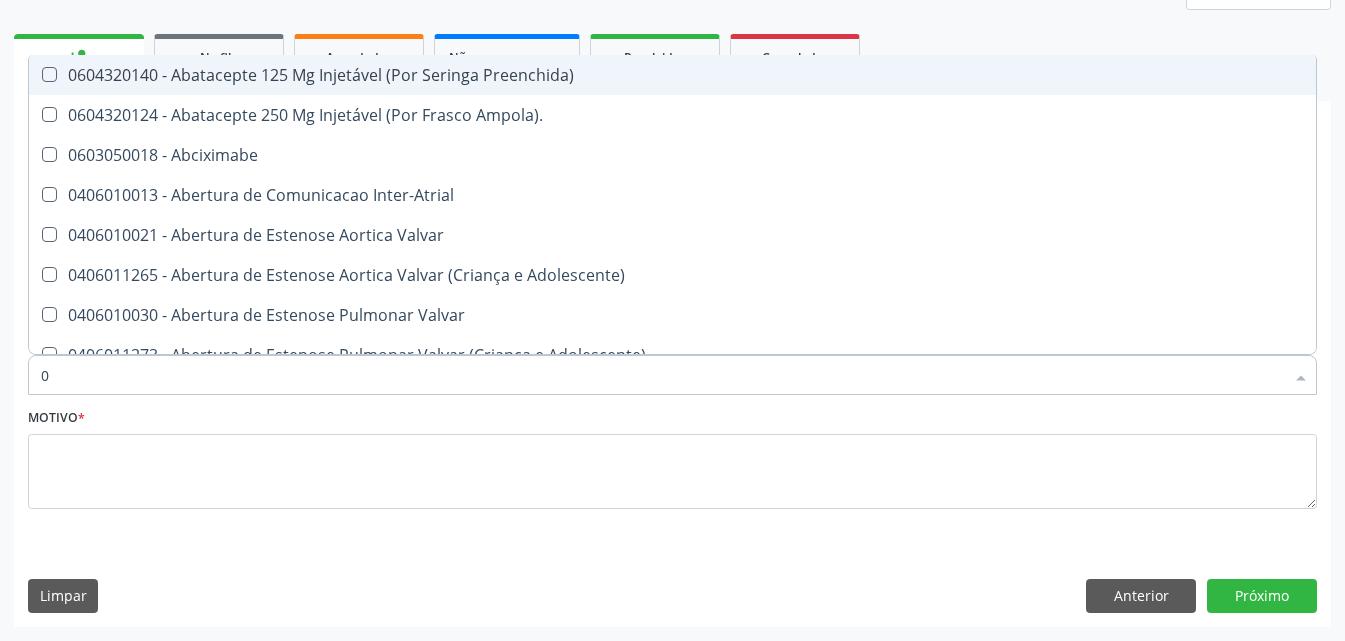 type on "02" 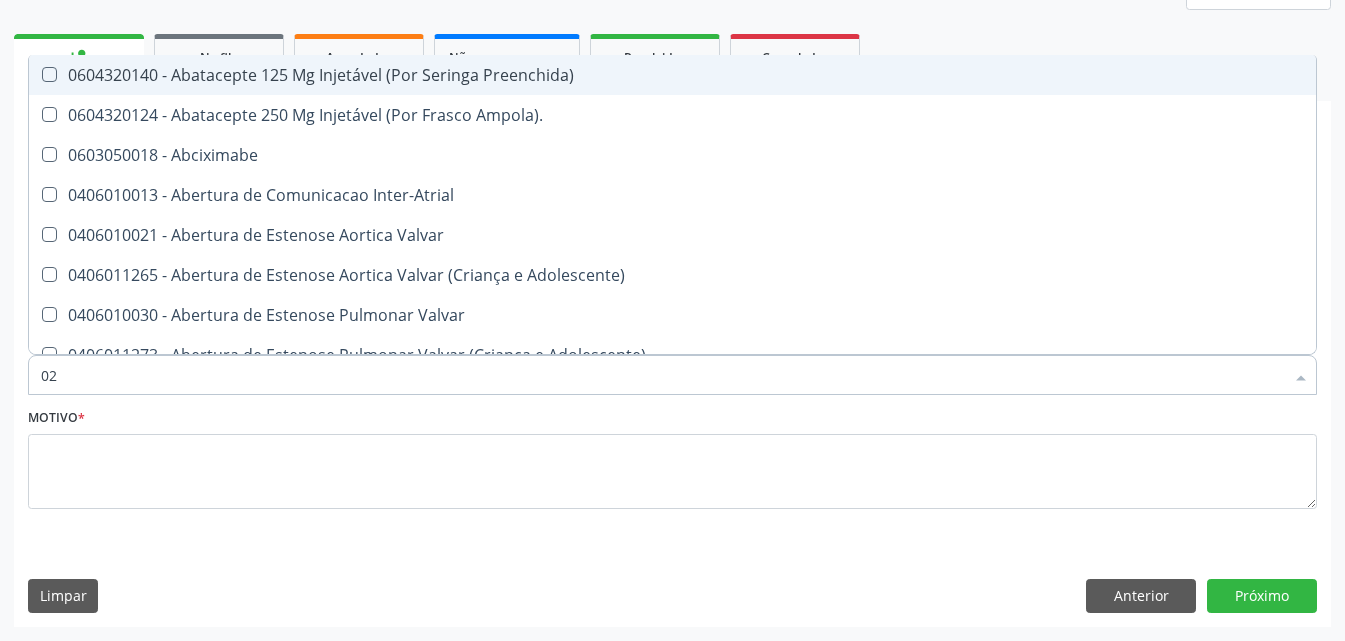 checkbox on "true" 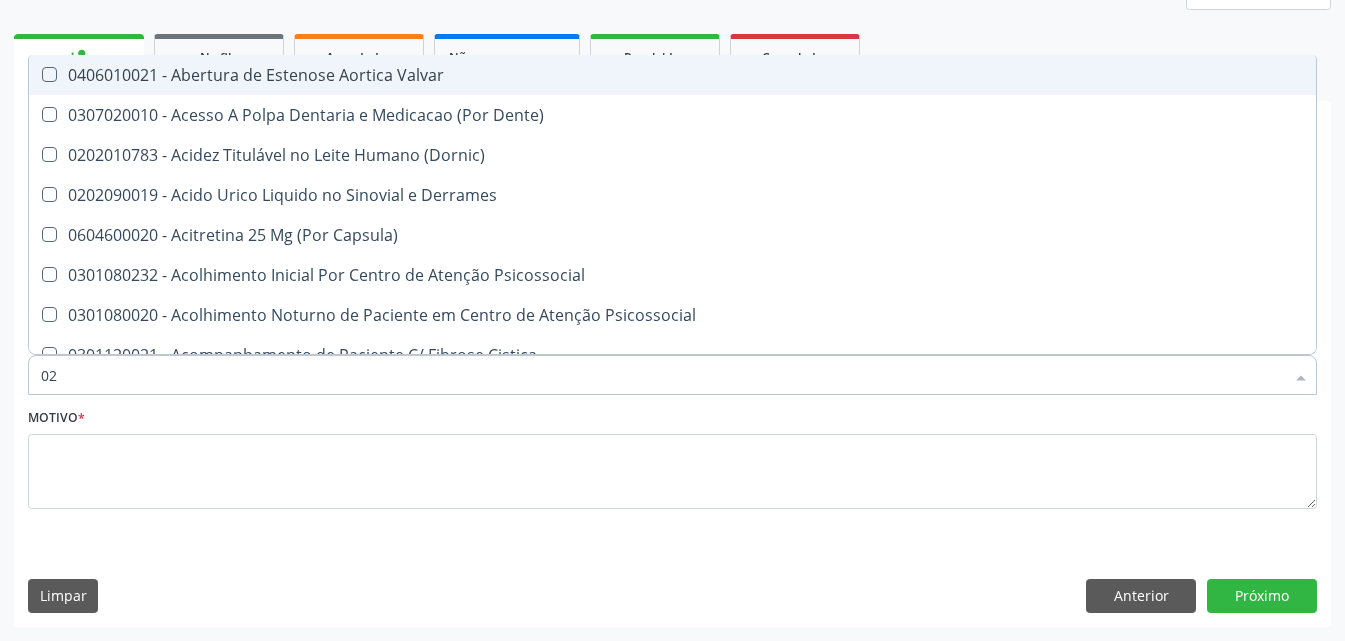 type on "020" 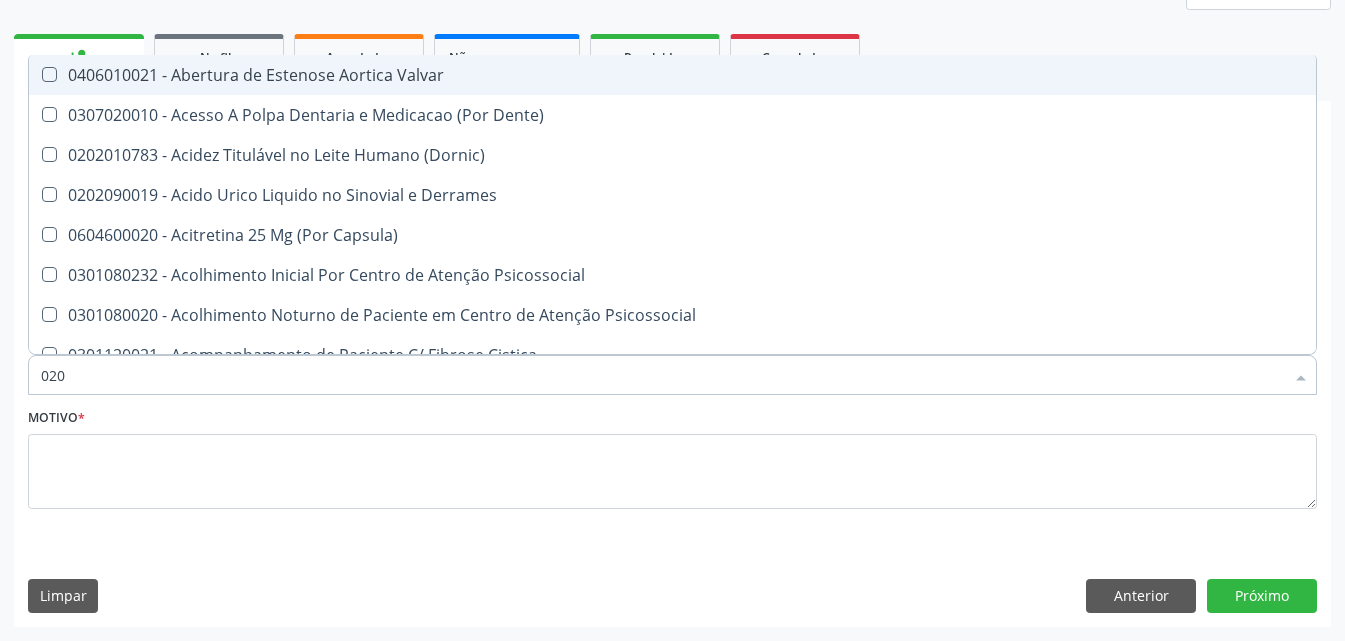 checkbox on "true" 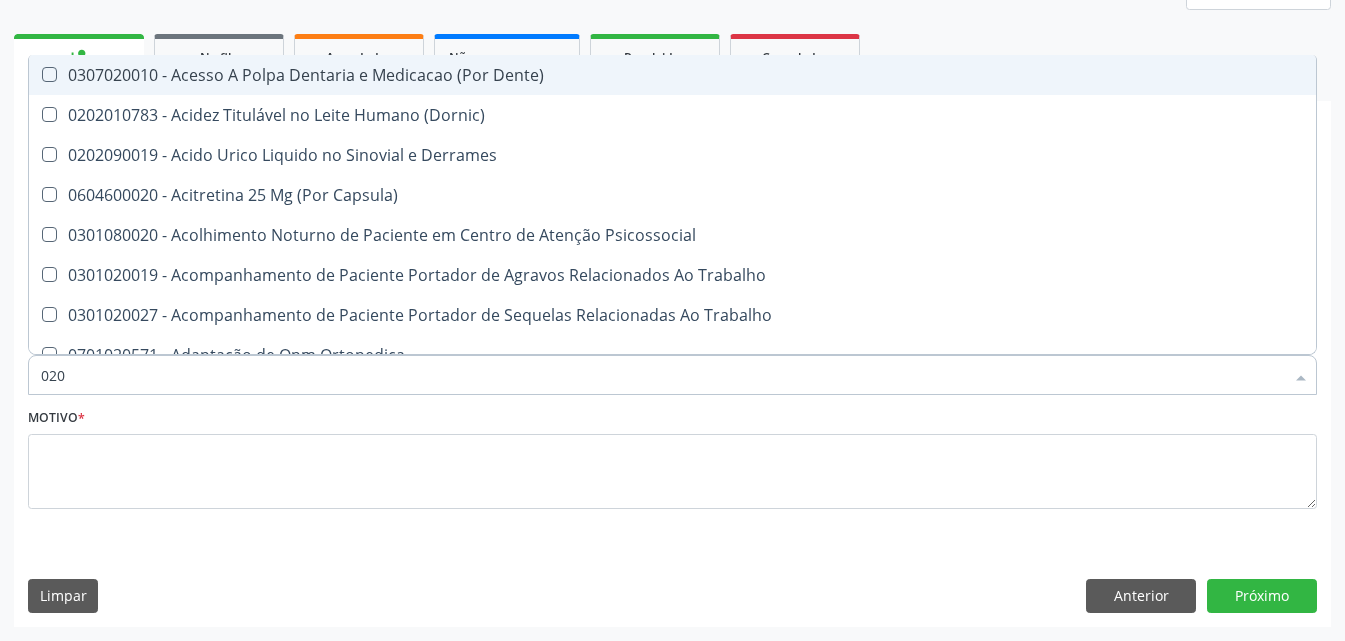type on "0202" 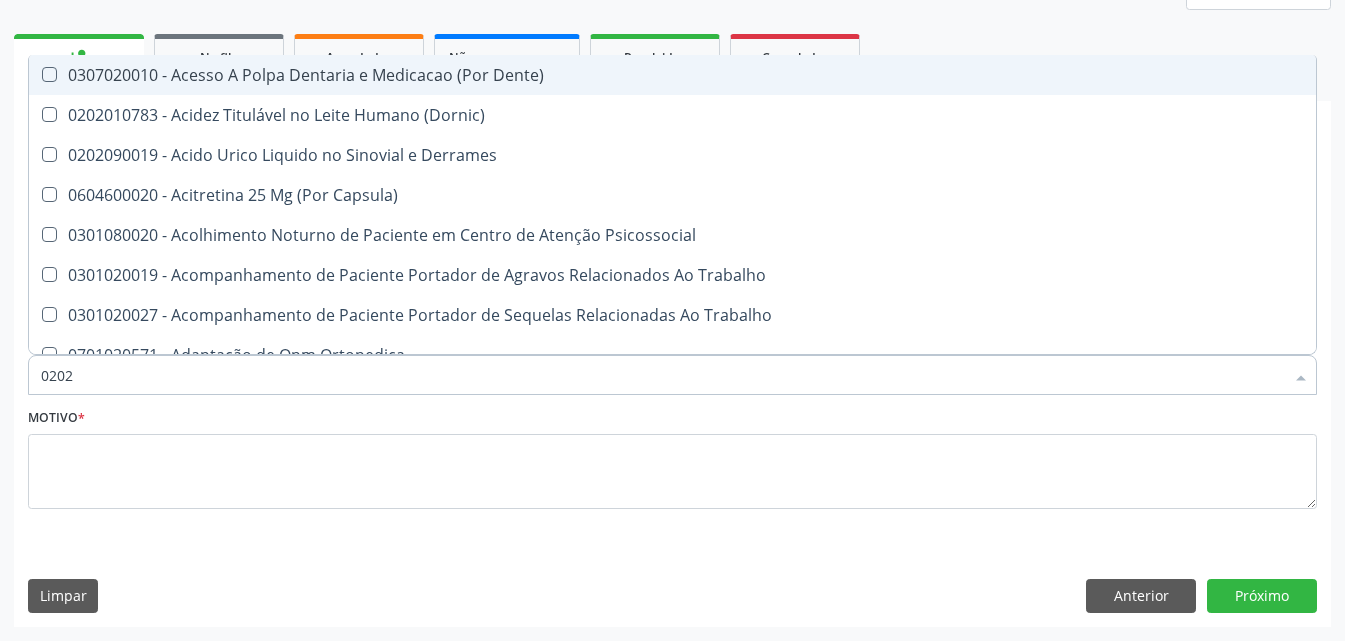 checkbox on "true" 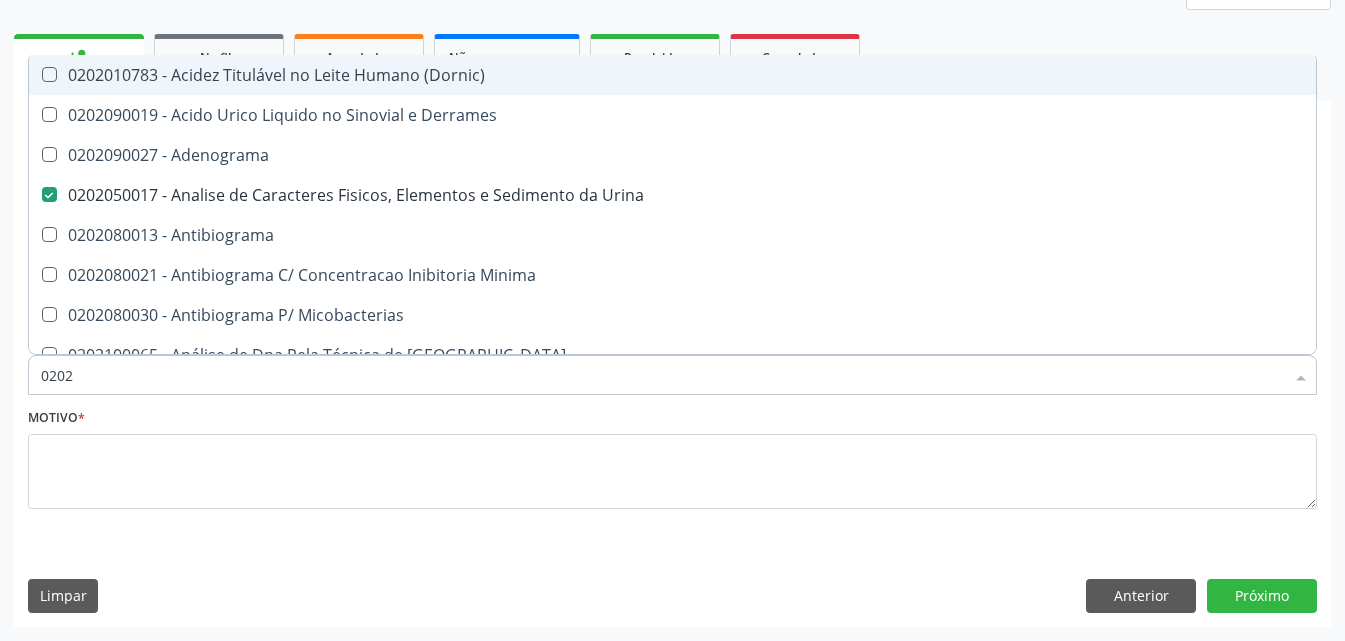 type on "02020" 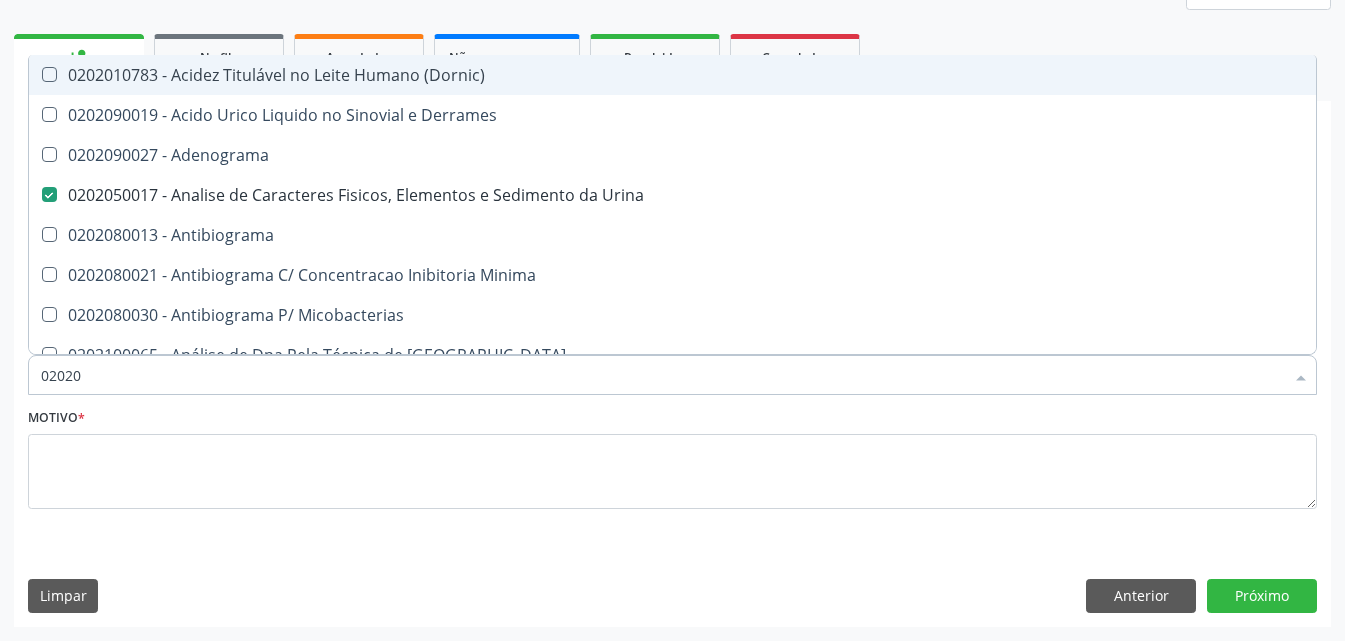 checkbox on "true" 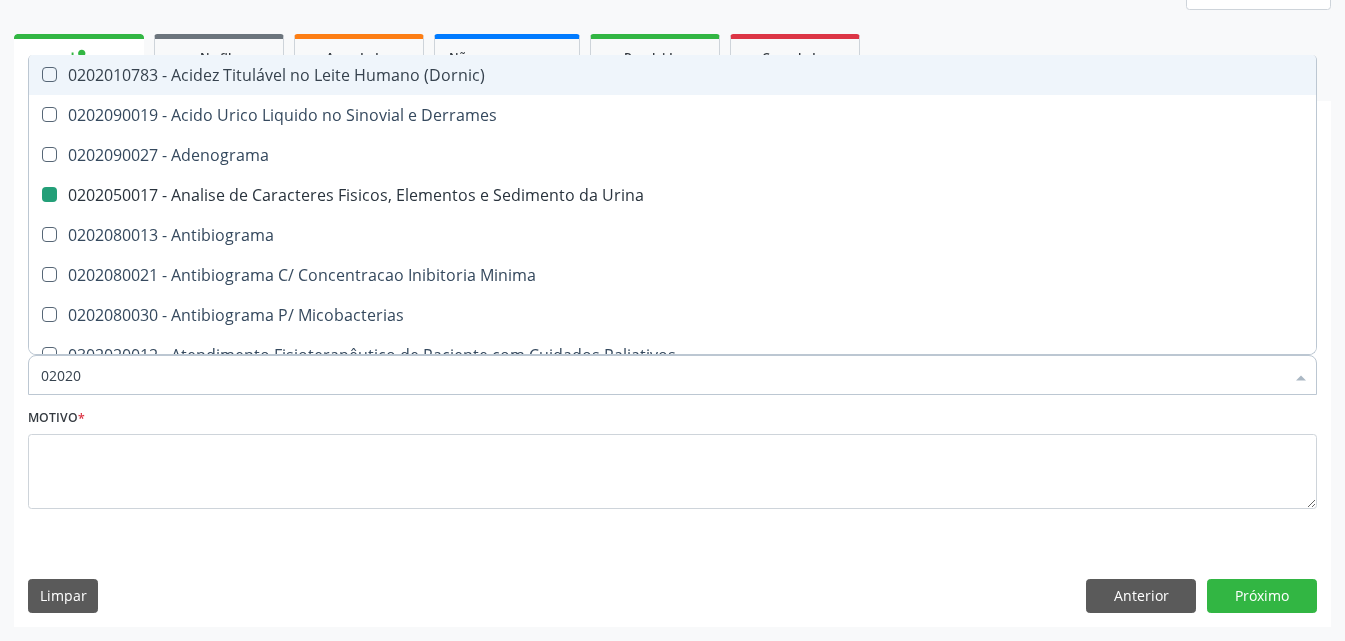 type on "020203" 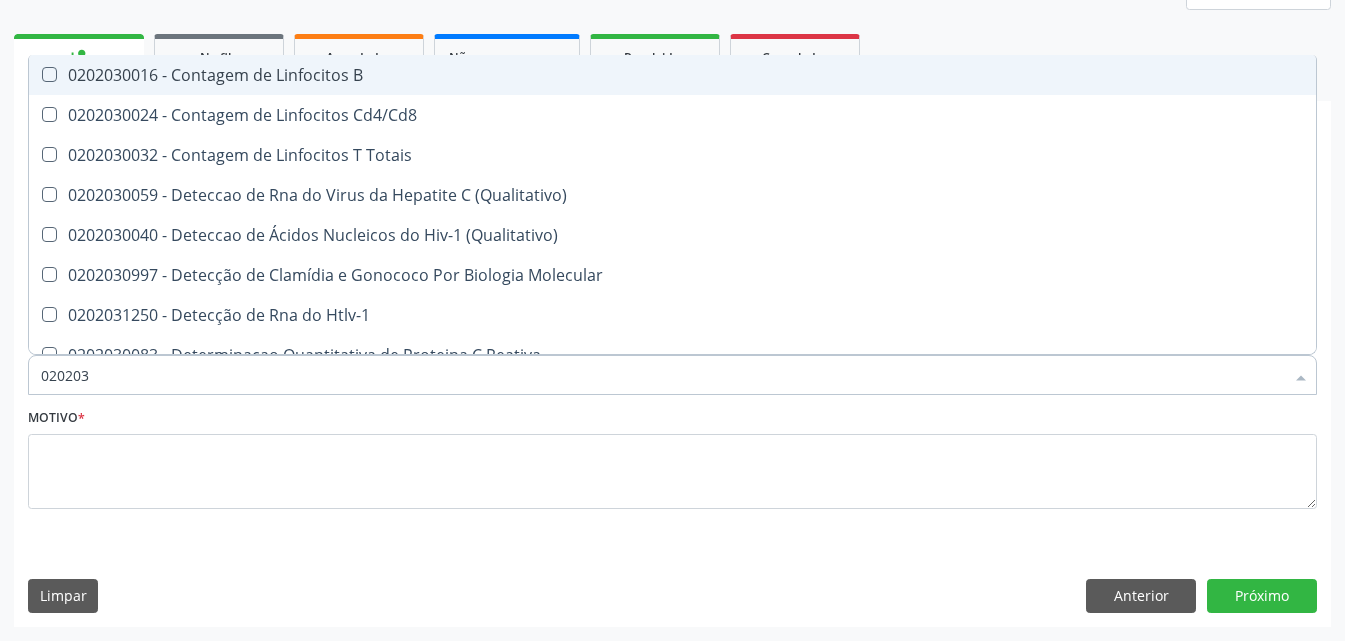 type on "0202030" 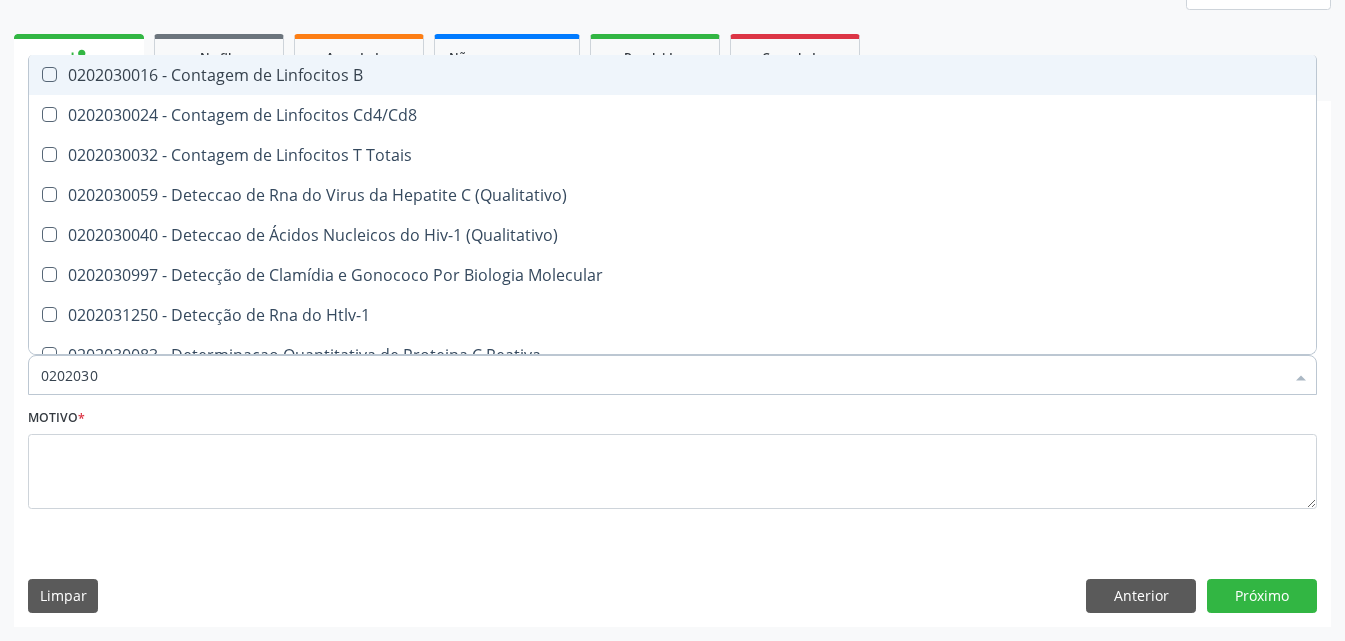 checkbox on "false" 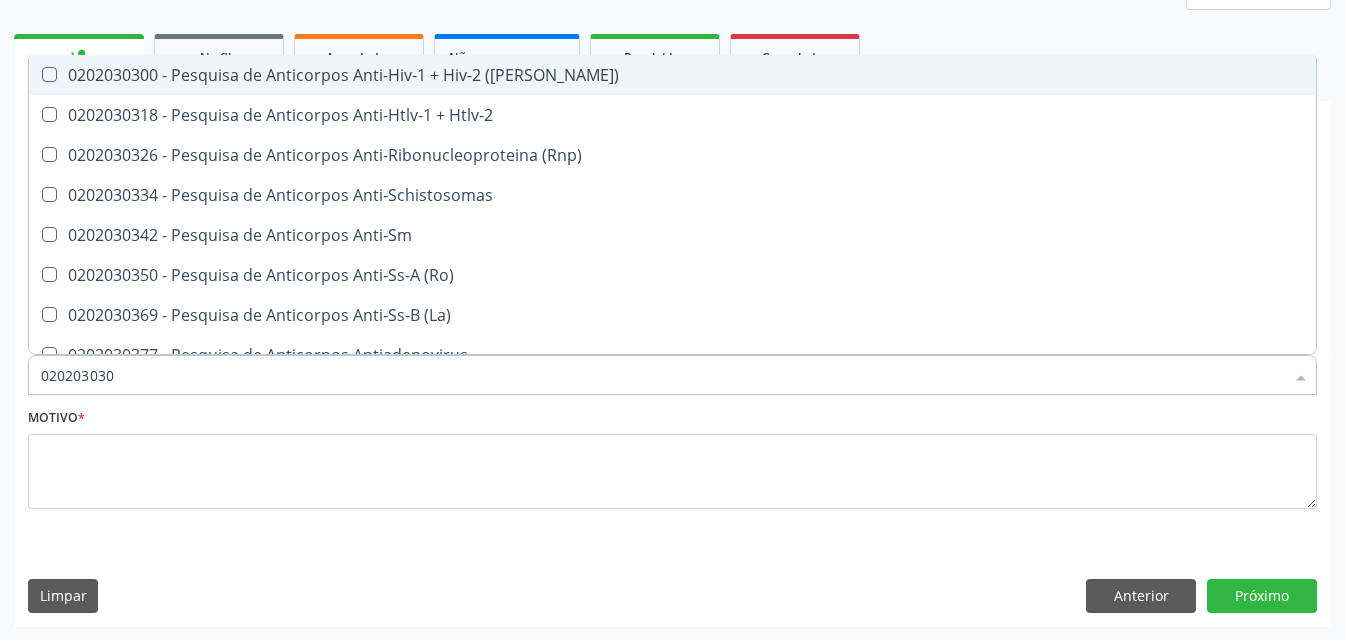 type on "0202030300" 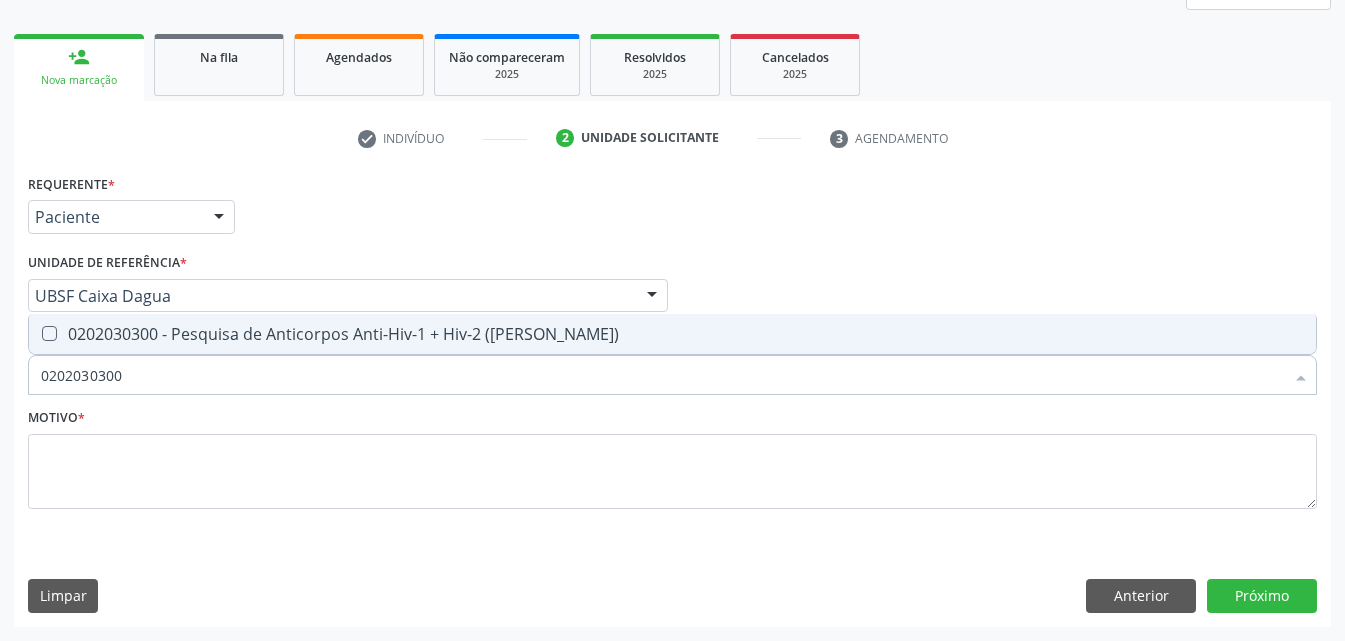 drag, startPoint x: 64, startPoint y: 349, endPoint x: 74, endPoint y: 336, distance: 16.40122 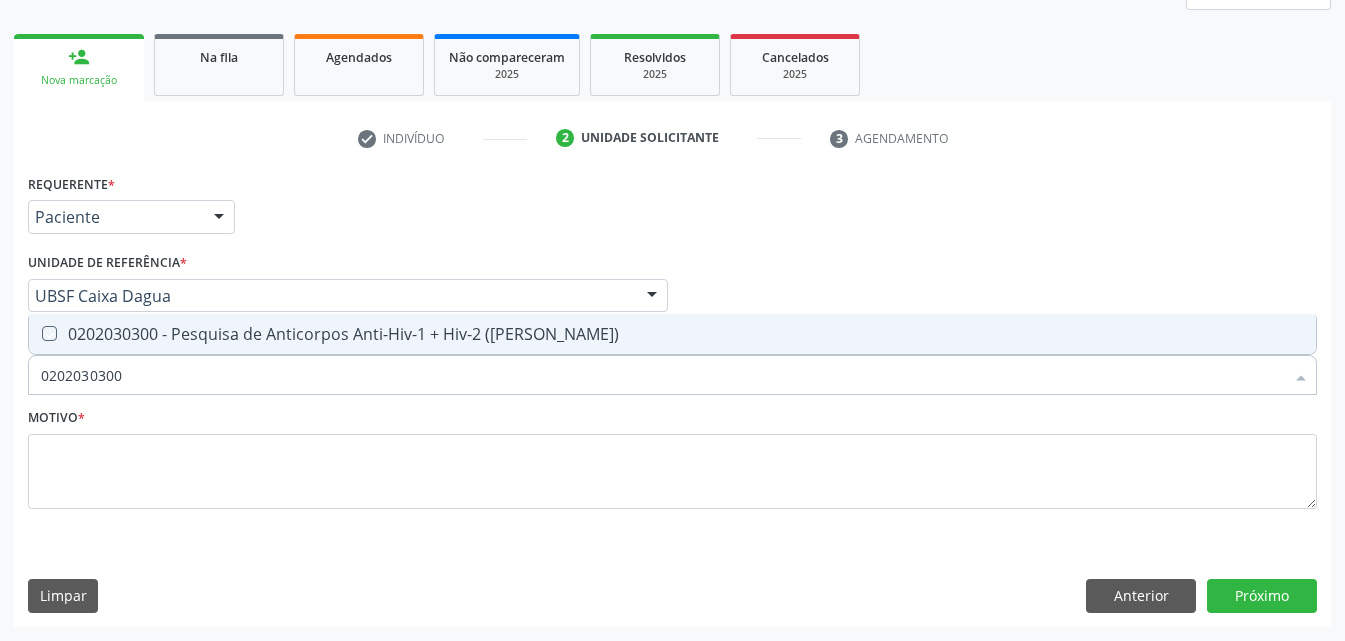 checkbox on "true" 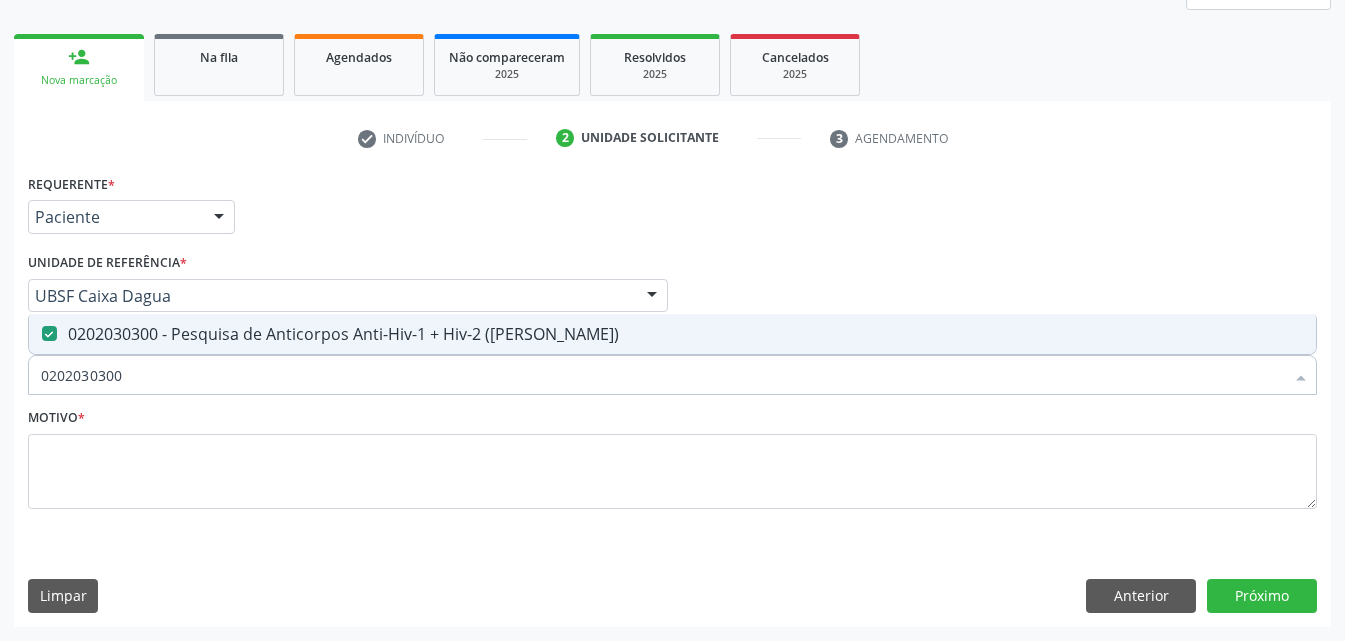 drag, startPoint x: 201, startPoint y: 389, endPoint x: 0, endPoint y: 442, distance: 207.87015 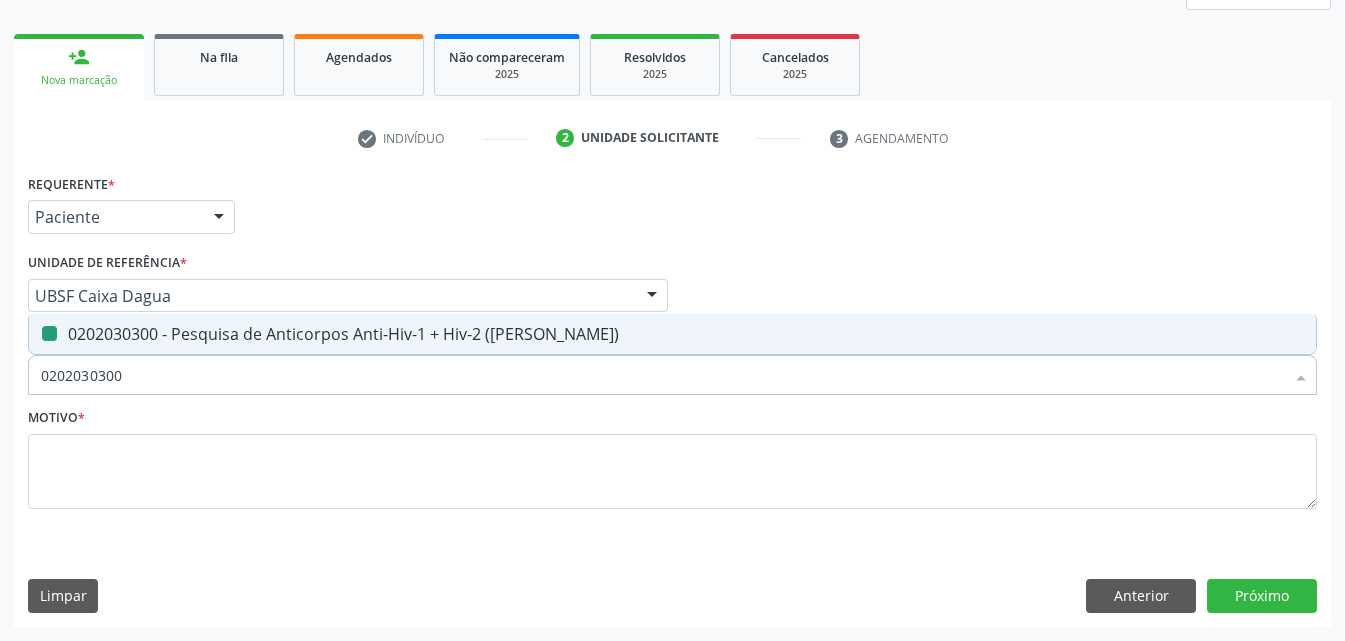 type 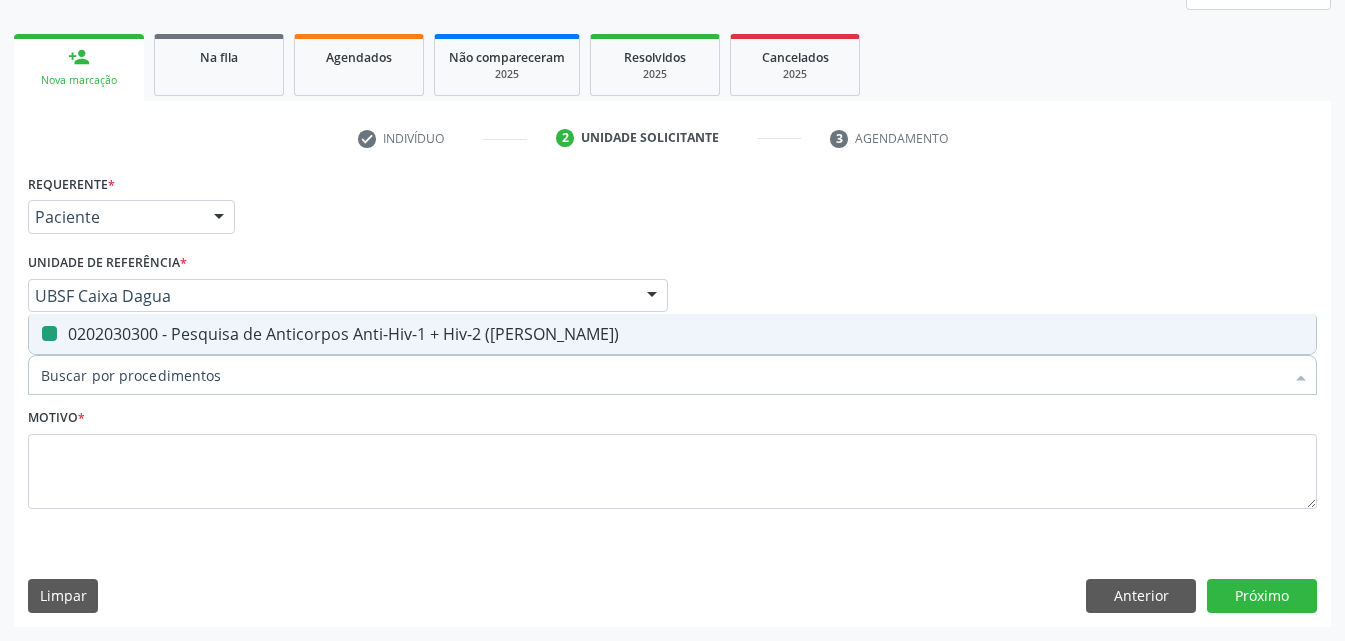 checkbox on "false" 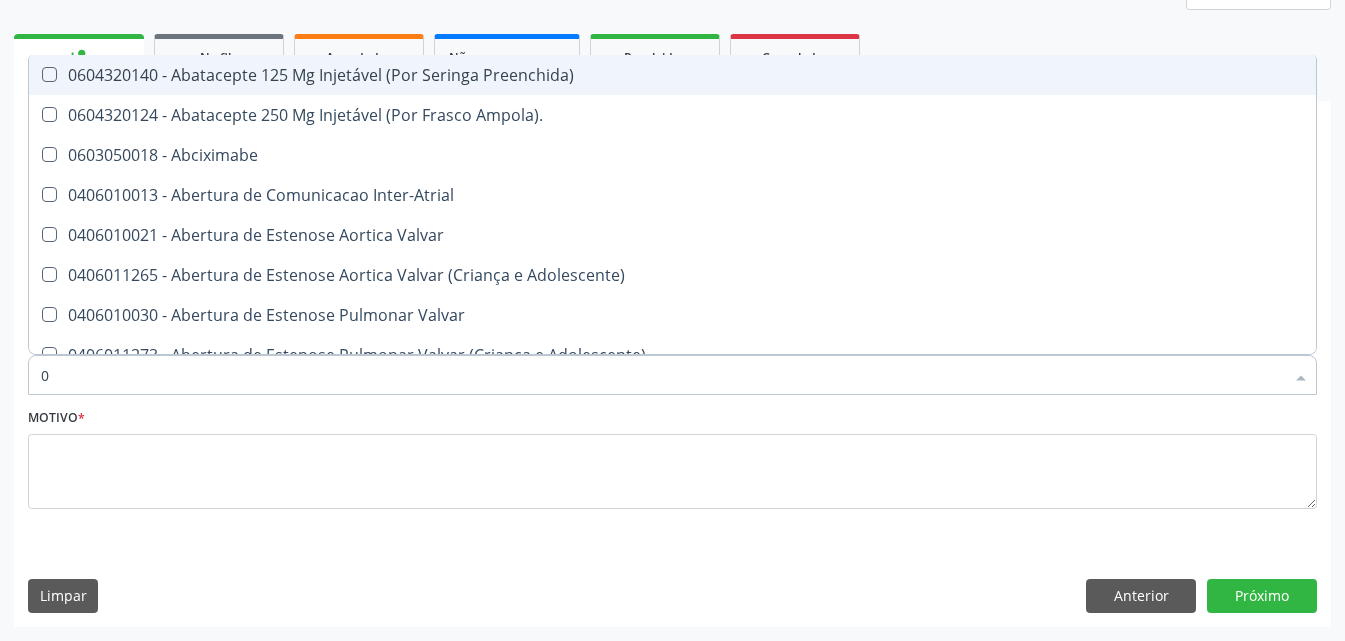 type on "02" 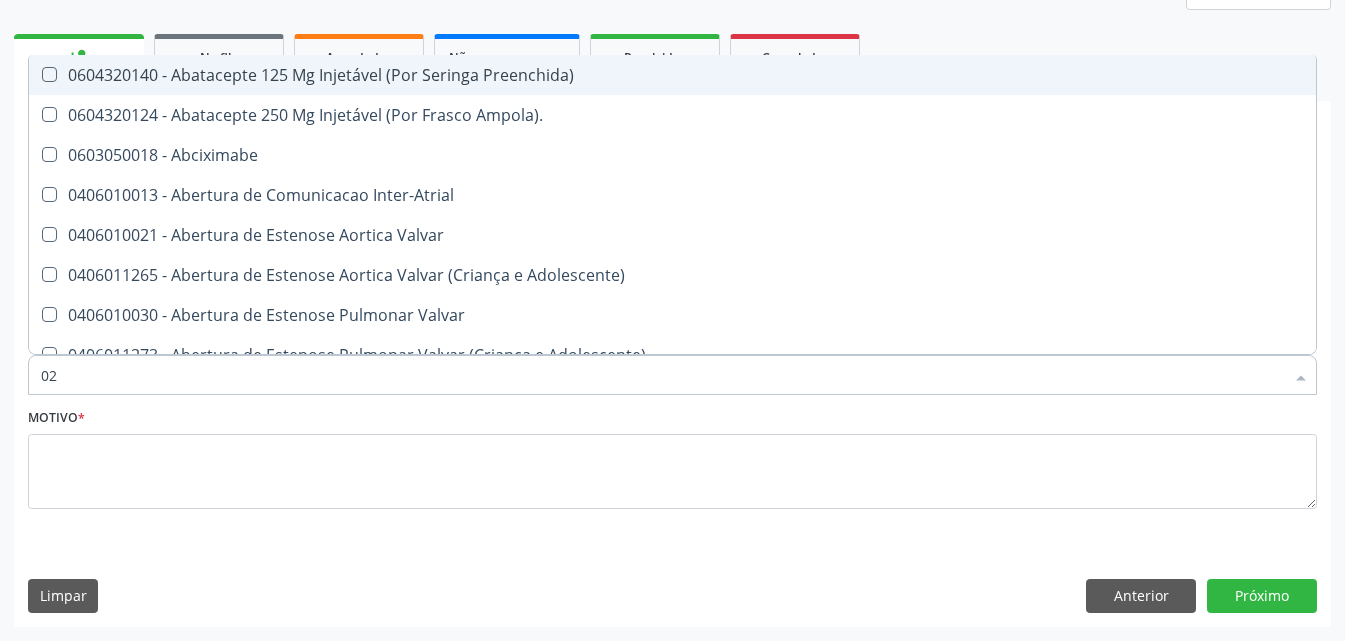checkbox on "true" 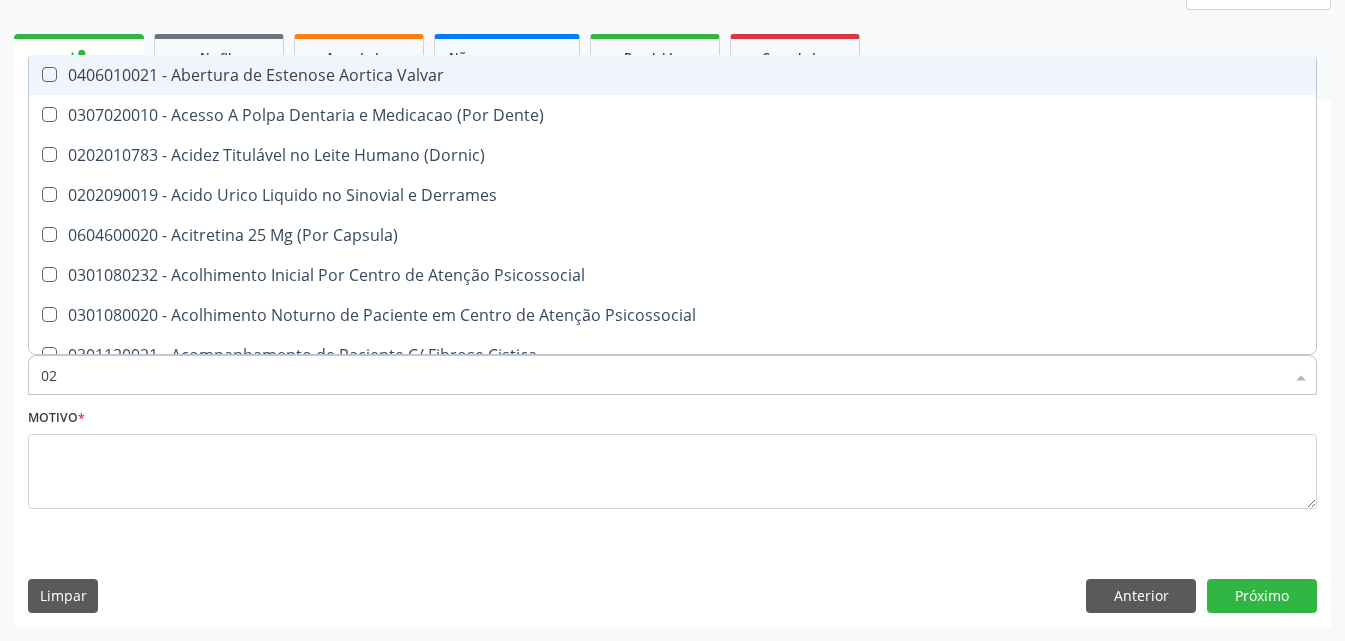 type on "020" 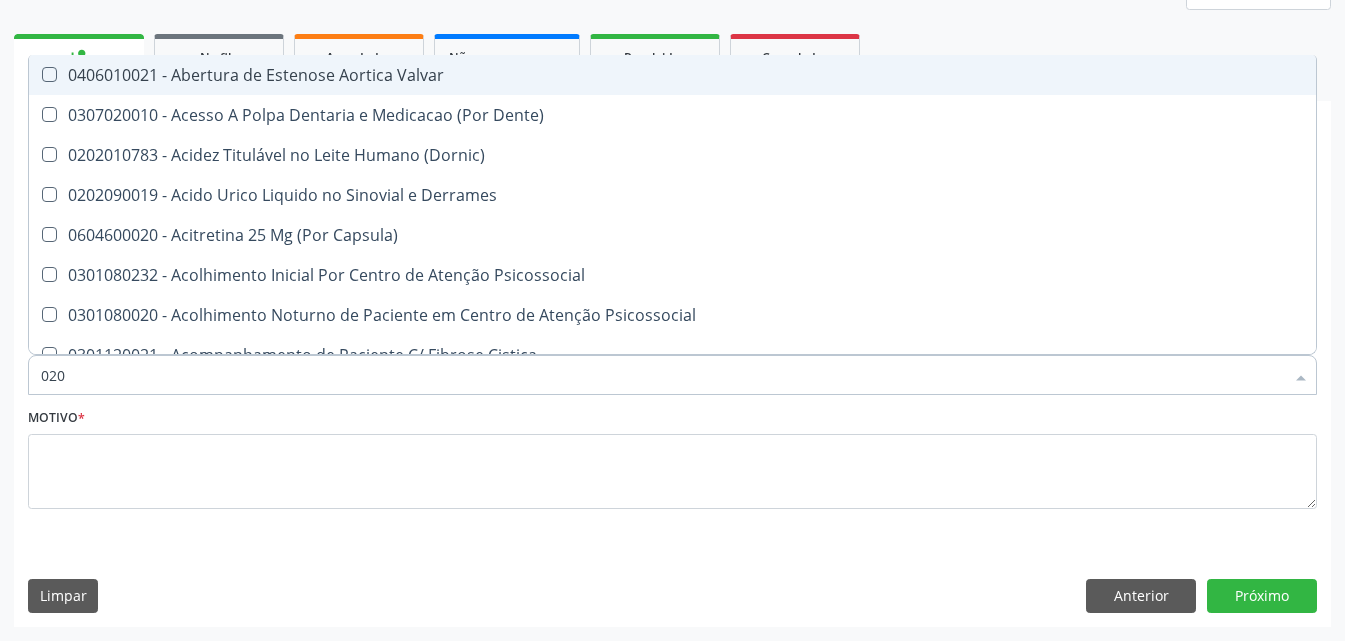 checkbox on "true" 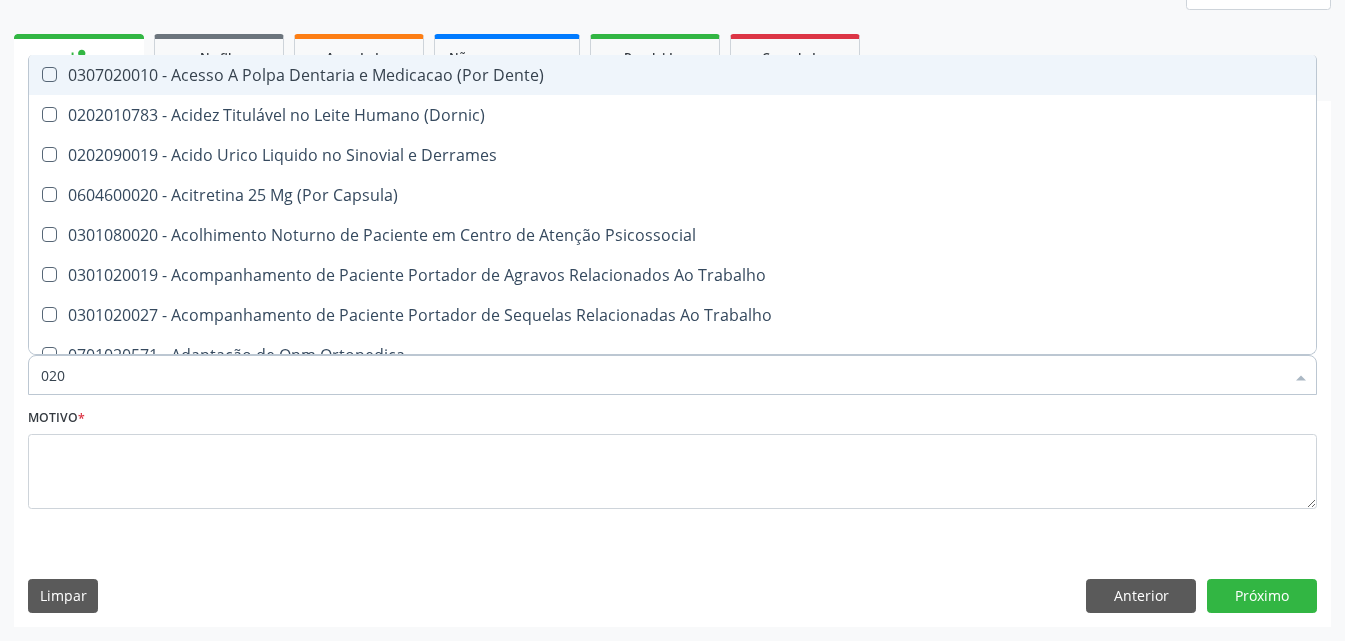 type on "0202" 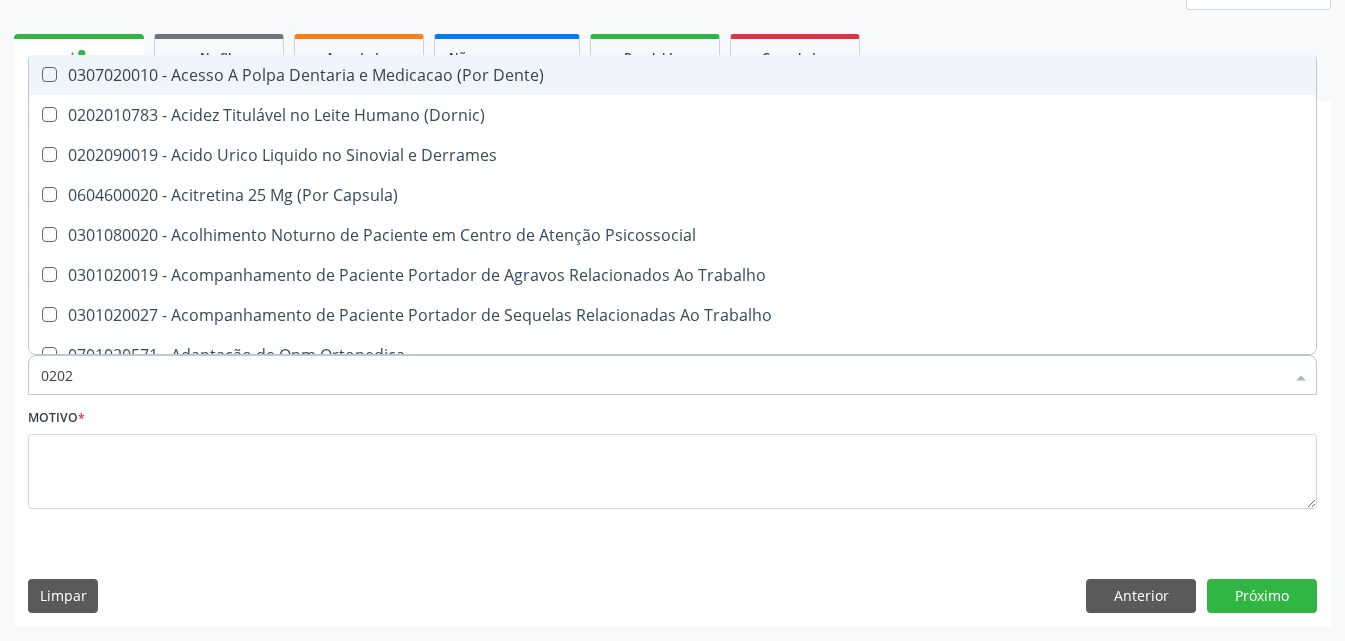 checkbox on "true" 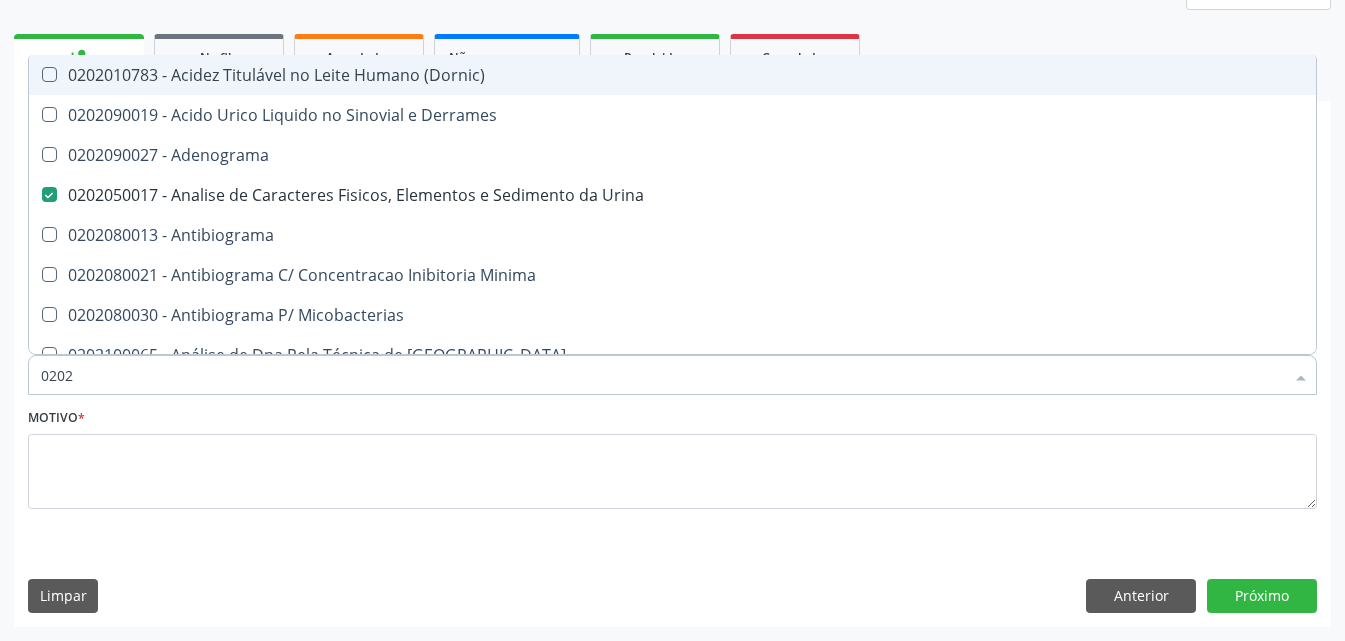 type on "02020" 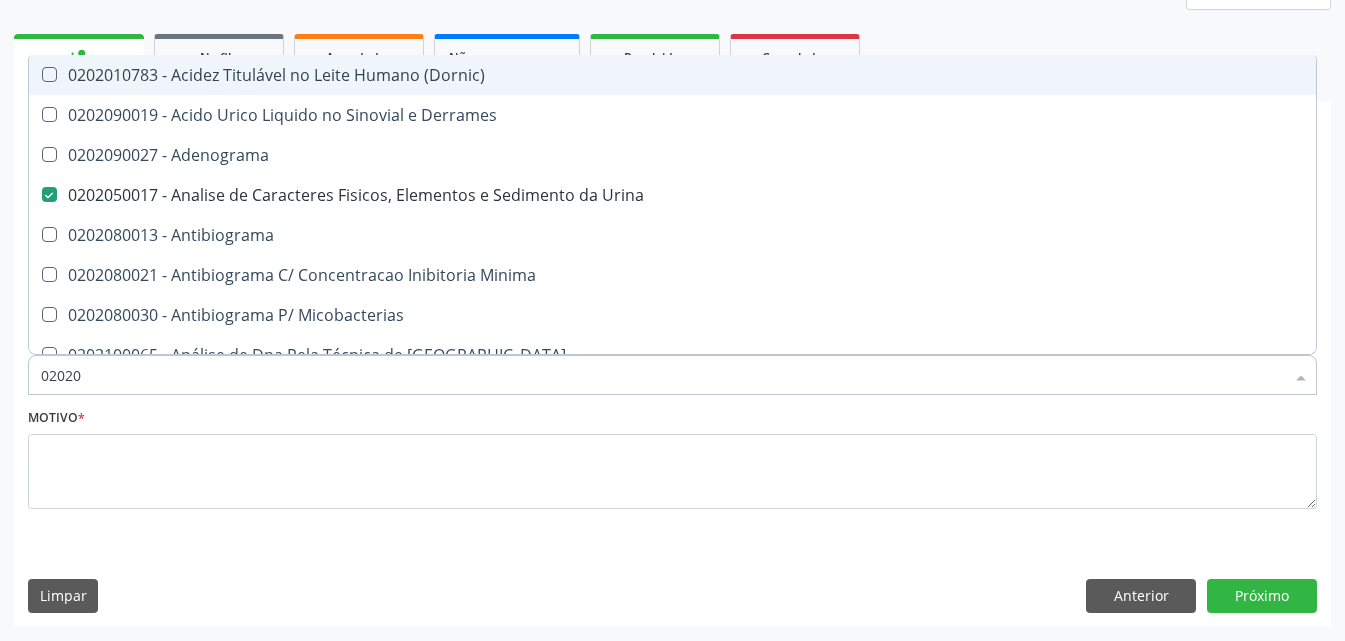checkbox on "true" 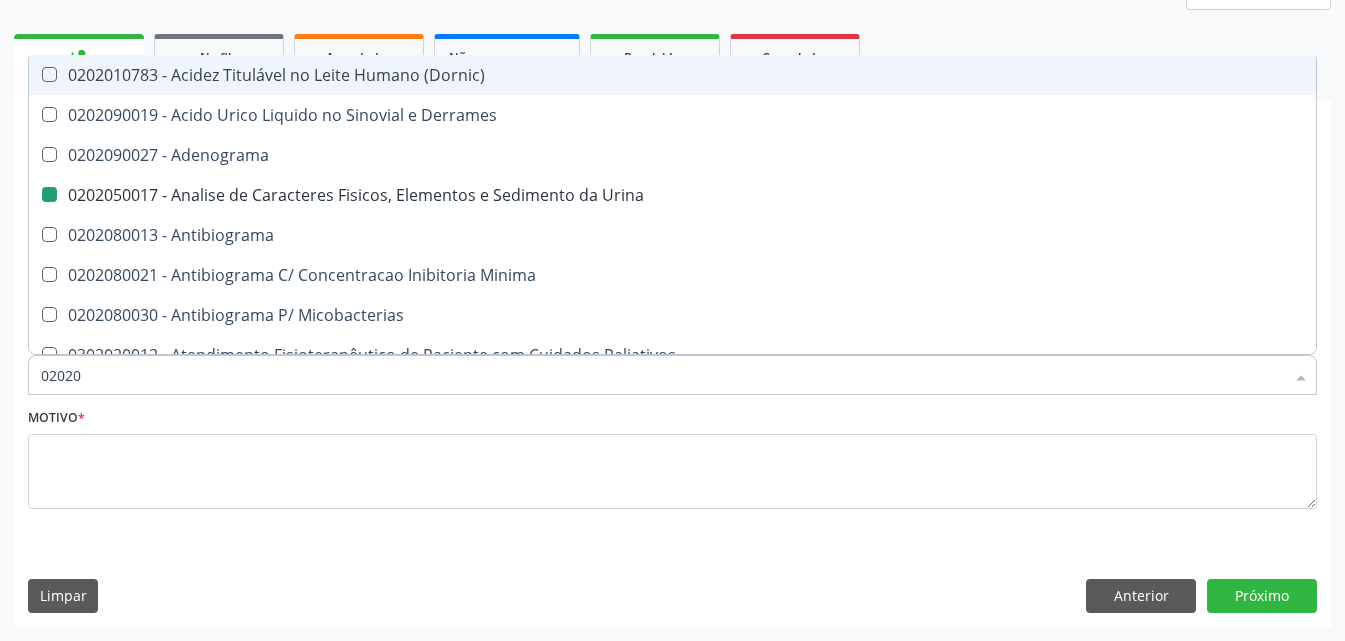 type on "020208" 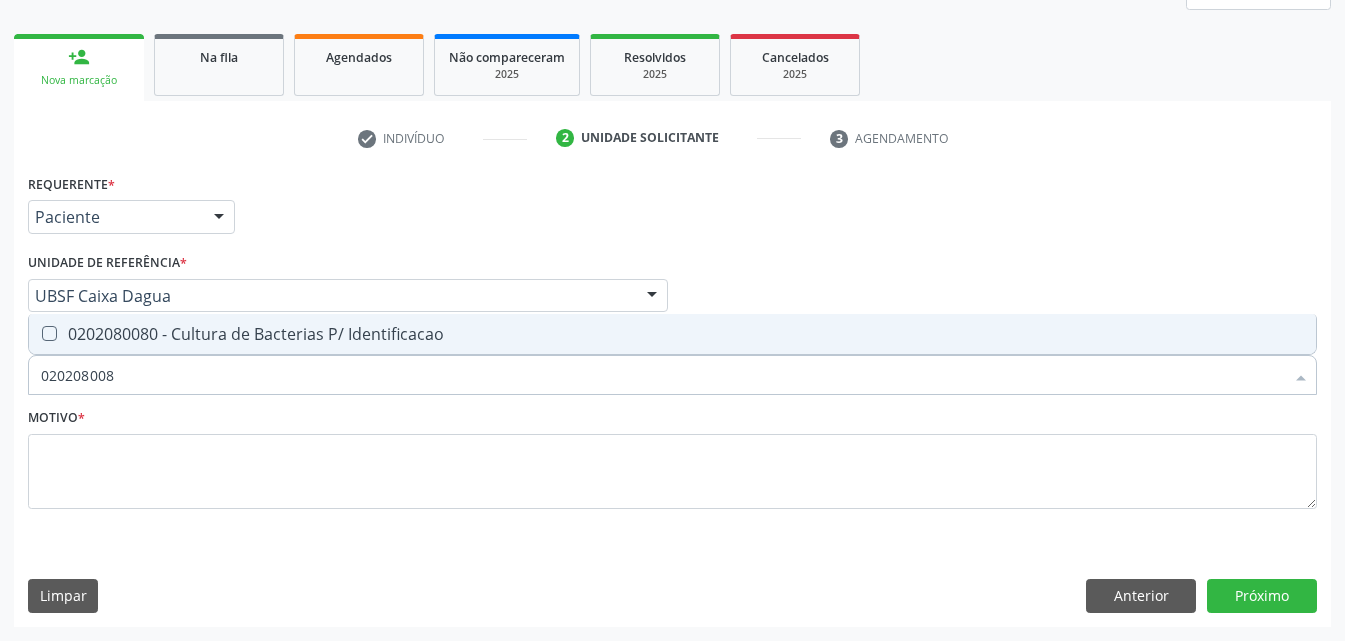 type on "0202080080" 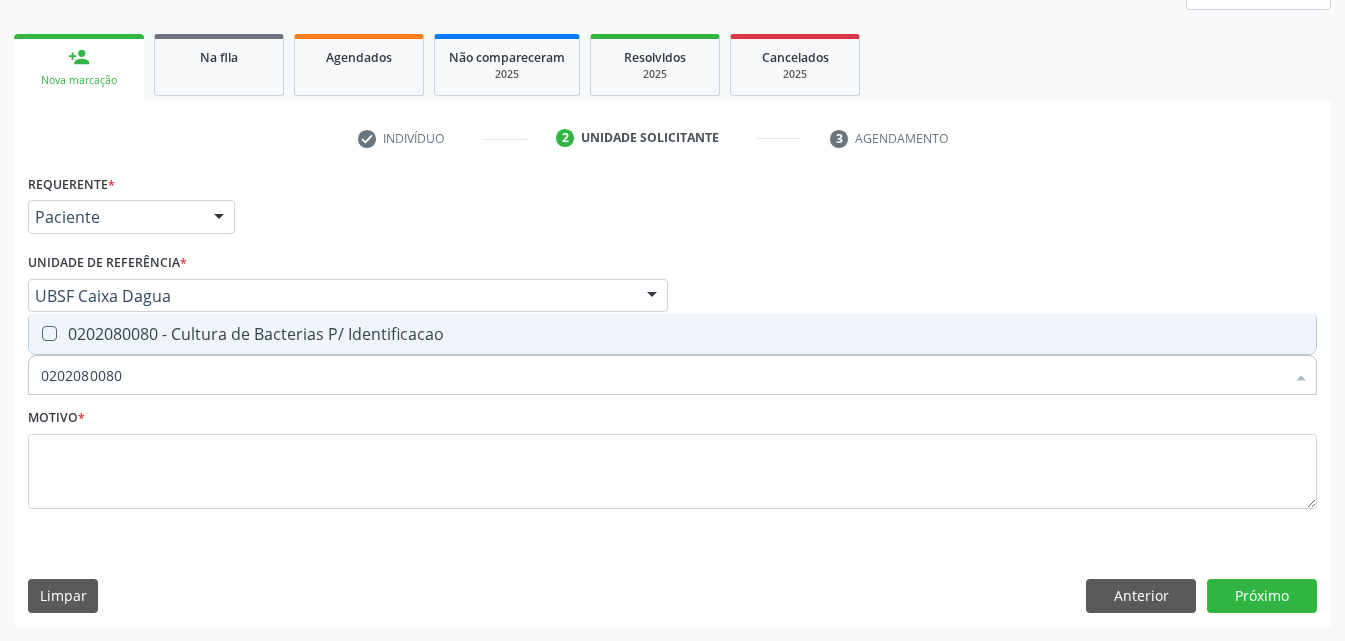 click on "0202080080 - Cultura de Bacterias P/ Identificacao" at bounding box center [672, 334] 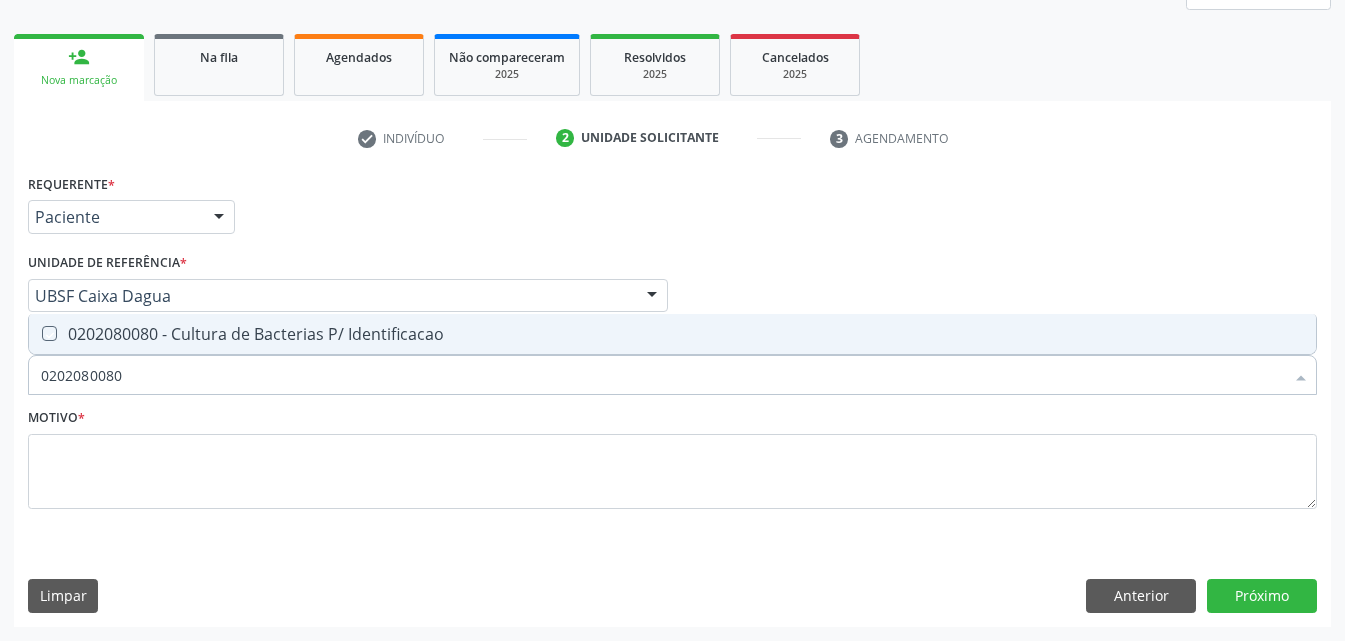 checkbox on "true" 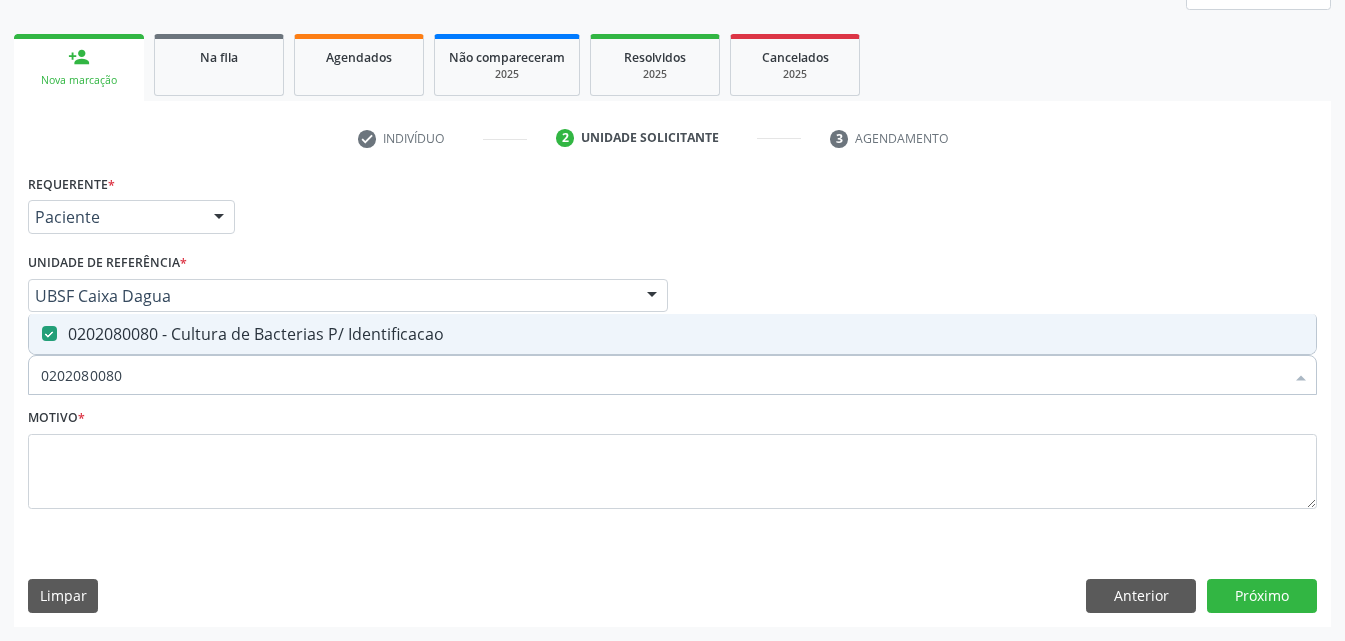 click on "Acompanhamento
Acompanhe a situação das marcações correntes e finalizadas
Relatórios
Acompanhamento
Consolidado
Procedimentos realizados
Ano de acompanhamento
2025 2024 2023 2022 2021
person_add
Nova marcação
Na fila   Agendados   Não compareceram
2025
Resolvidos
2025
Cancelados
2025
check
Indivíduo
2
Unidade solicitante
3
Agendamento
CNS
*
703 4052 3070 7718       done
Nome
*
[PERSON_NAME]
[PERSON_NAME]
CNS:
703 4052 3070 7718
CPF:    --   Nascimento:
[DATE]
Nenhum resultado encontrado para: "   "
Digite o nome ou CNS para buscar um indivíduo
Sexo
*
Feminino" at bounding box center (672, 243) 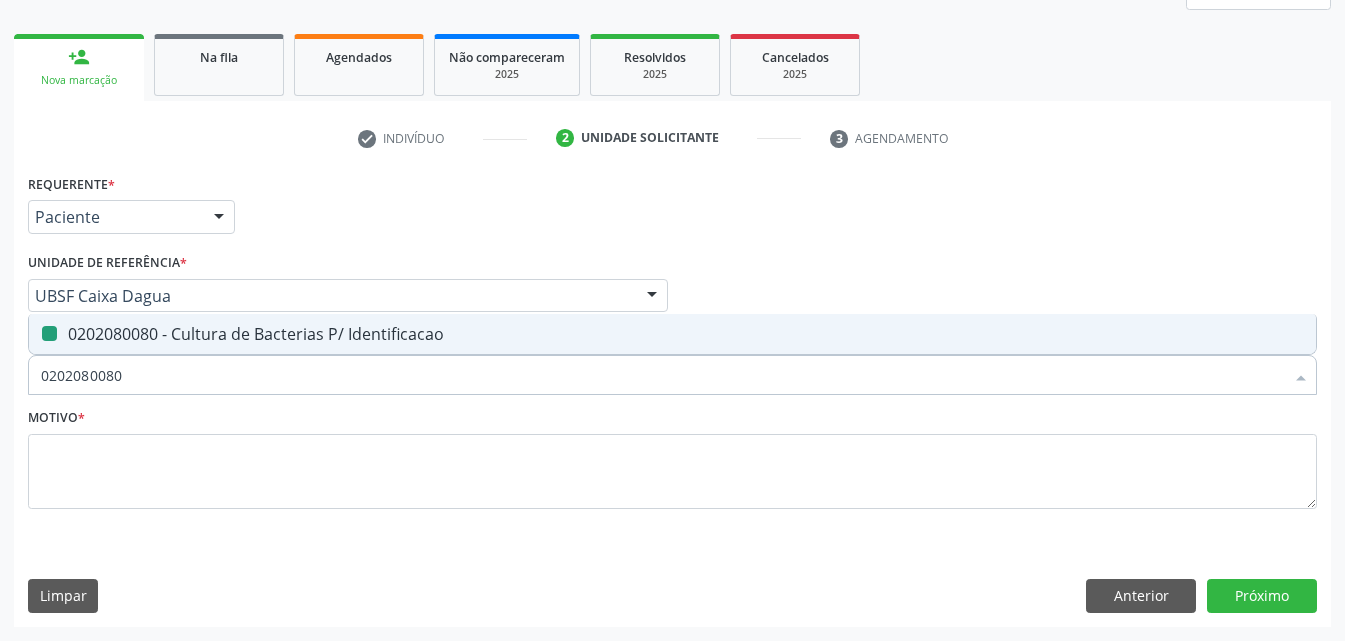 type 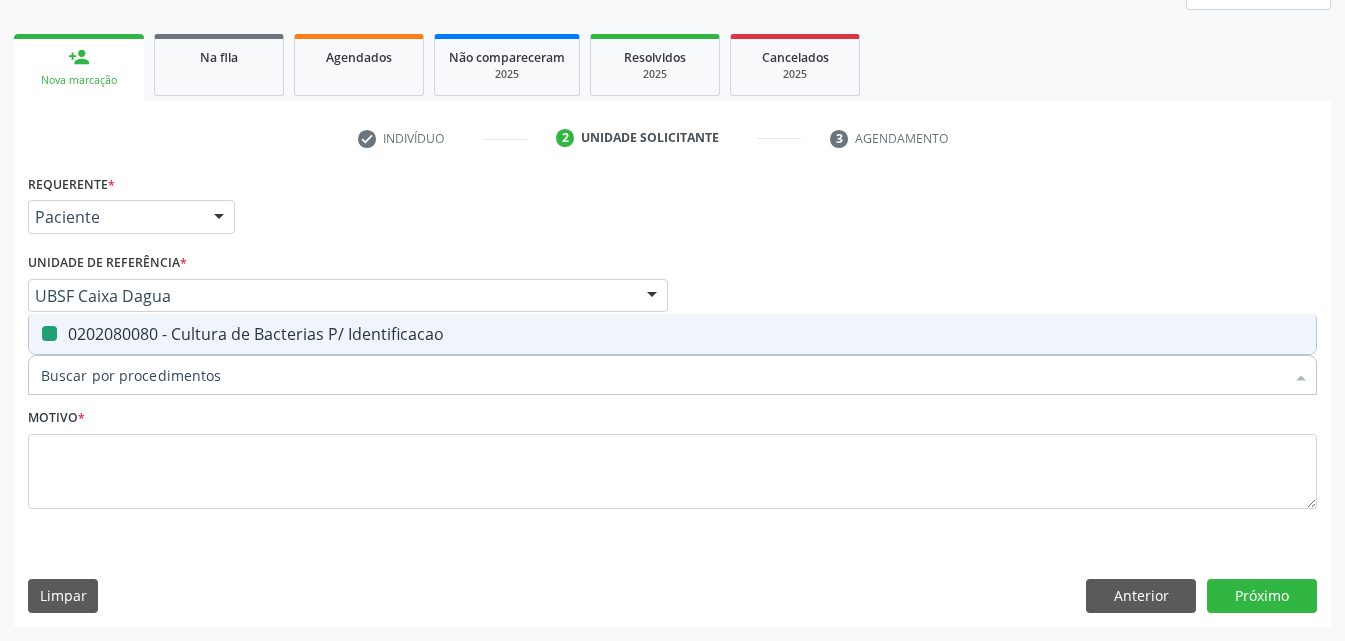 checkbox on "false" 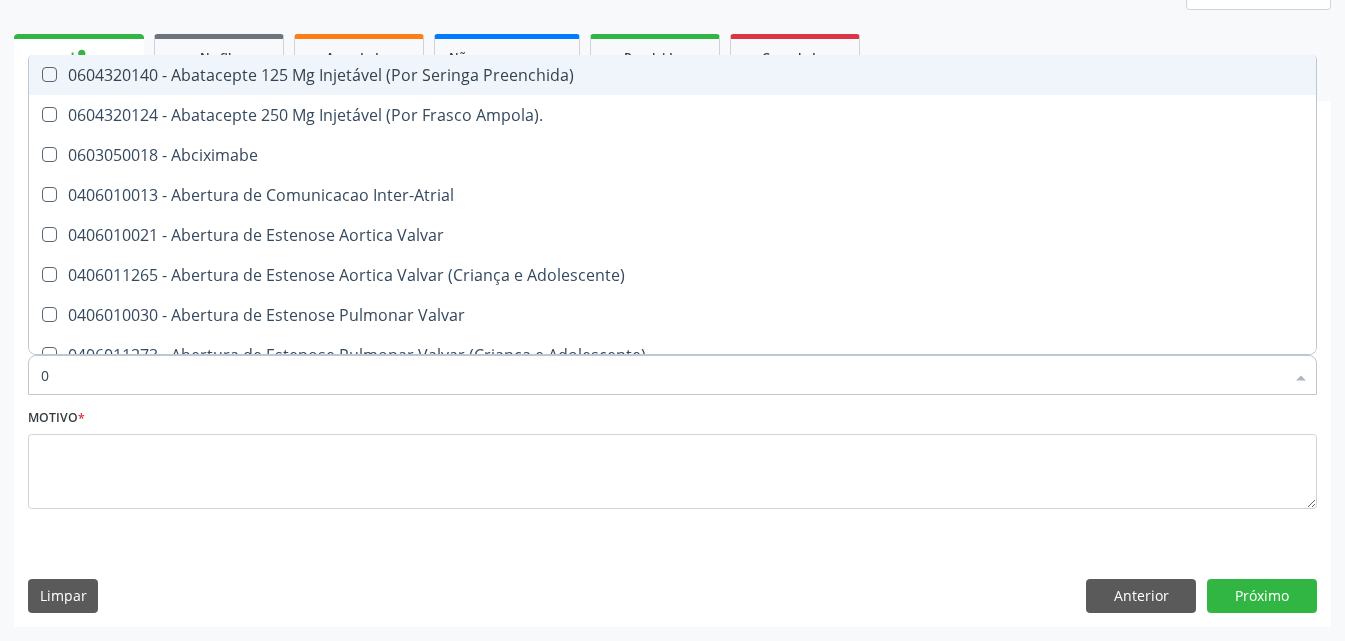 type on "02" 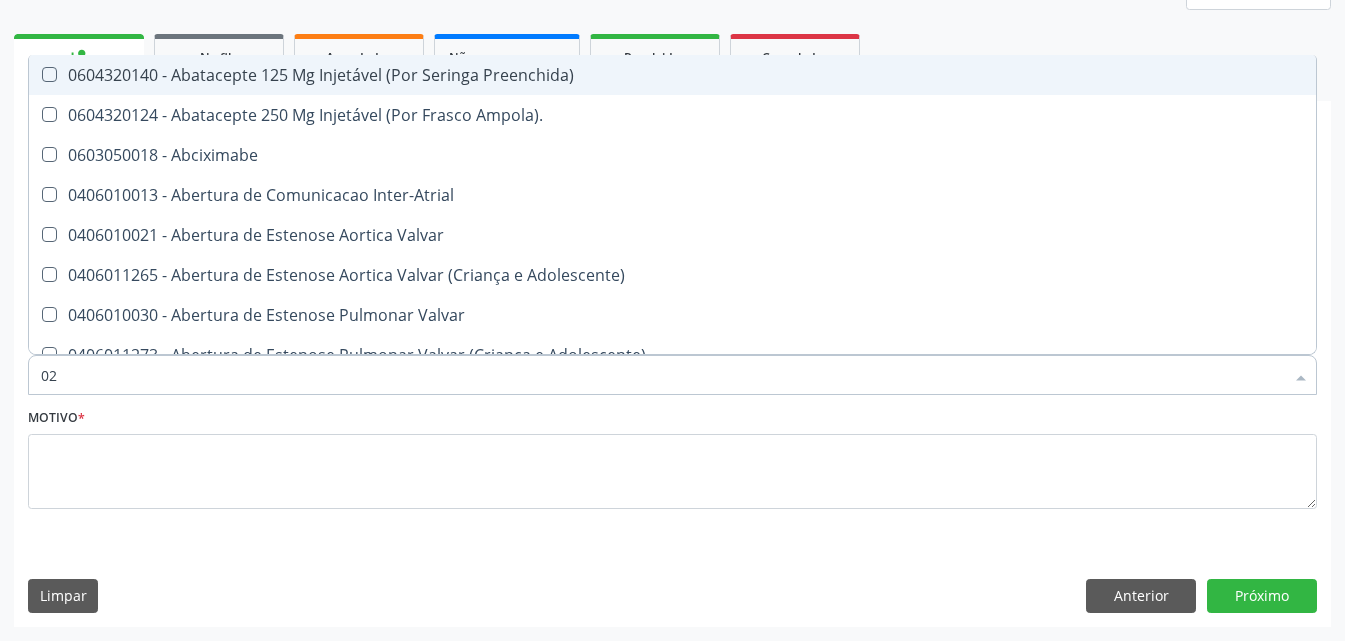 checkbox on "true" 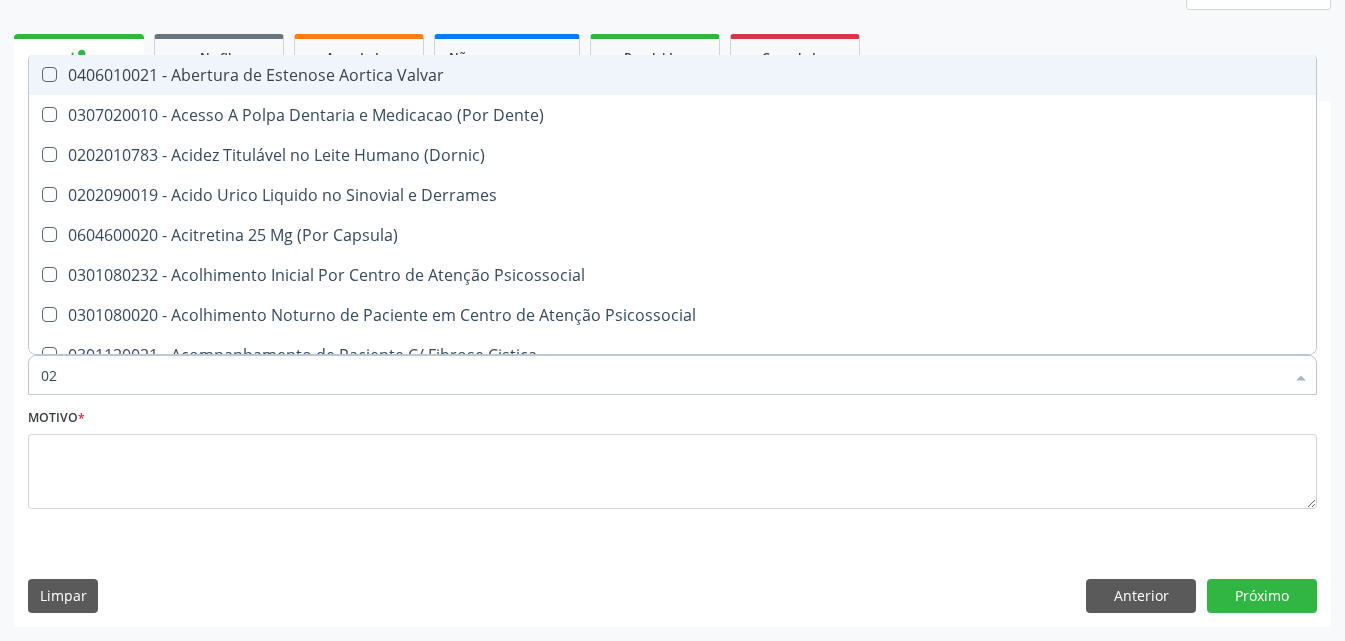type on "020" 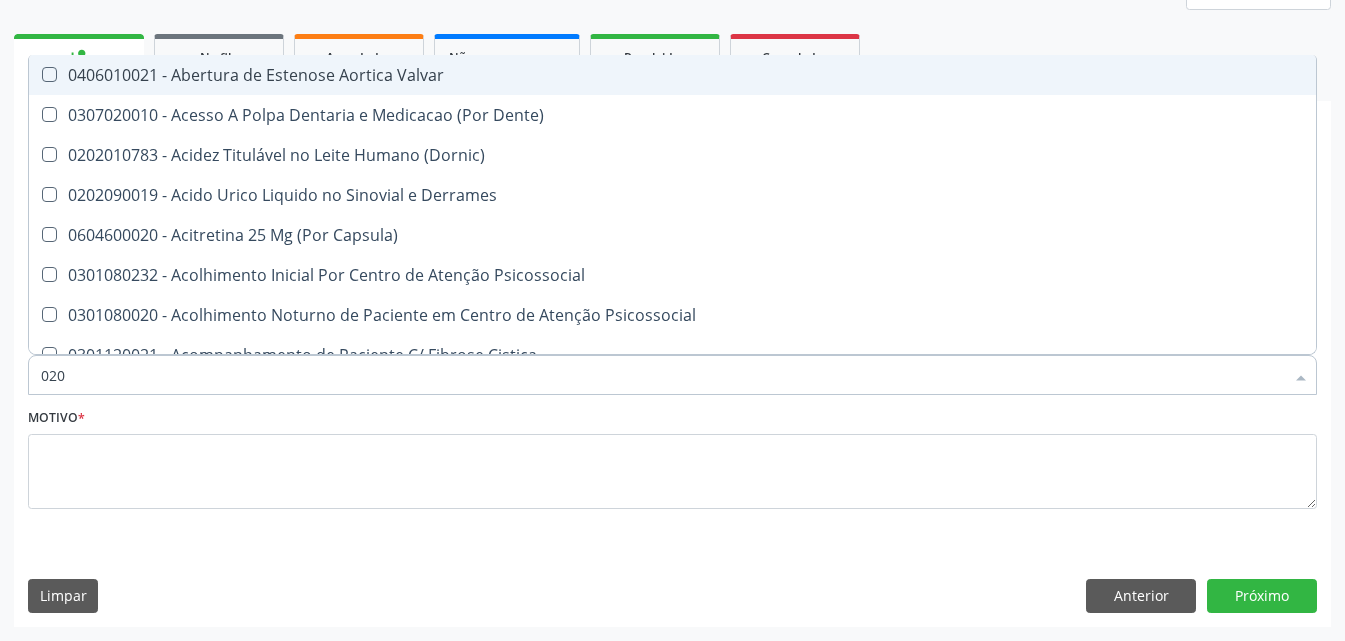 checkbox on "true" 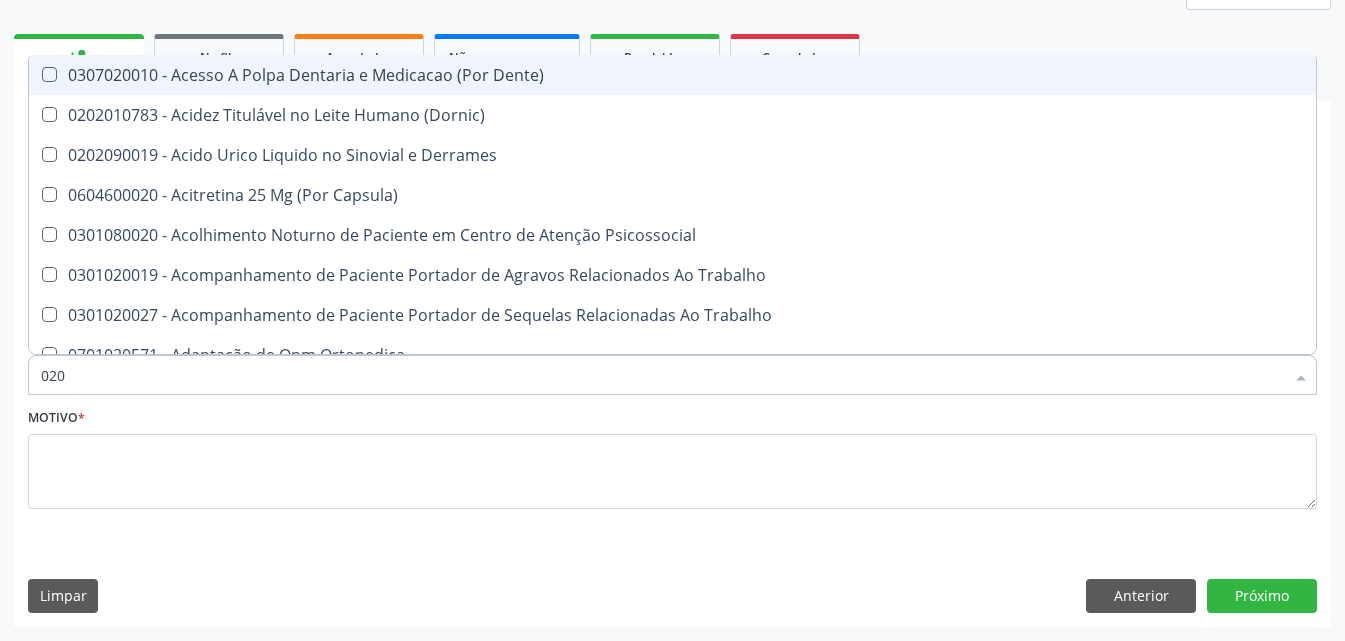 type on "0202" 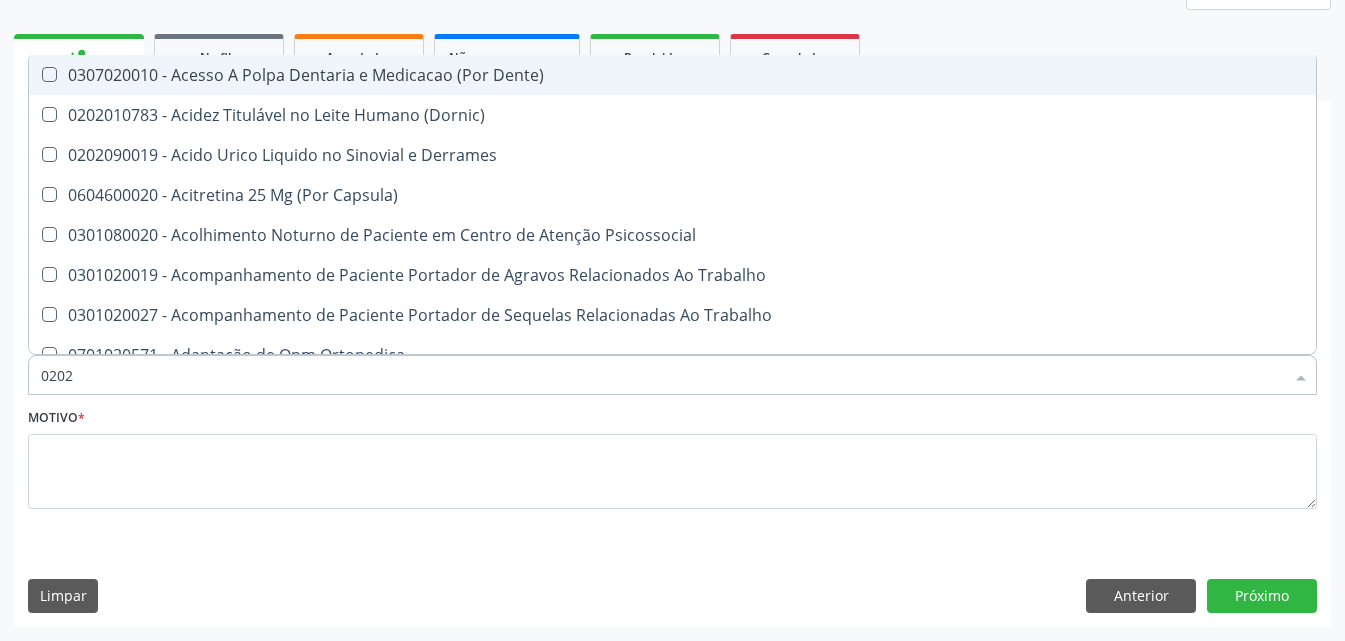 checkbox on "true" 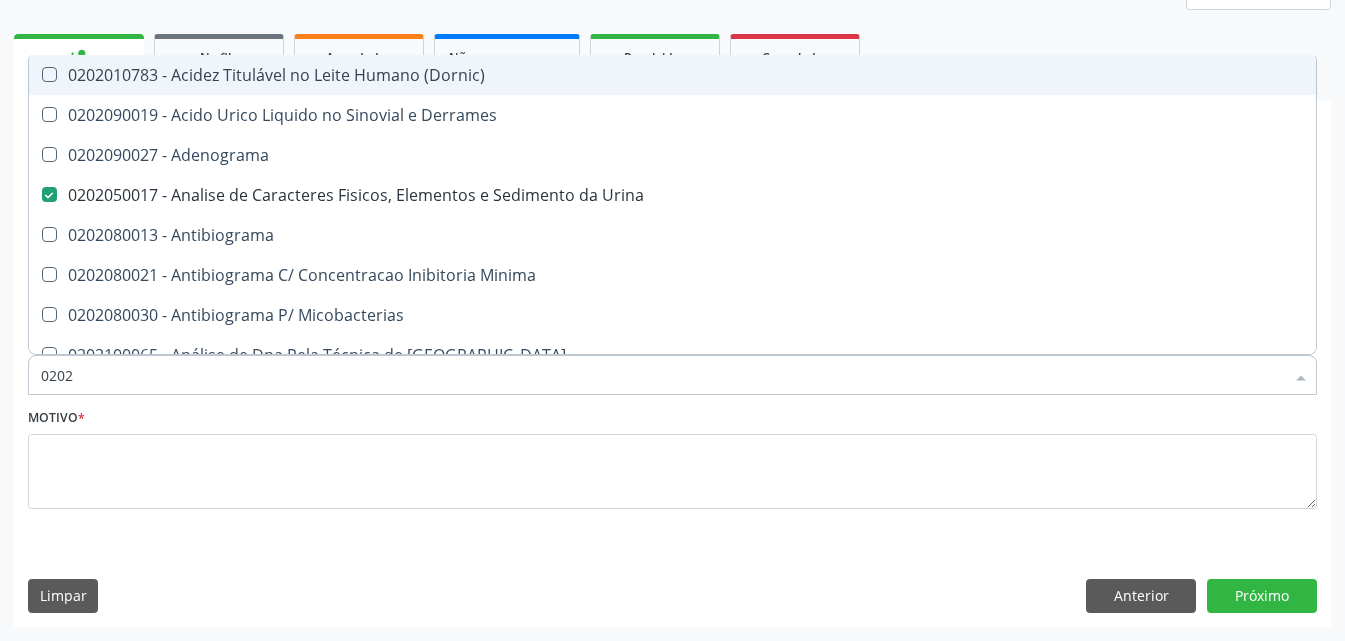 type on "02020" 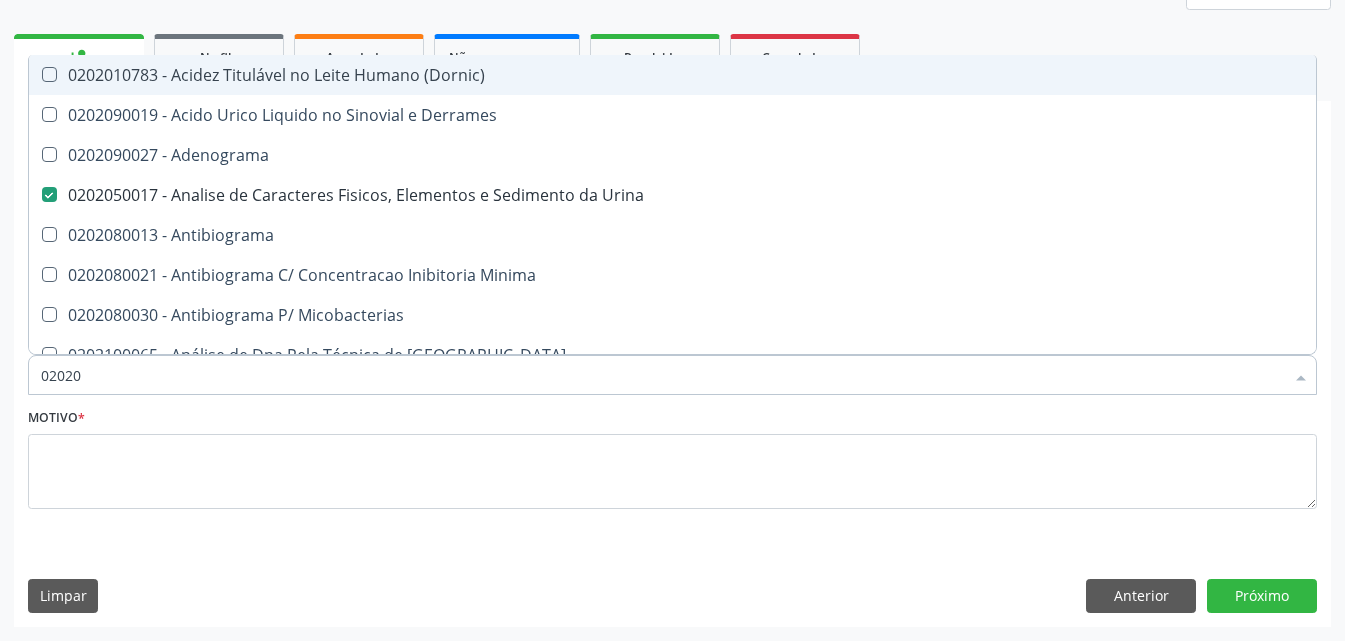 checkbox on "true" 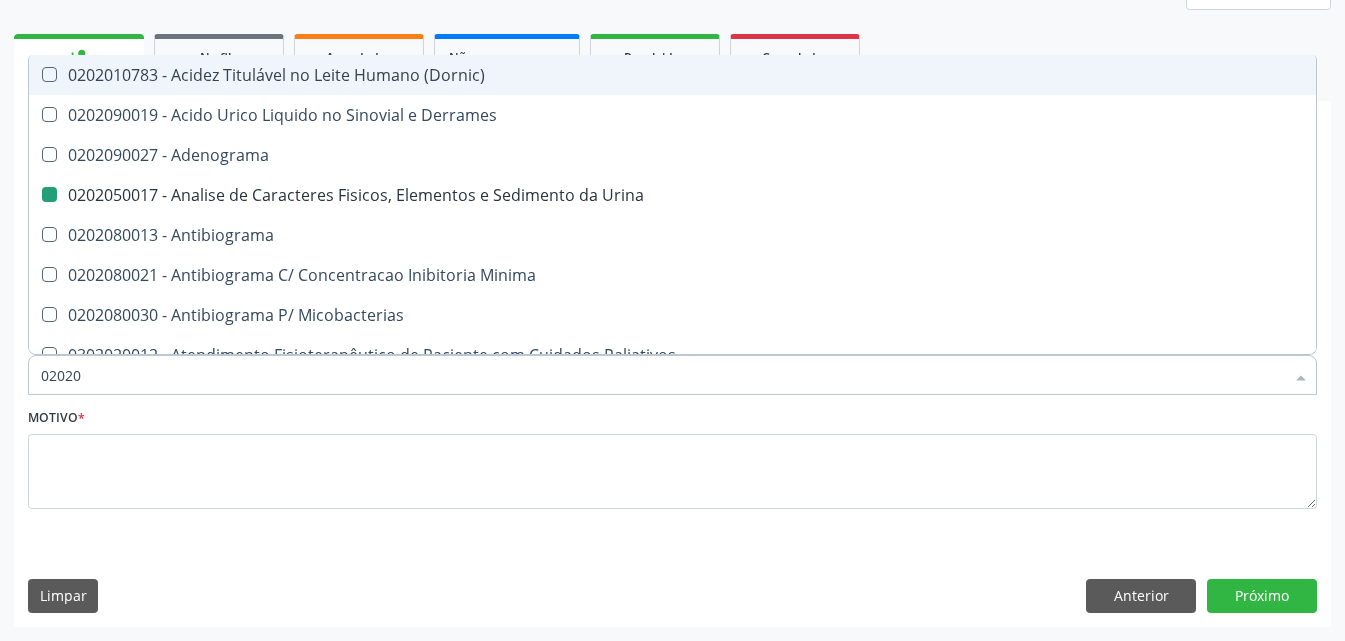 type on "020201" 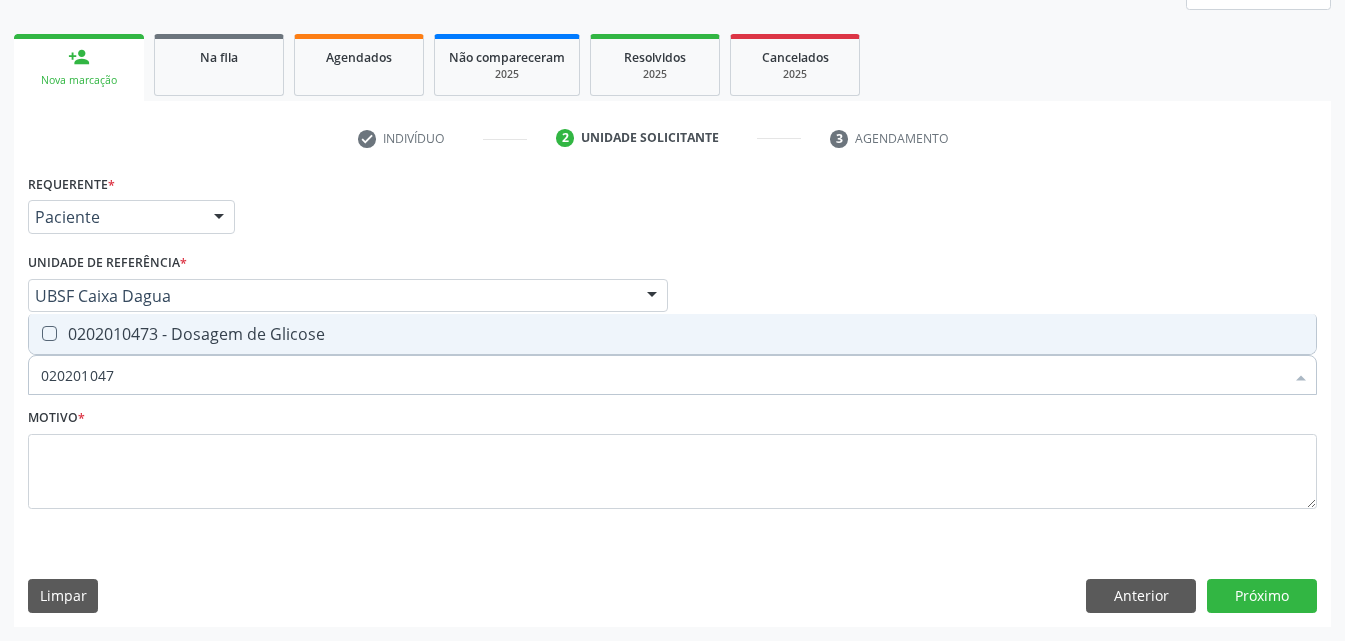 type on "0202010473" 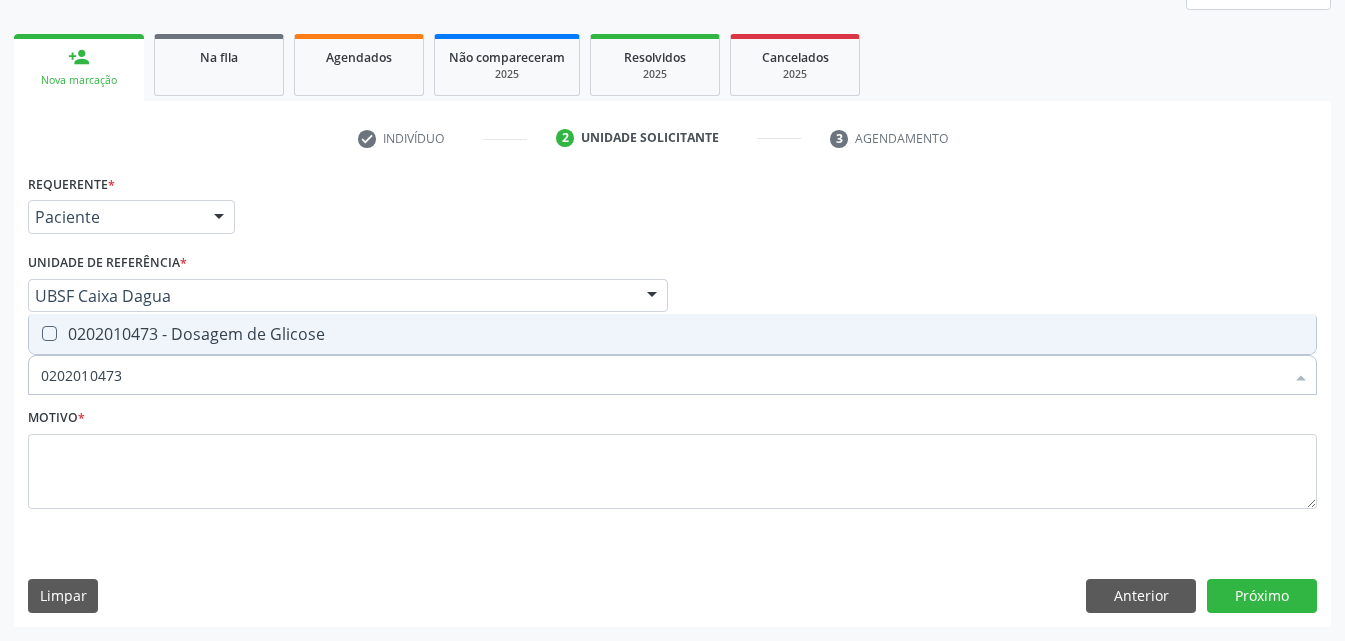 click on "0202010473 - Dosagem de Glicose" at bounding box center [672, 334] 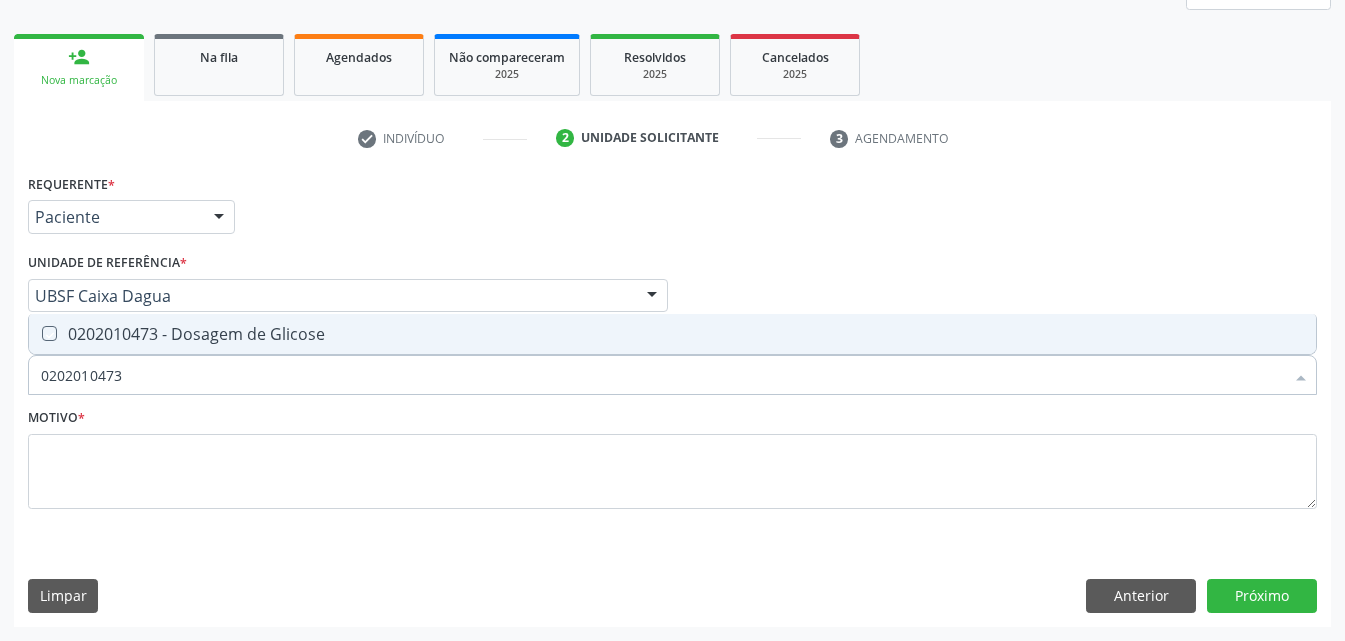 checkbox on "true" 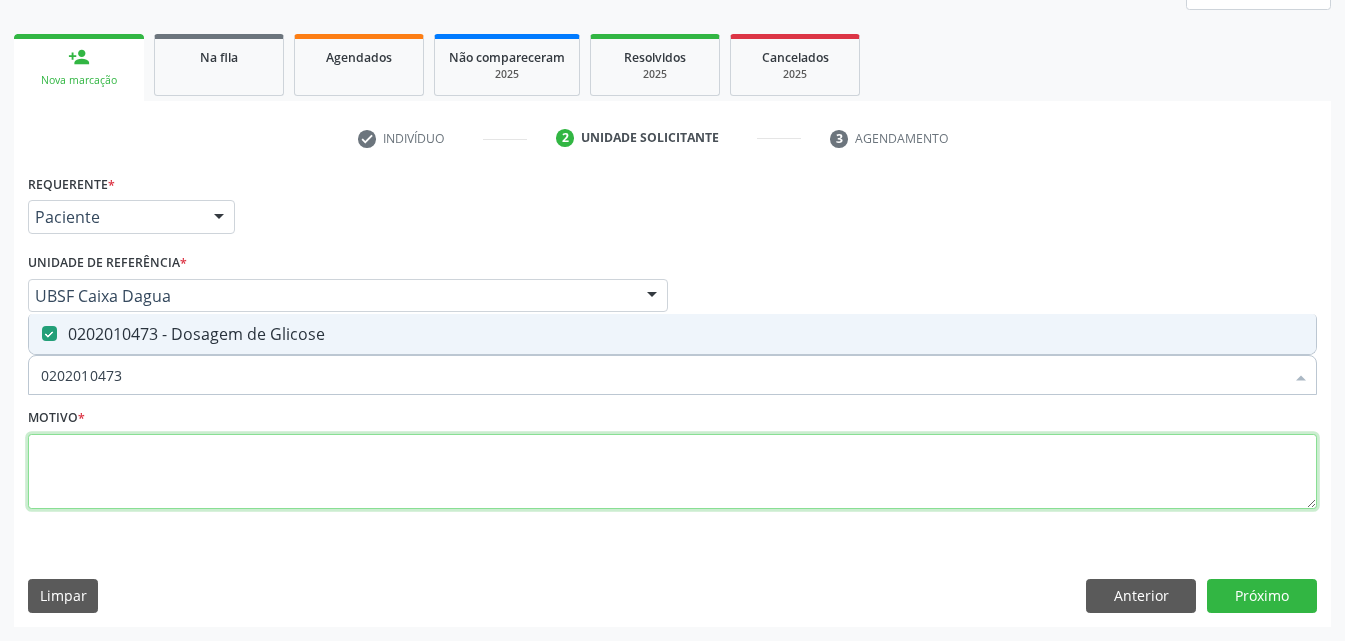 click at bounding box center (672, 472) 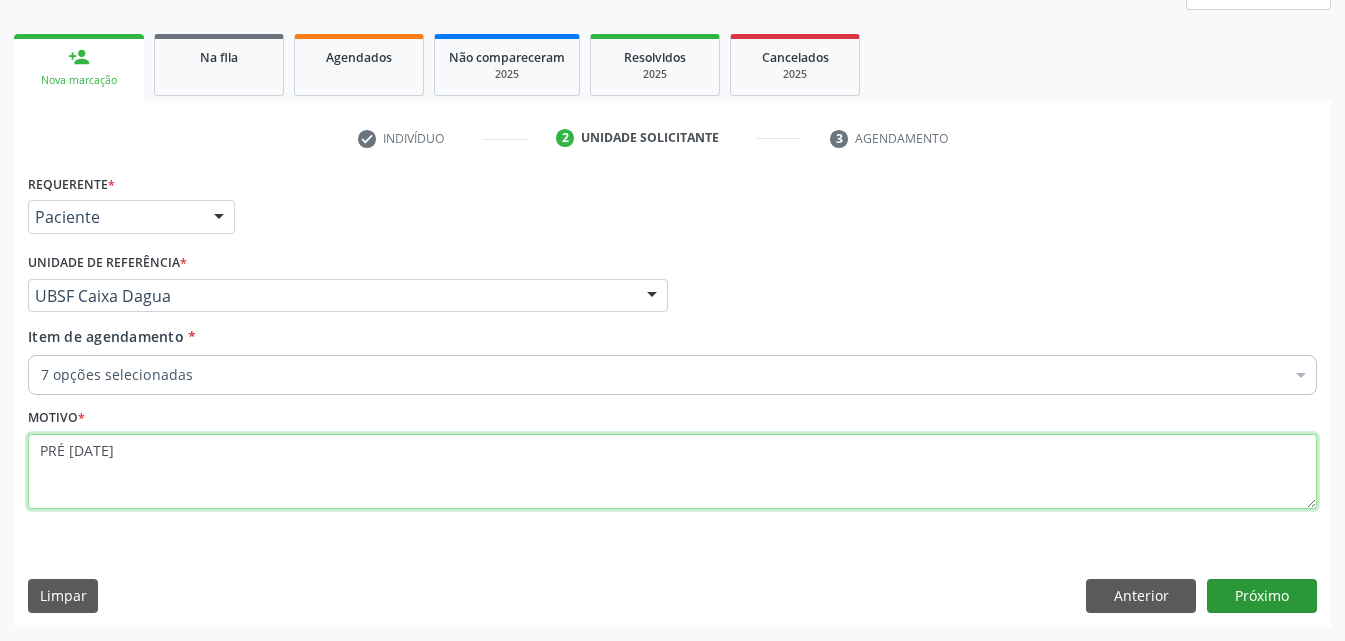 type on "PRÉ [DATE]" 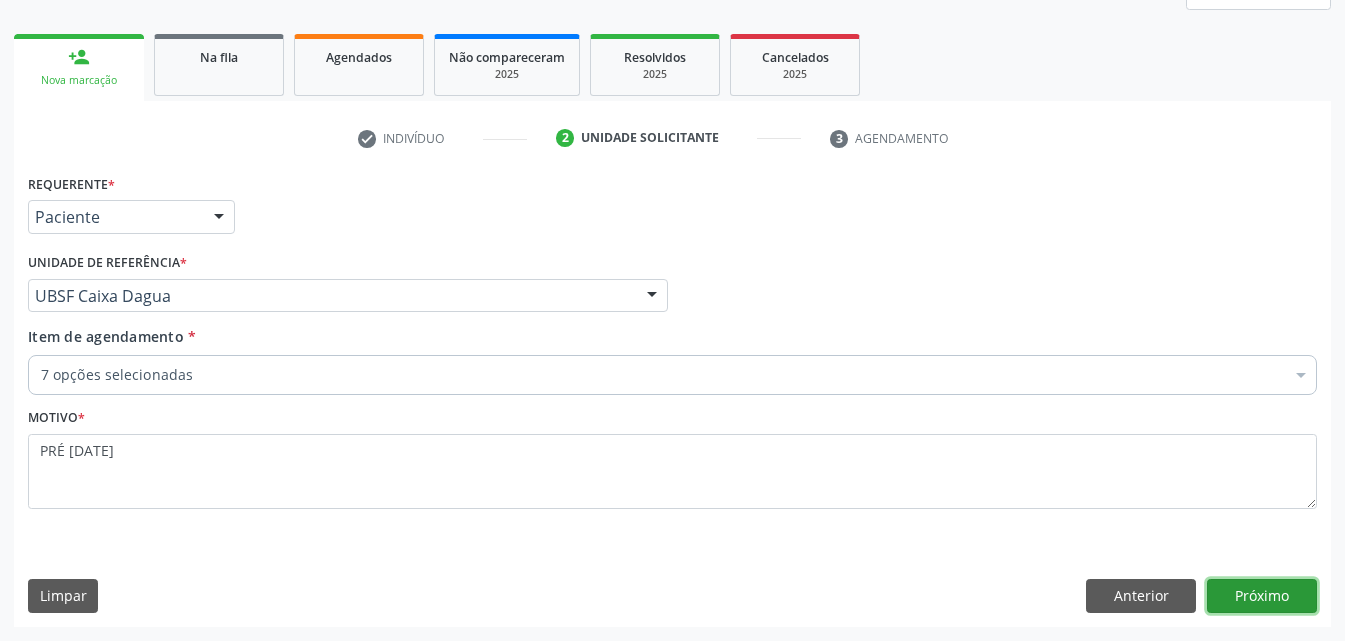 click on "Próximo" at bounding box center [1262, 596] 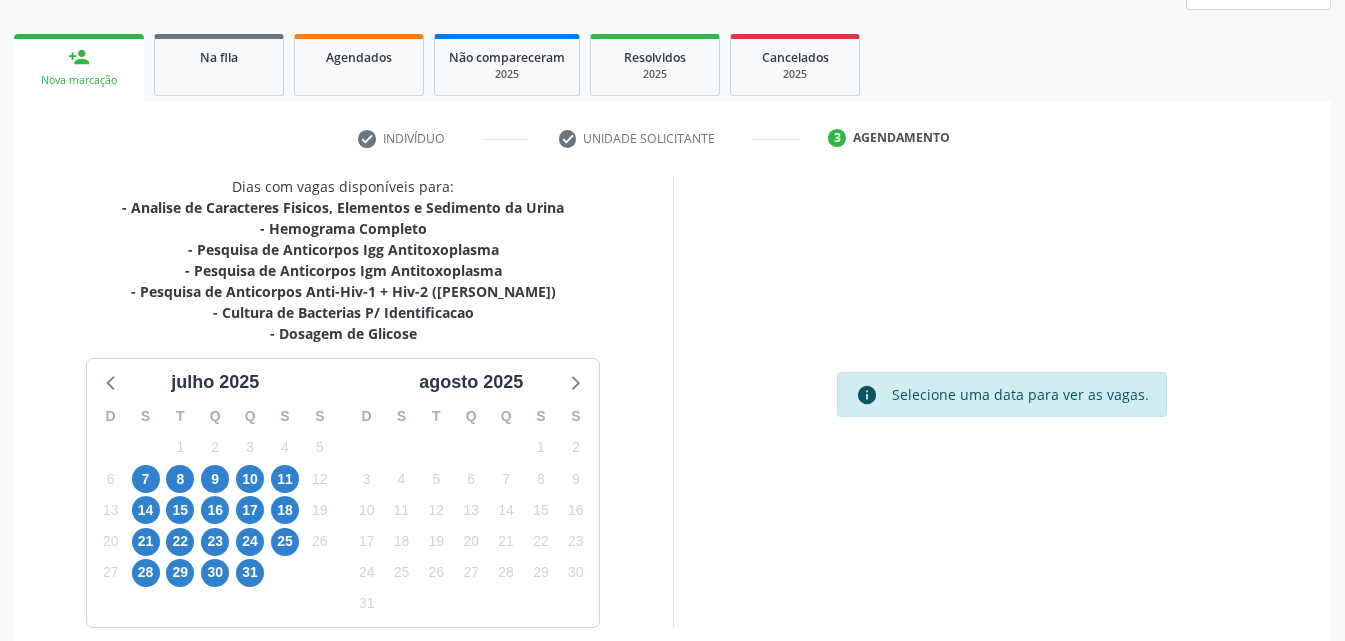 scroll, scrollTop: 355, scrollLeft: 0, axis: vertical 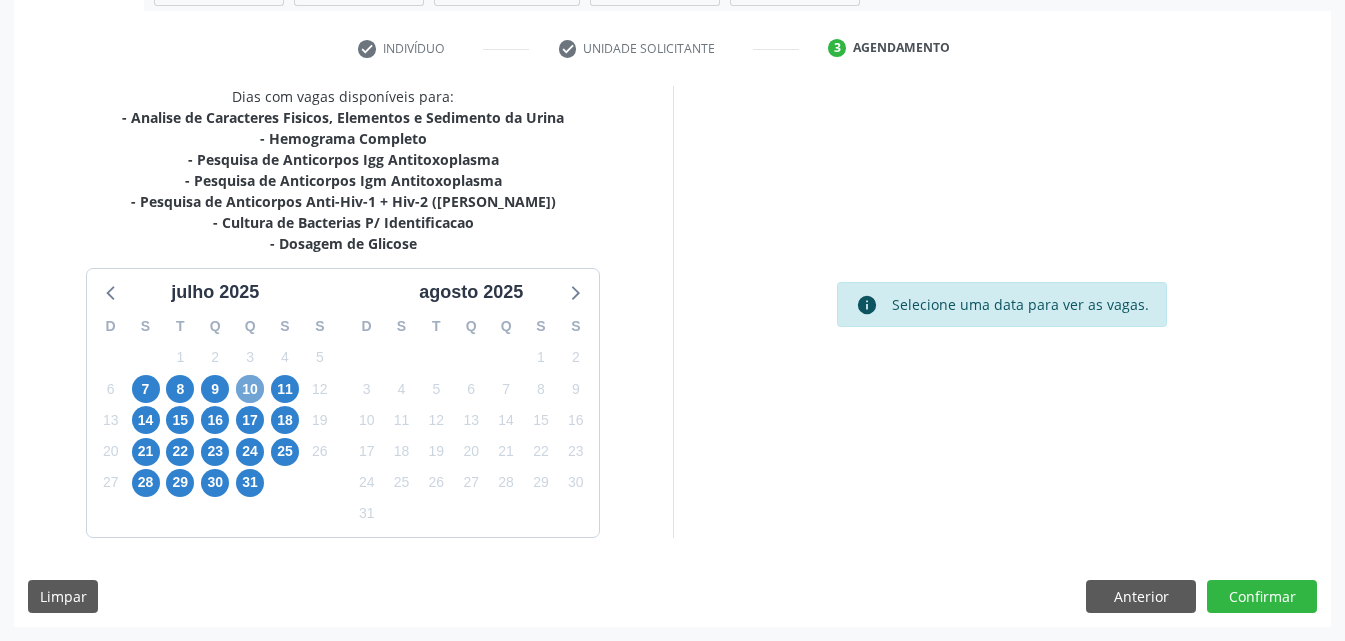 click on "10" at bounding box center [250, 389] 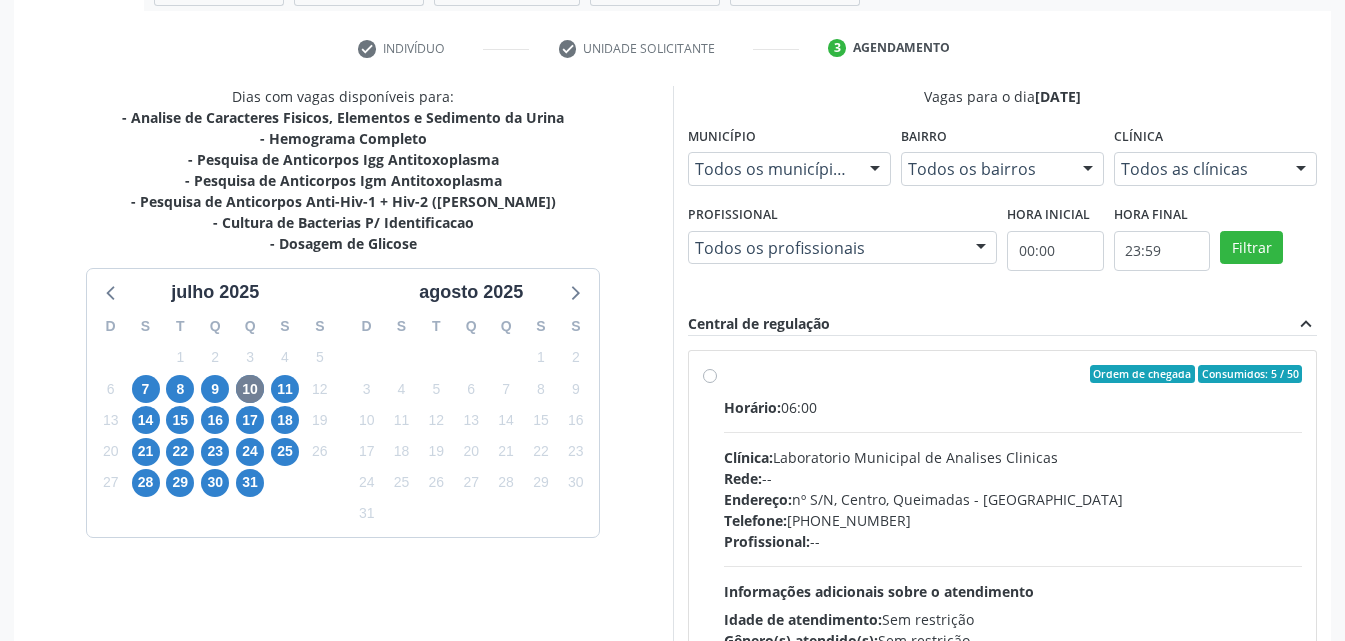 click on "Horário:   06:00
Clínica:  Laboratorio Municipal de Analises Clinicas
Rede:
--
Endereço:   nº [GEOGRAPHIC_DATA] - PB
Telefone:   [PHONE_NUMBER]
Profissional:
--
Informações adicionais sobre o atendimento
Idade de atendimento:
Sem restrição
Gênero(s) atendido(s):
Sem restrição
Informações adicionais:
--" at bounding box center [1013, 534] 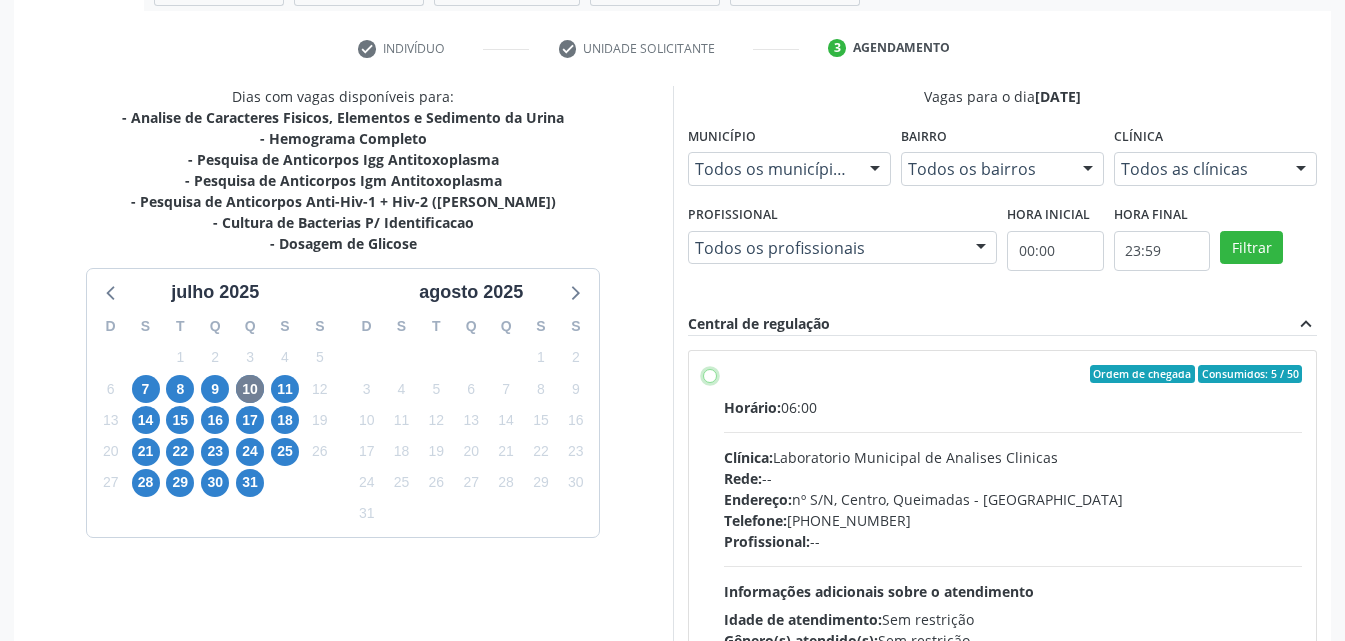 click on "Ordem de chegada
Consumidos: 5 / 50
Horário:   06:00
Clínica:  Laboratorio Municipal de Analises Clinicas
Rede:
--
Endereço:   [STREET_ADDRESS]
Telefone:   [PHONE_NUMBER]
Profissional:
--
Informações adicionais sobre o atendimento
Idade de atendimento:
Sem restrição
Gênero(s) atendido(s):
Sem restrição
Informações adicionais:
--" at bounding box center (710, 374) 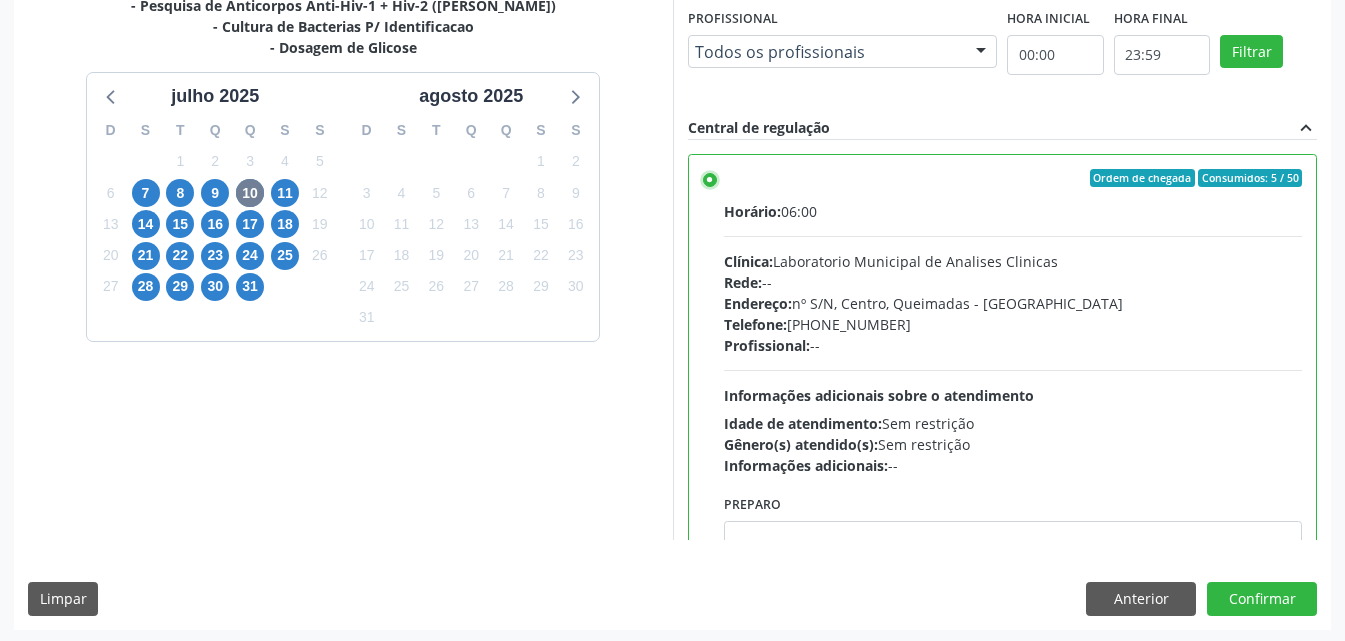 scroll, scrollTop: 554, scrollLeft: 0, axis: vertical 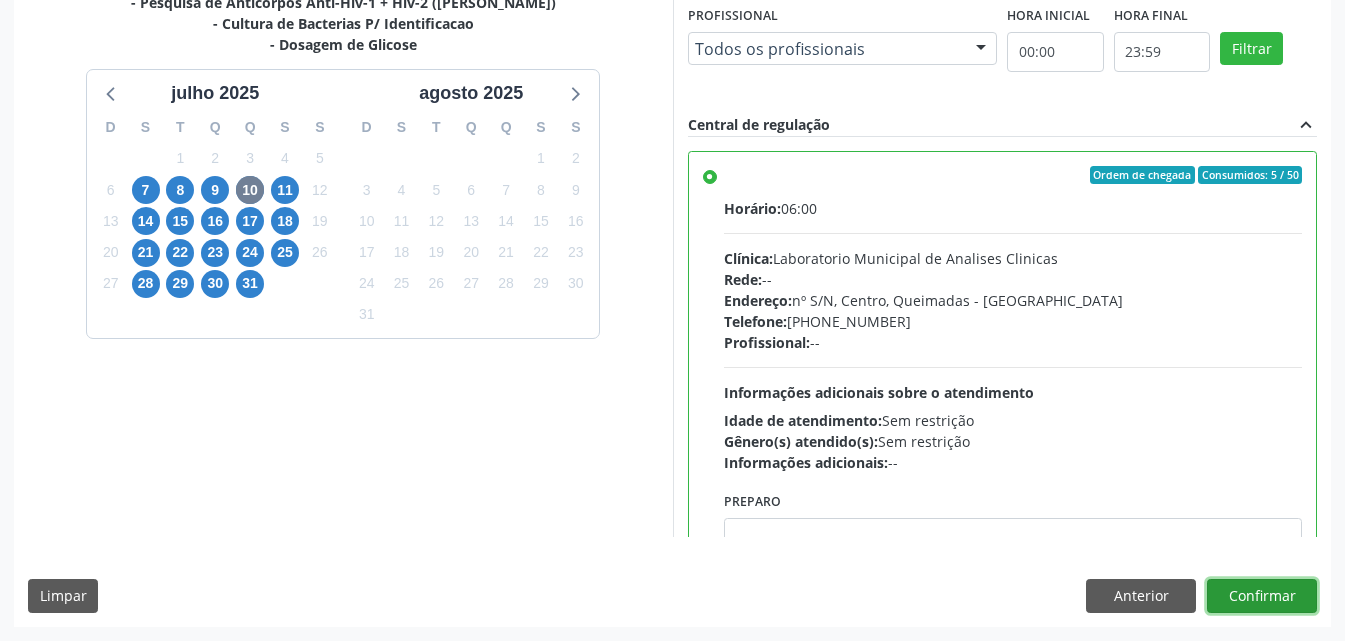 click on "Confirmar" at bounding box center [1262, 596] 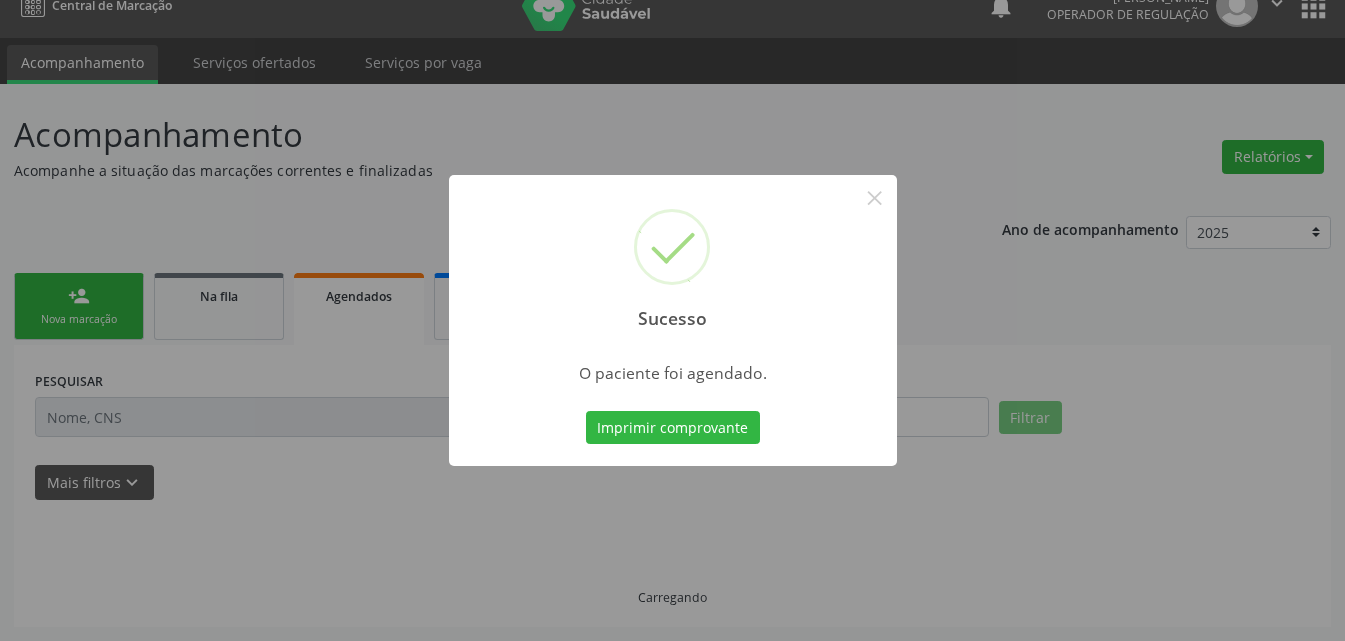 scroll, scrollTop: 26, scrollLeft: 0, axis: vertical 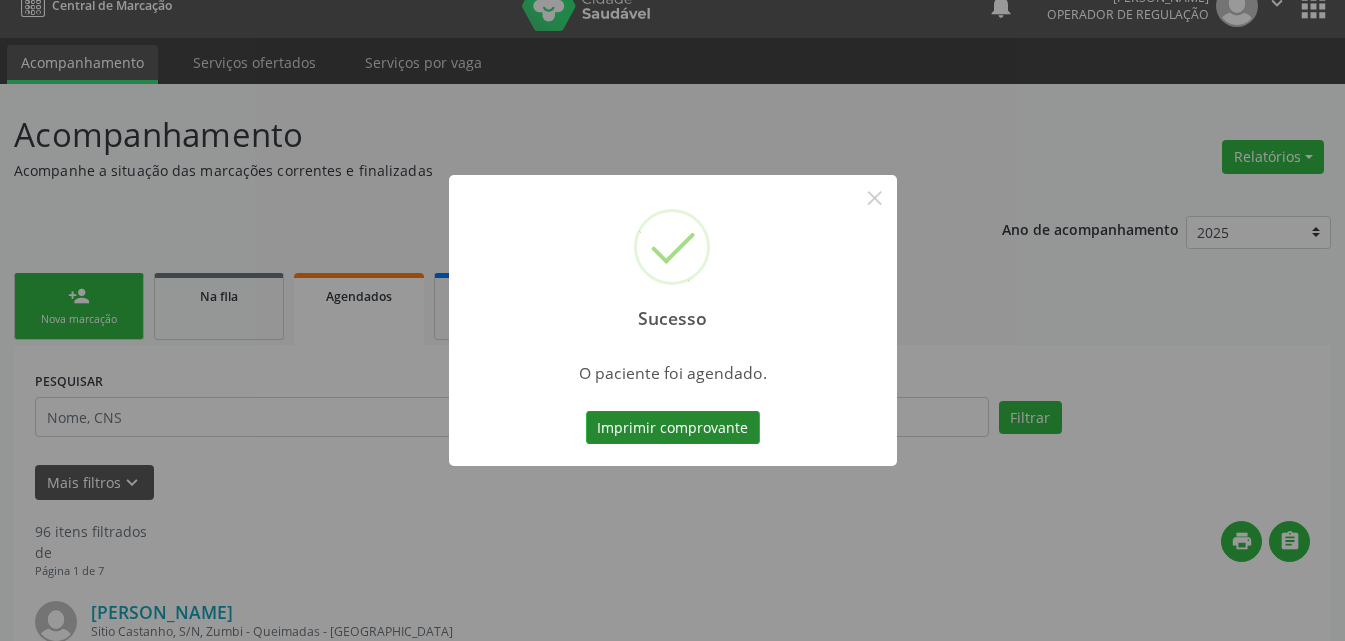 click on "Imprimir comprovante" at bounding box center (673, 428) 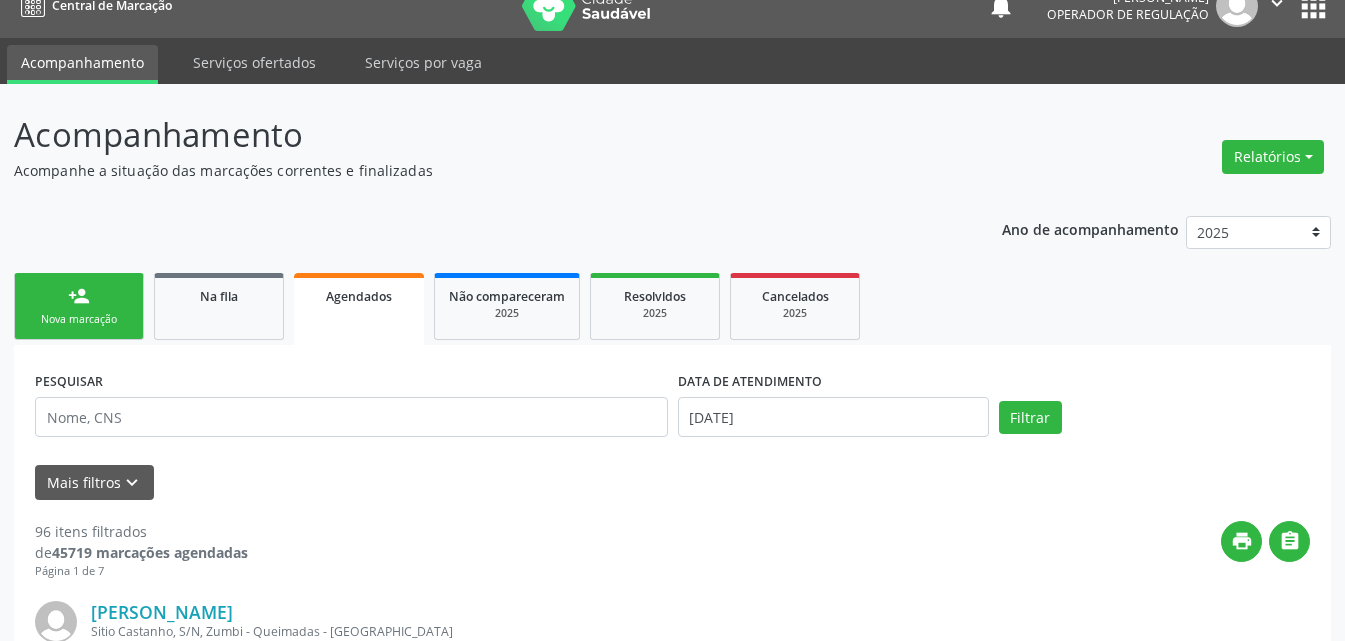 scroll, scrollTop: 26, scrollLeft: 0, axis: vertical 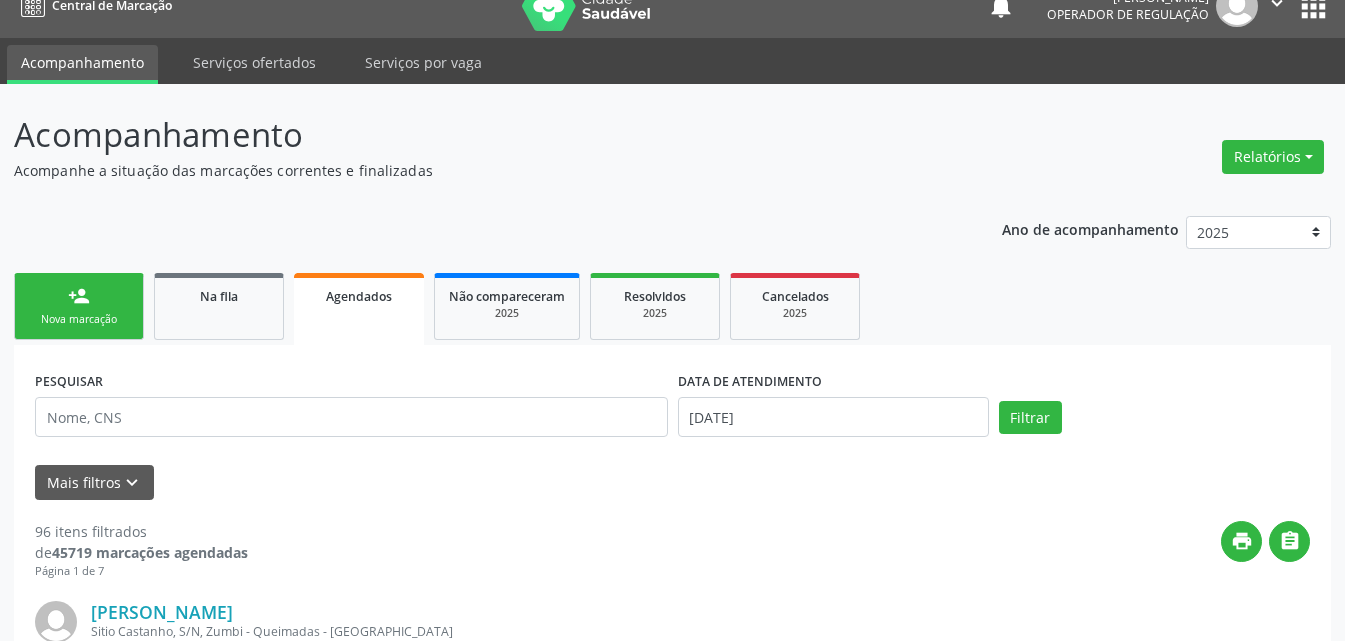 click on "Nova marcação" at bounding box center (79, 319) 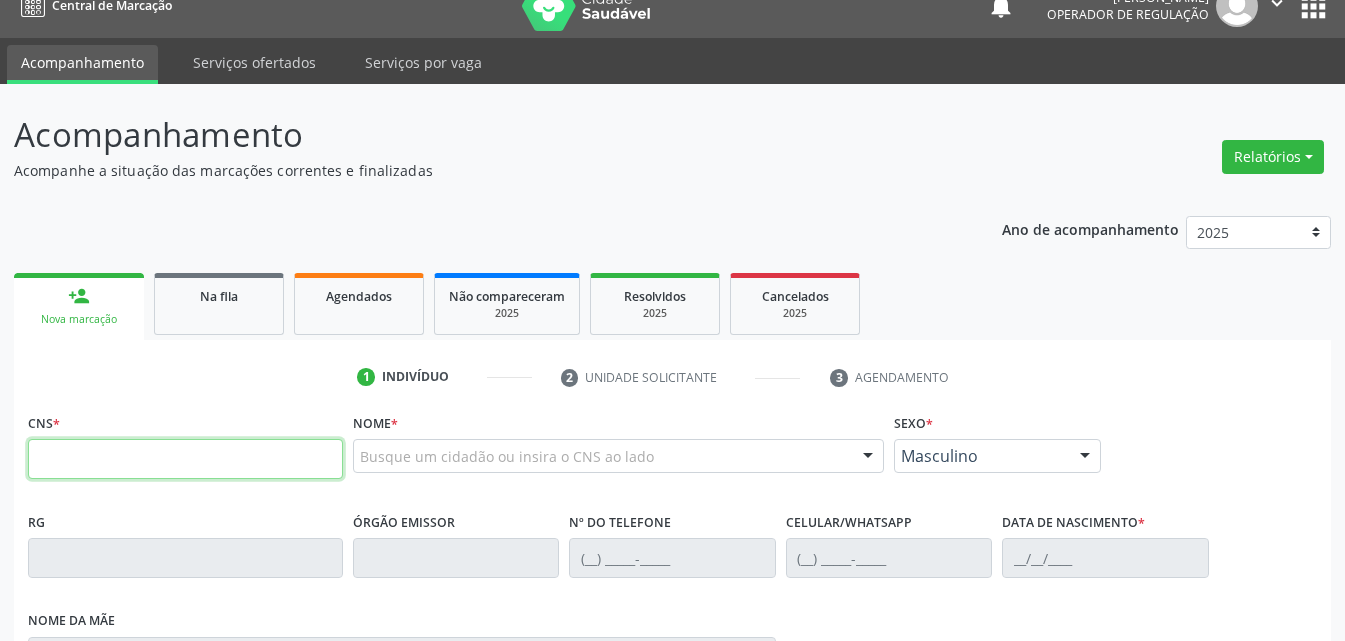 click at bounding box center [185, 459] 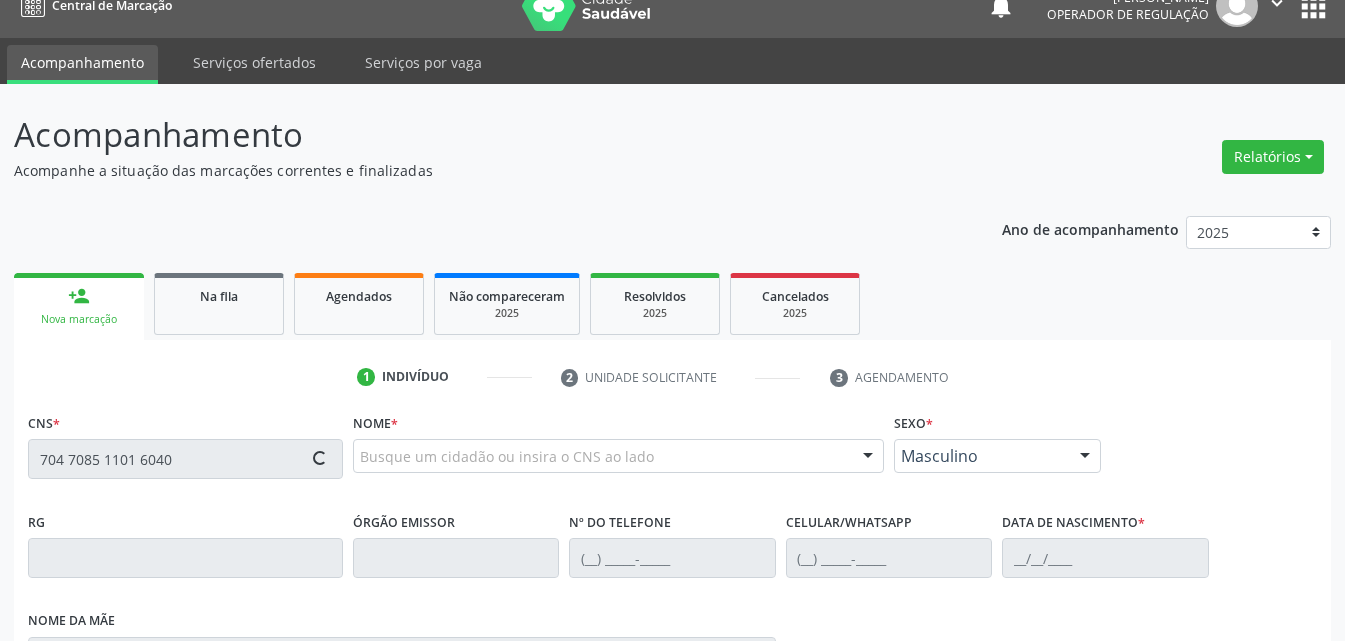 type on "704 7085 1101 6040" 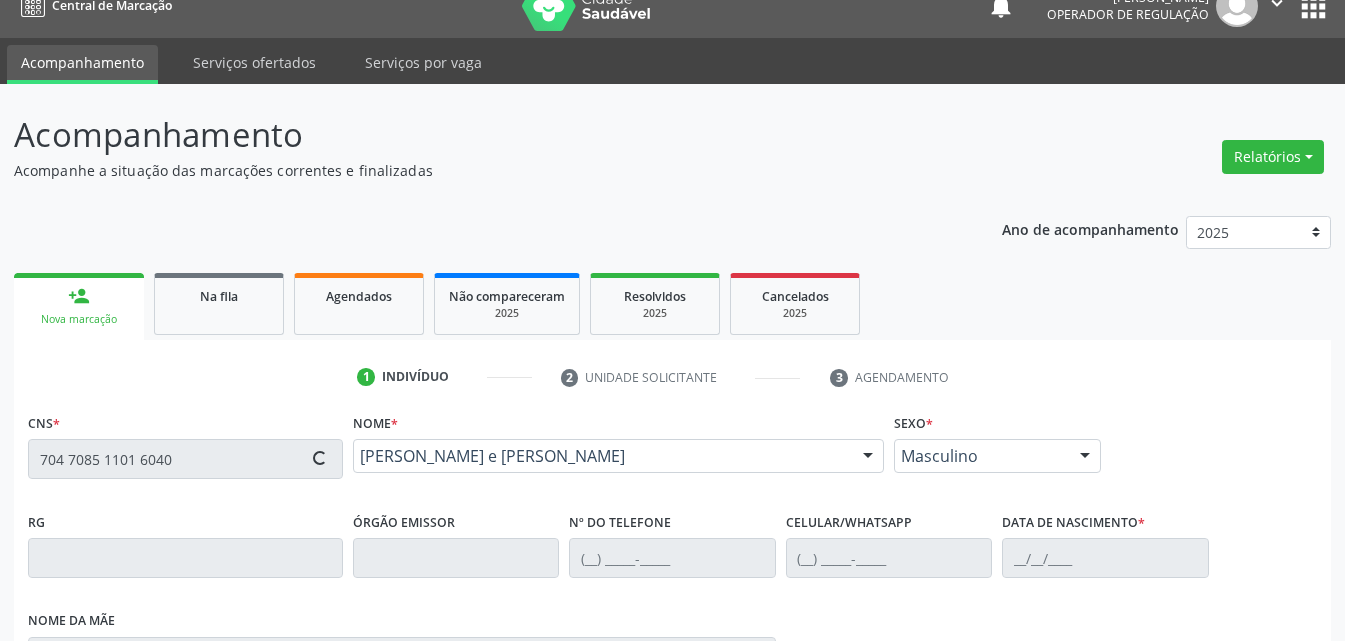 type on "[PHONE_NUMBER]" 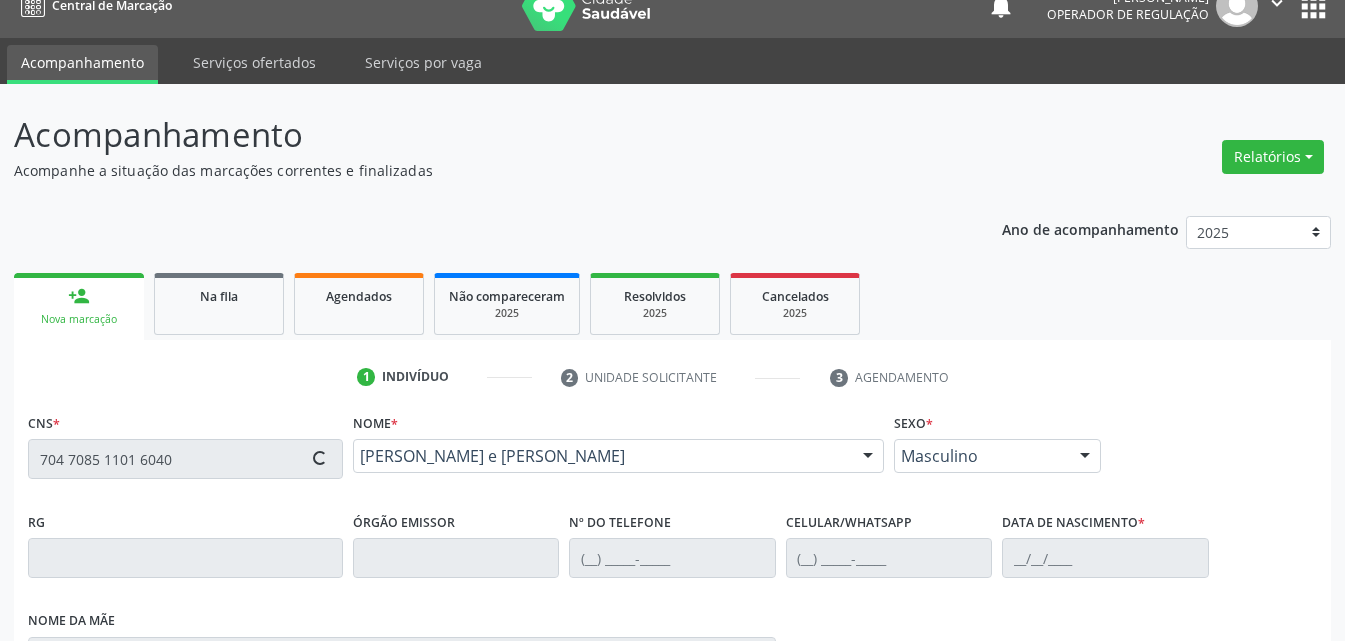 type on "3[DATE]" 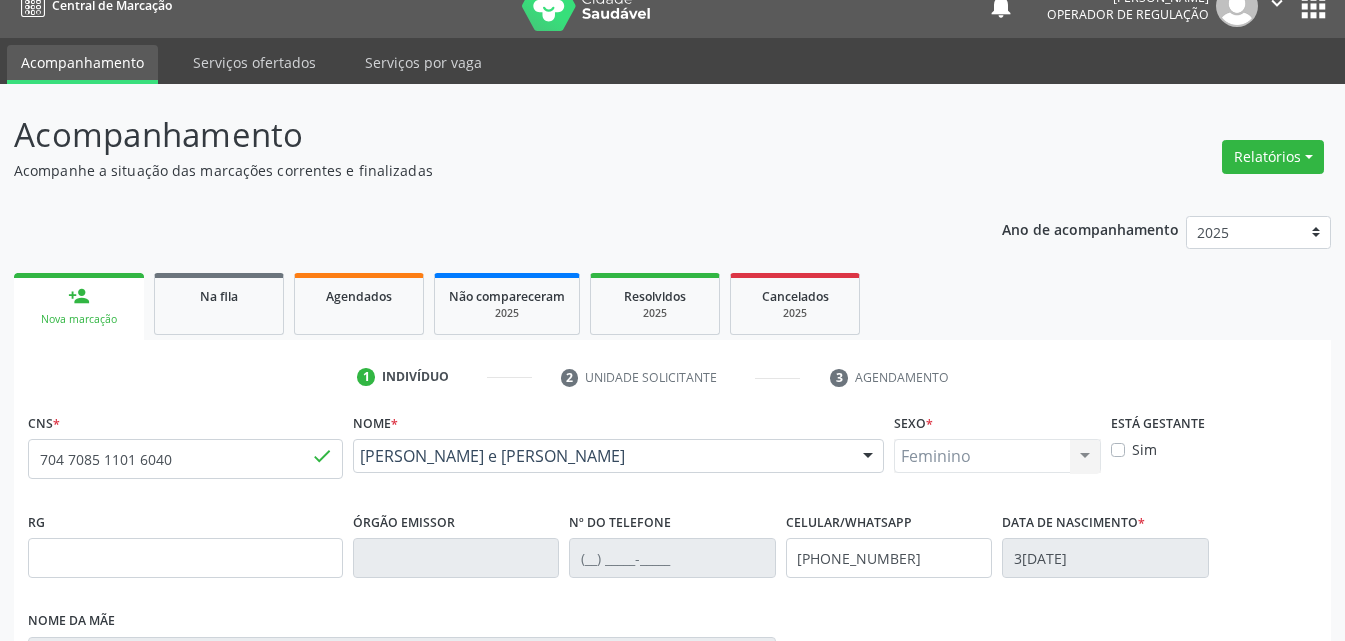 scroll, scrollTop: 429, scrollLeft: 0, axis: vertical 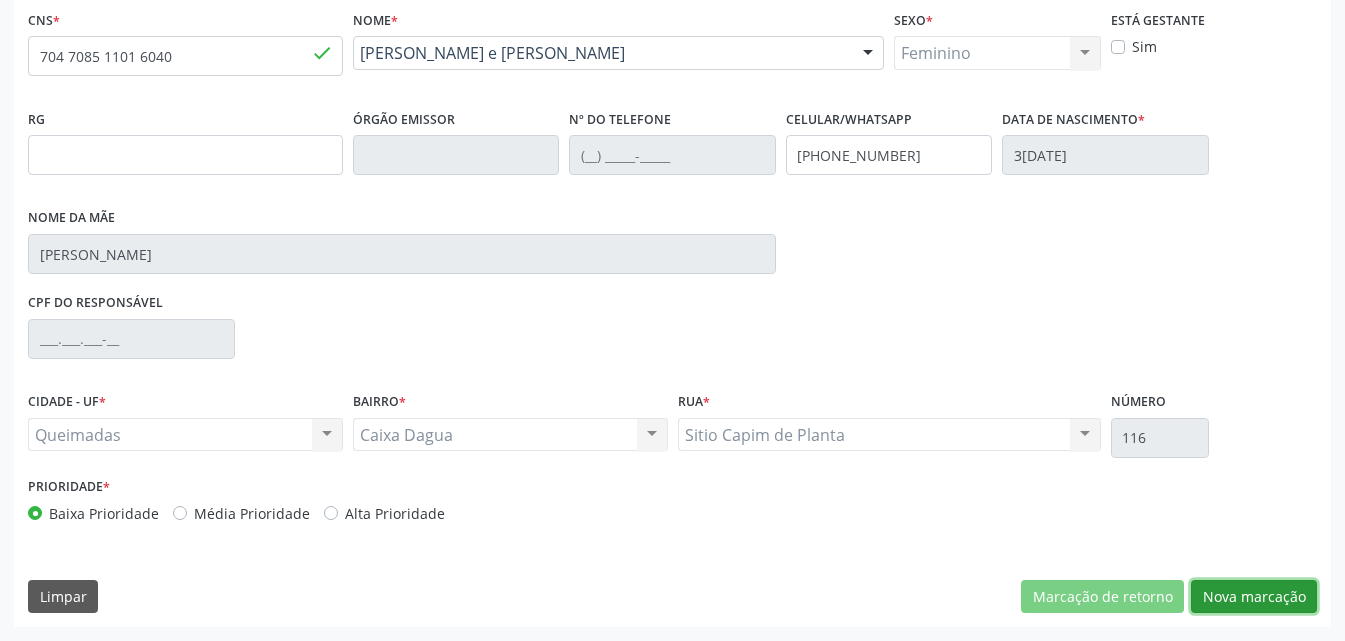 click on "Nova marcação" at bounding box center [1254, 597] 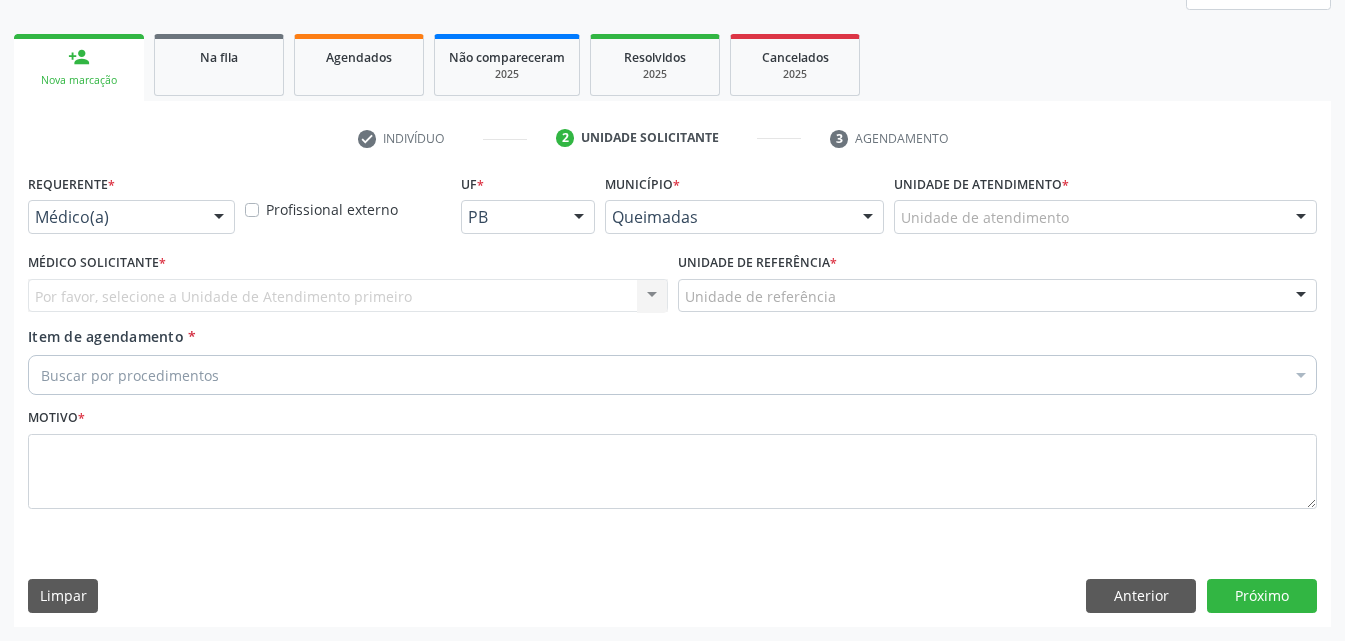 scroll, scrollTop: 265, scrollLeft: 0, axis: vertical 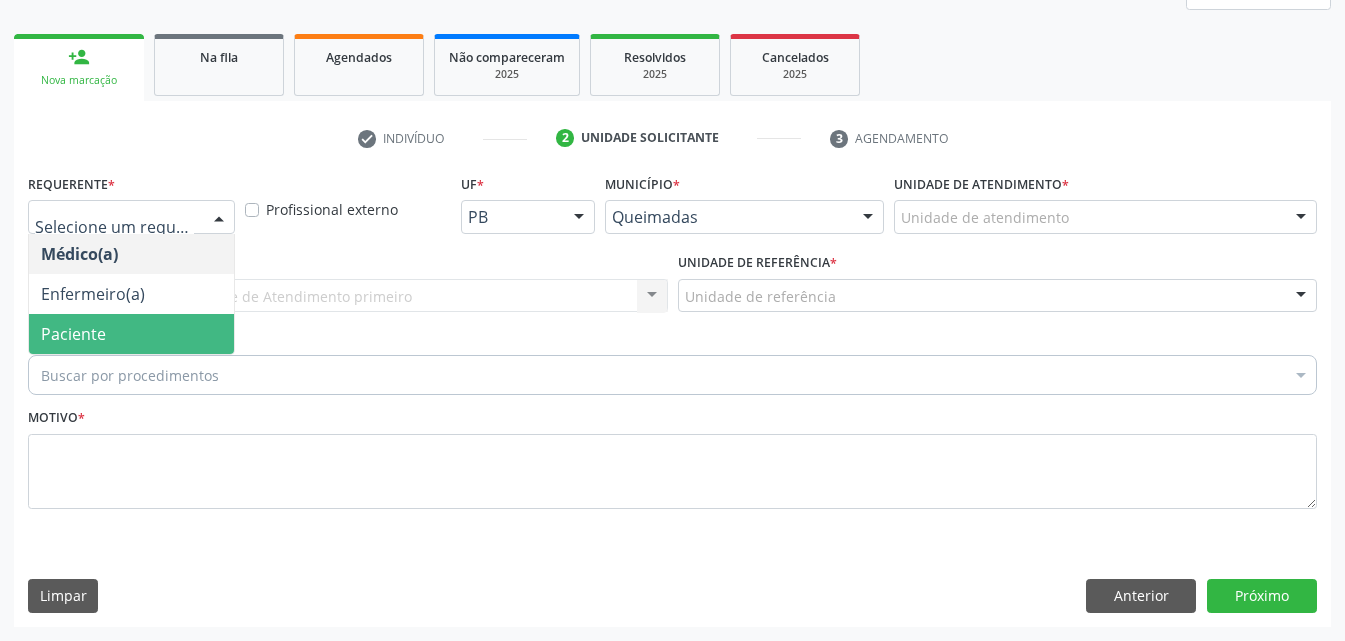 click on "Paciente" at bounding box center (73, 334) 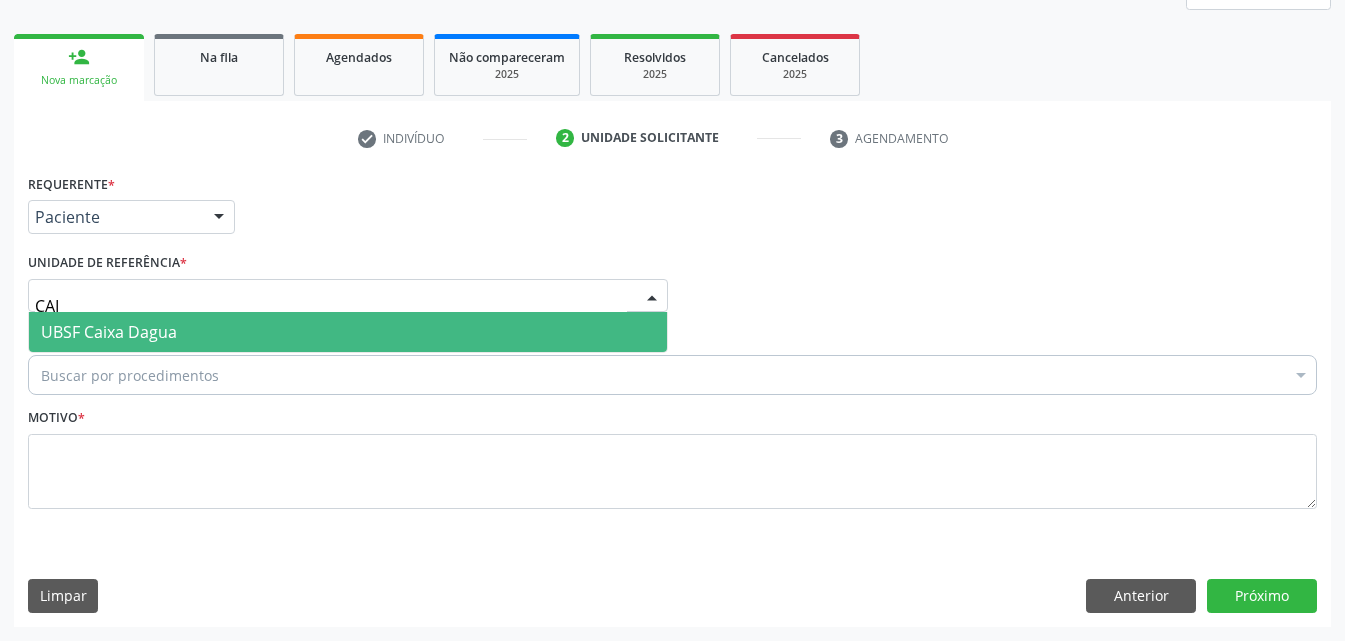 type on "CAIX" 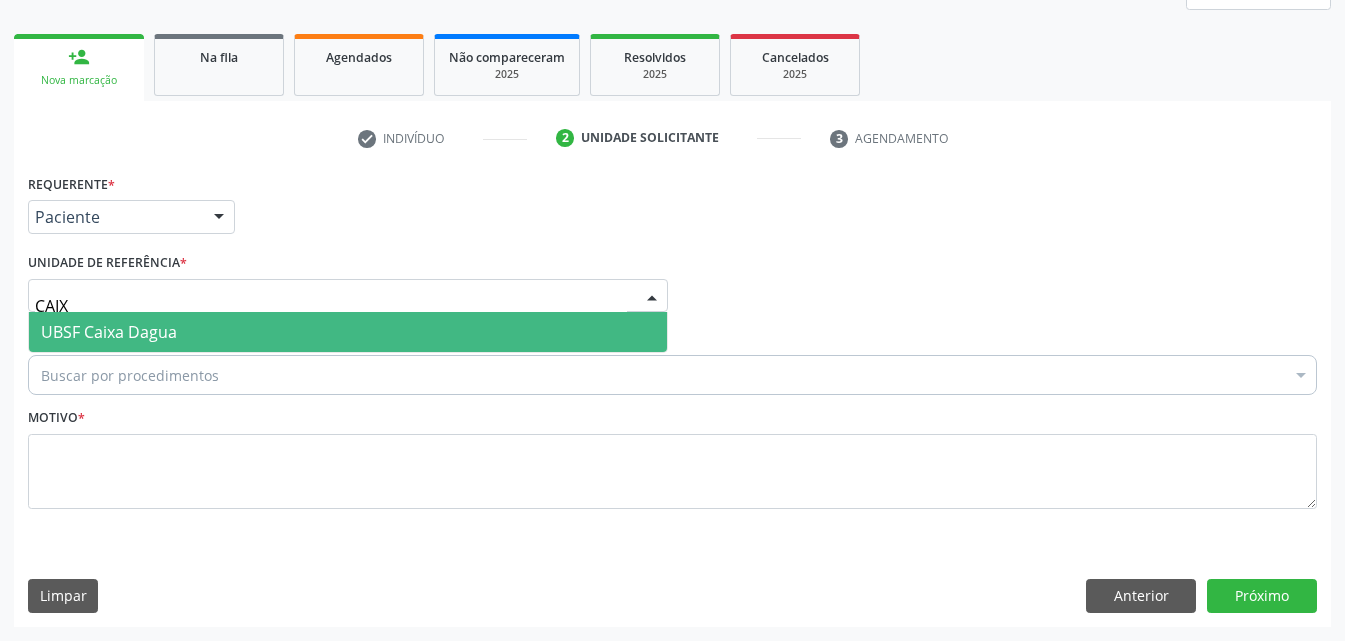 click on "UBSF Caixa Dagua" at bounding box center [109, 332] 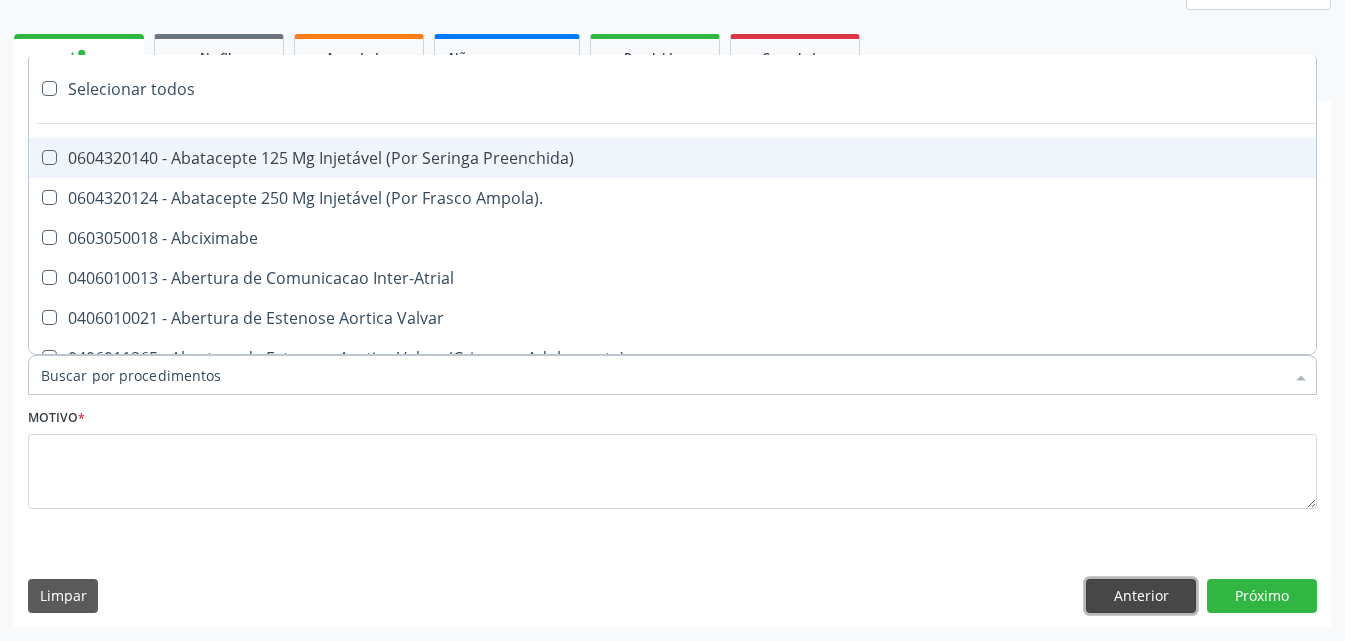 click on "Anterior" at bounding box center [1141, 596] 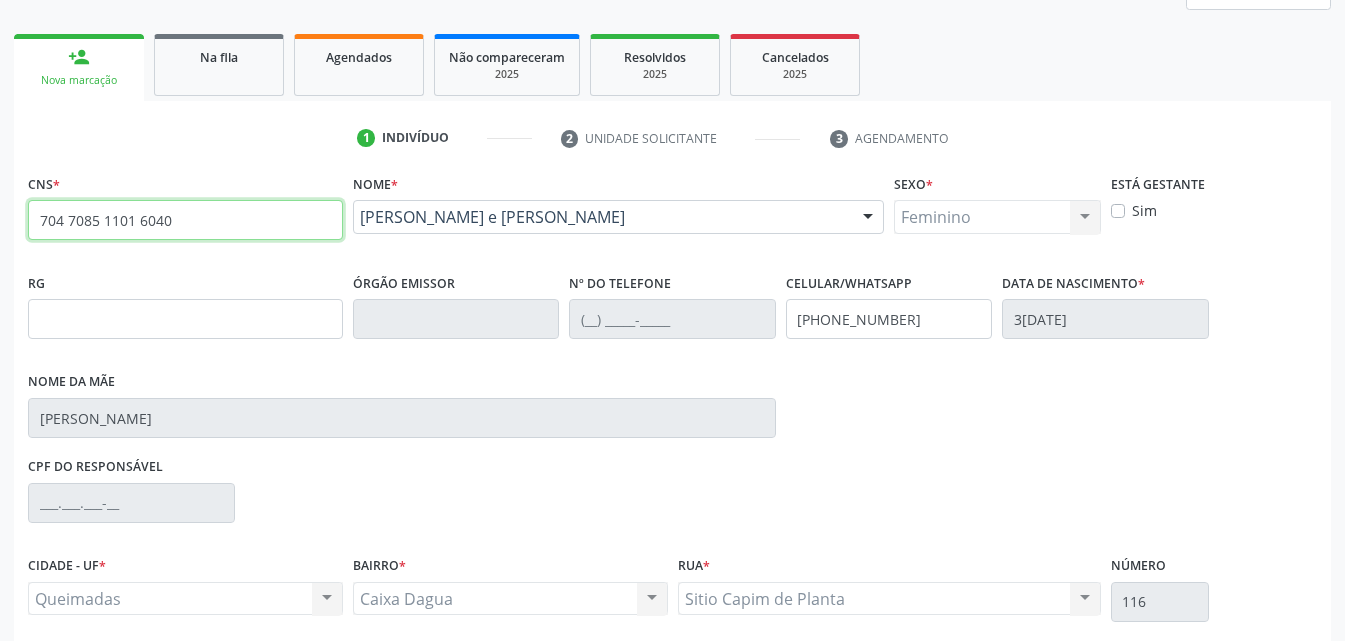 drag, startPoint x: 238, startPoint y: 220, endPoint x: 0, endPoint y: 318, distance: 257.38687 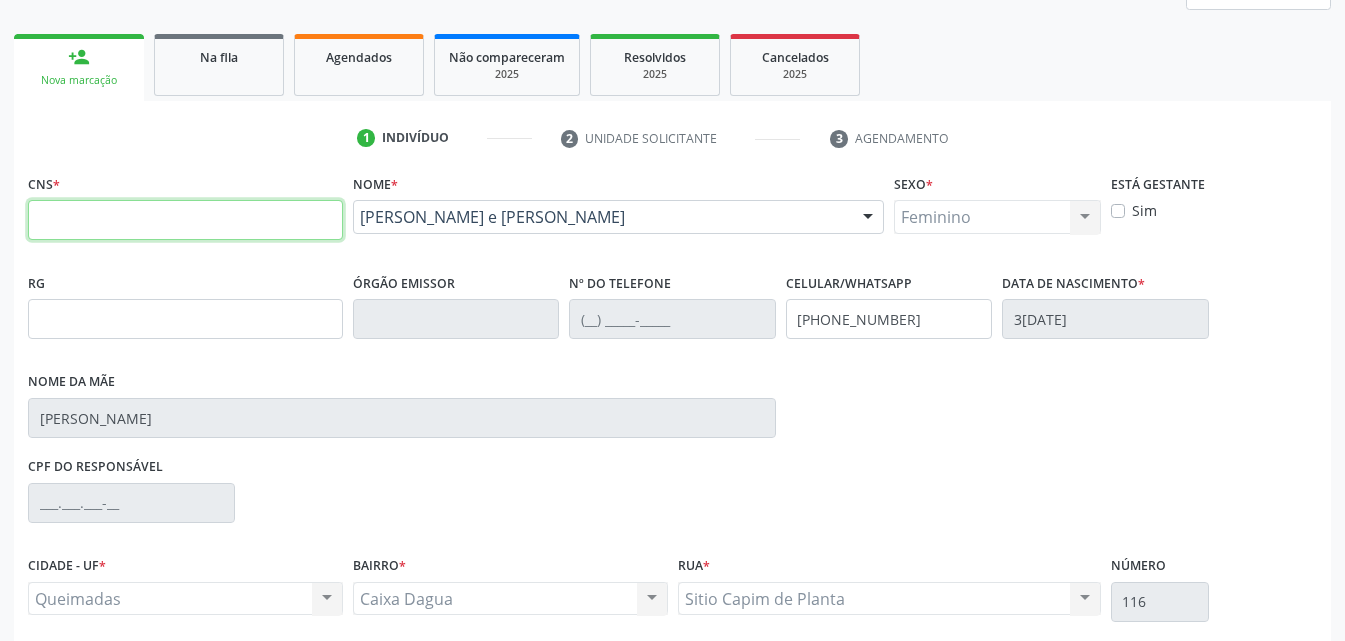 type 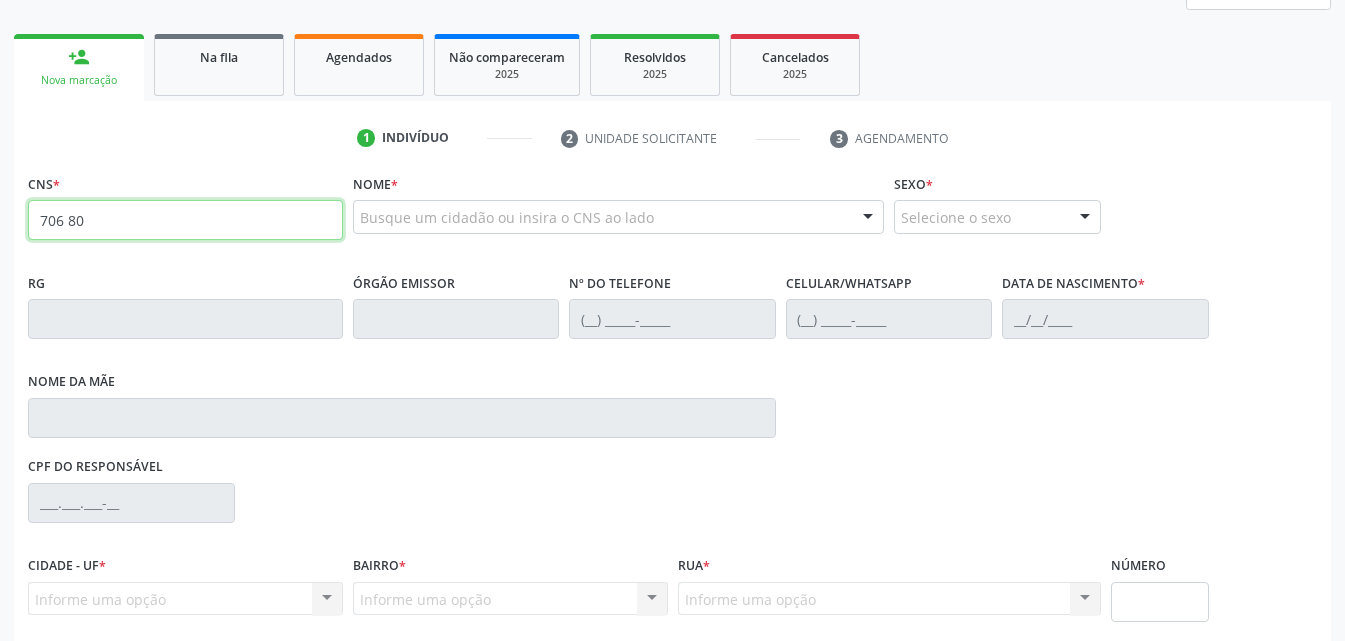 scroll, scrollTop: 0, scrollLeft: 0, axis: both 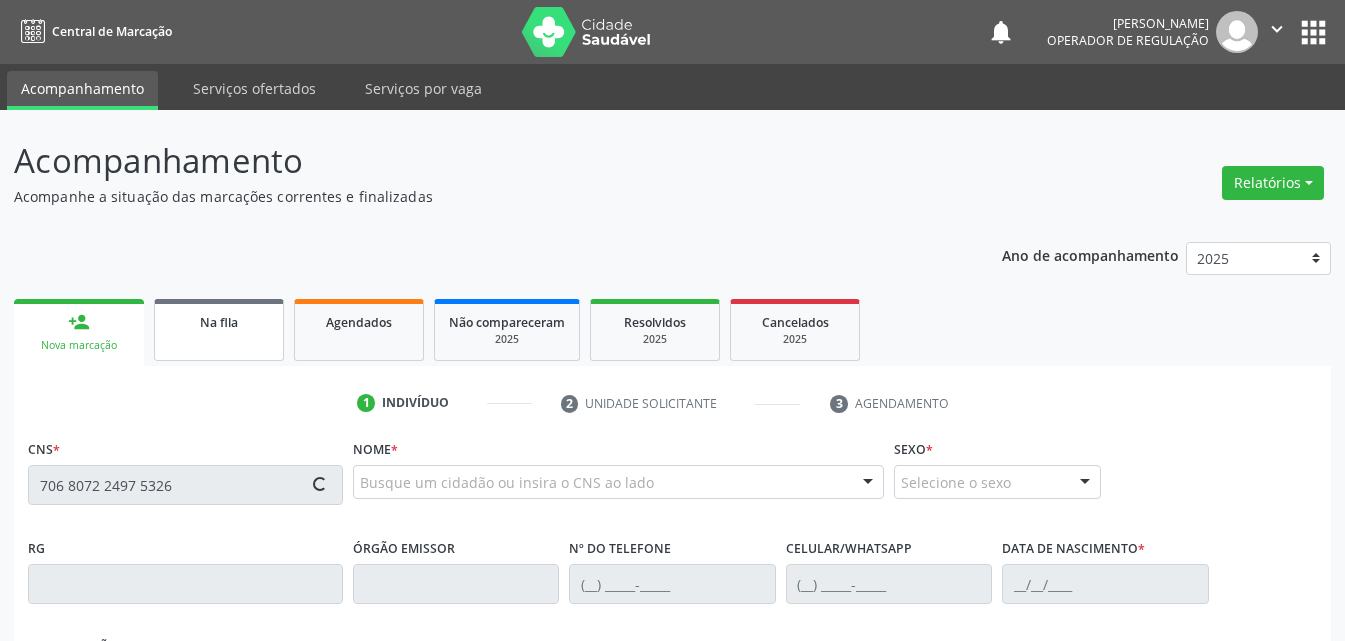 type on "706 8072 2497 5326" 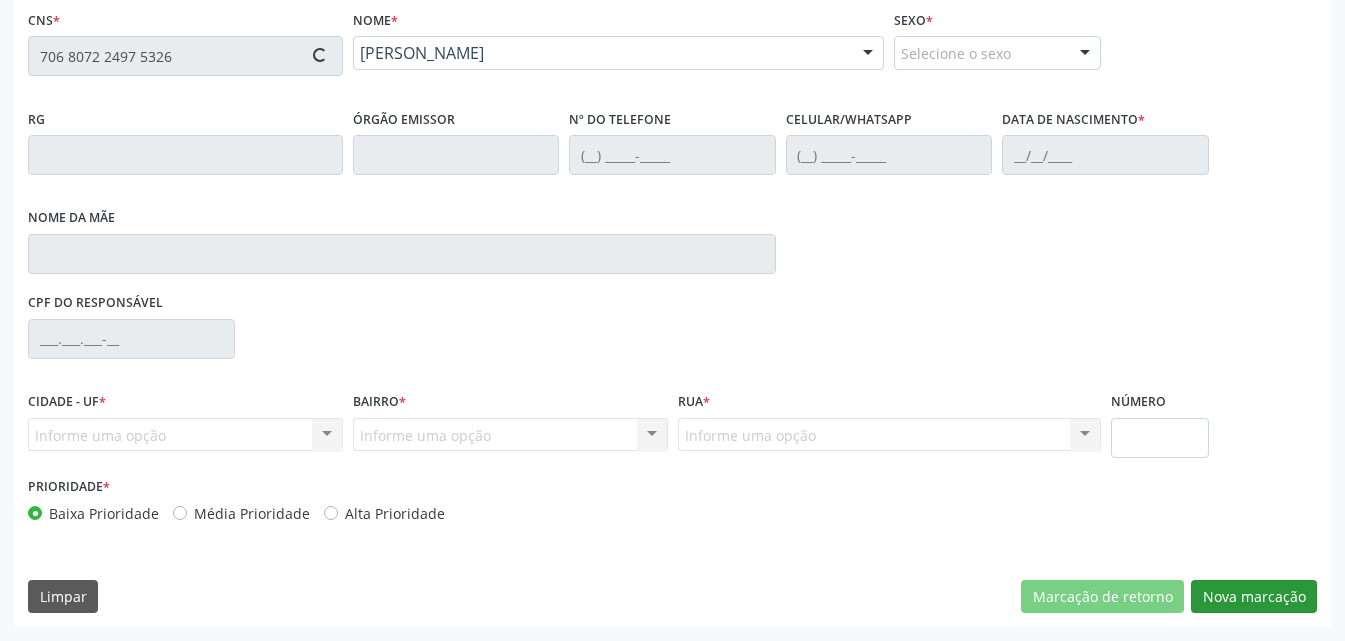 type on "[PHONE_NUMBER]" 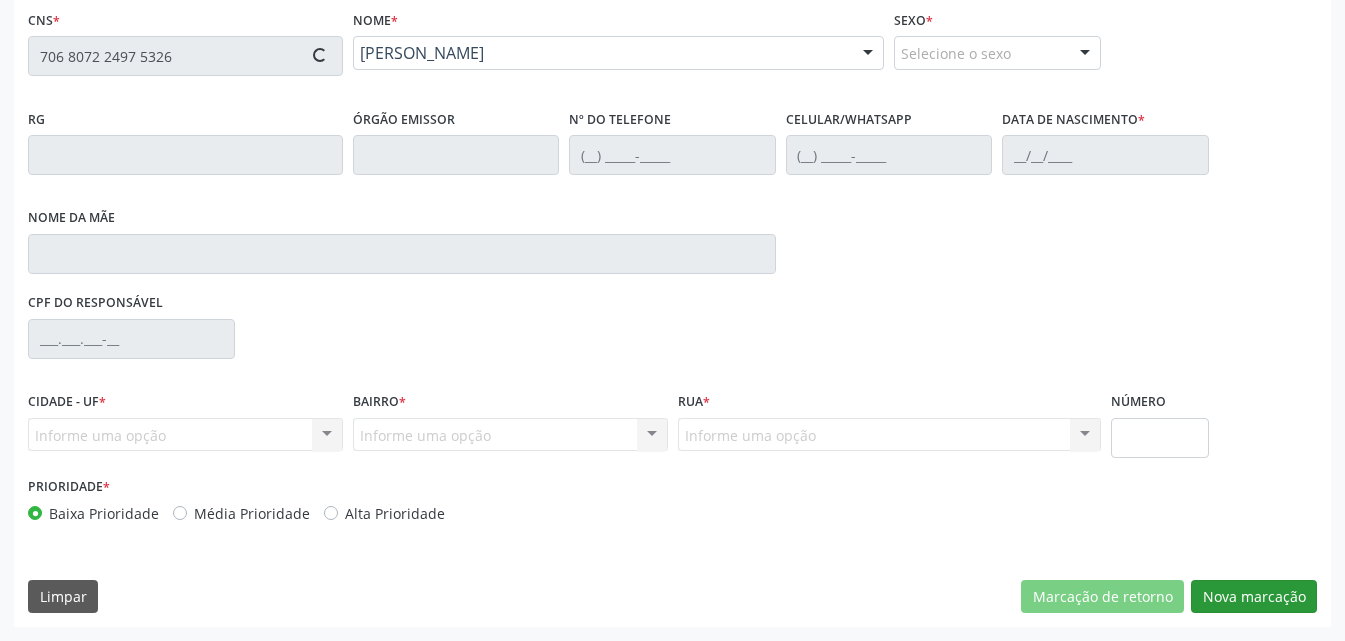 type on "[PHONE_NUMBER]" 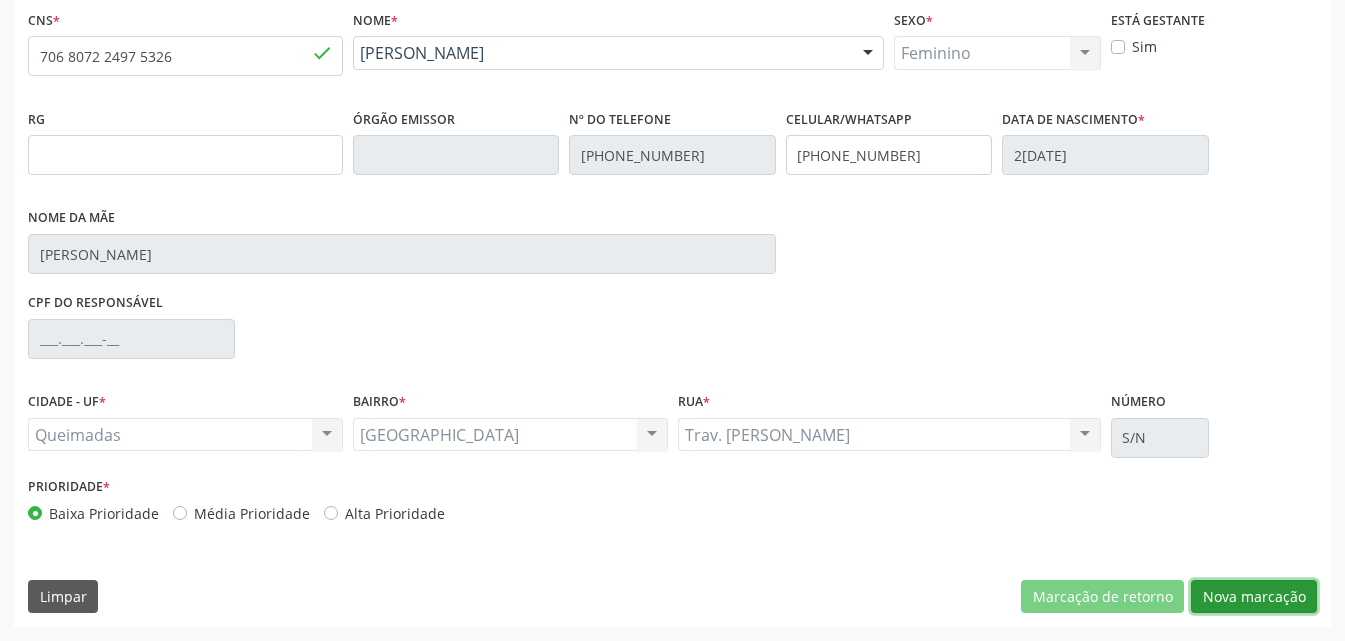 click on "Nova marcação" at bounding box center (1254, 597) 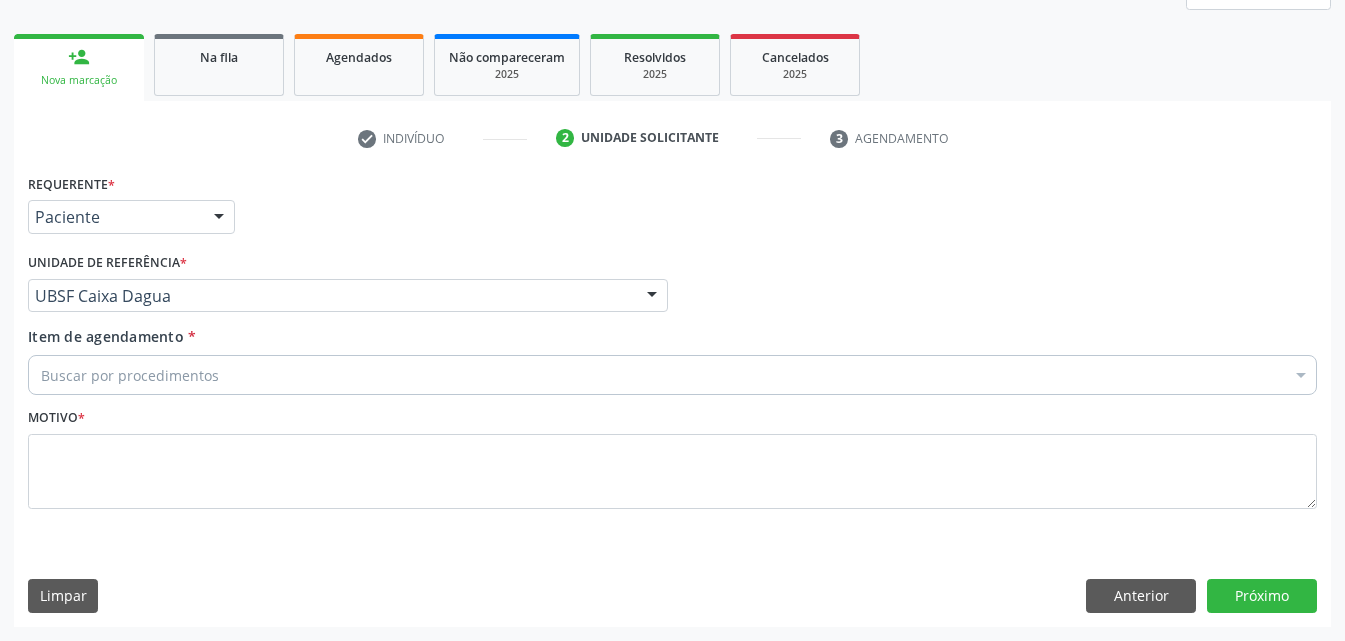 scroll, scrollTop: 265, scrollLeft: 0, axis: vertical 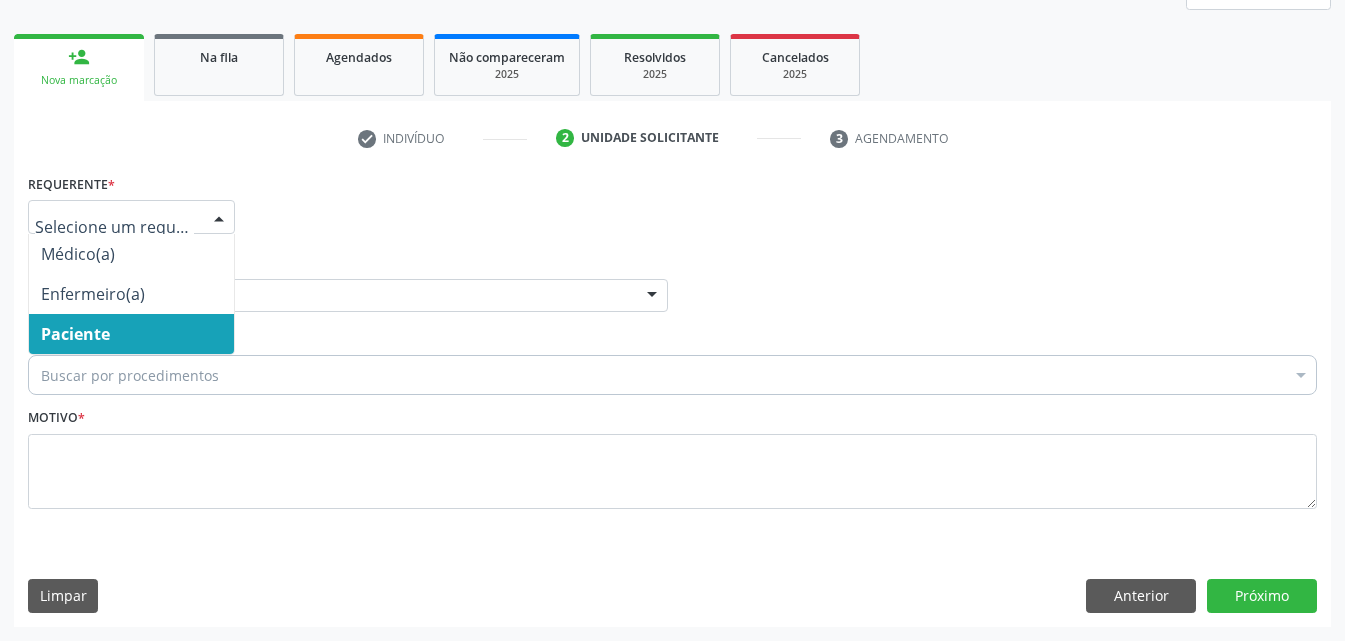 click on "Paciente" at bounding box center [131, 334] 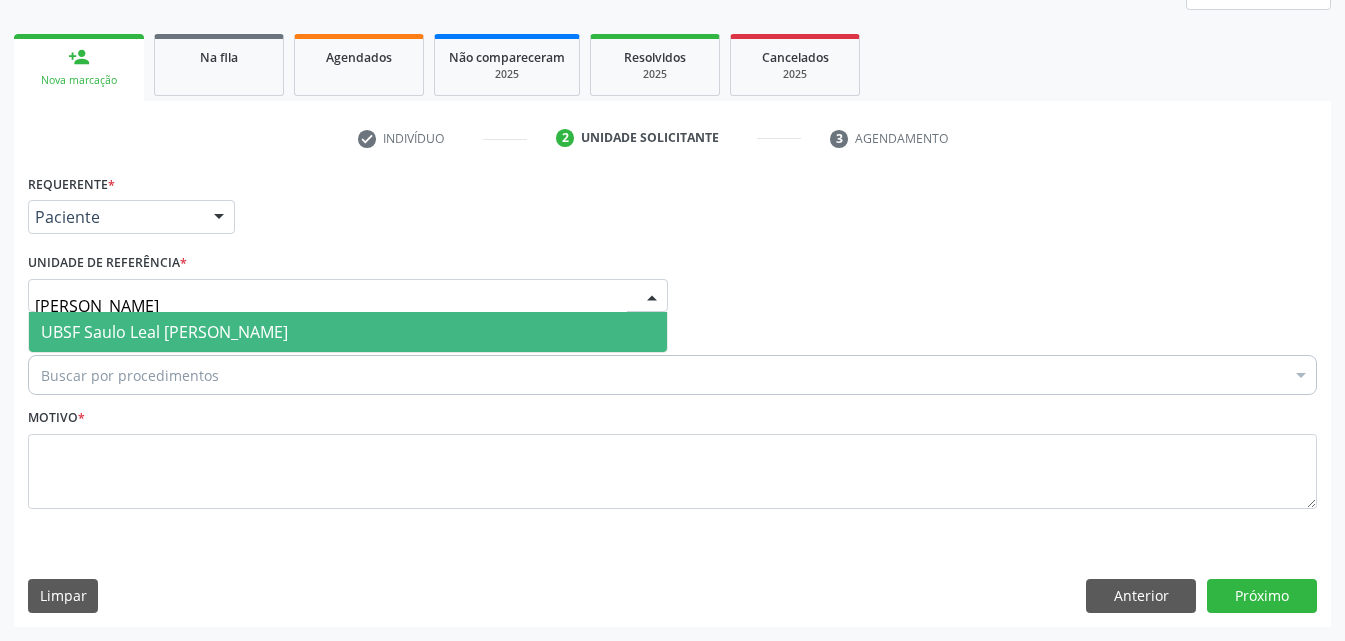 type on "SAULO" 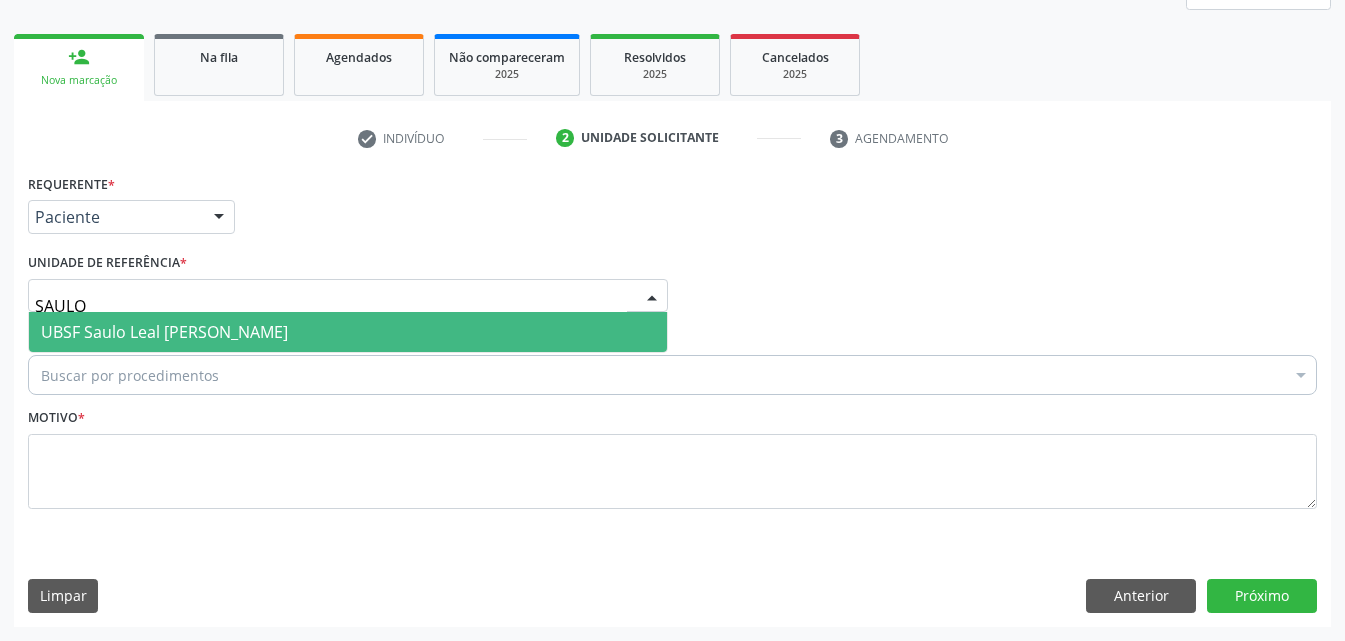 drag, startPoint x: 127, startPoint y: 308, endPoint x: 127, endPoint y: 341, distance: 33 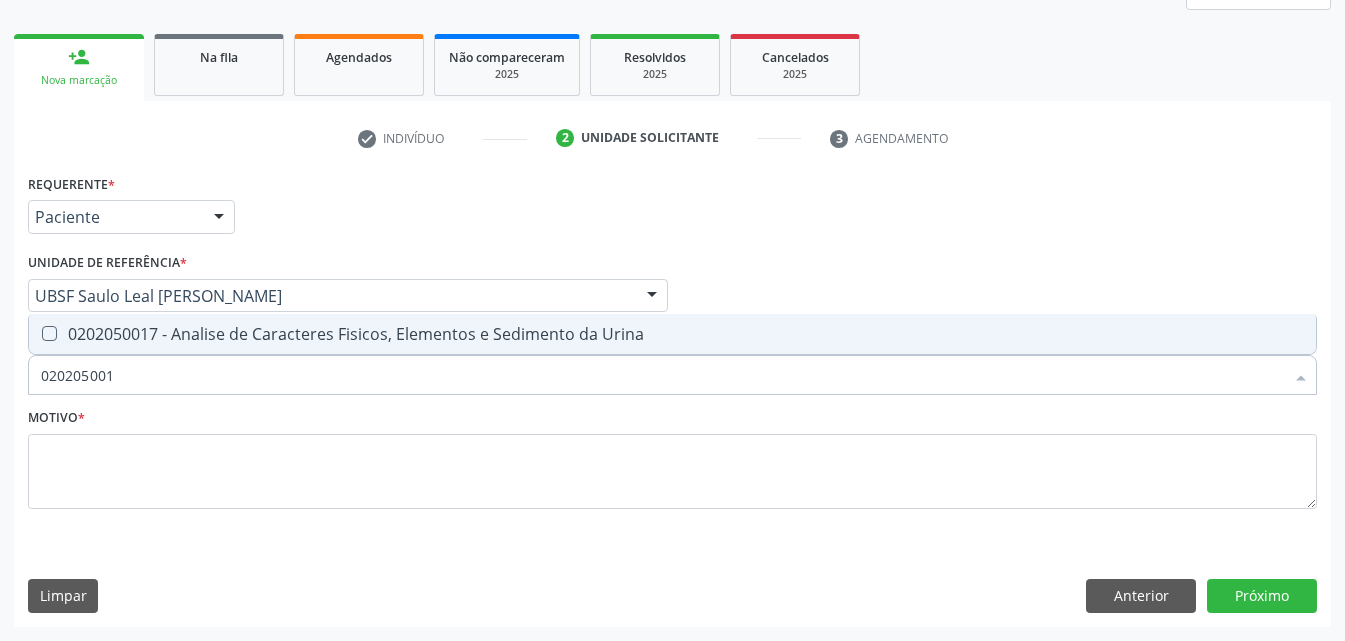 type on "0202050017" 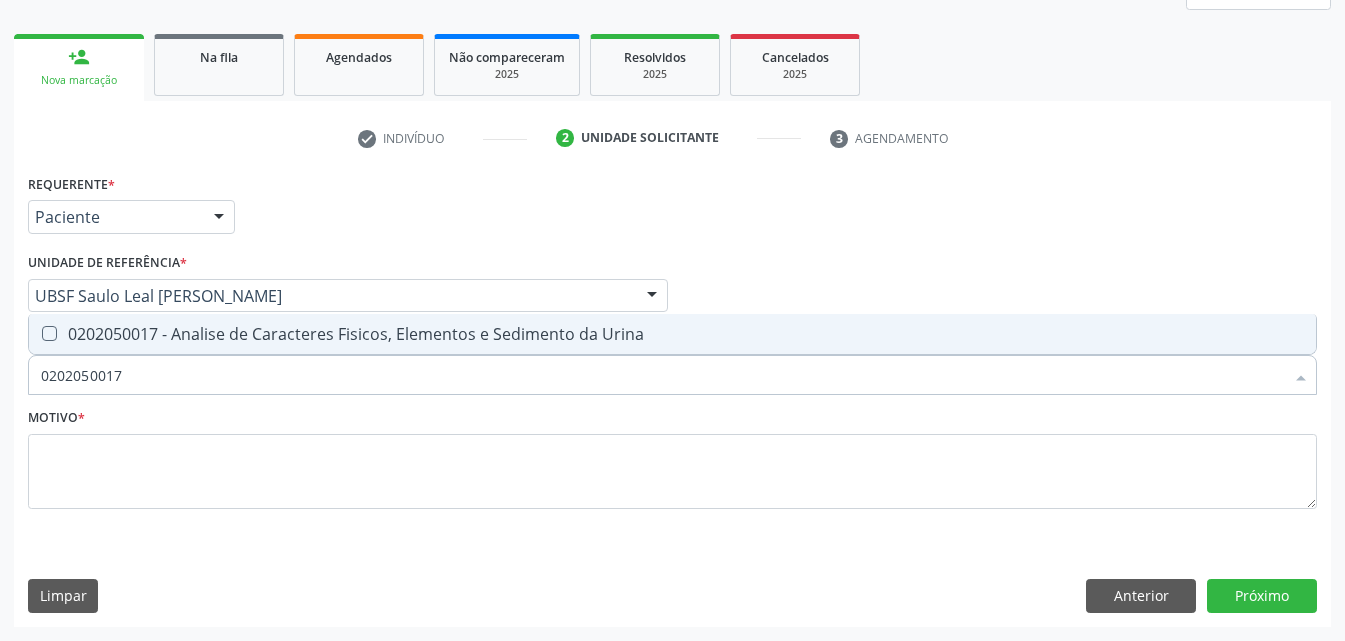 click on "0202050017 - Analise de Caracteres Fisicos, Elementos e Sedimento da Urina" at bounding box center (672, 334) 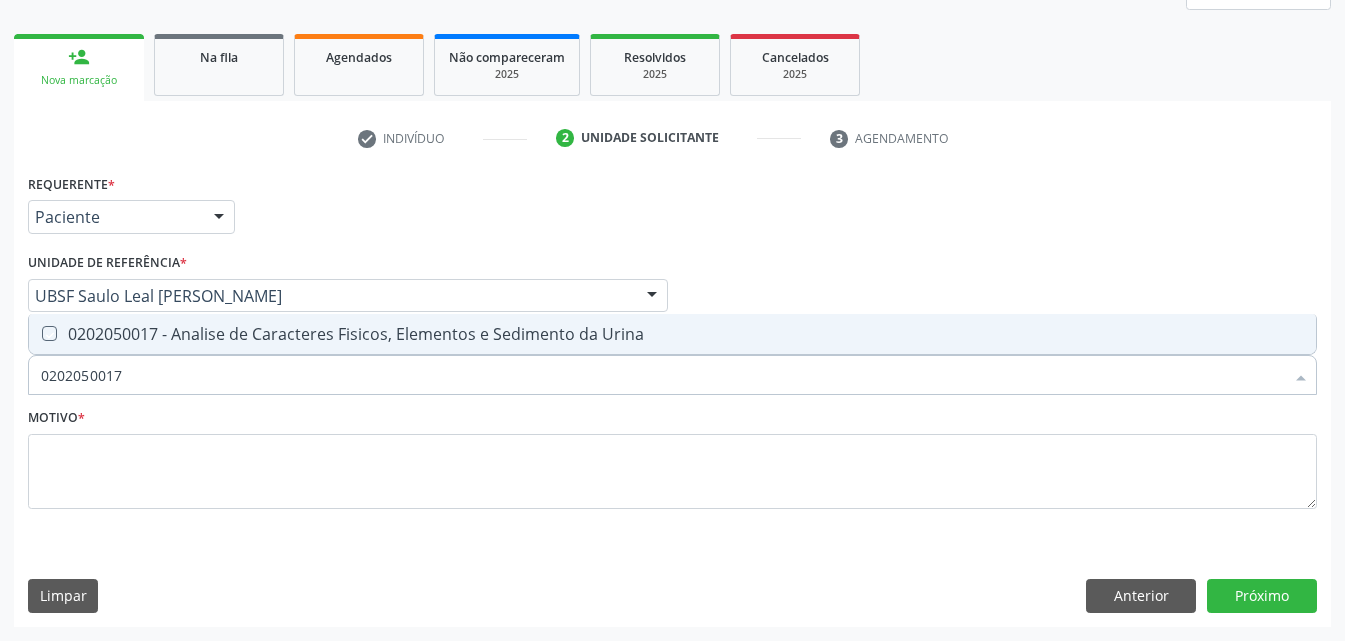 checkbox on "true" 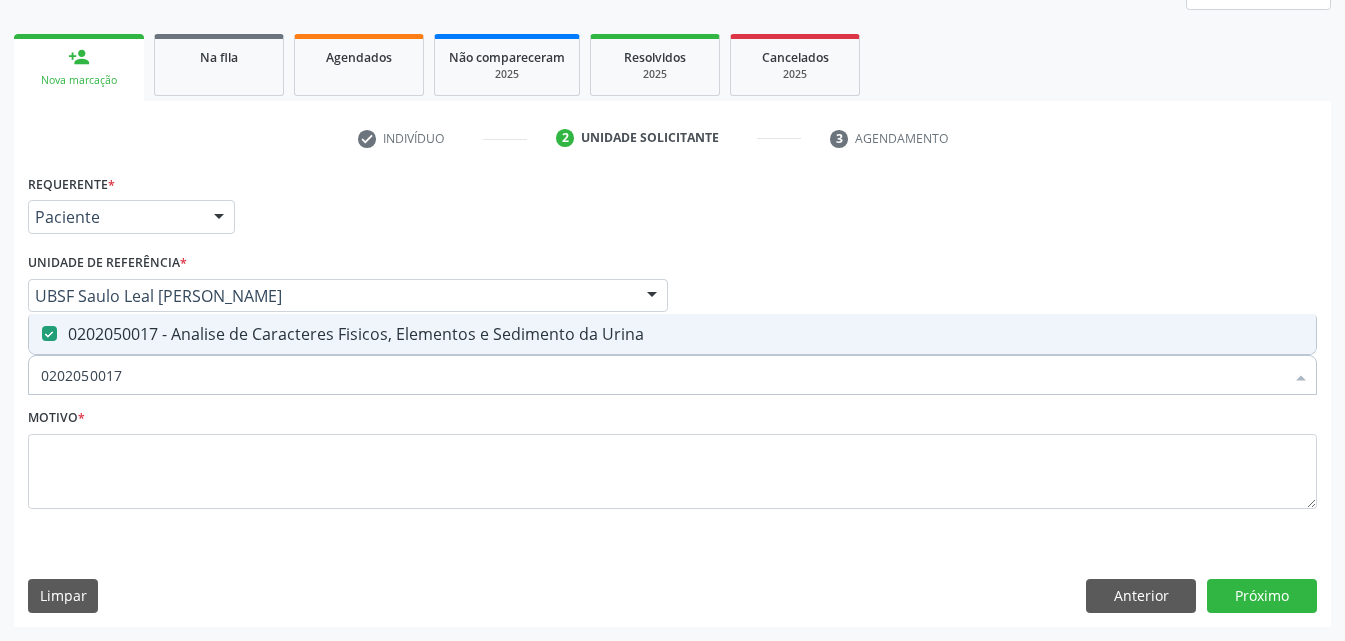 type on "0202050017" 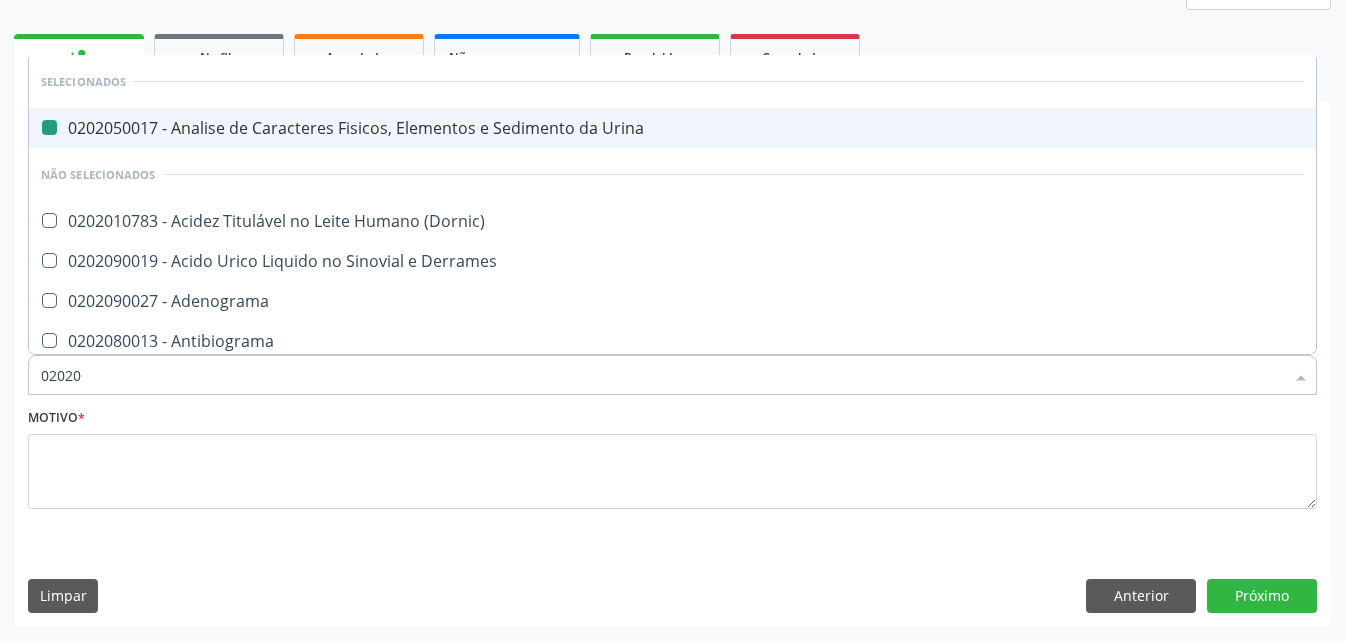type on "020202" 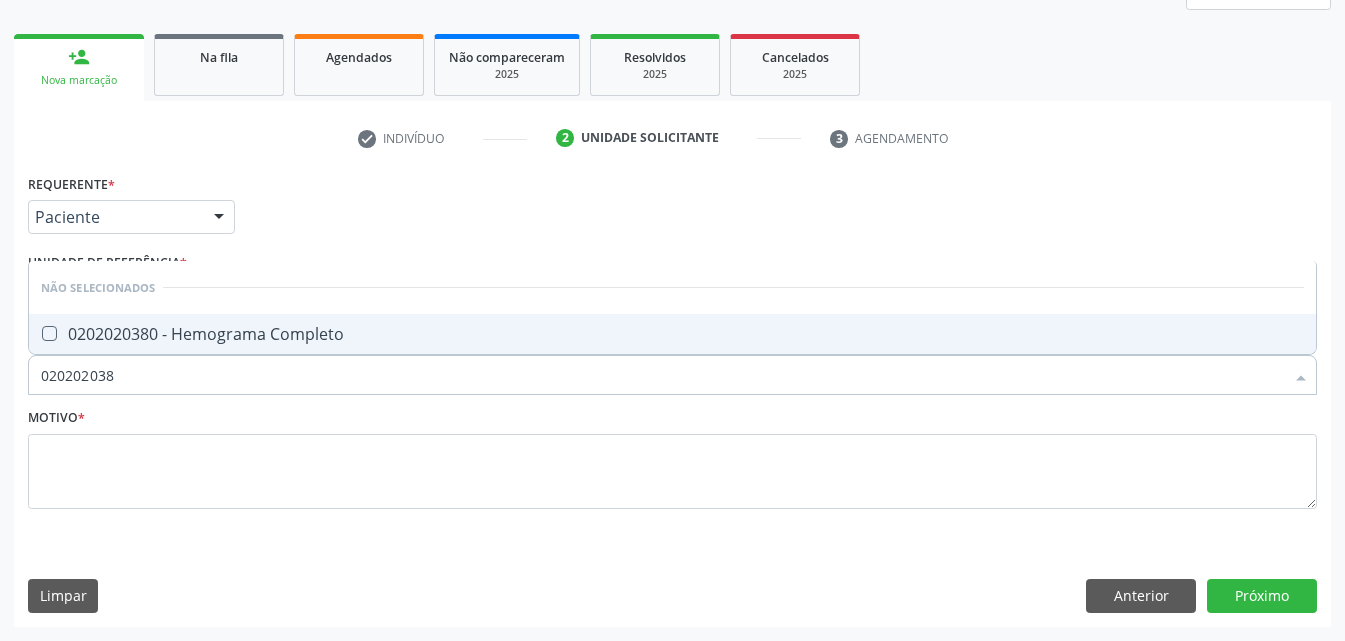 type on "0202020380" 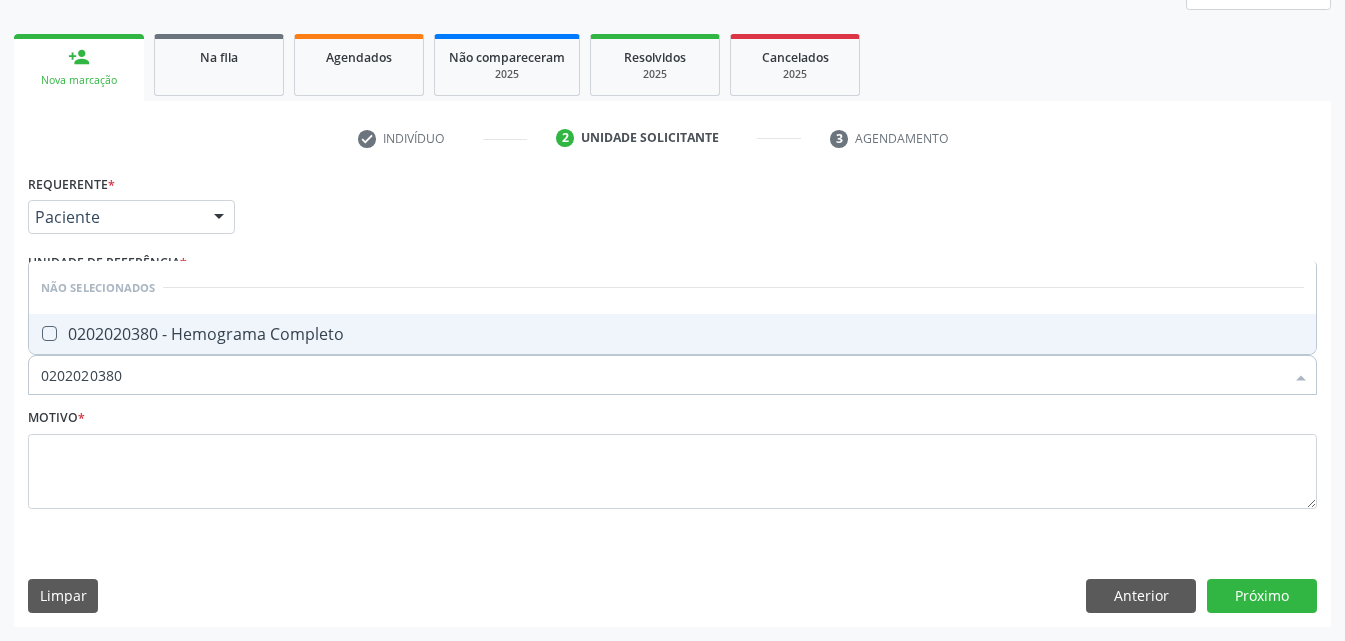 click on "0202020380 - Hemograma Completo" at bounding box center (672, 334) 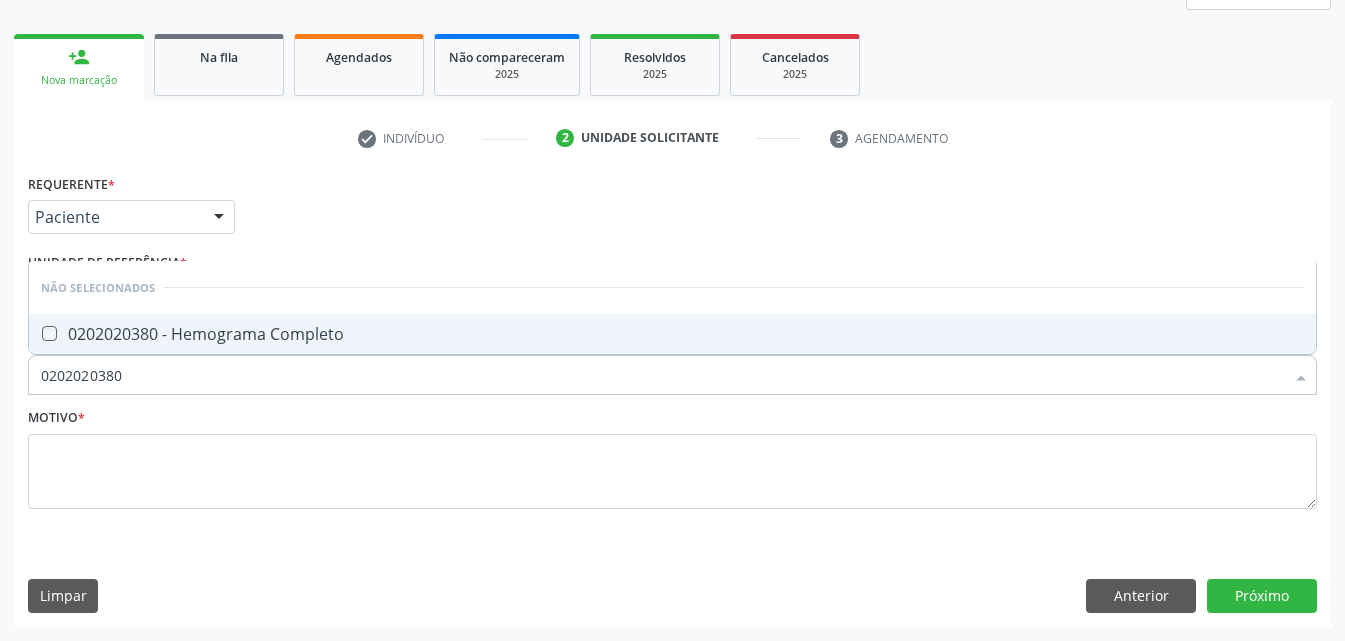 checkbox on "true" 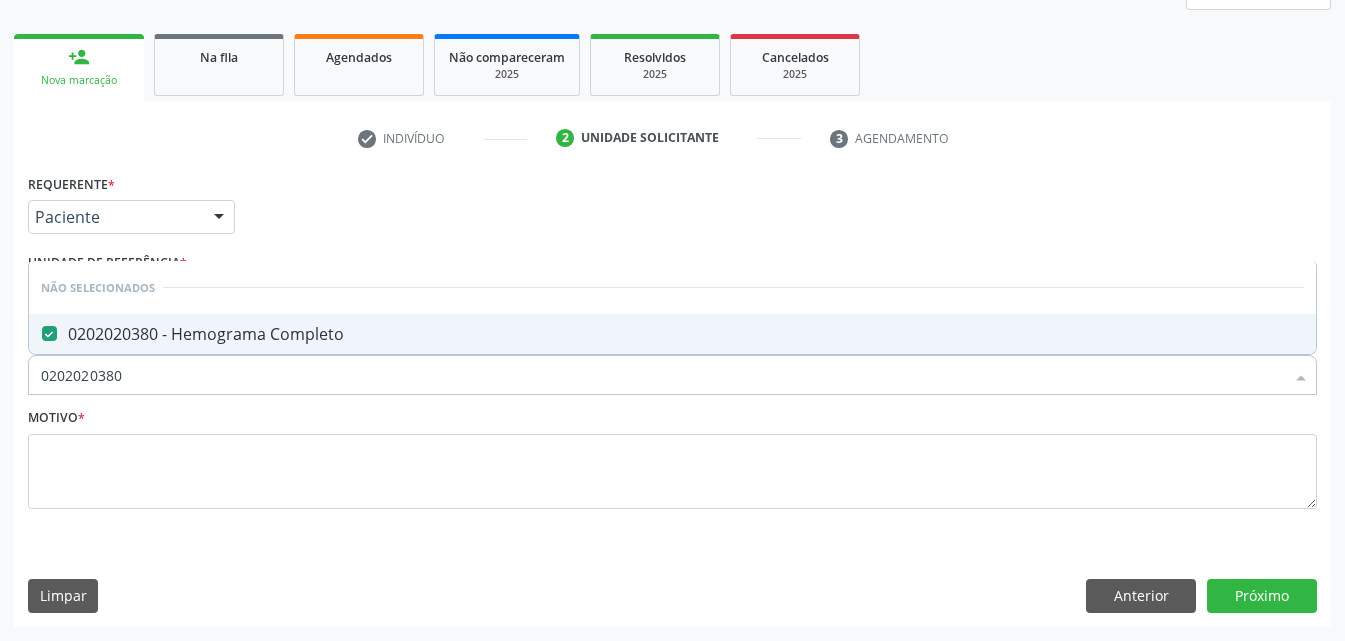 drag, startPoint x: 128, startPoint y: 369, endPoint x: 0, endPoint y: 519, distance: 197.19026 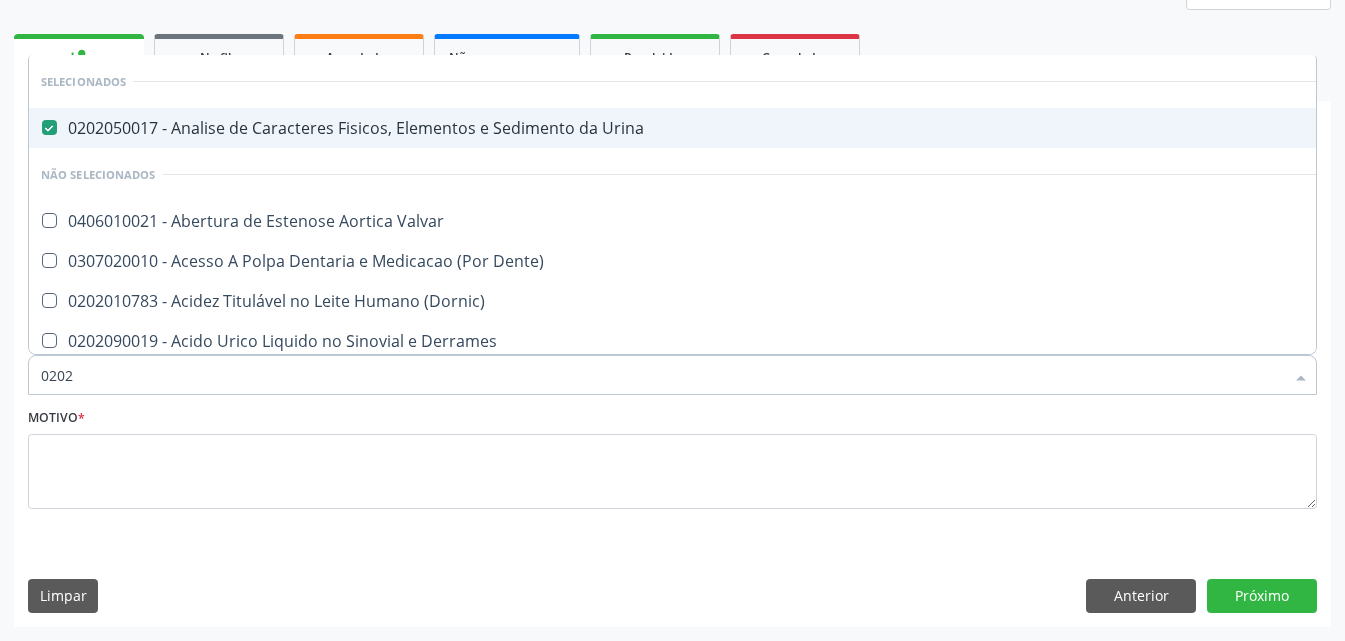 type on "02020" 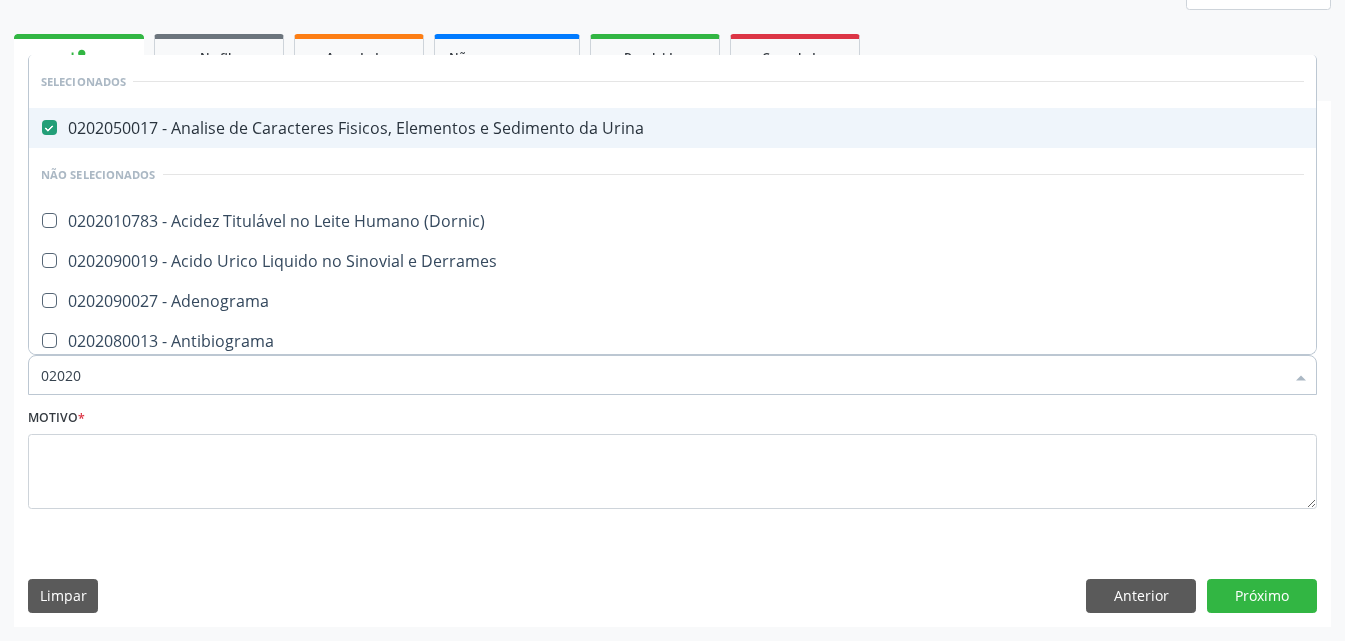 checkbox on "true" 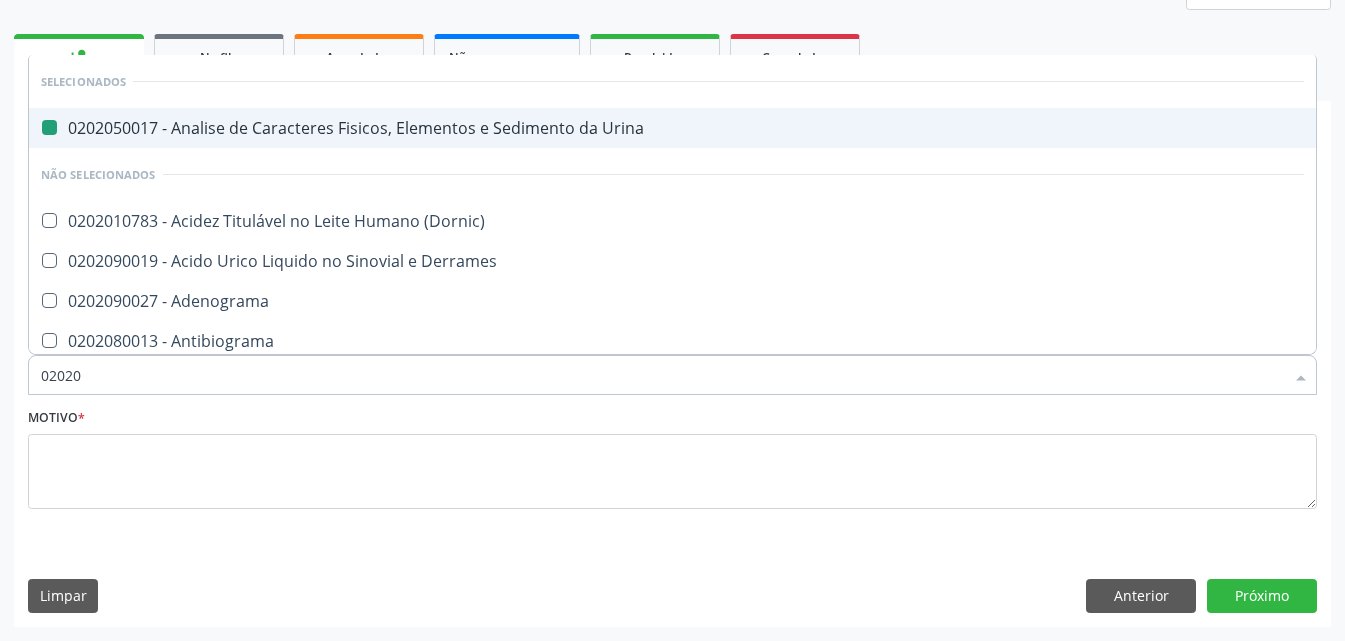 type on "020203" 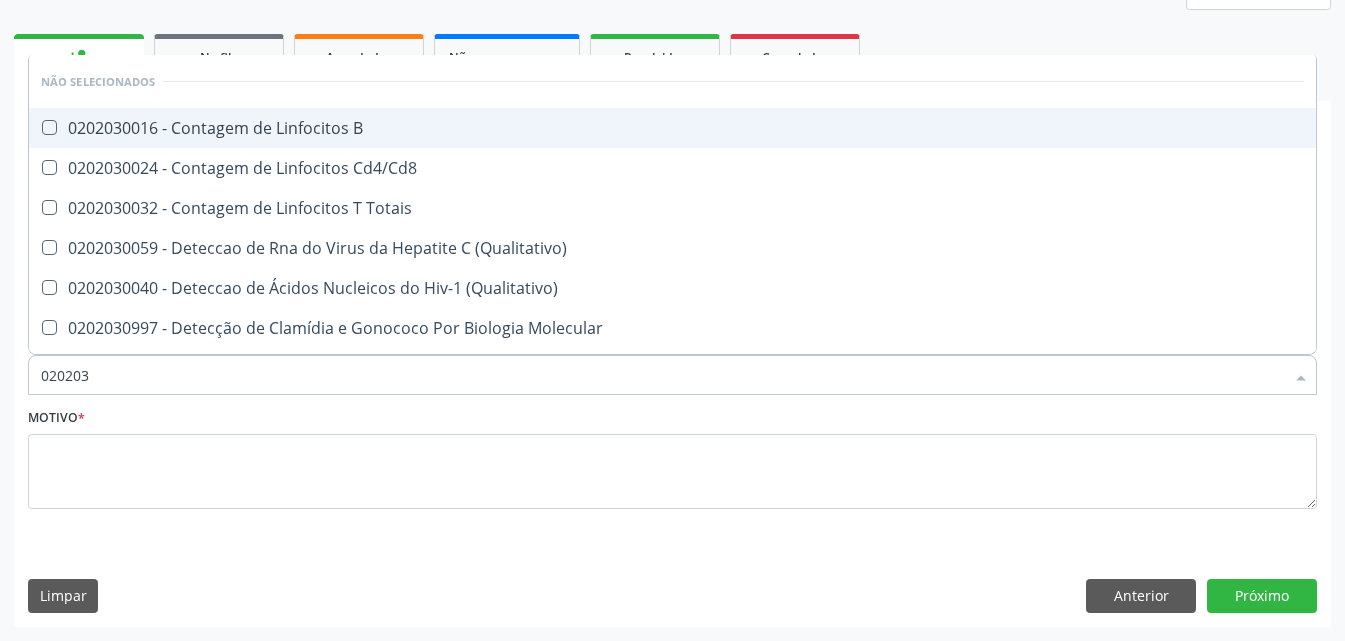 type on "0202030" 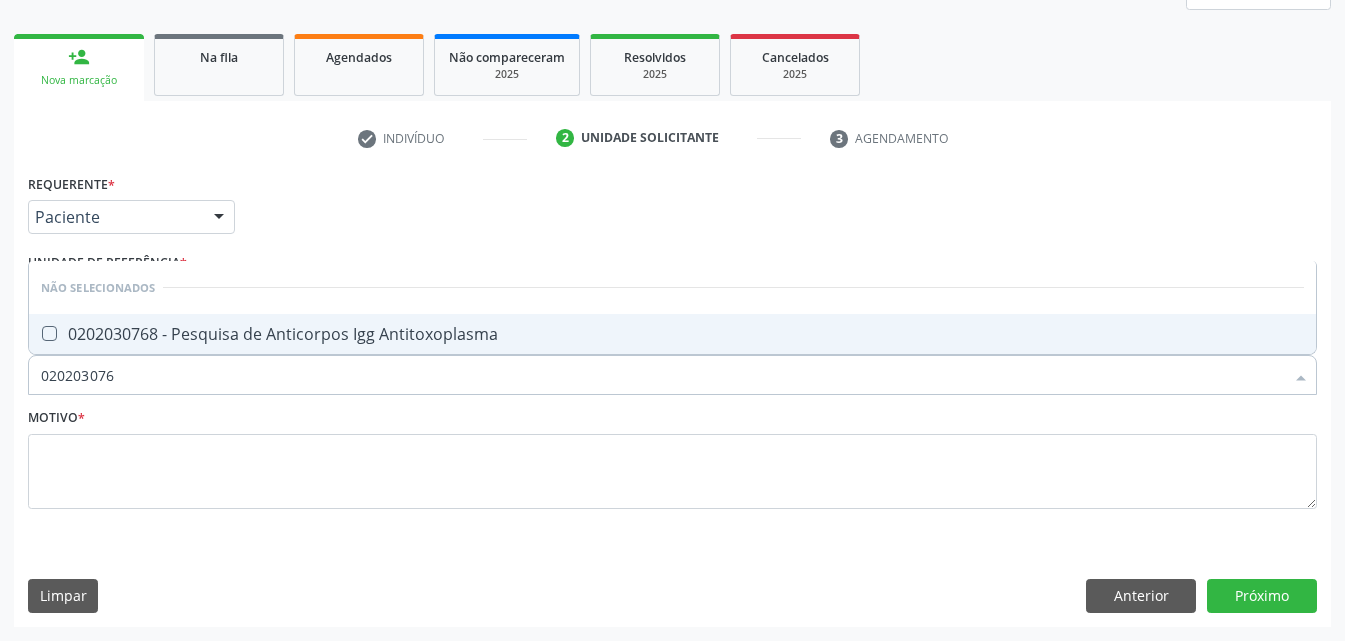 type on "0202030768" 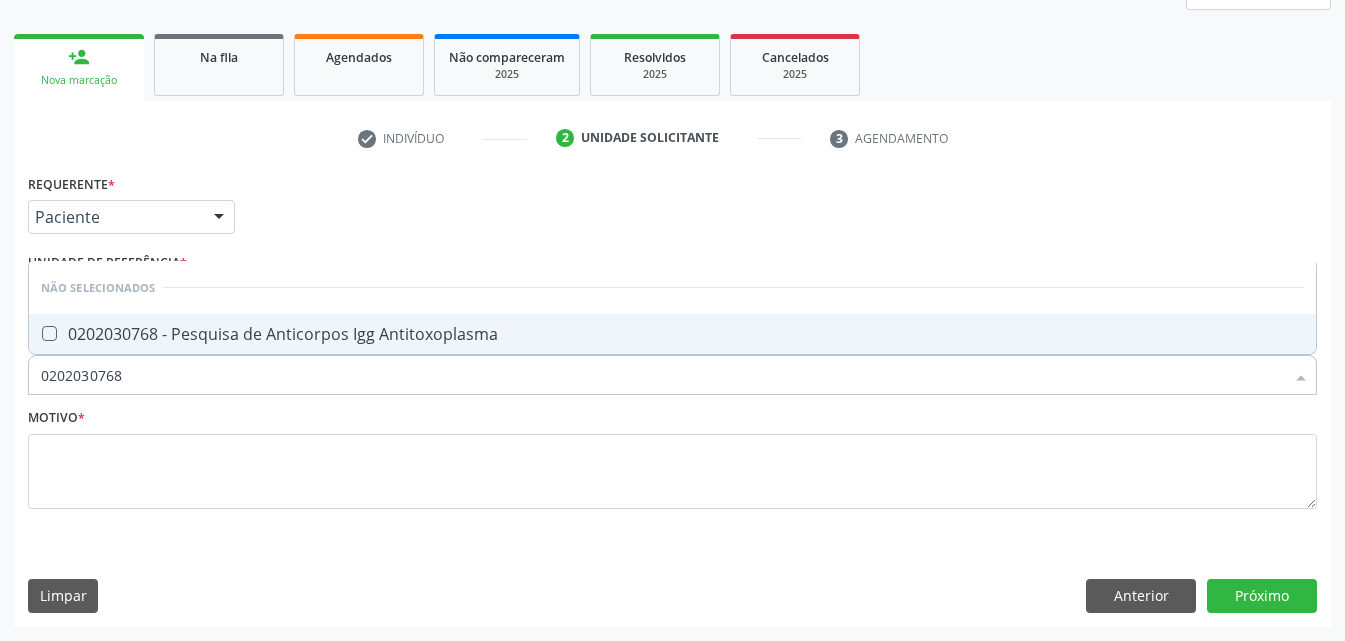 click on "0202030768 - Pesquisa de Anticorpos Igg Antitoxoplasma" at bounding box center [672, 334] 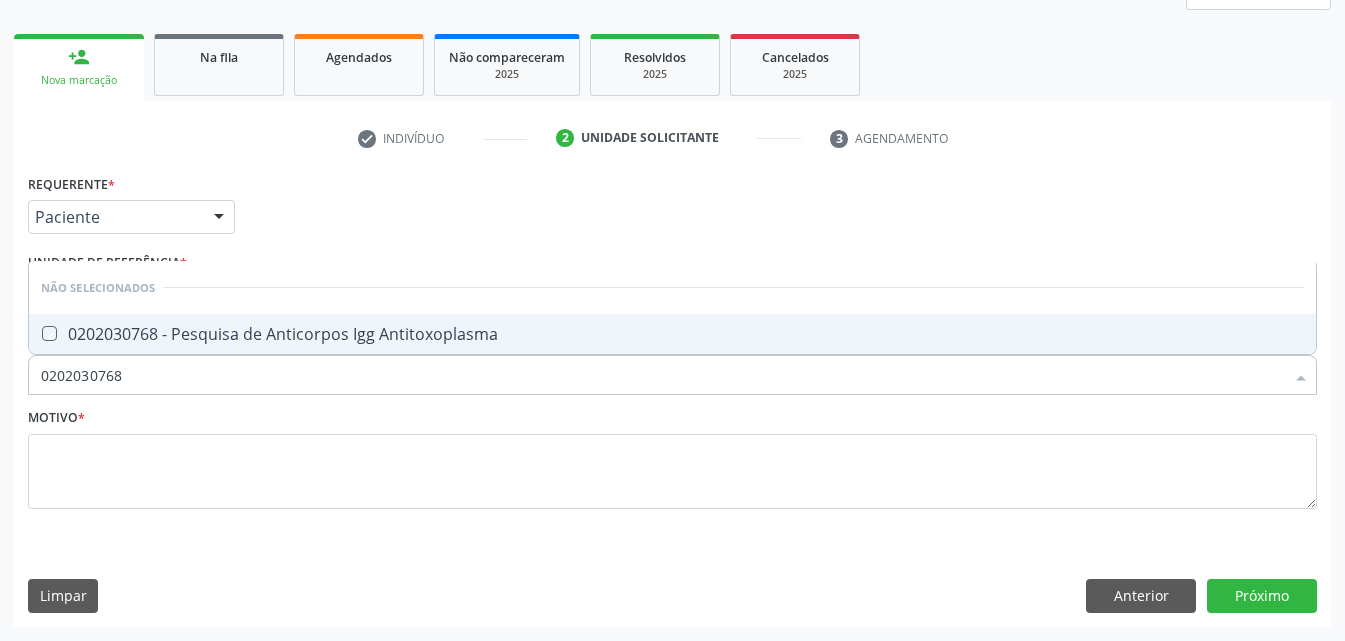 checkbox on "true" 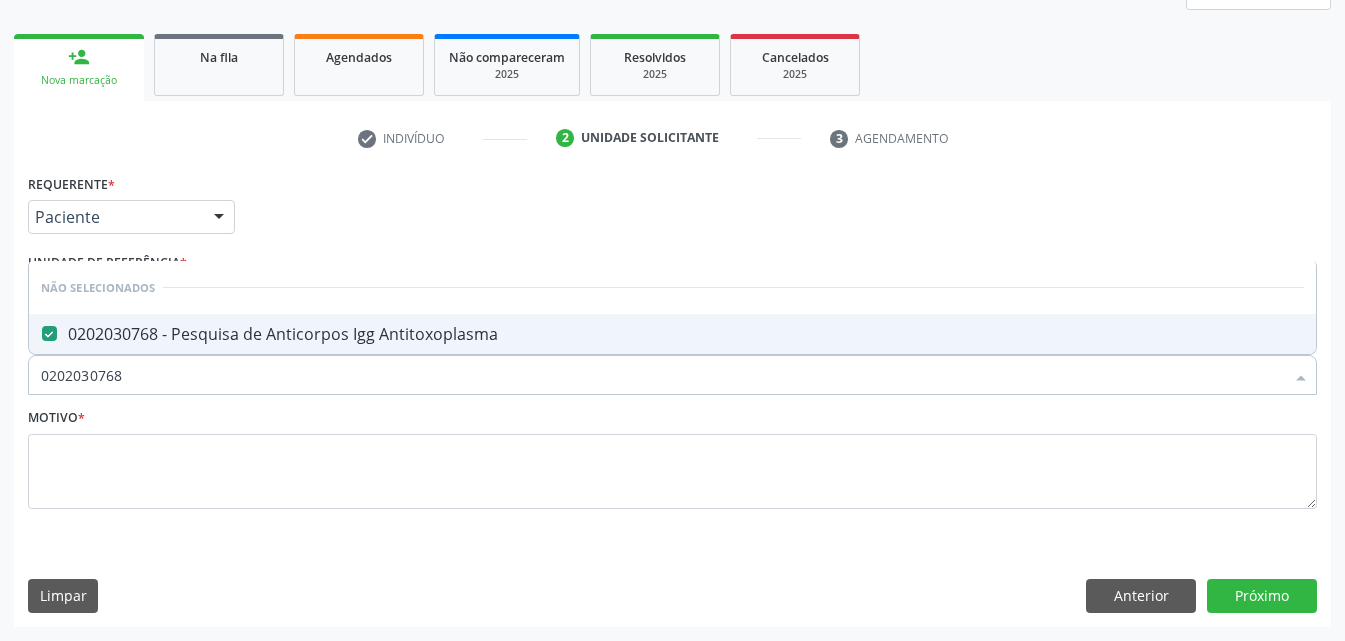 drag, startPoint x: 129, startPoint y: 365, endPoint x: 0, endPoint y: 409, distance: 136.29747 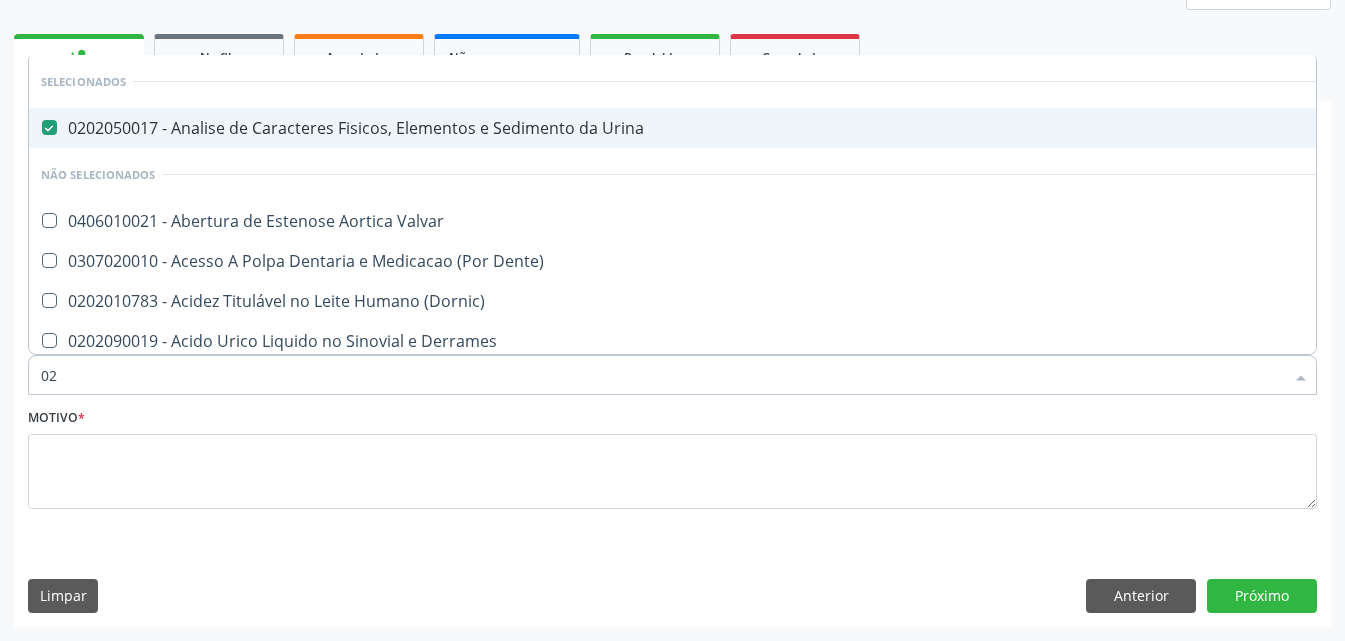 type on "020" 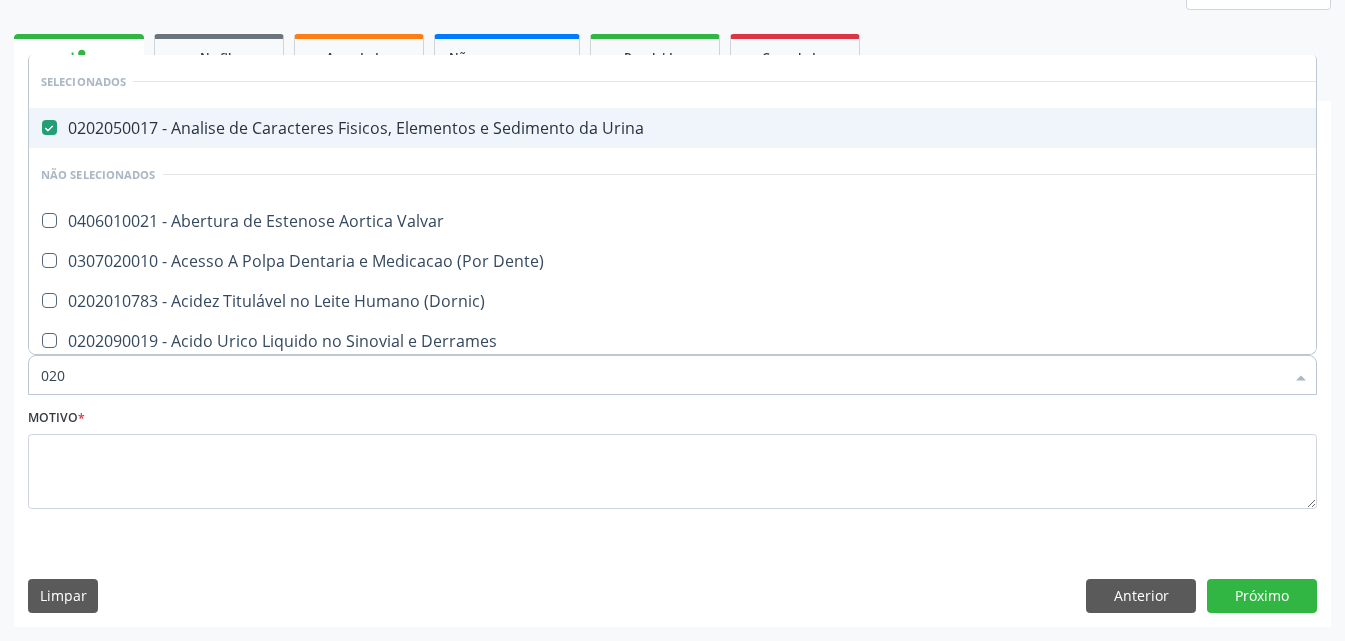 checkbox on "true" 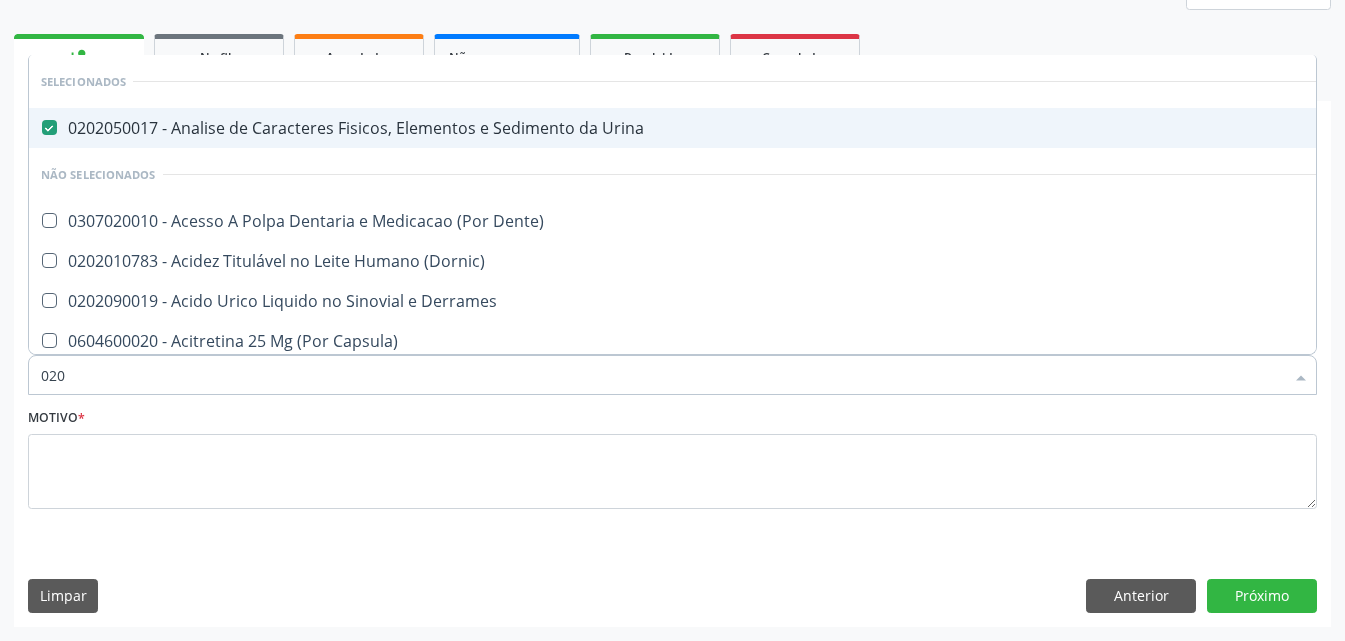 type on "0202" 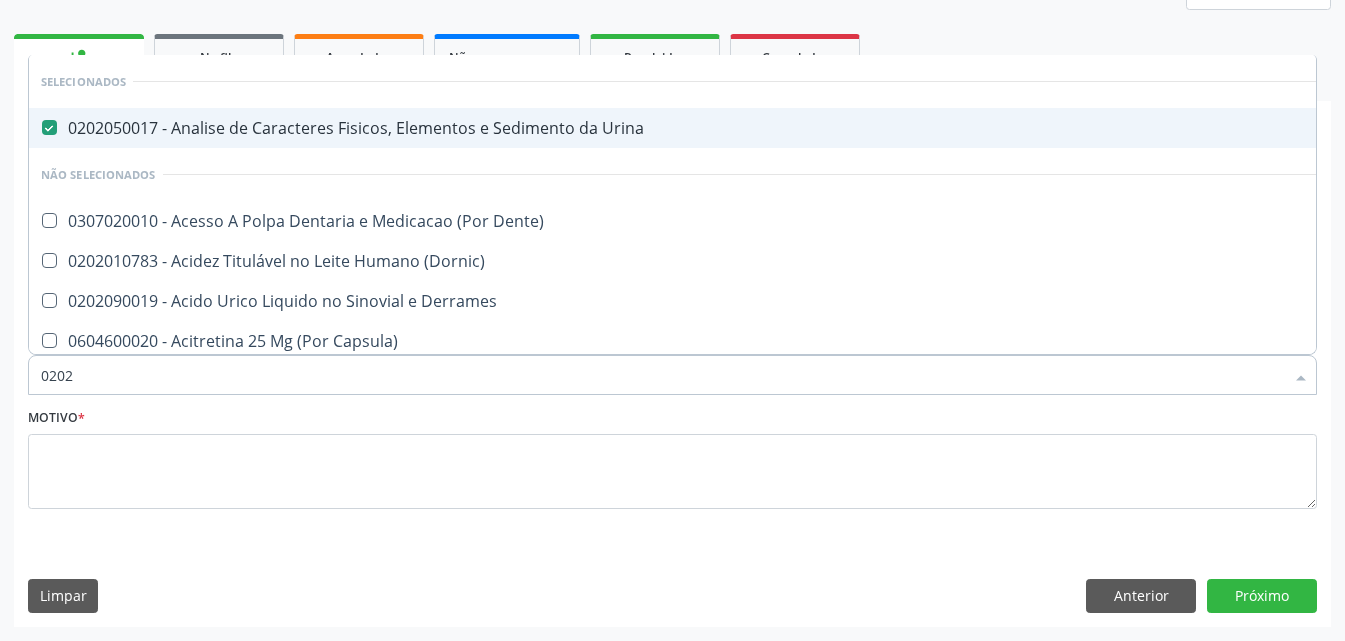 checkbox on "true" 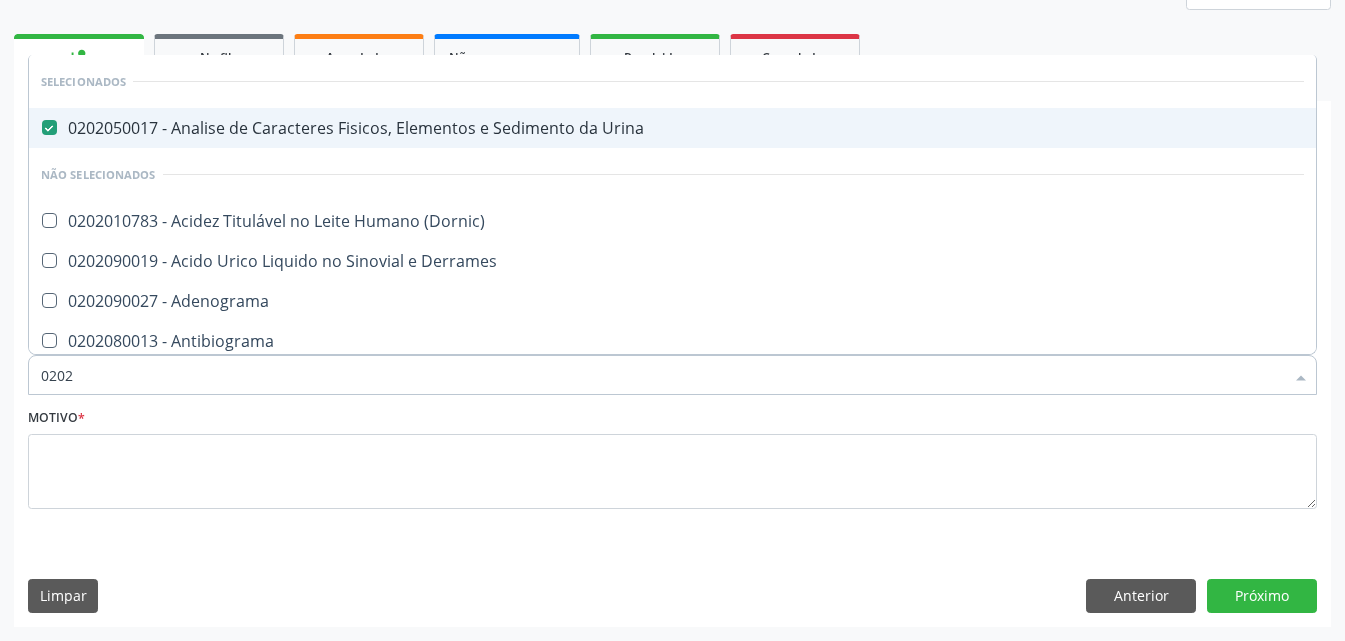 type on "02020" 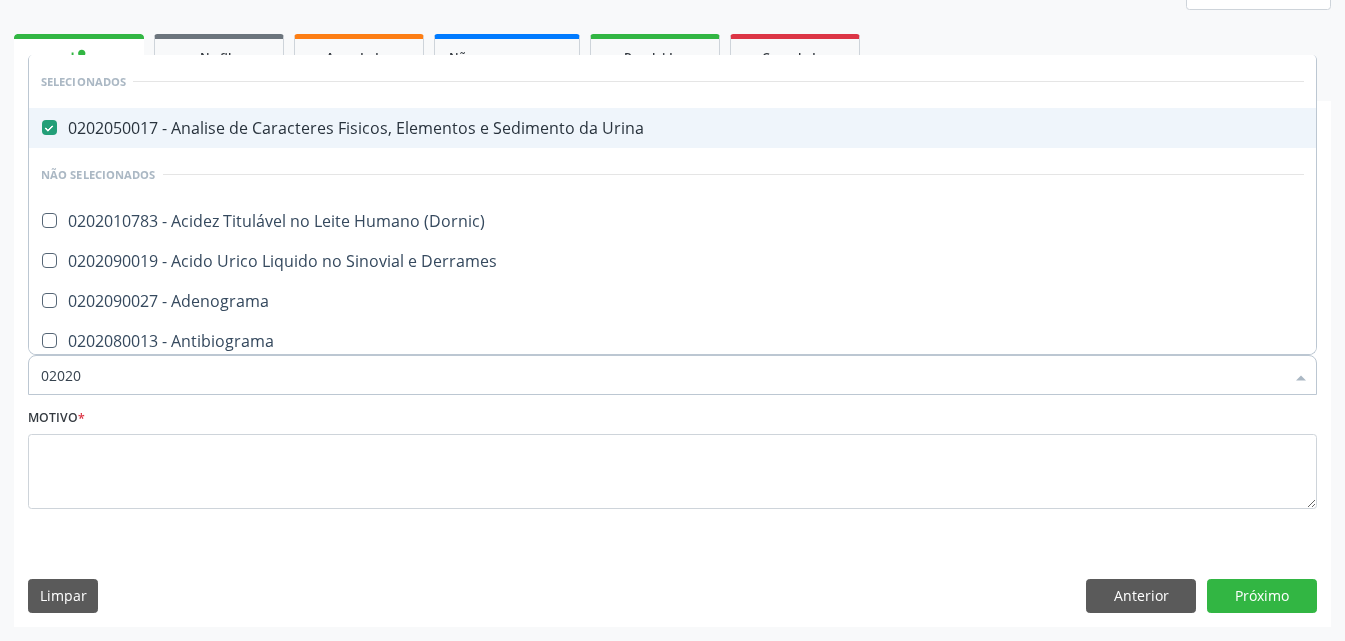 checkbox on "true" 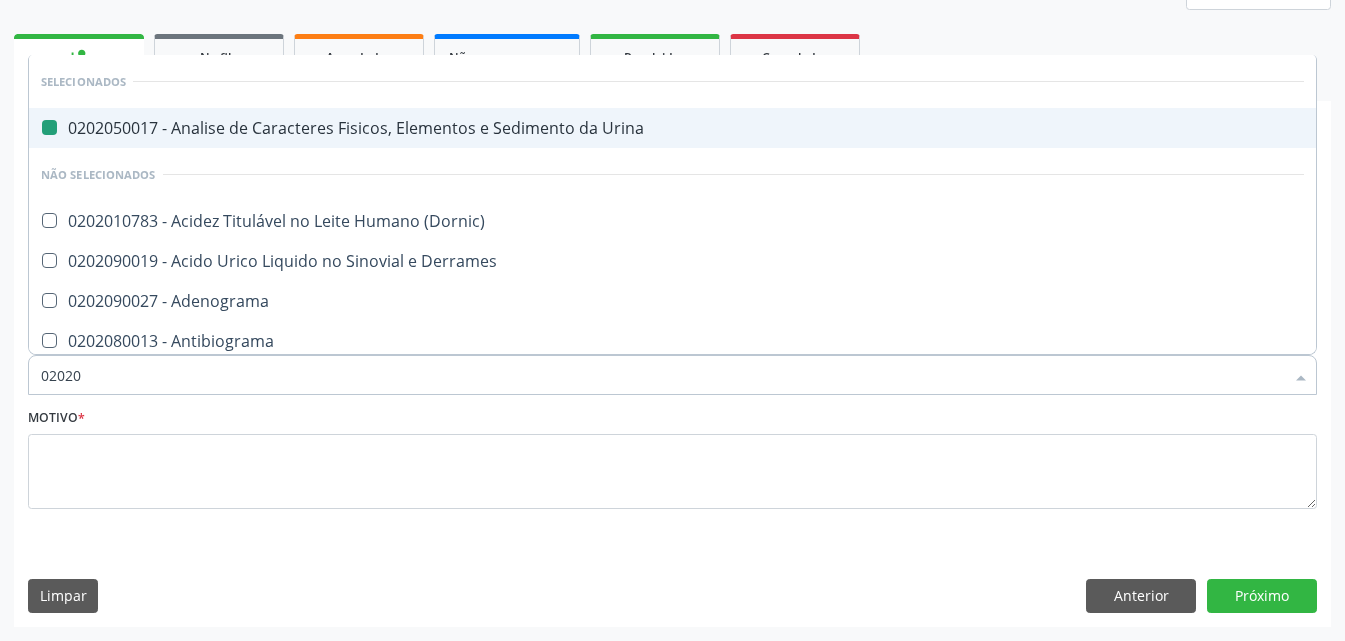 type on "020203" 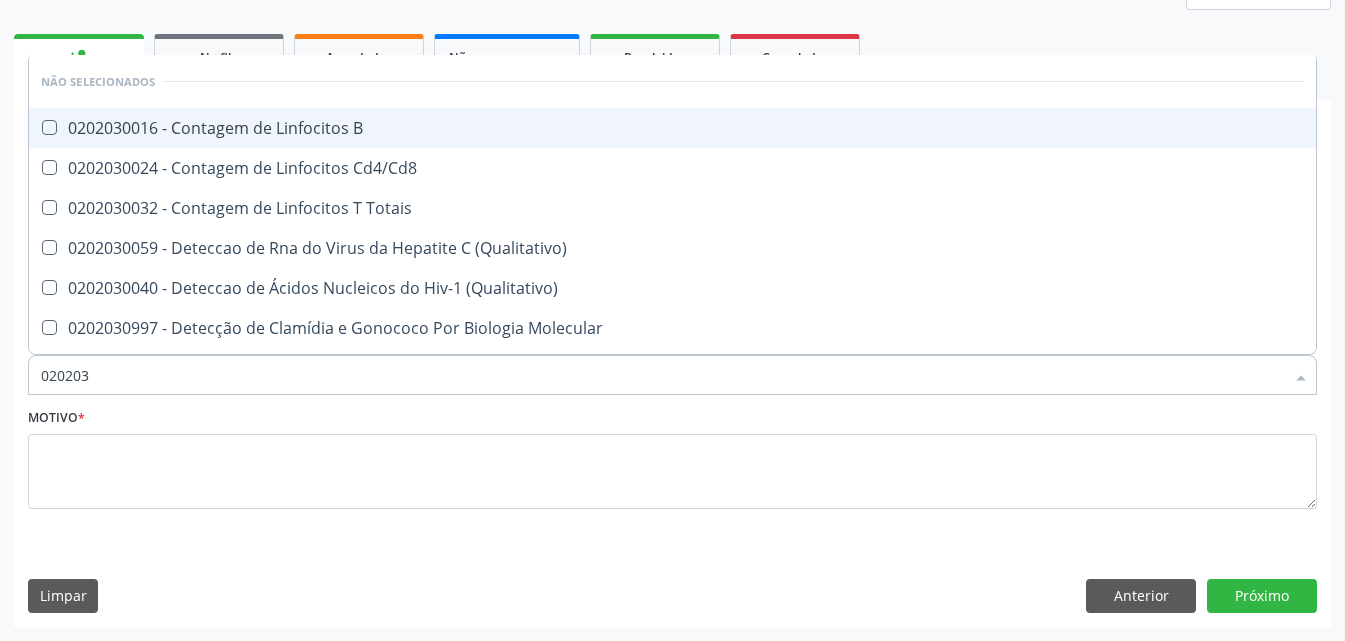 checkbox on "false" 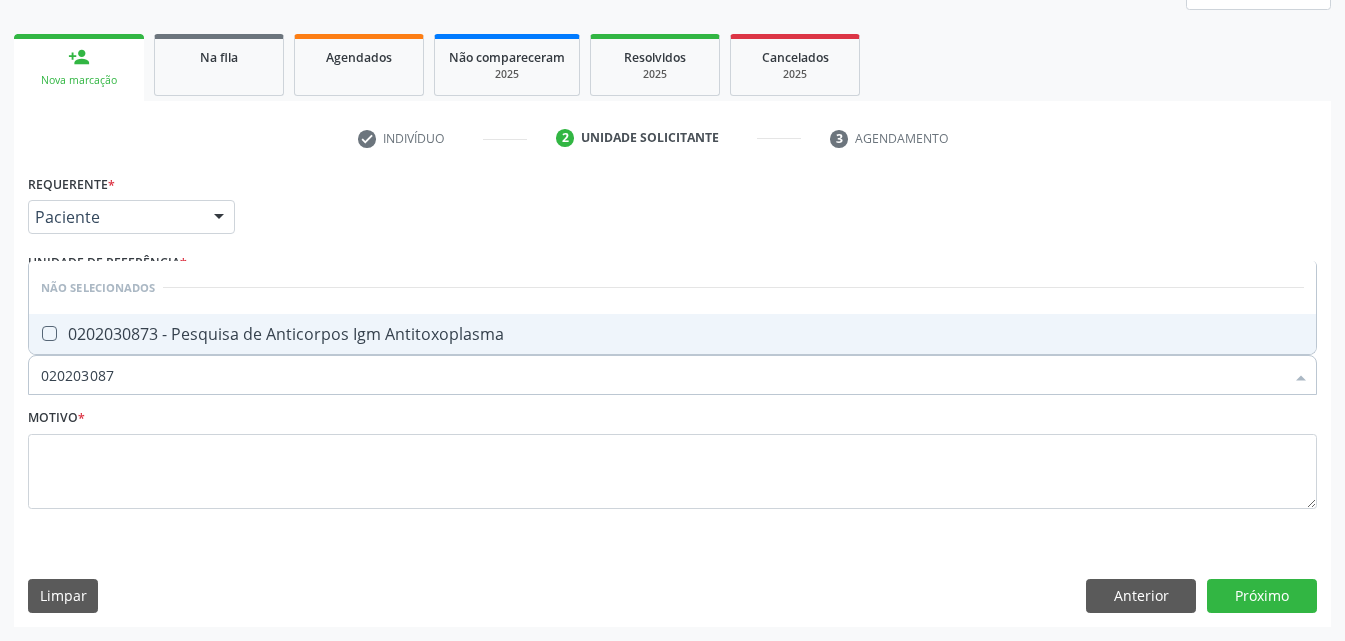 type on "0202030873" 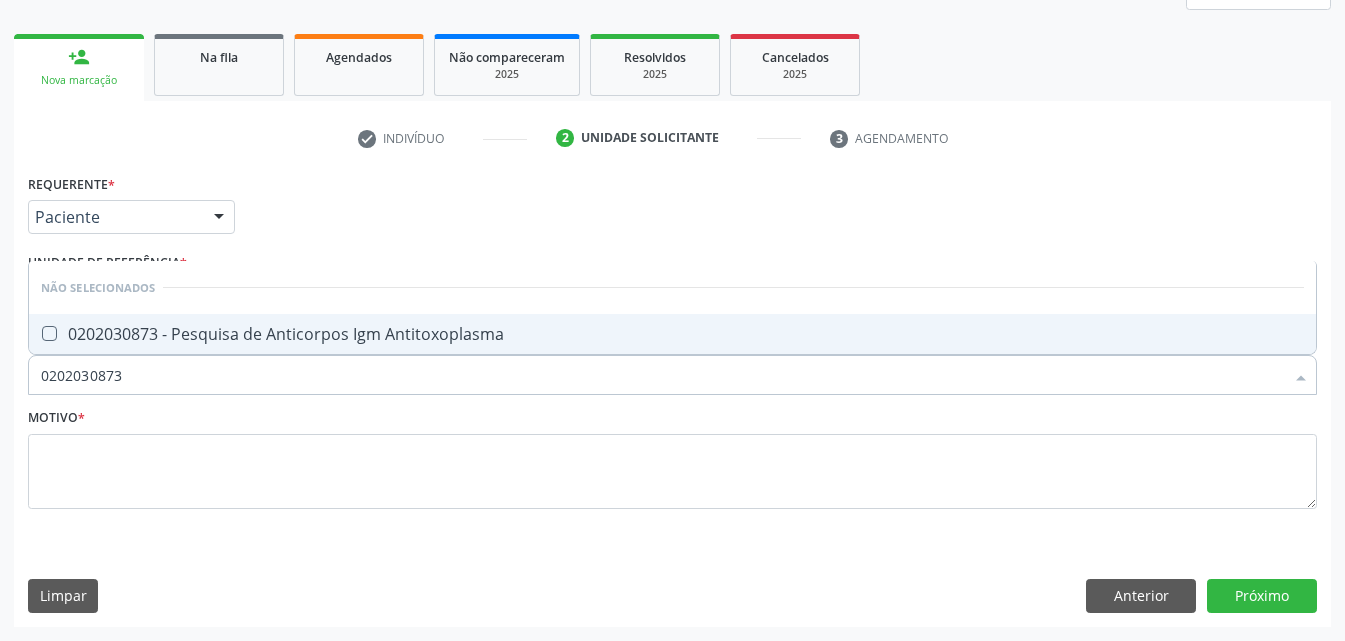 click at bounding box center [49, 333] 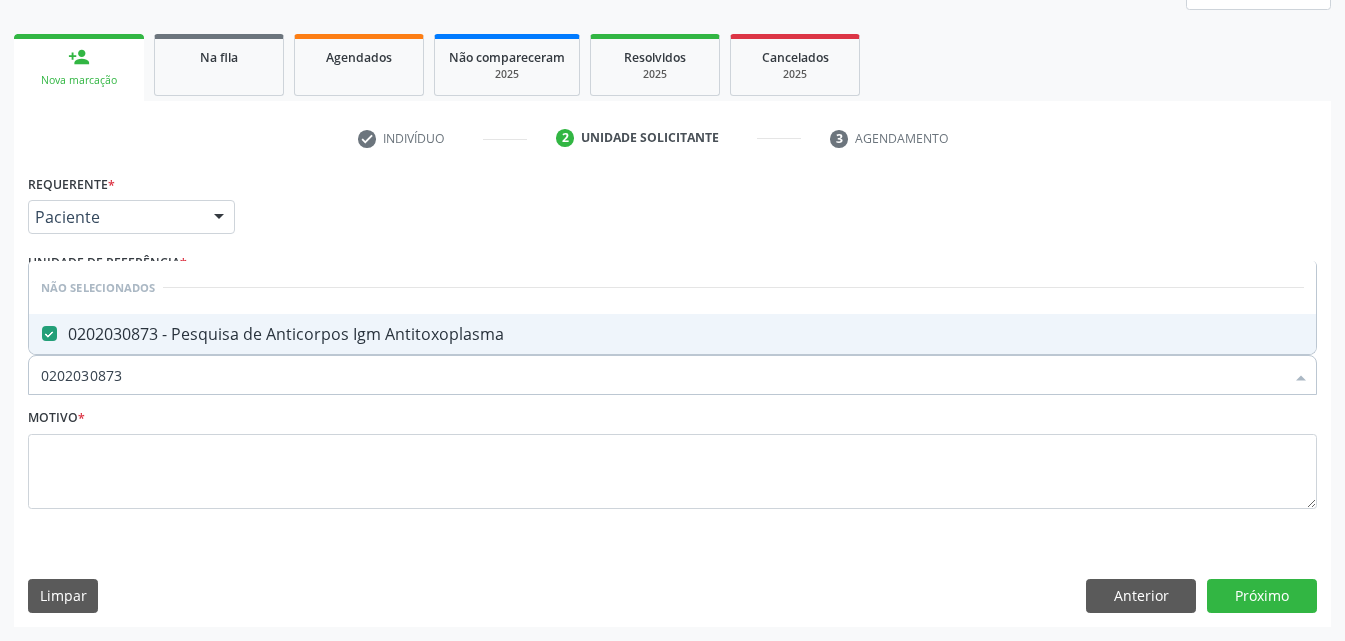 drag, startPoint x: 146, startPoint y: 365, endPoint x: 0, endPoint y: 442, distance: 165.0606 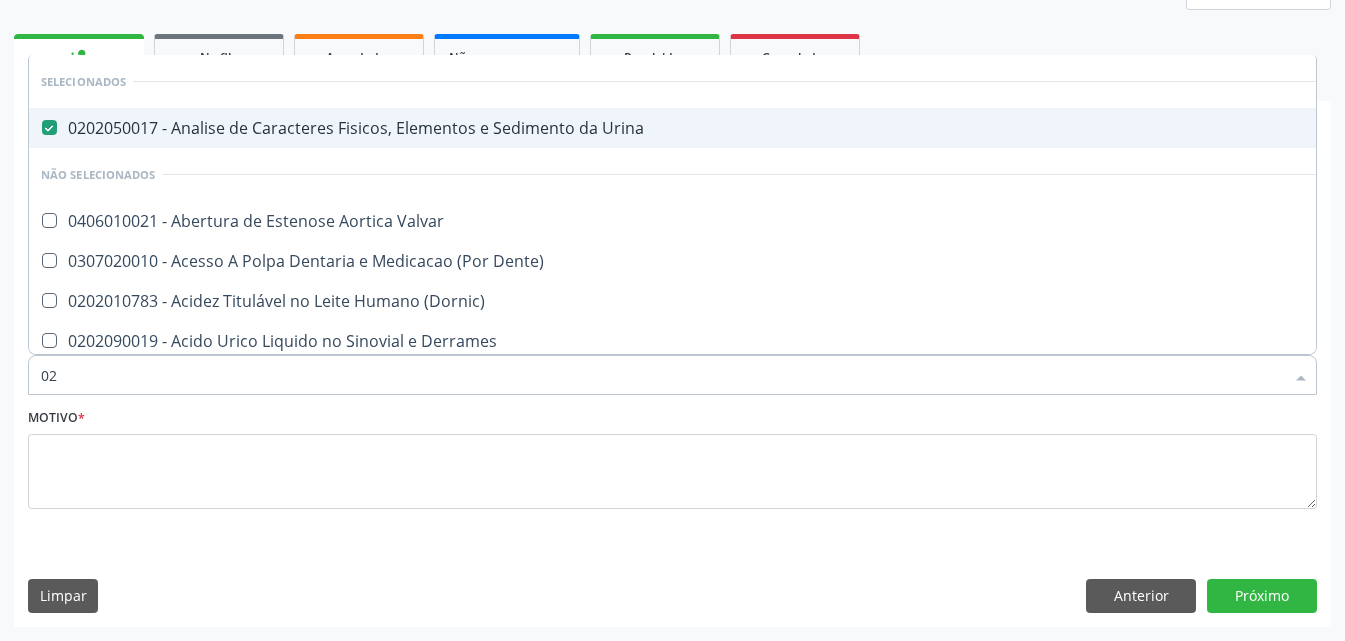 type on "020" 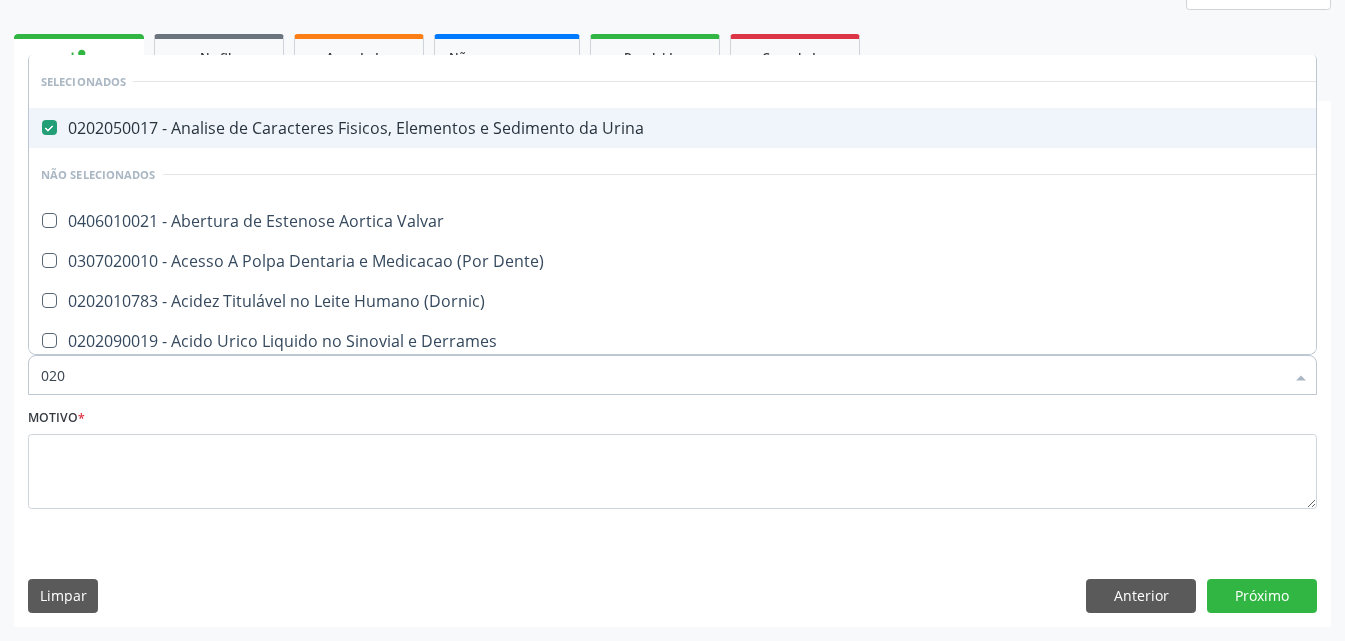 checkbox on "true" 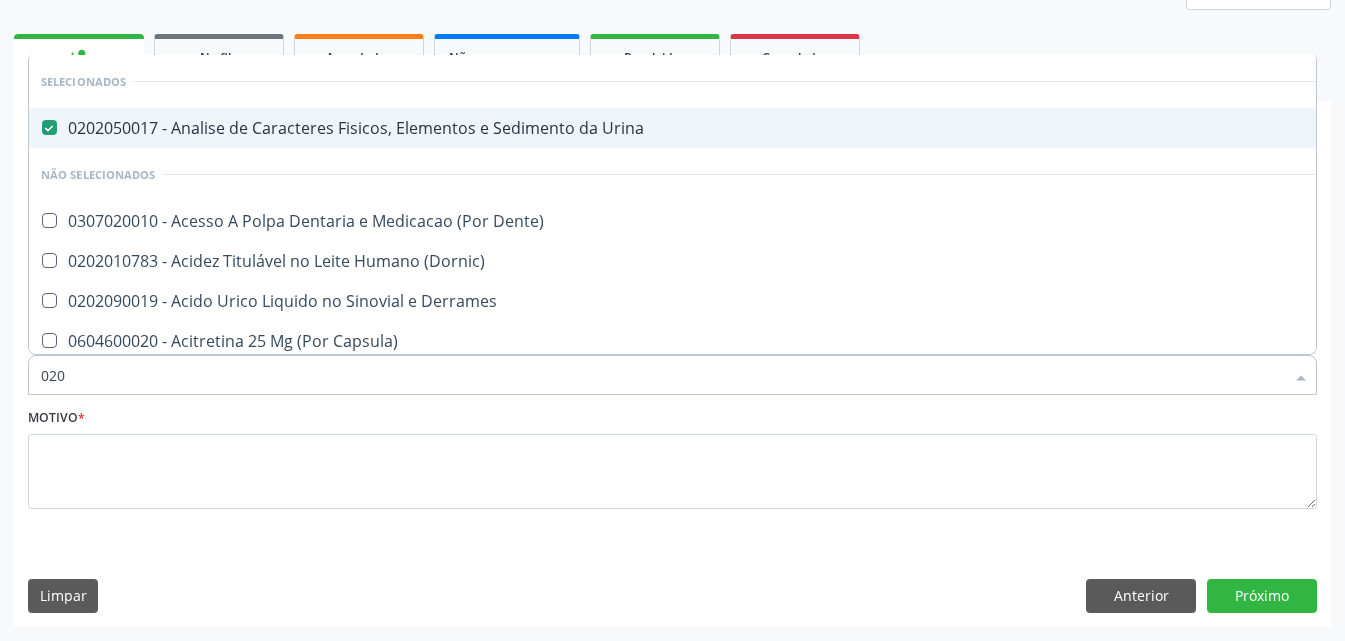 type on "0202" 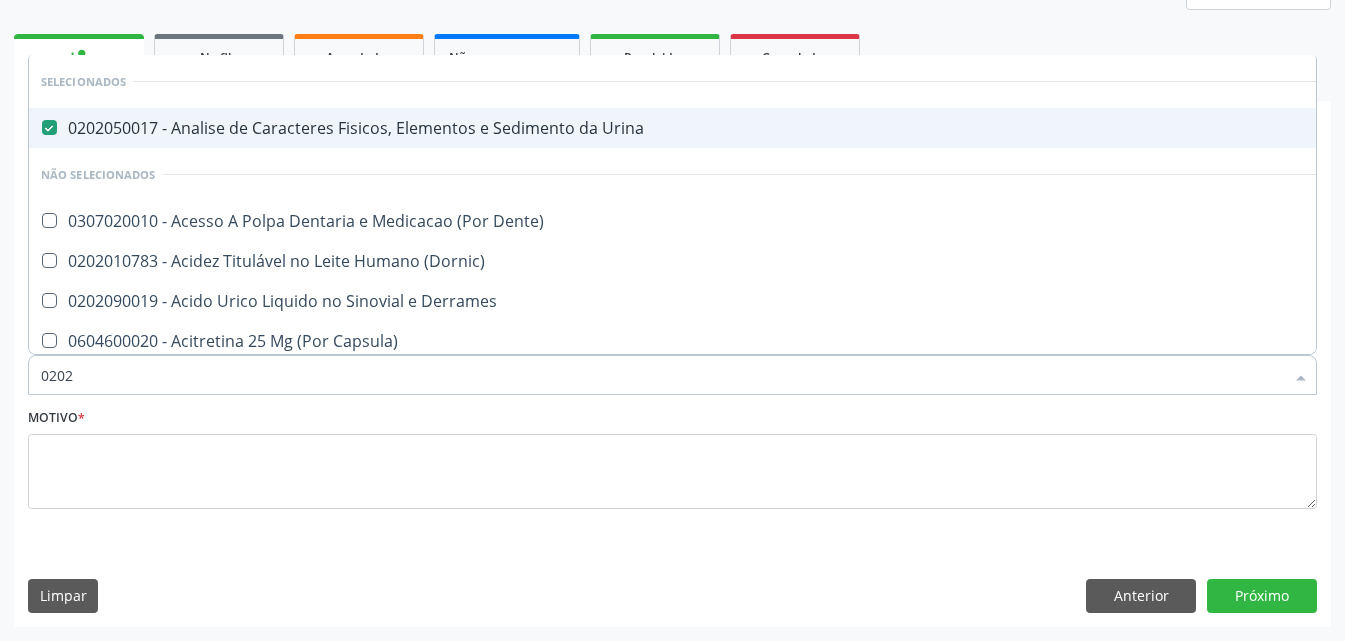 checkbox on "true" 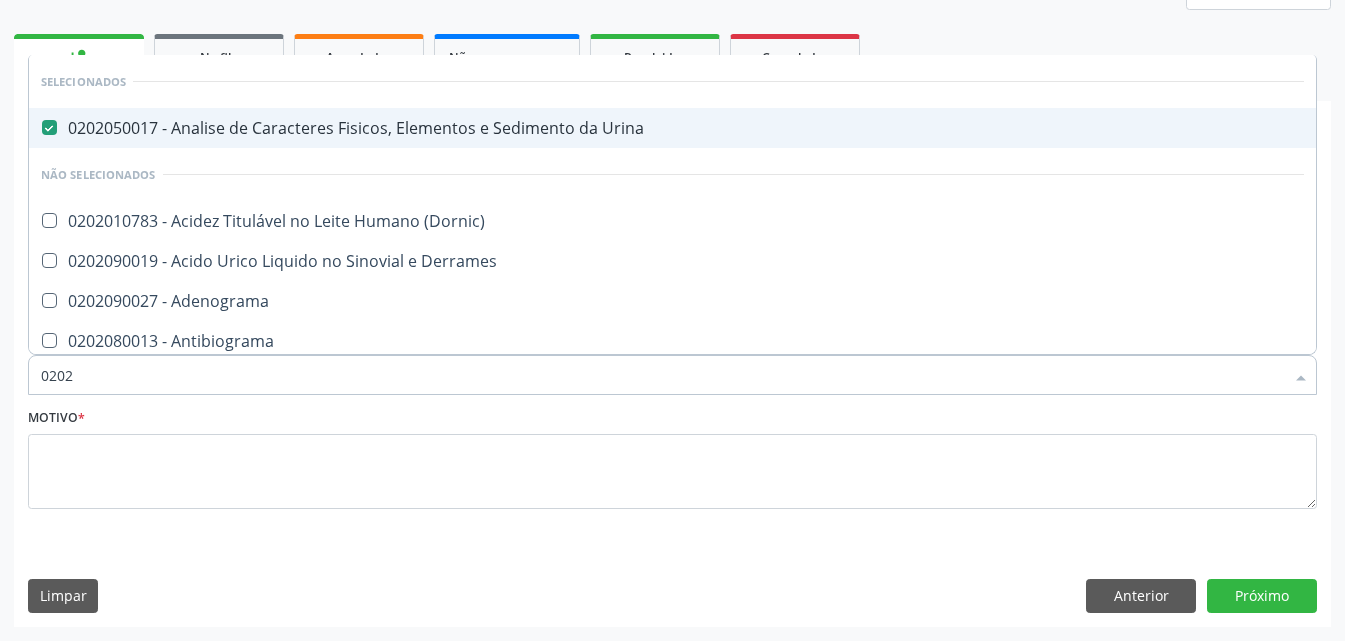 type on "02020" 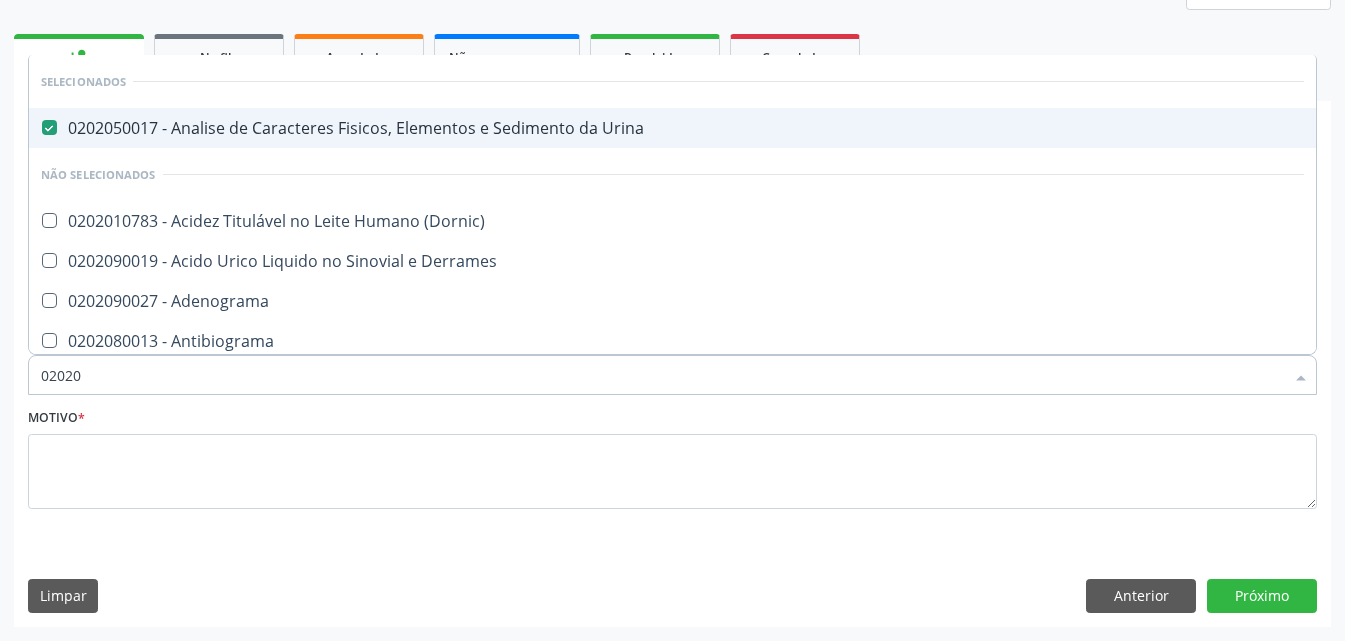 checkbox on "true" 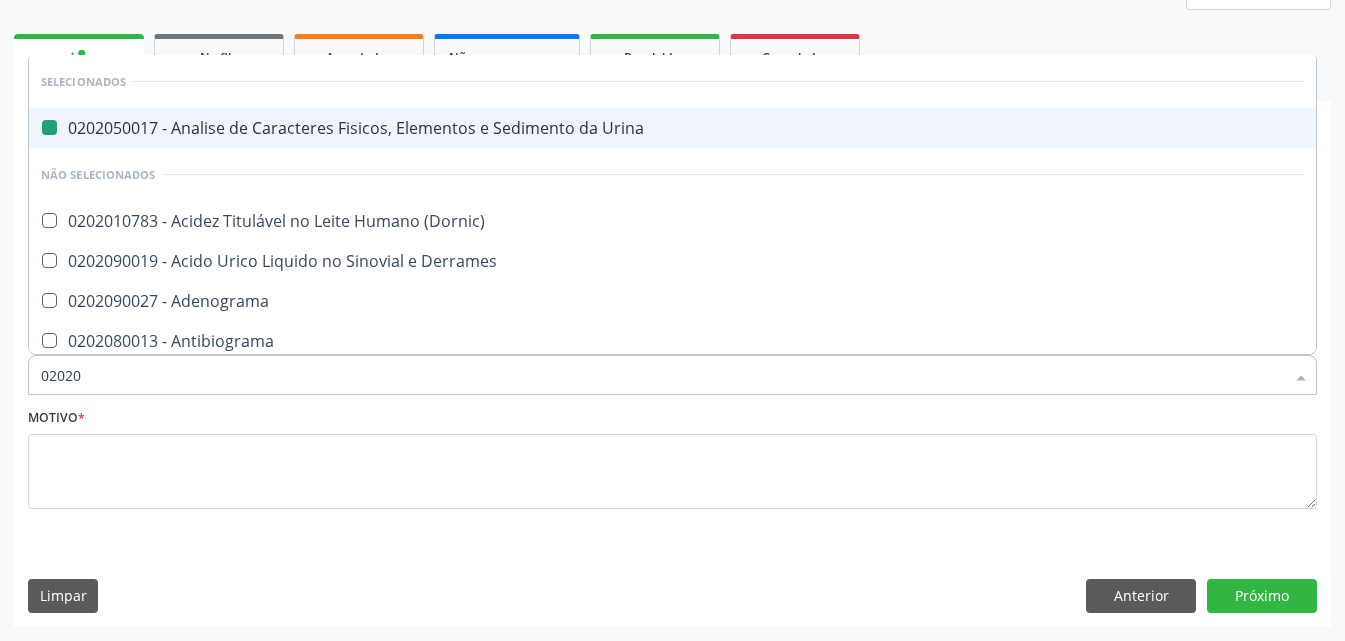 type on "020203" 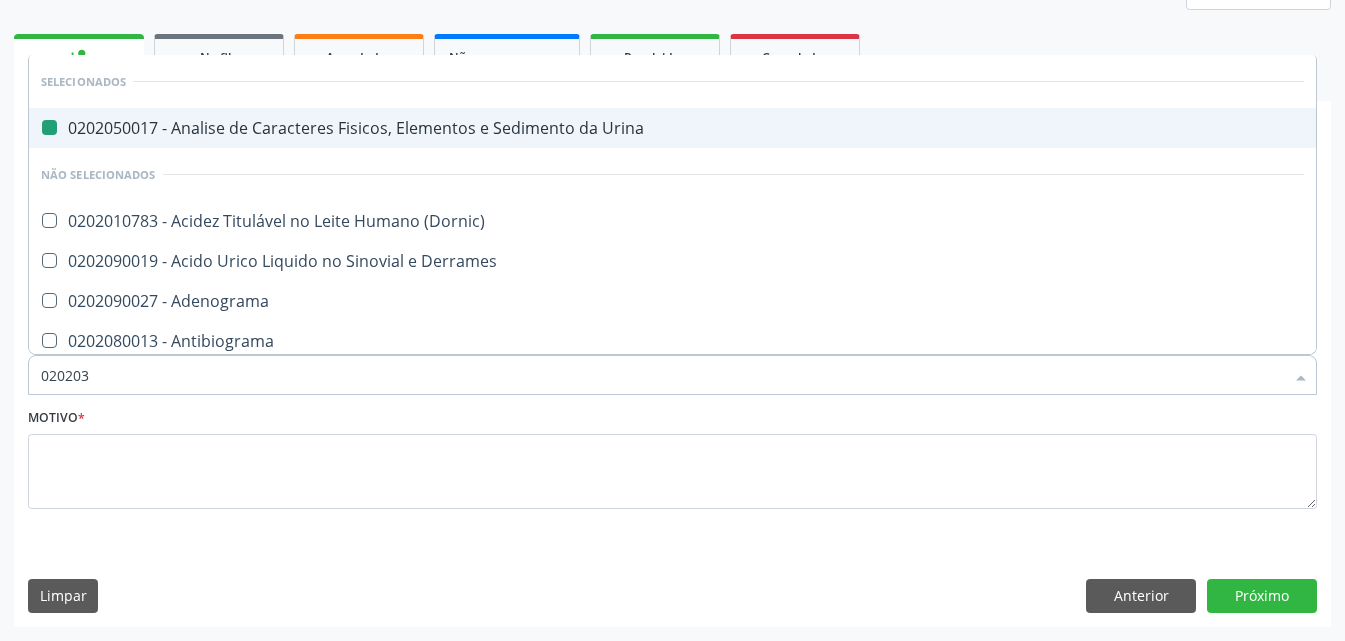 checkbox on "false" 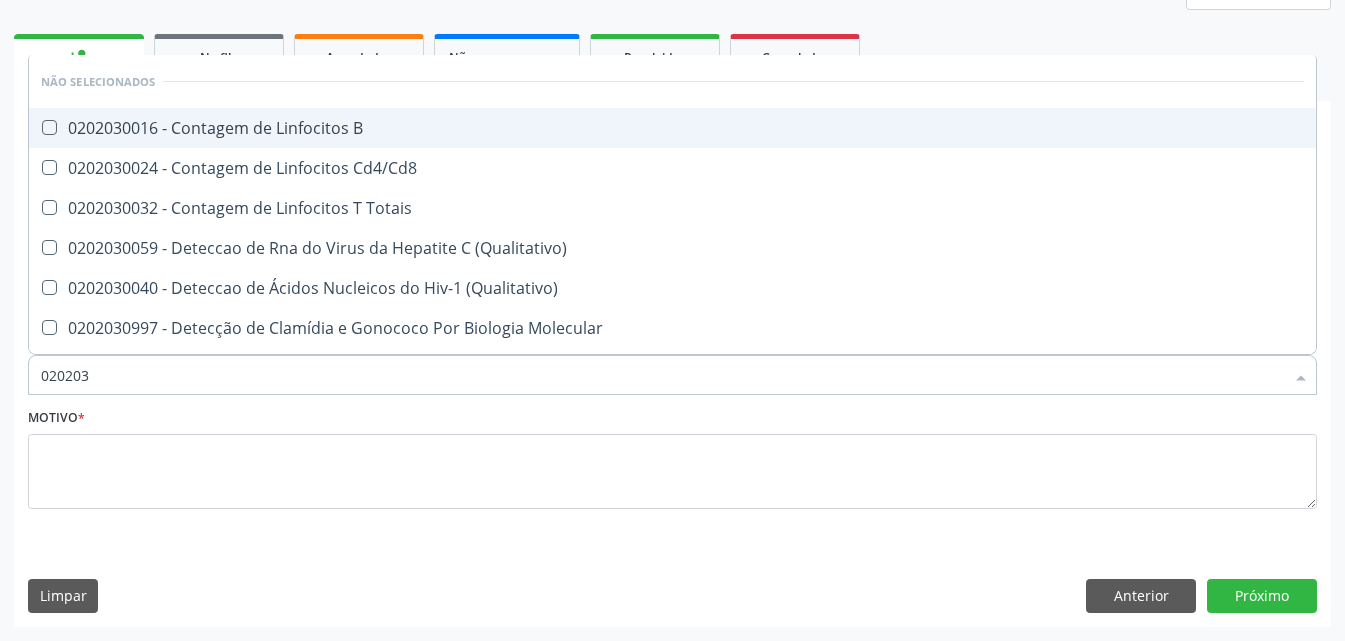 type on "0202030" 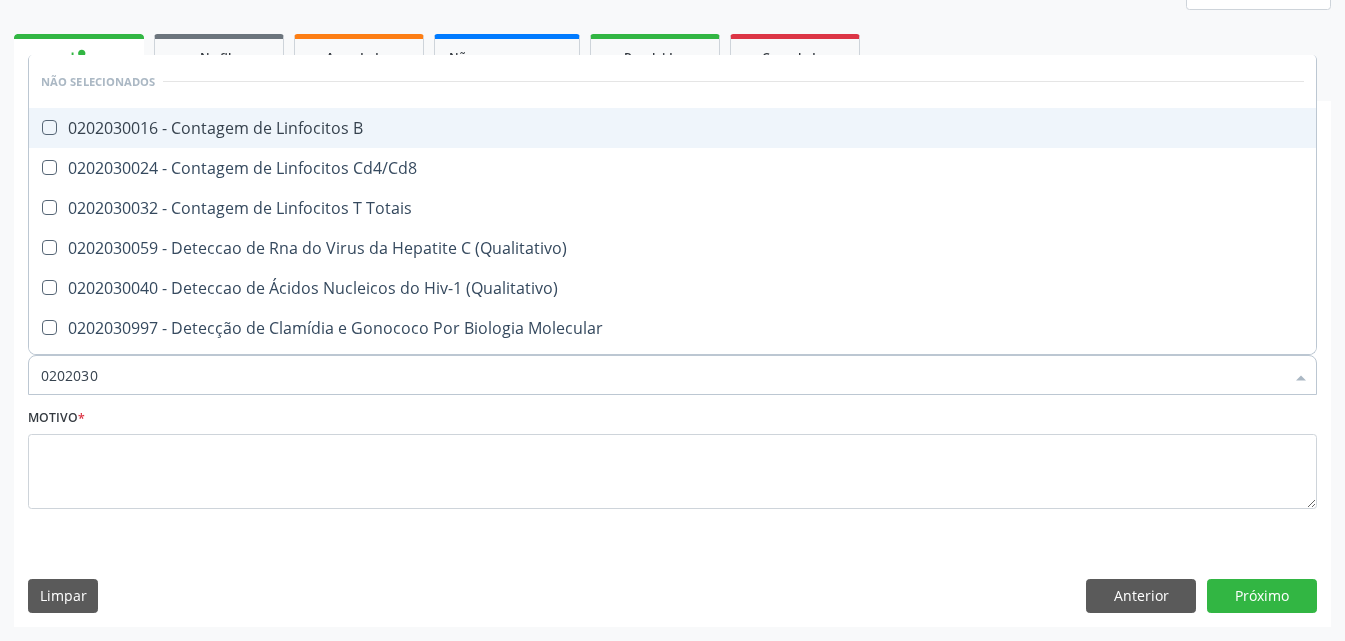 type on "02020308" 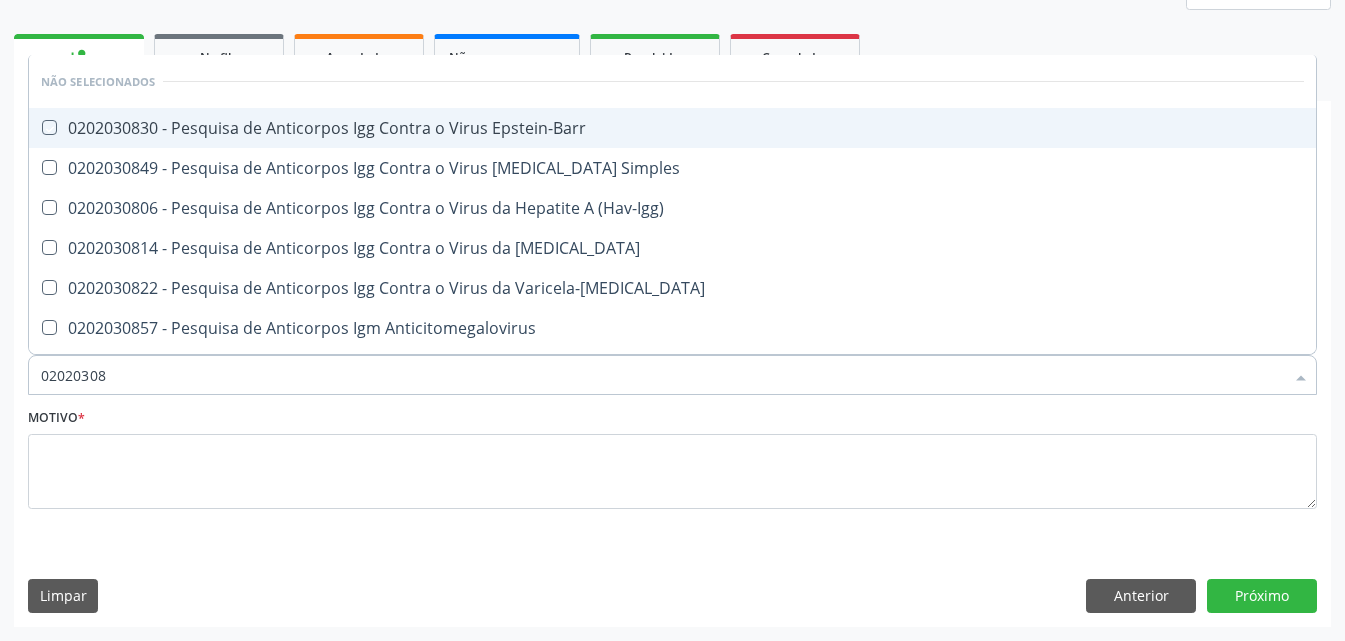 type on "020203087" 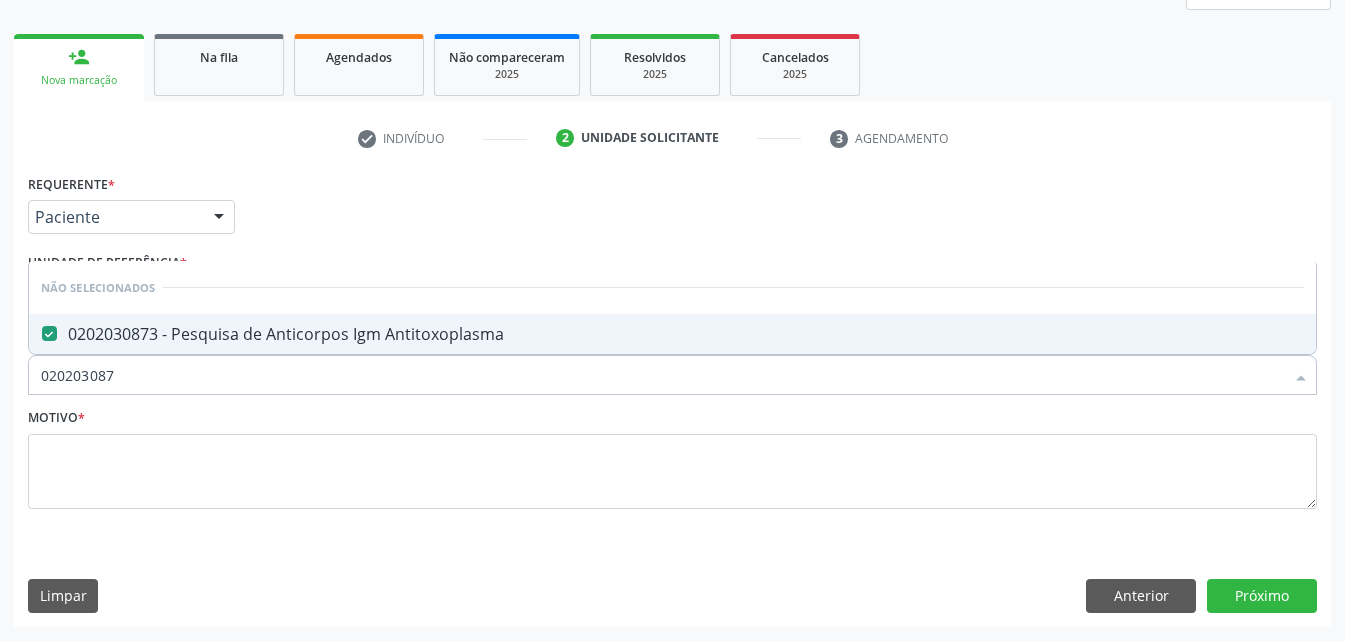 type on "0202030873" 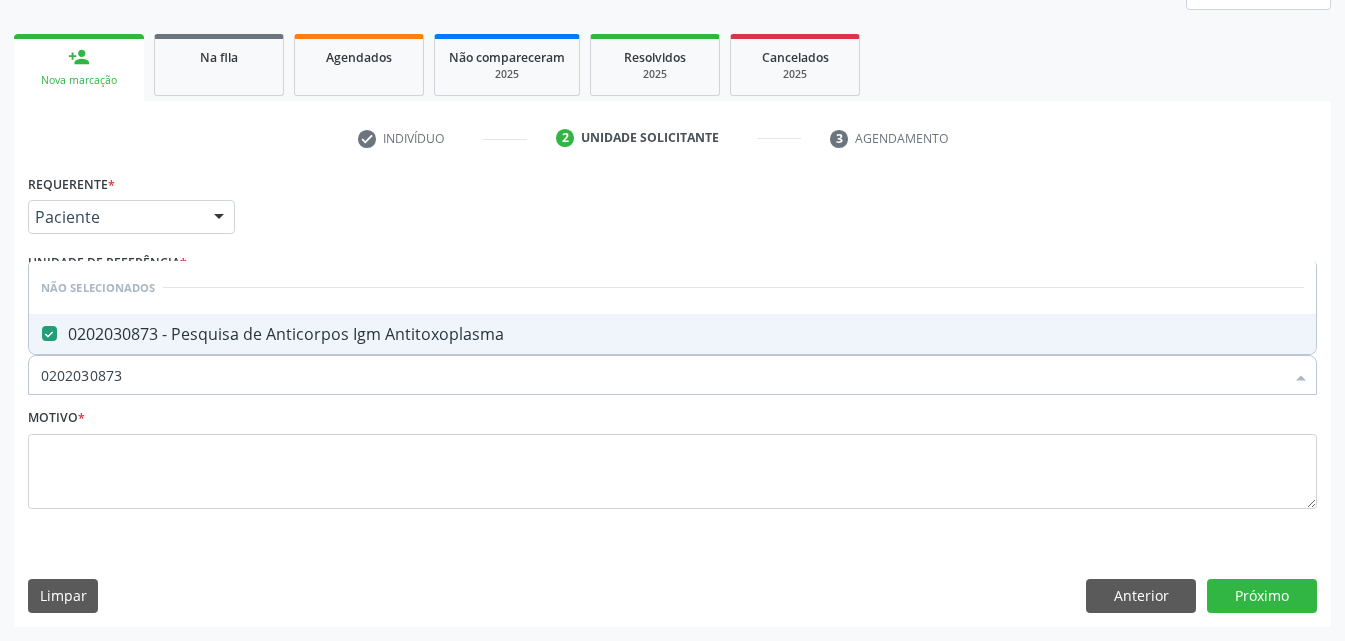 drag, startPoint x: 167, startPoint y: 374, endPoint x: 0, endPoint y: 382, distance: 167.19151 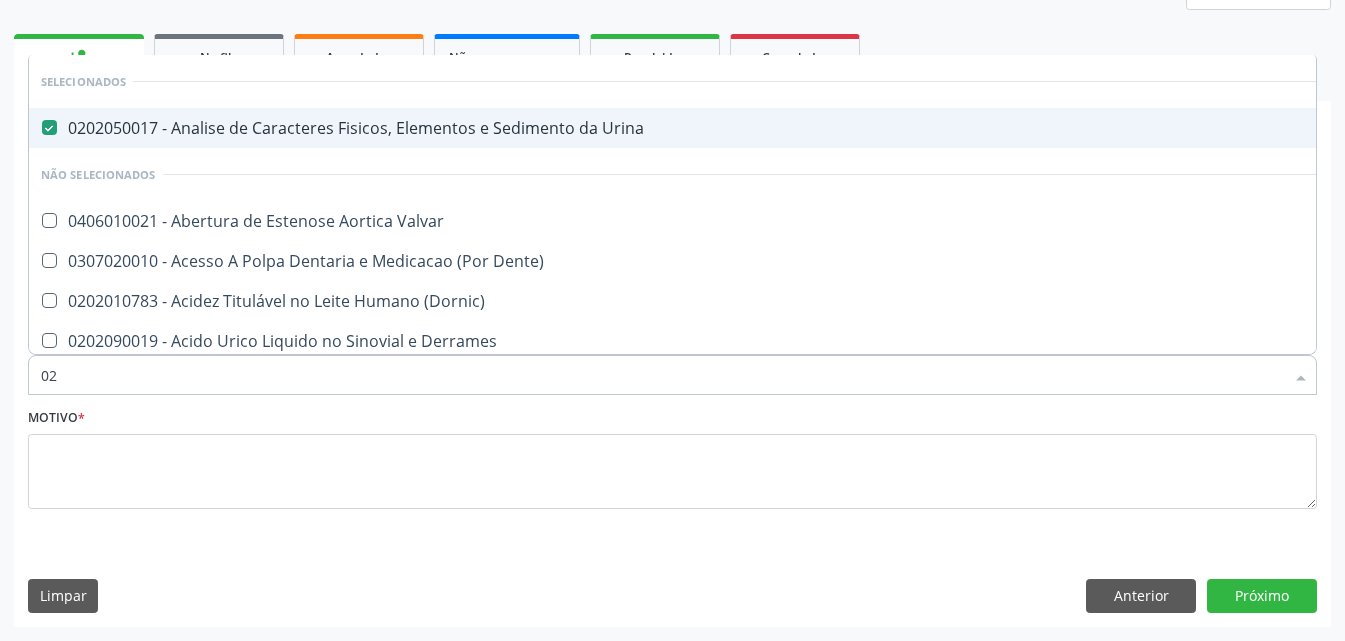 type on "020" 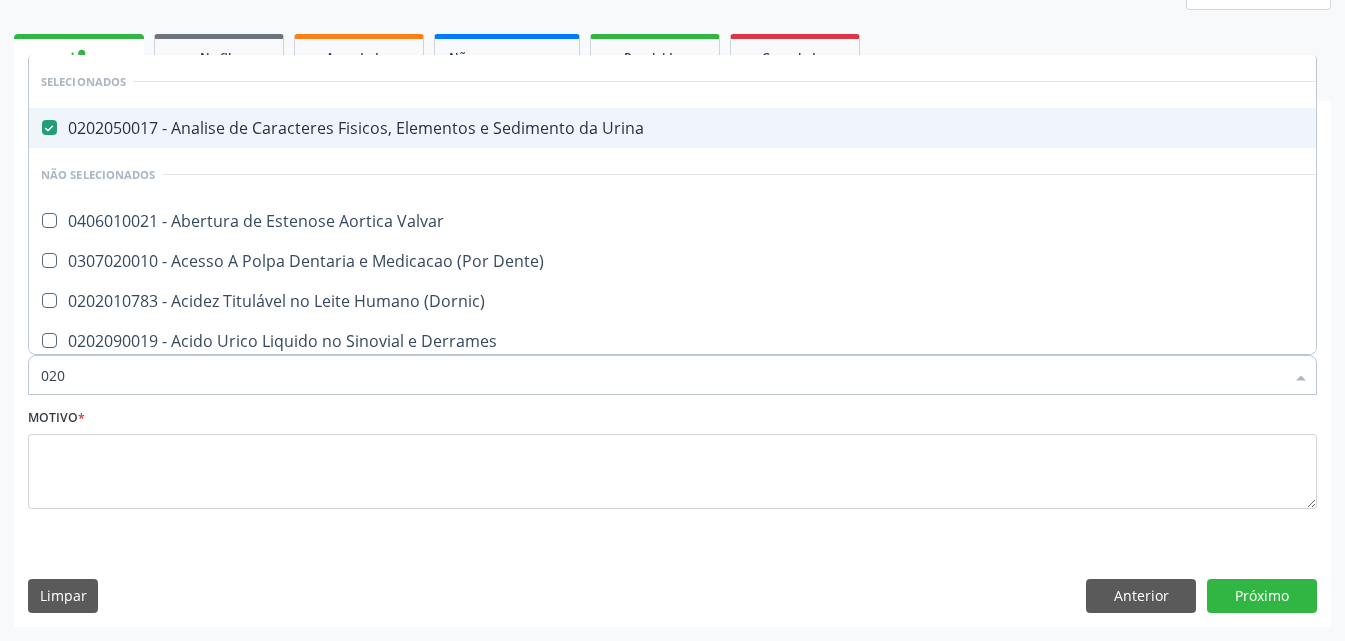 checkbox on "true" 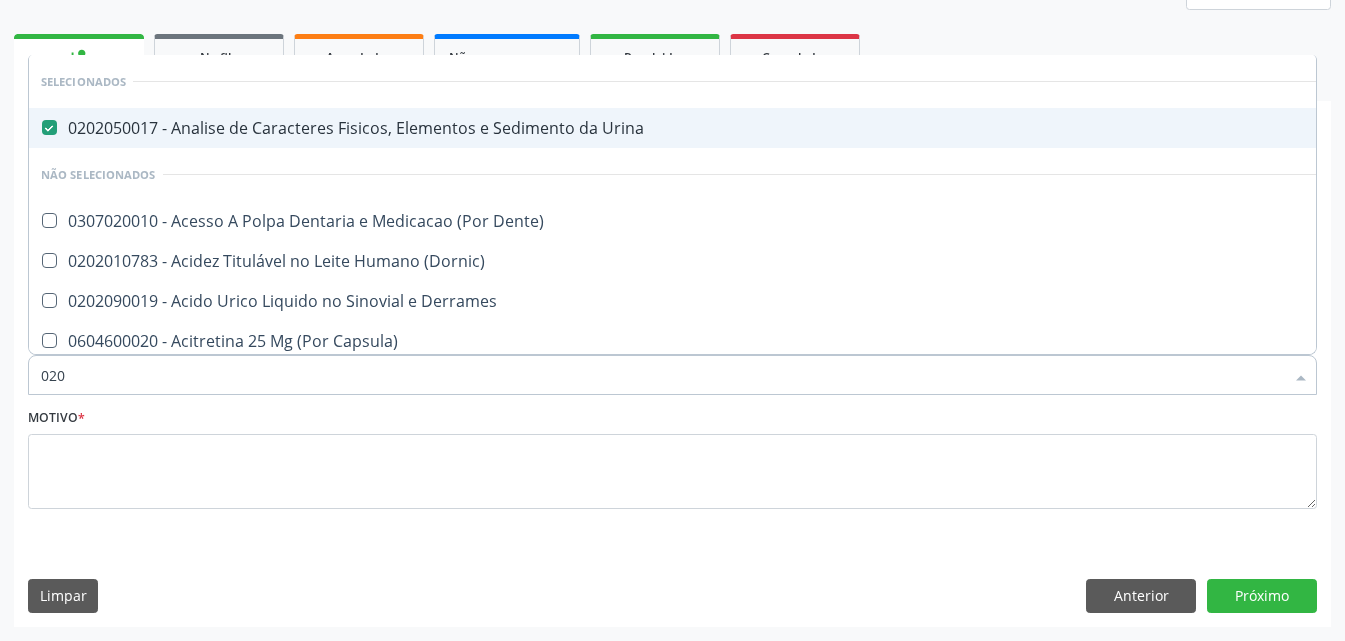 type on "0202" 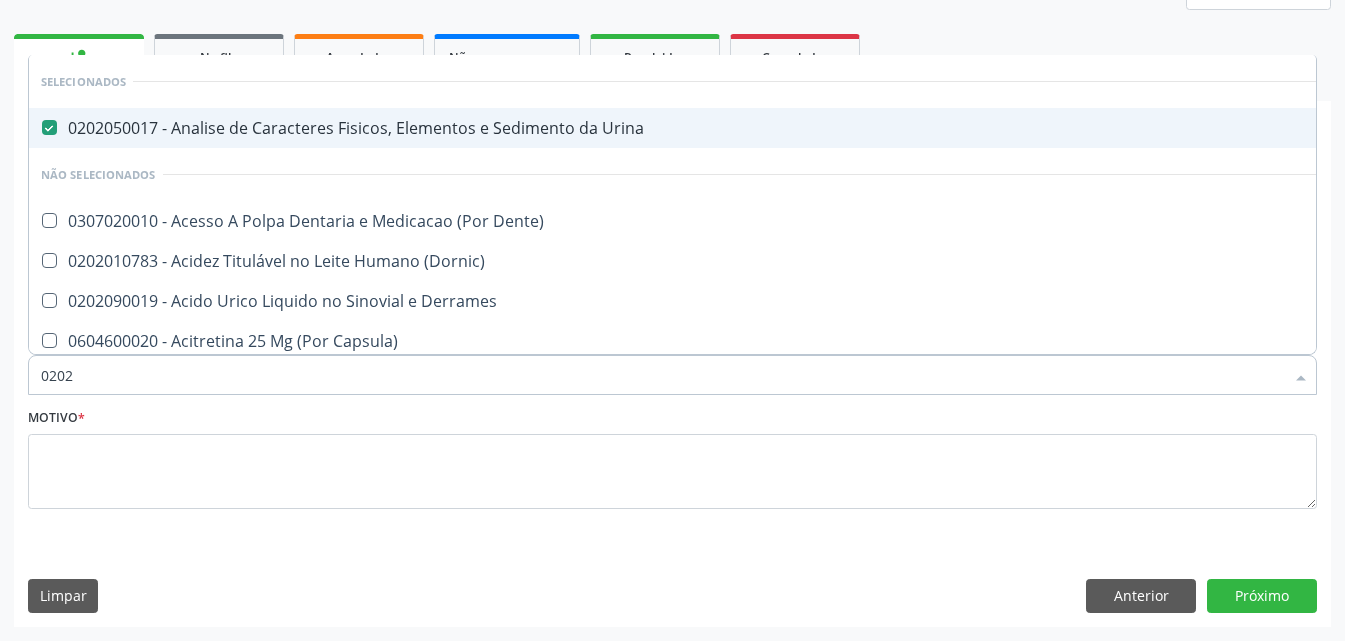 checkbox on "true" 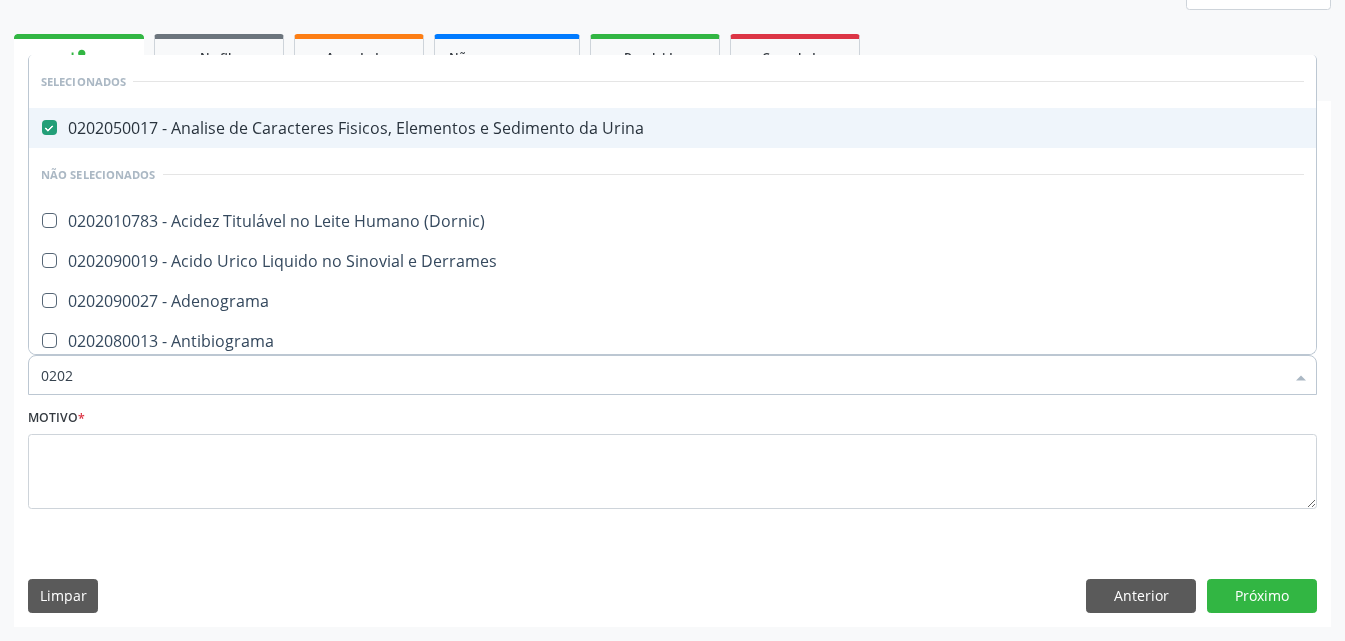 type on "02020" 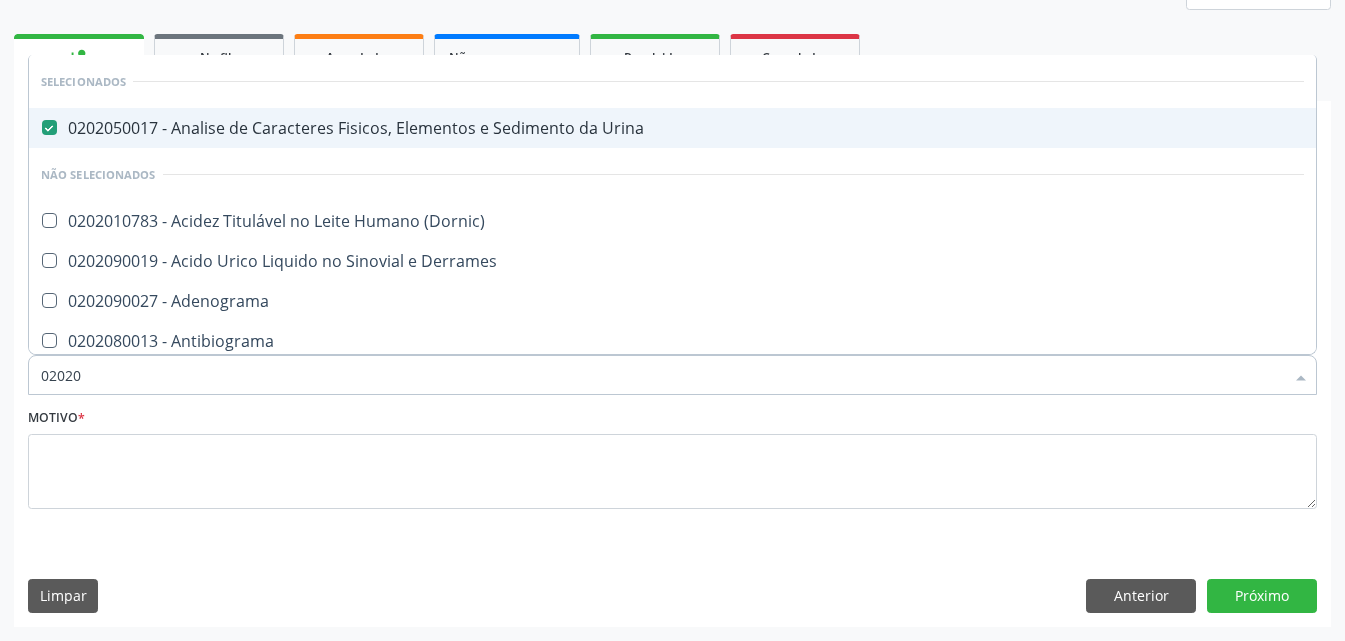checkbox on "true" 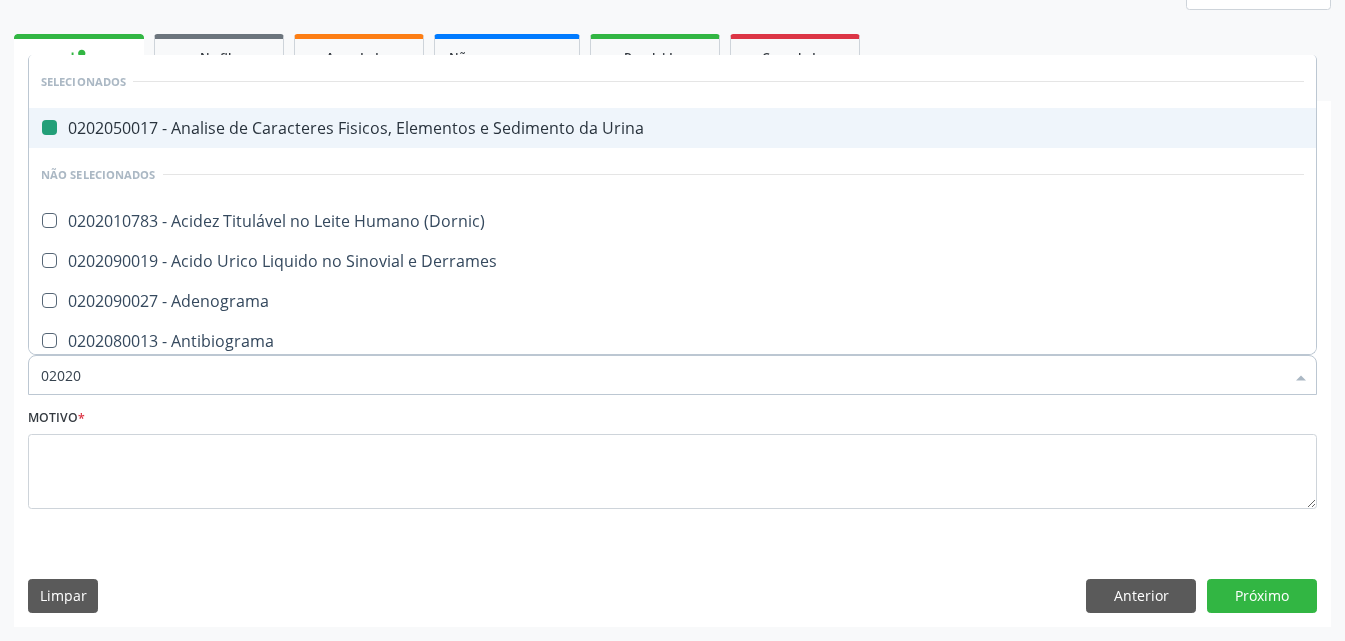 type on "020201" 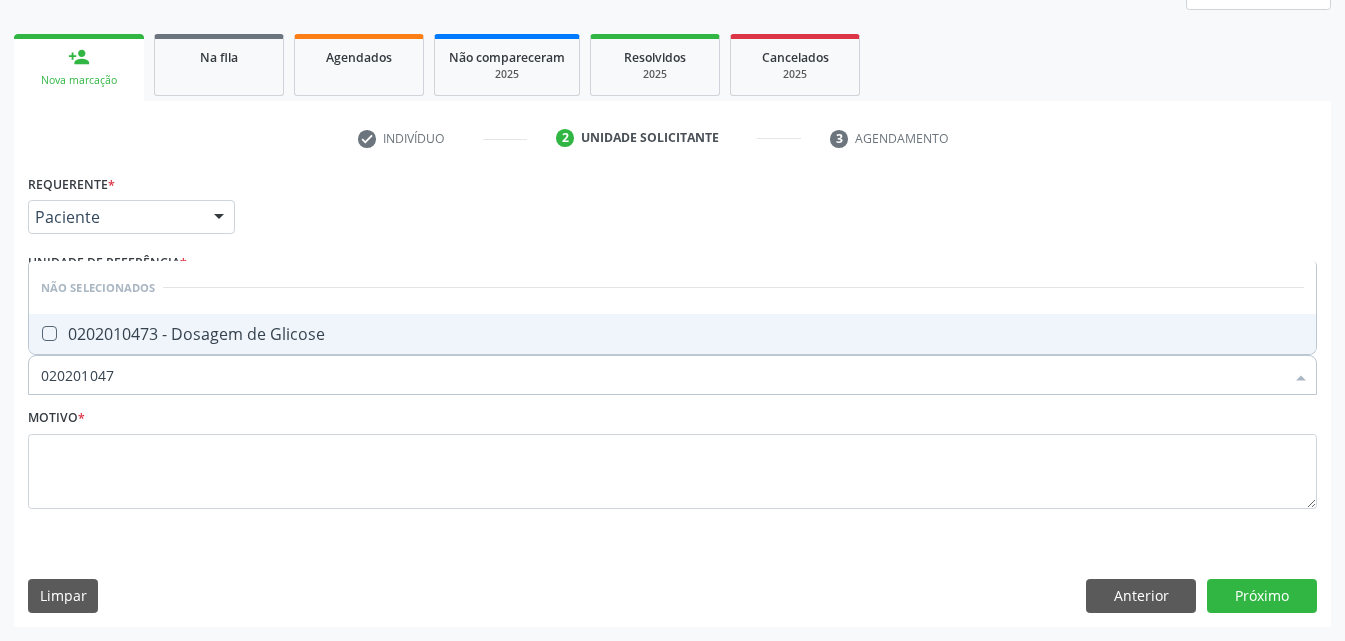 type on "0202010473" 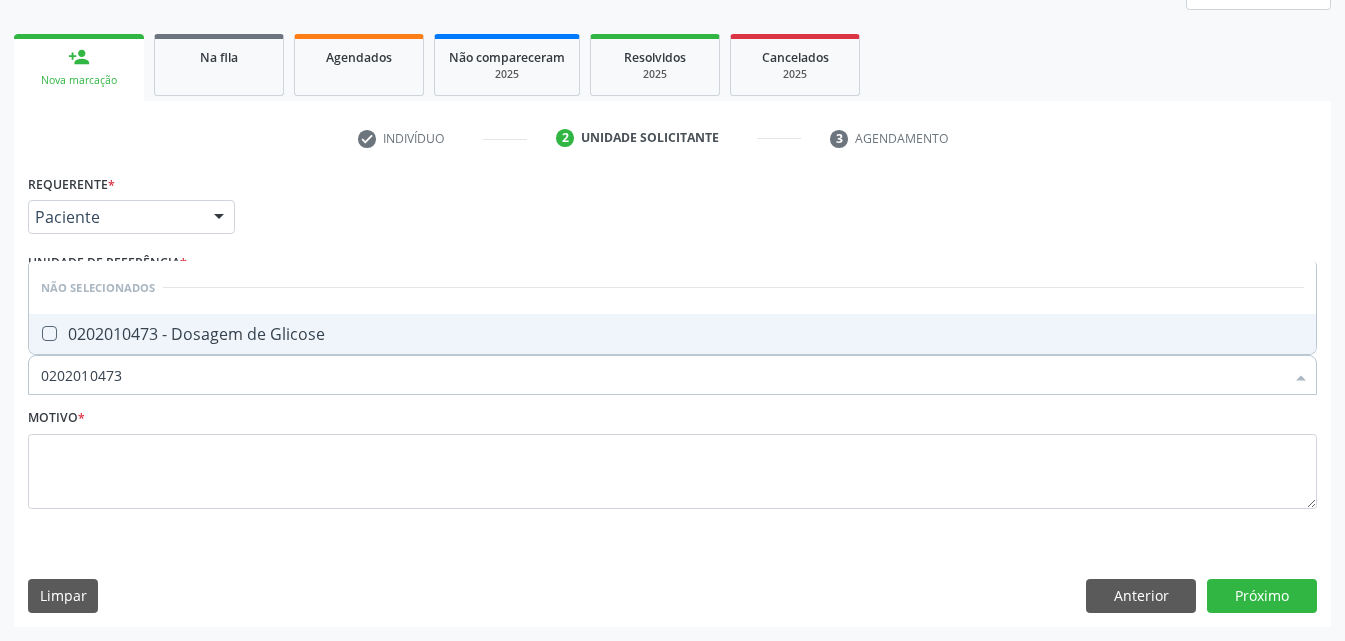 click on "0202010473 - Dosagem de Glicose" at bounding box center (672, 334) 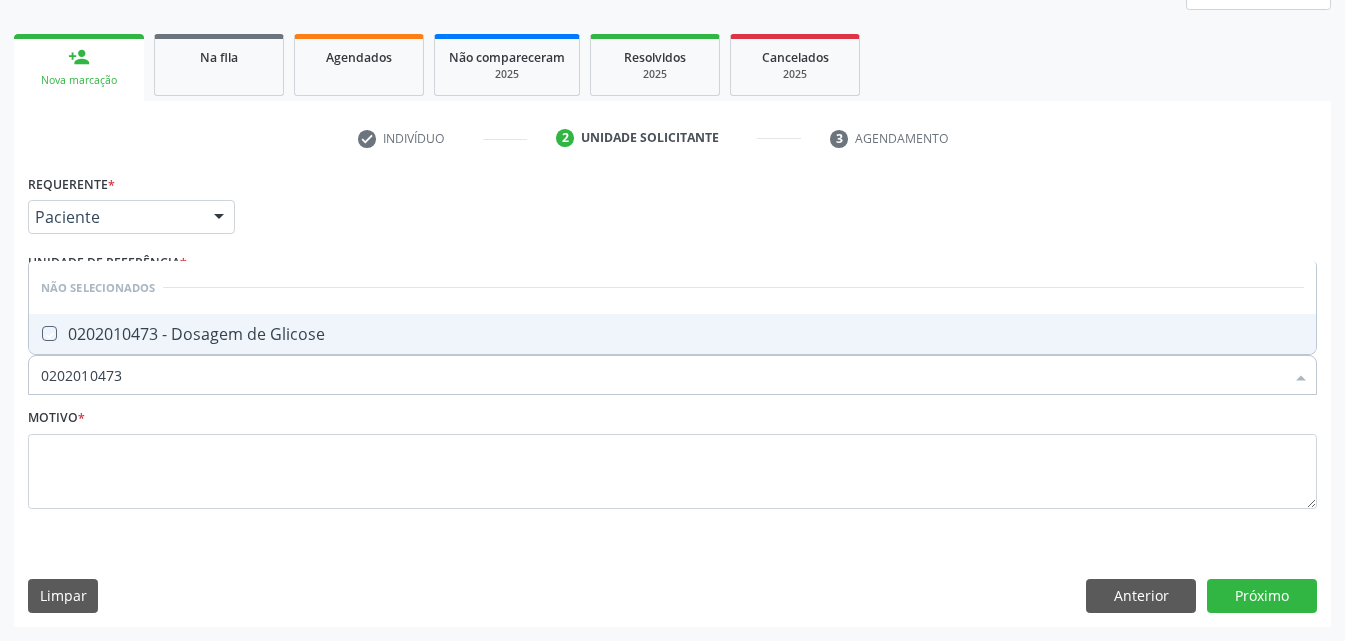 checkbox on "true" 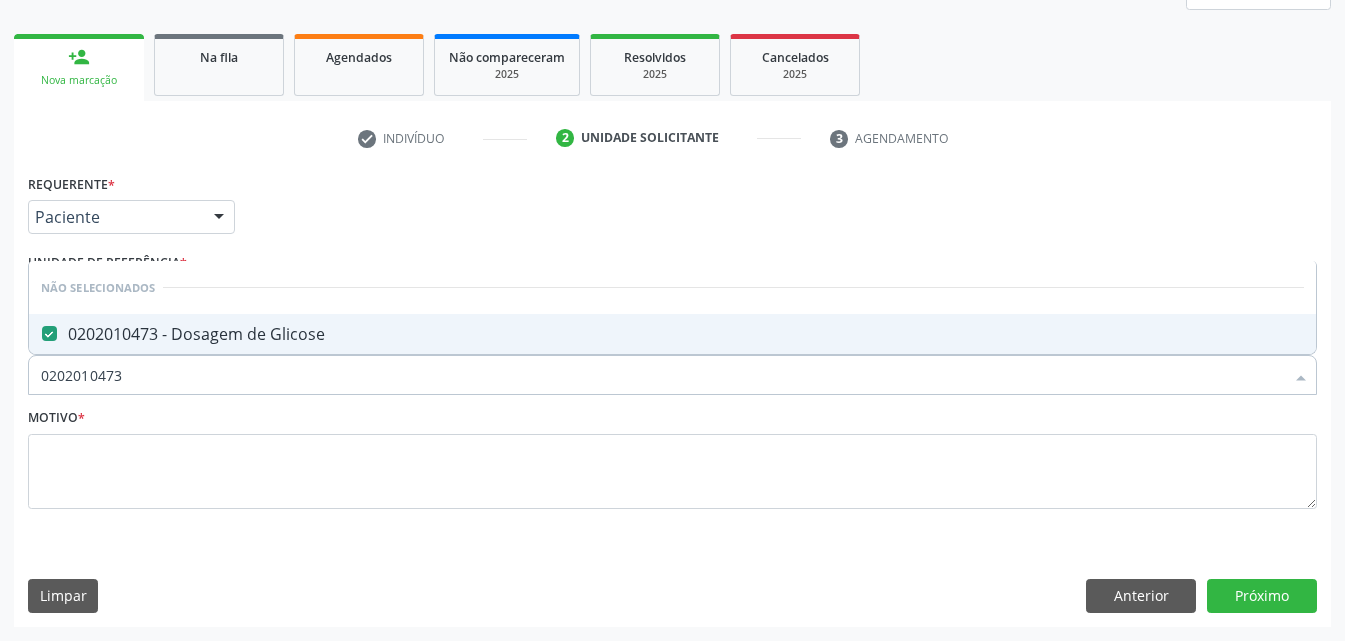drag, startPoint x: 194, startPoint y: 379, endPoint x: 0, endPoint y: 460, distance: 210.23082 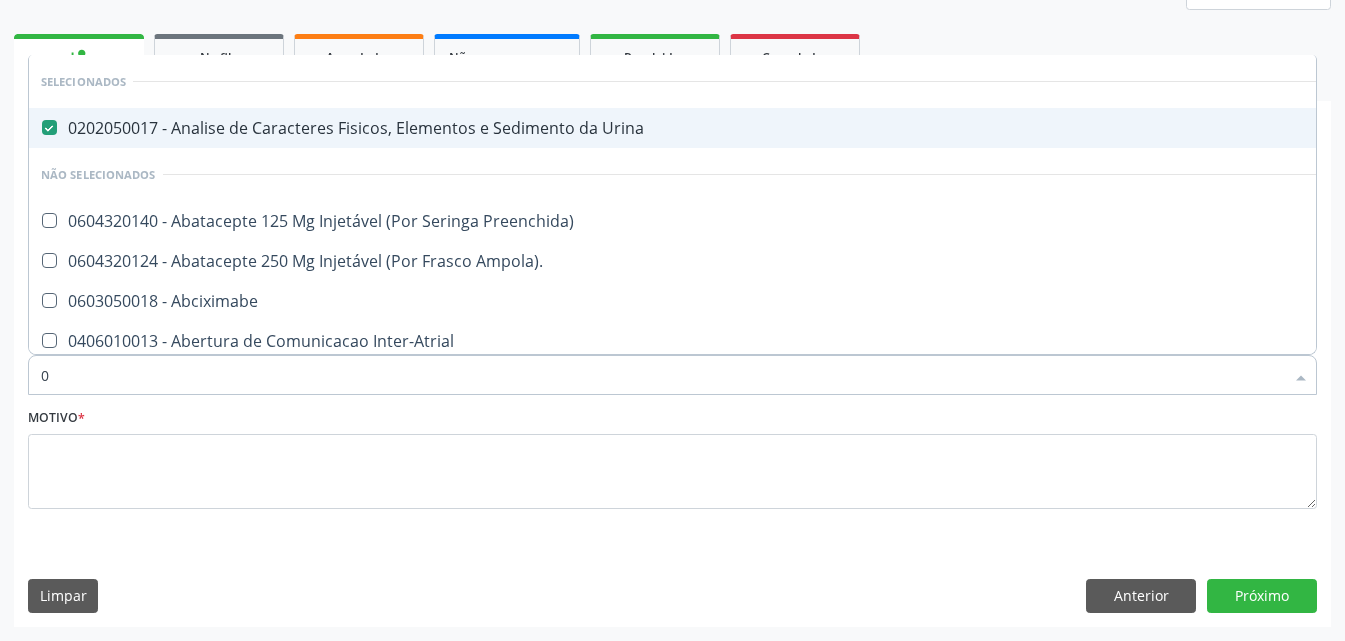 type on "02" 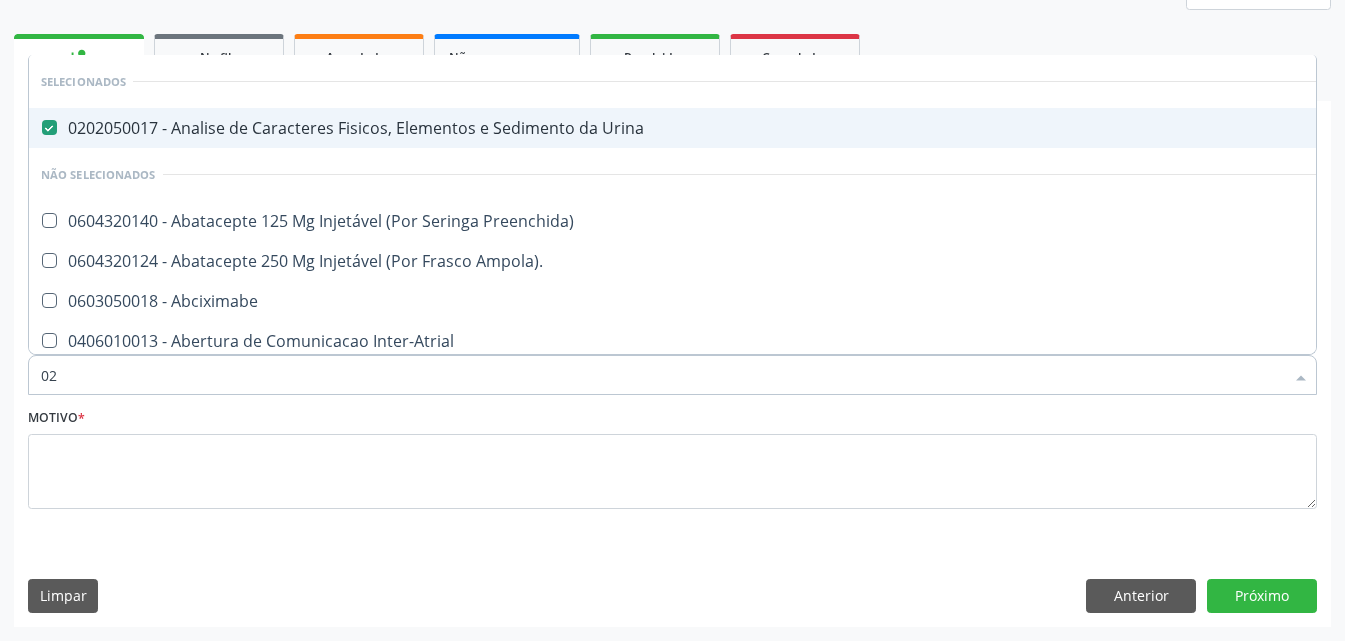 checkbox on "true" 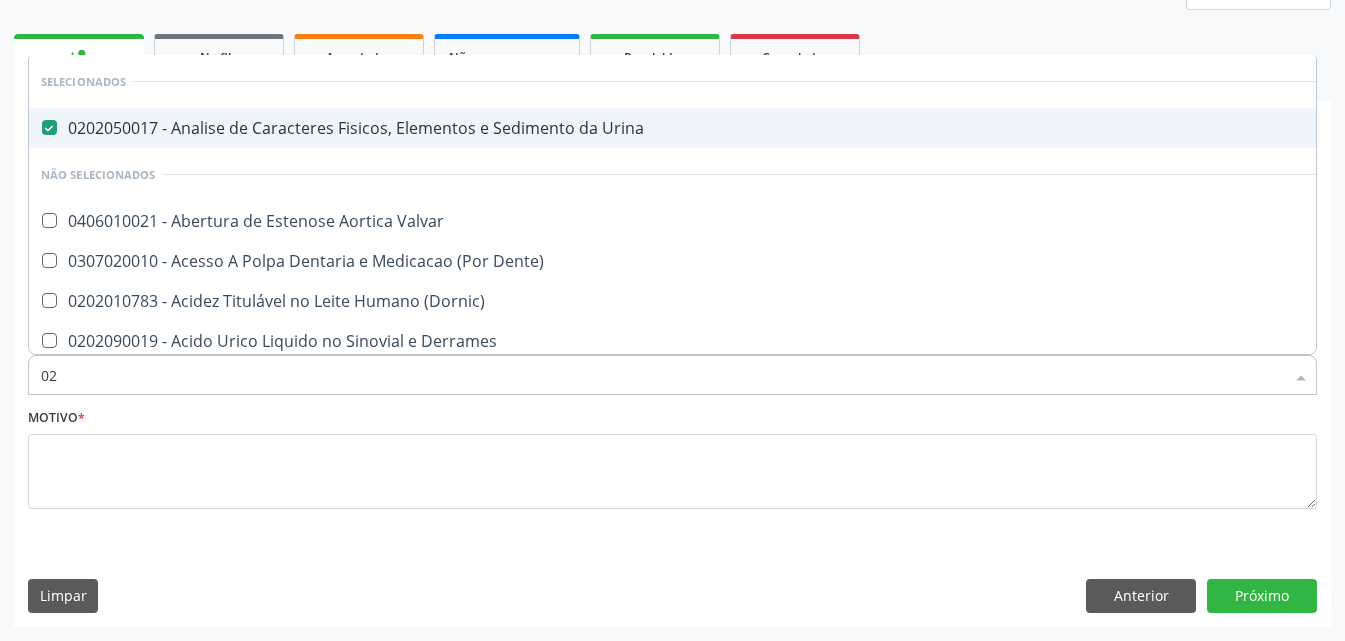type on "020" 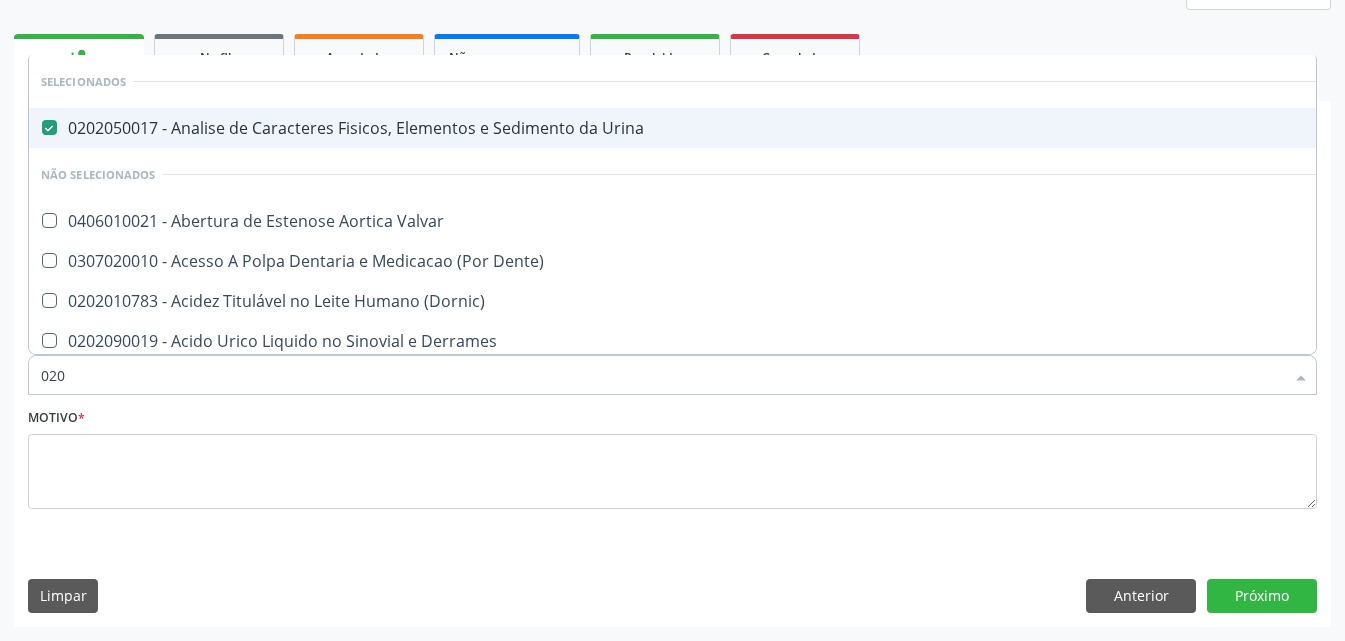 checkbox on "true" 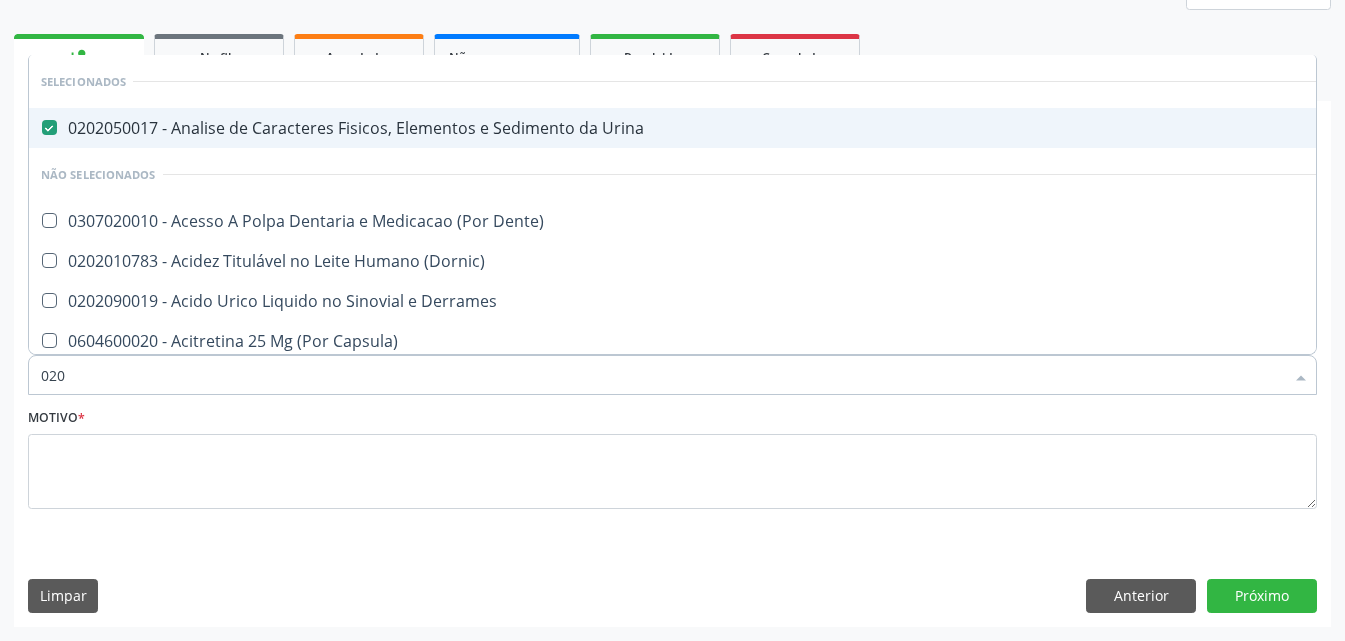 type on "0202" 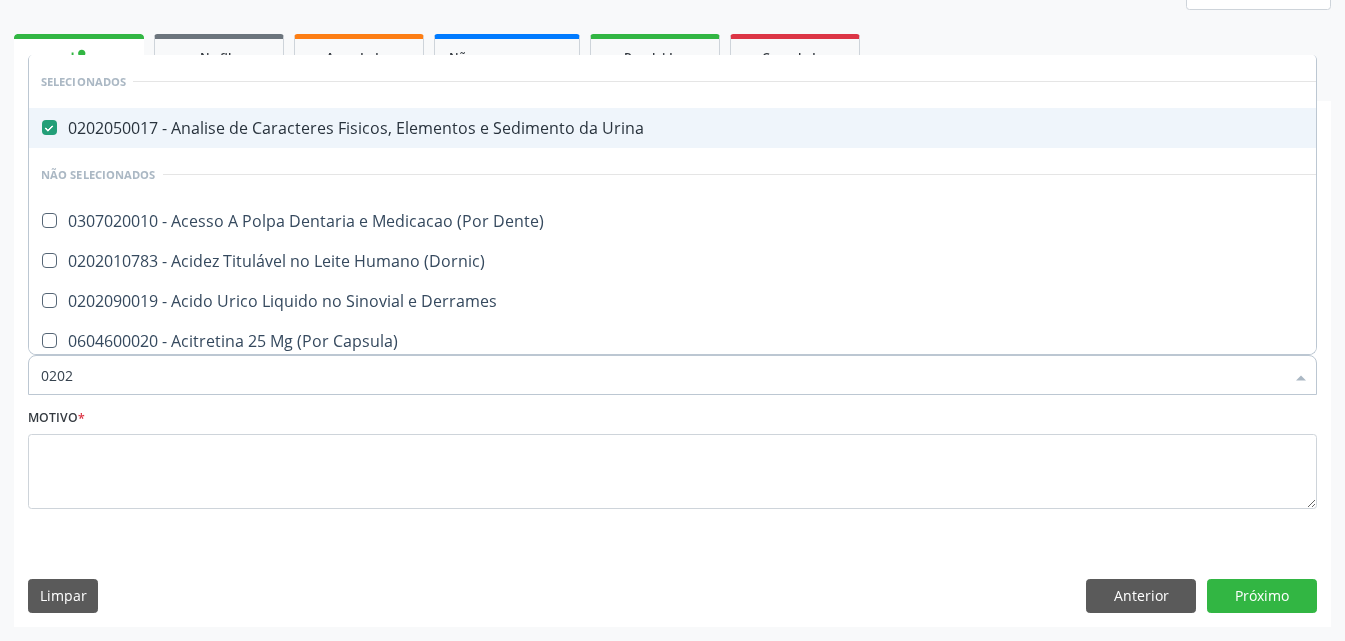 checkbox on "true" 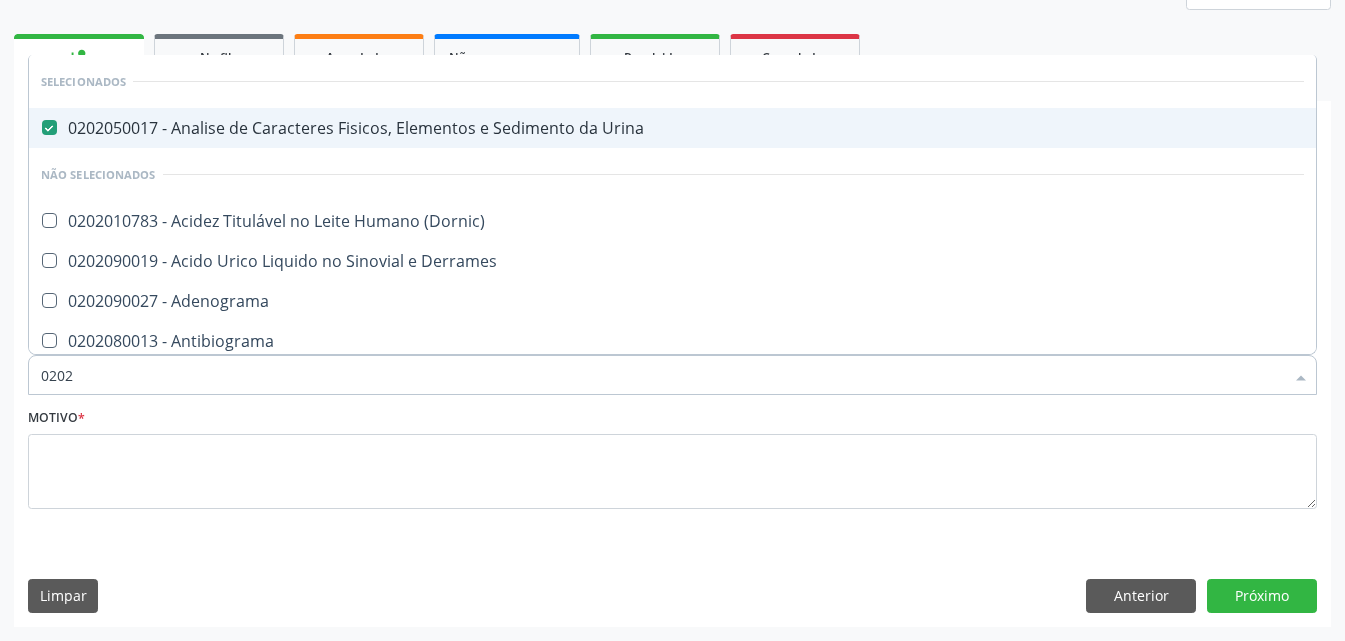 type on "02020" 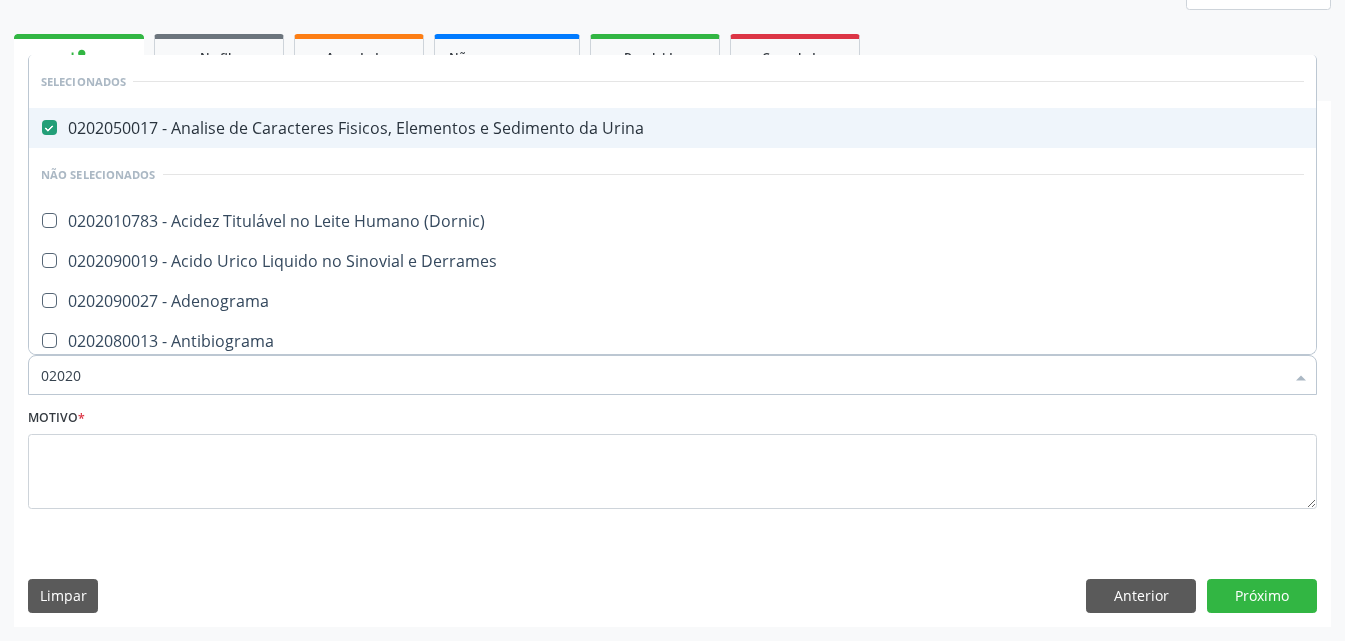checkbox on "true" 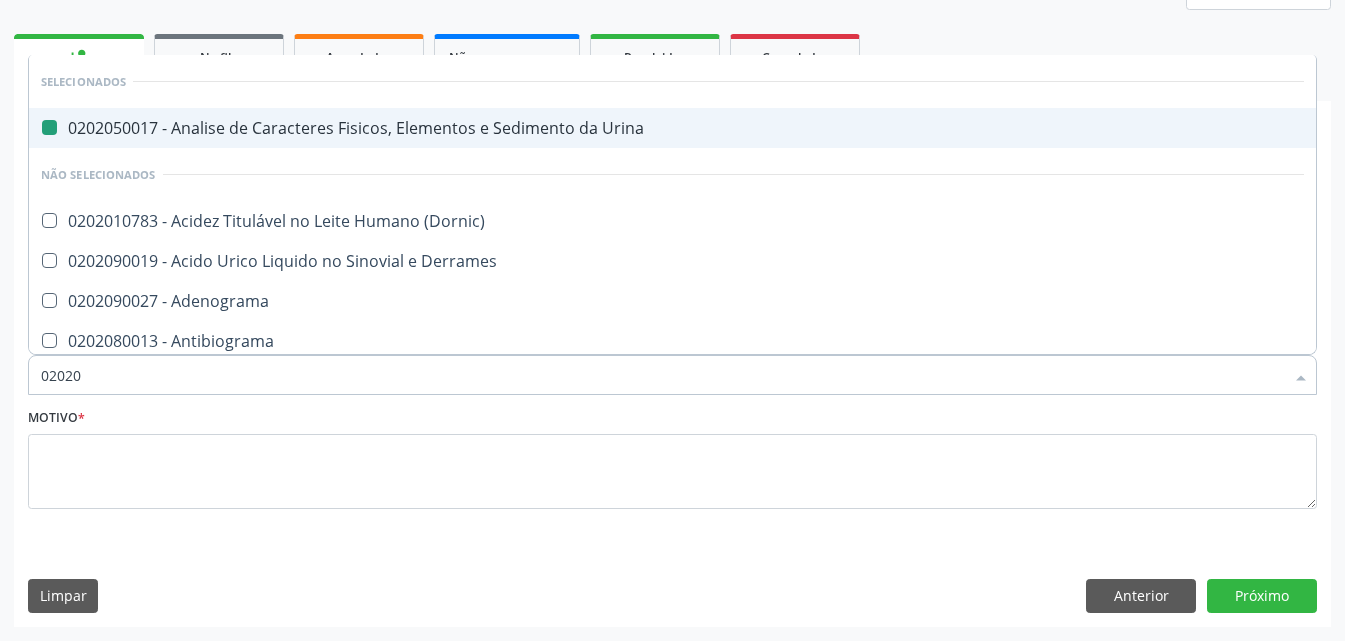 type on "020203" 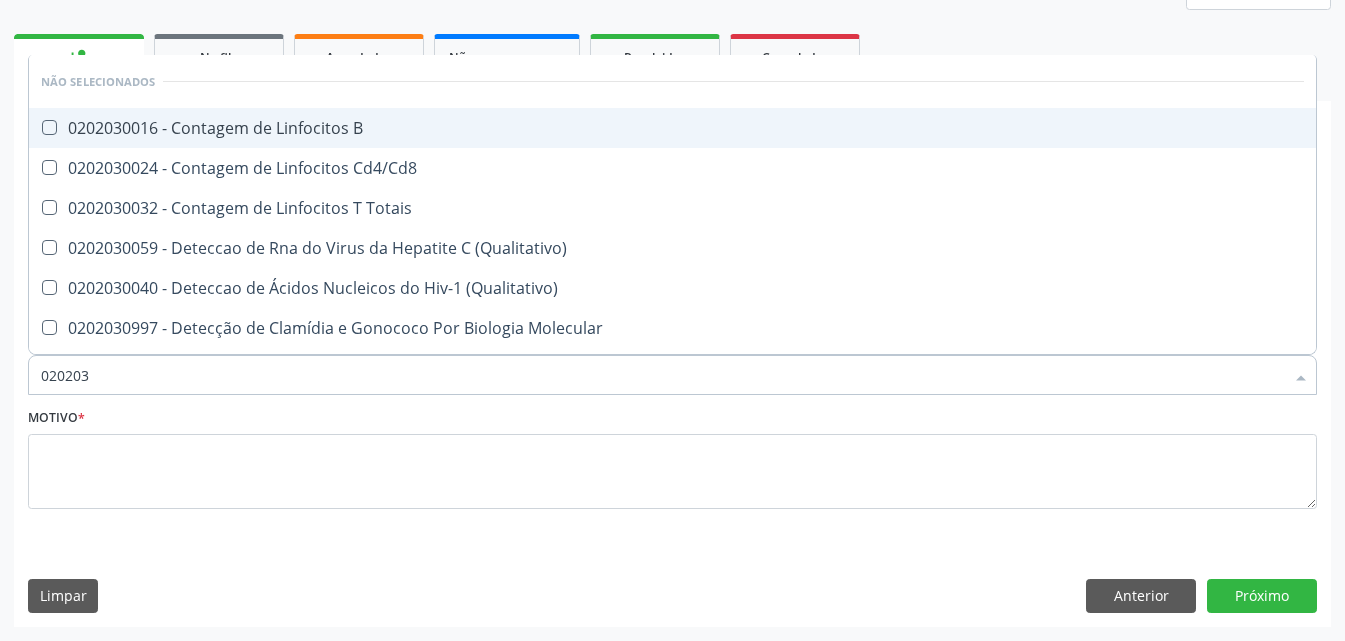 type on "0202030" 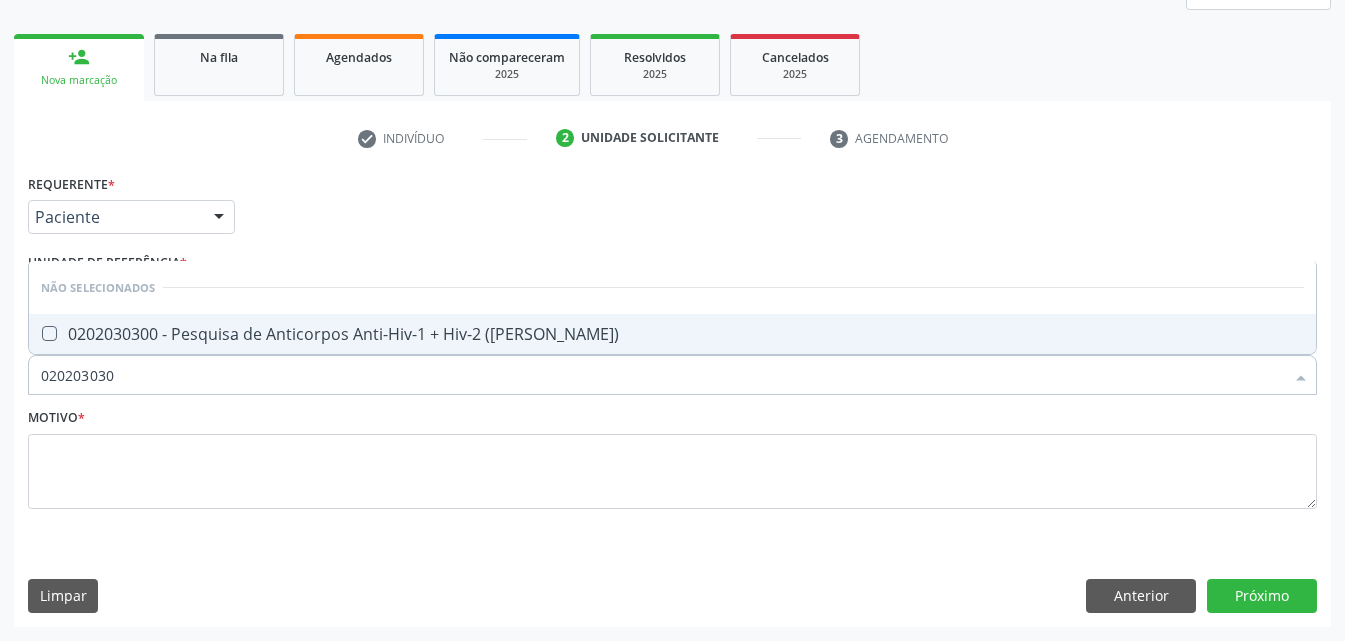 type on "0202030300" 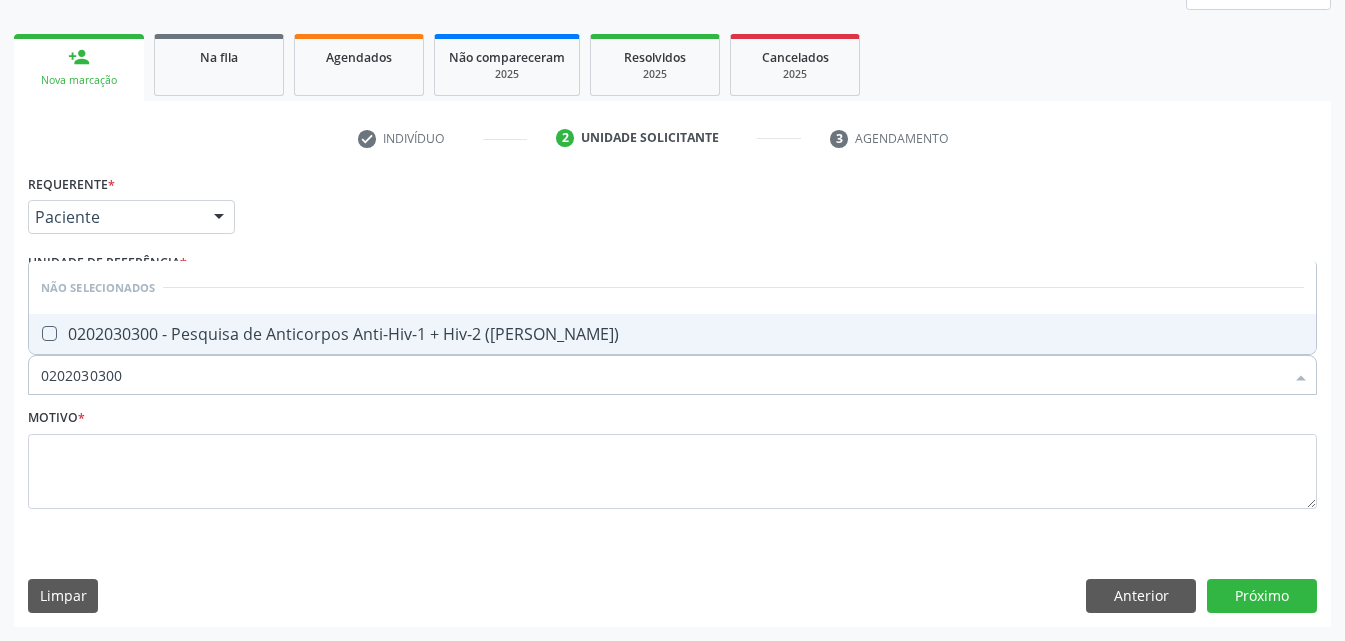 click on "0202030300 - Pesquisa de Anticorpos Anti-Hiv-1 + Hiv-2 ([PERSON_NAME])" at bounding box center [672, 334] 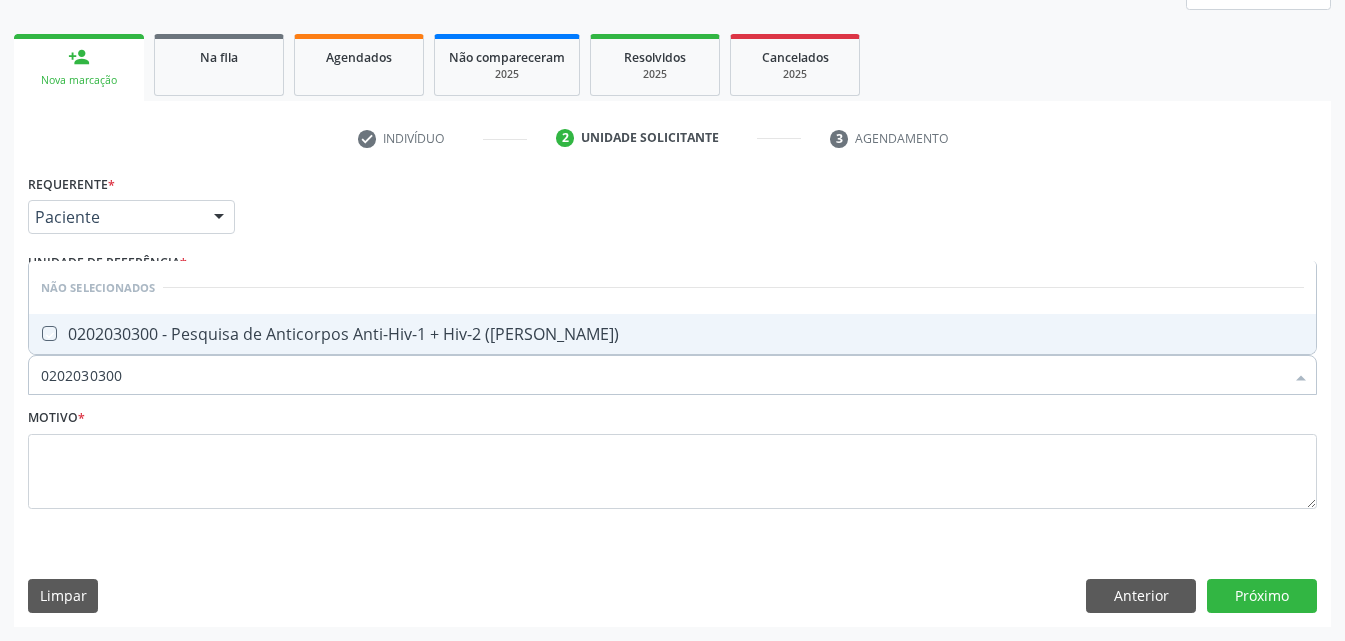 checkbox on "true" 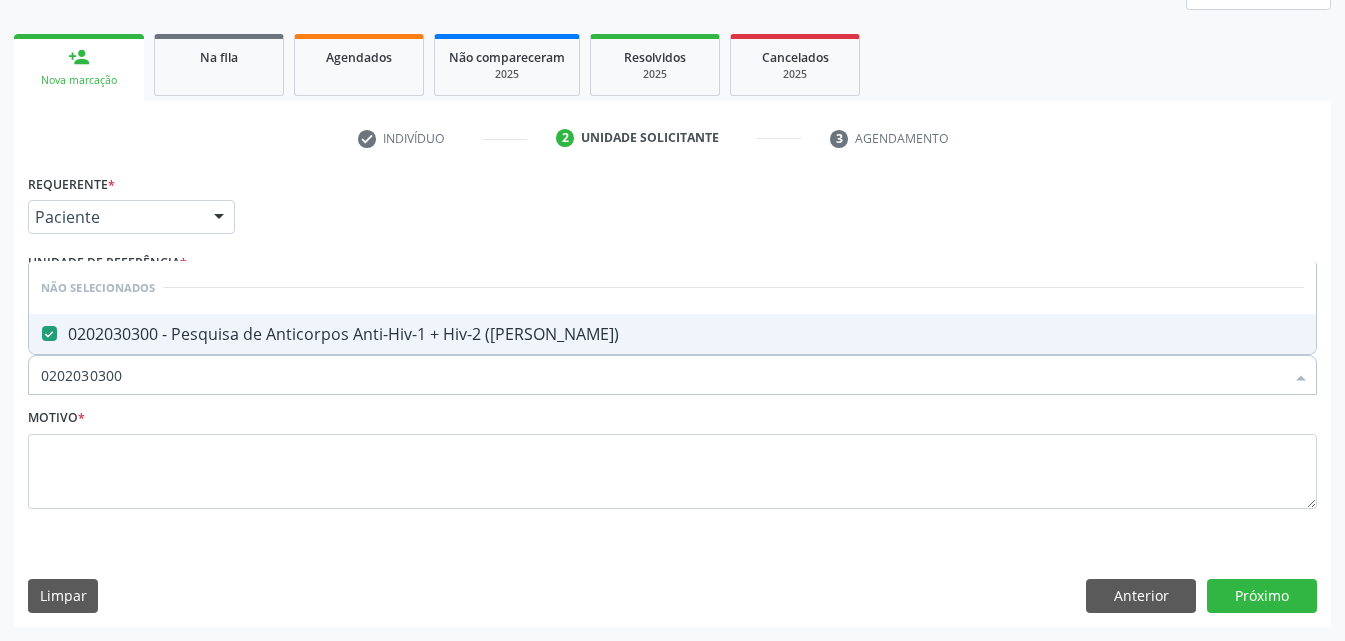 drag, startPoint x: 98, startPoint y: 375, endPoint x: 0, endPoint y: 391, distance: 99.29753 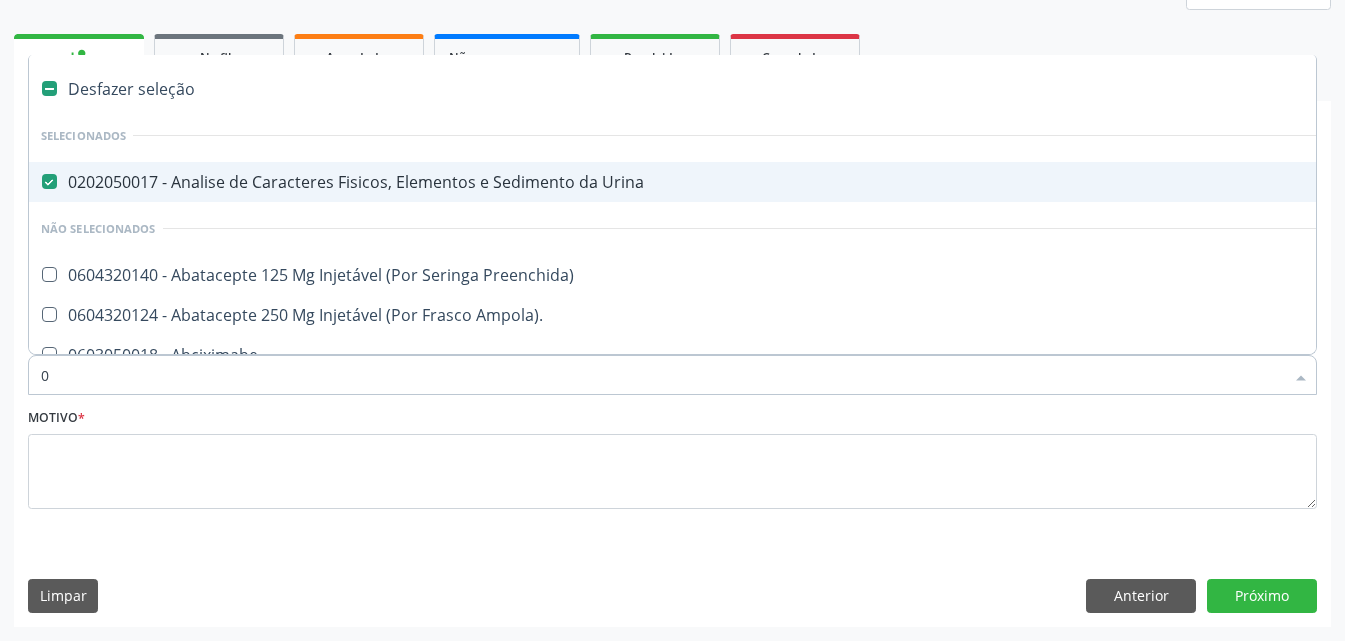 type on "02" 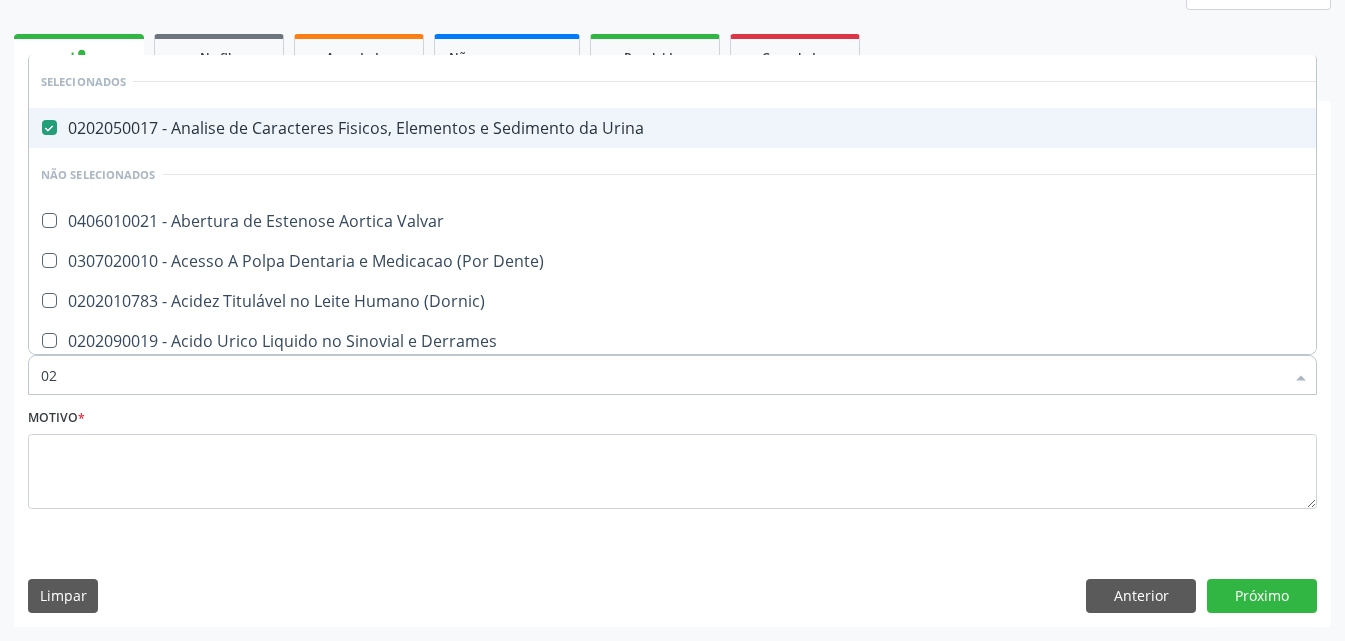 checkbox on "true" 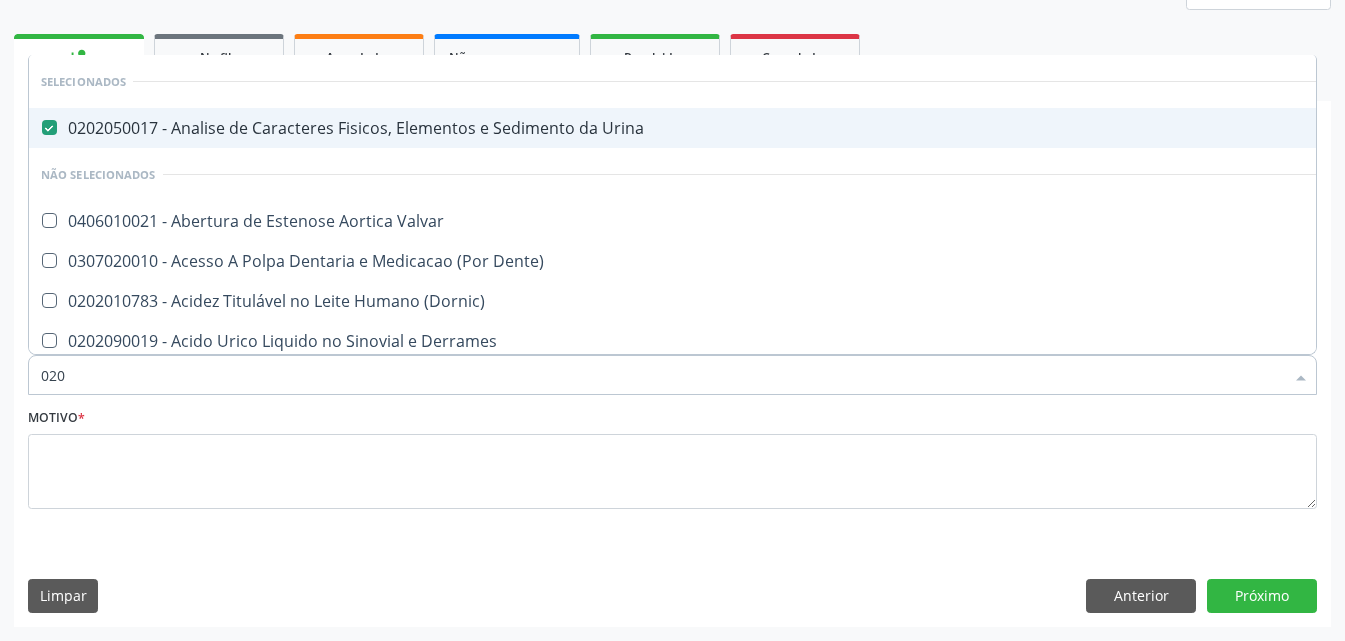 checkbox on "true" 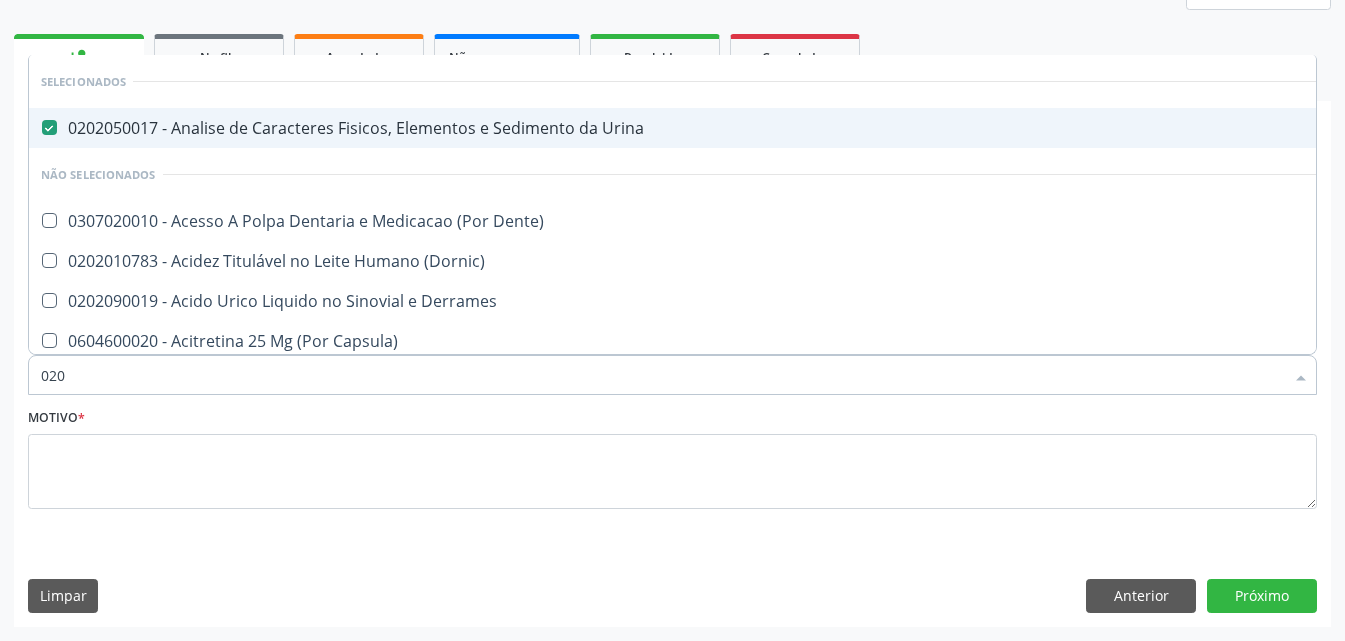 type on "0202" 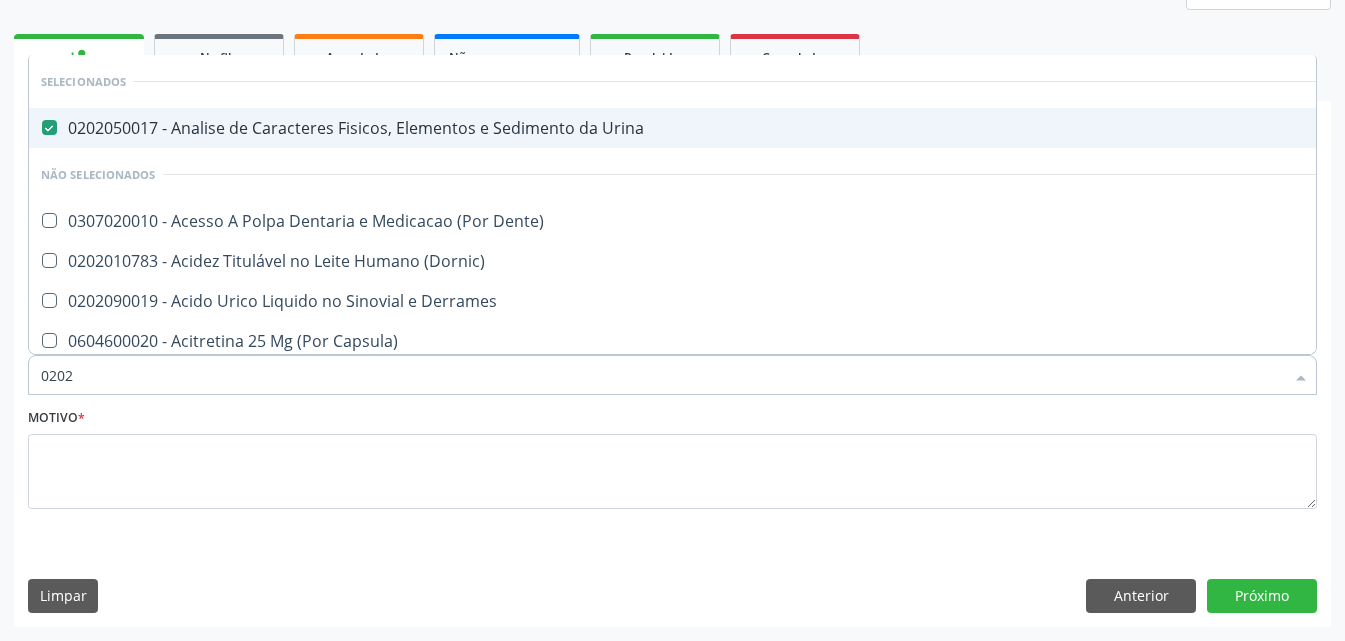 checkbox on "true" 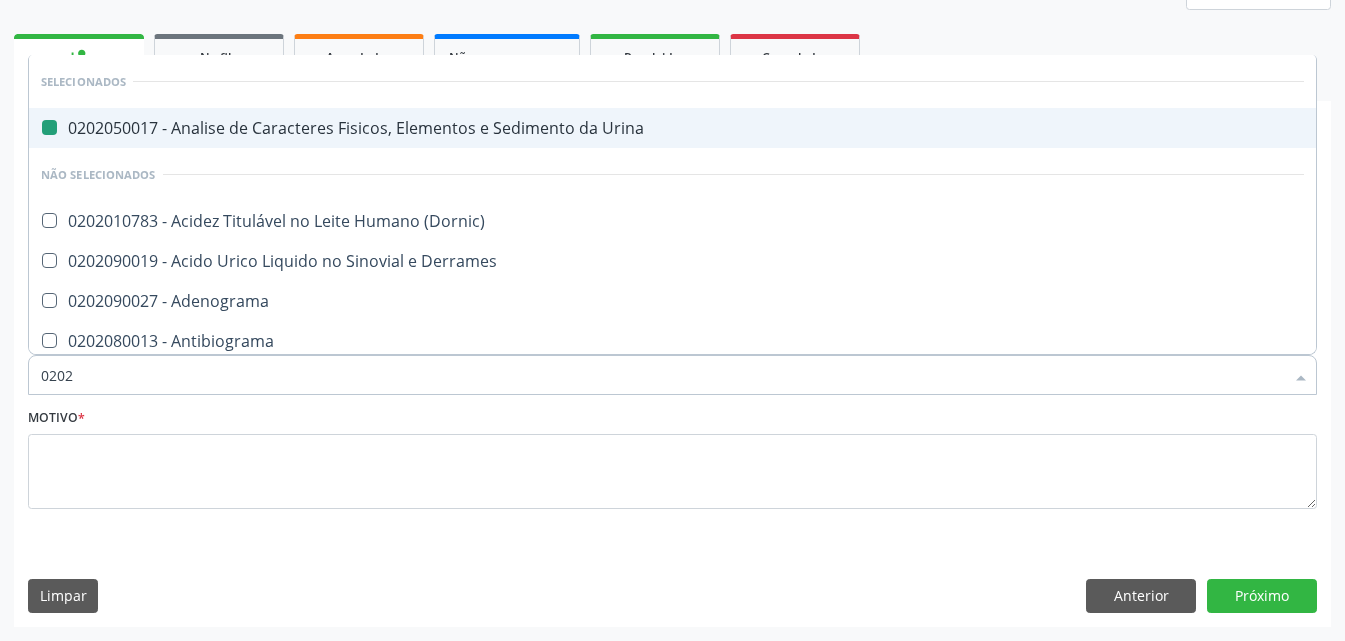 type on "02021" 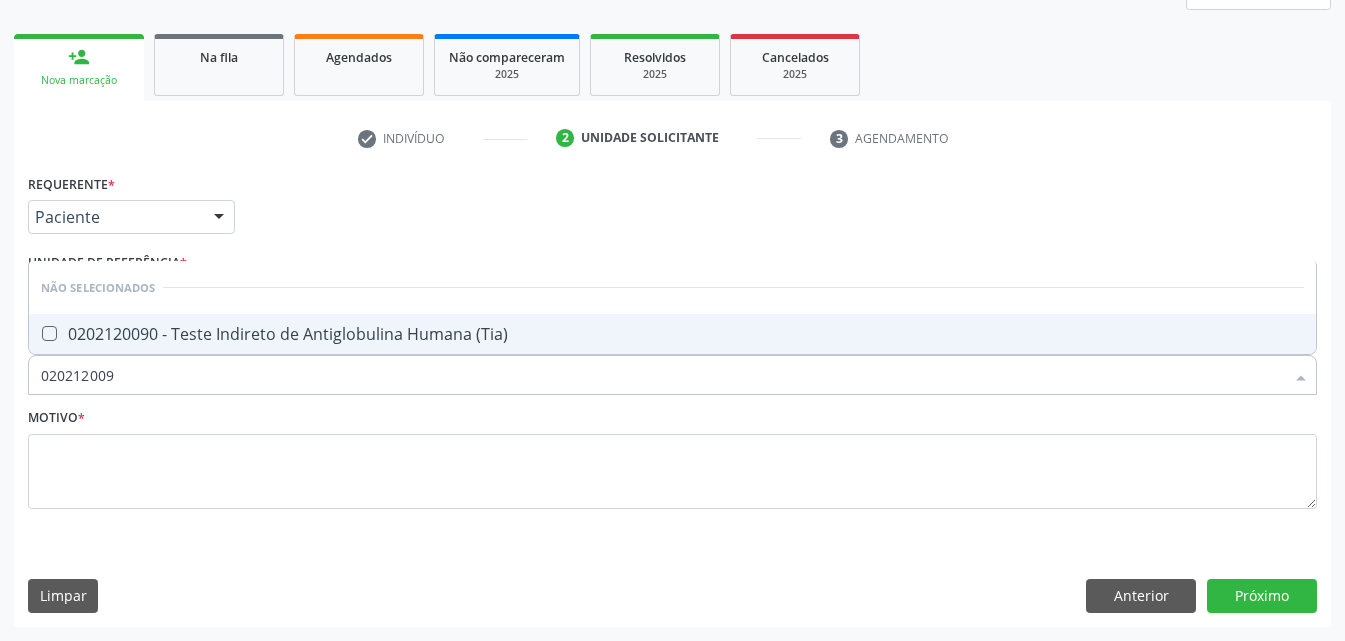 type on "0202120090" 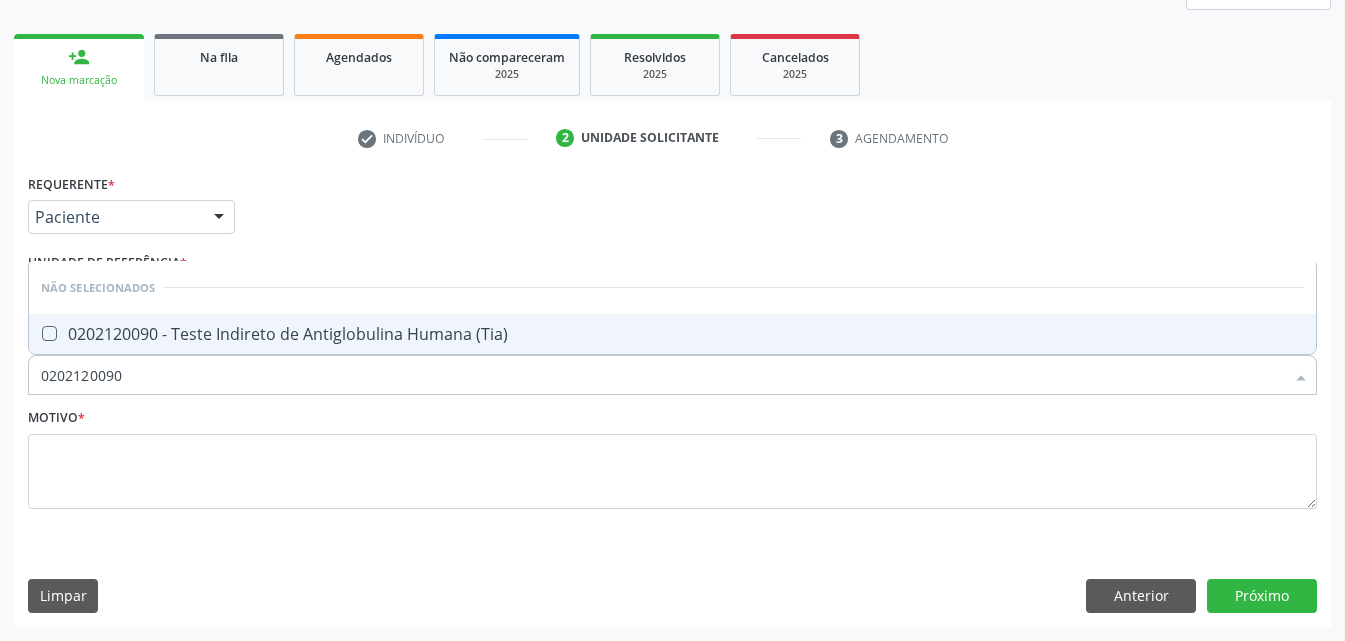 click at bounding box center (36, 334) 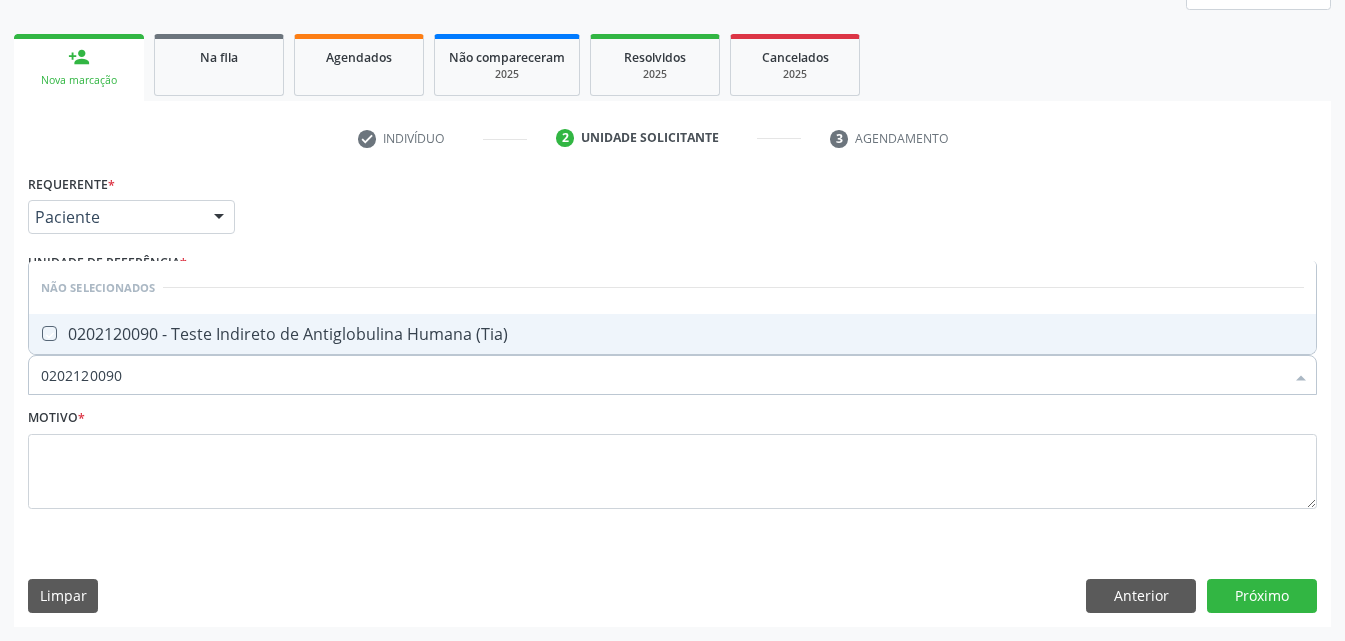 checkbox on "true" 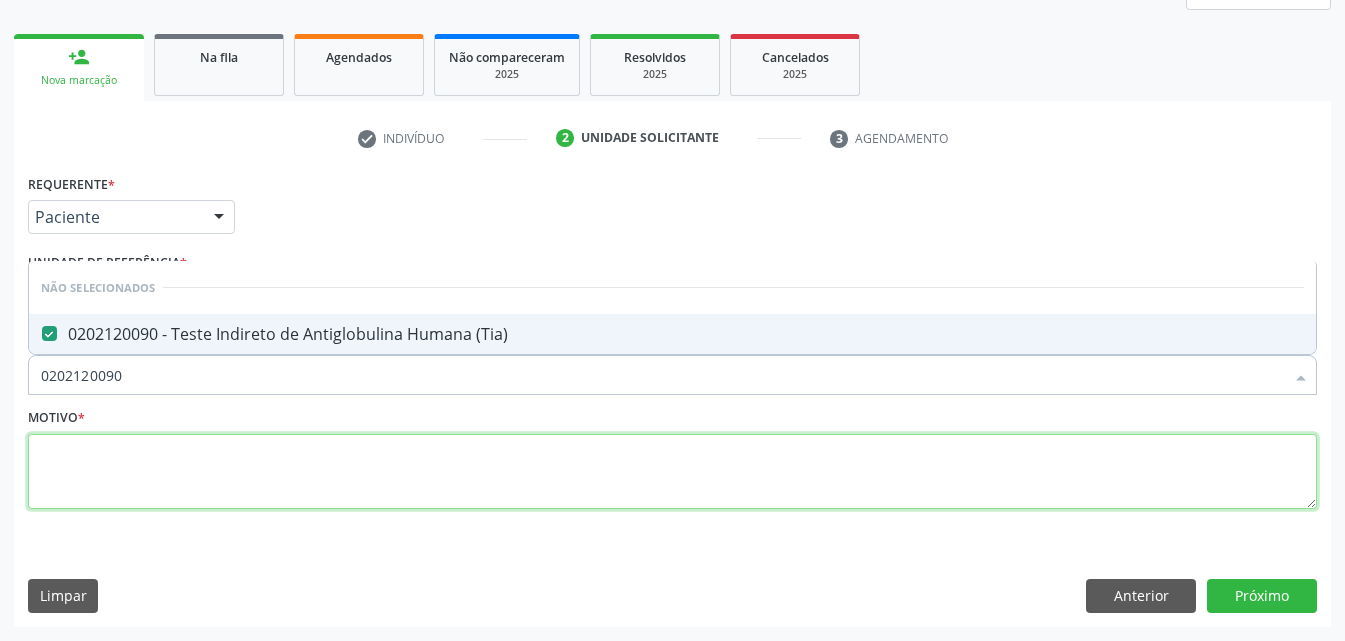 click at bounding box center [672, 472] 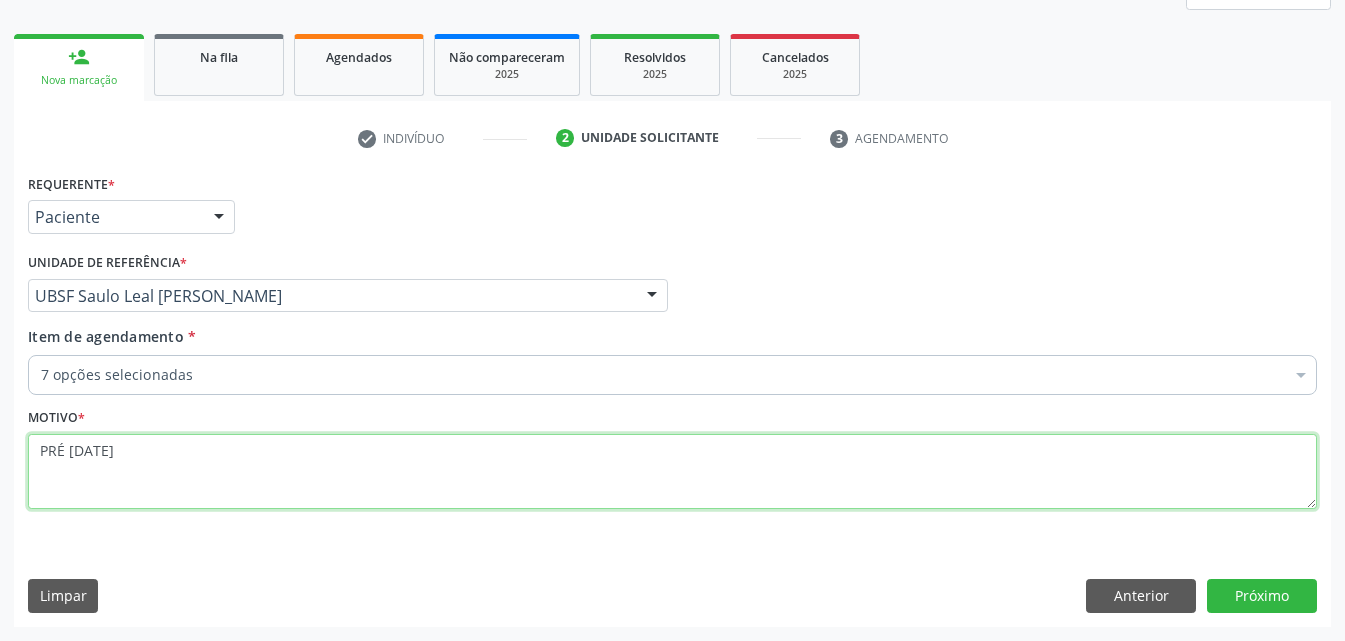 type on "PRÉ [DATE]" 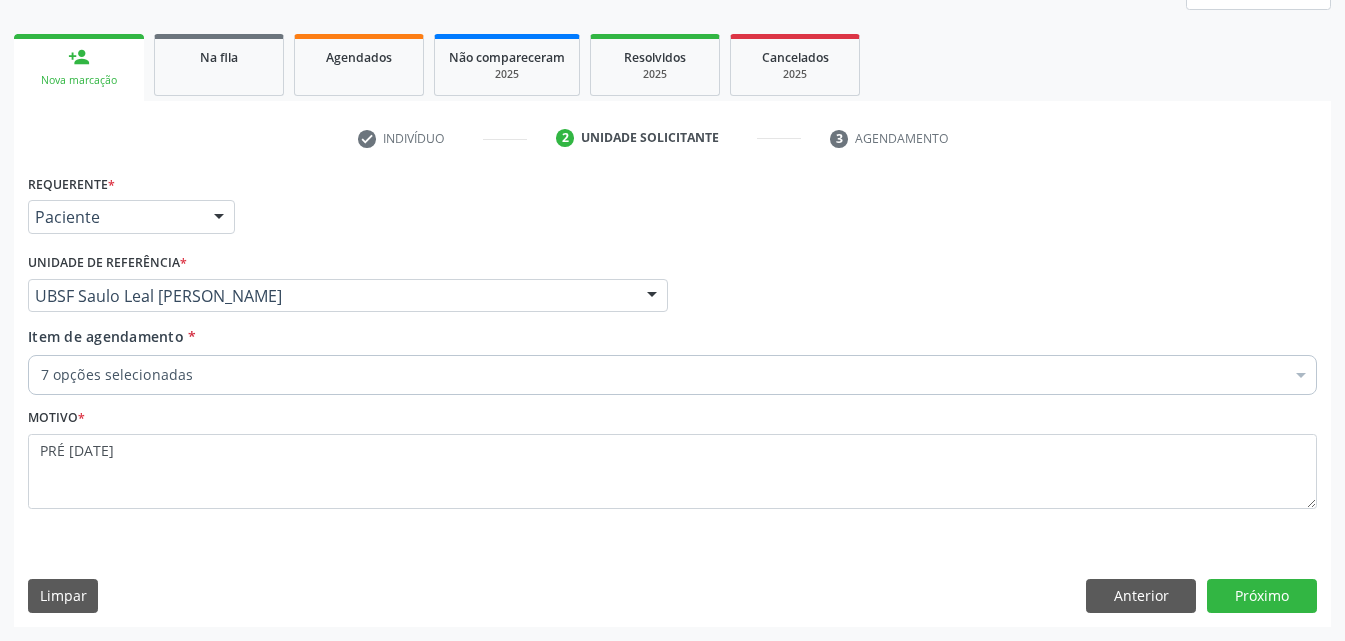 click on "Requerente
*
Paciente         Médico(a)   Enfermeiro(a)   Paciente
Nenhum resultado encontrado para: "   "
Não há nenhuma opção para ser exibida.
UF
PB         PB
Nenhum resultado encontrado para: "   "
Não há nenhuma opção para ser exibida.
Município
Queimadas         Campina Grande   Queimadas
Nenhum resultado encontrado para: "   "
Não há nenhuma opção para ser exibida.
Médico Solicitante
Por favor, selecione a Unidade de Atendimento primeiro
Nenhum resultado encontrado para: "   "
Não há nenhuma opção para ser exibida.
Unidade de referência
*
UBSF Saulo Leal Ernesto de Melo         UBSF Ligeiro II   UBSF Saulo Leal Ernesto de Melo   UBSF Castanho   UBSF Baixa Verde   UBSF Ze Velho   UBSF Boa Vista   UBSF Olho Dagua Salgado" at bounding box center [672, 397] 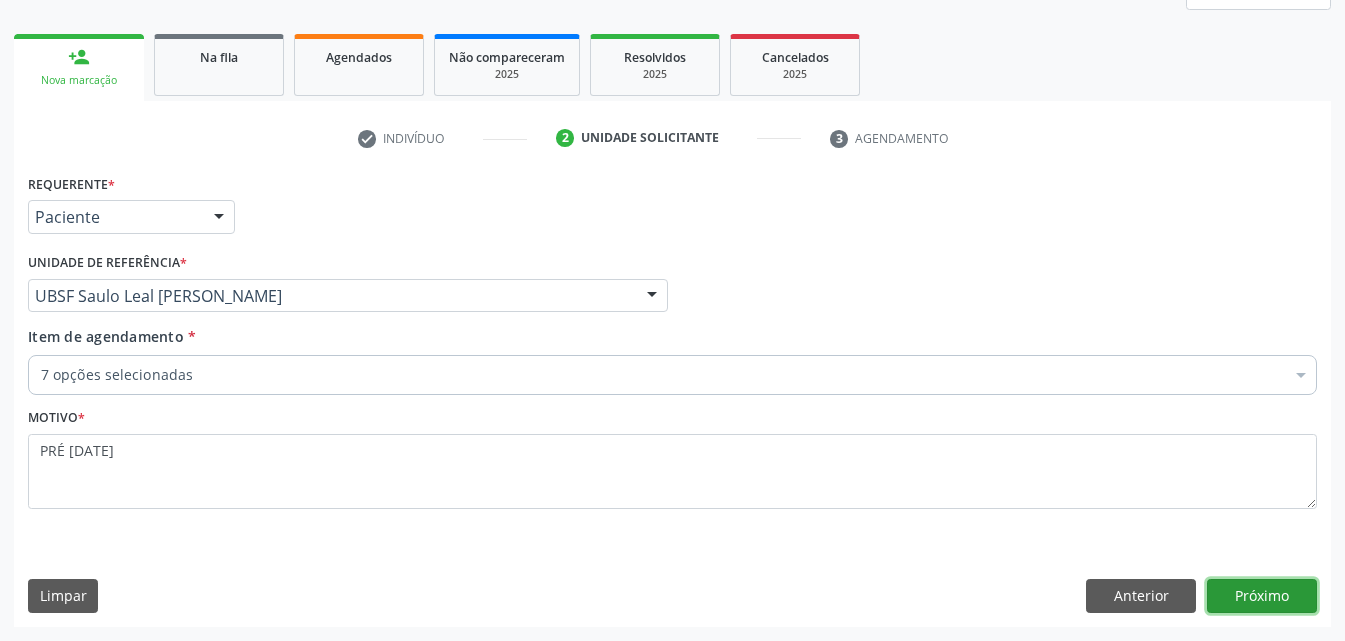 click on "Próximo" at bounding box center [1262, 596] 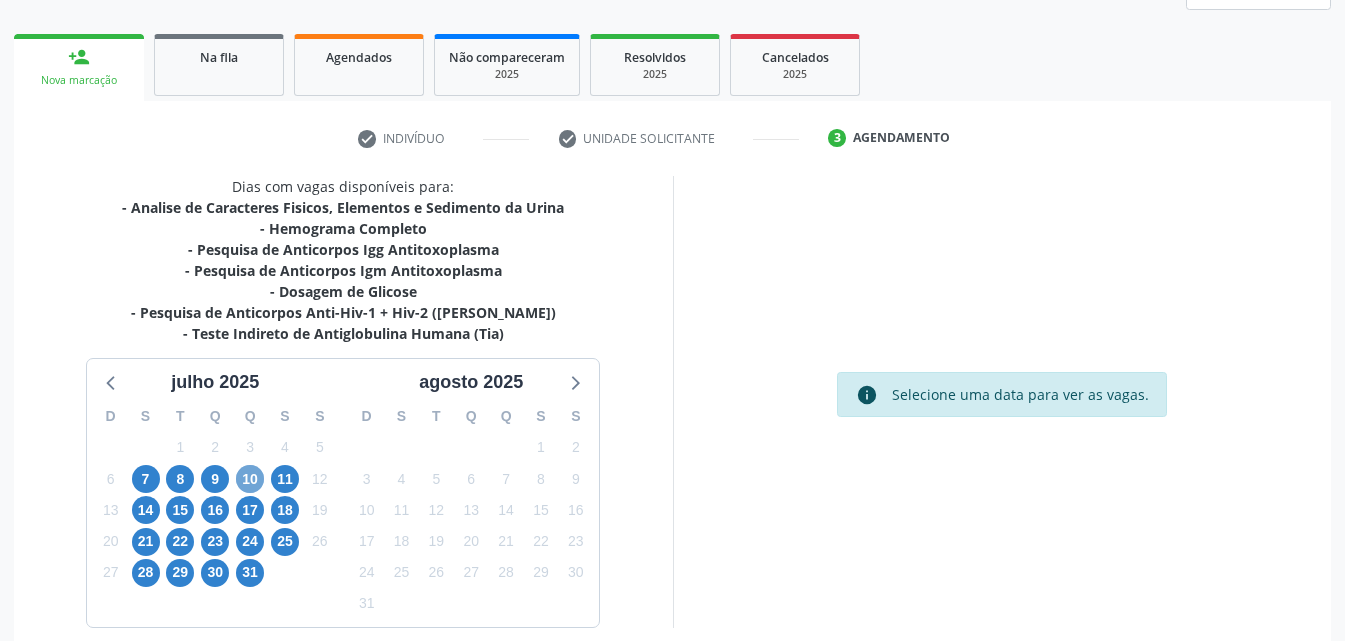 click on "10" at bounding box center [250, 479] 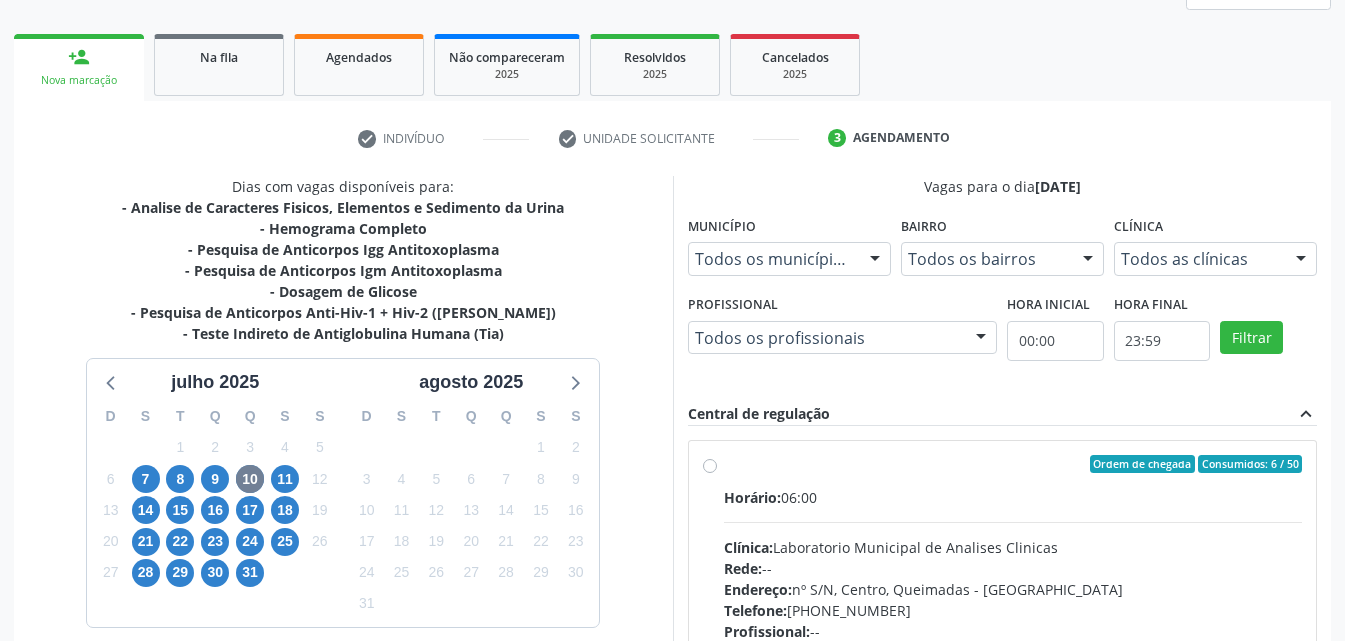 click on "Horário:   06:00" at bounding box center (1013, 497) 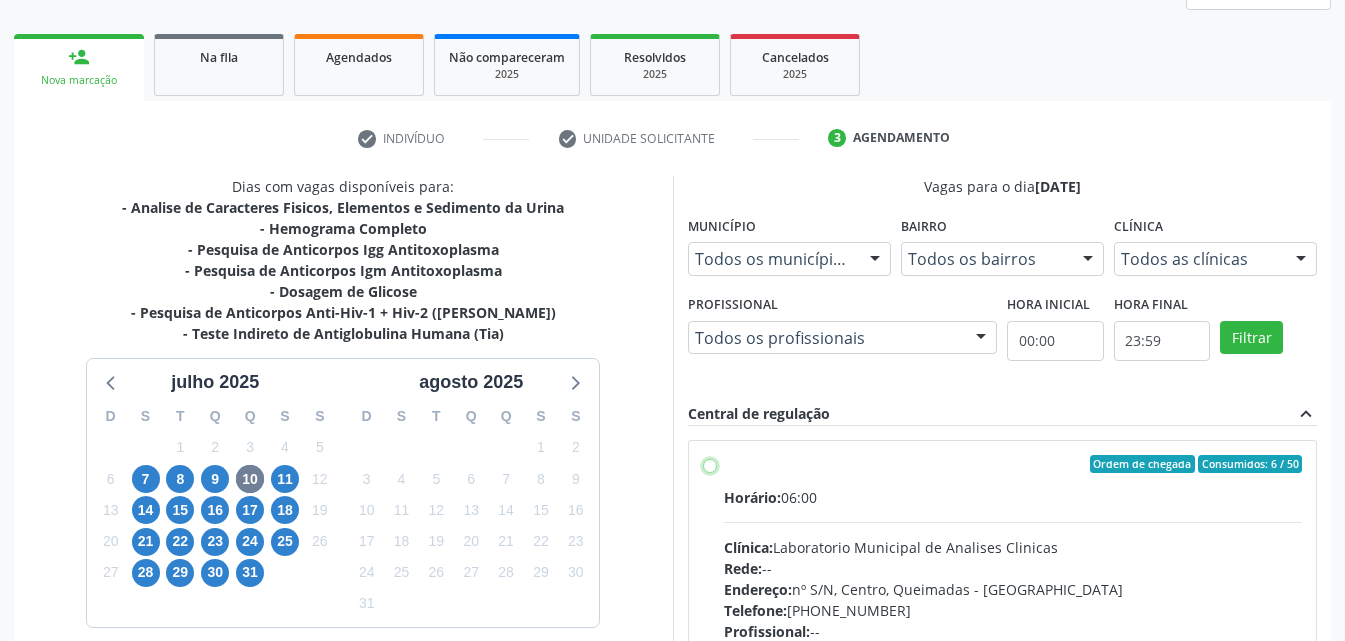click on "Ordem de chegada
Consumidos: 6 / 50
Horário:   06:00
Clínica:  Laboratorio Municipal de Analises Clinicas
Rede:
--
Endereço:   nº S/N, Centro, Queimadas - PB
Telefone:   (83) 33921344
Profissional:
--
Informações adicionais sobre o atendimento
Idade de atendimento:
Sem restrição
Gênero(s) atendido(s):
Sem restrição
Informações adicionais:
--" at bounding box center [710, 464] 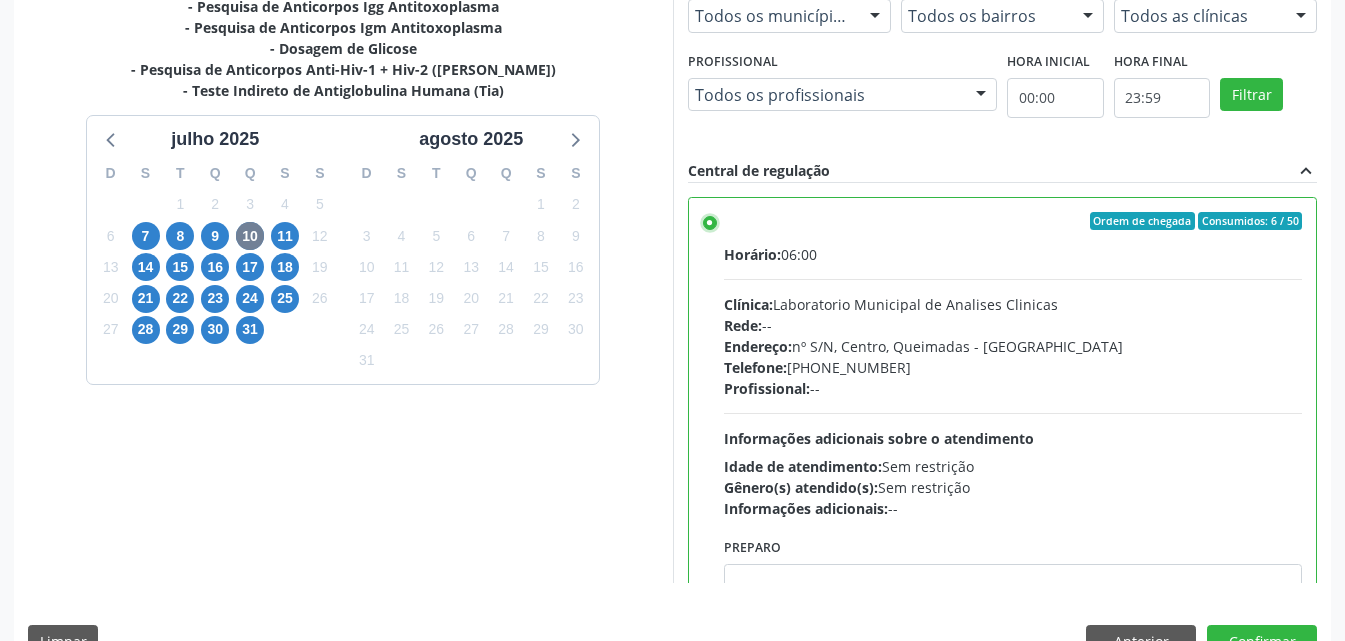 scroll, scrollTop: 554, scrollLeft: 0, axis: vertical 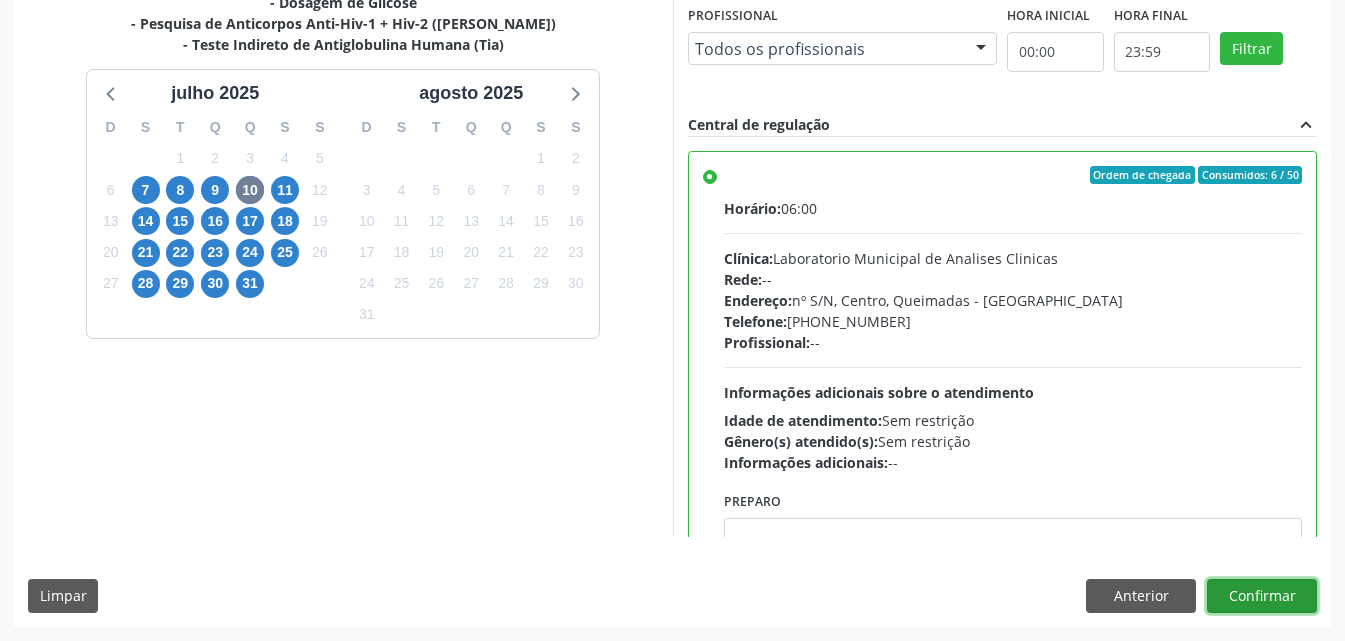 click on "Confirmar" at bounding box center (1262, 596) 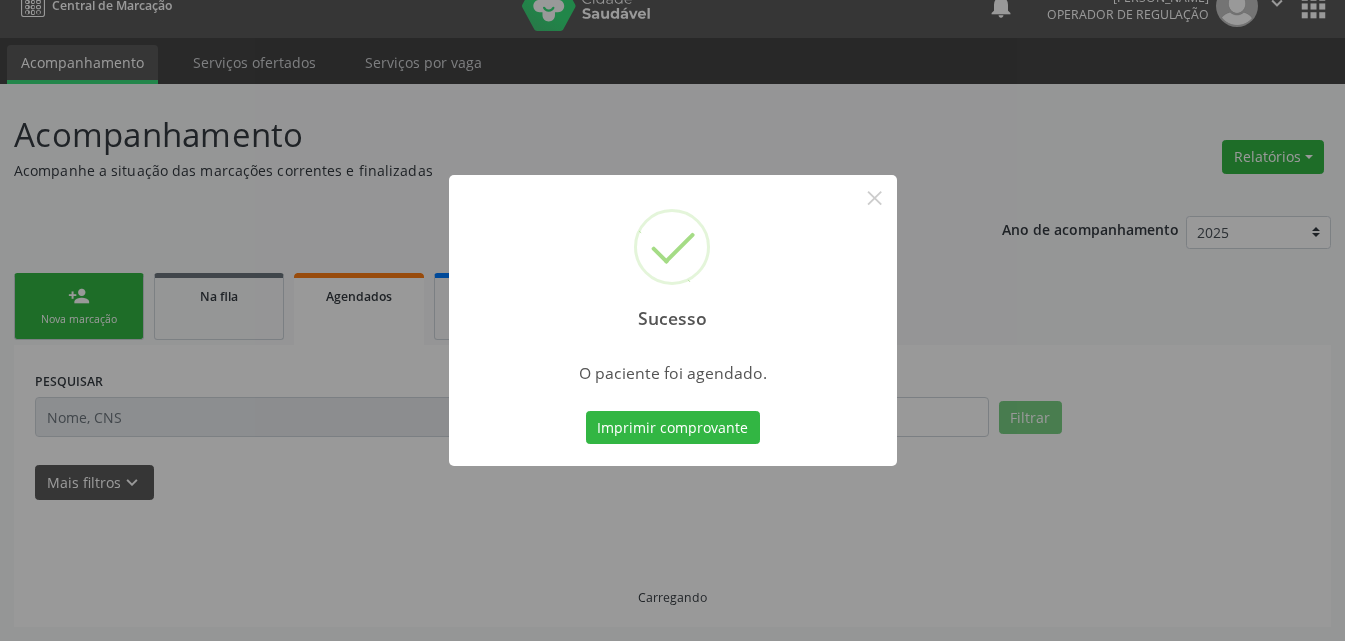 scroll, scrollTop: 26, scrollLeft: 0, axis: vertical 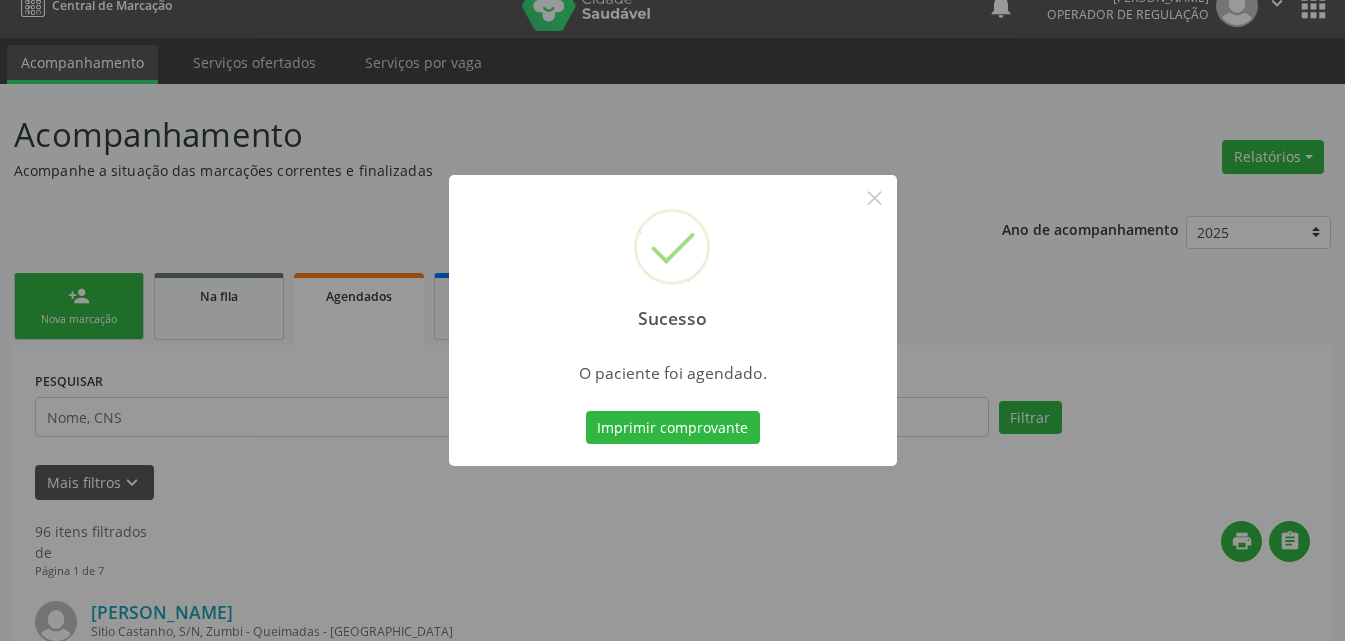 type 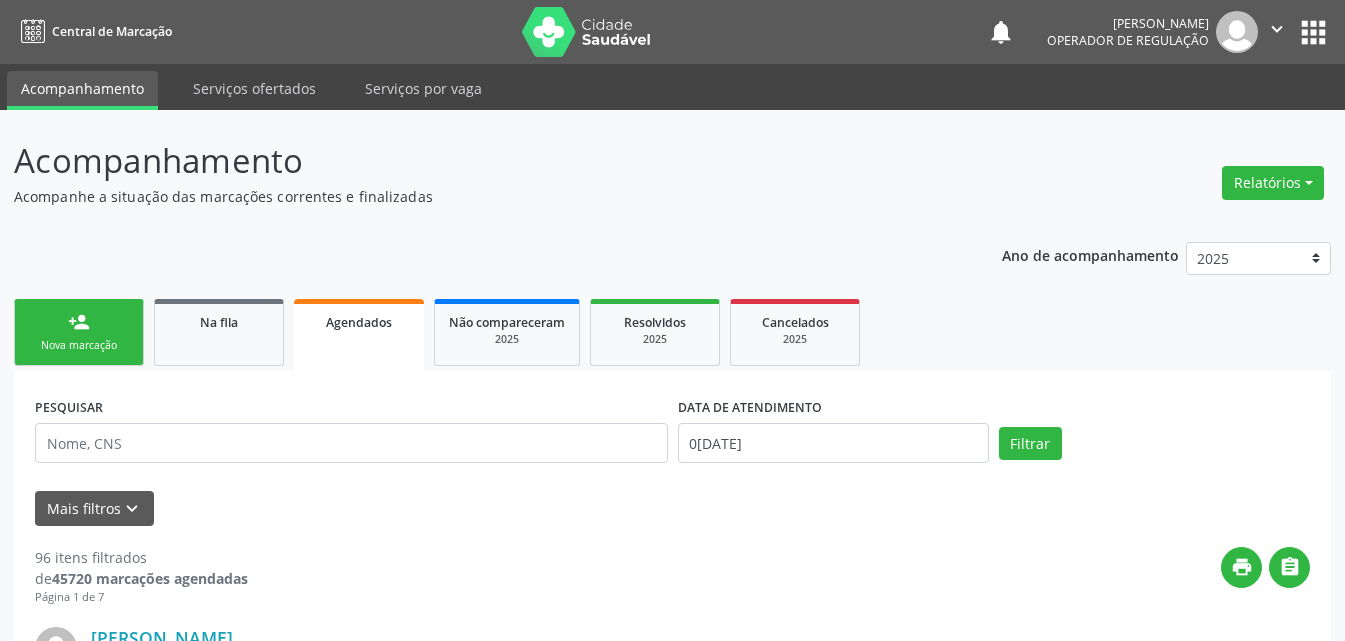 scroll, scrollTop: 26, scrollLeft: 0, axis: vertical 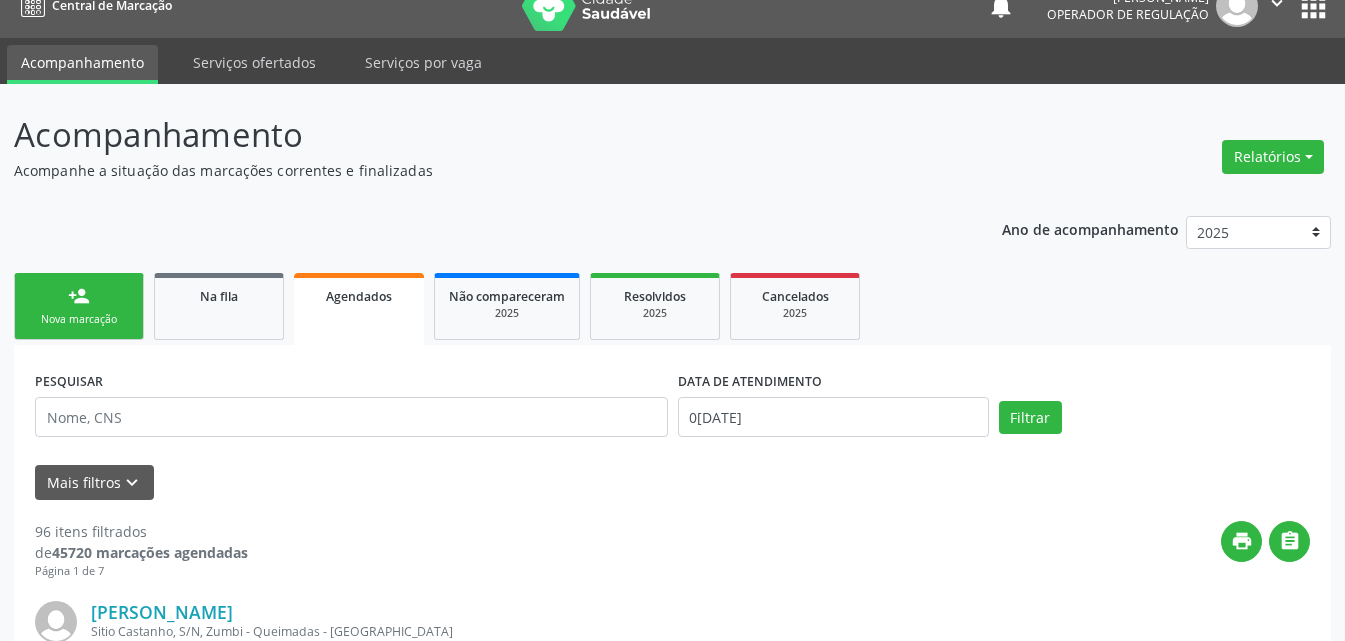 click on "person_add
Nova marcação" at bounding box center [79, 306] 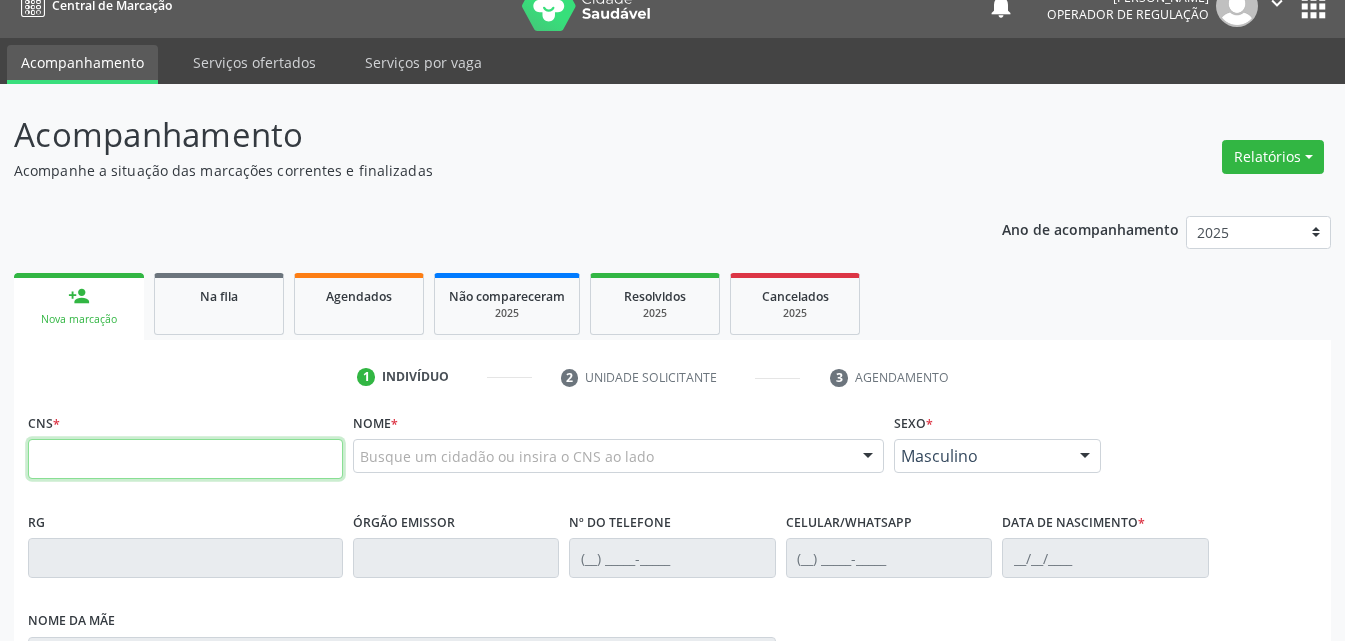 click at bounding box center [185, 459] 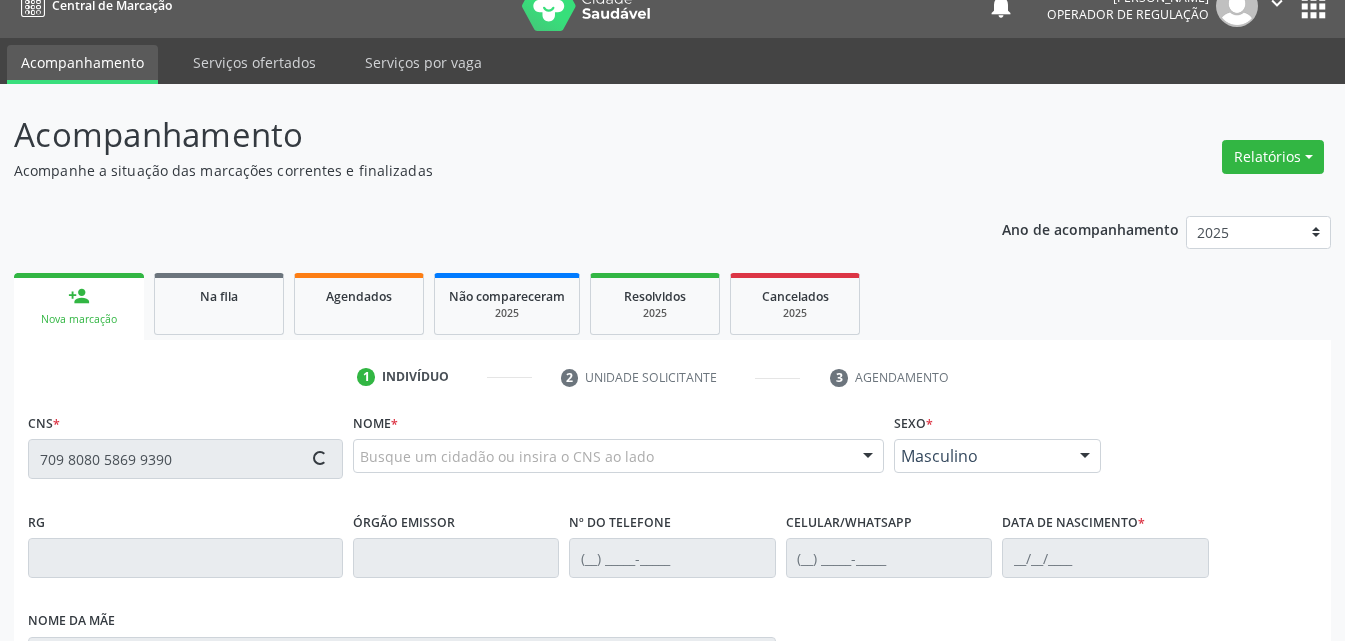type on "709 8080 5869 9390" 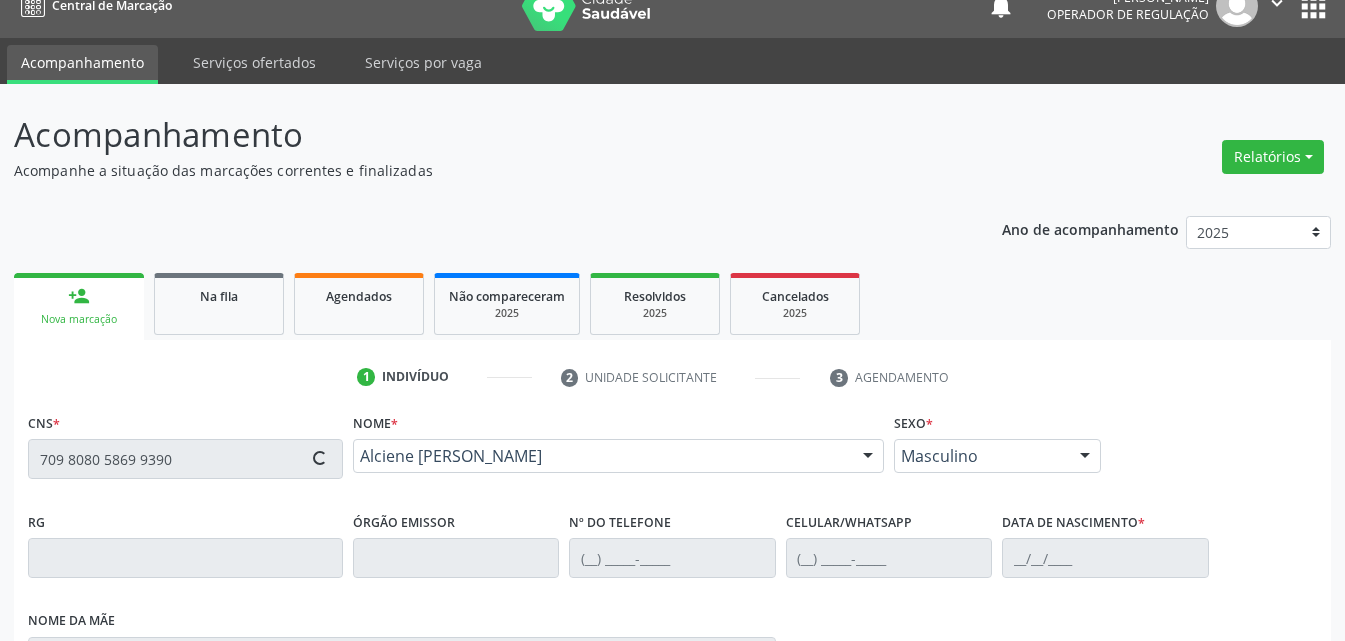 type on "[PHONE_NUMBER]" 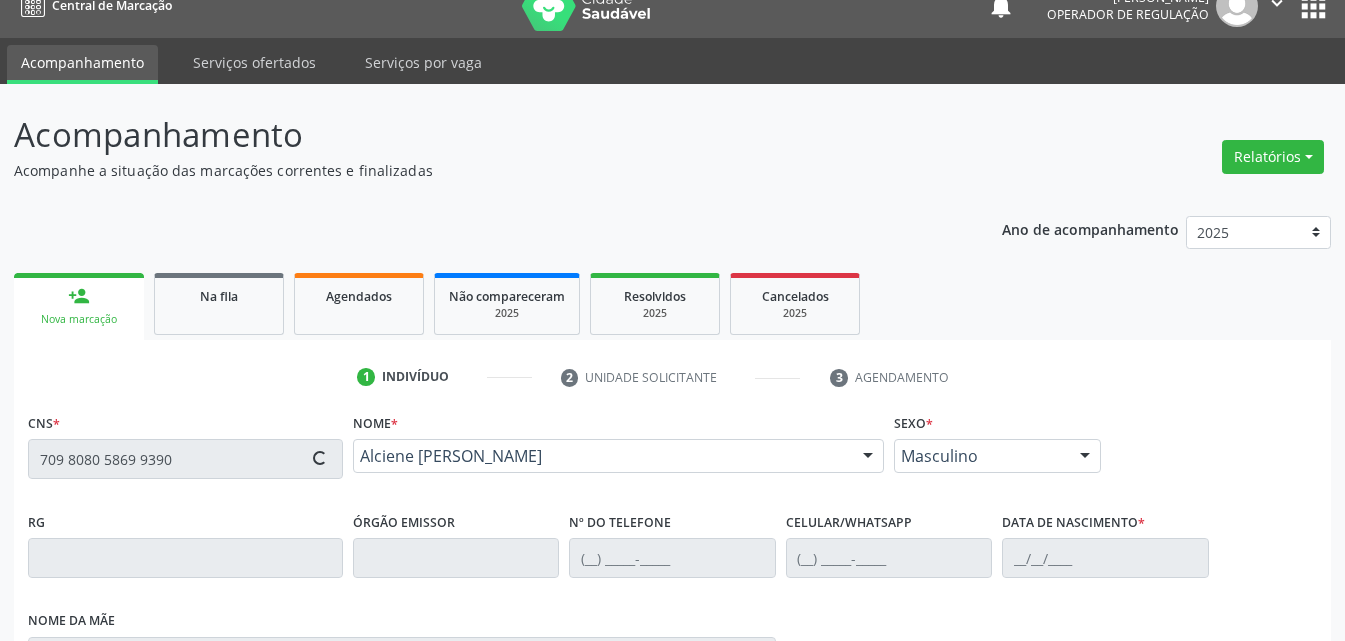 type on "[DATE]" 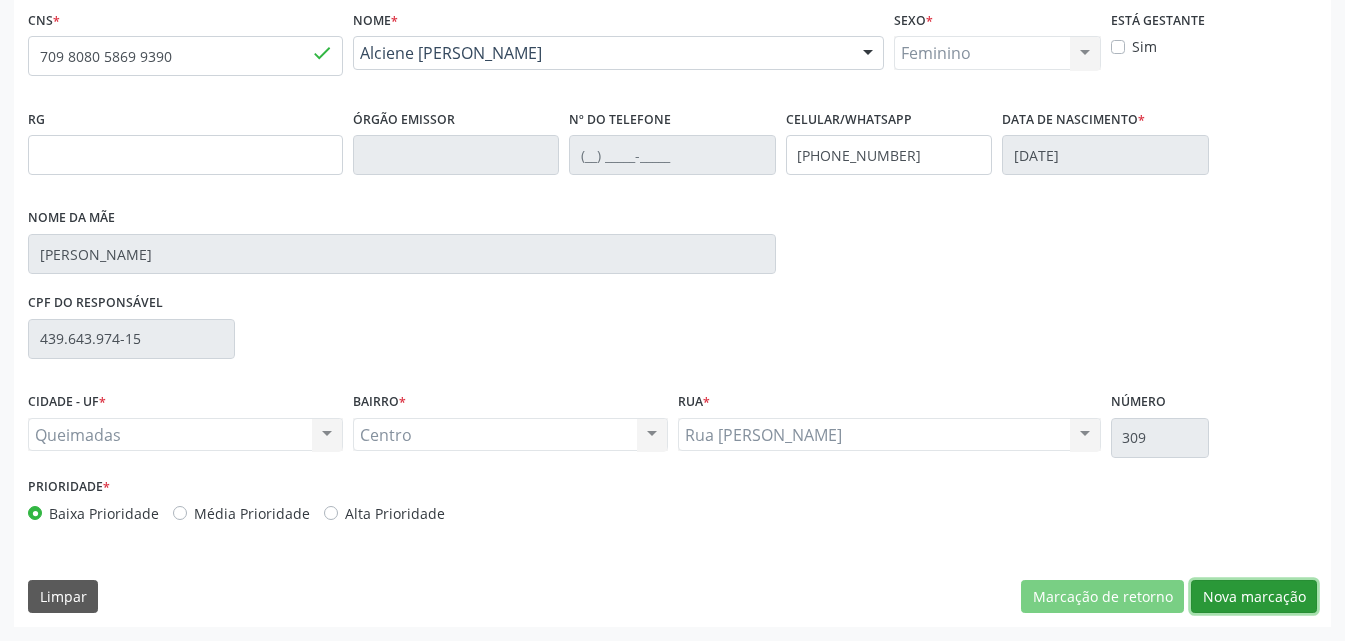 click on "Nova marcação" at bounding box center [1254, 597] 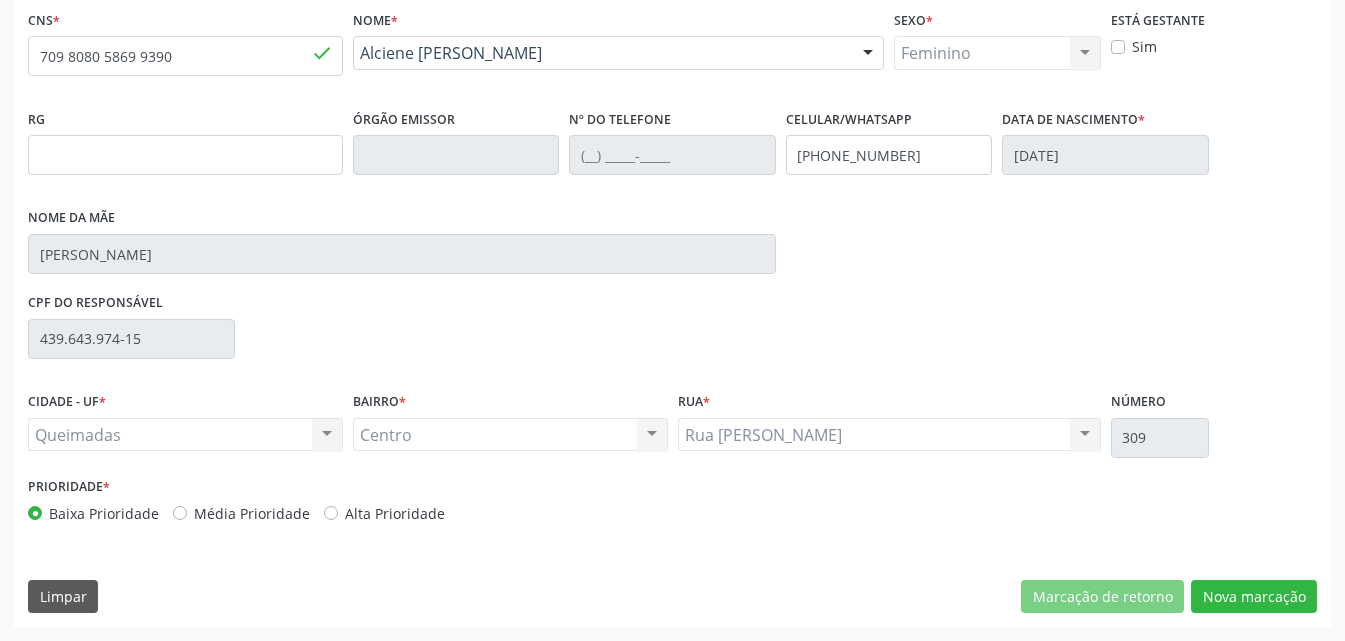 scroll, scrollTop: 265, scrollLeft: 0, axis: vertical 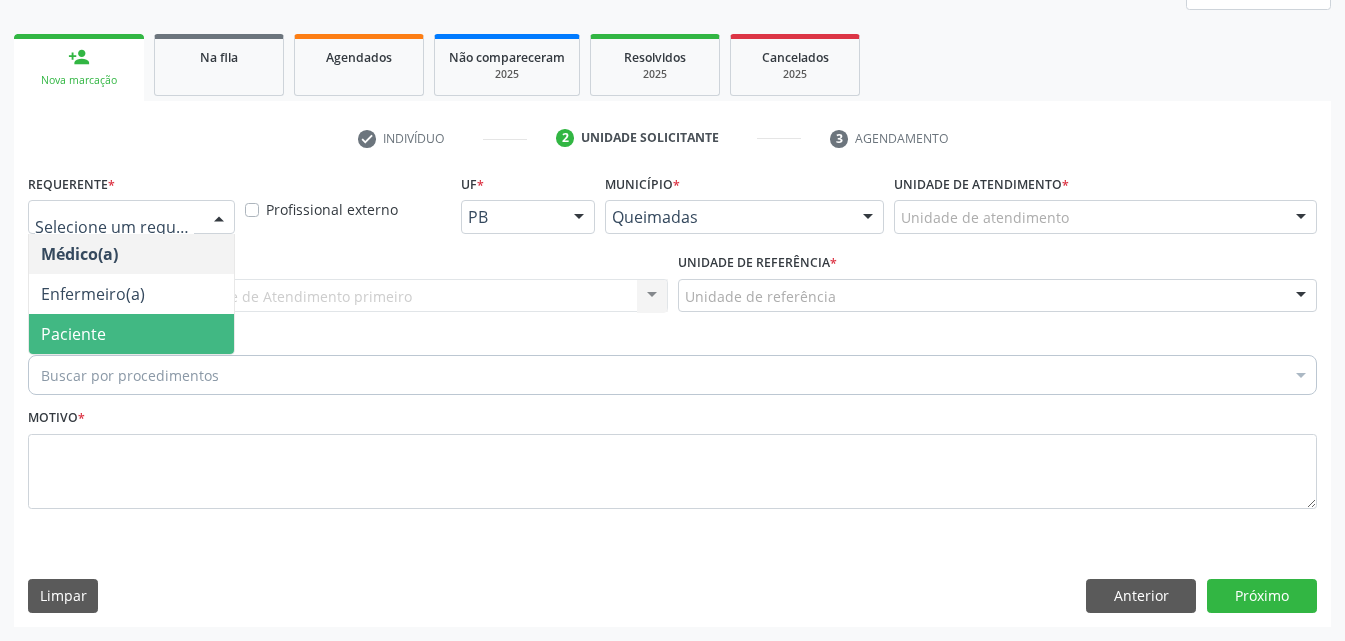 click on "Paciente" at bounding box center [131, 334] 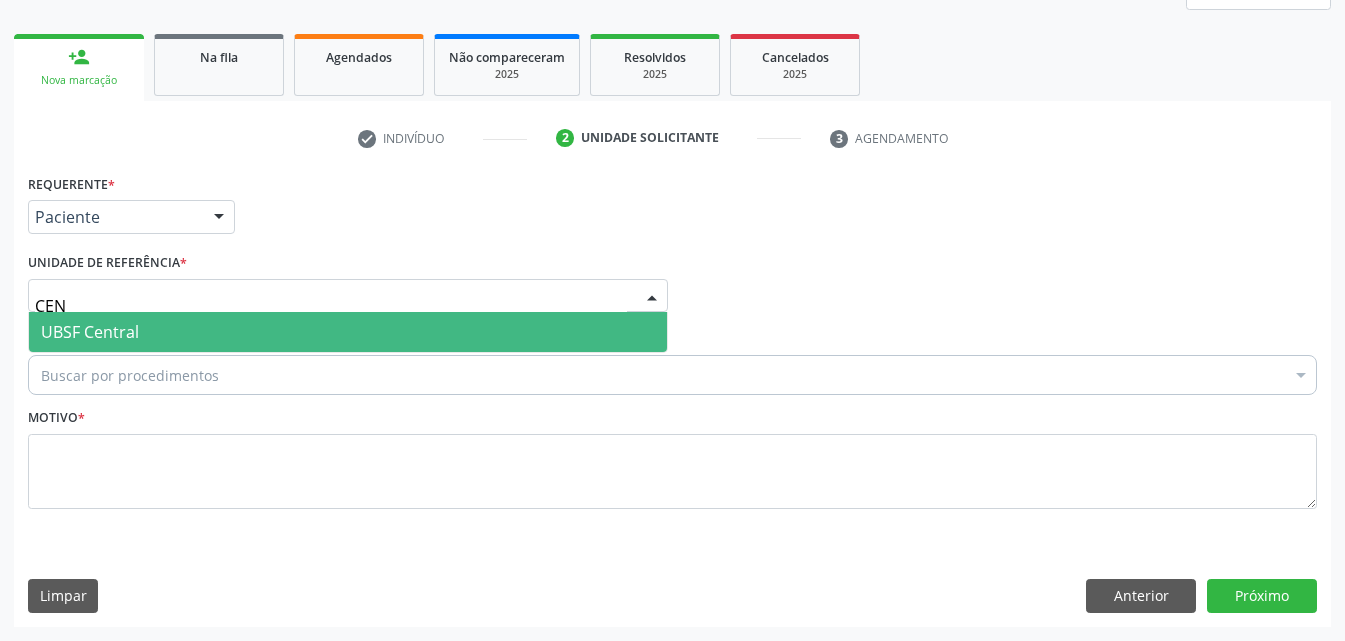 type on "CENT" 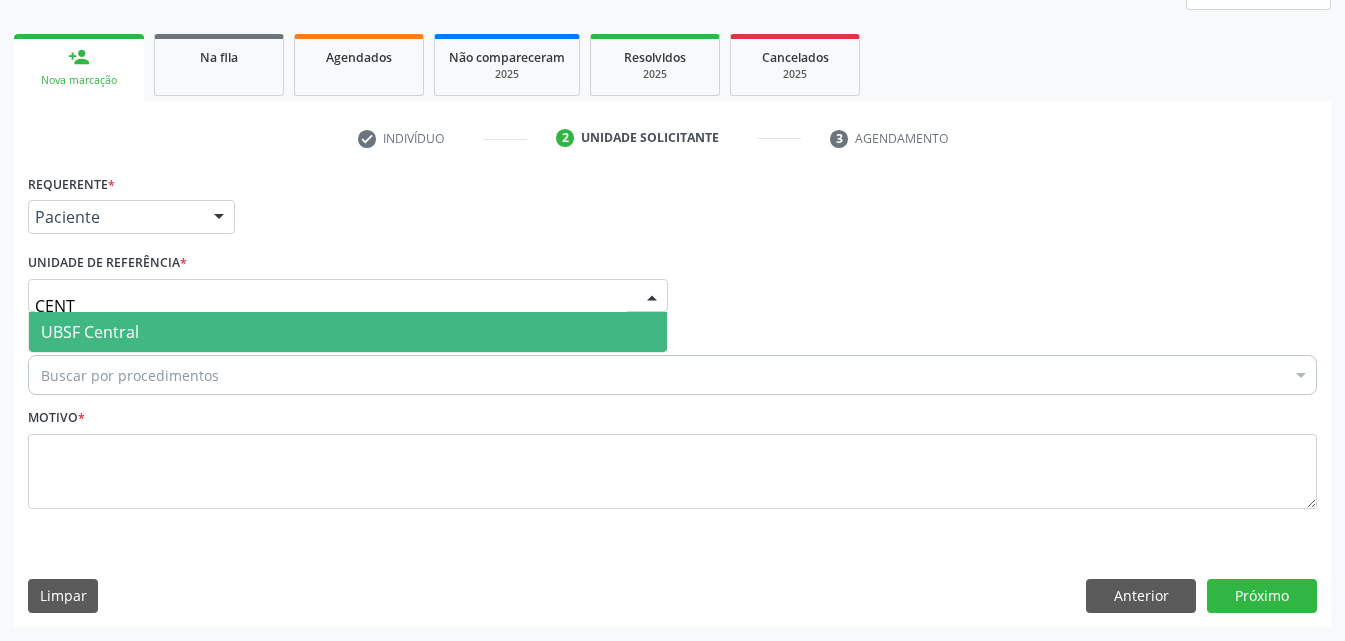 click on "UBSF Central" at bounding box center (348, 332) 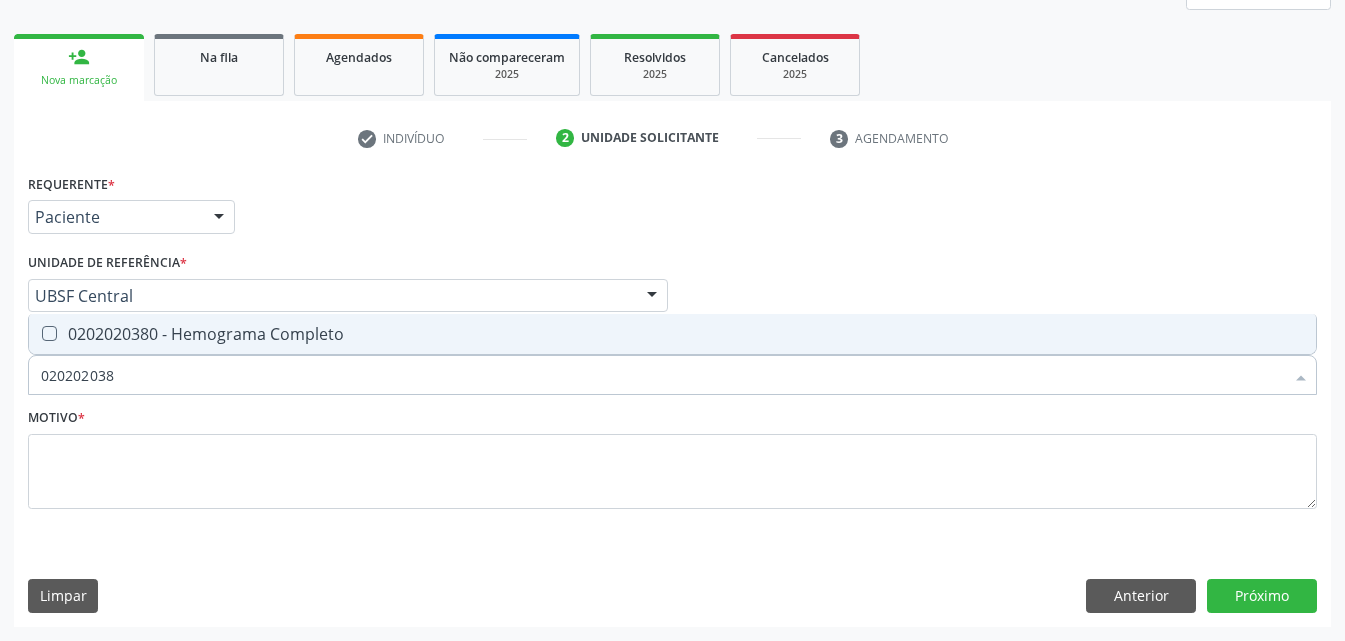 type on "0202020380" 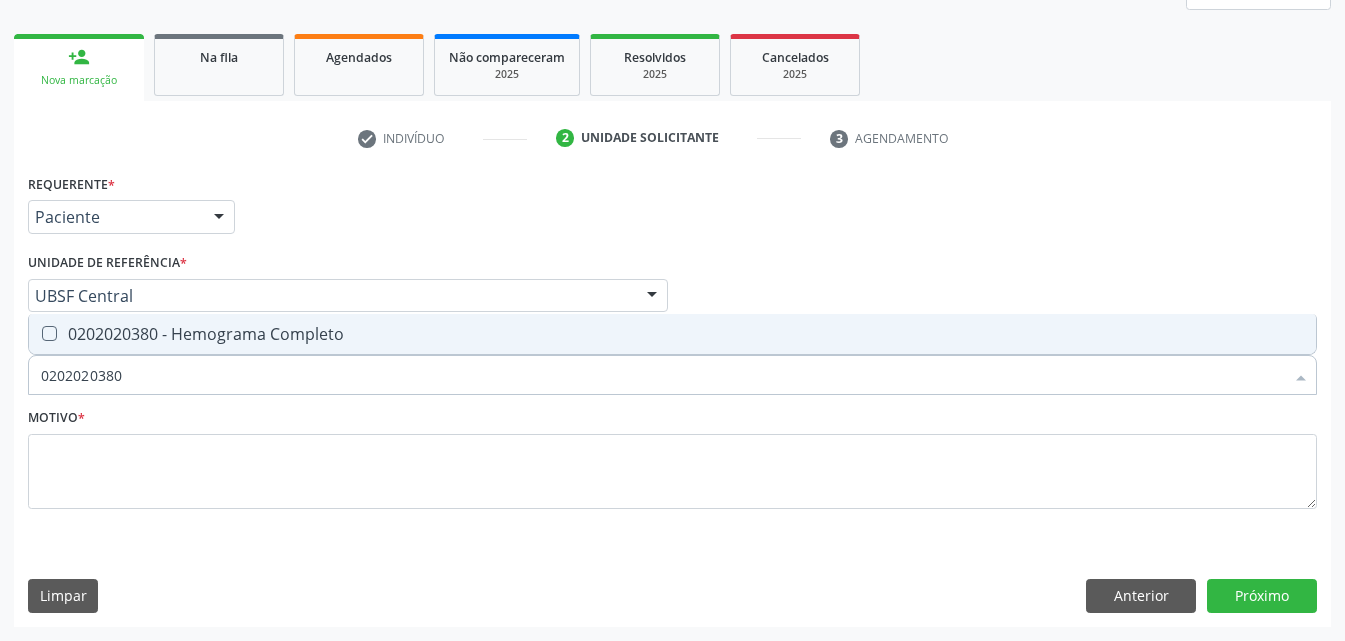 click on "0202020380 - Hemograma Completo" at bounding box center [672, 334] 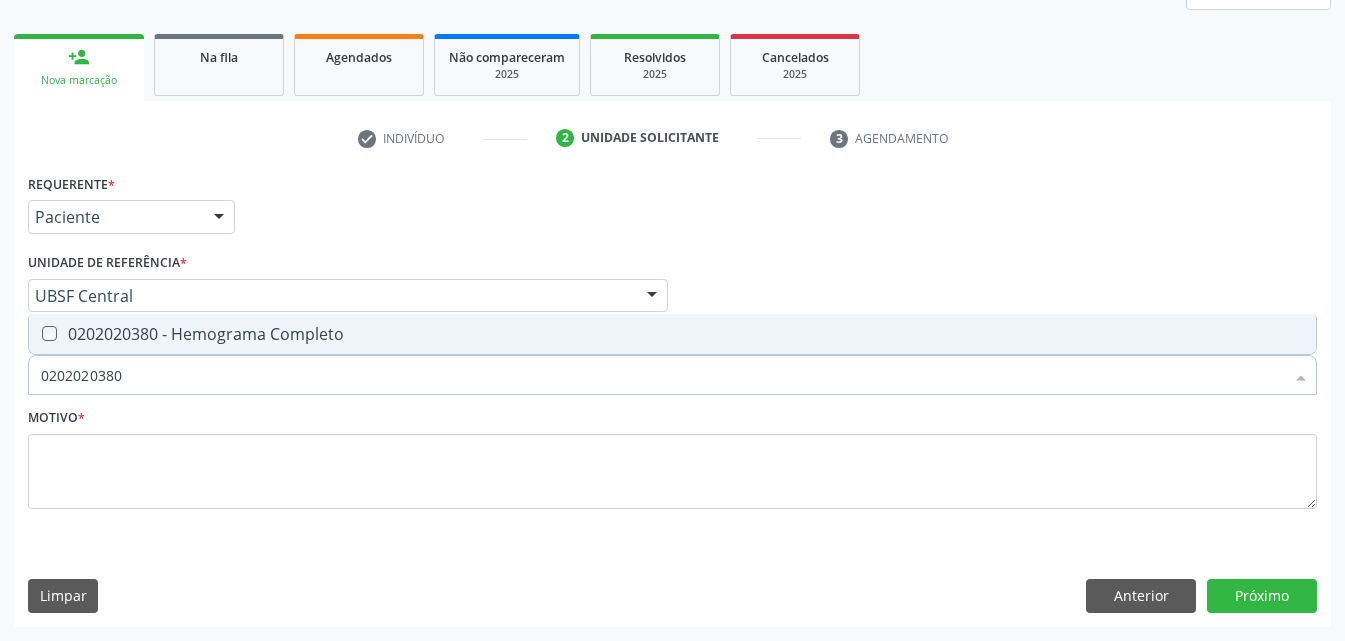 checkbox on "true" 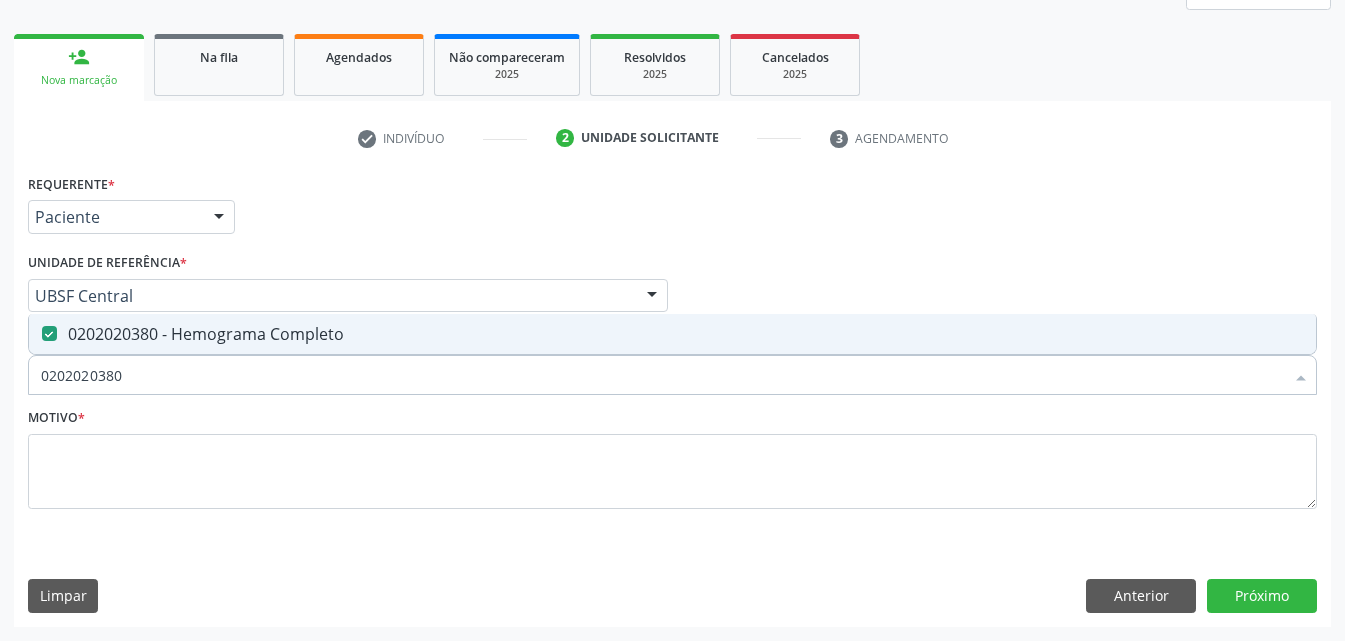 drag, startPoint x: 144, startPoint y: 392, endPoint x: 0, endPoint y: 416, distance: 145.9863 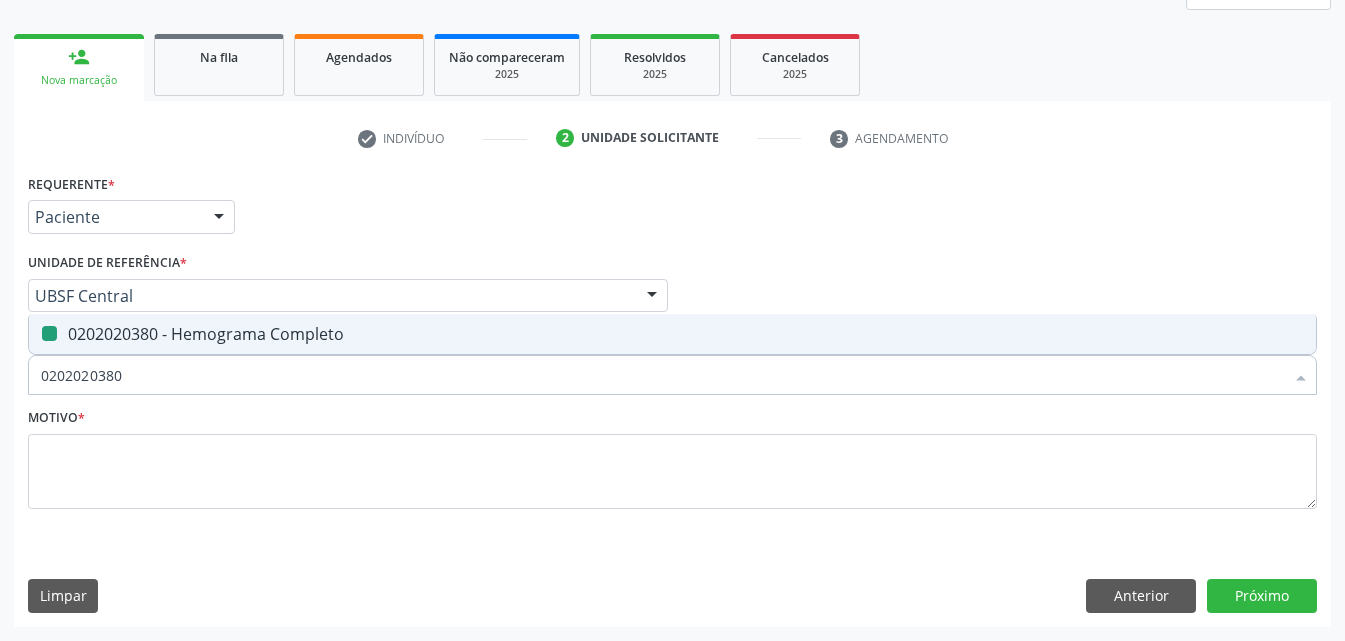 type 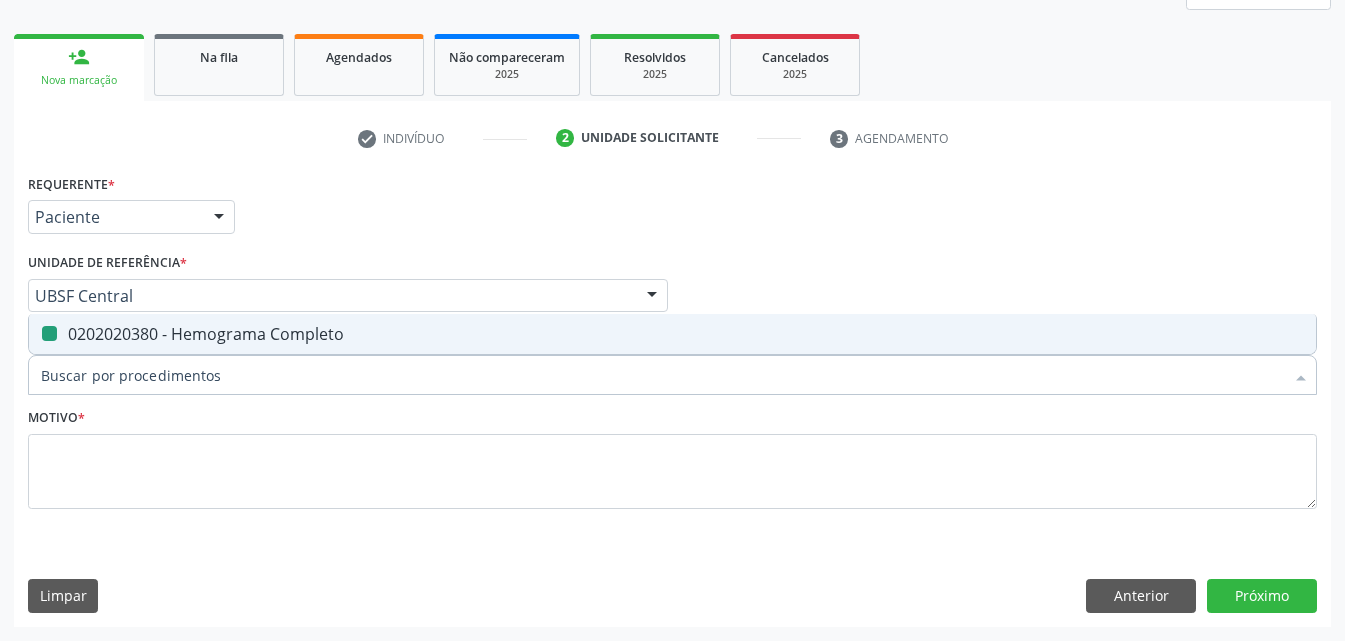 checkbox on "false" 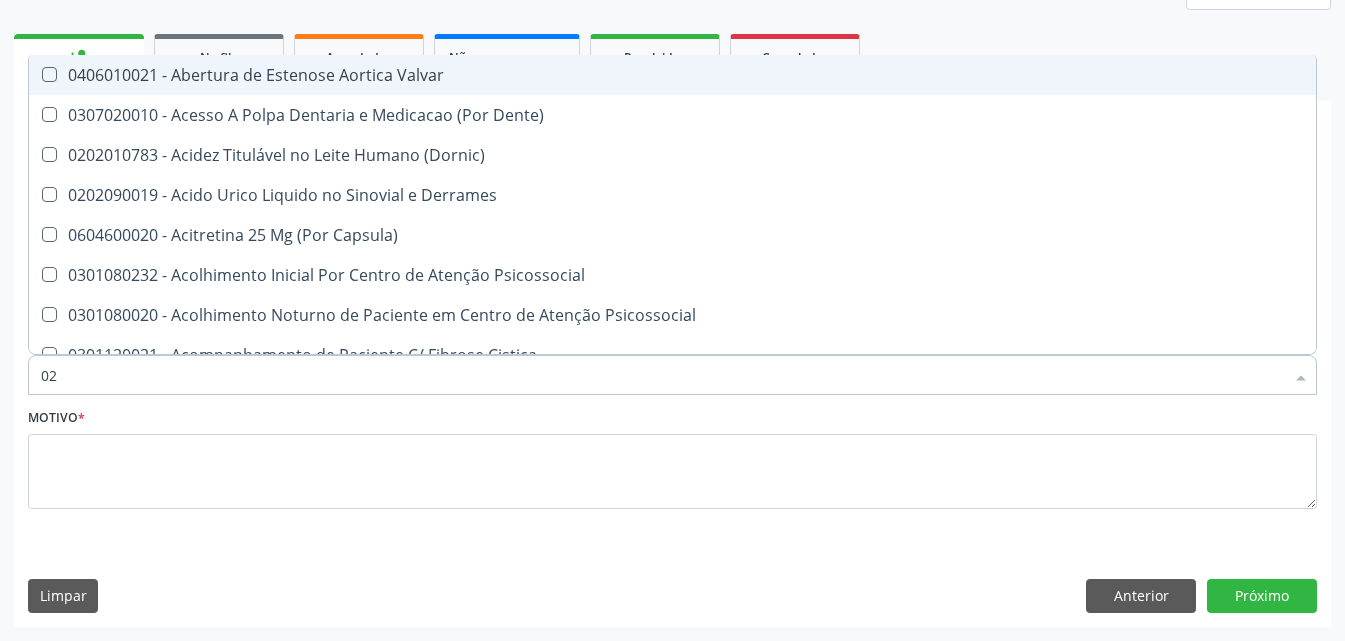 type on "020" 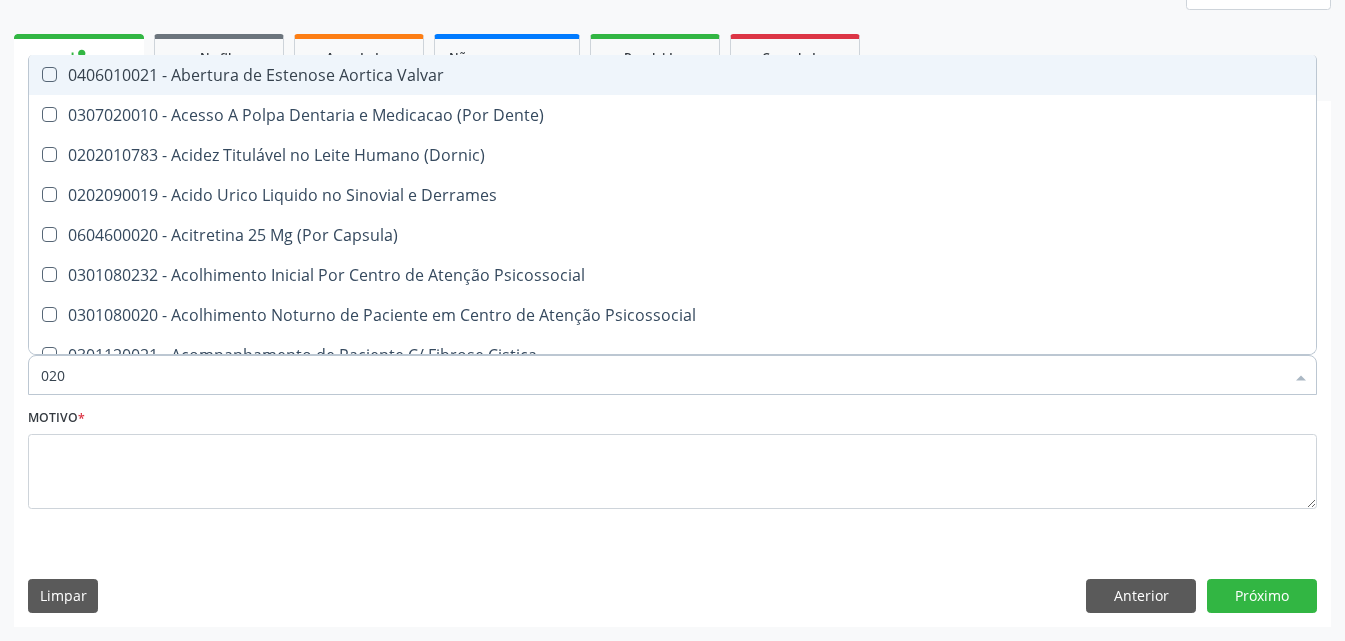 checkbox on "true" 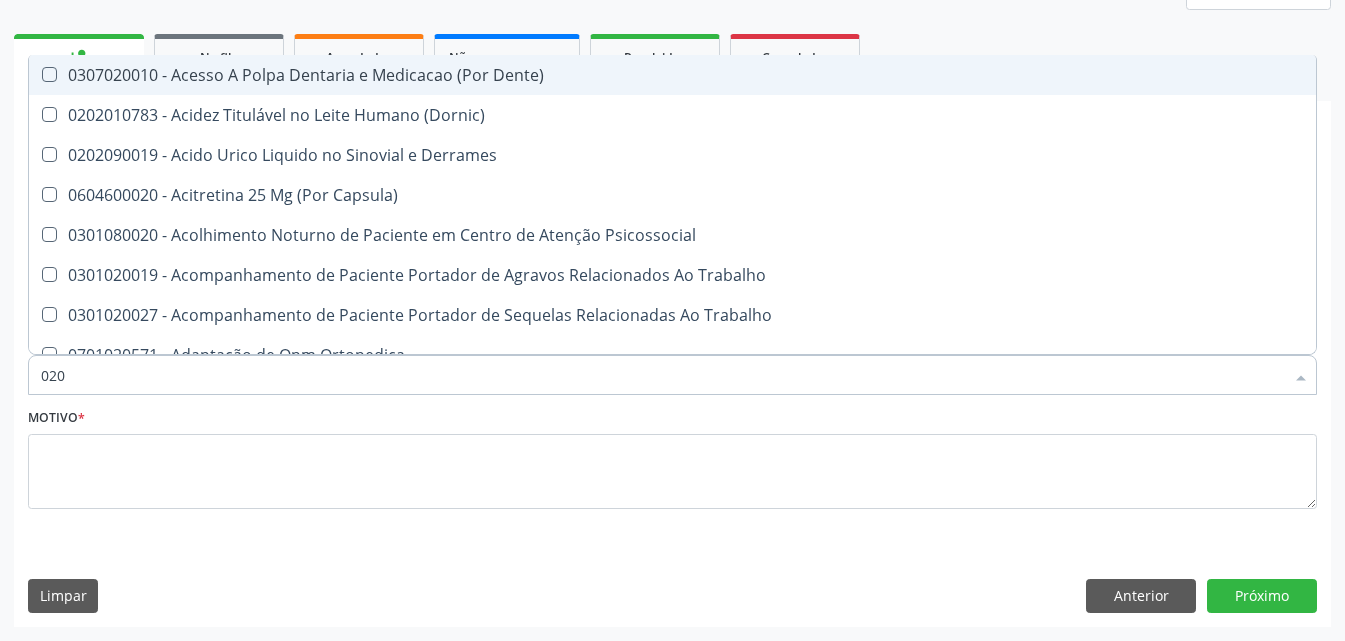 type on "0202" 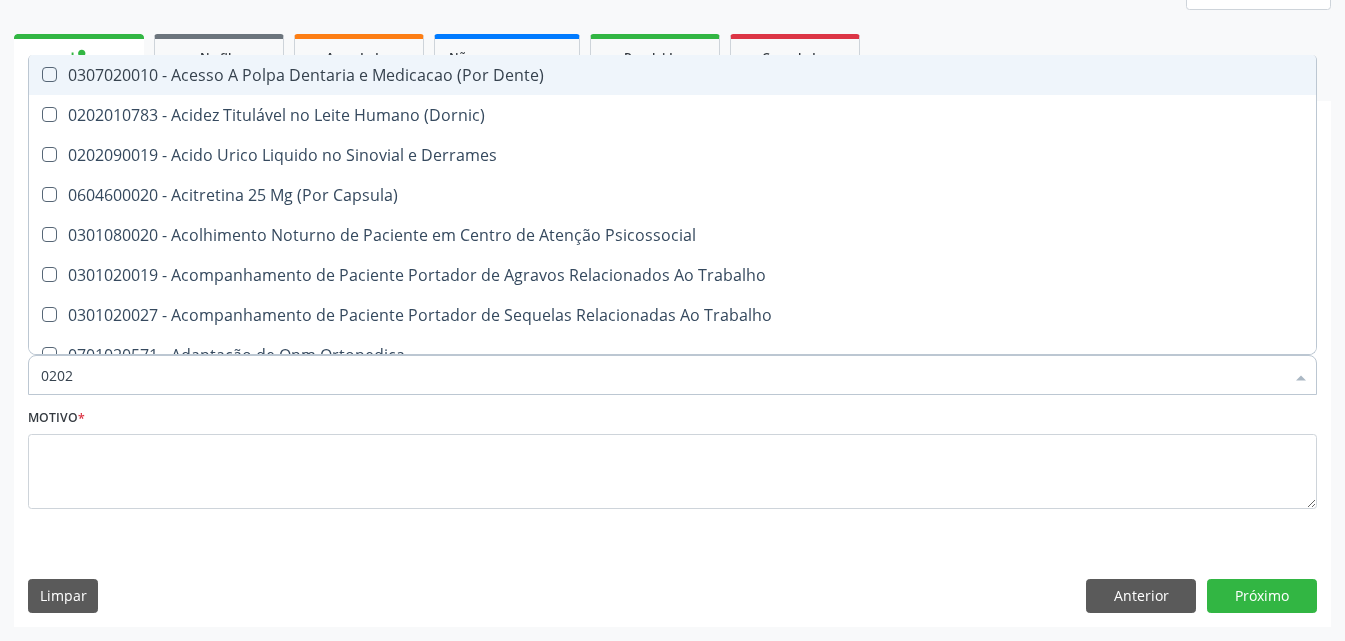 checkbox on "true" 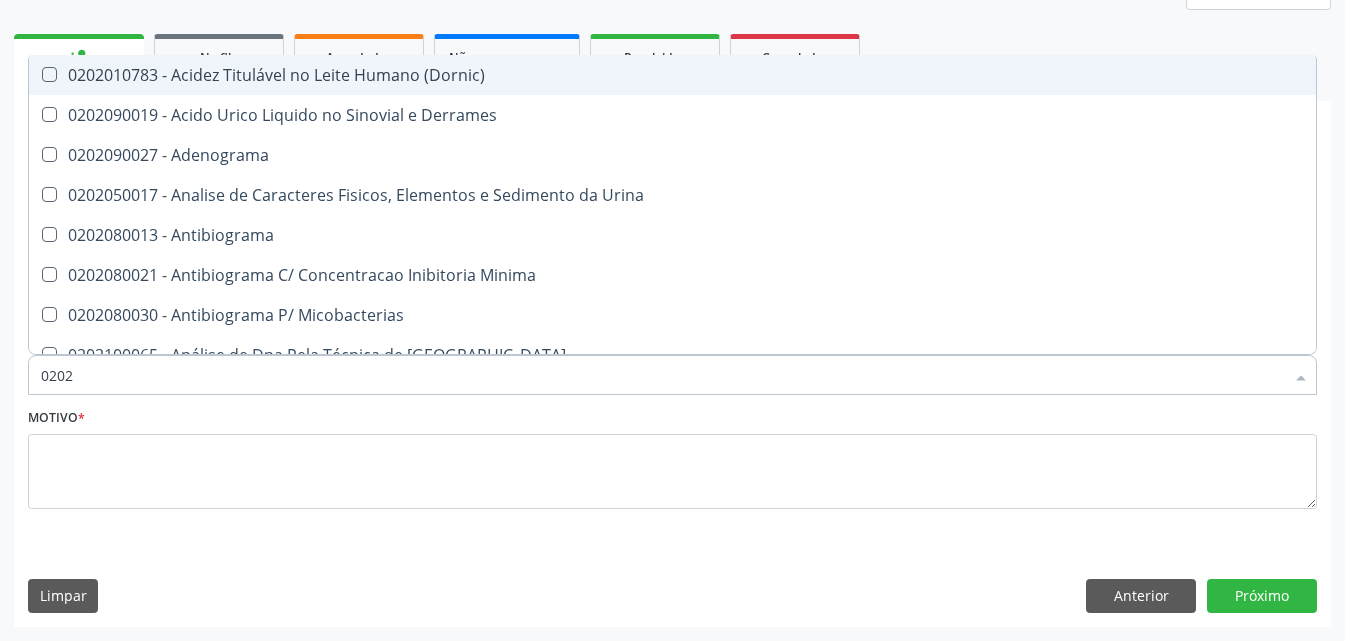 type on "02020" 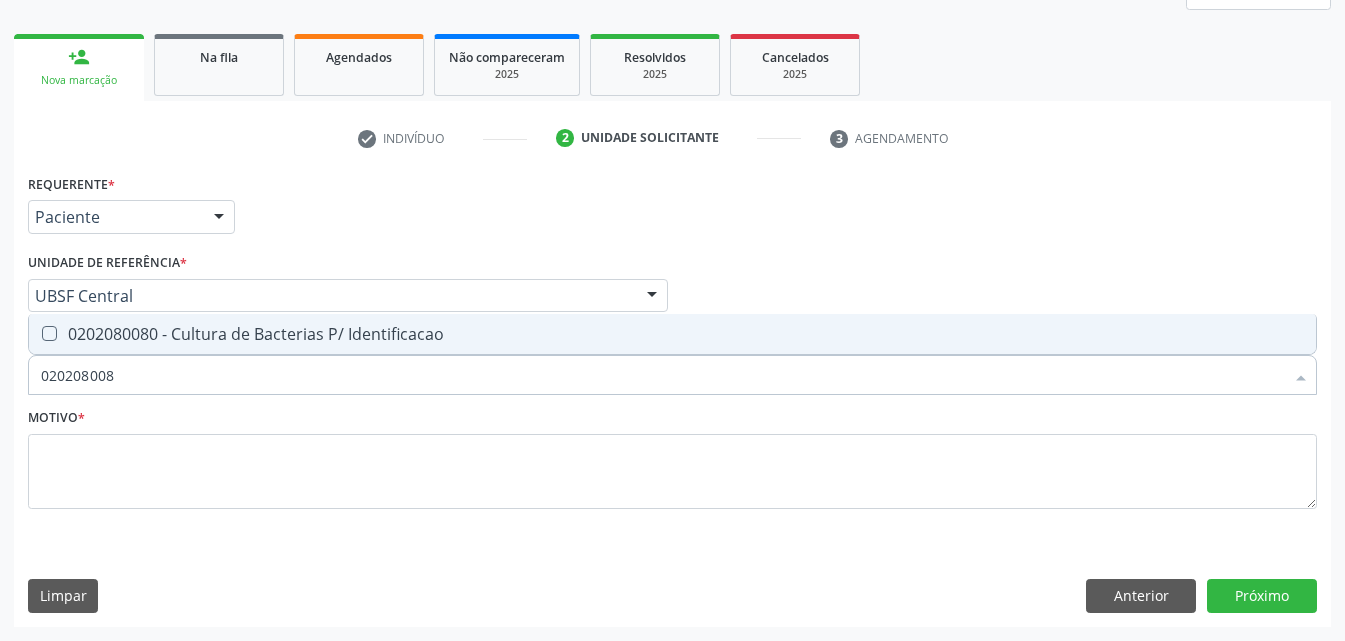 type on "0202080080" 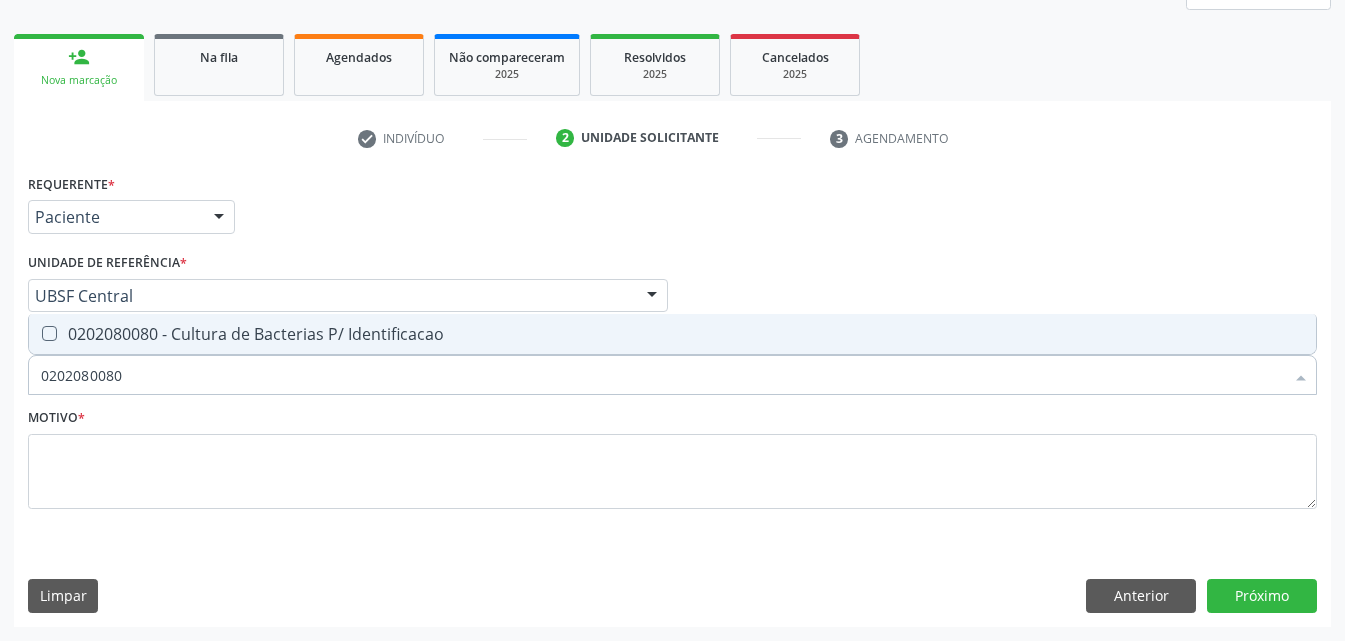 click on "0202080080 - Cultura de Bacterias P/ Identificacao" at bounding box center [672, 334] 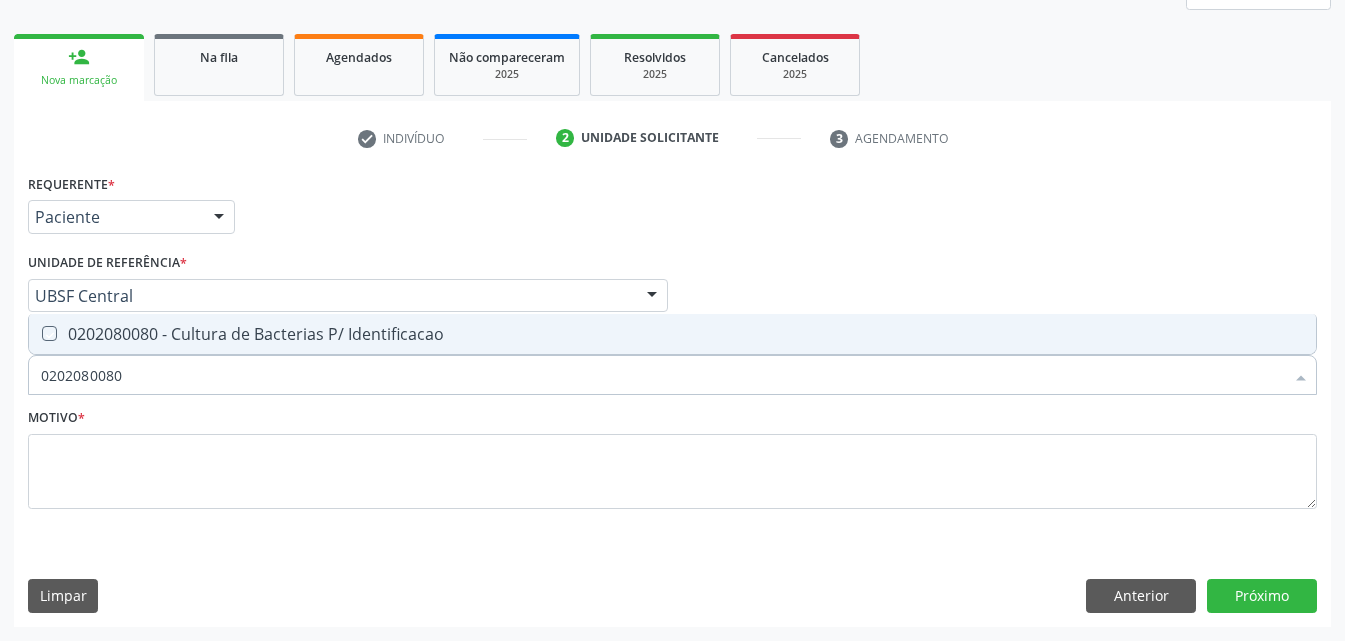 checkbox on "true" 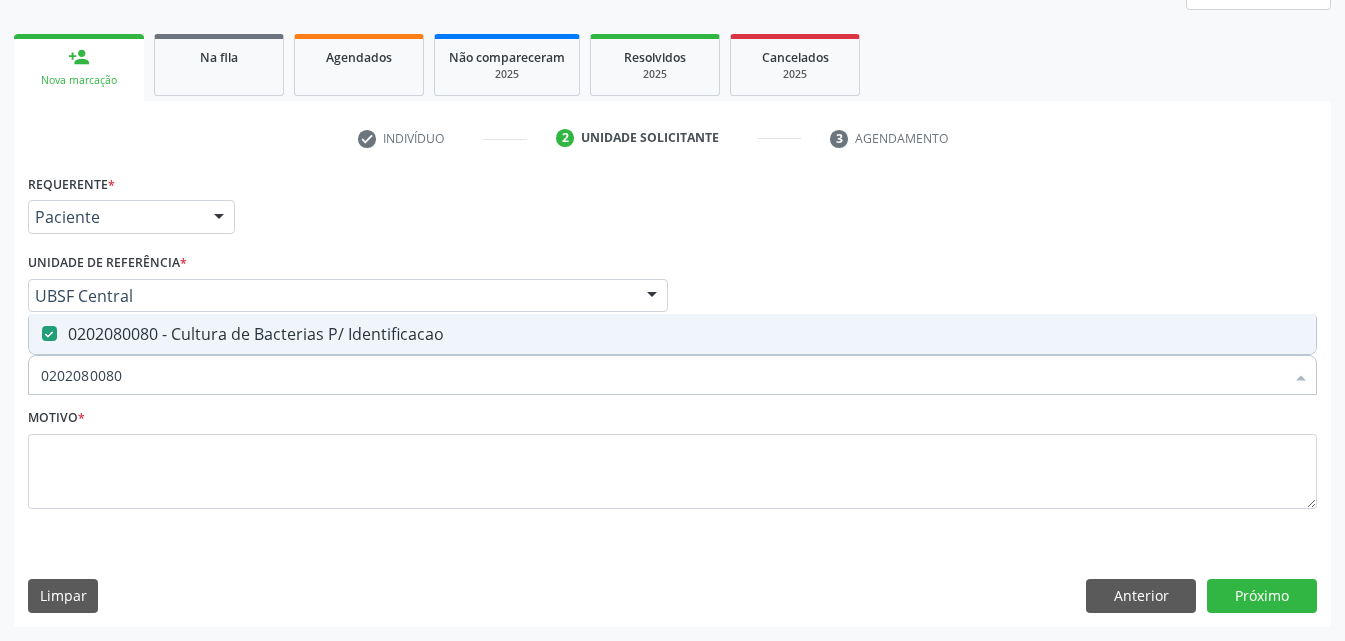 drag, startPoint x: 181, startPoint y: 370, endPoint x: 0, endPoint y: 448, distance: 197.09135 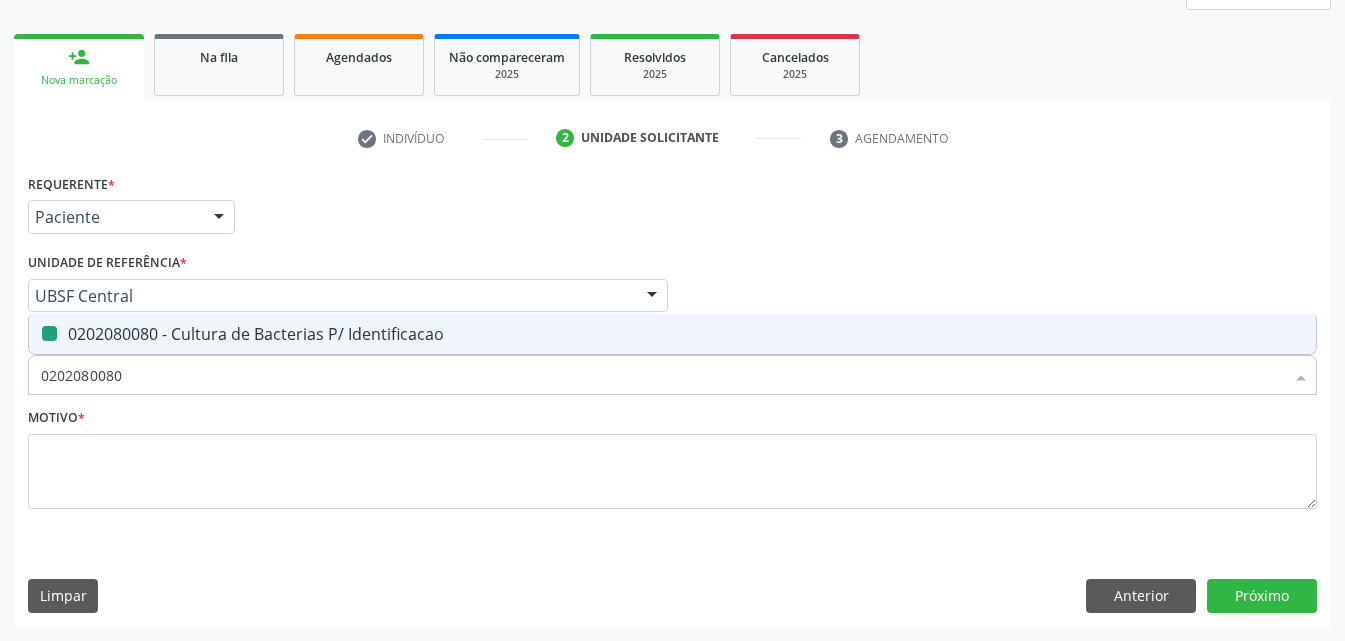 type 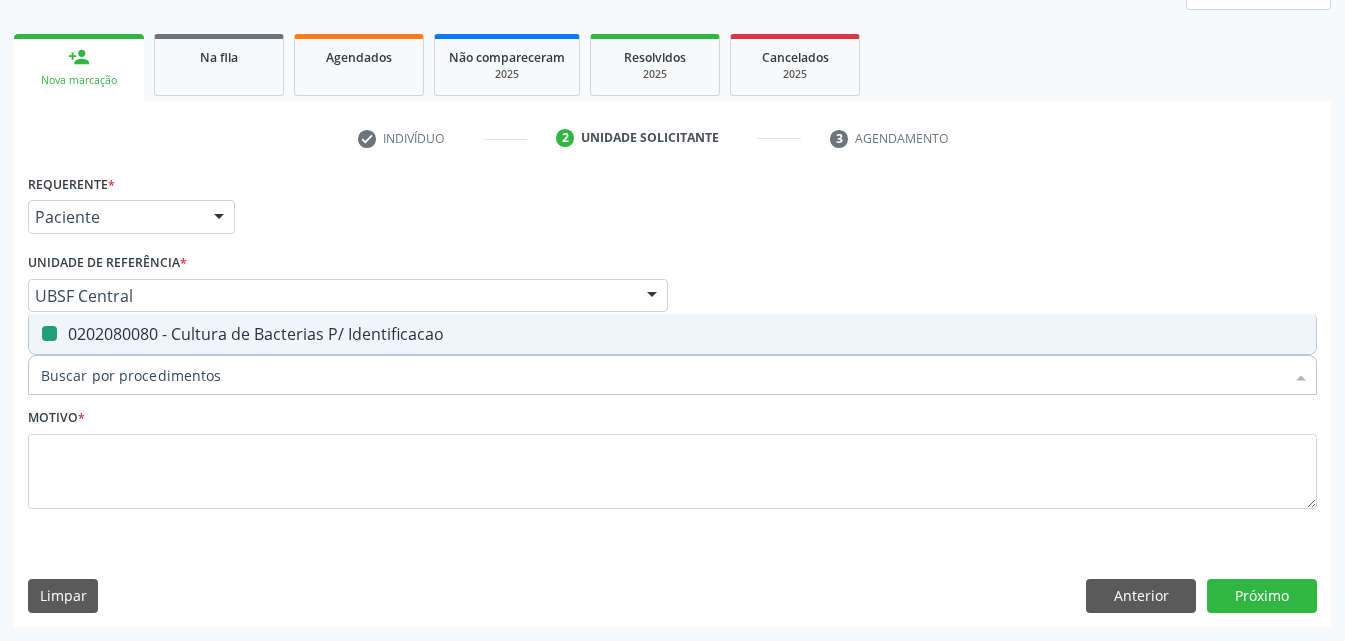checkbox on "false" 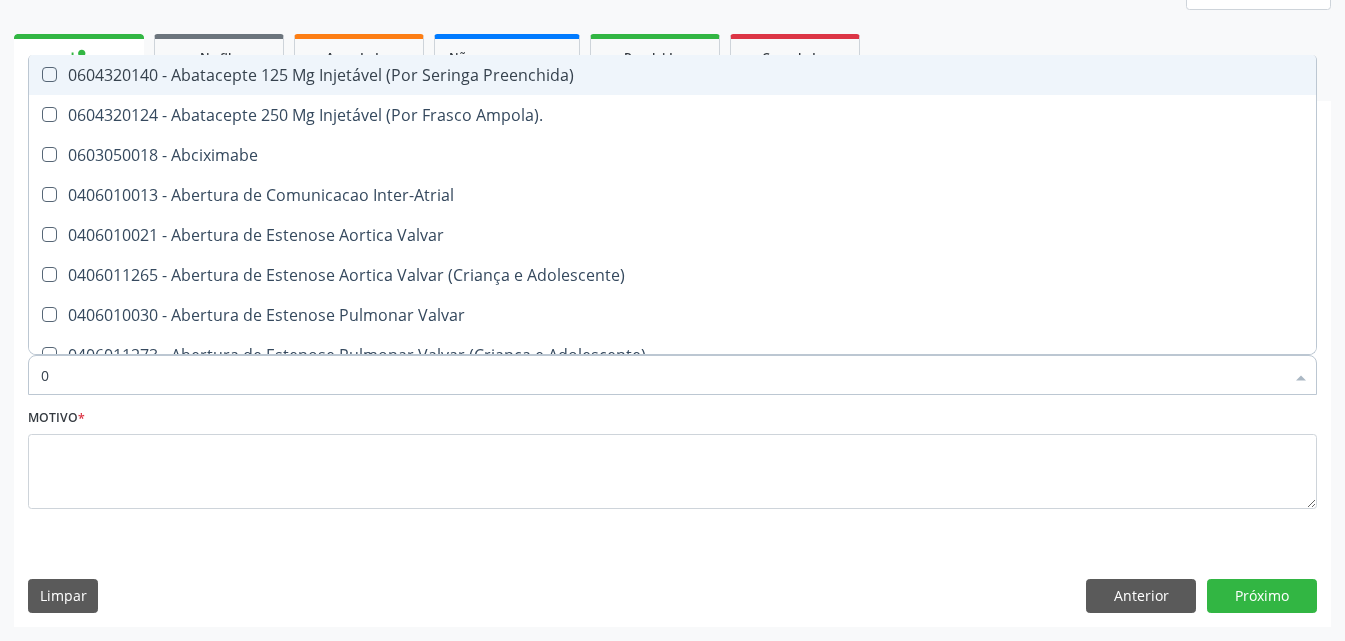 type on "02" 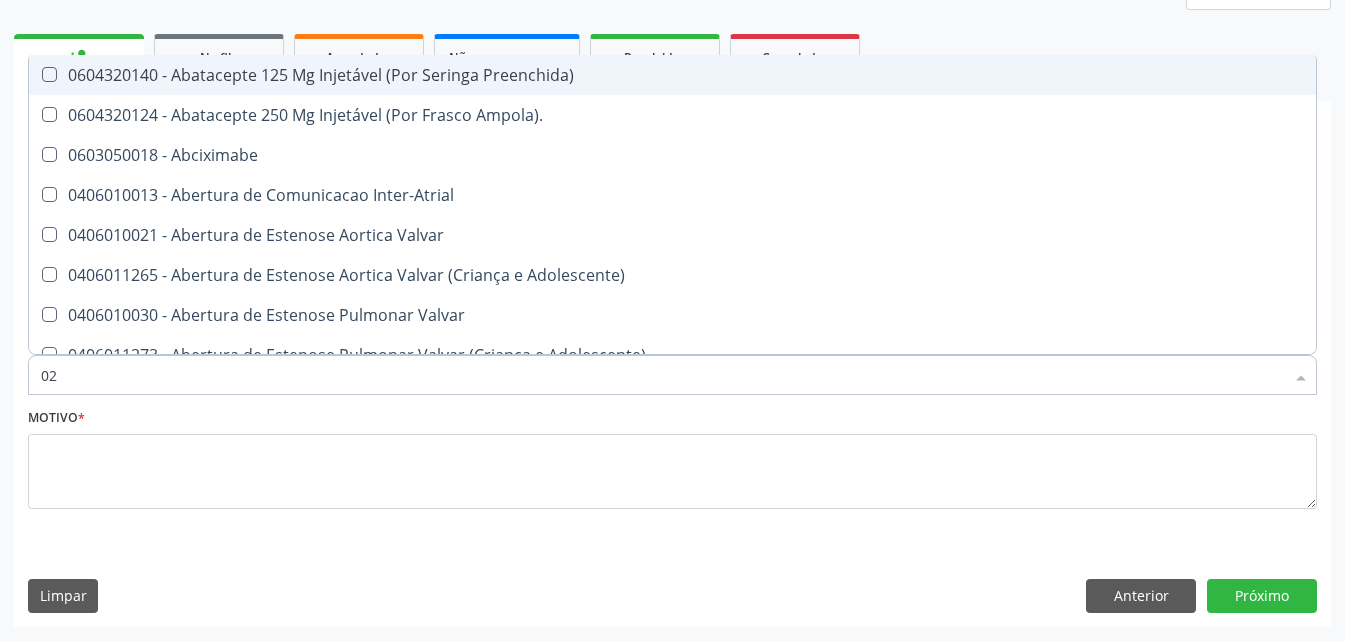 checkbox on "true" 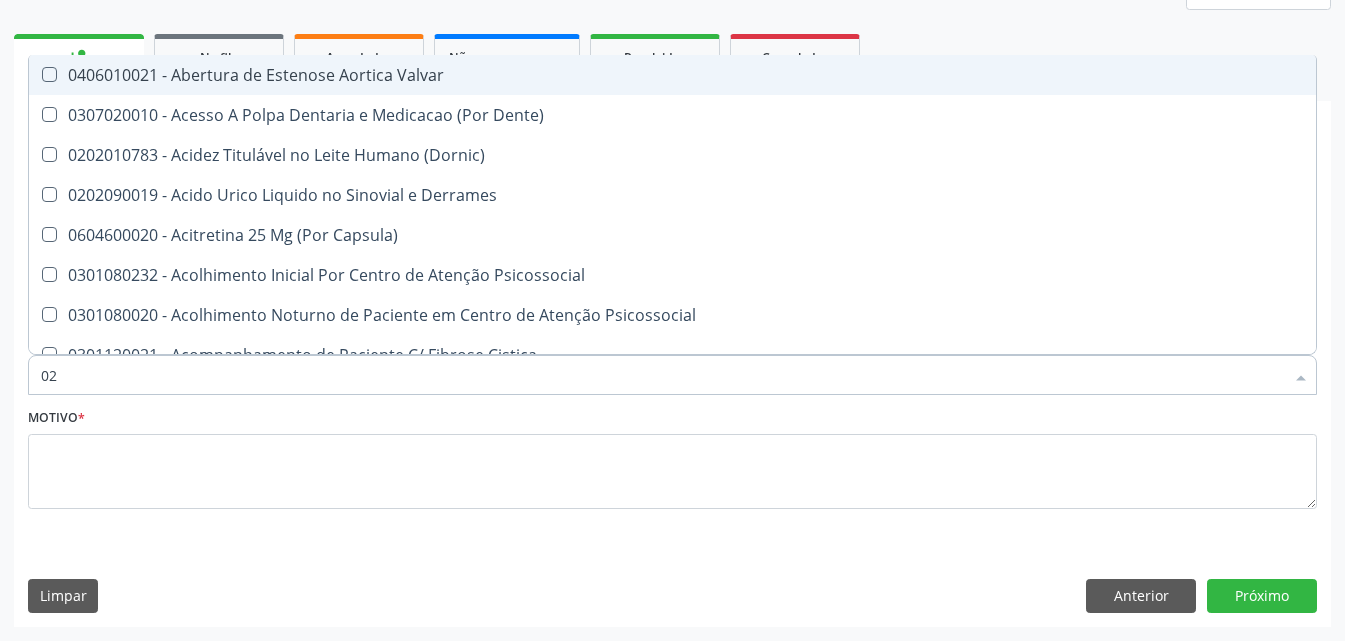 type on "020" 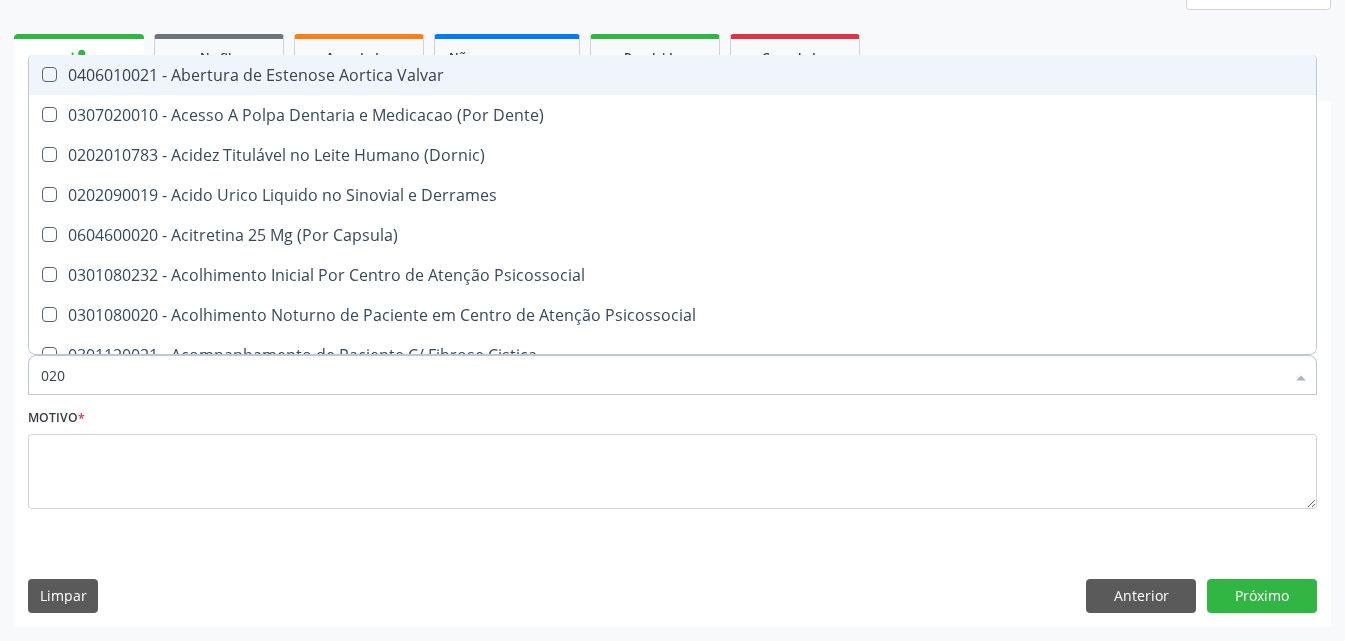 checkbox on "true" 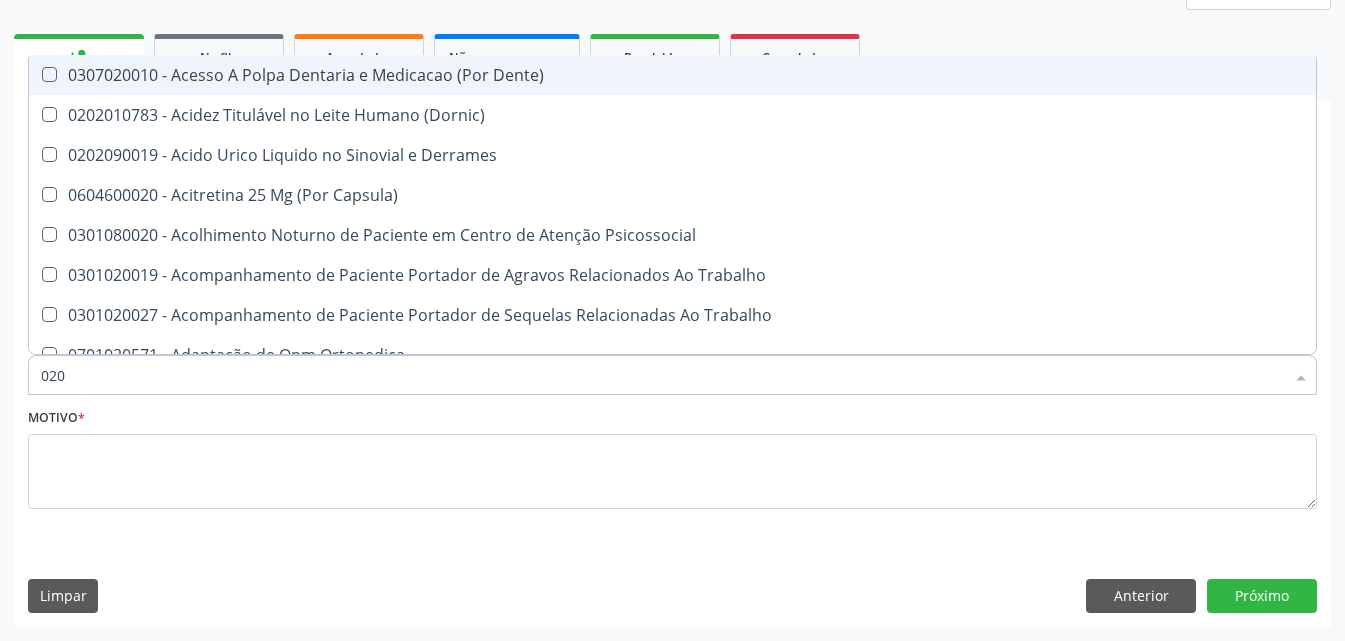type on "0202" 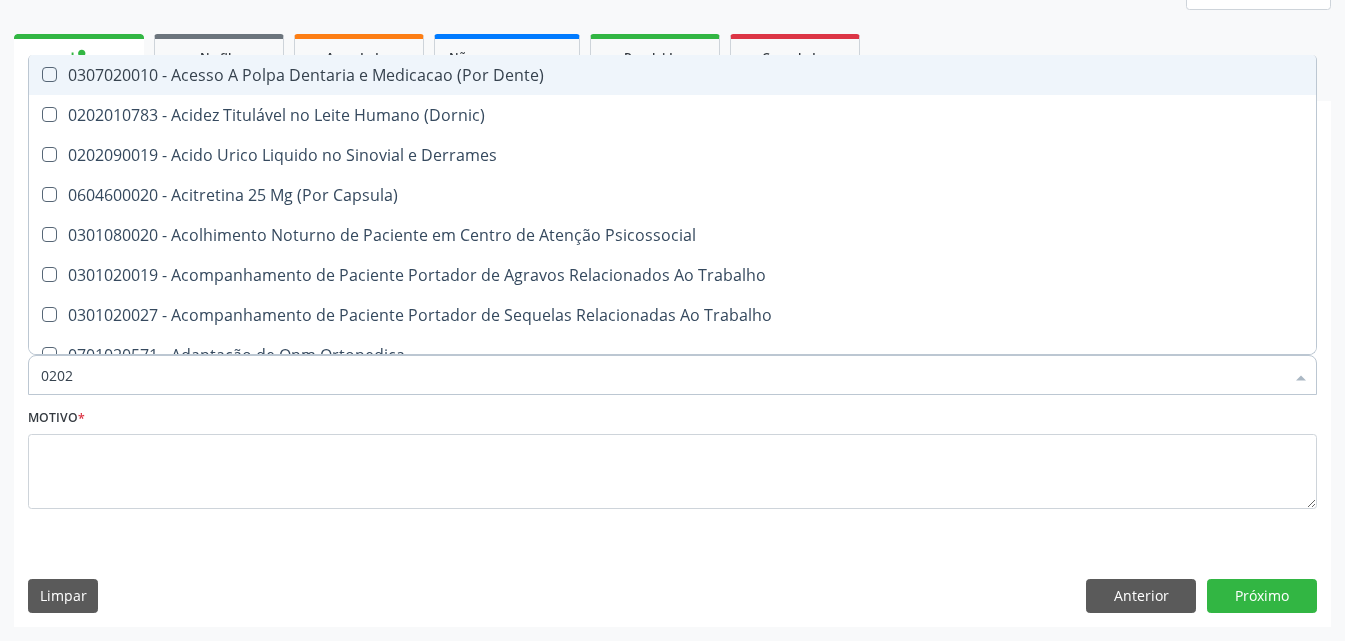 checkbox on "true" 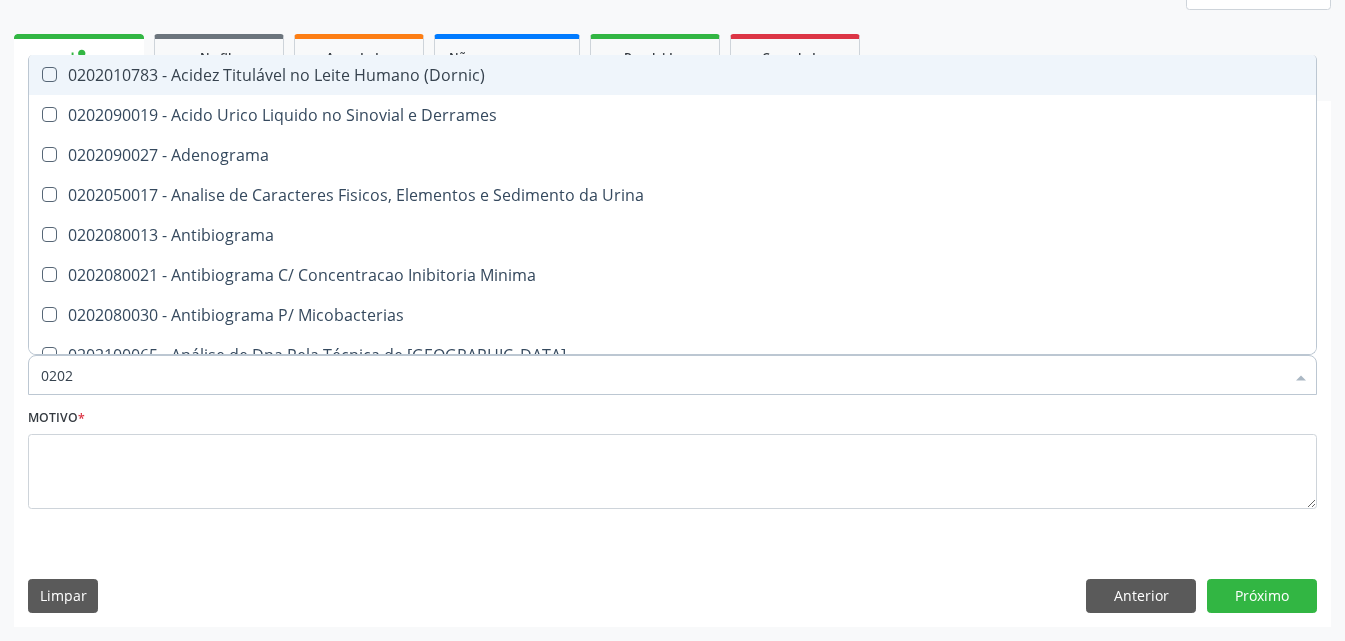 type on "02020" 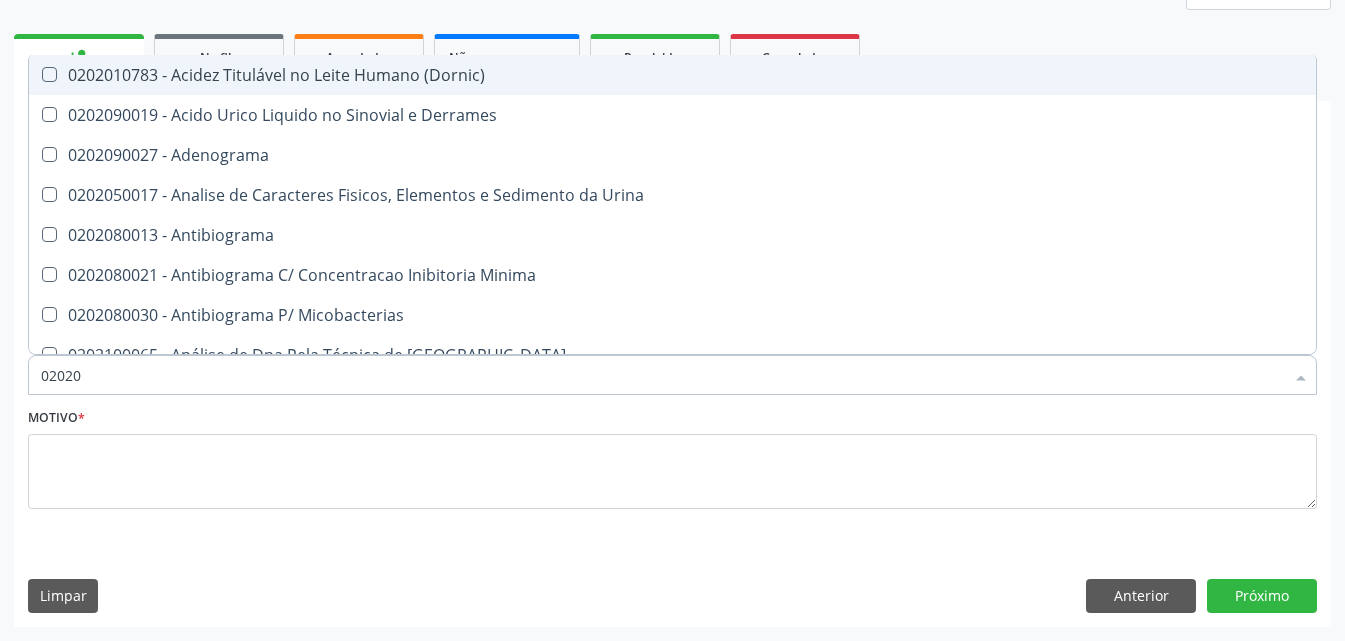 checkbox on "true" 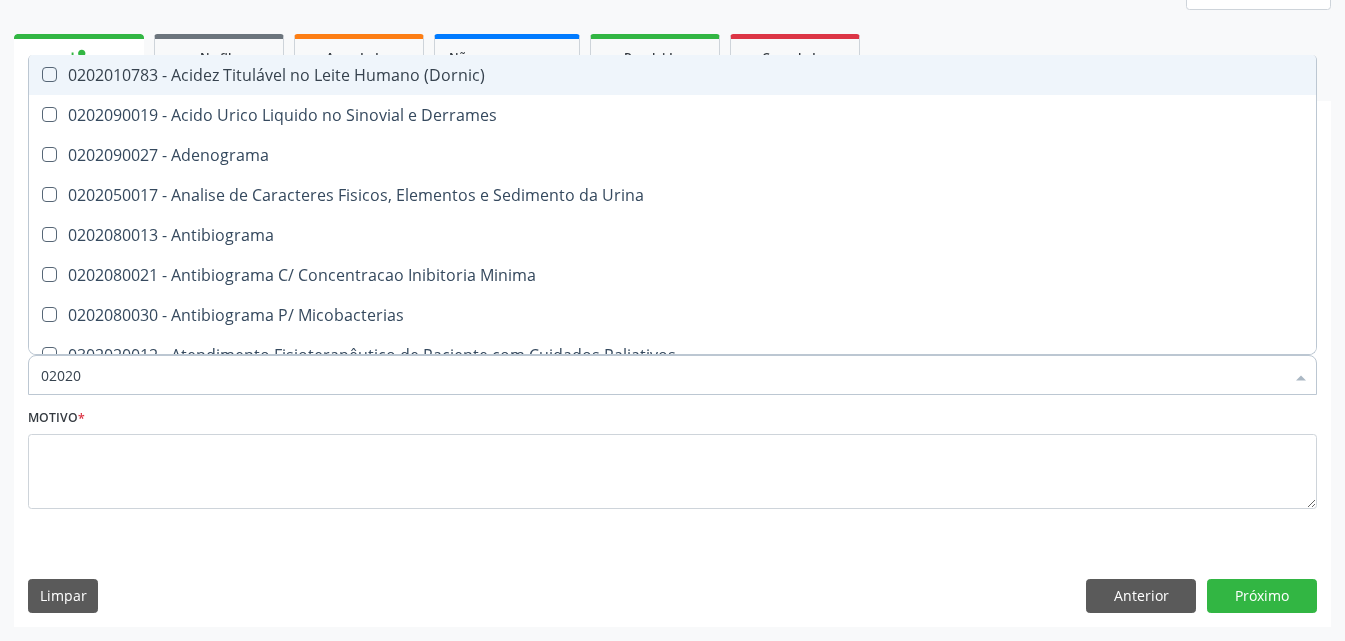 type on "020201" 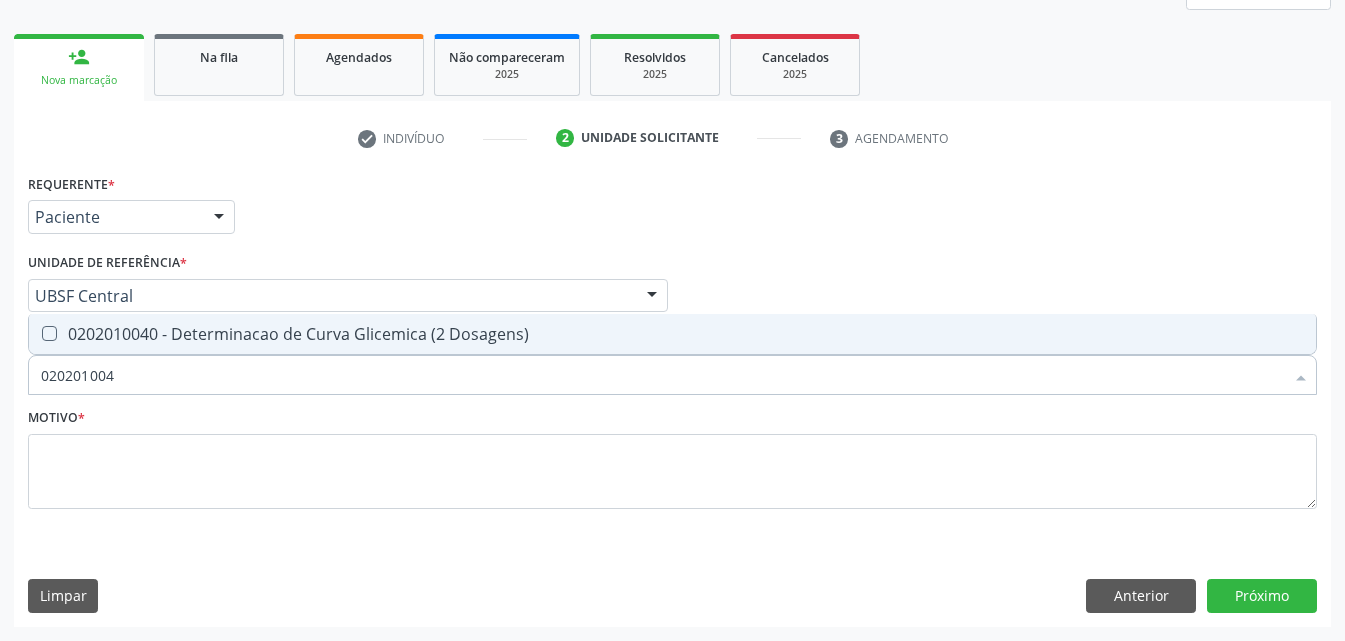 type on "0202010040" 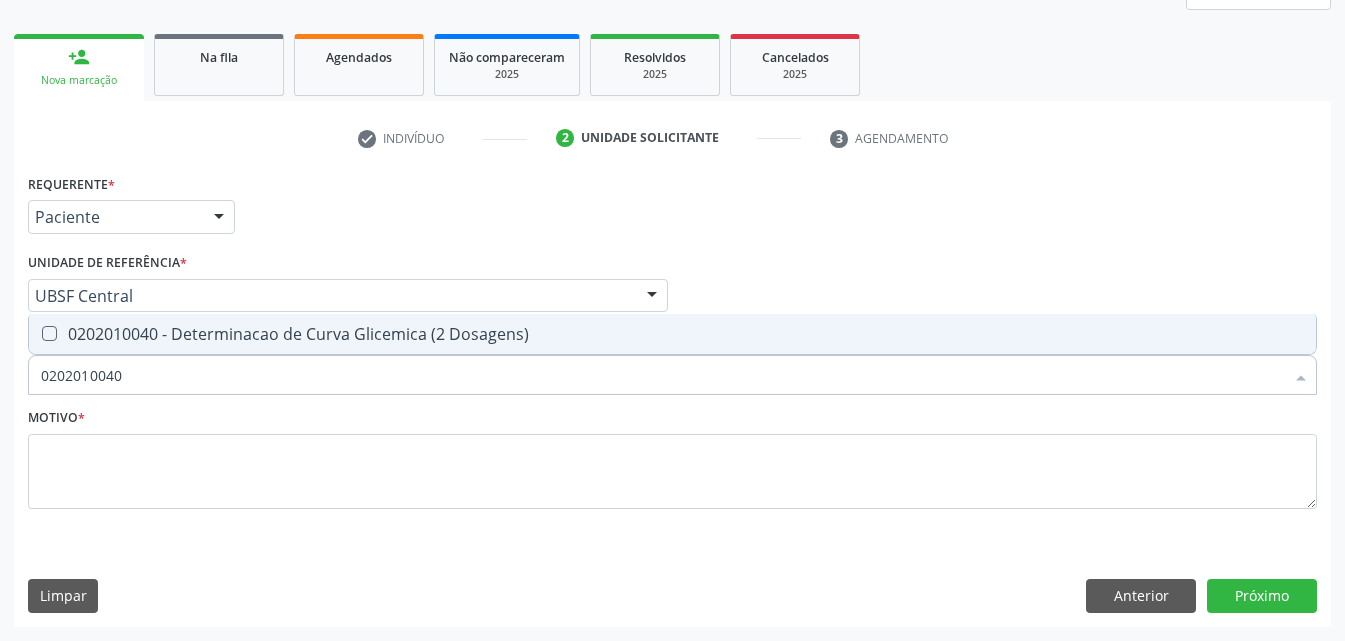 click on "0202010040 - Determinacao de Curva Glicemica (2 Dosagens)" at bounding box center [672, 334] 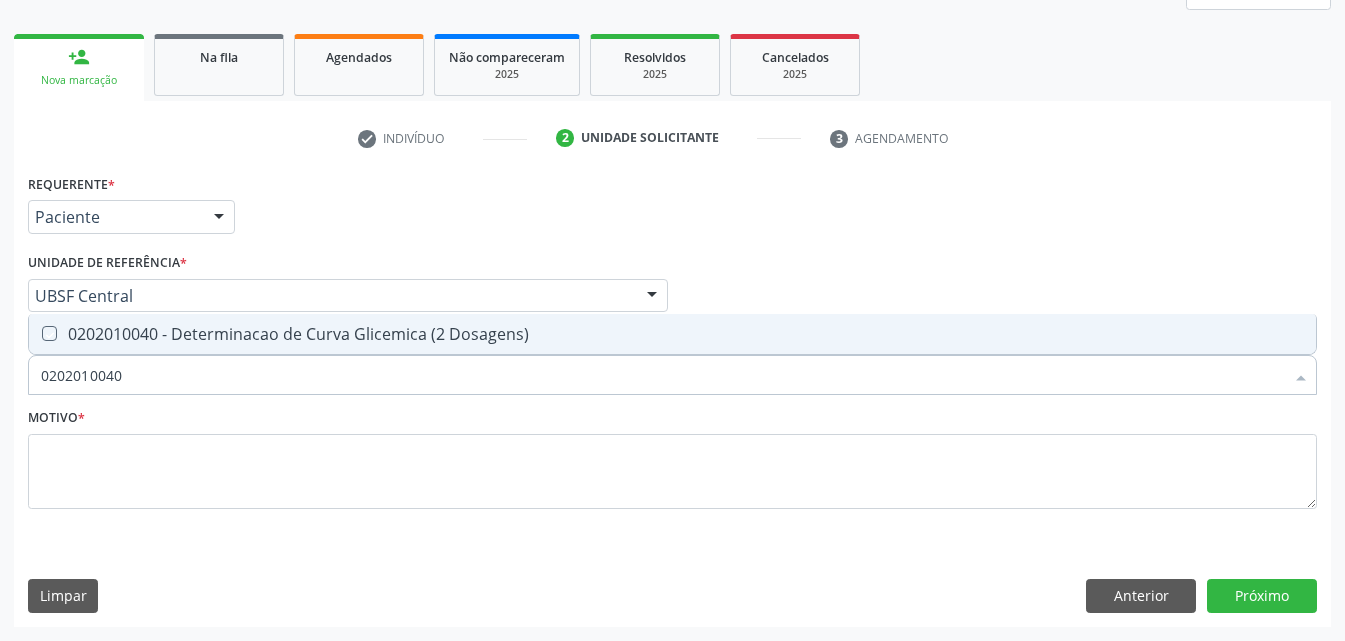 checkbox on "true" 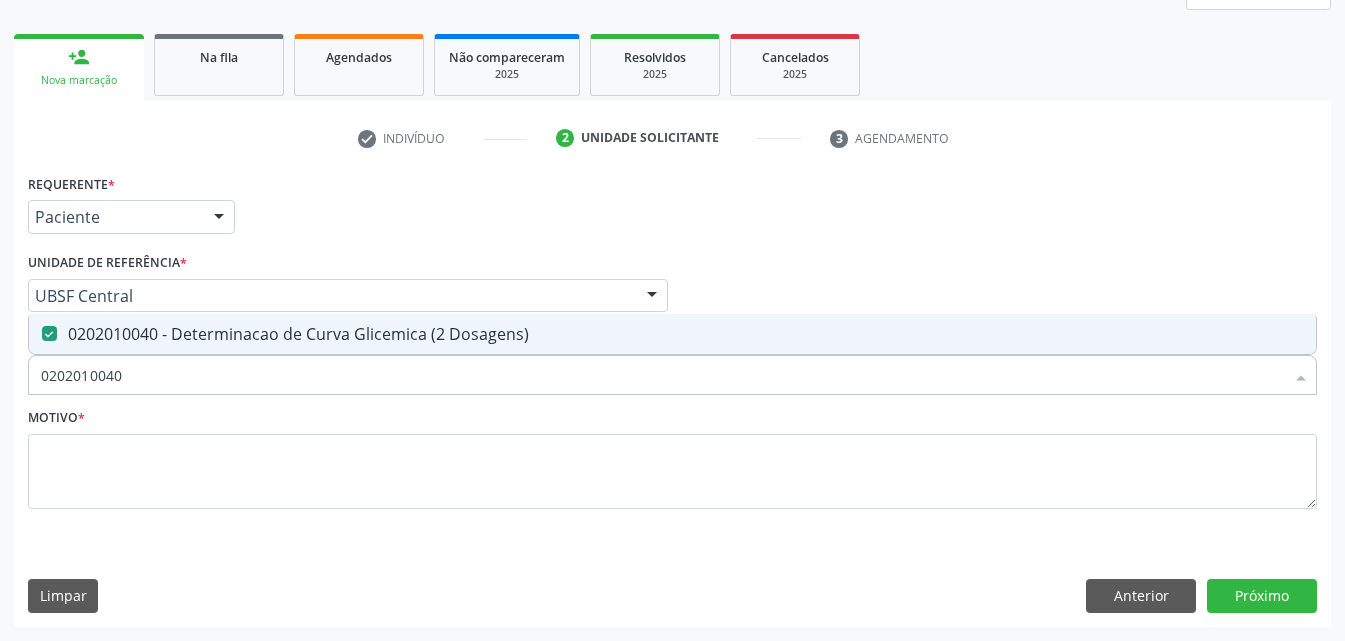 drag, startPoint x: 192, startPoint y: 380, endPoint x: 0, endPoint y: 498, distance: 225.36194 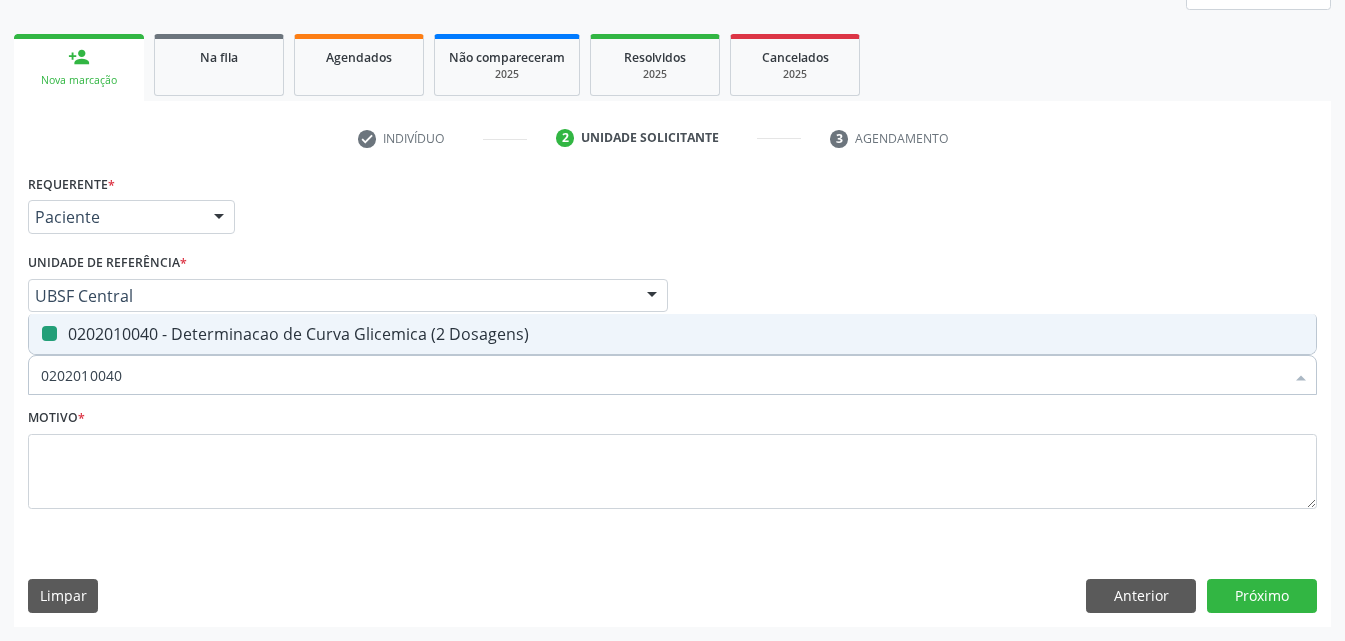 type 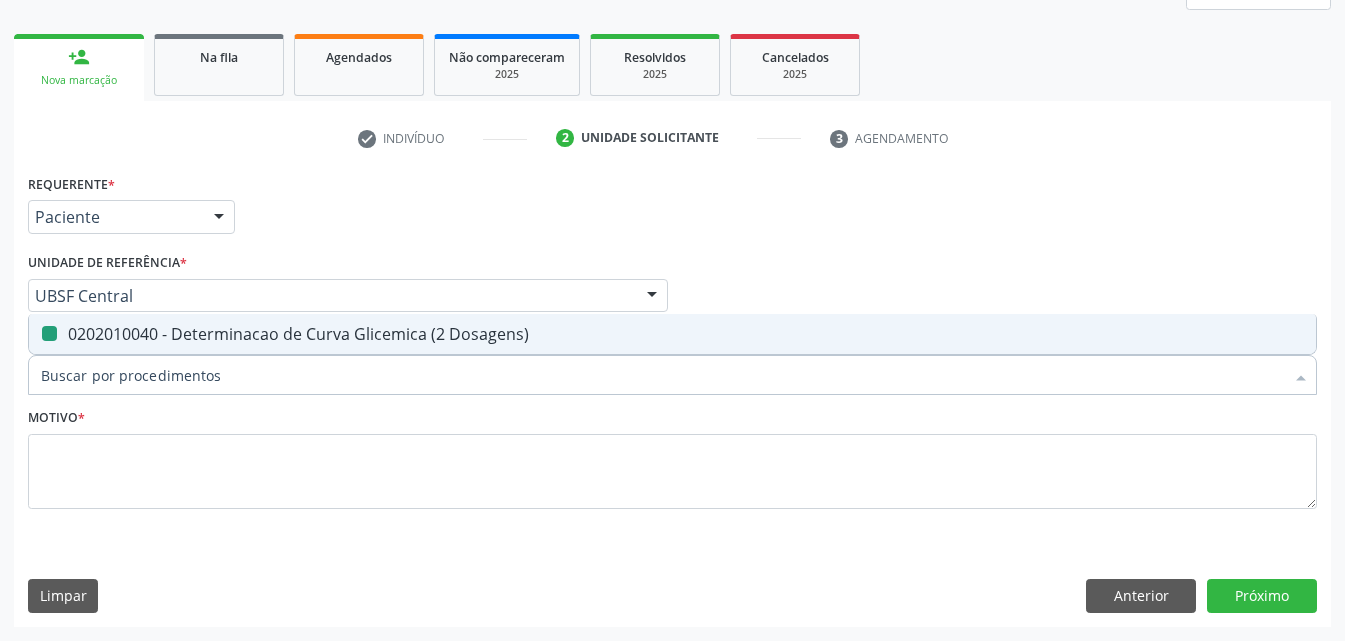 checkbox on "false" 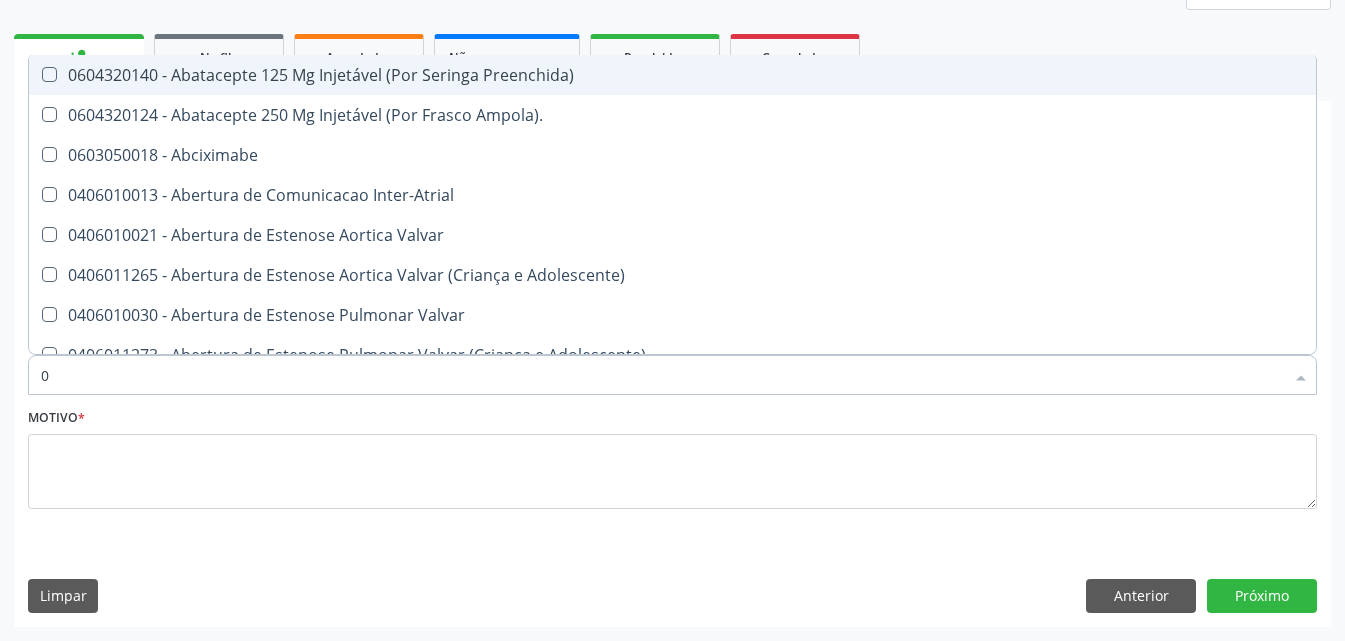 type on "02" 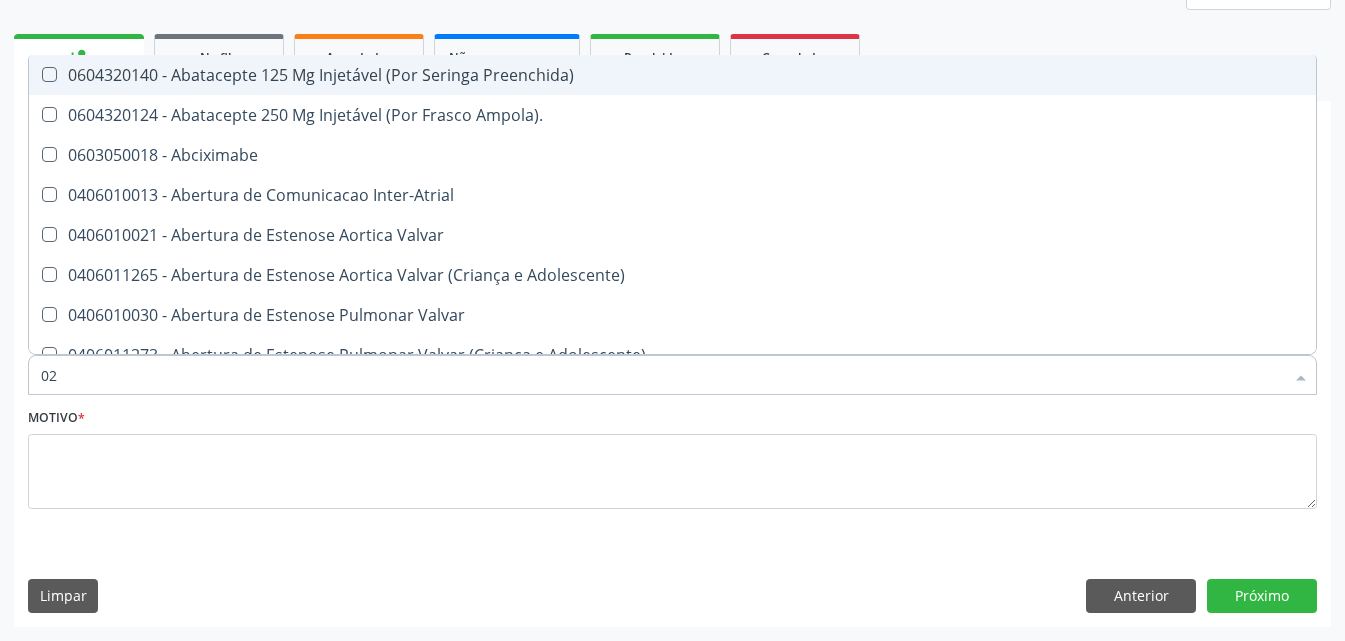 checkbox on "true" 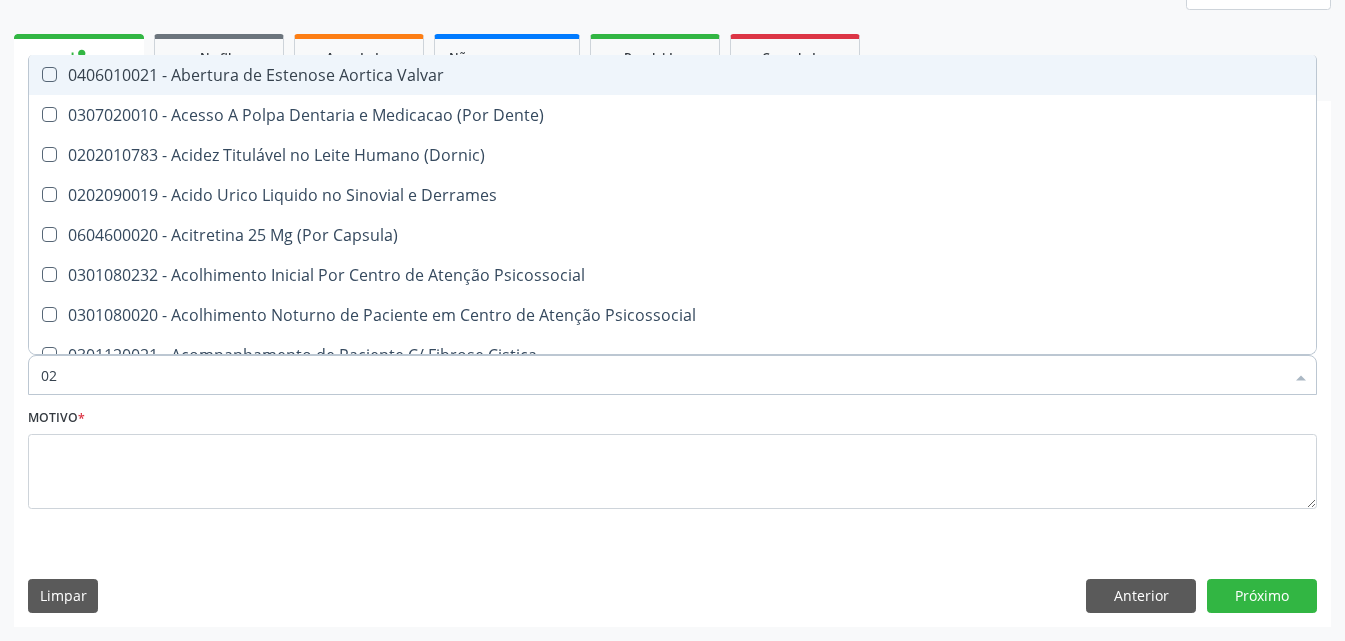 type on "020" 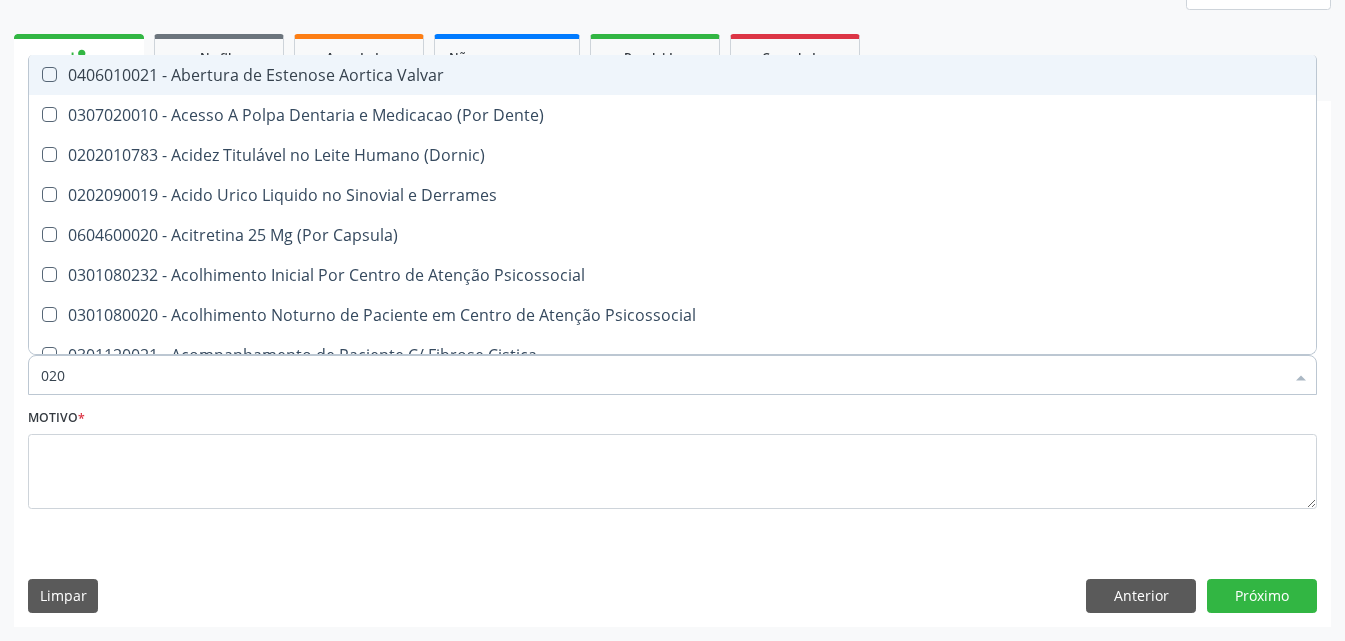 checkbox on "true" 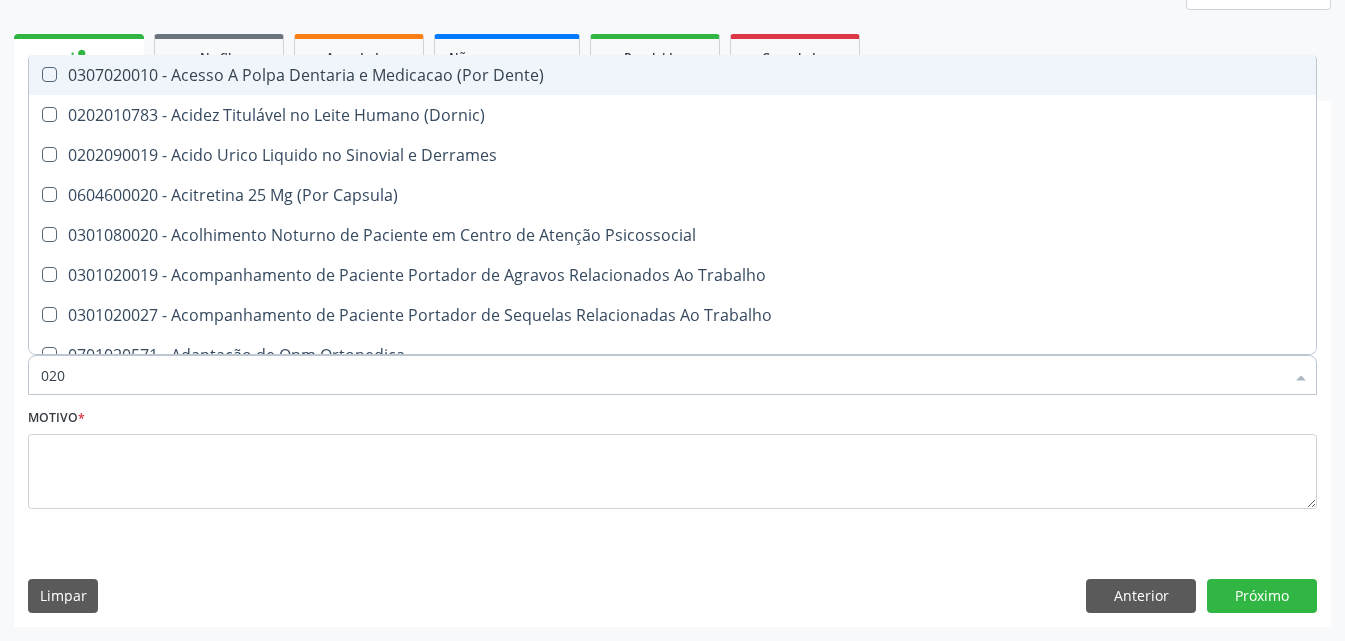 type on "0202" 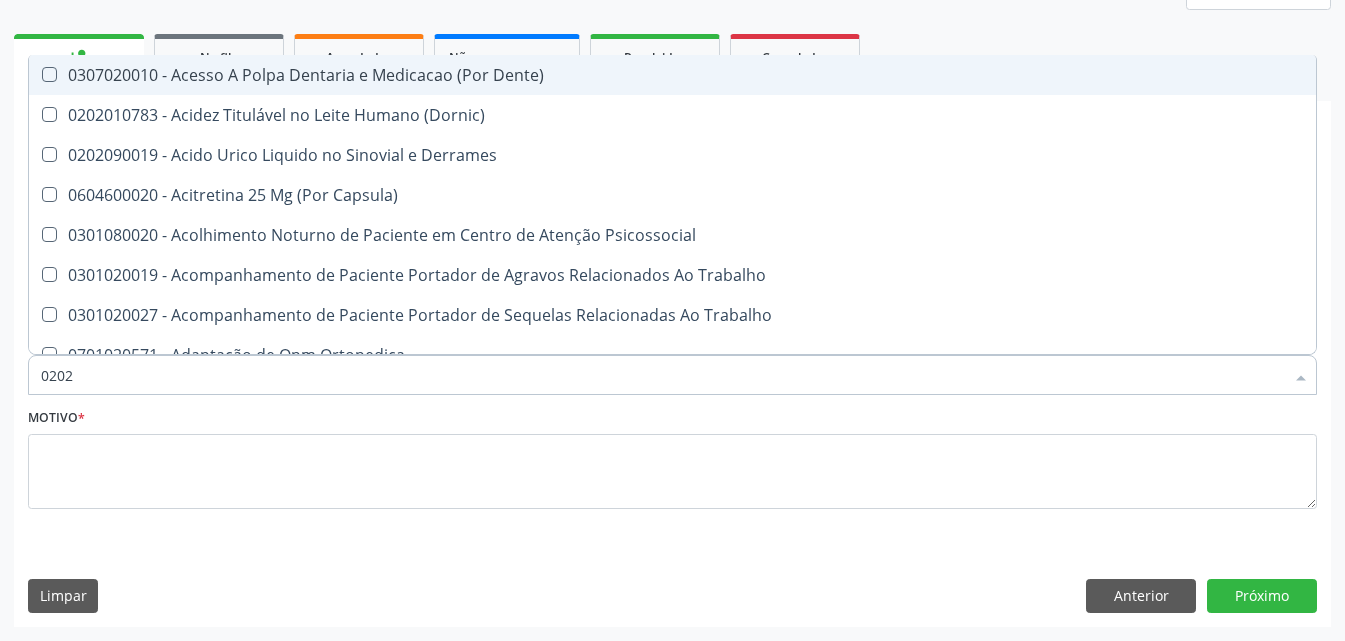 checkbox on "true" 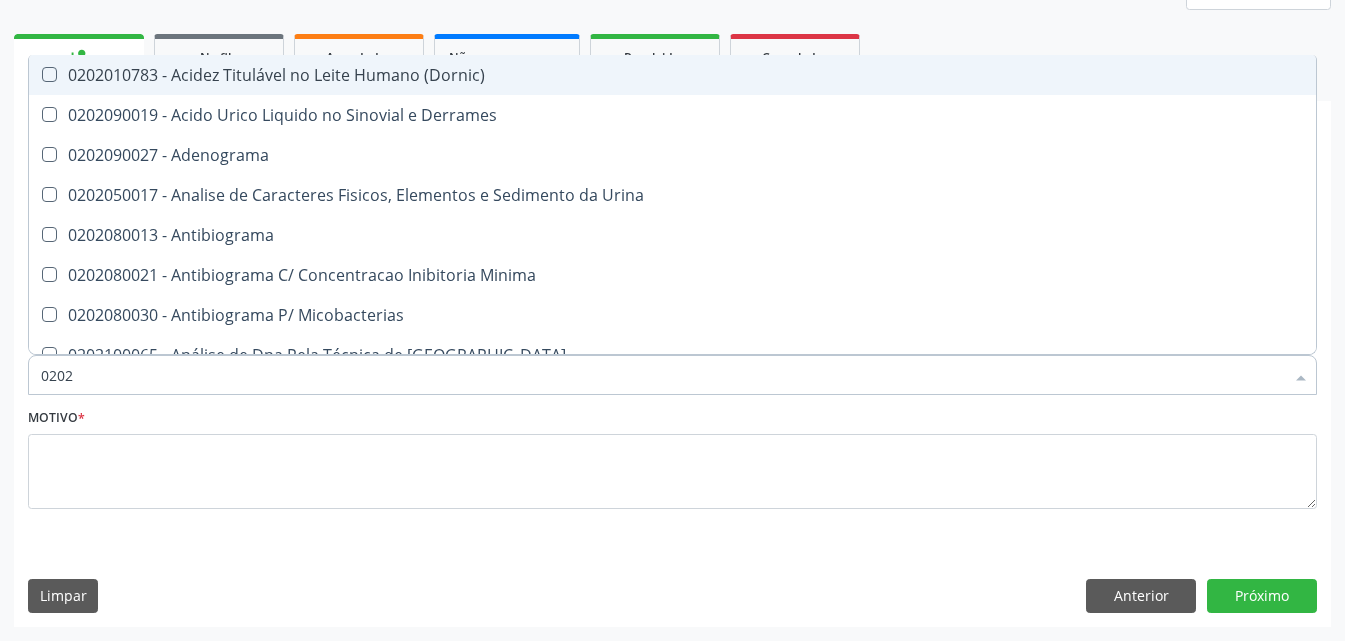 type on "02020" 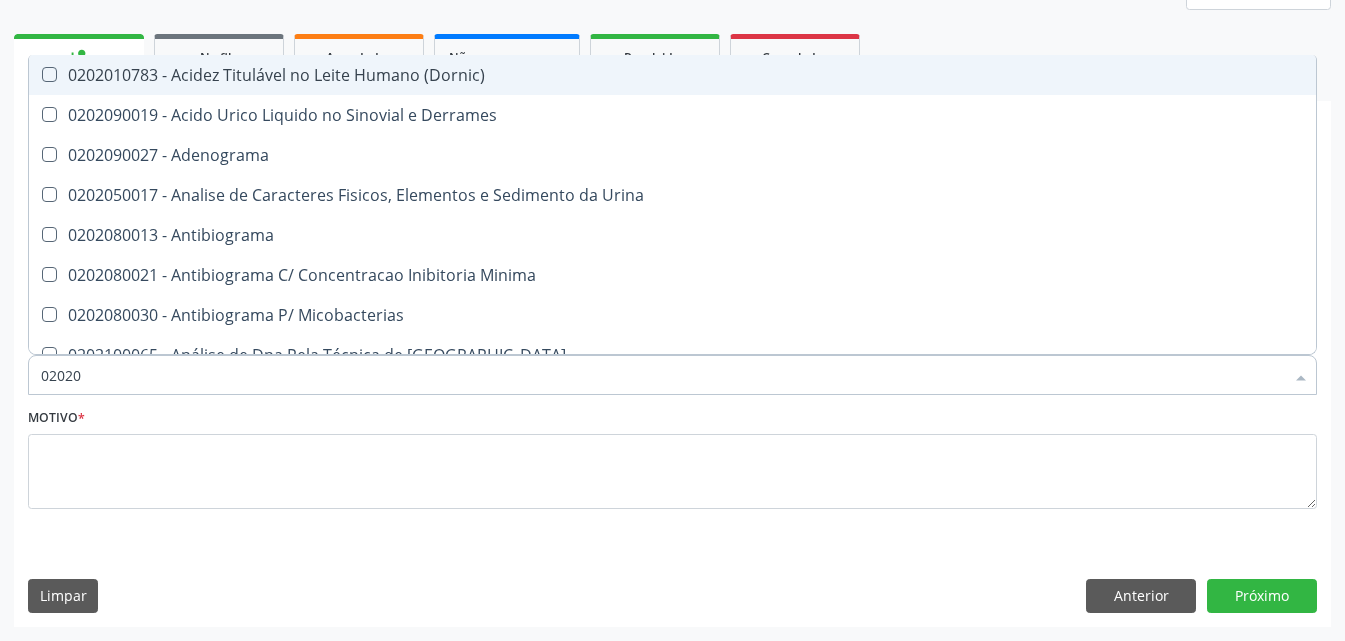 checkbox on "true" 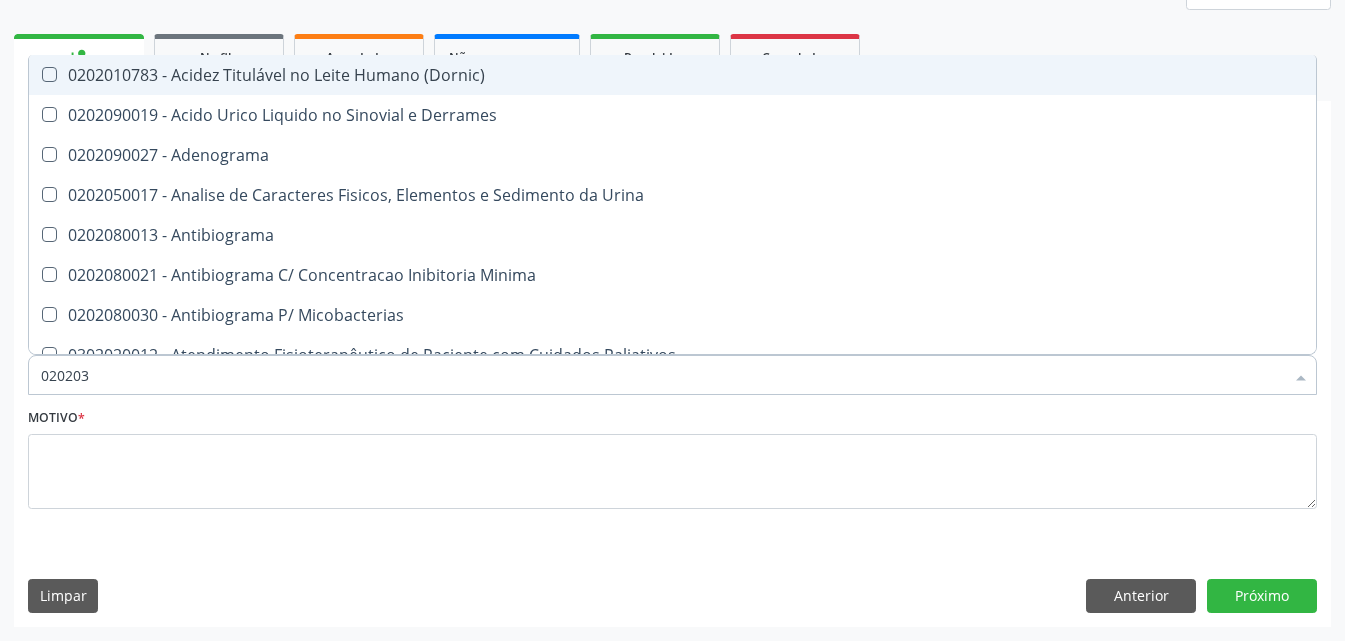 type on "0202030" 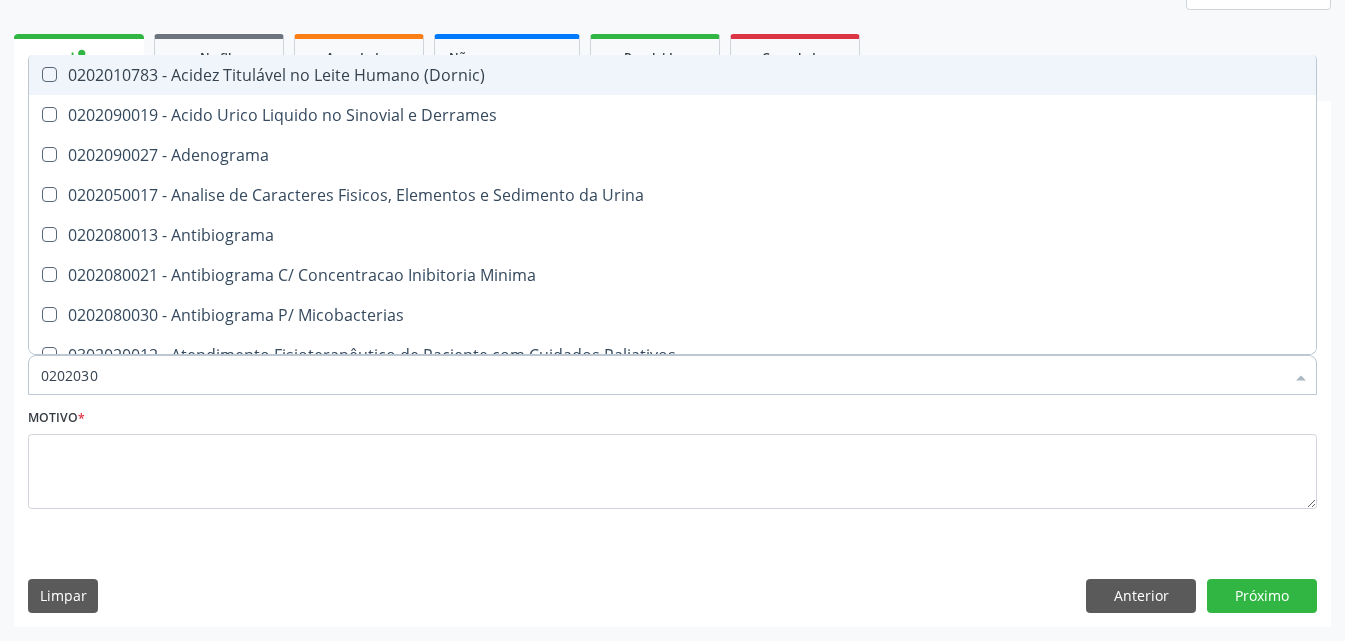 checkbox on "false" 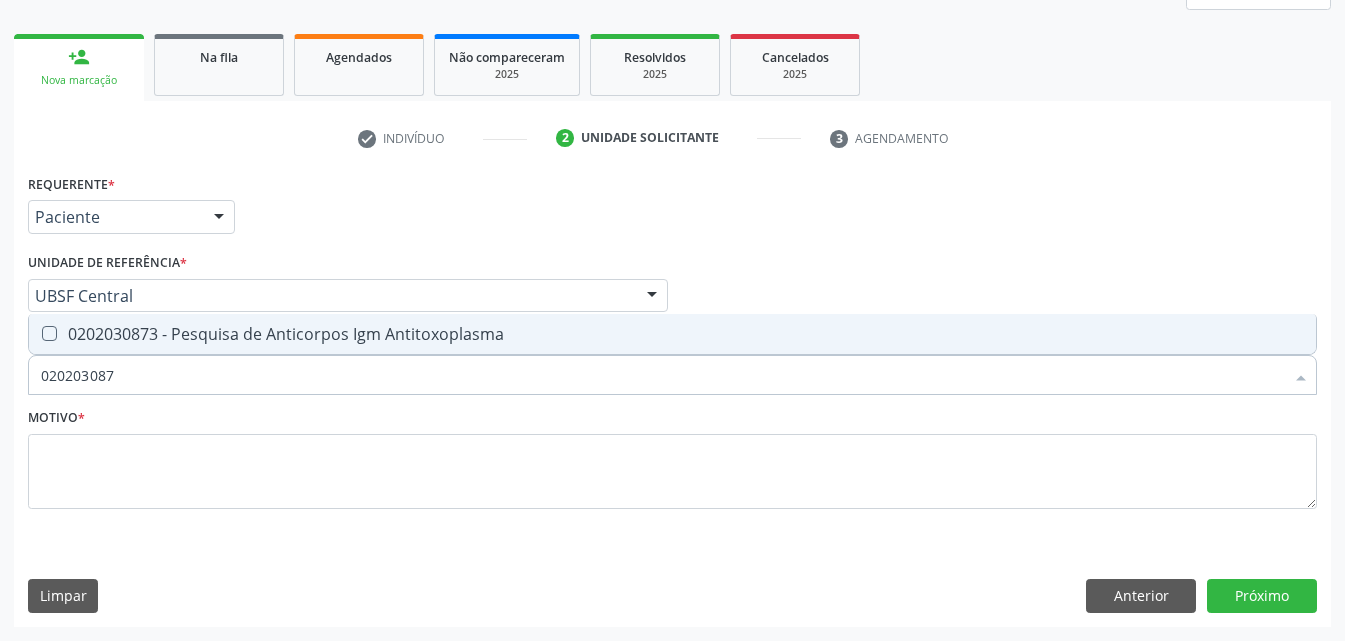 type on "0202030873" 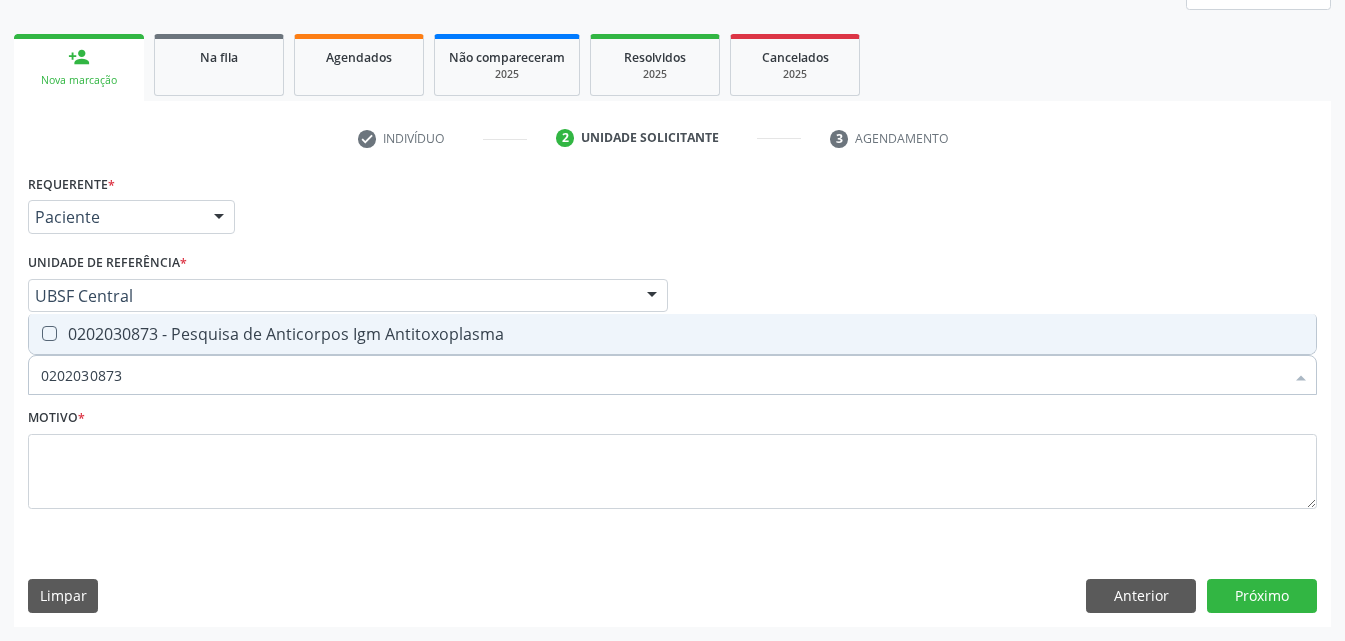 click on "0202030873 - Pesquisa de Anticorpos Igm Antitoxoplasma" at bounding box center [672, 334] 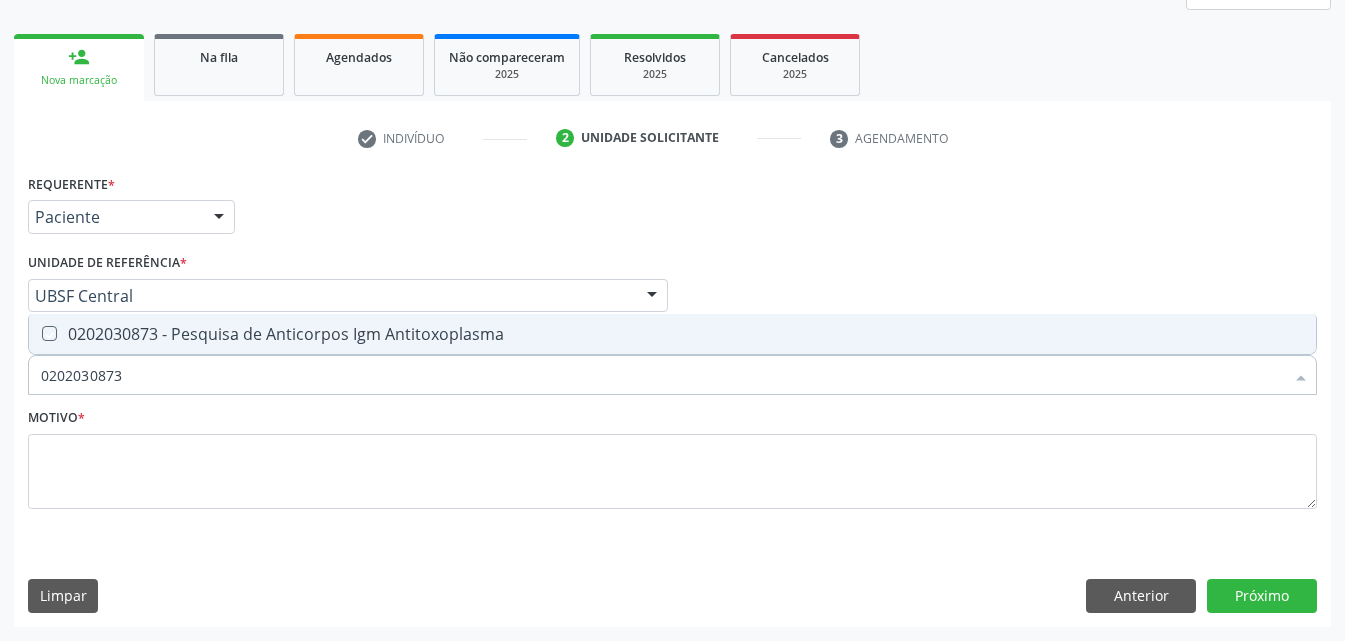 checkbox on "true" 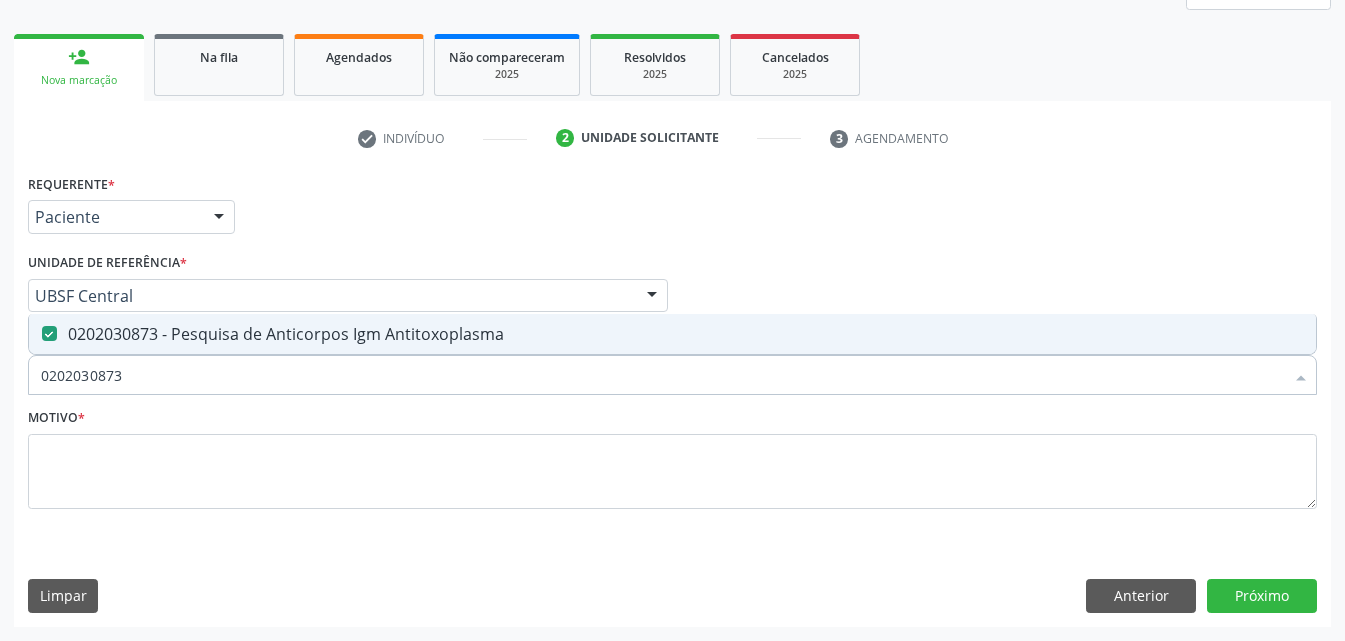 drag, startPoint x: 193, startPoint y: 372, endPoint x: 0, endPoint y: 470, distance: 216.45554 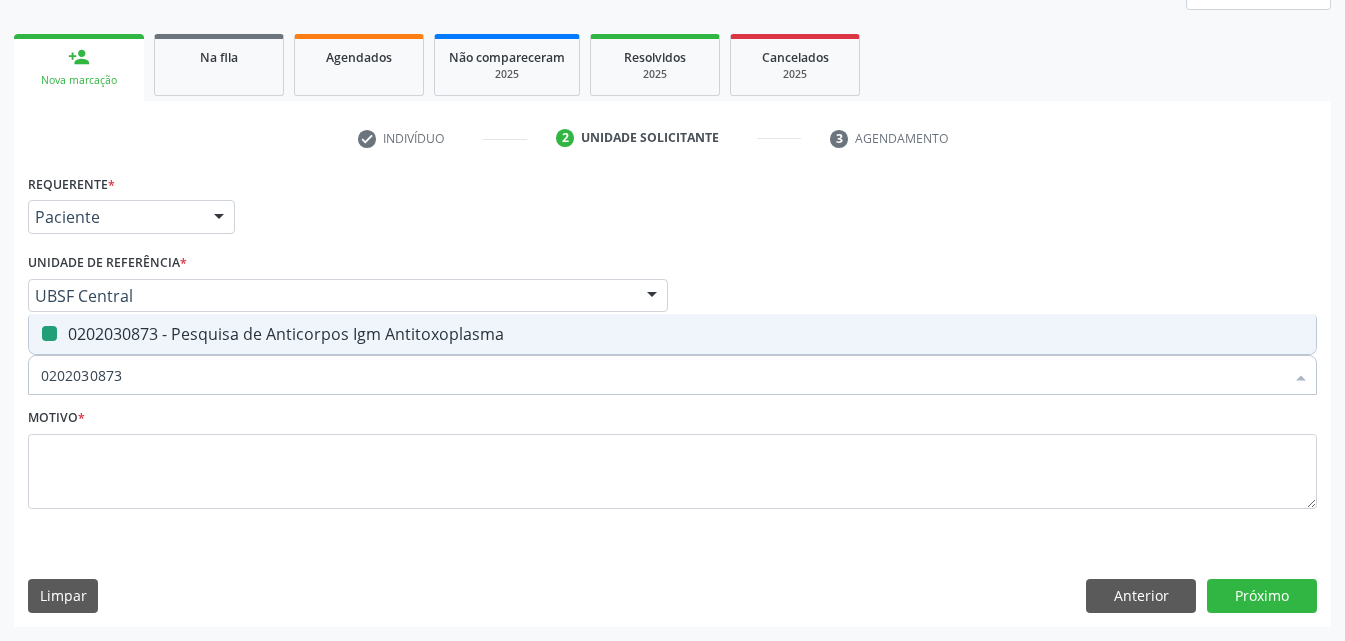 type 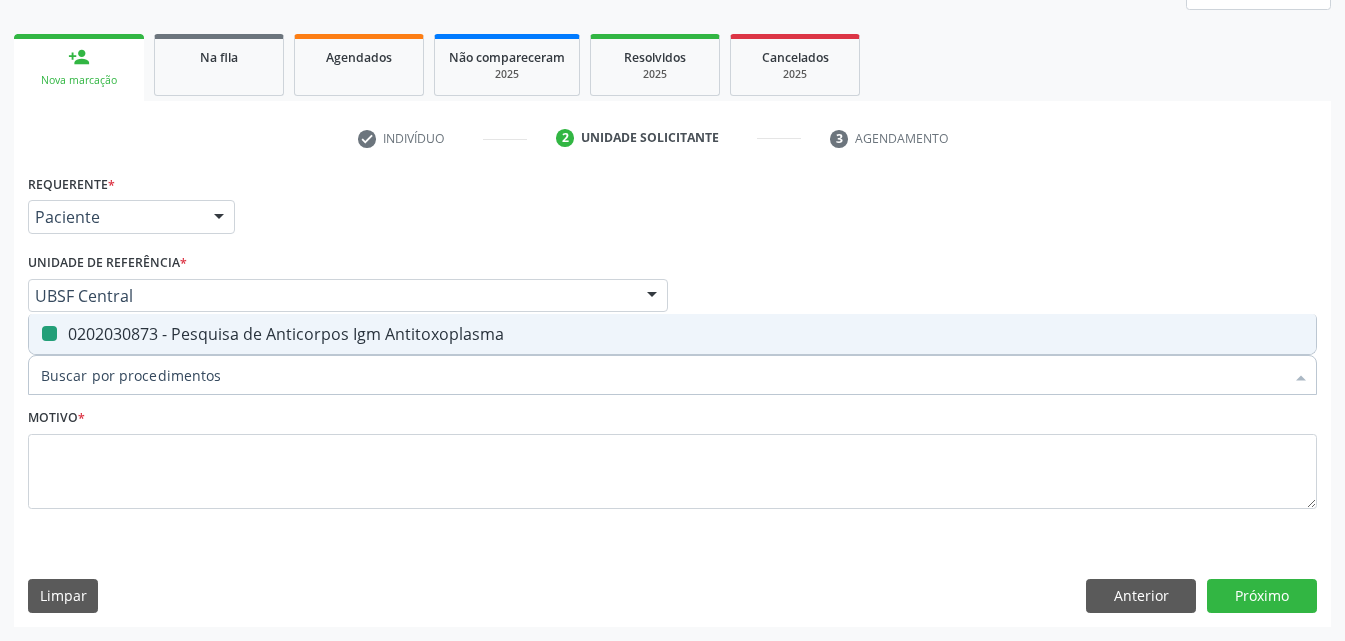 checkbox on "false" 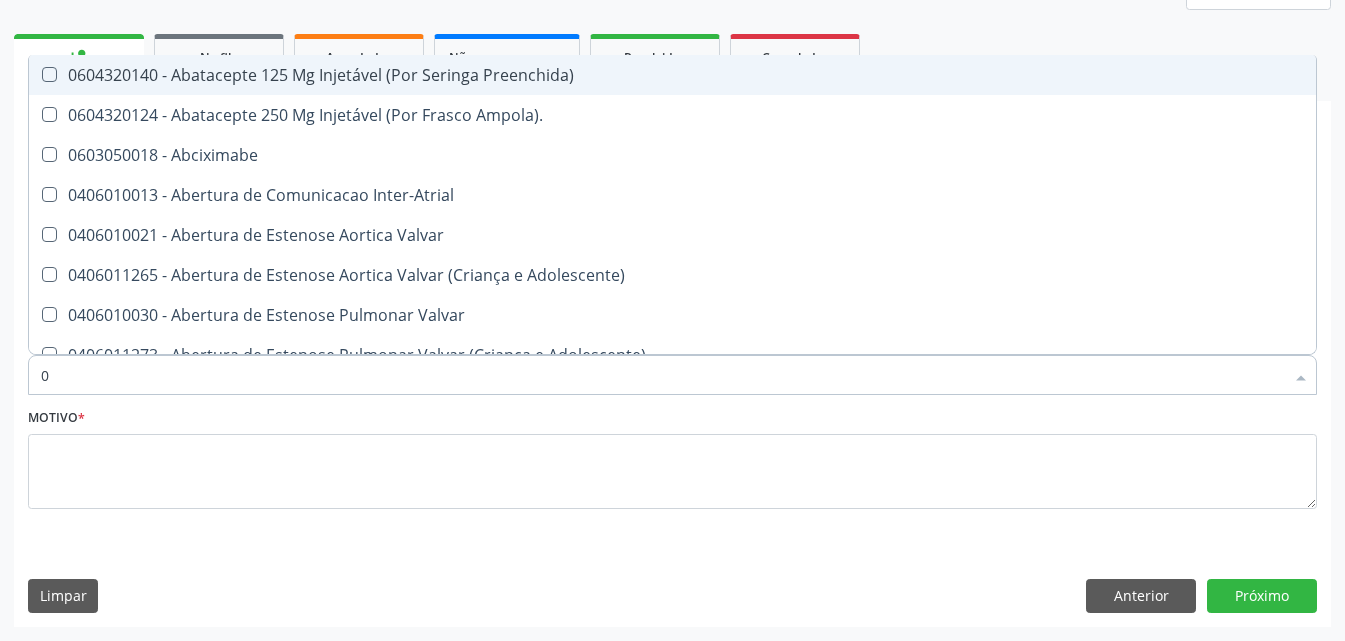 type on "02" 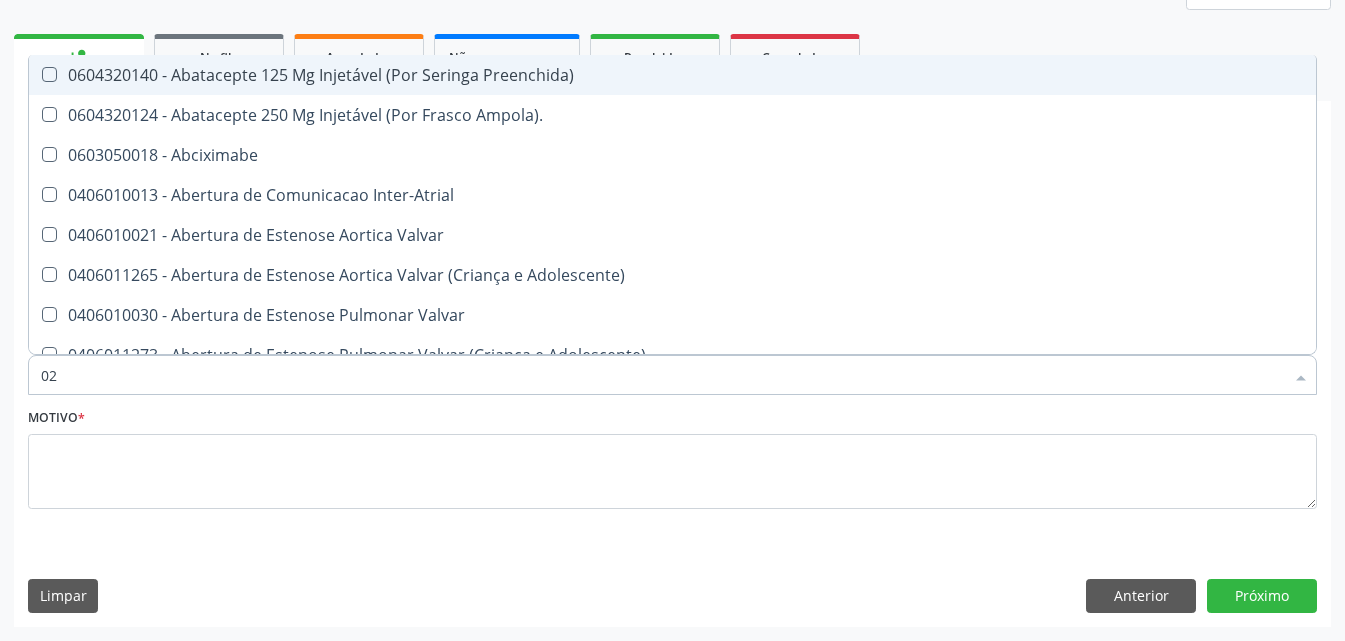 checkbox on "true" 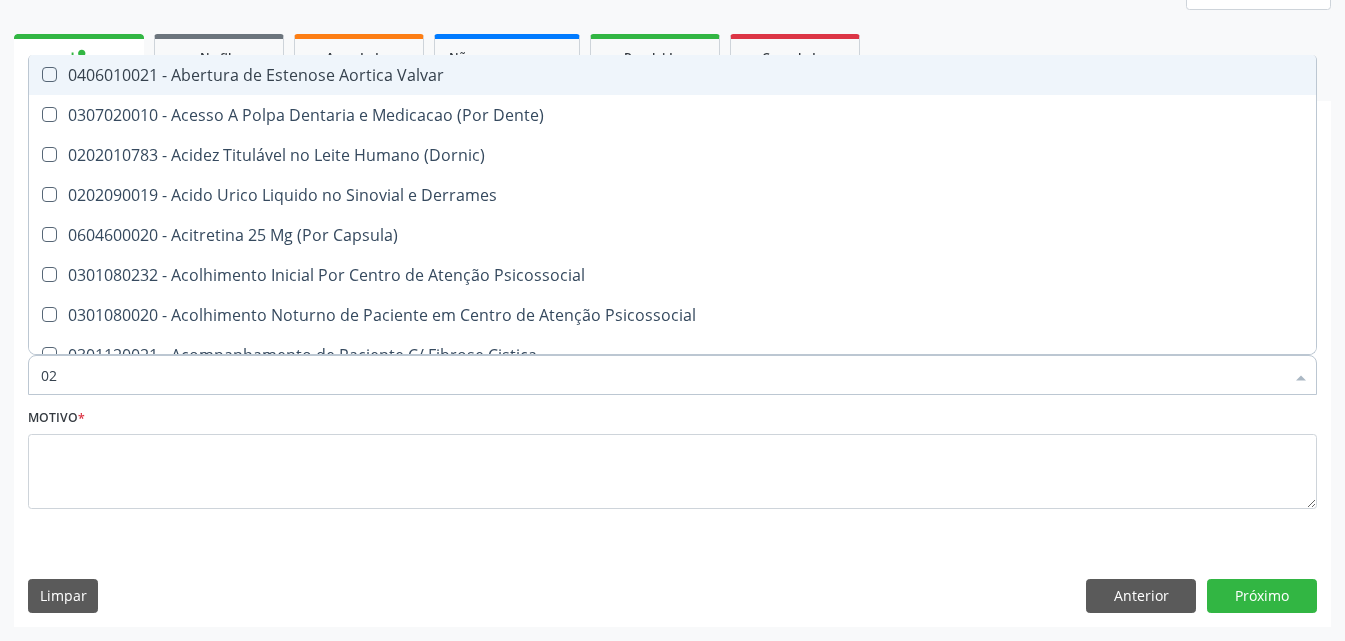 type on "020" 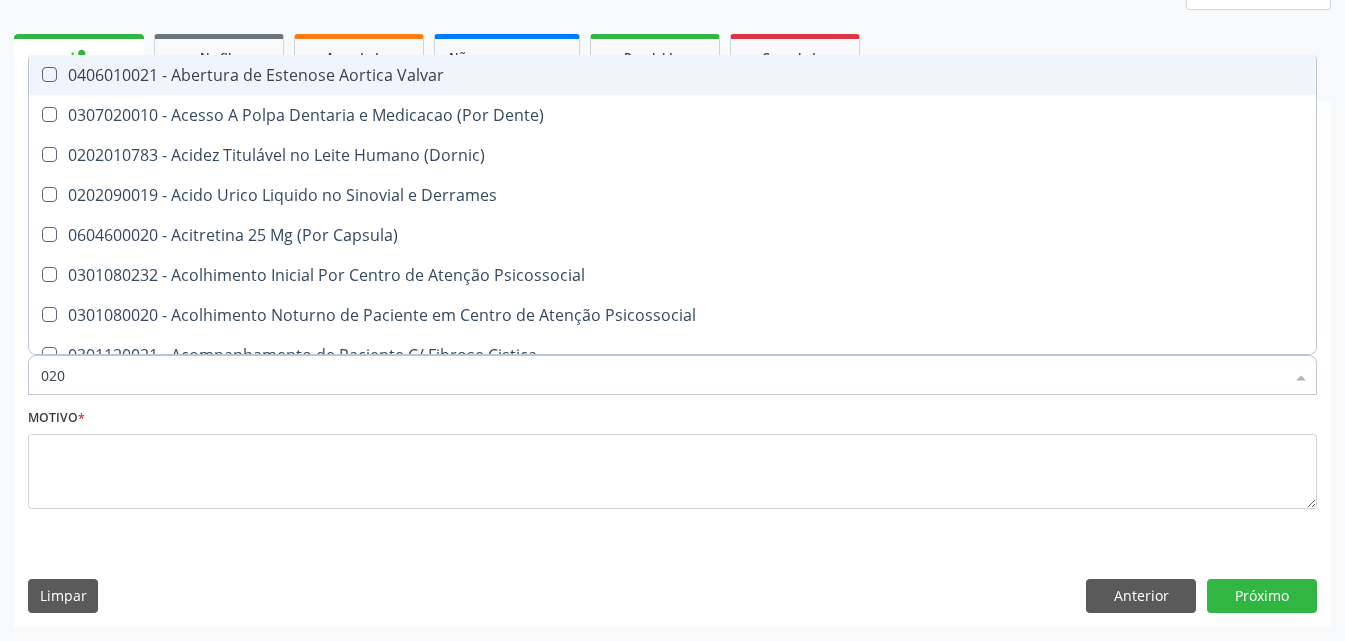 checkbox on "true" 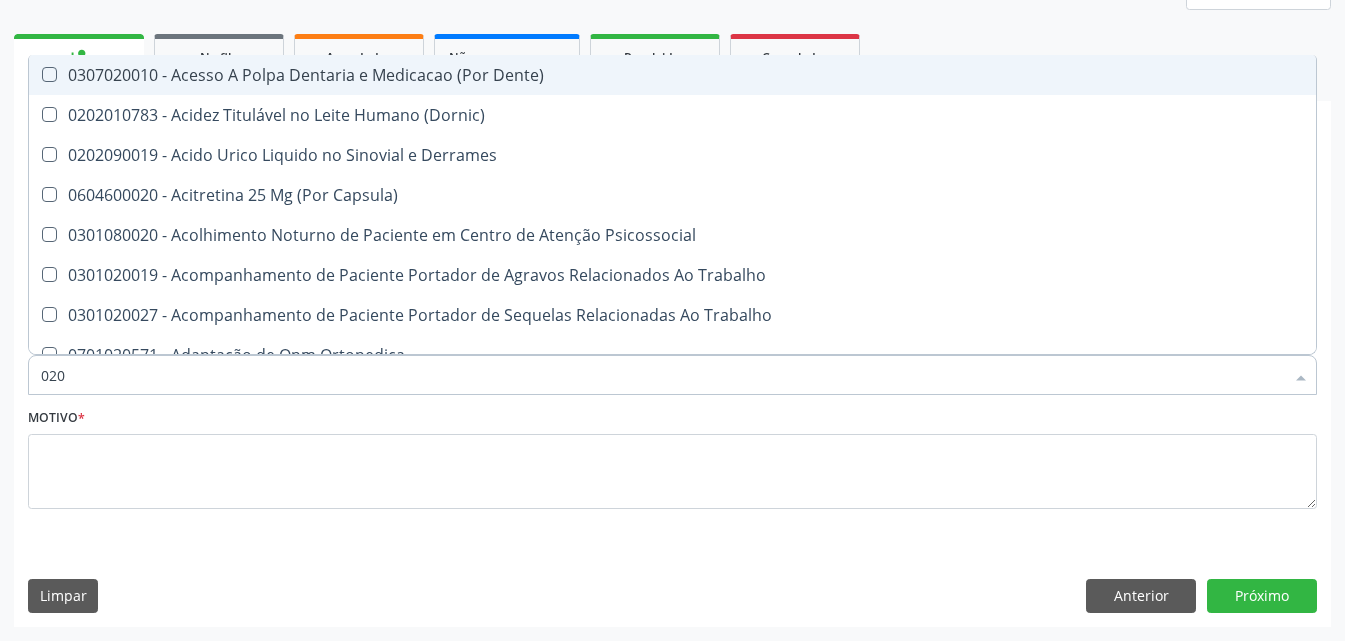 type on "0202" 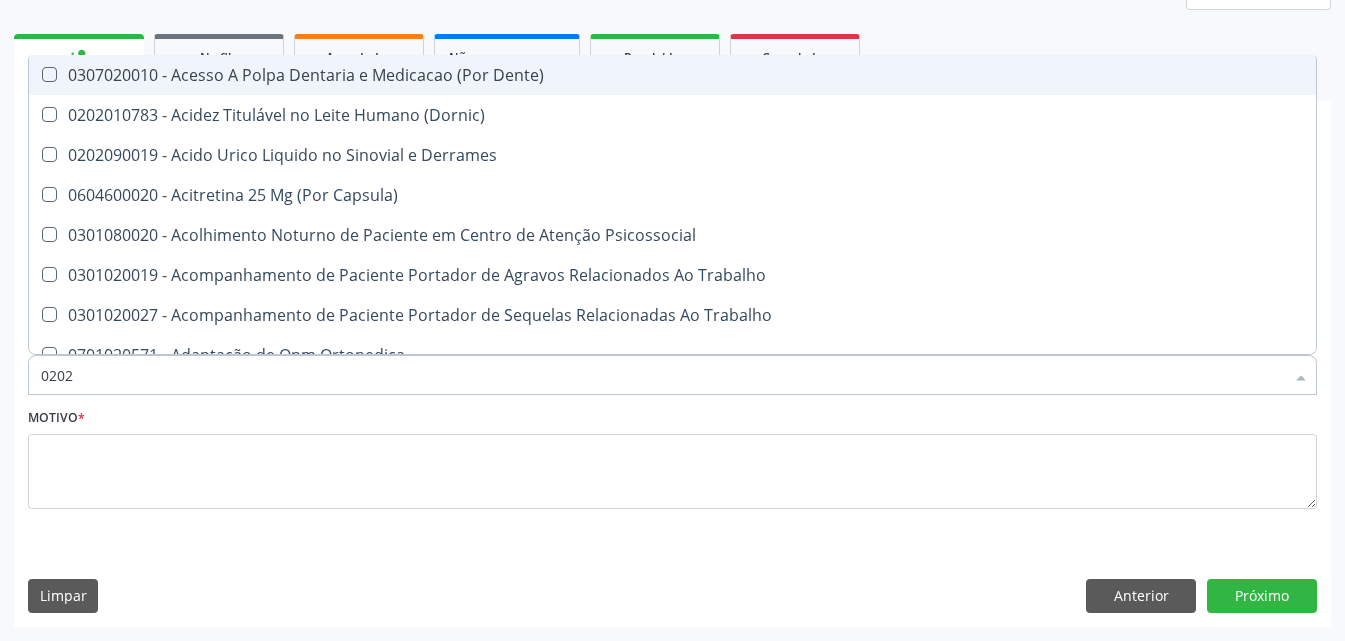 checkbox on "true" 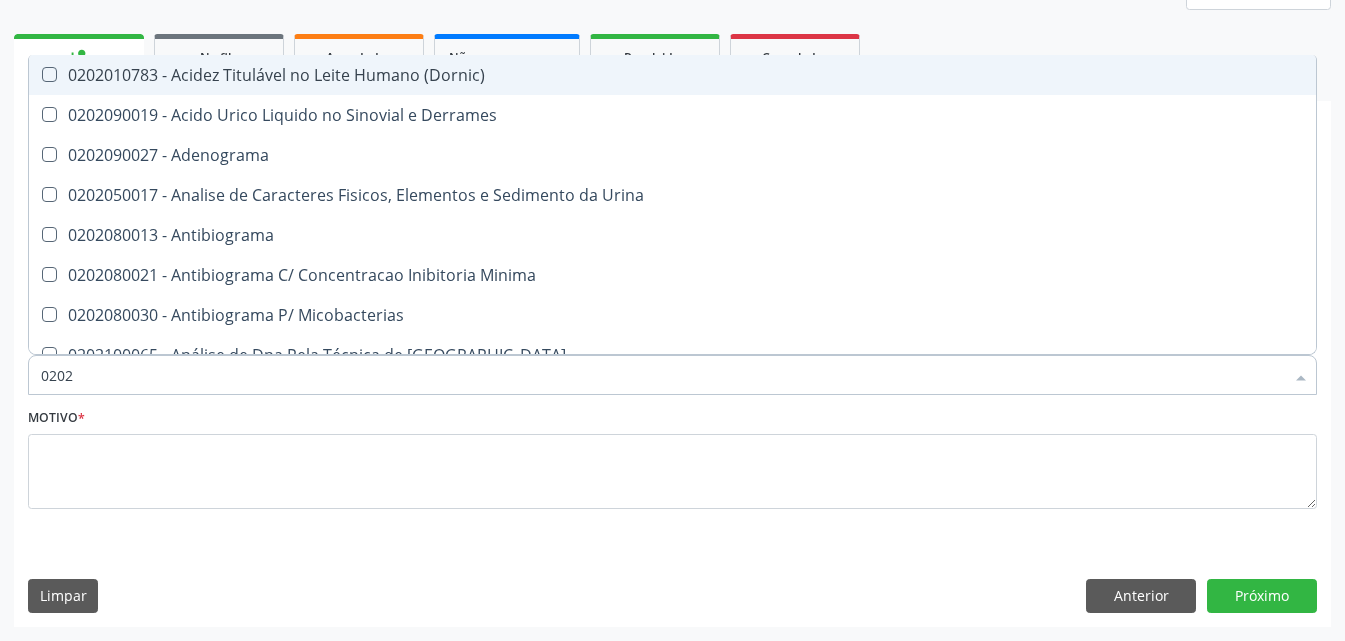 type on "02020" 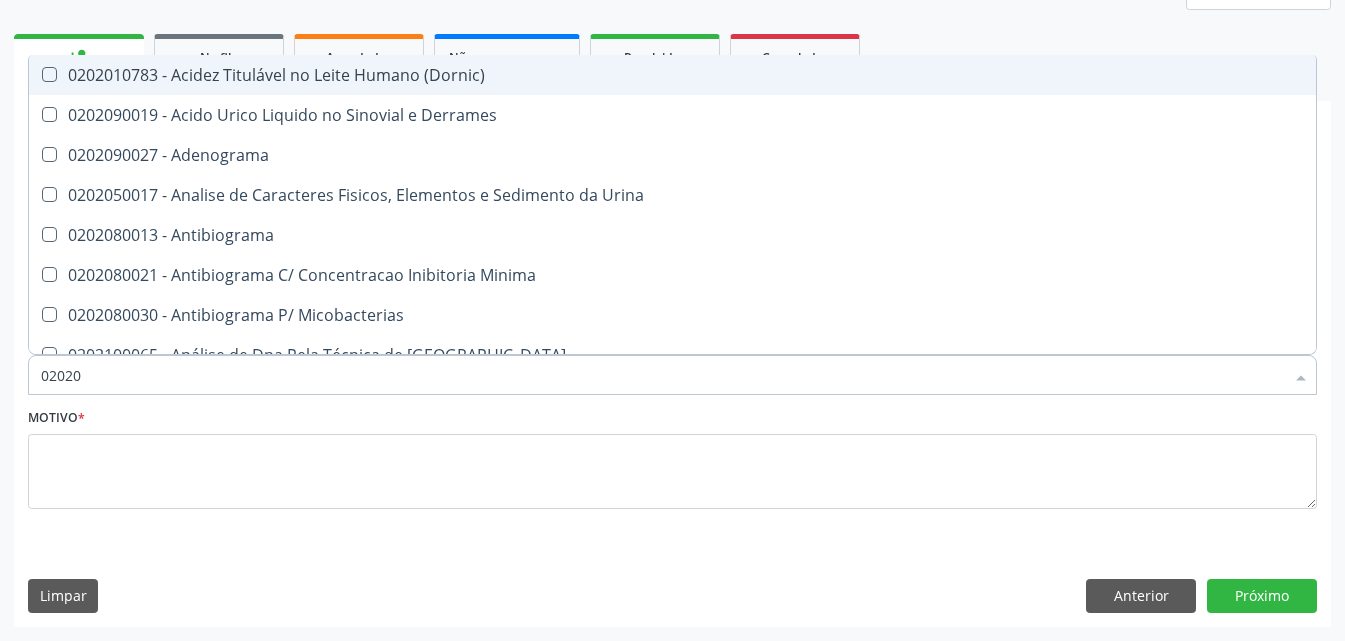 checkbox on "true" 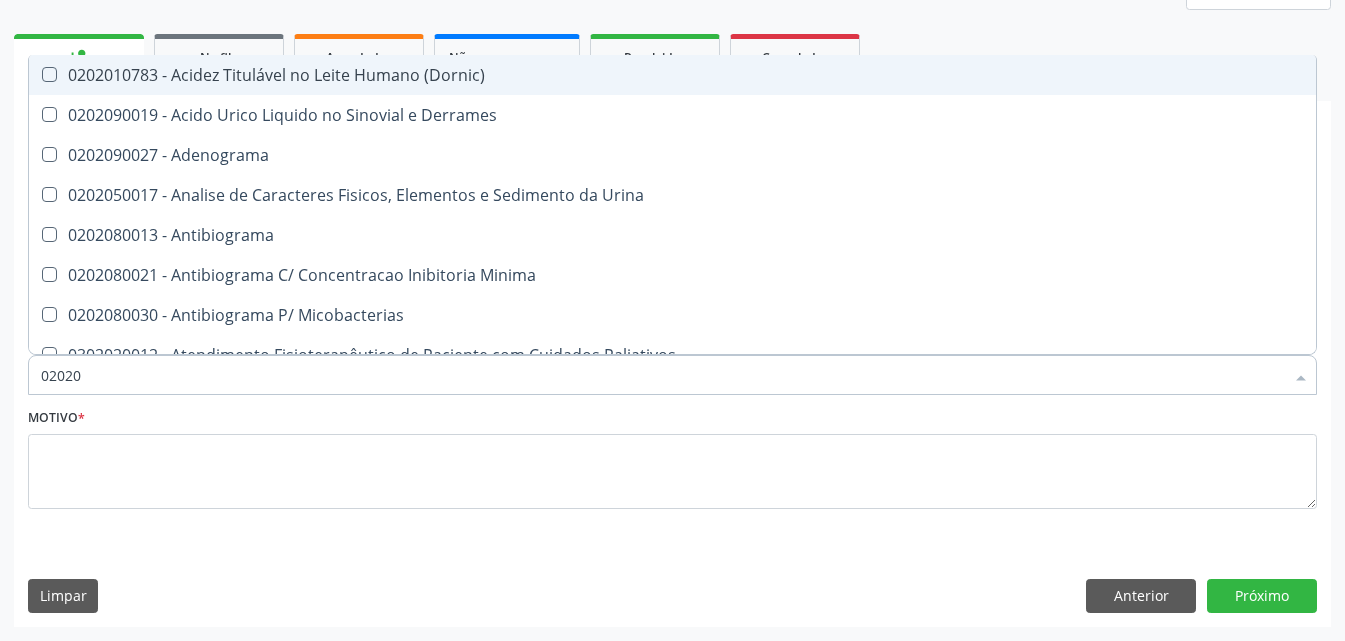 type on "020203" 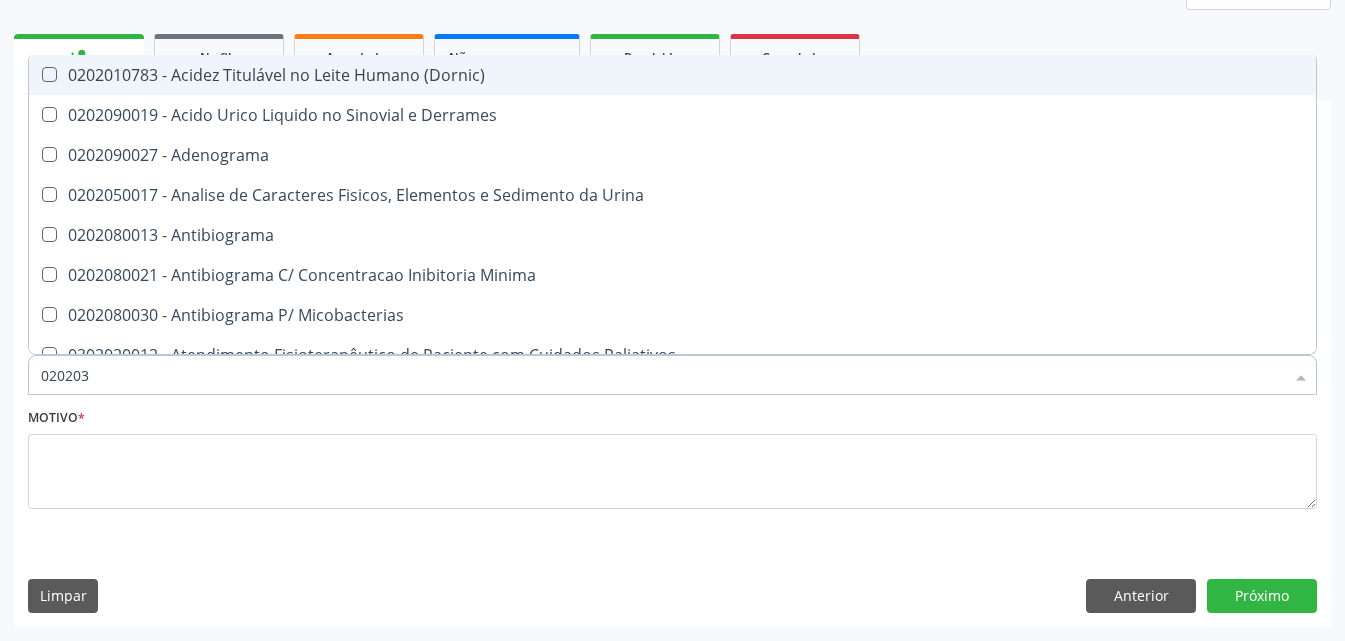 checkbox on "false" 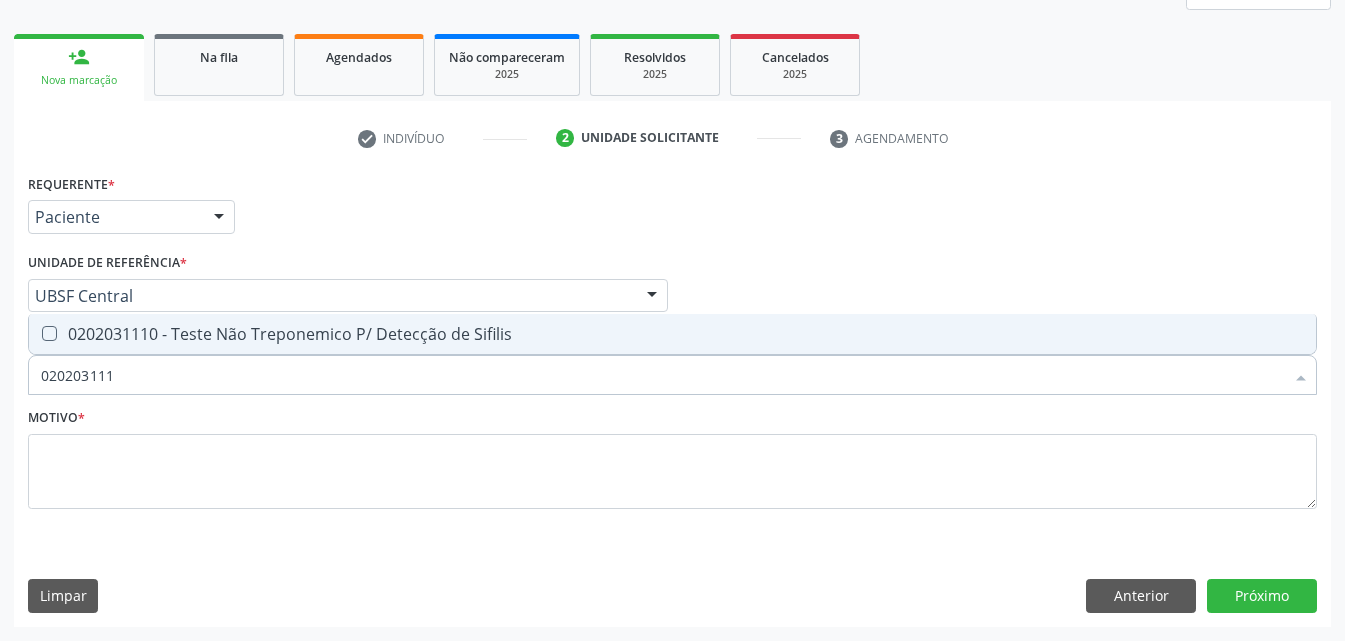 type on "0202031110" 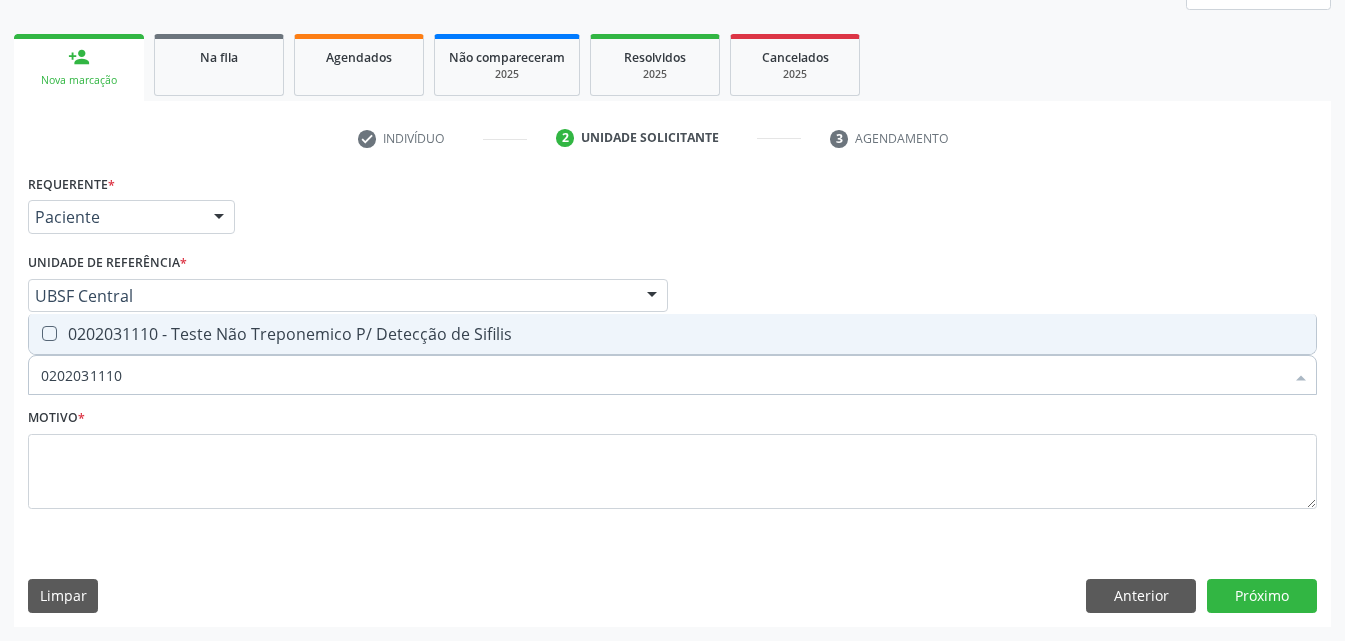 click on "0202031110 - Teste Não Treponemico P/ Detecção de Sifilis" at bounding box center (672, 334) 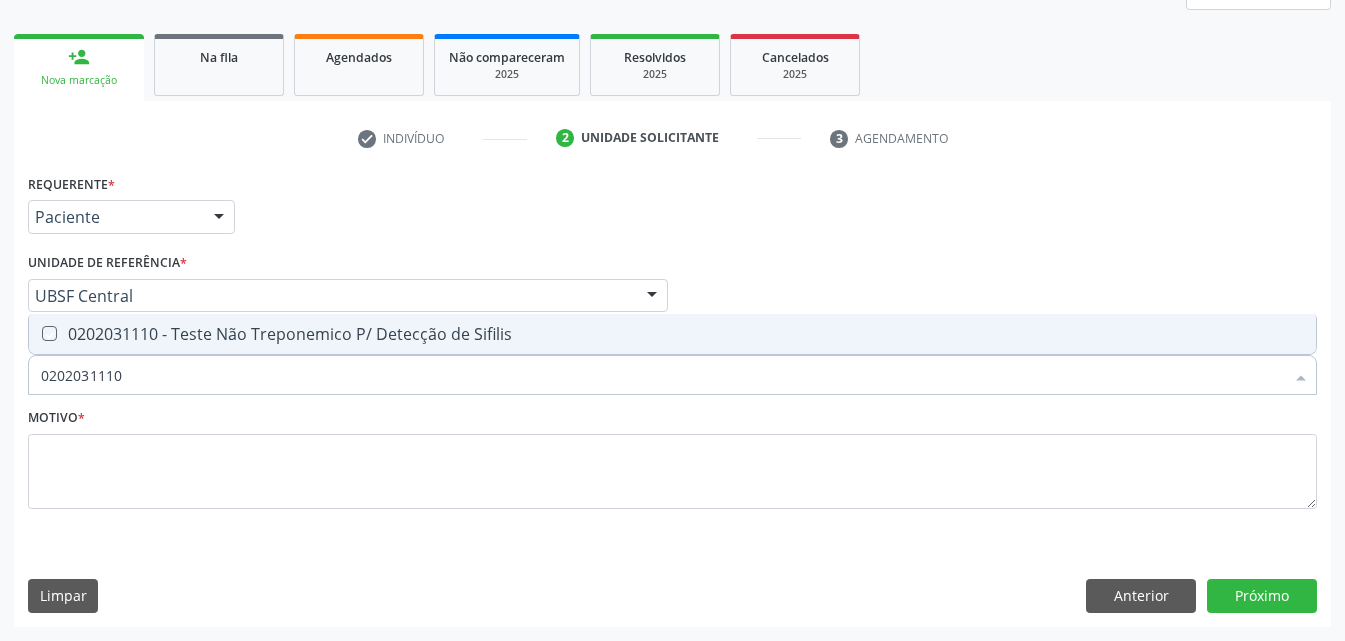 checkbox on "true" 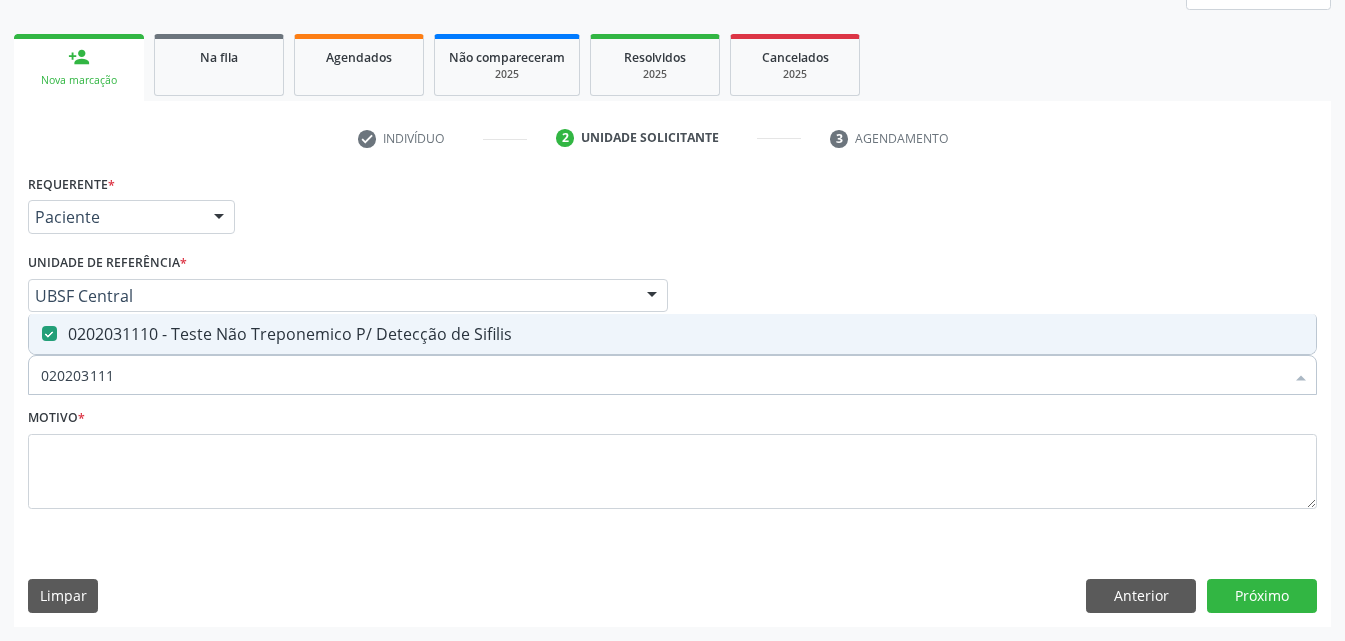 type on "02020311" 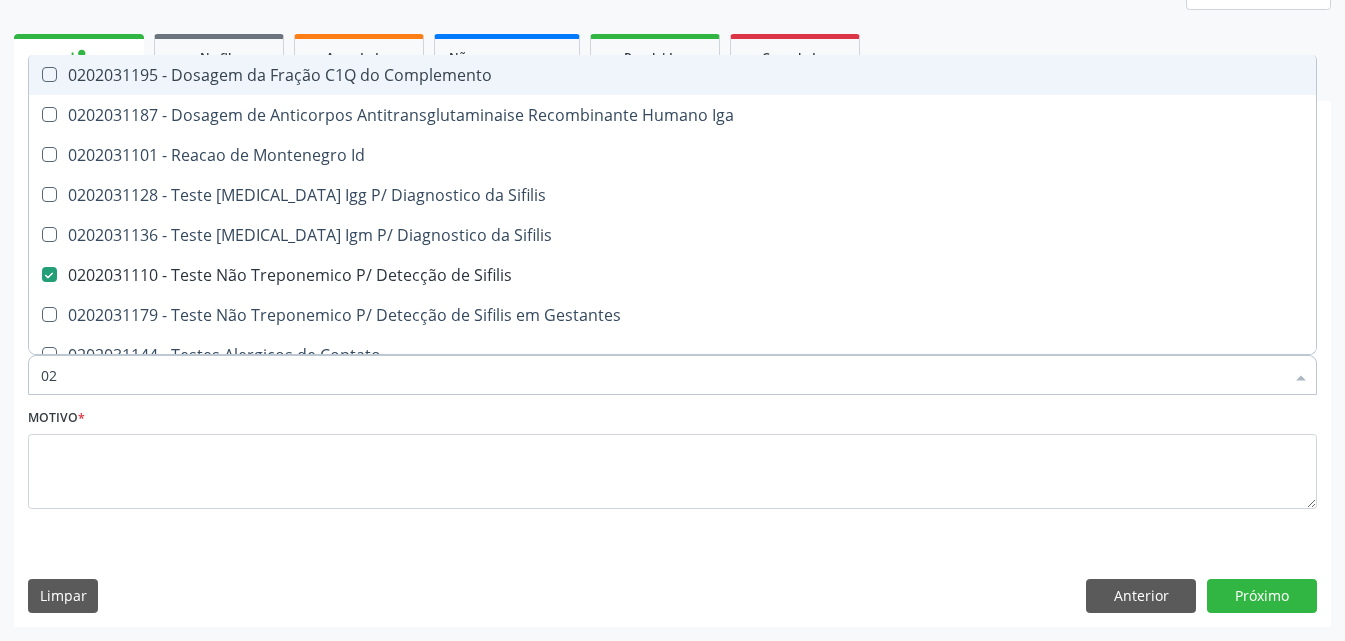 type on "0" 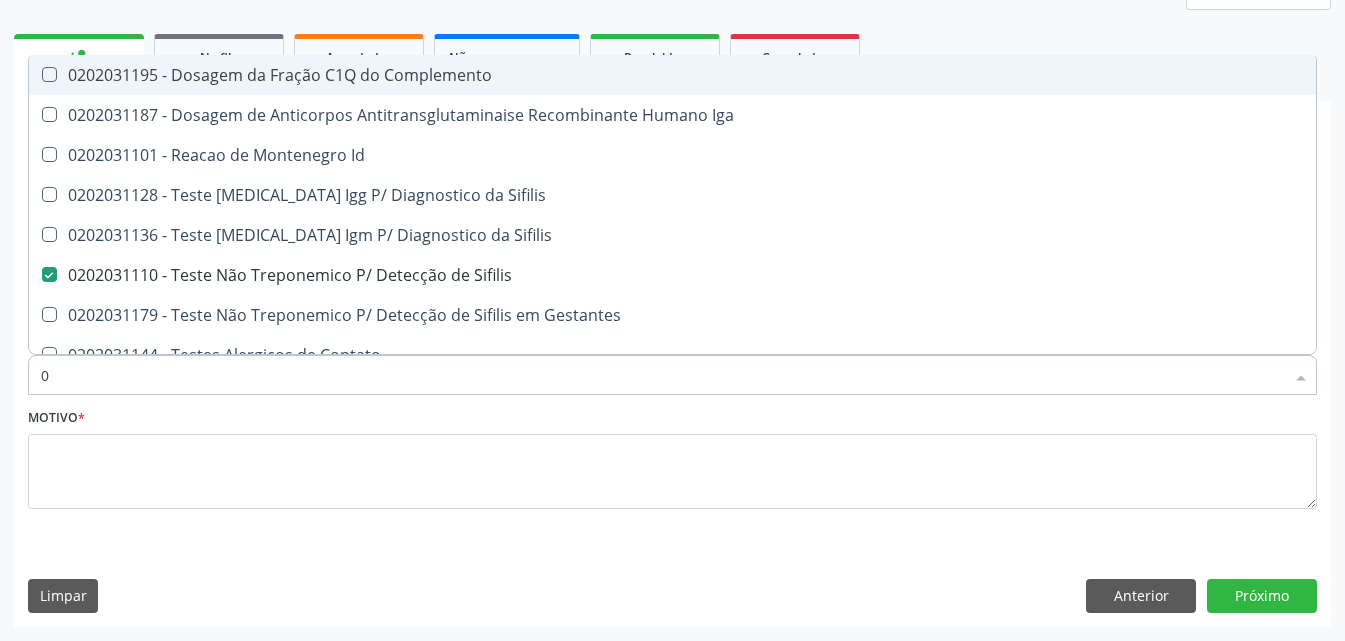 type 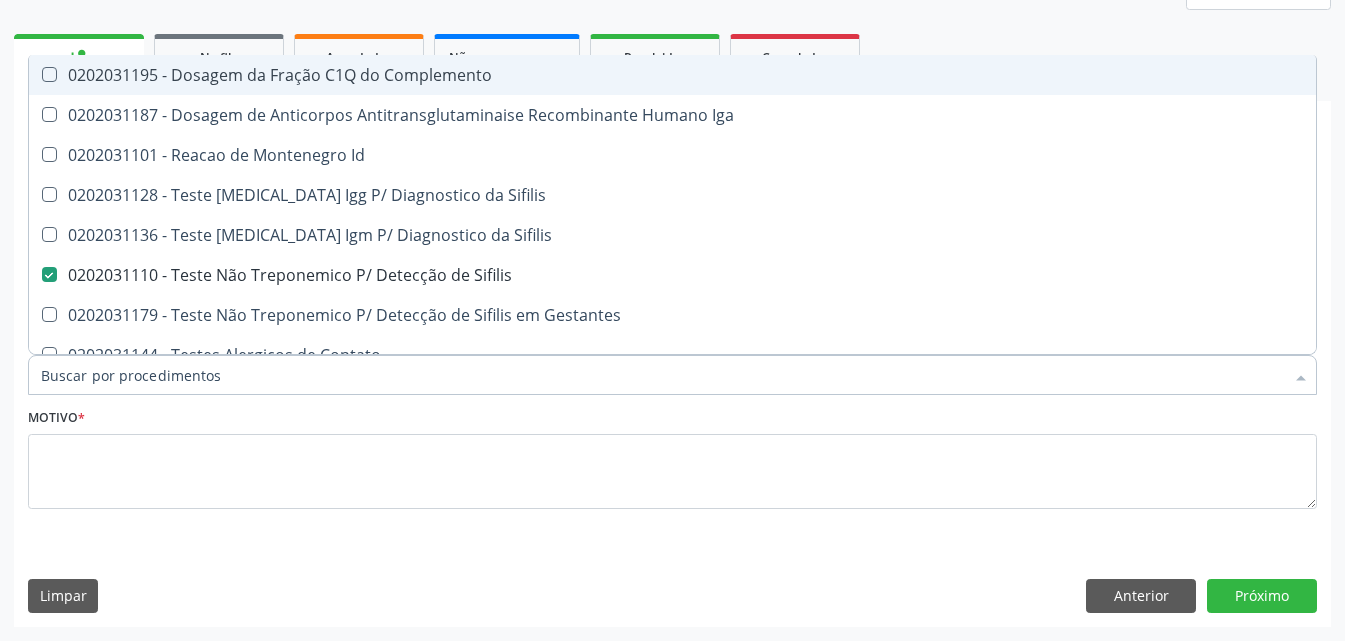 checkbox on "false" 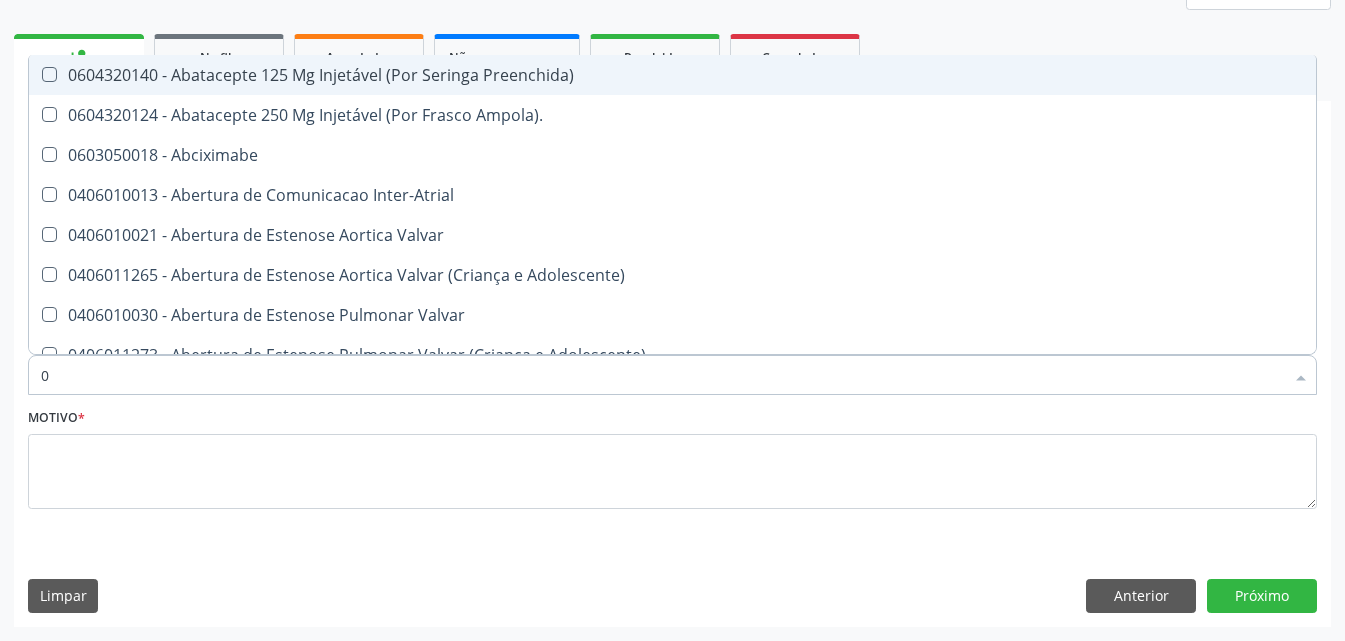type on "02" 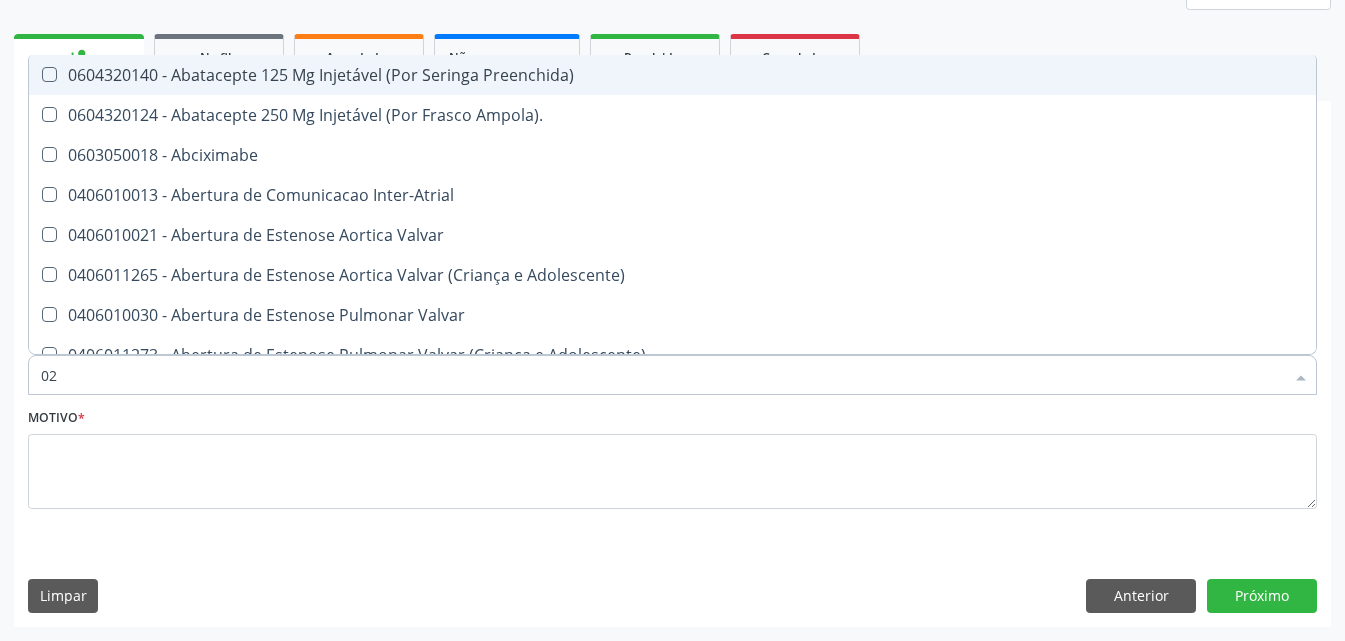 checkbox on "true" 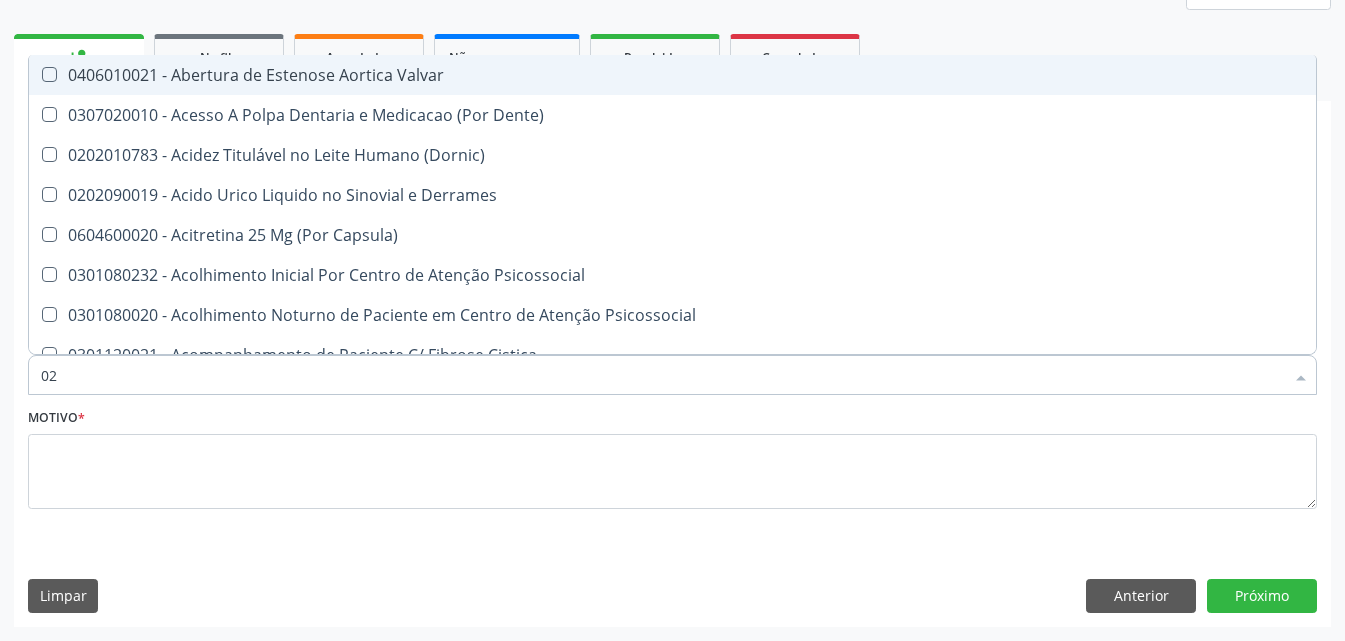type on "020" 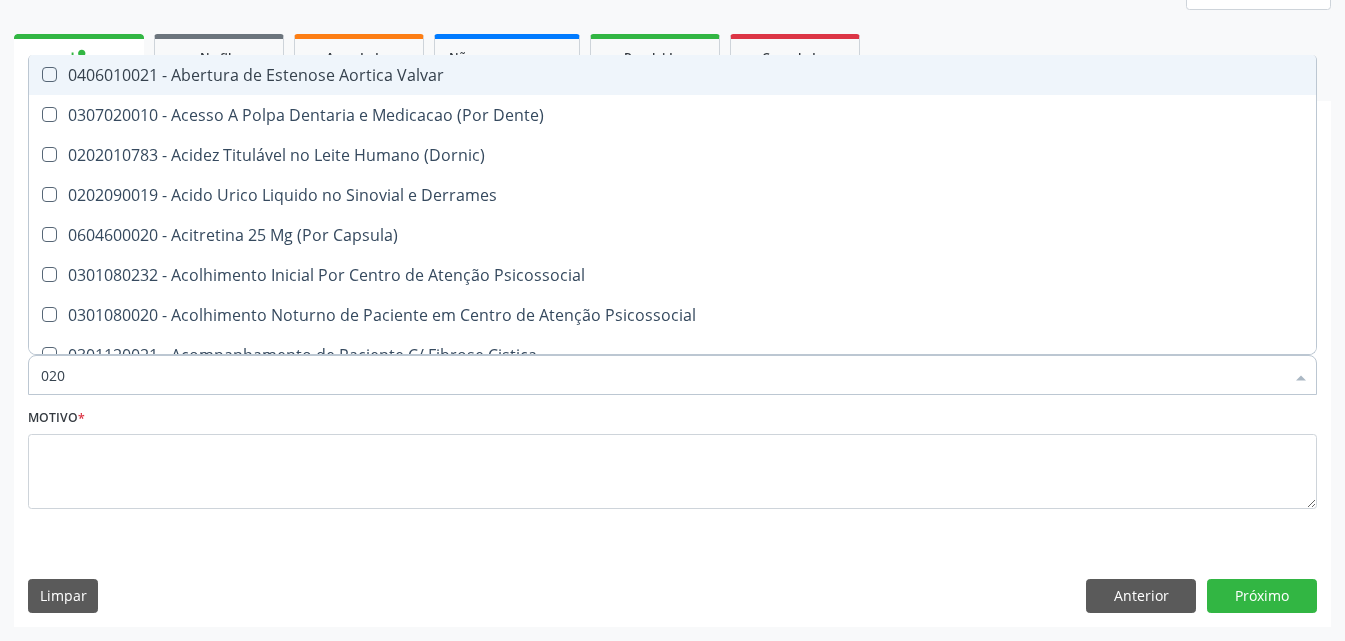 checkbox on "true" 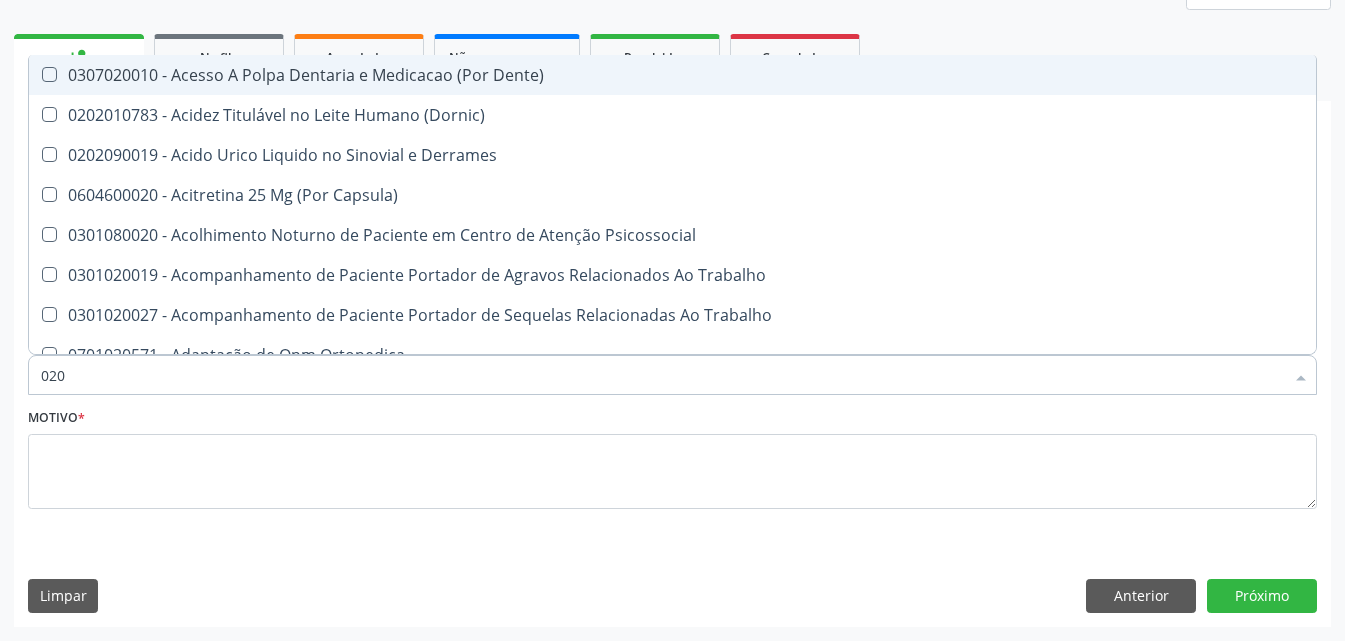 type on "0202" 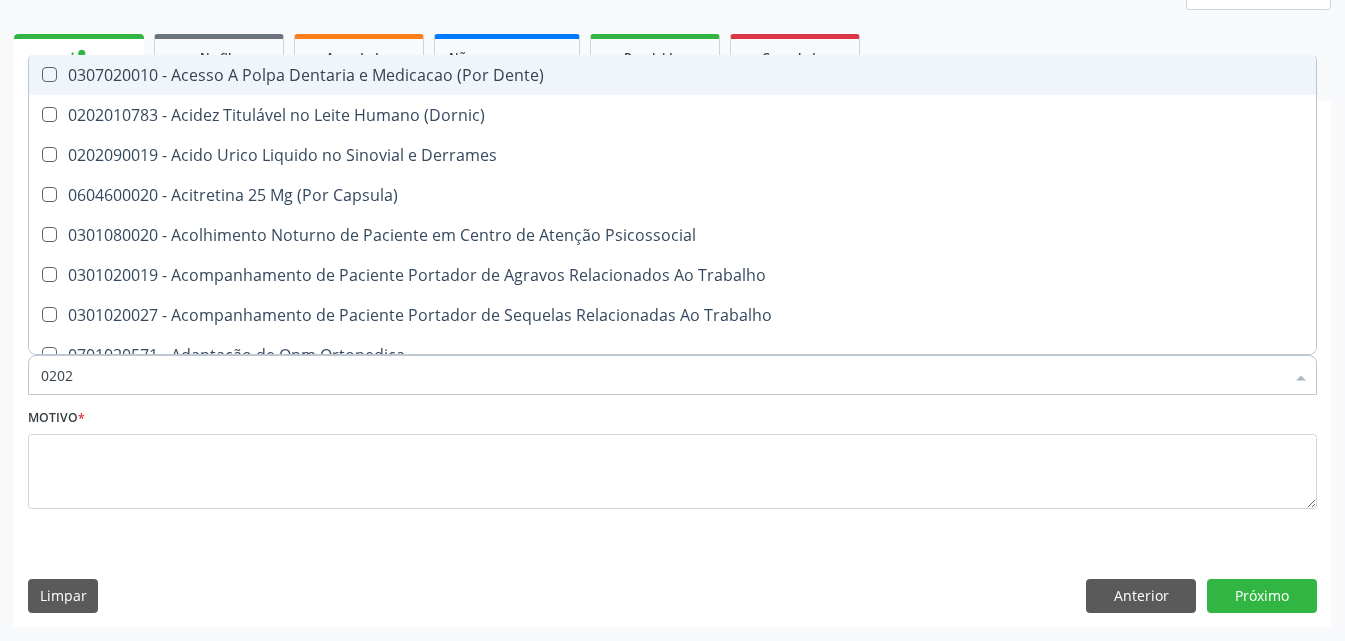 checkbox on "true" 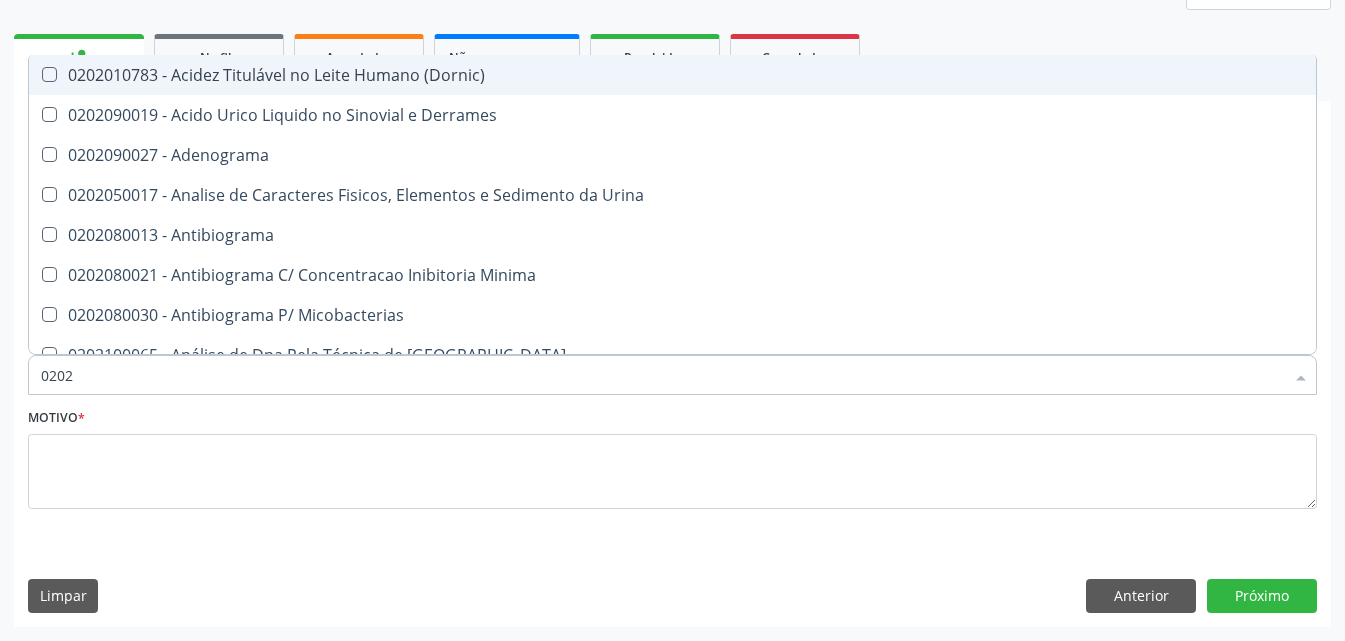 type on "02020" 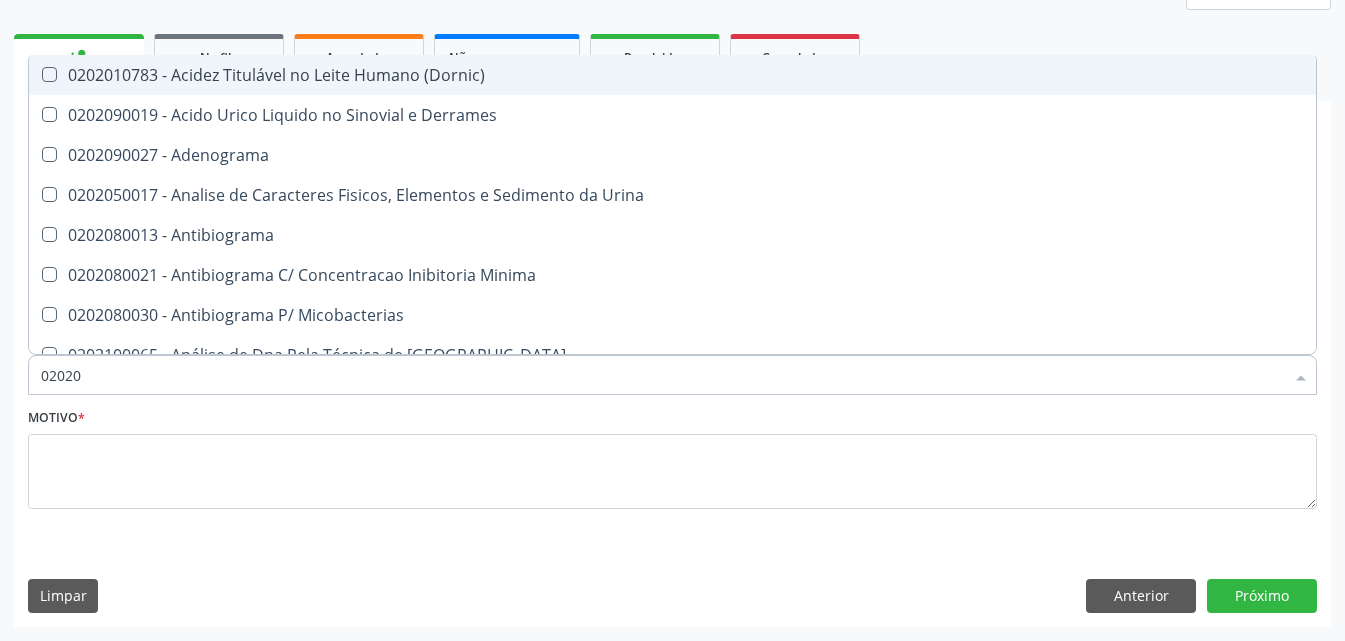 checkbox on "true" 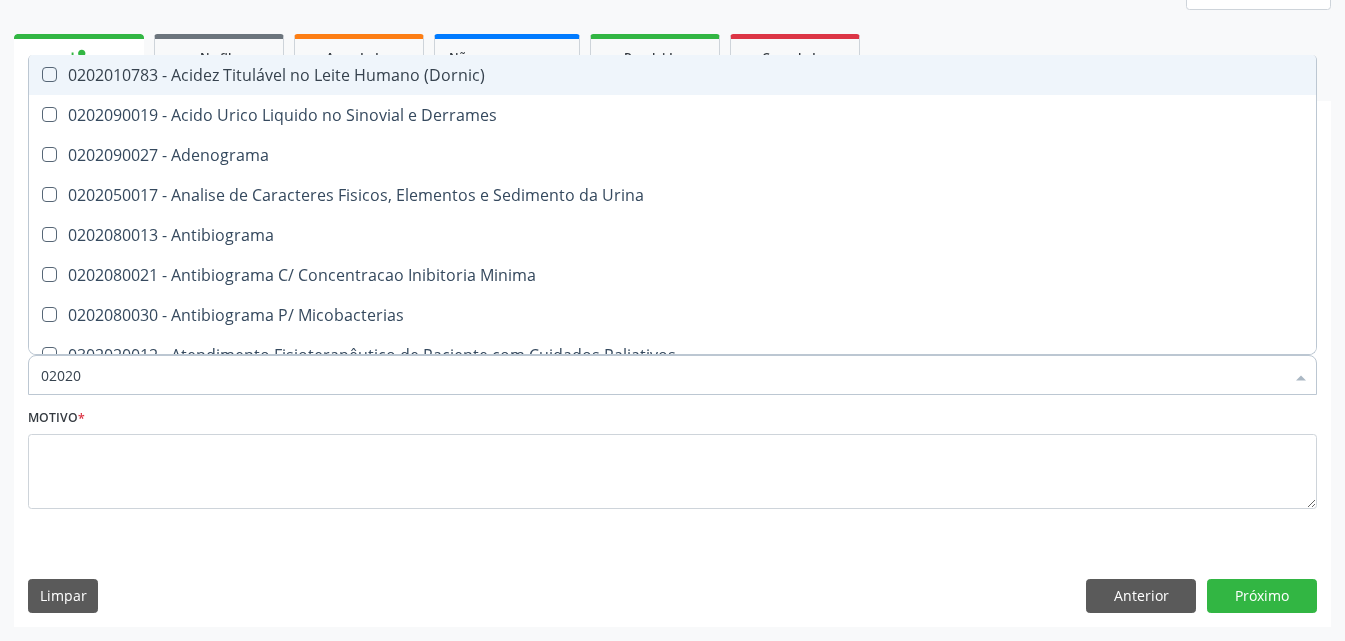 type on "020203" 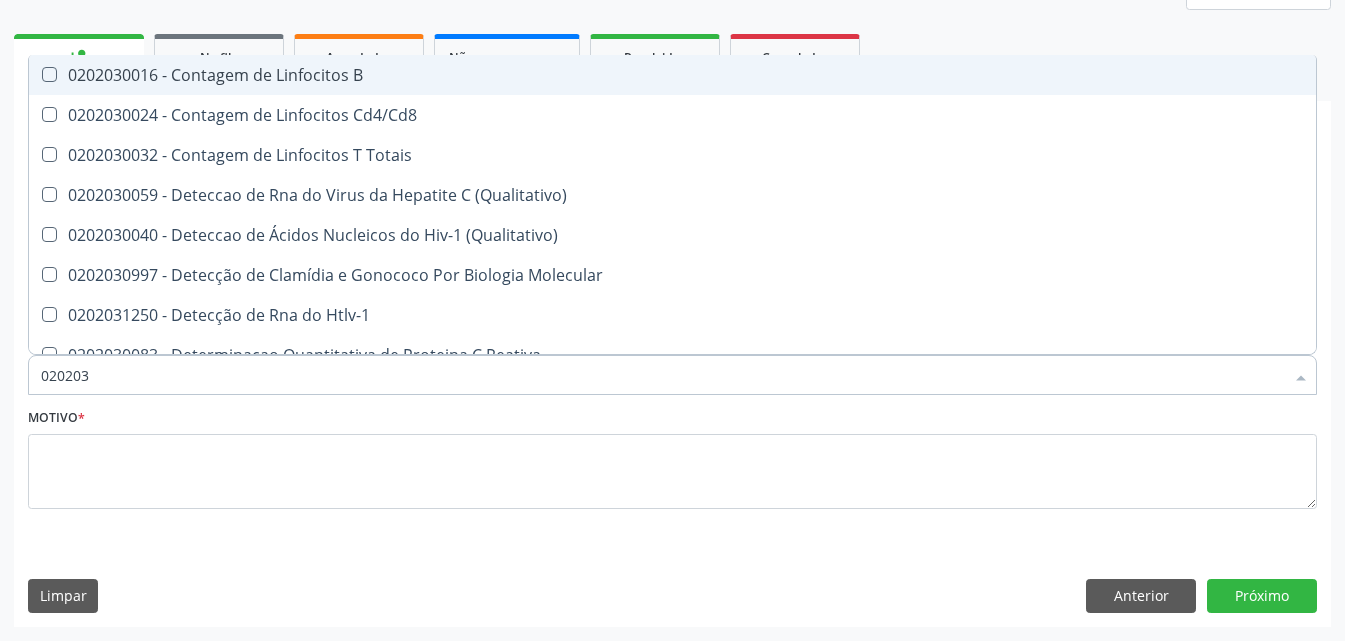 type on "0202030" 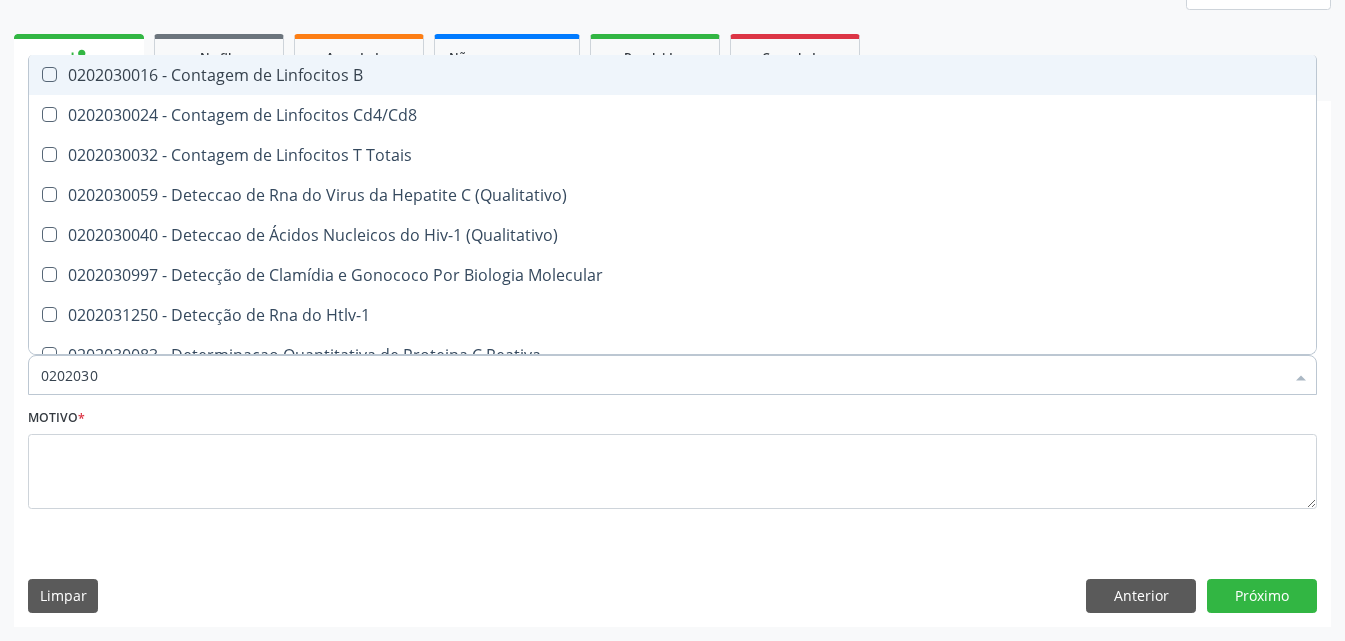 checkbox on "false" 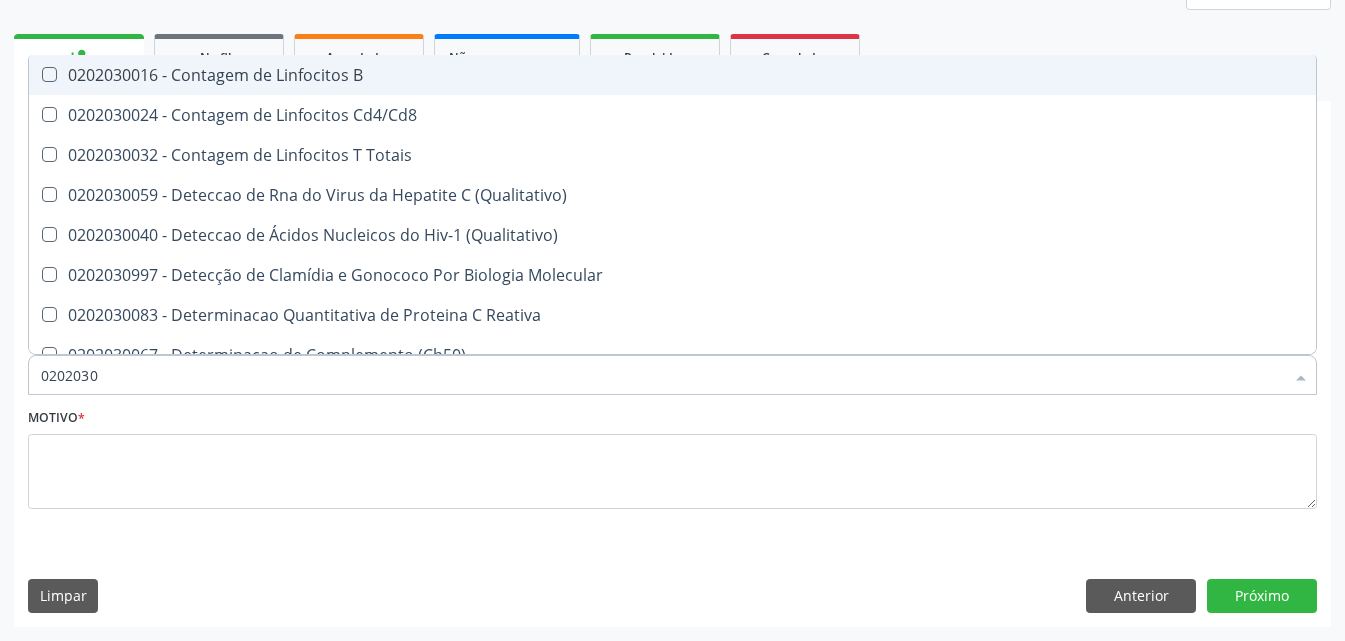 type on "02020308" 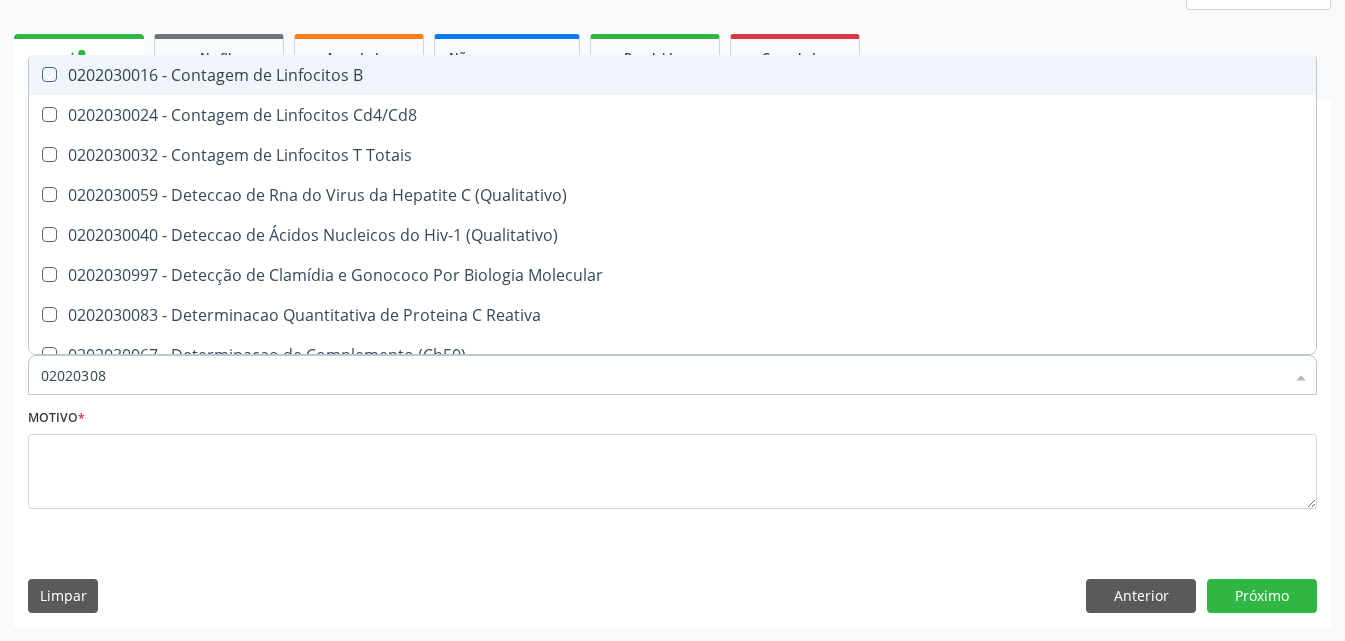 type on "020203087" 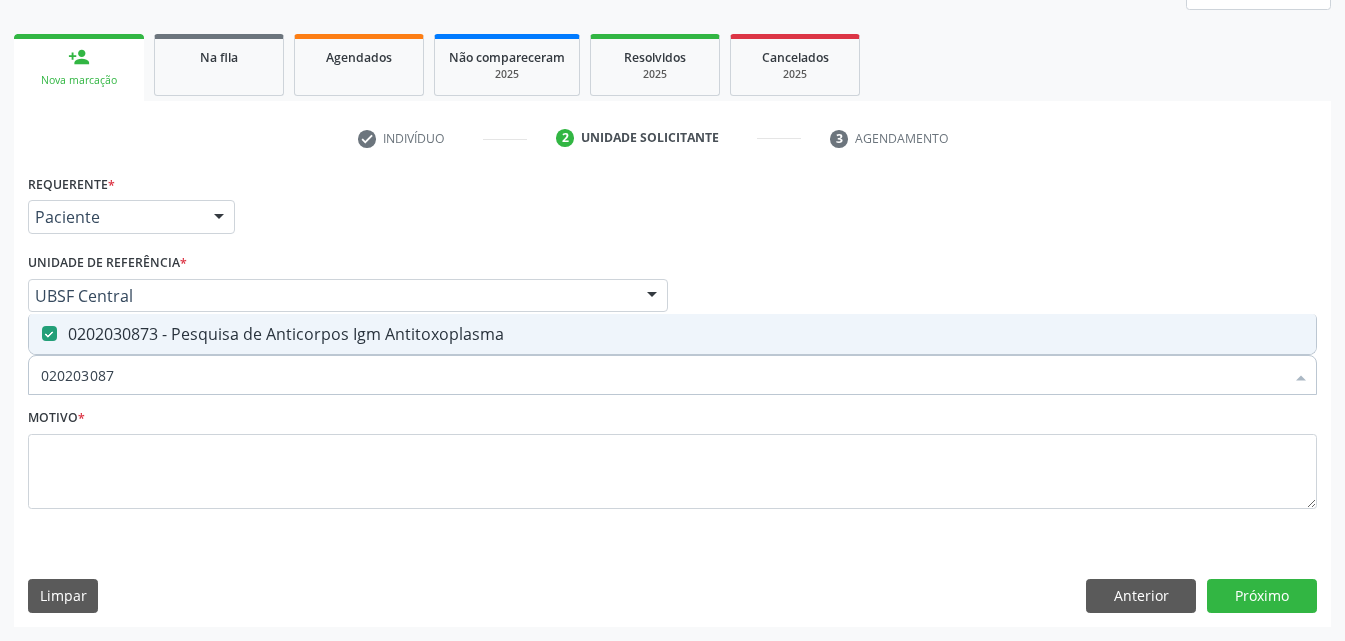 type on "0202030873" 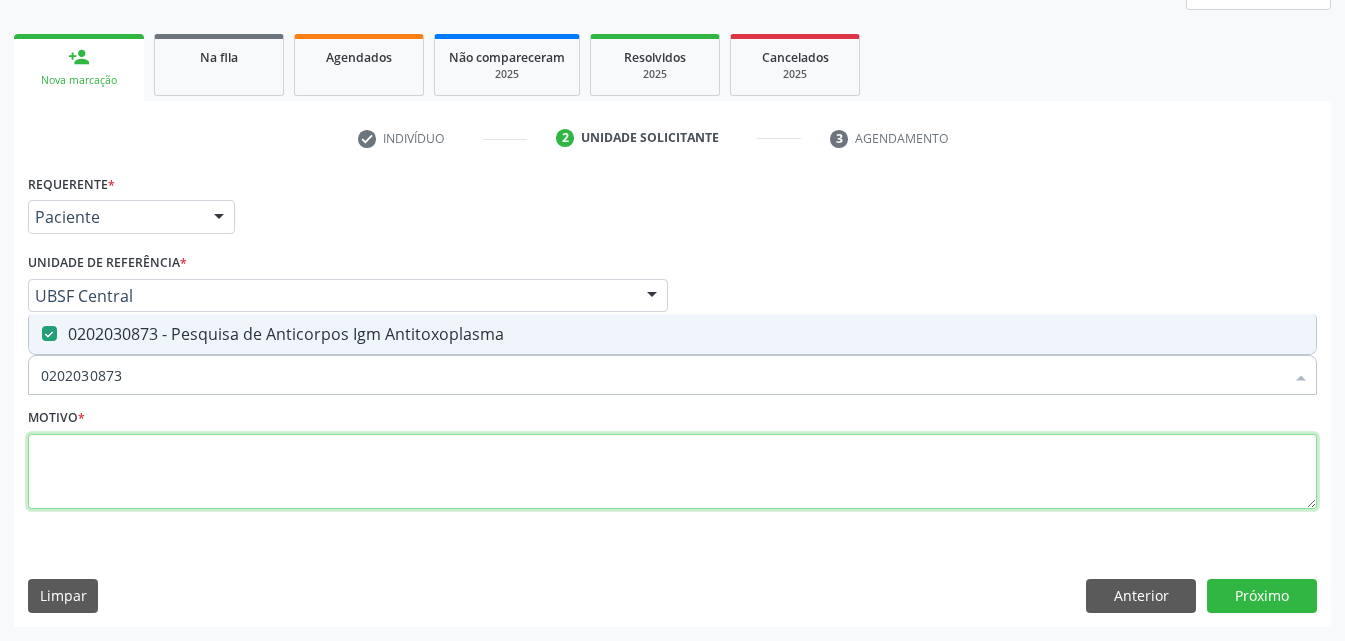 click at bounding box center [672, 472] 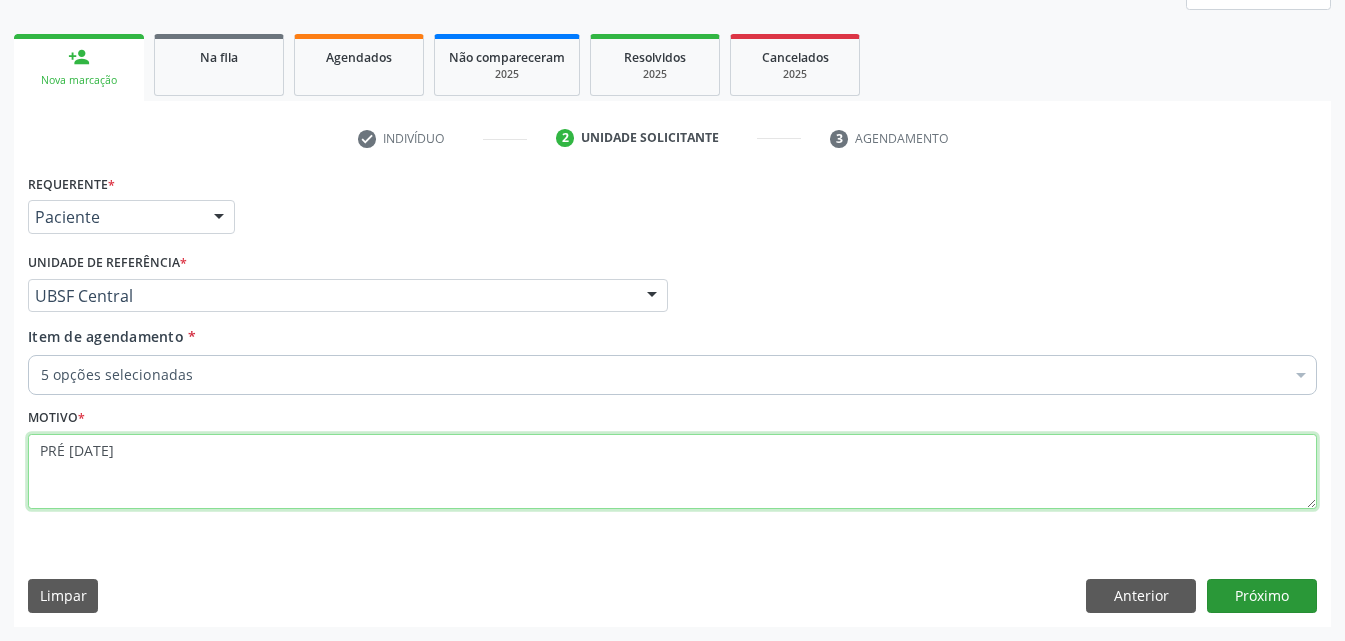 type on "PRÉ [DATE]" 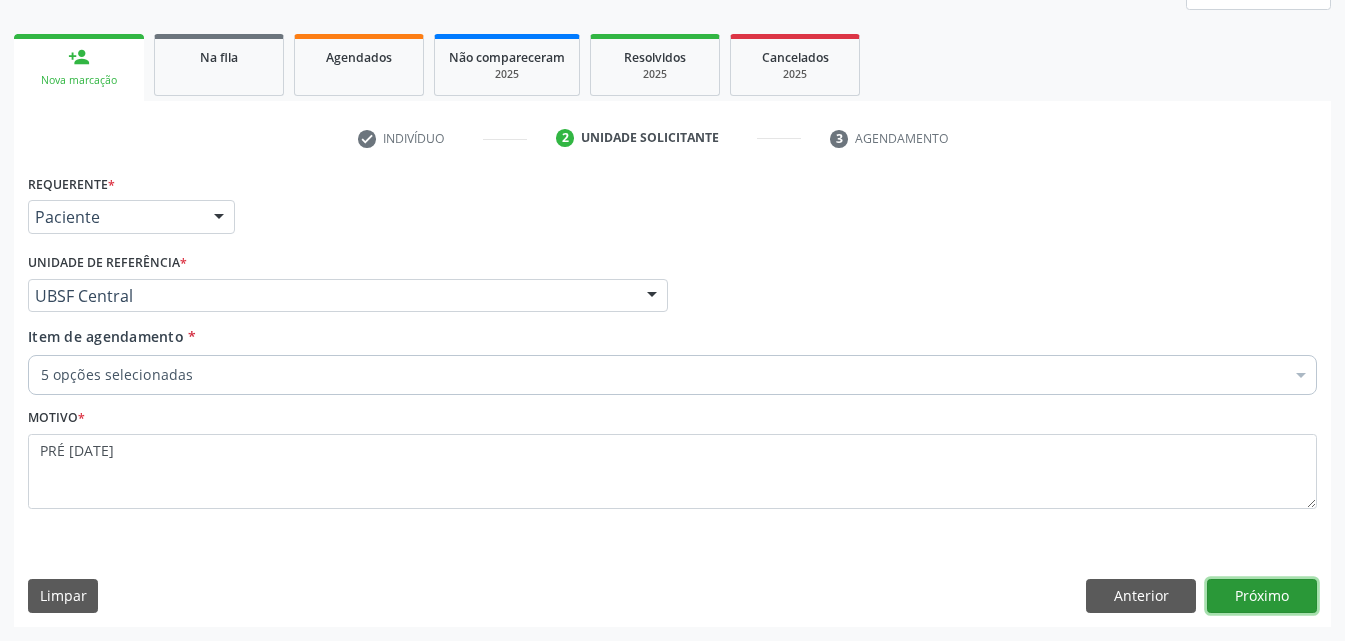 click on "Próximo" at bounding box center [1262, 596] 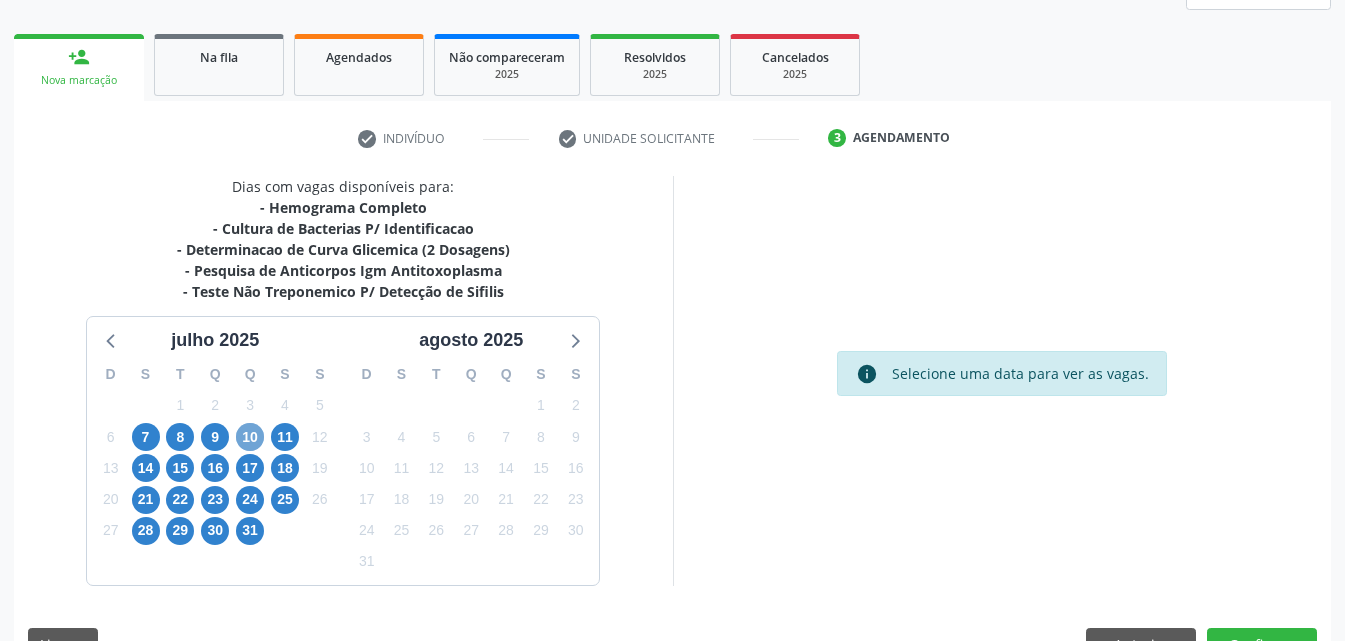 click on "10" at bounding box center (250, 437) 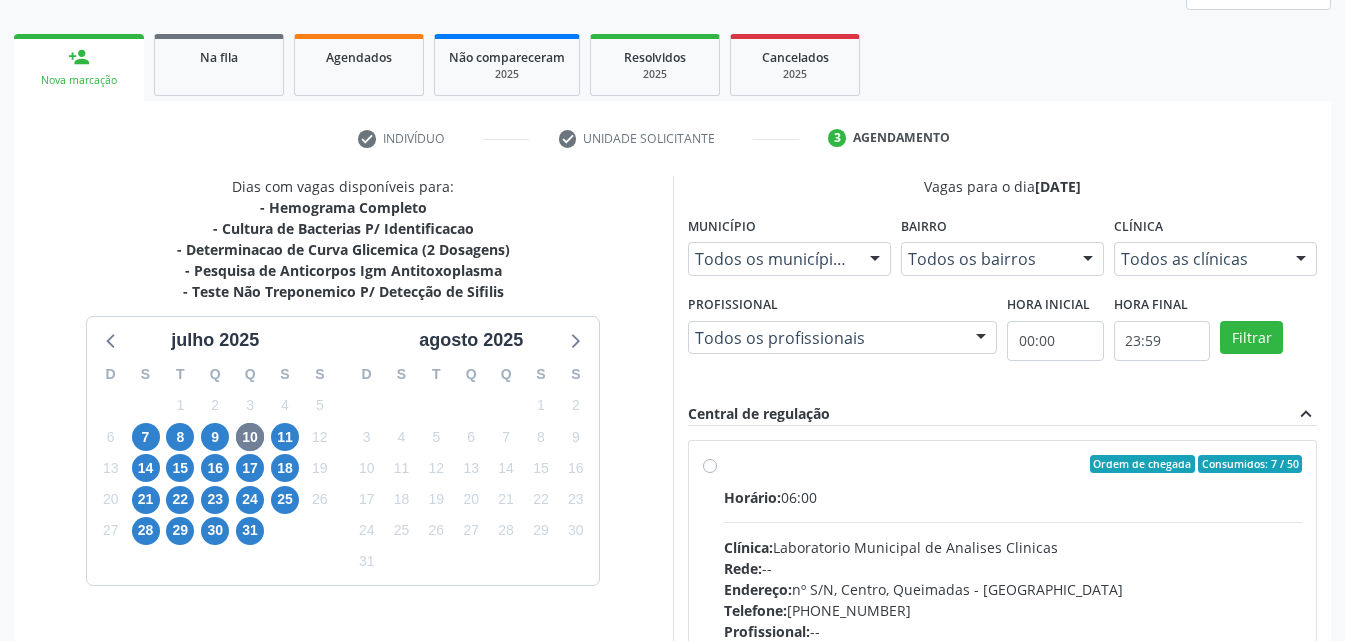 click on "Ordem de chegada
Consumidos: 7 / 50" at bounding box center (1013, 464) 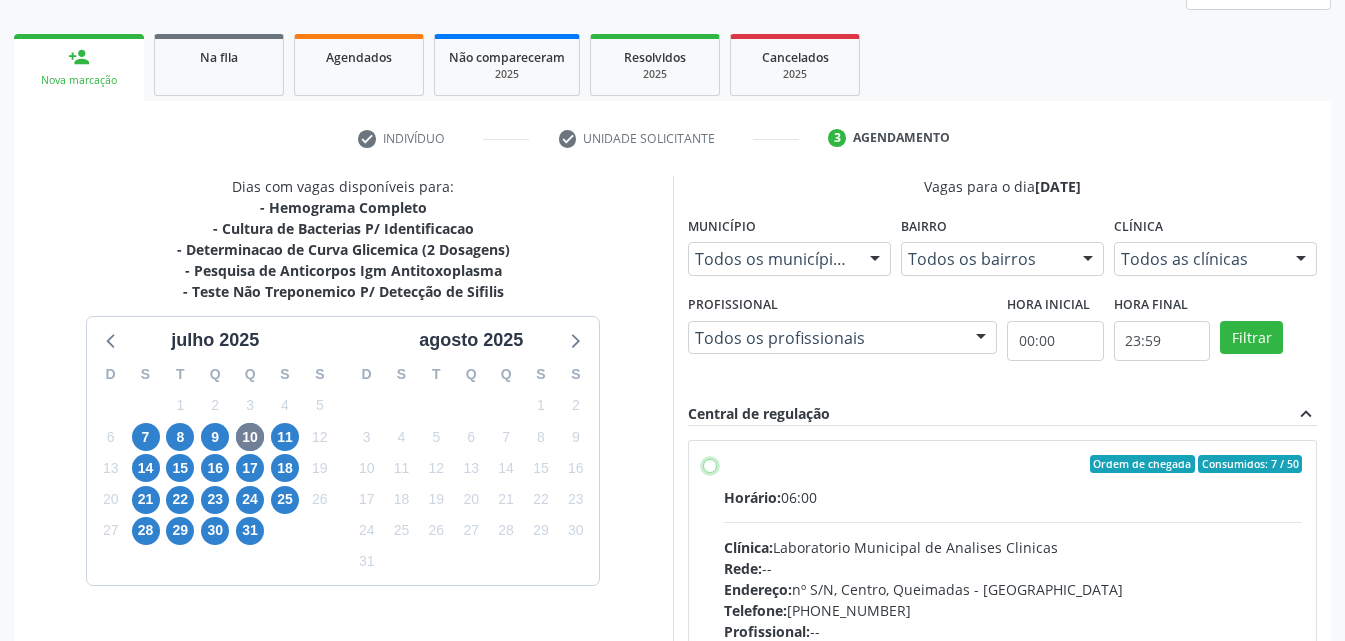 click on "Ordem de chegada
Consumidos: 7 / 50
Horário:   06:00
Clínica:  Laboratorio Municipal de Analises Clinicas
Rede:
--
Endereço:   nº S/N, Centro, Queimadas - PB
Telefone:   (83) 33921344
Profissional:
--
Informações adicionais sobre o atendimento
Idade de atendimento:
Sem restrição
Gênero(s) atendido(s):
Sem restrição
Informações adicionais:
--" at bounding box center [710, 464] 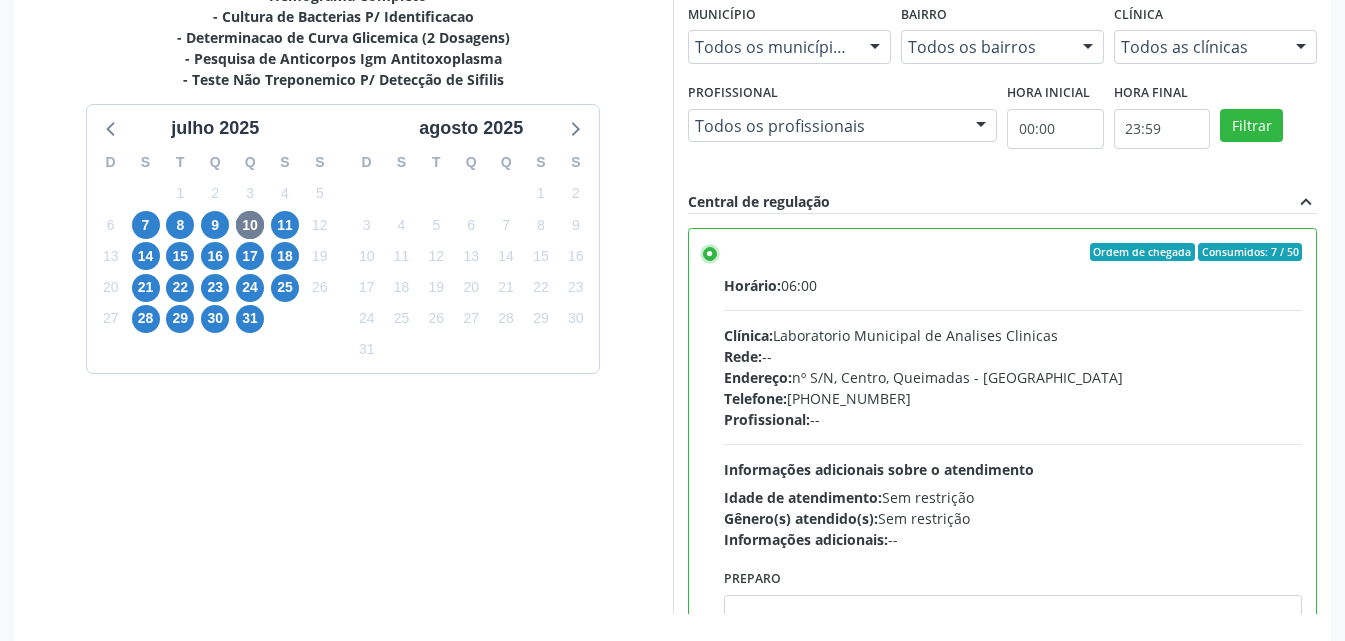 scroll, scrollTop: 554, scrollLeft: 0, axis: vertical 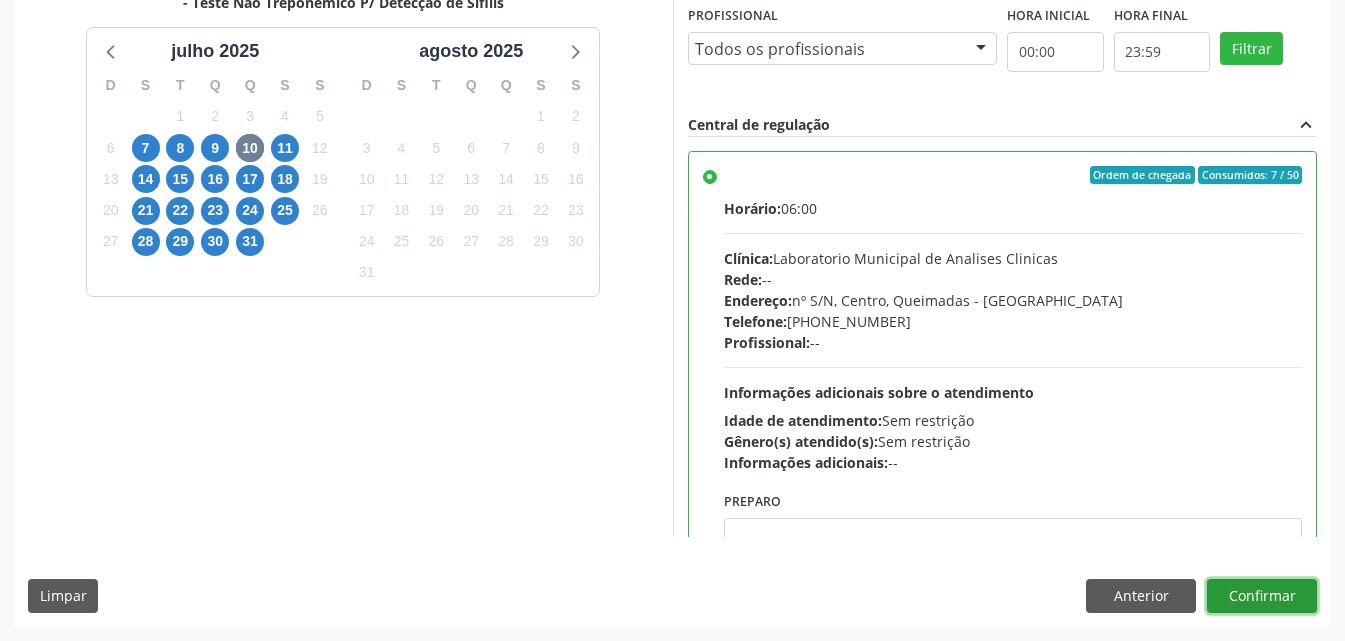 click on "Confirmar" at bounding box center (1262, 596) 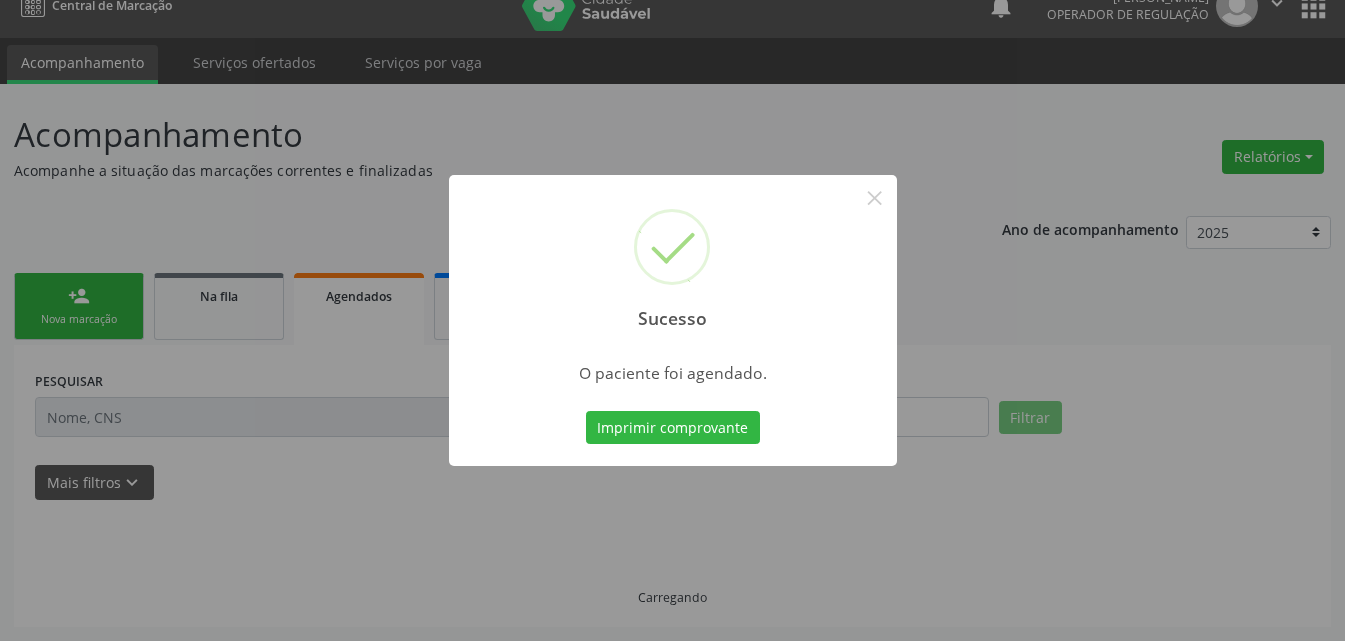 scroll, scrollTop: 26, scrollLeft: 0, axis: vertical 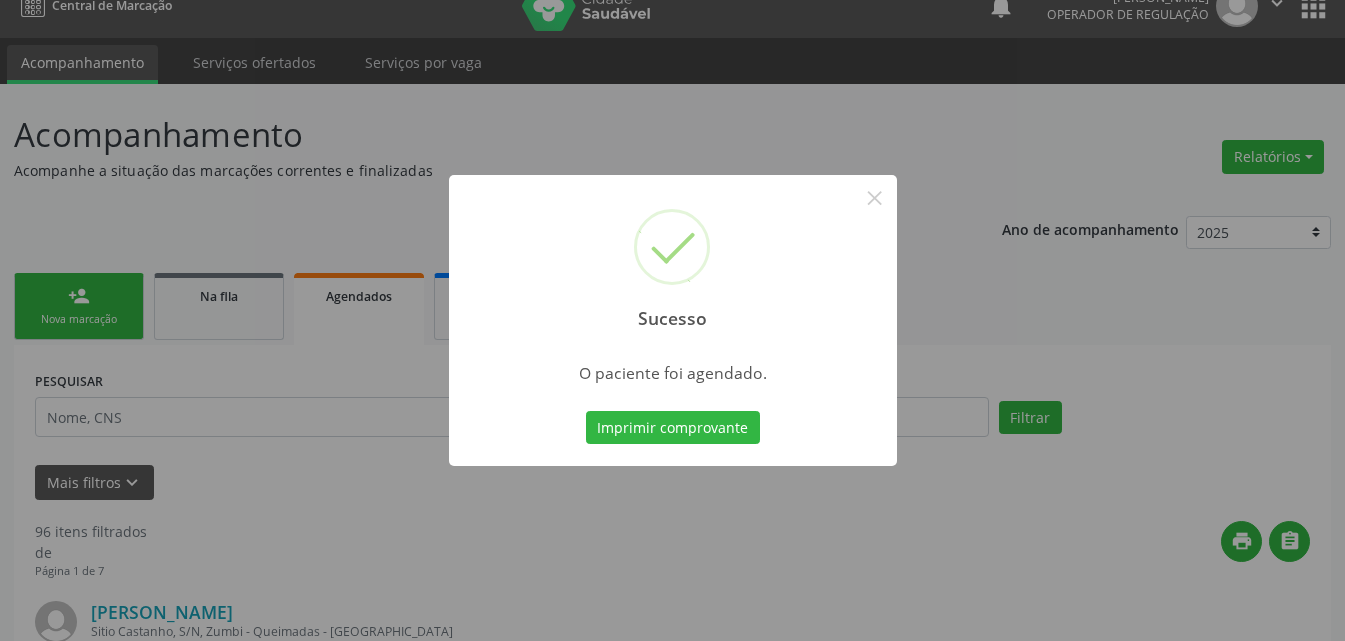 type 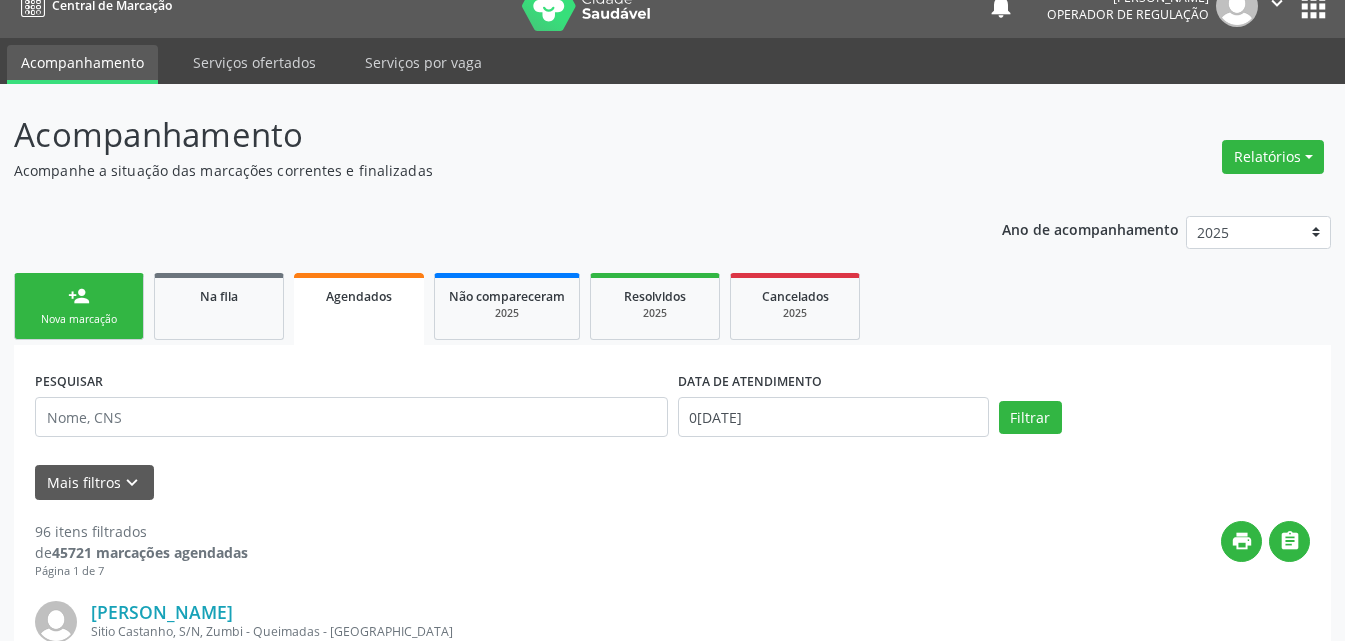click on "Nova marcação" at bounding box center [79, 319] 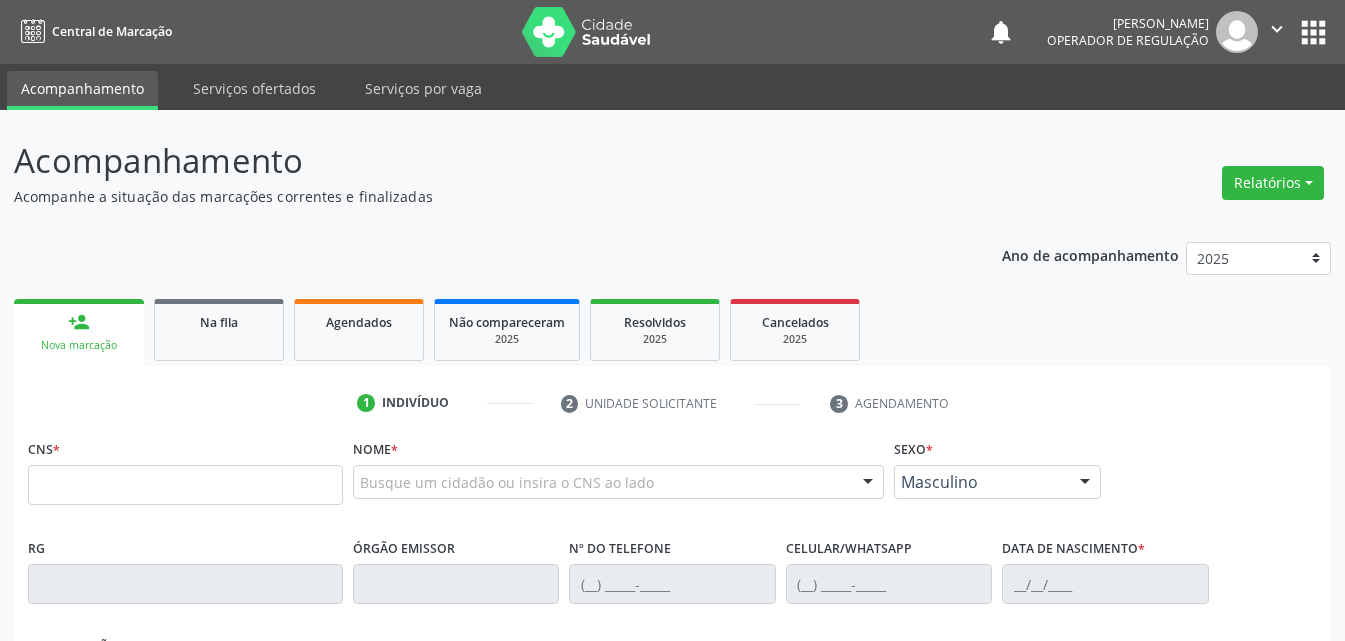 scroll, scrollTop: 26, scrollLeft: 0, axis: vertical 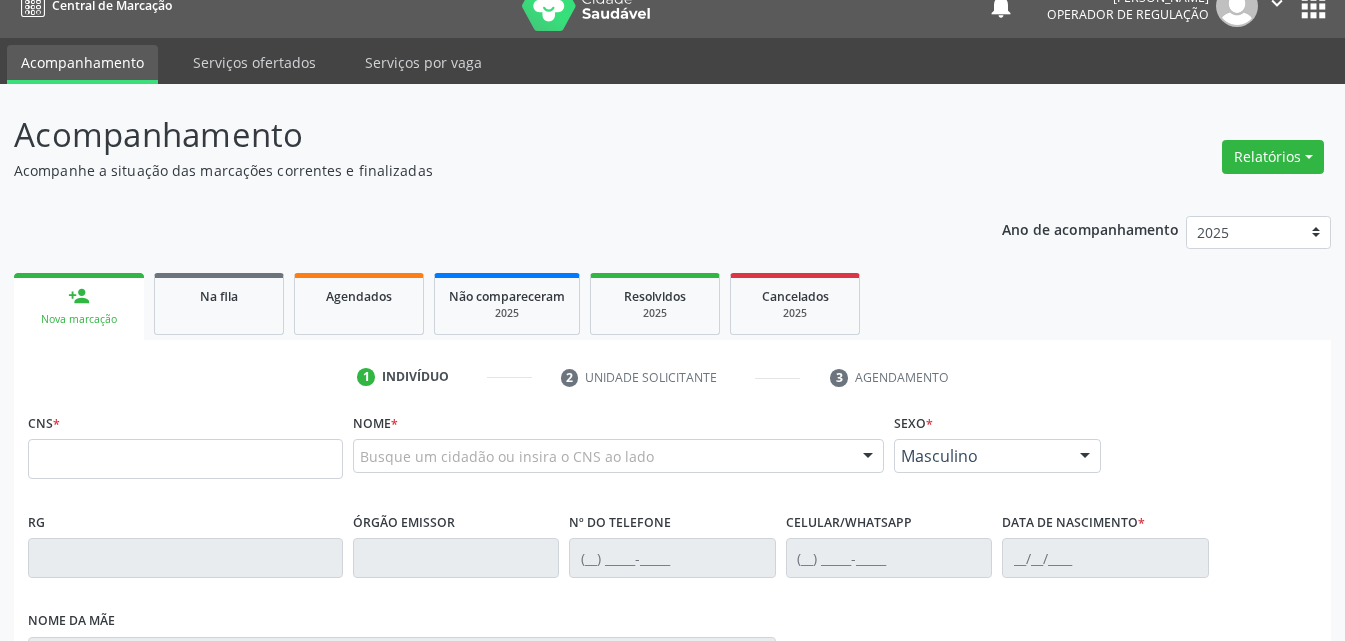 click at bounding box center [185, 459] 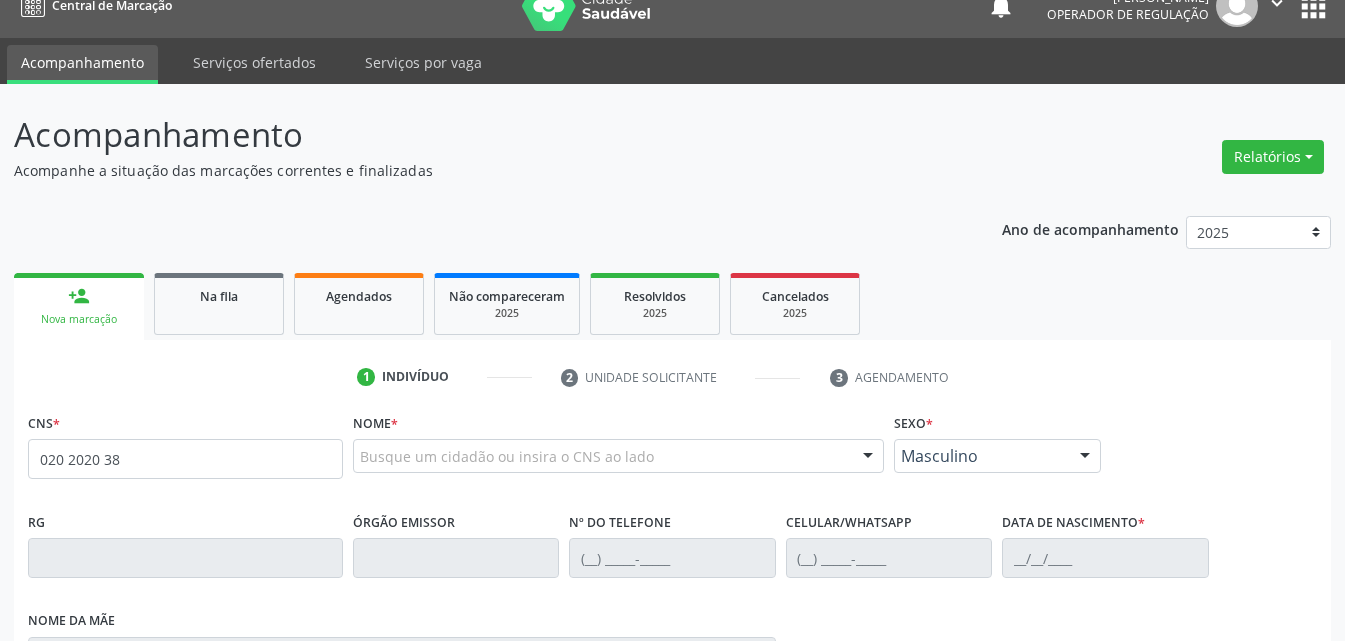type on "020 2020 380" 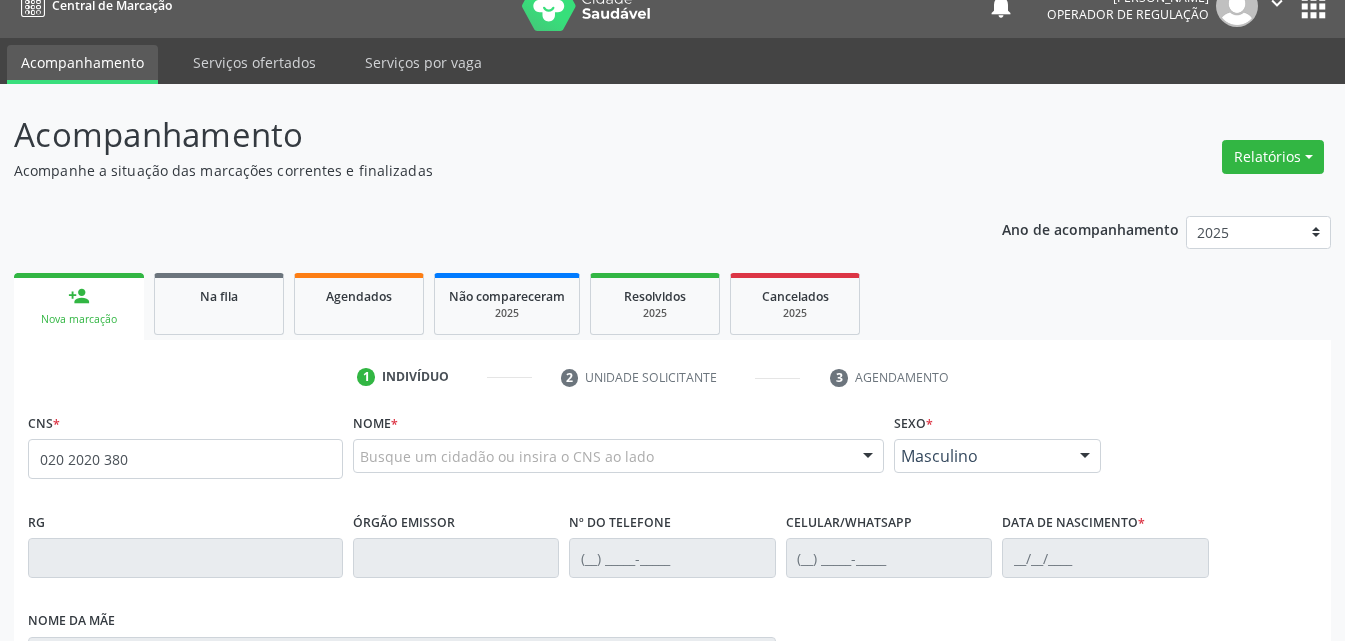 drag, startPoint x: 154, startPoint y: 453, endPoint x: 0, endPoint y: 551, distance: 182.53767 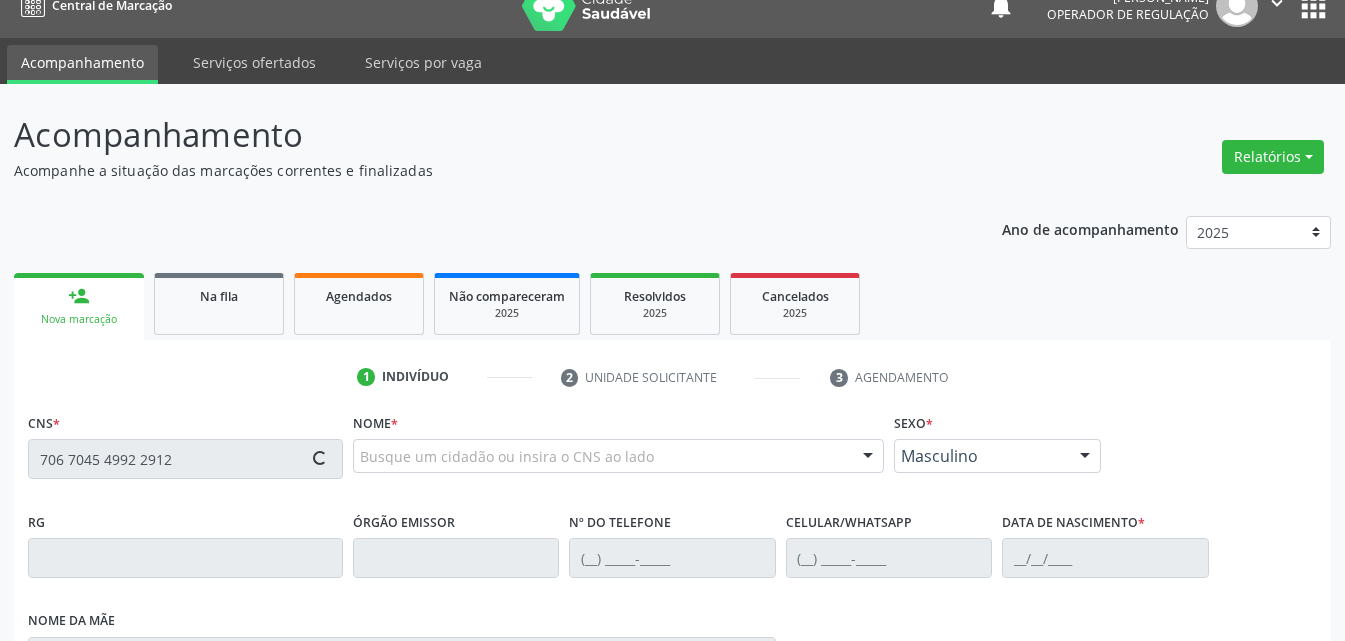 type on "706 7045 4992 2912" 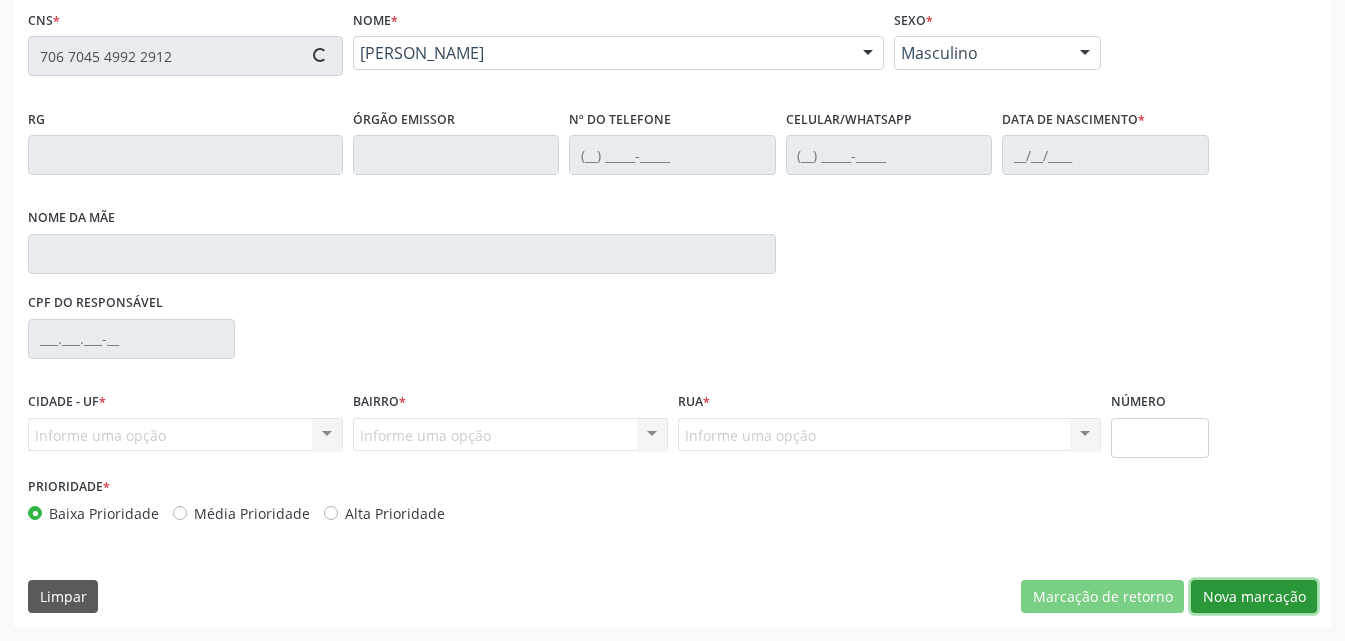 type on "(83) 98827-9008" 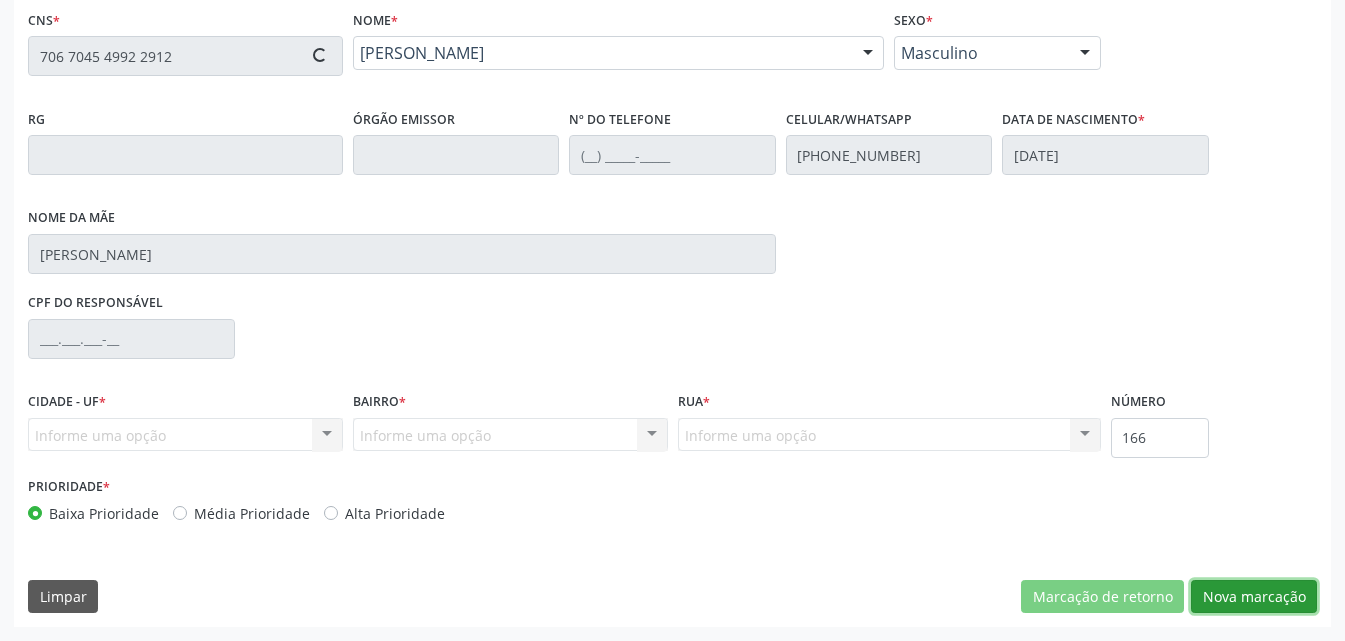 click on "Nova marcação" at bounding box center (1254, 597) 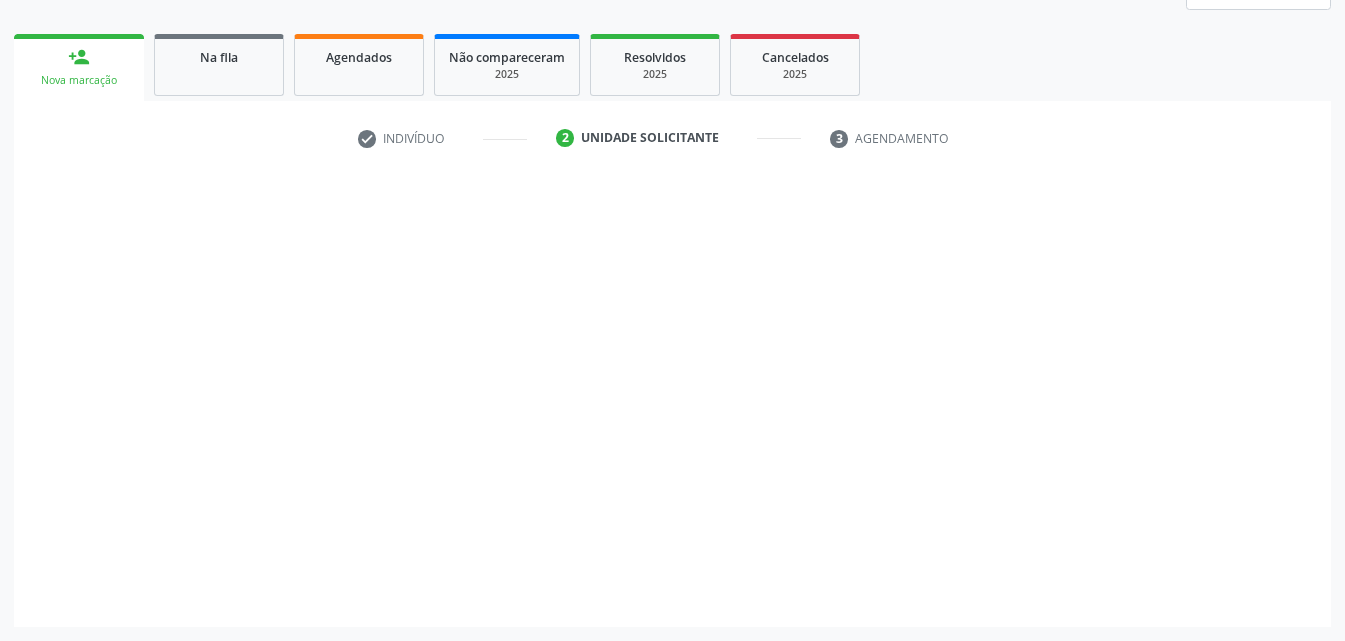 scroll, scrollTop: 265, scrollLeft: 0, axis: vertical 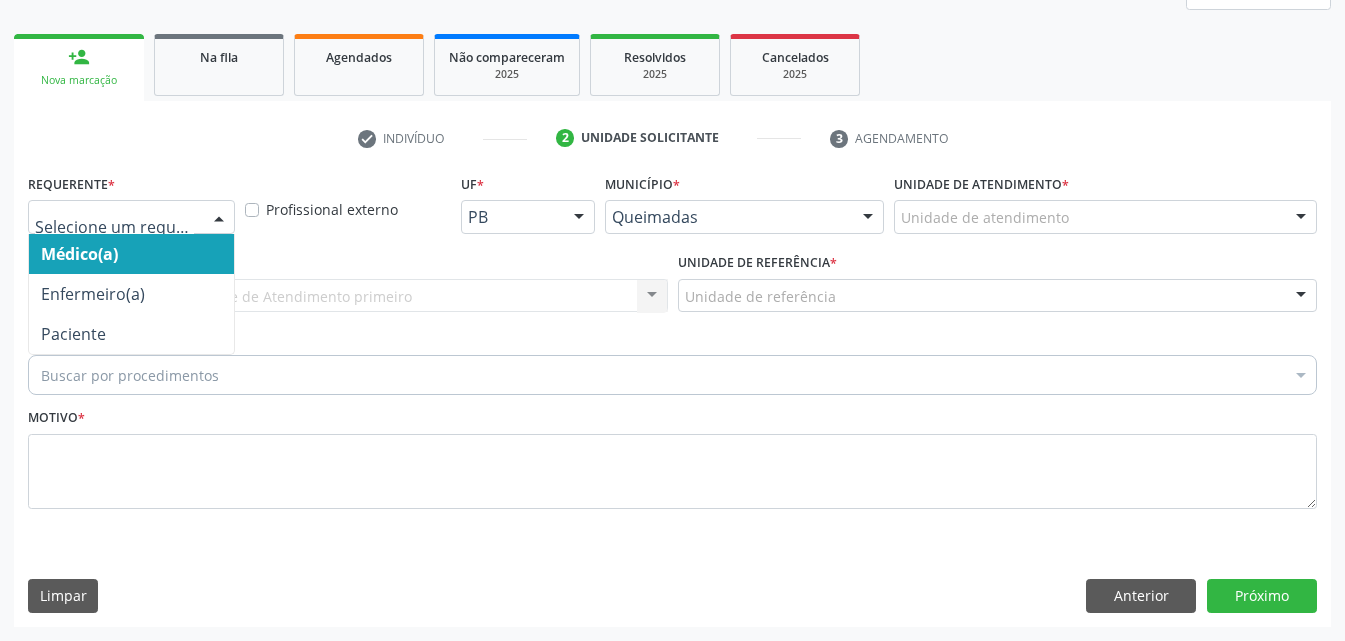 click at bounding box center [131, 217] 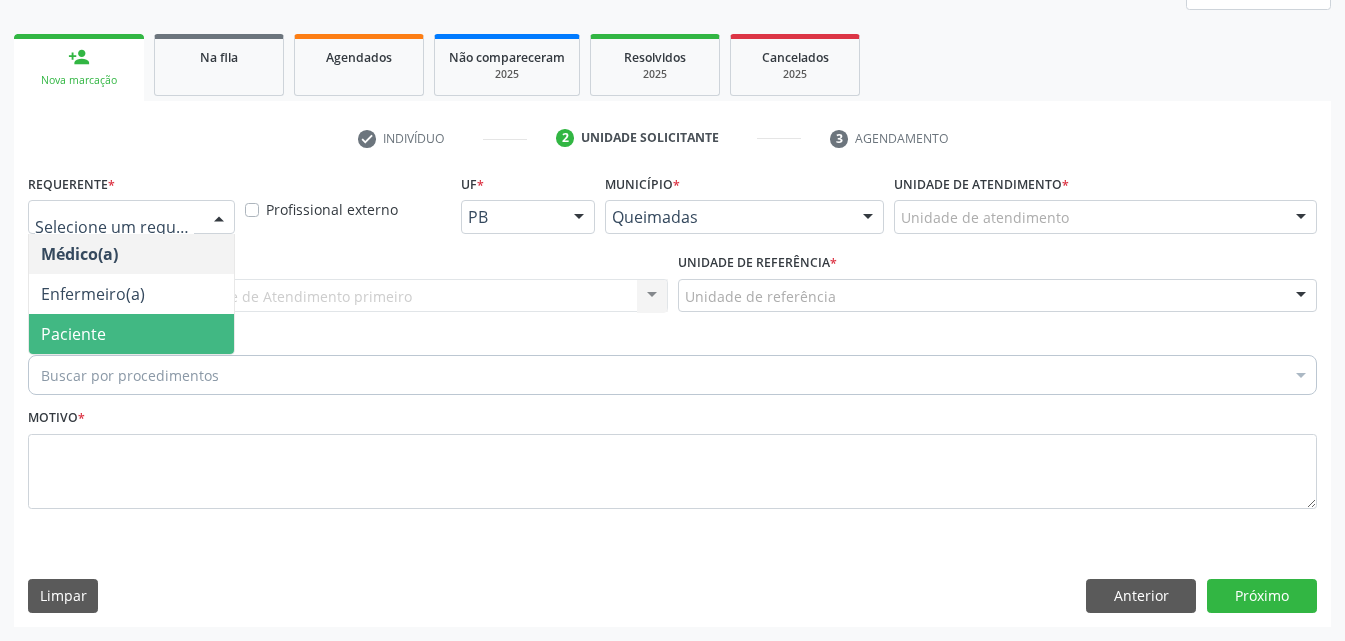 click on "Paciente" at bounding box center (131, 334) 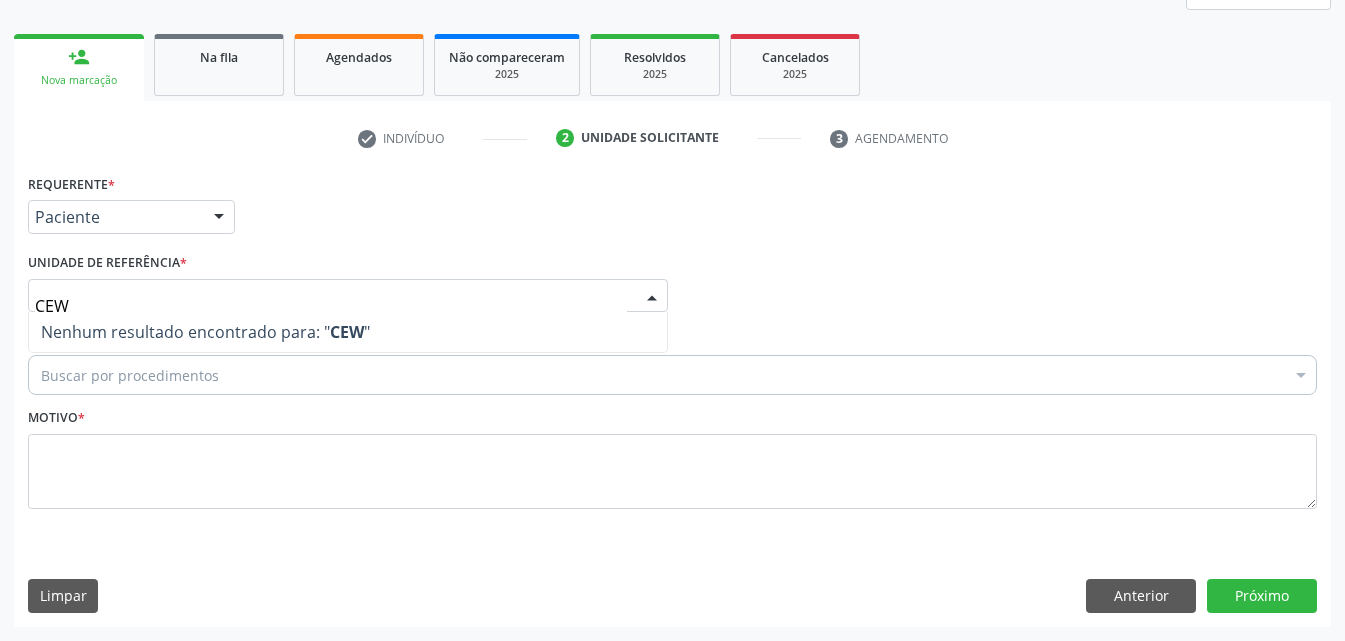 type on "CE" 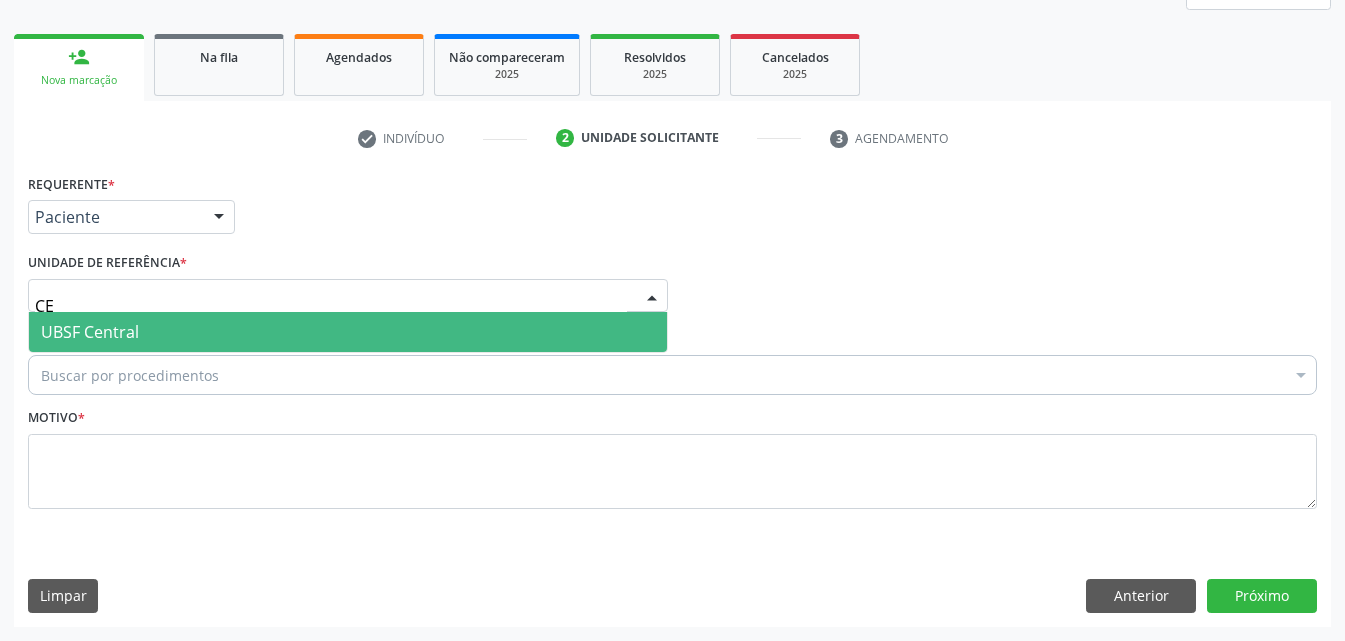click on "UBSF Central" at bounding box center (90, 332) 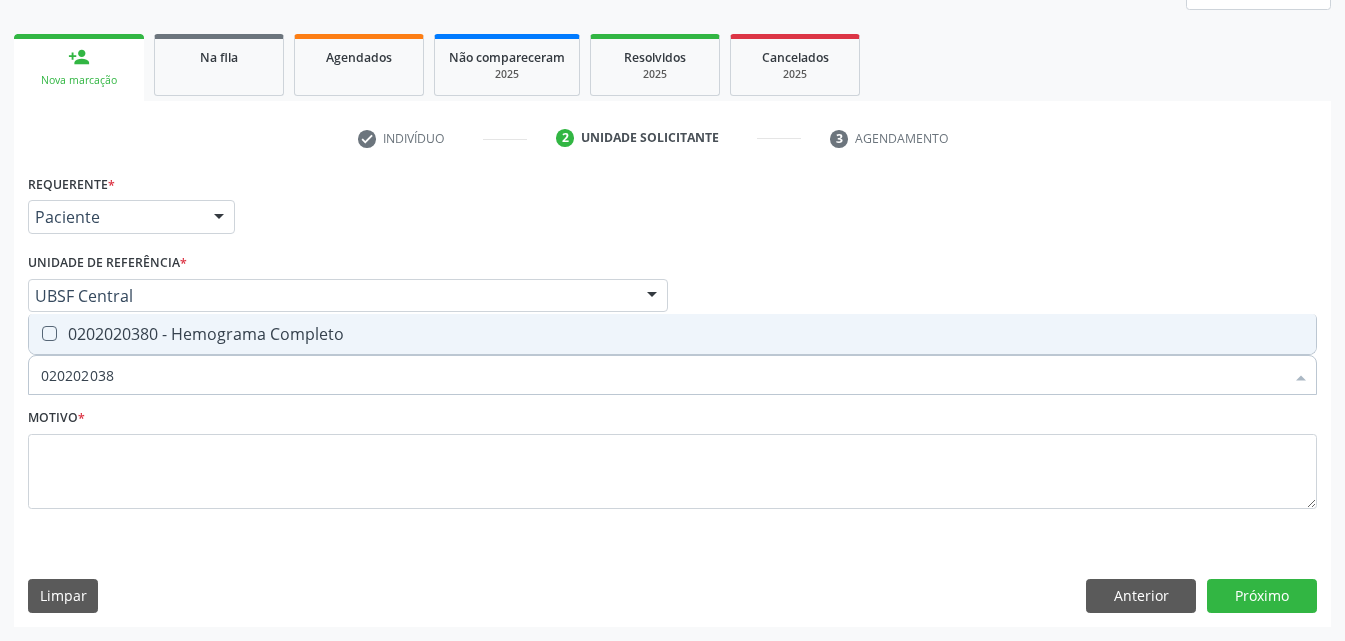 type on "0202020380" 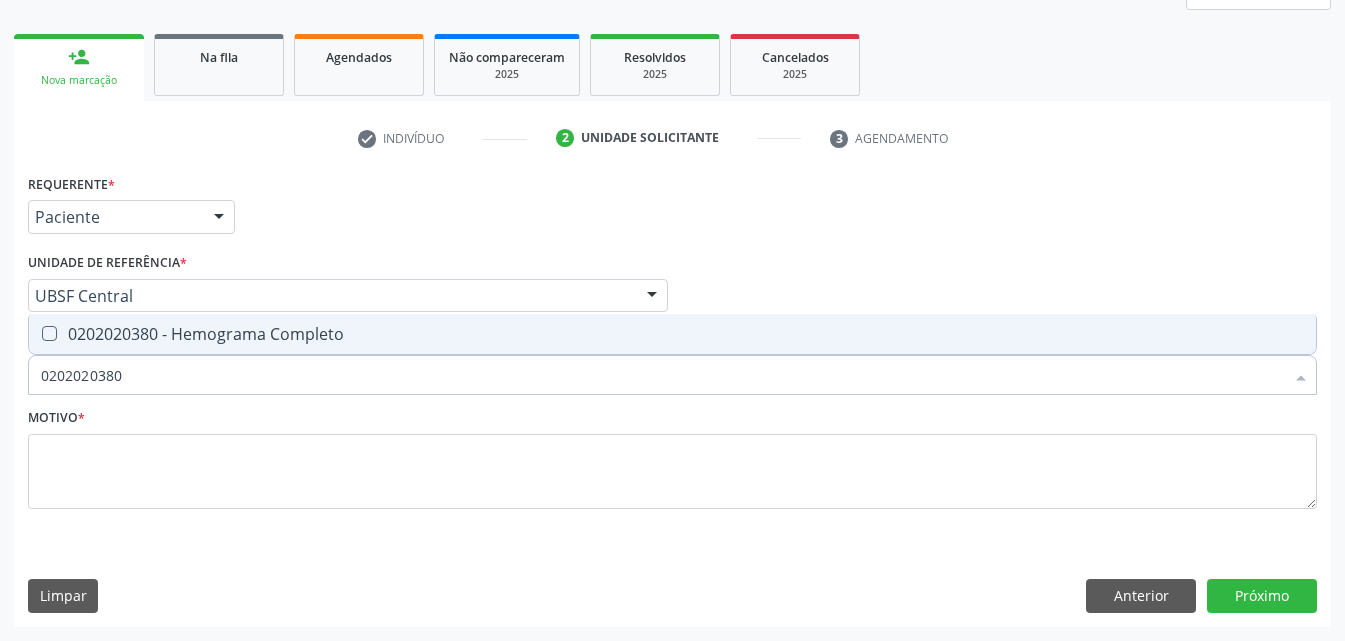 click on "0202020380 - Hemograma Completo" at bounding box center [672, 334] 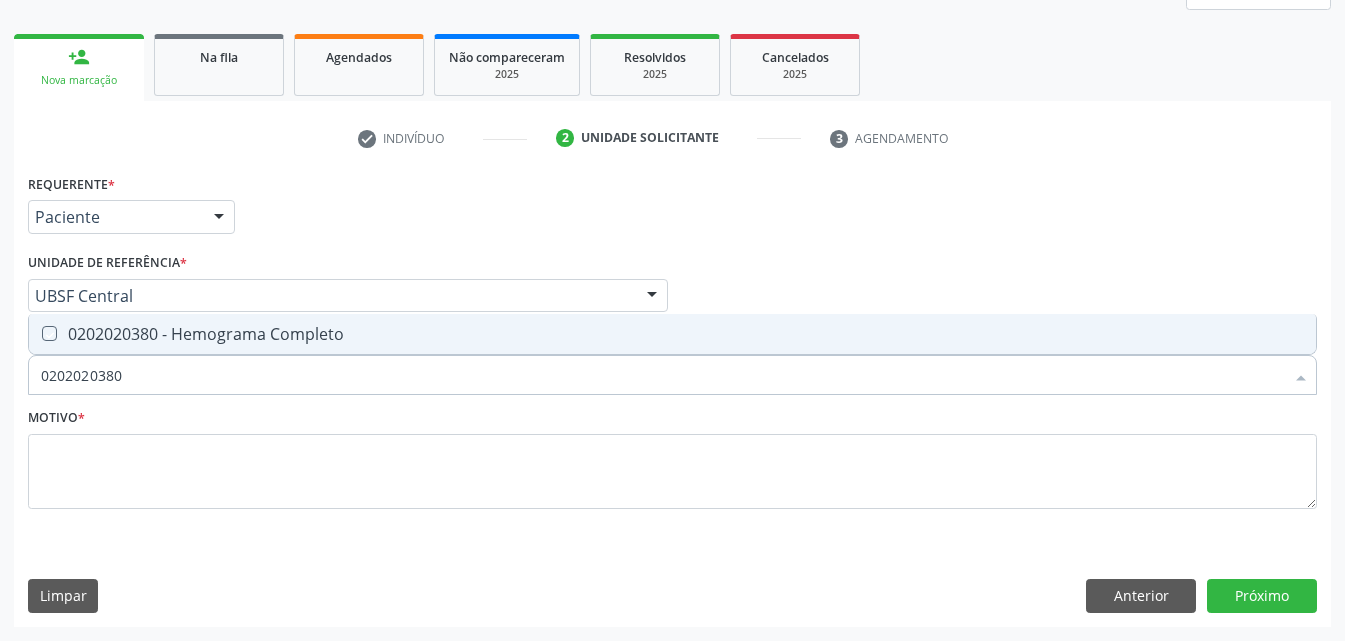 checkbox on "true" 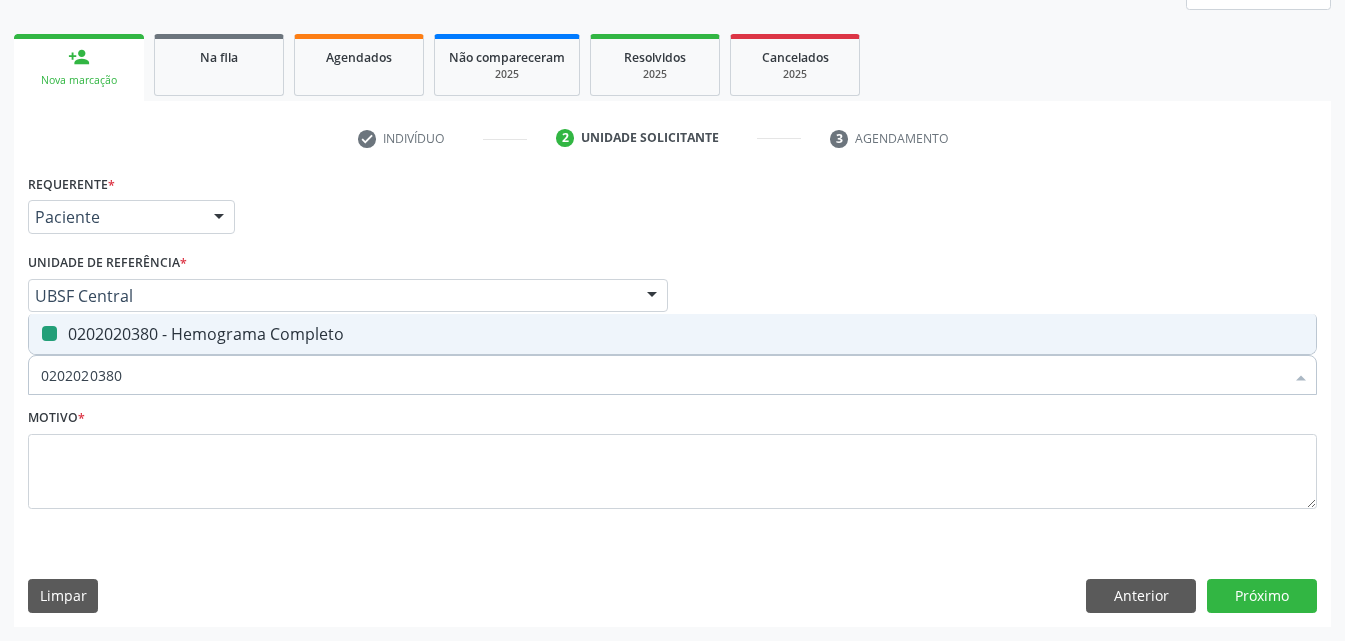 type 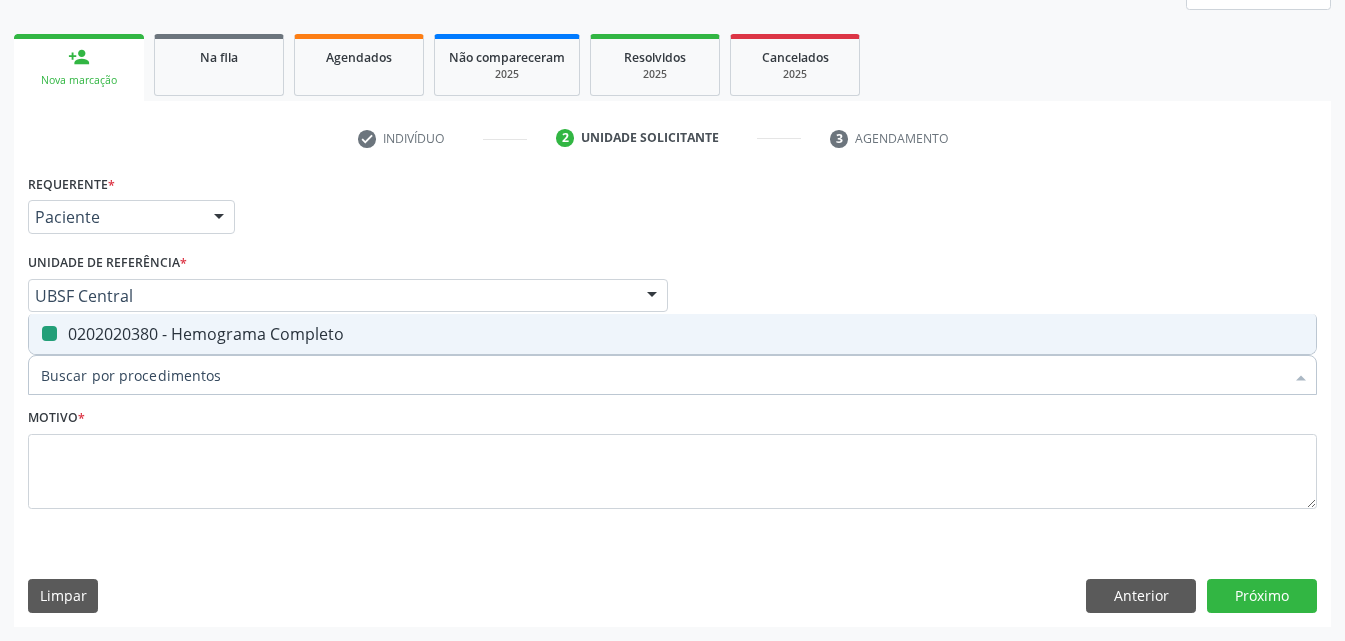 checkbox on "false" 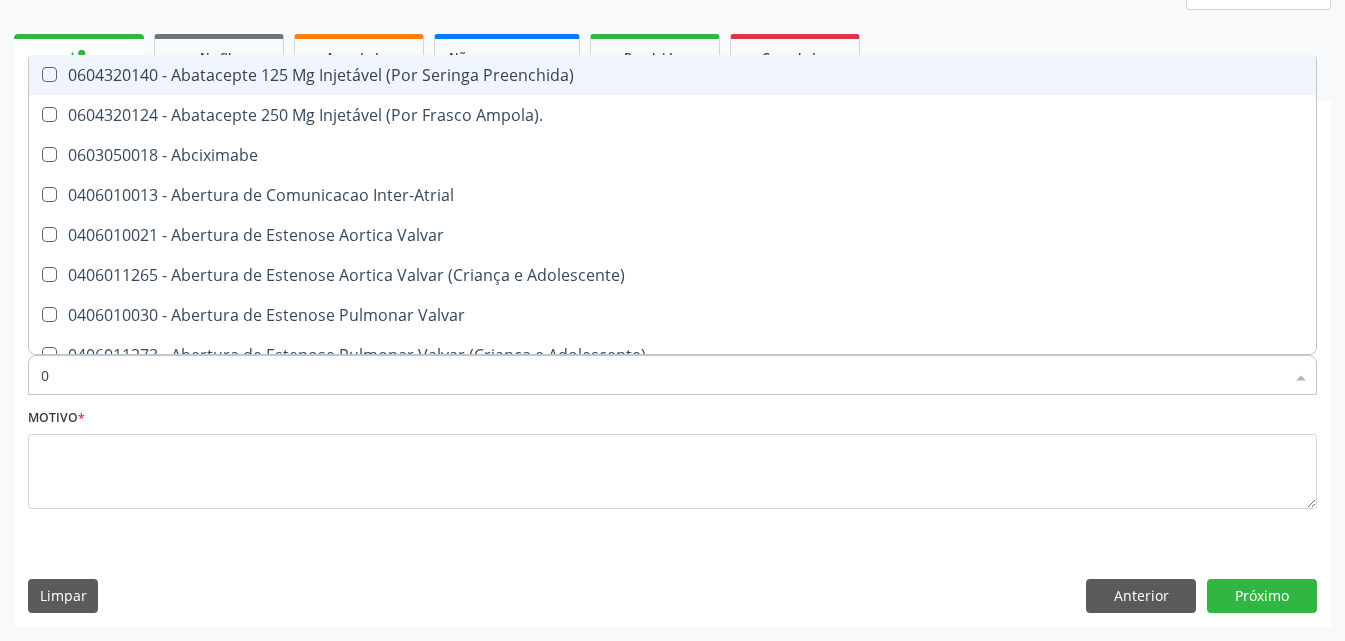 type on "20" 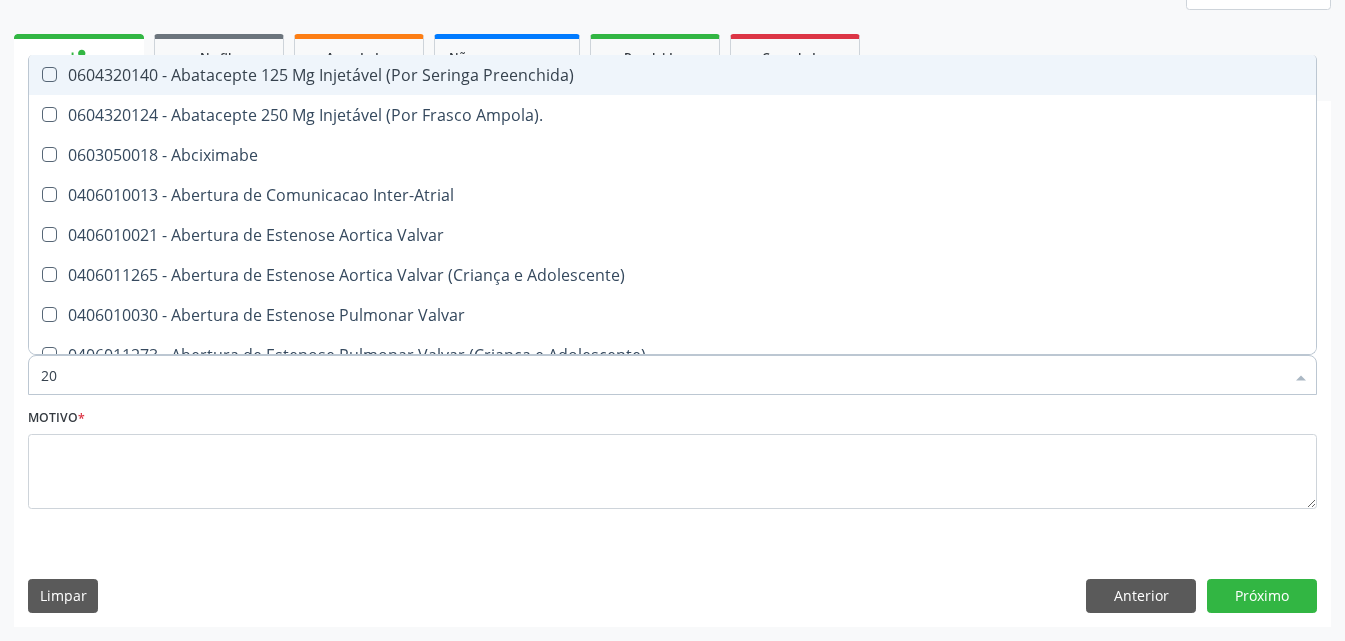 checkbox on "true" 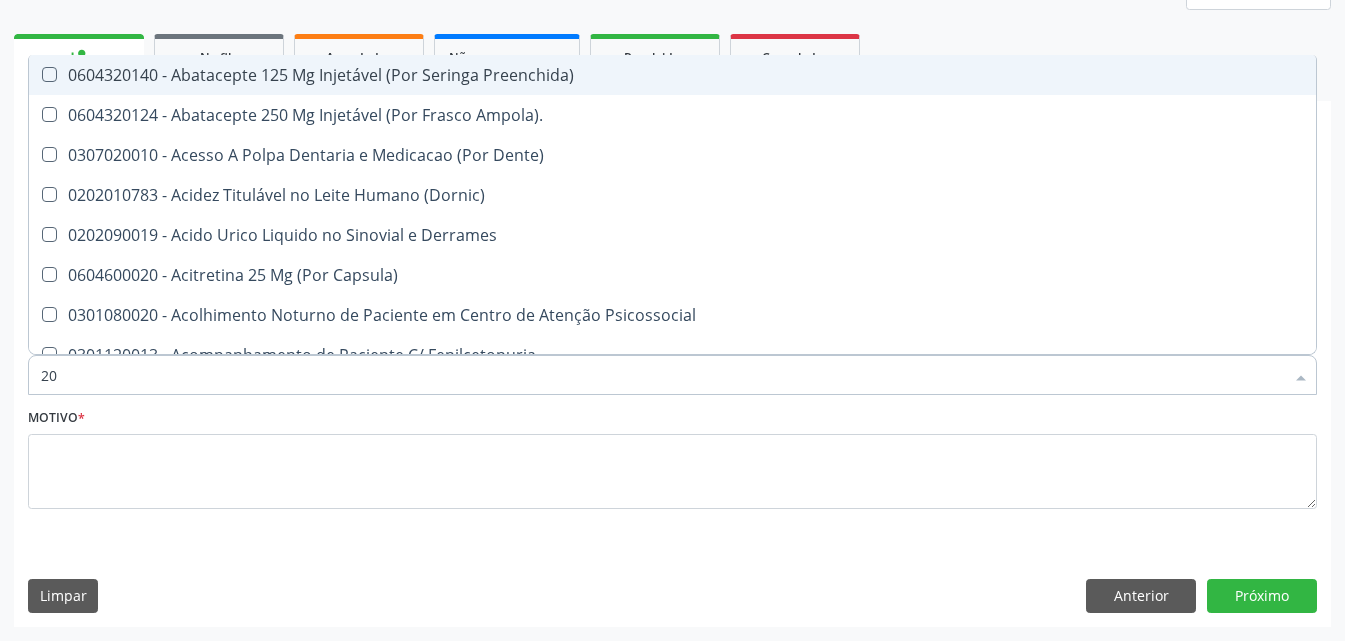 type on "020" 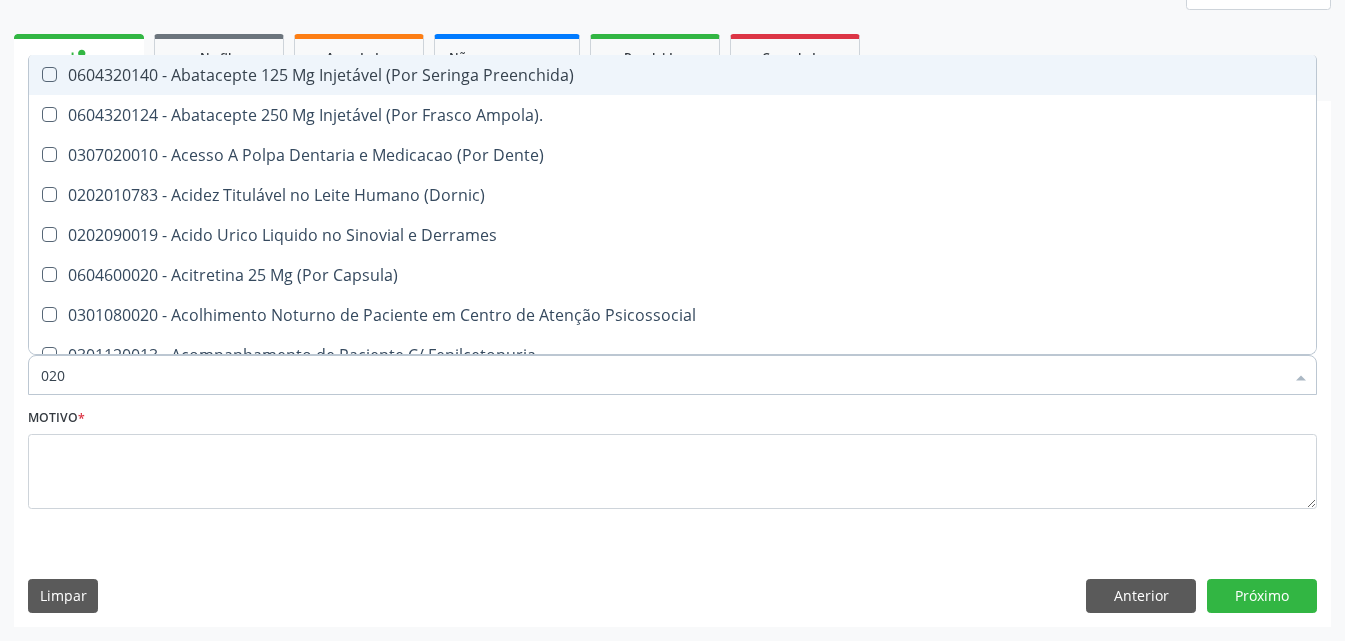 checkbox on "true" 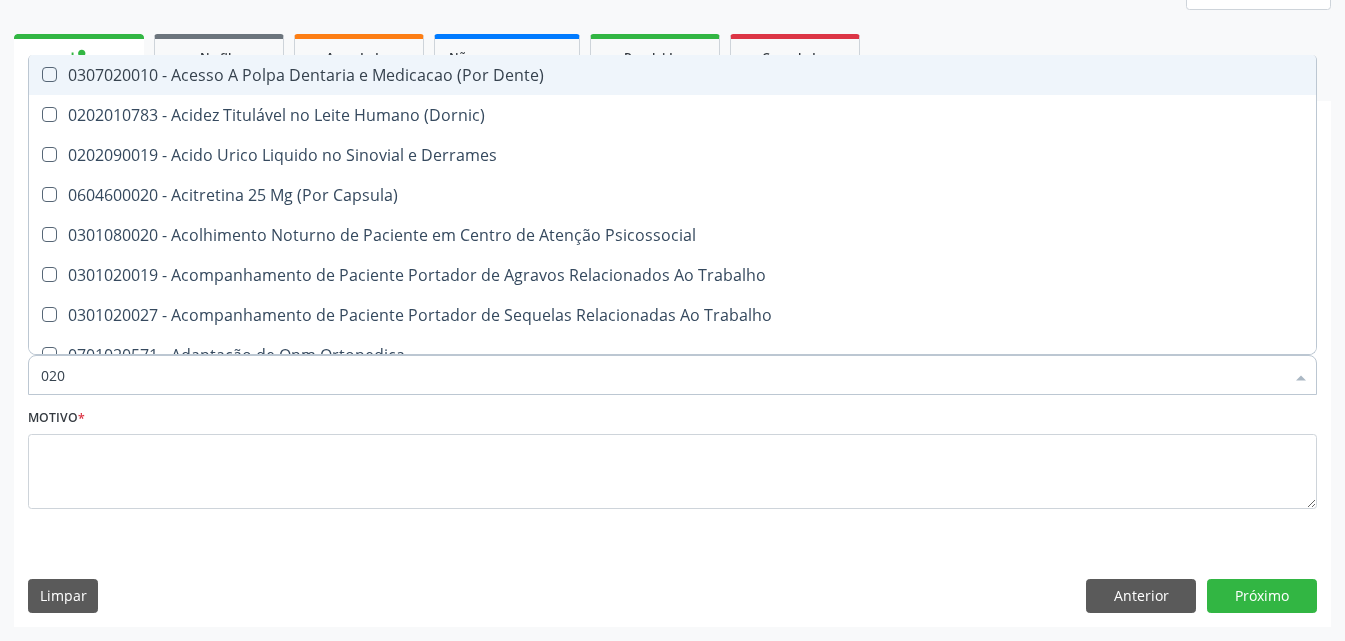 type on "2020" 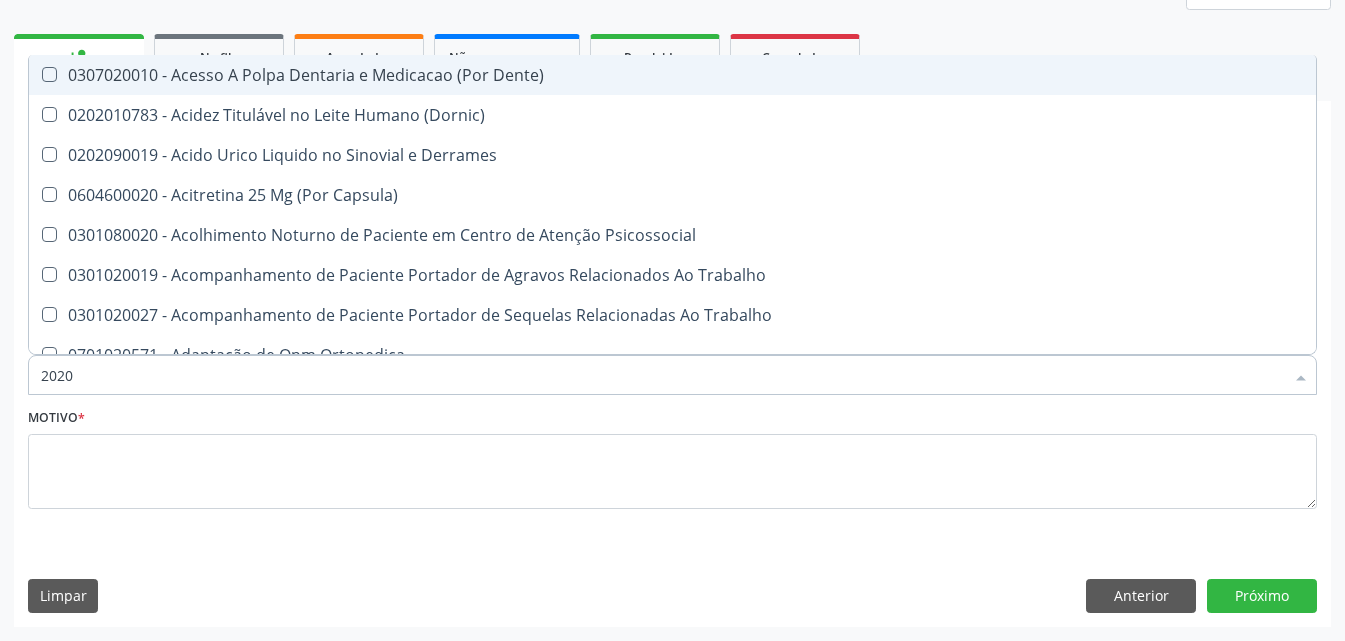 checkbox on "true" 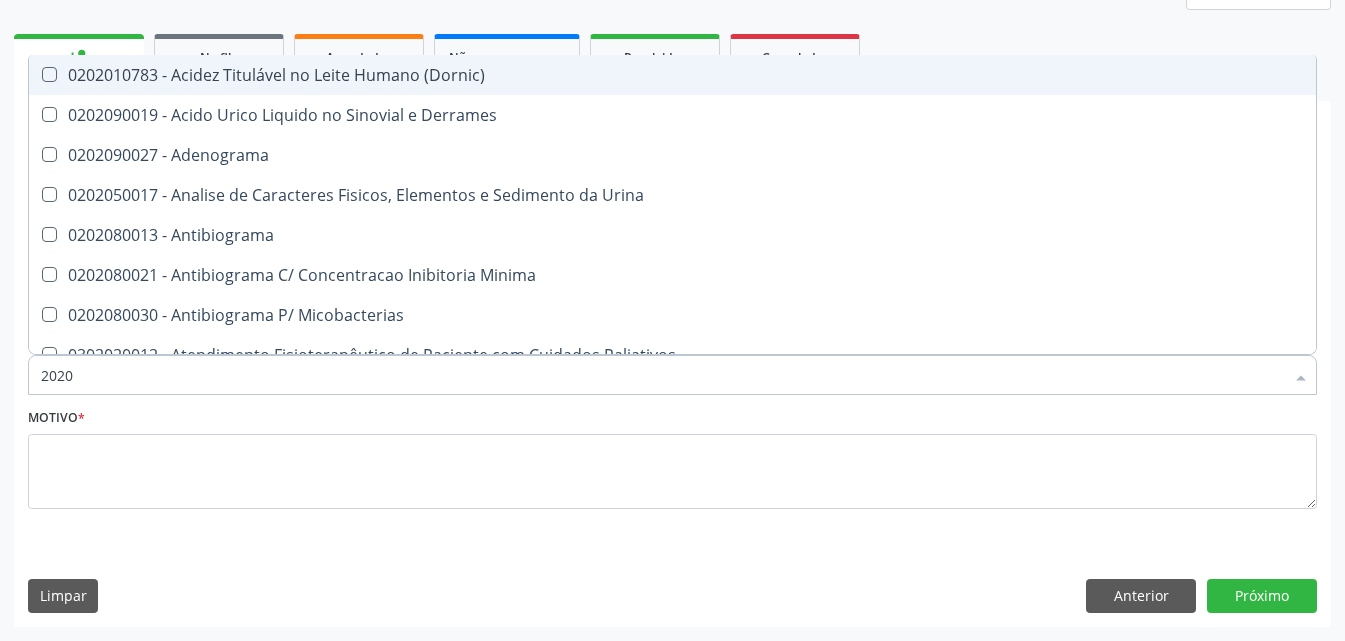 type on "02020" 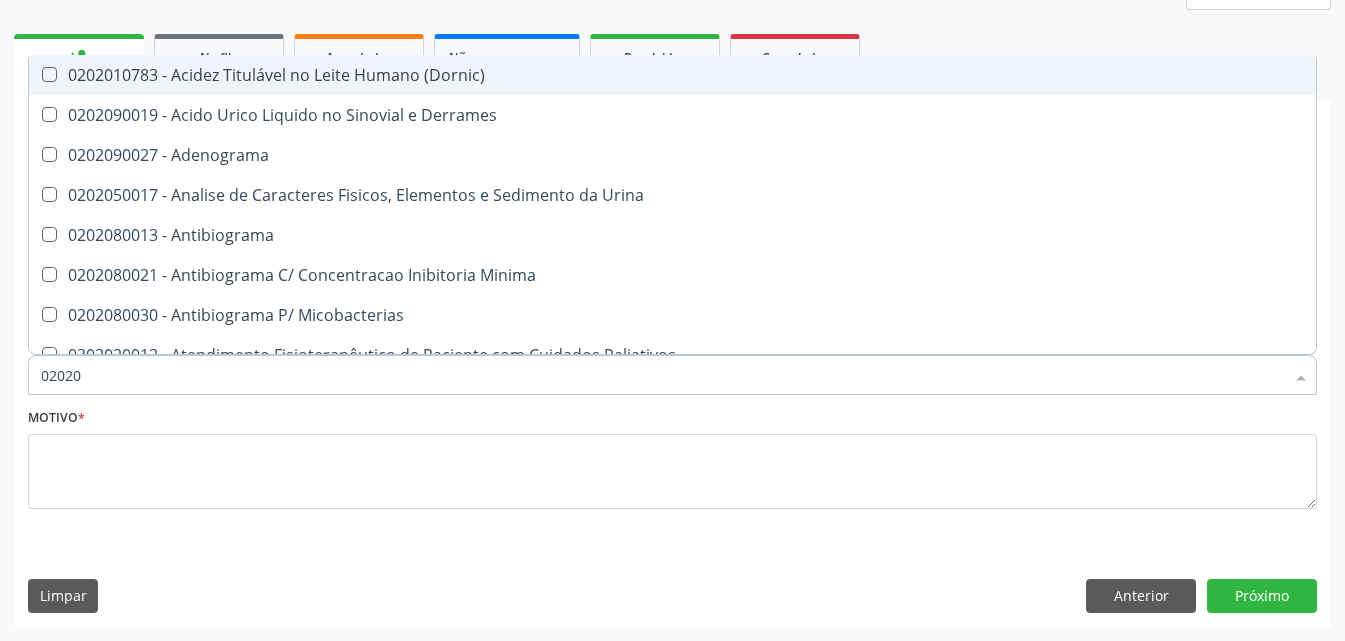 checkbox on "true" 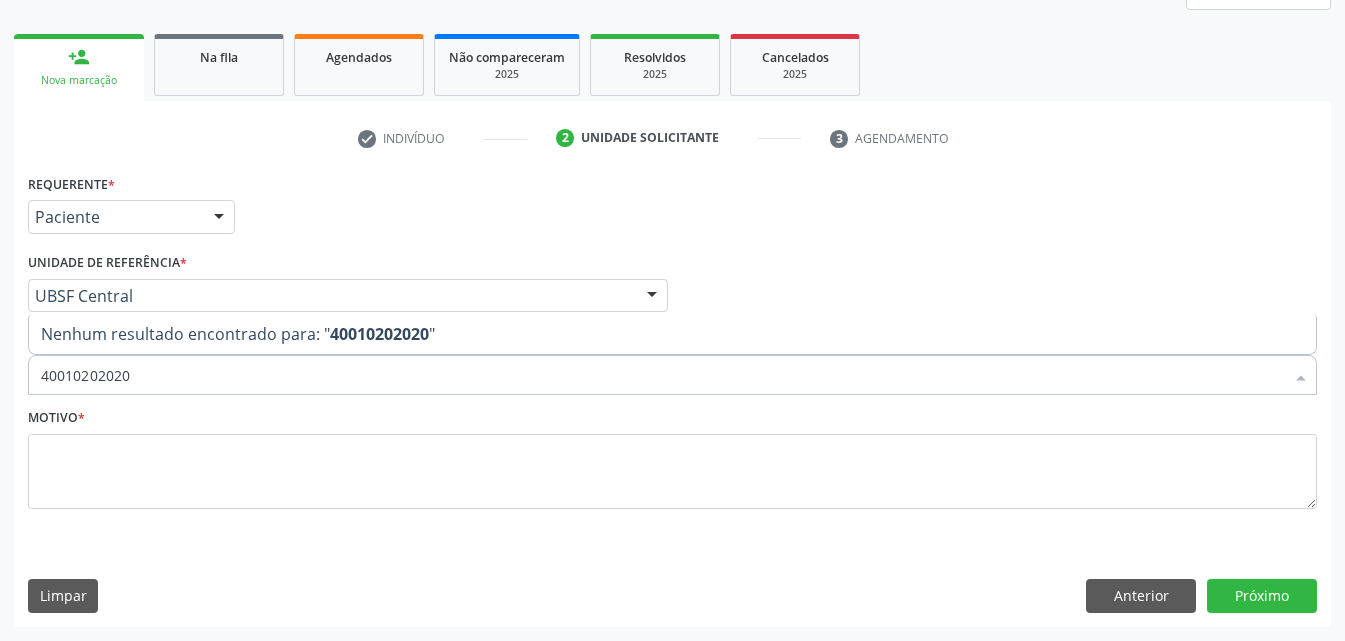 type on "040010202020" 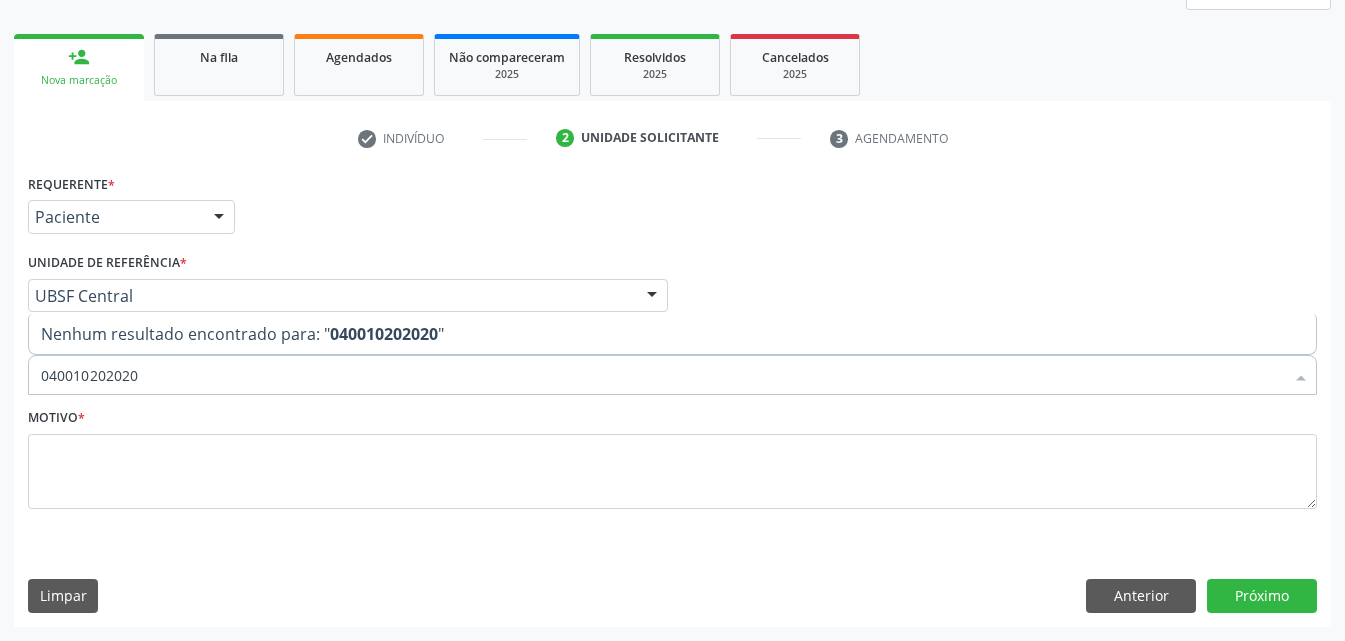drag, startPoint x: 175, startPoint y: 363, endPoint x: 273, endPoint y: 386, distance: 100.6628 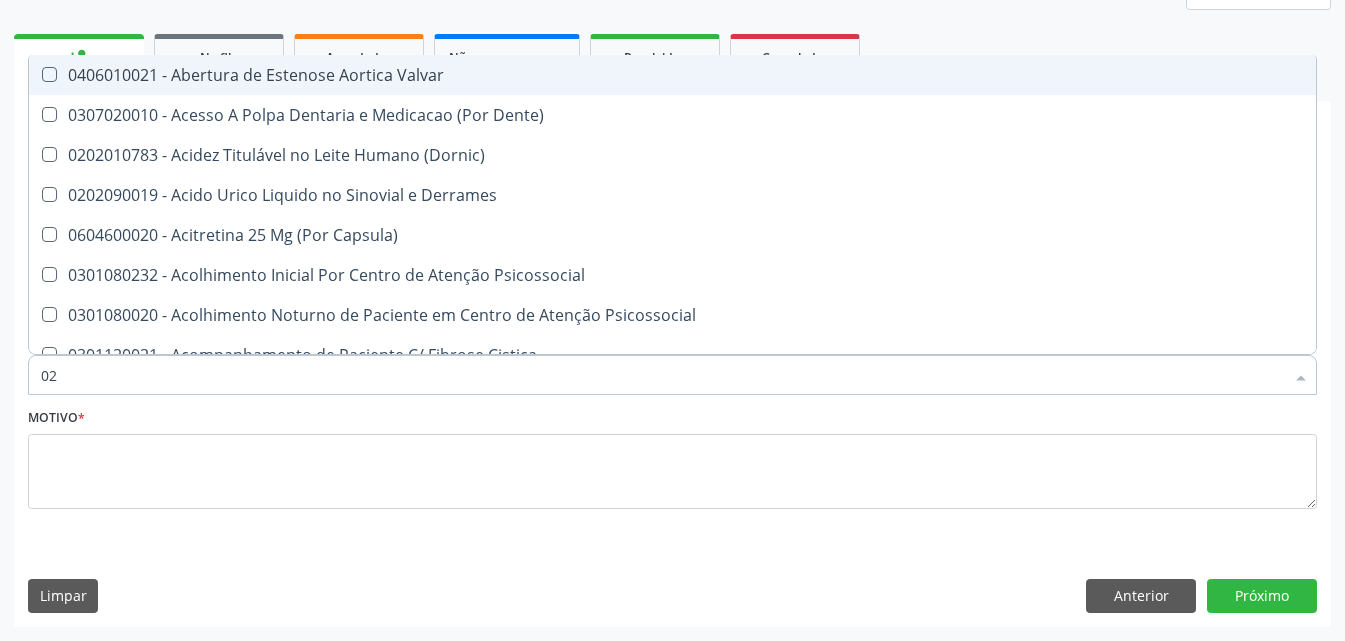 type on "020" 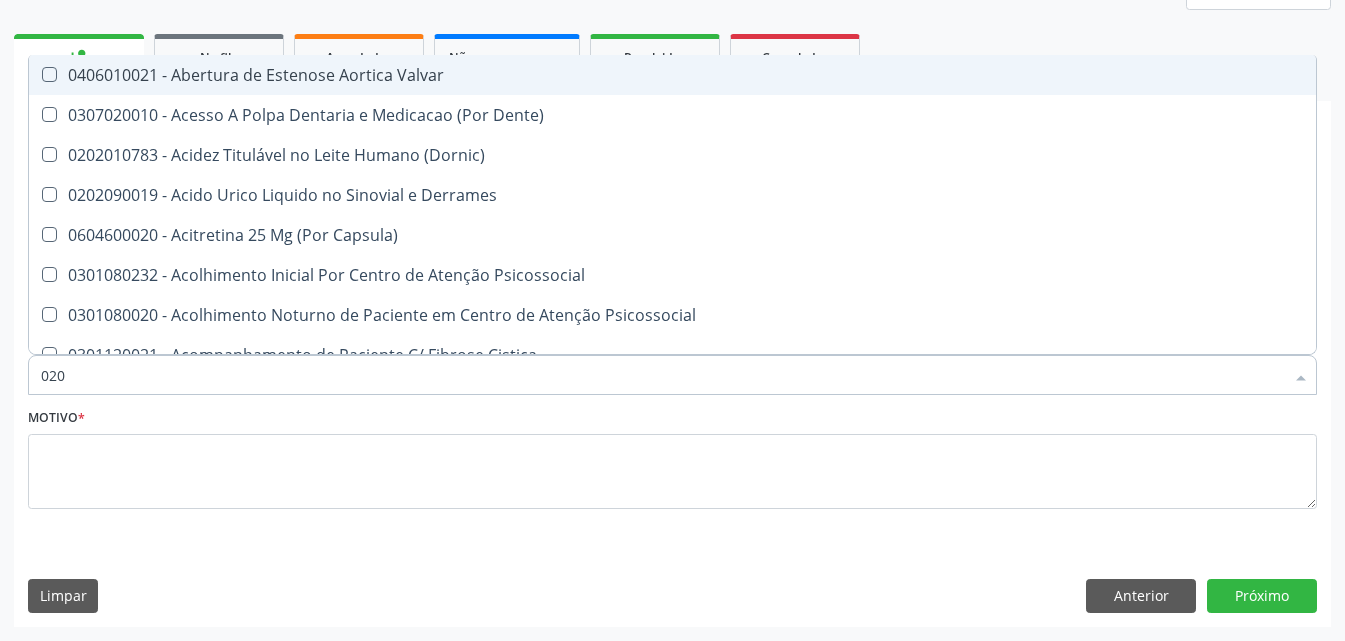 checkbox on "true" 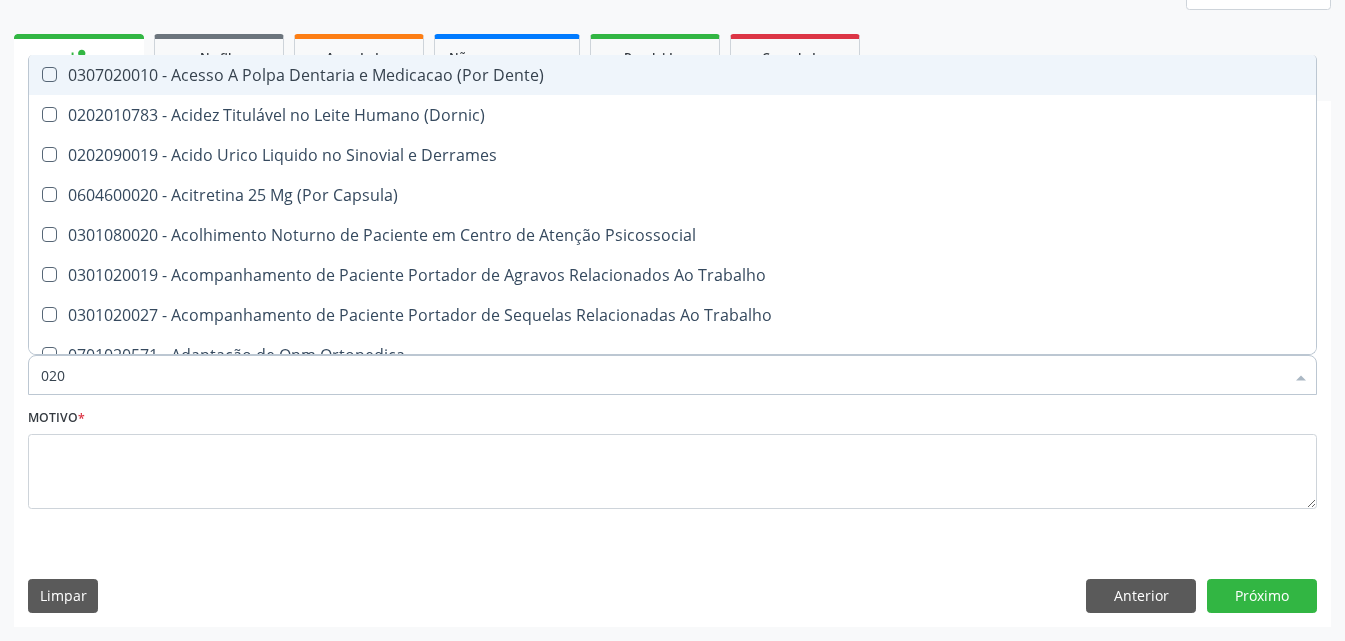 type on "0202" 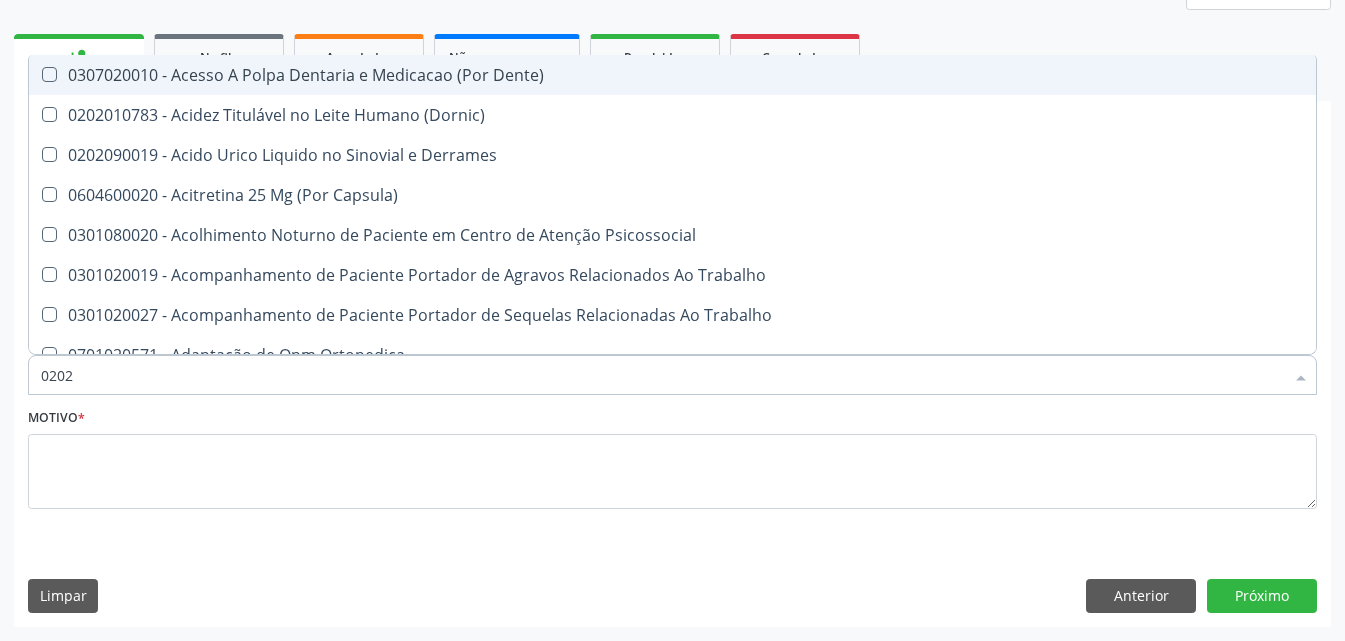 checkbox on "true" 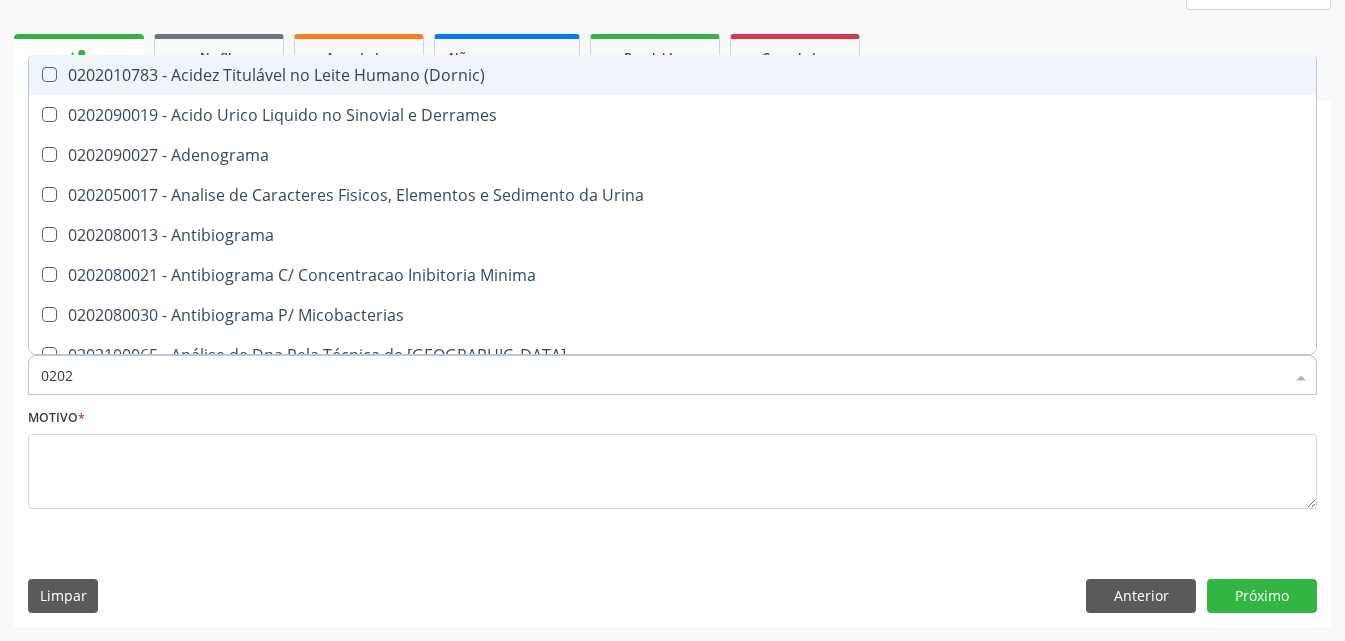 type on "02020" 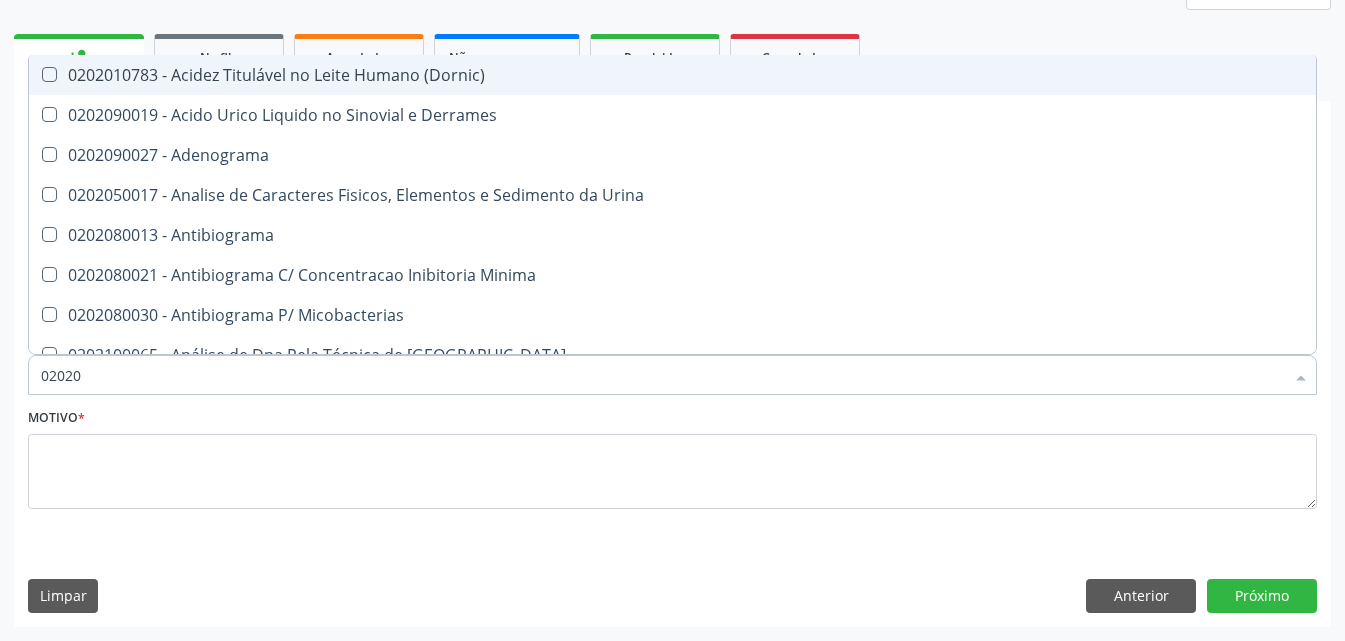 checkbox on "true" 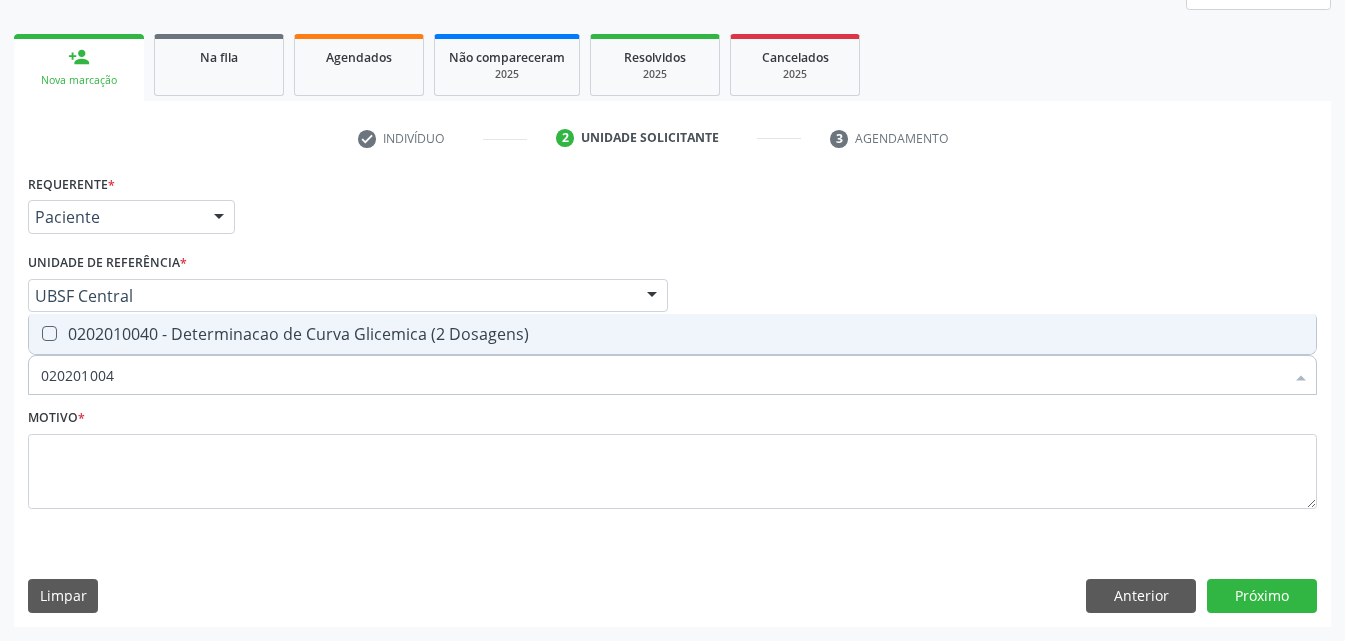 type on "0202010040" 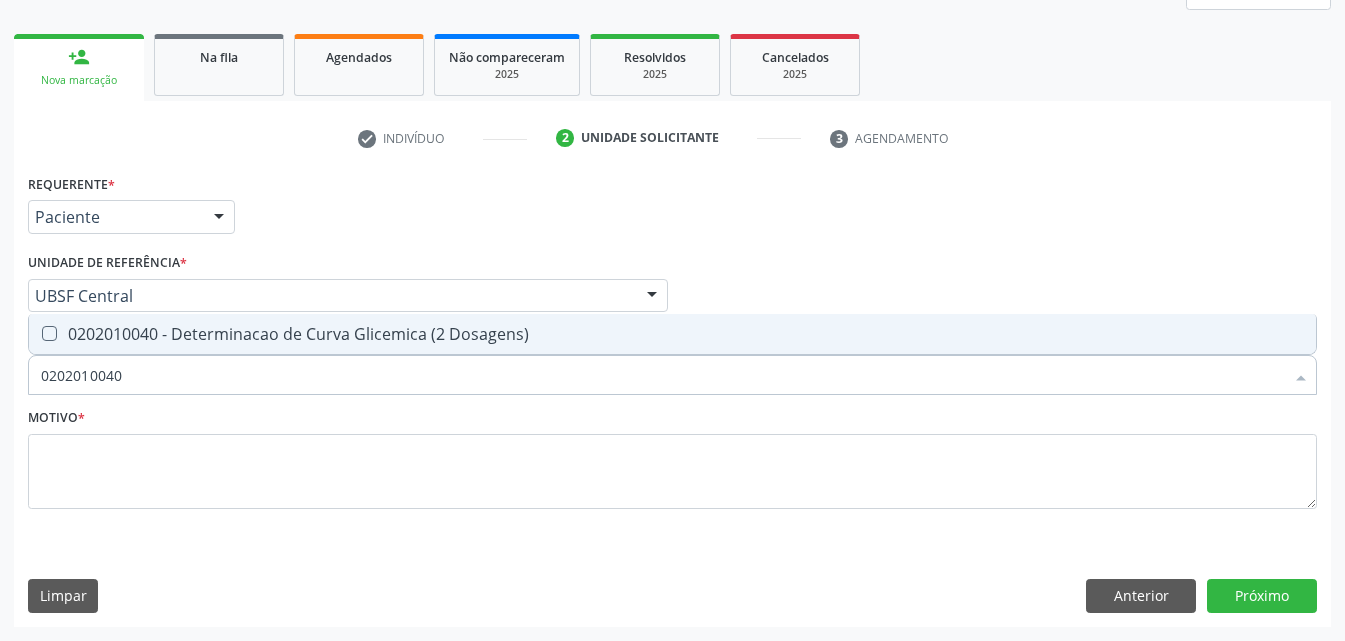 click on "0202010040 - Determinacao de Curva Glicemica (2 Dosagens)" at bounding box center (672, 334) 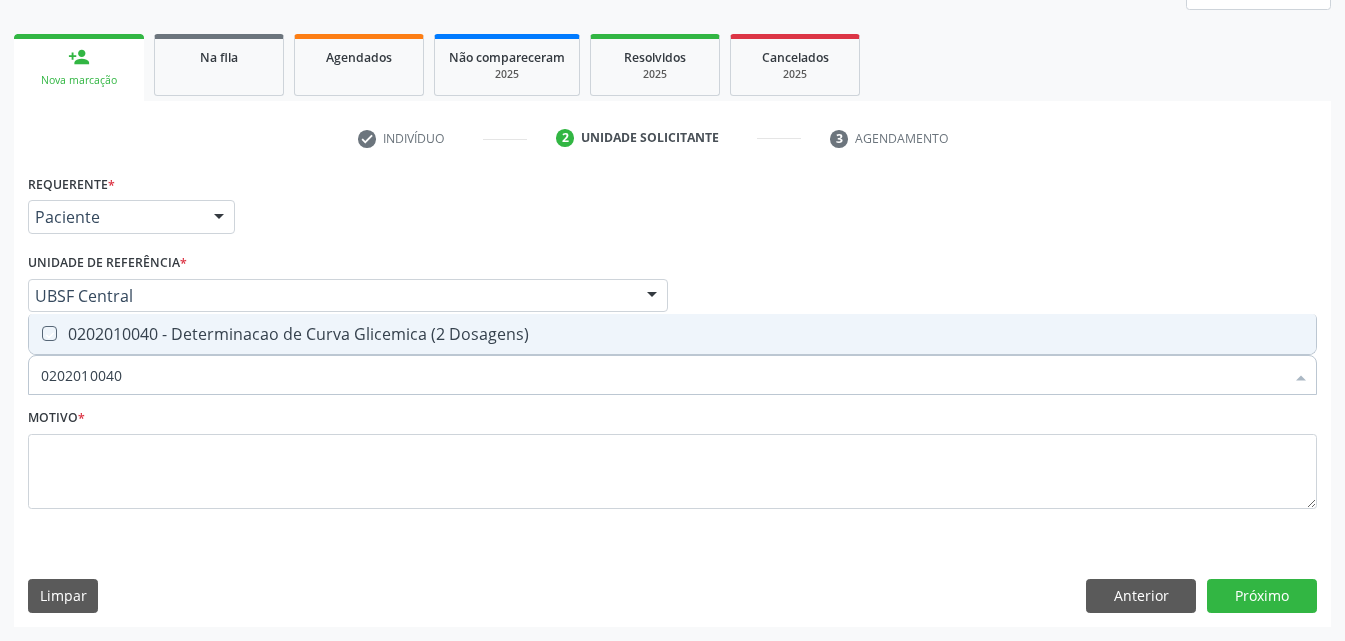checkbox on "true" 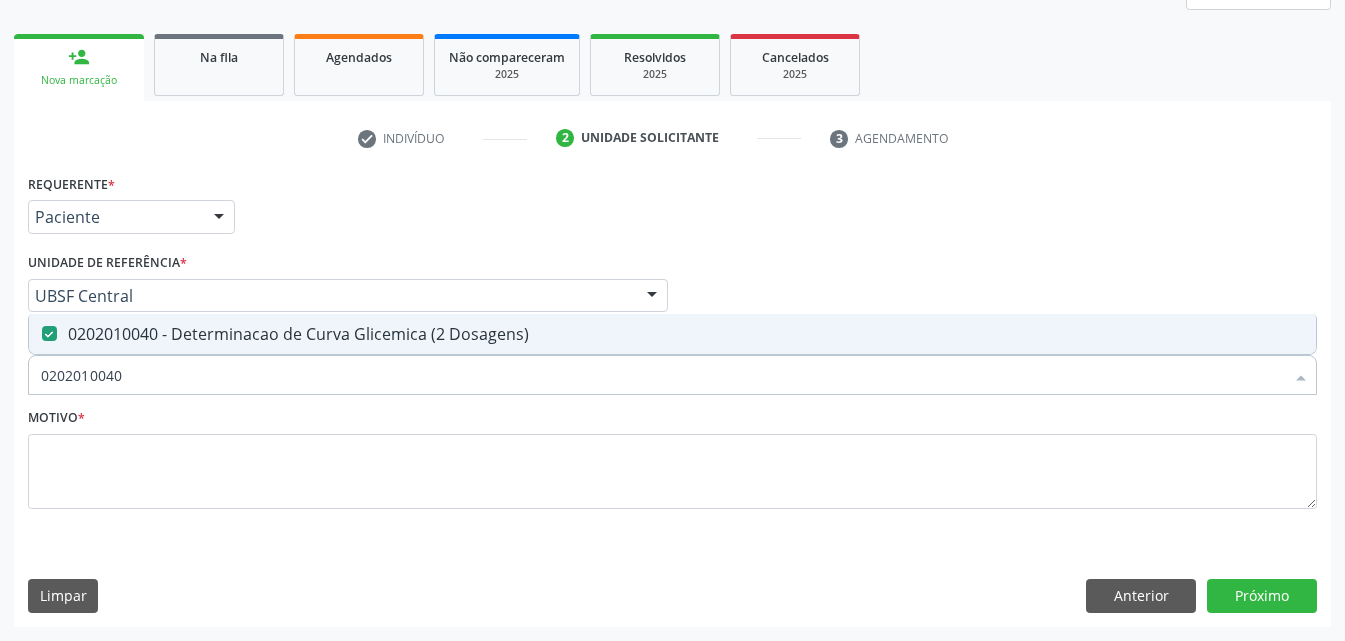 drag, startPoint x: 207, startPoint y: 375, endPoint x: 0, endPoint y: 437, distance: 216.08563 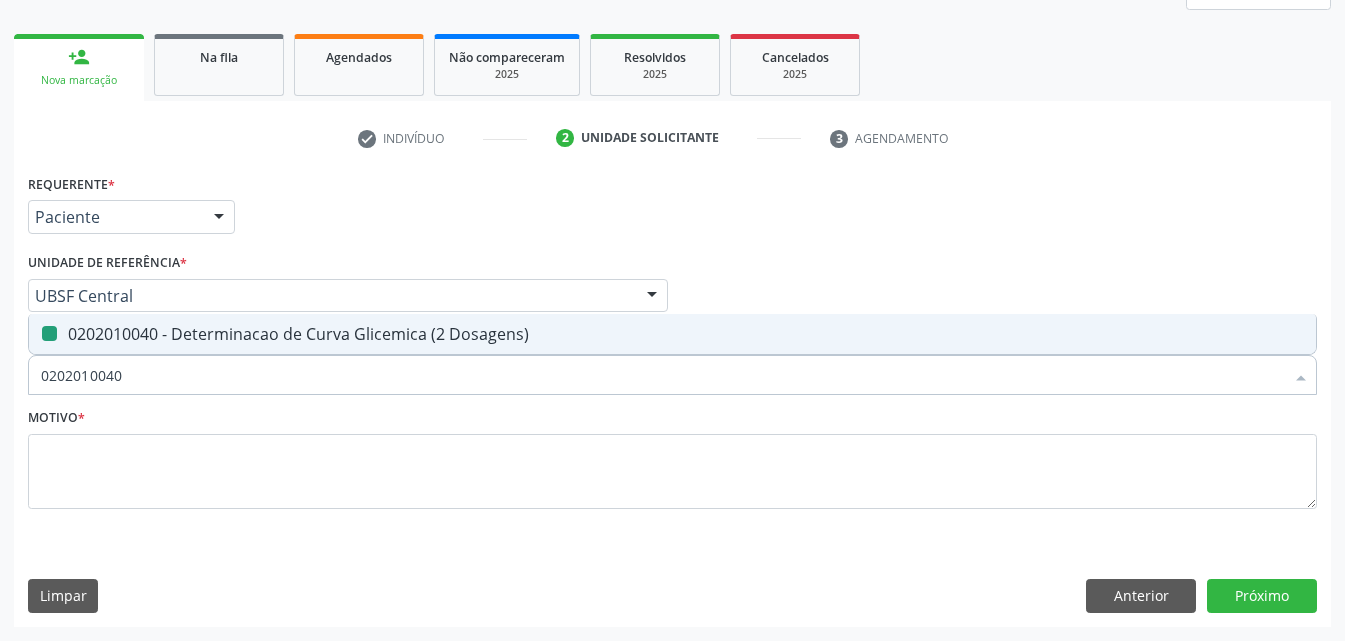 type 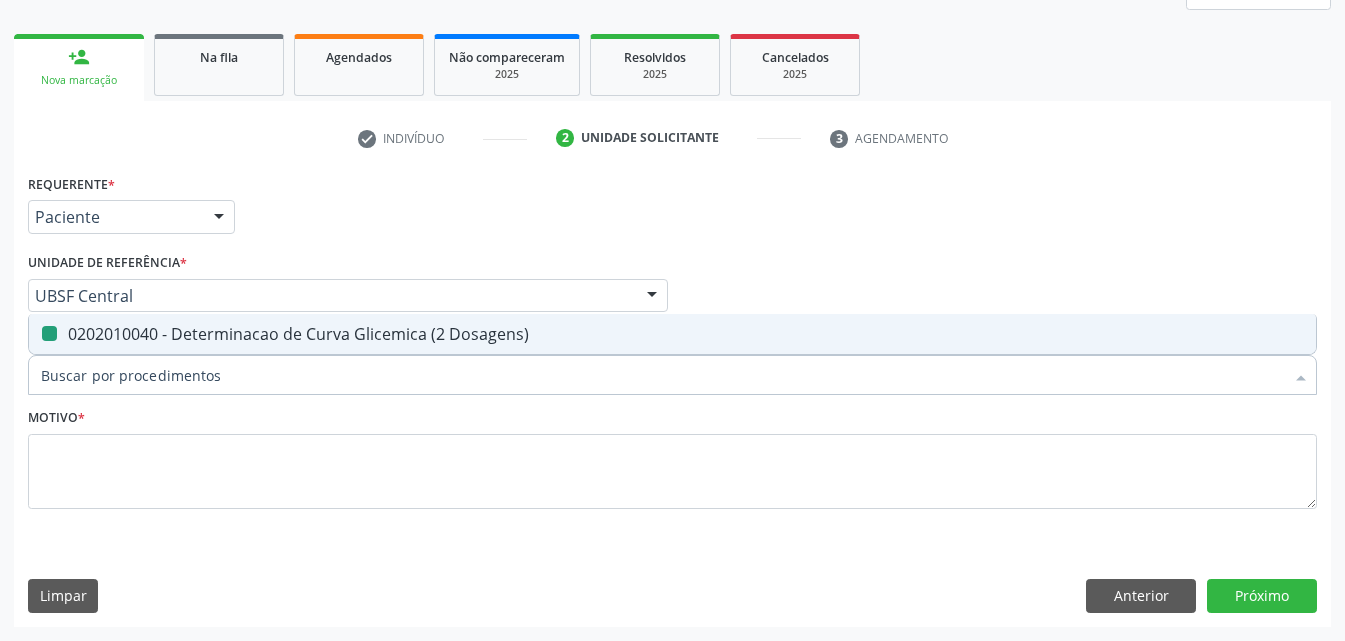 checkbox on "false" 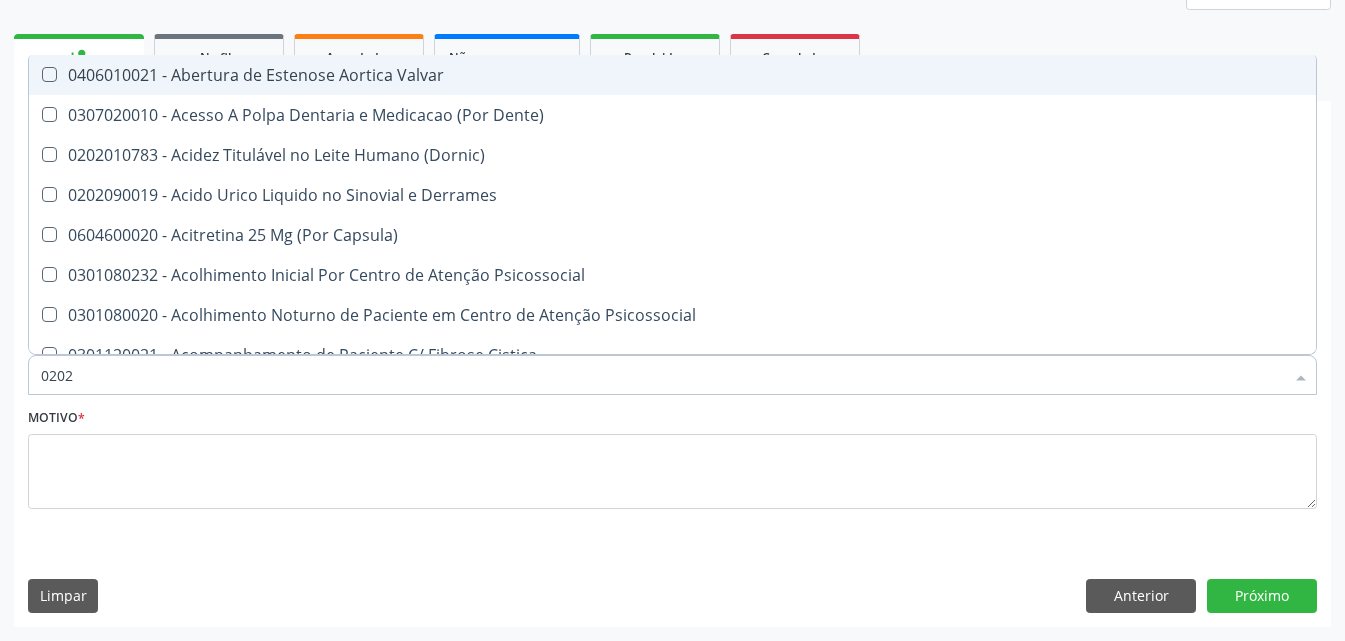 type on "02020" 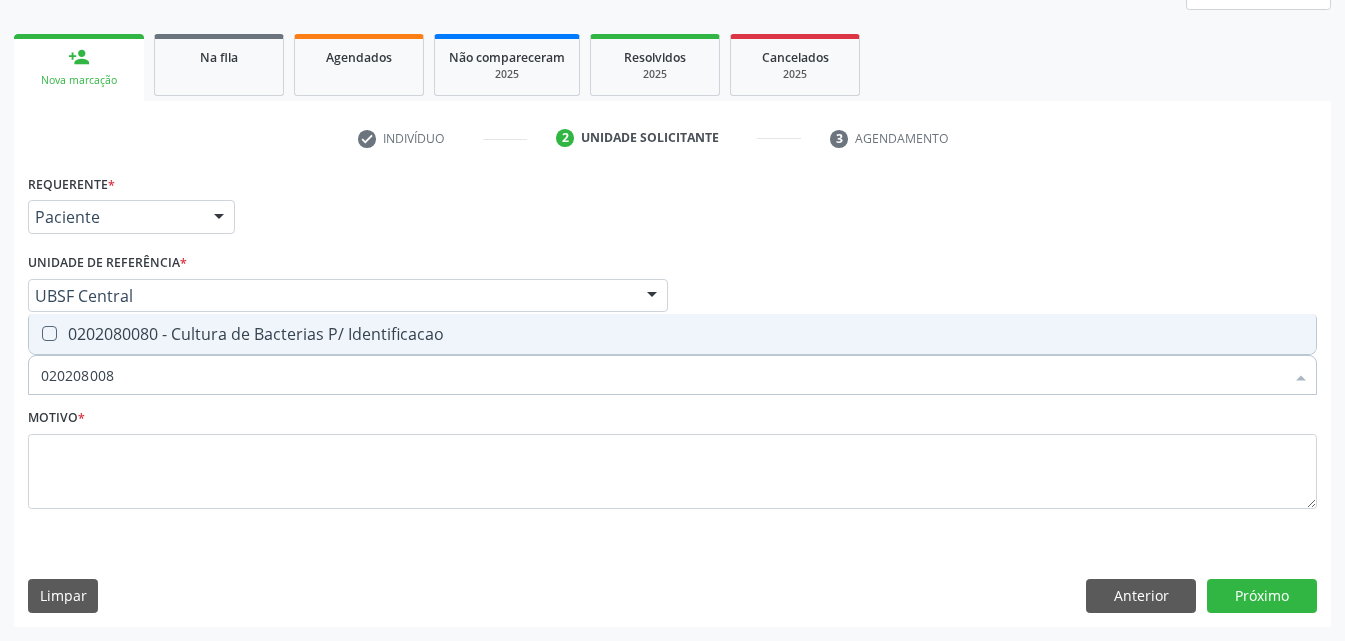 type on "0202080080" 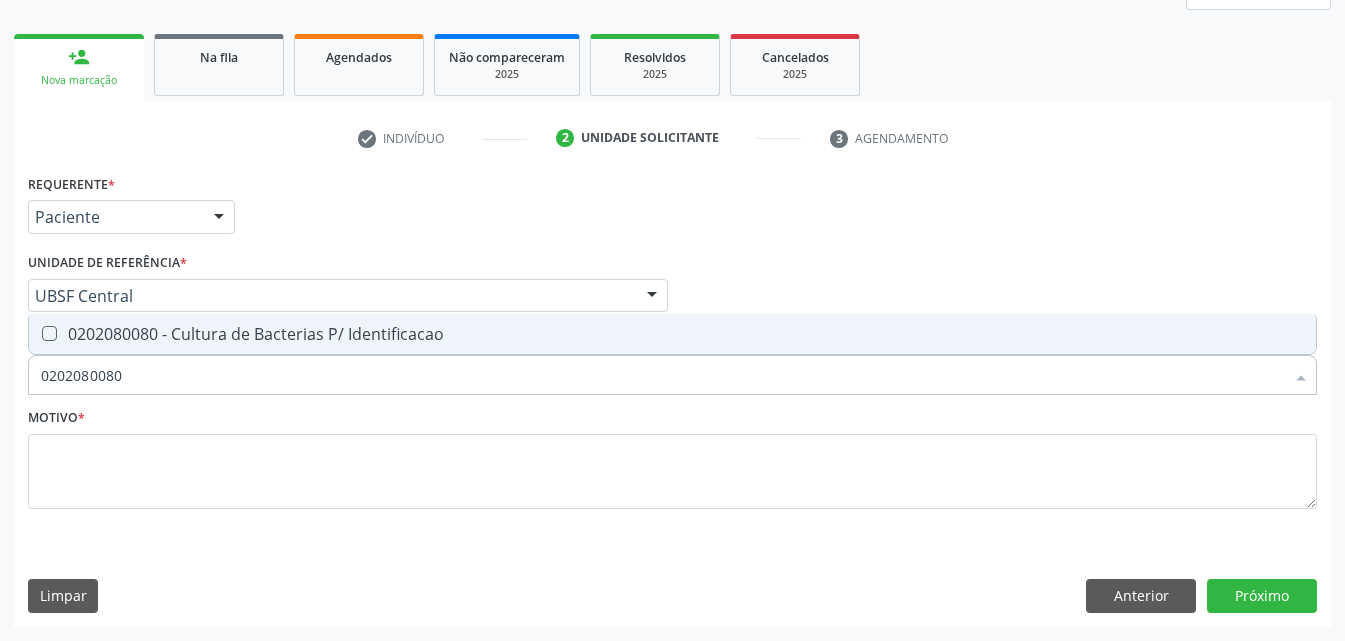 click on "0202080080 - Cultura de Bacterias P/ Identificacao" at bounding box center [672, 334] 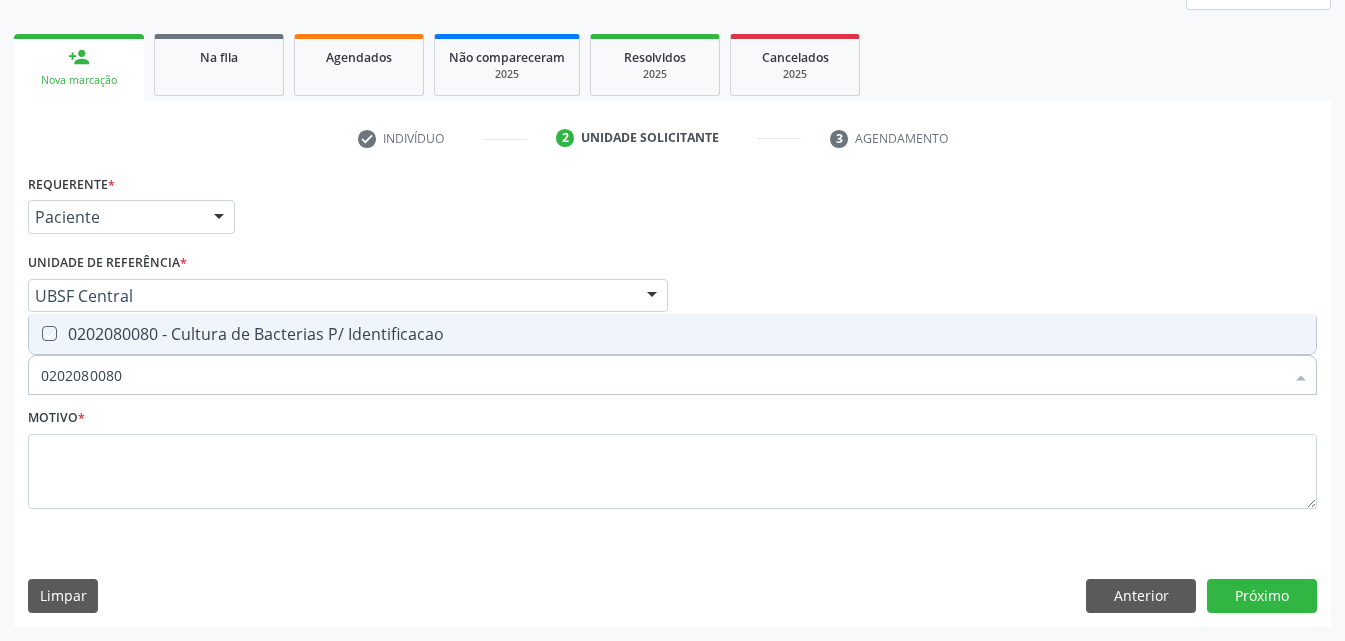 checkbox on "true" 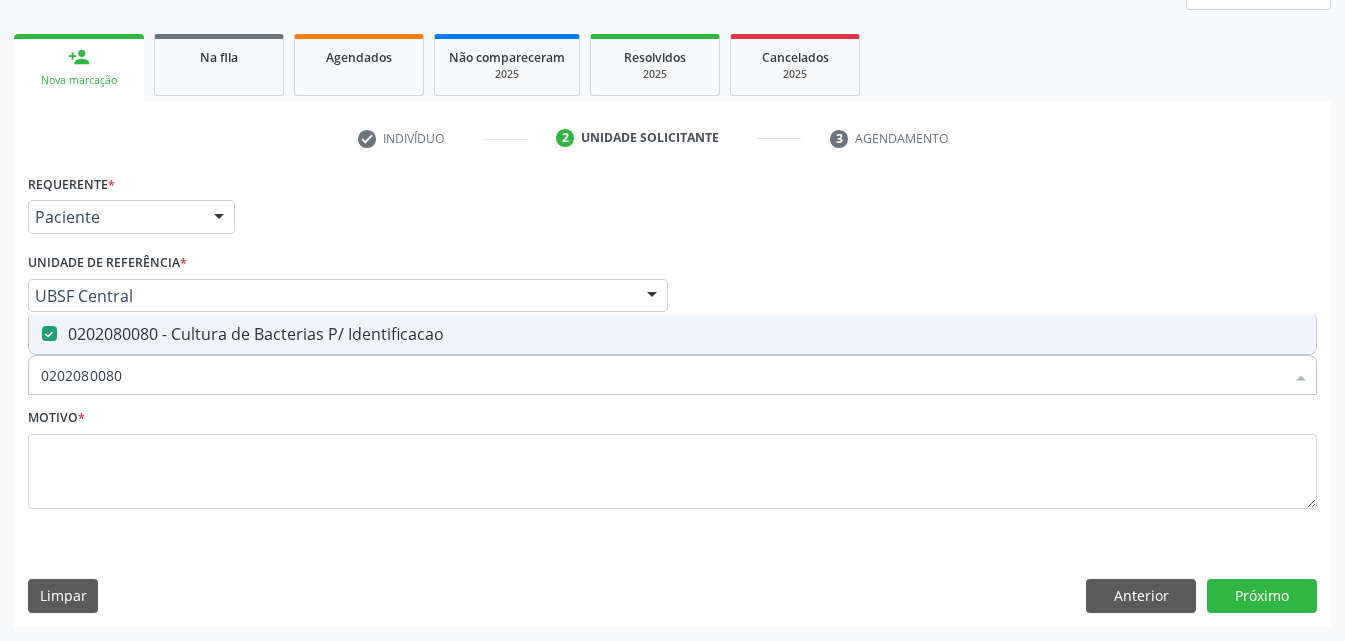 drag, startPoint x: 126, startPoint y: 388, endPoint x: 0, endPoint y: 436, distance: 134.83324 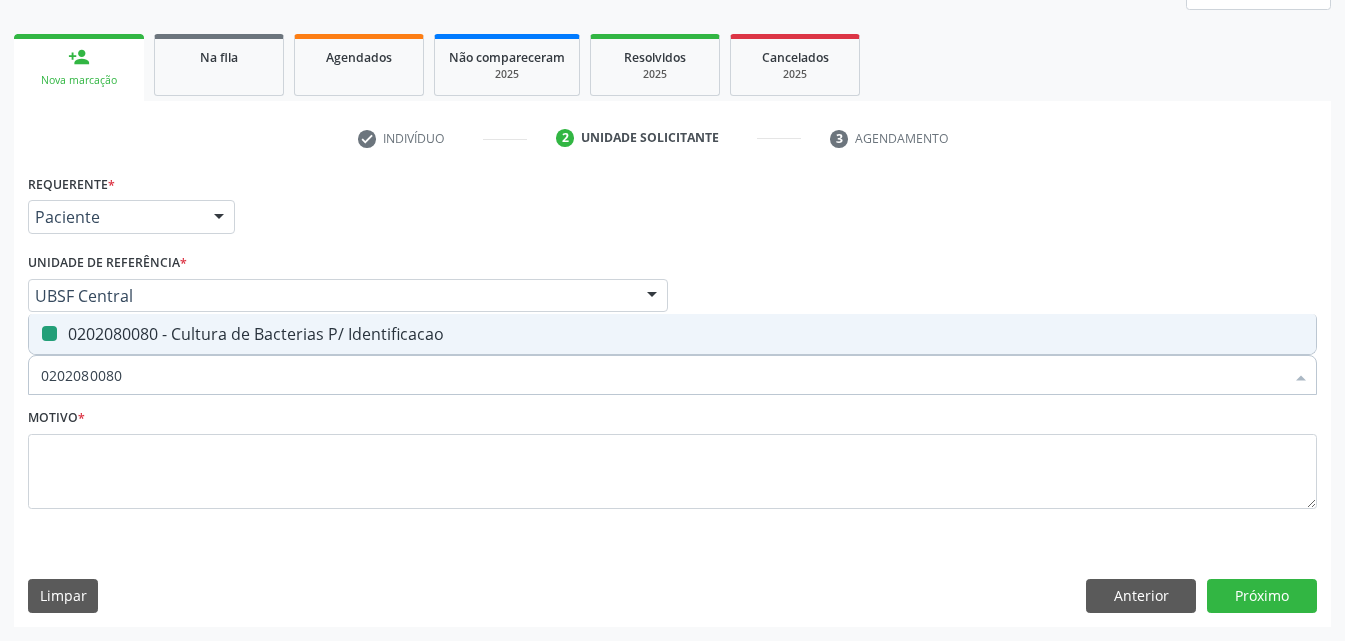 type 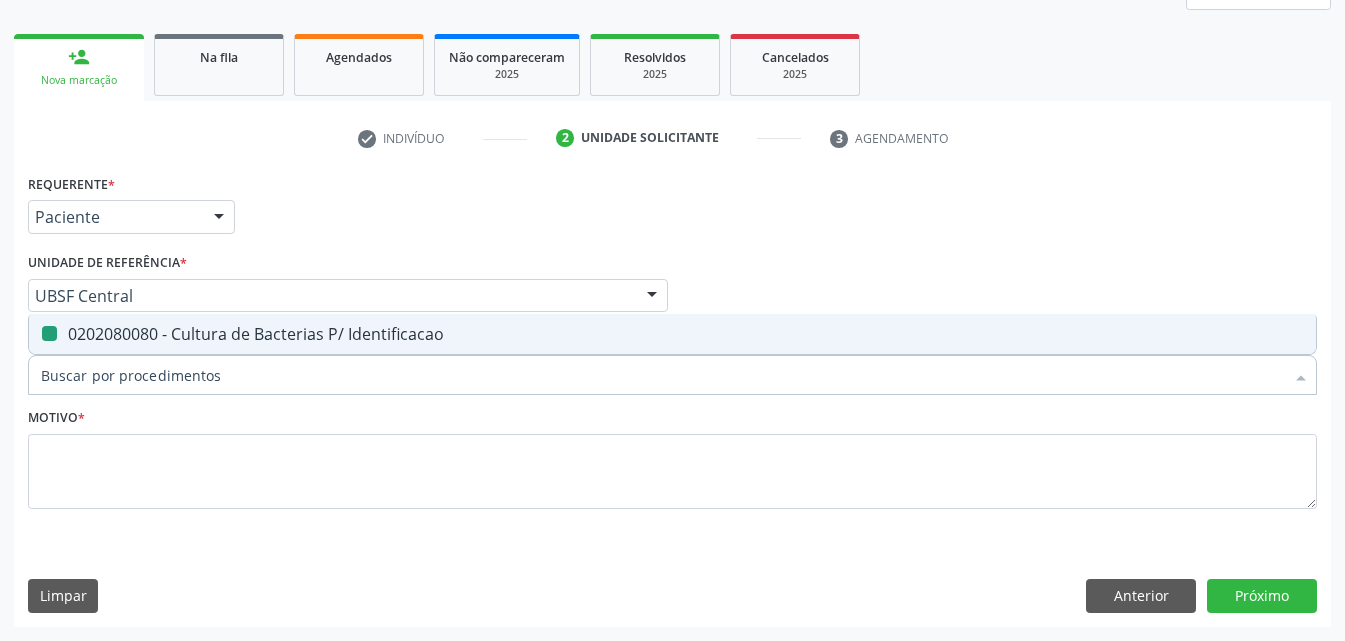 checkbox on "false" 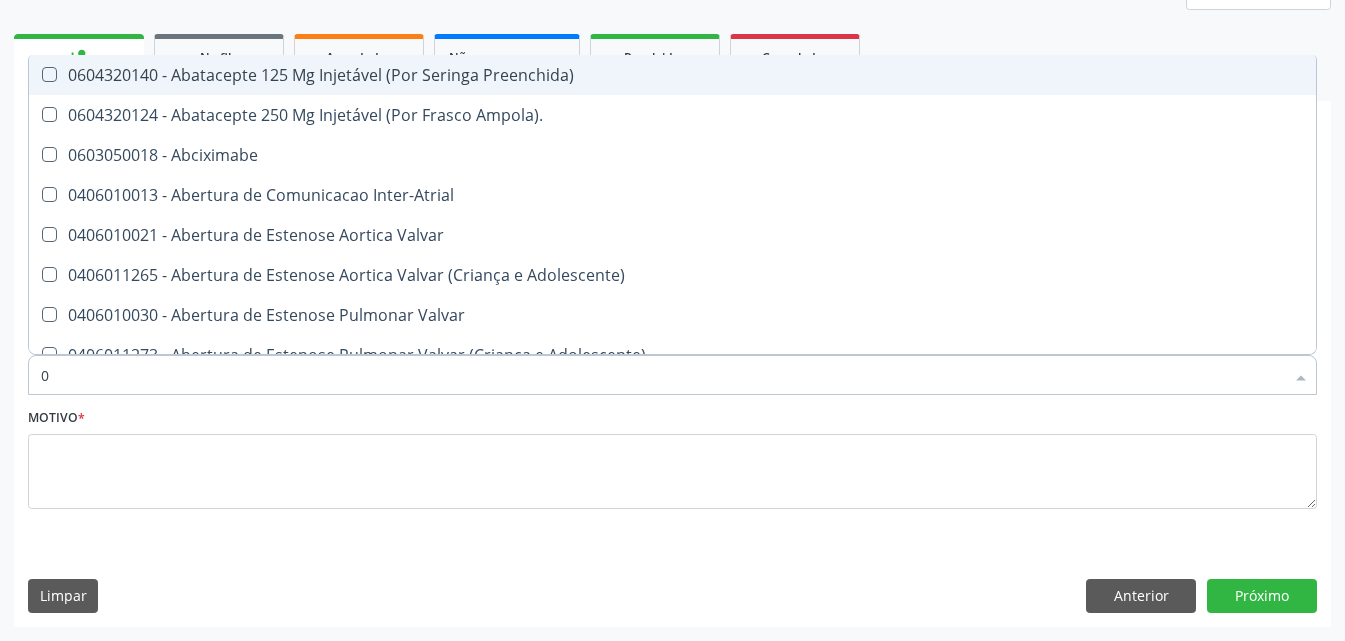 type on "02" 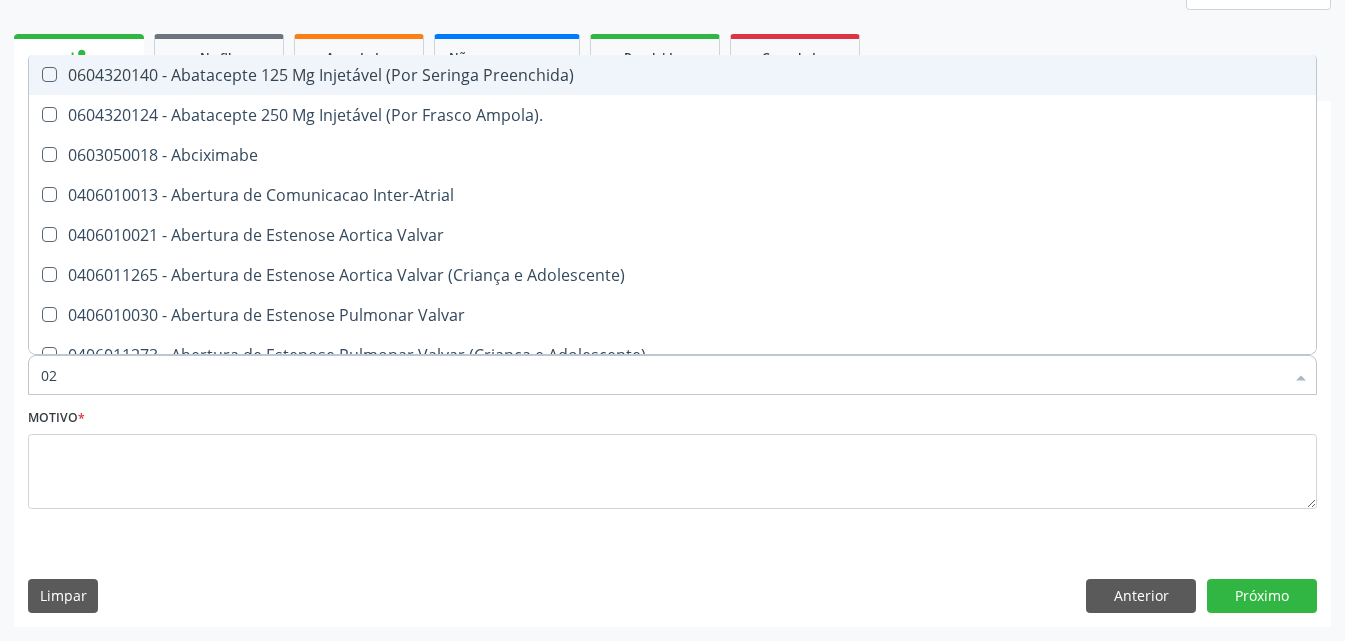 checkbox on "true" 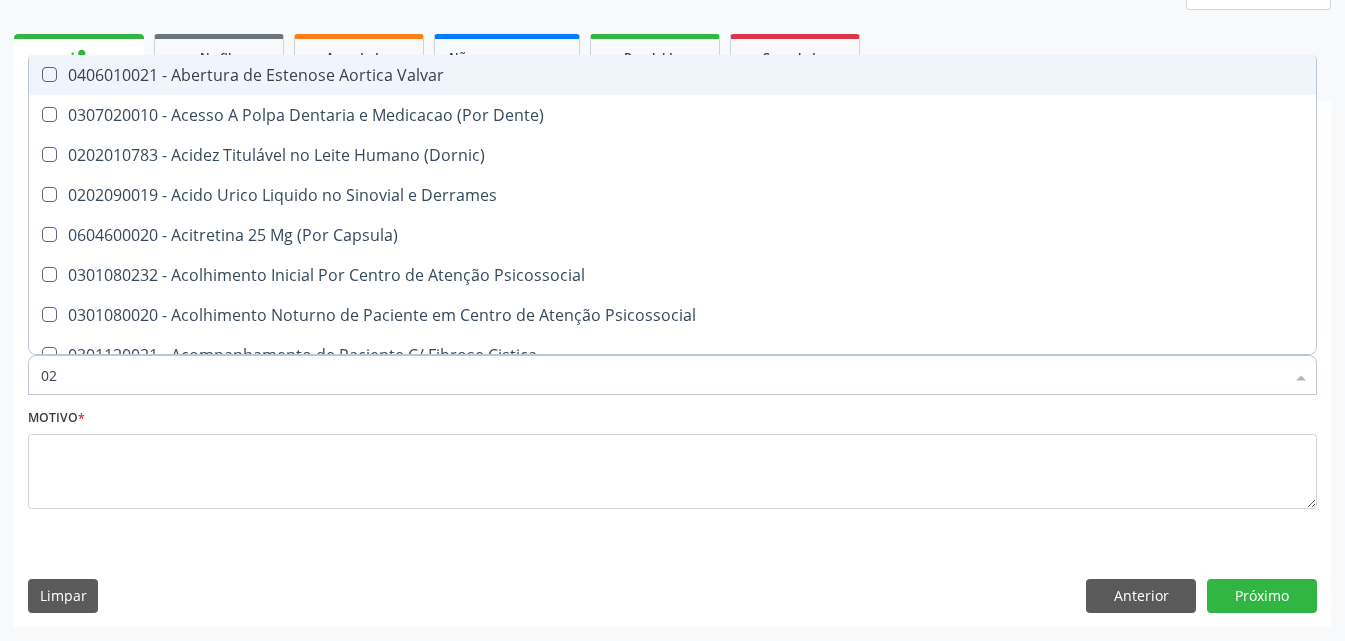 type on "020" 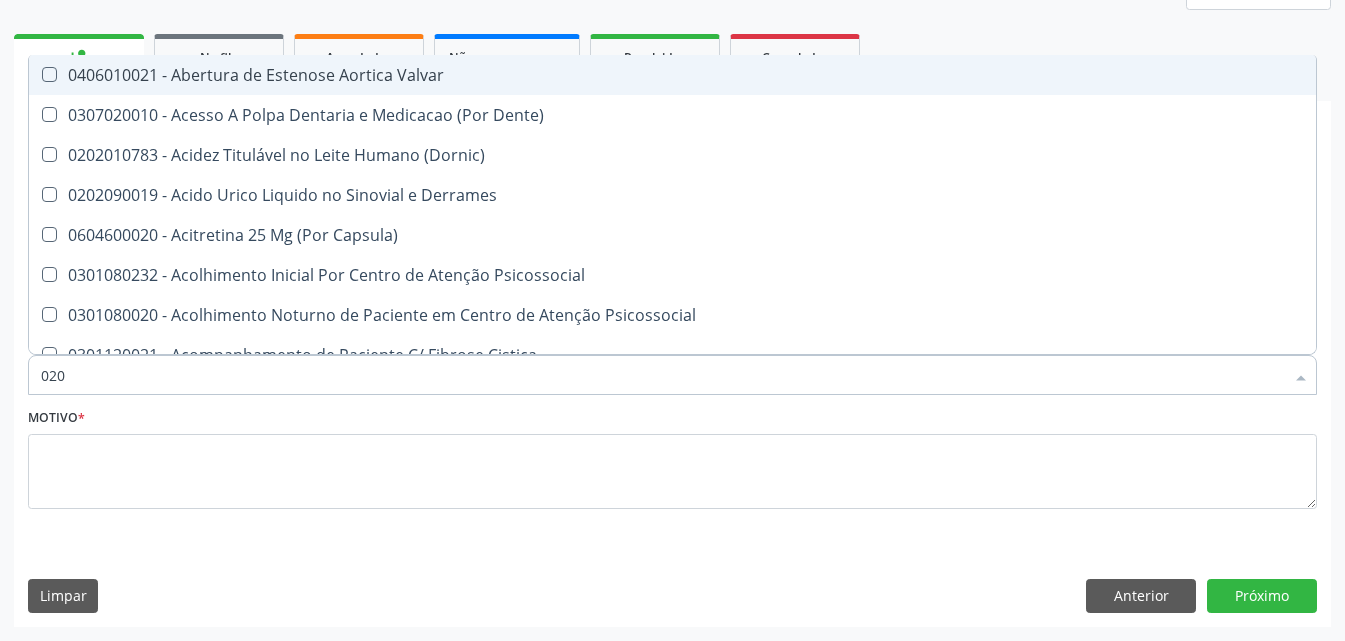 checkbox on "true" 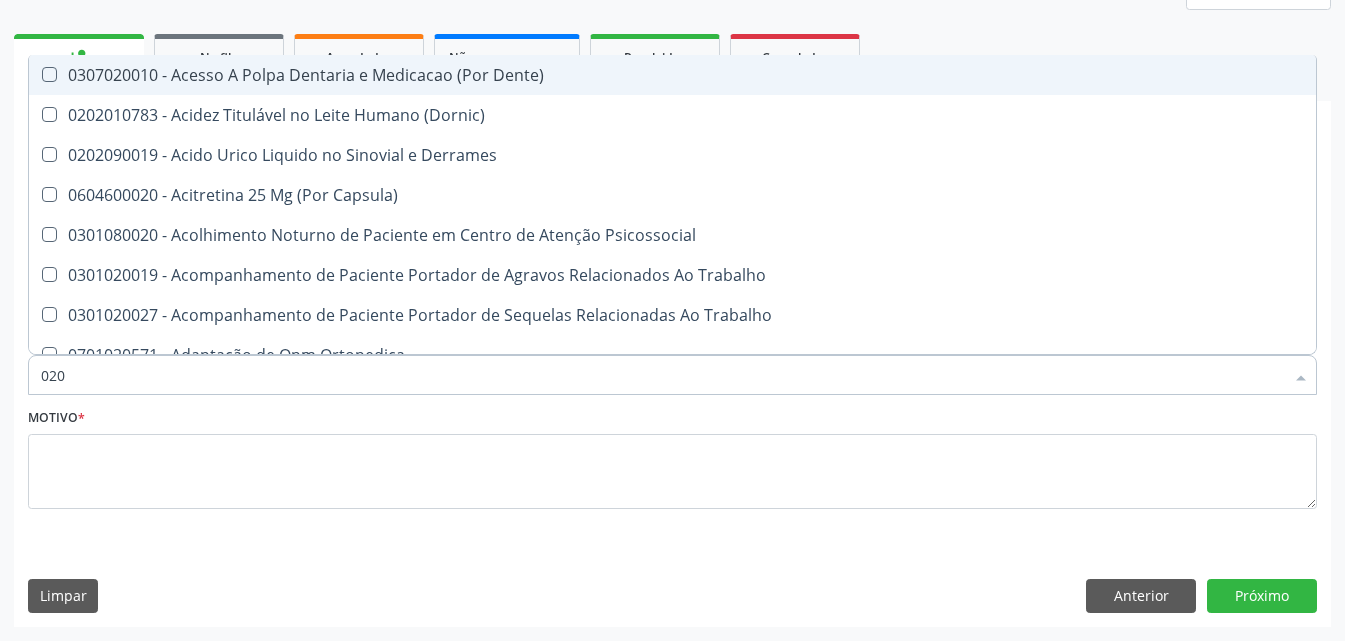type on "0202" 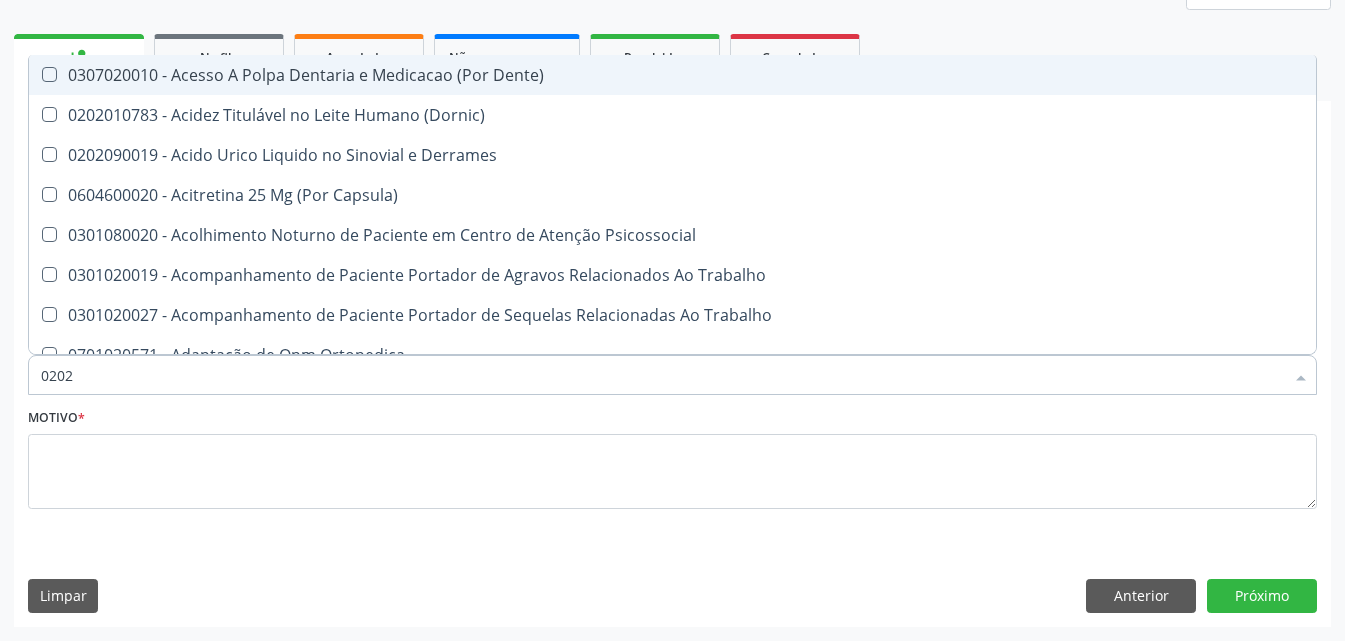 checkbox on "true" 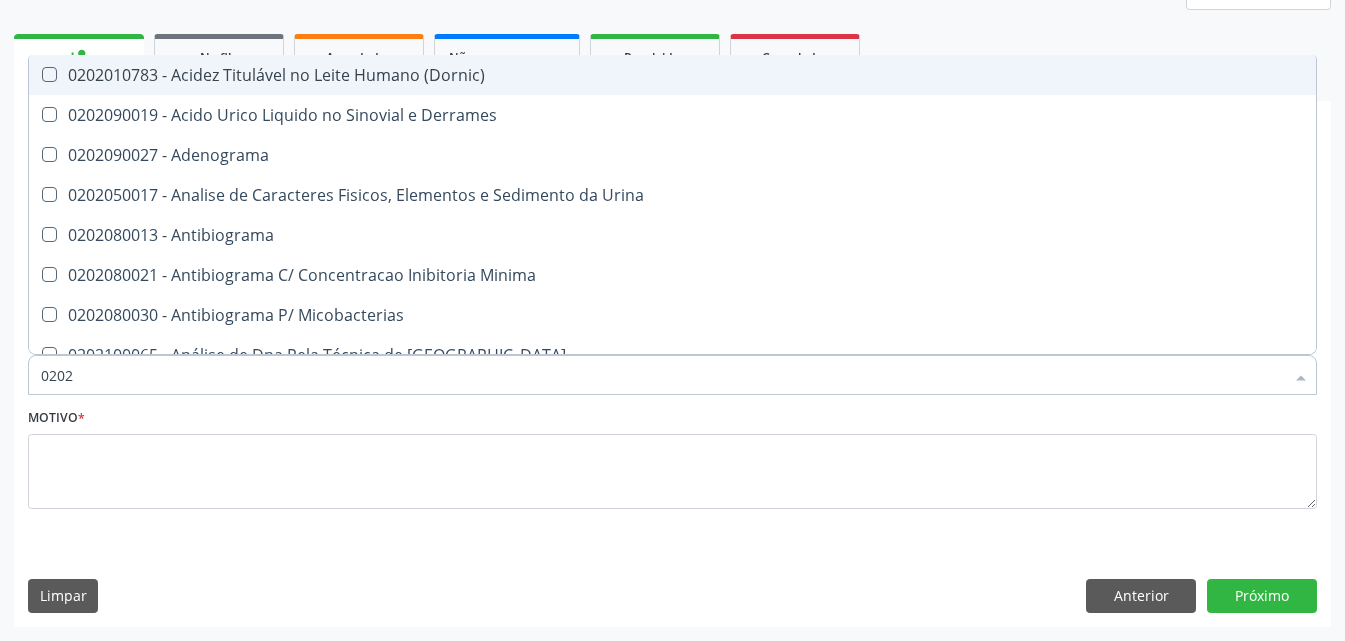 type on "02020" 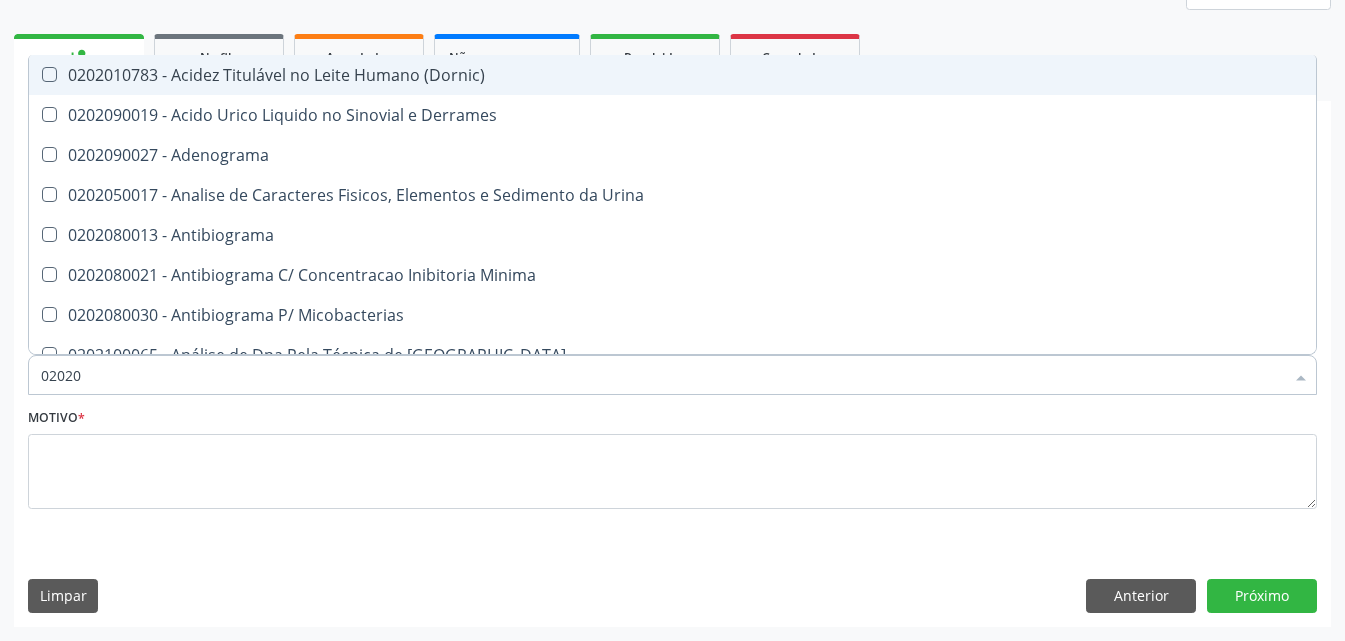 checkbox on "true" 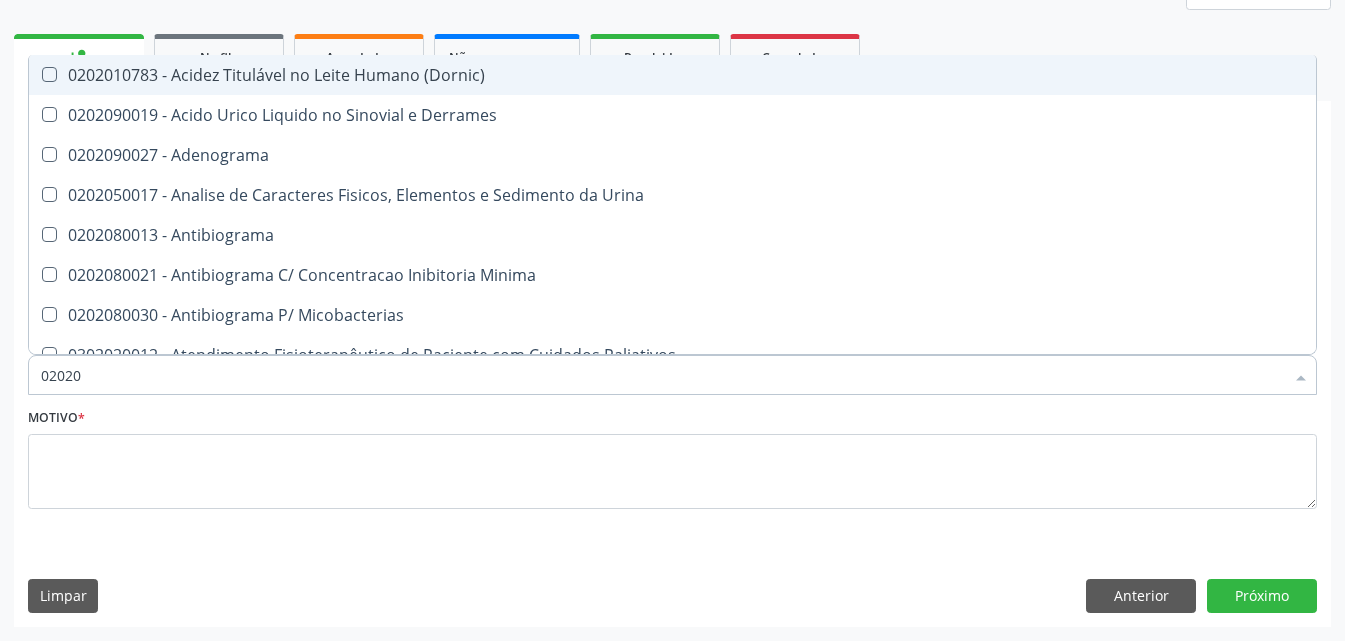 type on "020205" 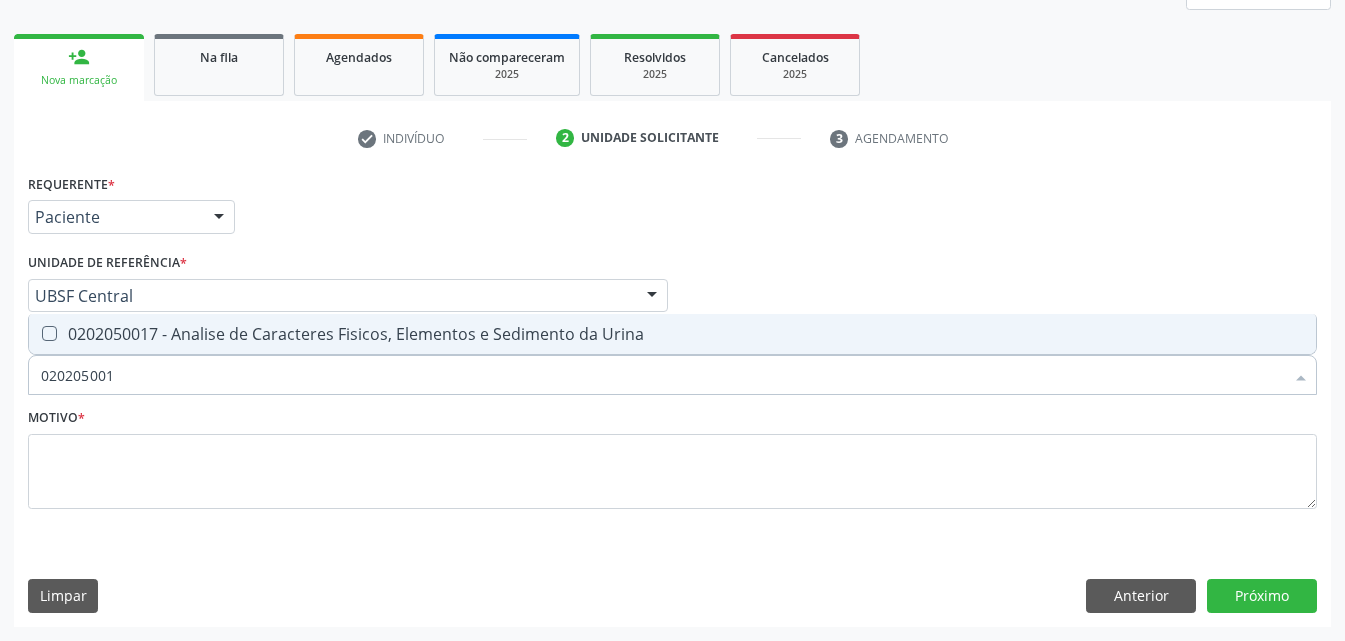 type on "0202050017" 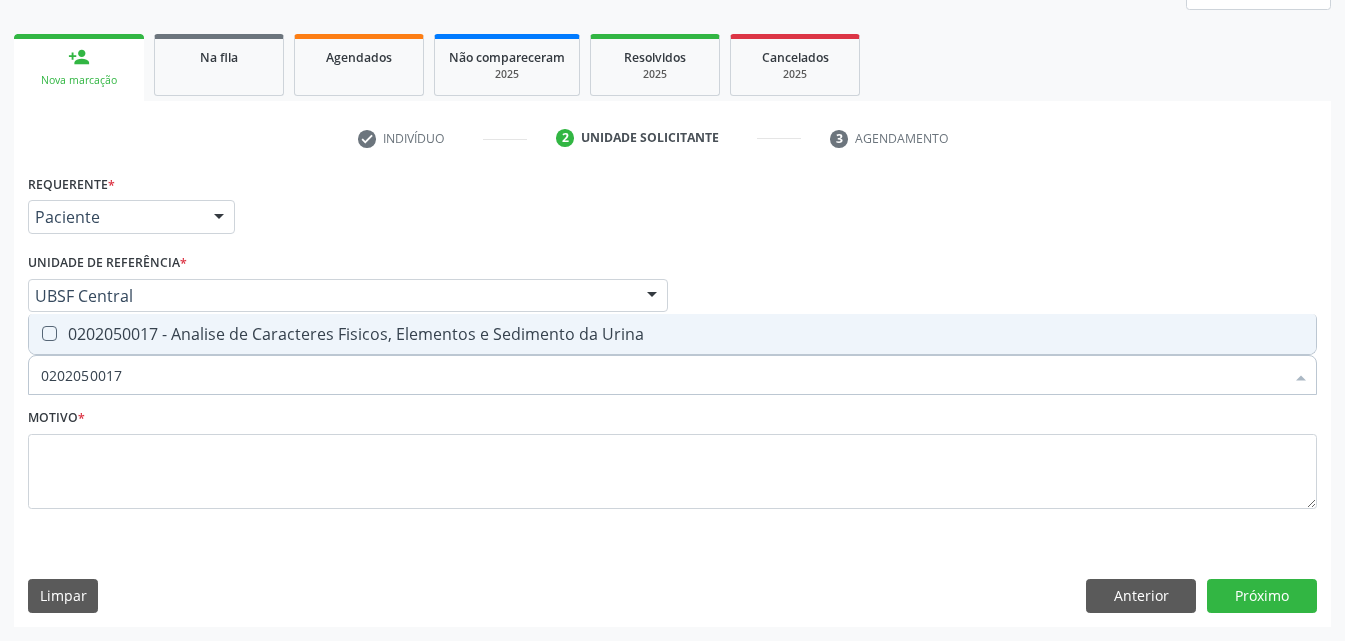 click on "0202050017 - Analise de Caracteres Fisicos, Elementos e Sedimento da Urina" at bounding box center (672, 334) 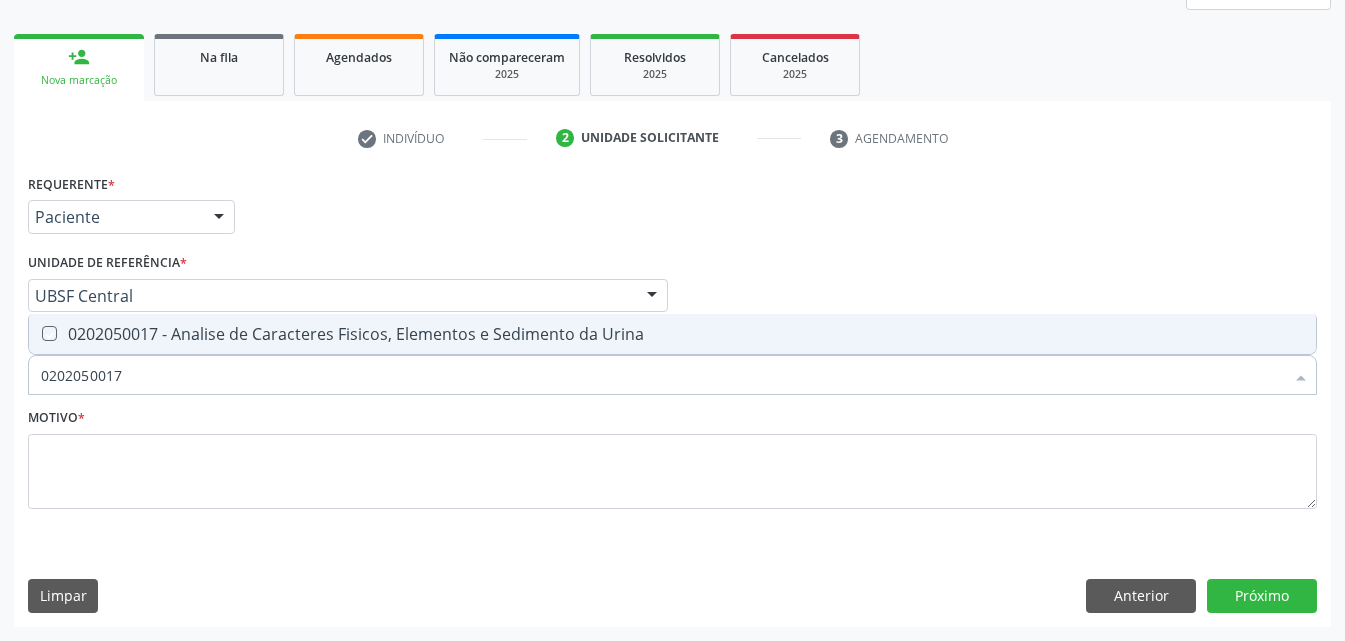 checkbox on "true" 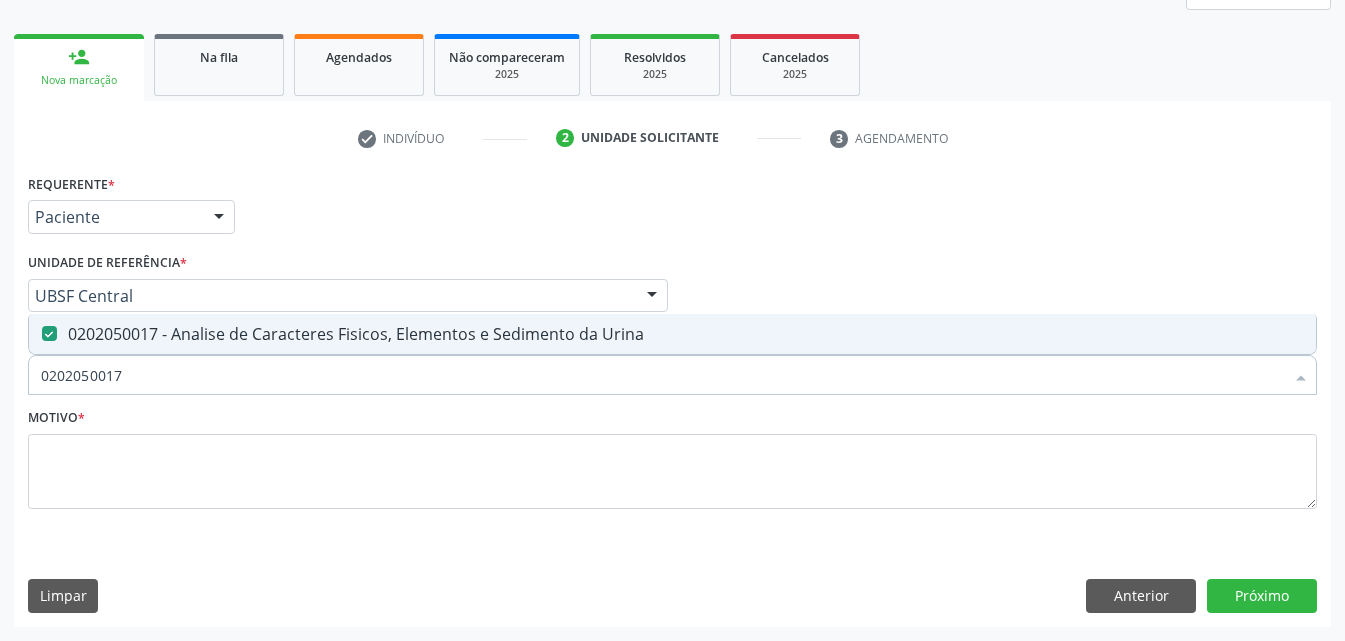 drag, startPoint x: 178, startPoint y: 375, endPoint x: 0, endPoint y: 424, distance: 184.62123 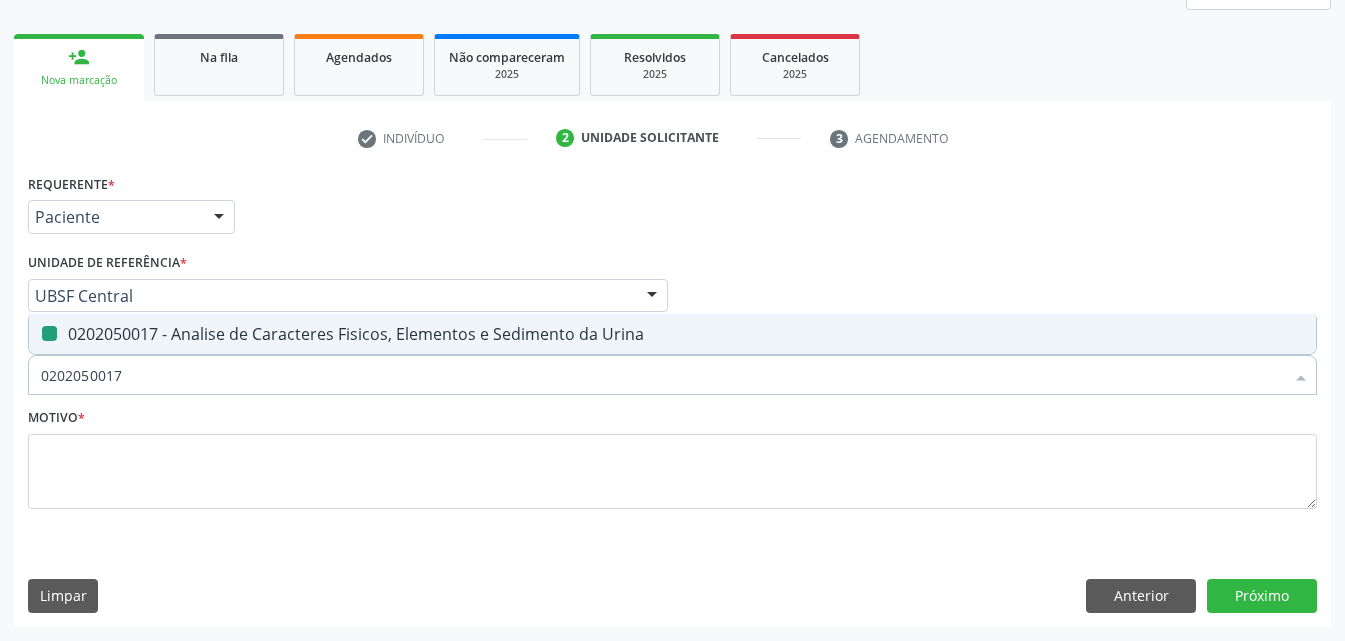 type 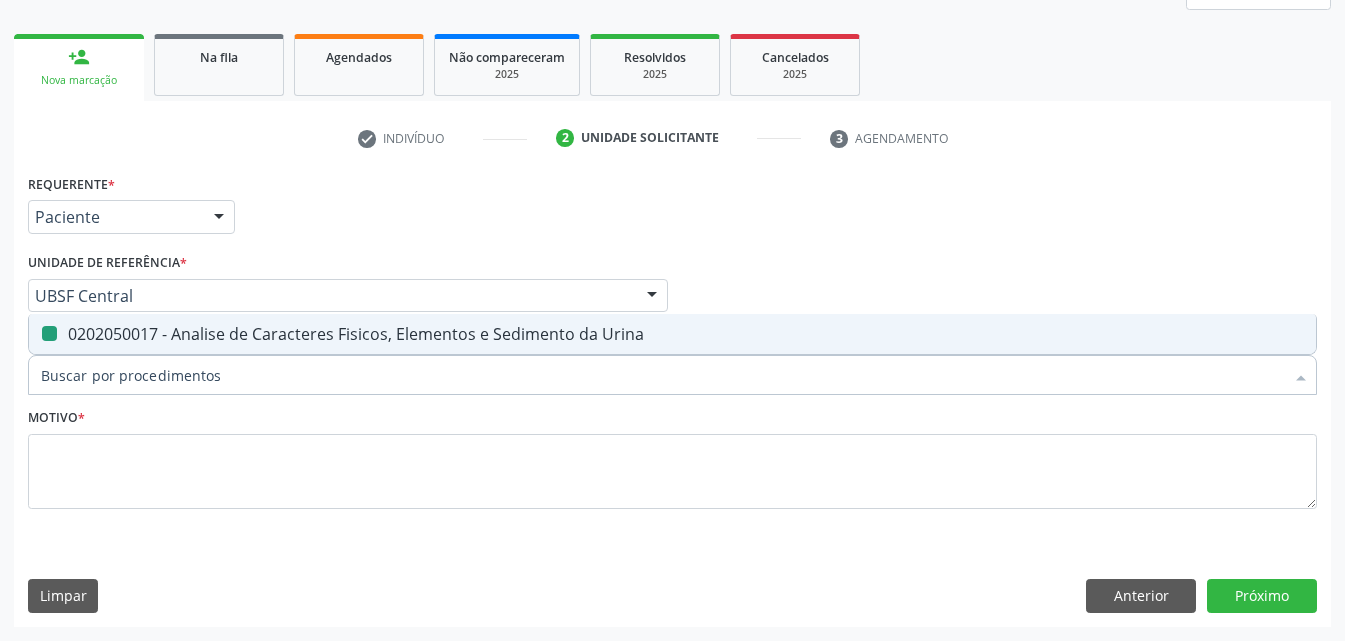 checkbox on "false" 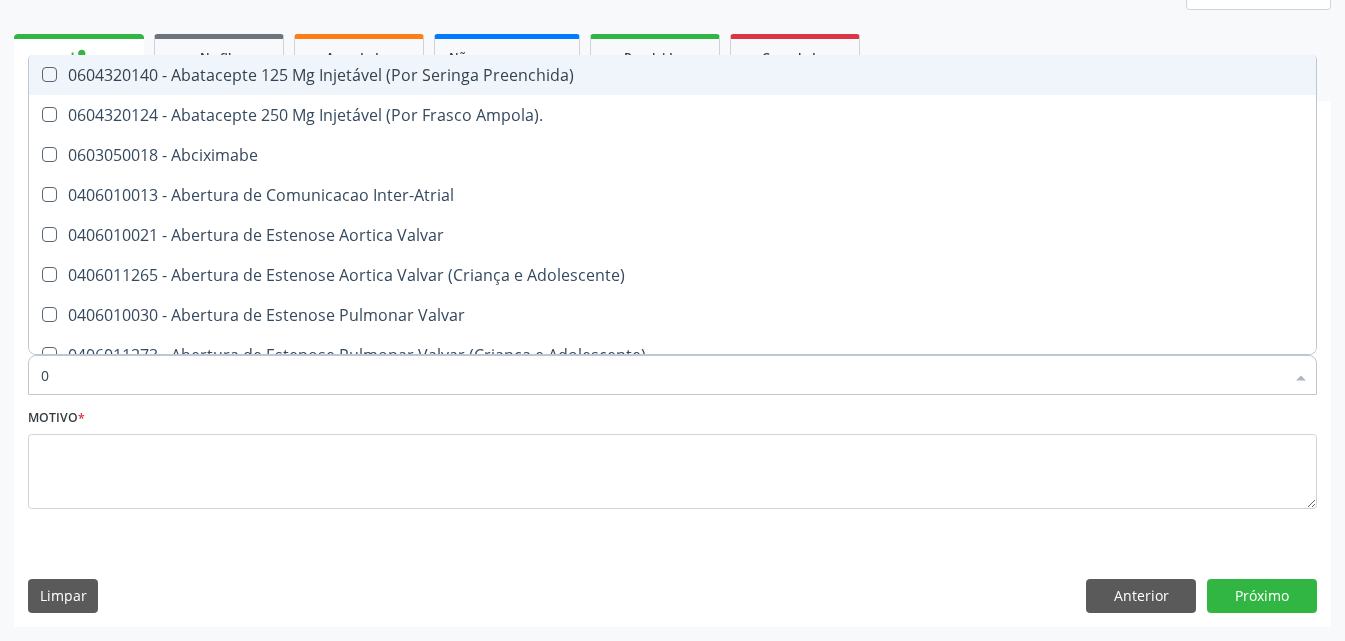 type on "02" 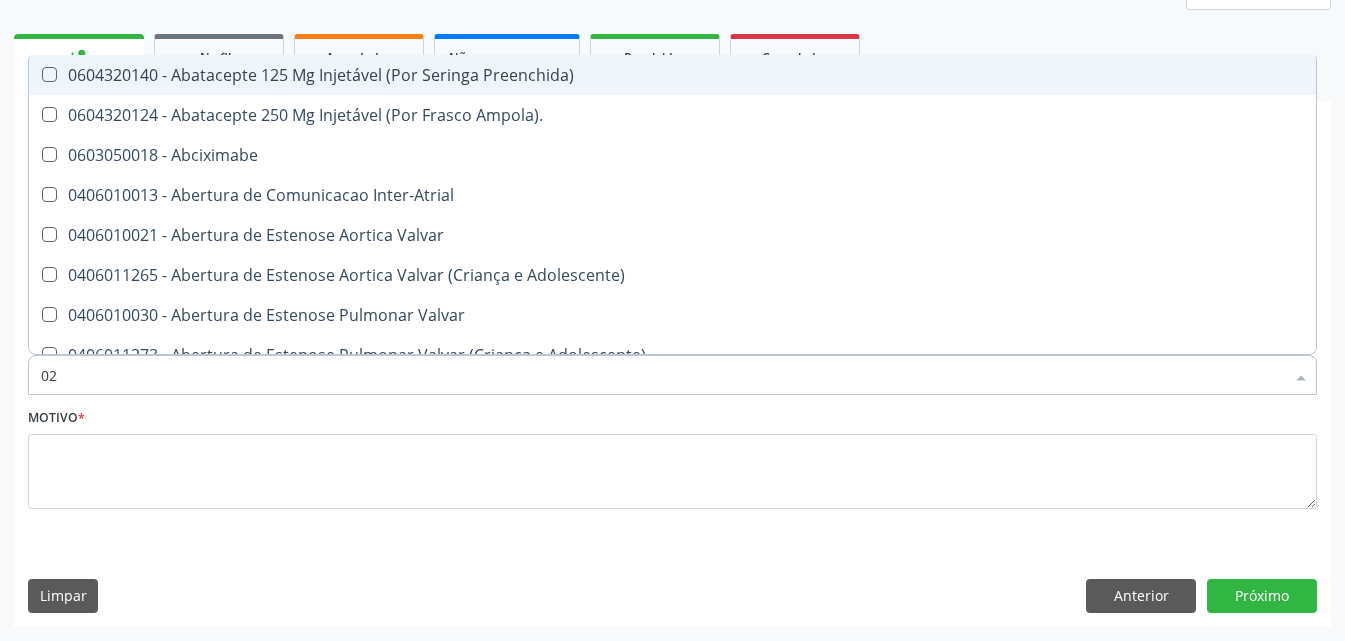 checkbox on "true" 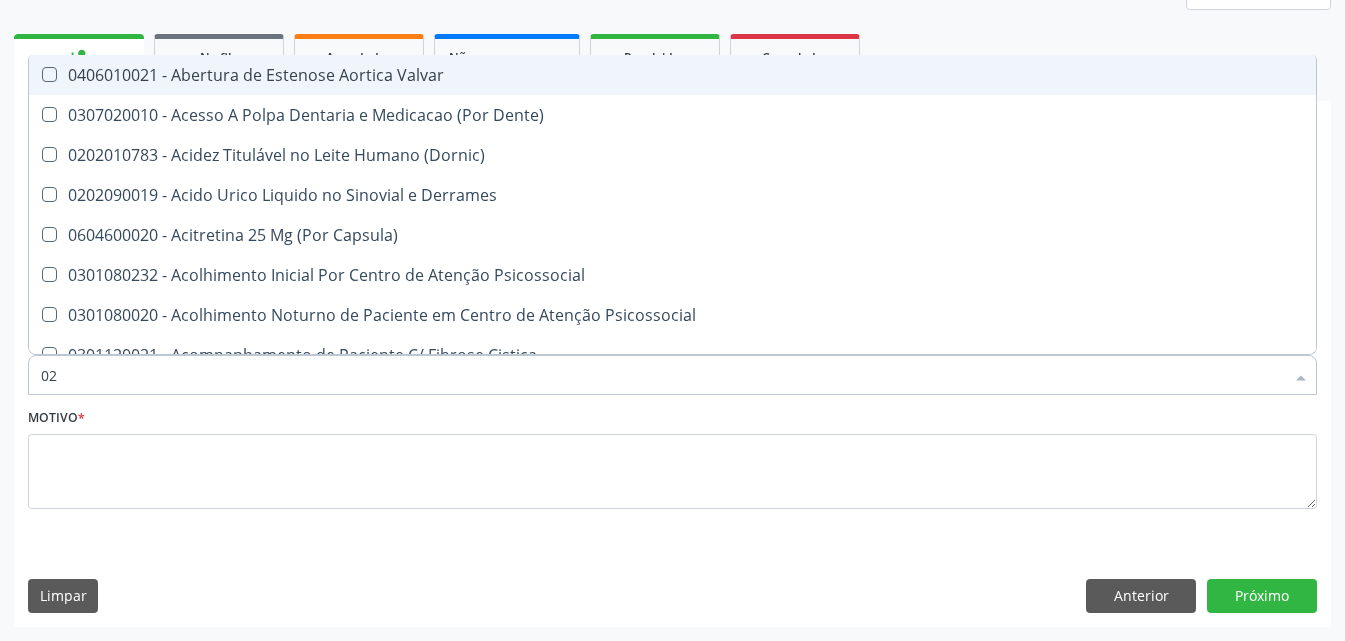 type on "020" 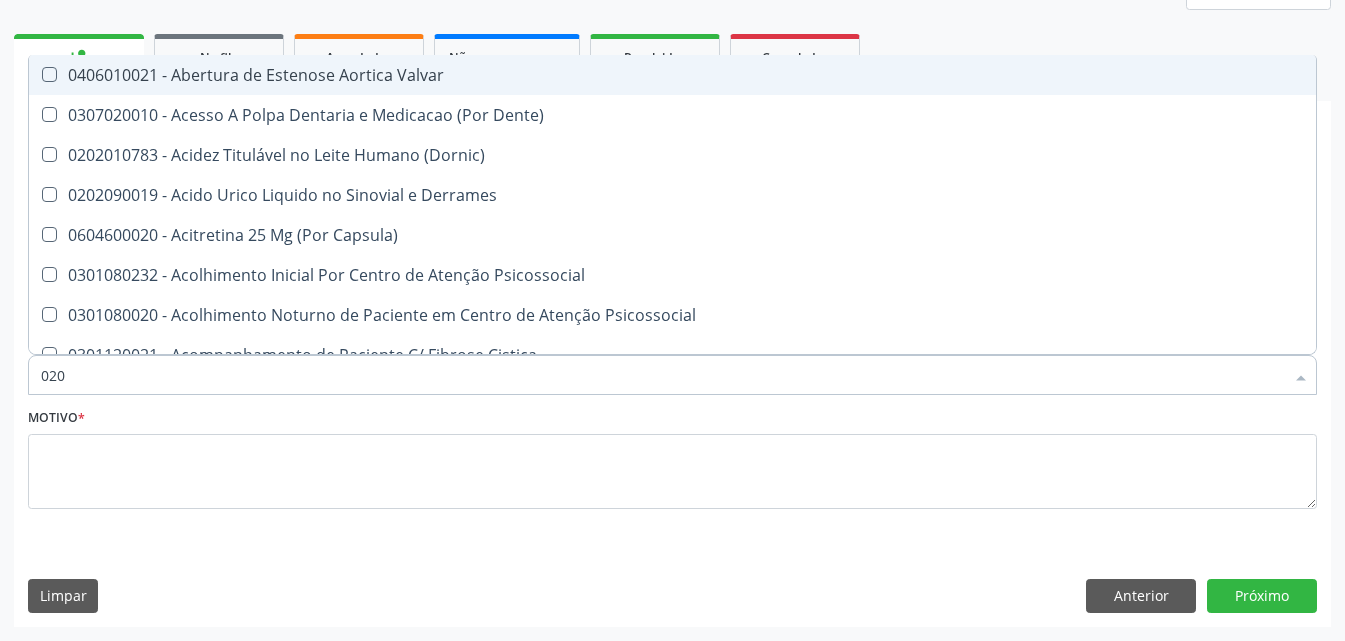 checkbox on "true" 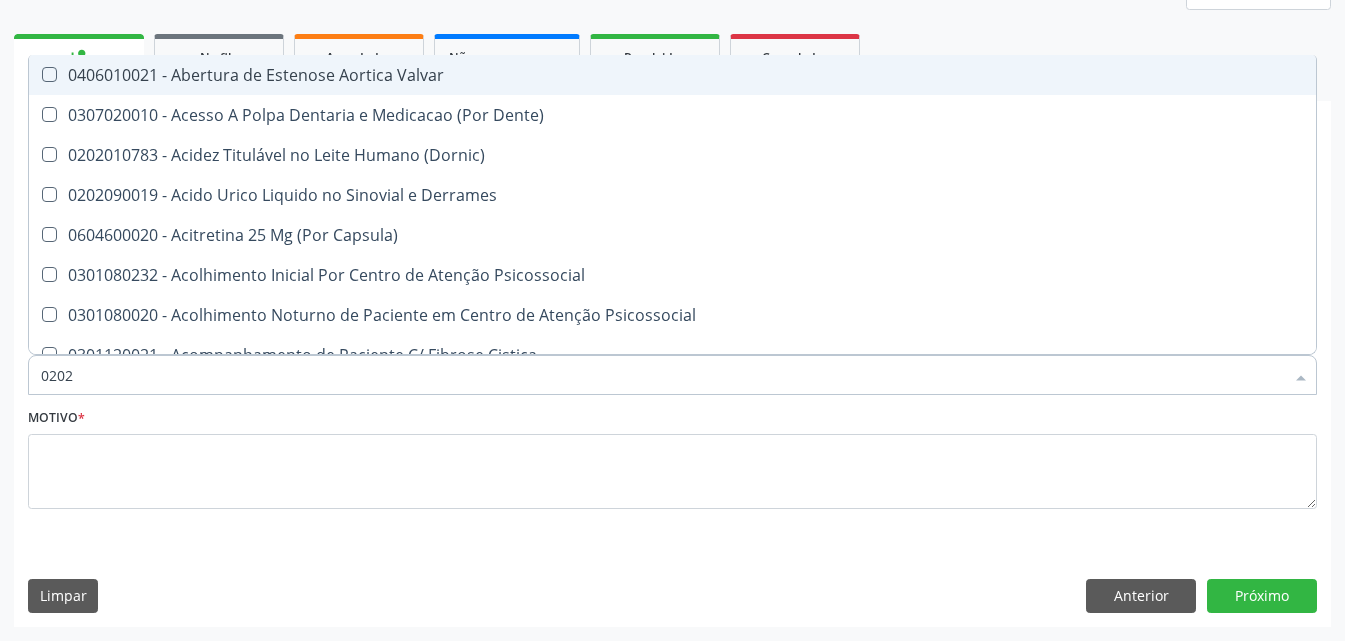checkbox on "true" 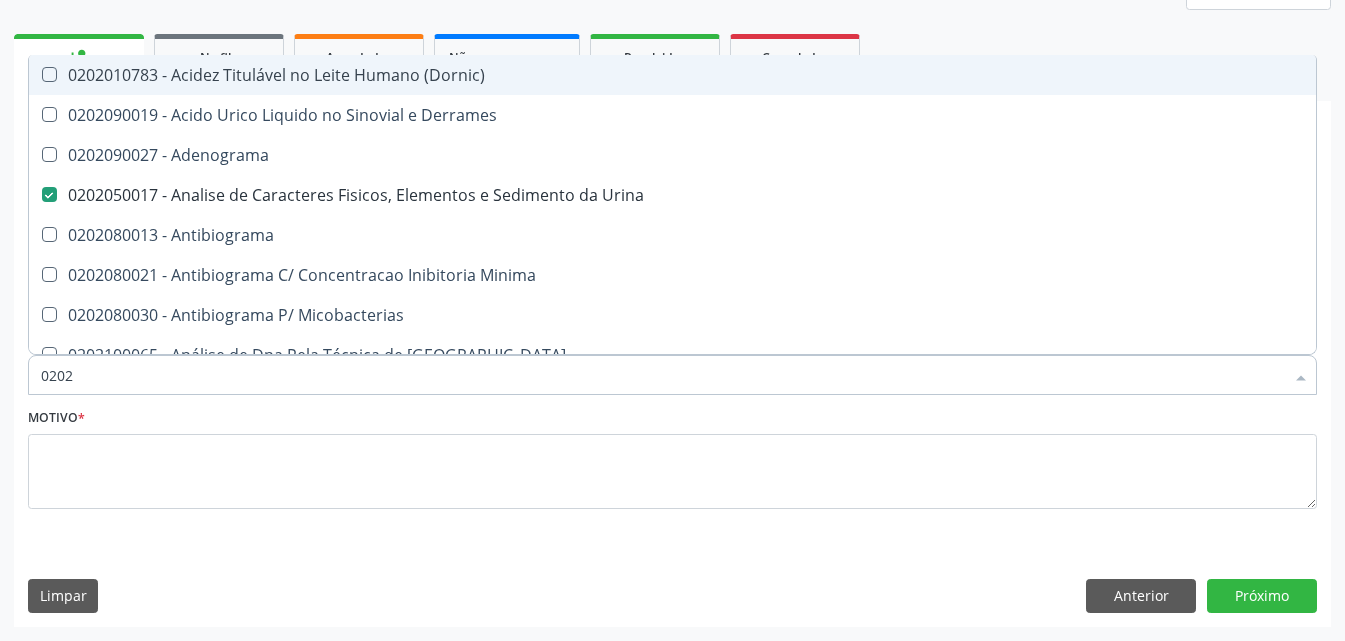 type on "02020" 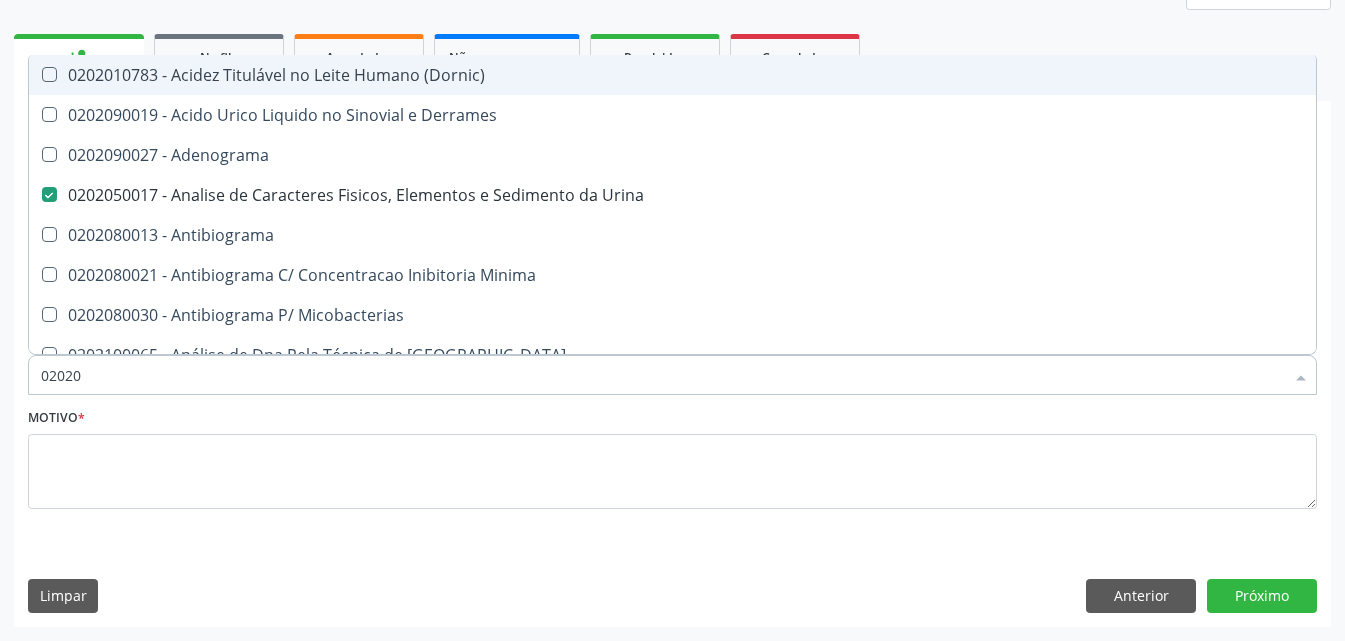 checkbox on "true" 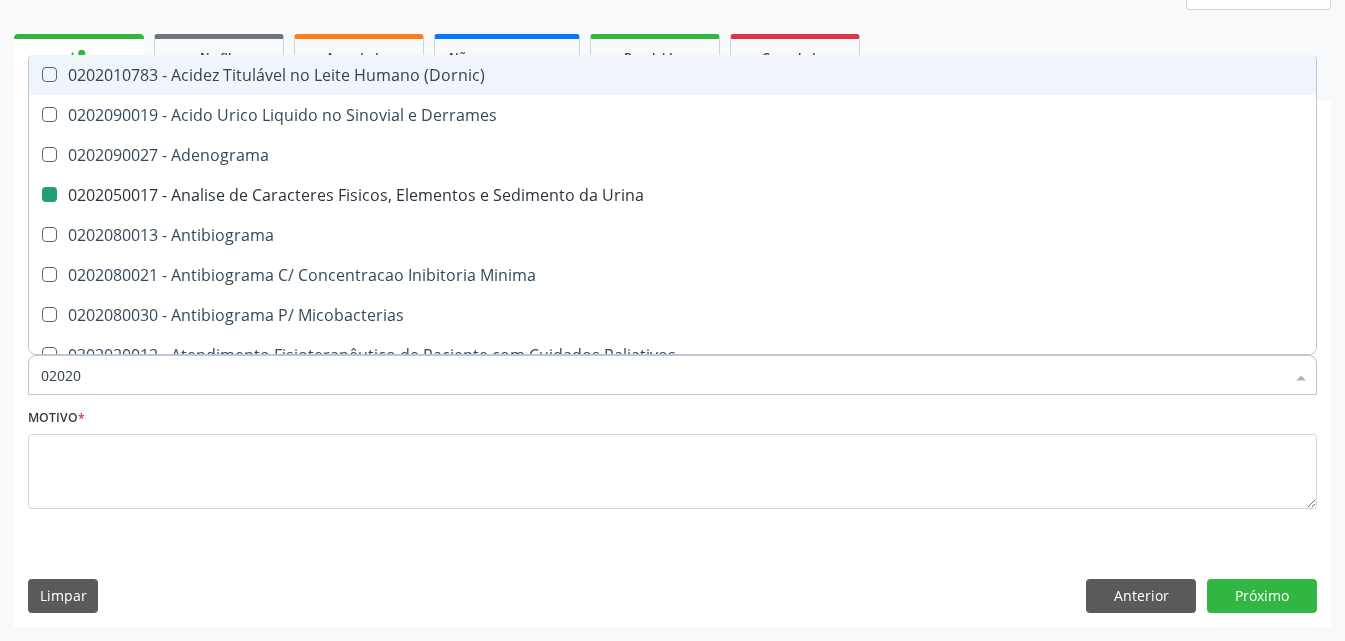 type on "020203" 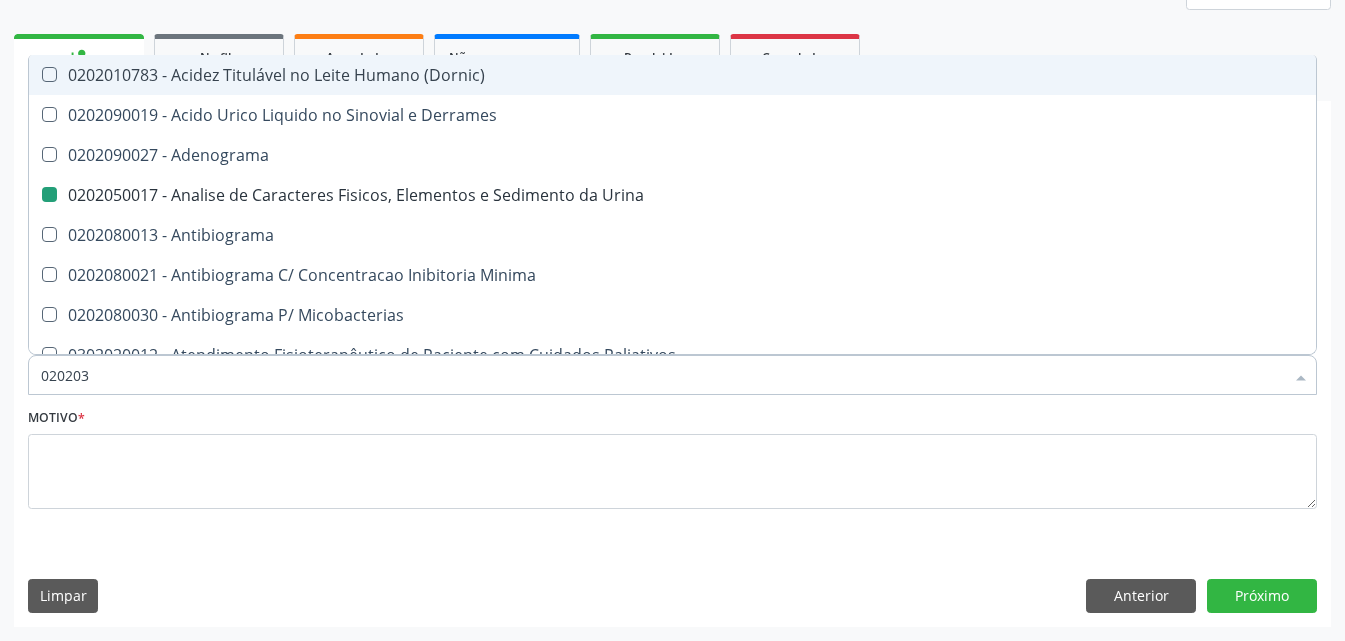 checkbox on "false" 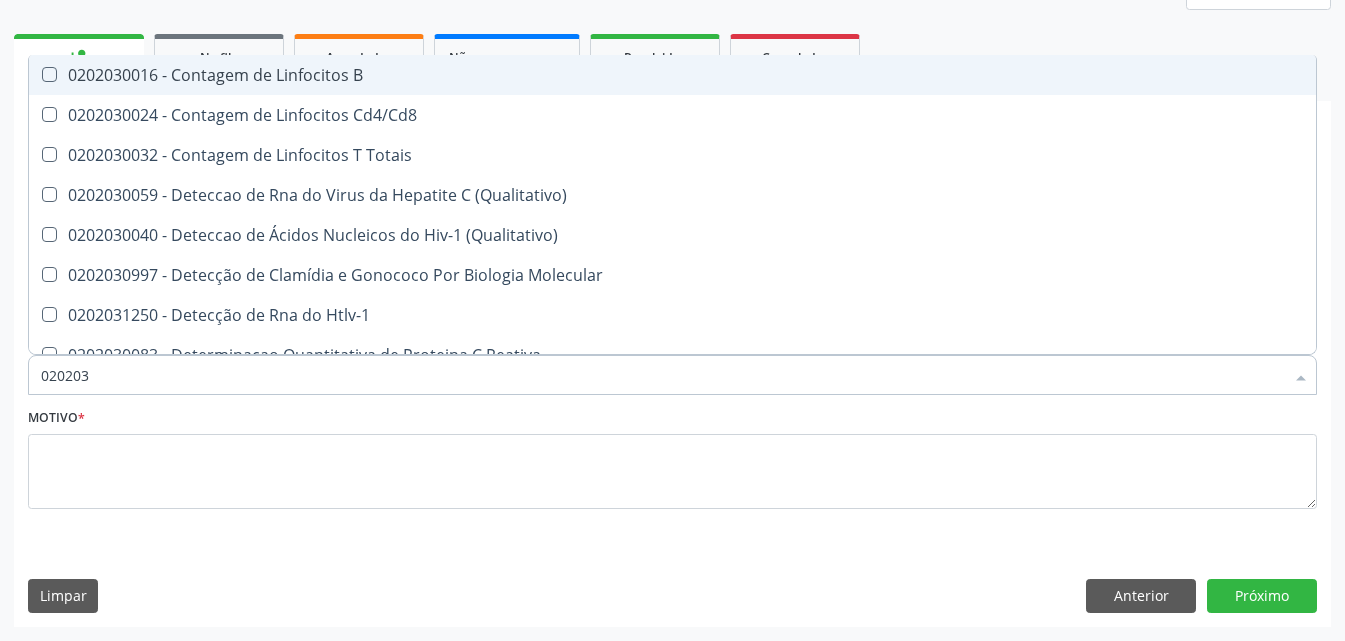 type on "0202030" 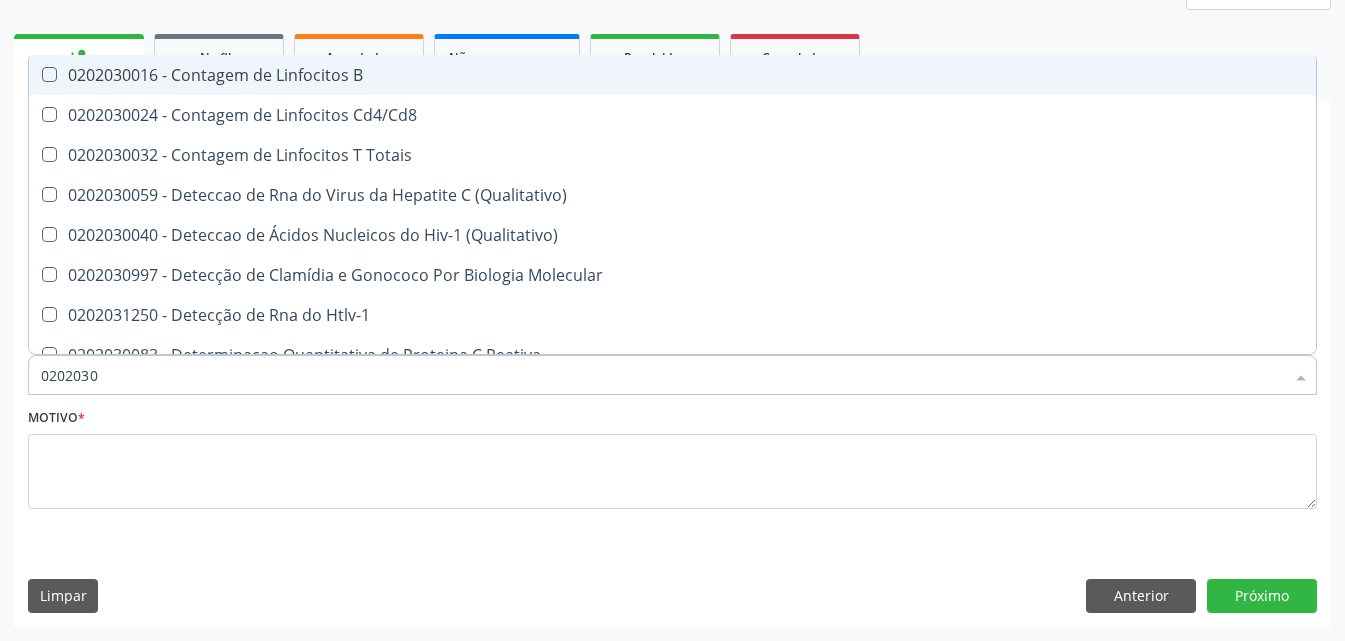 checkbox on "false" 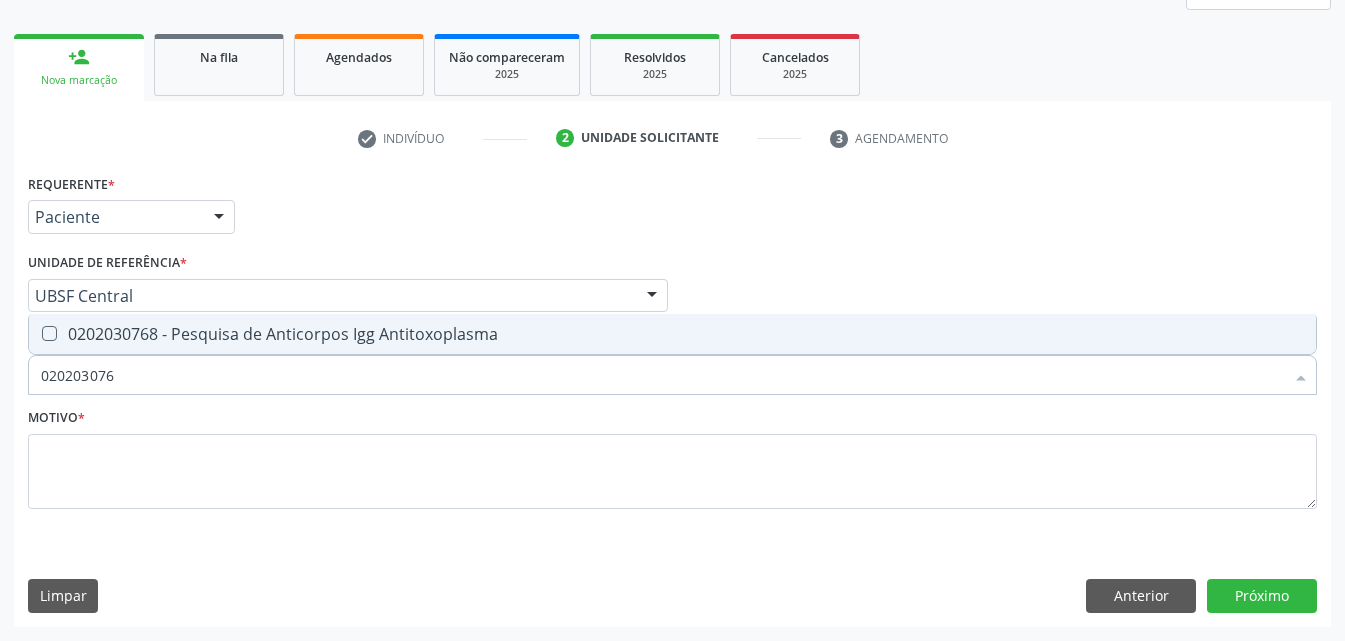 type on "0202030768" 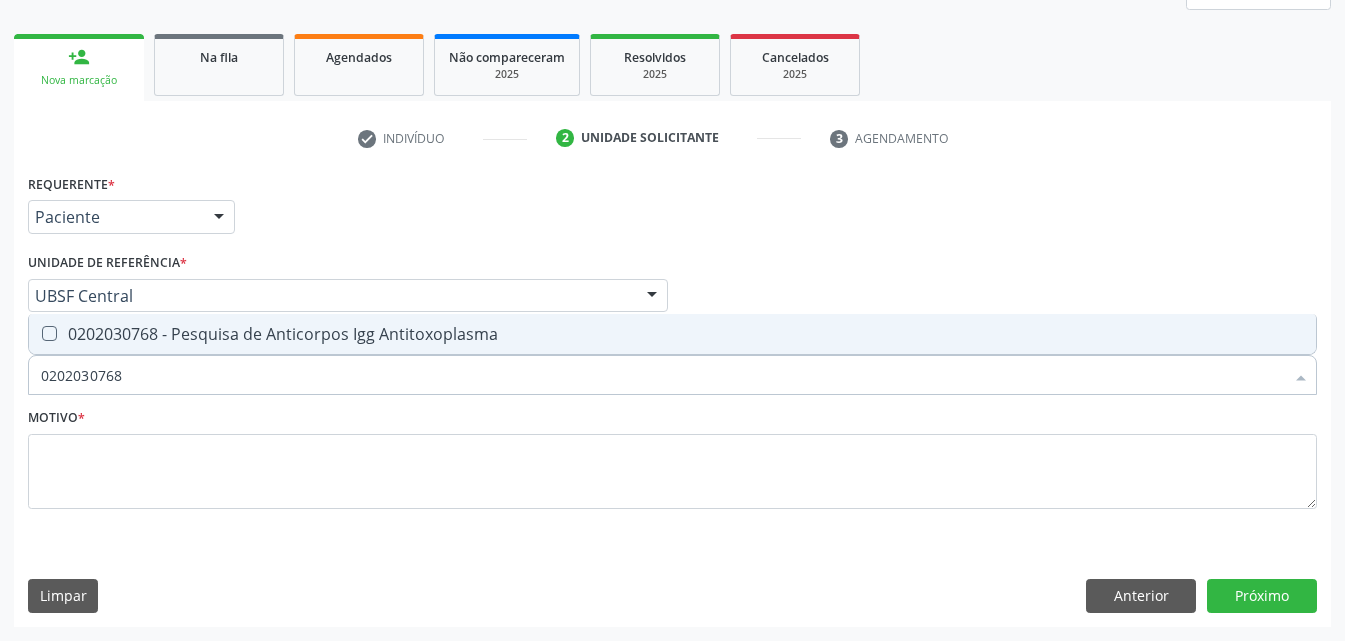 click on "0202030768 - Pesquisa de Anticorpos Igg Antitoxoplasma" at bounding box center (672, 334) 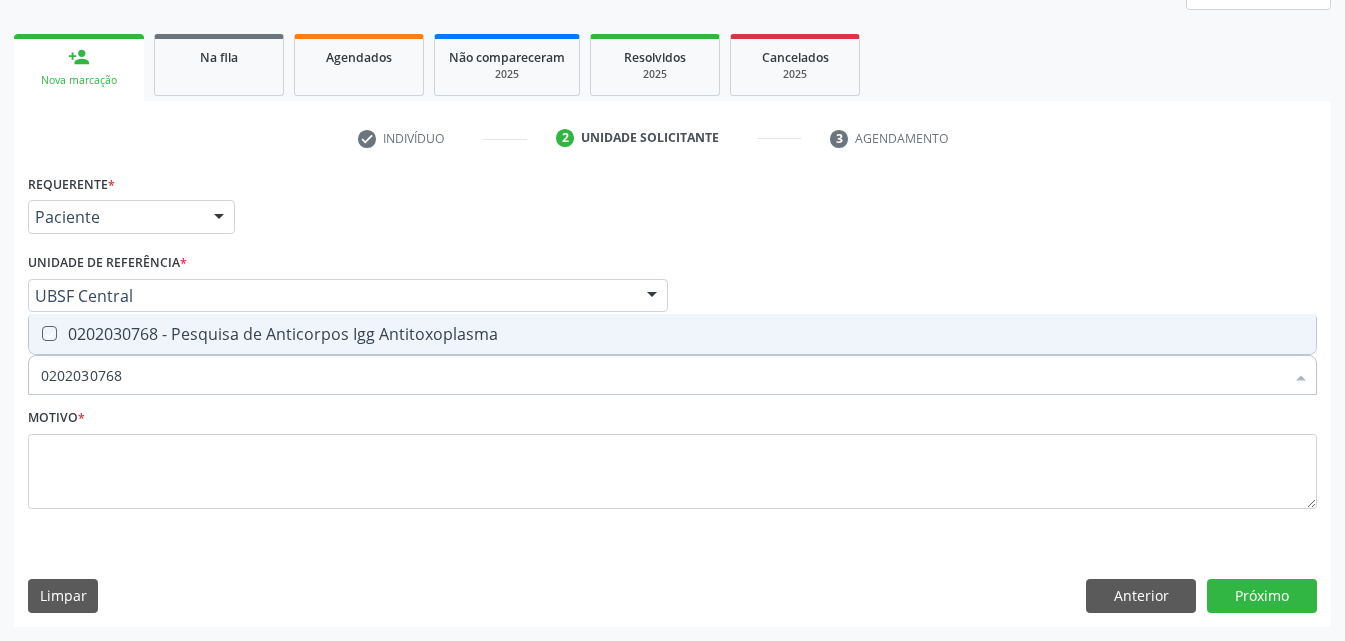 checkbox on "true" 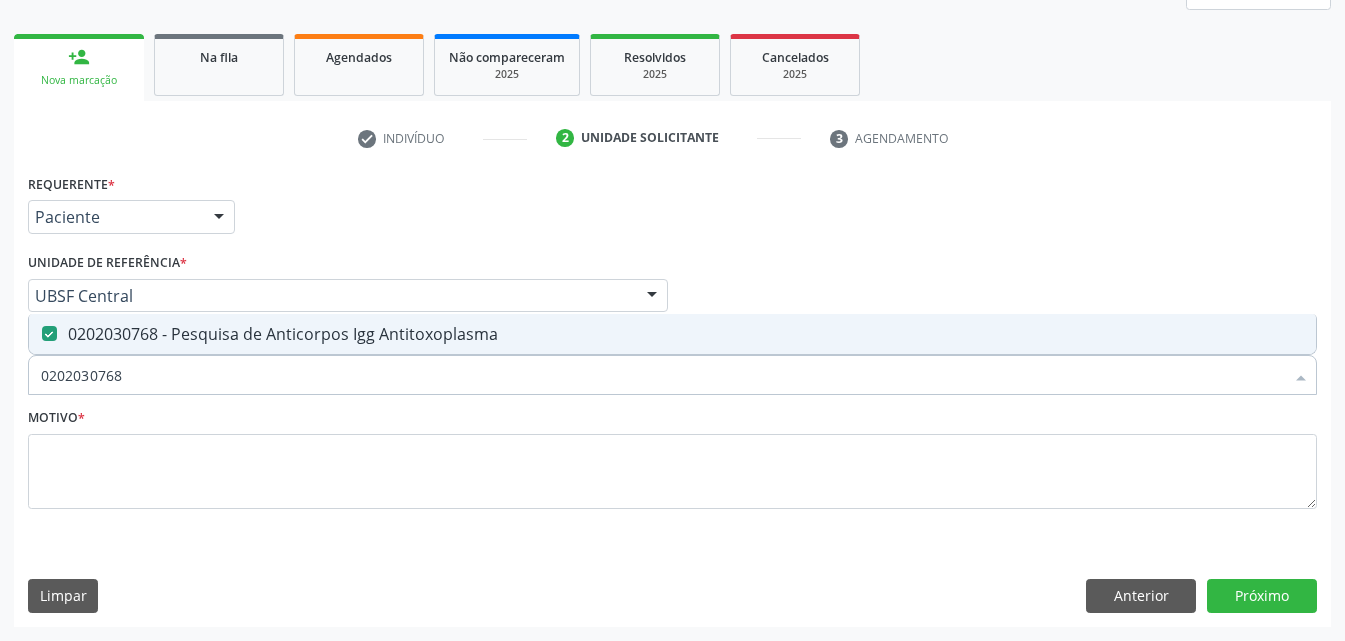 drag, startPoint x: 50, startPoint y: 389, endPoint x: 0, endPoint y: 406, distance: 52.810986 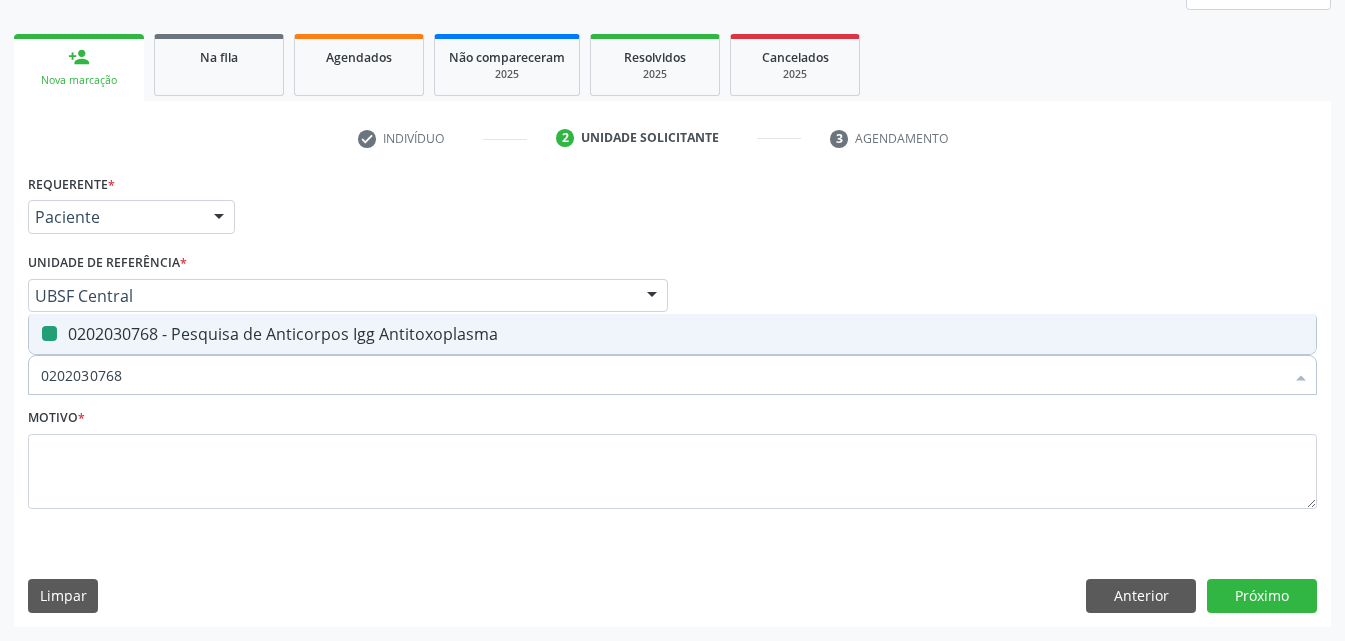 type 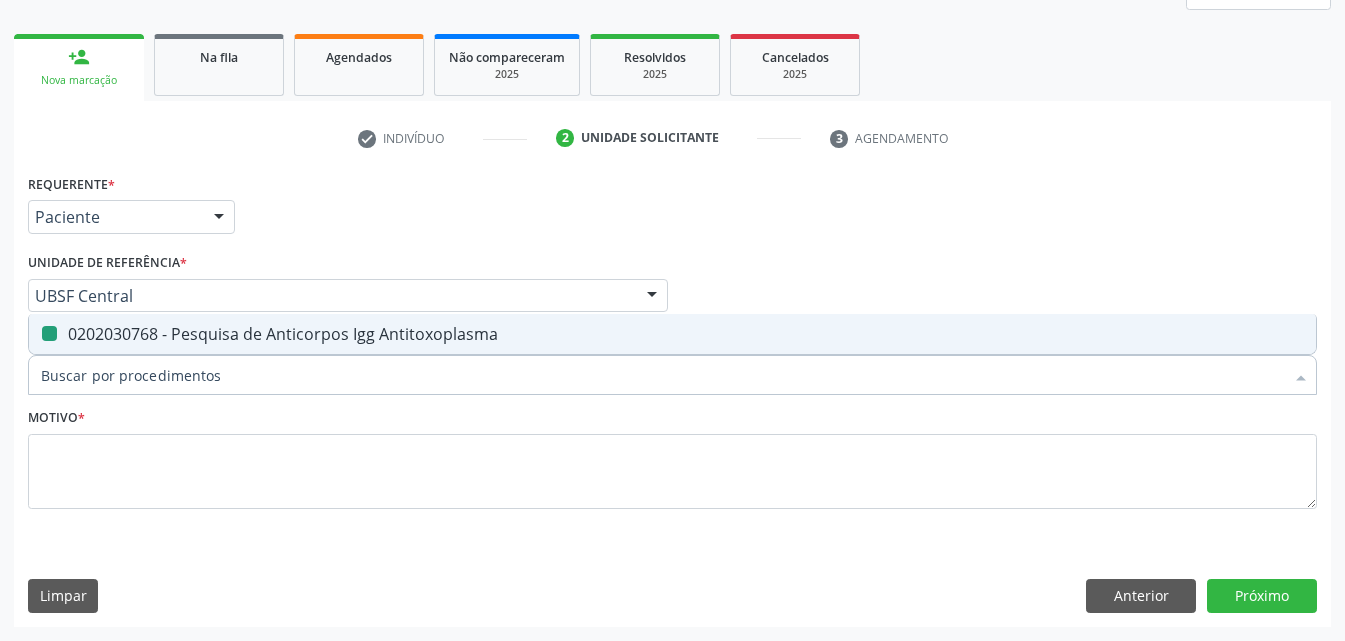 checkbox on "false" 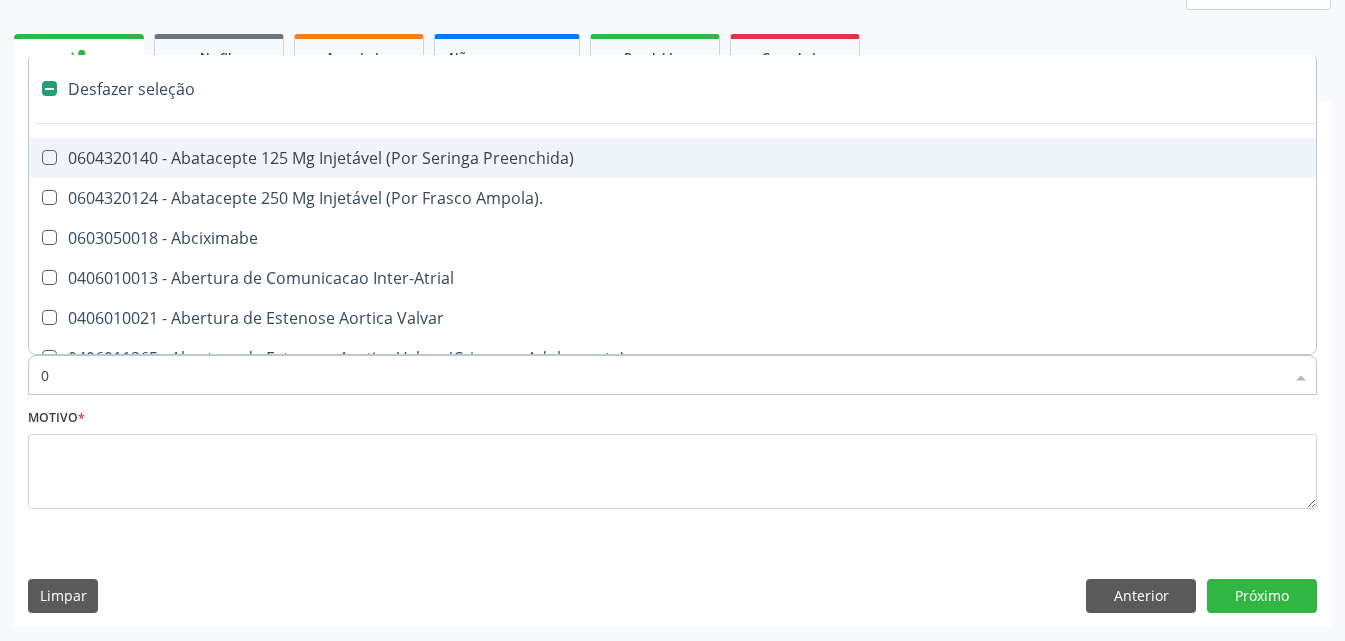 type on "02" 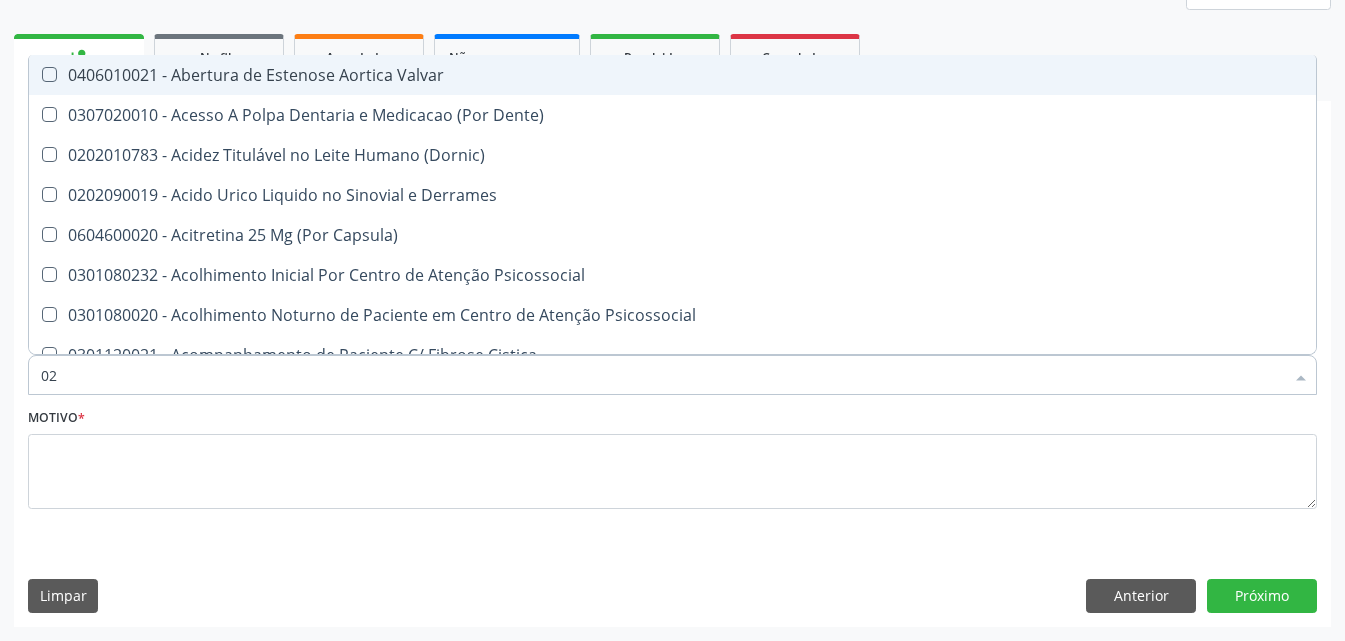 checkbox on "true" 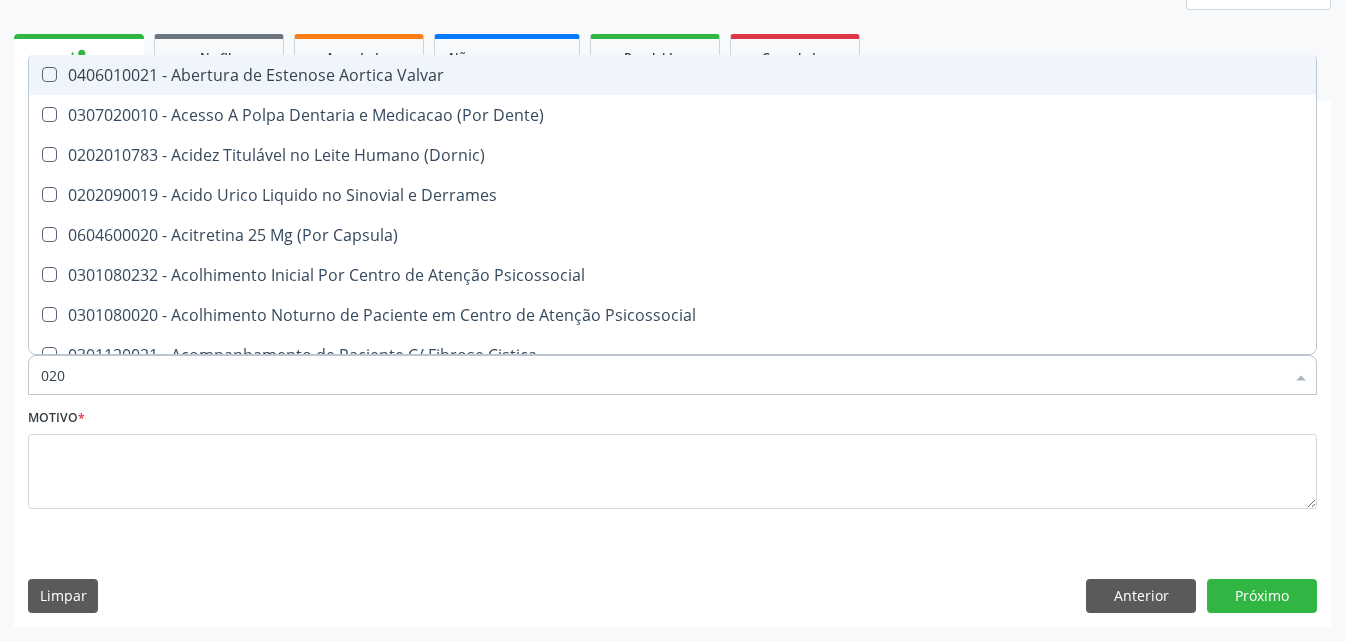 type on "0202" 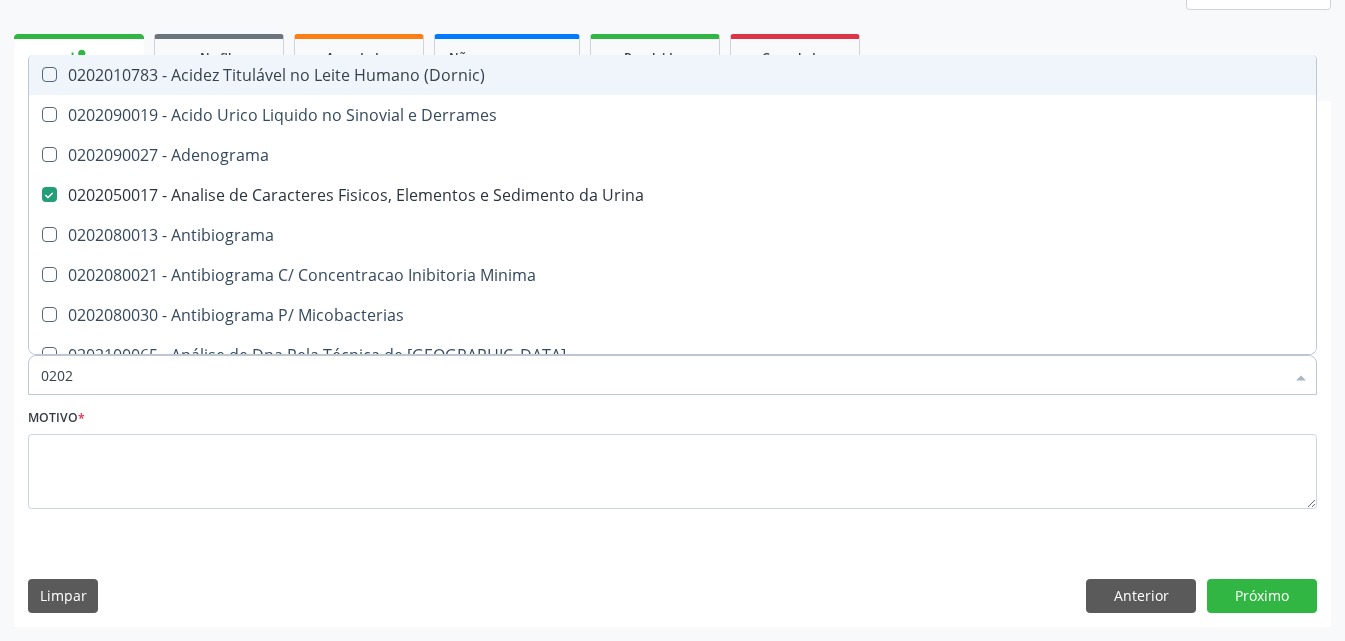type on "02020" 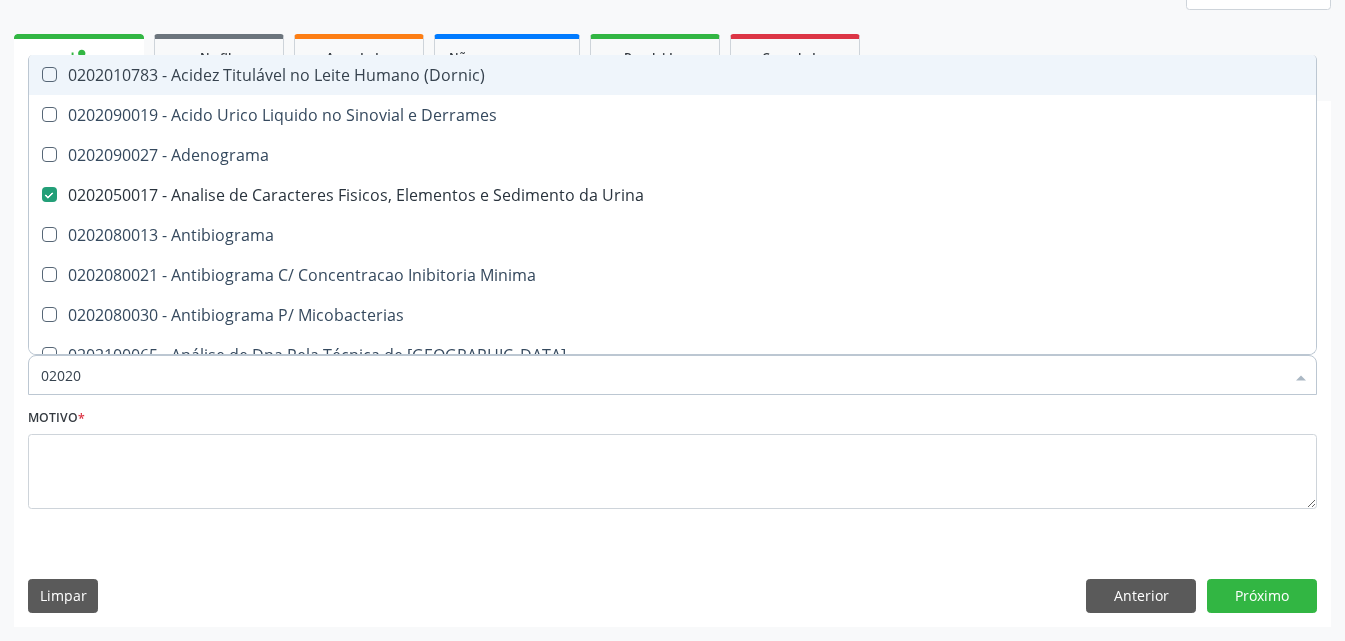 checkbox on "true" 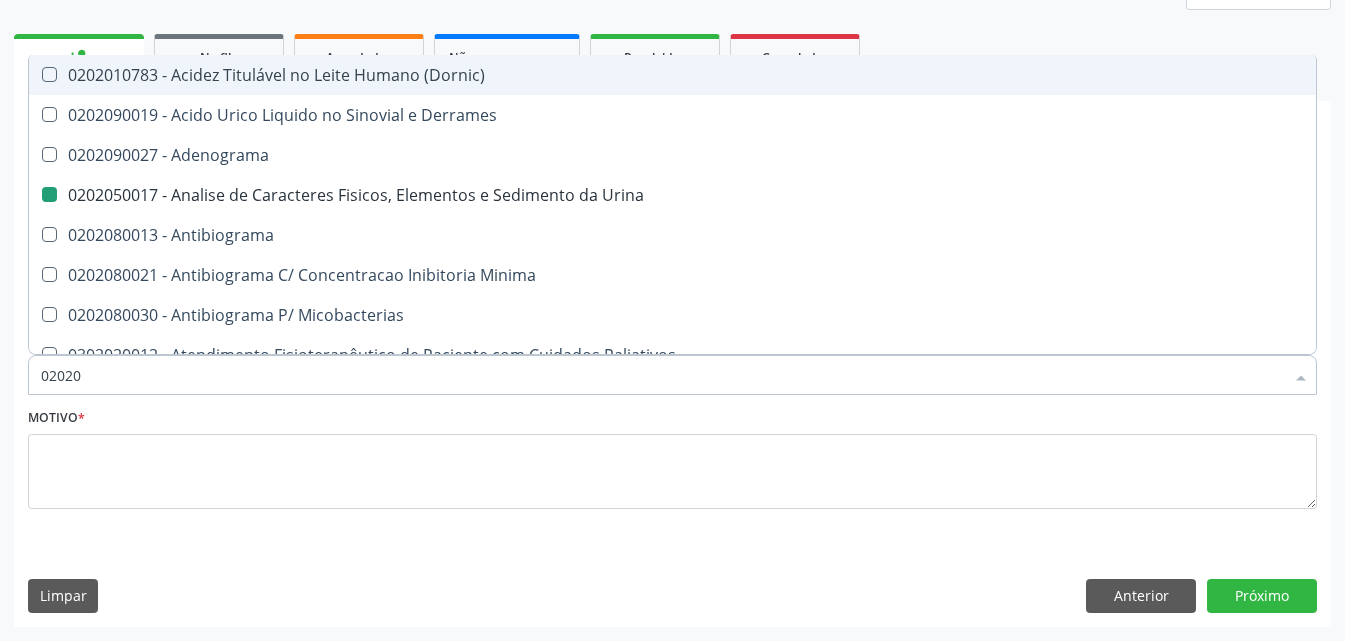type on "020203" 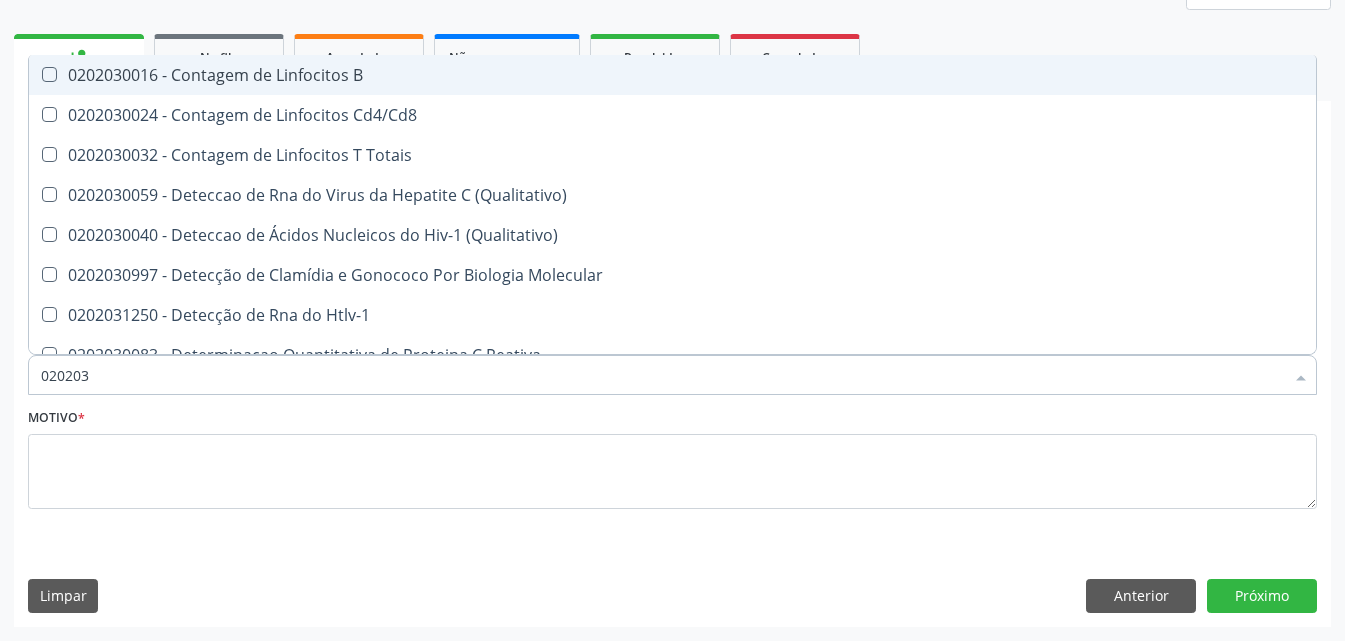 type on "0202030" 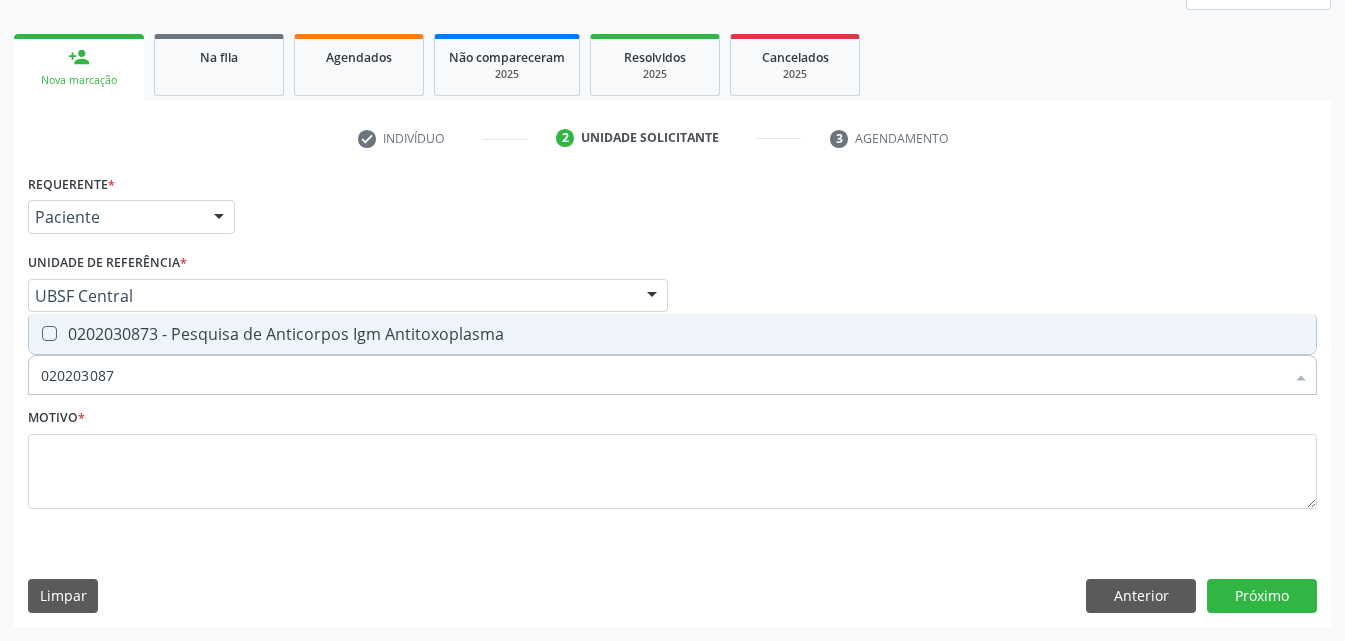 type on "0202030873" 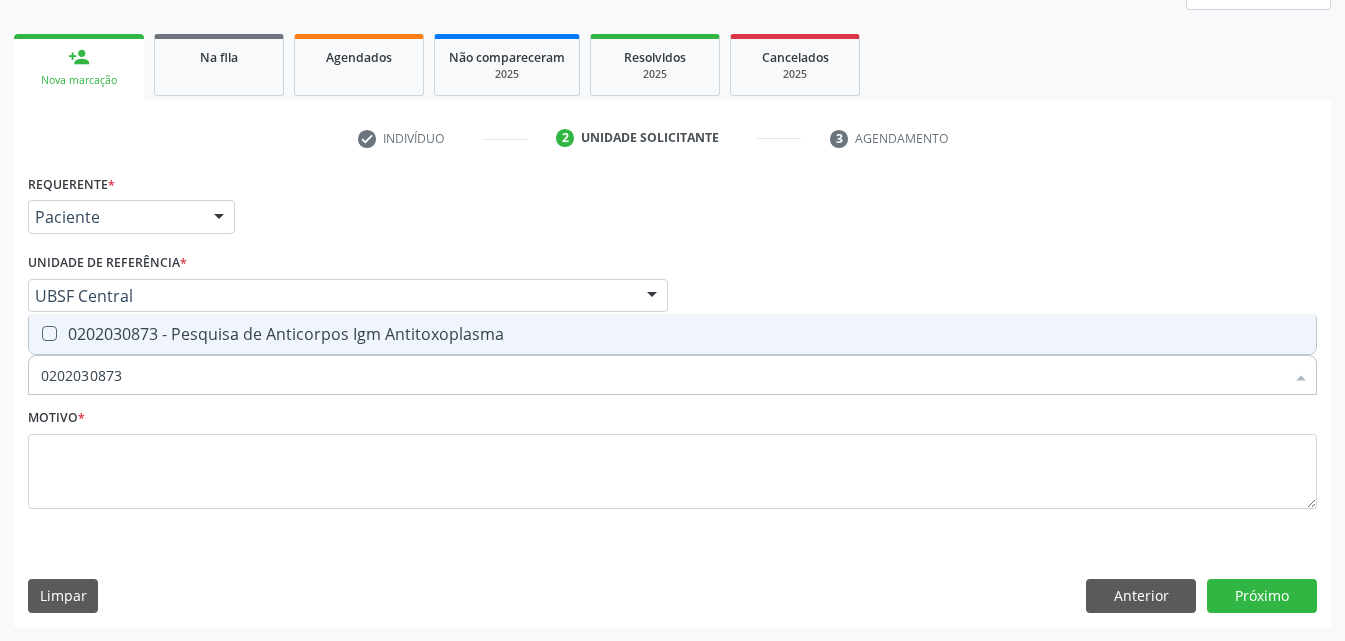 click on "0202030873 - Pesquisa de Anticorpos Igm Antitoxoplasma" 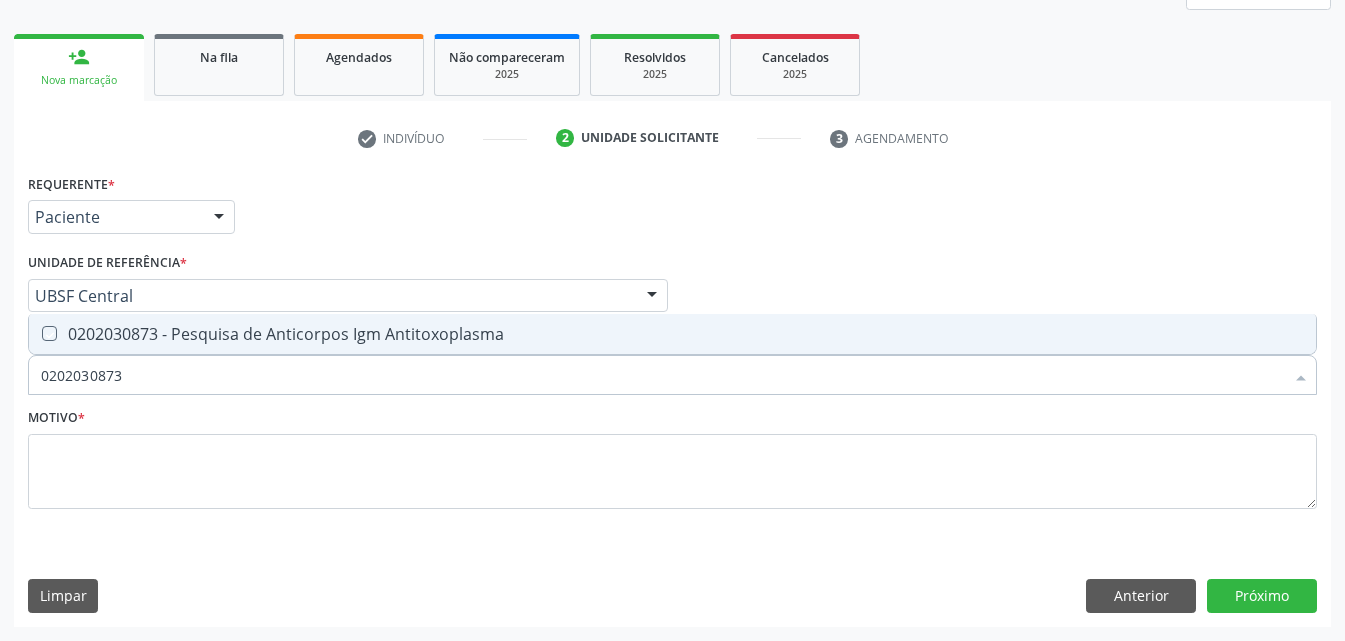 checkbox on "true" 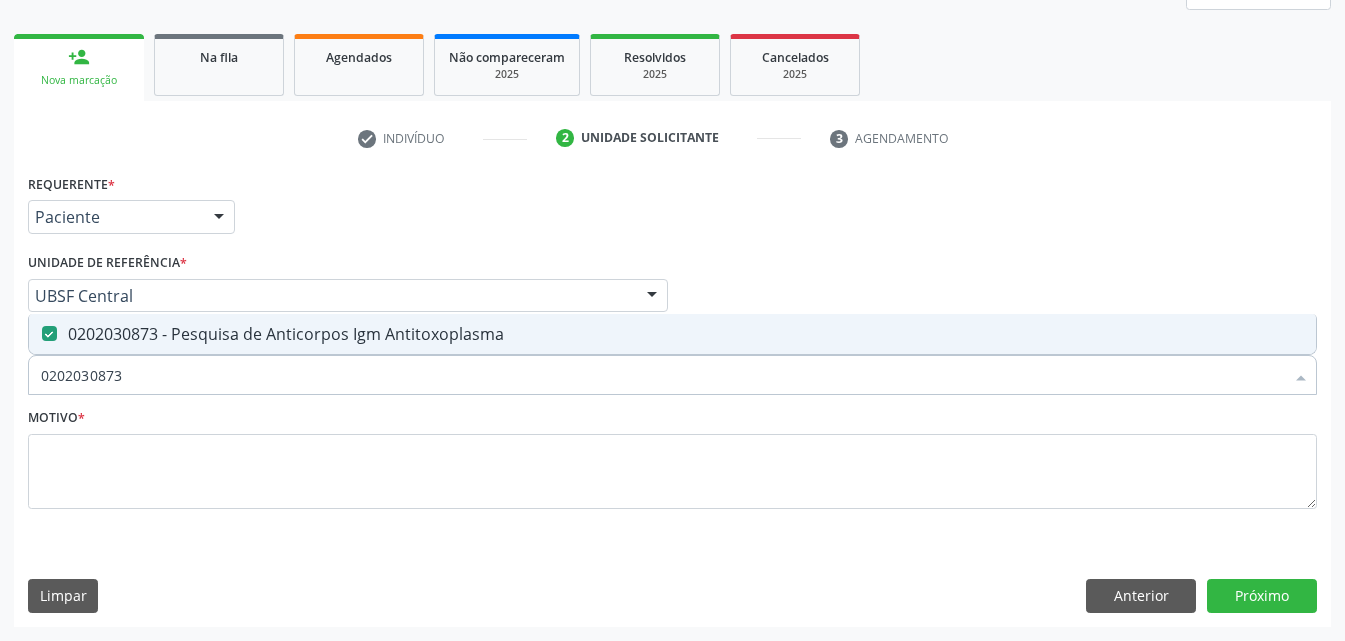 drag, startPoint x: 140, startPoint y: 368, endPoint x: 0, endPoint y: 416, distance: 148 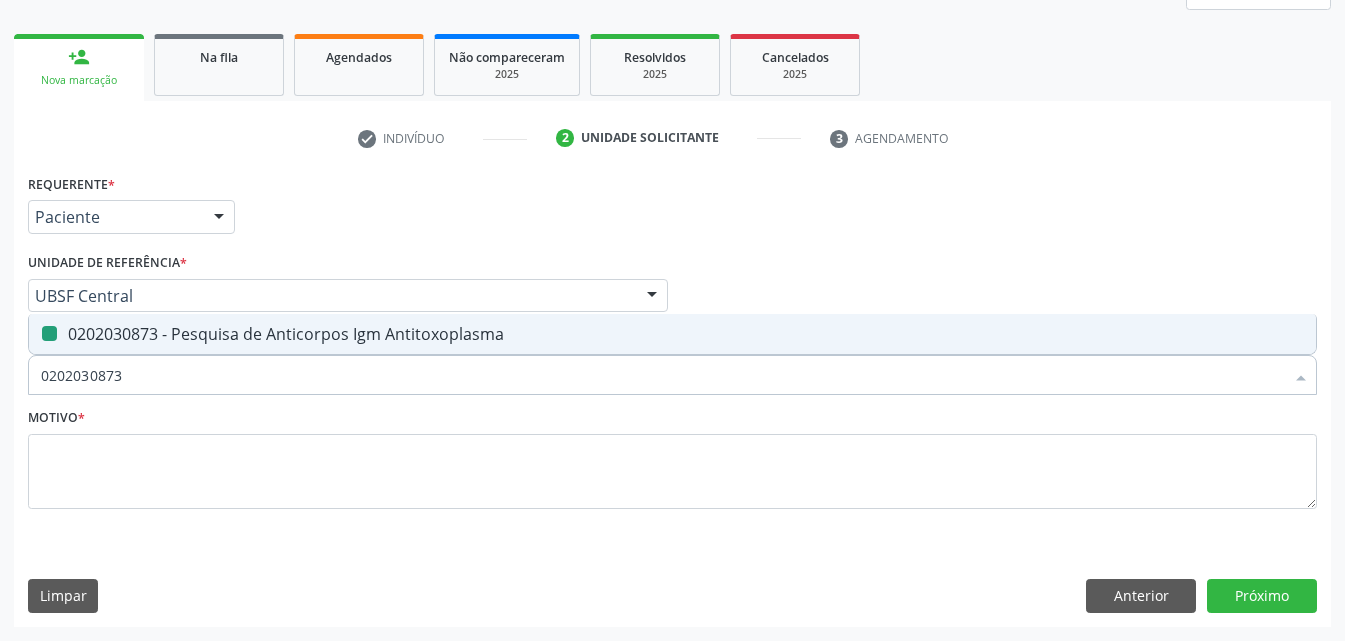type 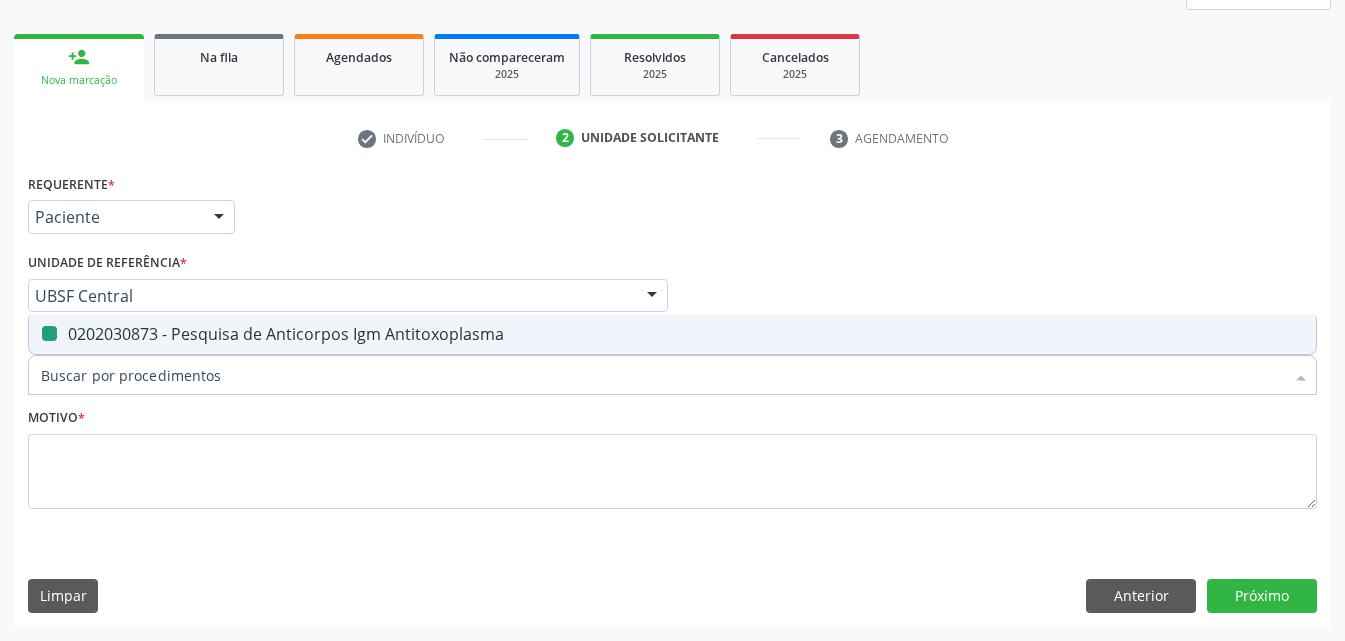 checkbox on "false" 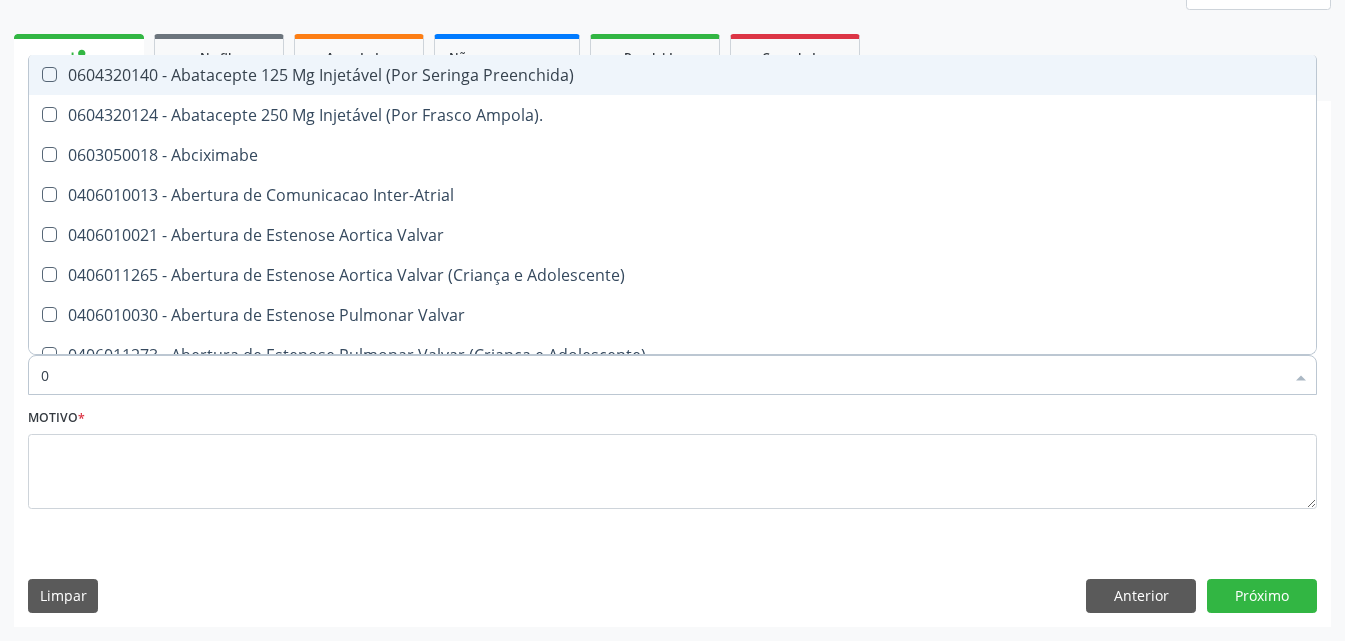 type on "02" 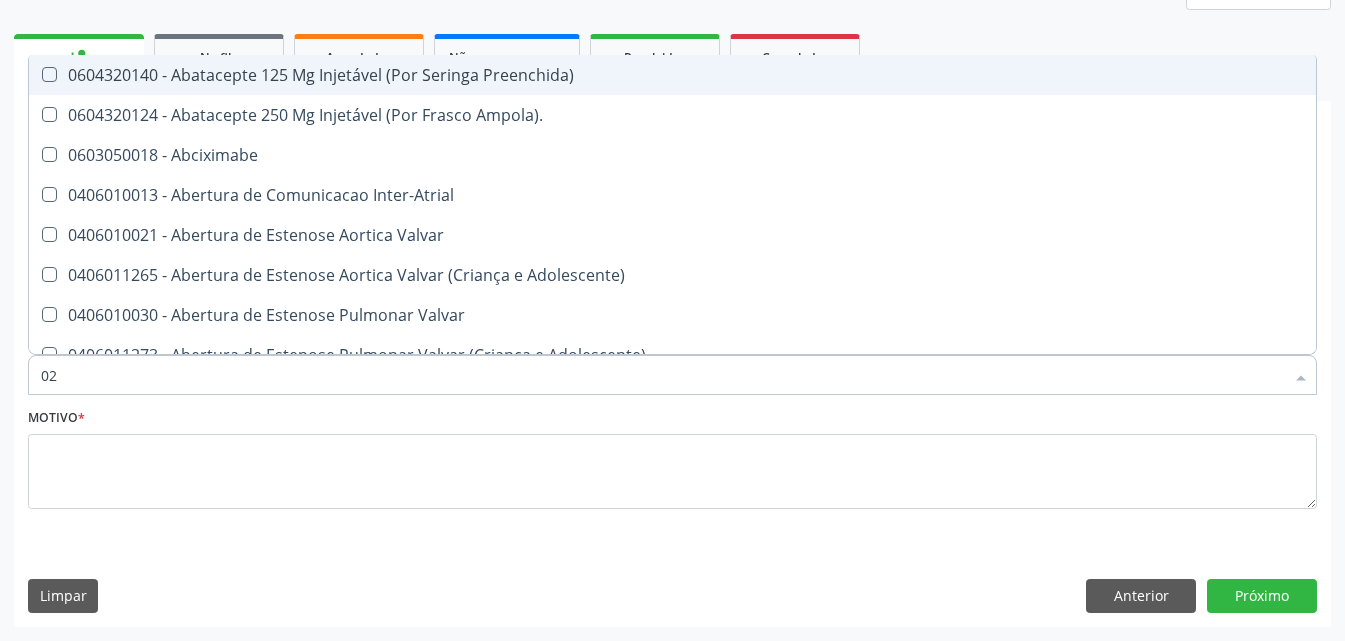 checkbox on "true" 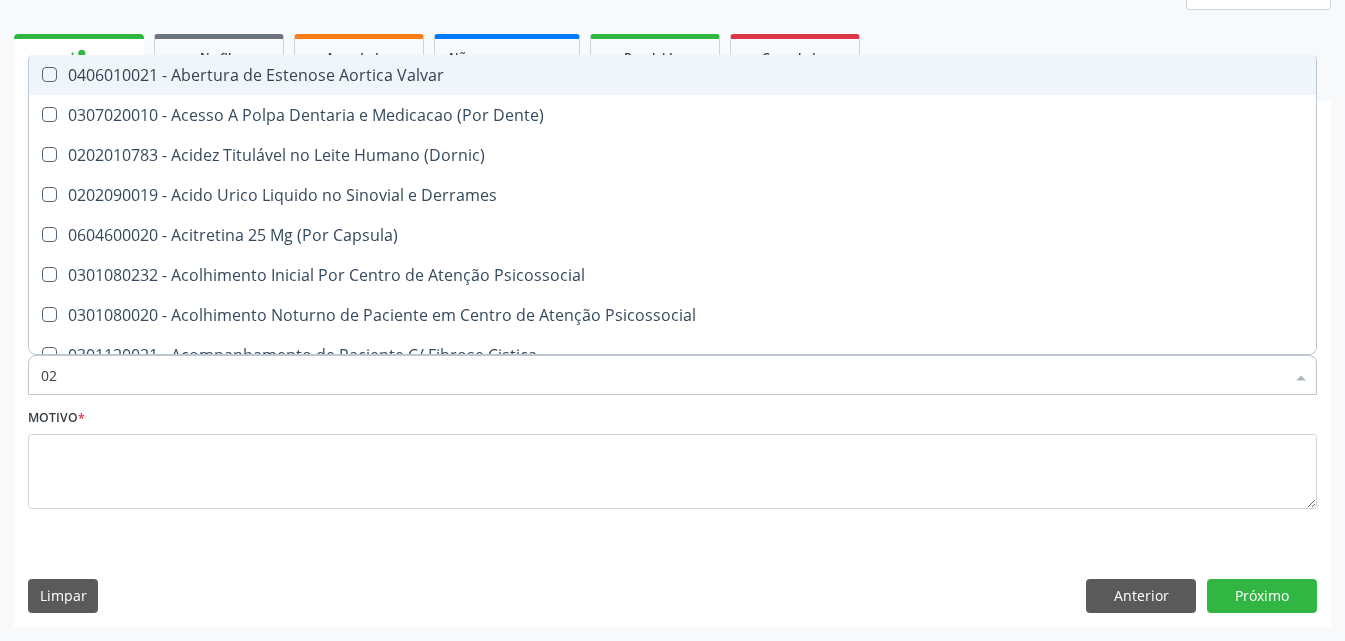 type on "020" 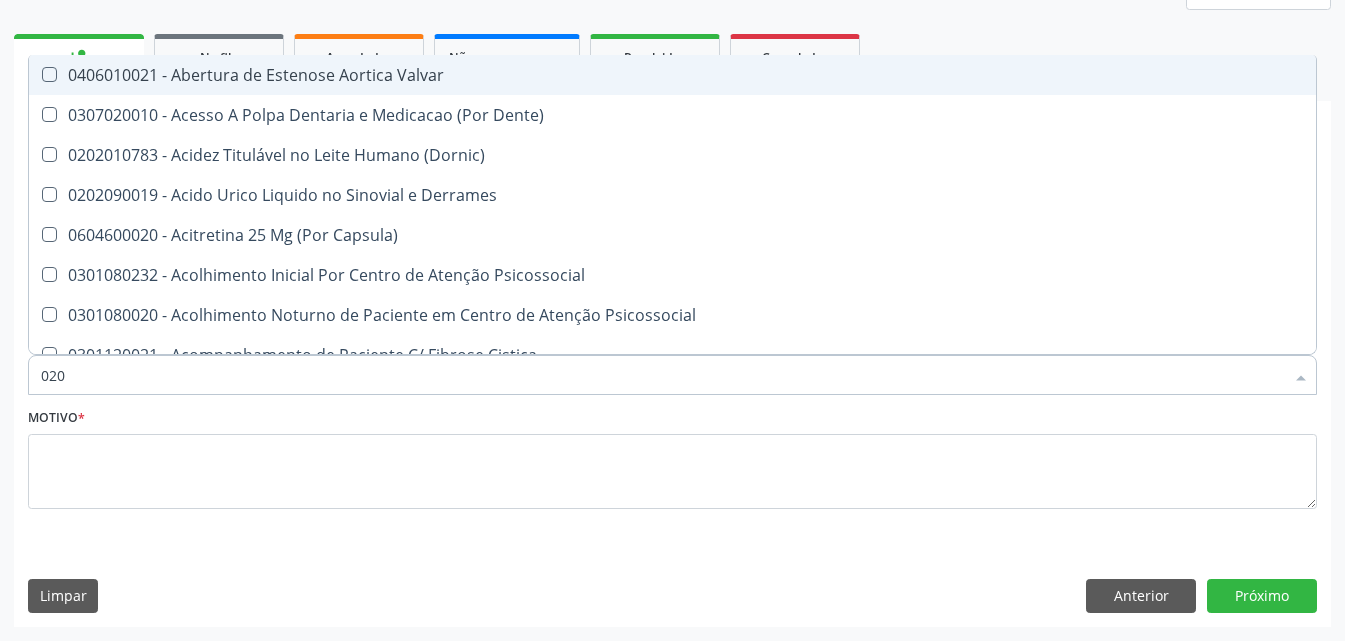 checkbox on "true" 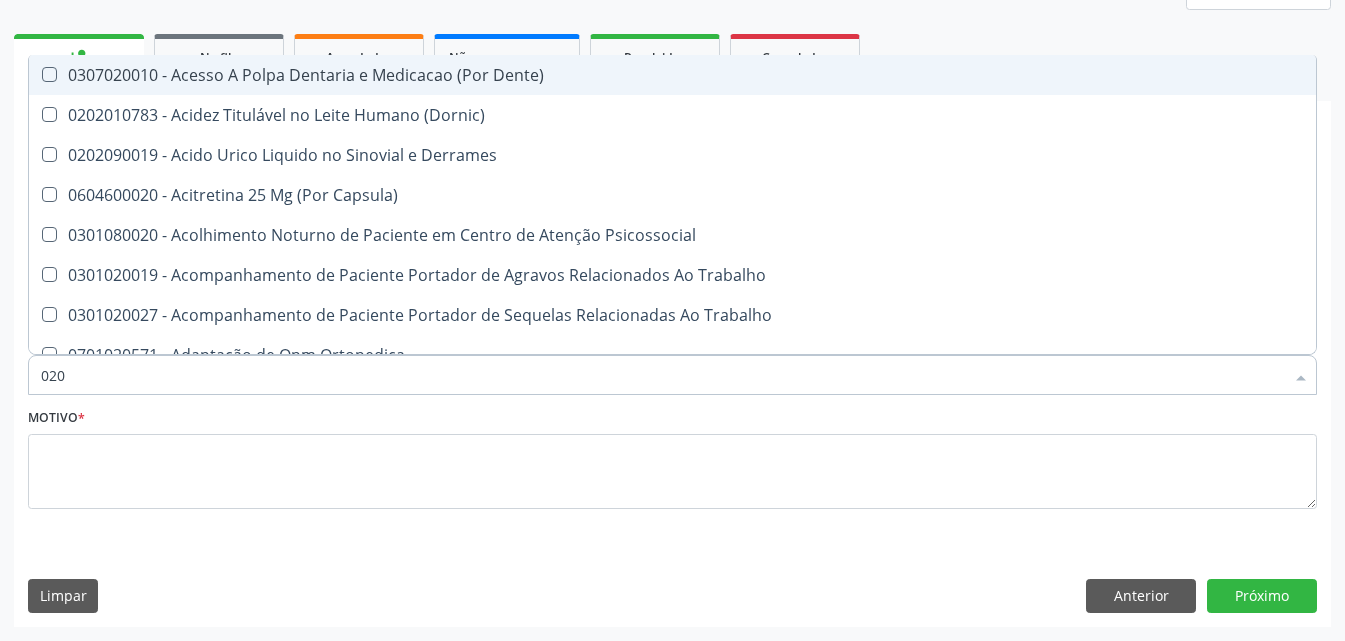 type on "0202" 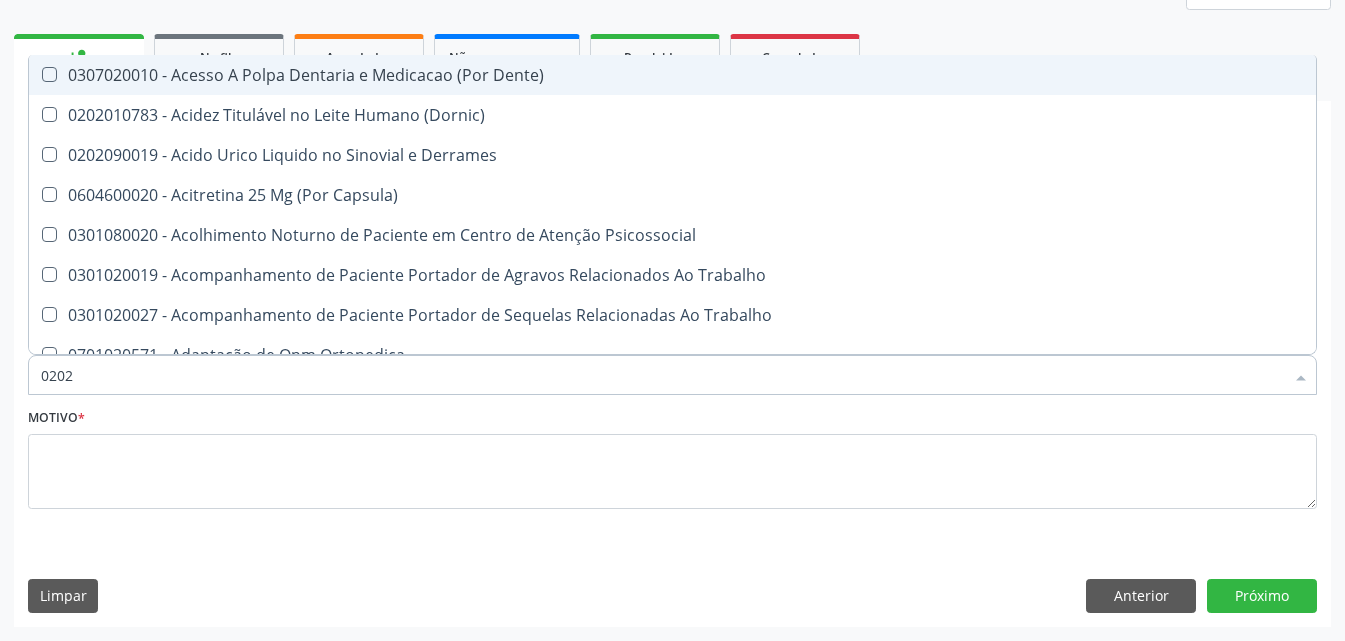 checkbox on "true" 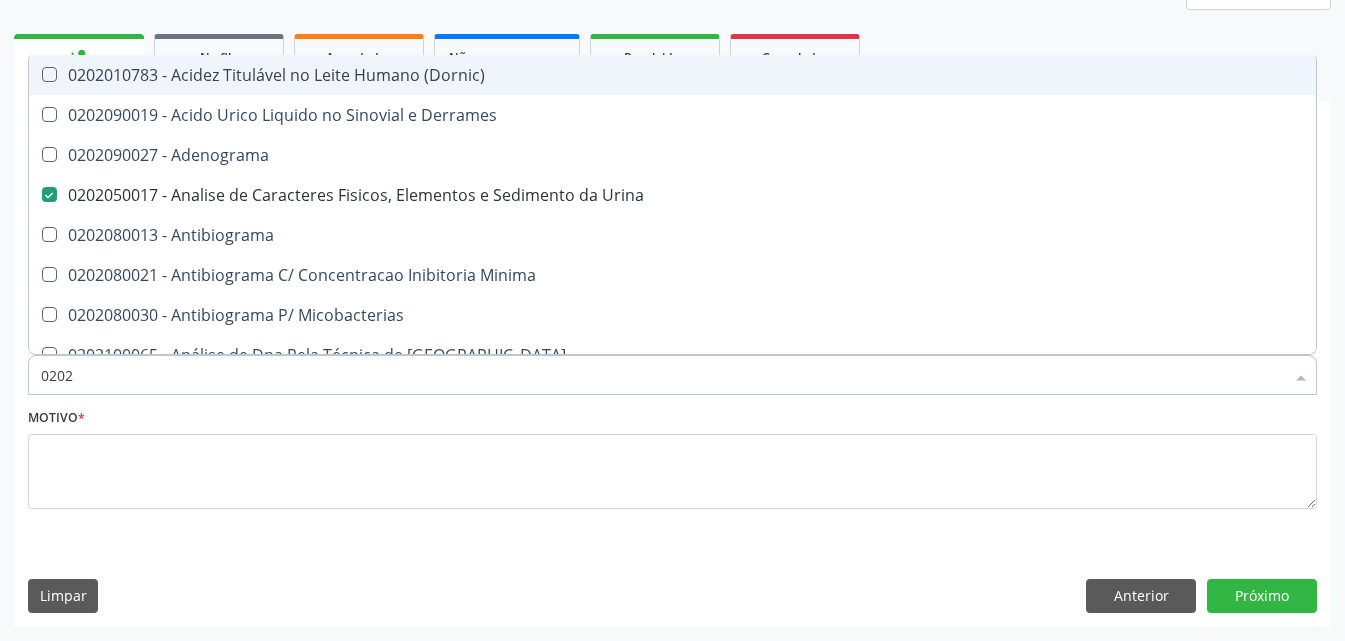 type on "02020" 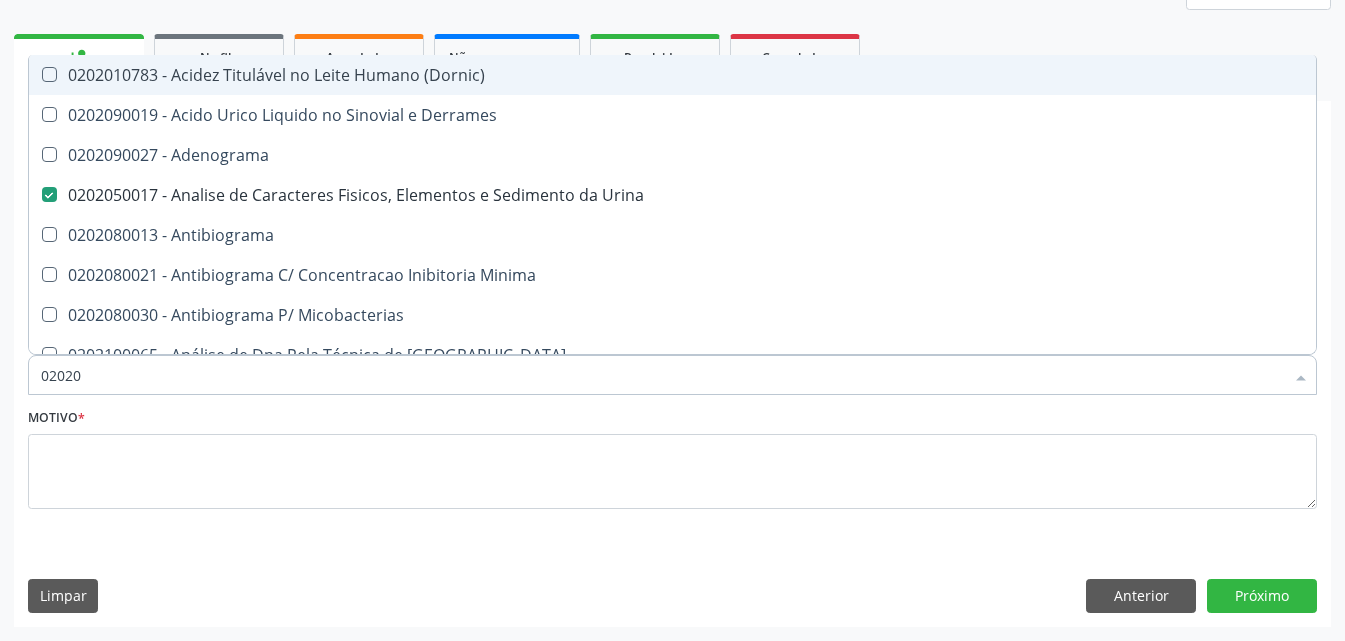 checkbox on "true" 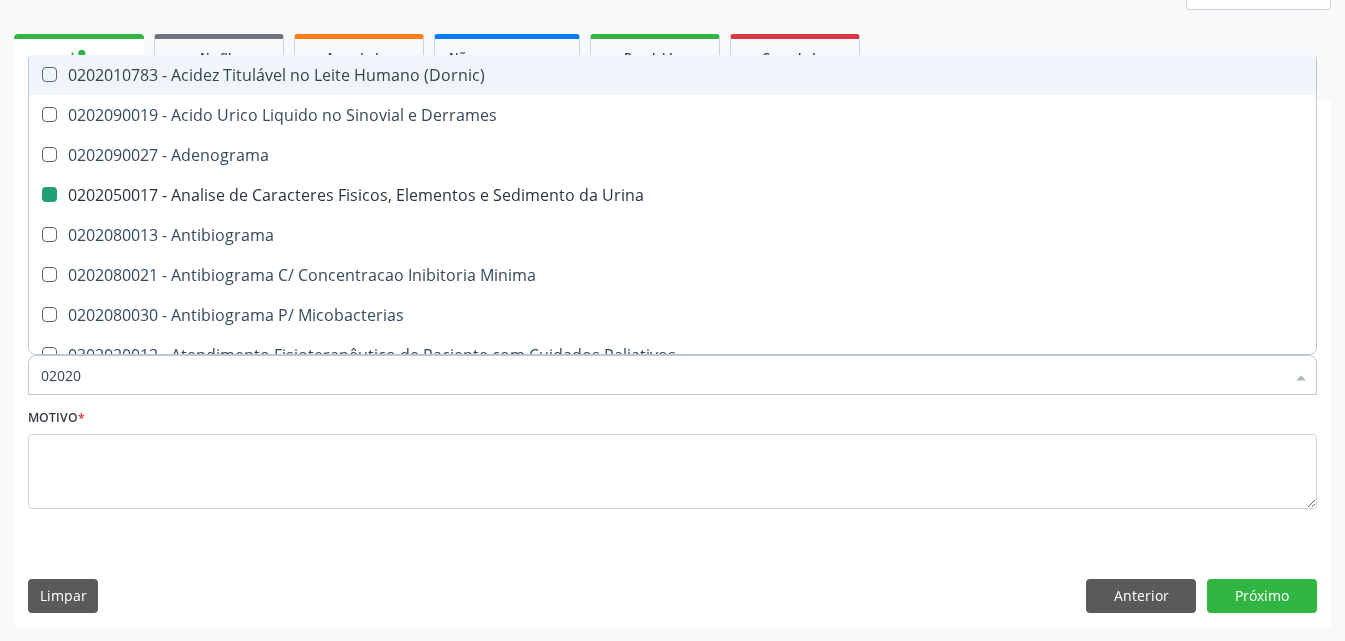 type on "020203" 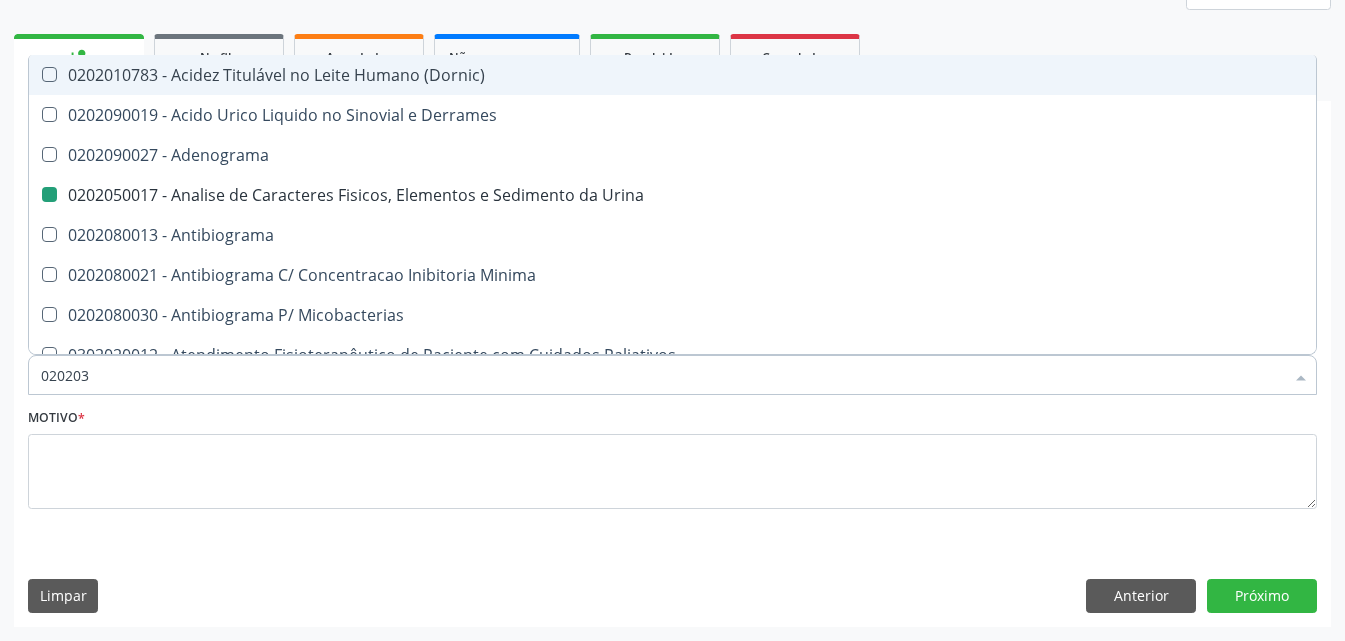 checkbox on "false" 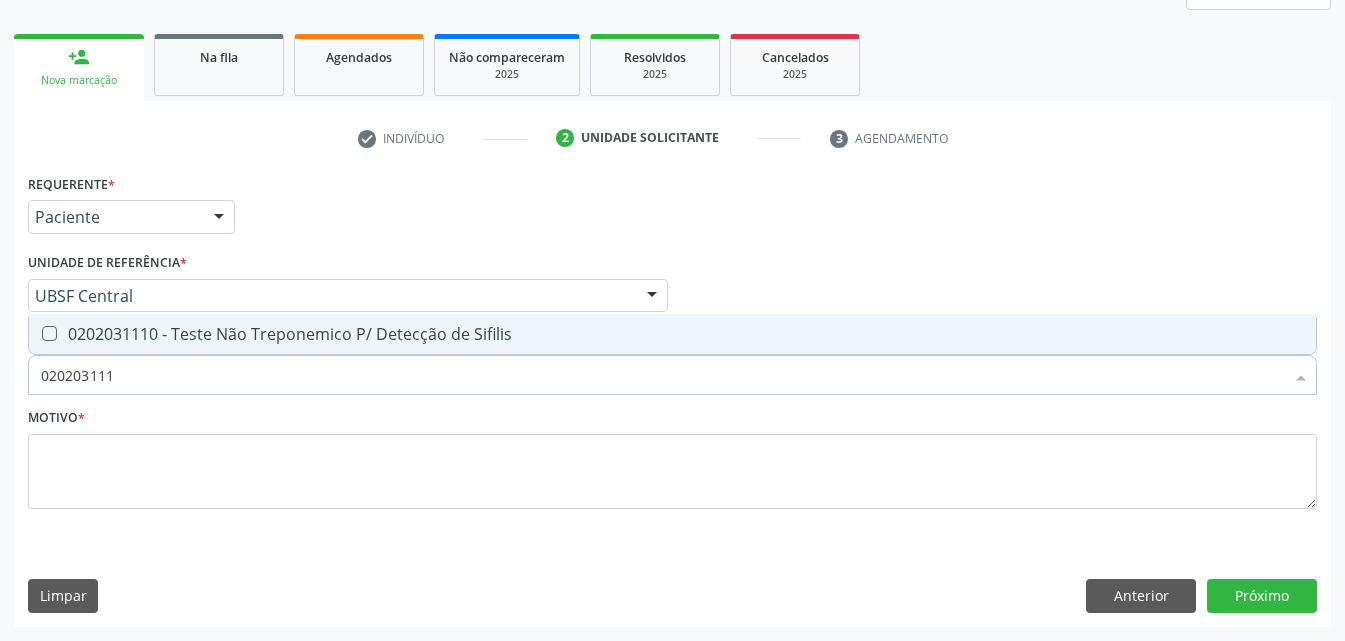 type on "0202031110" 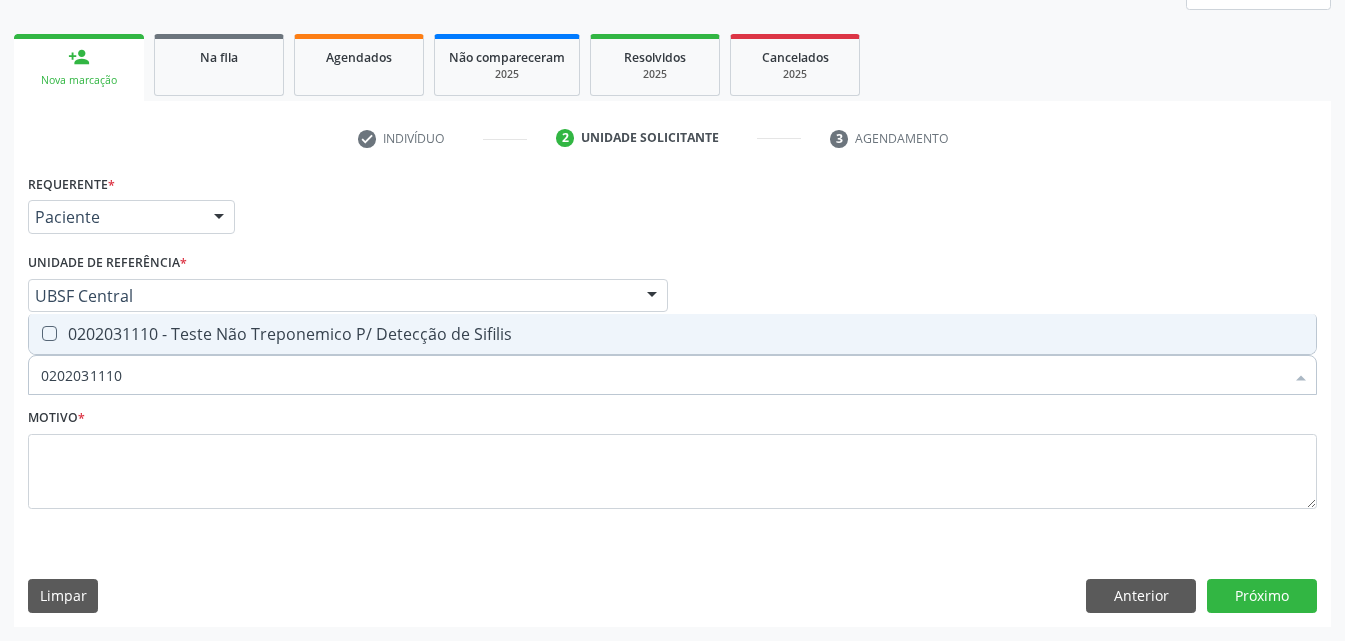 click 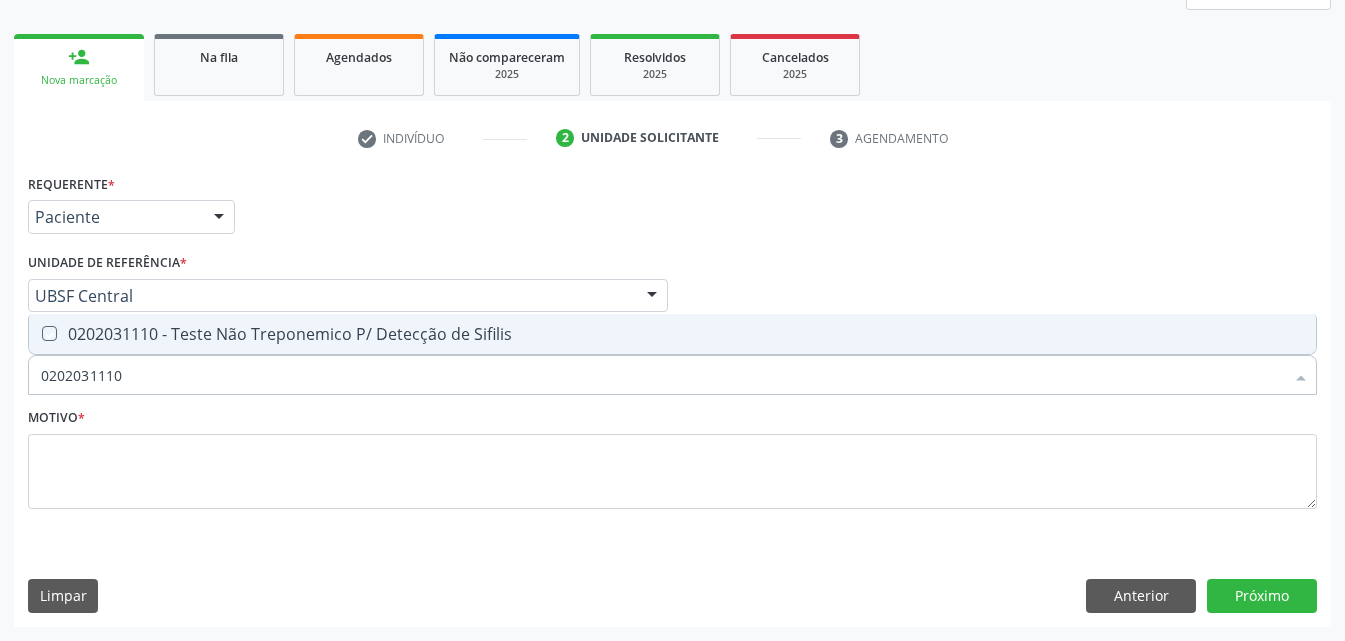 click 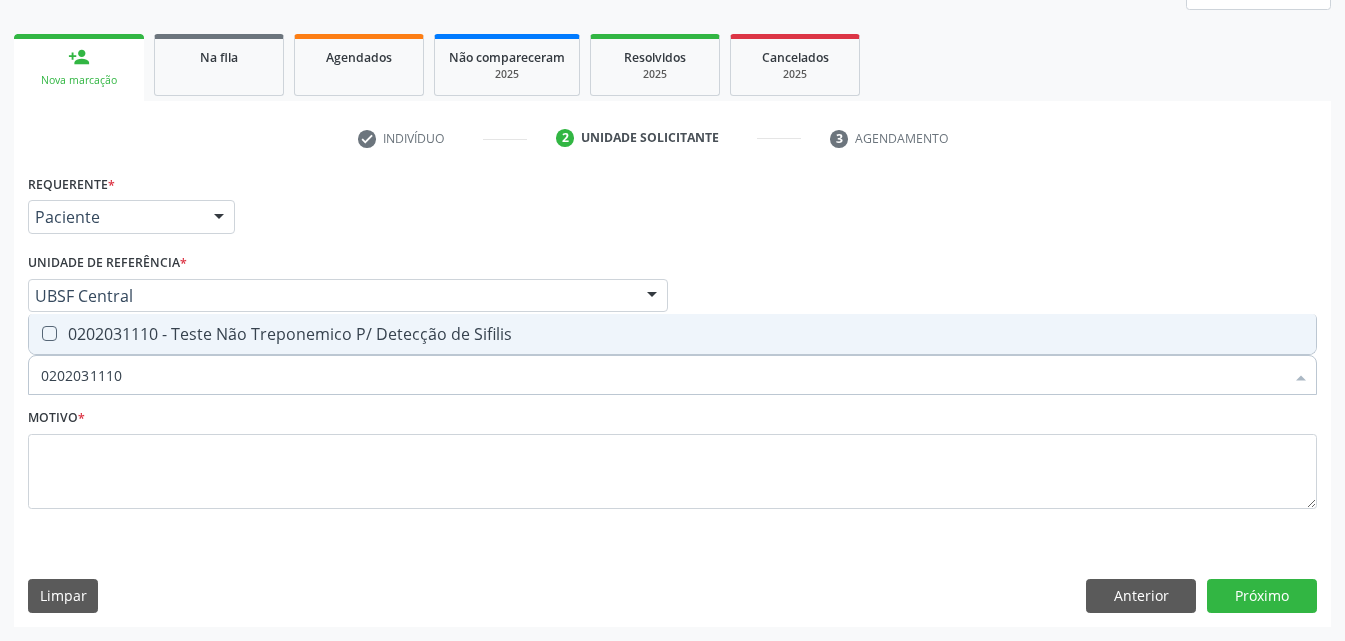 checkbox on "true" 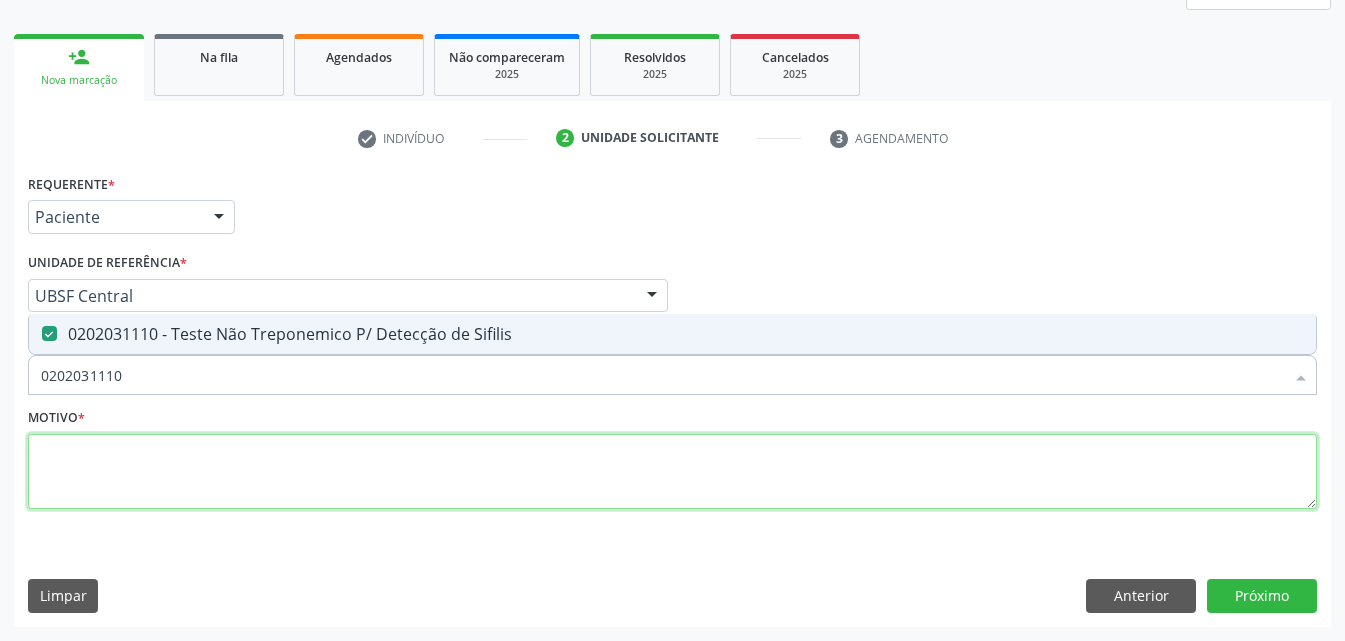 click 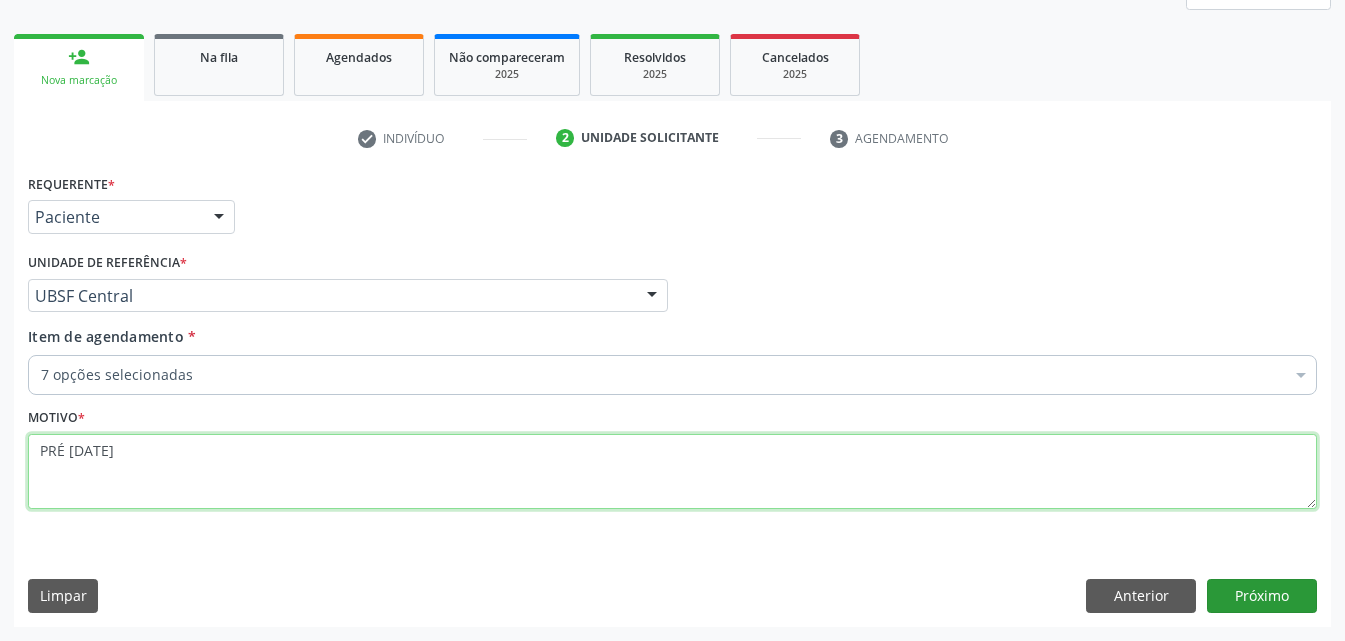 type on "PRÉ [DATE]" 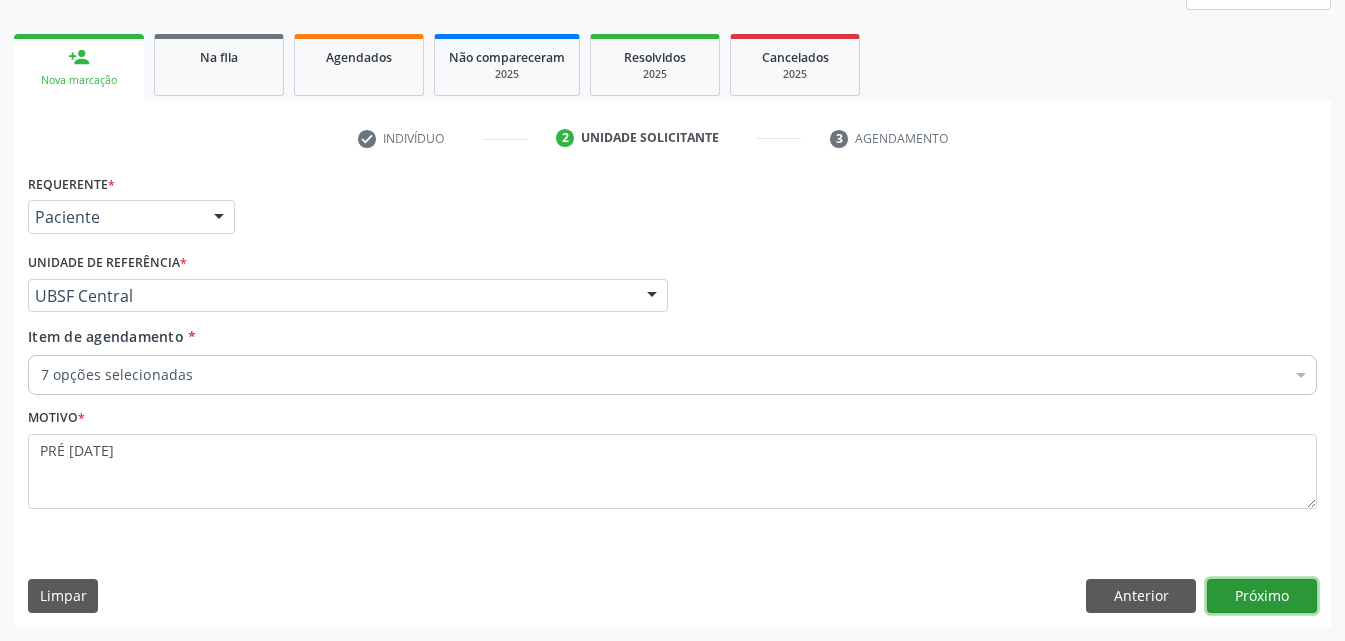 click on "Próximo" 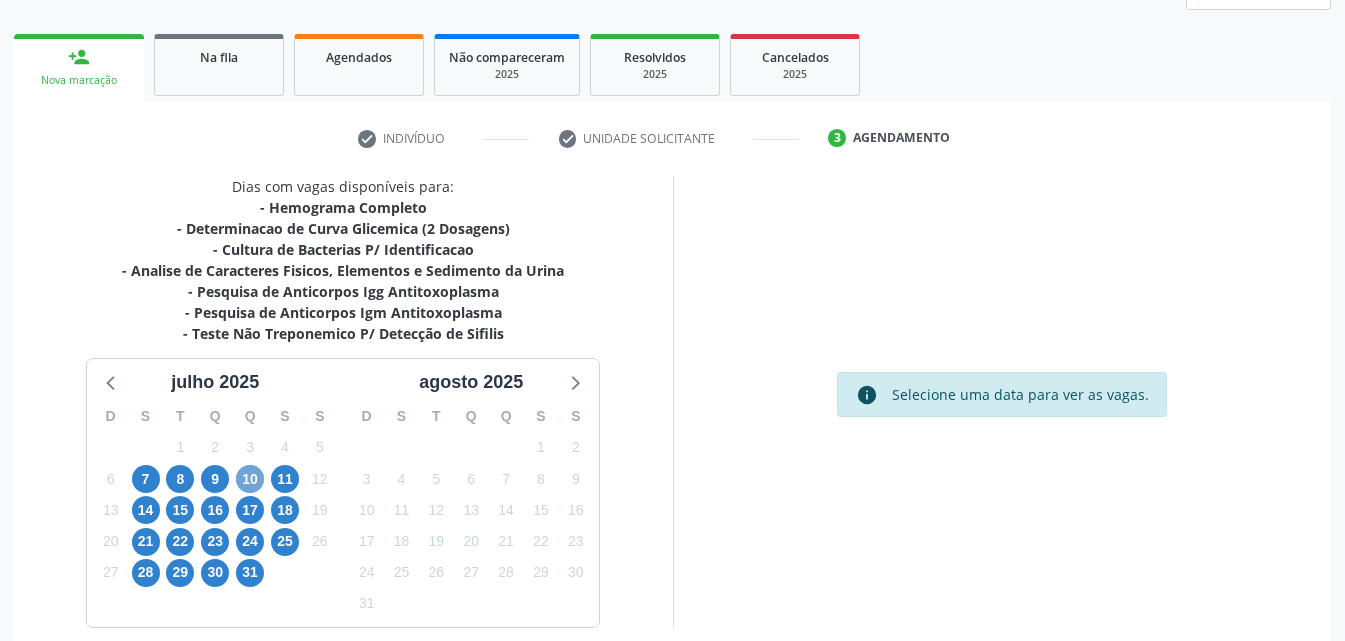 click on "10" 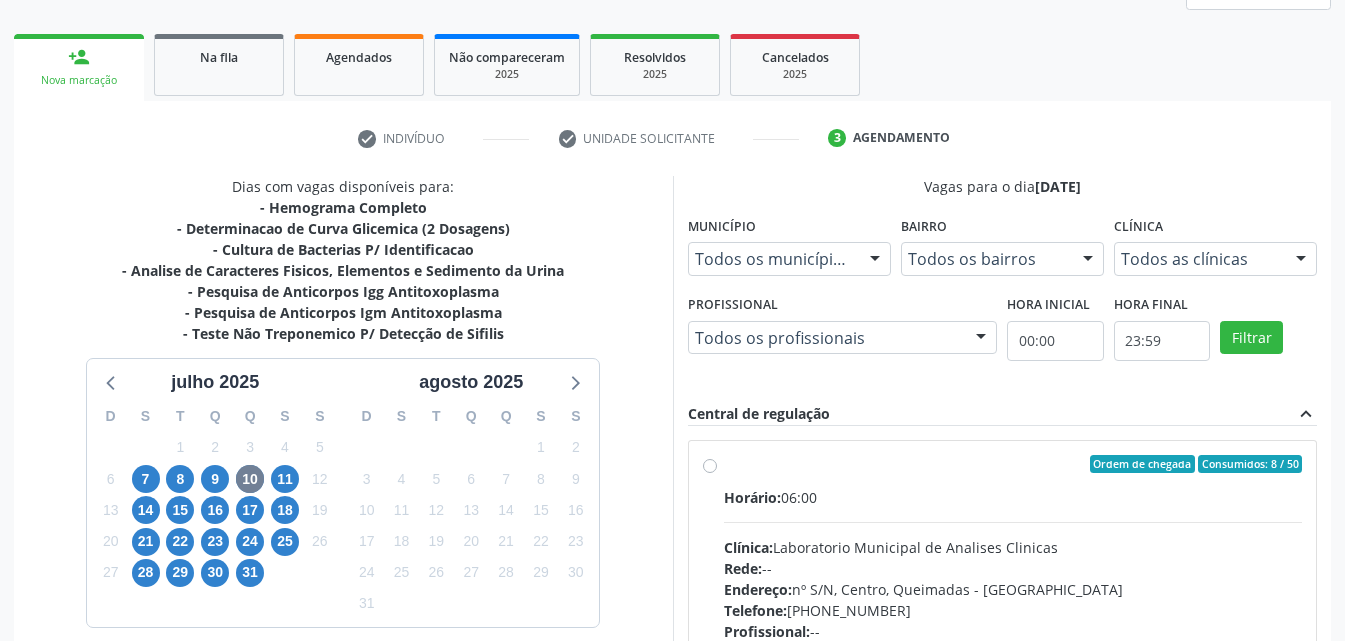 click on "Horário:   06:00" 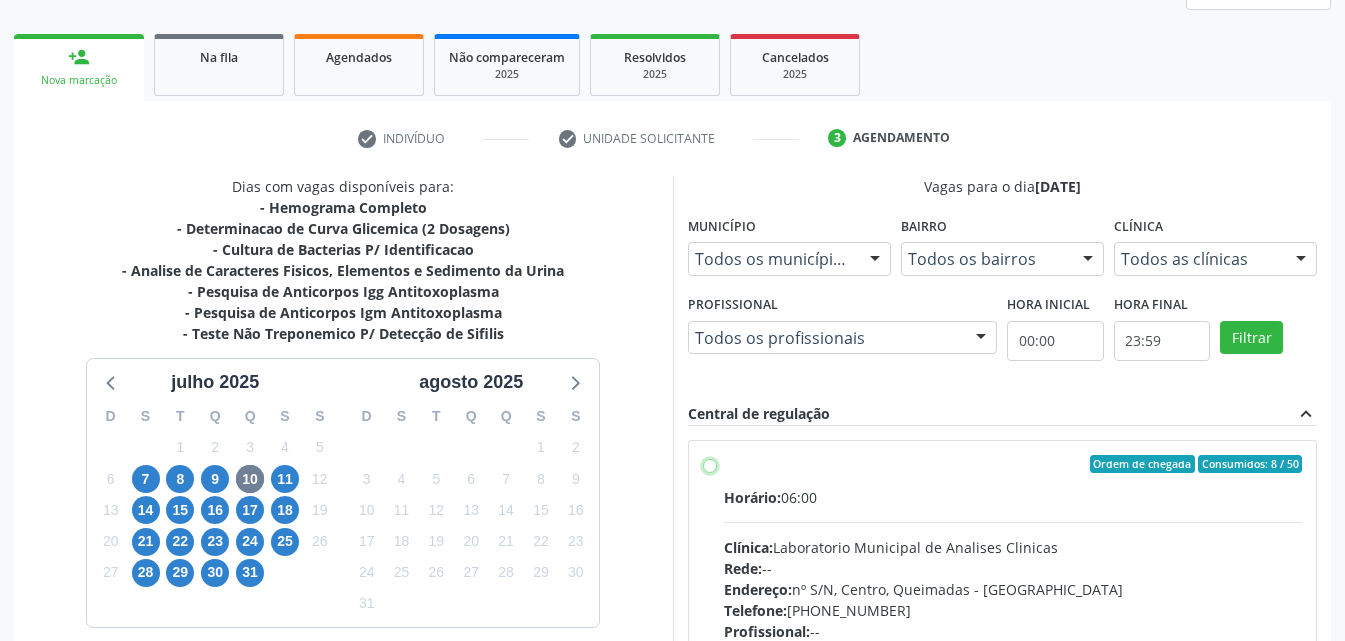 click on "Ordem de chegada
Consumidos: 8 / 50
Horário:   06:00
Clínica:  Laboratorio Municipal de Analises Clinicas
Rede:
--
Endereço:   nº S/N, Centro, Queimadas - PB
Telefone:   (83) 33921344
Profissional:
--
Informações adicionais sobre o atendimento
Idade de atendimento:
Sem restrição
Gênero(s) atendido(s):
Sem restrição
Informações adicionais:
--" 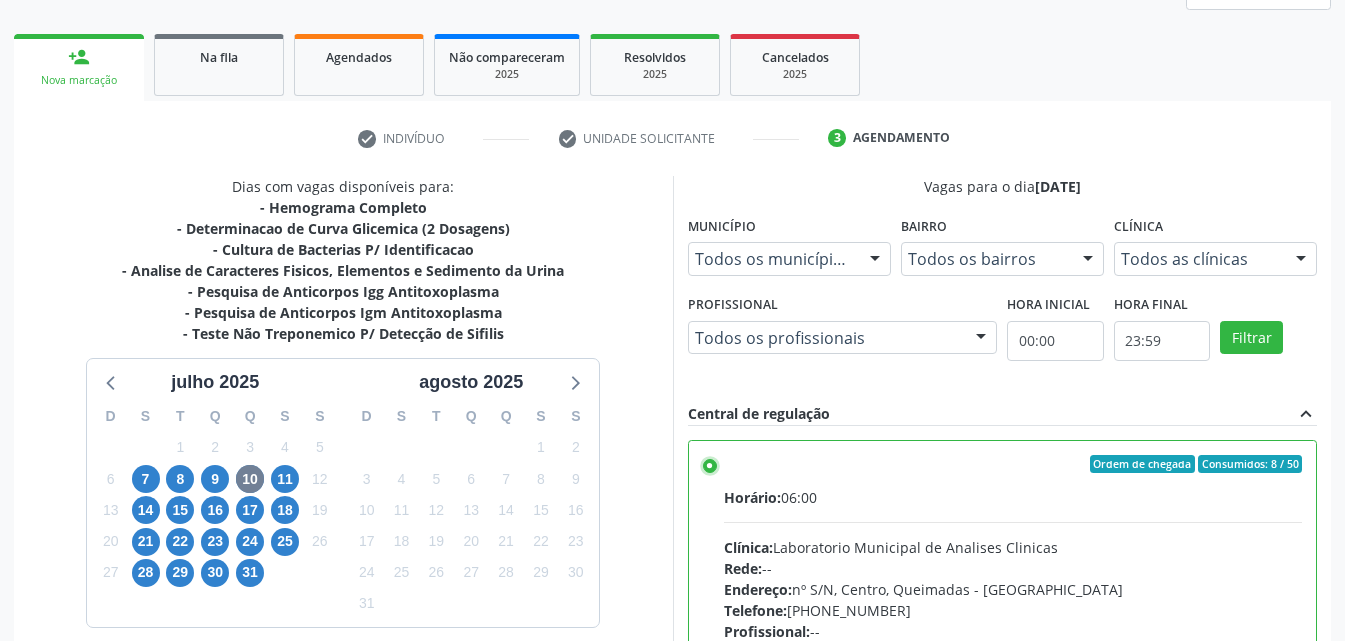 scroll, scrollTop: 554, scrollLeft: 0, axis: vertical 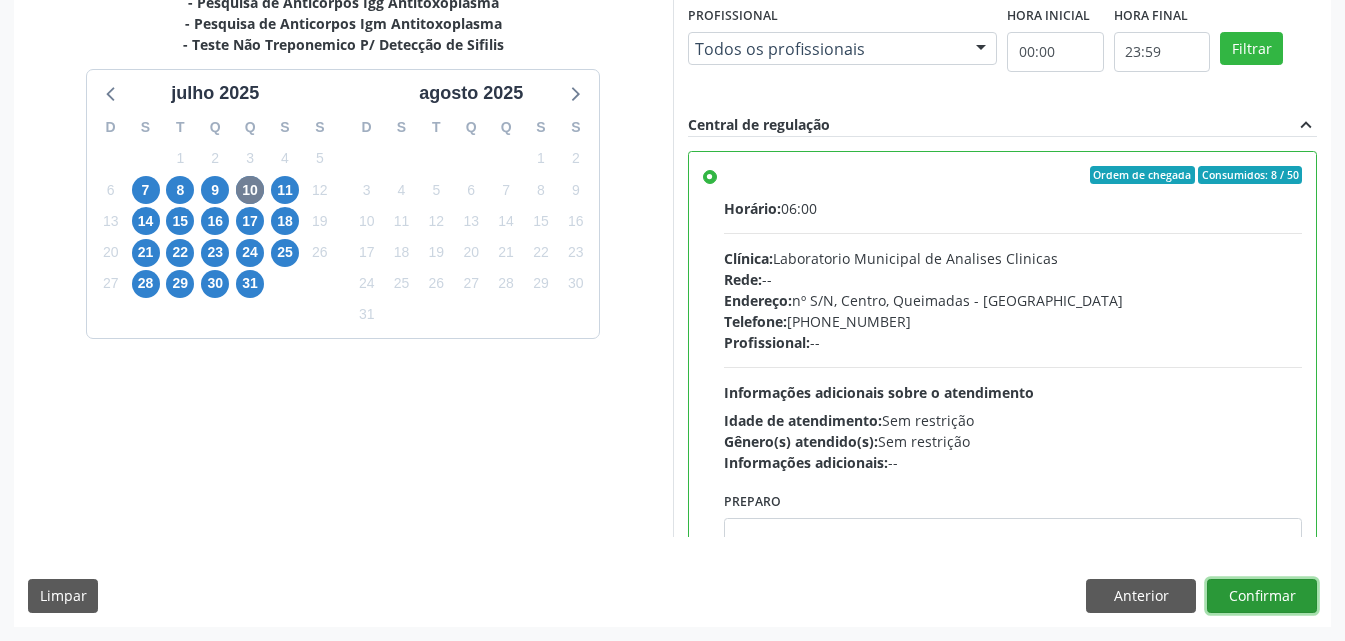 click on "Confirmar" 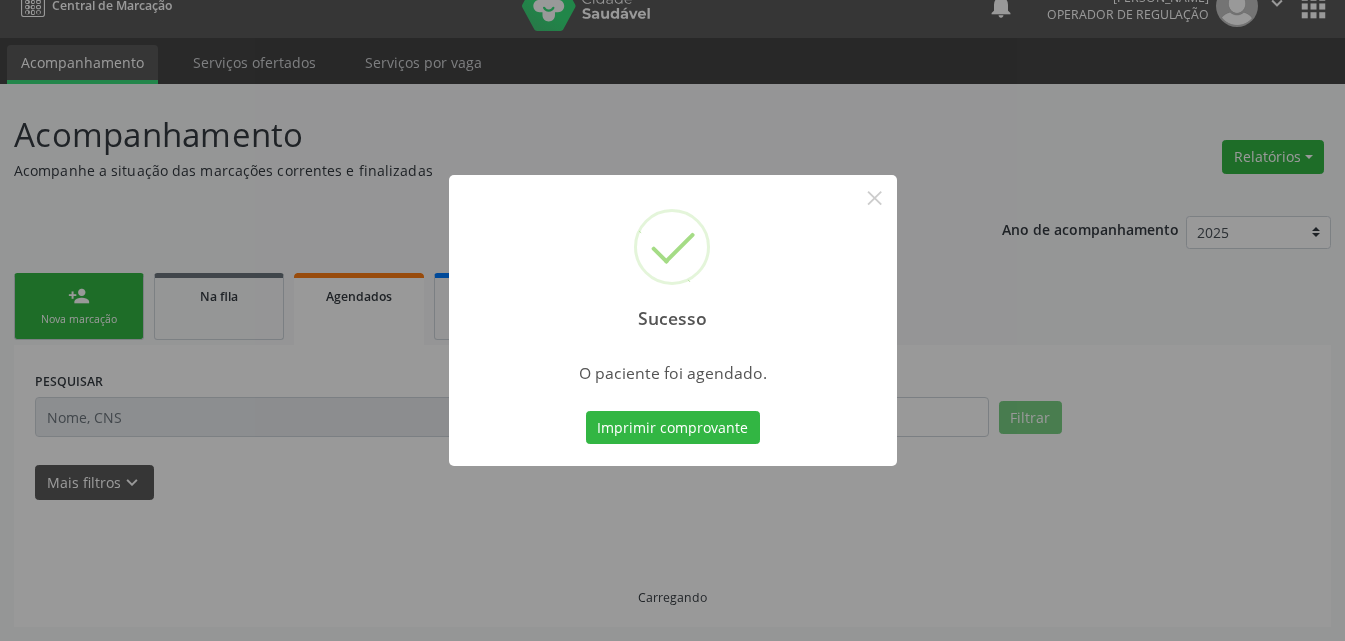 scroll, scrollTop: 26, scrollLeft: 0, axis: vertical 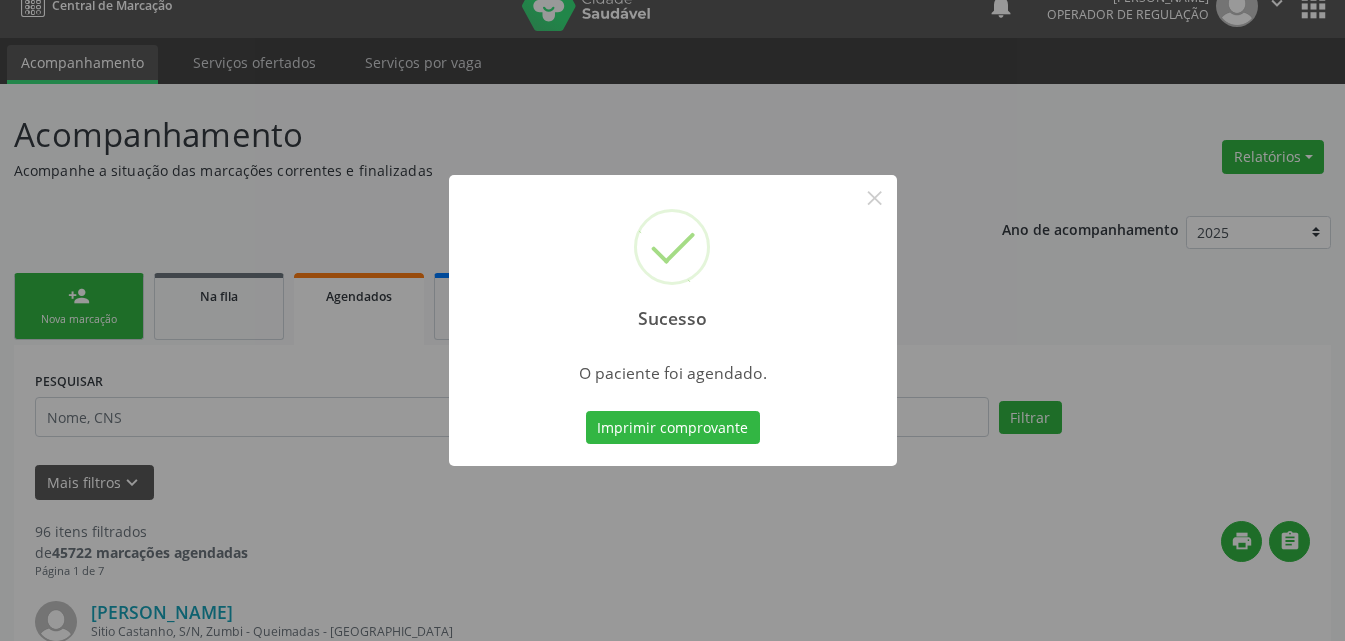 type 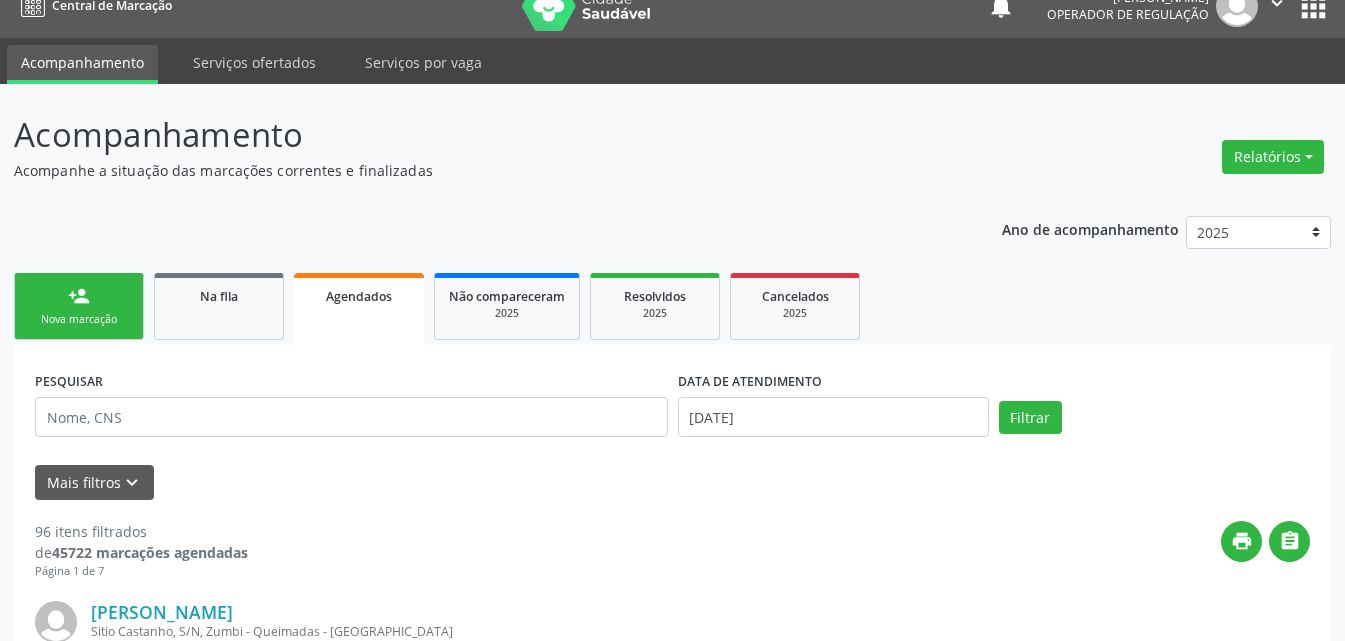 click on "person_add" at bounding box center [79, 296] 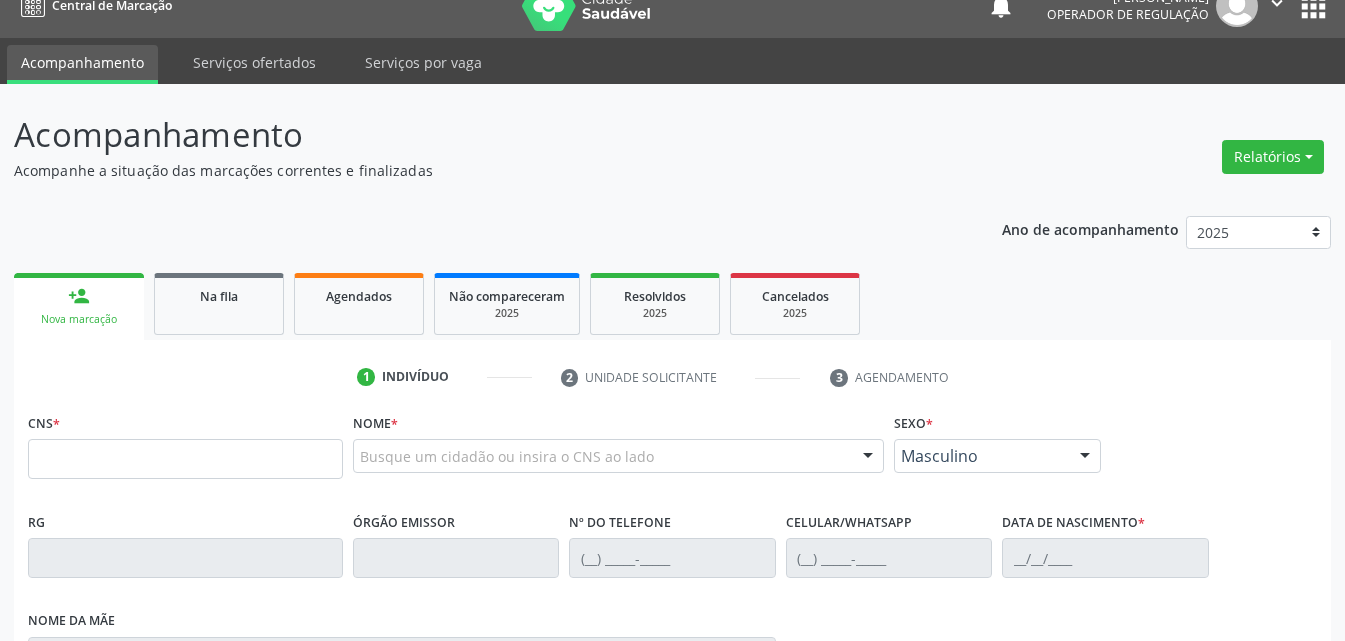 scroll, scrollTop: 26, scrollLeft: 0, axis: vertical 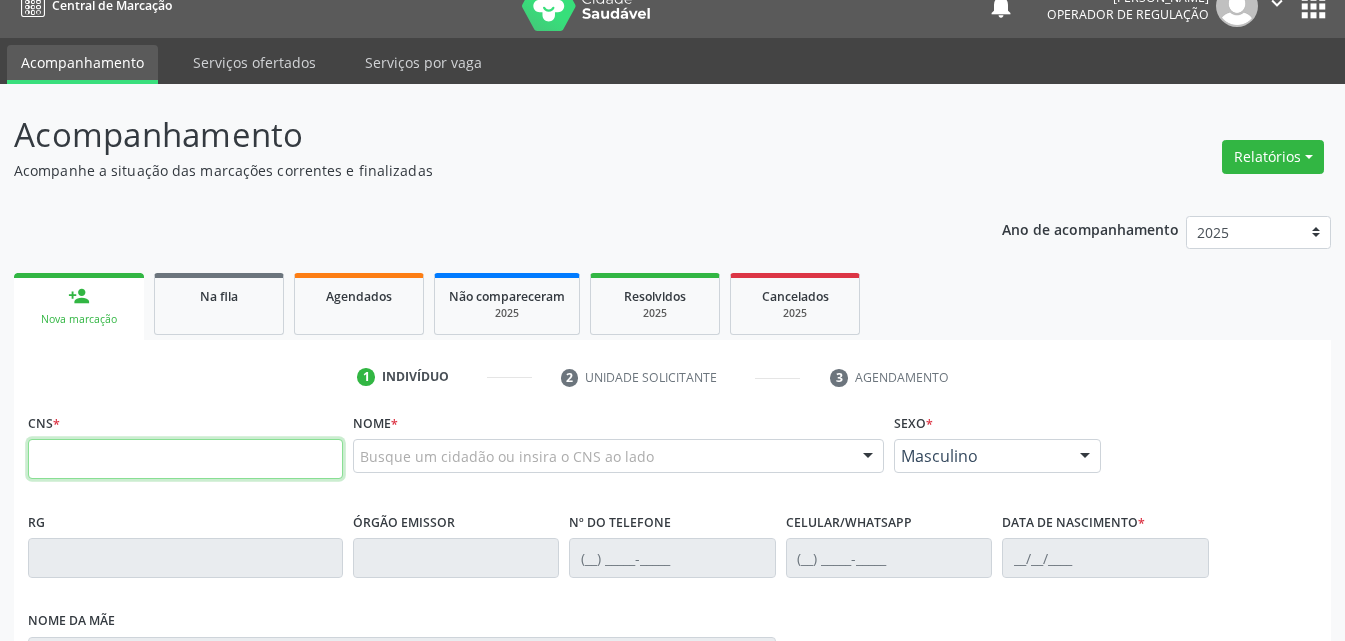 click at bounding box center (185, 459) 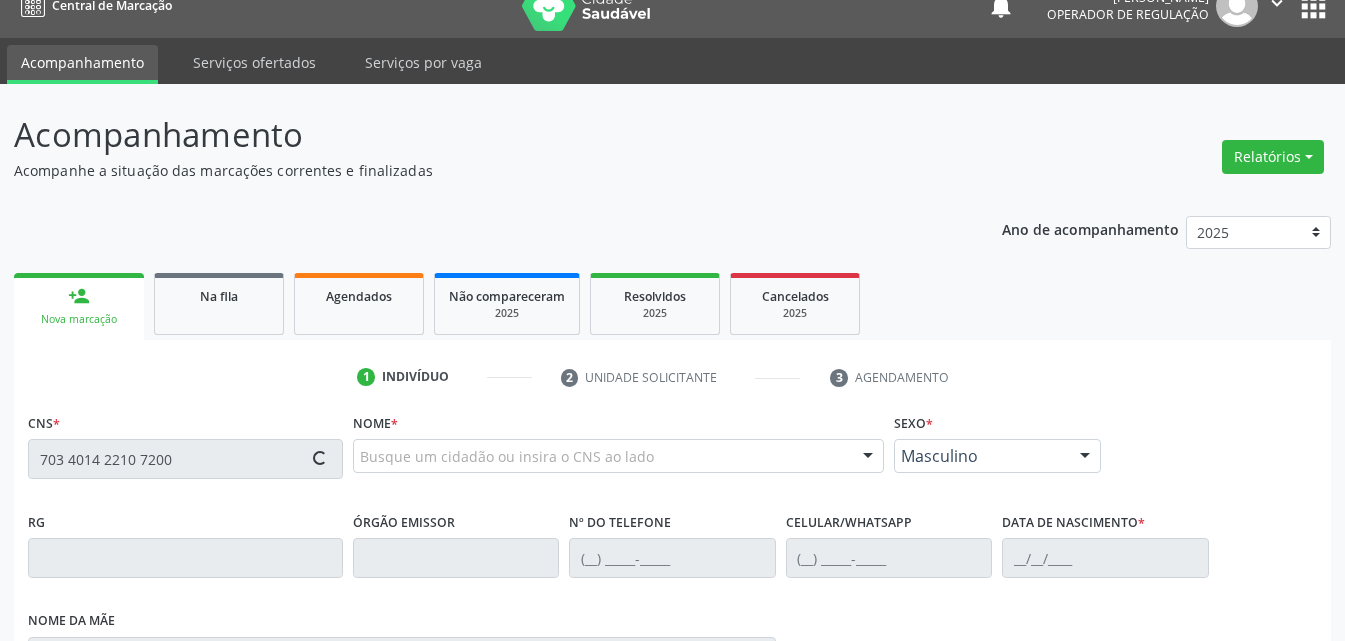 type on "703 4014 2210 7200" 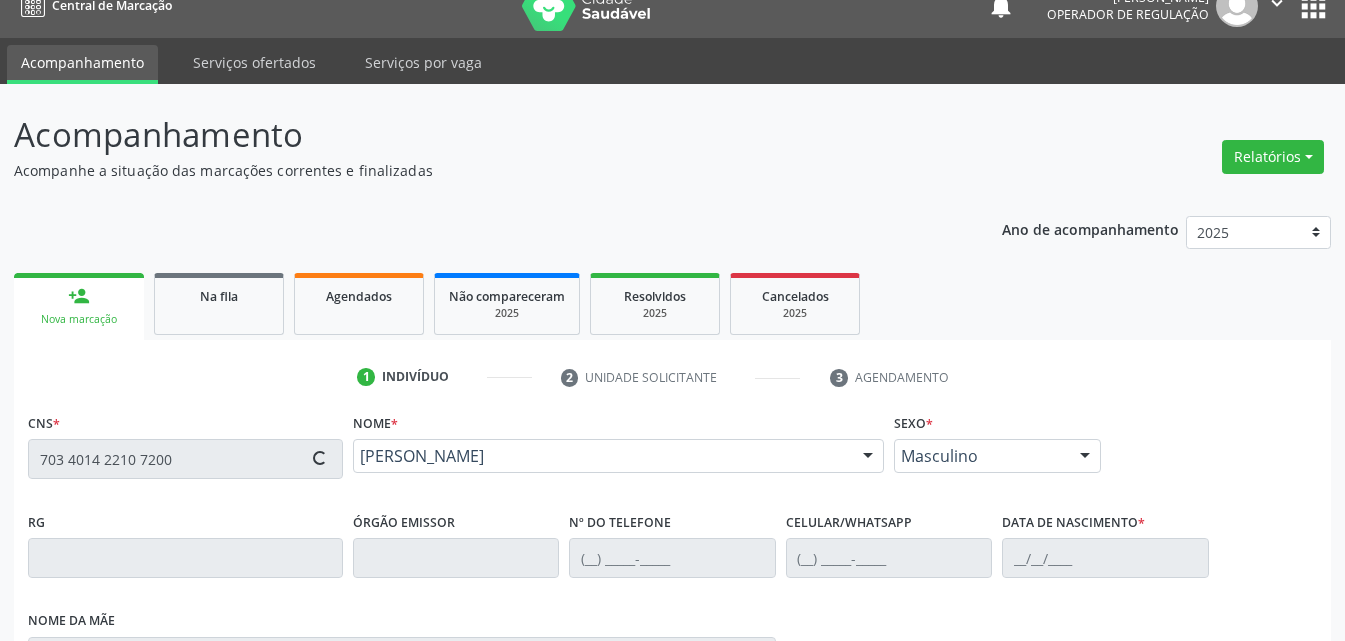 type on "(89) 99113-4921" 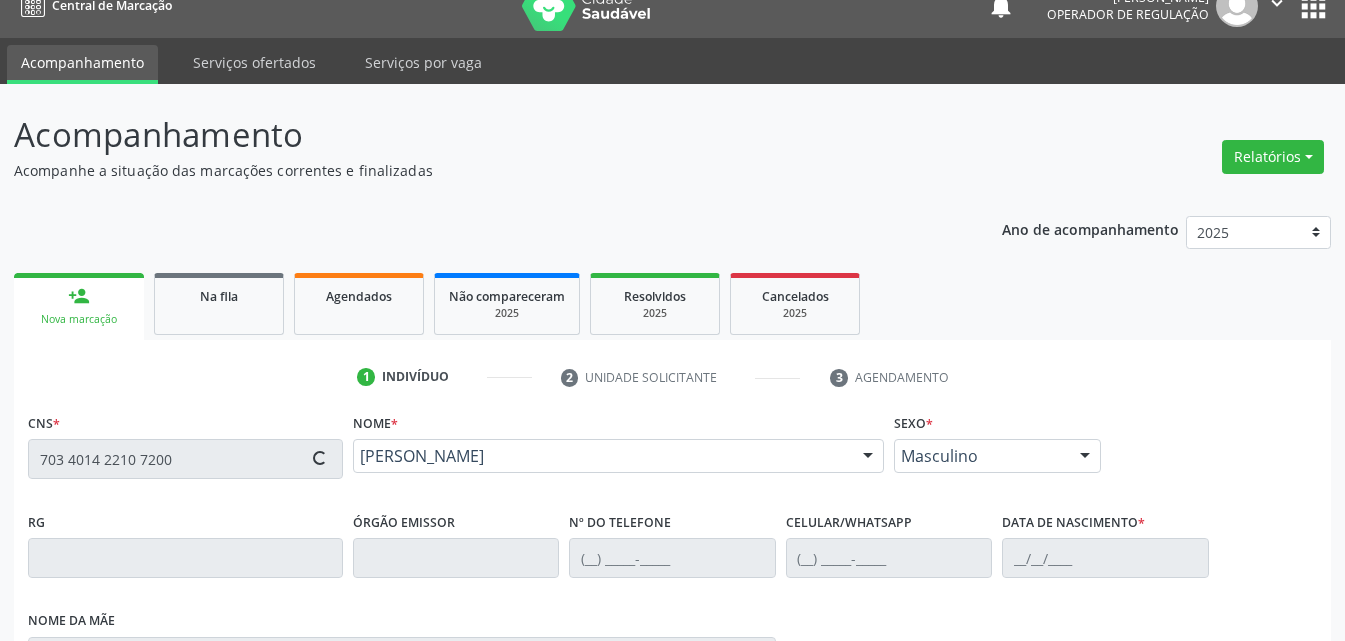 type on "(89) 99113-4921" 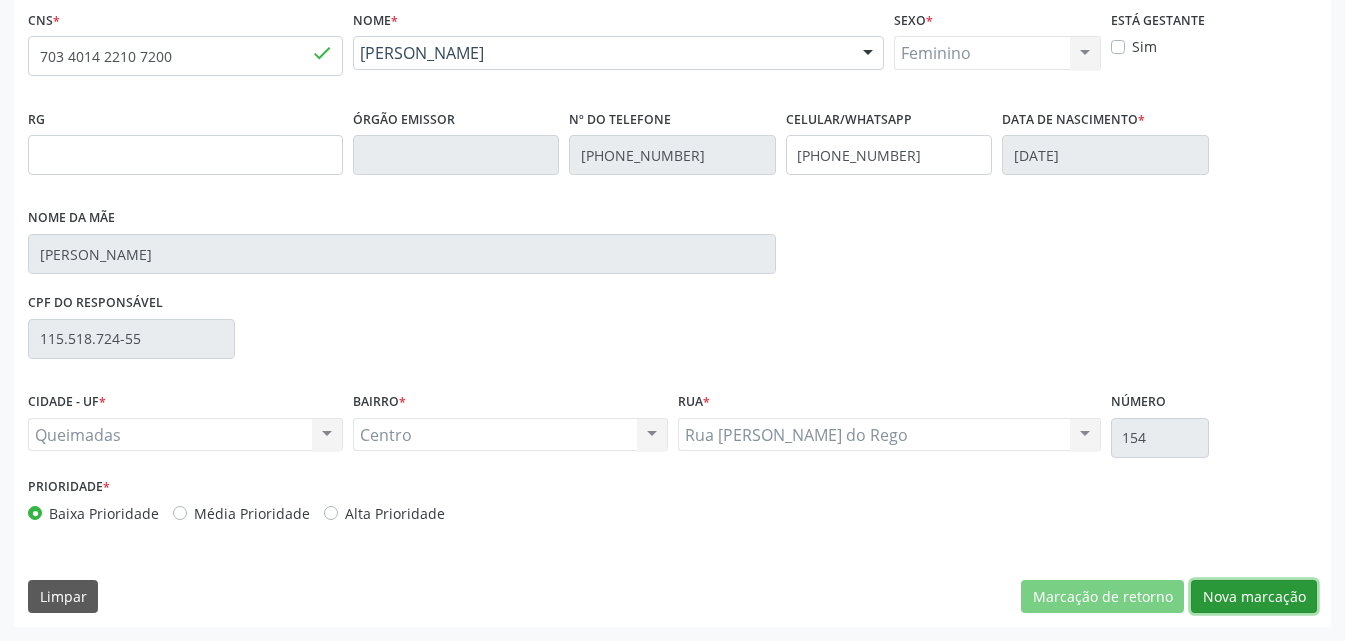click on "Nova marcação" at bounding box center [1254, 597] 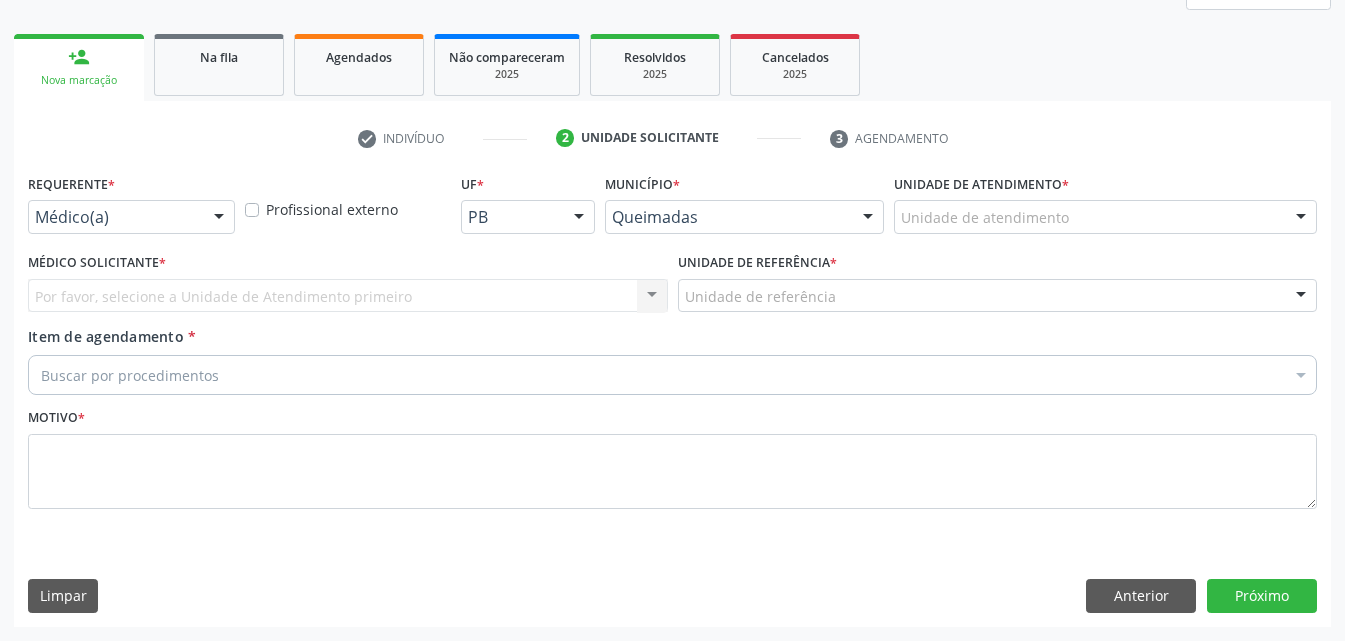 scroll, scrollTop: 265, scrollLeft: 0, axis: vertical 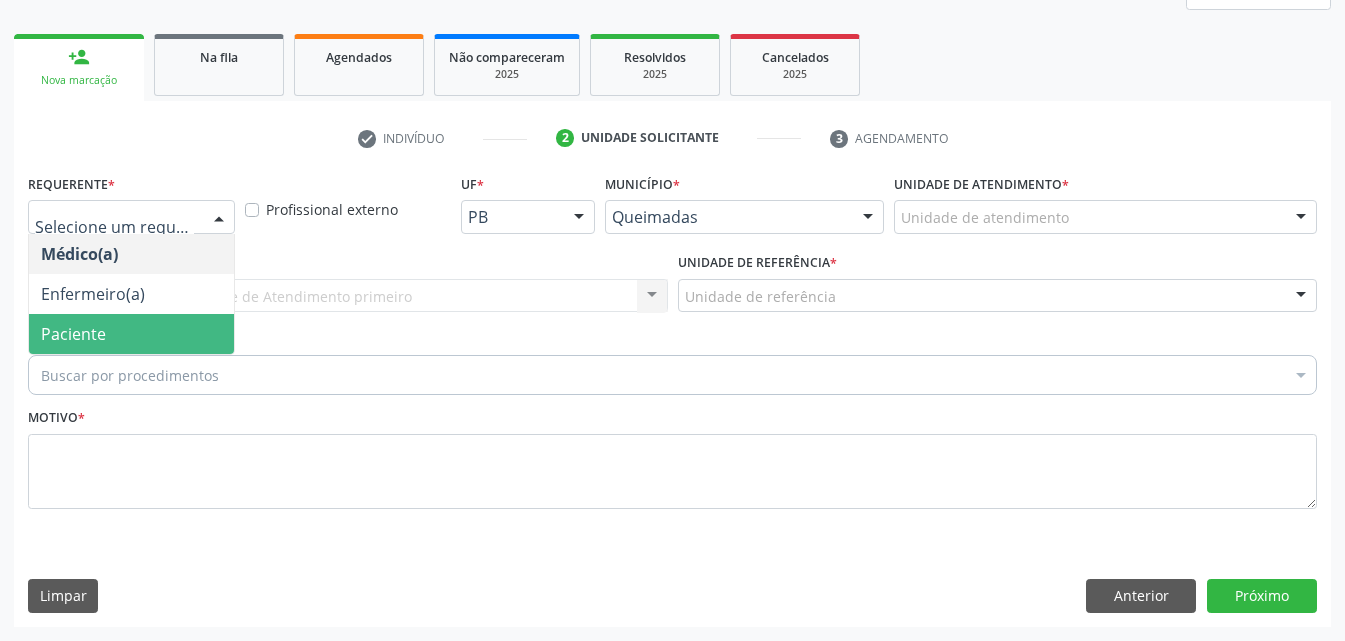 click on "Paciente" at bounding box center [73, 334] 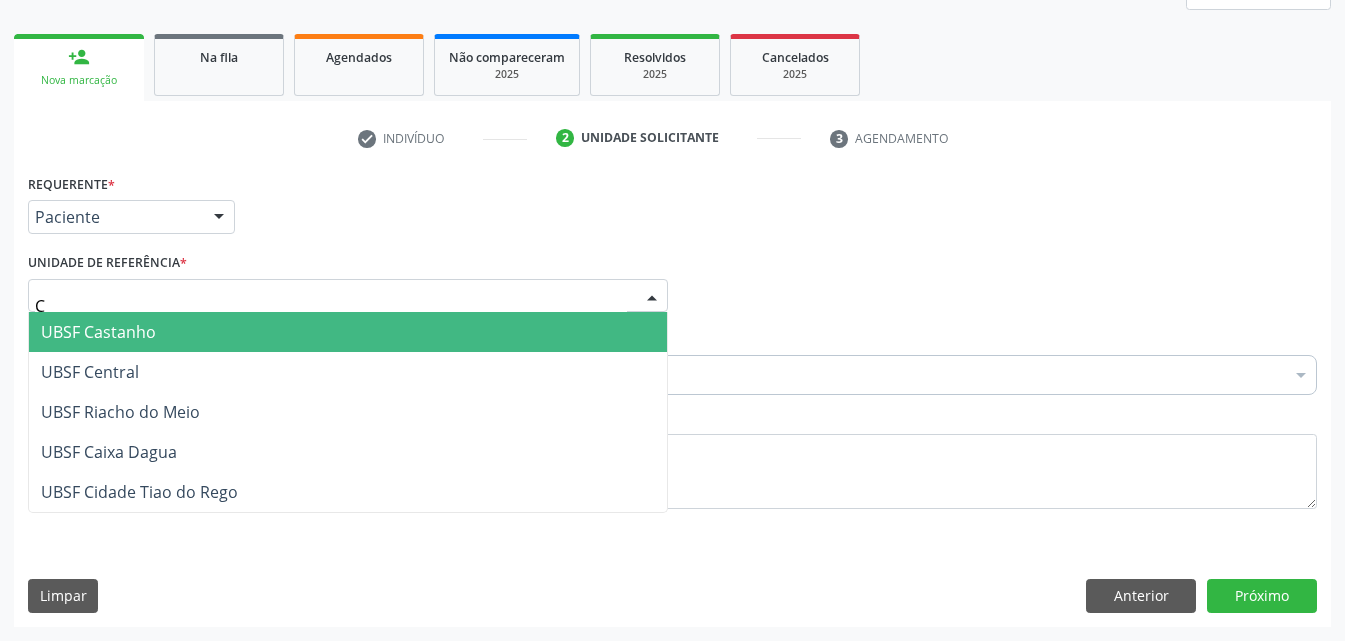 type on "CE" 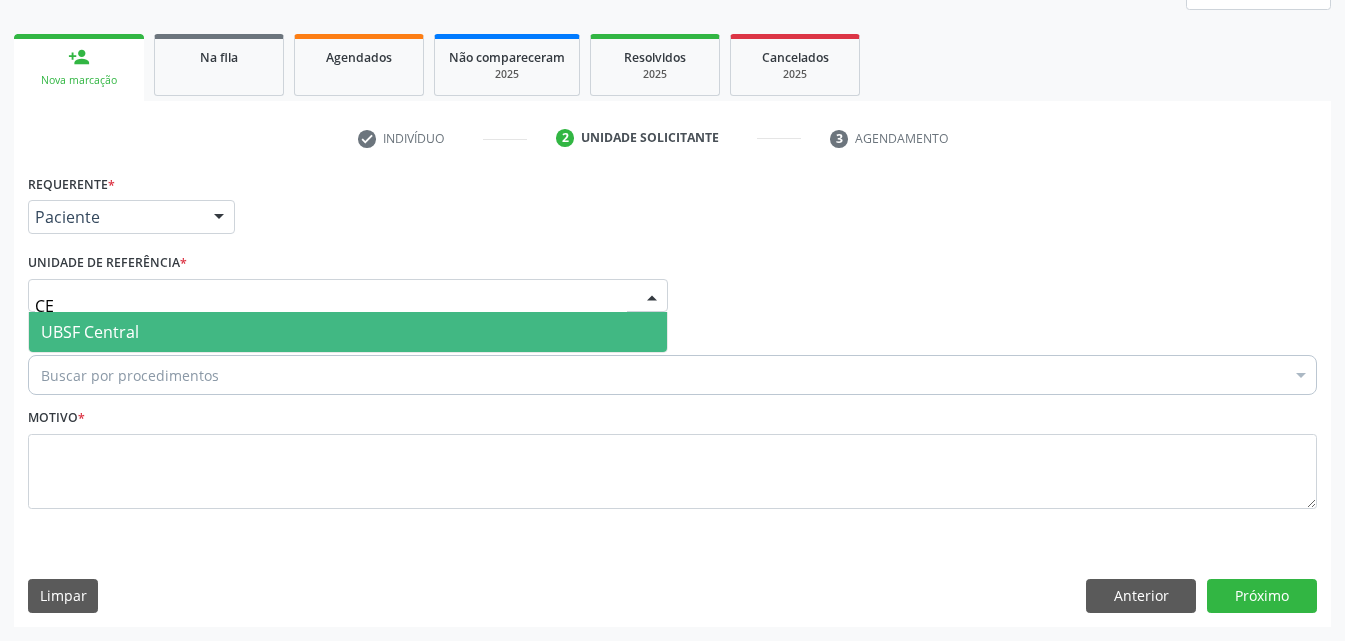 click on "UBSF Central" at bounding box center (90, 332) 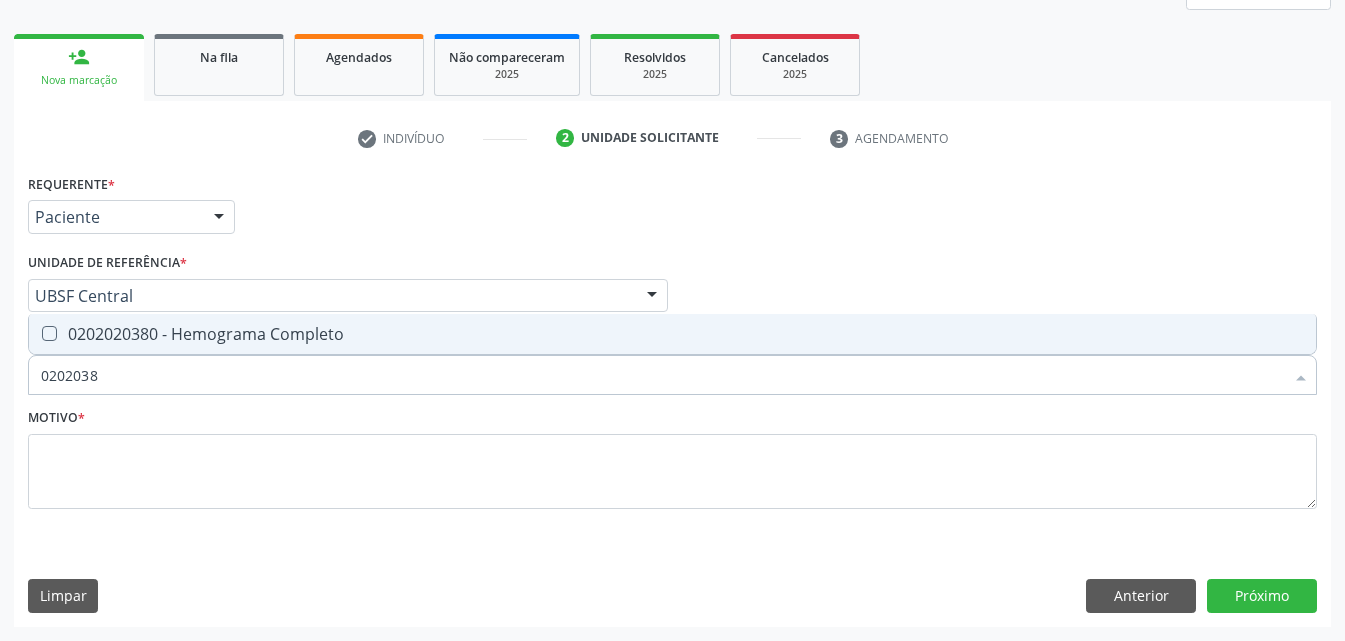 type on "02020380" 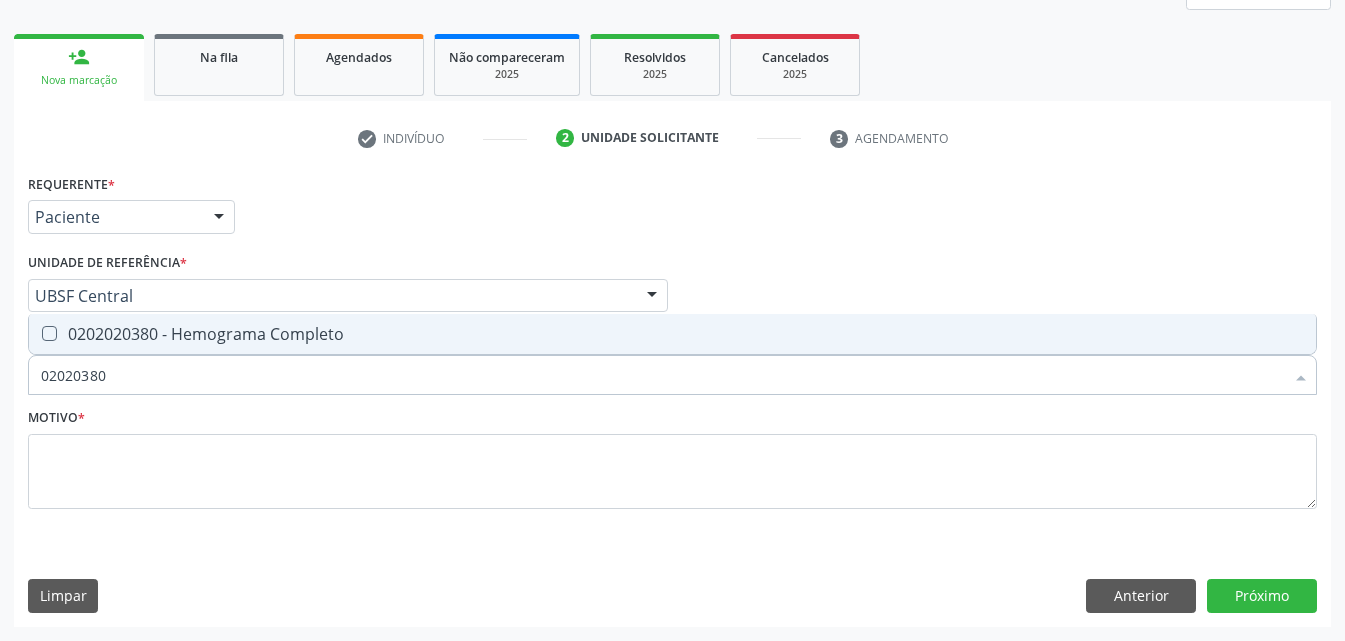 click on "0202020380 - Hemograma Completo" at bounding box center [672, 334] 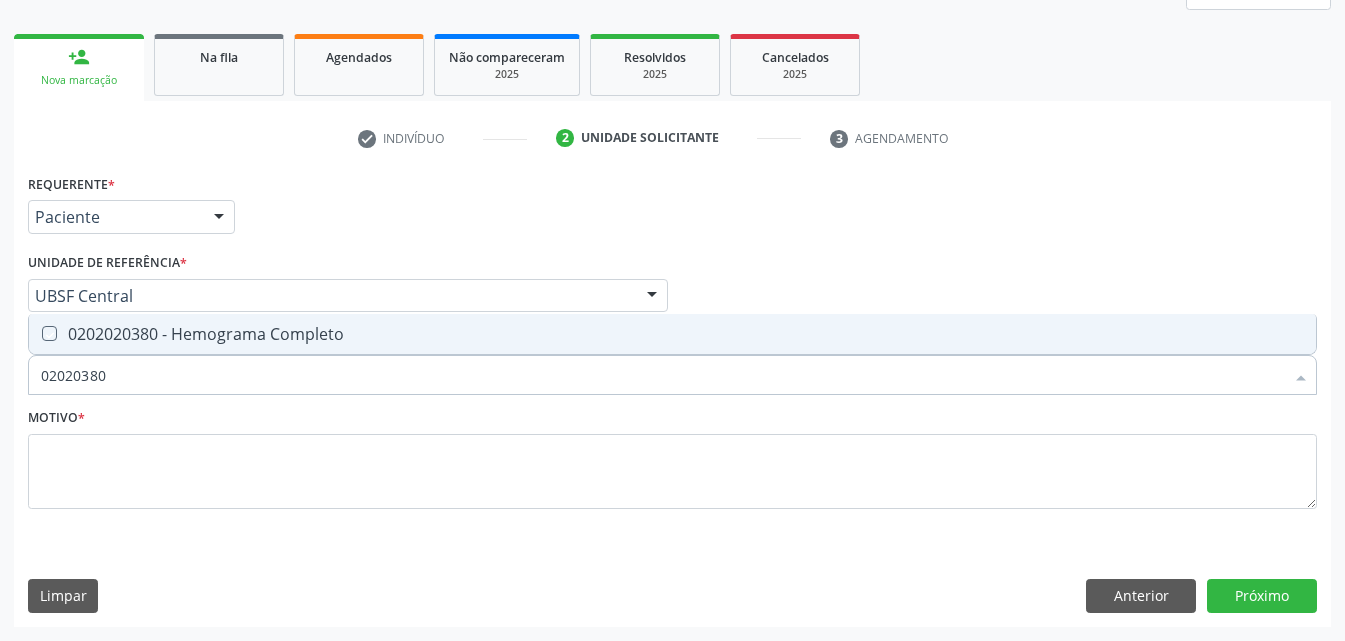 checkbox on "true" 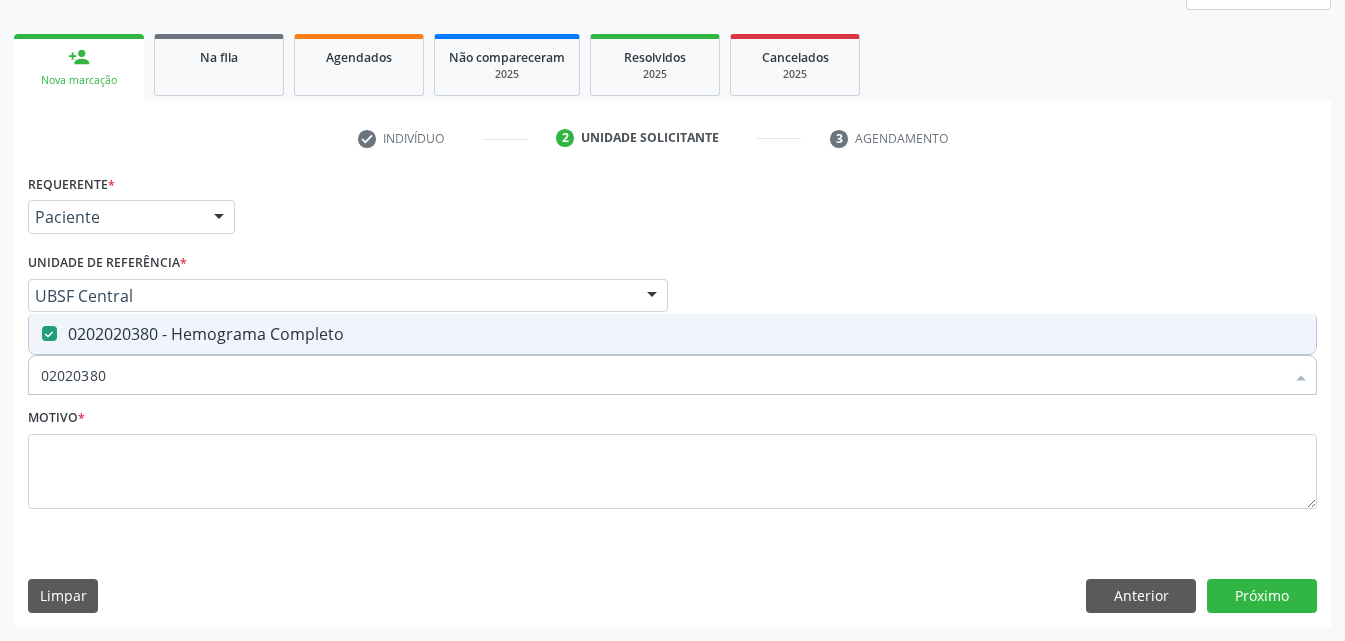 drag, startPoint x: 6, startPoint y: 406, endPoint x: 0, endPoint y: 449, distance: 43.416588 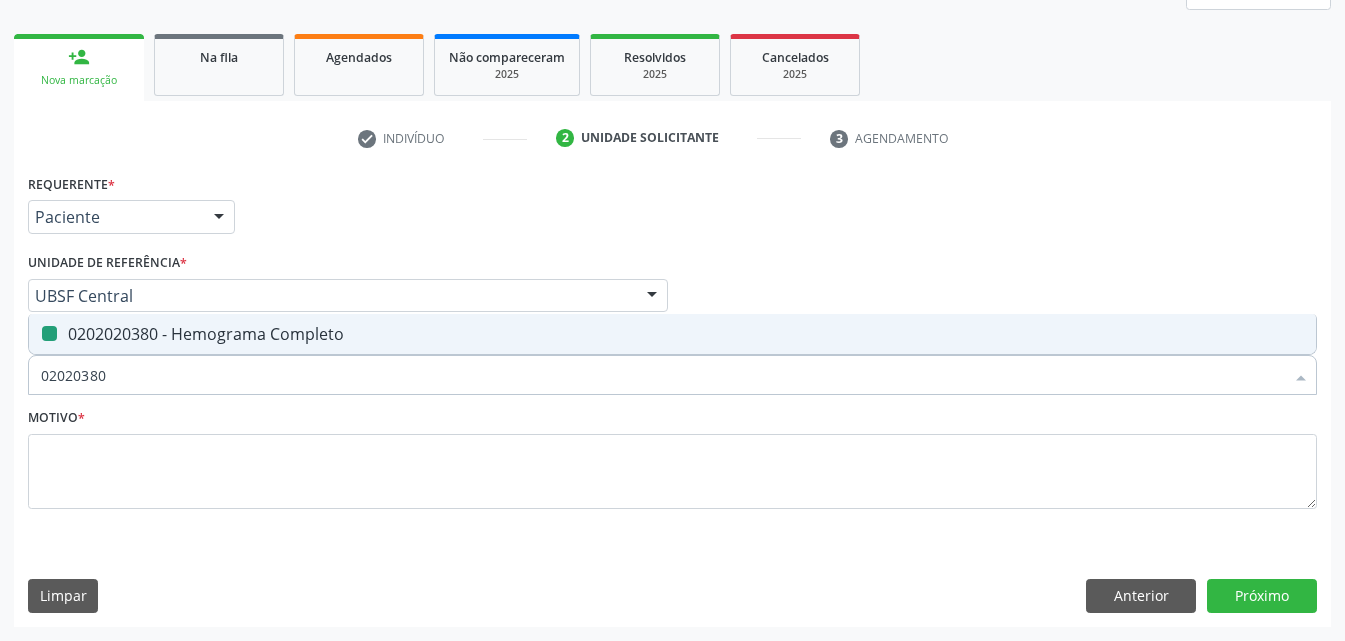 type 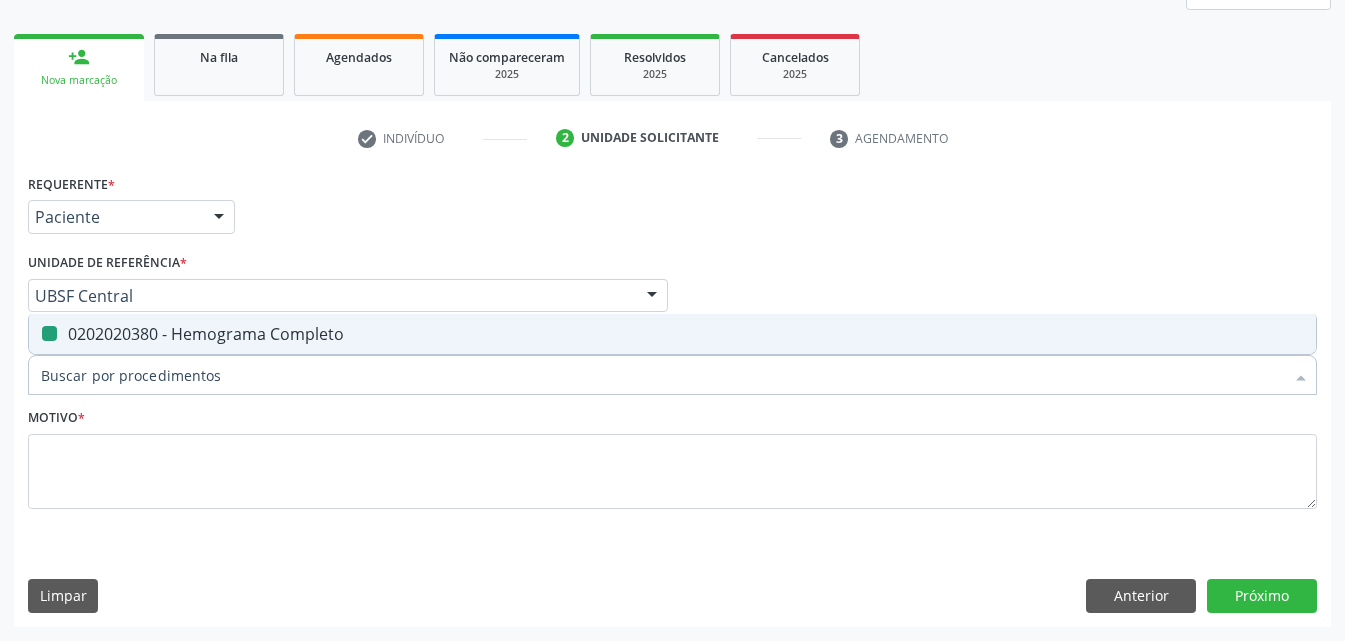 checkbox on "false" 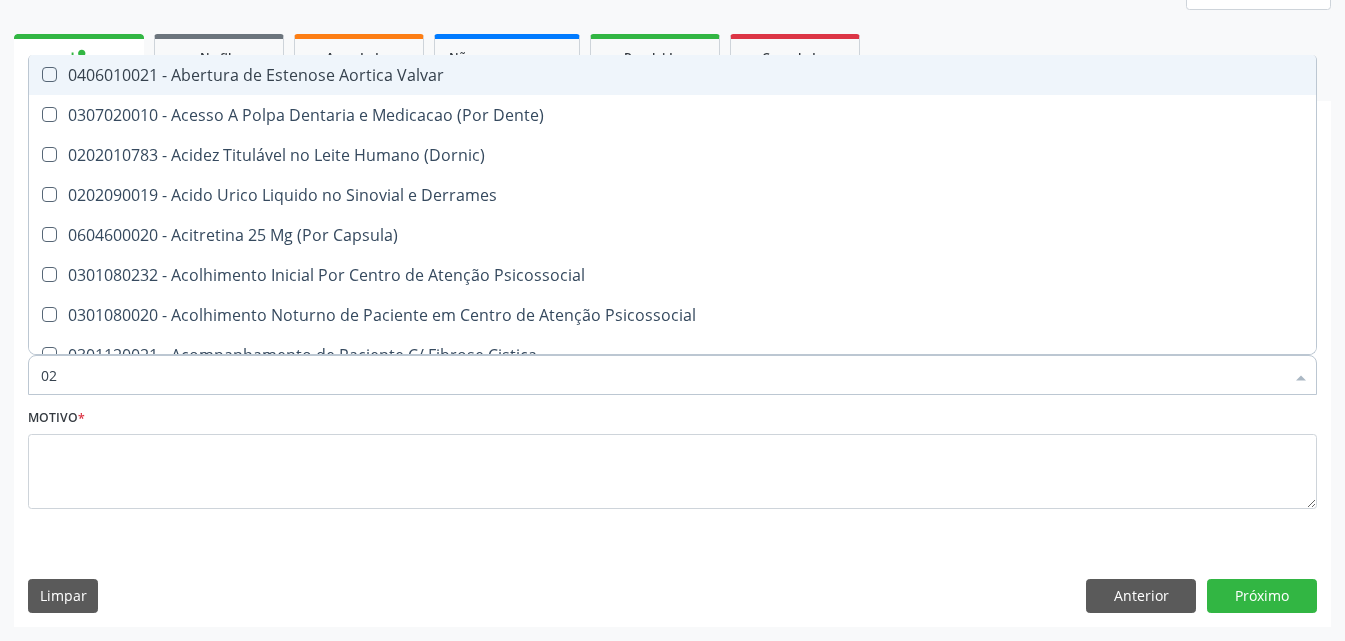 type on "020" 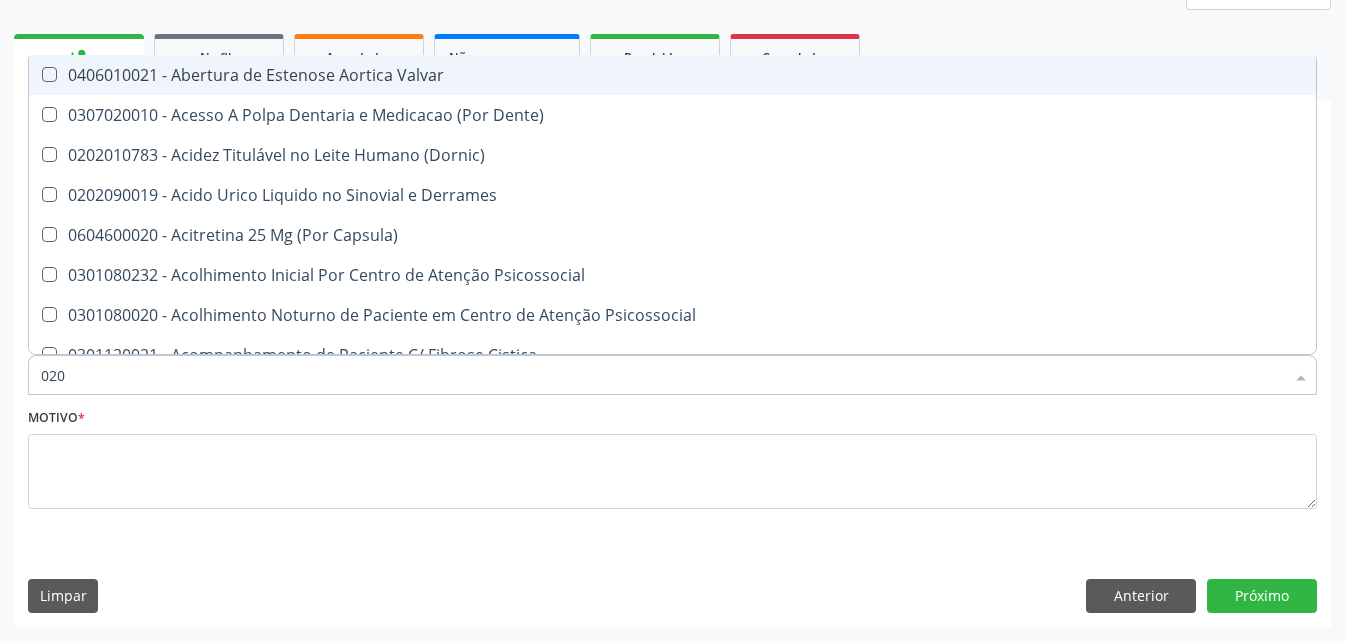 checkbox on "true" 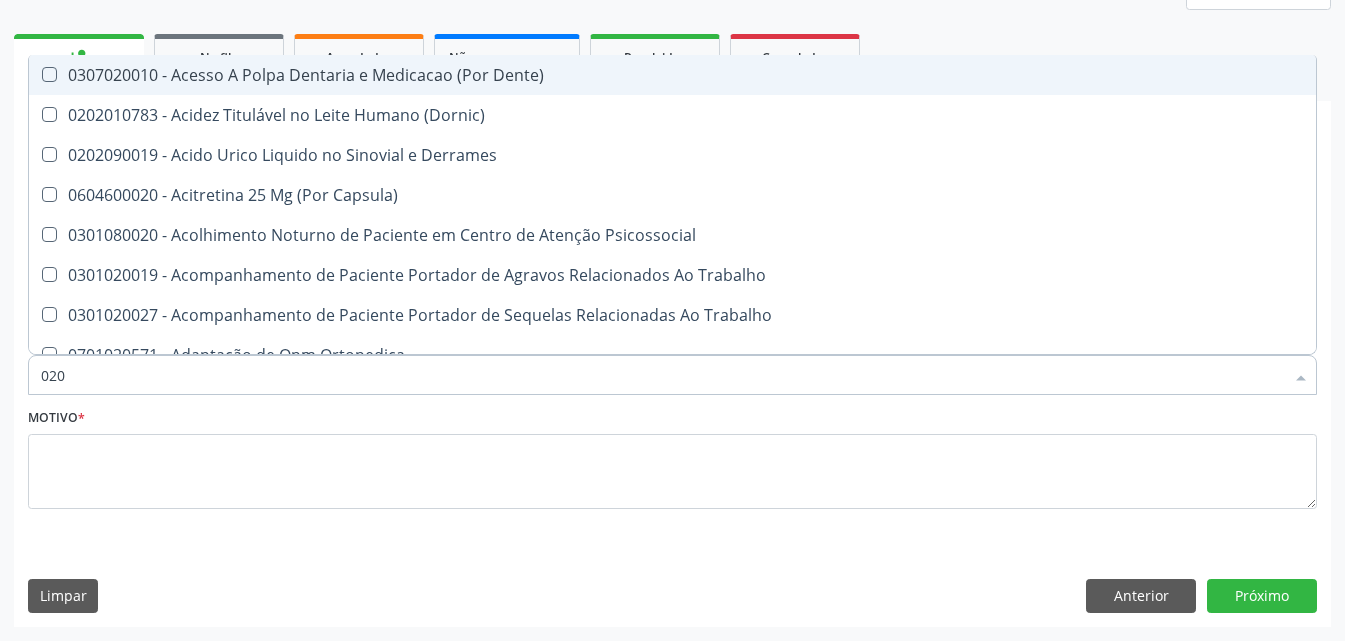 type on "0202" 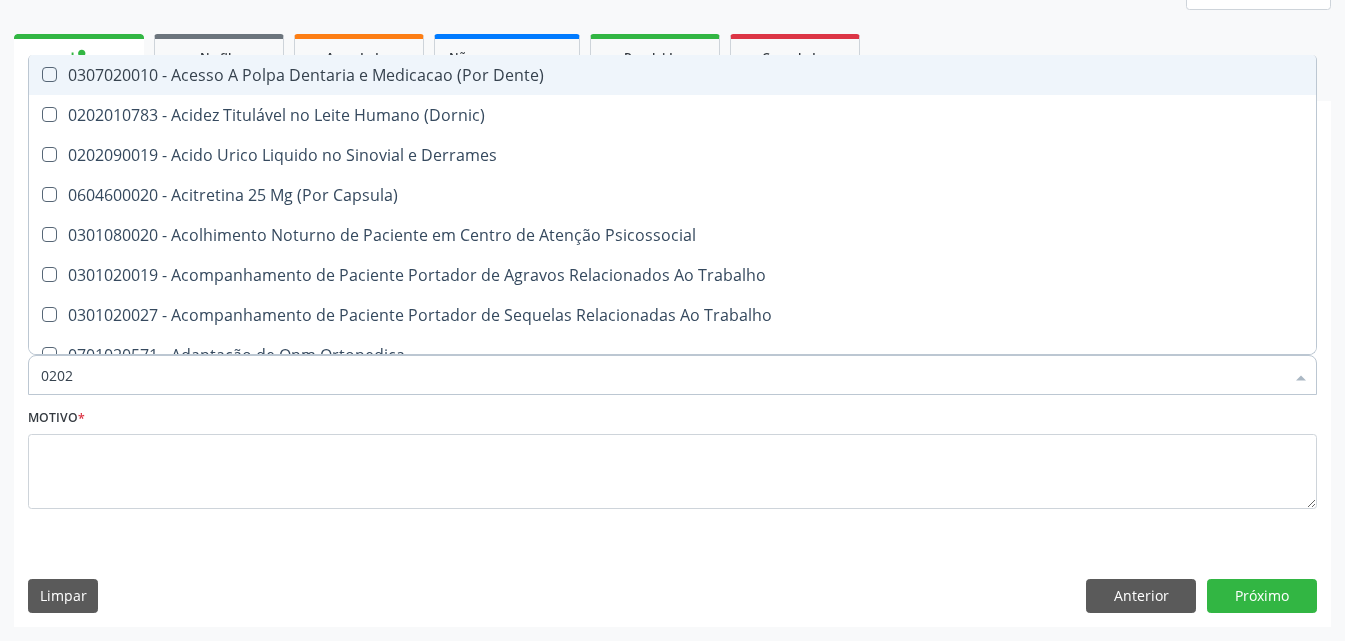 checkbox on "true" 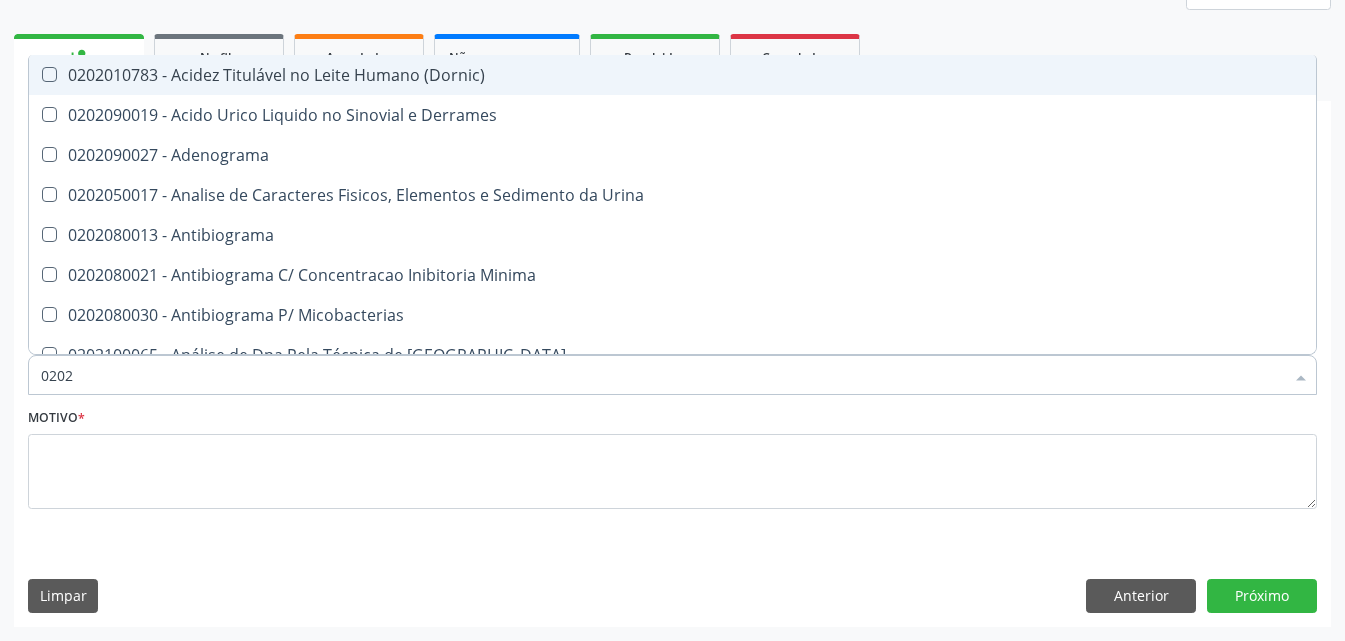 type on "02020" 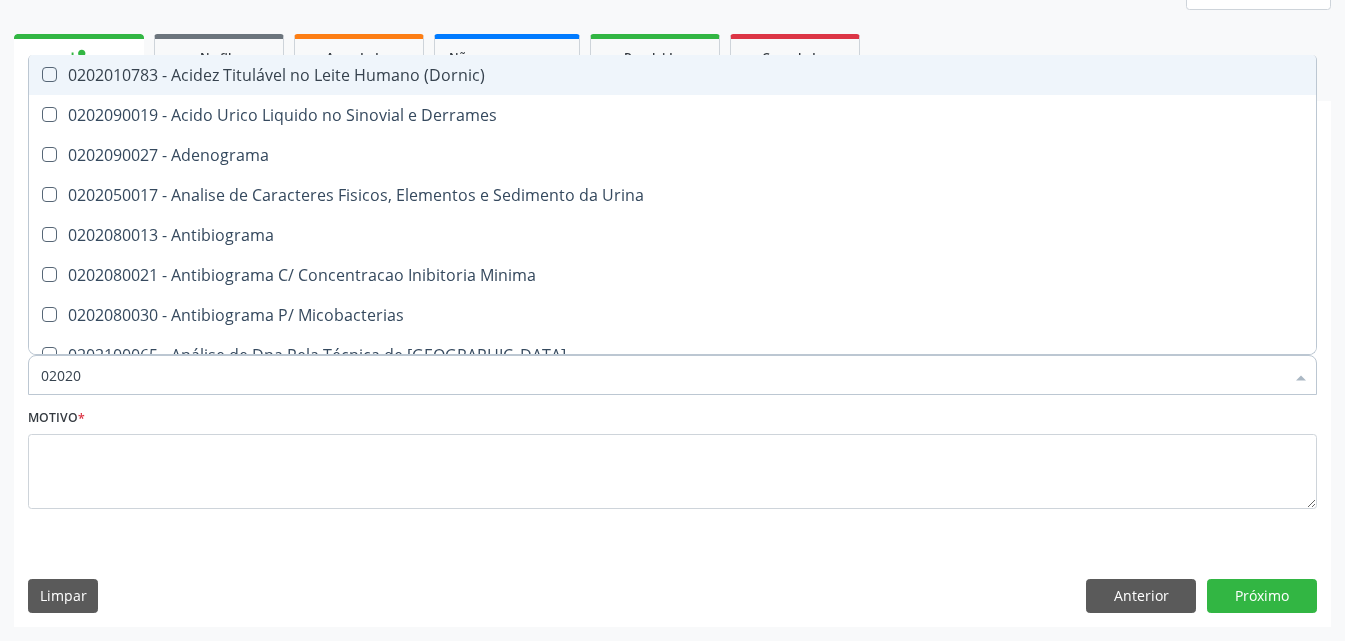 checkbox on "true" 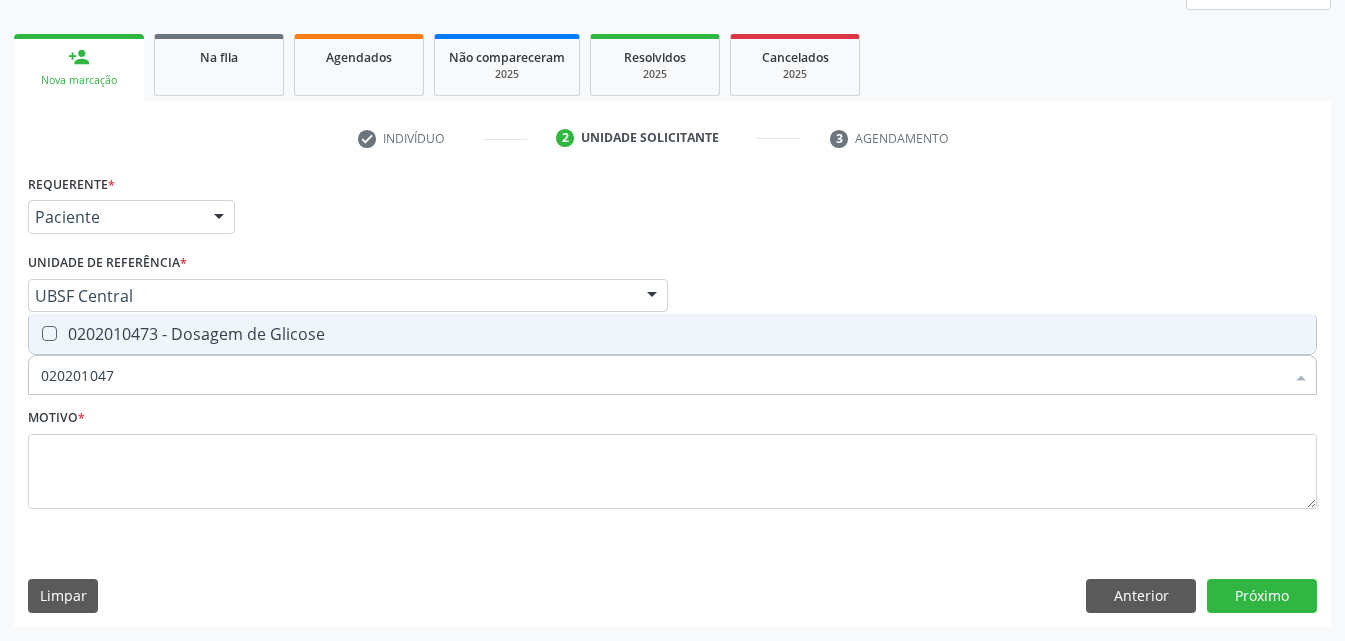 type on "0202010473" 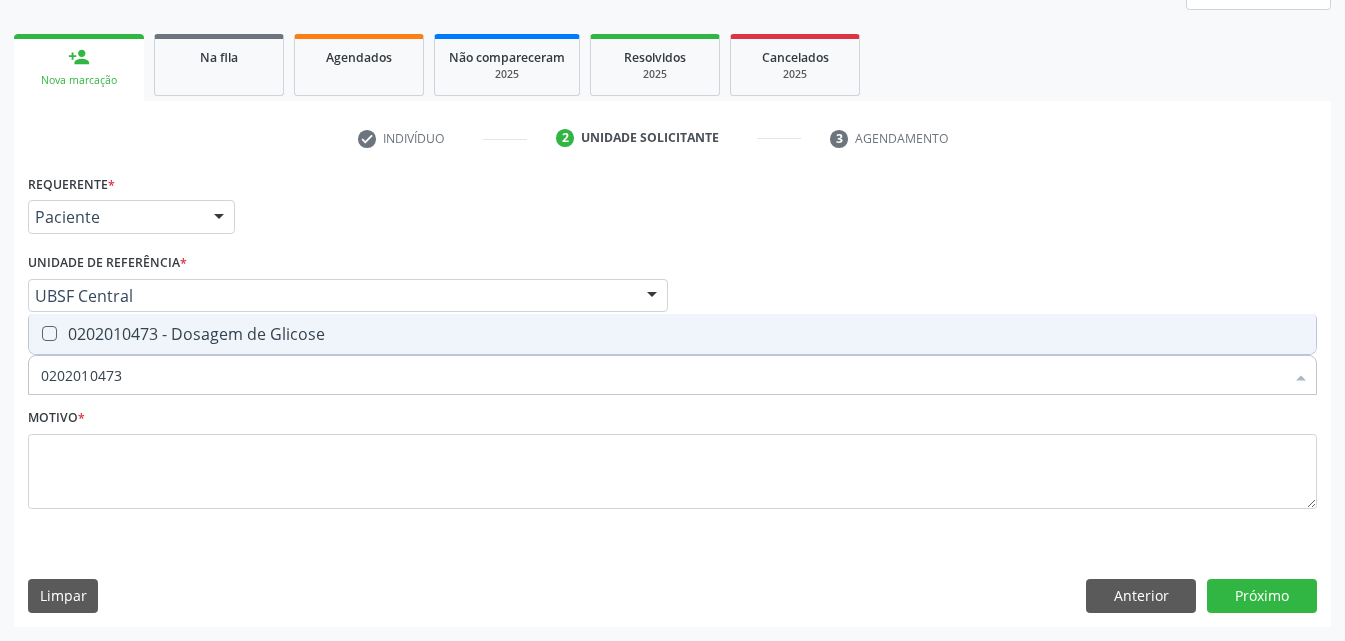 click on "0202010473 - Dosagem de Glicose" at bounding box center (672, 334) 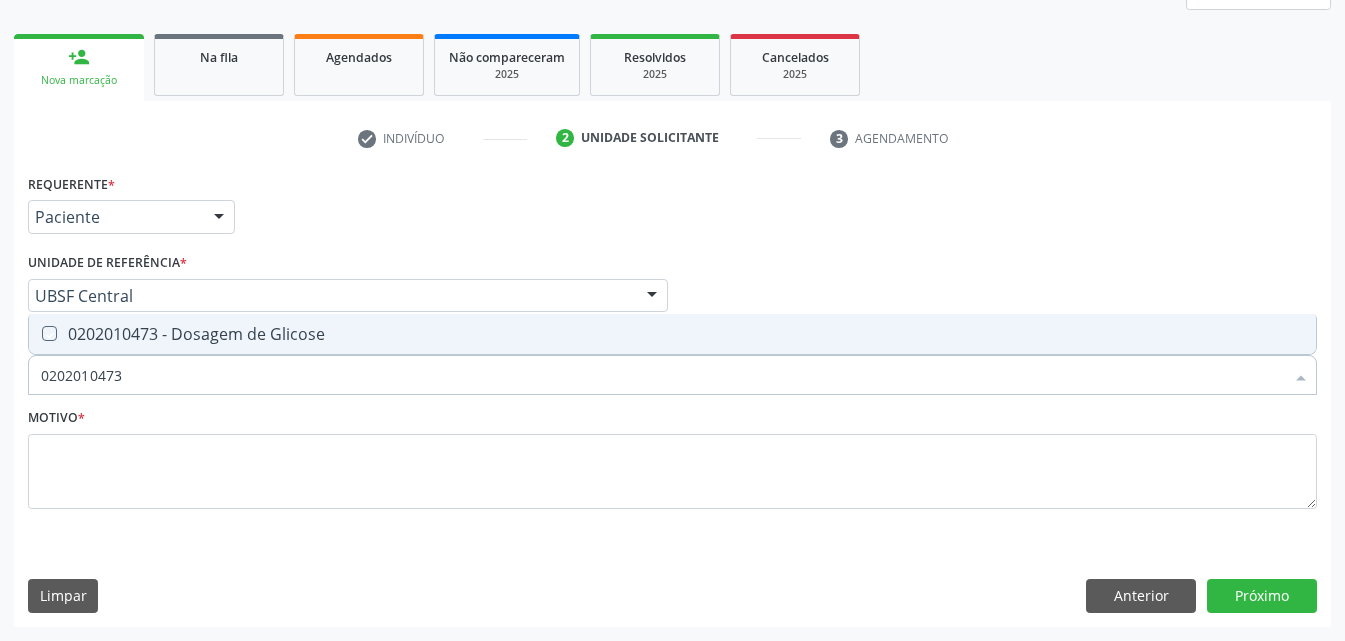 checkbox on "true" 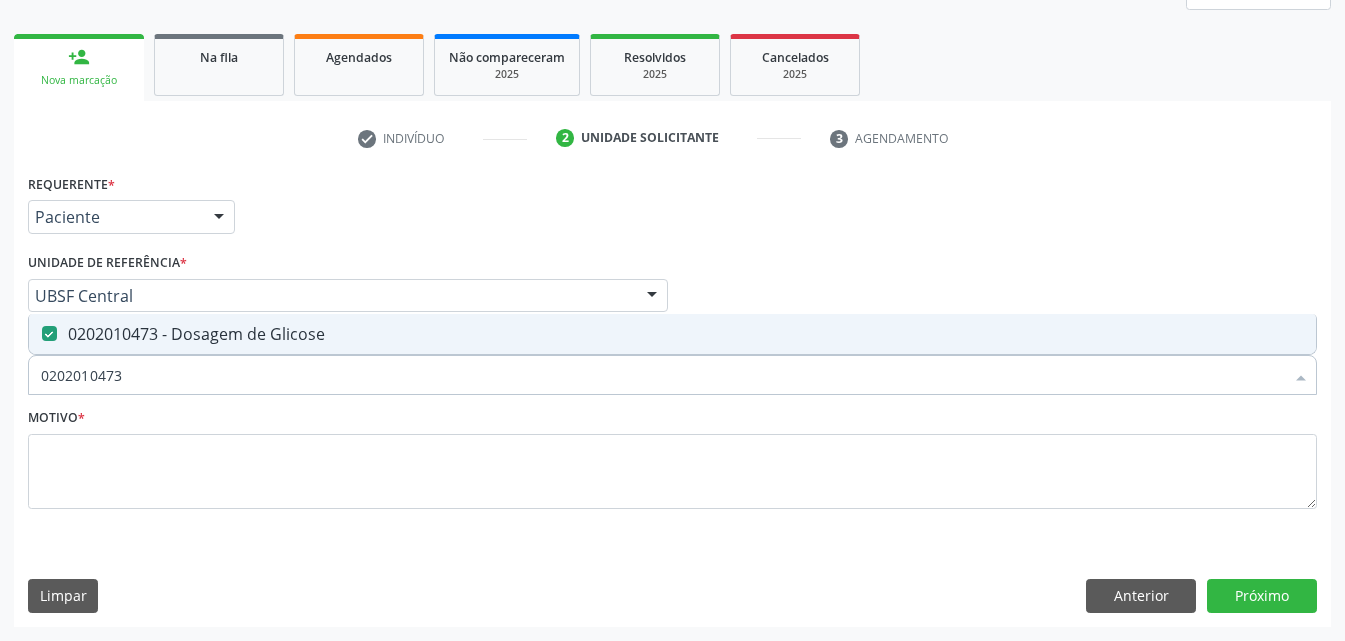 drag, startPoint x: 152, startPoint y: 359, endPoint x: 0, endPoint y: 430, distance: 167.76471 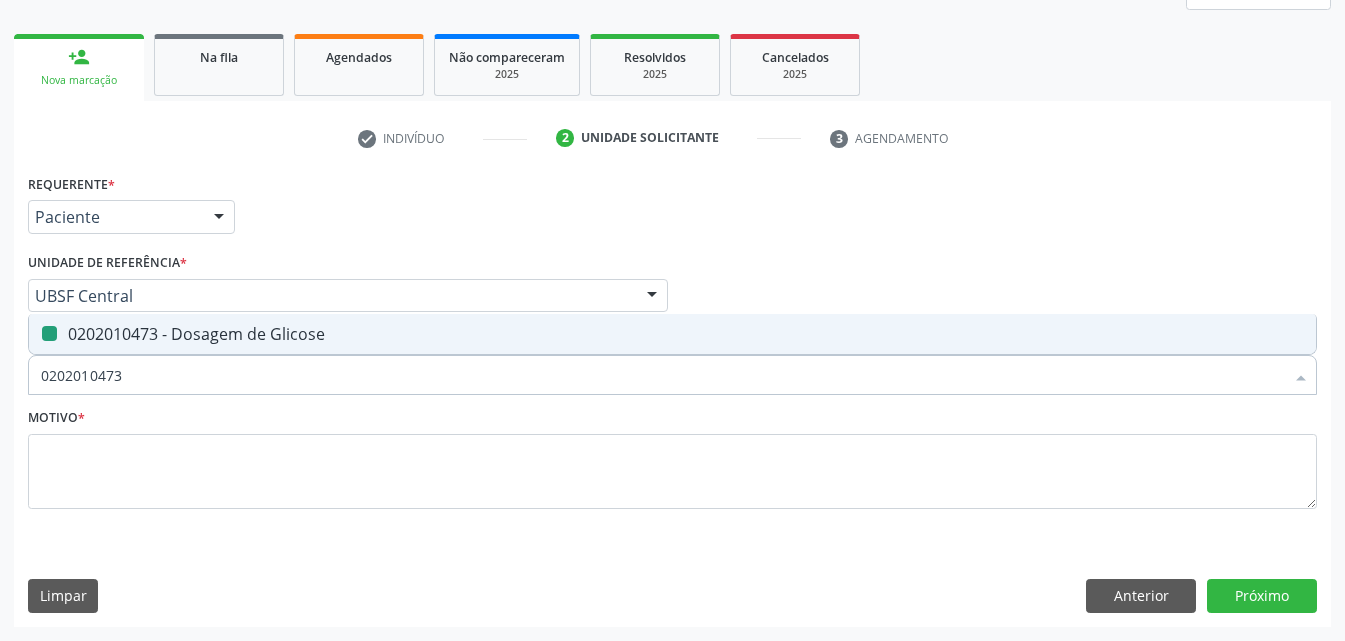 type 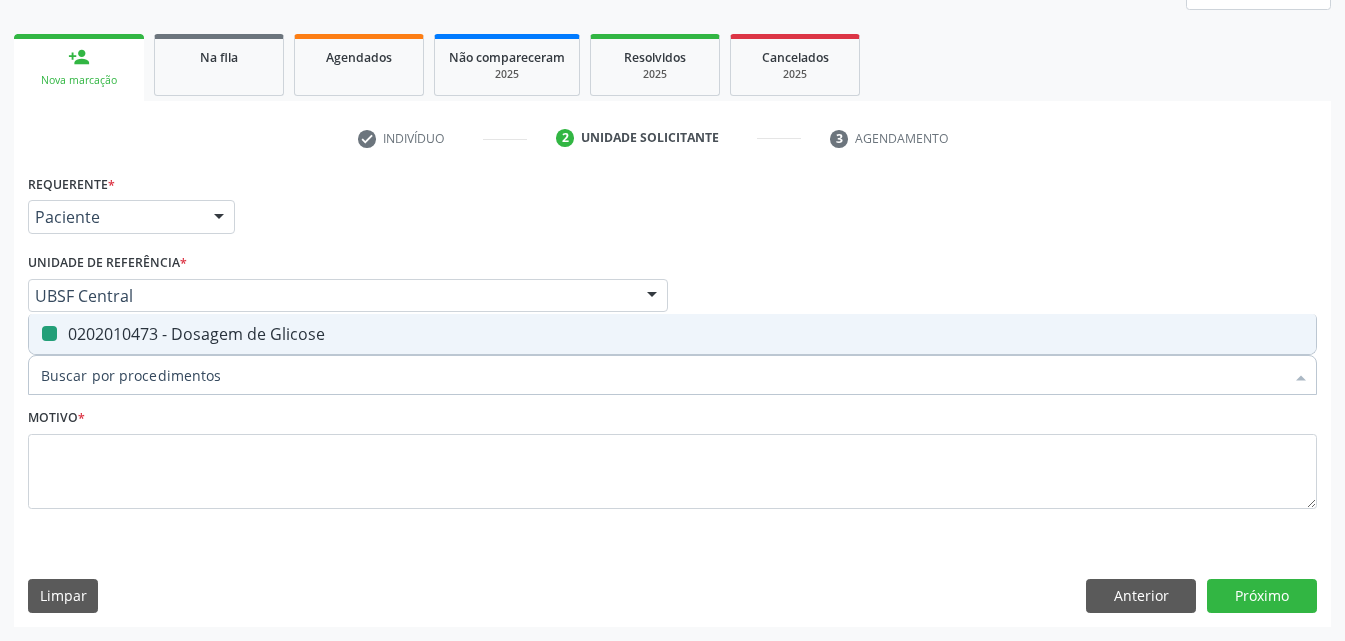 checkbox on "false" 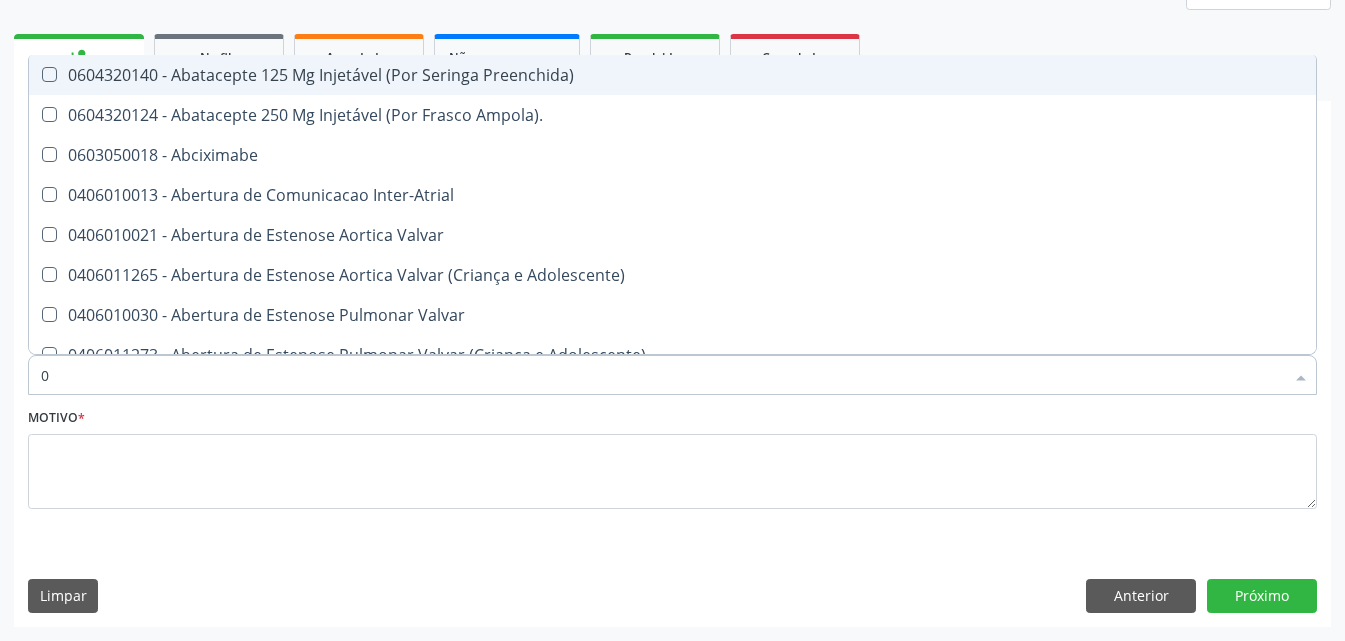 type on "02" 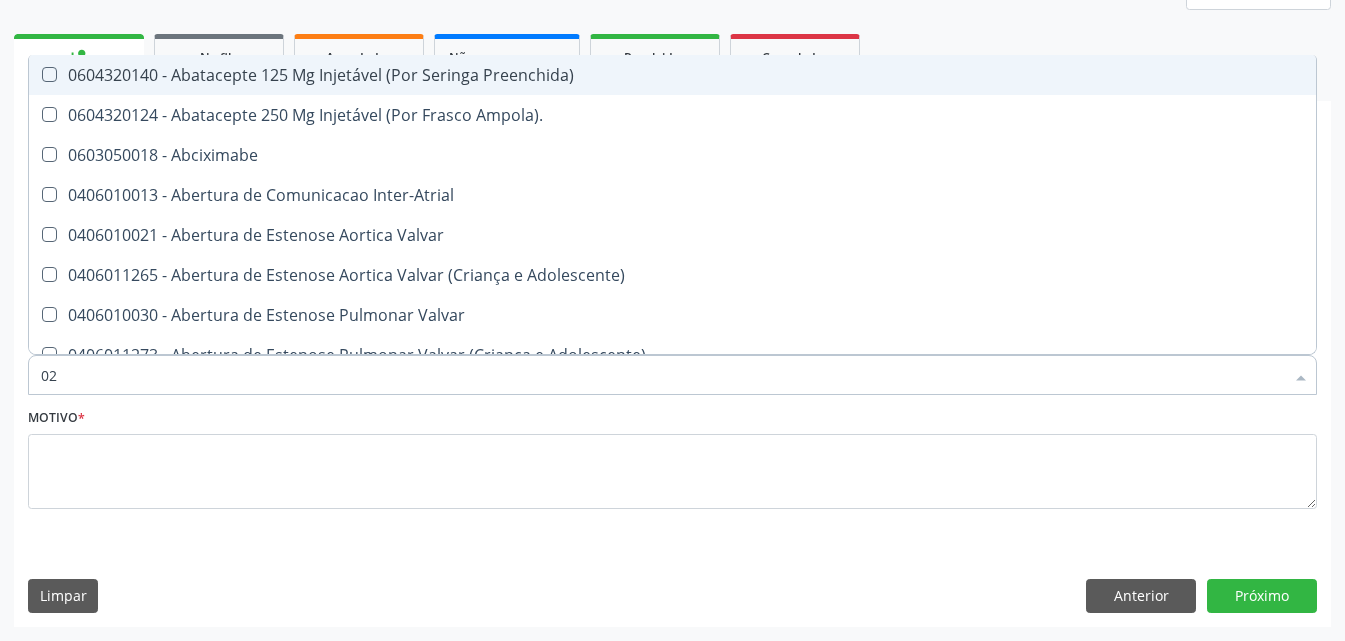 checkbox on "true" 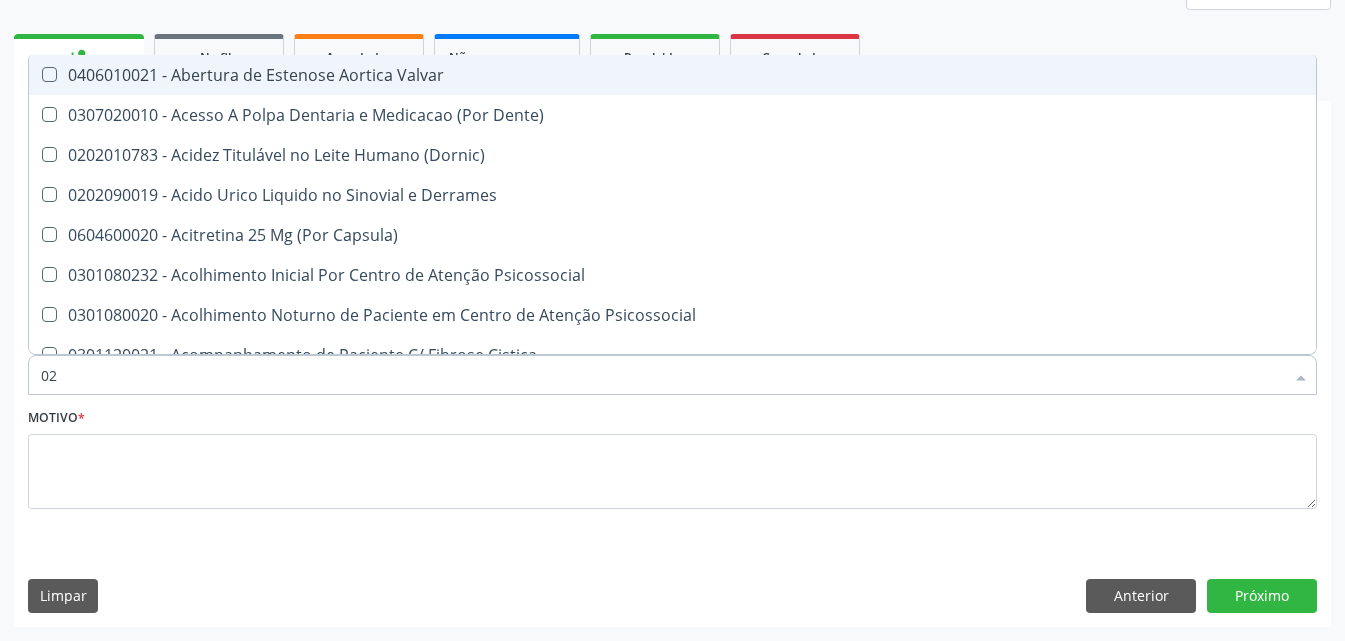 type on "020" 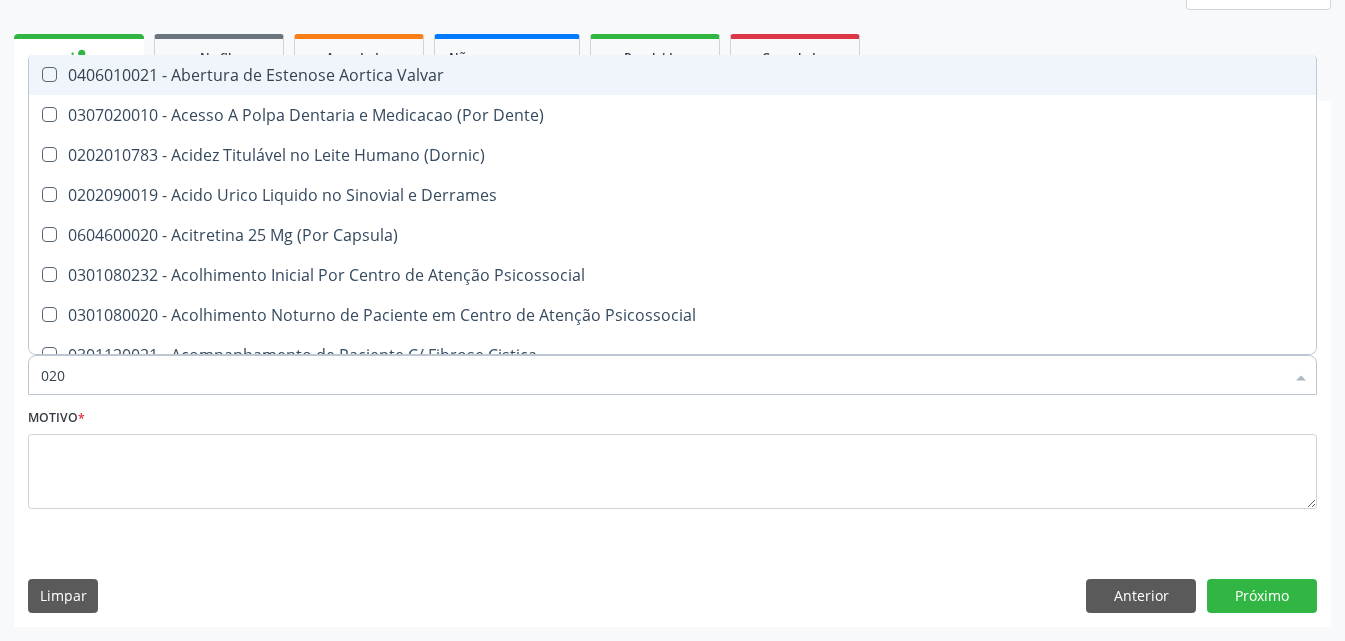 checkbox on "true" 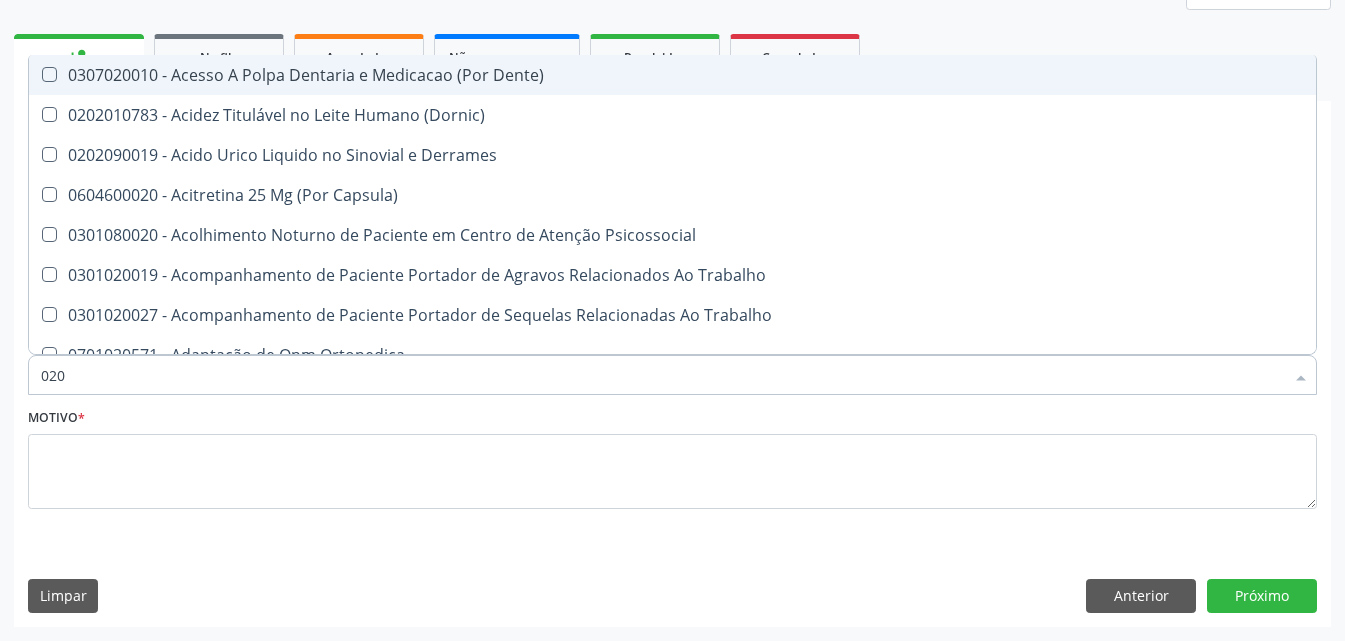 type on "0202" 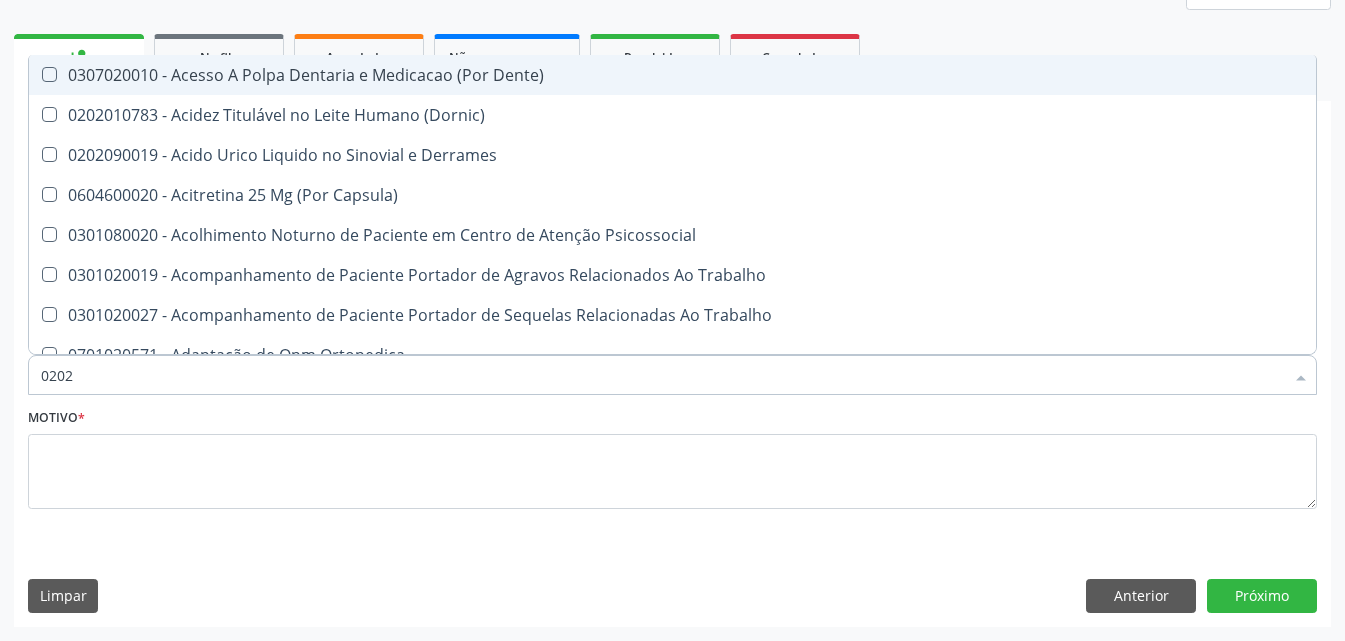 checkbox on "true" 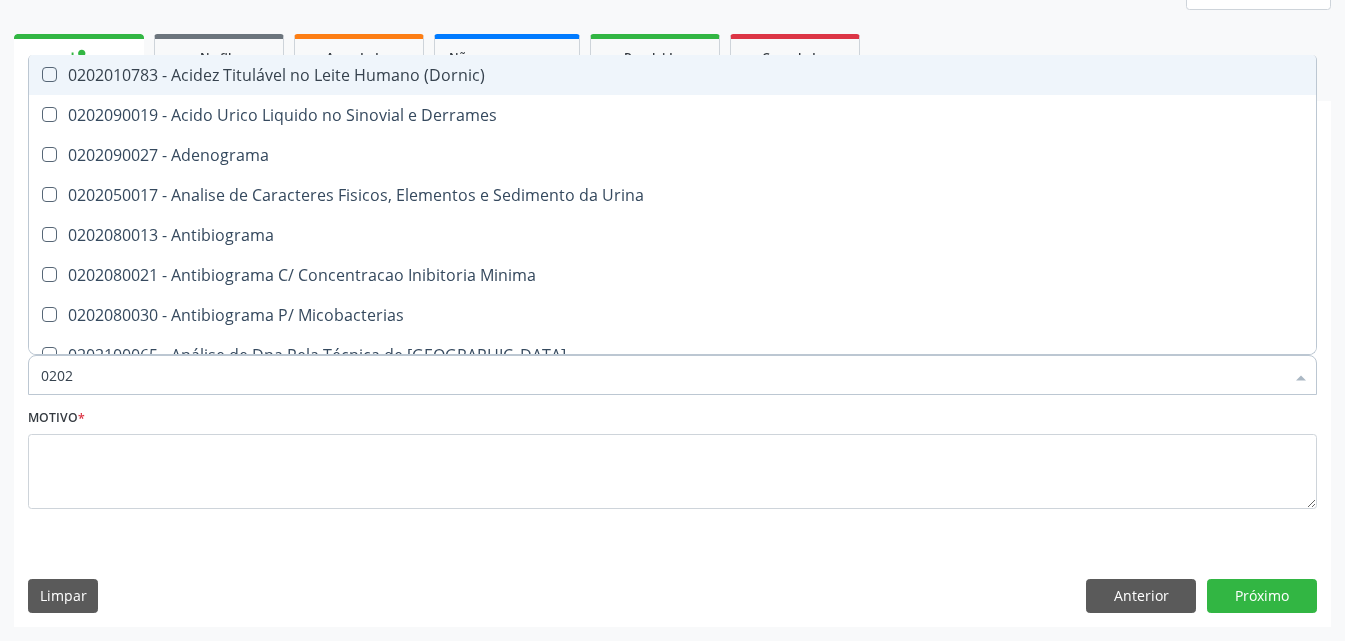 type on "02020" 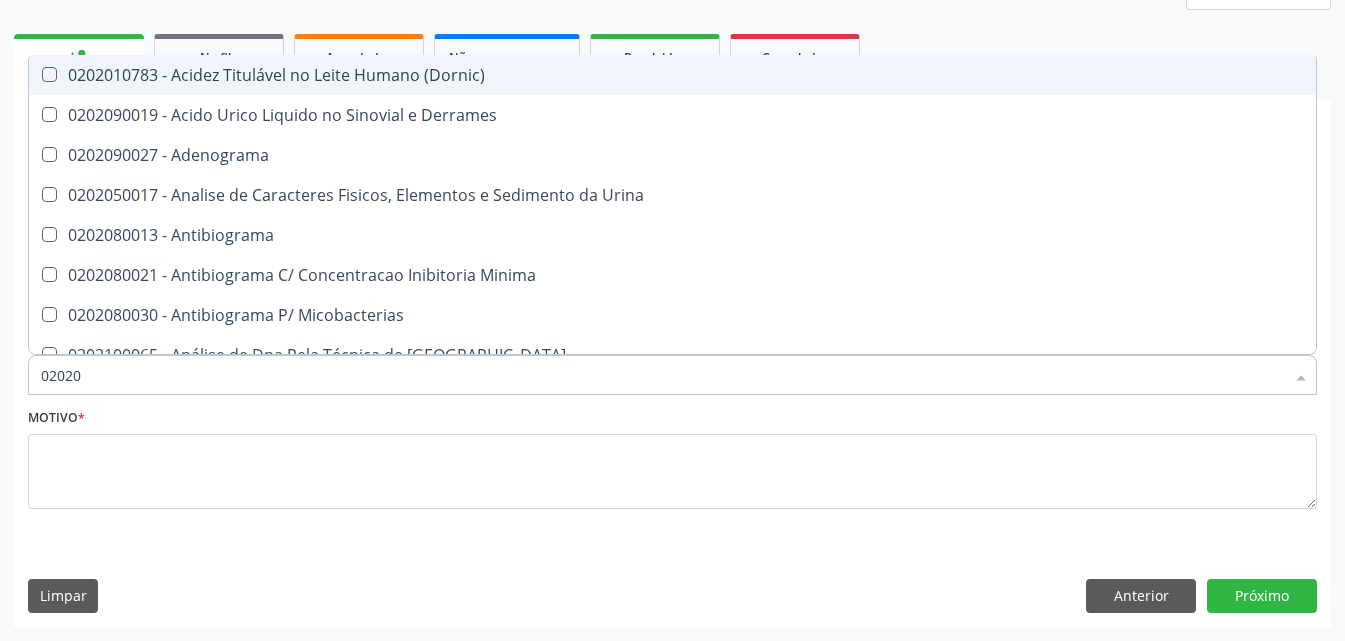 checkbox on "true" 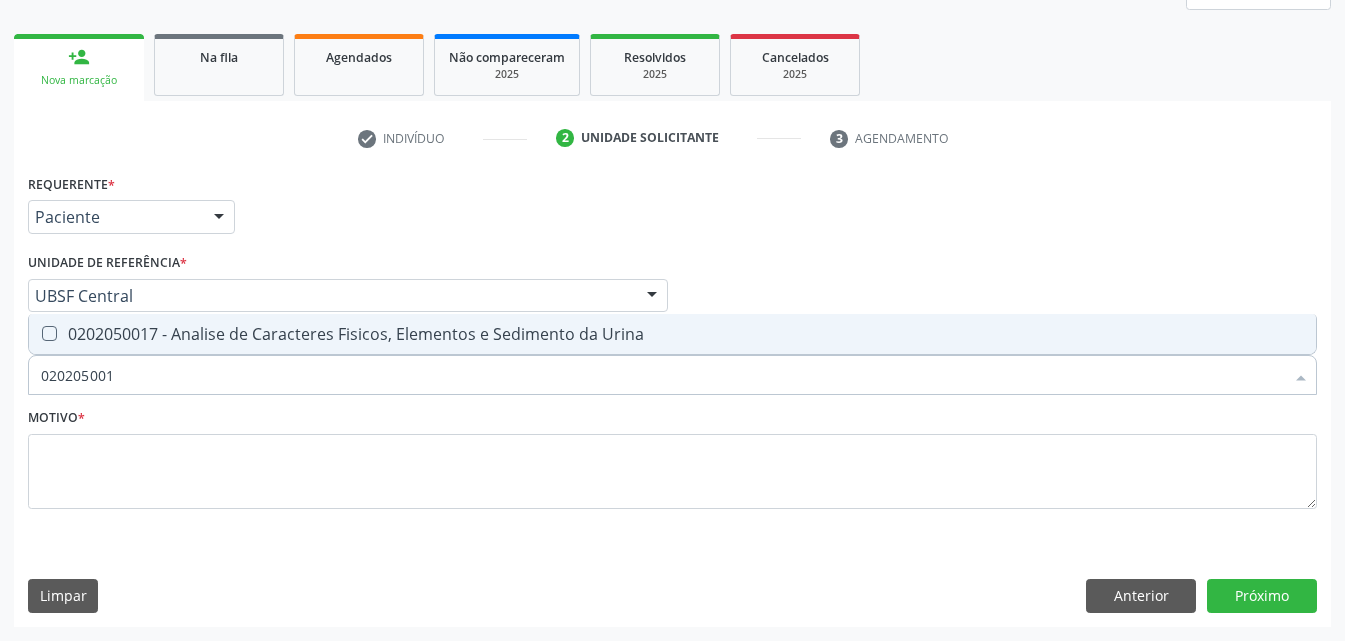 type on "0202050017" 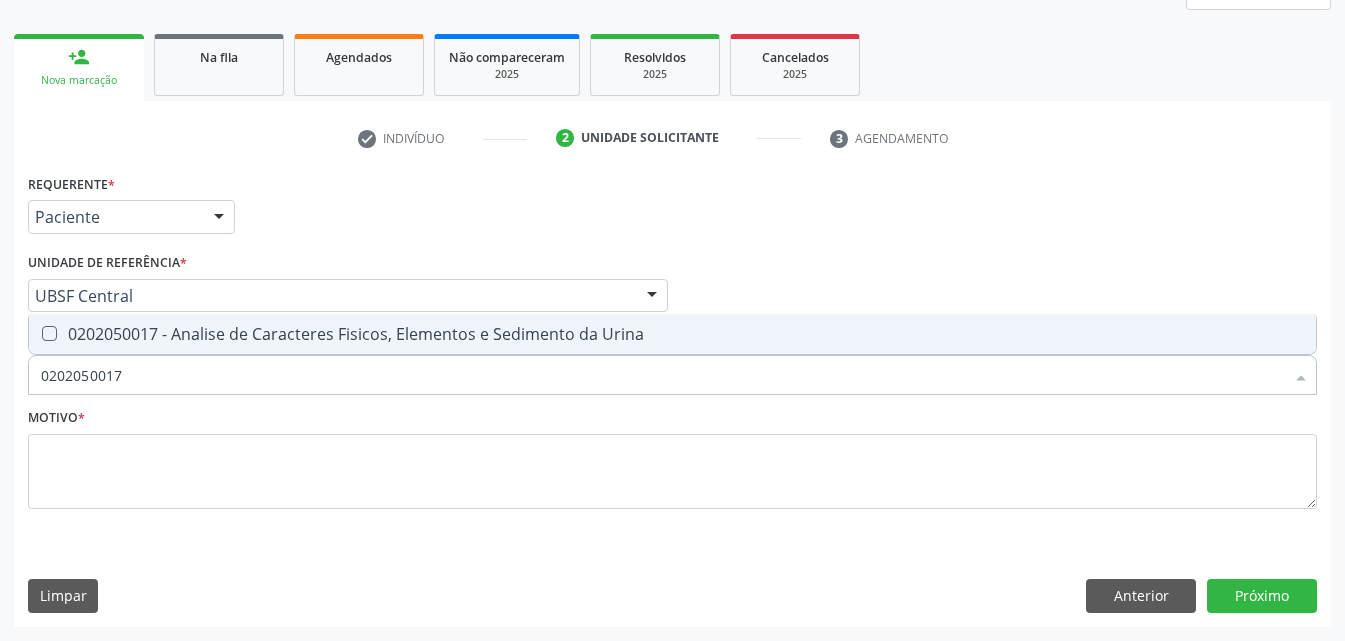 click on "0202050017 - Analise de Caracteres Fisicos, Elementos e Sedimento da Urina" at bounding box center (672, 334) 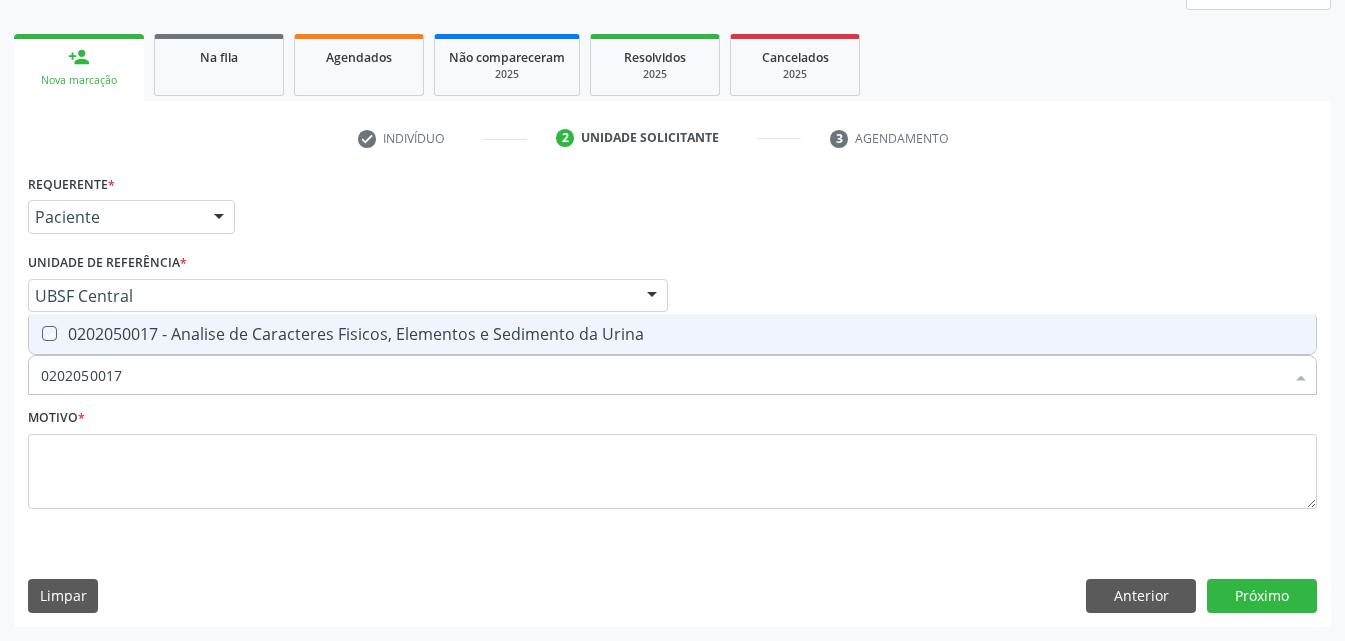 checkbox on "true" 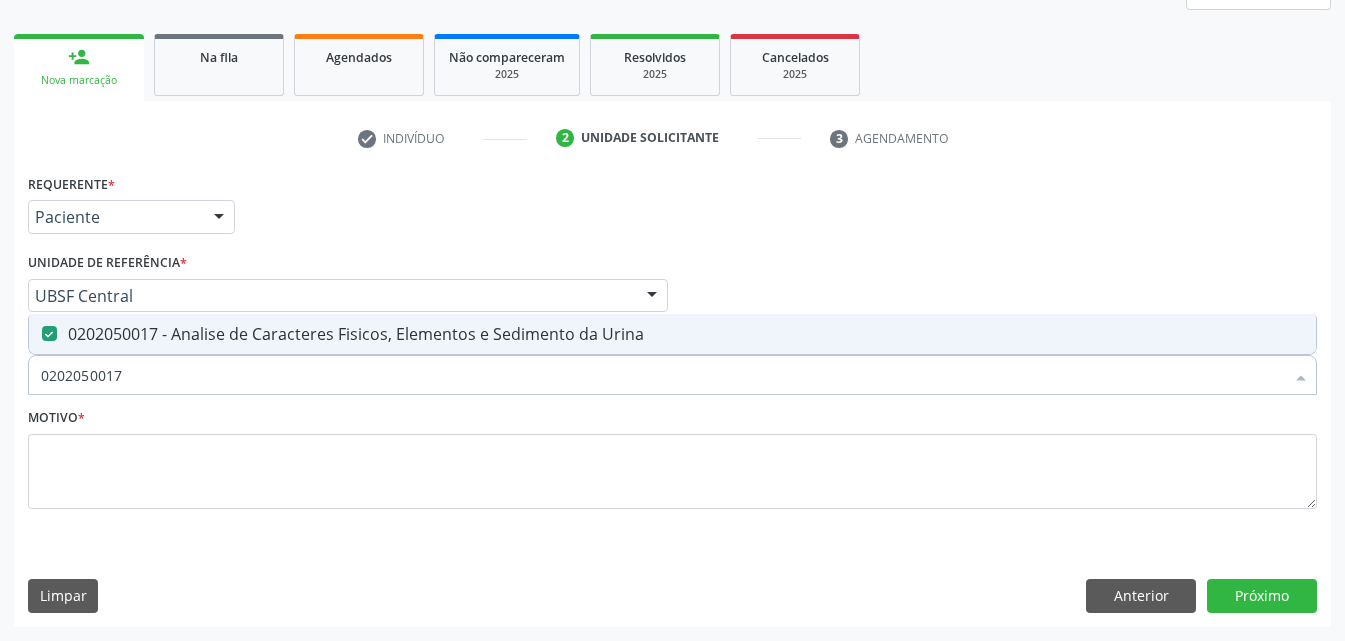 drag, startPoint x: 135, startPoint y: 367, endPoint x: 0, endPoint y: 423, distance: 146.15402 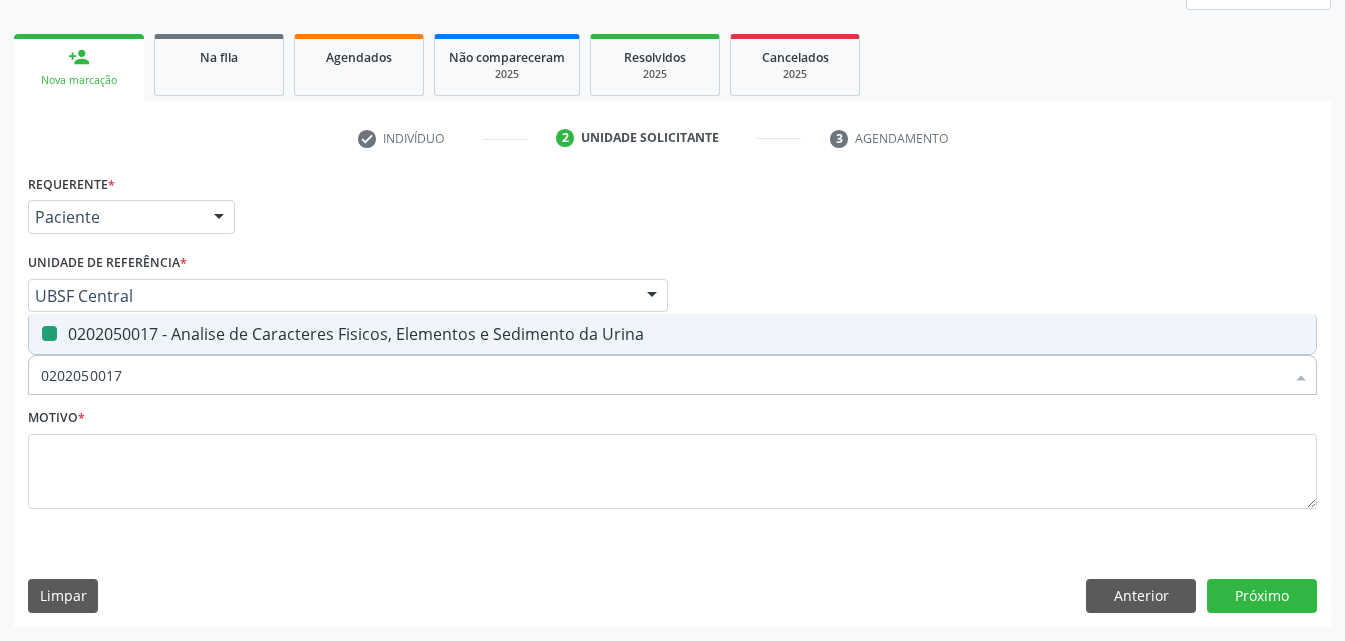 type 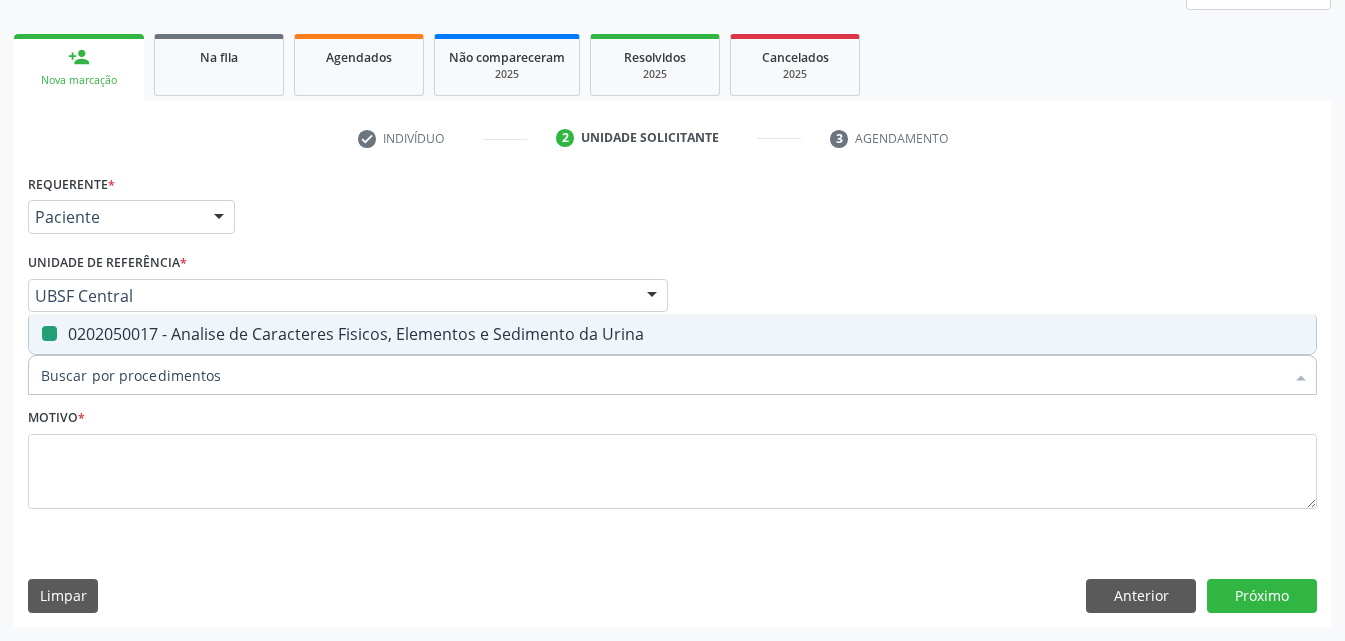 checkbox on "false" 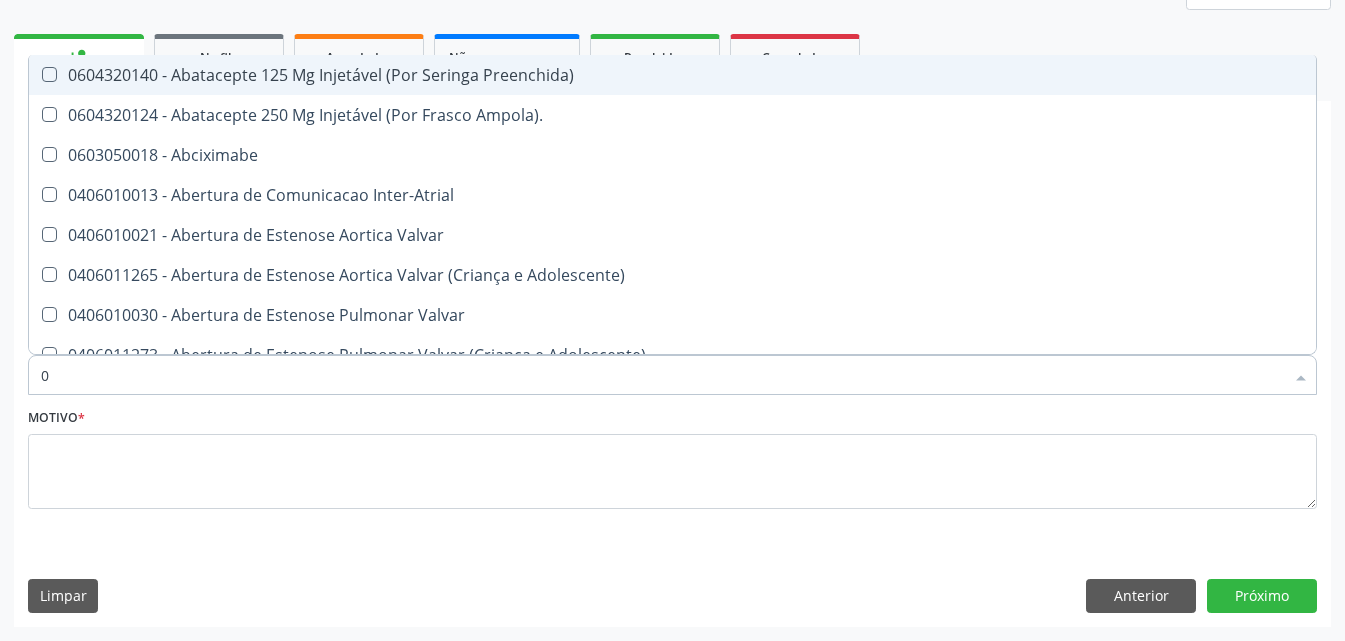 type on "02" 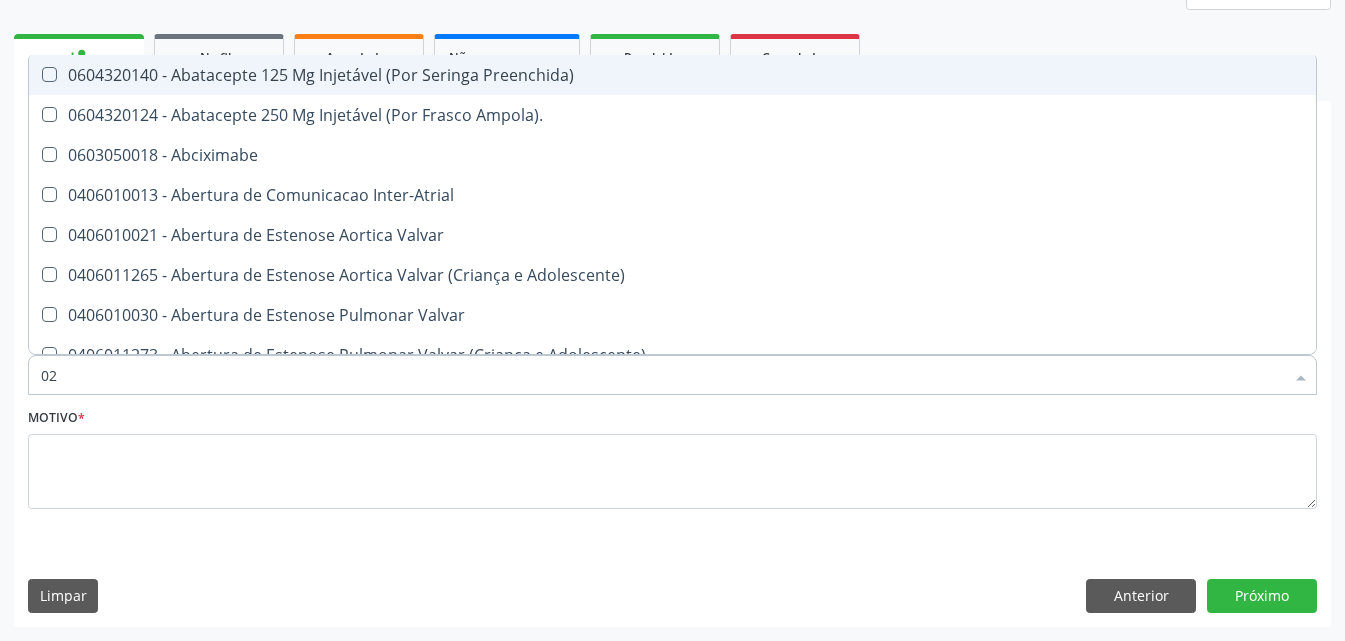 checkbox on "true" 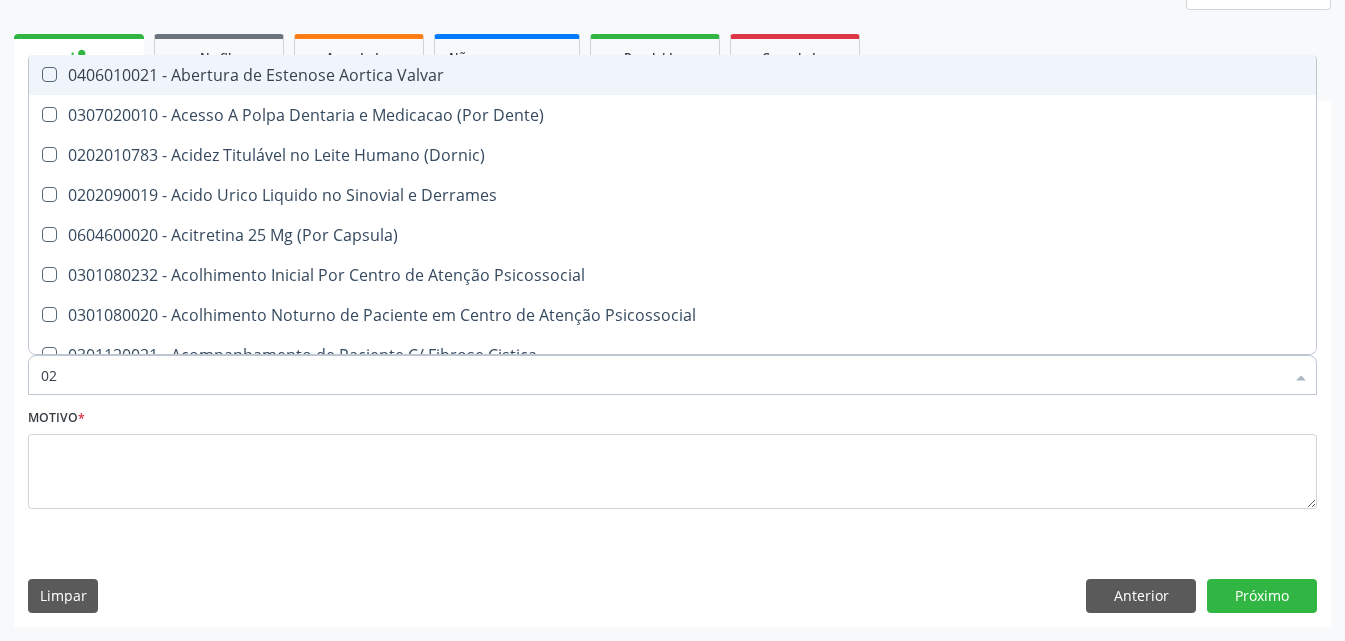 type on "020" 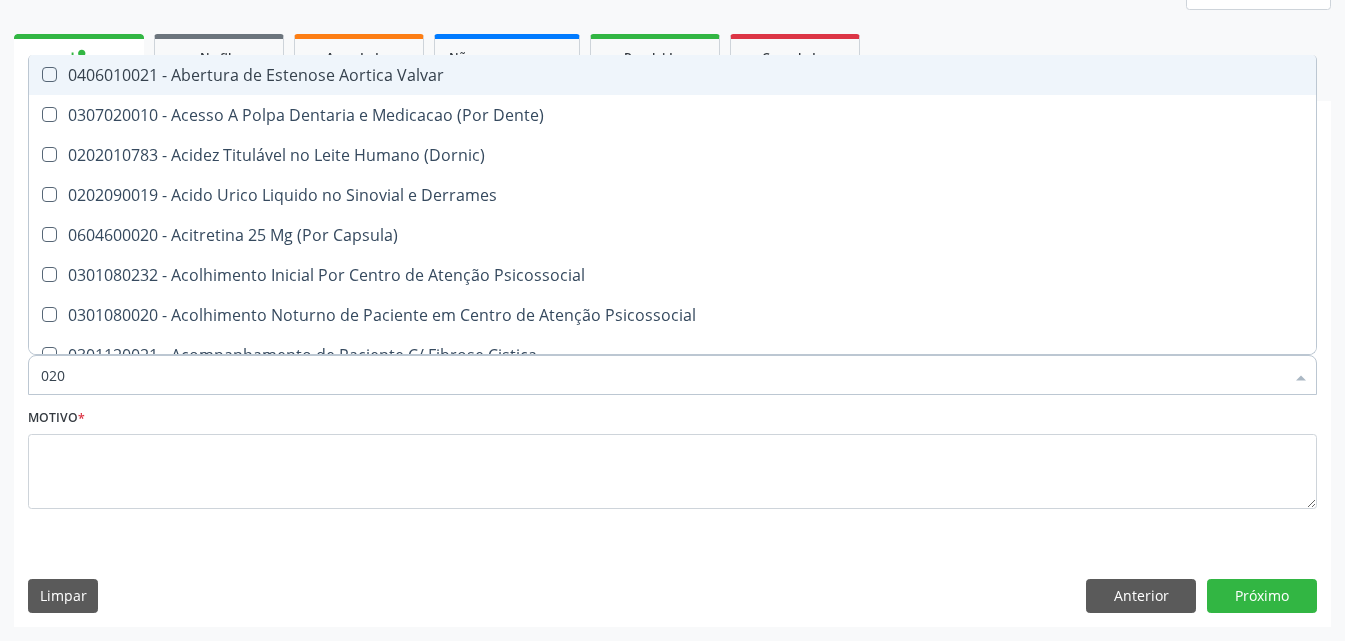 checkbox on "true" 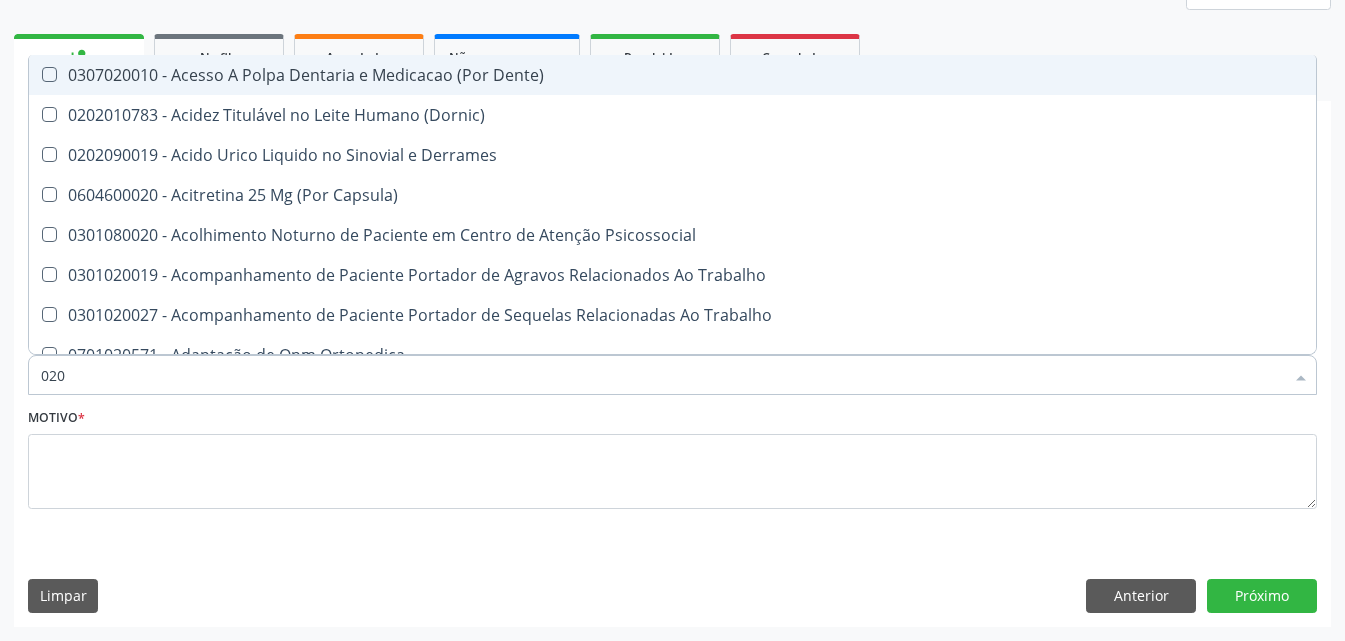 type on "0202" 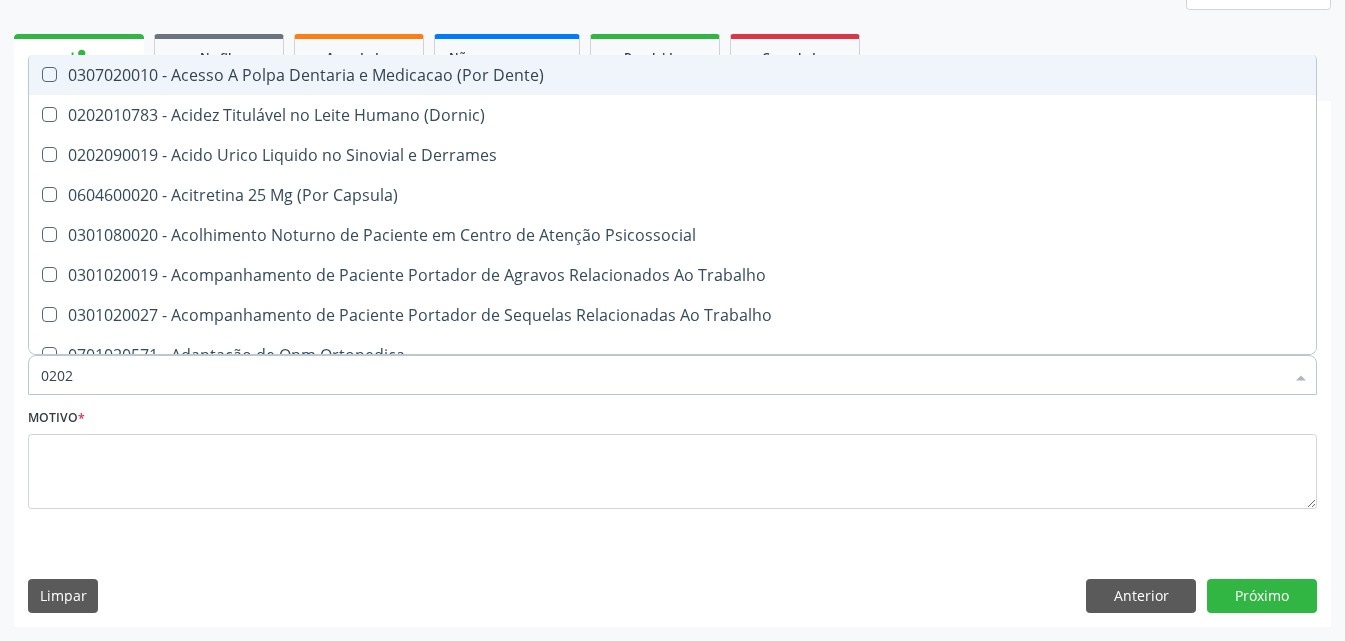 checkbox on "true" 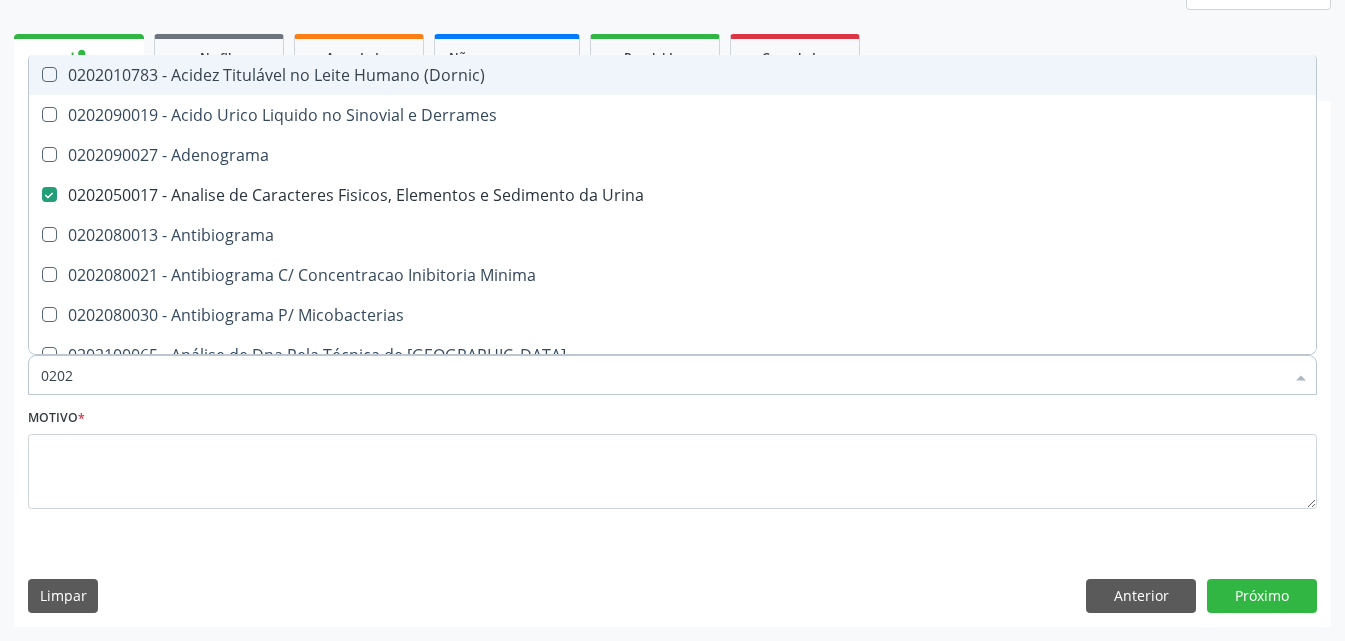type on "02020" 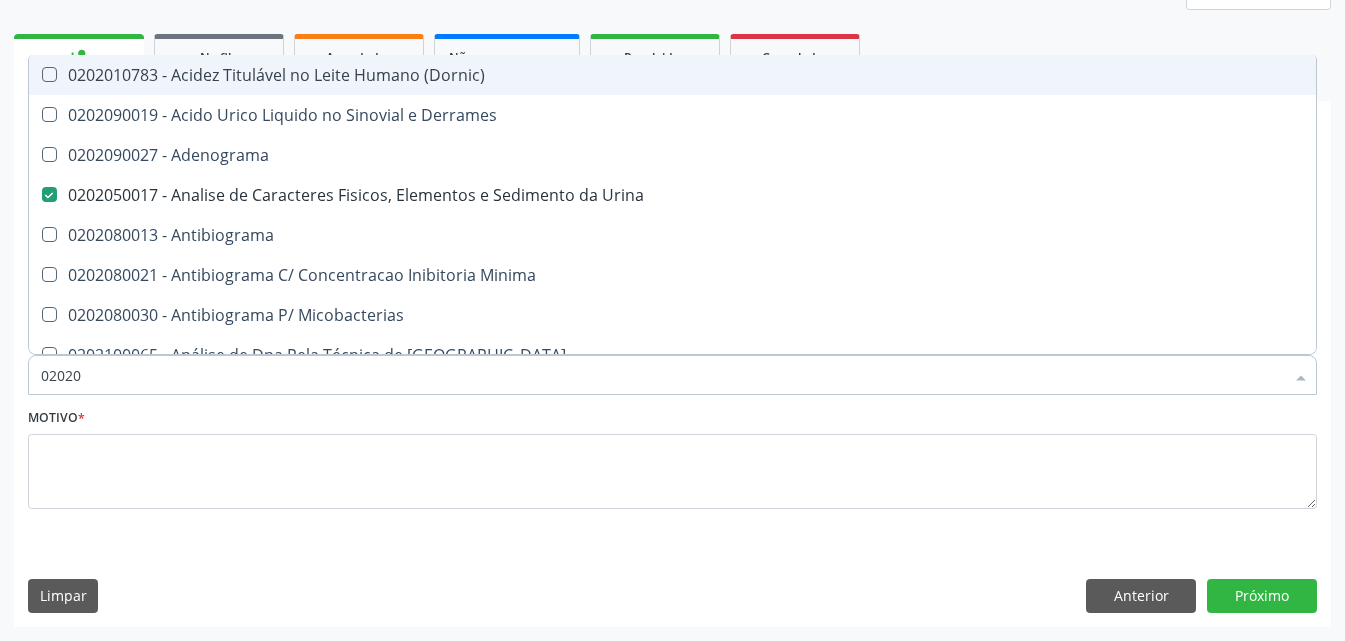 checkbox on "true" 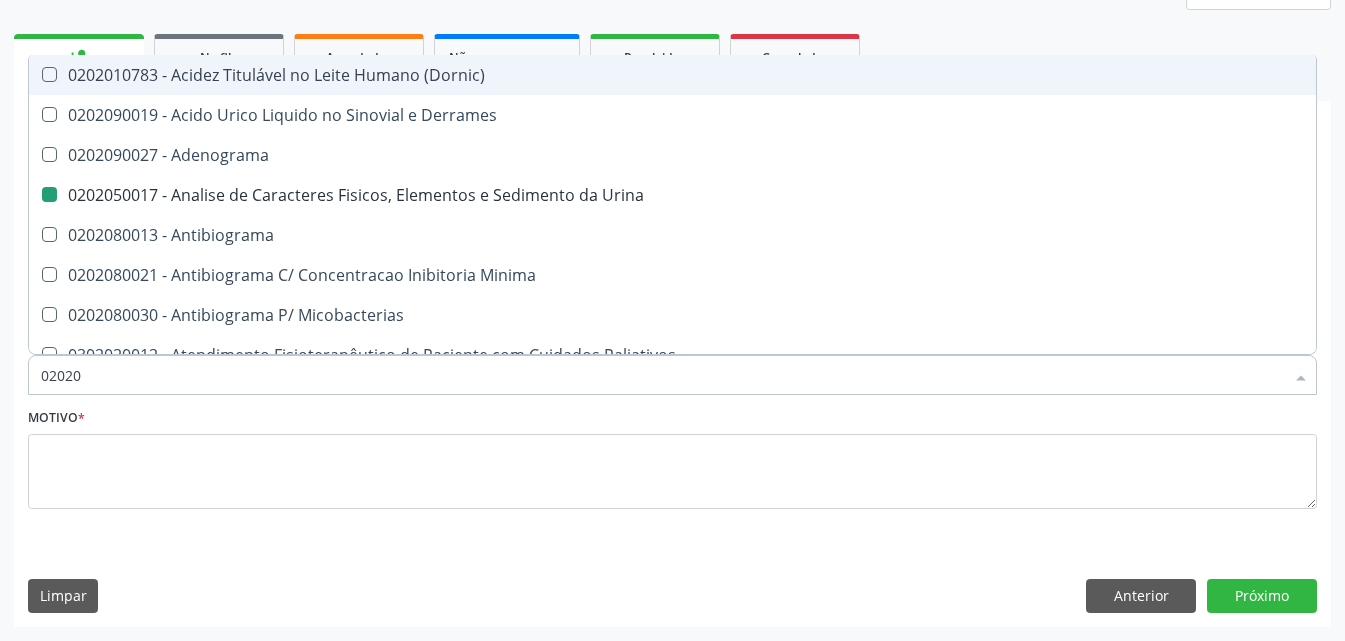 type on "020203" 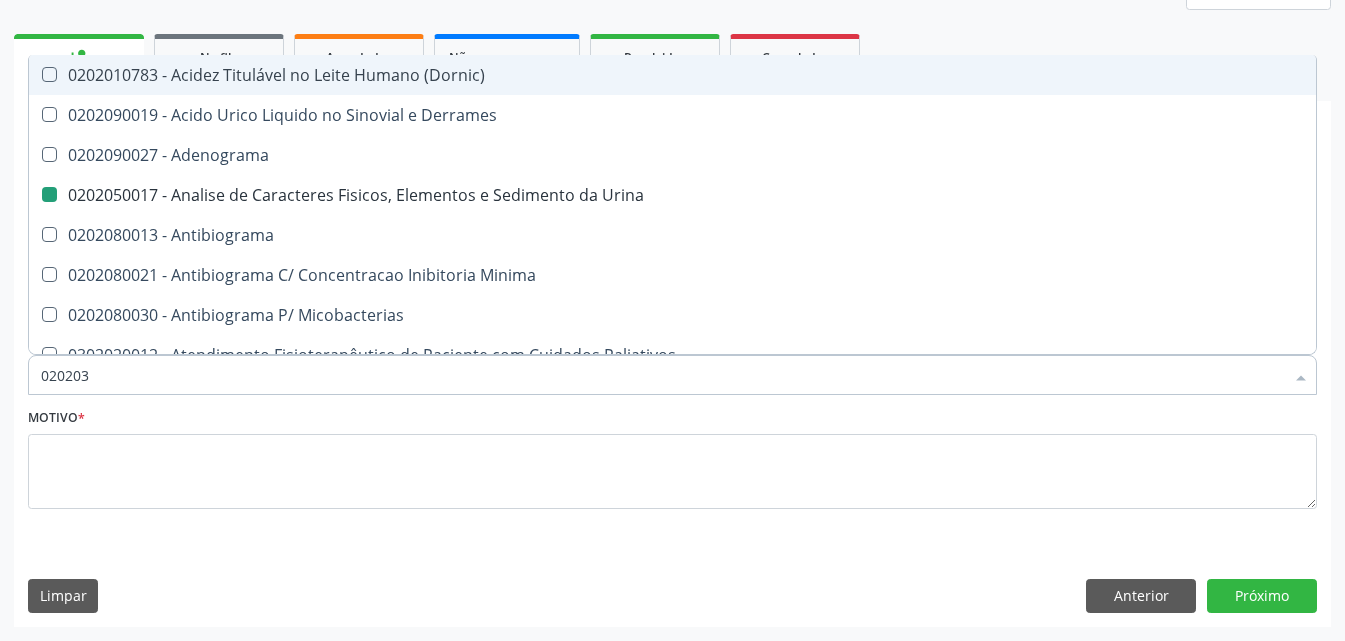 checkbox on "false" 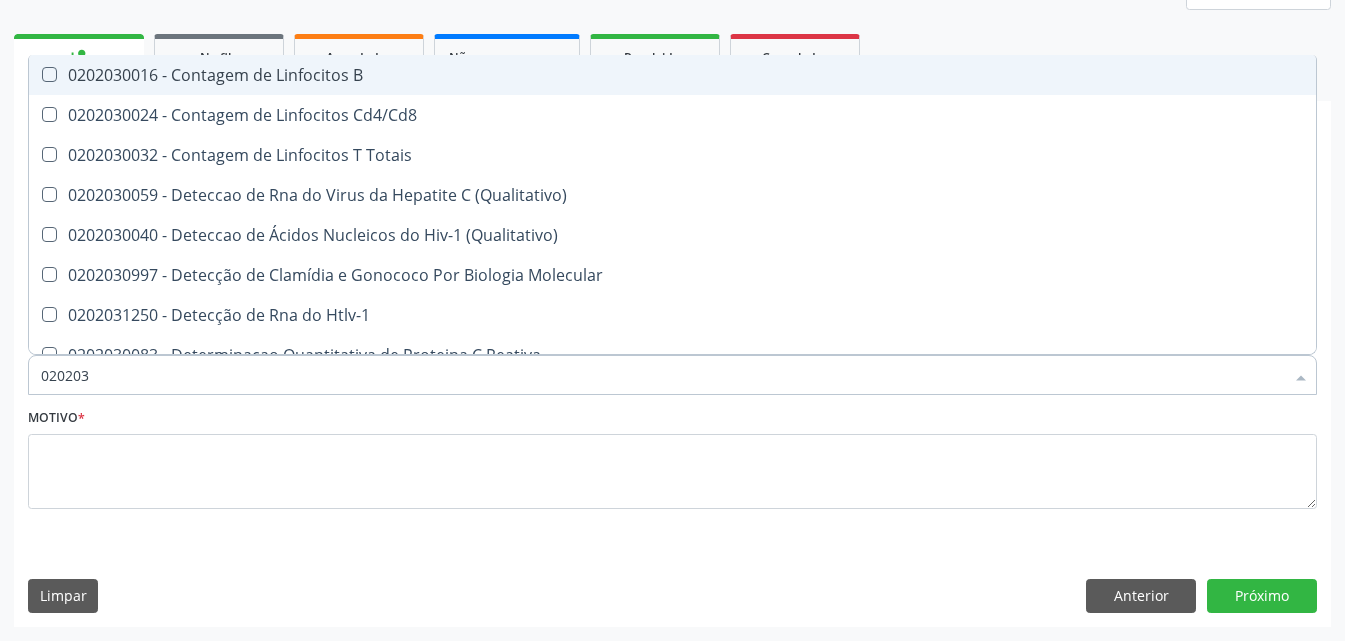 type on "0202030" 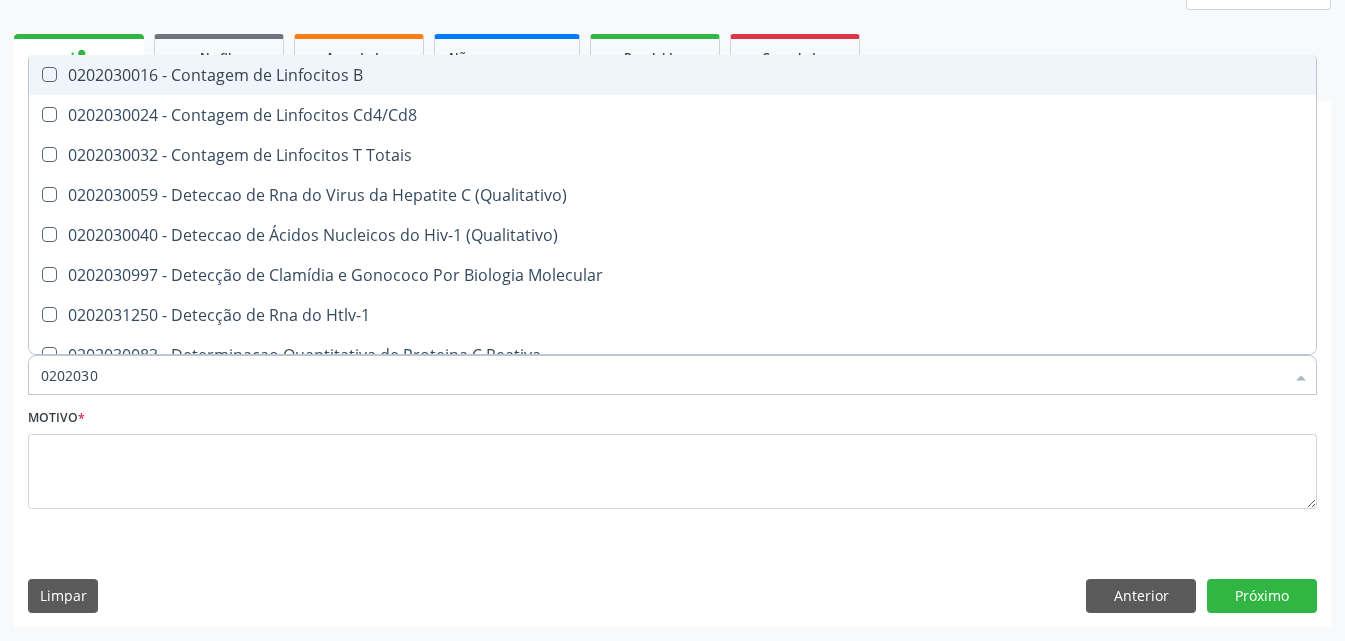 checkbox on "false" 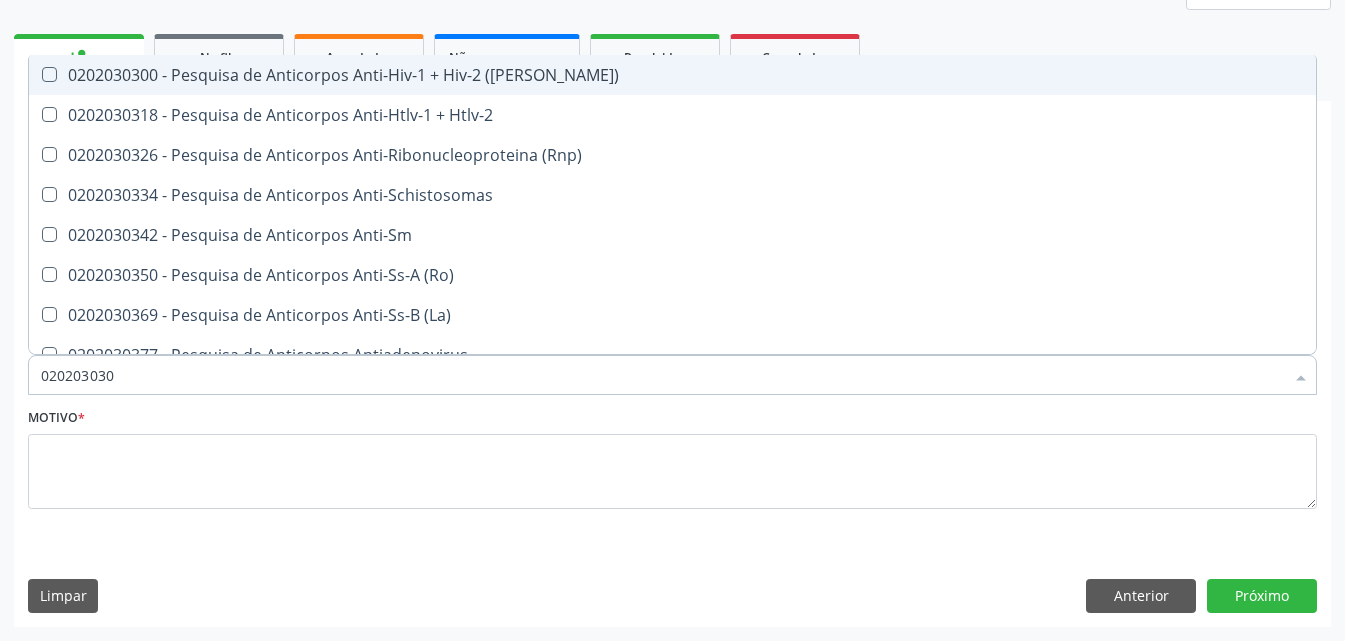 type on "0202030300" 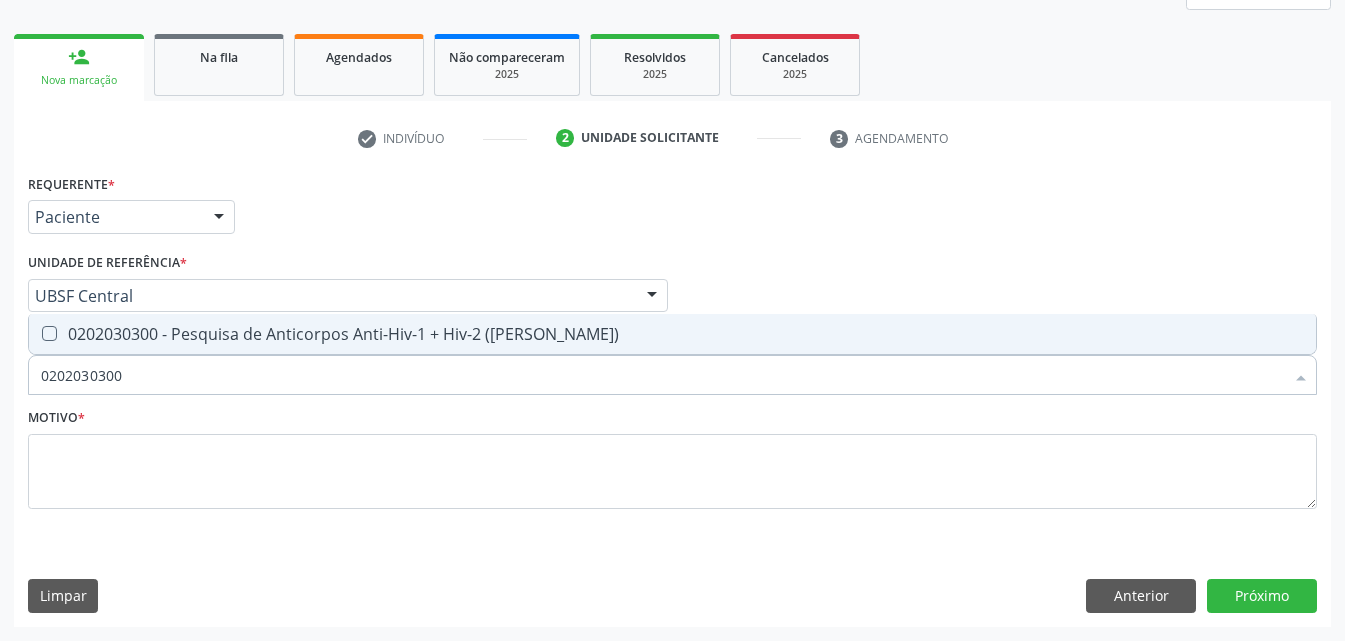 click on "0202030300 - Pesquisa de Anticorpos Anti-Hiv-1 + Hiv-2 ([PERSON_NAME])" at bounding box center [672, 334] 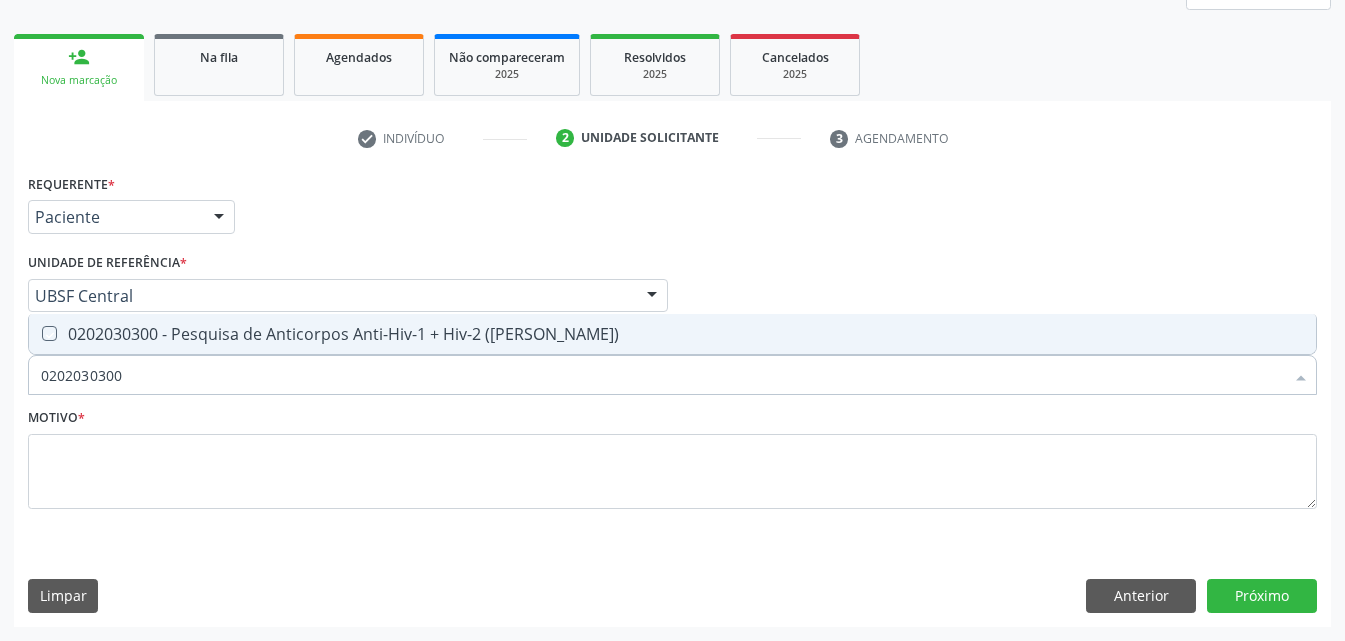 checkbox on "true" 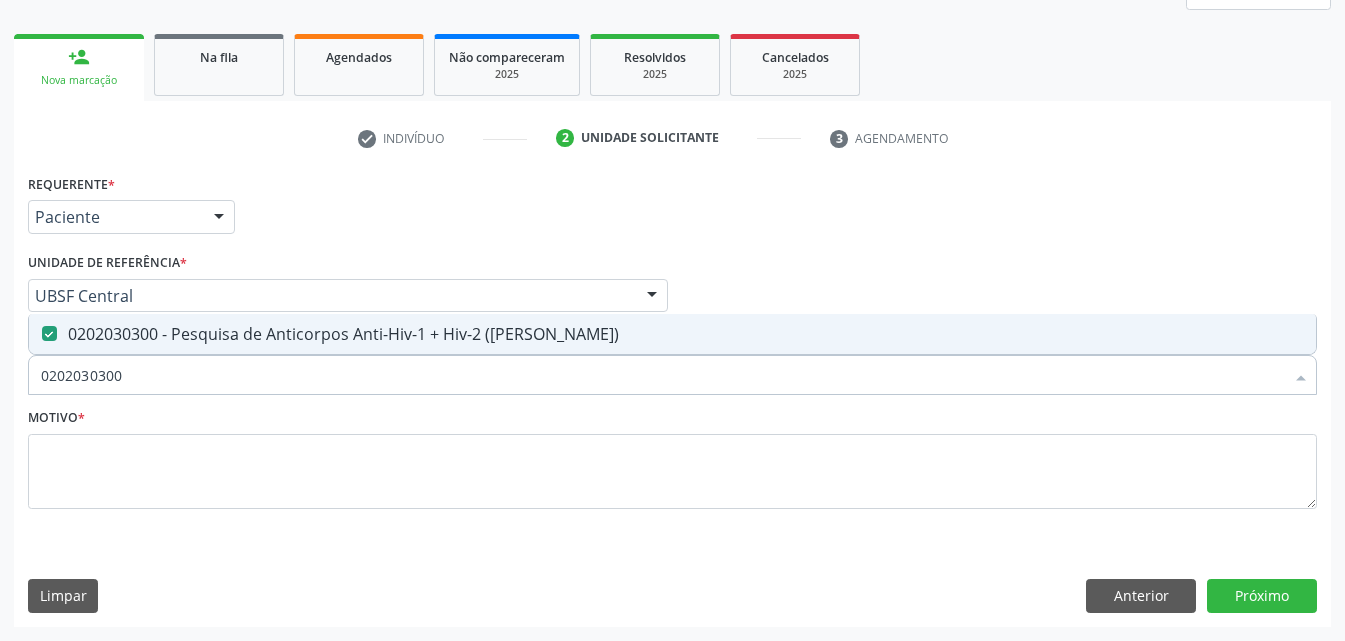 drag, startPoint x: 148, startPoint y: 382, endPoint x: 0, endPoint y: 400, distance: 149.09058 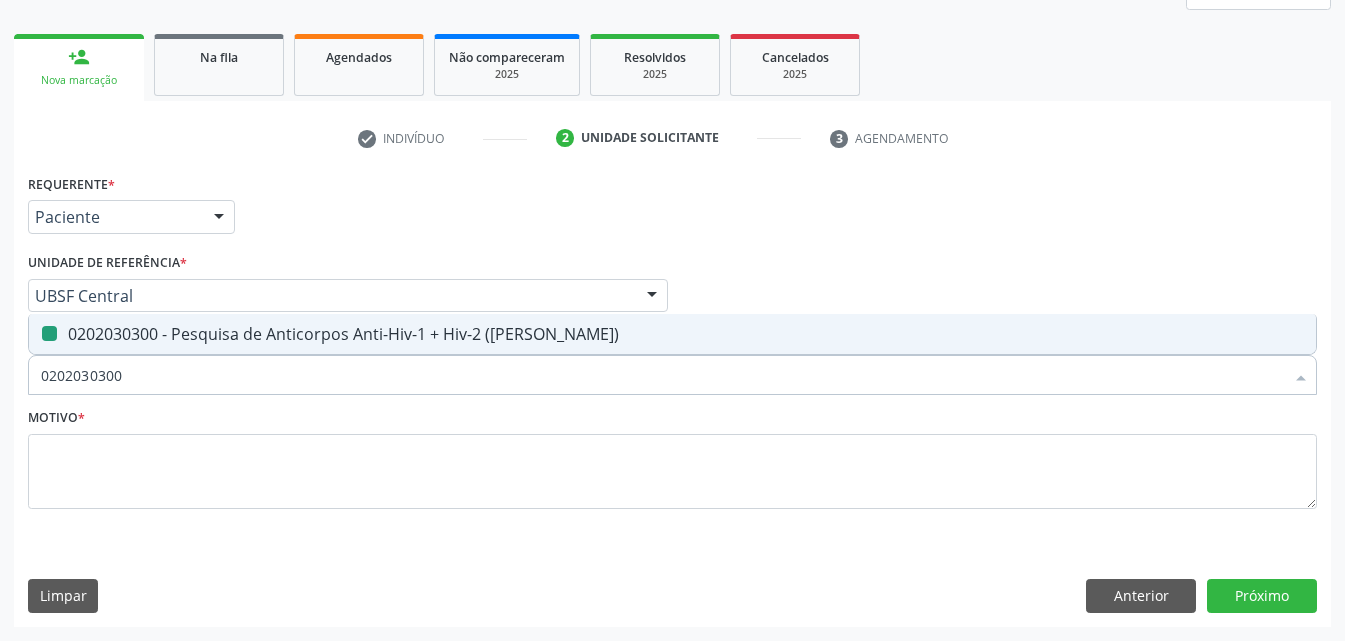 type 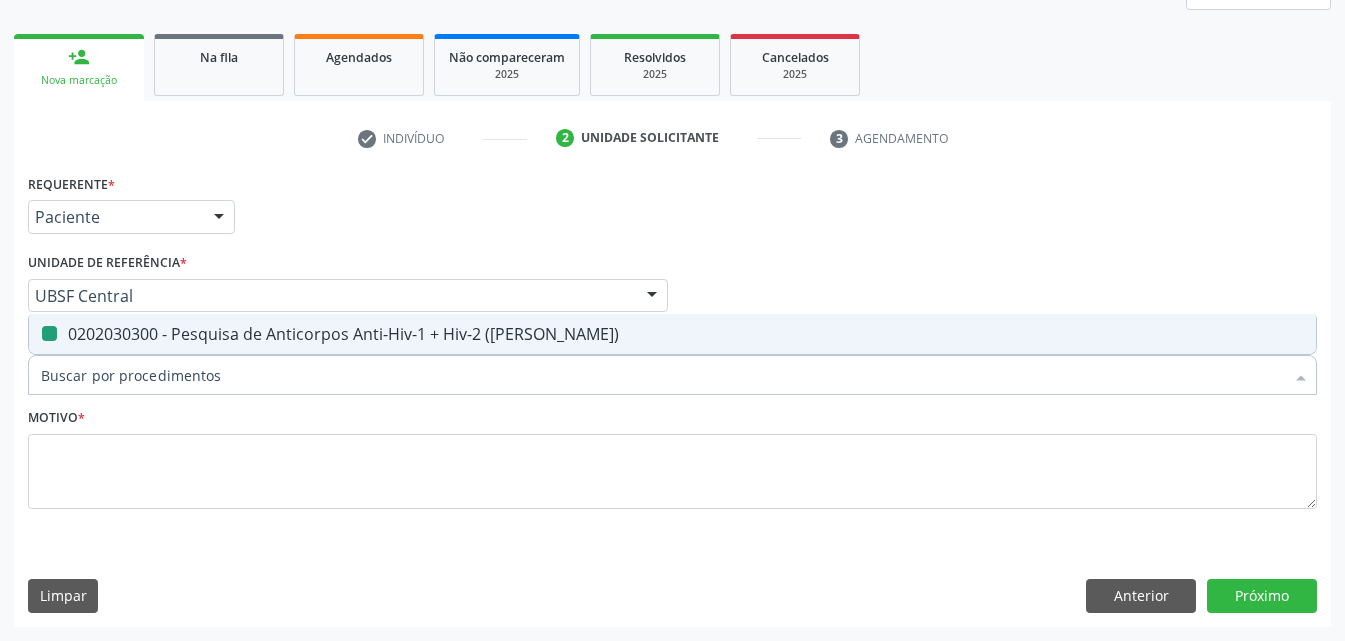 checkbox on "false" 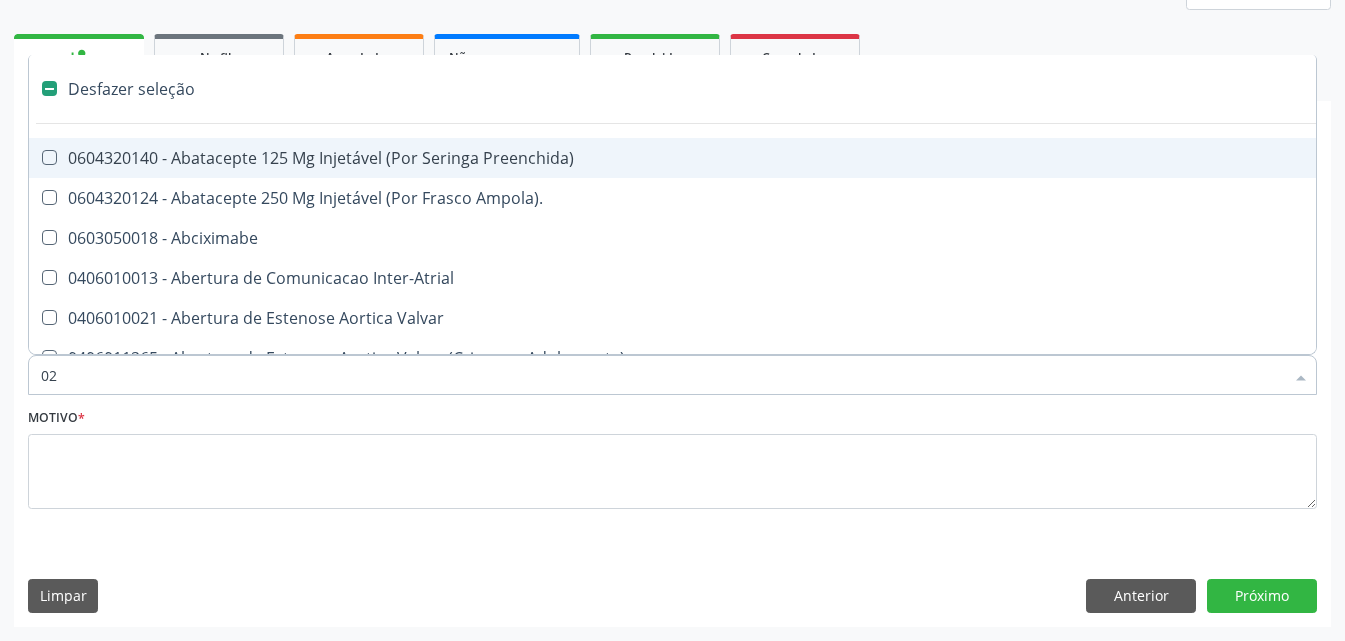 type on "020" 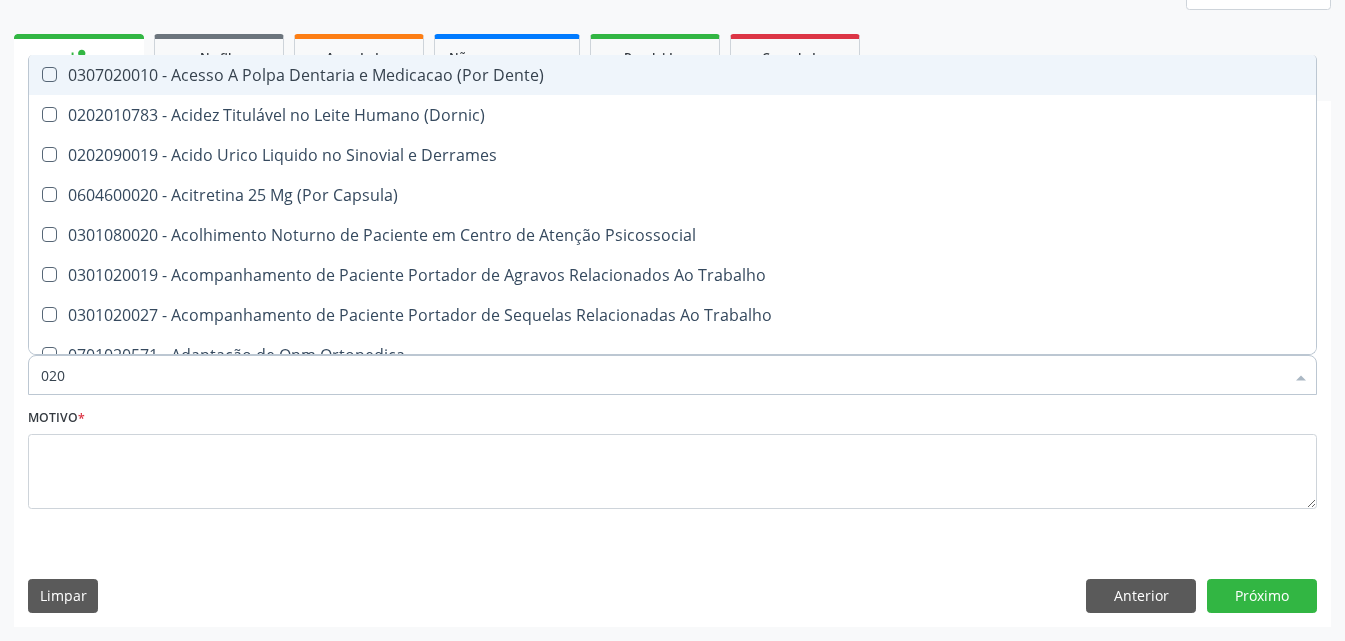 checkbox on "true" 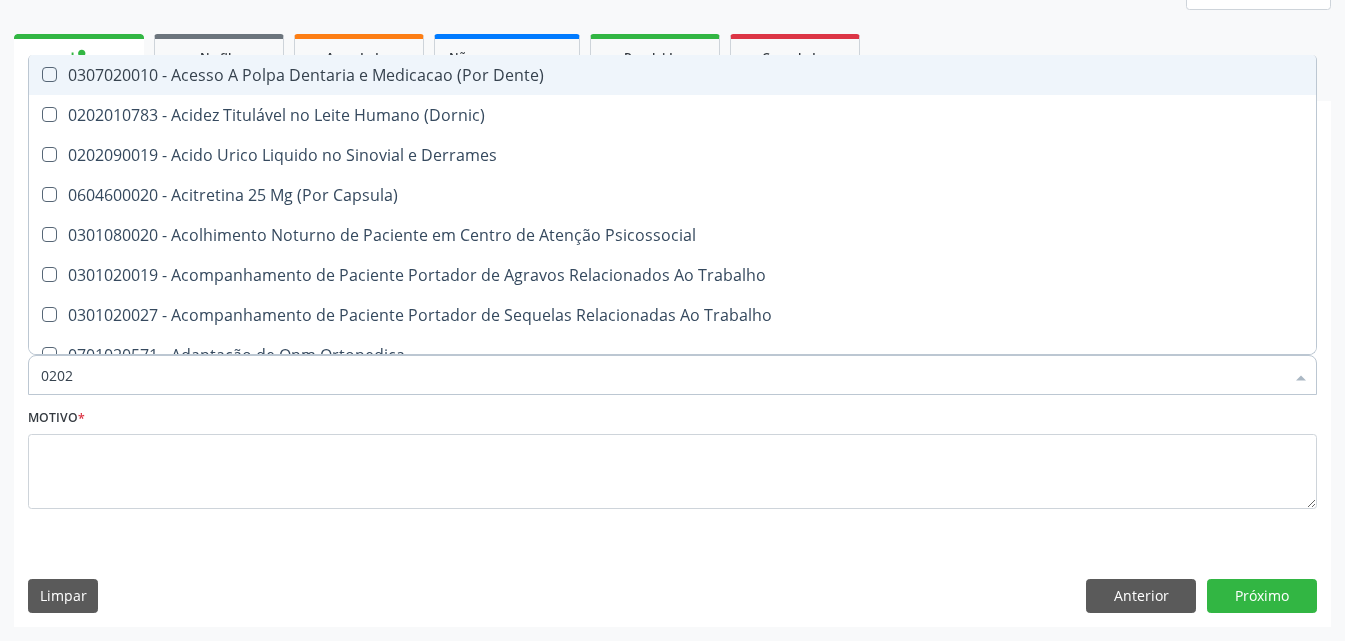 checkbox on "true" 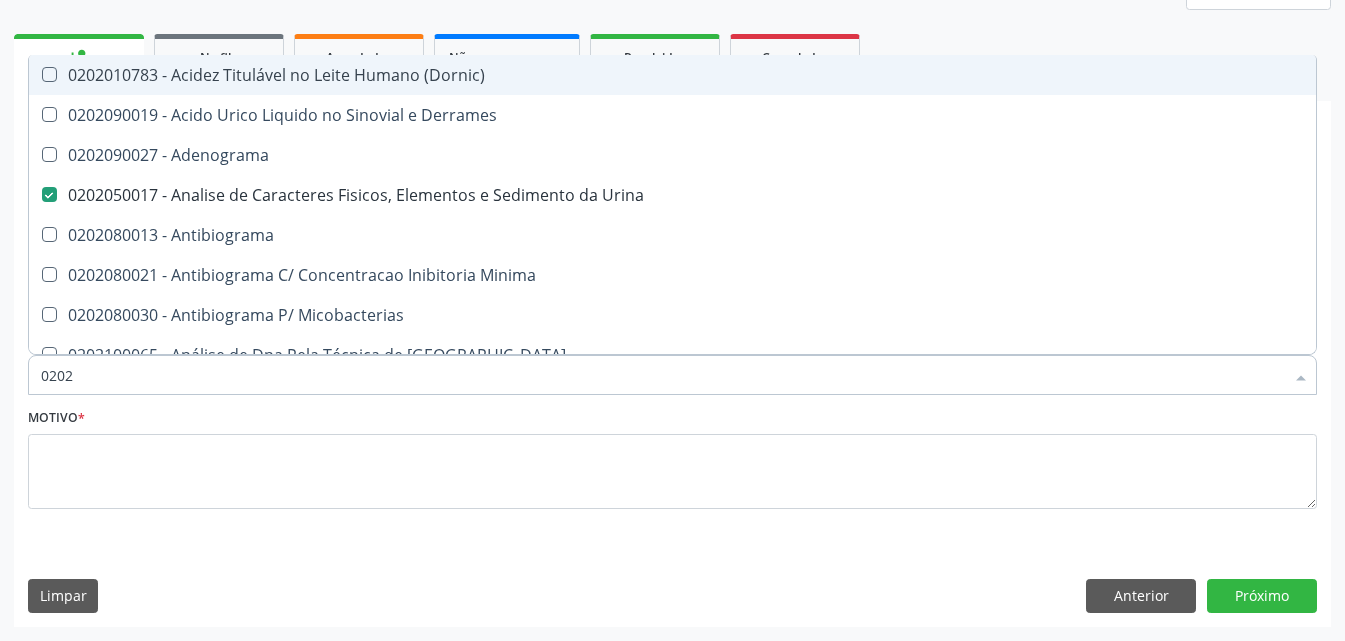 type on "02020" 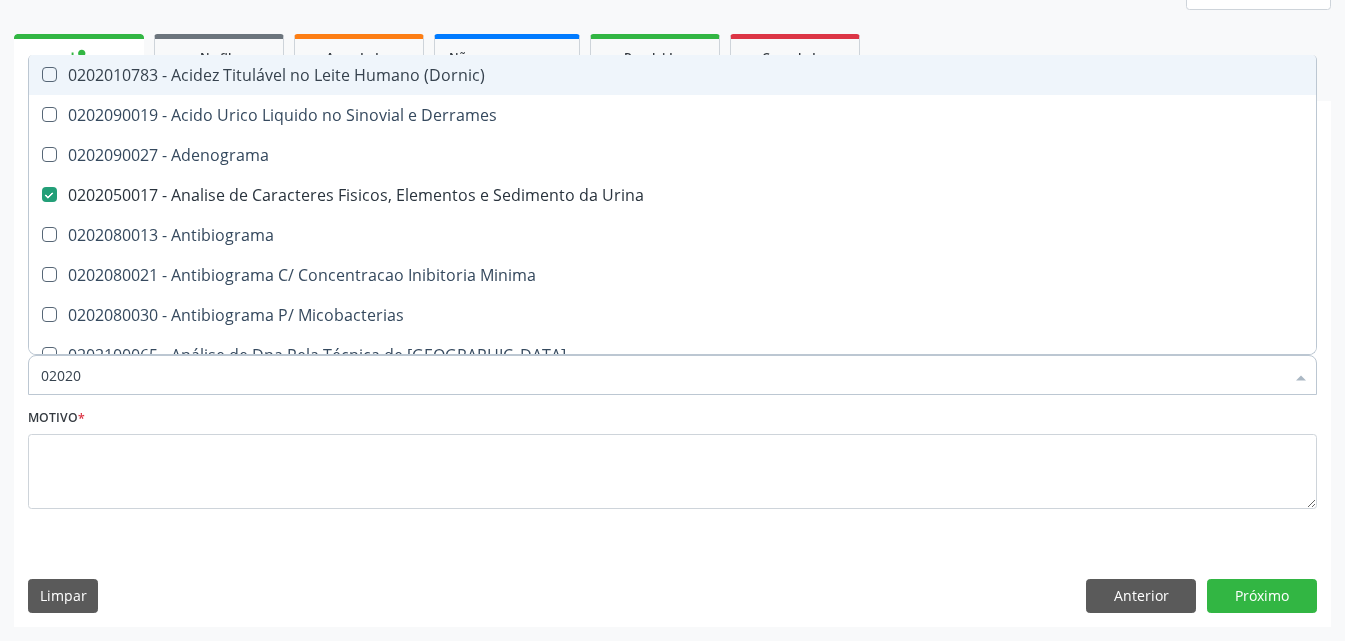 checkbox on "true" 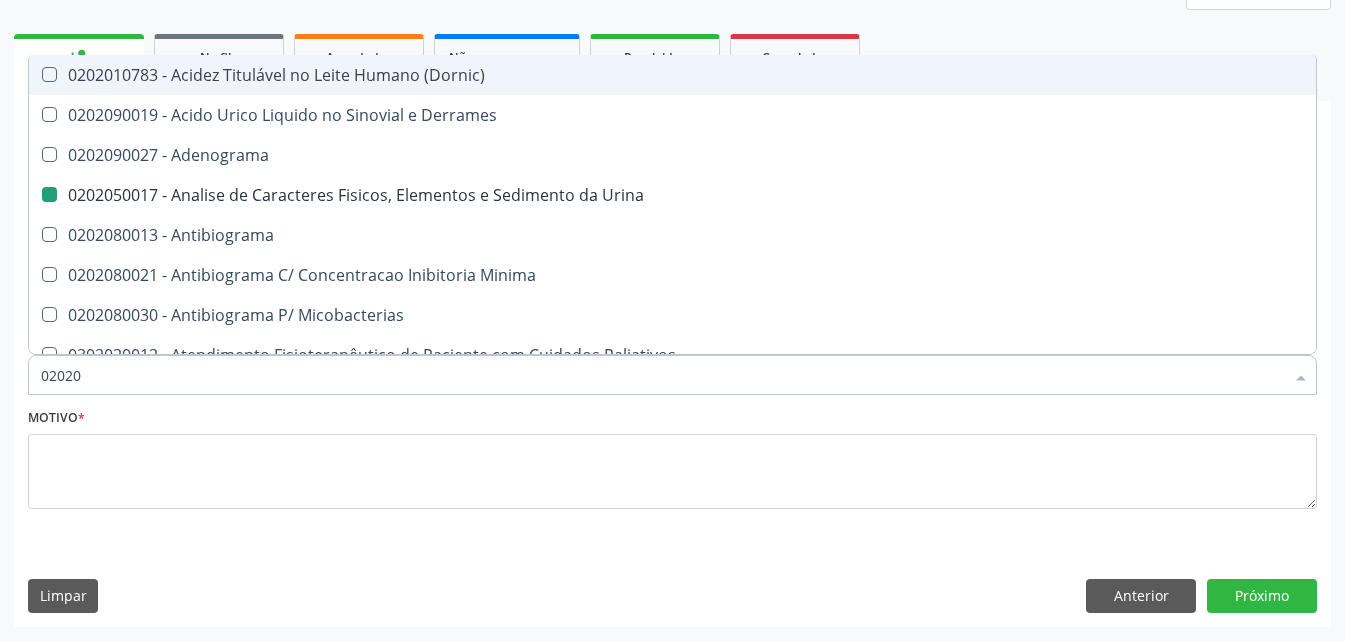 type on "020208" 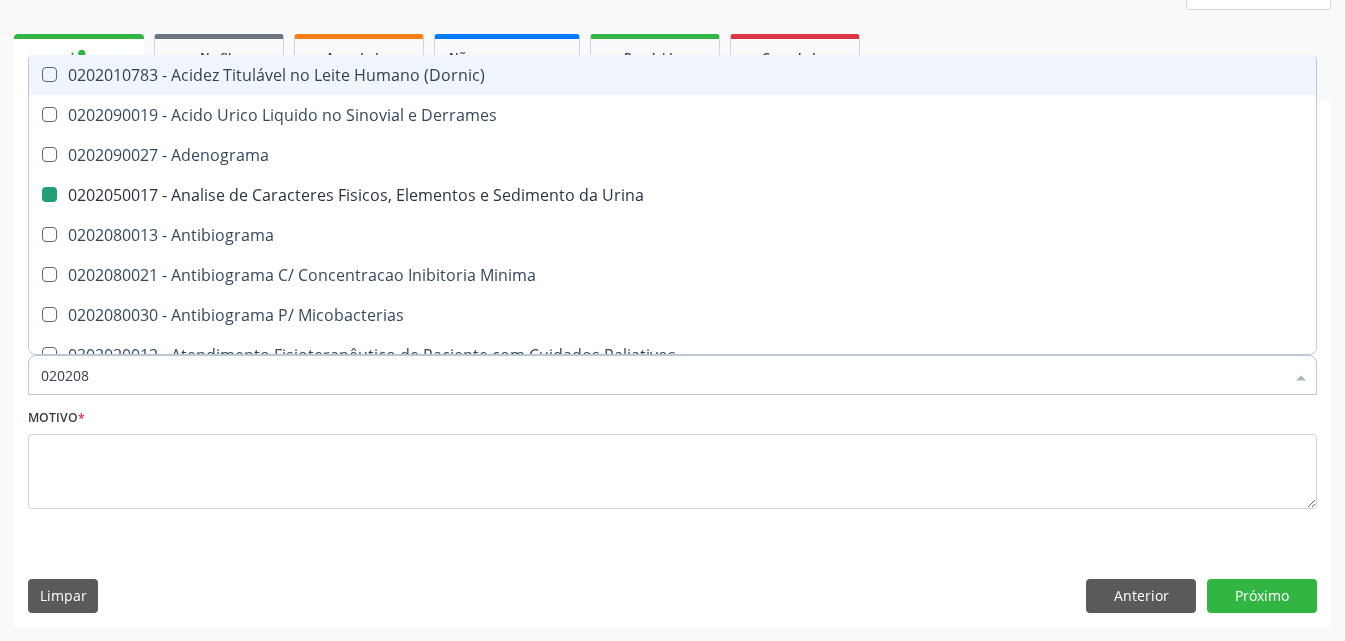 checkbox on "false" 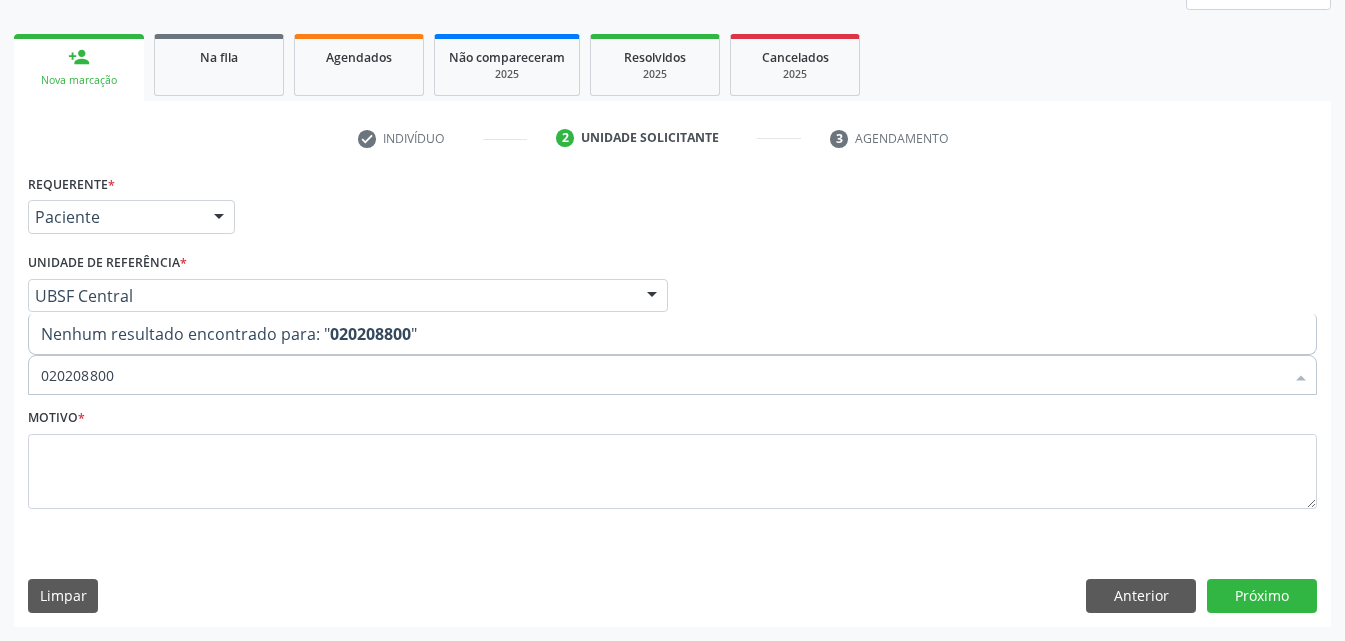 type on "0202088008" 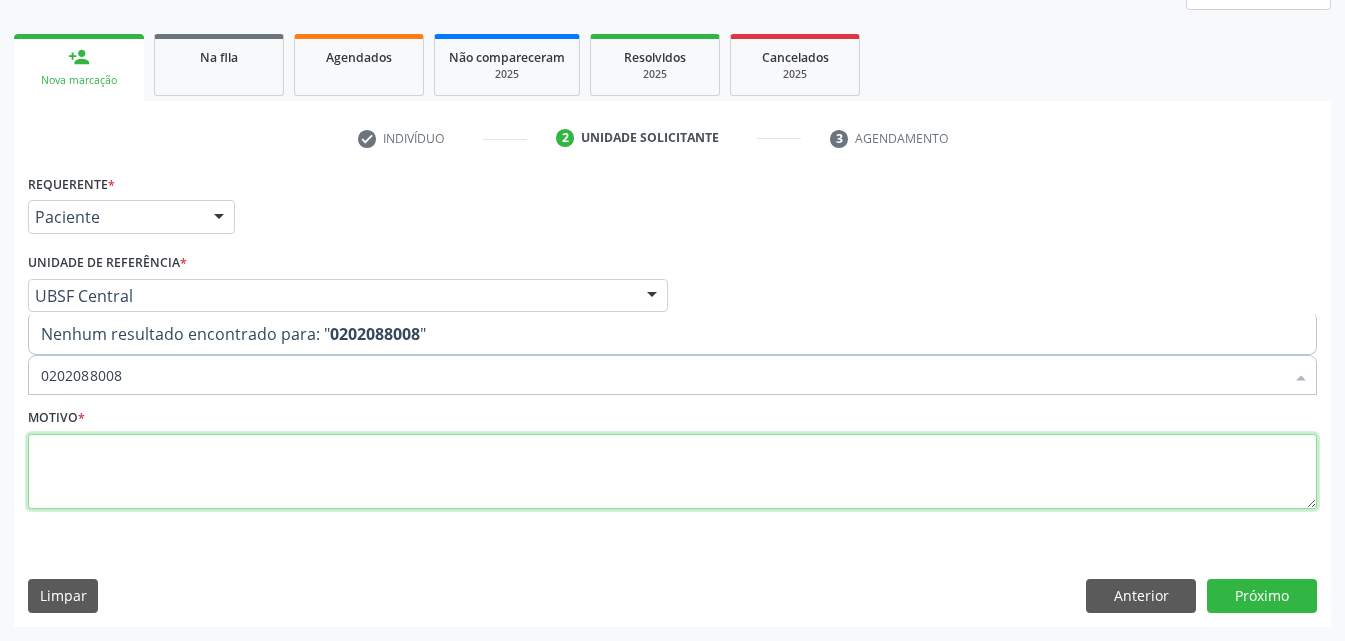 click at bounding box center (672, 472) 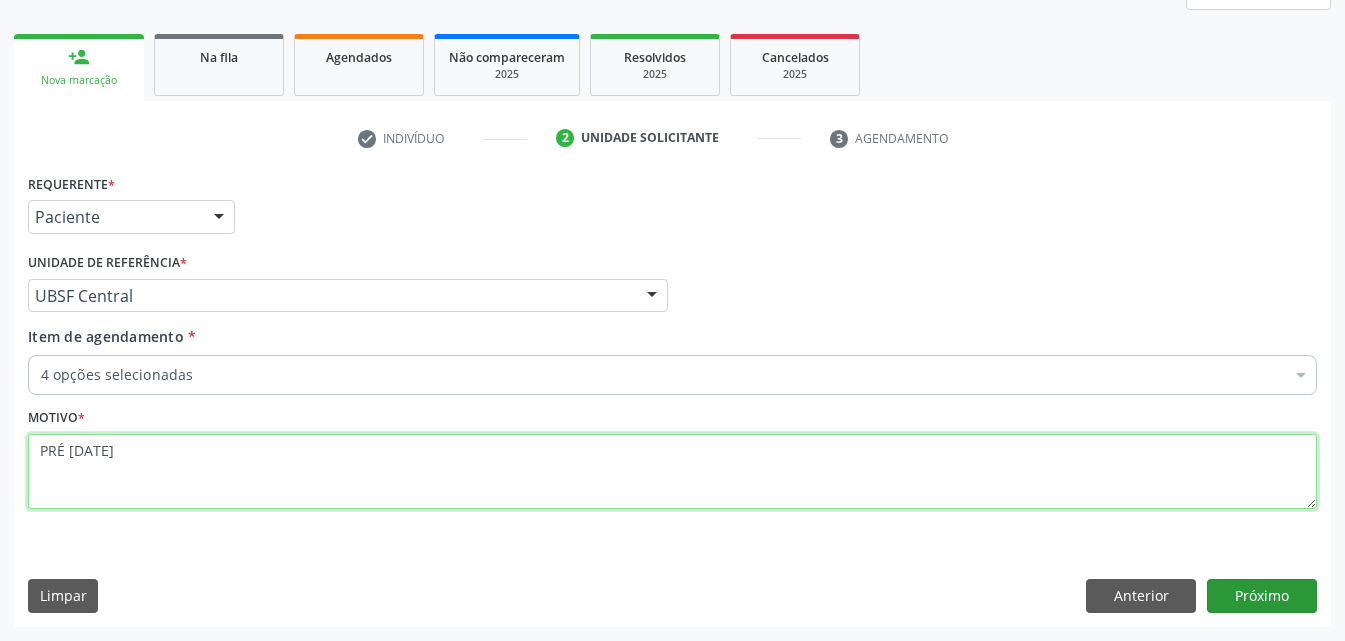type on "PRÉ [DATE]" 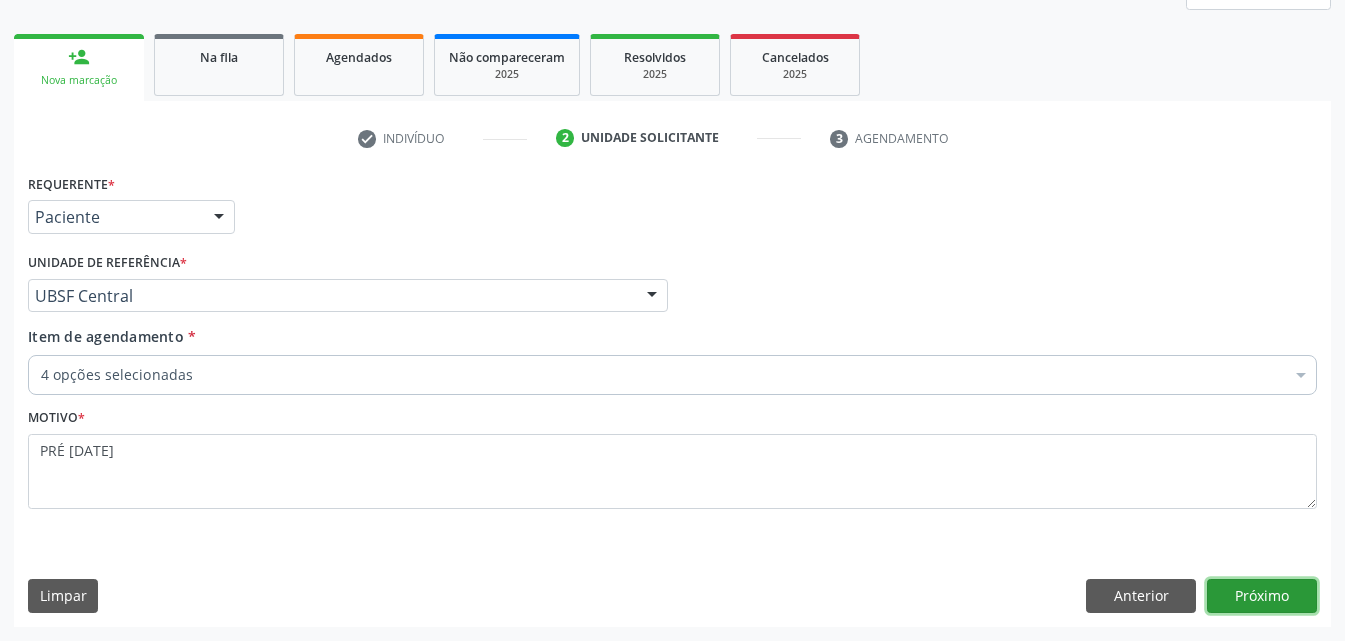 click on "Próximo" at bounding box center (1262, 596) 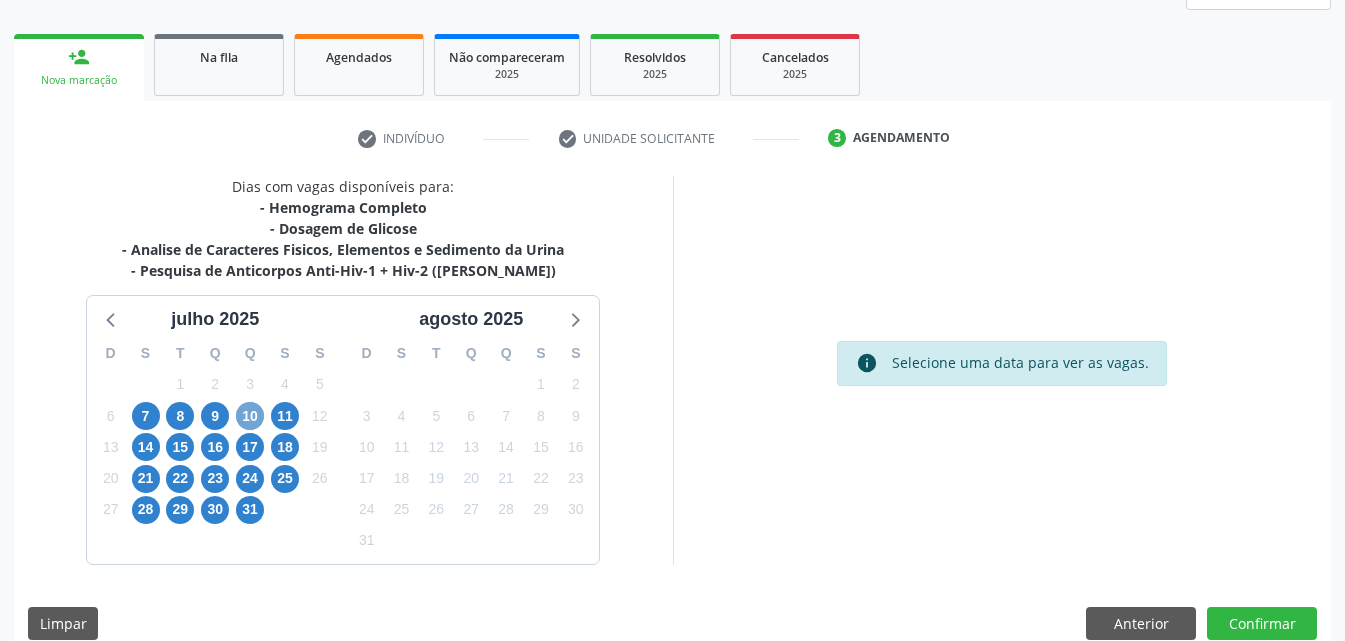 click on "10" at bounding box center [250, 416] 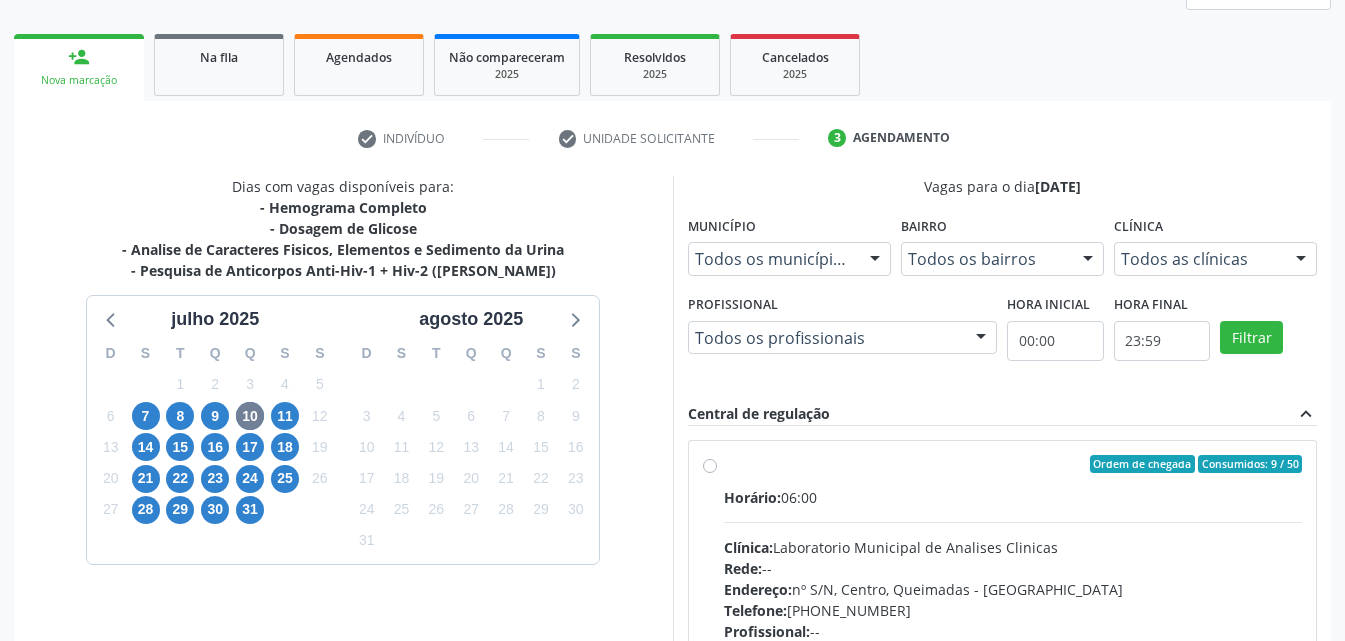 click on "Ordem de chegada
Consumidos: 9 / 50
Horário:   06:00
Clínica:  Laboratorio Municipal de Analises Clinicas
Rede:
--
Endereço:   nº S/N, Centro, Queimadas - PB
Telefone:   (83) 33921344
Profissional:
--
Informações adicionais sobre o atendimento
Idade de atendimento:
Sem restrição
Gênero(s) atendido(s):
Sem restrição
Informações adicionais:
--" at bounding box center [1013, 608] 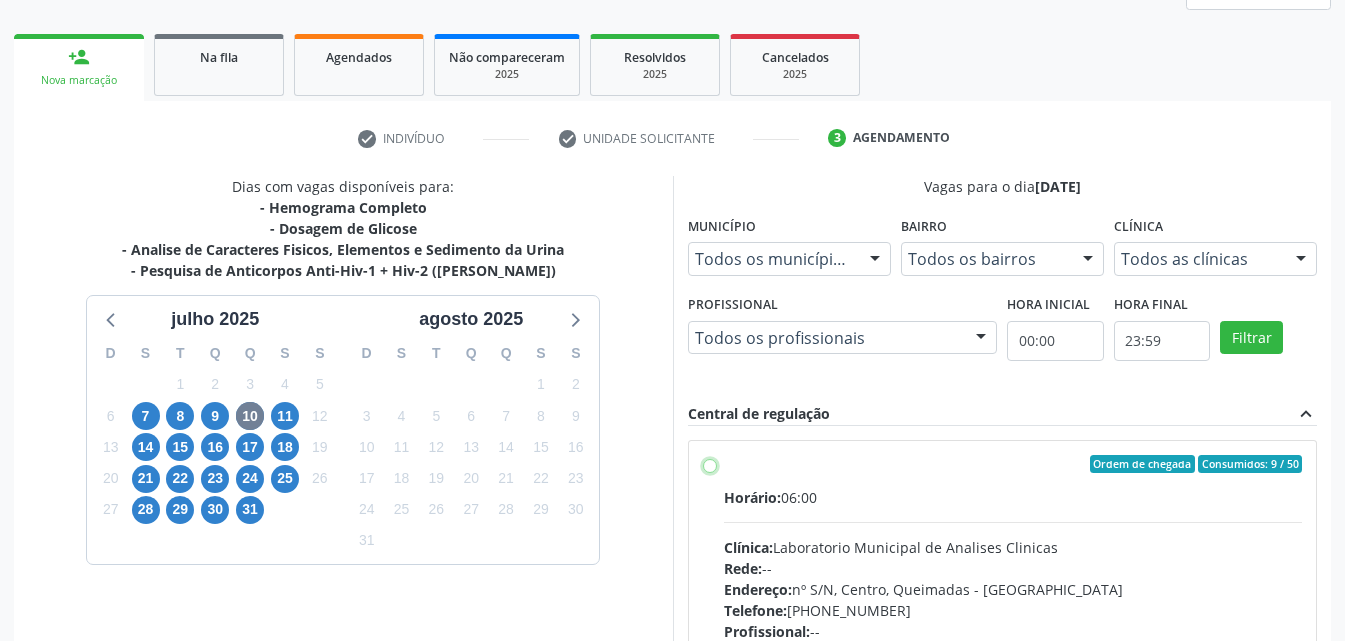 click on "Ordem de chegada
Consumidos: 9 / 50
Horário:   06:00
Clínica:  Laboratorio Municipal de Analises Clinicas
Rede:
--
Endereço:   nº S/N, Centro, Queimadas - PB
Telefone:   (83) 33921344
Profissional:
--
Informações adicionais sobre o atendimento
Idade de atendimento:
Sem restrição
Gênero(s) atendido(s):
Sem restrição
Informações adicionais:
--" at bounding box center (710, 464) 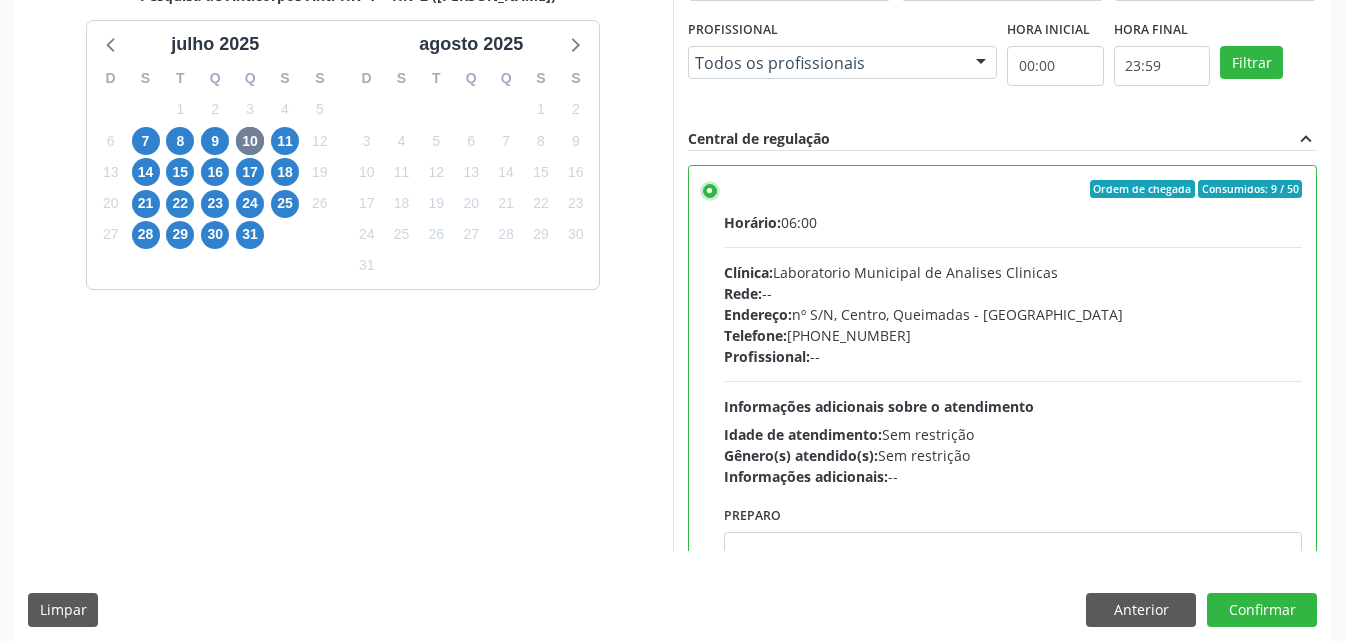 scroll, scrollTop: 554, scrollLeft: 0, axis: vertical 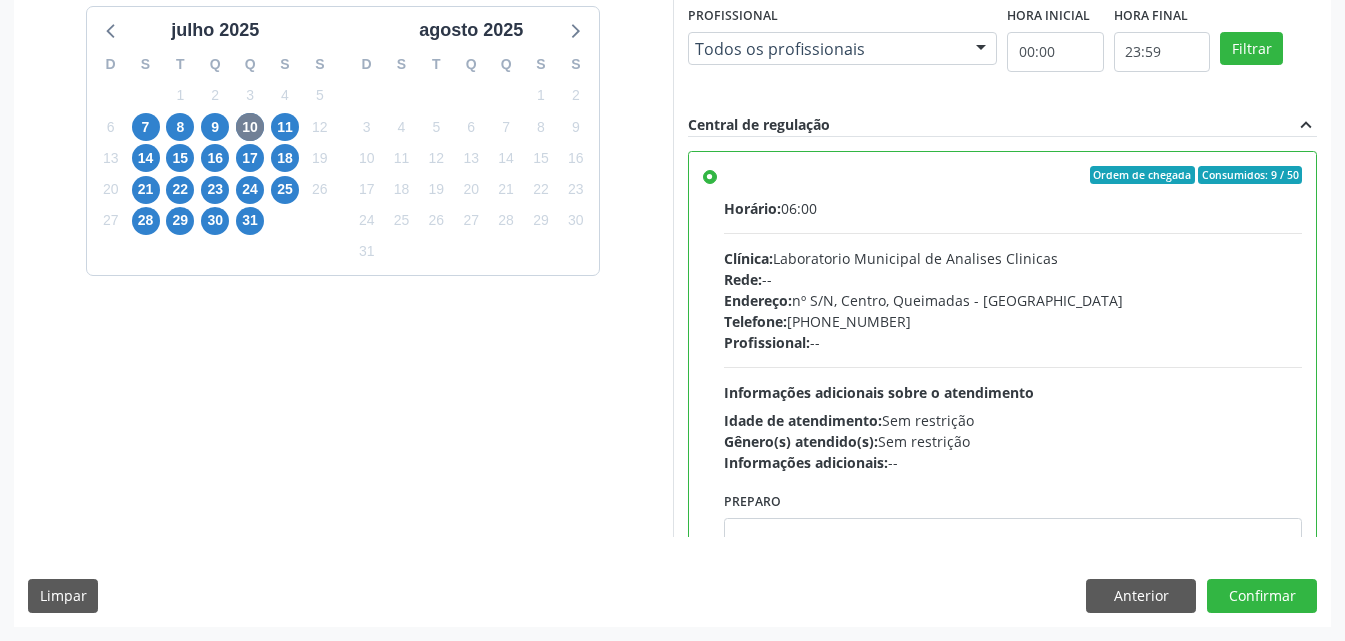click on "Dias com vagas disponíveis para:
- Hemograma Completo
- Dosagem de Glicose
- Analise de Caracteres Fisicos, Elementos e Sedimento da Urina
- Pesquisa de Anticorpos Anti-Hiv-1 + Hiv-2 (Elisa)
julho 2025 D S T Q Q S S 29 30 1 2 3 4 5 6 7 8 9 10 11 12 13 14 15 16 17 18 19 20 21 22 23 24 25 26 27 28 29 30 31 1 2 3 4 5 6 7 8 9 agosto 2025 D S T Q Q S S 27 28 29 30 31 1 2 3 4 5 6 7 8 9 10 11 12 13 14 15 16 17 18 19 20 21 22 23 24 25 26 27 28 29 30 31 1 2 3 4 5 6
Vagas para o dia
10/07/2025
Município
Todos os municípios         Todos os municípios   Queimadas - PB
Nenhum resultado encontrado para: "   "
Não há nenhuma opção para ser exibida.
Bairro
Todos os bairros         Todos os bairros   Centro
Nenhum resultado encontrado para: "   "
Não há nenhuma opção para ser exibida.
Clínica" at bounding box center (672, 256) 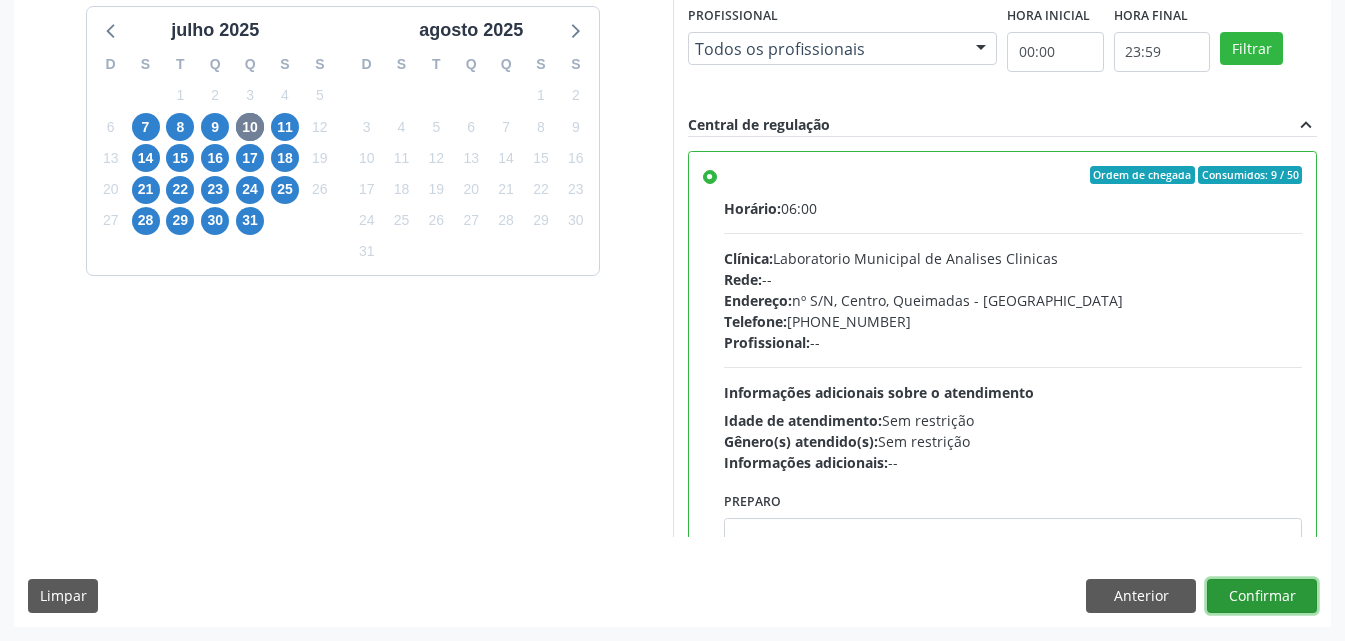 click on "Confirmar" at bounding box center (1262, 596) 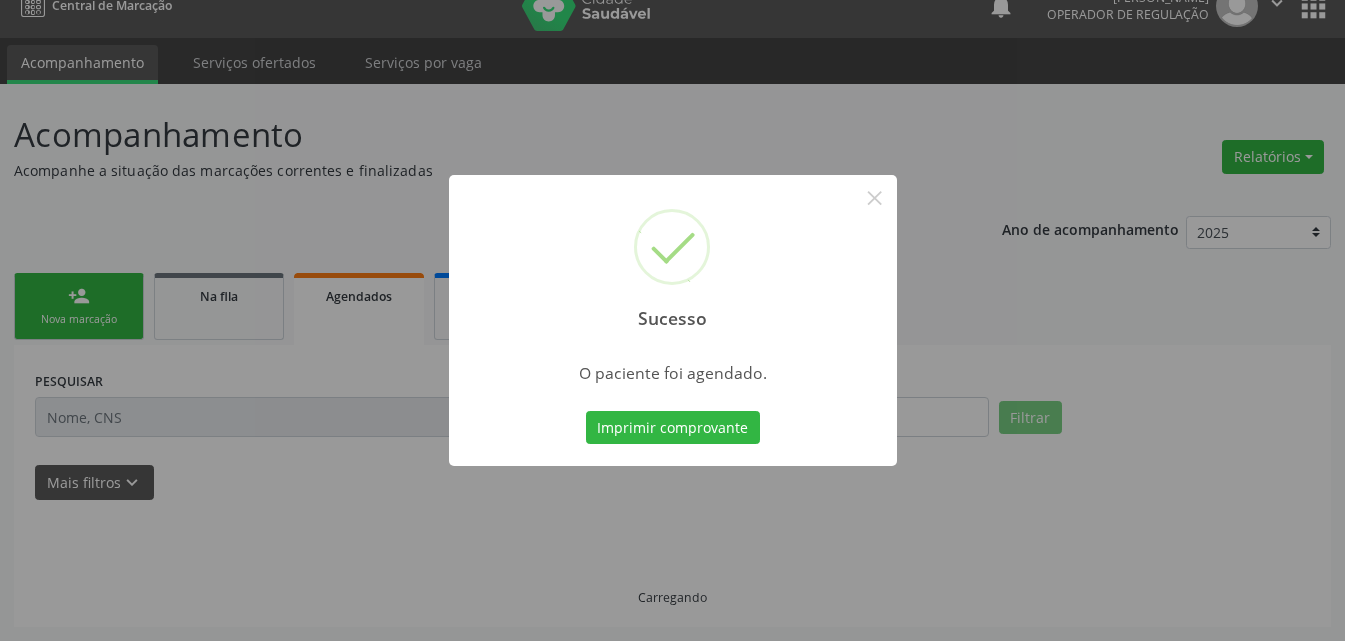 scroll, scrollTop: 26, scrollLeft: 0, axis: vertical 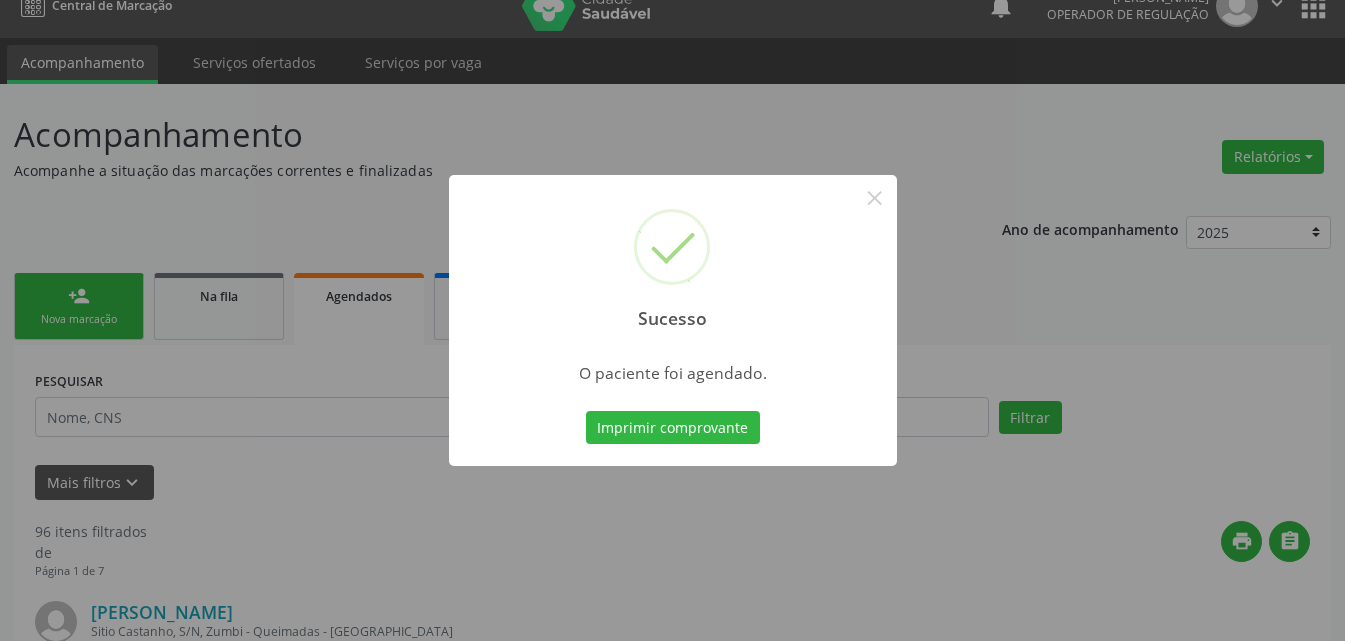 type 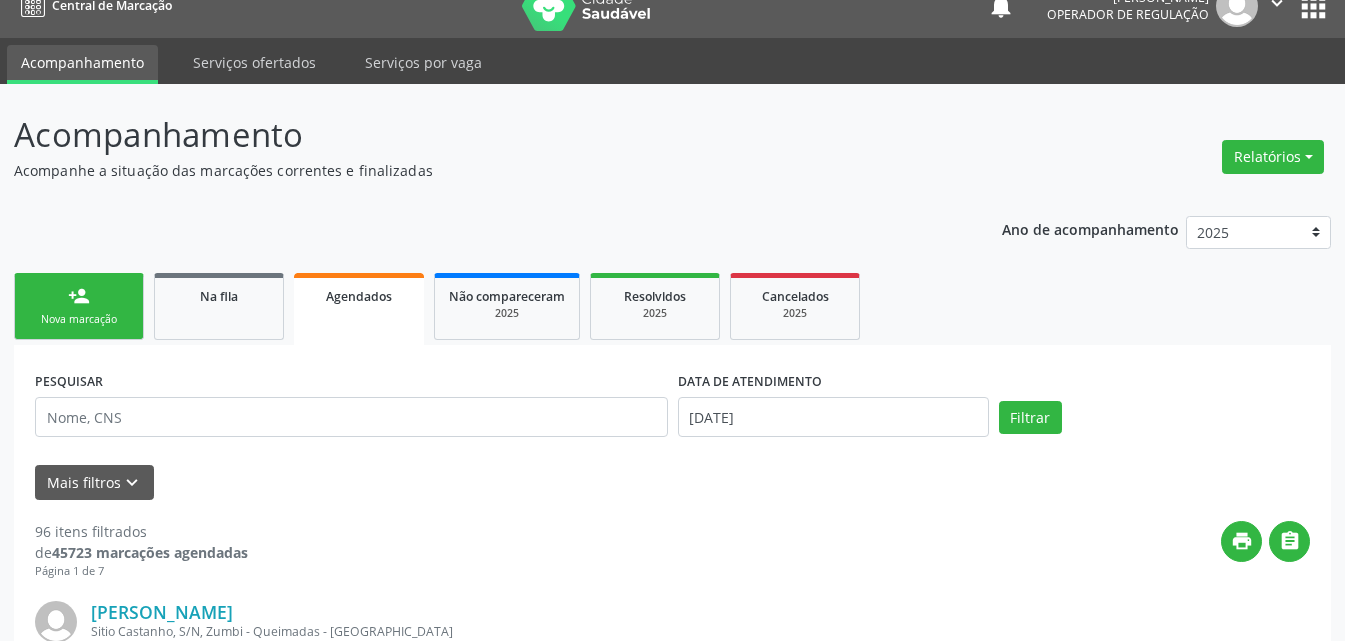 click on "Nova marcação" at bounding box center [79, 319] 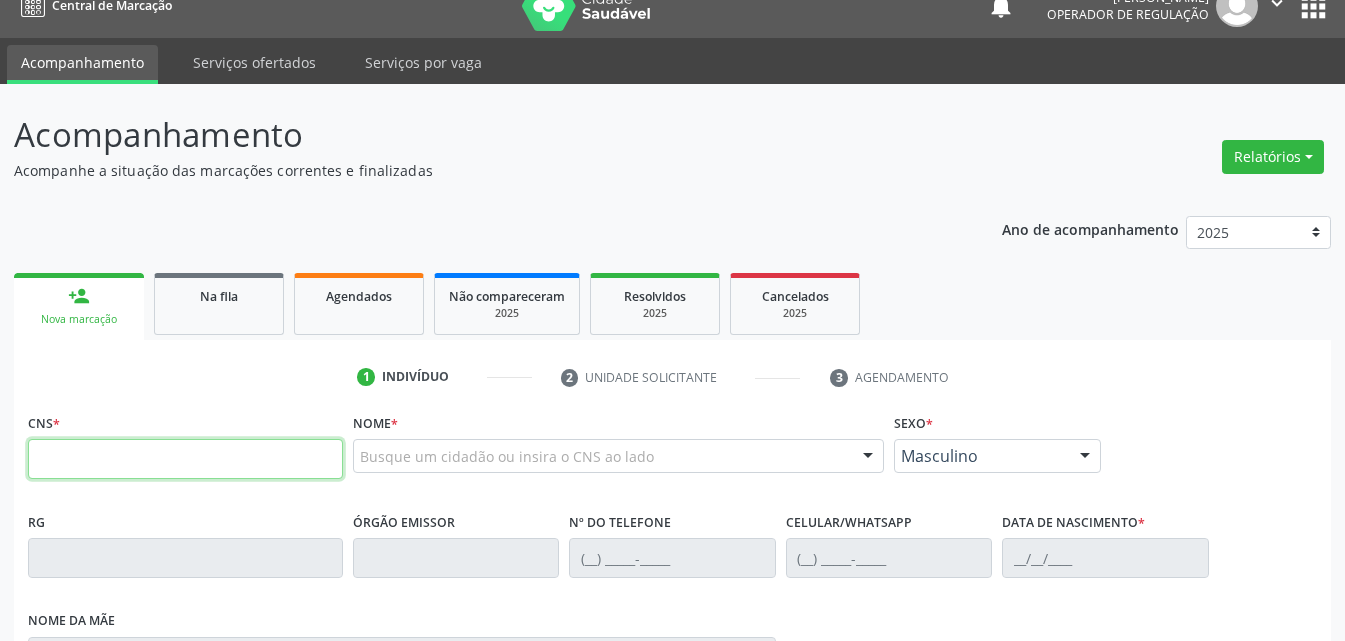 click at bounding box center (185, 459) 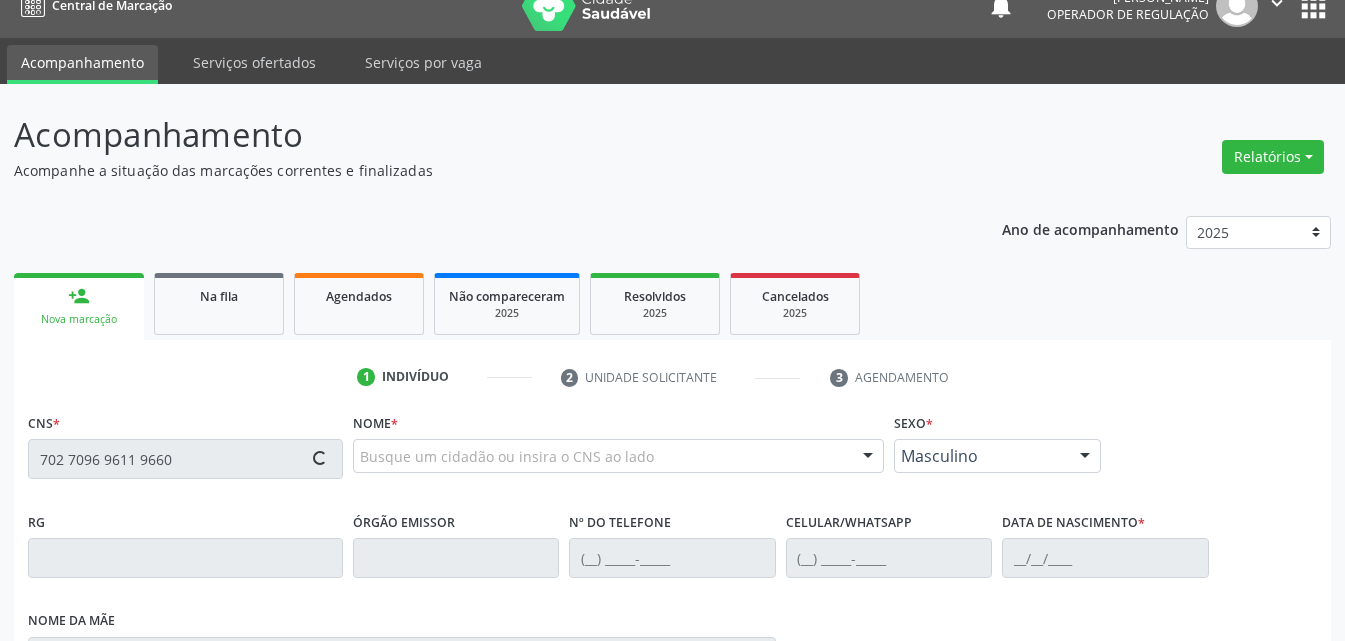 type on "702 7096 9611 9660" 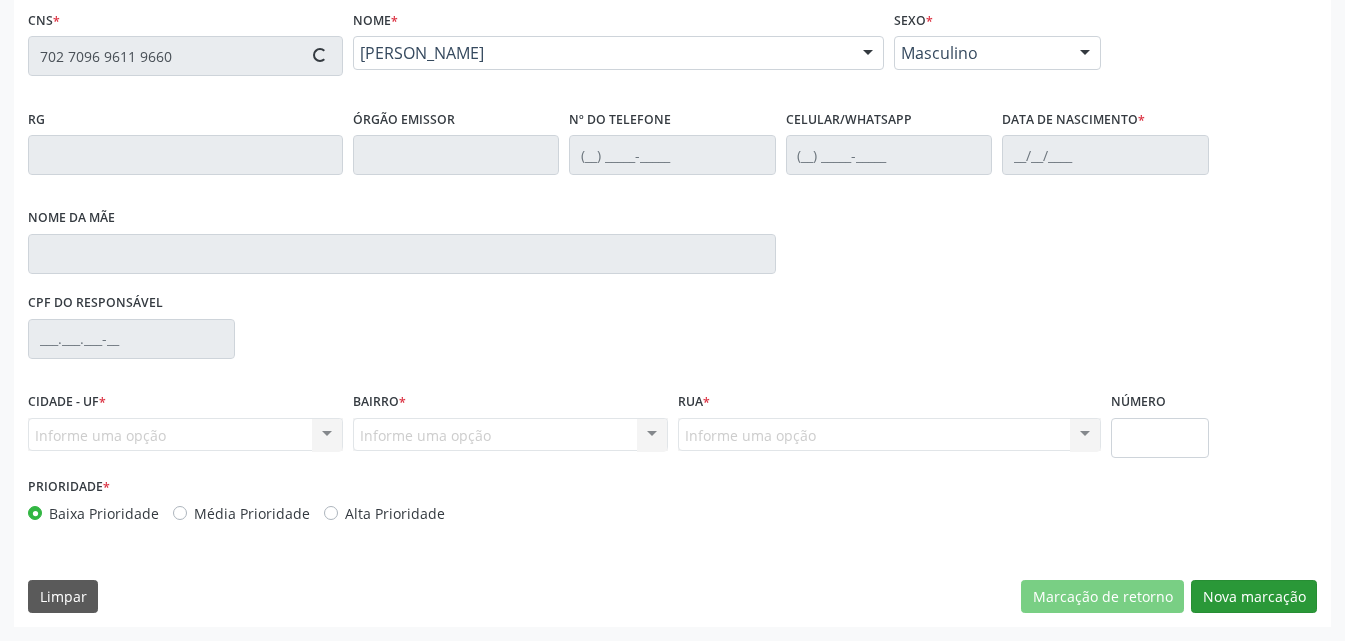 type on "(83) 98869-0797" 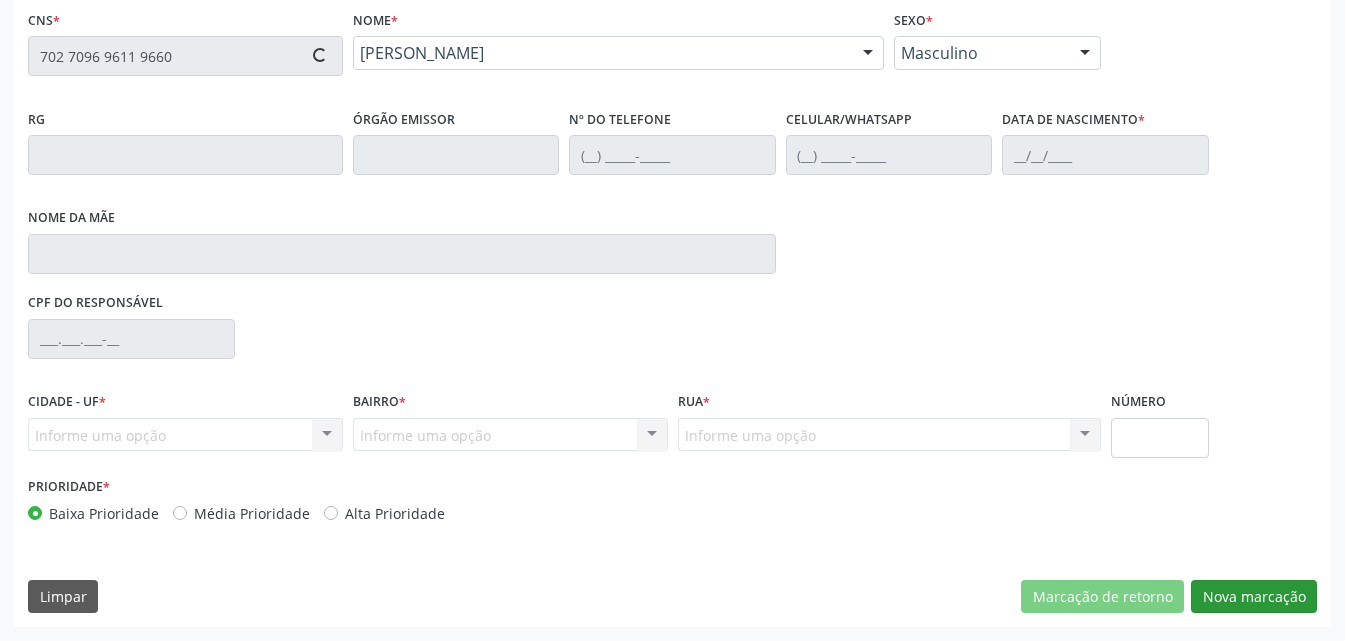type on "(83) 98869-0797" 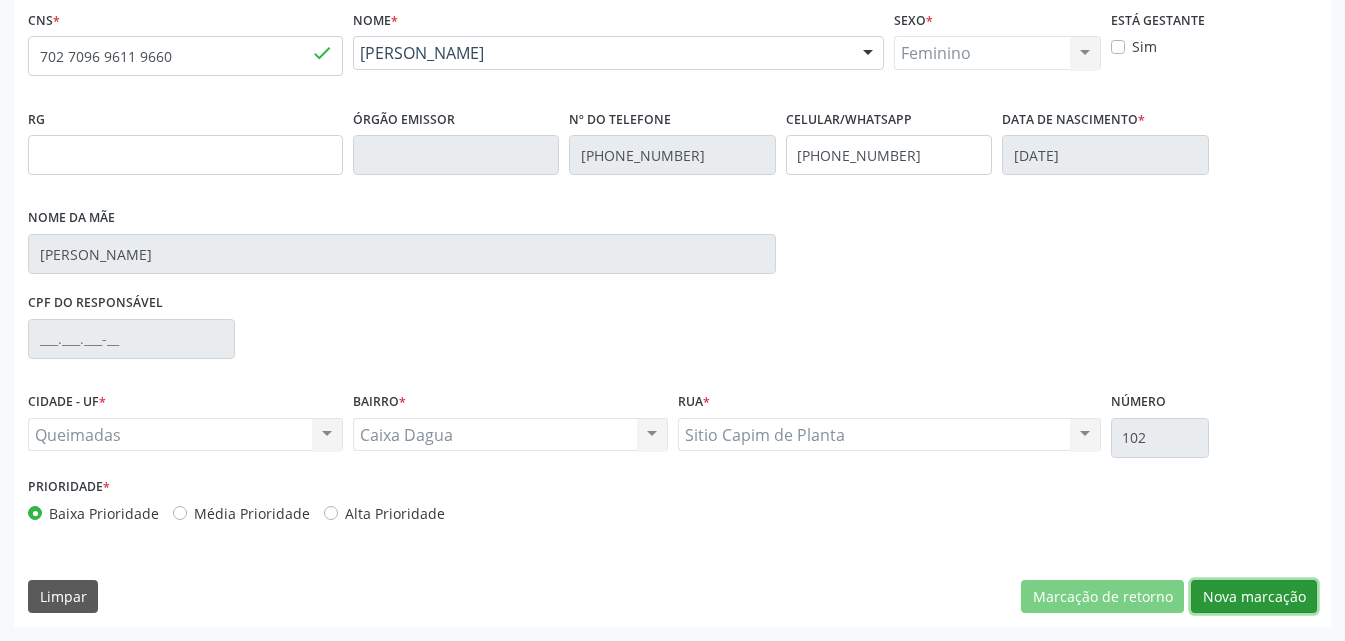 click on "Nova marcação" at bounding box center (1254, 597) 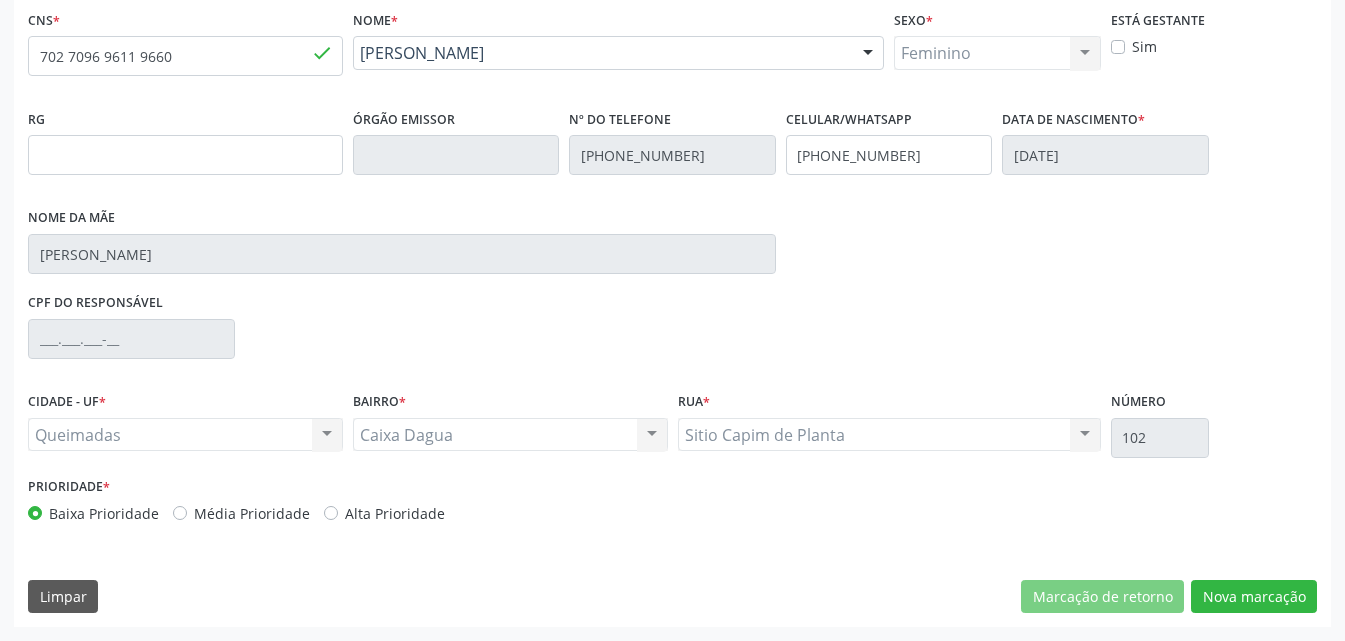 scroll, scrollTop: 265, scrollLeft: 0, axis: vertical 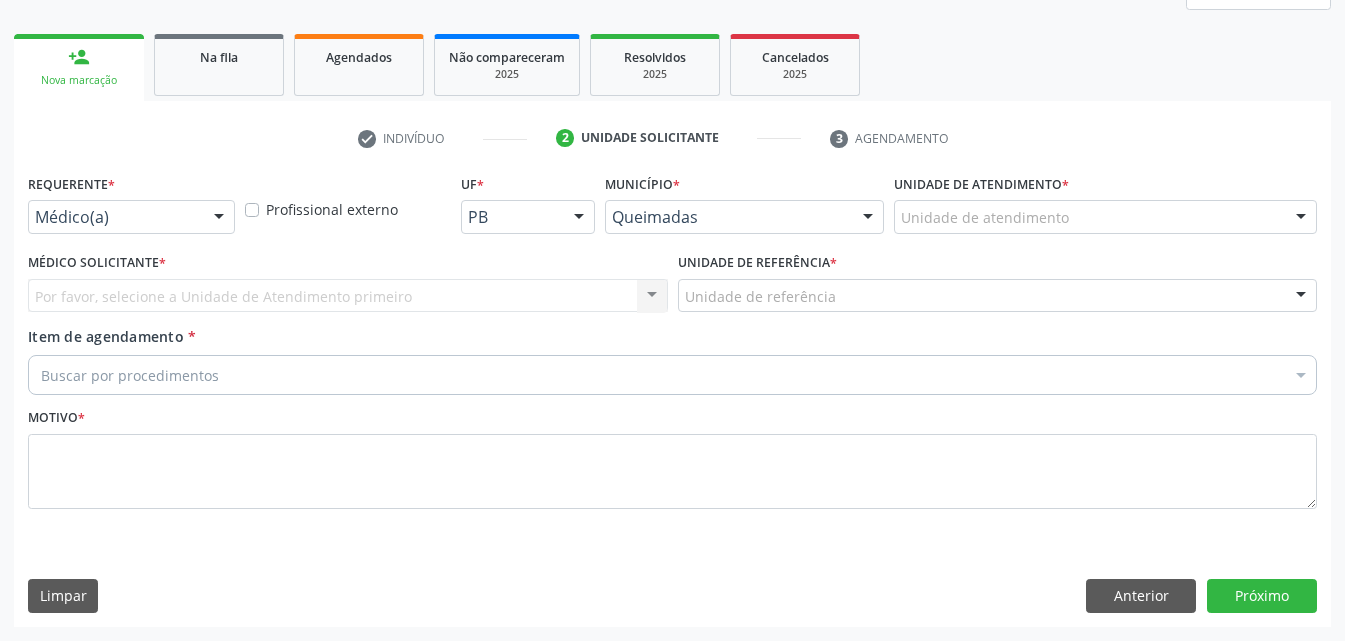 click on "Médico(a)" at bounding box center [131, 217] 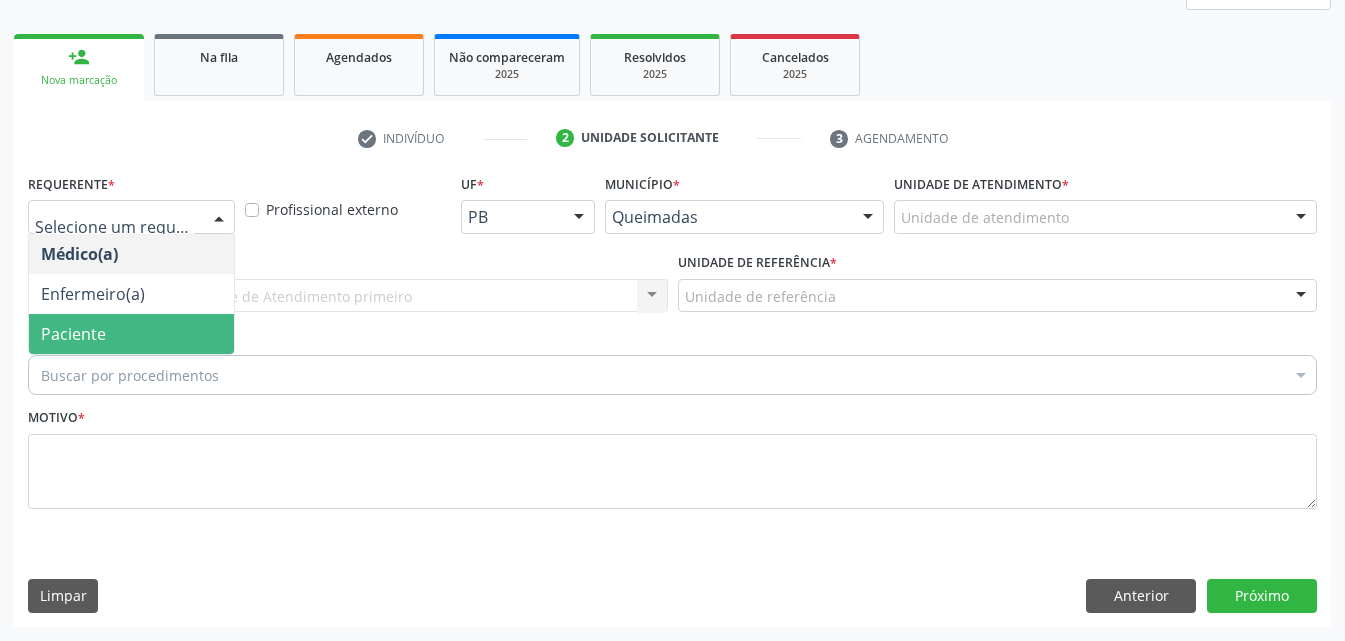 click on "Paciente" at bounding box center (73, 334) 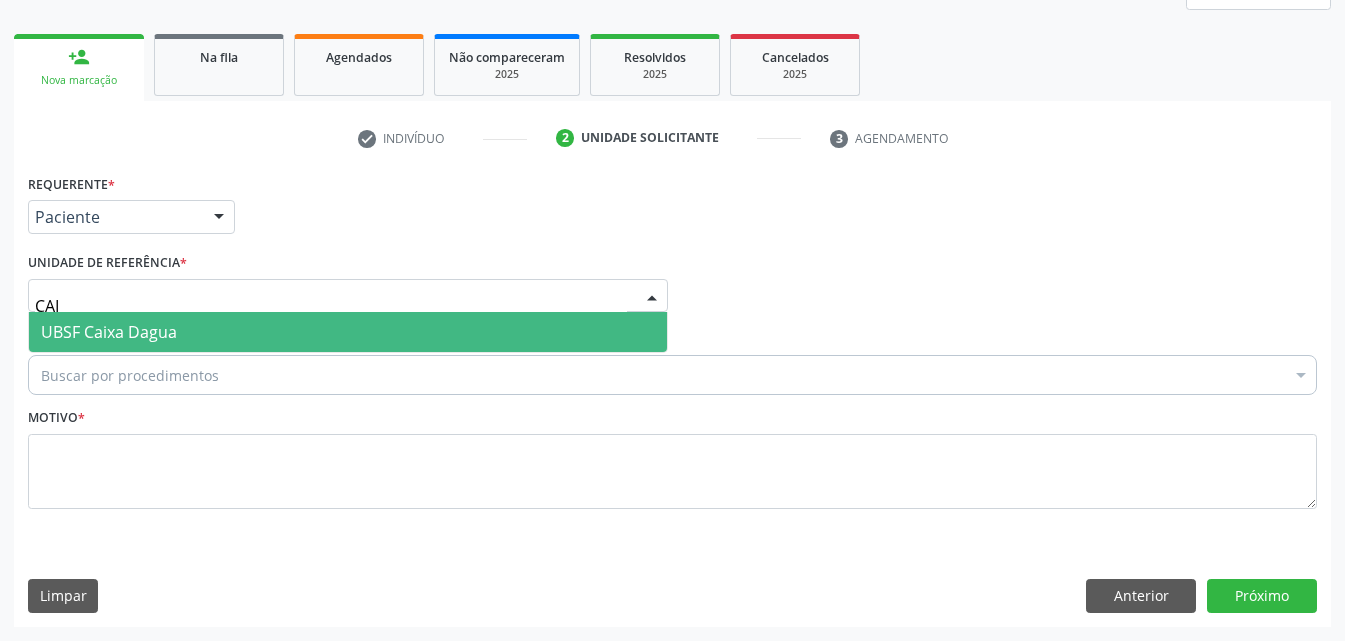 type on "CAIX" 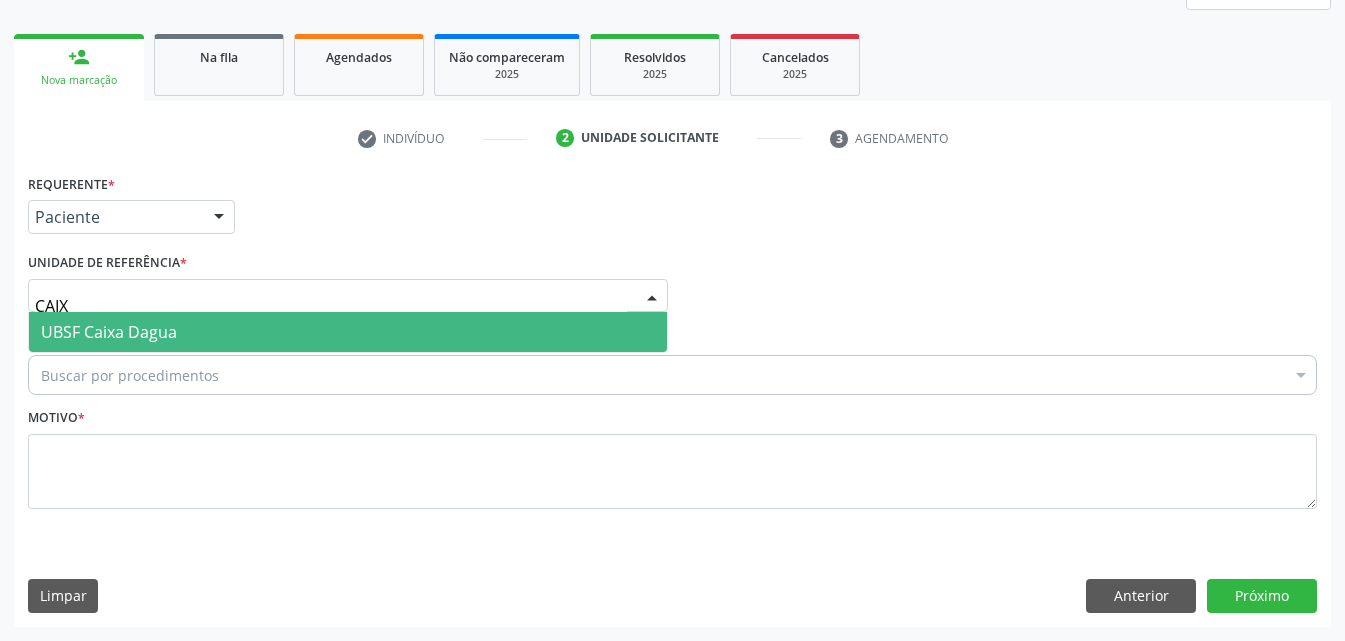 click on "UBSF Caixa Dagua" at bounding box center (109, 332) 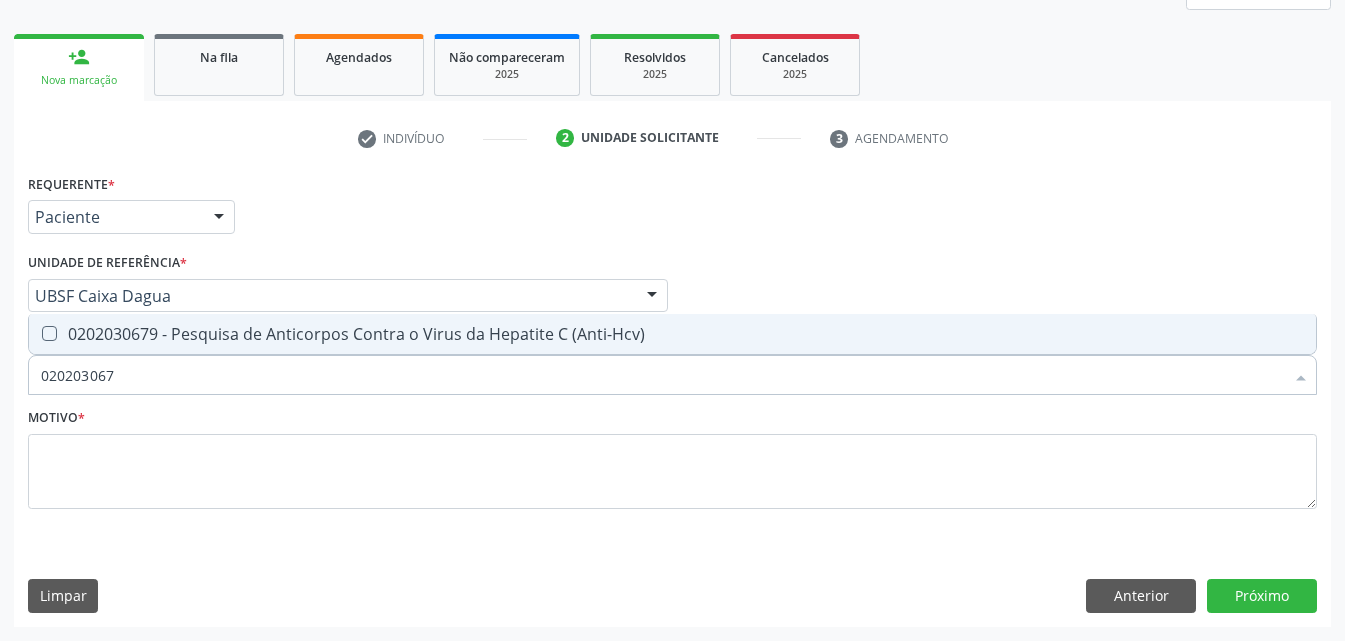 type on "0202030679" 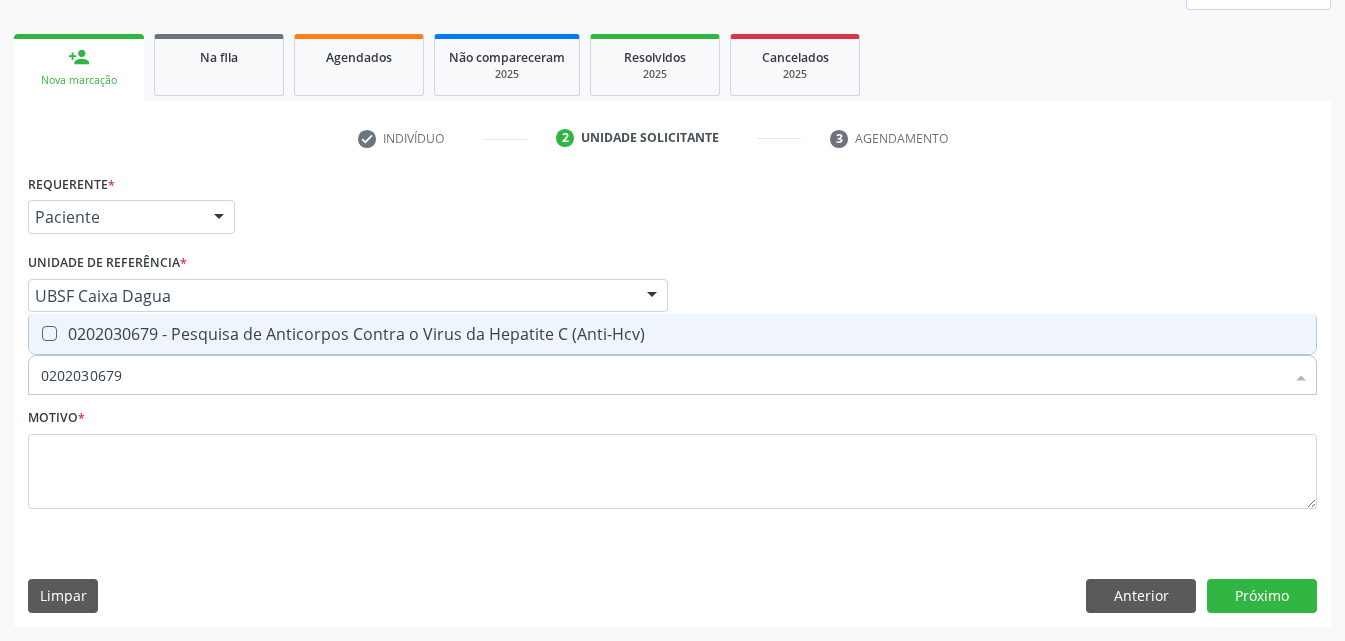 click on "0202030679 - Pesquisa de Anticorpos Contra o Virus da Hepatite C (Anti-Hcv)" at bounding box center [672, 334] 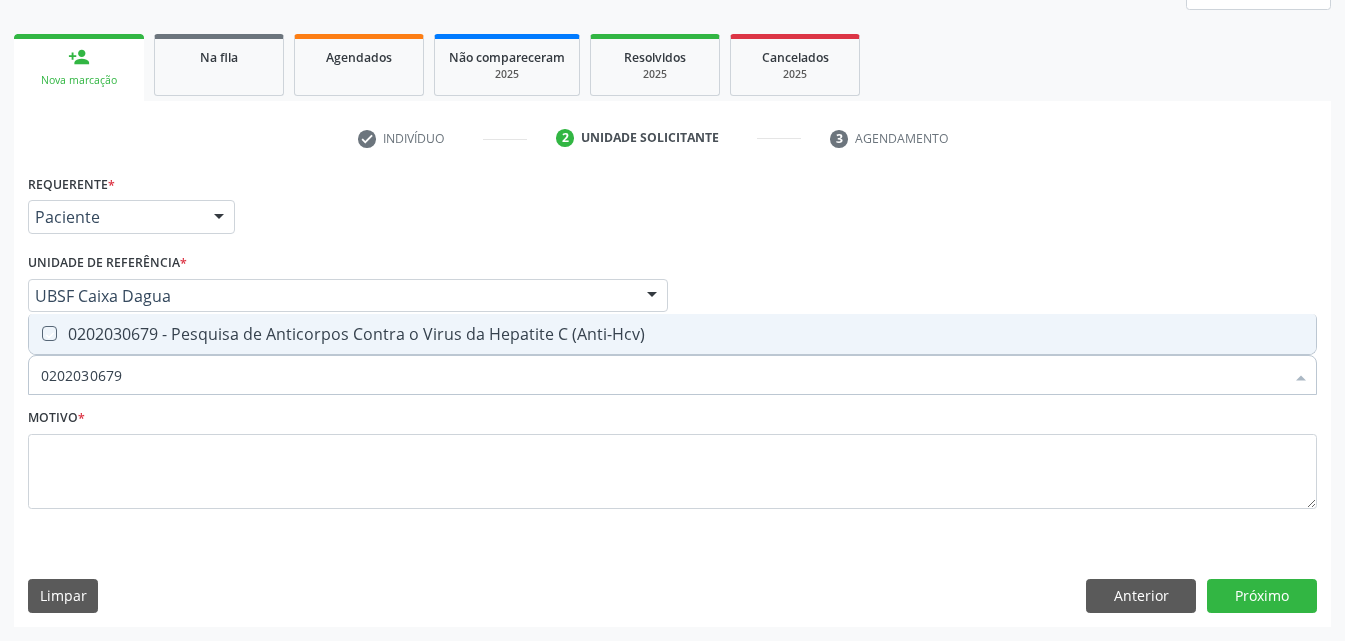 checkbox on "true" 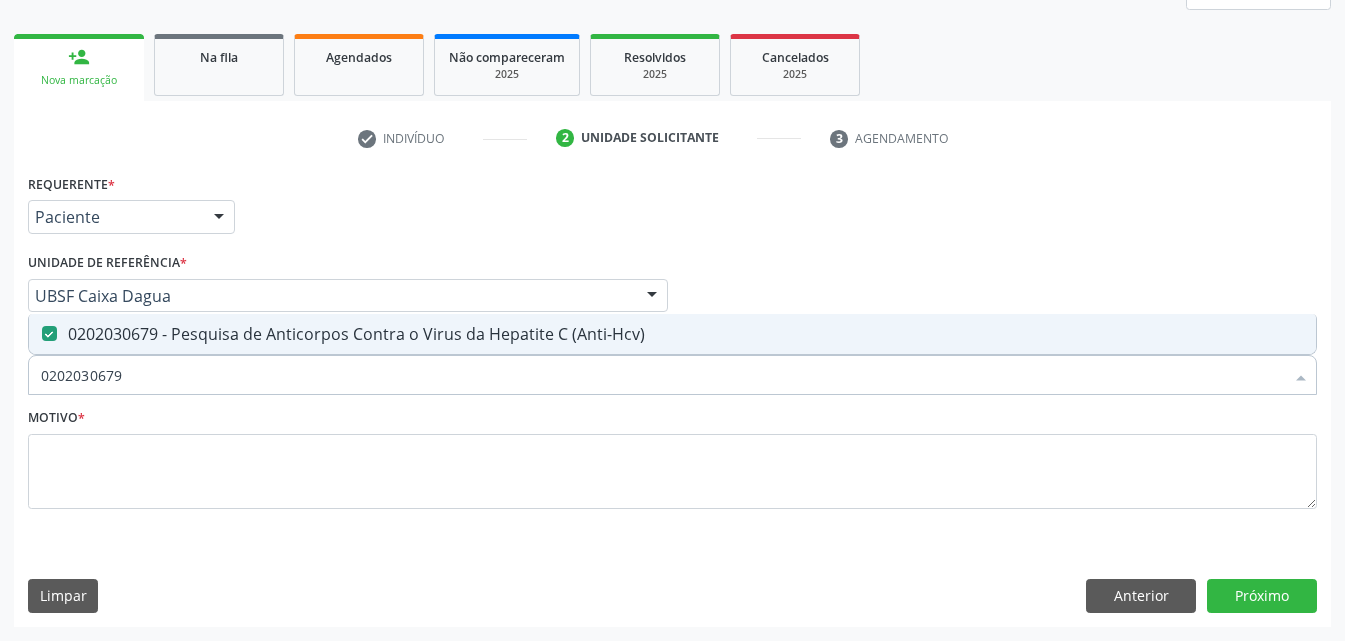 drag, startPoint x: 181, startPoint y: 376, endPoint x: 0, endPoint y: 410, distance: 184.16568 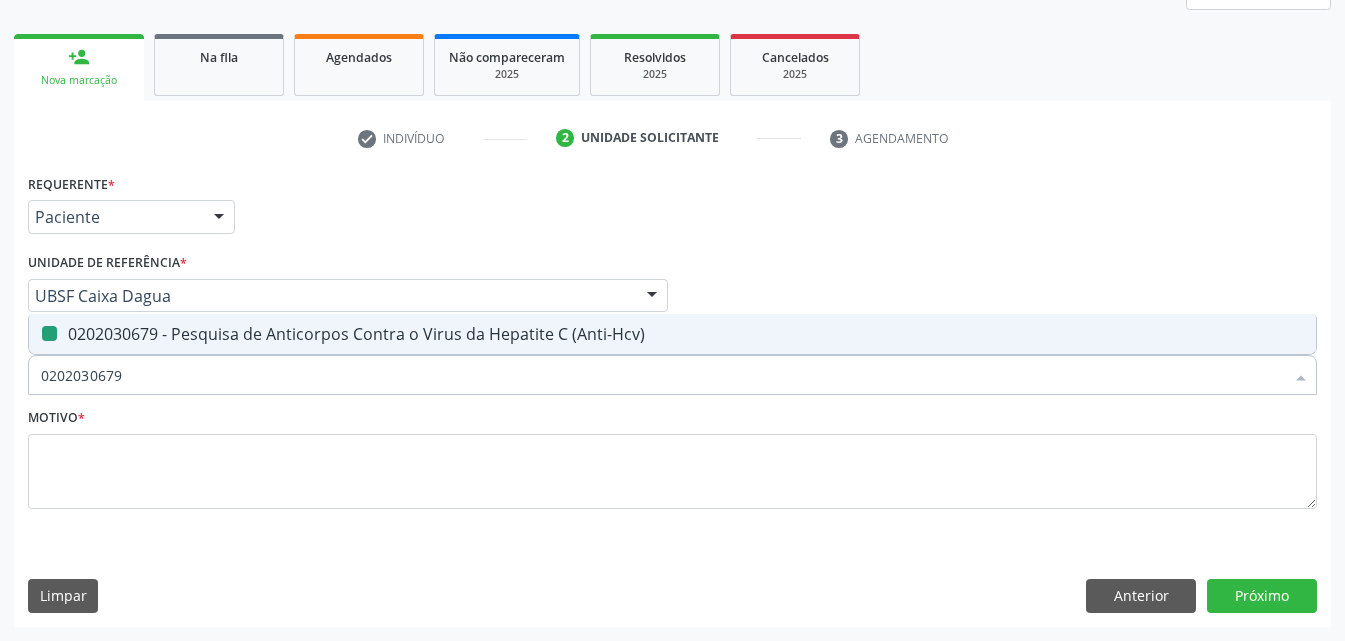 type 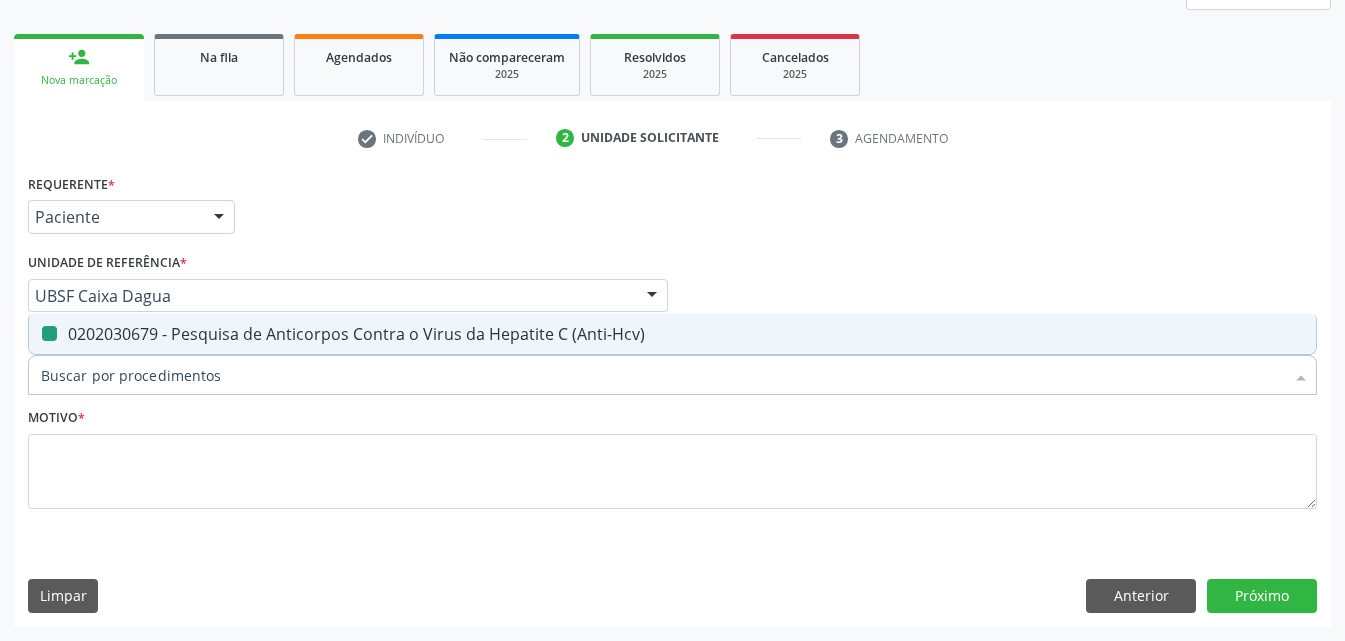 checkbox on "false" 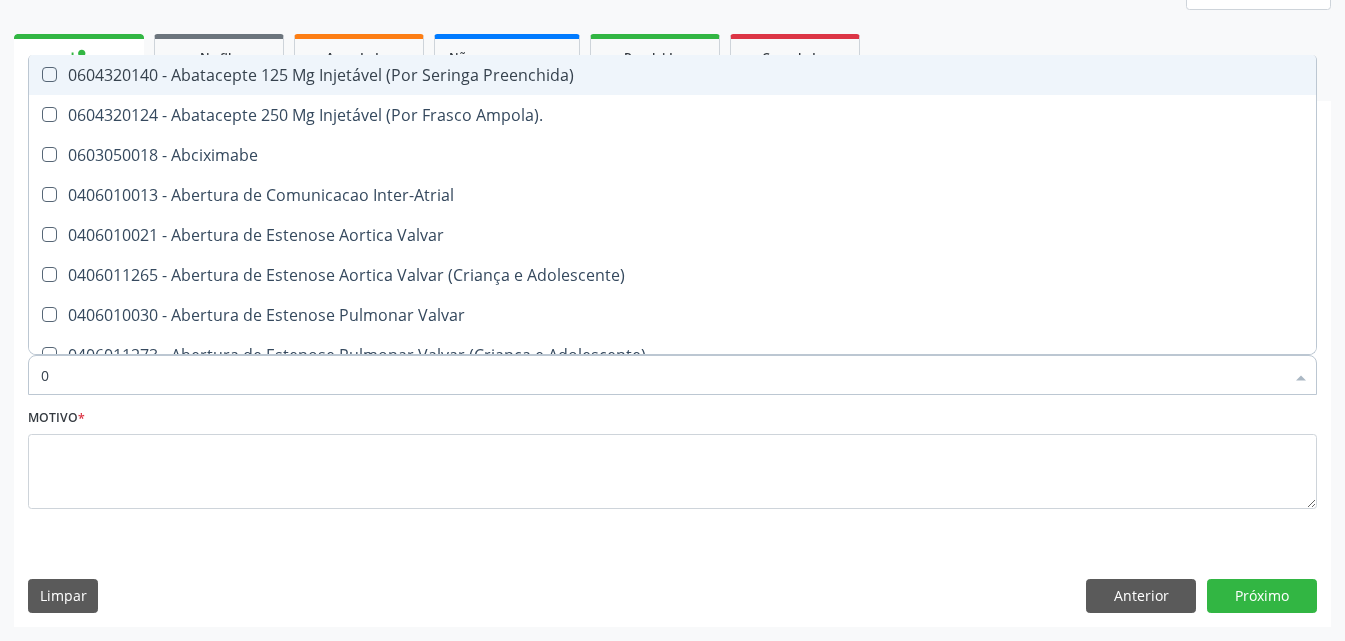 type on "02" 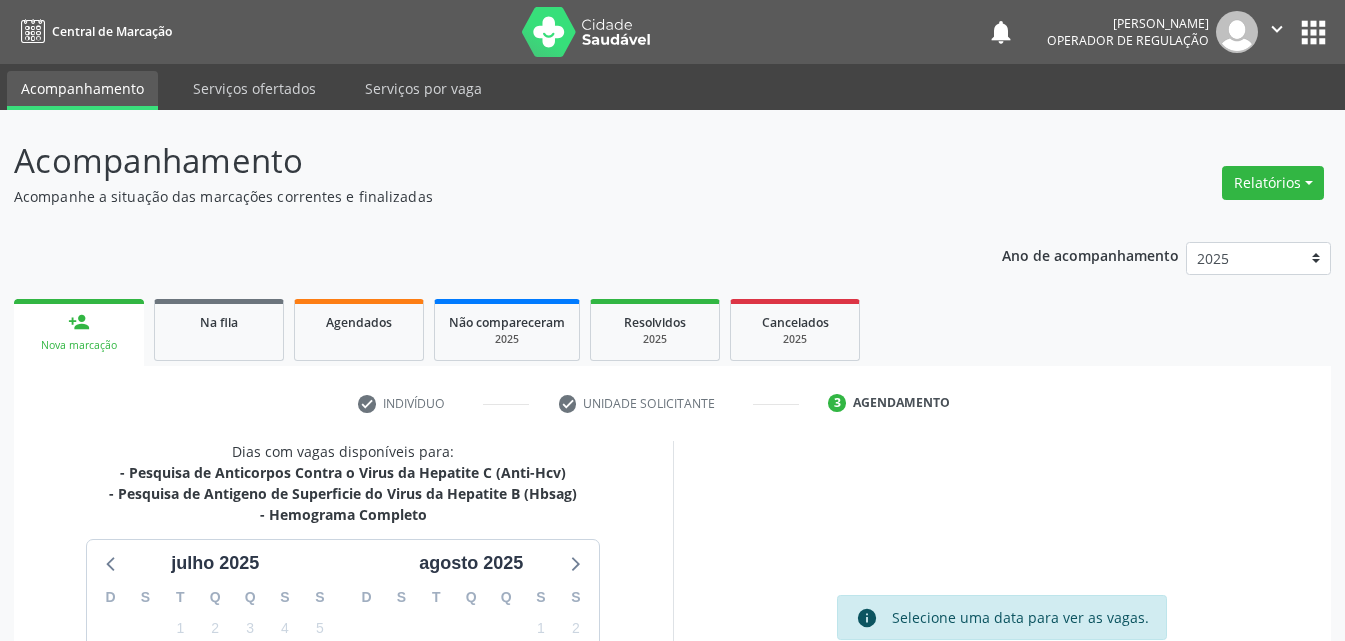 scroll, scrollTop: 265, scrollLeft: 0, axis: vertical 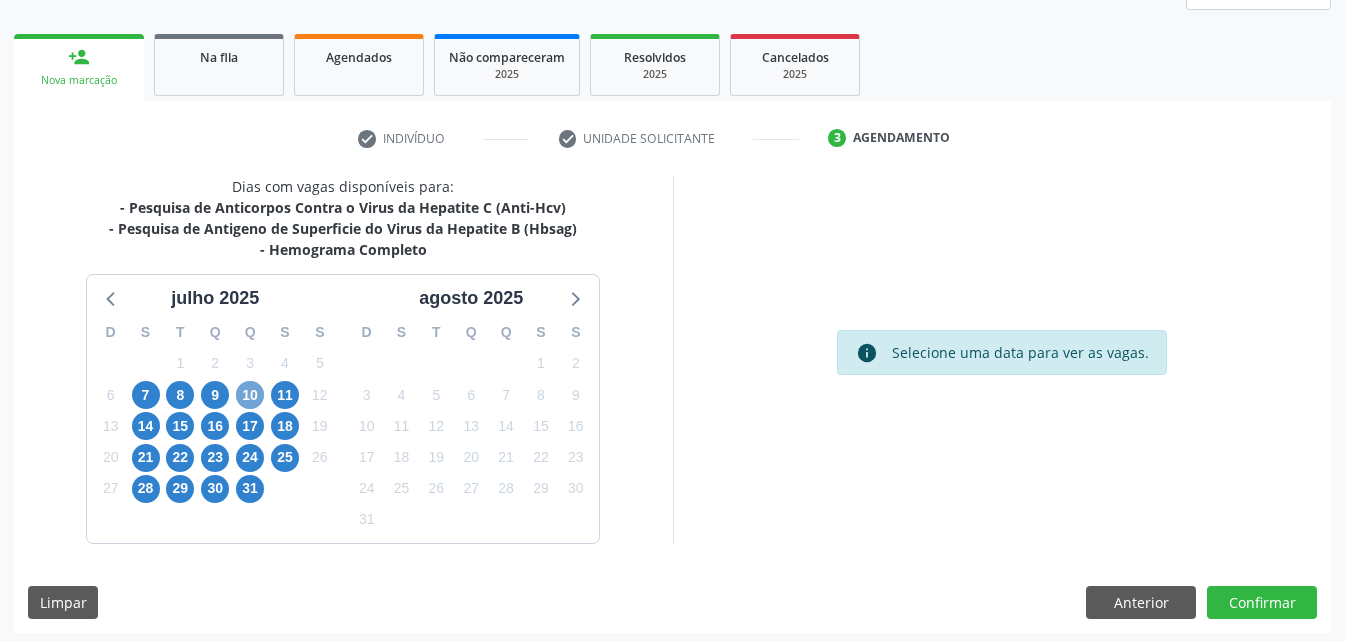 click on "10" at bounding box center [250, 395] 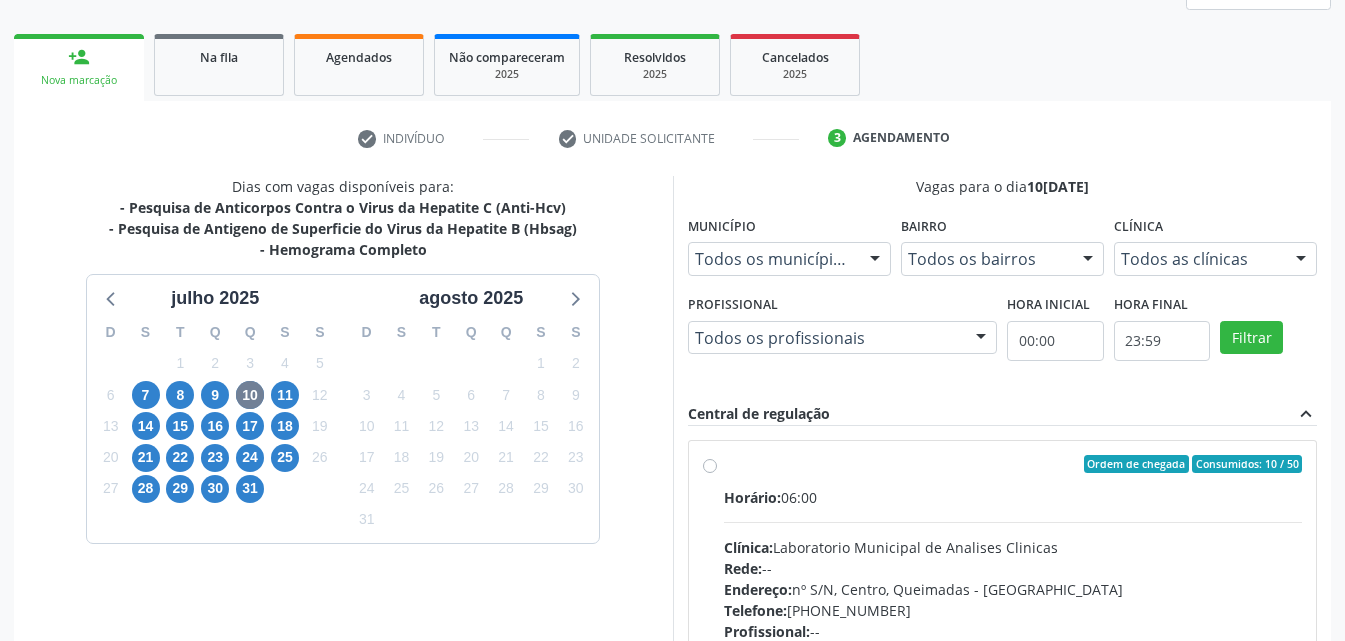 click on "Horário:   06:00
Clínica:  Laboratorio Municipal de Analises Clinicas
Rede:
--
Endereço:   nº [GEOGRAPHIC_DATA] - PB
Telefone:   [PHONE_NUMBER]
Profissional:
--
Informações adicionais sobre o atendimento
Idade de atendimento:
Sem restrição
Gênero(s) atendido(s):
Sem restrição
Informações adicionais:
--" at bounding box center [1013, 624] 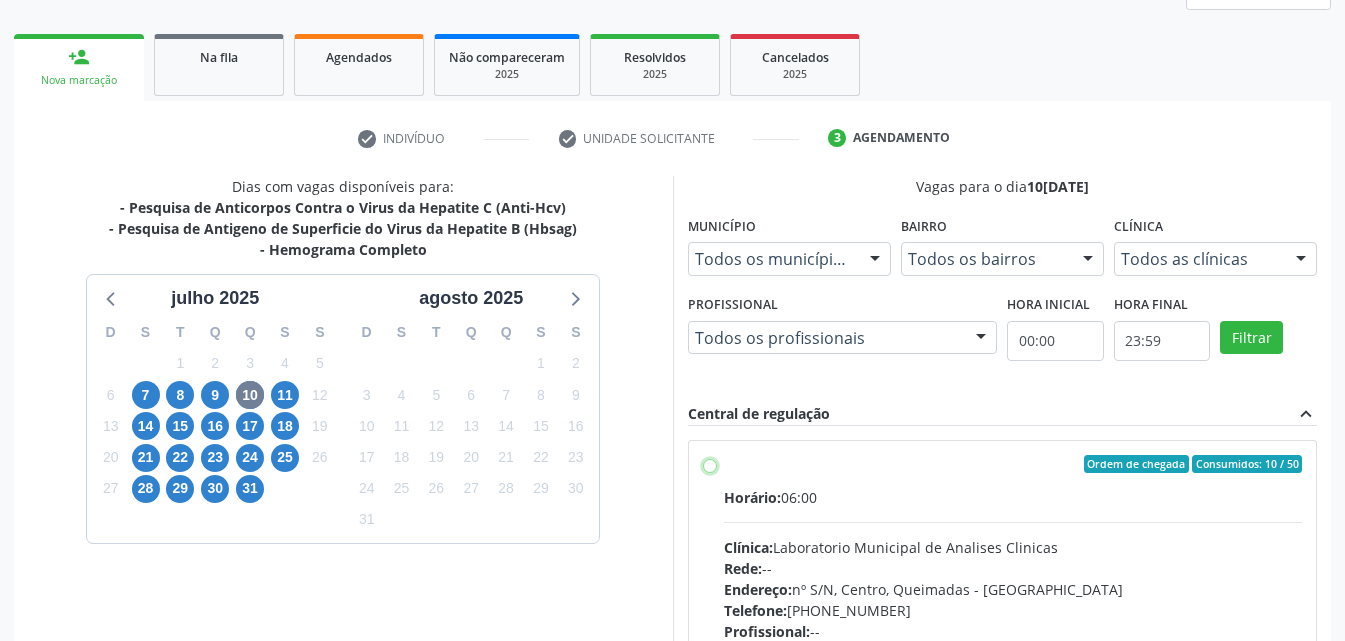 click on "Ordem de chegada
Consumidos: 10 / 50
Horário:   06:00
Clínica:  Laboratorio Municipal de Analises Clinicas
Rede:
--
Endereço:   [STREET_ADDRESS]
Telefone:   [PHONE_NUMBER]
Profissional:
--
Informações adicionais sobre o atendimento
Idade de atendimento:
Sem restrição
Gênero(s) atendido(s):
Sem restrição
Informações adicionais:
--" at bounding box center (710, 464) 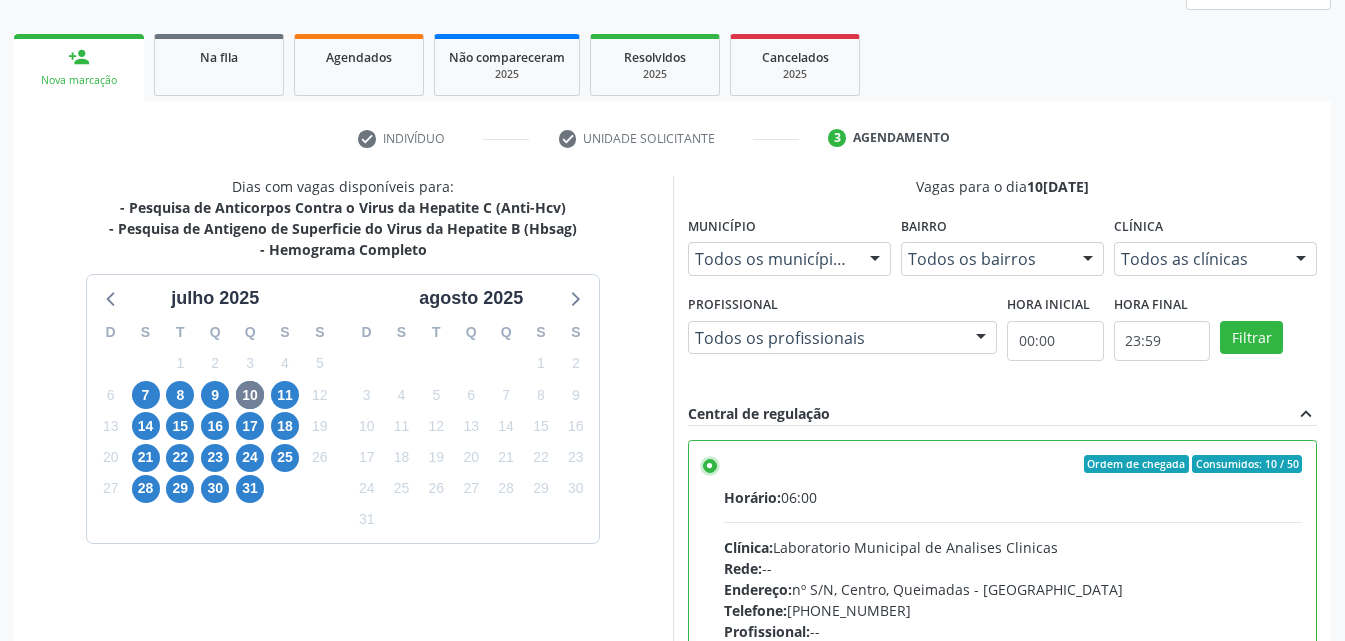 scroll, scrollTop: 554, scrollLeft: 0, axis: vertical 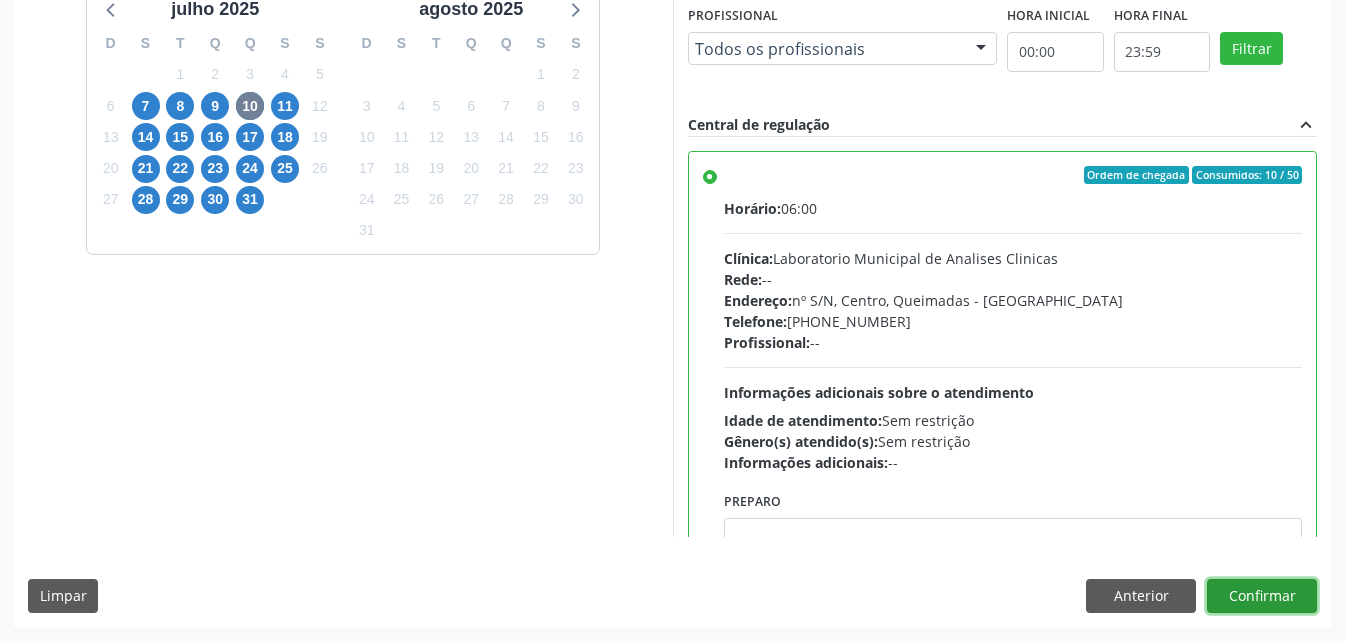 click on "Confirmar" at bounding box center (1262, 596) 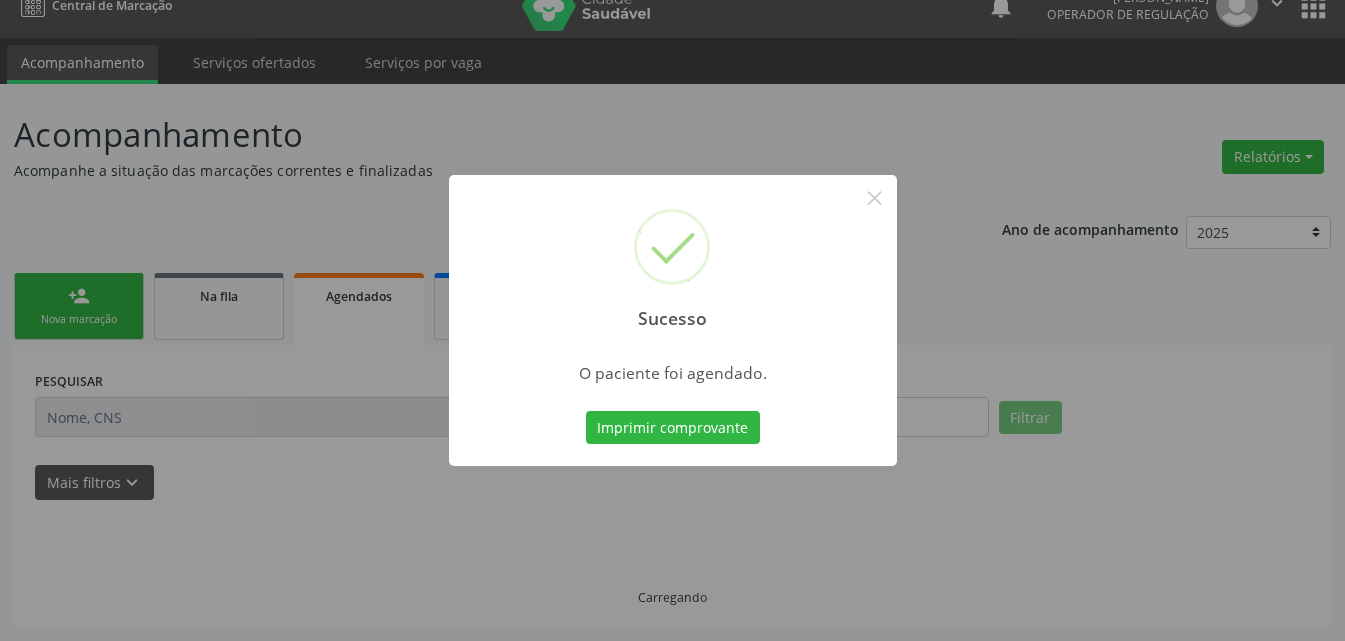 scroll, scrollTop: 26, scrollLeft: 0, axis: vertical 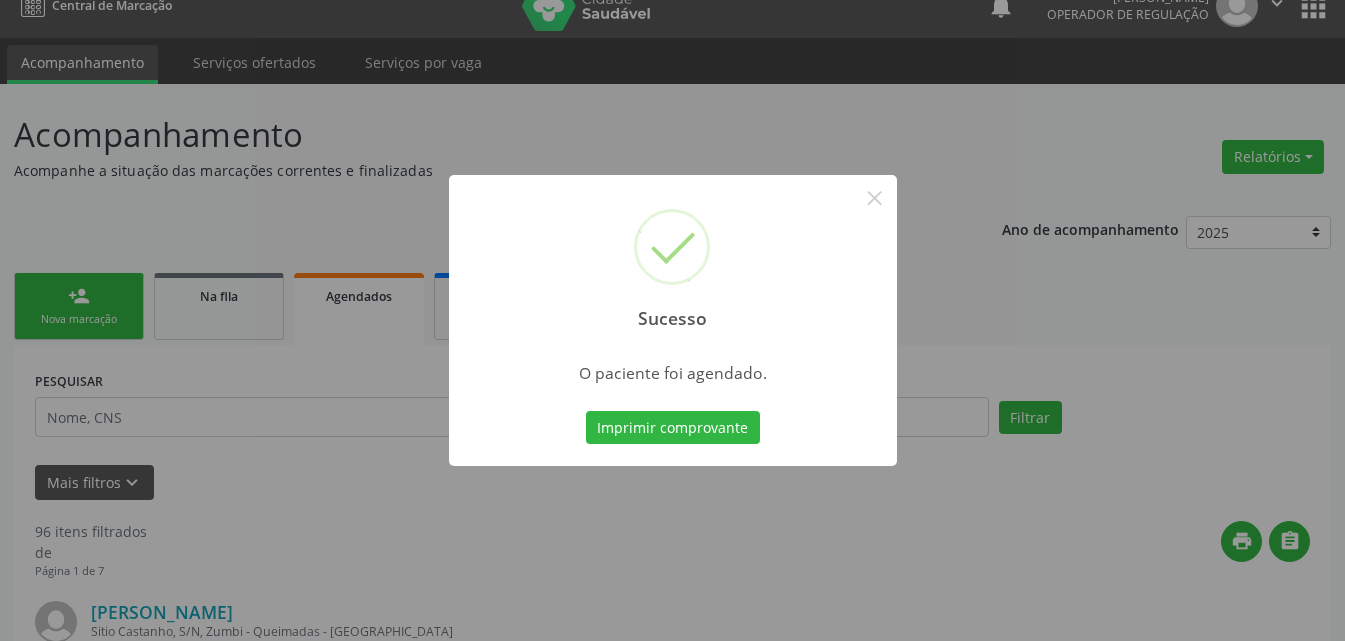 type 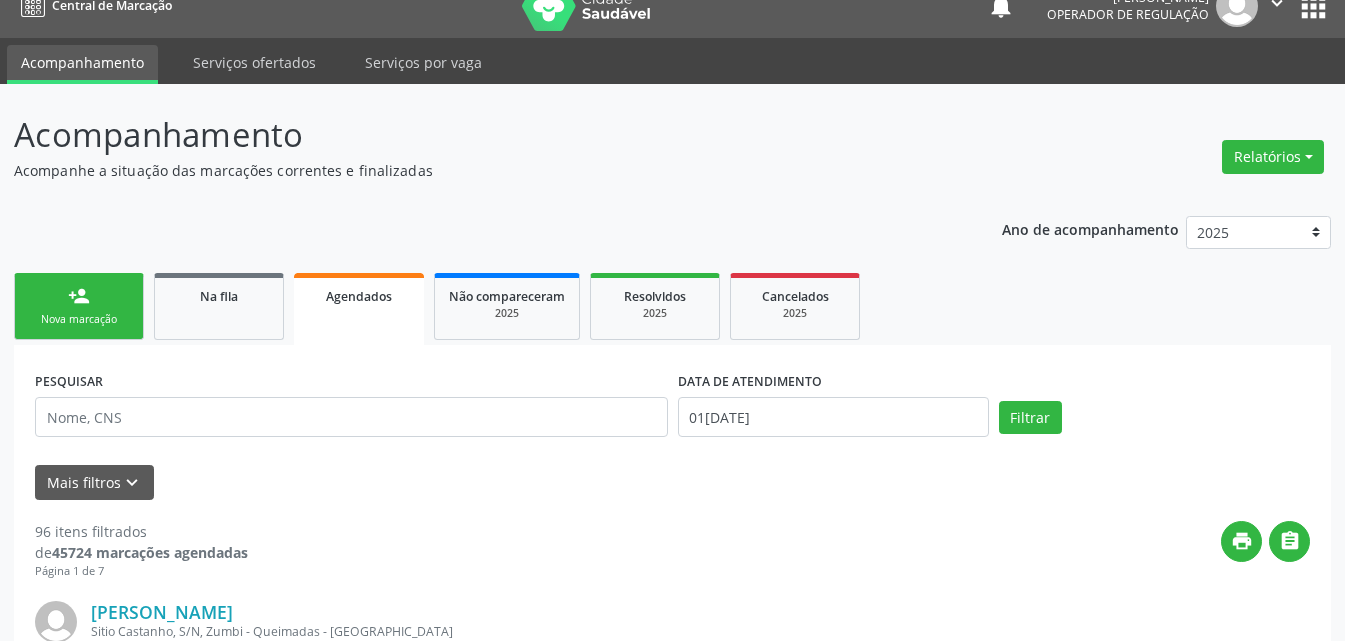 click on "person_add
Nova marcação" at bounding box center [79, 306] 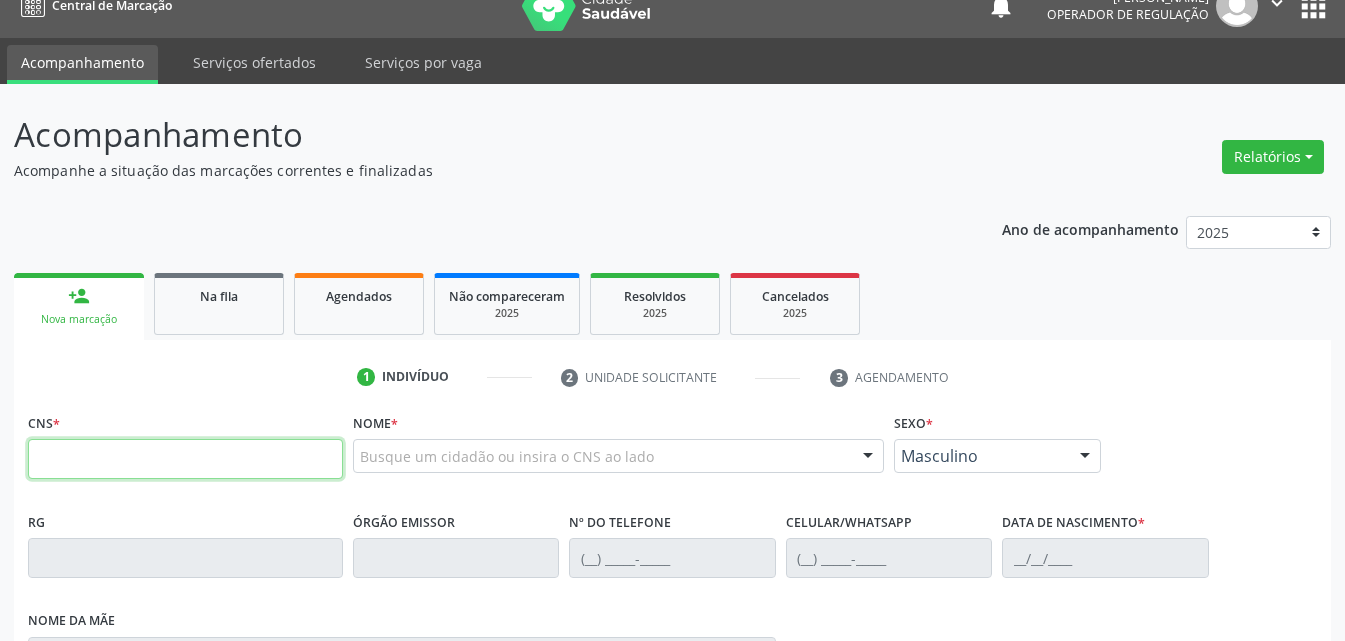 click at bounding box center (185, 459) 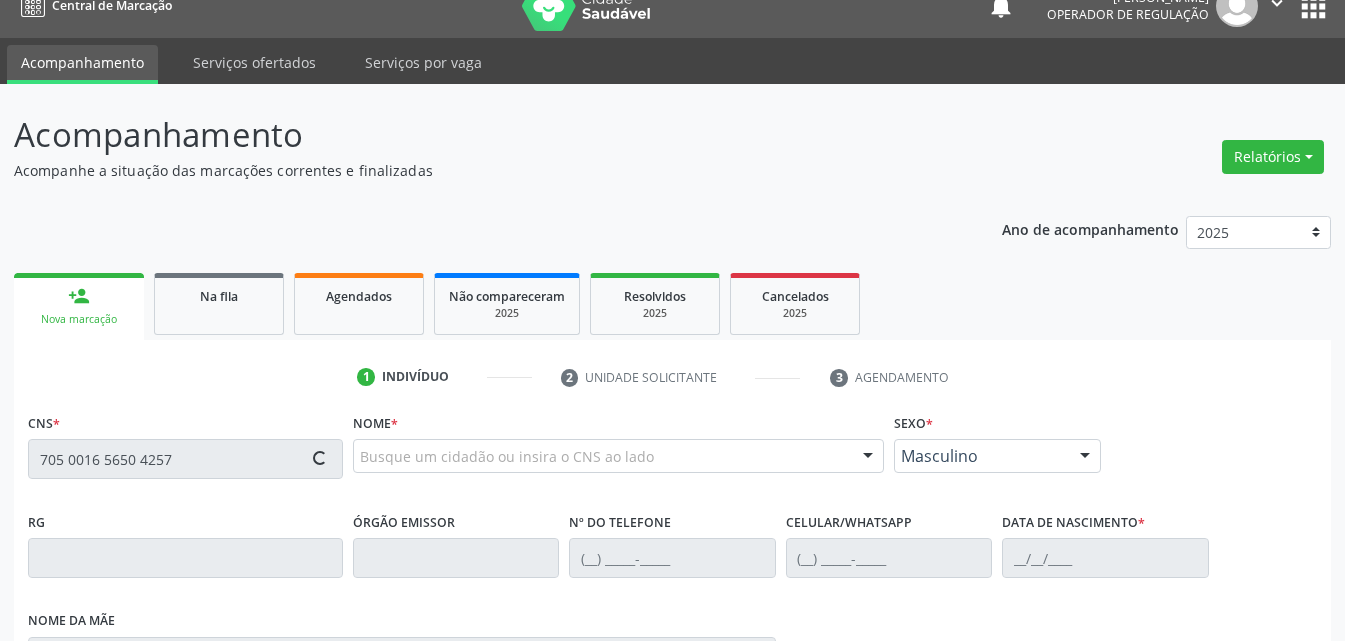 type on "705 0016 5650 4257" 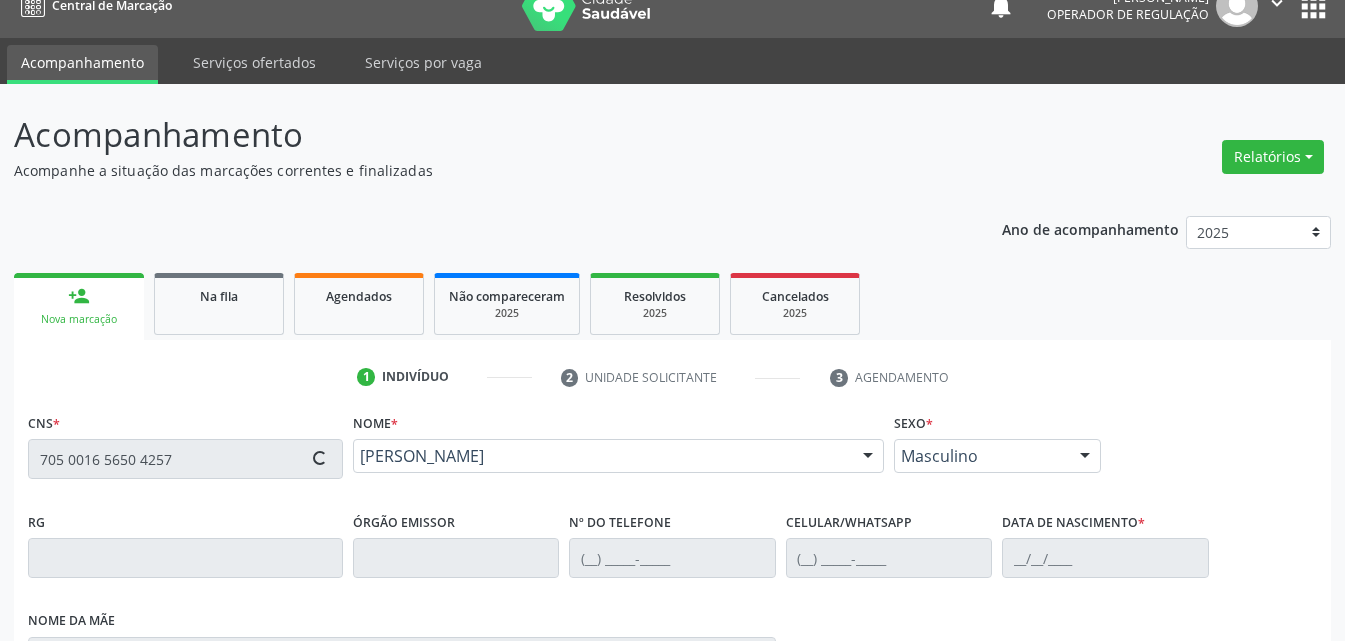 type on "[PHONE_NUMBER]" 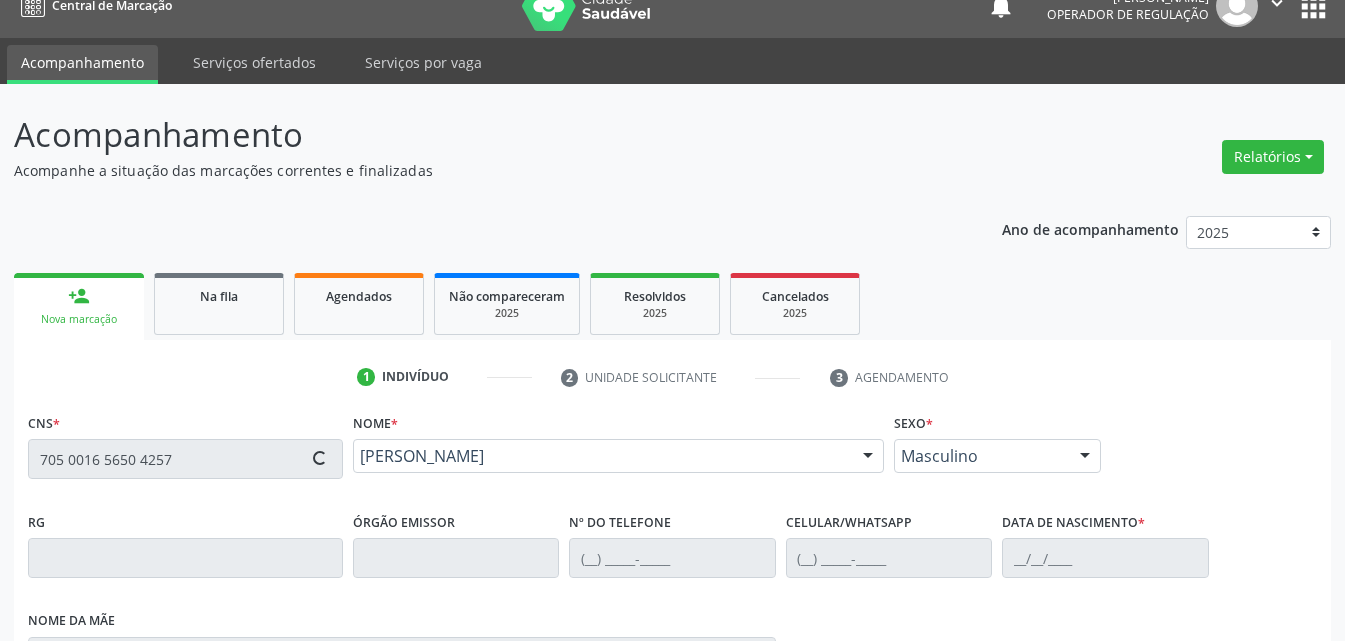 type on "[PHONE_NUMBER]" 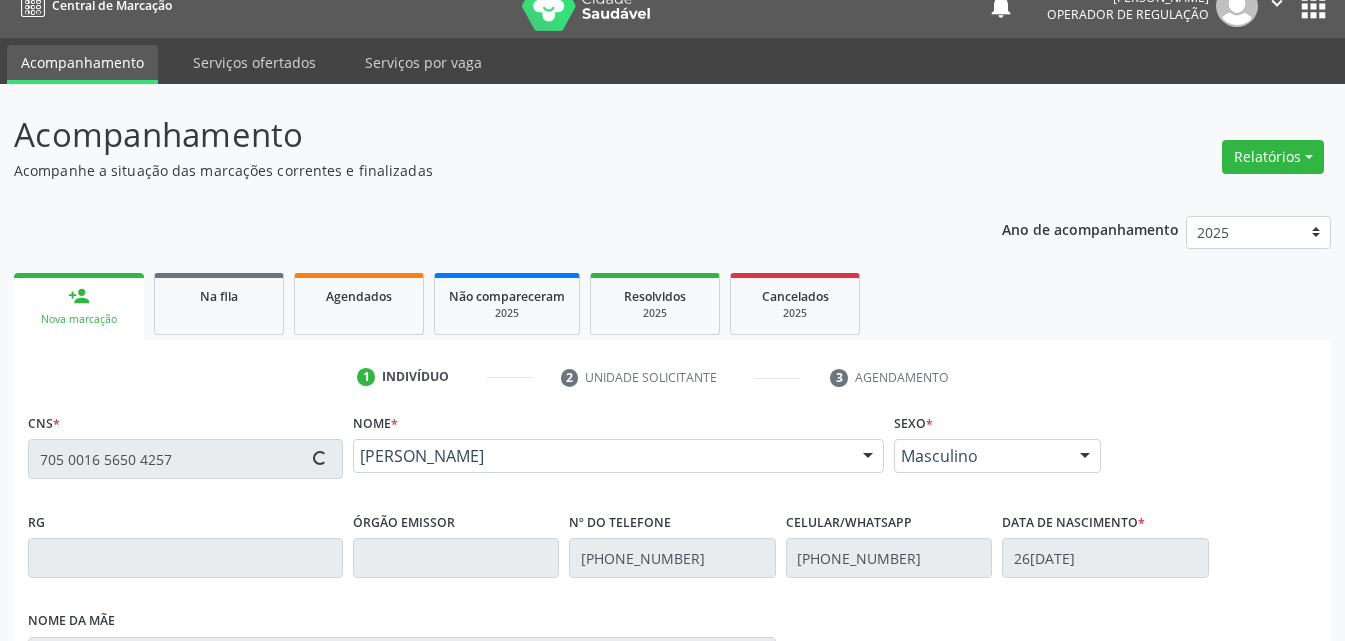 type on "[PERSON_NAME] da Guia [PERSON_NAME]" 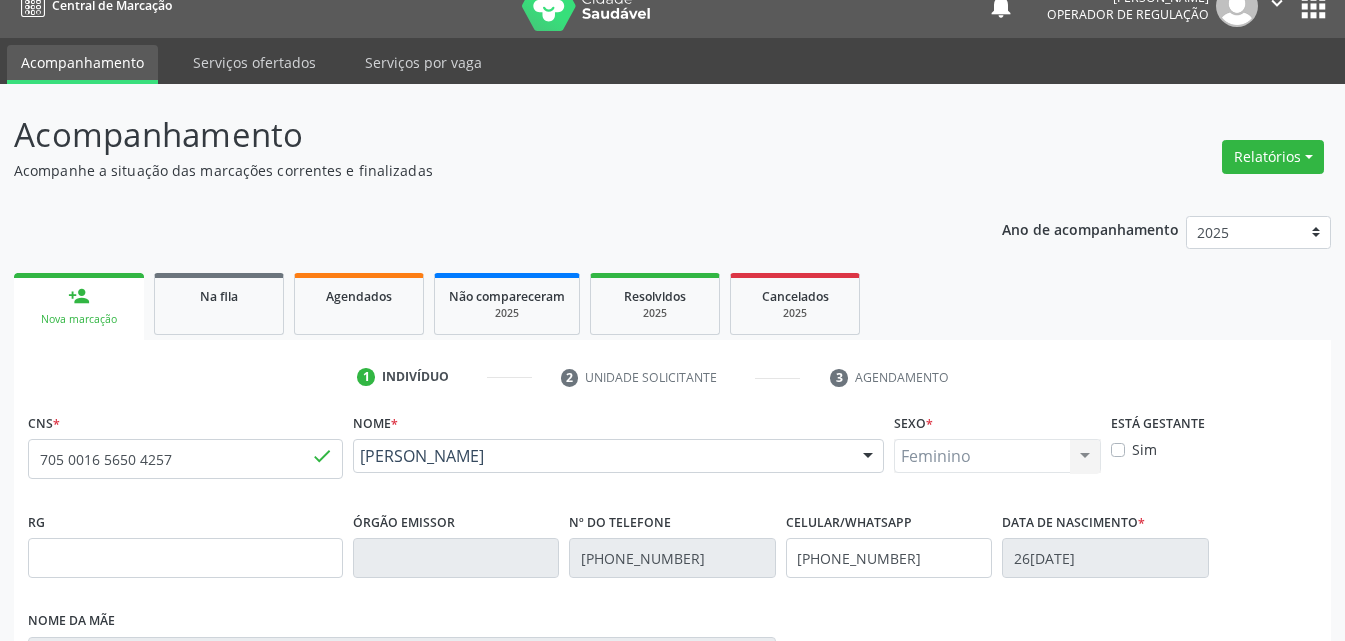scroll, scrollTop: 429, scrollLeft: 0, axis: vertical 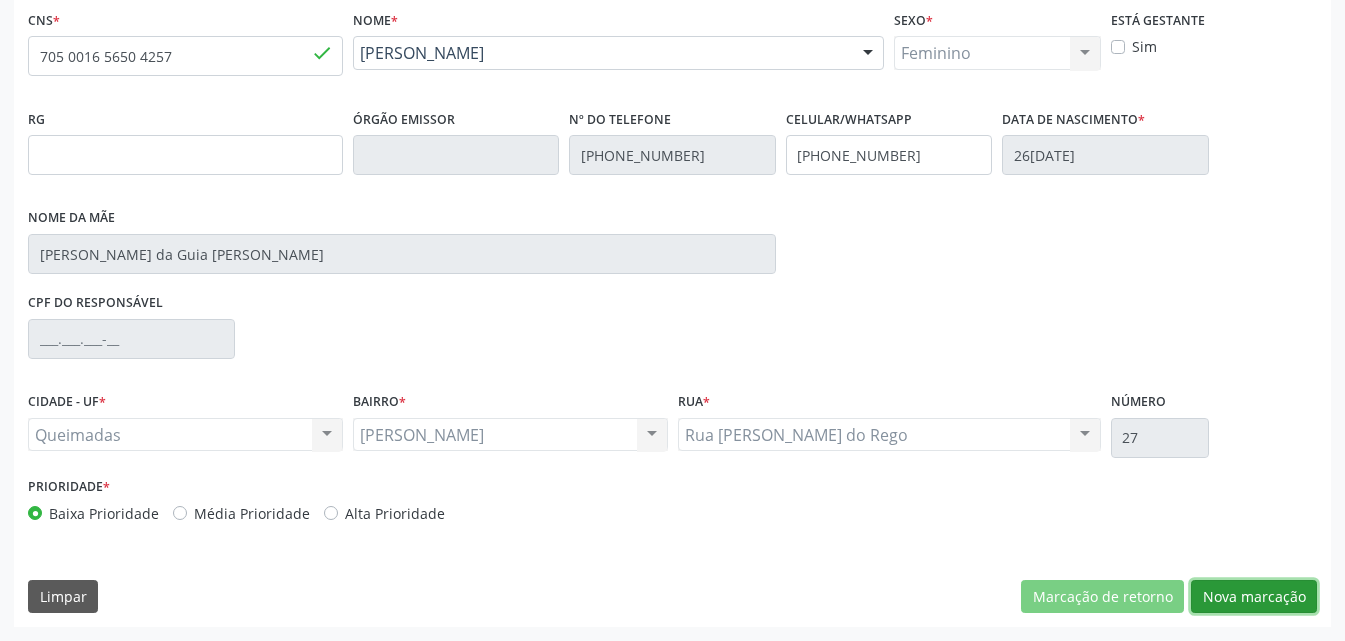 click on "Nova marcação" at bounding box center (1254, 597) 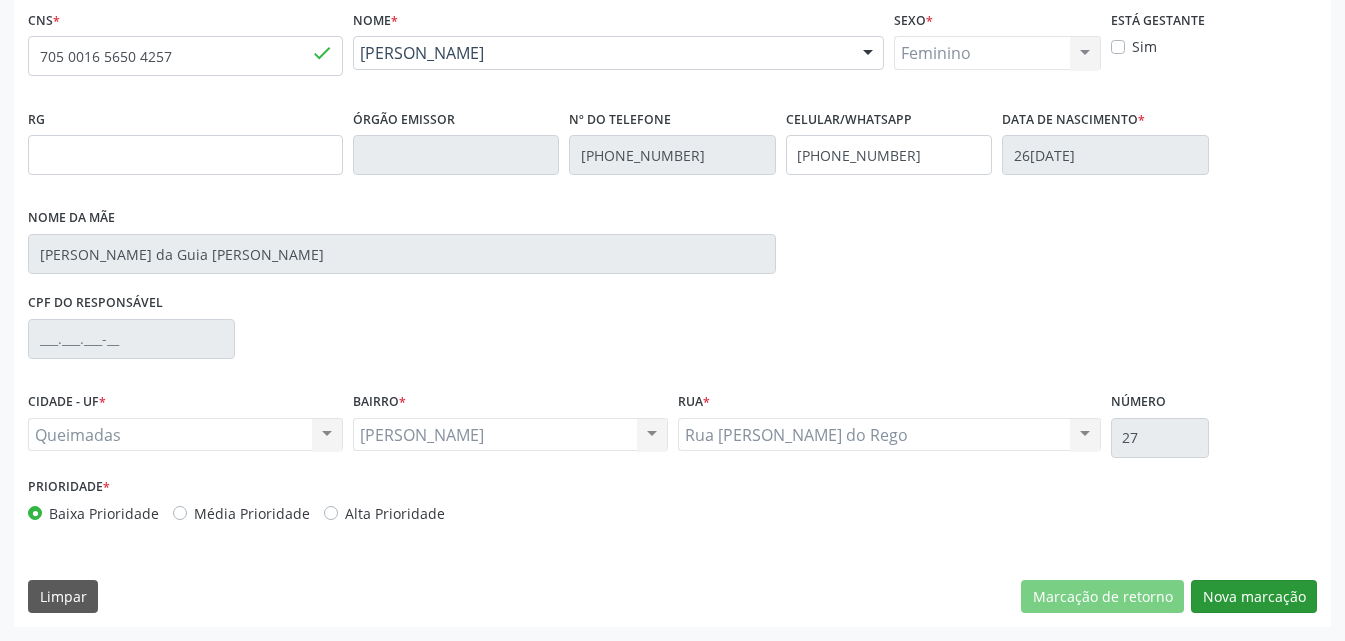 scroll, scrollTop: 265, scrollLeft: 0, axis: vertical 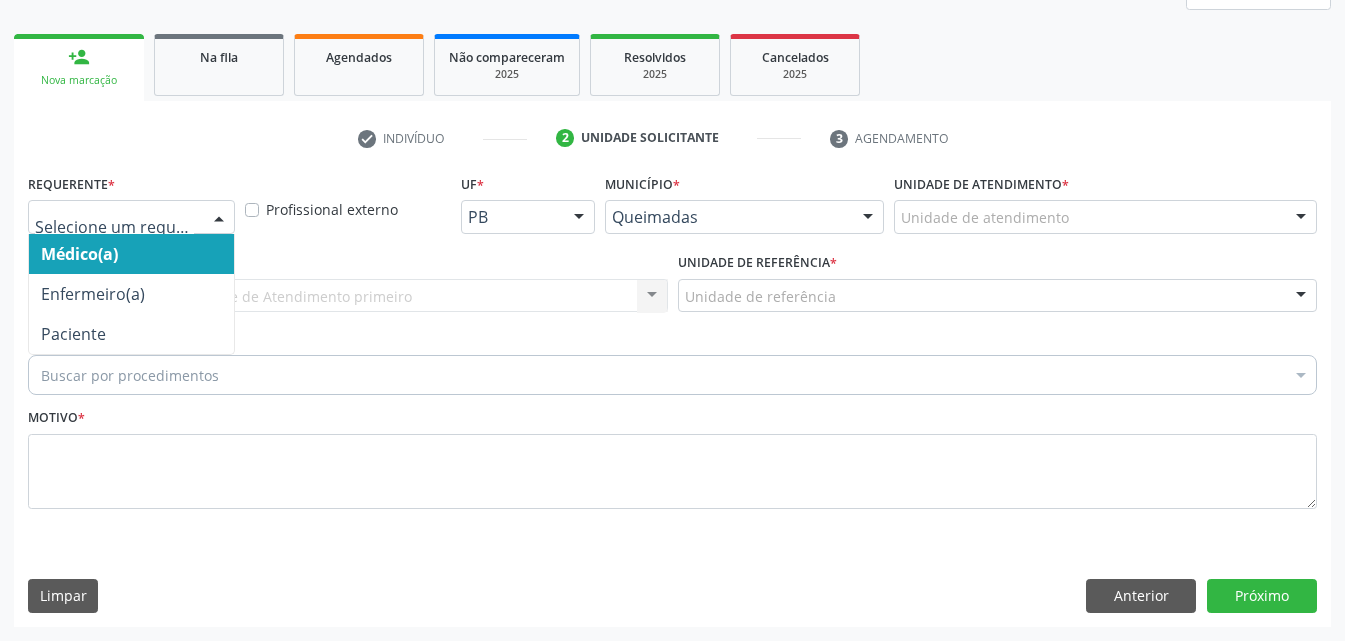click on "Médico(a)   Enfermeiro(a)   Paciente
Nenhum resultado encontrado para: "   "
Não há nenhuma opção para ser exibida." at bounding box center [131, 217] 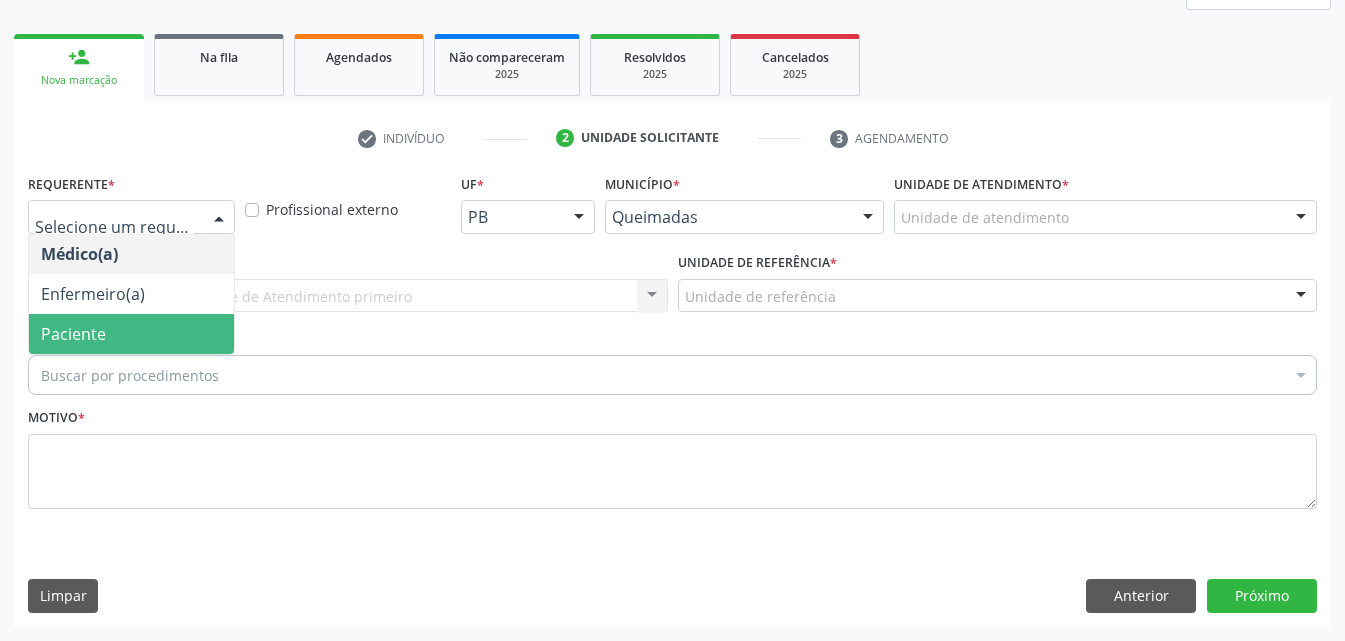 click on "Paciente" at bounding box center [73, 334] 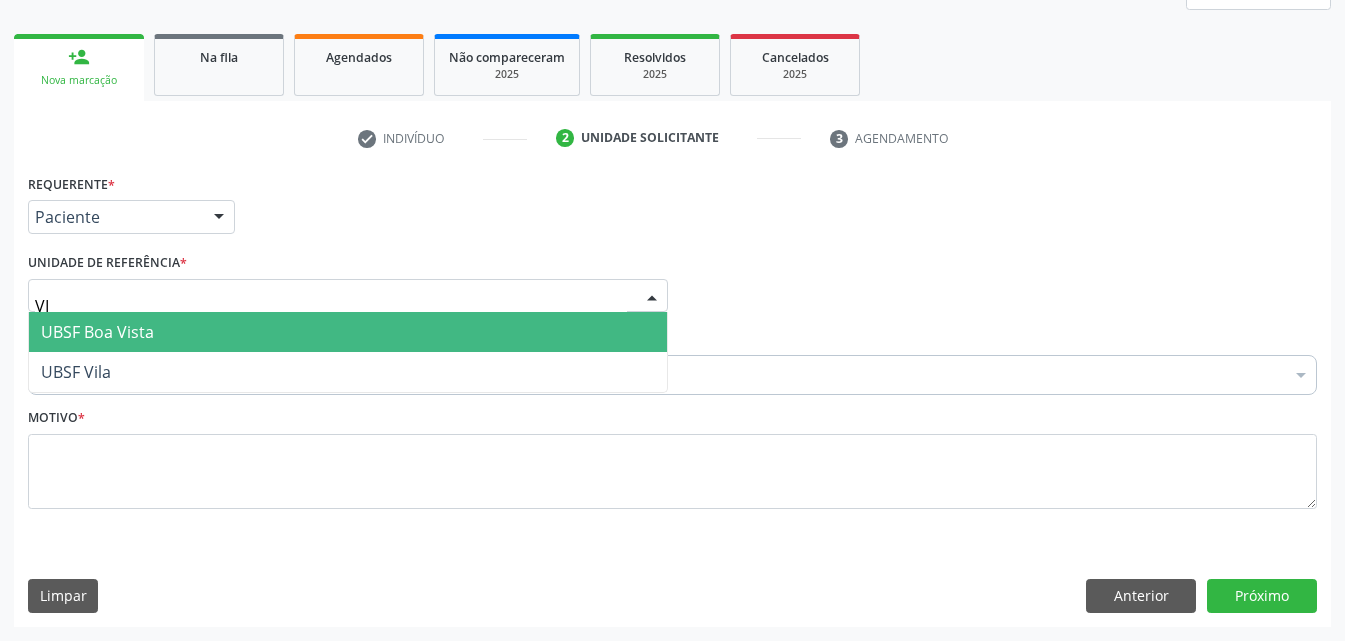 type on "VIL" 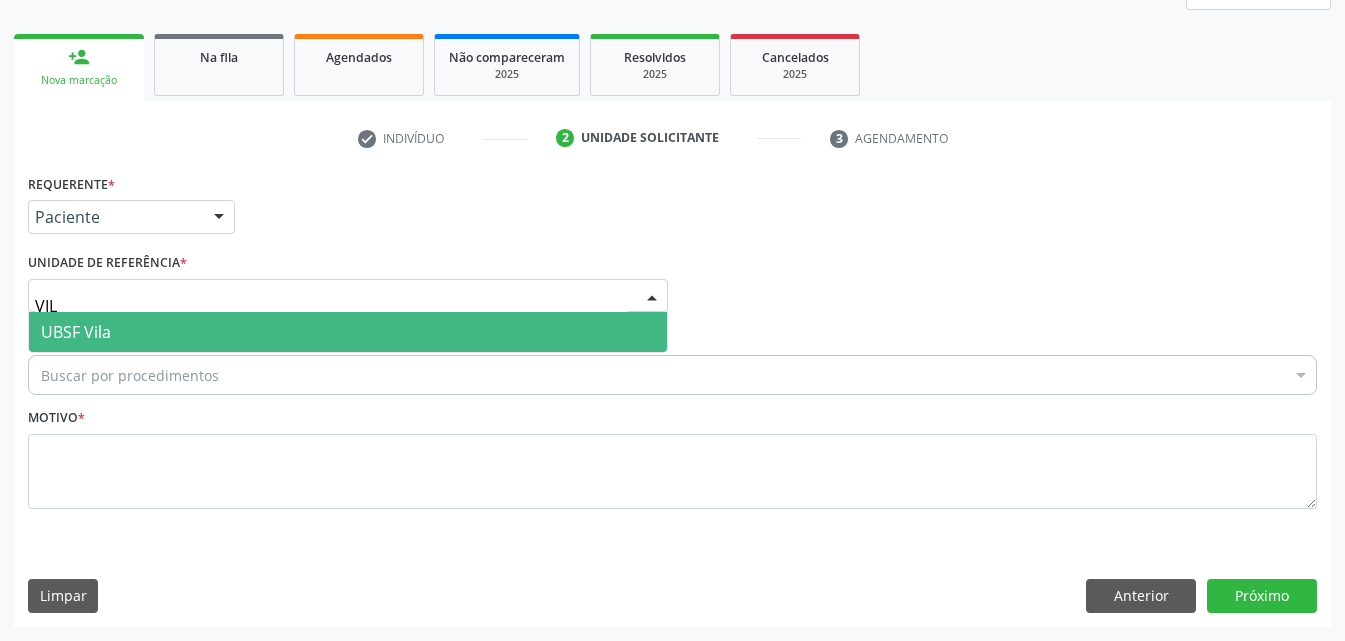 click on "UBSF Vila" at bounding box center [76, 332] 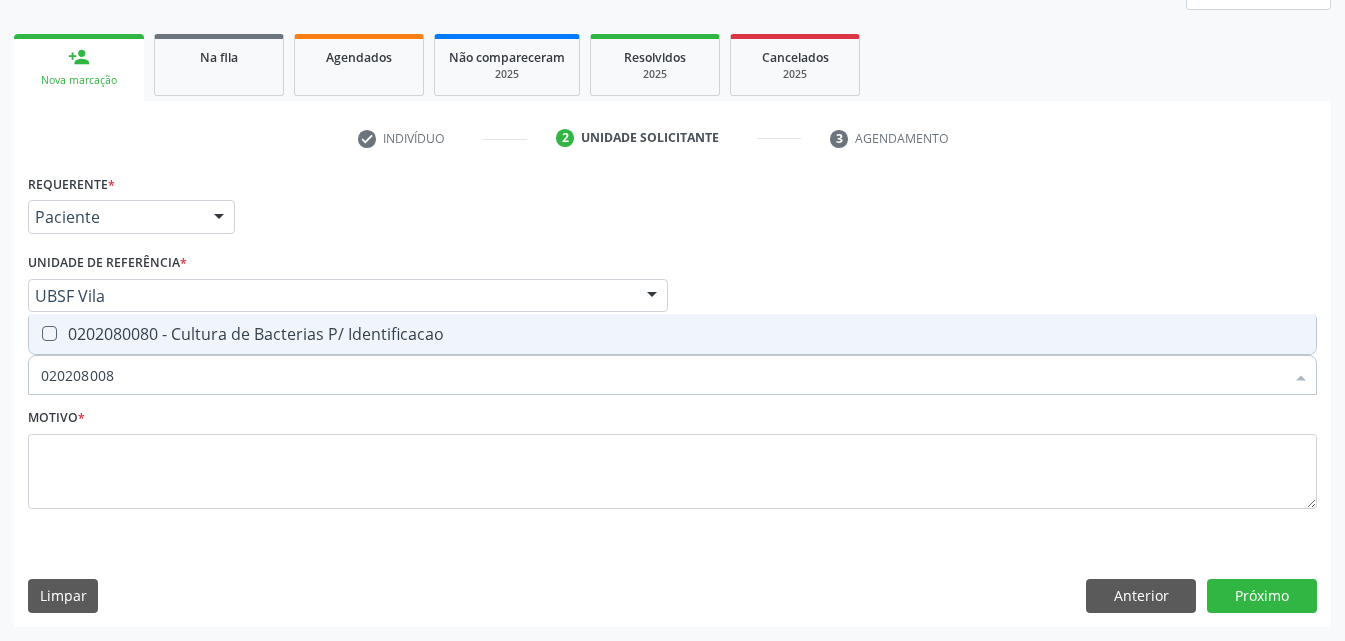 type on "0202080080" 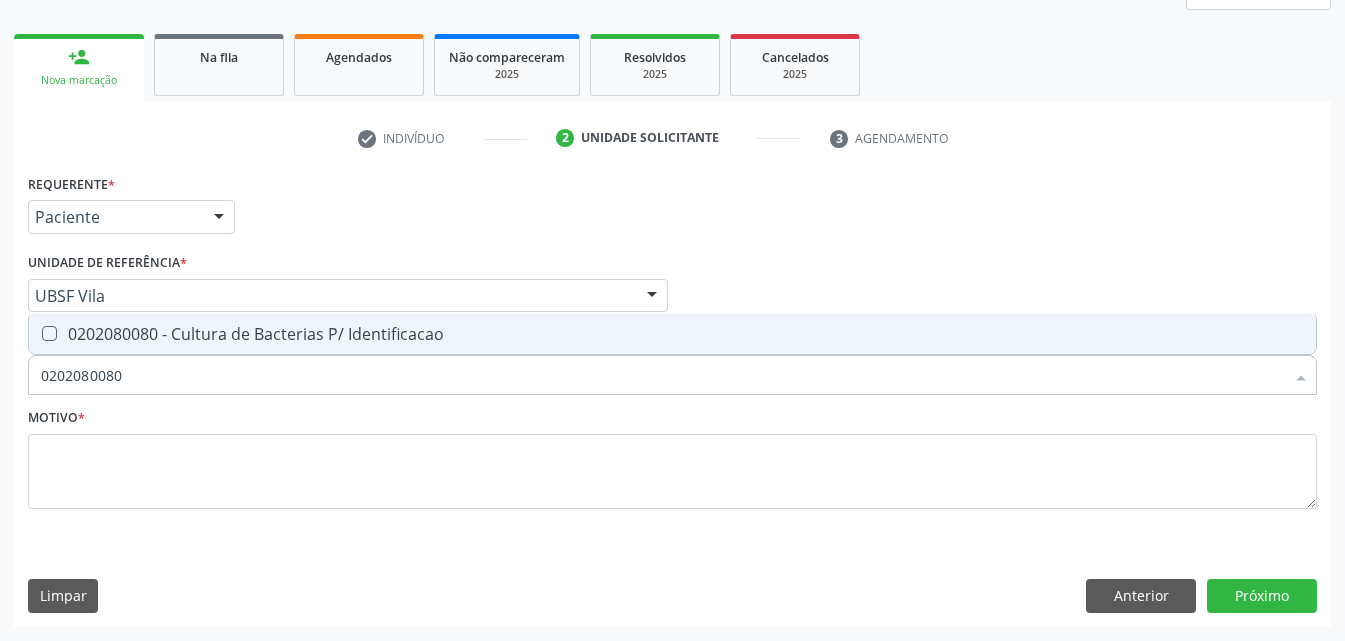 click on "0202080080 - Cultura de Bacterias P/ Identificacao" at bounding box center [672, 334] 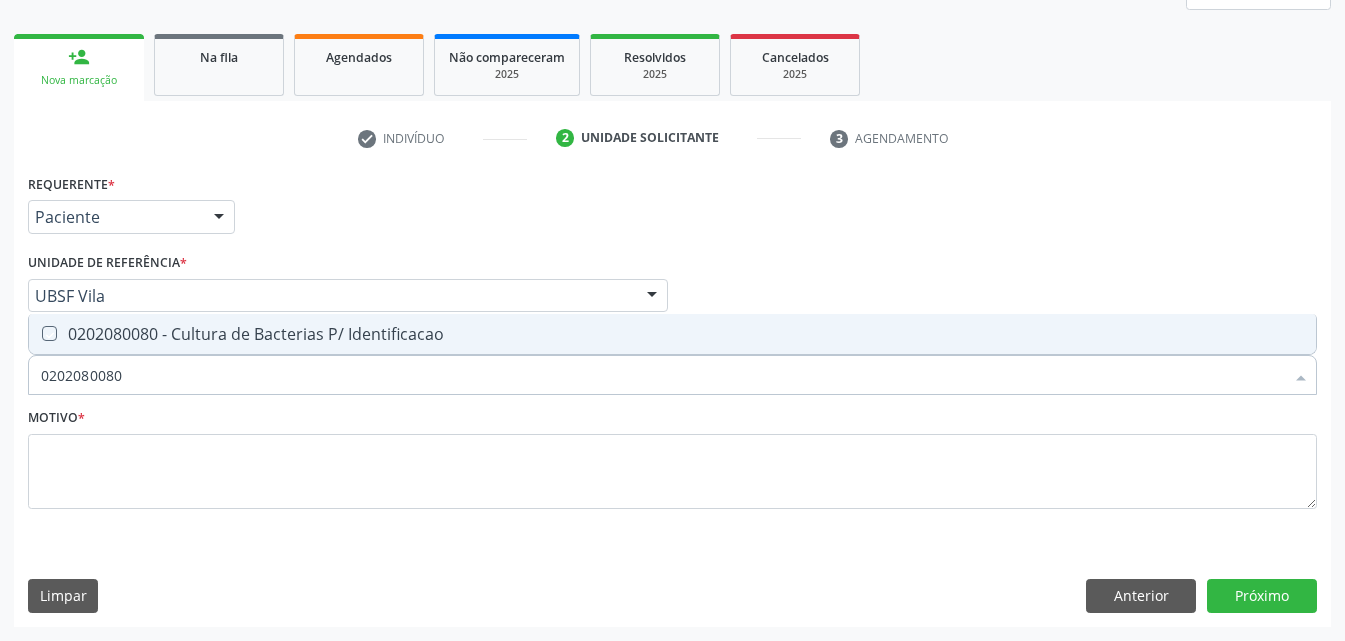 checkbox on "true" 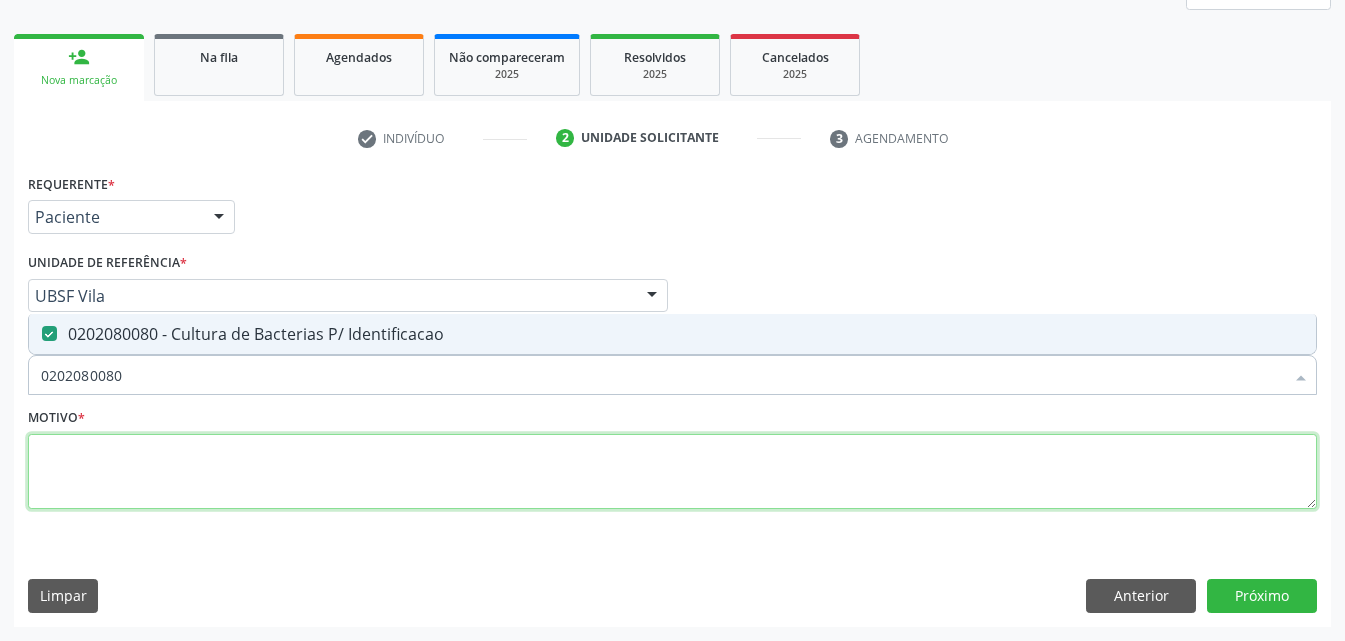 click at bounding box center (672, 472) 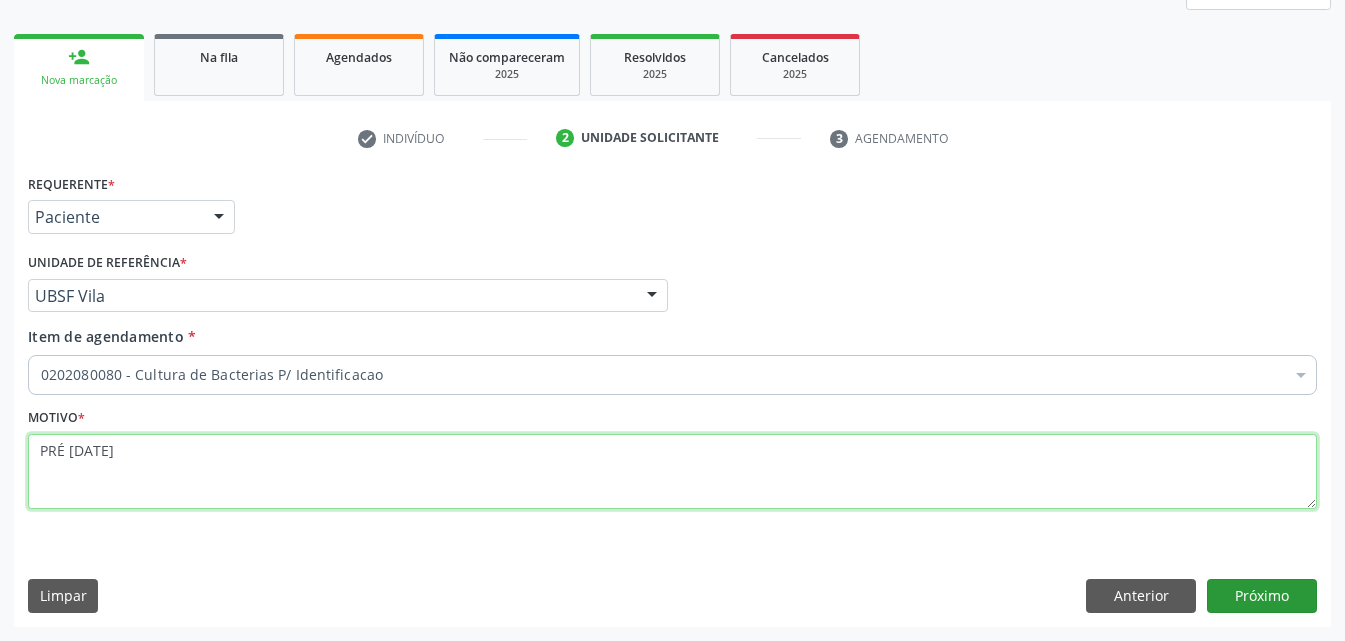 type on "PRÉ [DATE]" 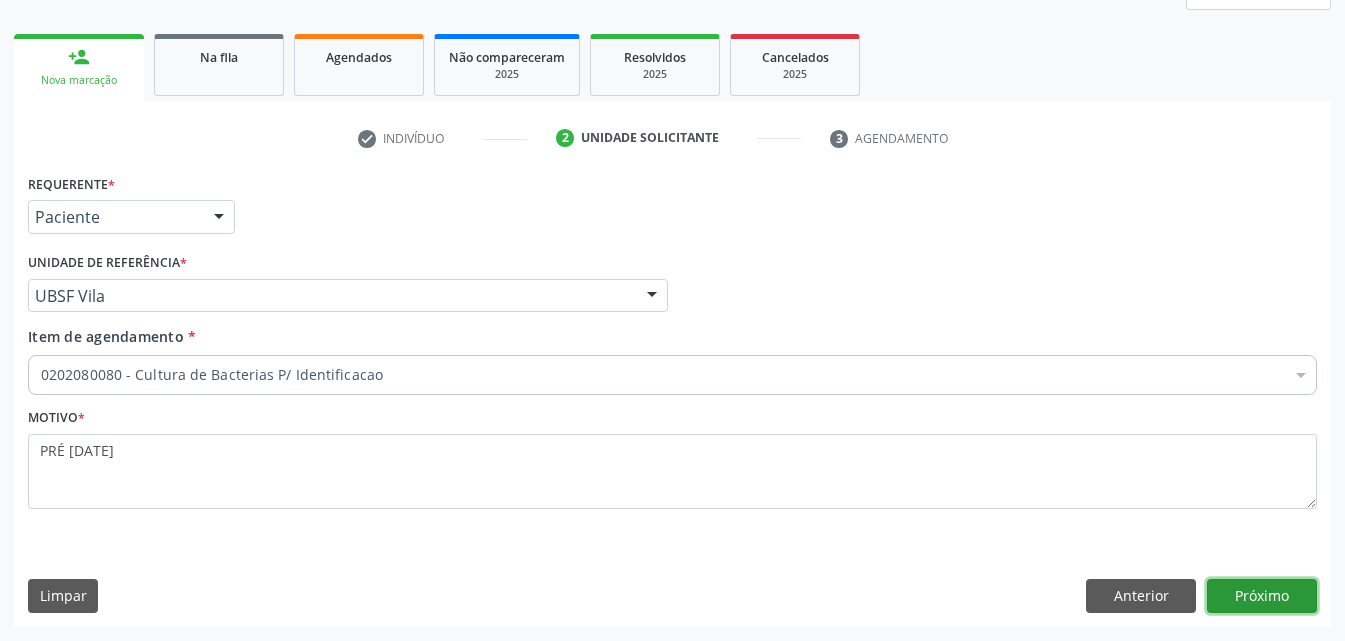 click on "Próximo" at bounding box center (1262, 596) 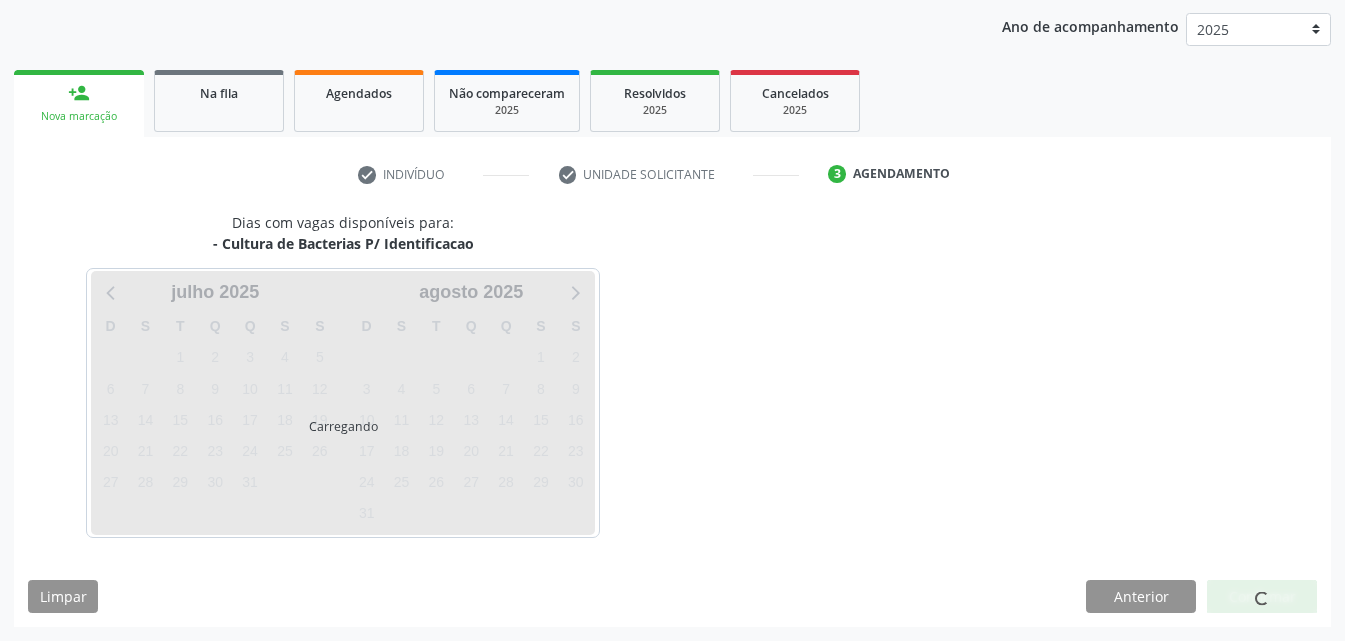 scroll, scrollTop: 229, scrollLeft: 0, axis: vertical 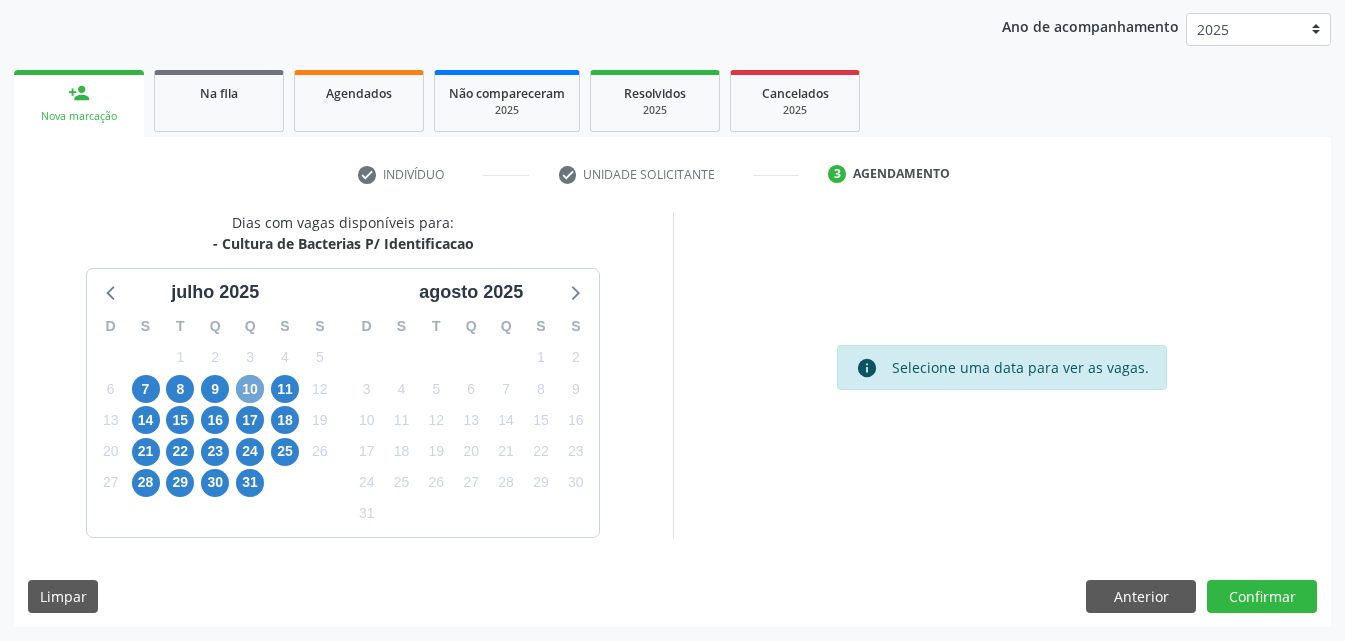 click on "10" at bounding box center [250, 389] 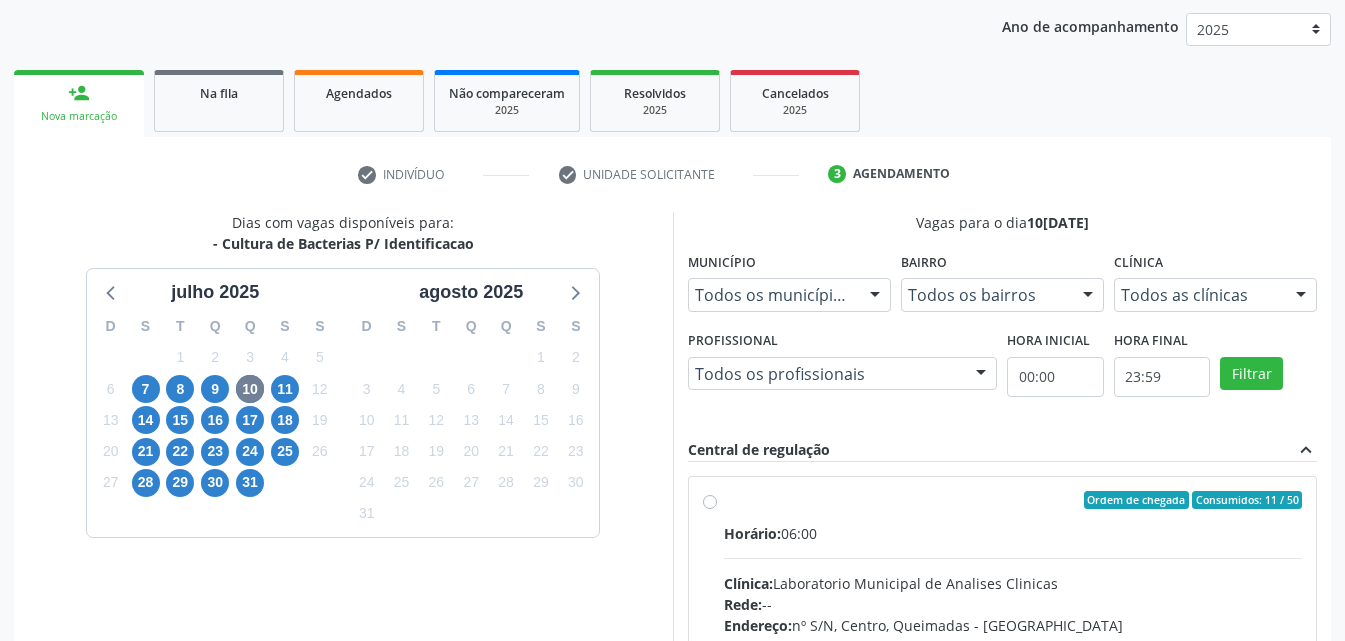 click on "Ordem de chegada
Consumidos: 11 / 50
Horário:   06:00
Clínica:  Laboratorio Municipal de Analises Clinicas
Rede:
--
Endereço:   [STREET_ADDRESS]
Telefone:   [PHONE_NUMBER]
Profissional:
--
Informações adicionais sobre o atendimento
Idade de atendimento:
Sem restrição
Gênero(s) atendido(s):
Sem restrição
Informações adicionais:
--" at bounding box center (1003, 644) 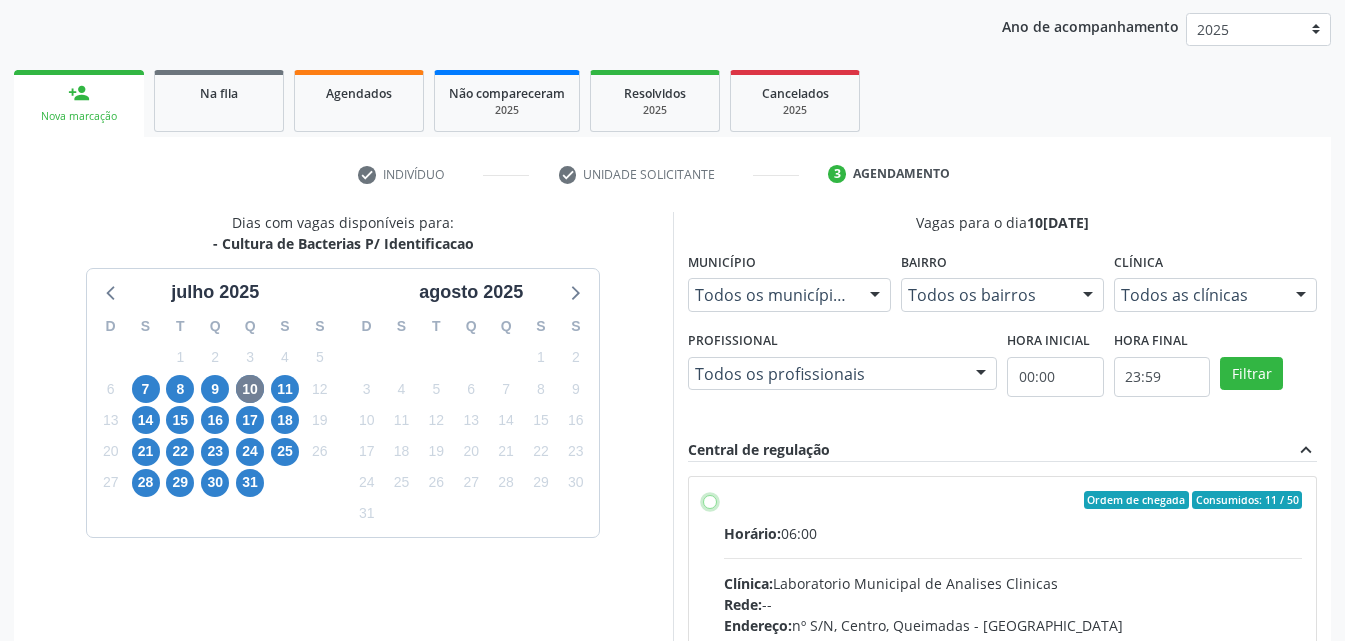 radio on "true" 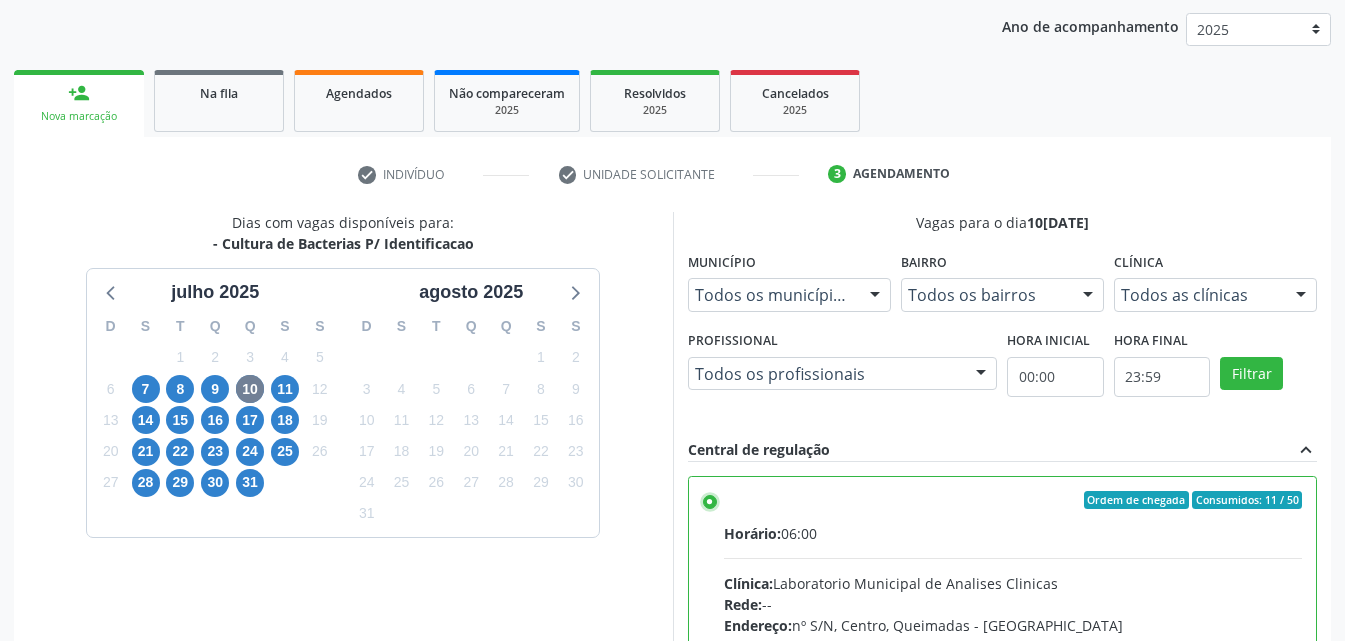 scroll, scrollTop: 554, scrollLeft: 0, axis: vertical 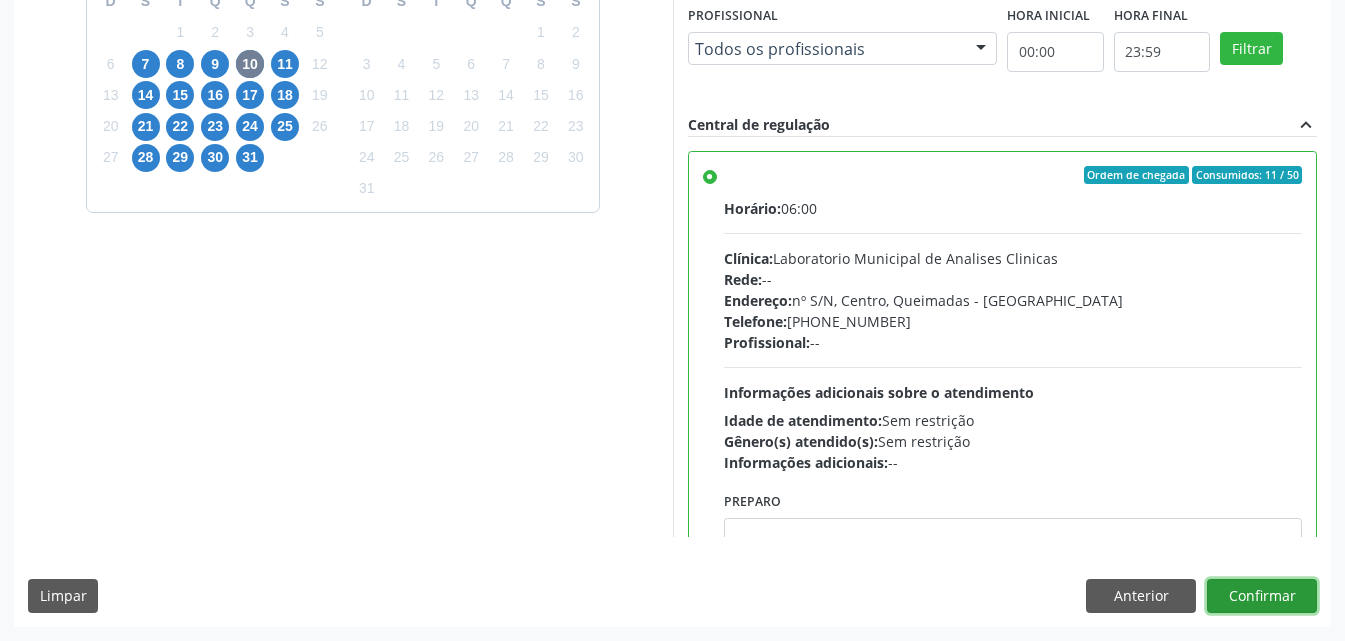 click on "Confirmar" at bounding box center (1262, 596) 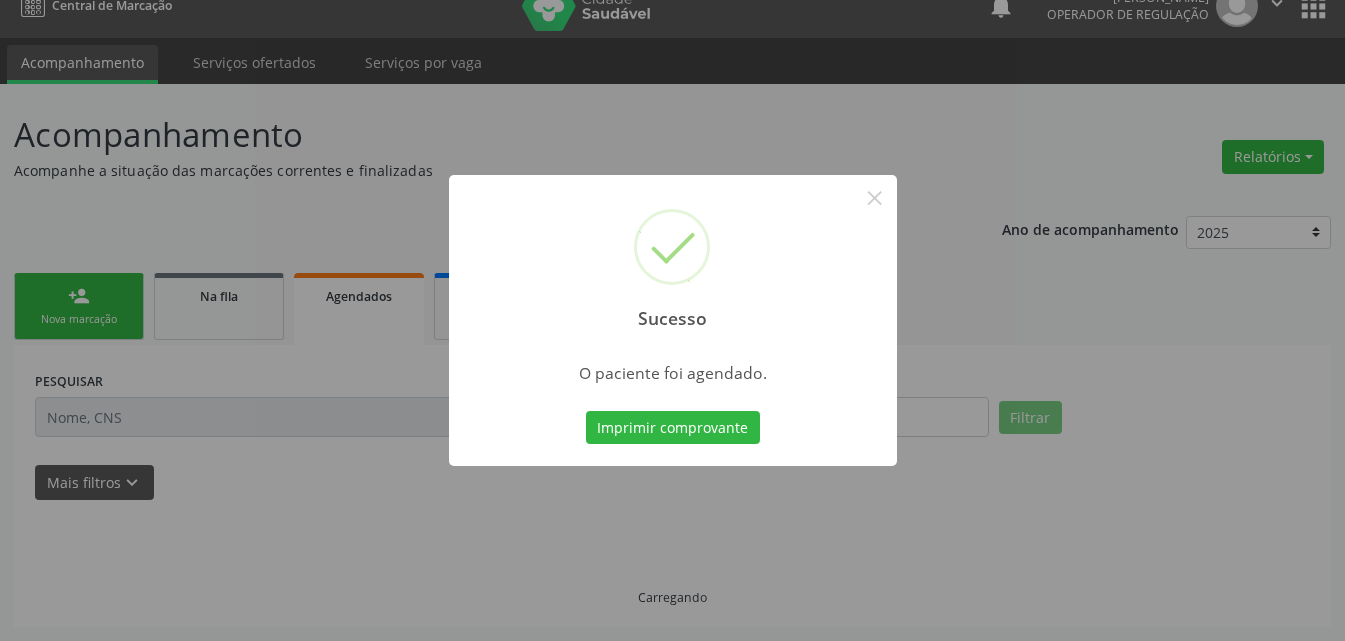 scroll, scrollTop: 26, scrollLeft: 0, axis: vertical 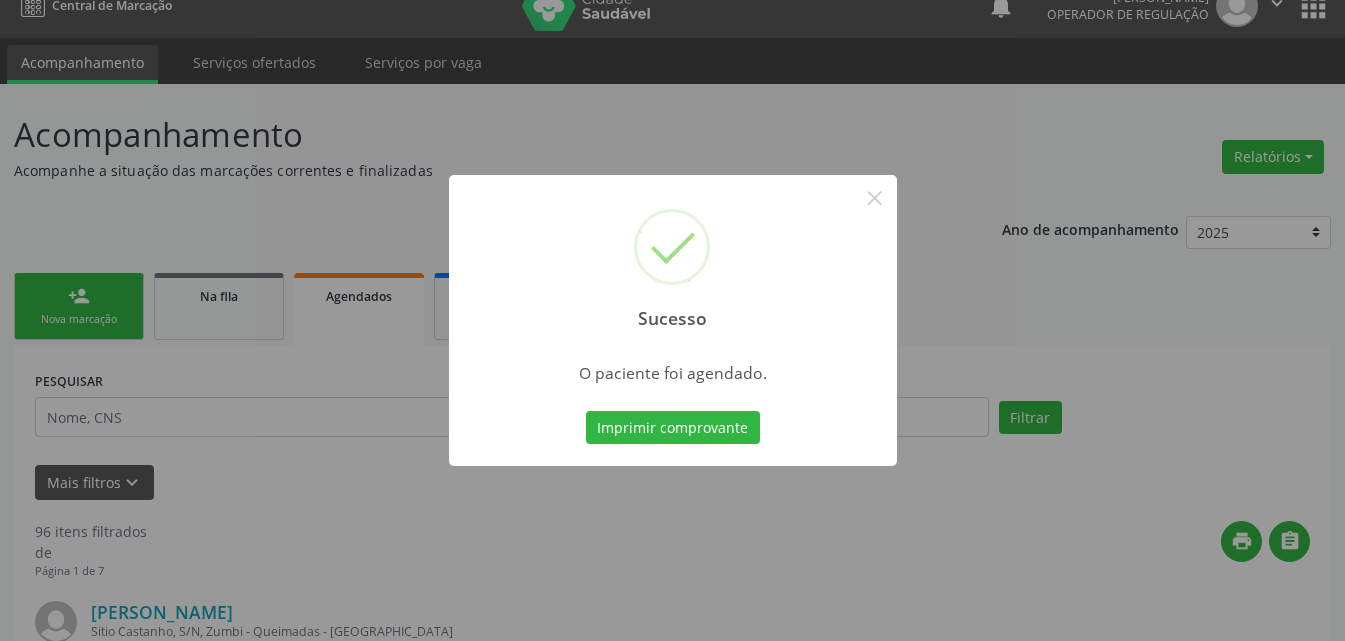 type 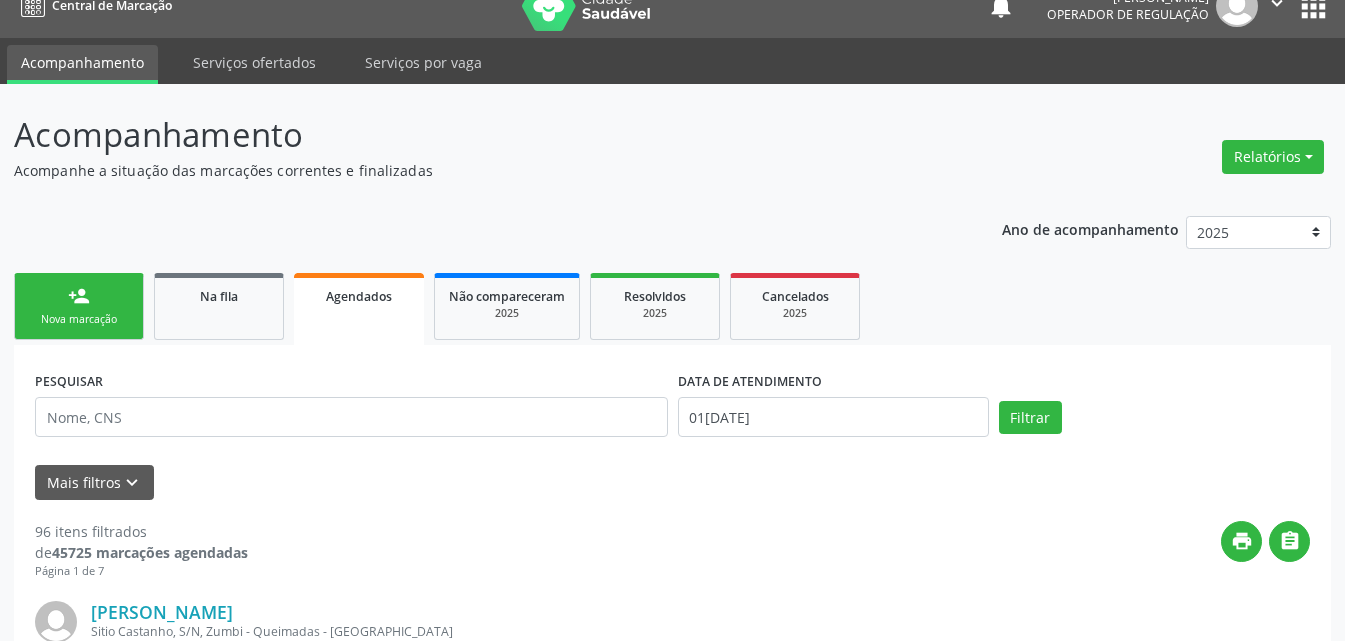 click on "person_add
Nova marcação" at bounding box center [79, 306] 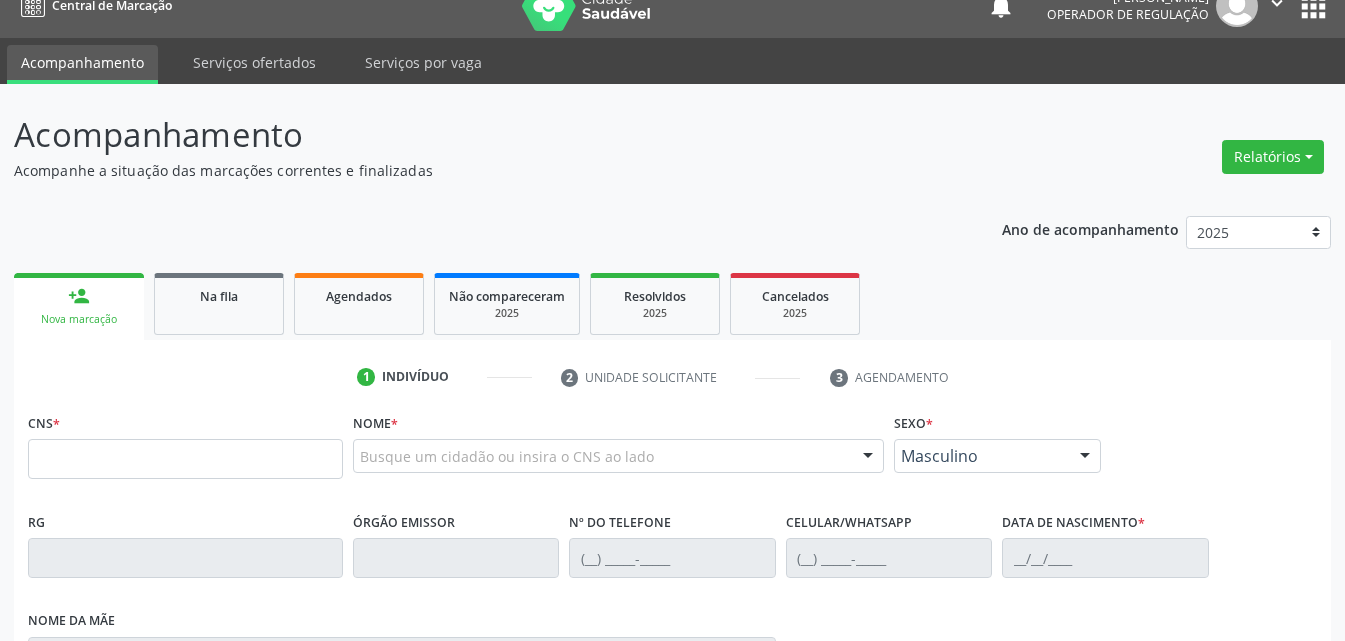 click on "CNS
*" at bounding box center (185, 443) 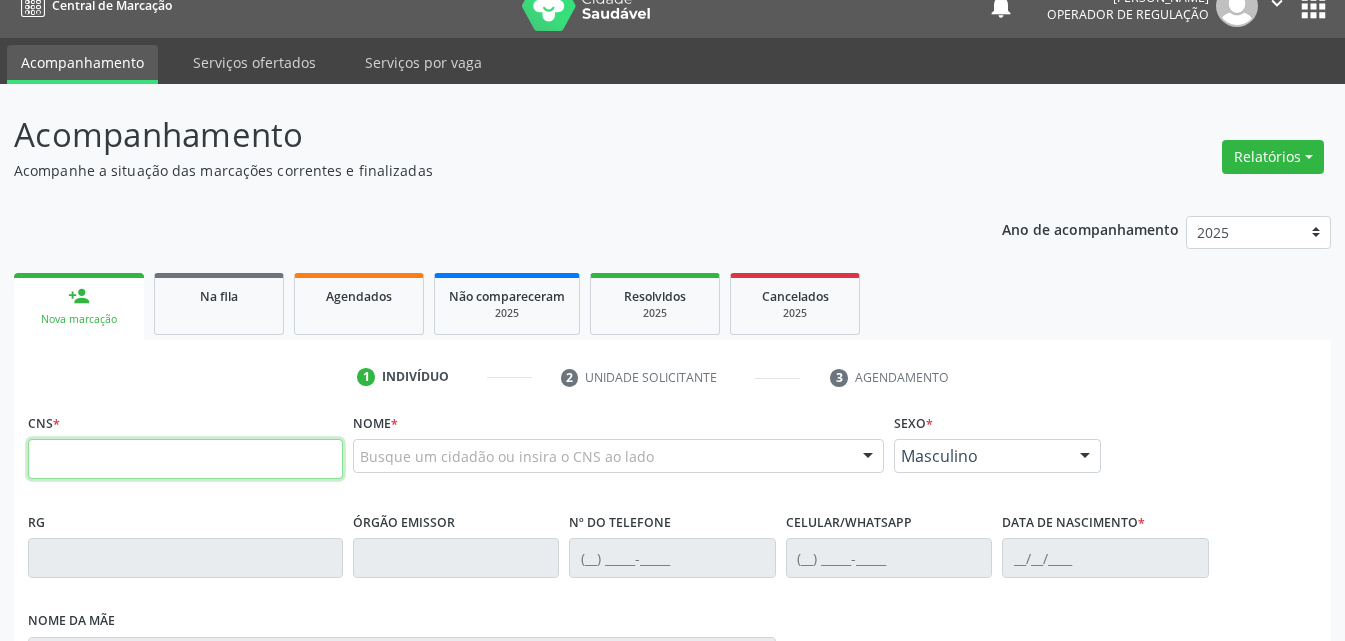 click at bounding box center (185, 459) 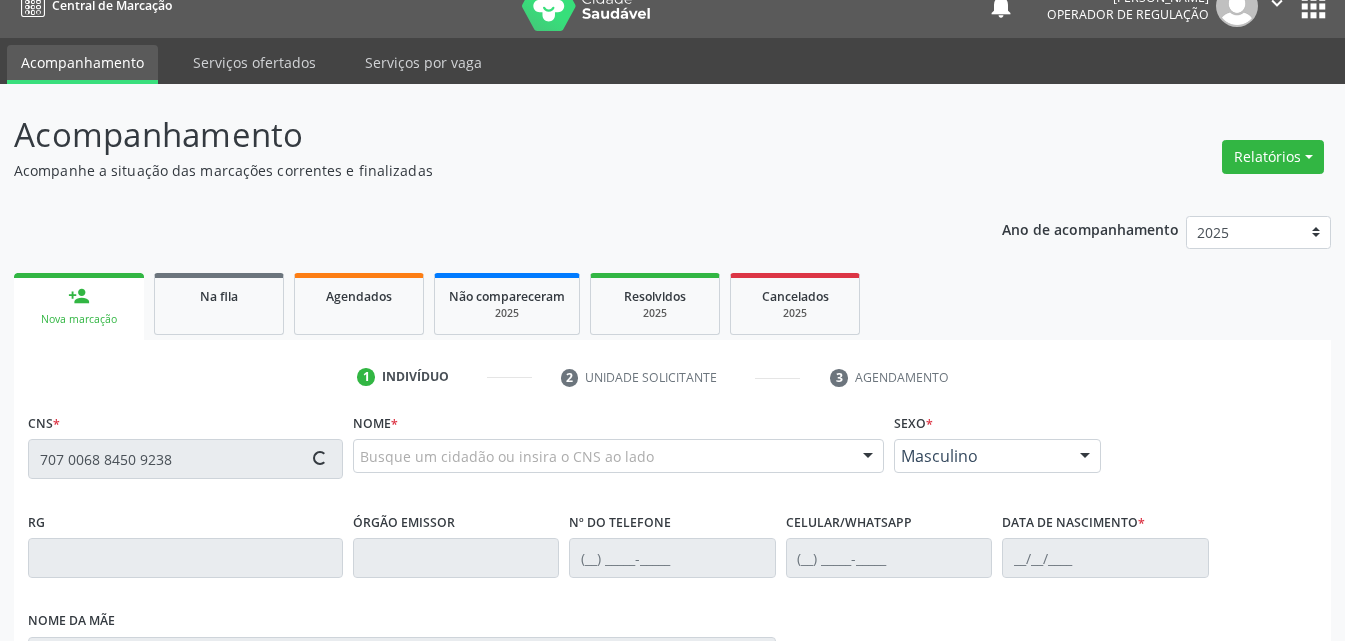 type on "707 0068 8450 9238" 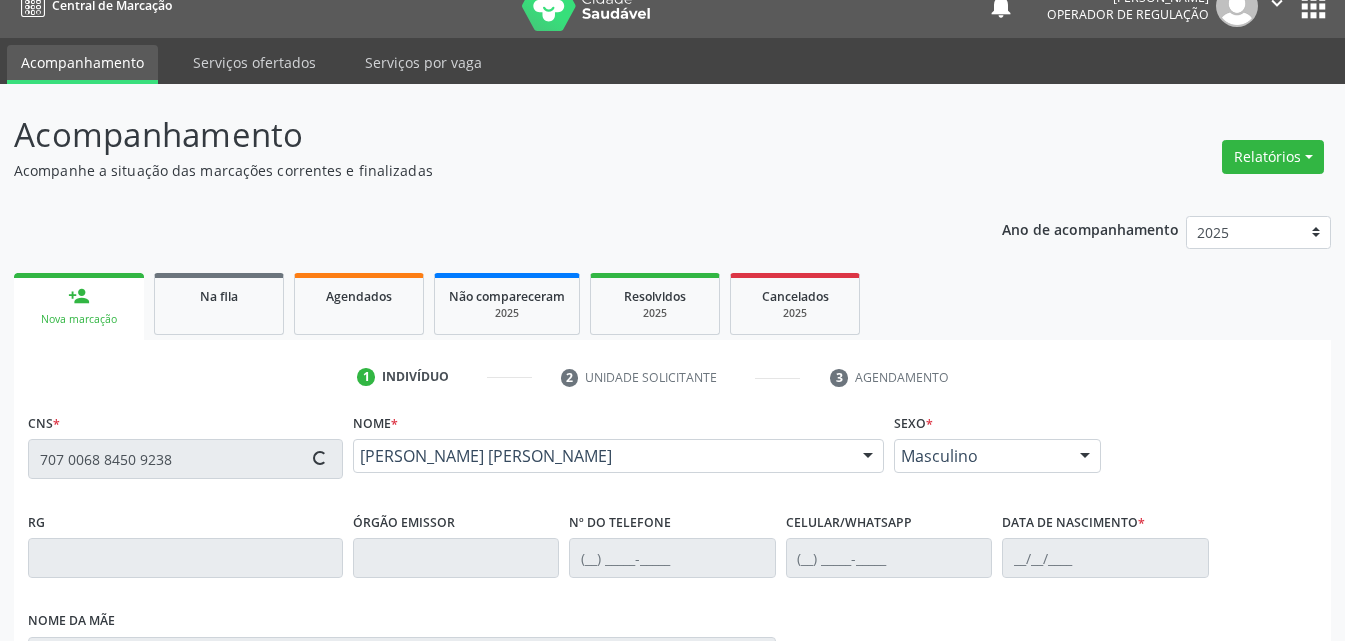 type on "[PHONE_NUMBER]" 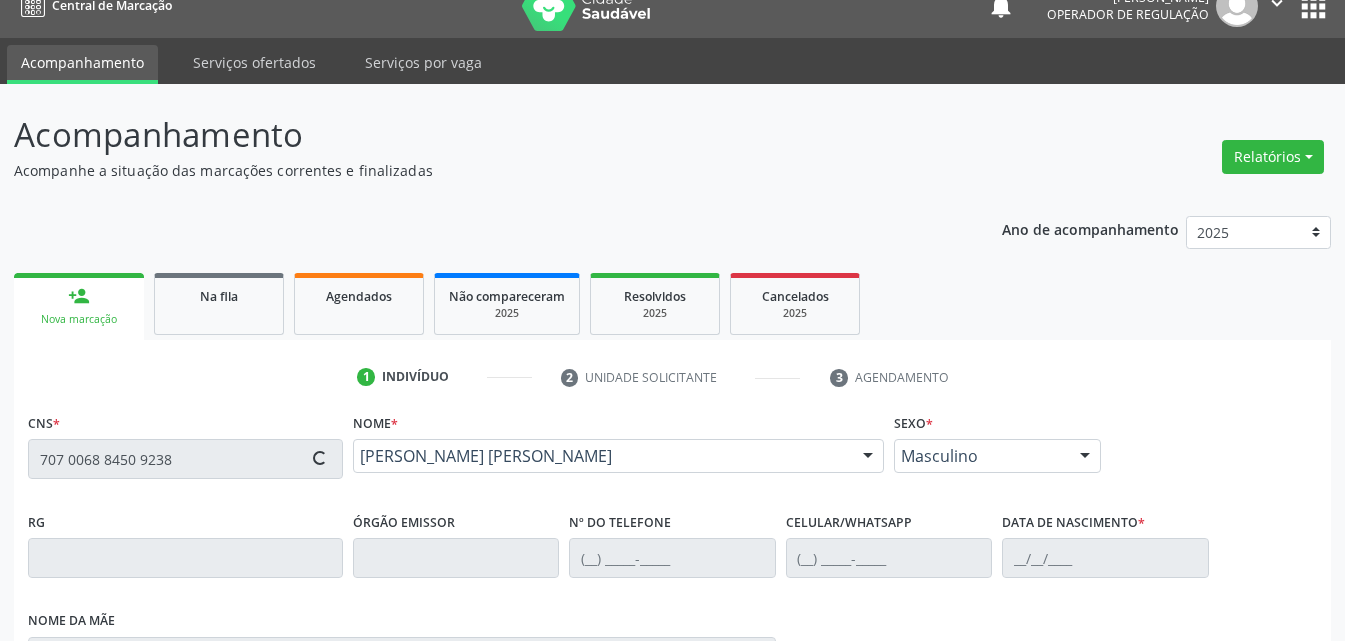 type on "[PHONE_NUMBER]" 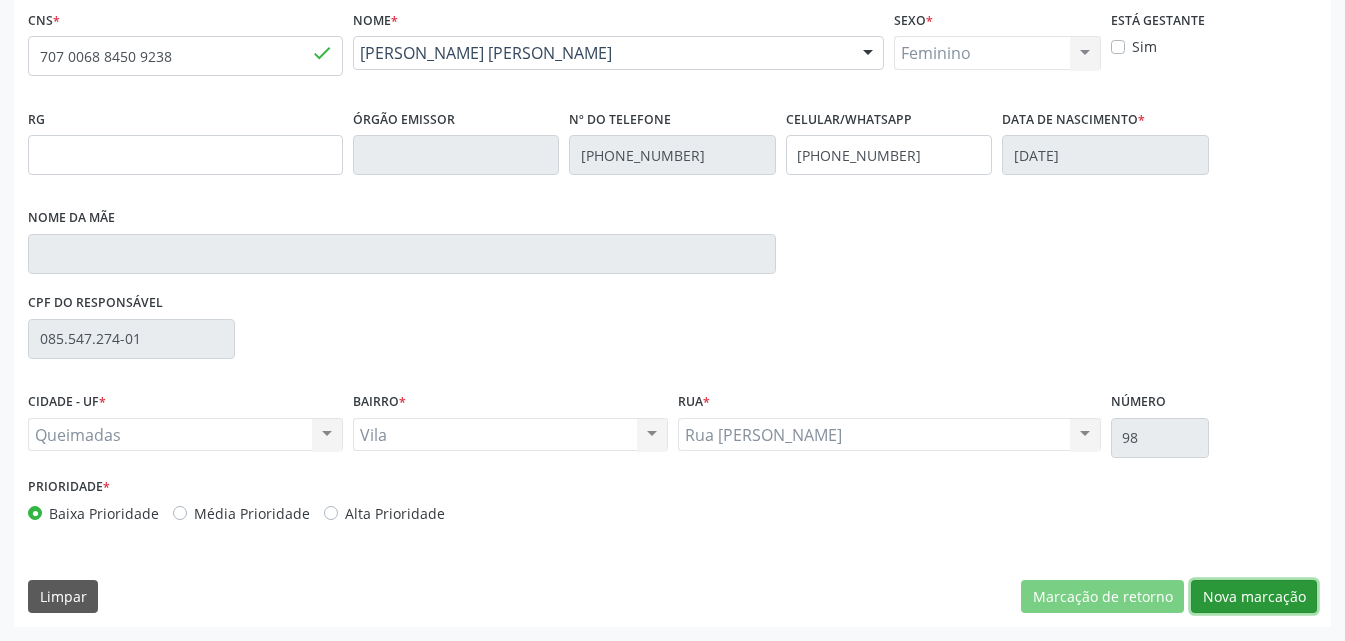 click on "Nova marcação" at bounding box center (1254, 597) 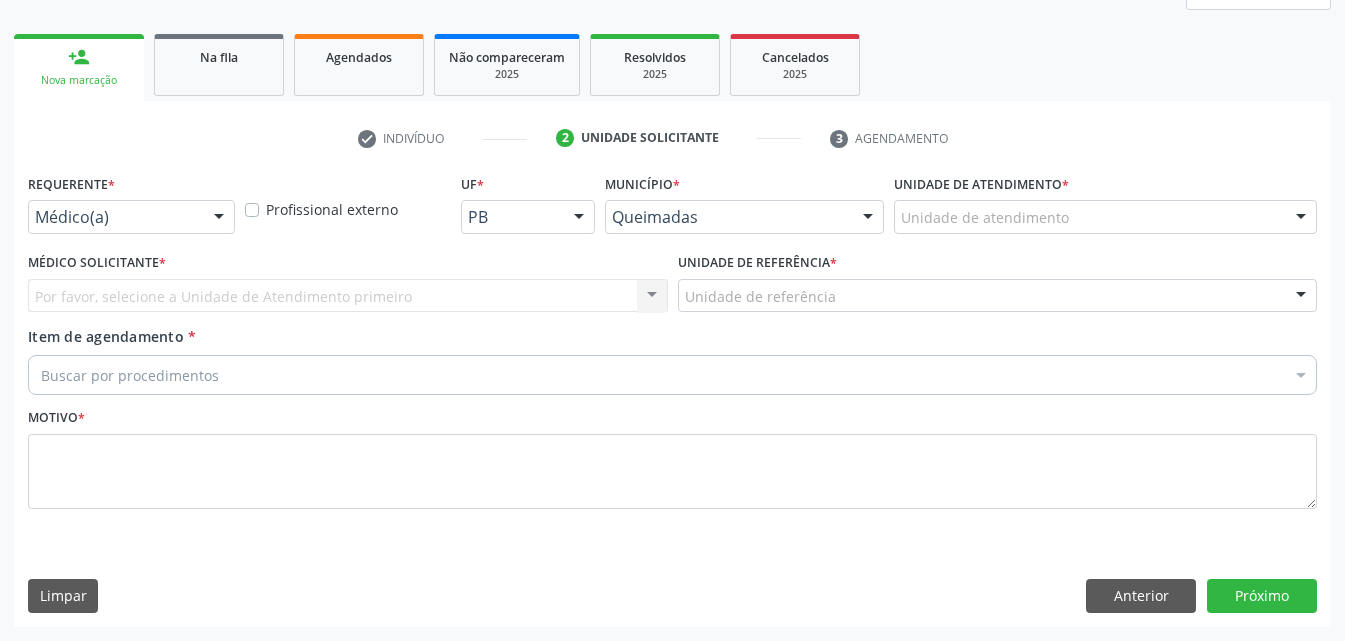 scroll, scrollTop: 265, scrollLeft: 0, axis: vertical 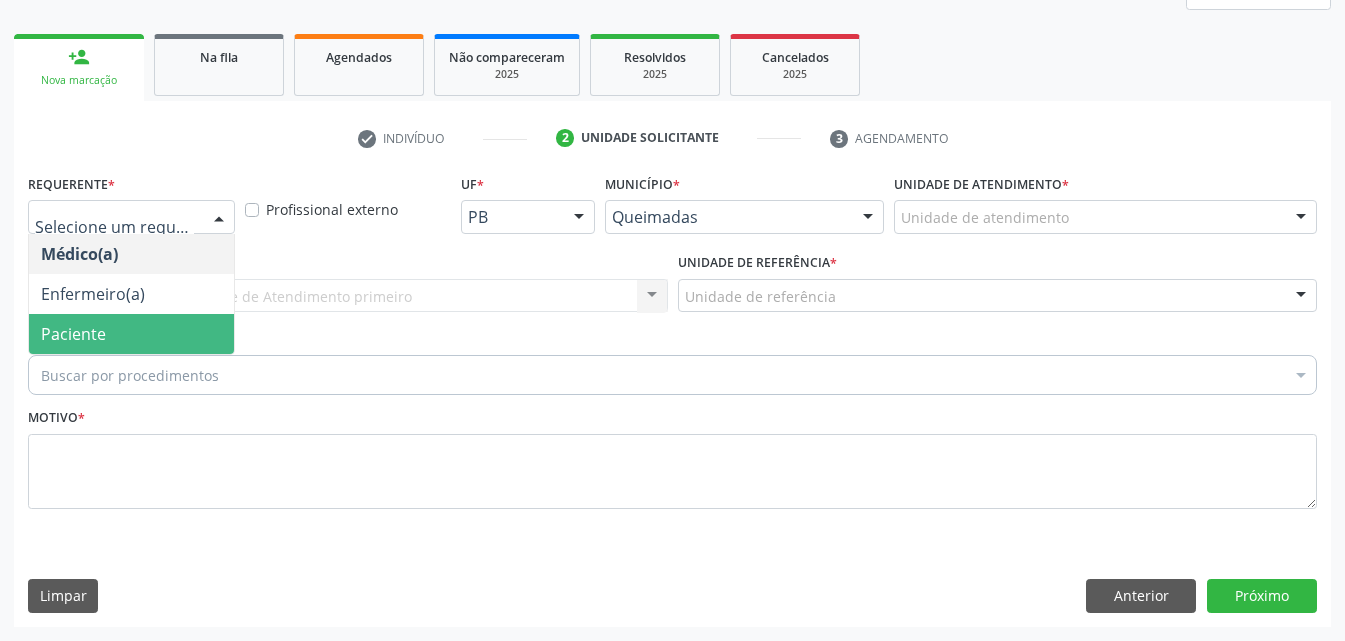 click on "Paciente" at bounding box center (131, 334) 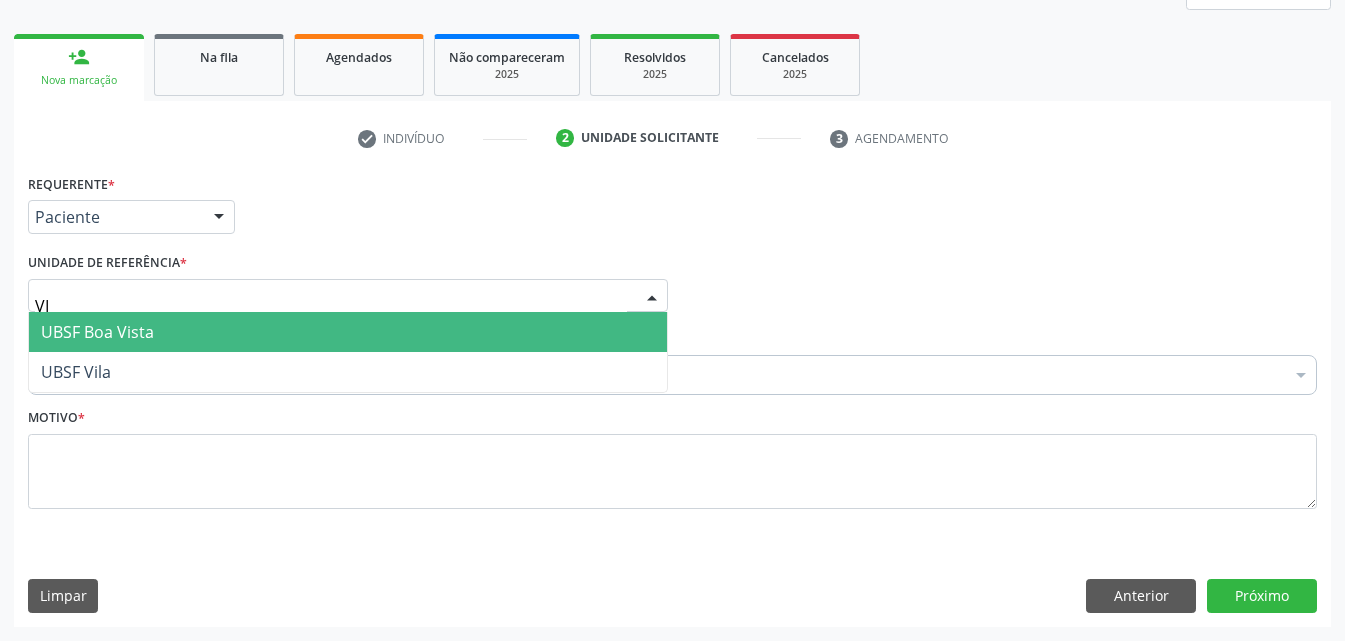 type on "VIL" 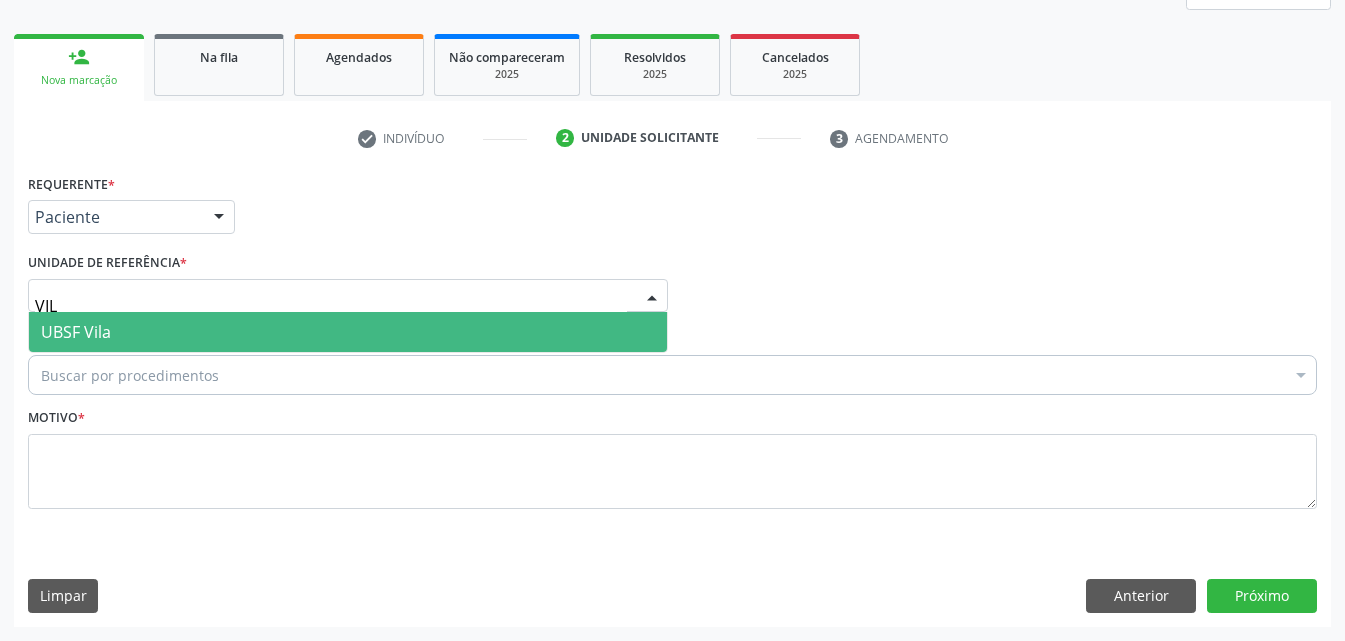 click on "UBSF Vila" at bounding box center (348, 332) 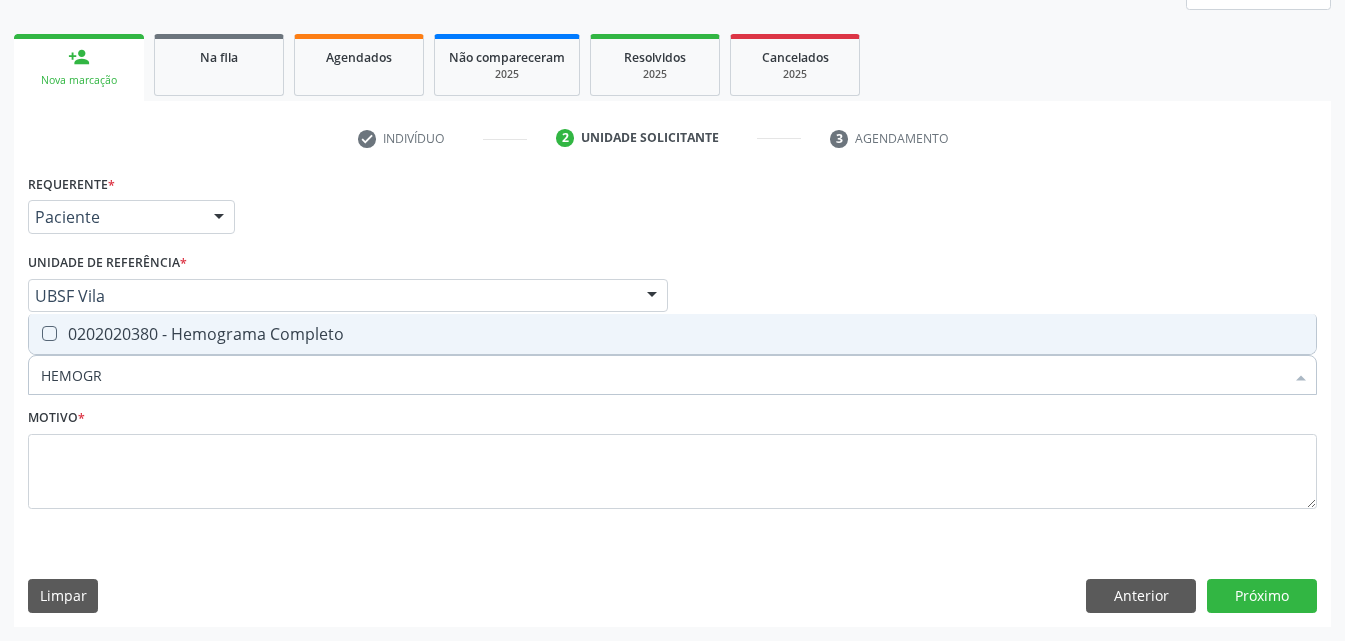 type on "HEMOGRA" 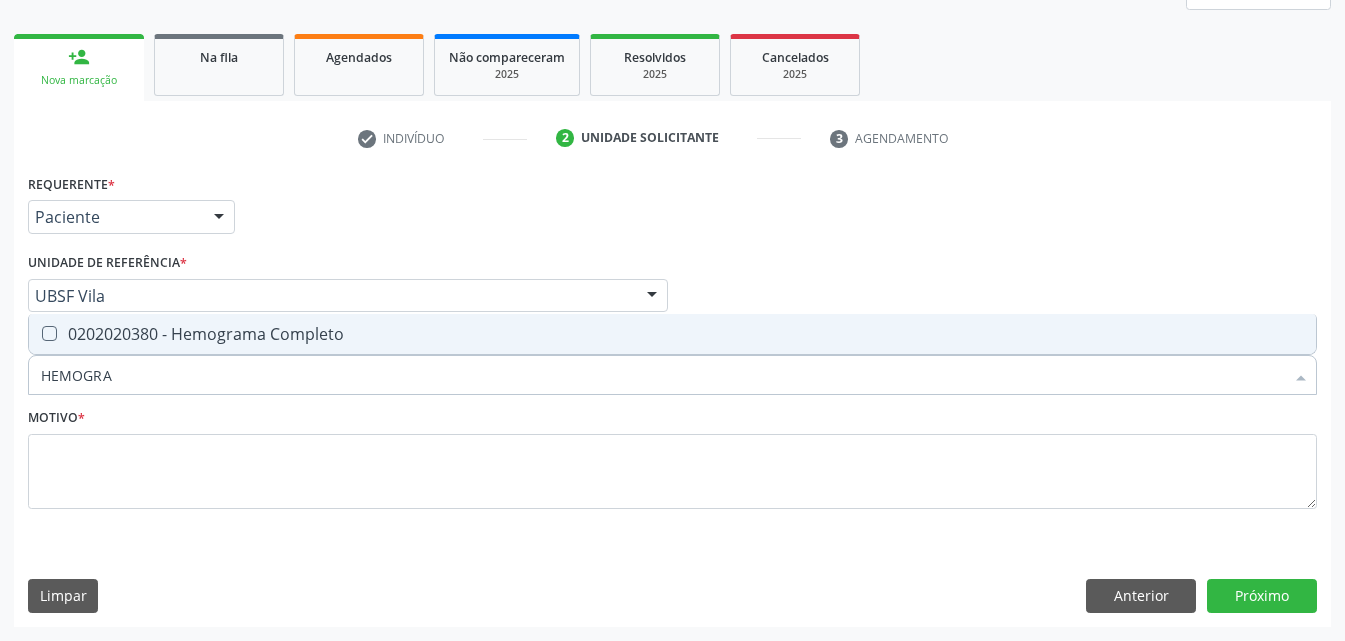 click on "0202020380 - Hemograma Completo" at bounding box center (672, 334) 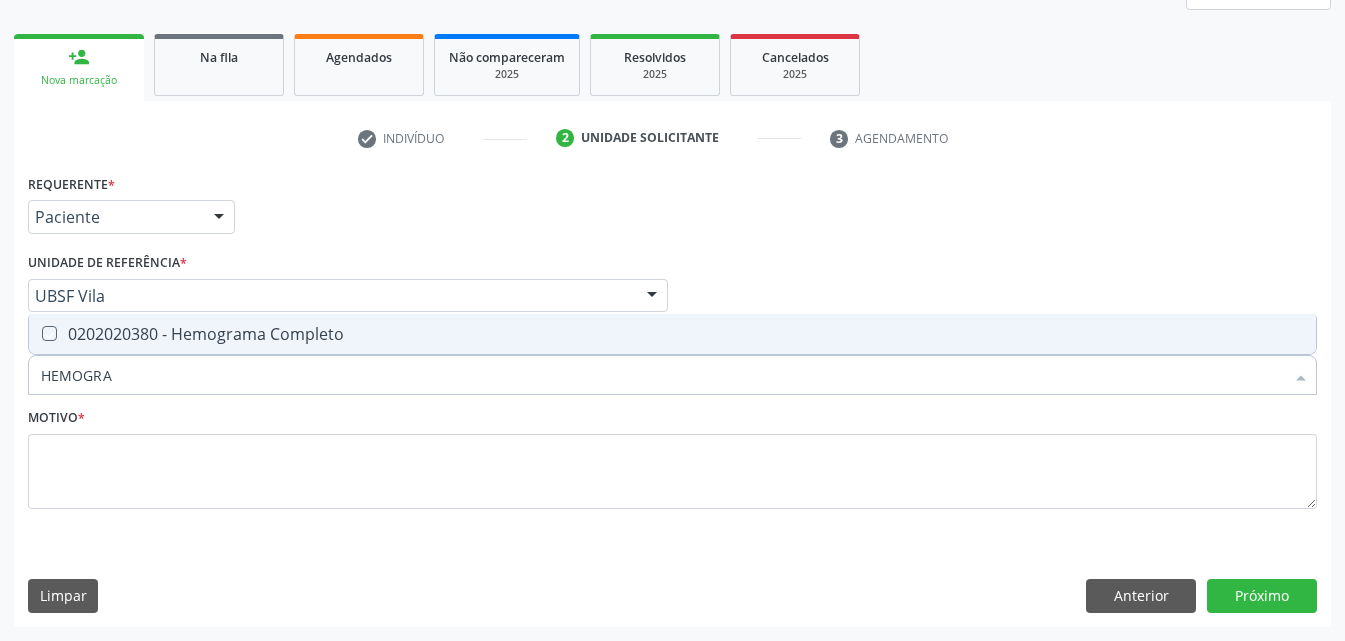 checkbox on "true" 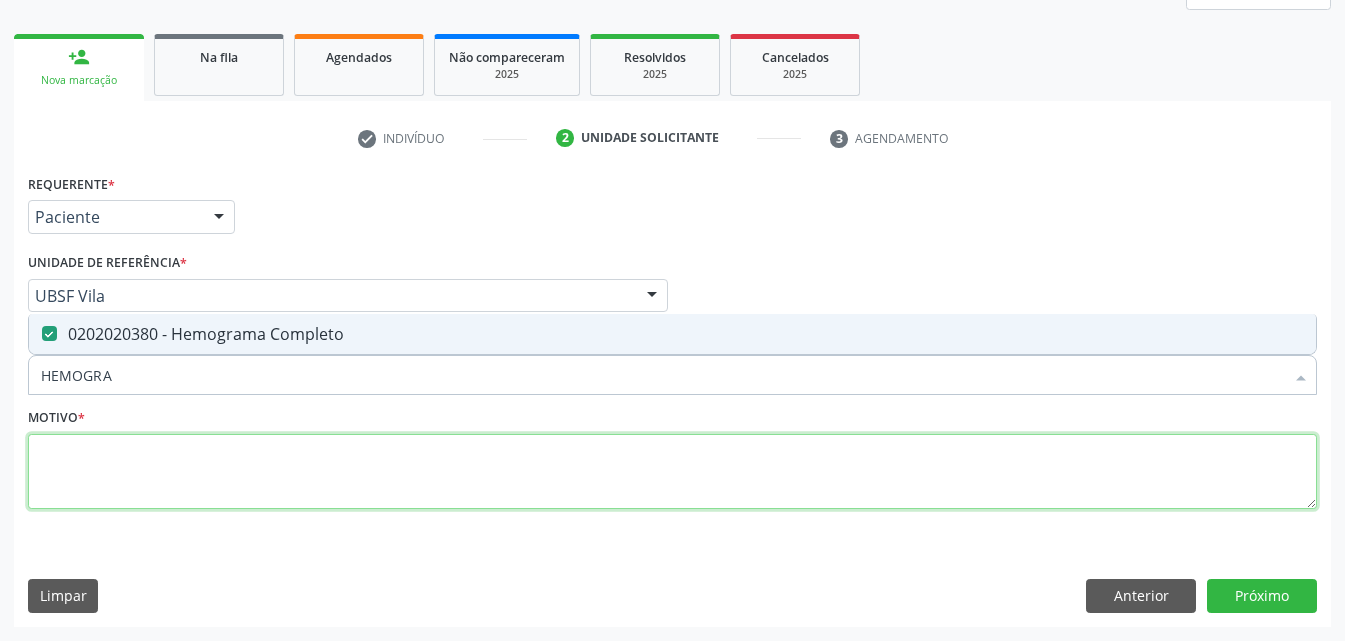 click at bounding box center [672, 472] 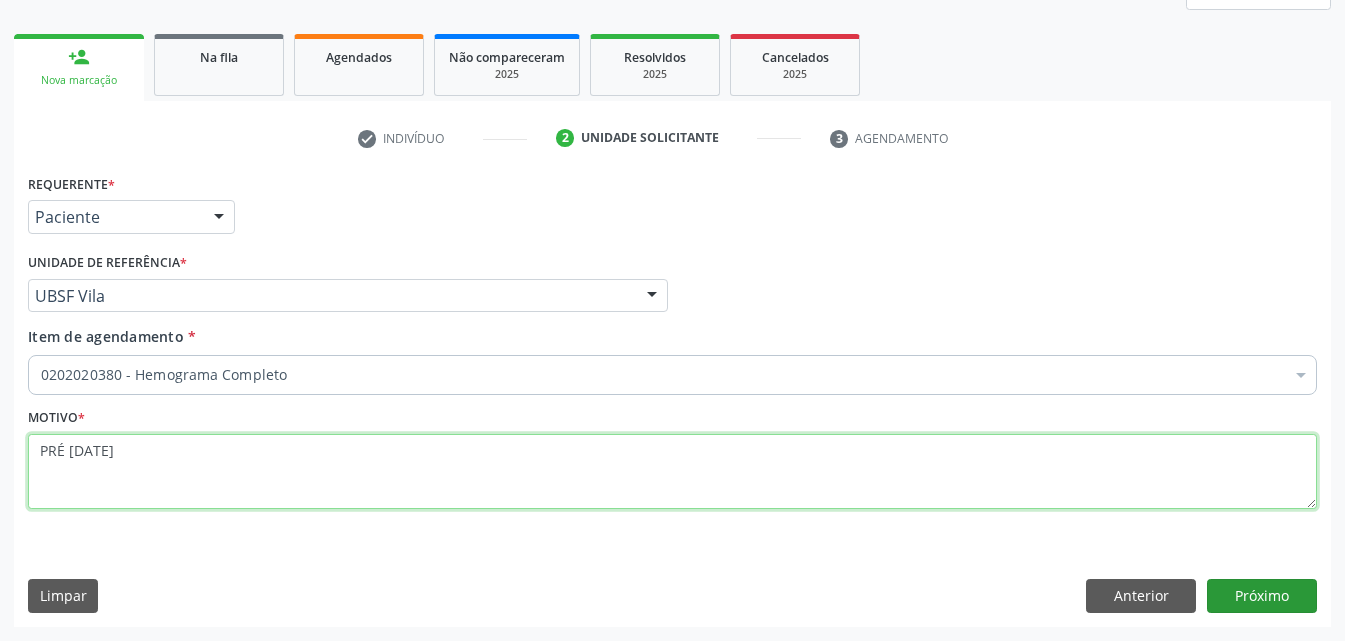 type on "PRÉ [DATE]" 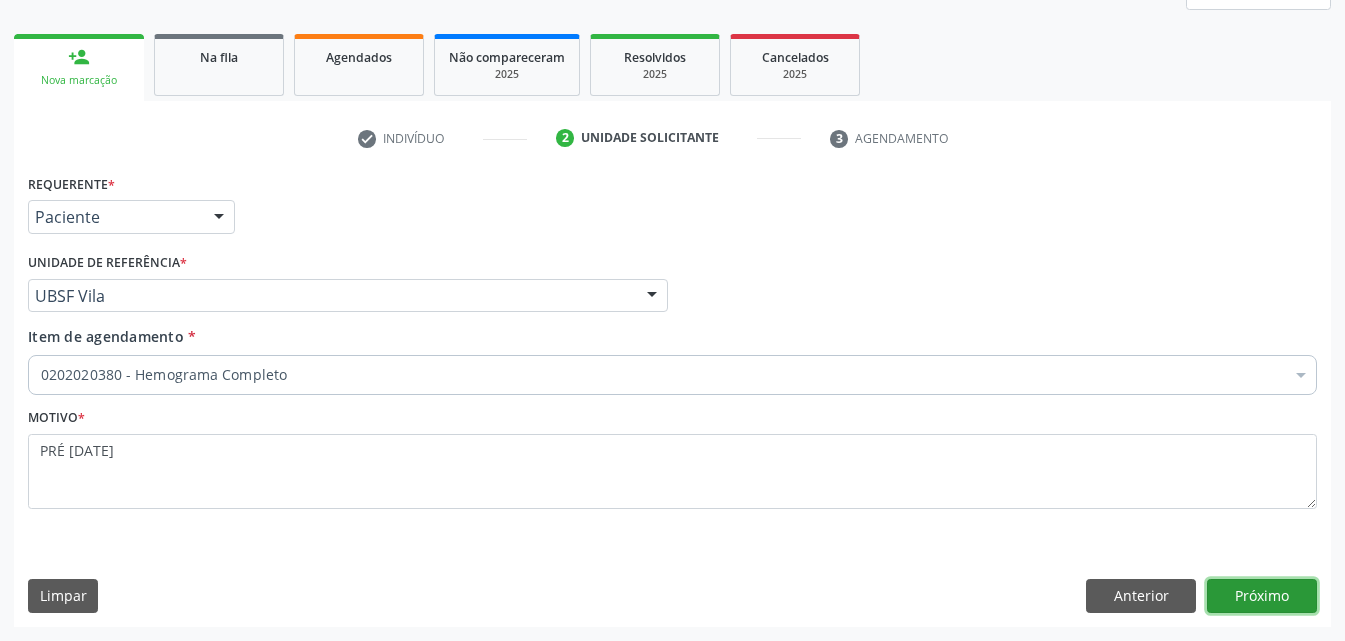 click on "Próximo" at bounding box center (1262, 596) 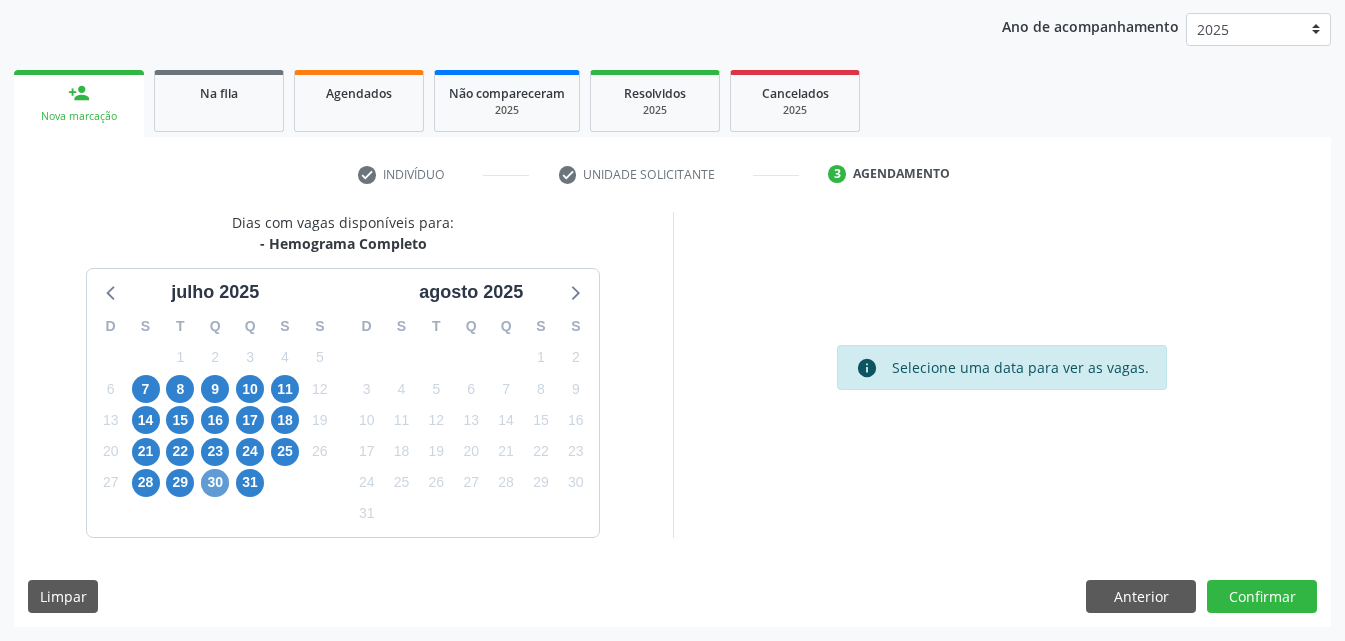 scroll, scrollTop: 229, scrollLeft: 0, axis: vertical 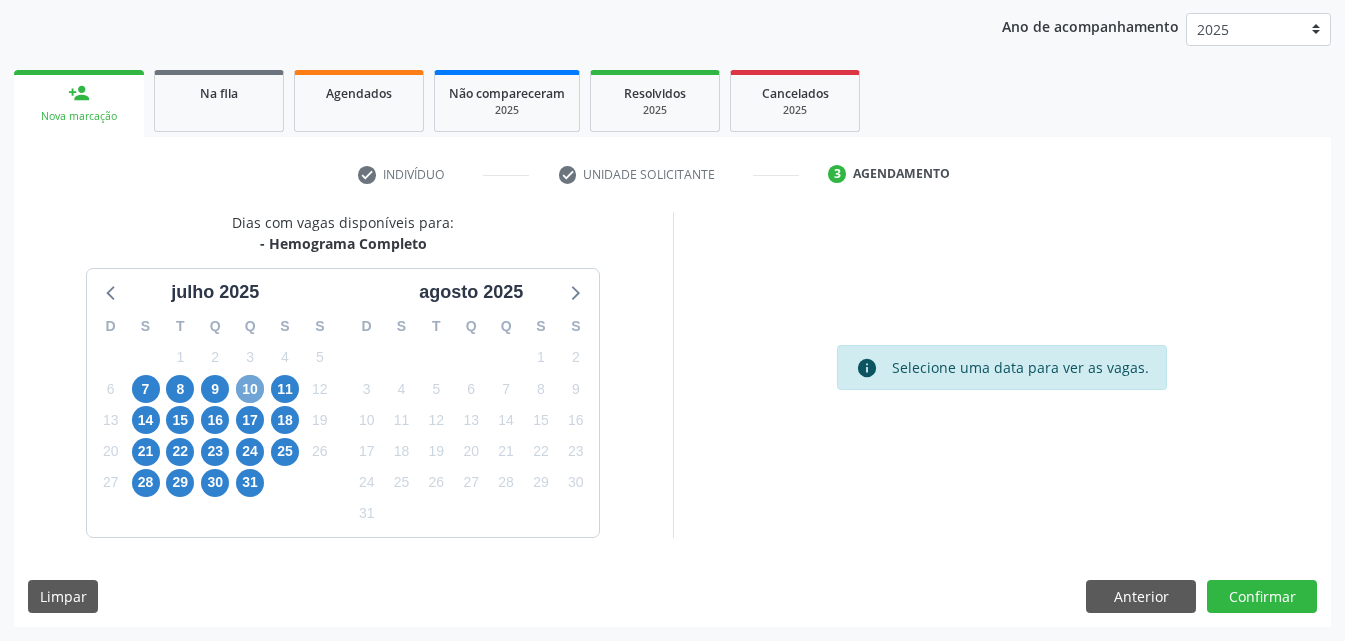click on "10" at bounding box center (250, 389) 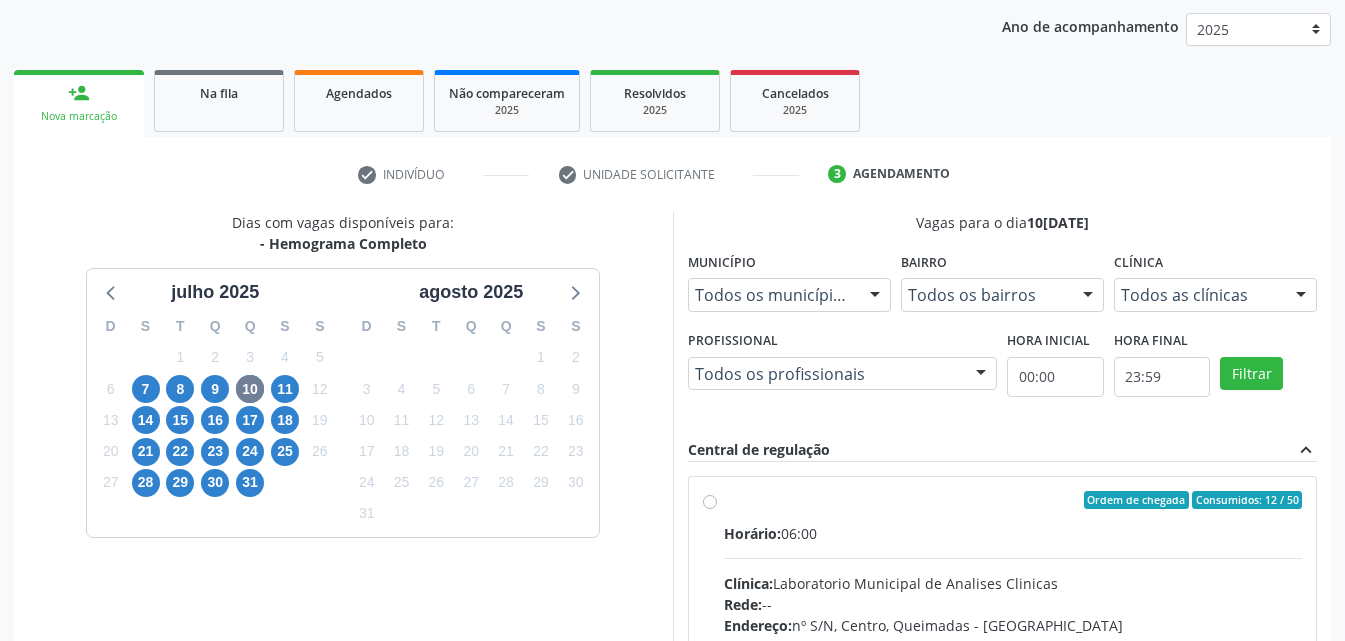 click on "Horário:" at bounding box center [752, 533] 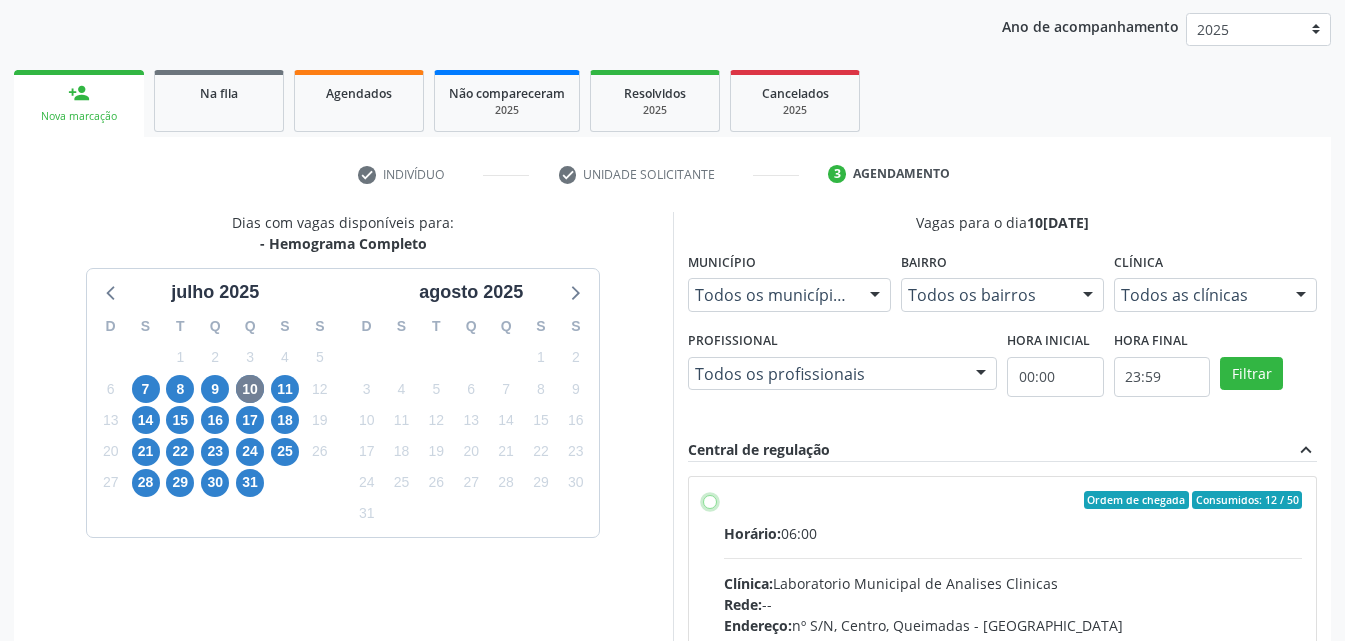click on "Ordem de chegada
Consumidos: 12 / 50
Horário:   06:00
Clínica:  Laboratorio Municipal de Analises Clinicas
Rede:
--
Endereço:   [STREET_ADDRESS]
Telefone:   [PHONE_NUMBER]
Profissional:
--
Informações adicionais sobre o atendimento
Idade de atendimento:
Sem restrição
Gênero(s) atendido(s):
Sem restrição
Informações adicionais:
--" at bounding box center (710, 500) 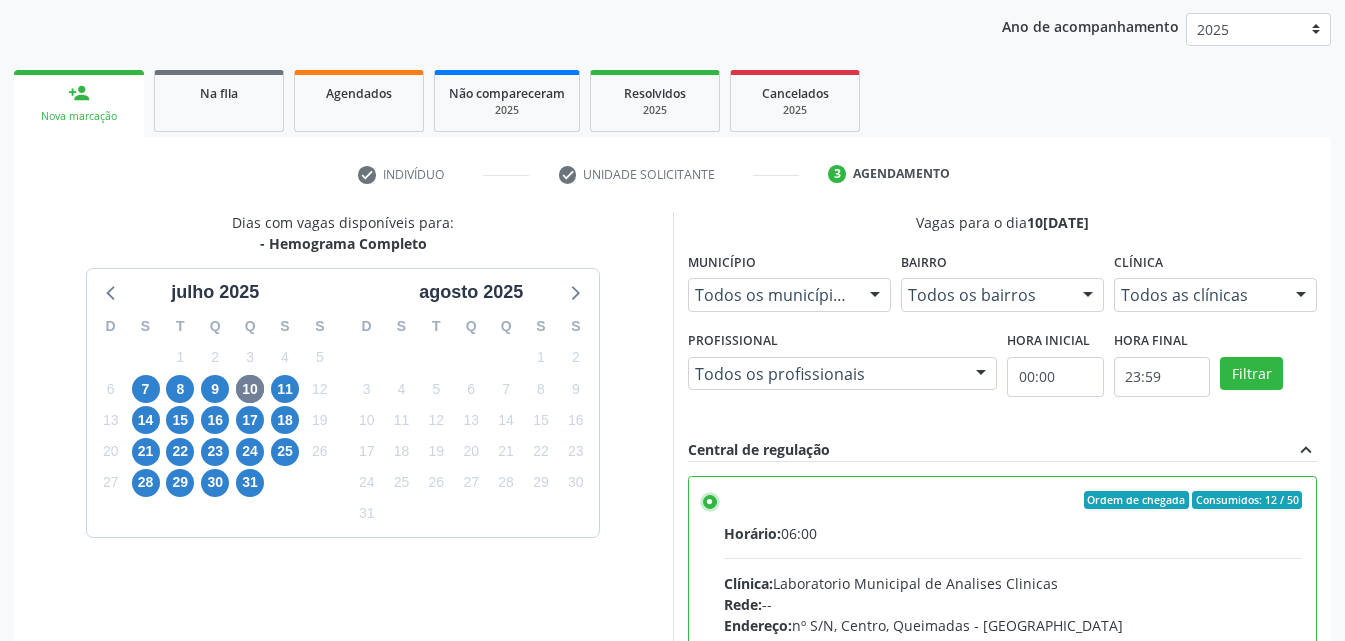 scroll, scrollTop: 554, scrollLeft: 0, axis: vertical 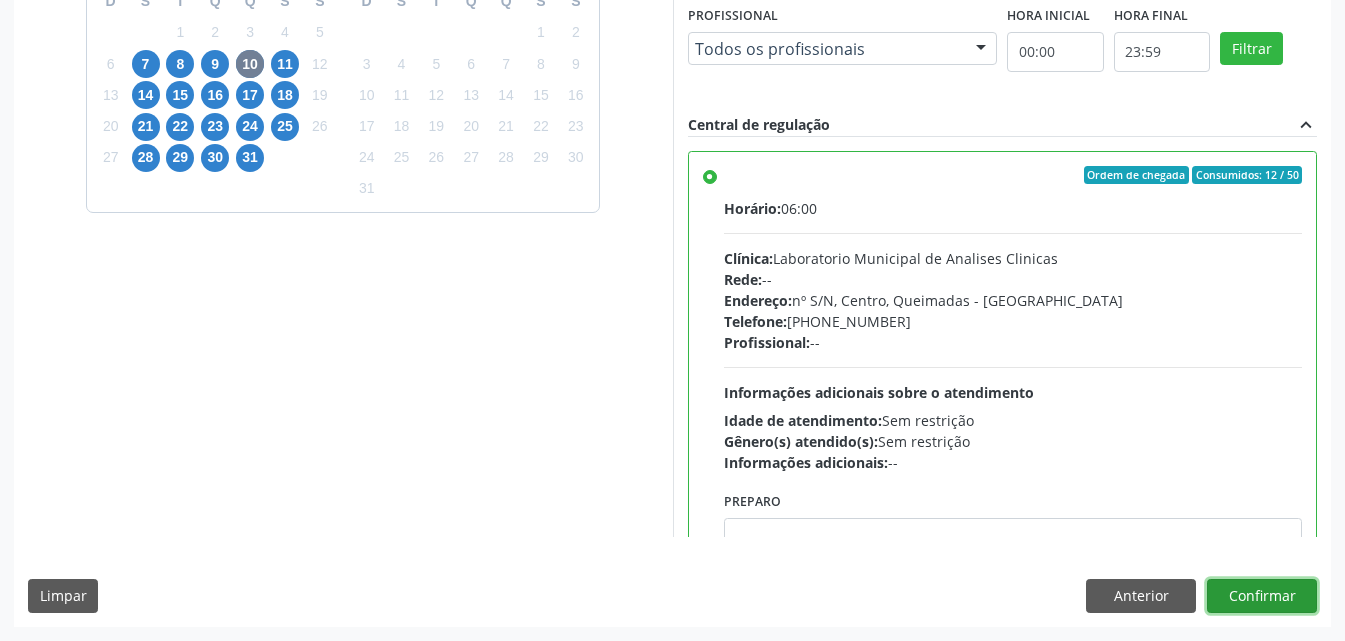 click on "Confirmar" at bounding box center [1262, 596] 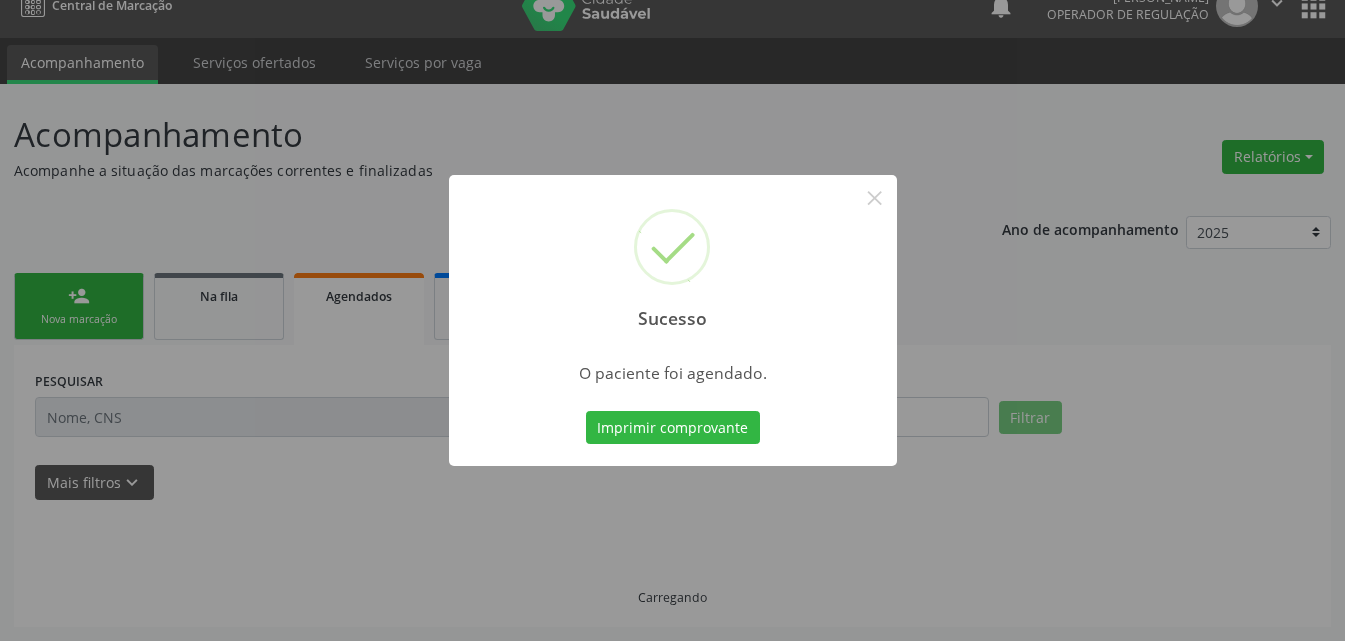 scroll, scrollTop: 26, scrollLeft: 0, axis: vertical 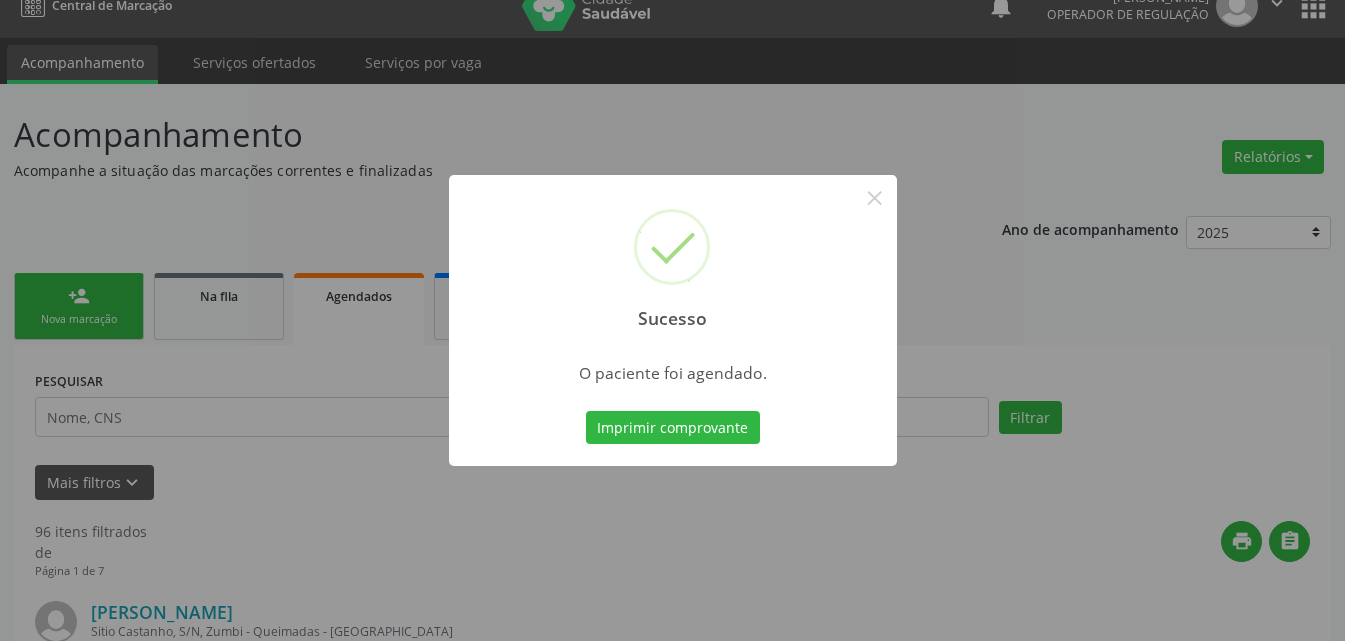 type 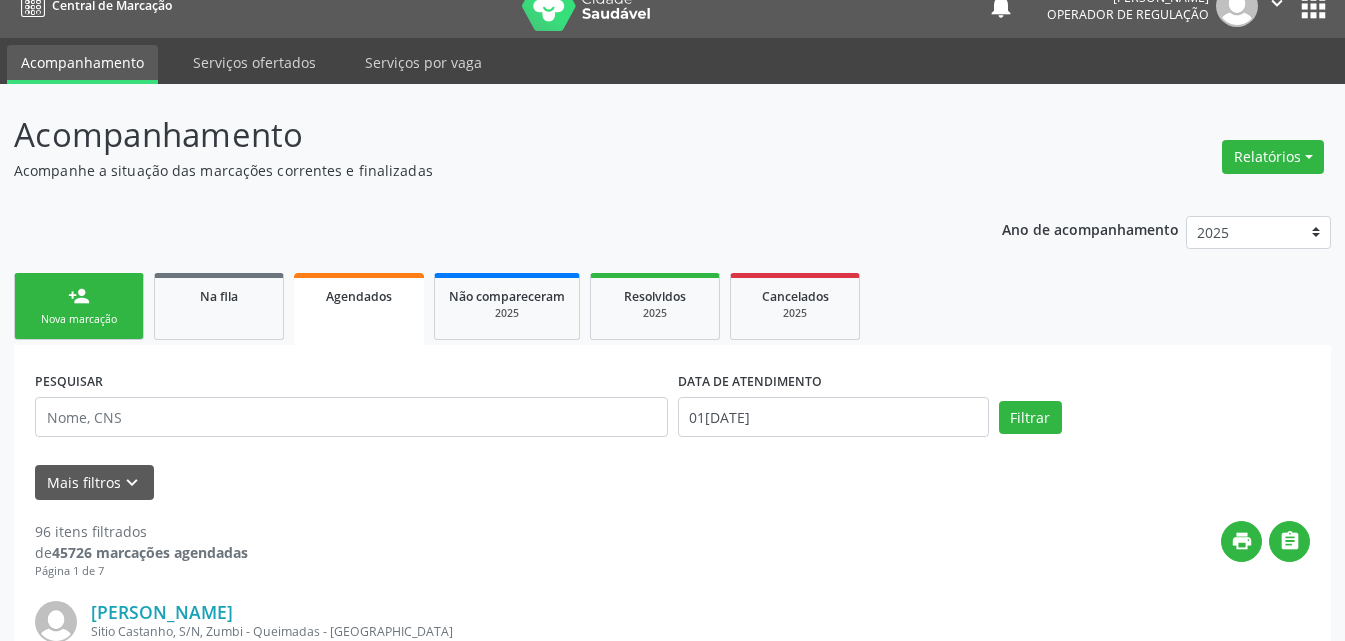 click on "Nova marcação" at bounding box center [79, 319] 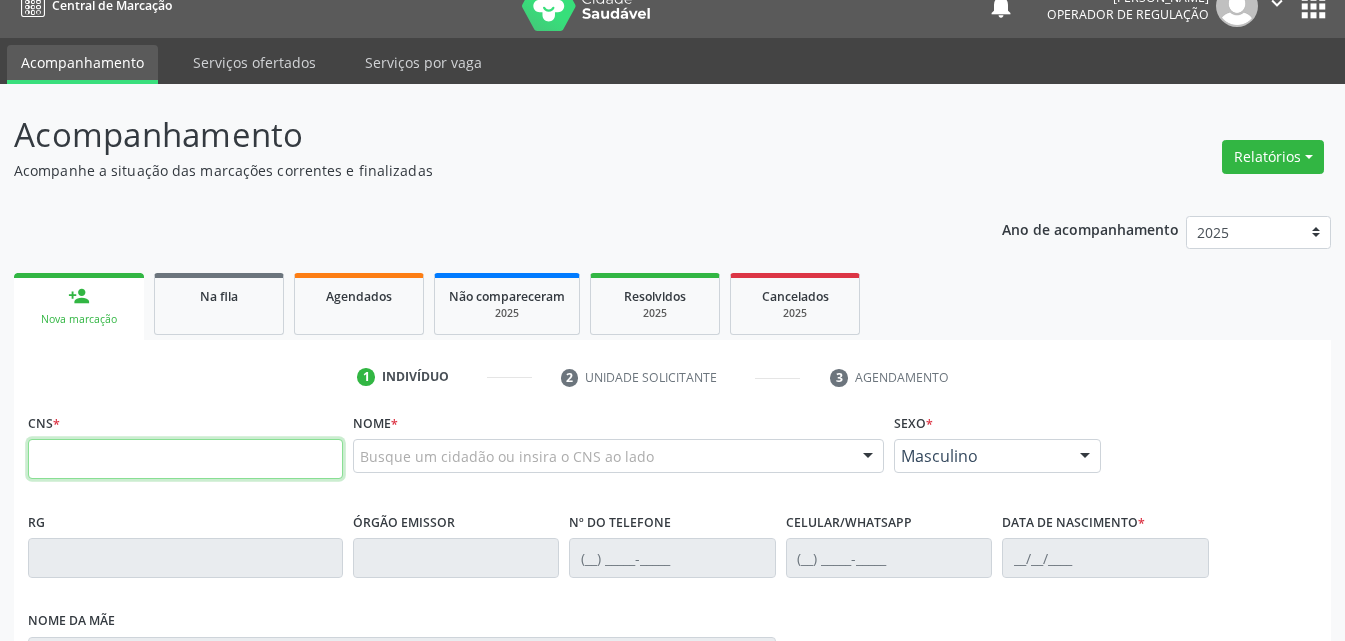 click at bounding box center (185, 459) 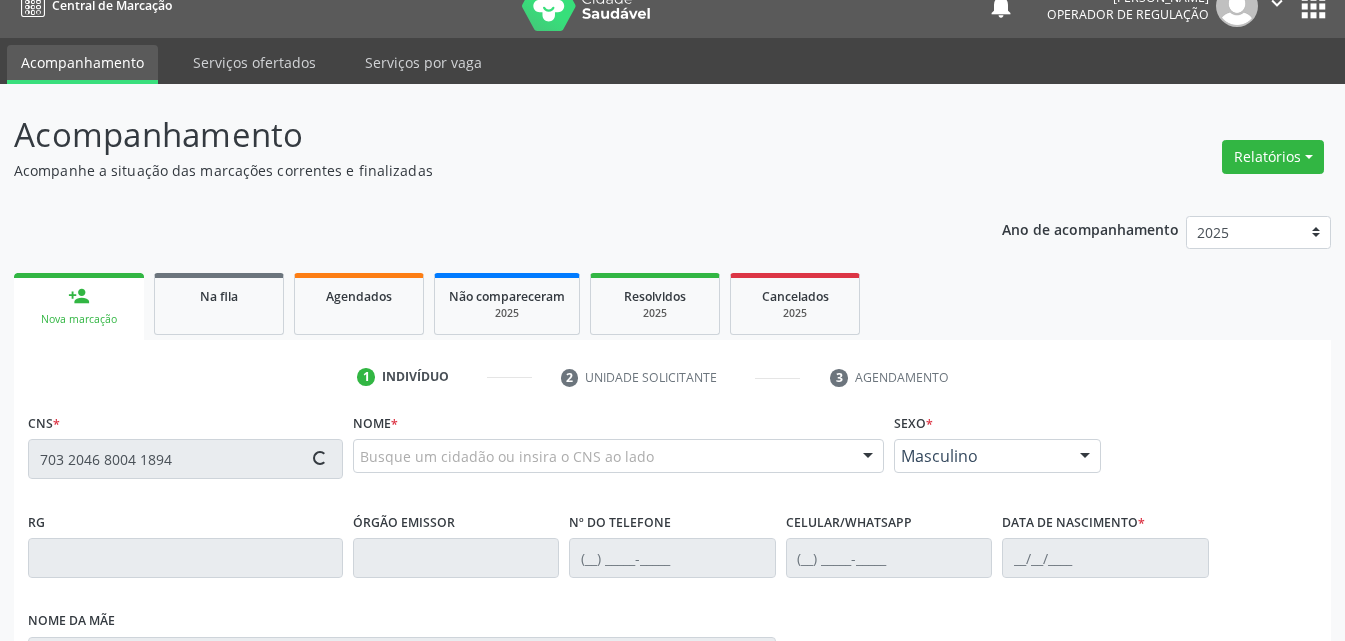 type on "703 2046 8004 1894" 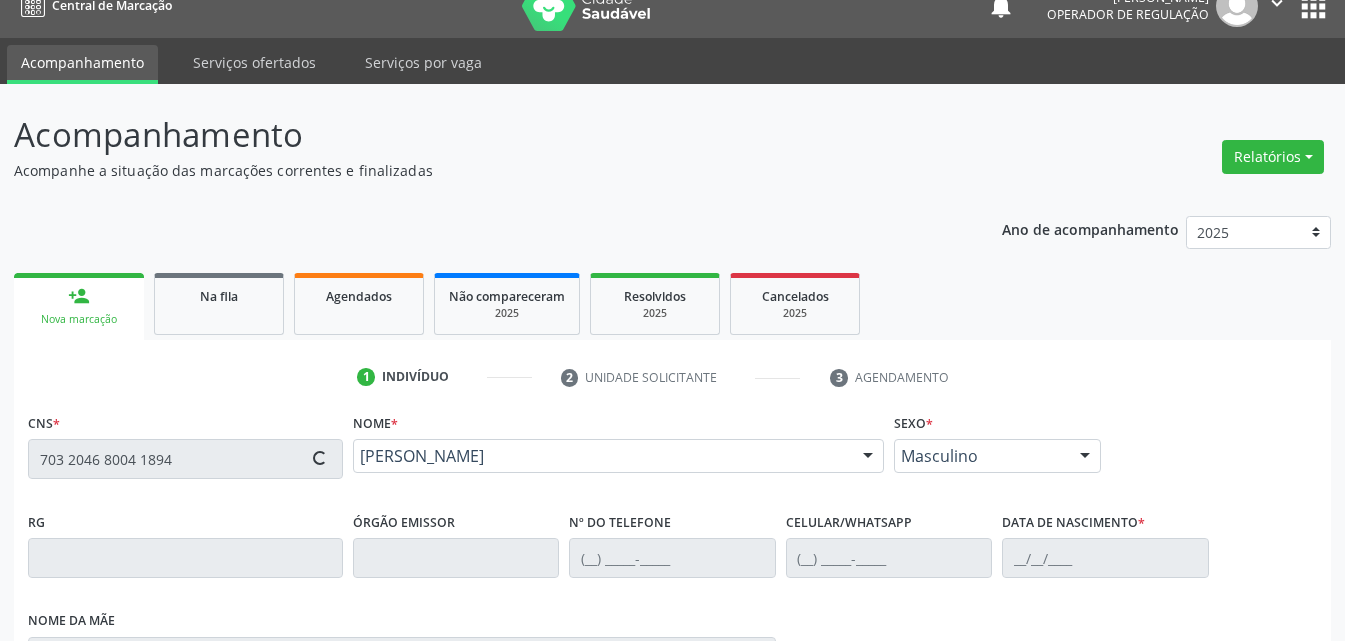 type on "[PHONE_NUMBER]" 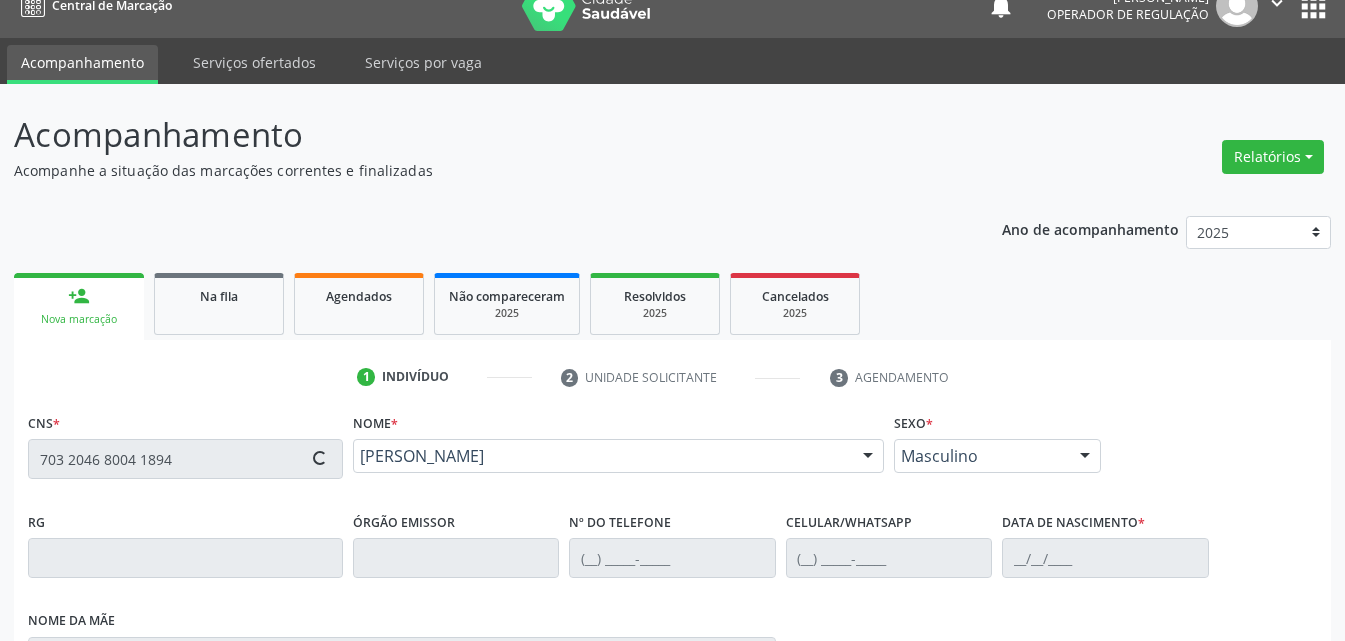 type on "22[DATE]" 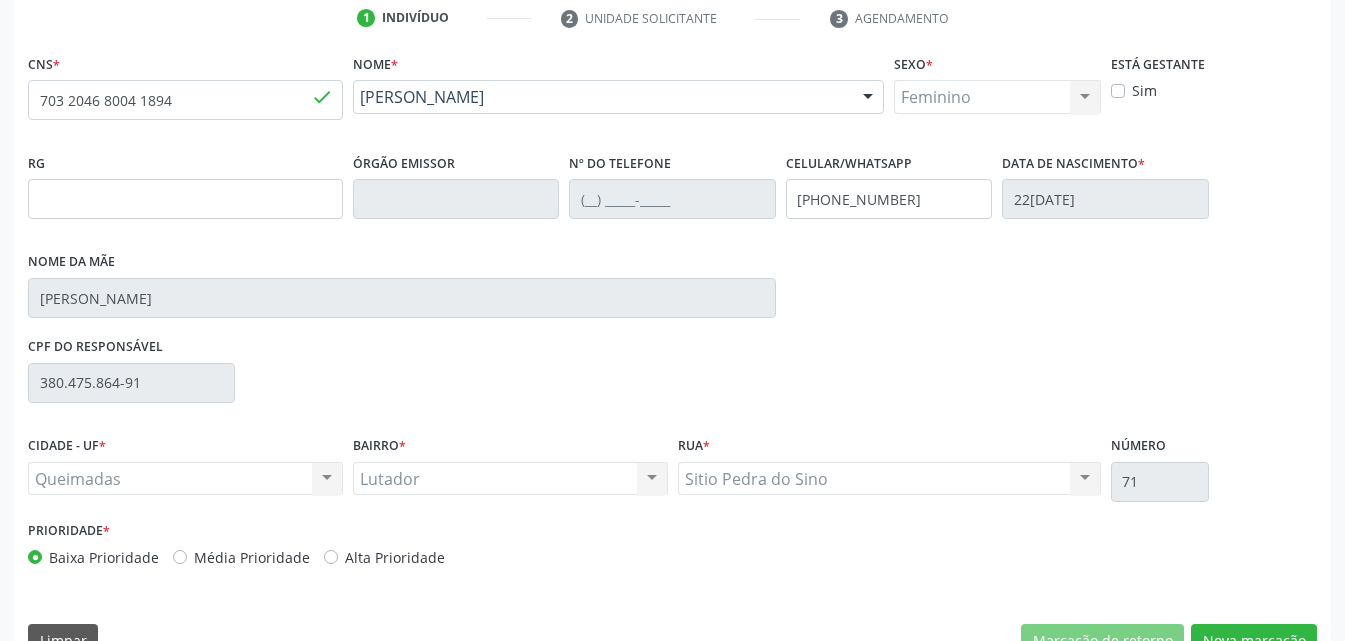 scroll, scrollTop: 426, scrollLeft: 0, axis: vertical 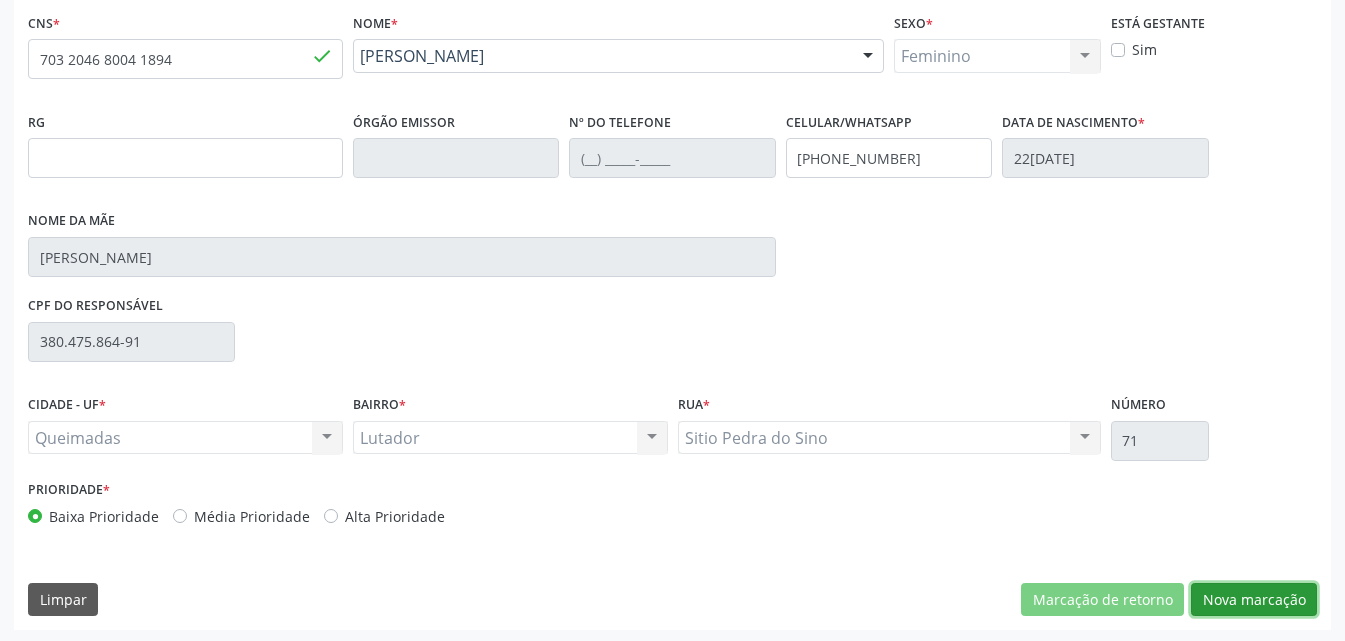 click on "Nova marcação" at bounding box center (1254, 600) 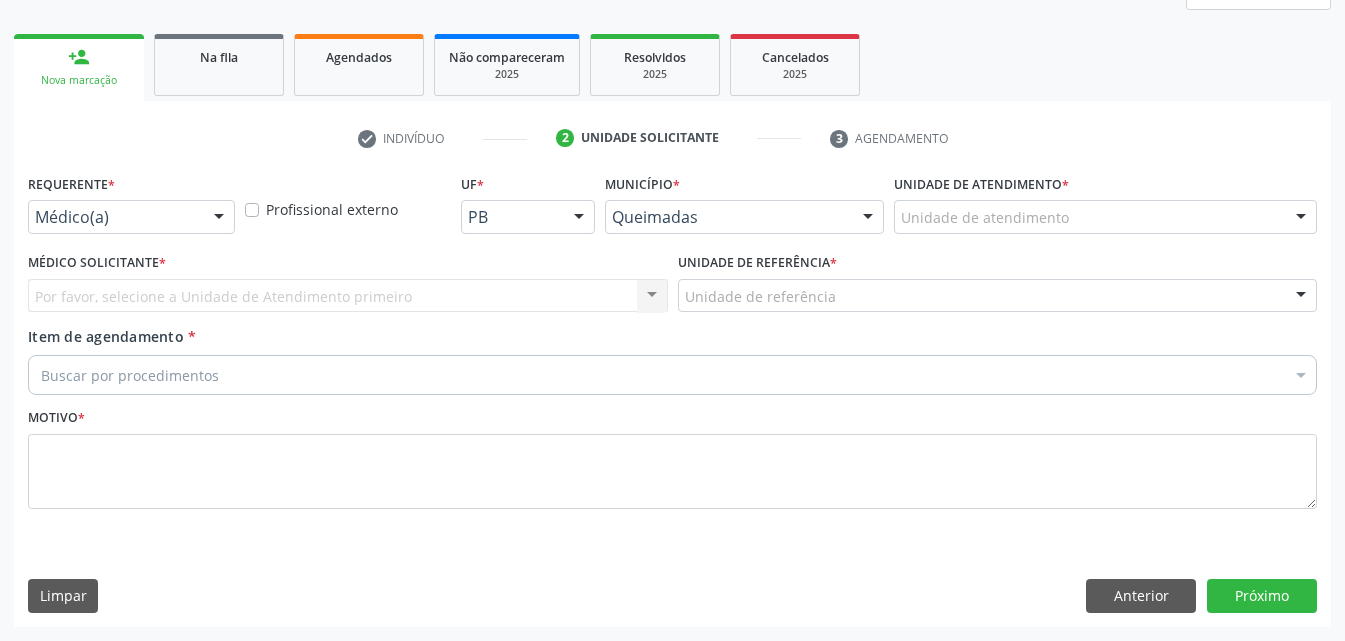 scroll, scrollTop: 265, scrollLeft: 0, axis: vertical 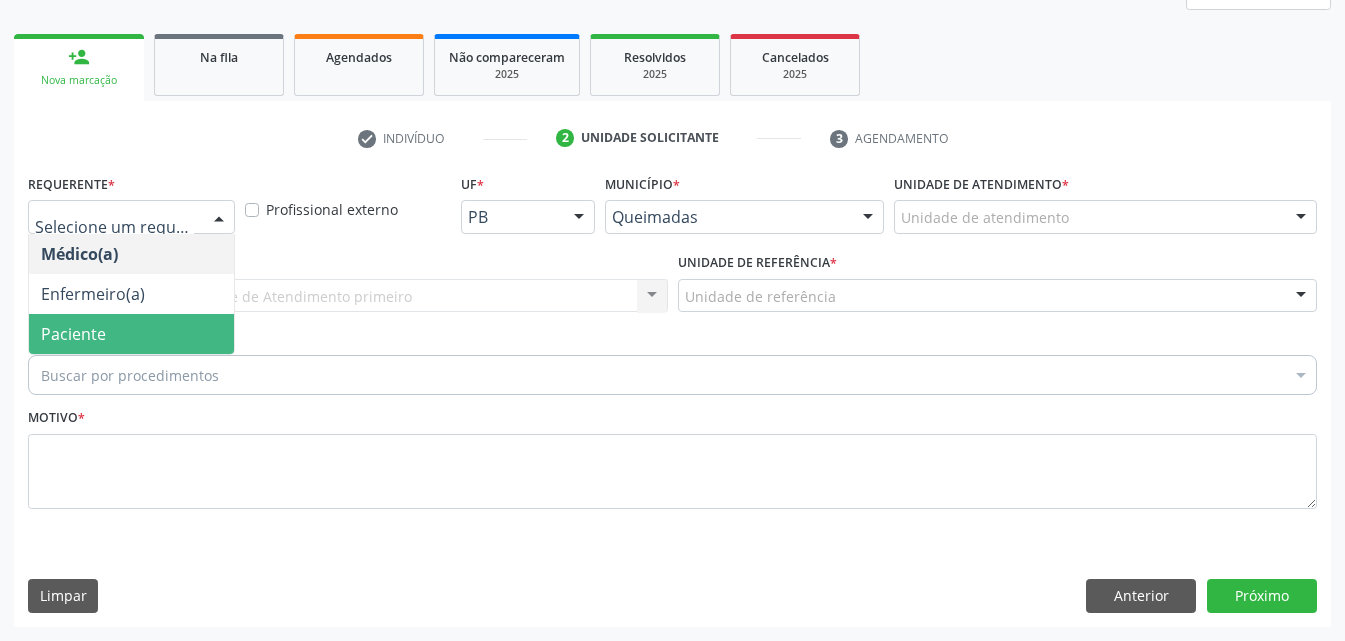 click on "Paciente" at bounding box center (73, 334) 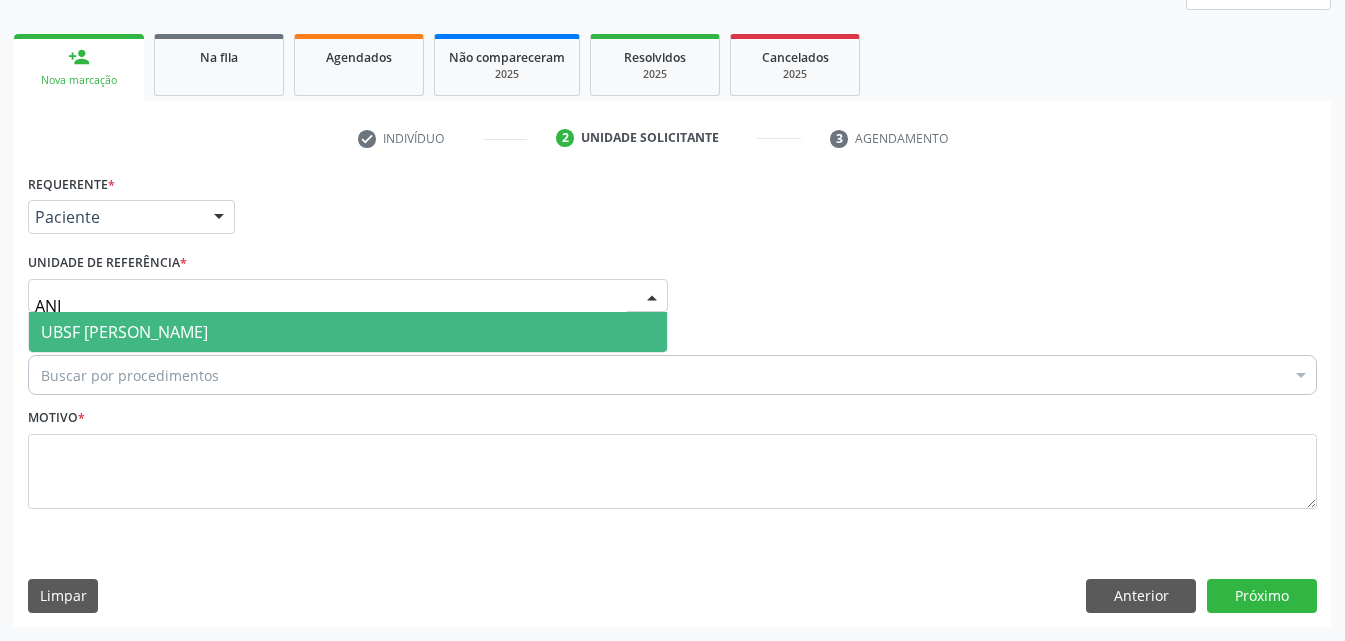type on "ANIB" 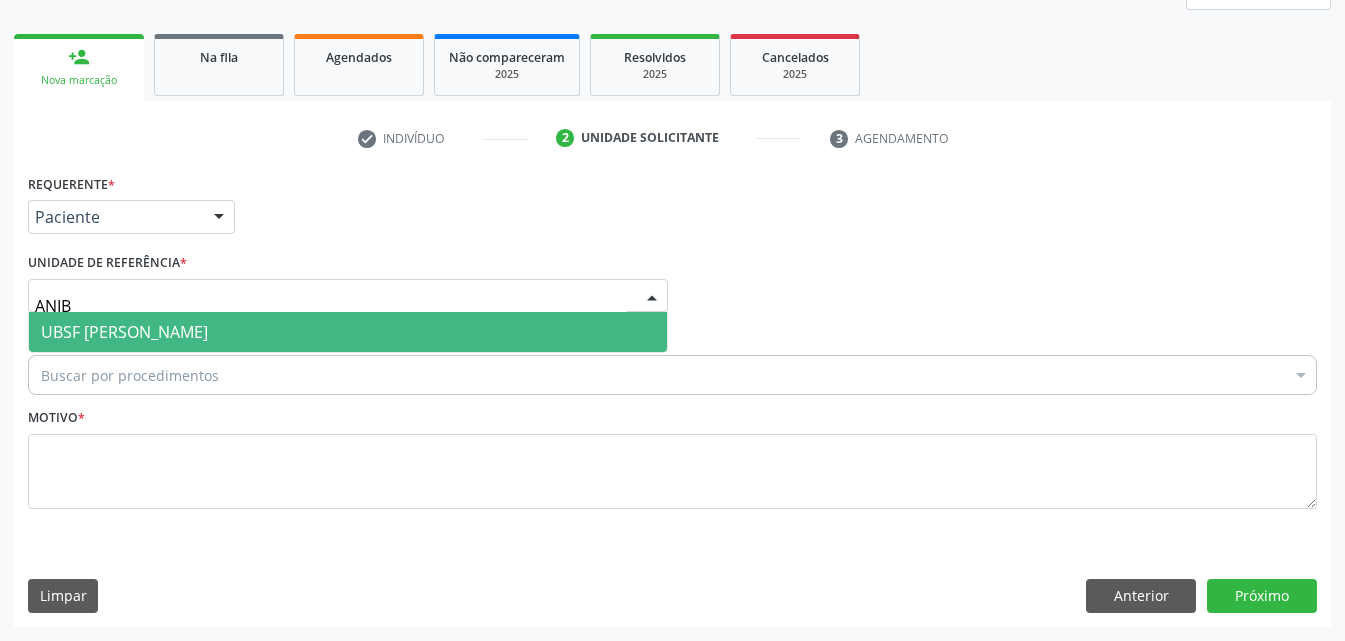 click on "UBSF [PERSON_NAME]" at bounding box center (124, 332) 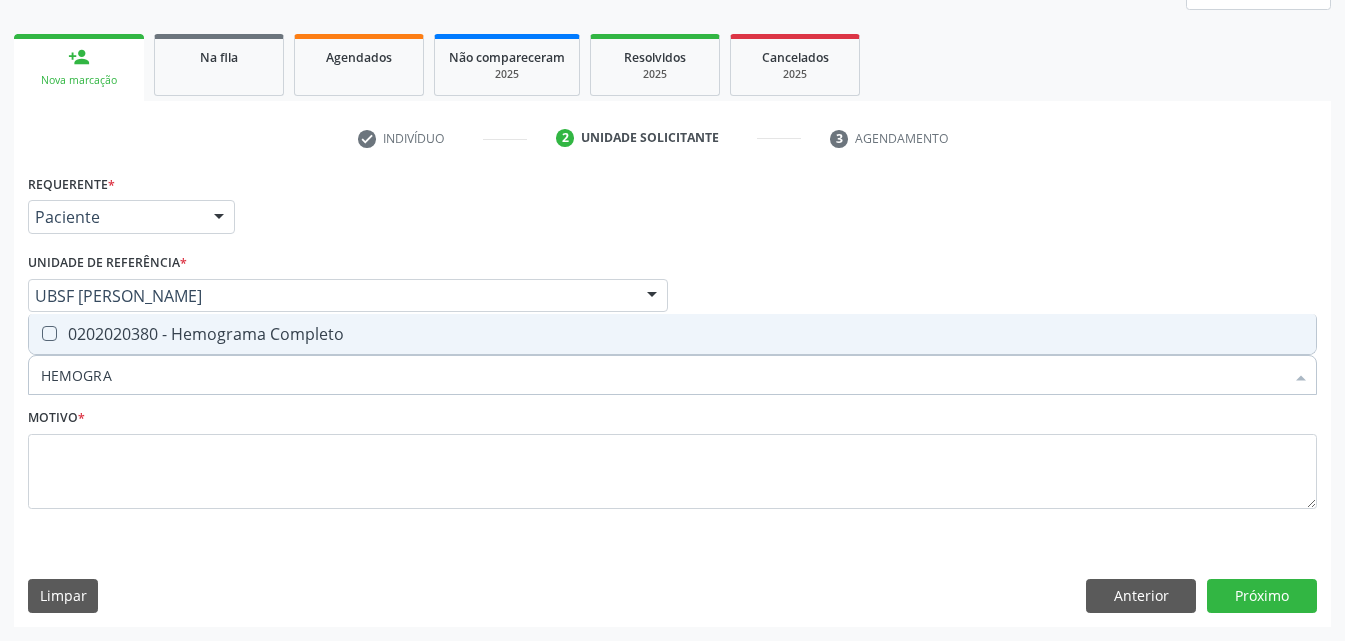 type on "HEMOGRAM" 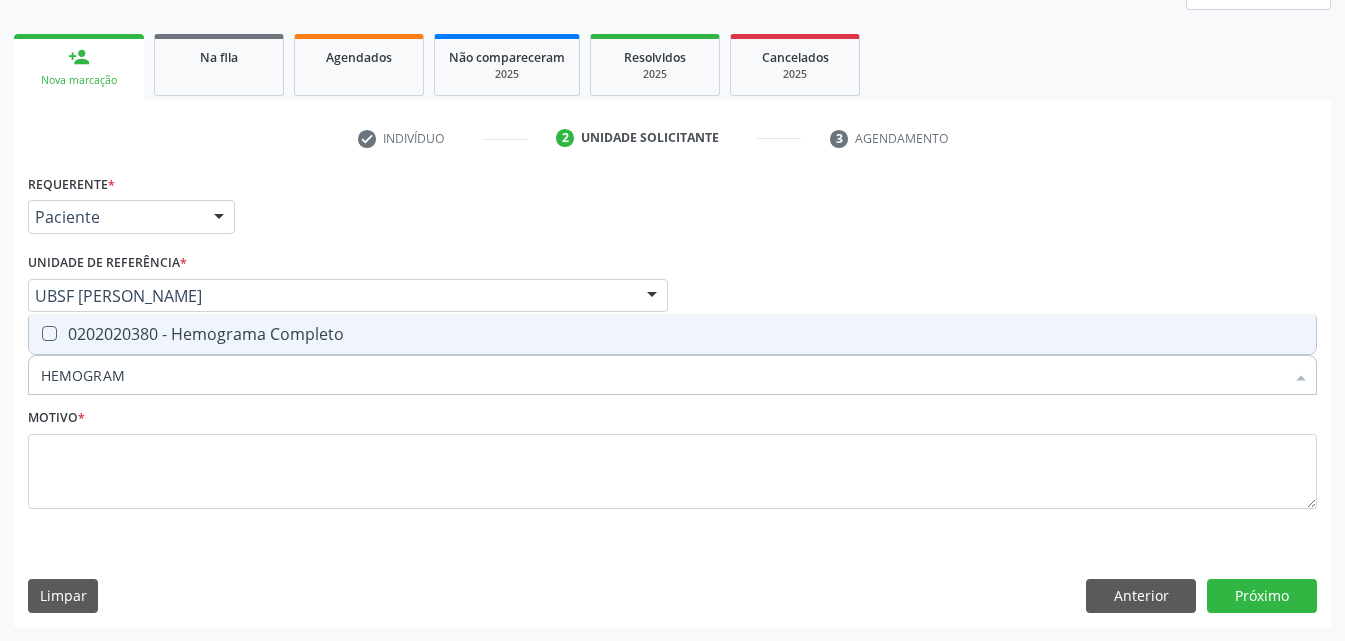 click on "0202020380 - Hemograma Completo" at bounding box center [672, 334] 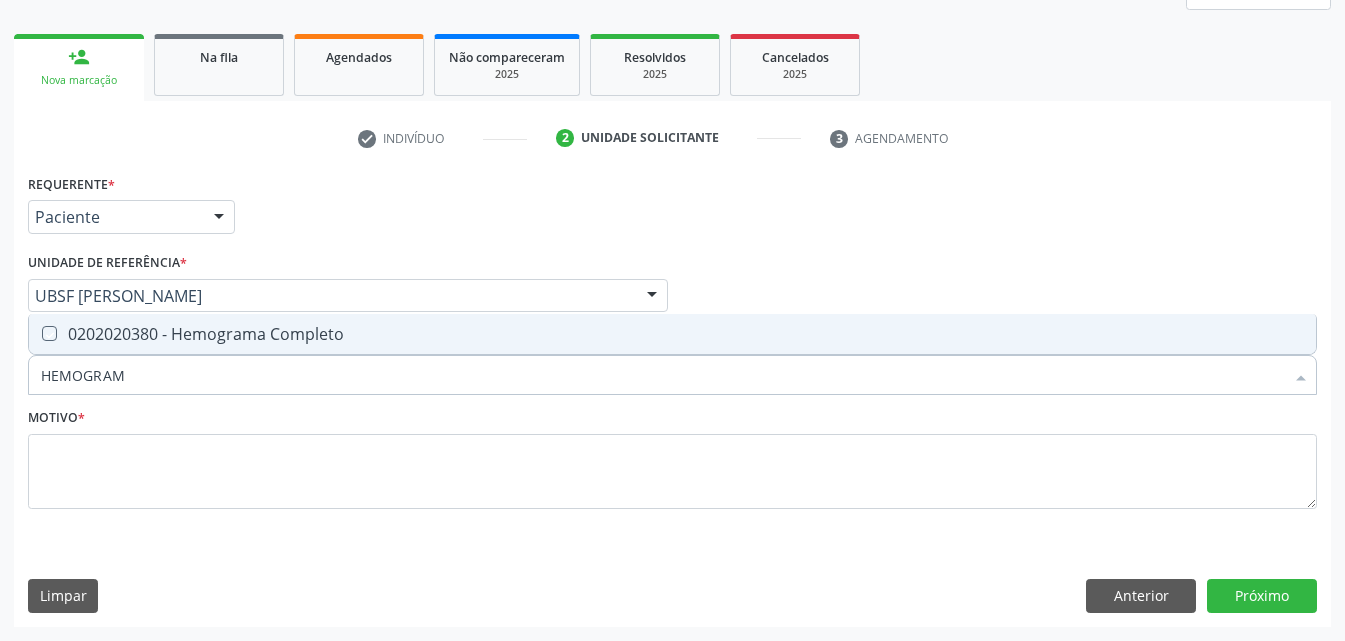 checkbox on "true" 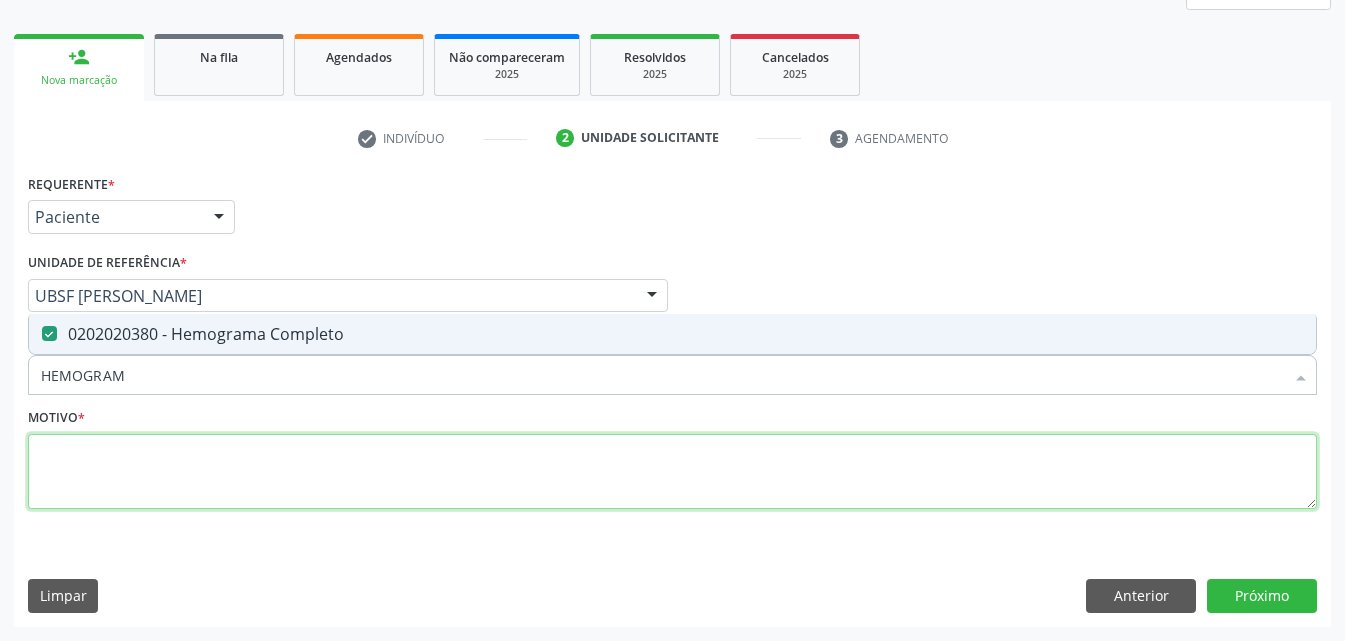 click at bounding box center [672, 472] 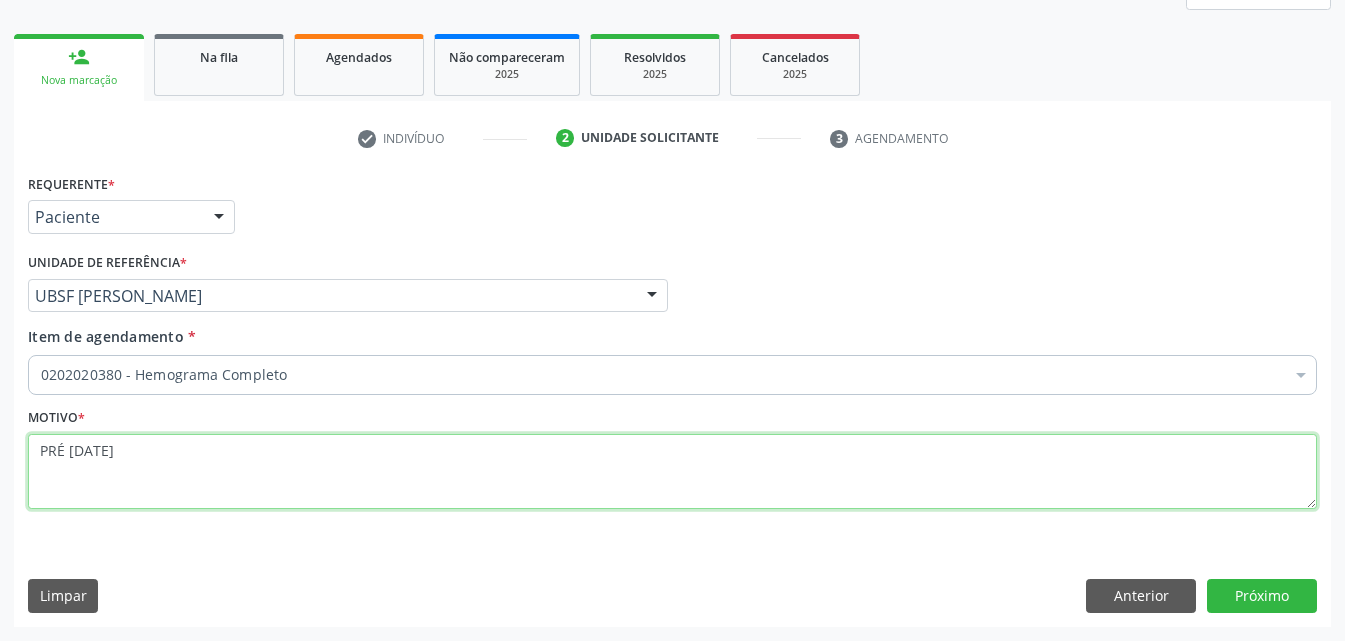 type on "PRÉ [DATE]" 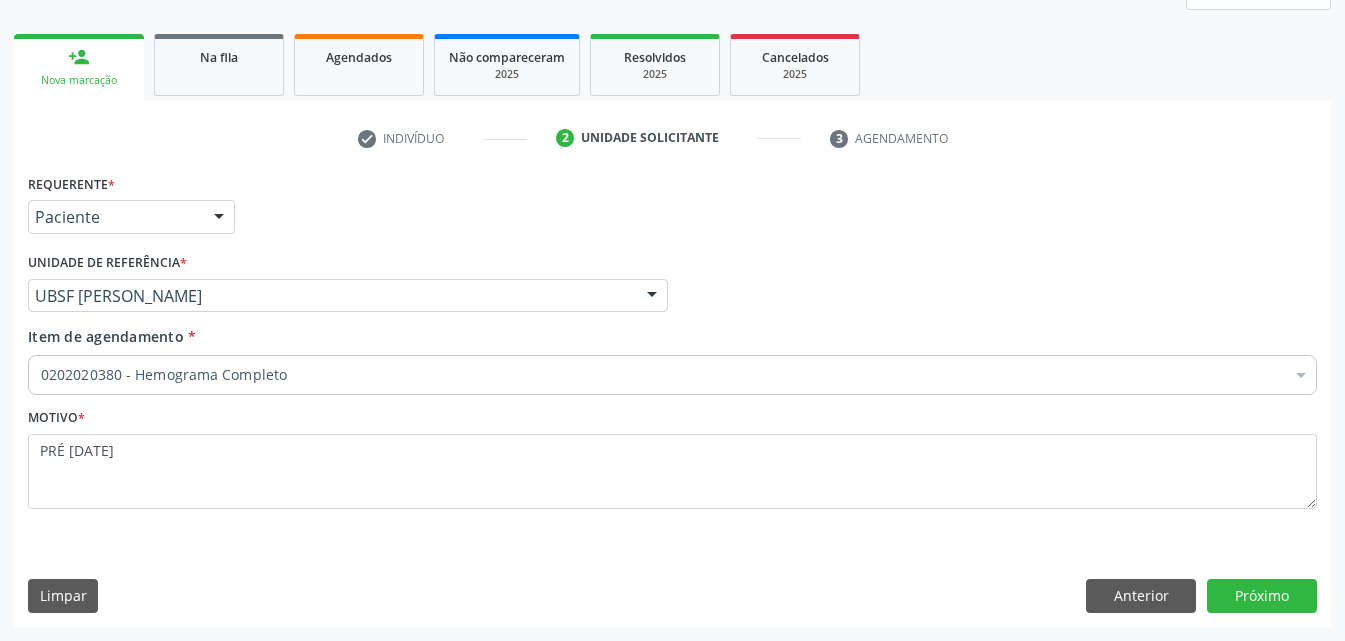 click on "Requerente
*
Paciente         Médico(a)   Enfermeiro(a)   Paciente
Nenhum resultado encontrado para: "   "
Não há nenhuma opção para ser exibida.
UF
PB         PB
Nenhum resultado encontrado para: "   "
Não há nenhuma opção para ser exibida.
Município
[GEOGRAPHIC_DATA]   Queimadas
Nenhum resultado encontrado para: "   "
Não há nenhuma opção para ser exibida.
Médico Solicitante
Por favor, selecione a Unidade de Atendimento primeiro
Nenhum resultado encontrado para: "   "
Não há nenhuma opção para ser exibida.
Unidade de referência
*
UBSF [PERSON_NAME]         UBSF Ligeiro II   UBSF Saulo Leal [PERSON_NAME]   UBSF Castanho   UBSF [GEOGRAPHIC_DATA]   UBSF Ze Velho   UBSF Boa Vista   UBSF Olho Dagua Salgado   UBSF Zumbi" at bounding box center (672, 397) 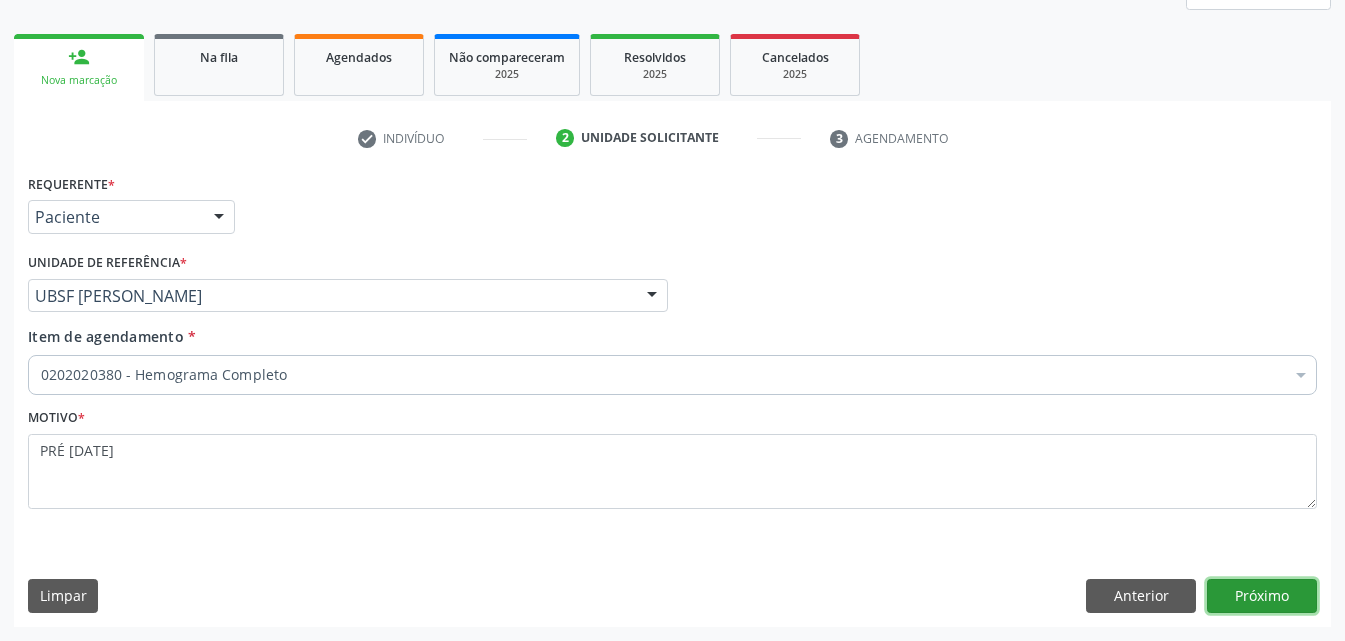 click on "Próximo" at bounding box center [1262, 596] 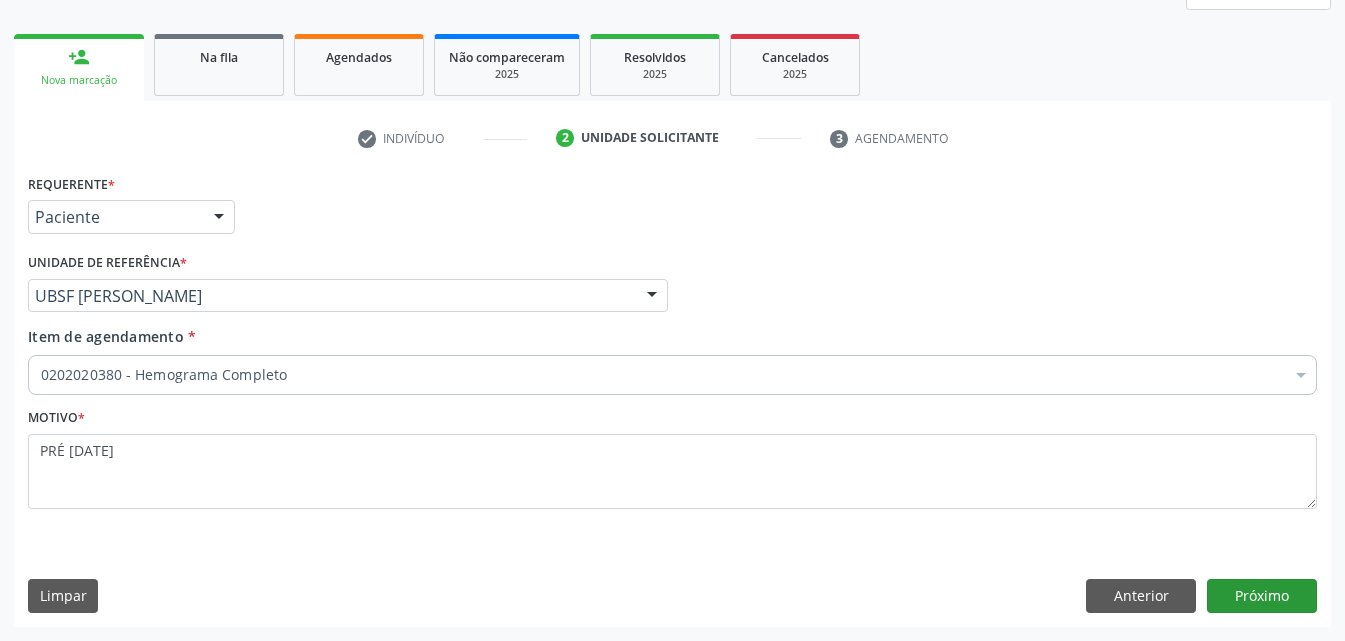 scroll, scrollTop: 229, scrollLeft: 0, axis: vertical 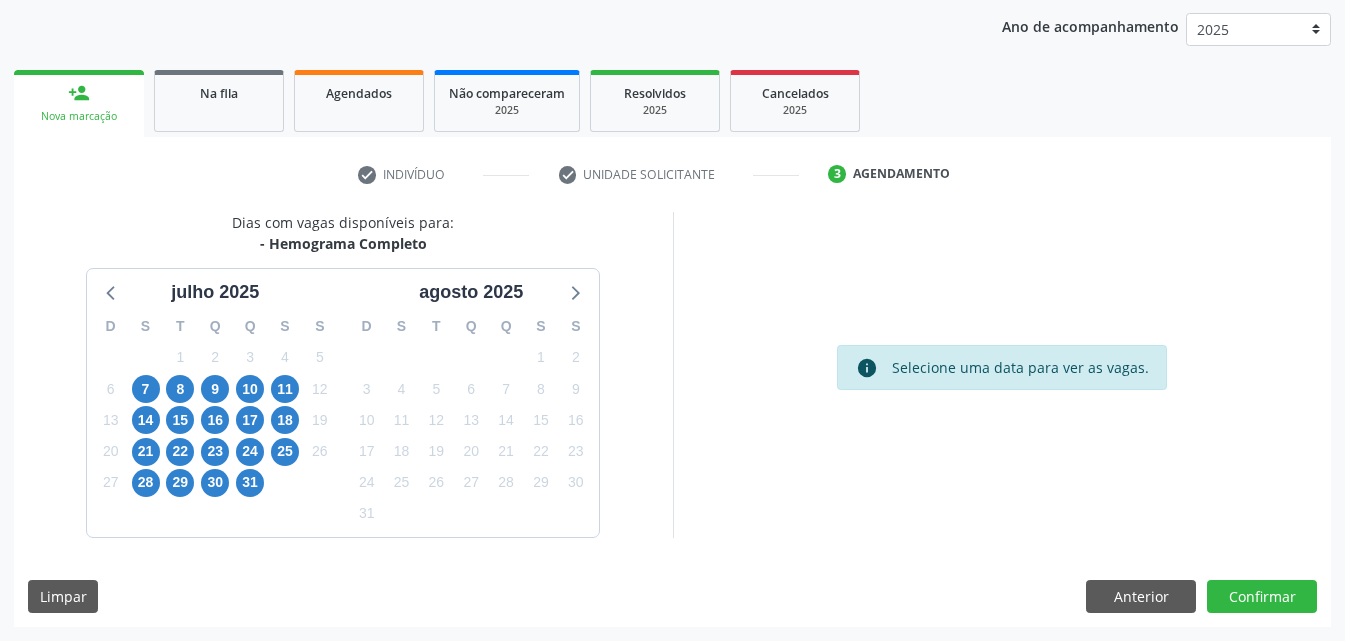 click on "10" at bounding box center [250, 389] 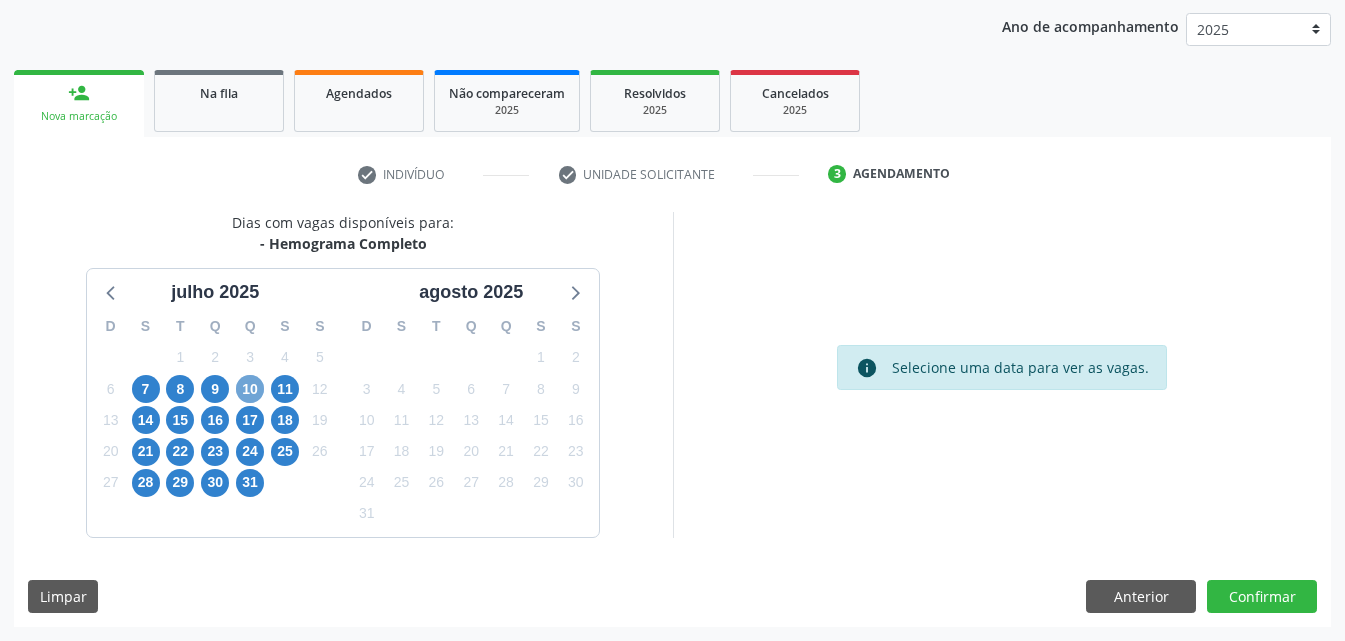 click on "10" at bounding box center [250, 389] 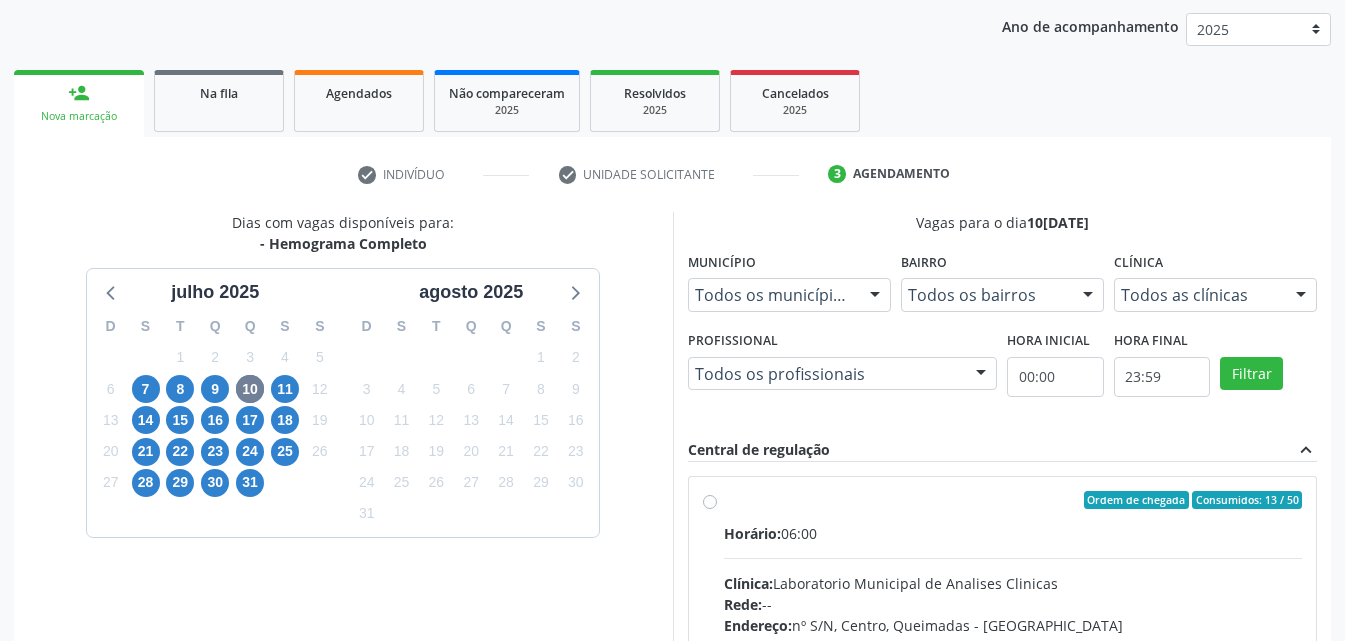 click on "Ordem de chegada
Consumidos: 13 / 50" at bounding box center (1013, 500) 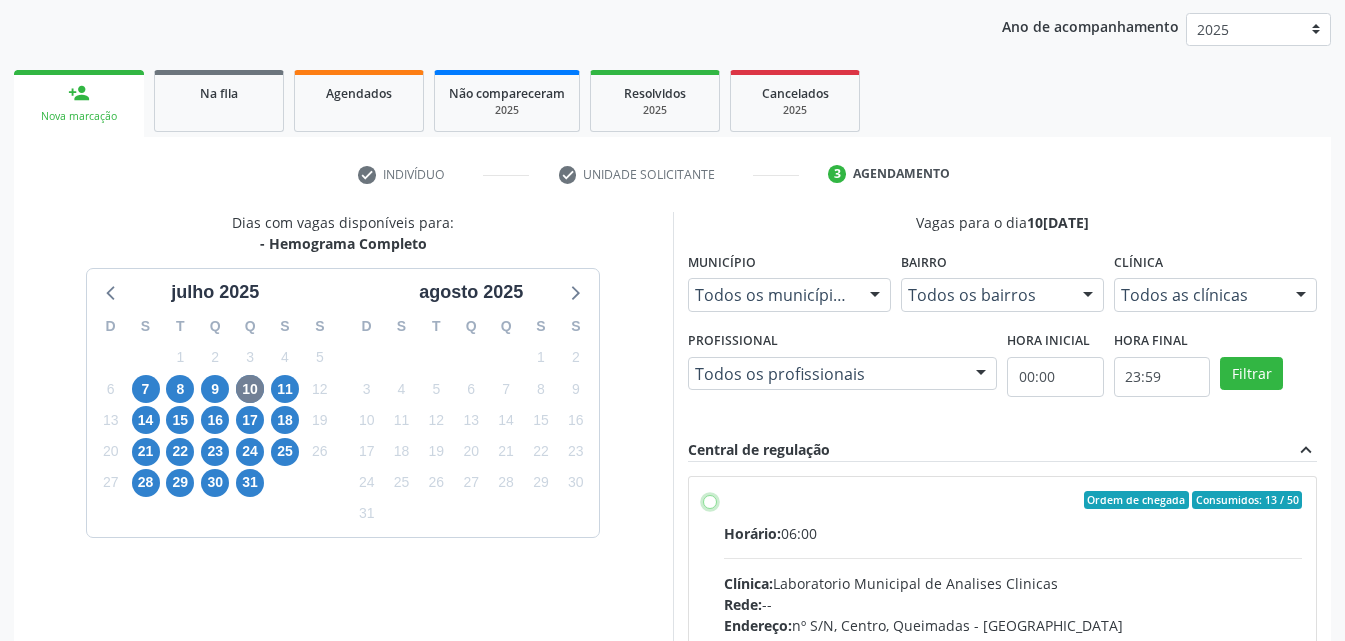 click on "Ordem de chegada
Consumidos: 13 / 50
Horário:   06:00
Clínica:  Laboratorio Municipal de Analises Clinicas
Rede:
--
Endereço:   [STREET_ADDRESS]
Telefone:   [PHONE_NUMBER]
Profissional:
--
Informações adicionais sobre o atendimento
Idade de atendimento:
Sem restrição
Gênero(s) atendido(s):
Sem restrição
Informações adicionais:
--" at bounding box center [710, 500] 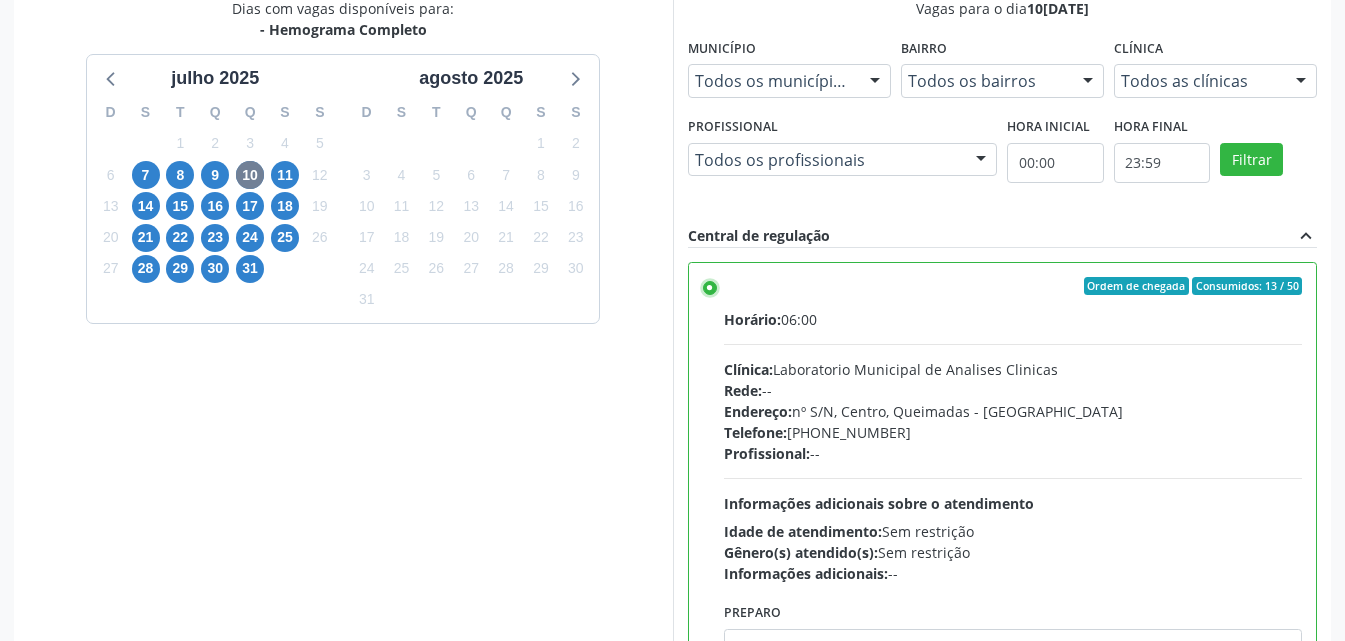 scroll, scrollTop: 554, scrollLeft: 0, axis: vertical 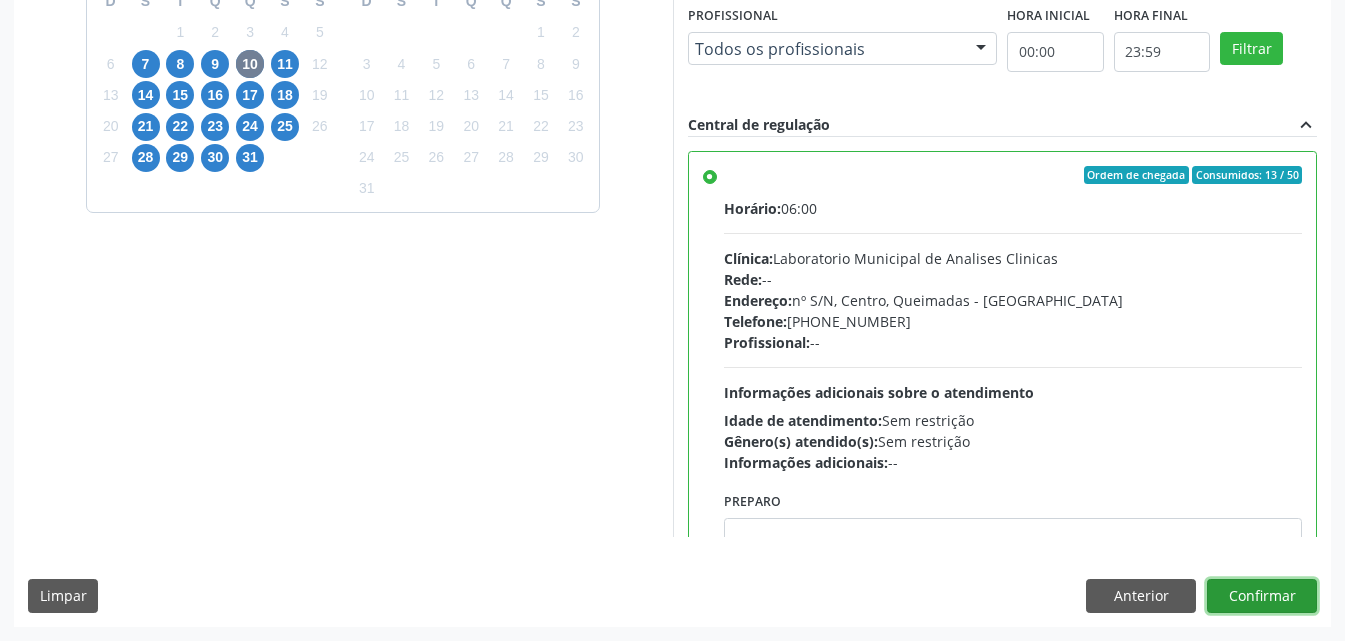 click on "Confirmar" at bounding box center [1262, 596] 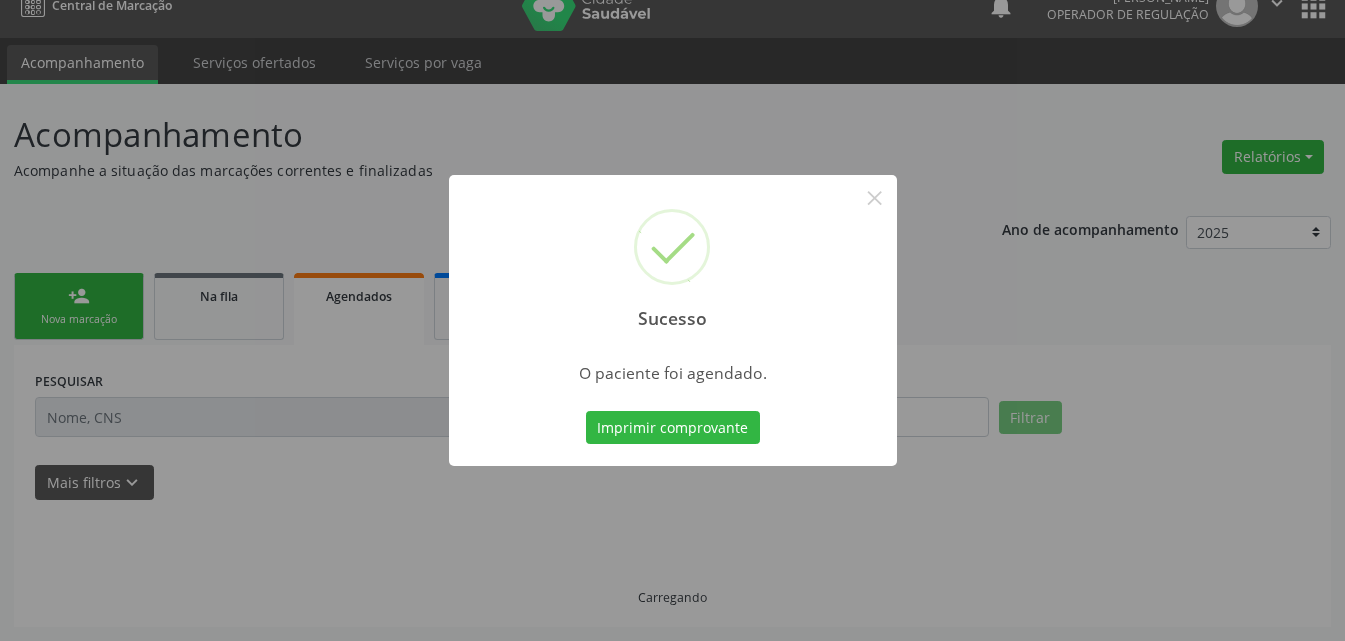 scroll, scrollTop: 26, scrollLeft: 0, axis: vertical 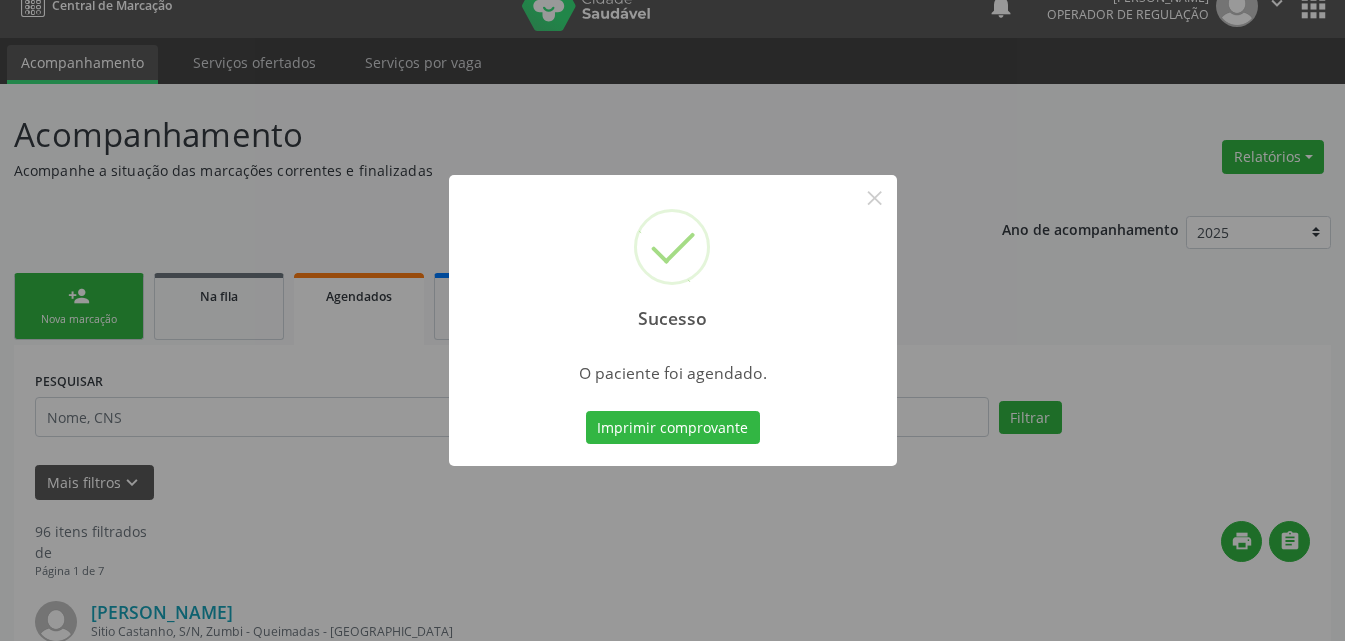 type 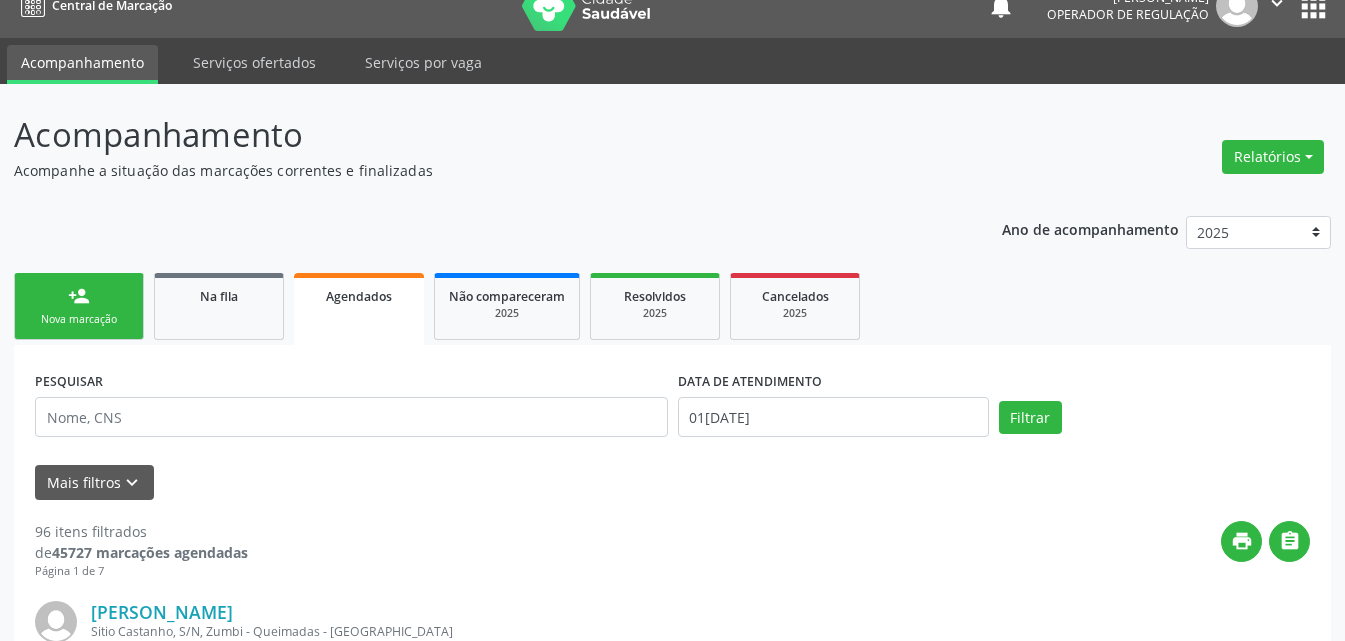 click on "person_add
Nova marcação" at bounding box center (79, 306) 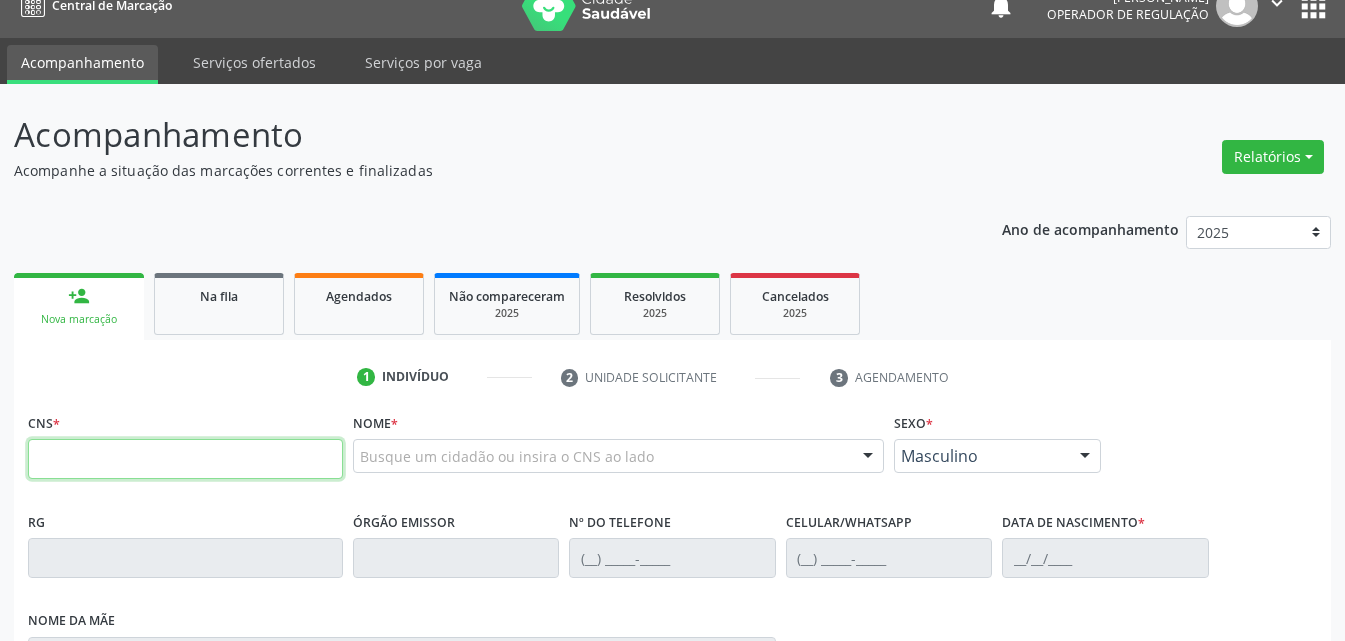 click at bounding box center (185, 459) 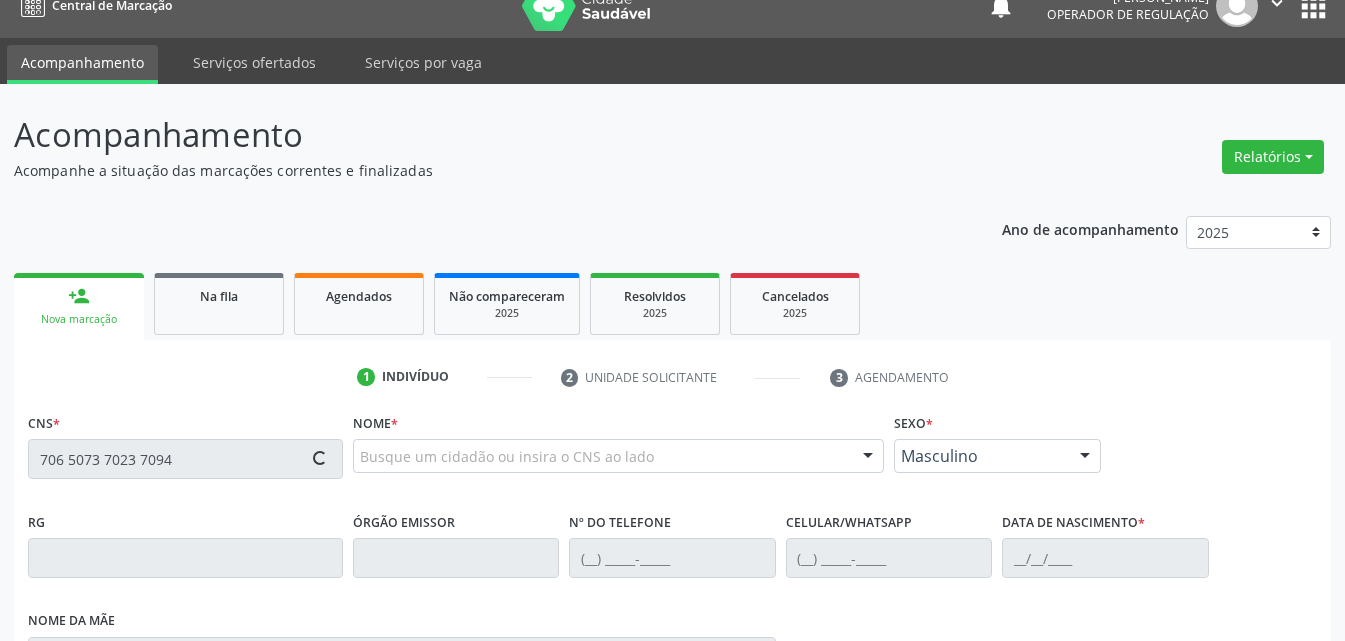 type on "706 5073 7023 7094" 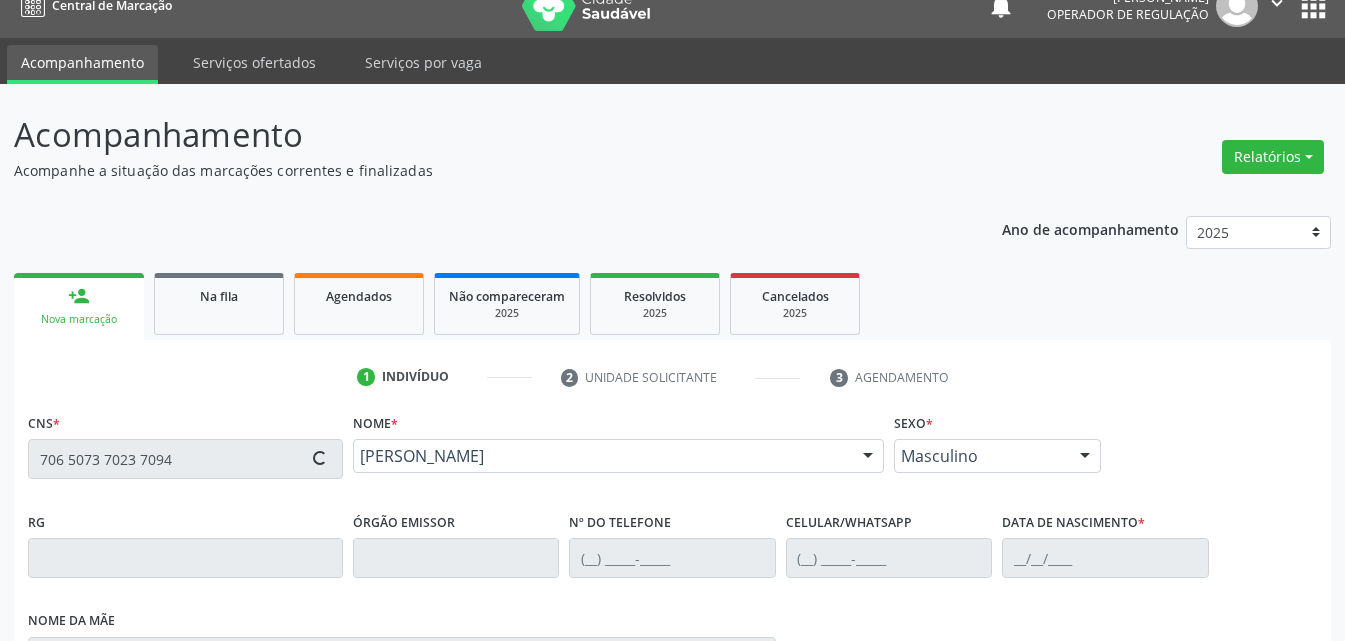 type on "[PHONE_NUMBER]" 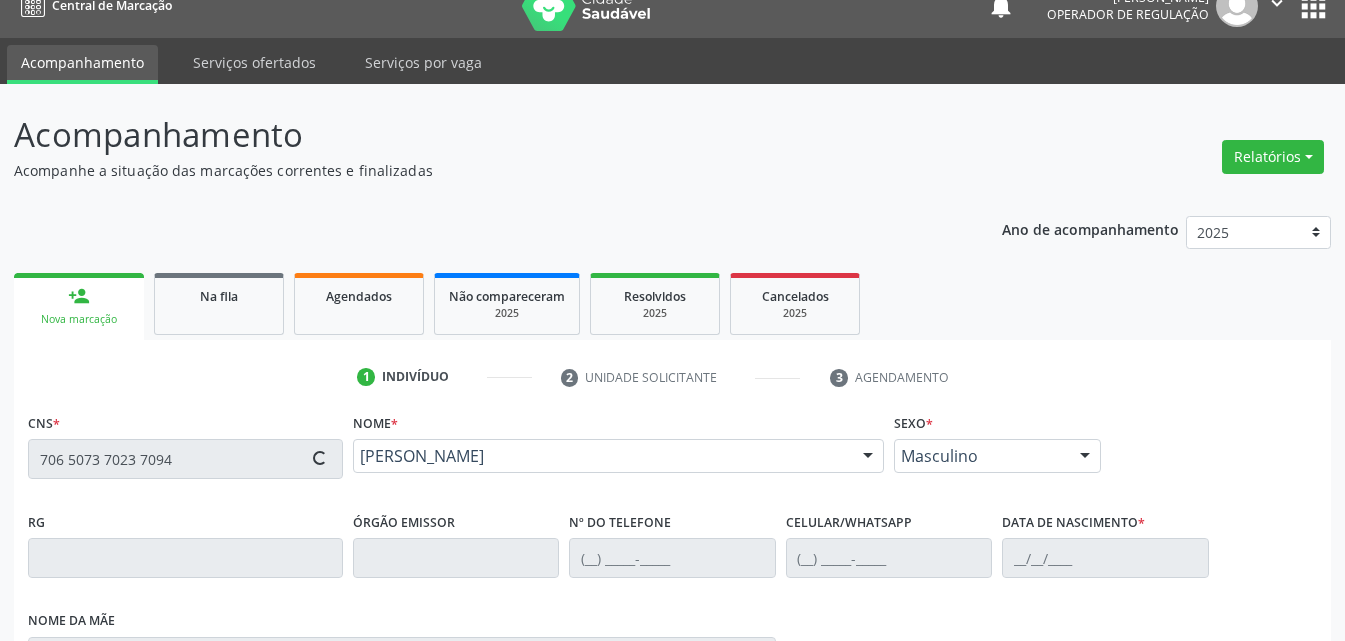 type on "[DATE]" 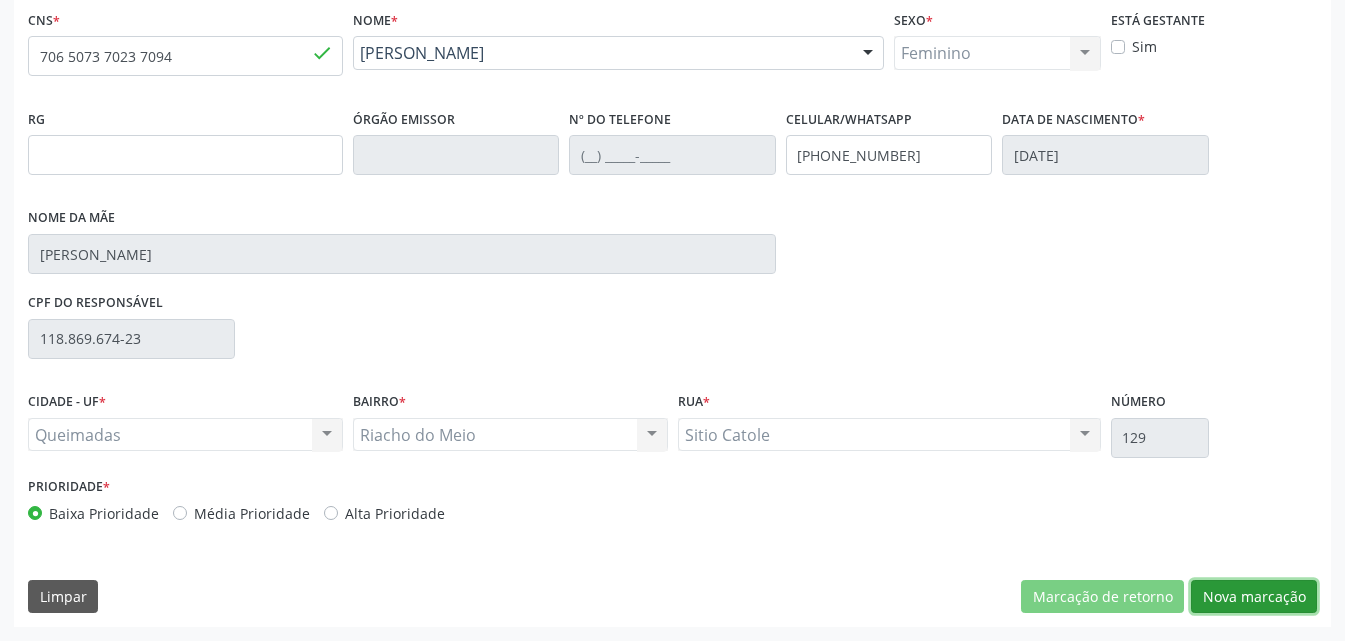 click on "Nova marcação" at bounding box center (1254, 597) 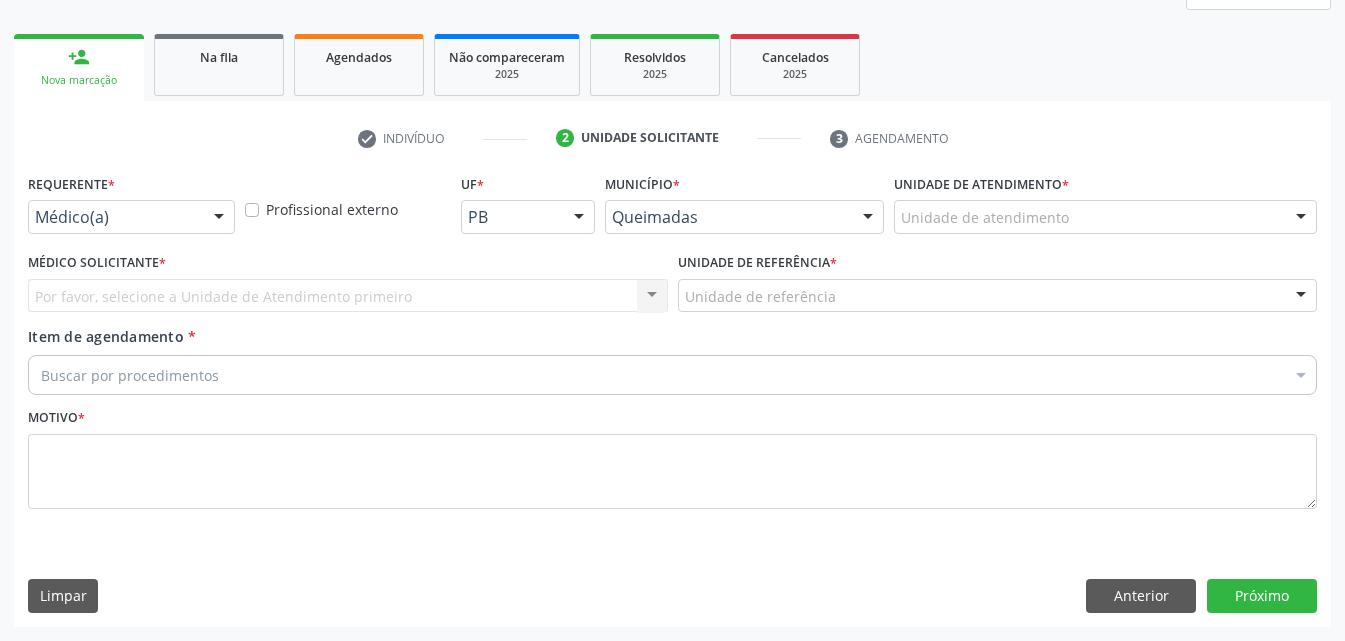 scroll, scrollTop: 265, scrollLeft: 0, axis: vertical 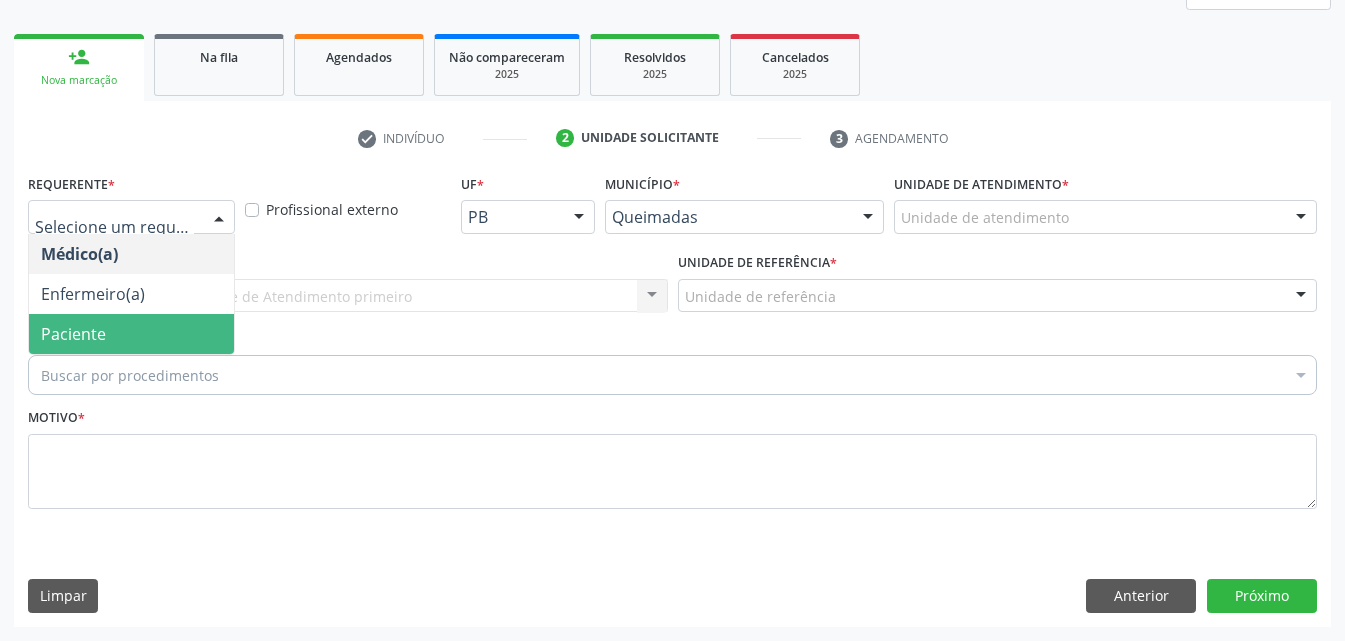 click on "Paciente" at bounding box center (131, 334) 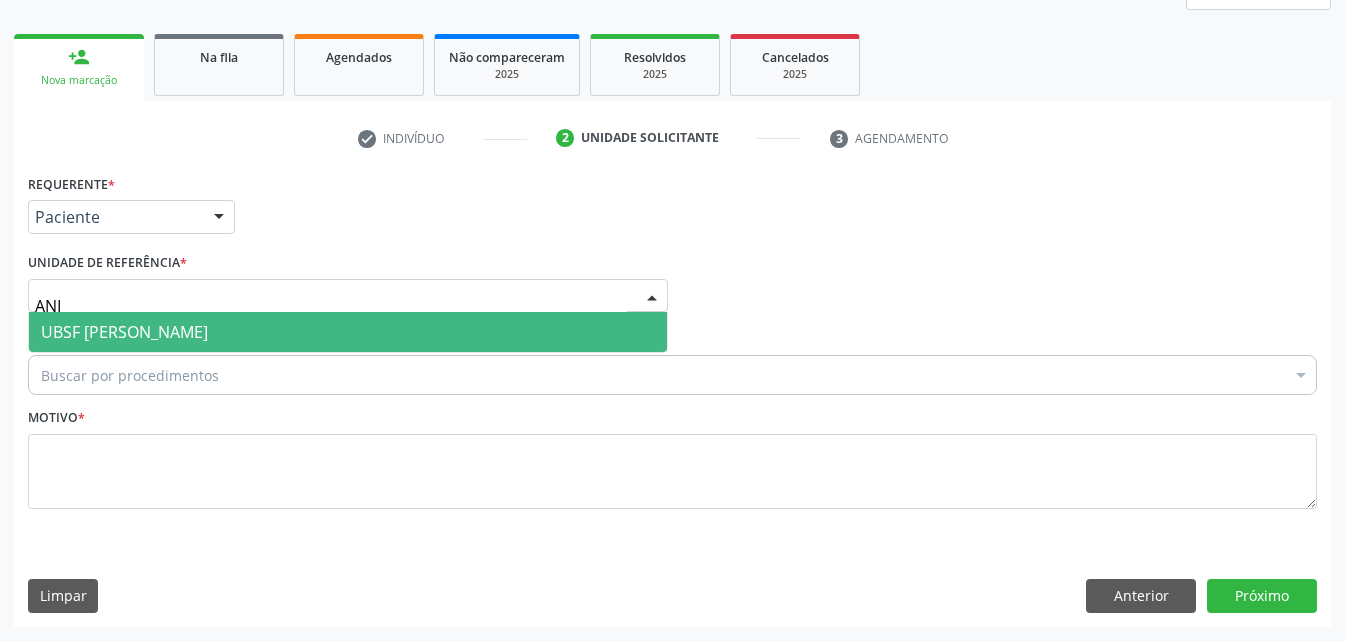 type on "ANIB" 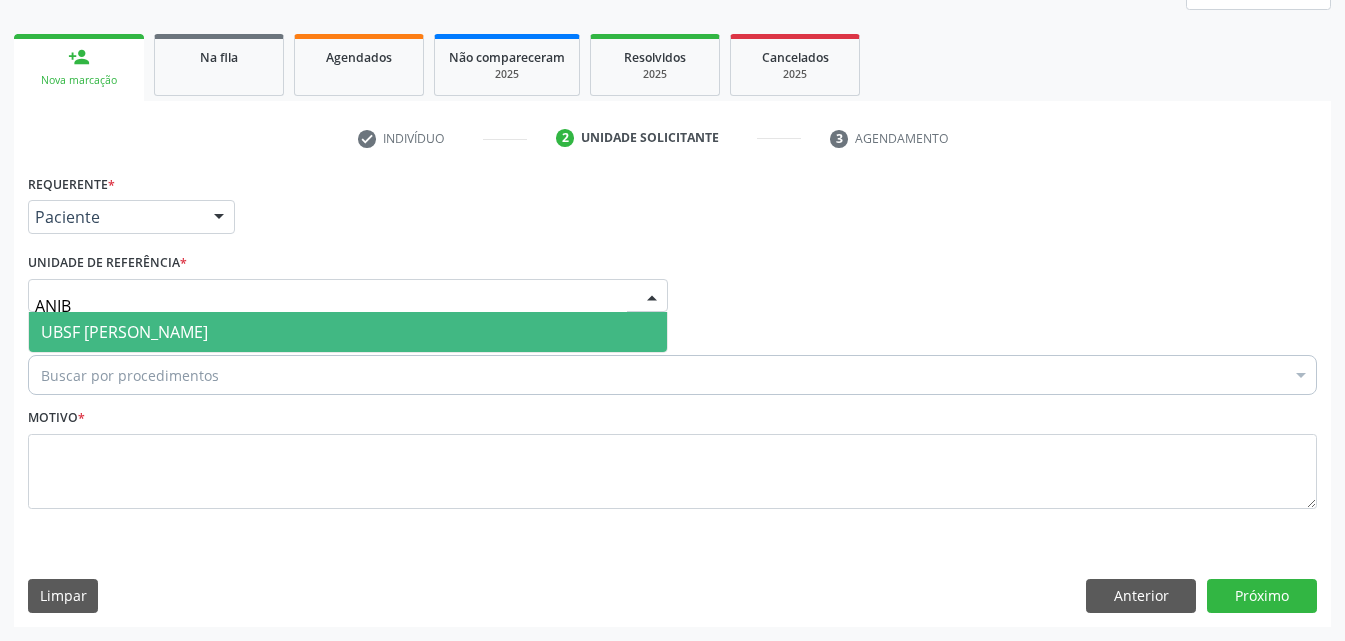 click on "UBSF [PERSON_NAME]" at bounding box center (348, 332) 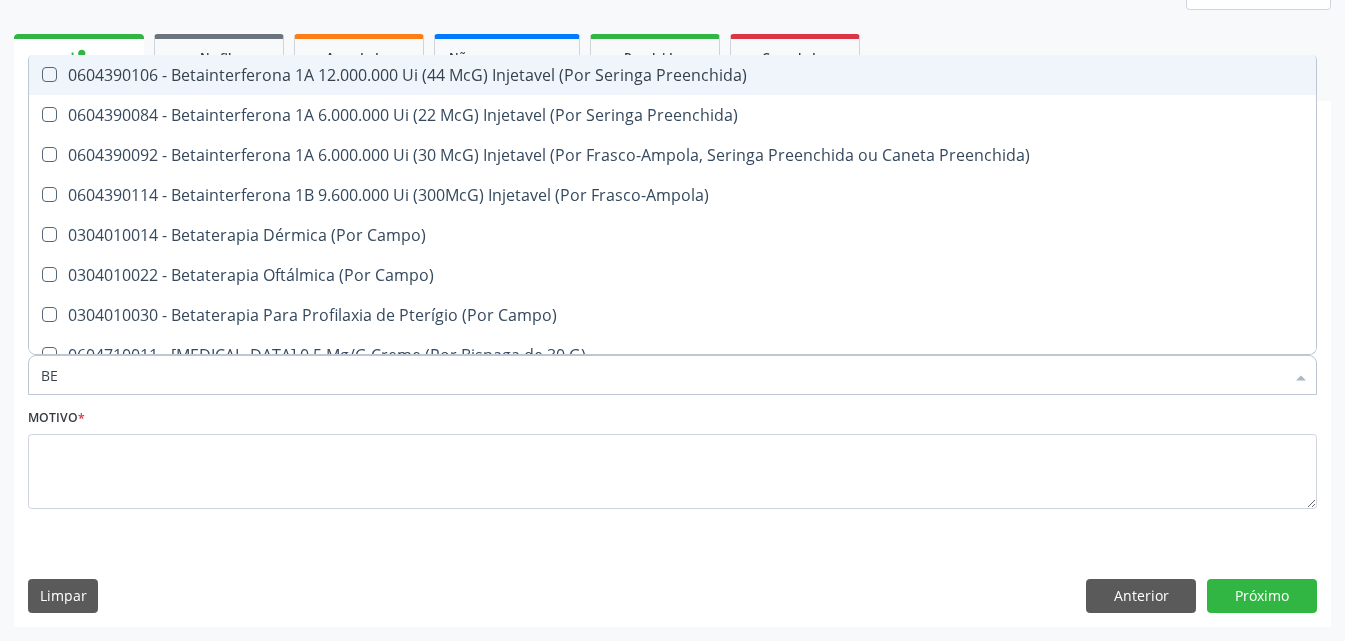 type on "B" 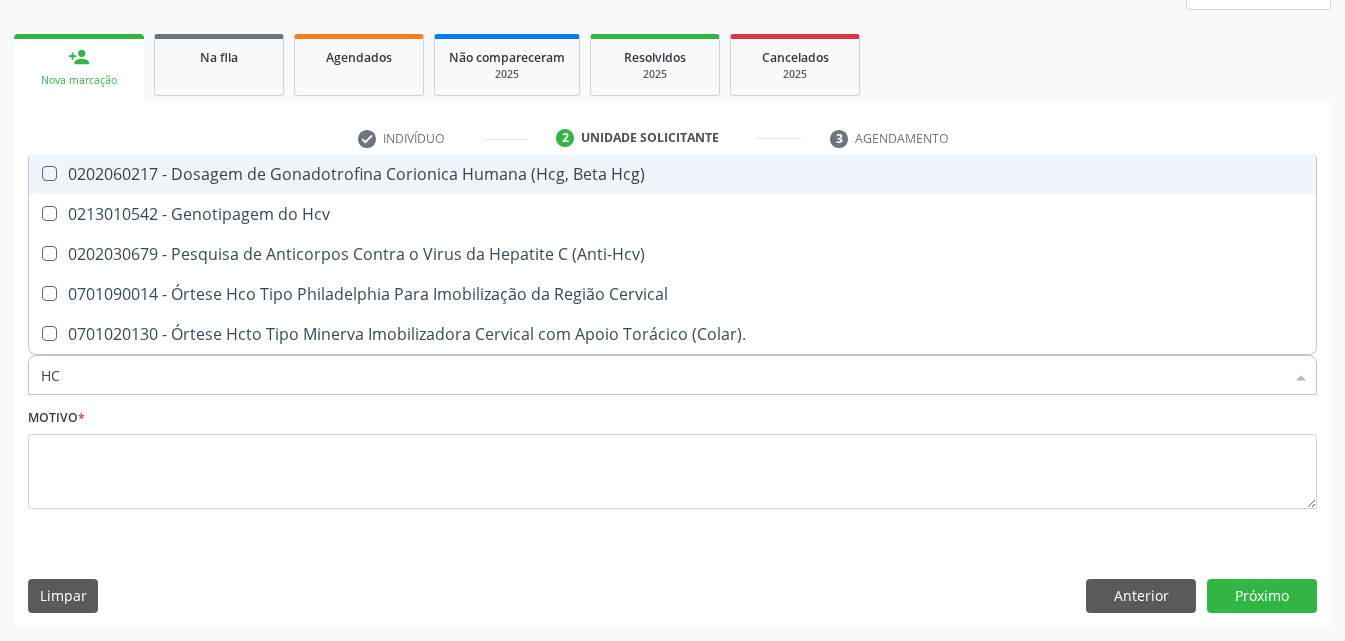 type on "HCG" 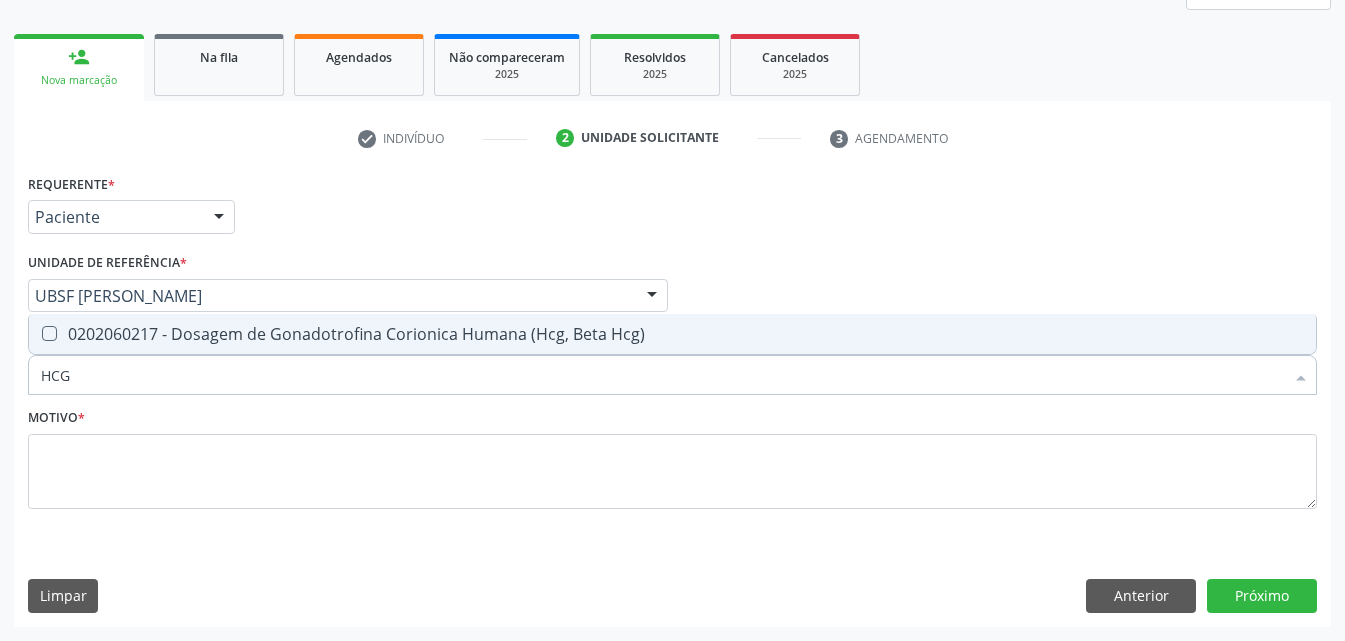 click on "0202060217 - Dosagem de Gonadotrofina Corionica Humana (Hcg, Beta Hcg)" at bounding box center [672, 334] 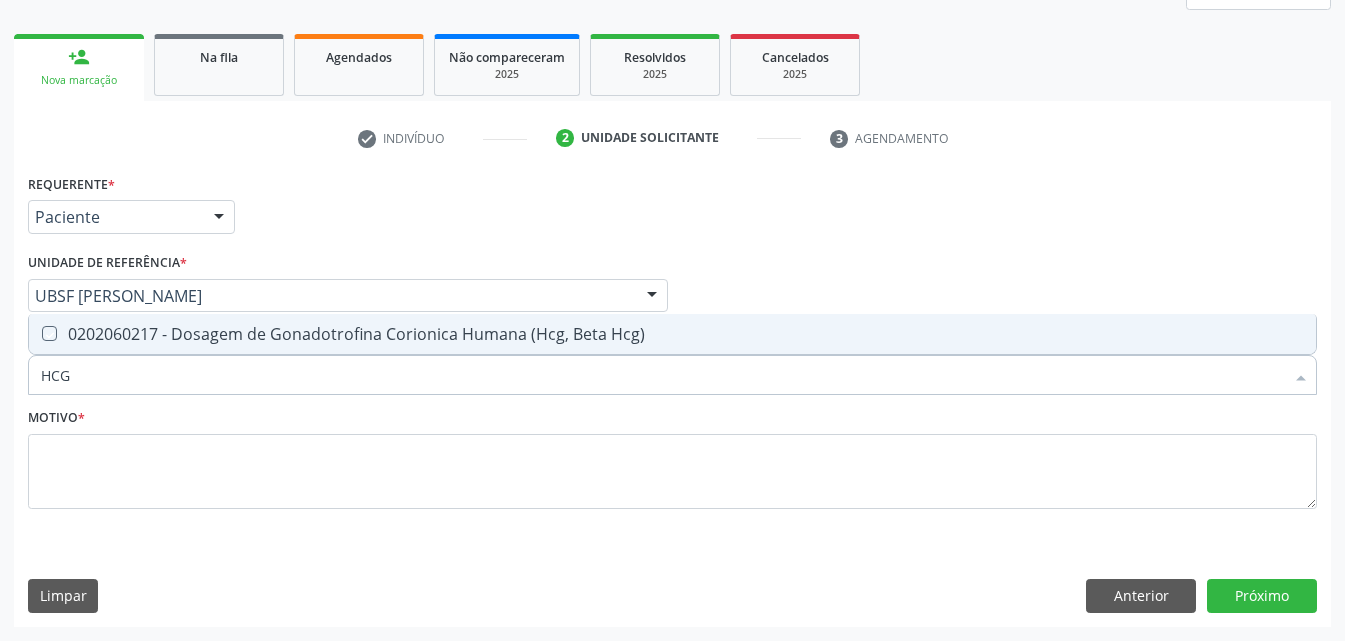 checkbox on "true" 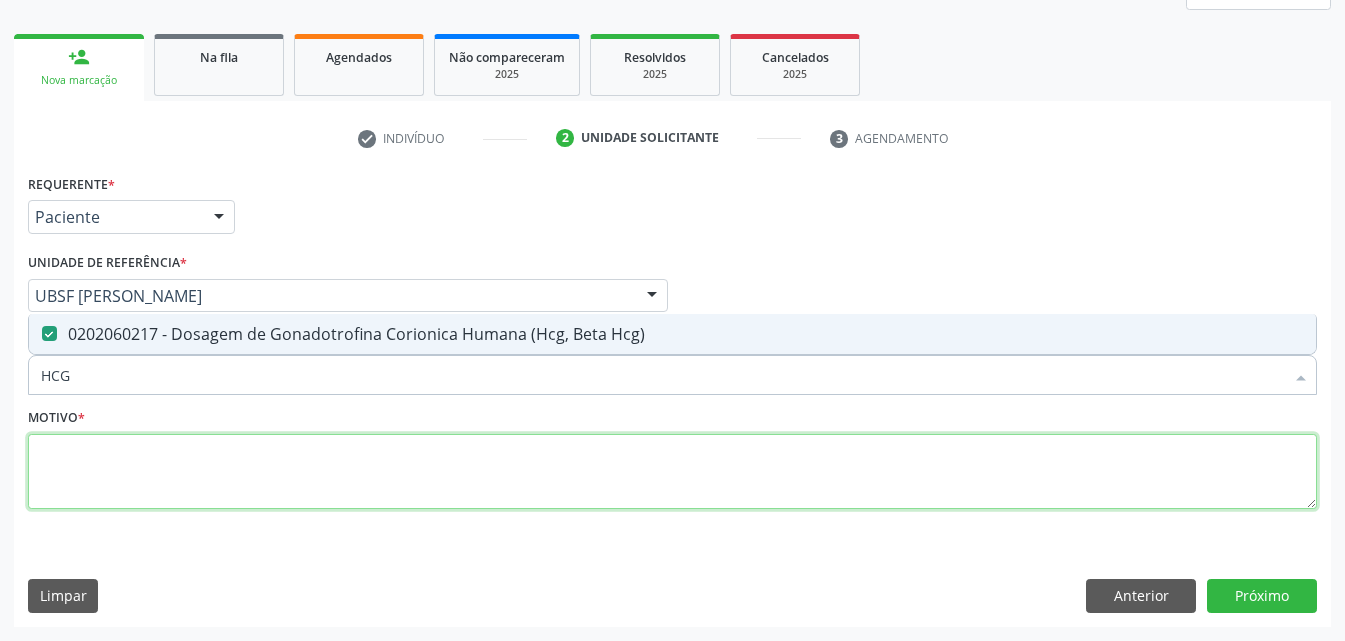 click at bounding box center (672, 472) 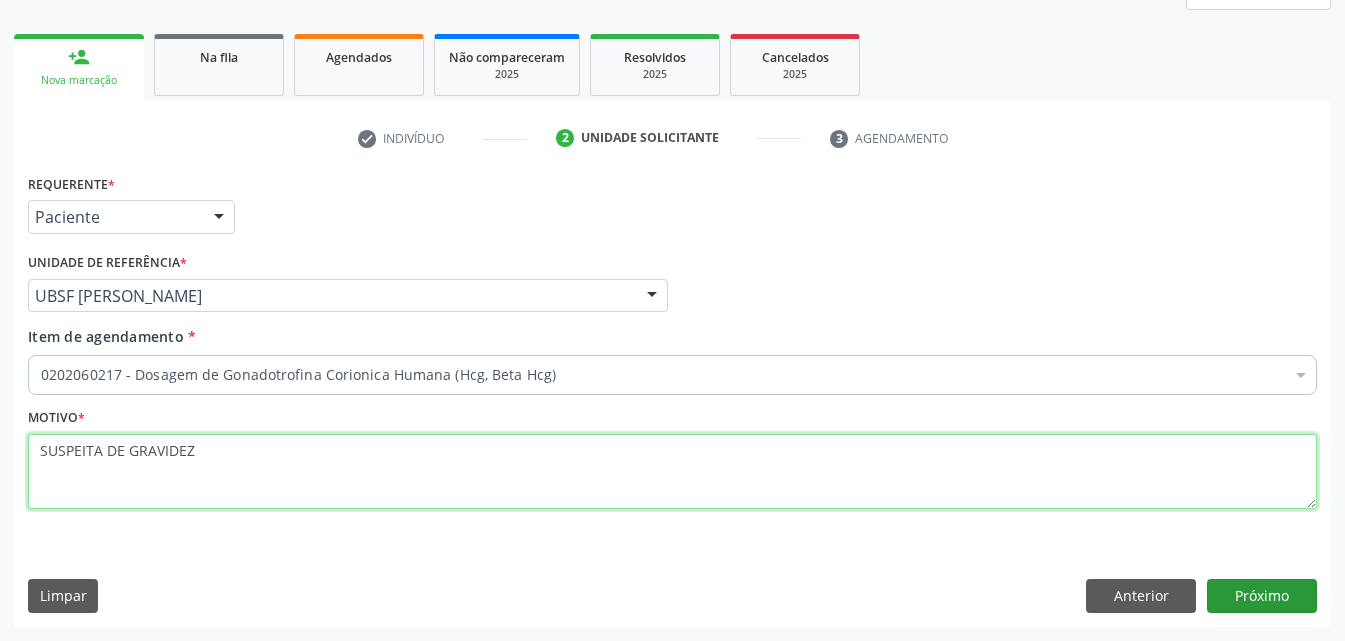 type on "SUSPEITA DE GRAVIDEZ" 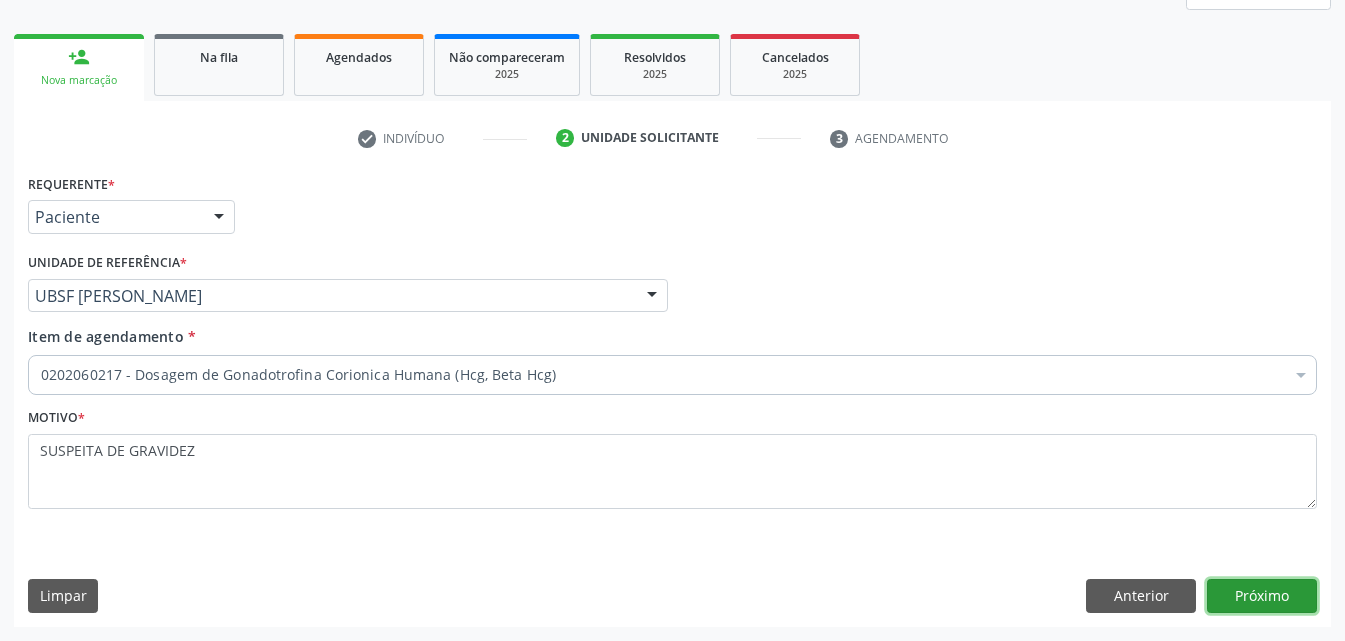 click on "Próximo" at bounding box center [1262, 596] 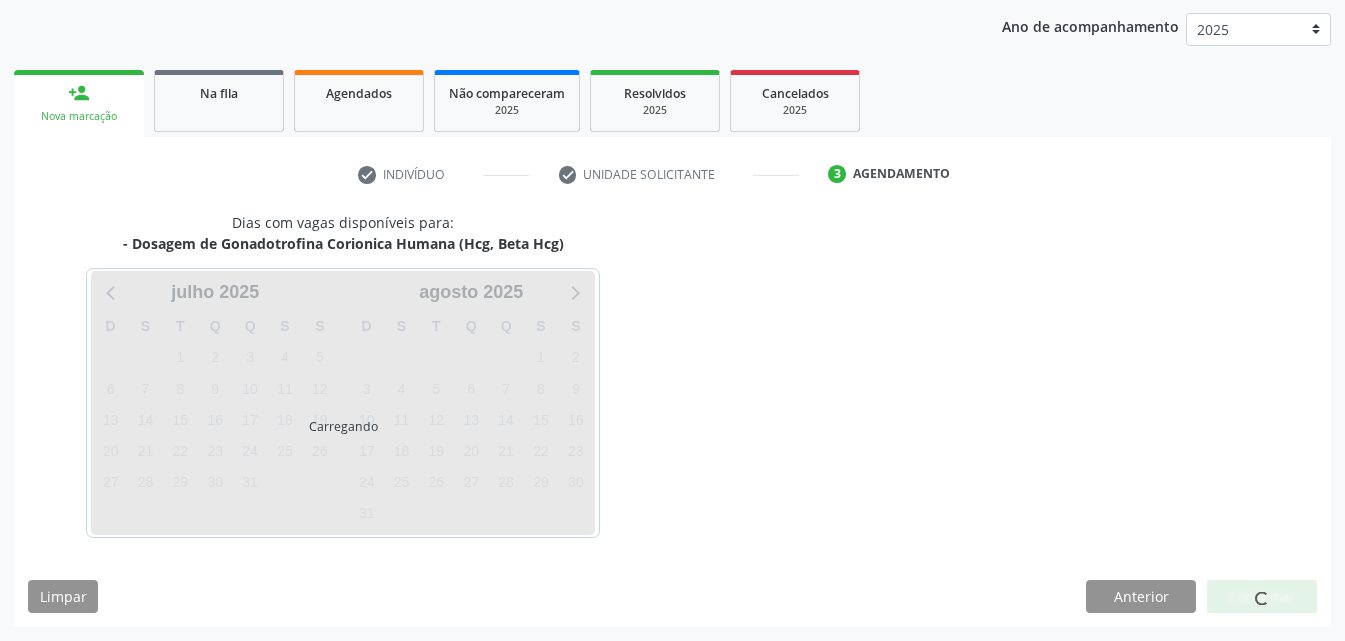 scroll, scrollTop: 229, scrollLeft: 0, axis: vertical 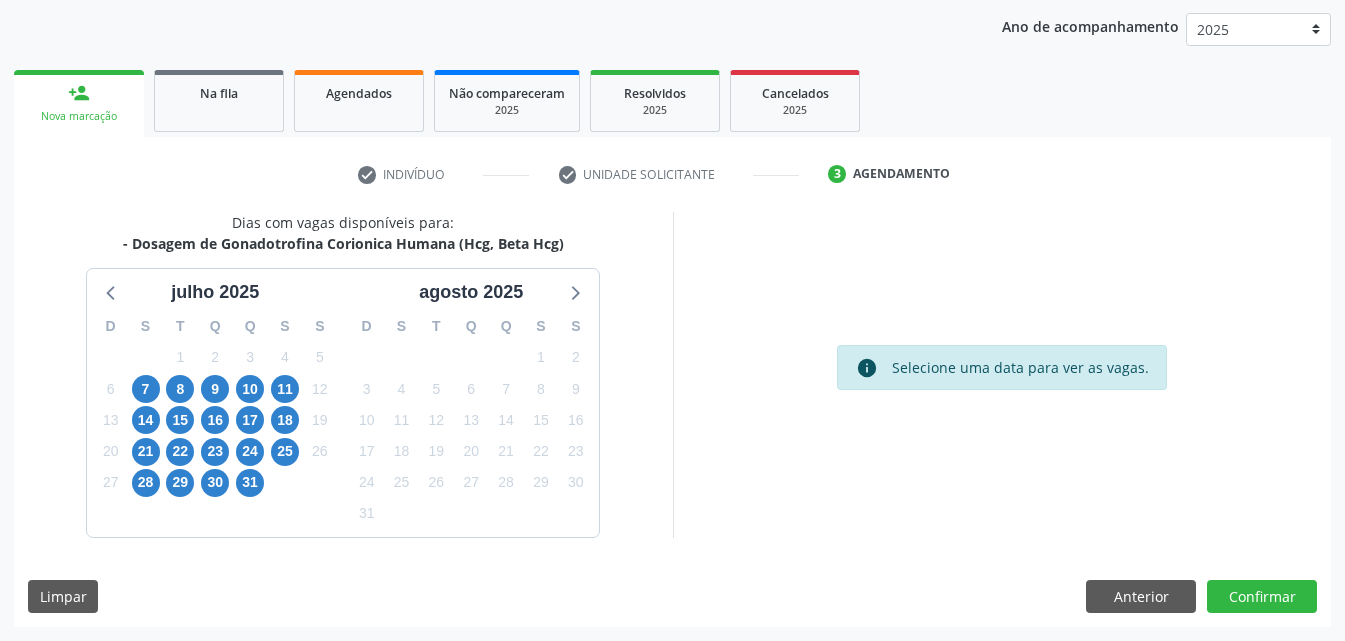 click on "10" at bounding box center [250, 389] 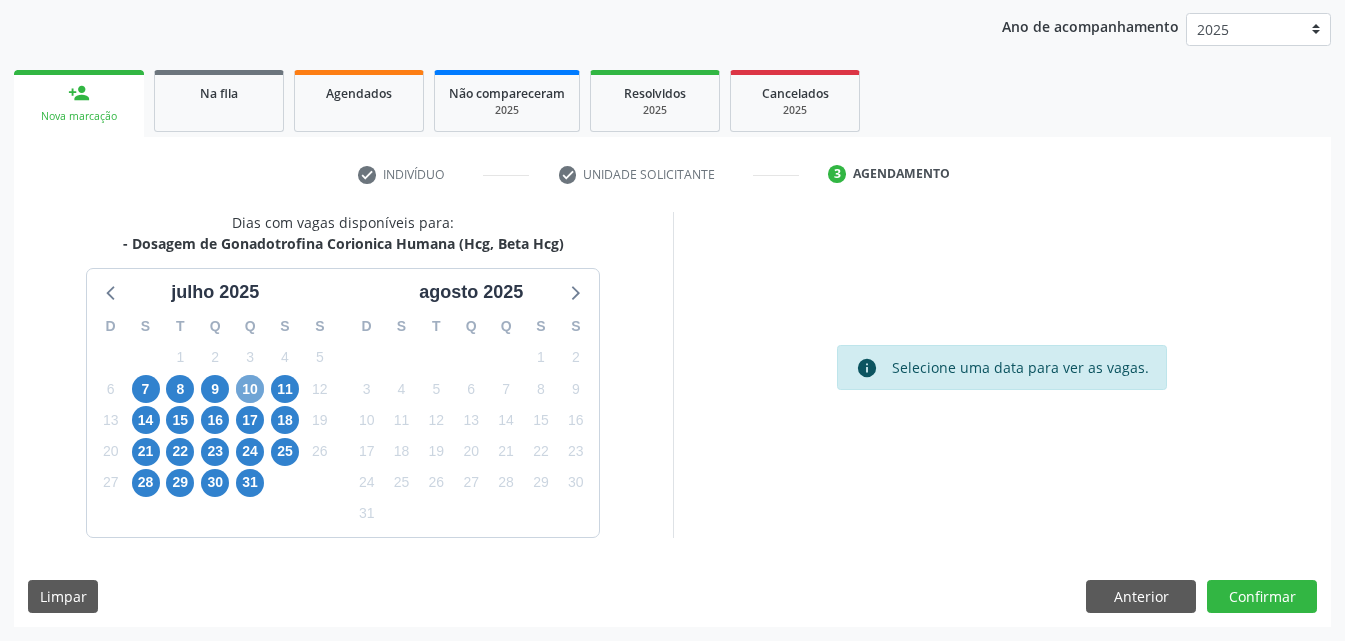 click on "10" at bounding box center (250, 389) 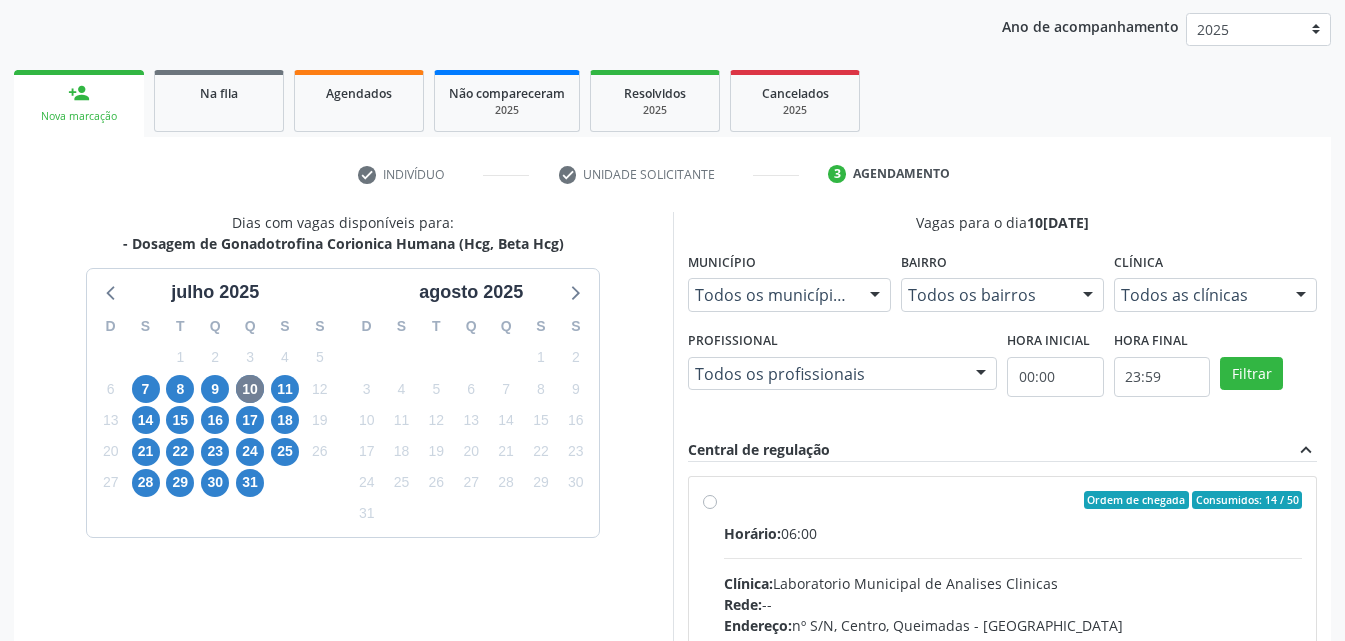 click on "Horário:" at bounding box center [752, 533] 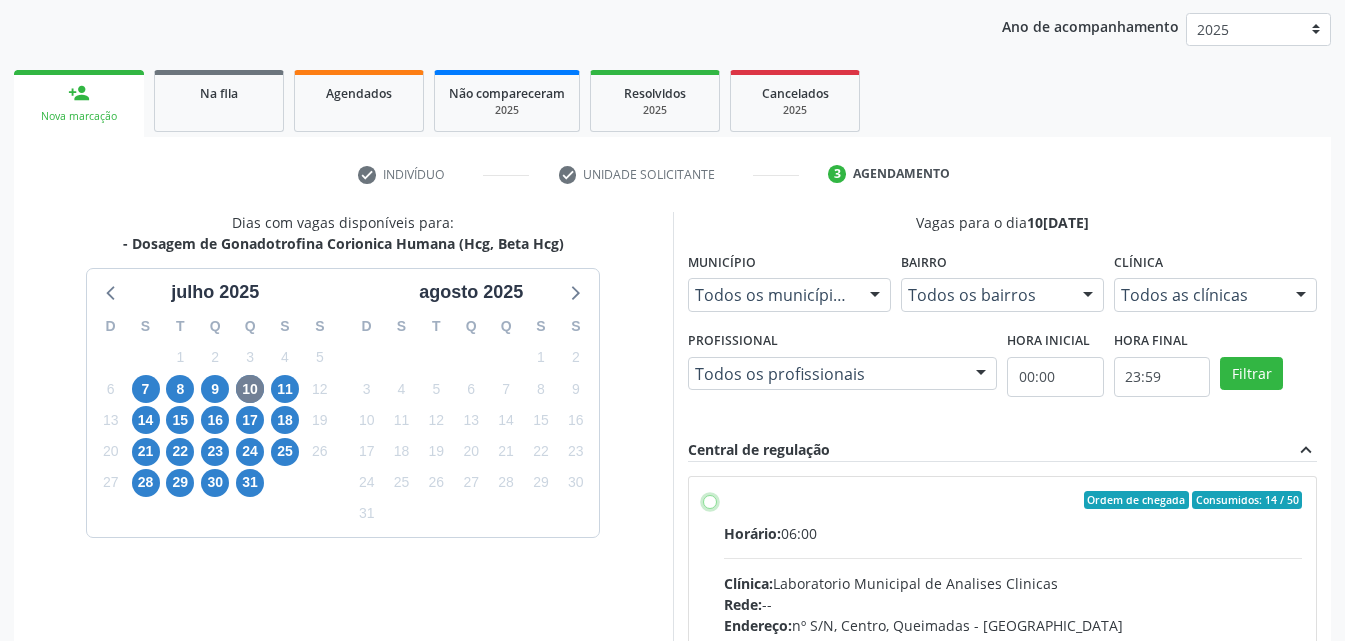 click on "Ordem de chegada
Consumidos: 14 / 50
Horário:   06:00
Clínica:  Laboratorio Municipal de Analises Clinicas
Rede:
--
Endereço:   [STREET_ADDRESS]
Telefone:   [PHONE_NUMBER]
Profissional:
--
Informações adicionais sobre o atendimento
Idade de atendimento:
Sem restrição
Gênero(s) atendido(s):
Sem restrição
Informações adicionais:
--" at bounding box center [710, 500] 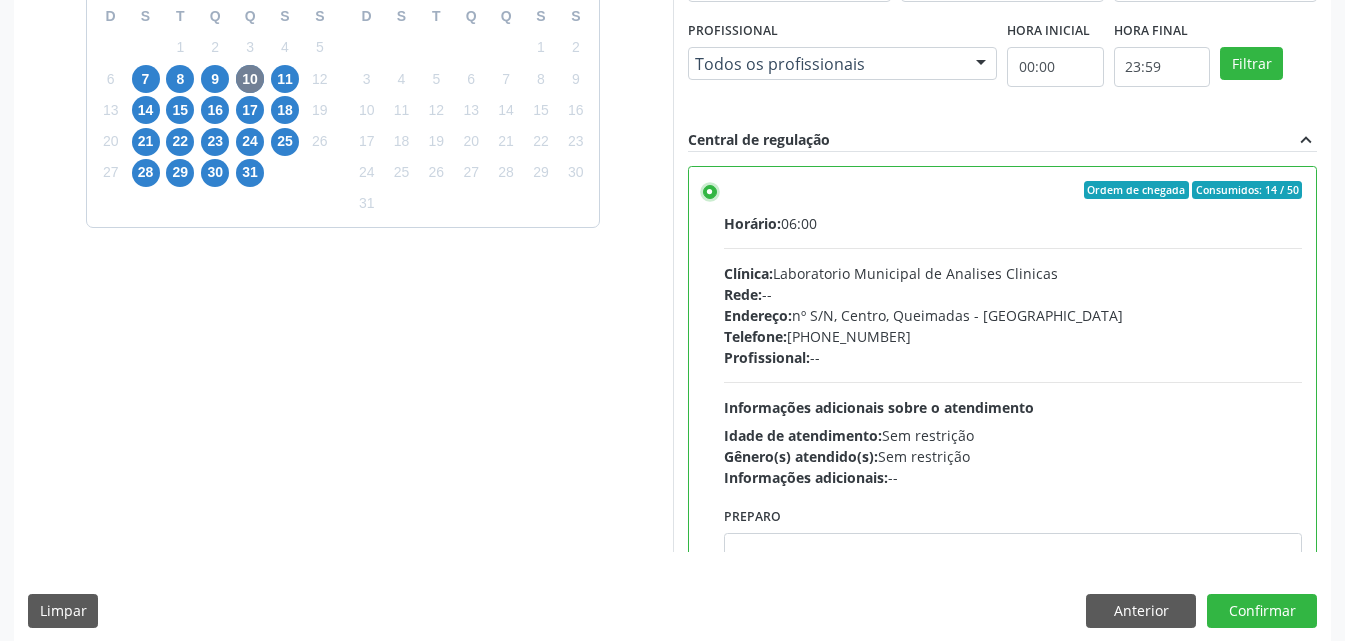 scroll, scrollTop: 554, scrollLeft: 0, axis: vertical 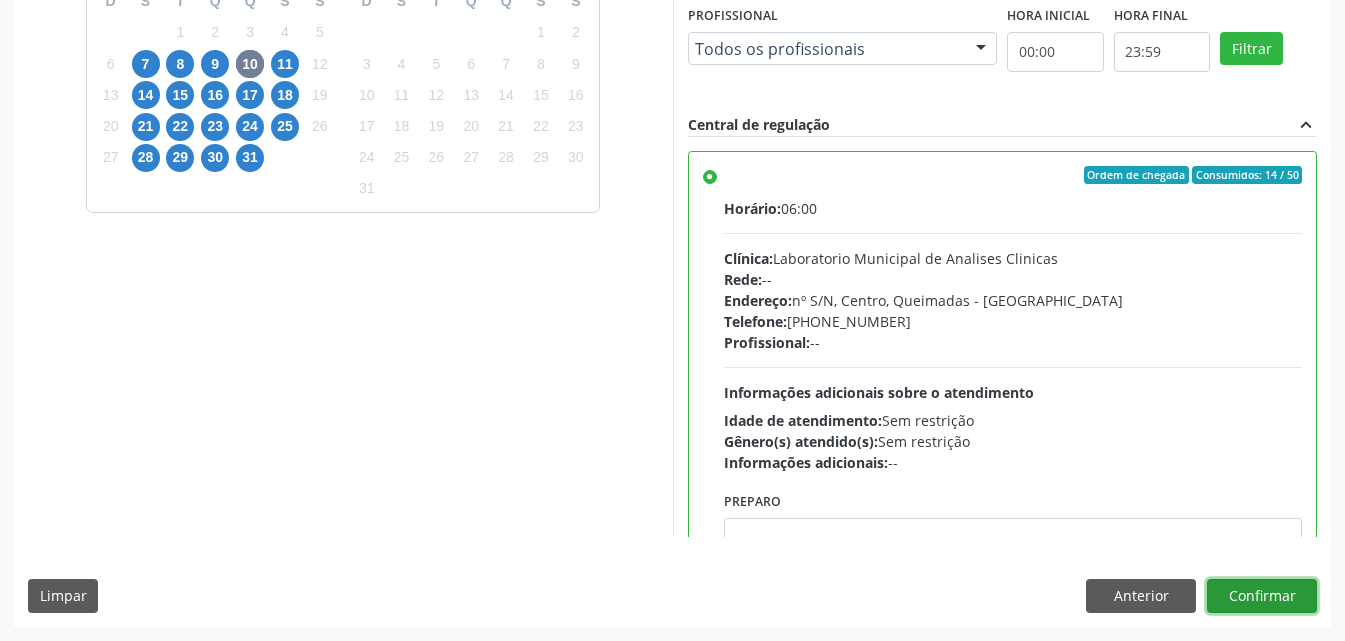 click on "Confirmar" at bounding box center [1262, 596] 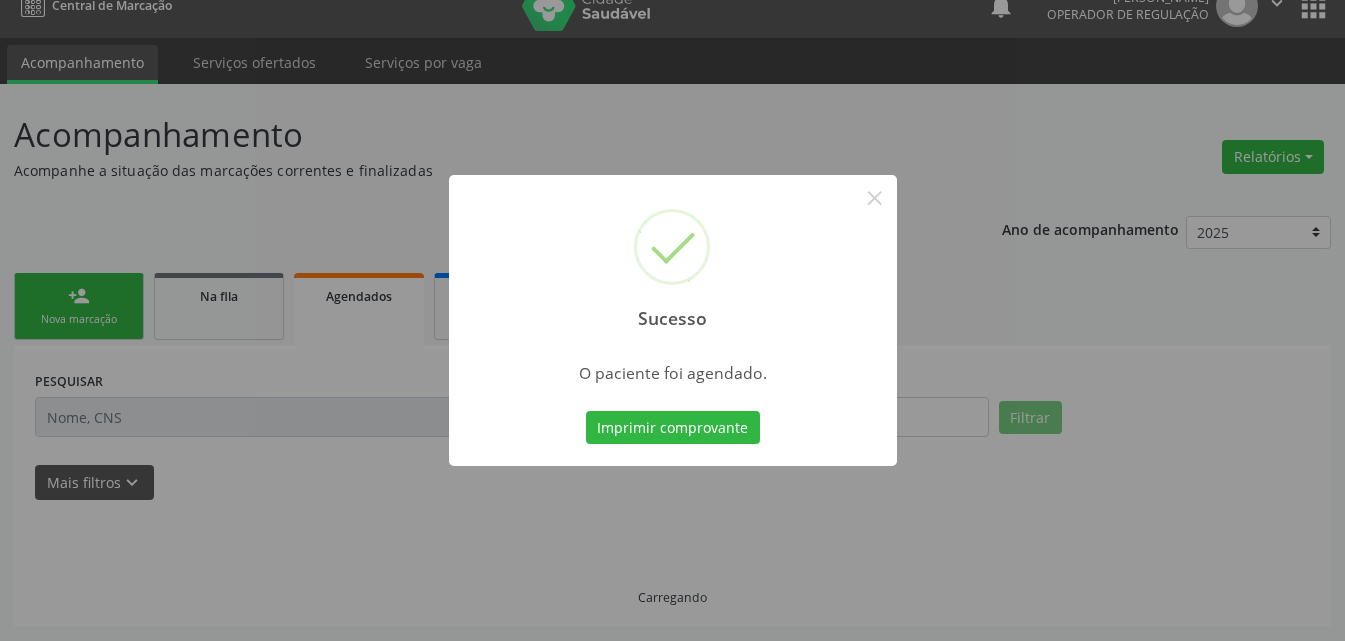 scroll, scrollTop: 26, scrollLeft: 0, axis: vertical 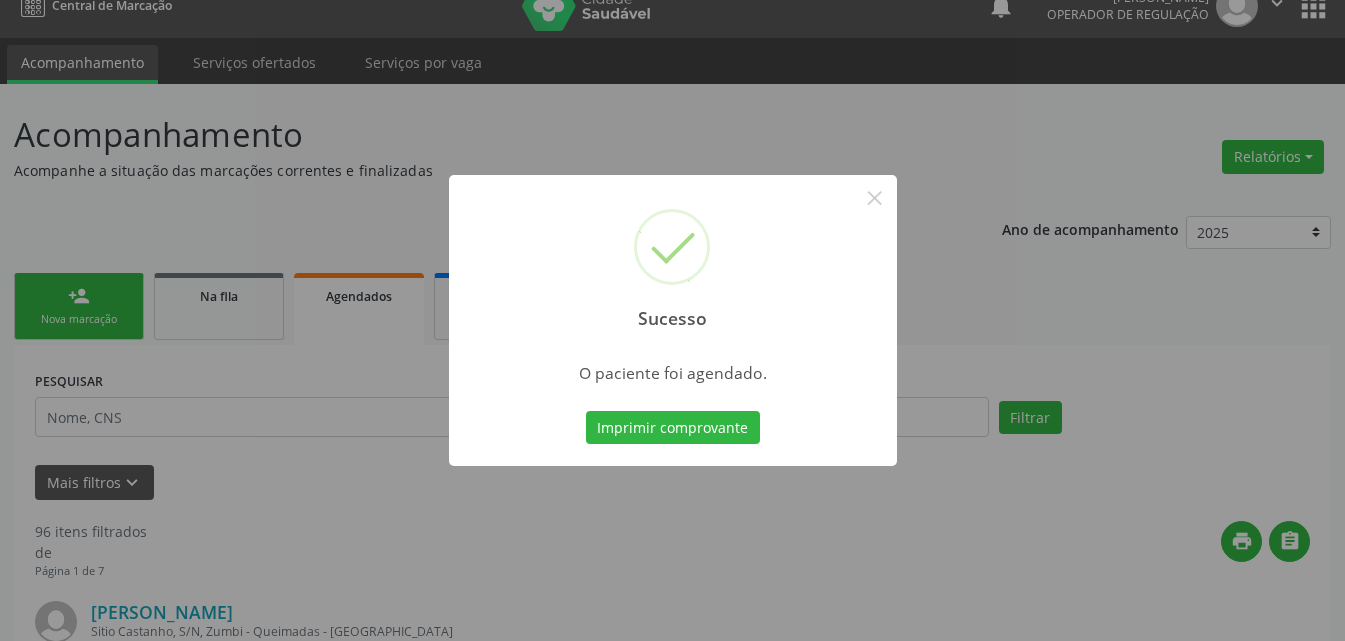 type 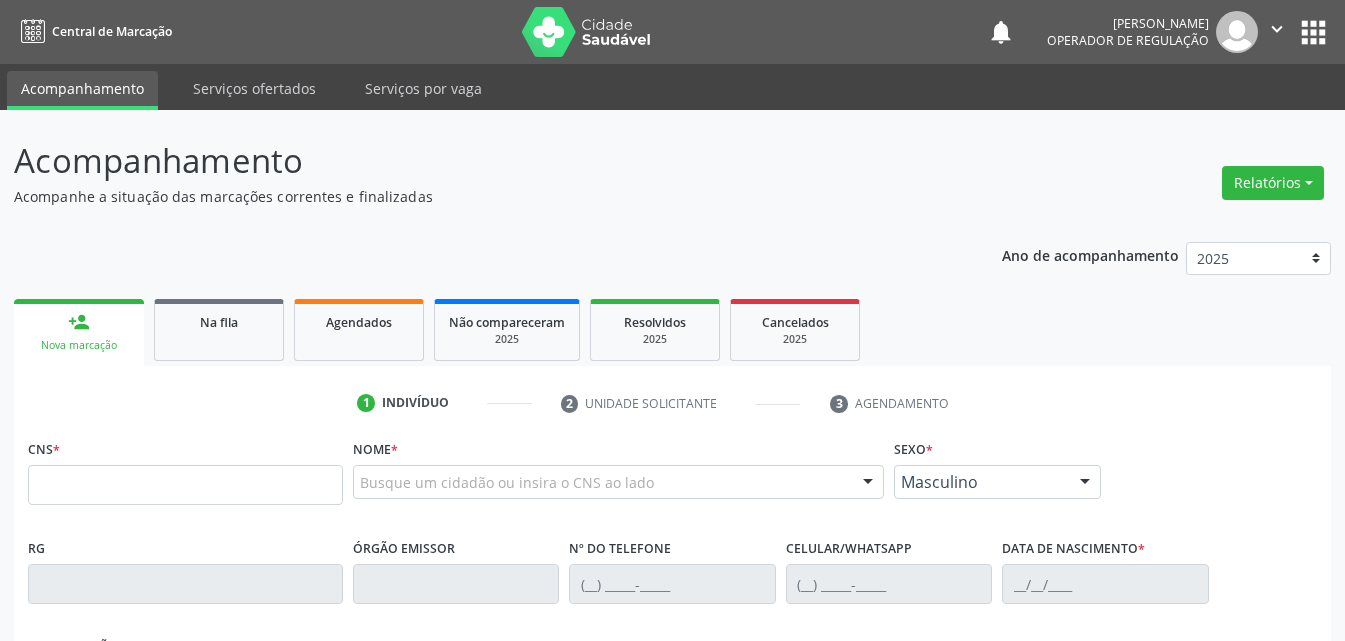 scroll, scrollTop: 26, scrollLeft: 0, axis: vertical 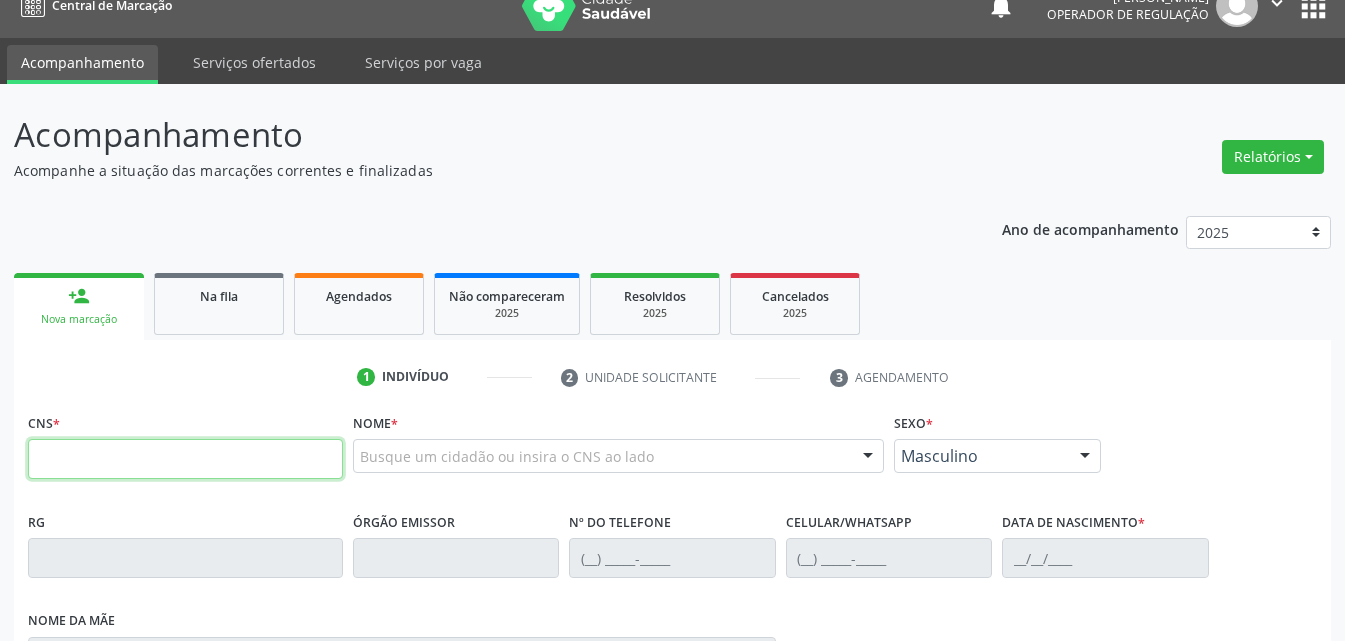 click at bounding box center [185, 459] 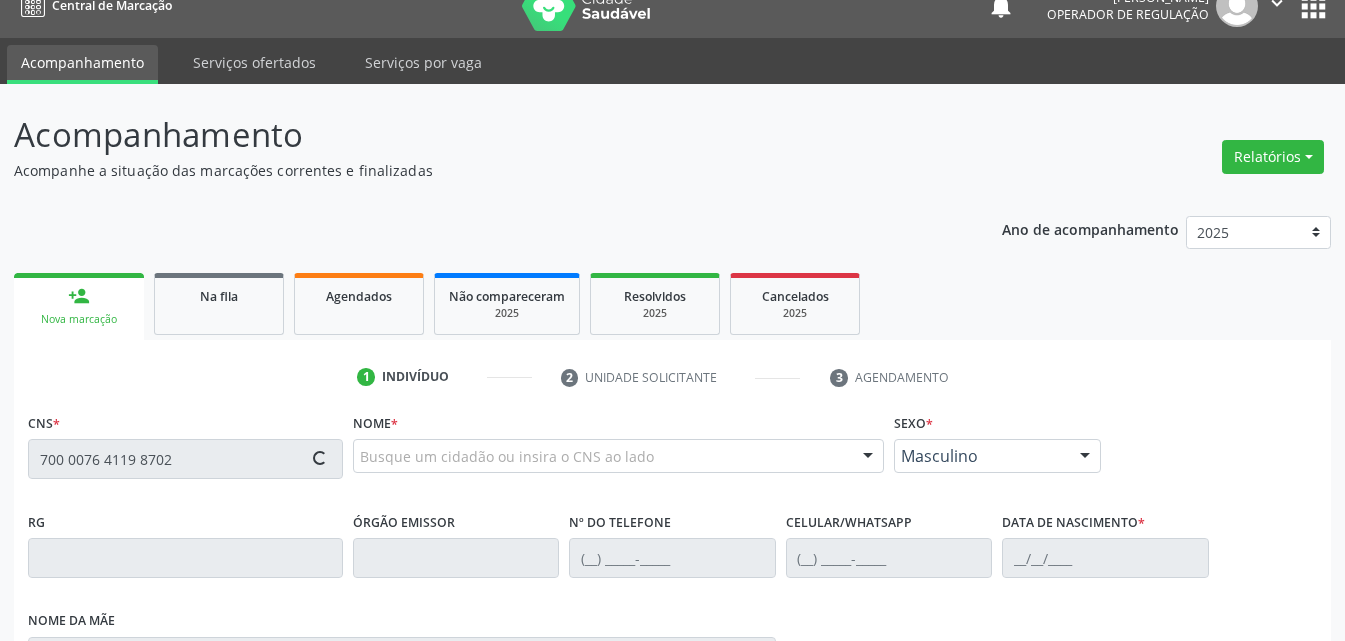 type on "700 0076 4119 8702" 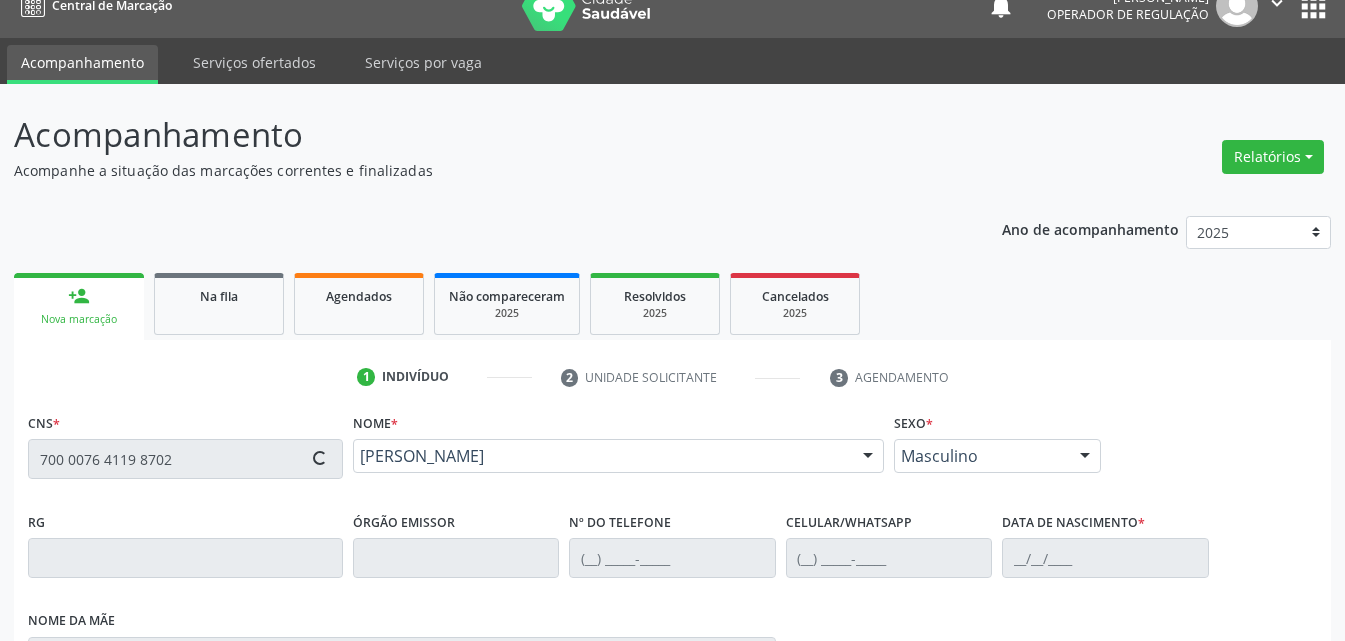 type on "[PHONE_NUMBER]" 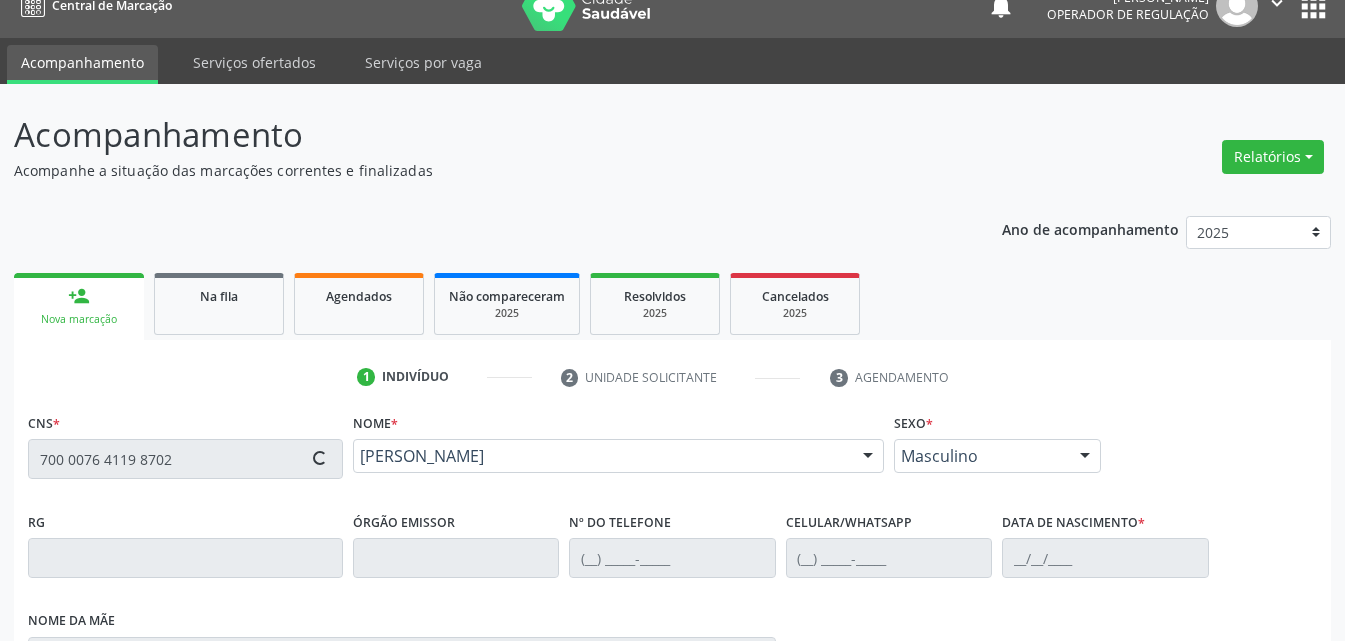 type on "[PHONE_NUMBER]" 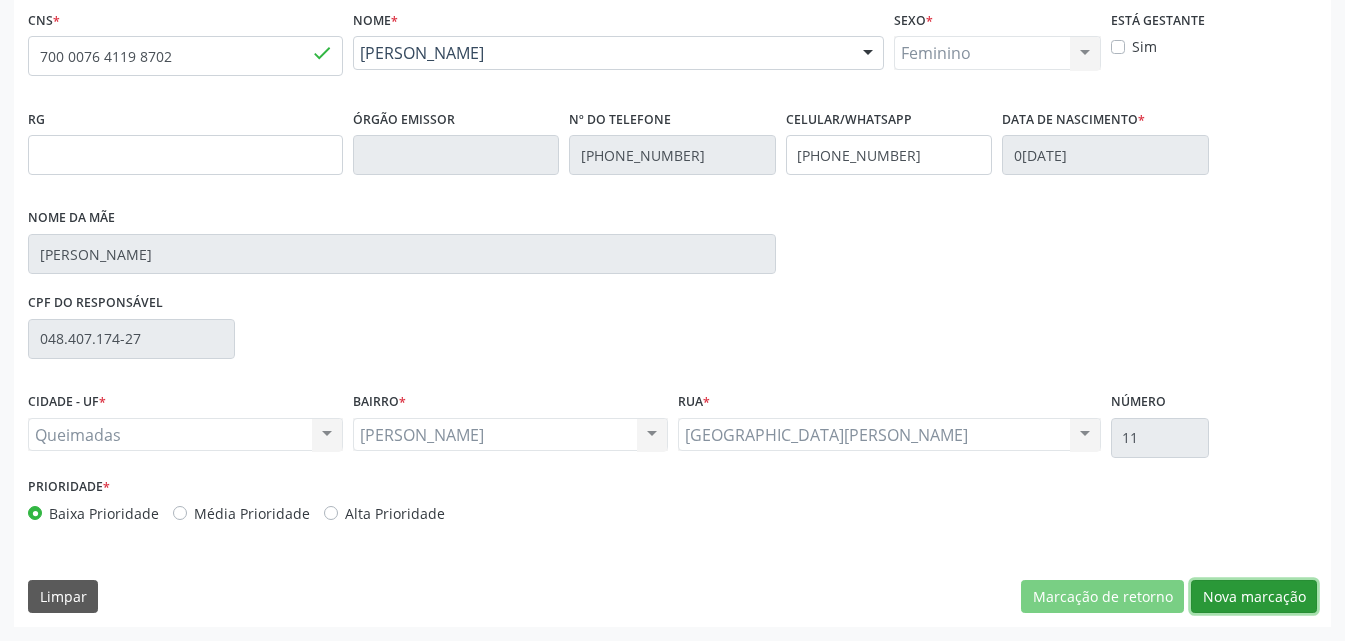 click on "Nova marcação" at bounding box center (1254, 597) 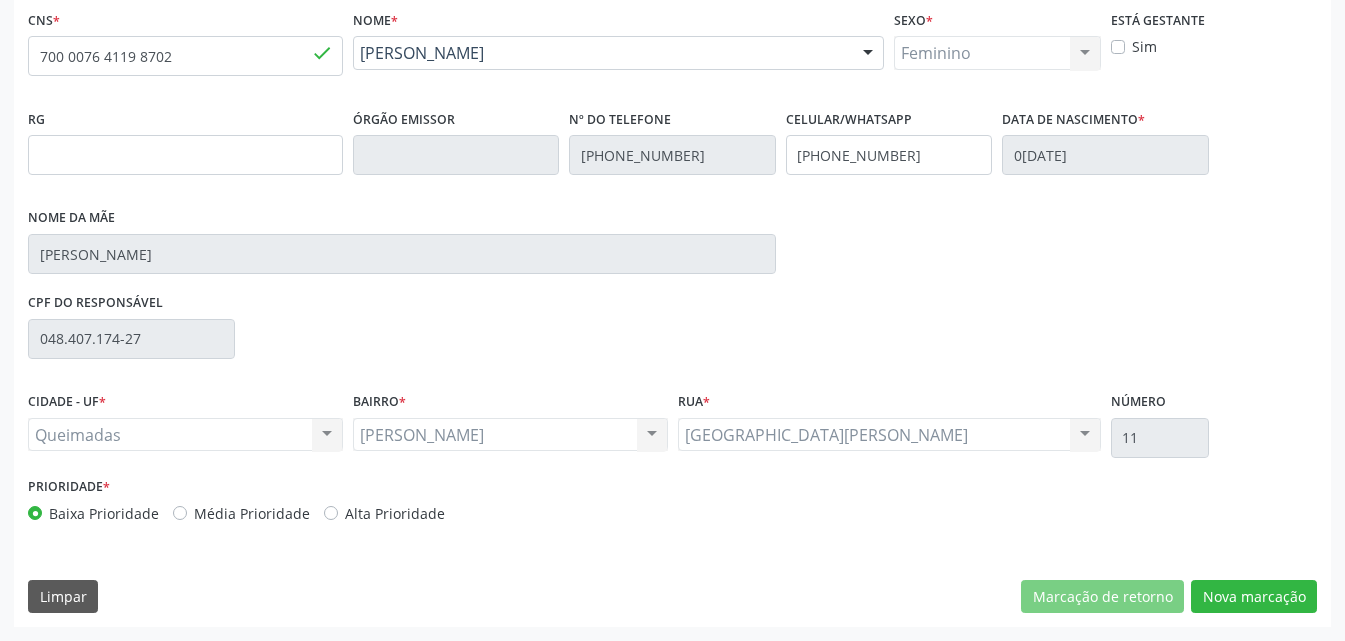 scroll, scrollTop: 265, scrollLeft: 0, axis: vertical 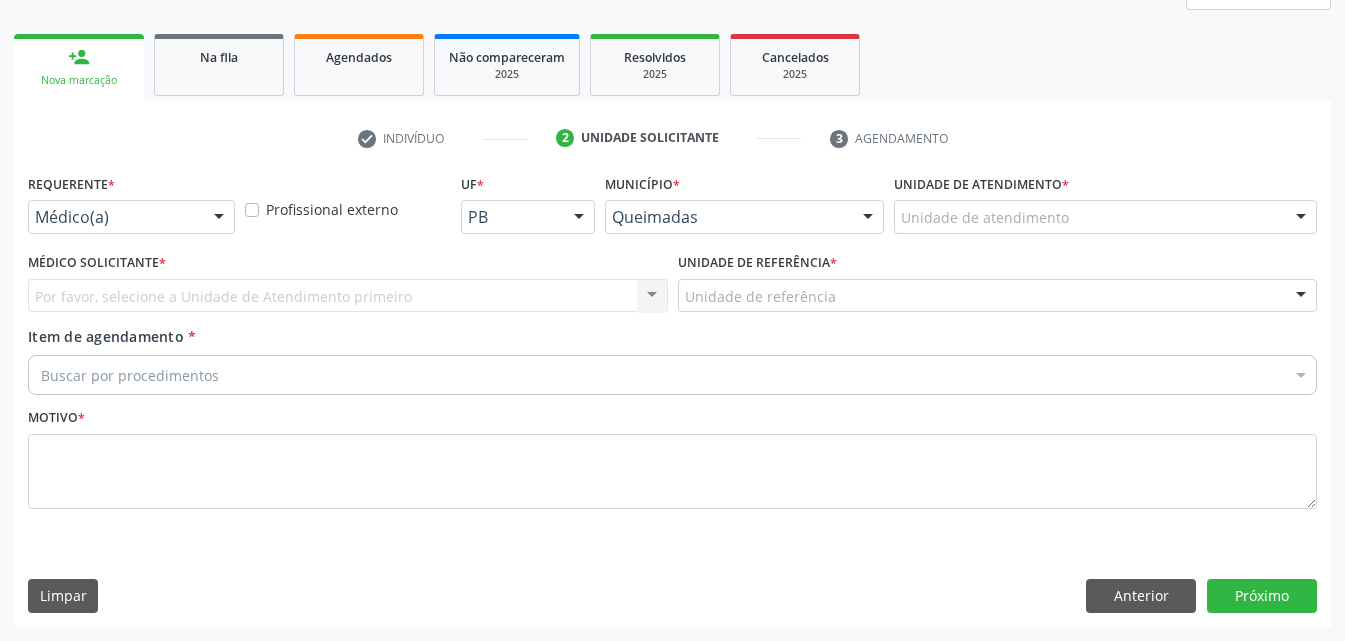 click on "Médico(a)" at bounding box center [131, 217] 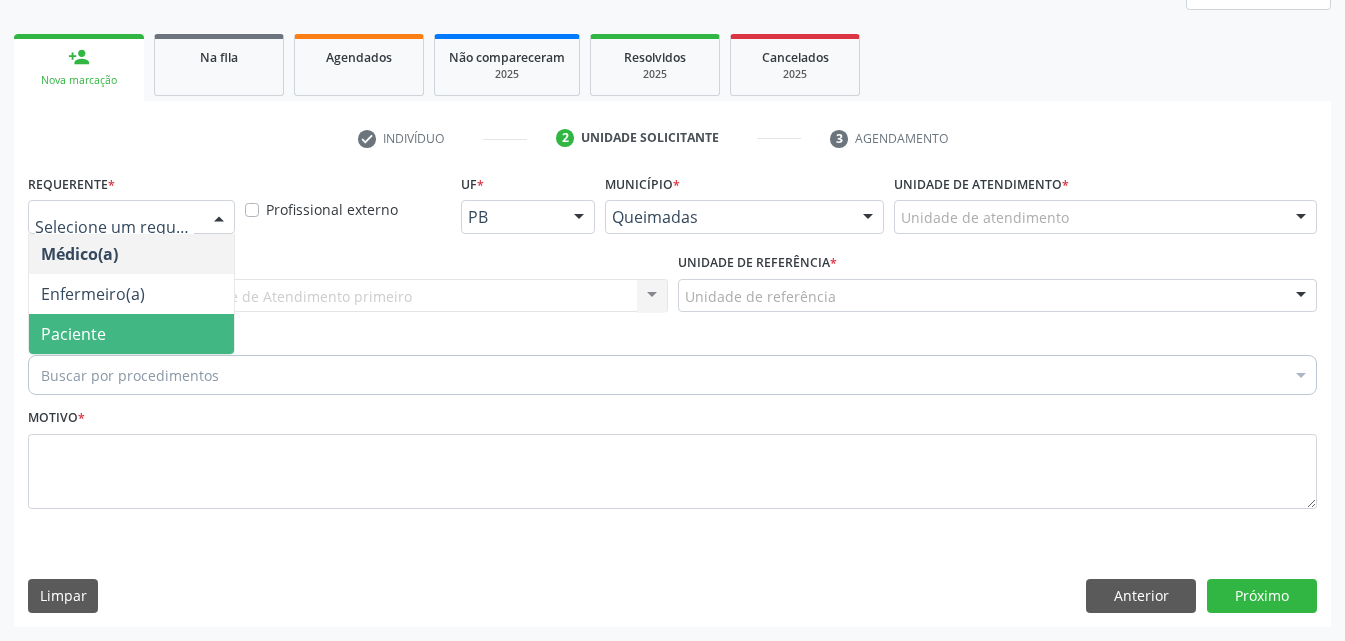 click on "Paciente" at bounding box center (73, 334) 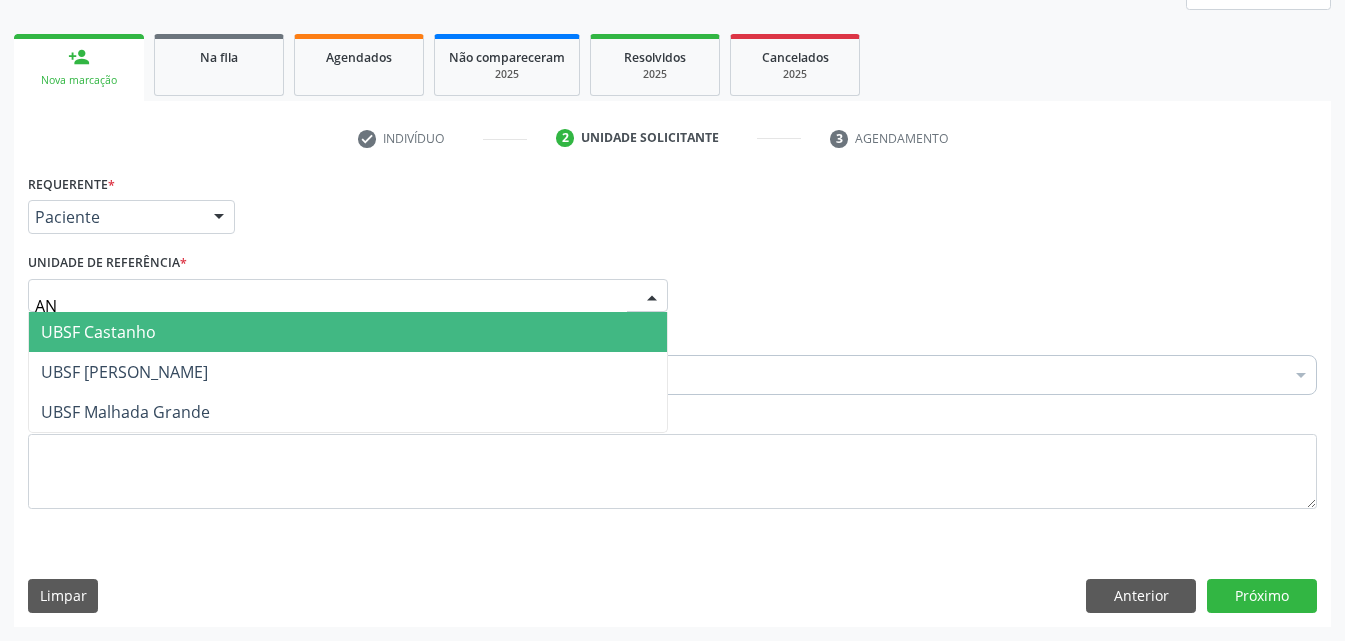 type on "ANI" 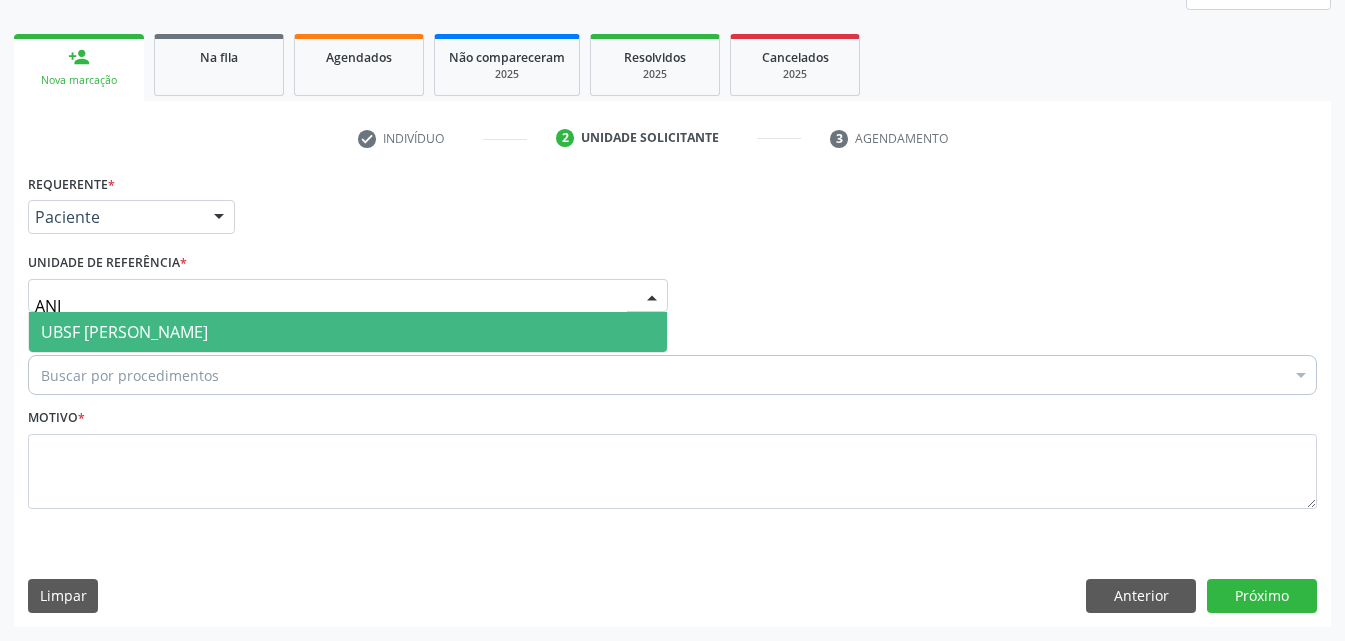 click on "UBSF [PERSON_NAME]" at bounding box center (124, 332) 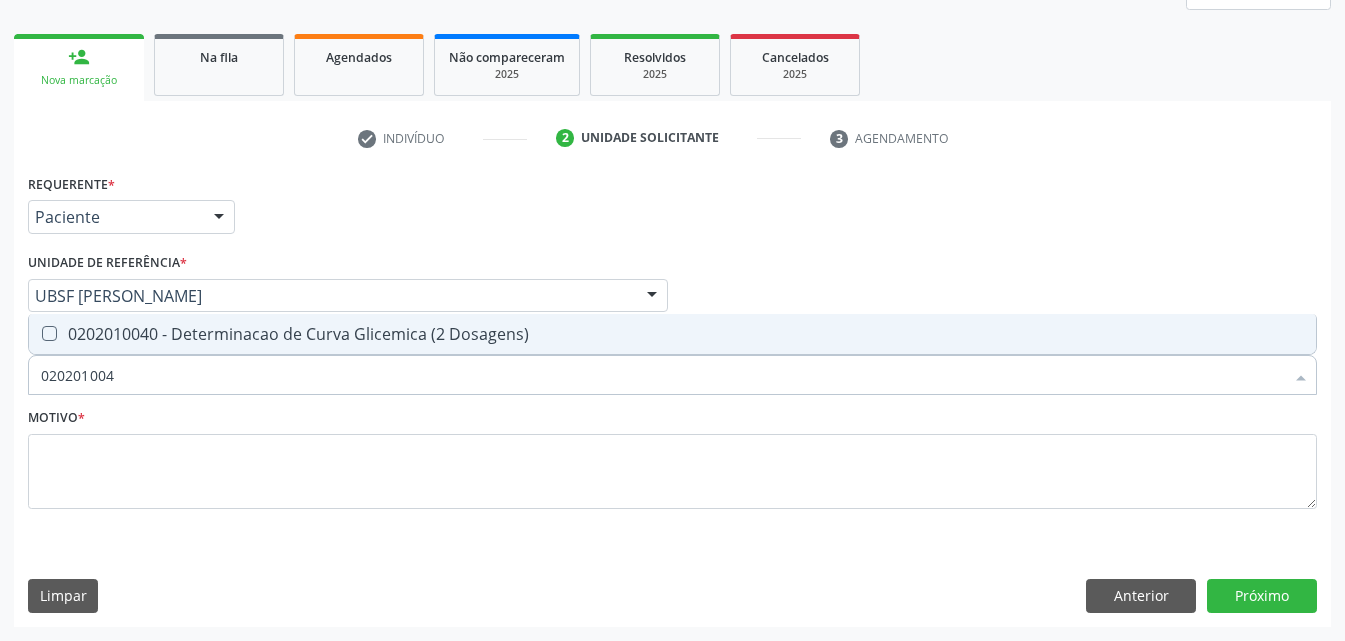 type on "0202010040" 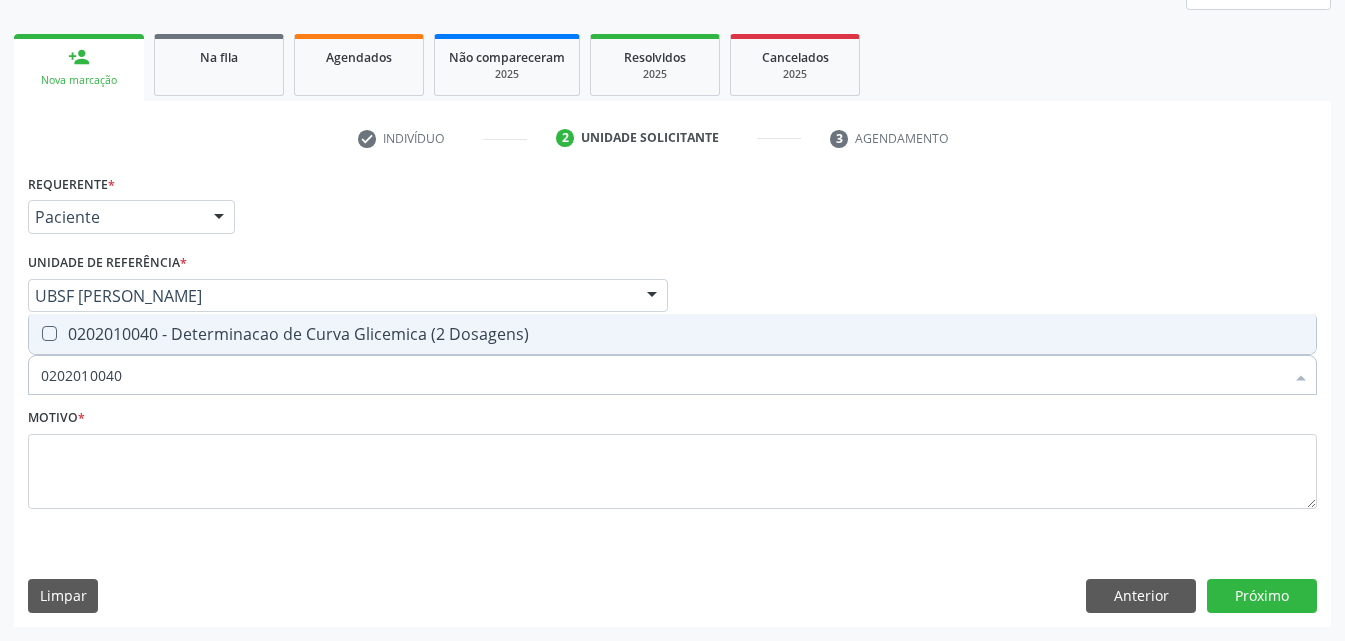 click on "0202010040 - Determinacao de Curva Glicemica (2 Dosagens)" at bounding box center (672, 334) 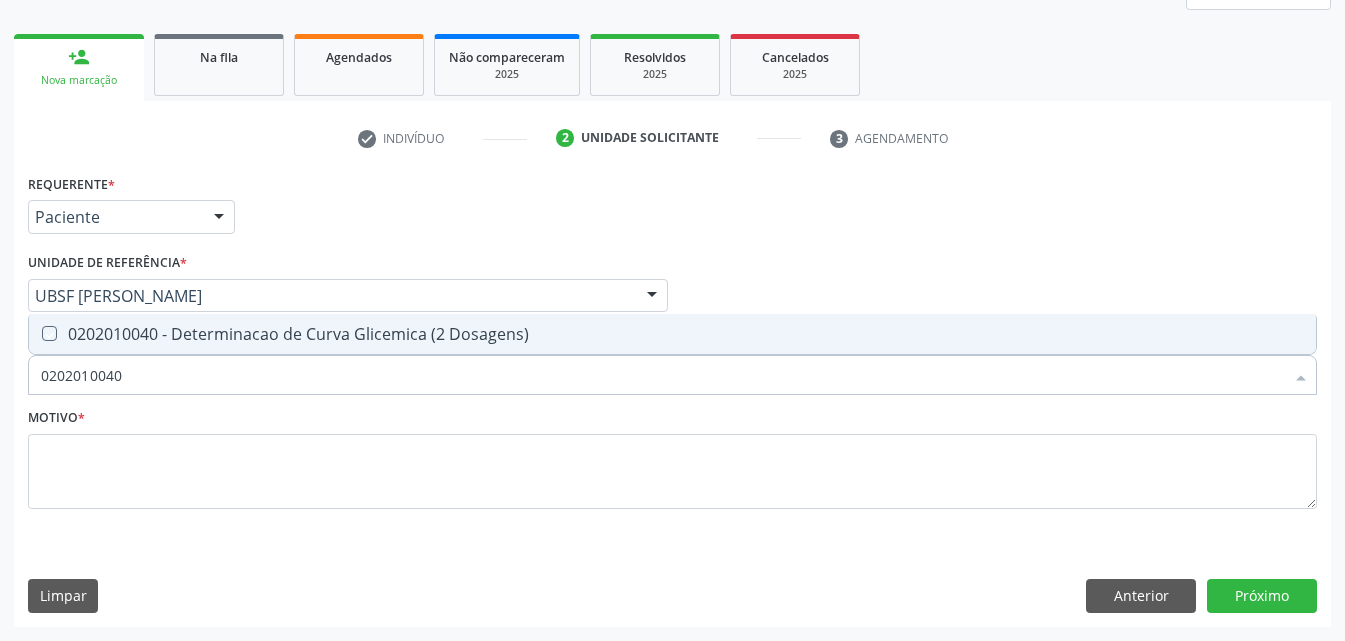 checkbox on "true" 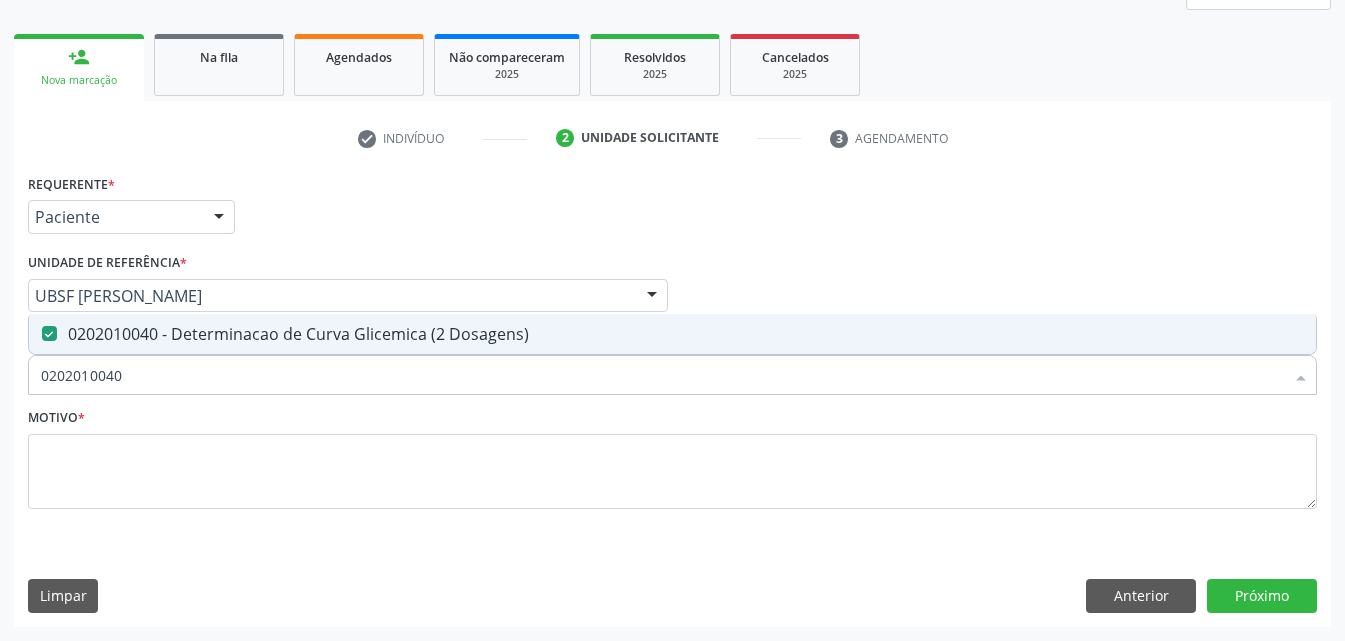 drag, startPoint x: 150, startPoint y: 388, endPoint x: 0, endPoint y: 482, distance: 177.01978 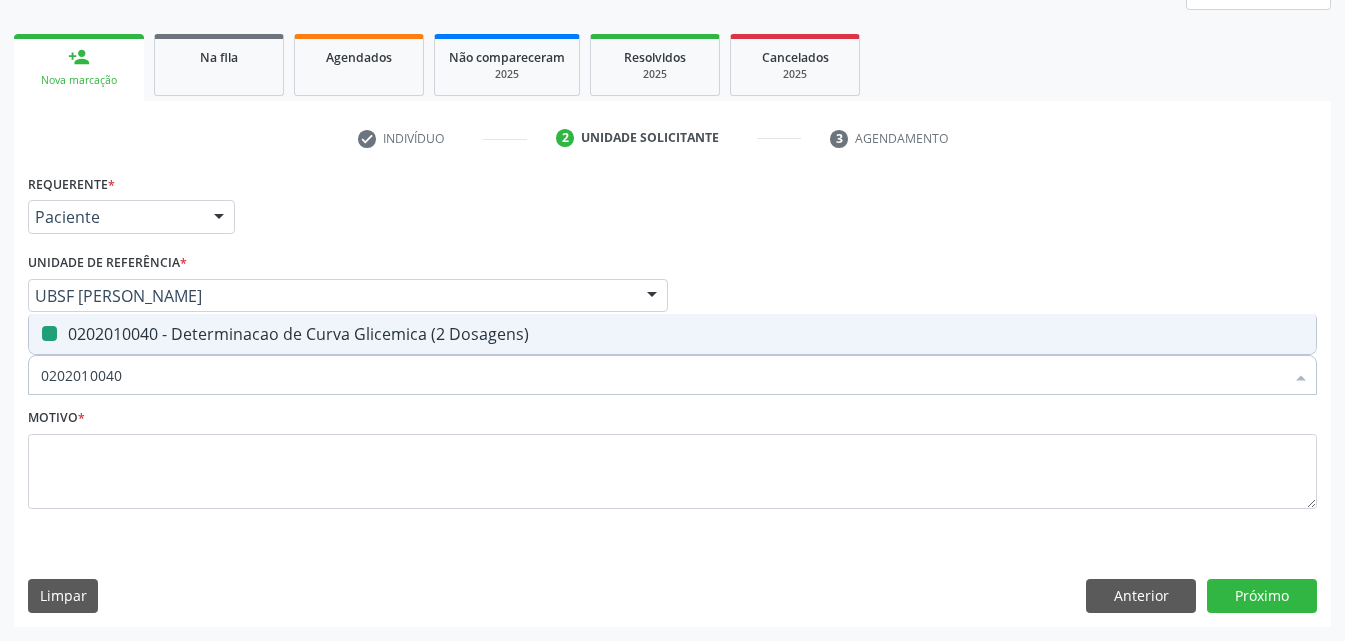 type 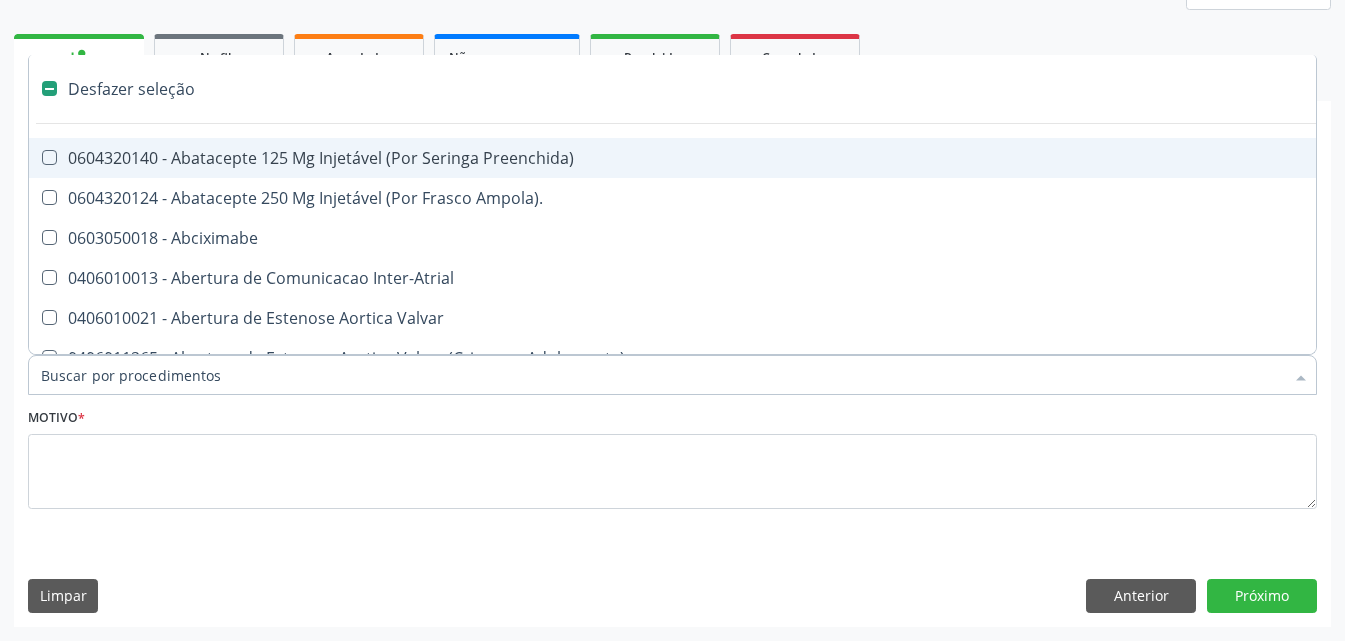 checkbox on "false" 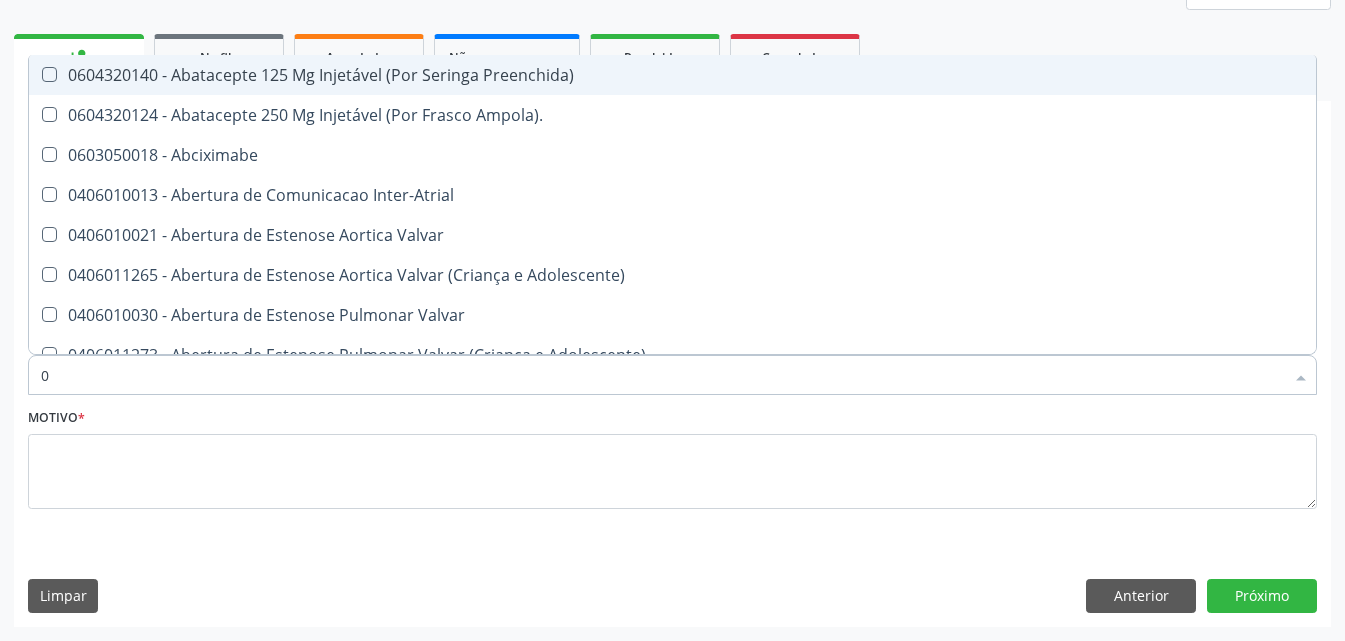 type on "02" 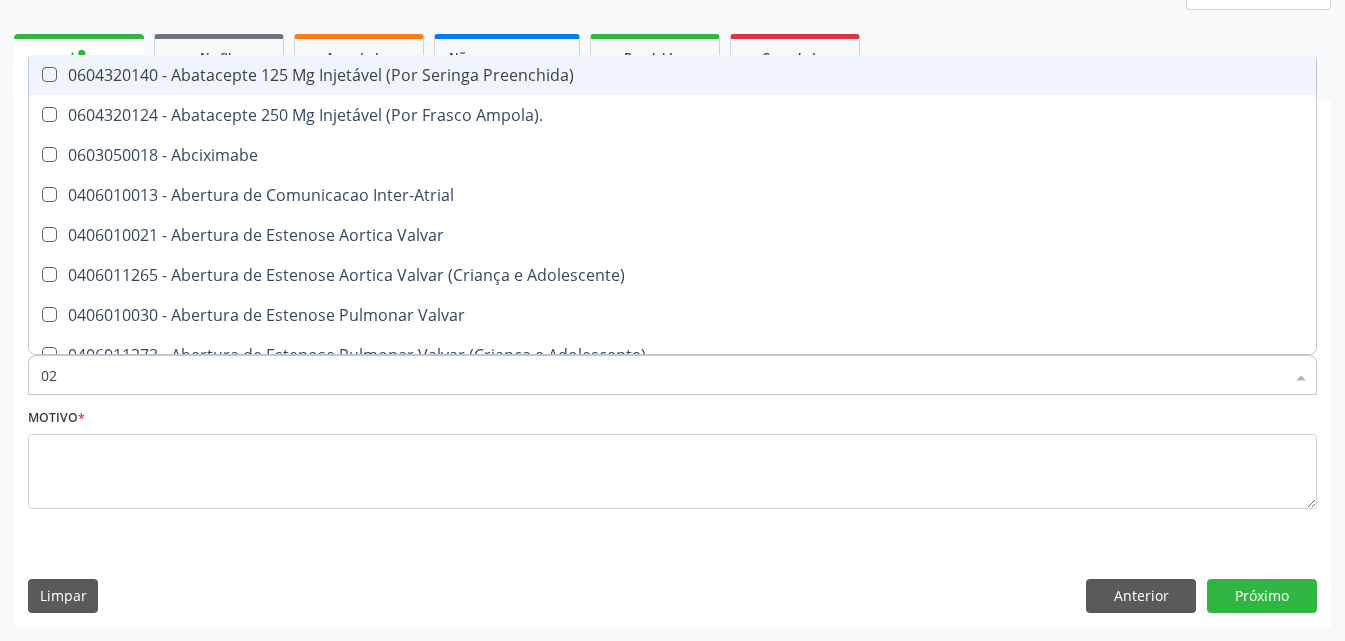 checkbox on "true" 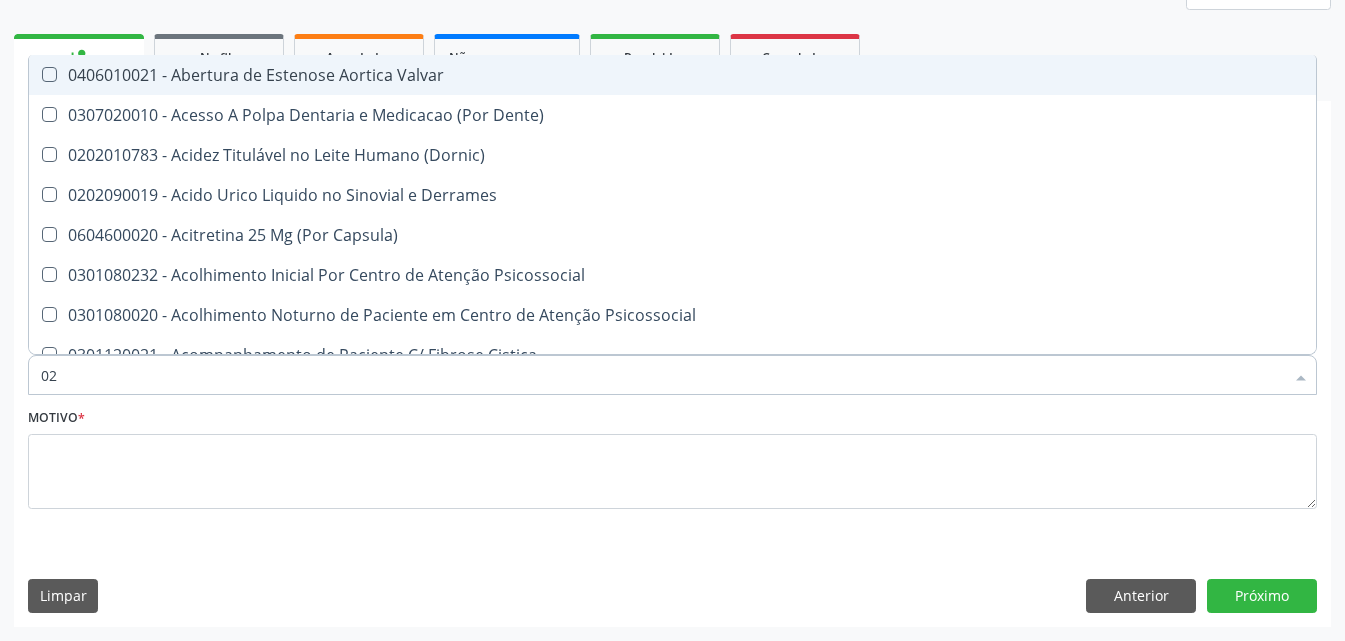 type on "020" 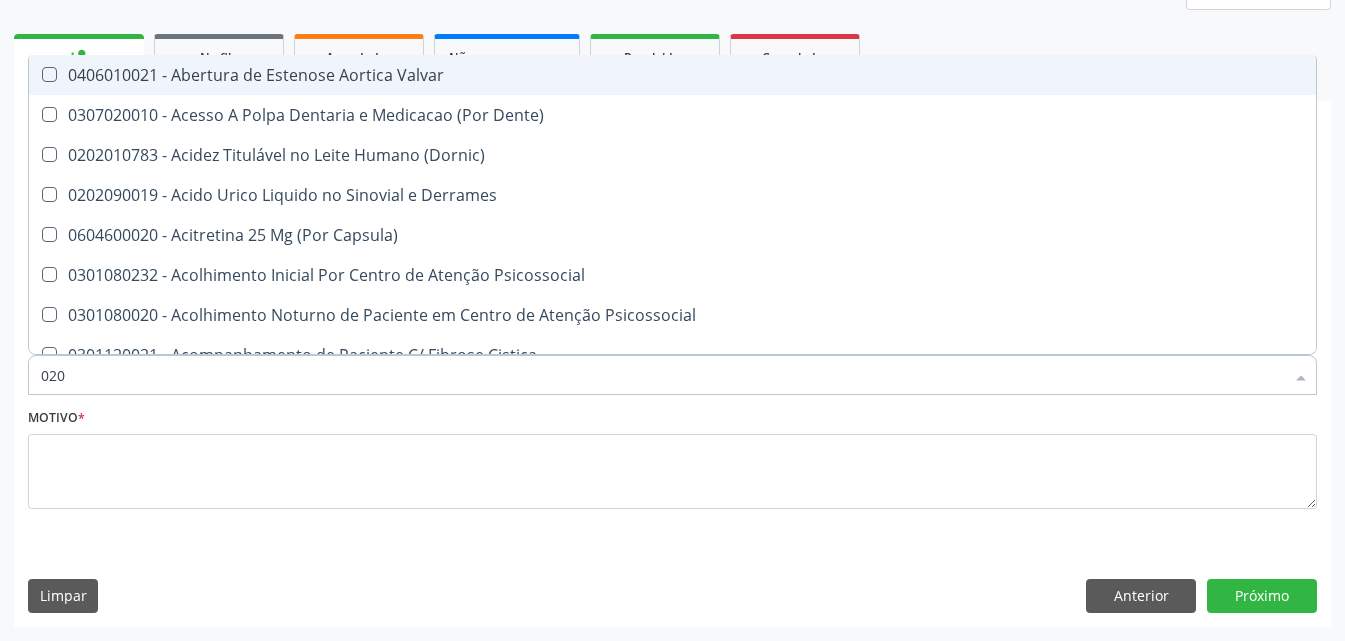checkbox on "true" 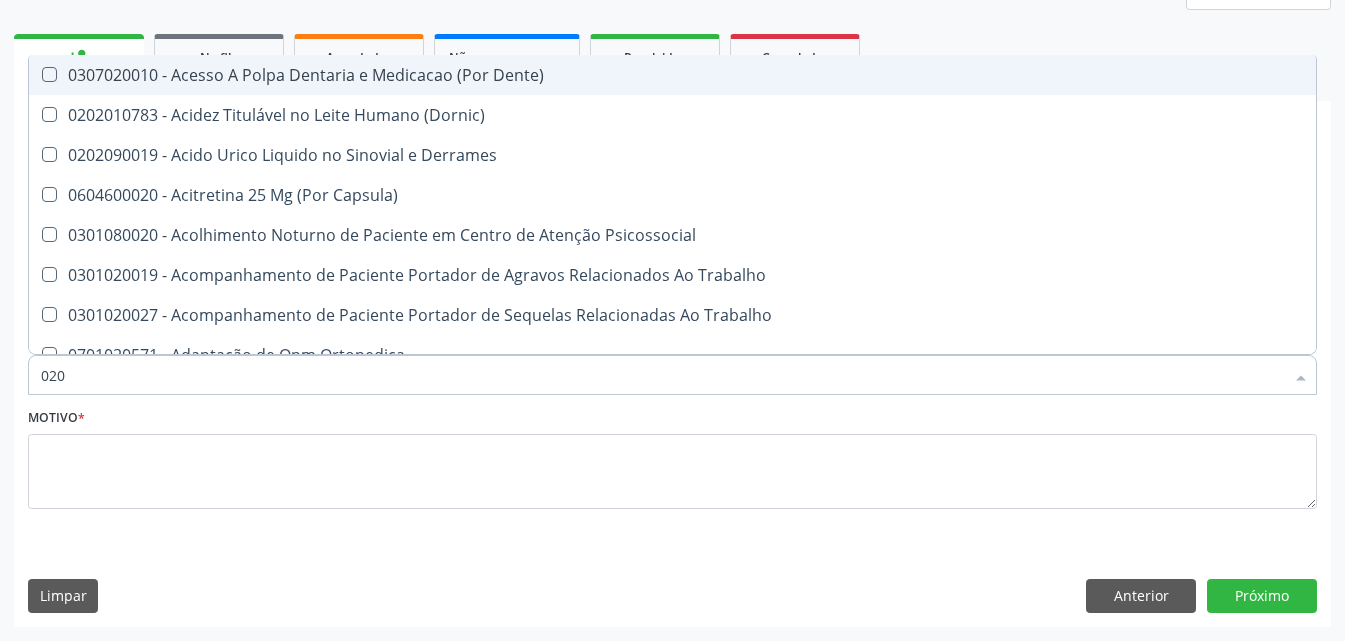 type on "0202" 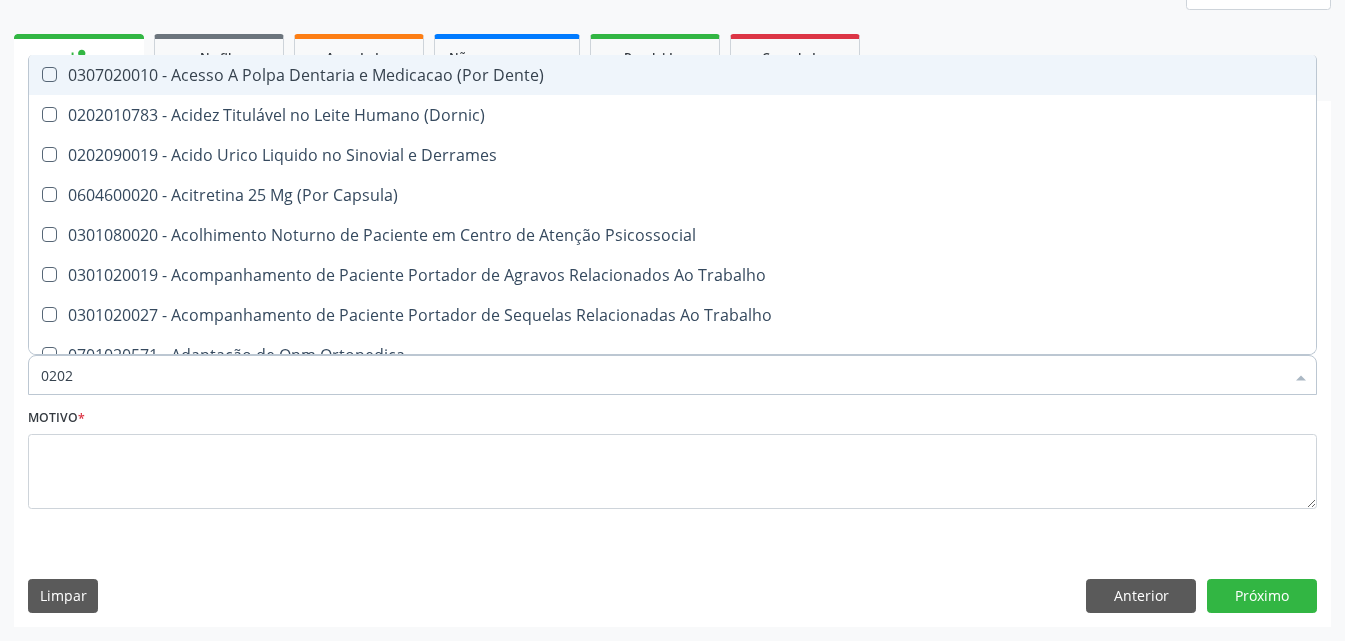 checkbox on "true" 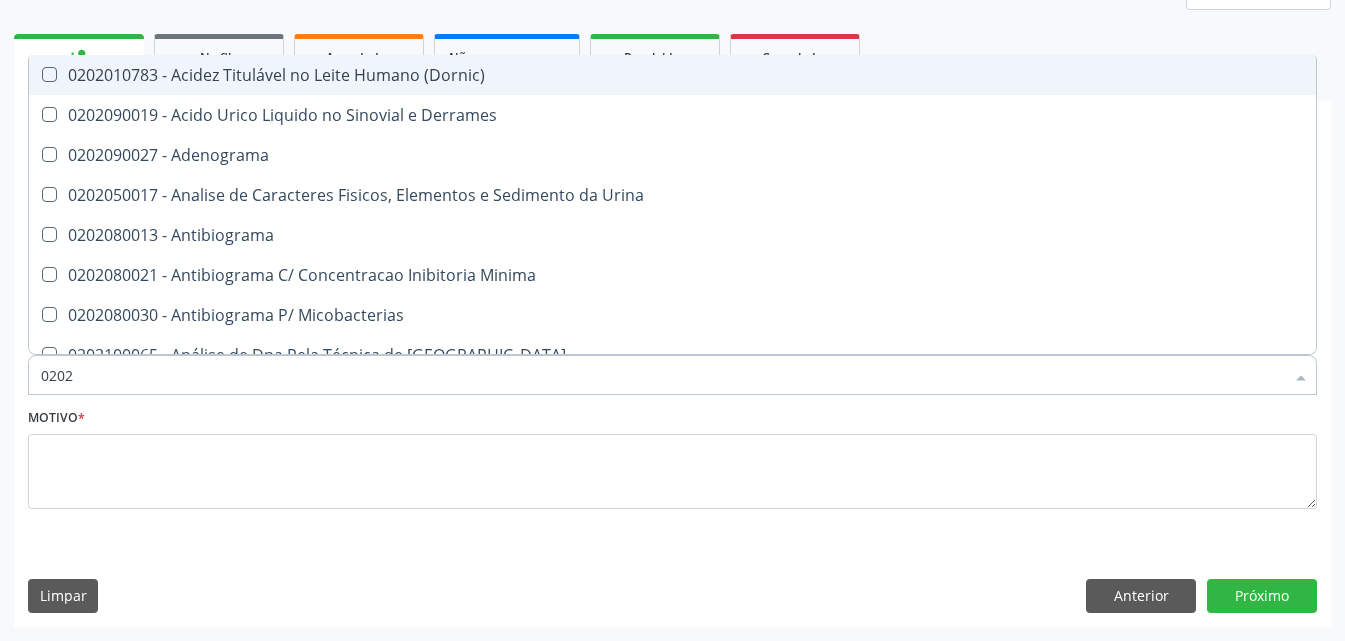 type on "02020" 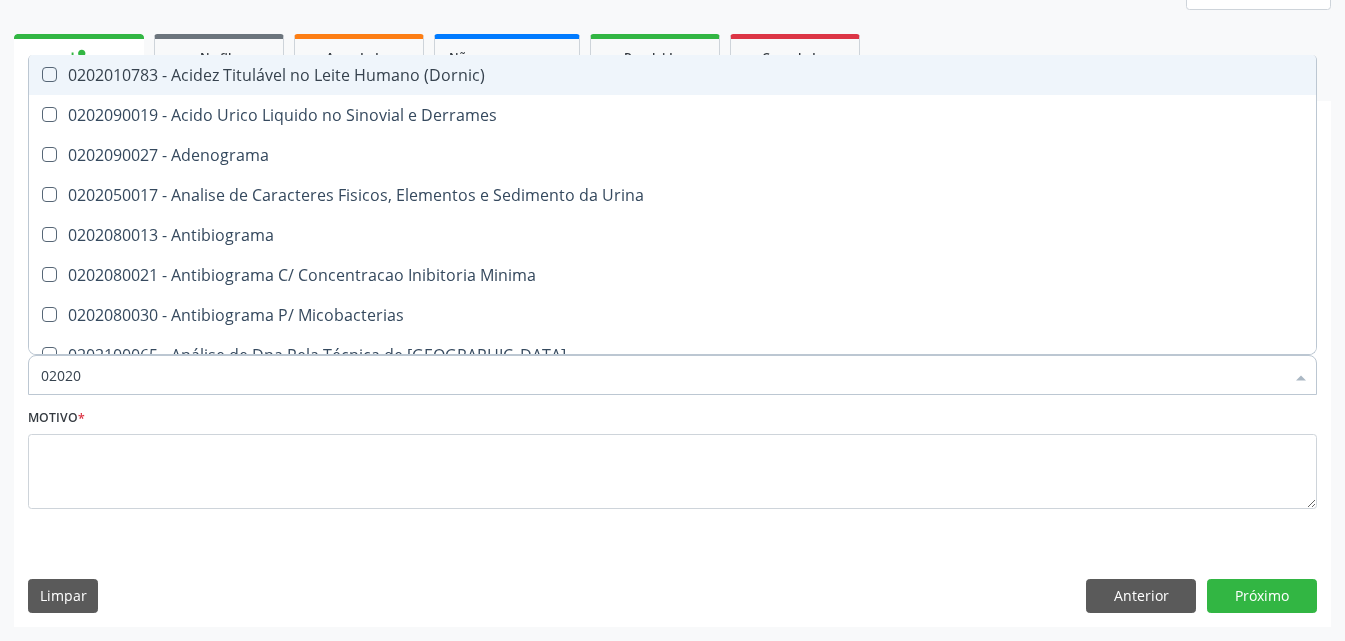 checkbox on "true" 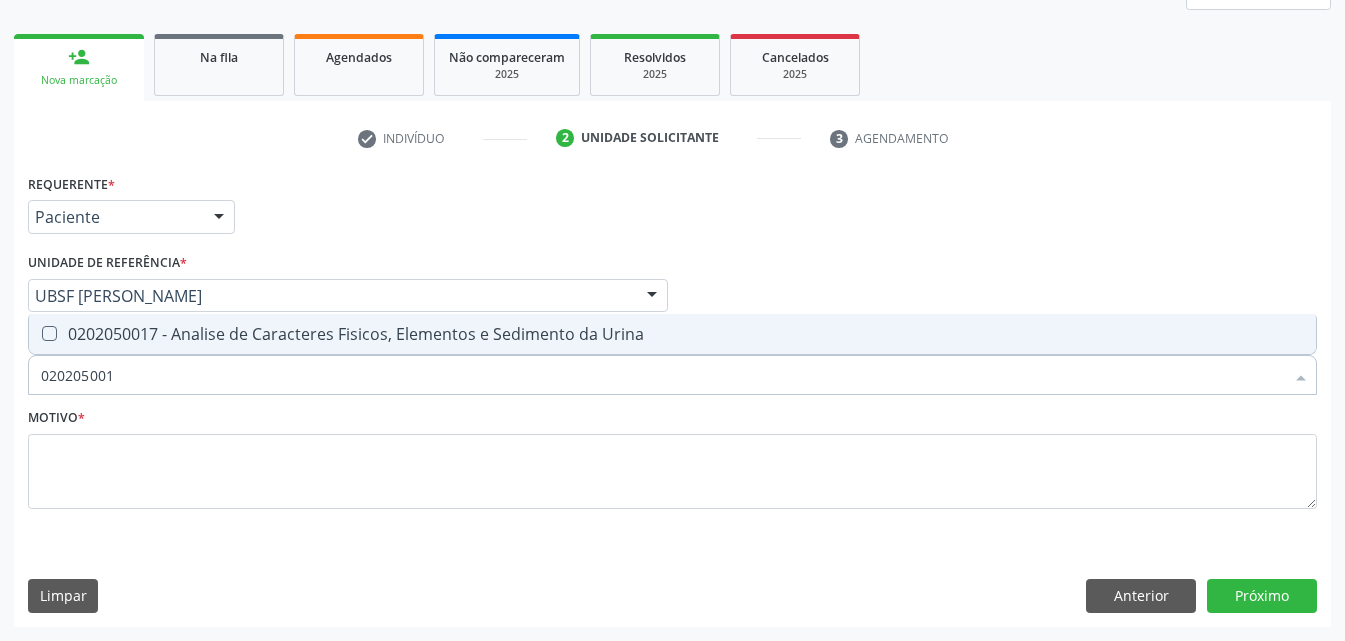 type on "0202050017" 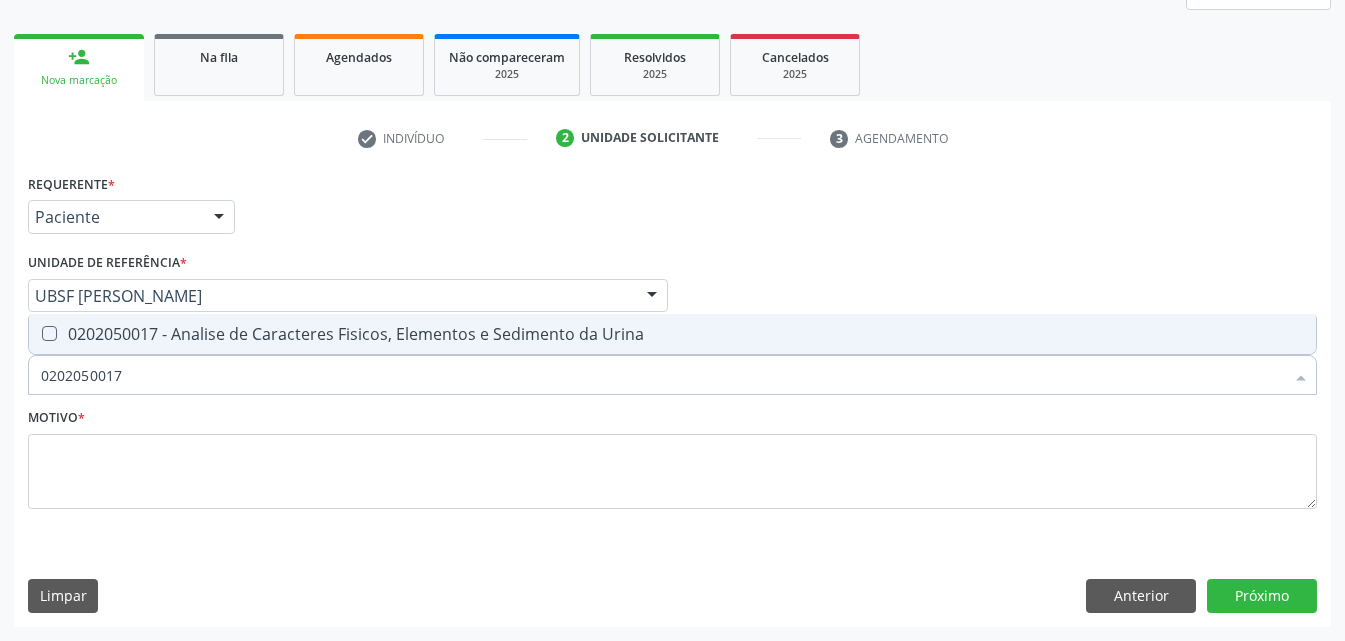 click on "0202050017 - Analise de Caracteres Fisicos, Elementos e Sedimento da Urina" at bounding box center [672, 334] 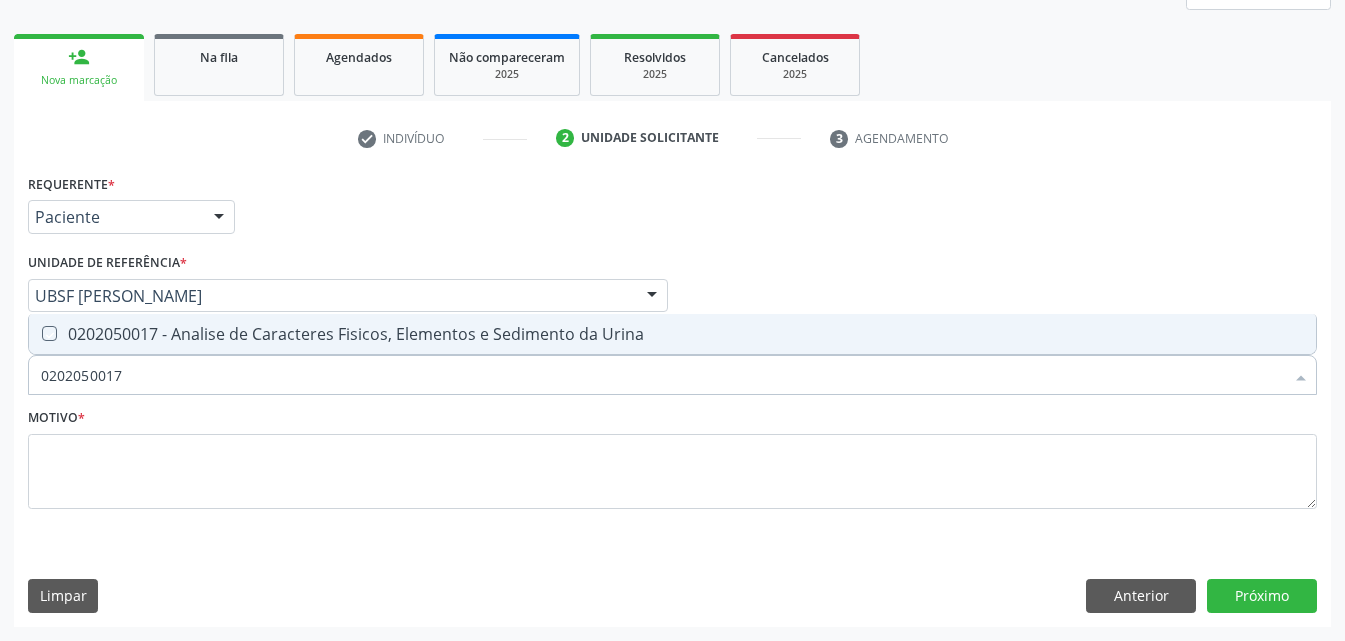checkbox on "true" 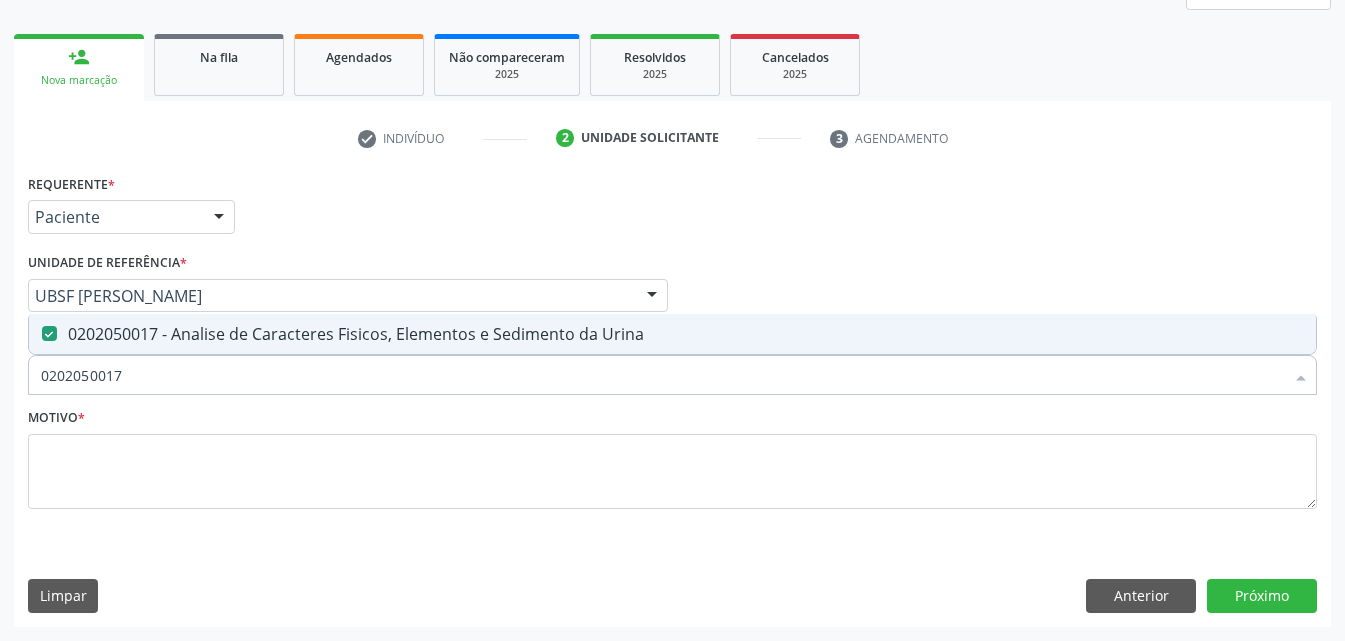 drag, startPoint x: 142, startPoint y: 370, endPoint x: 0, endPoint y: 484, distance: 182.09888 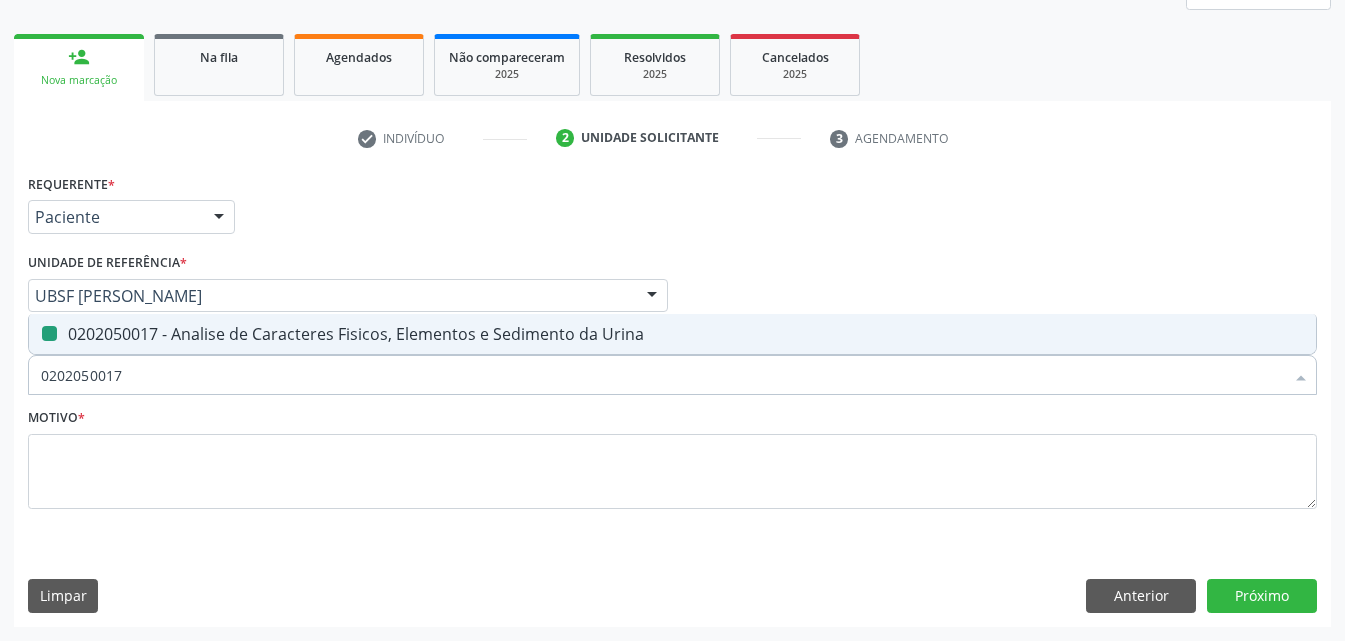 type 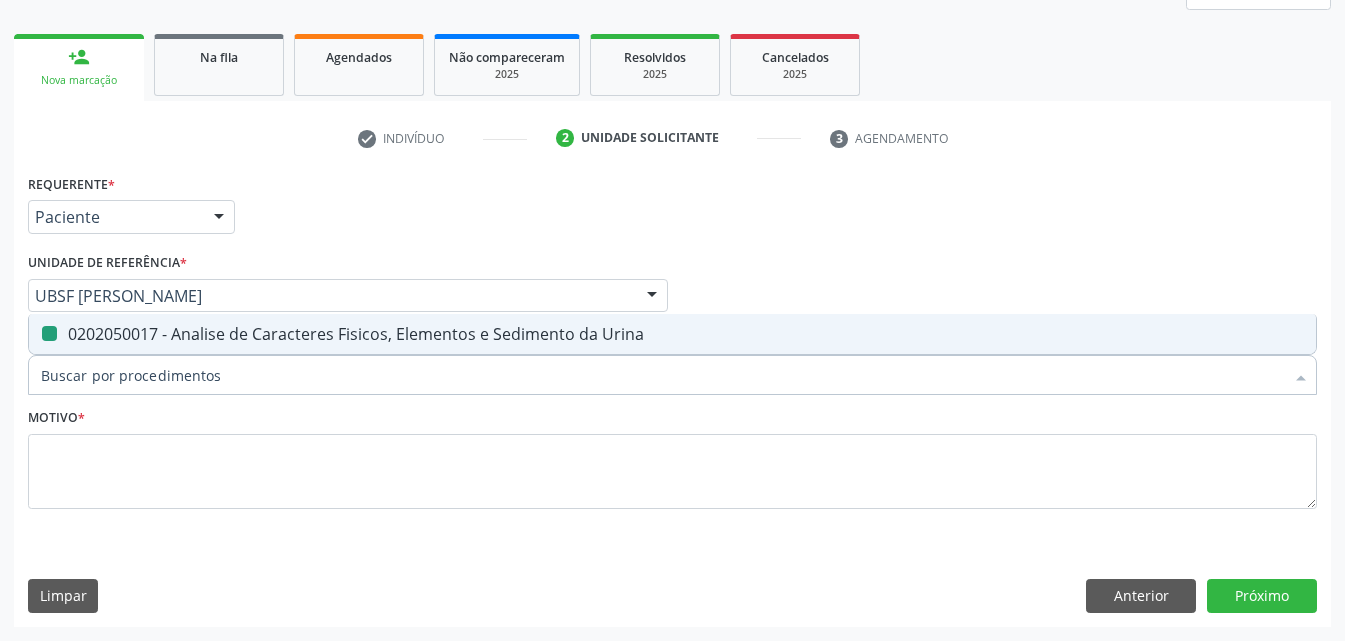 checkbox on "false" 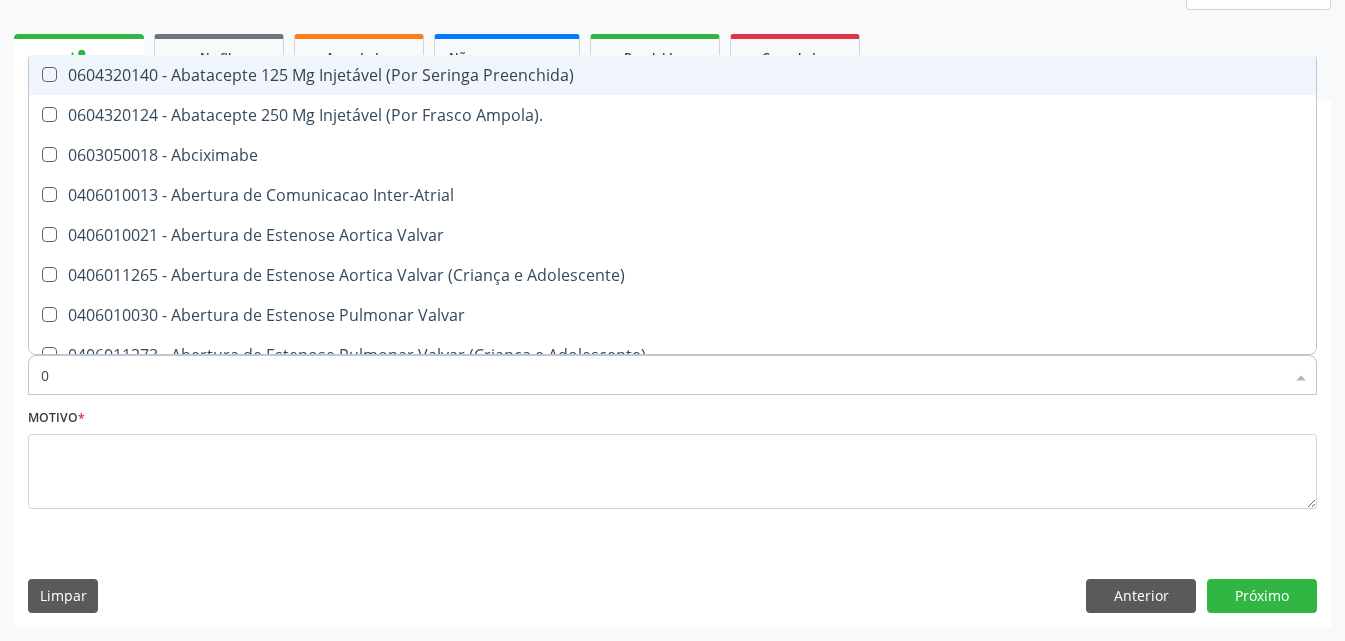 type on "02" 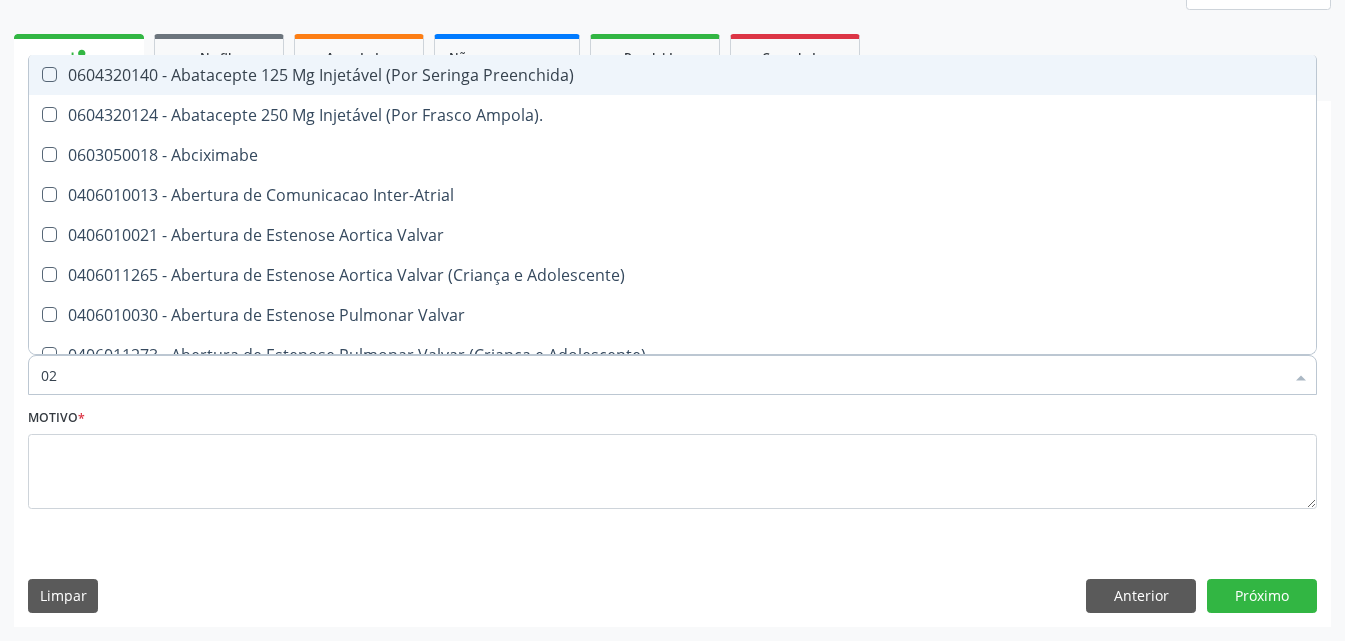 checkbox on "true" 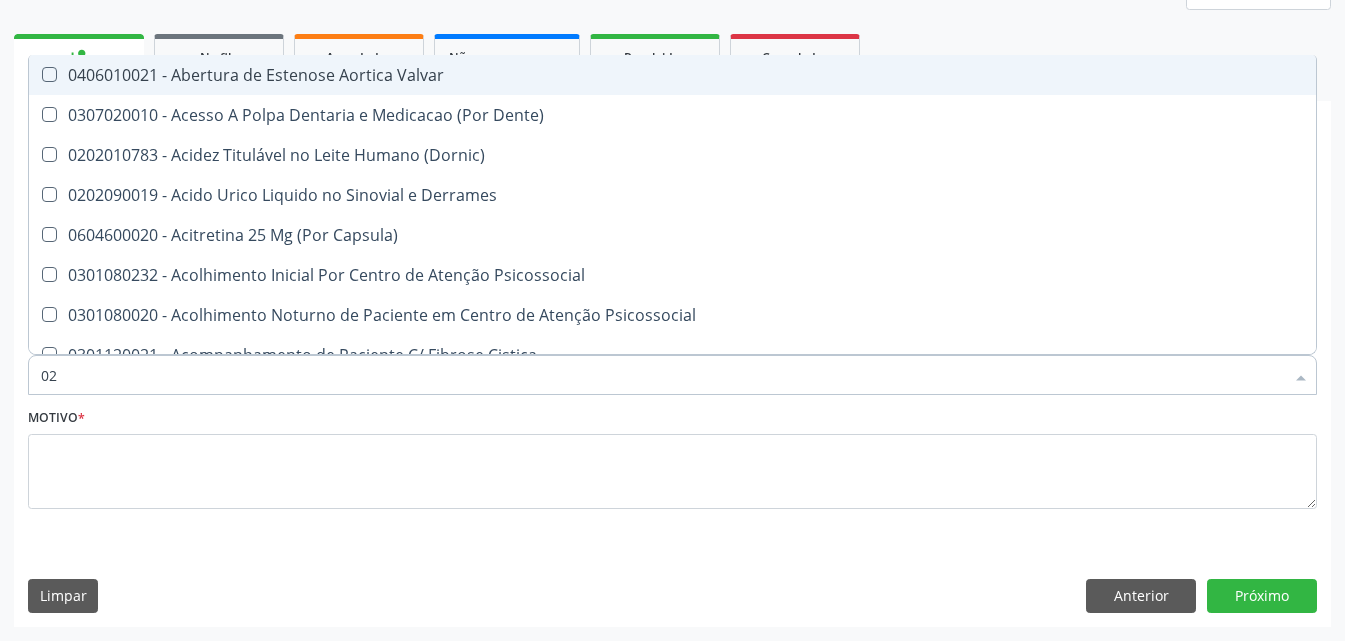 type on "020" 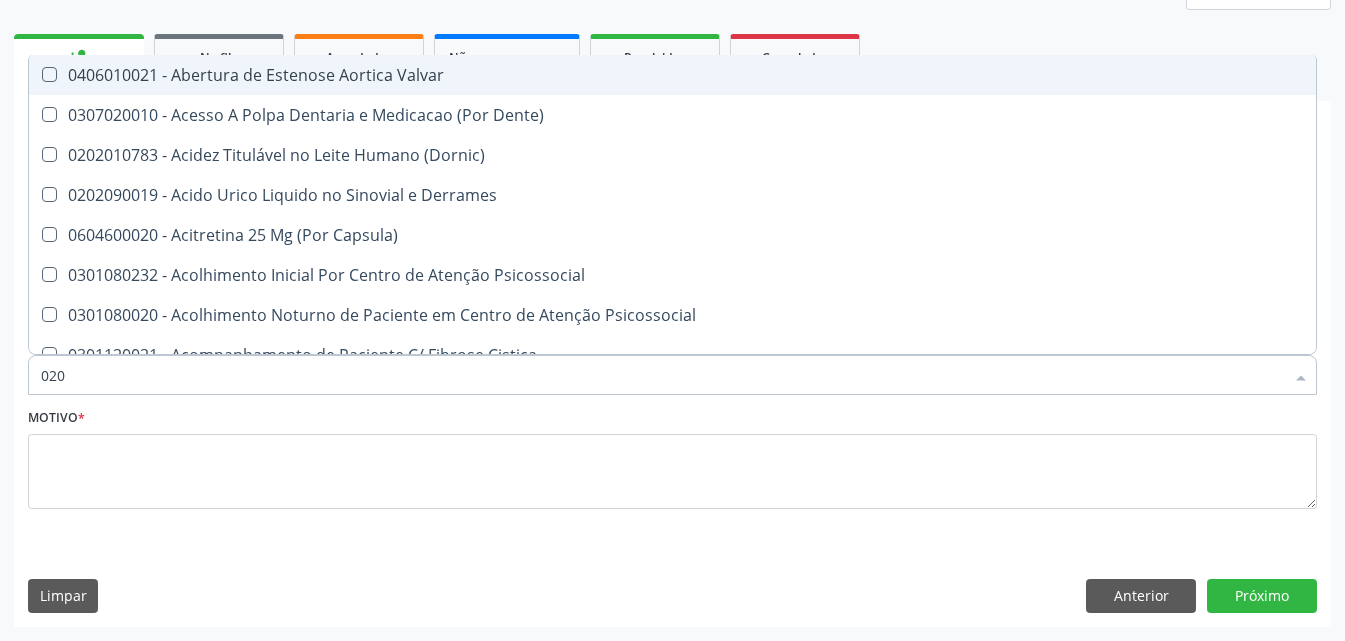 checkbox on "true" 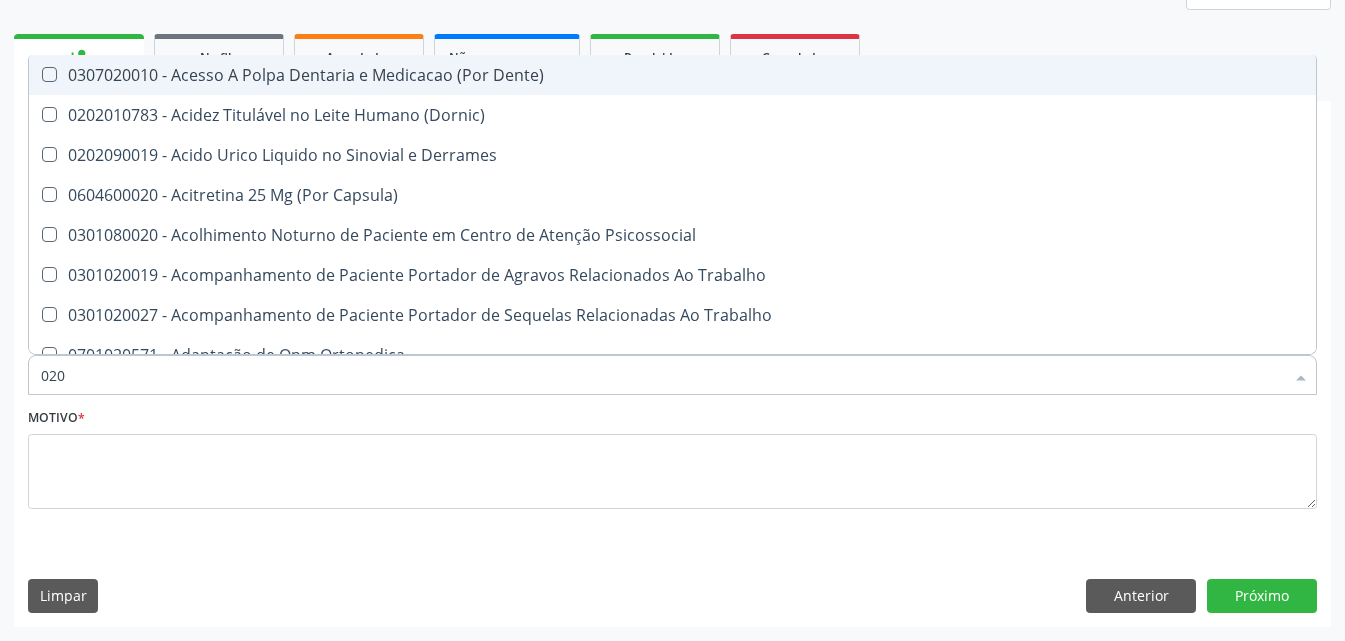 type on "0202" 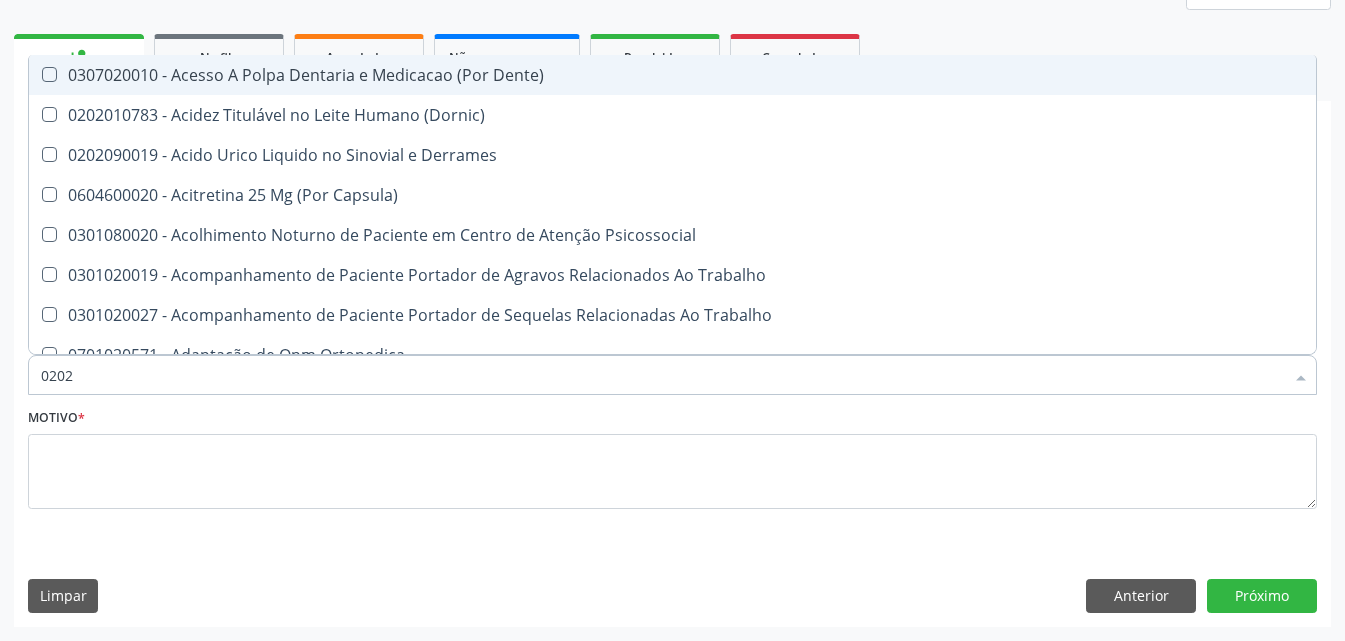 checkbox on "true" 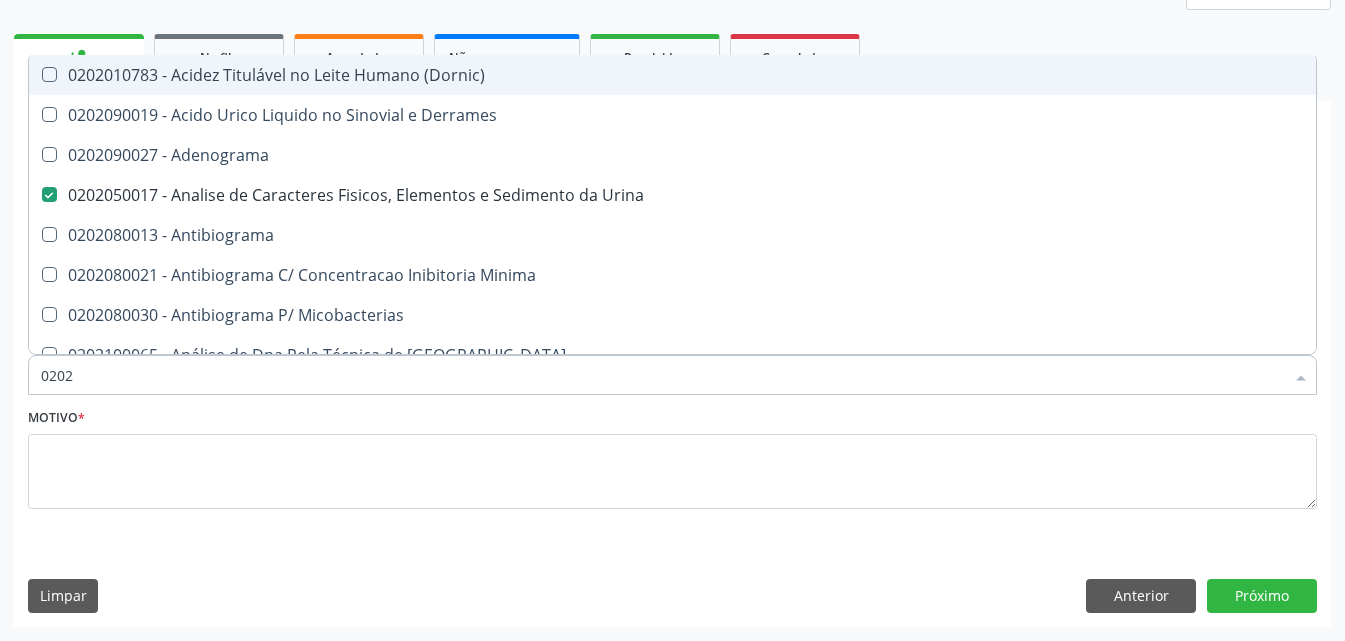 type on "02020" 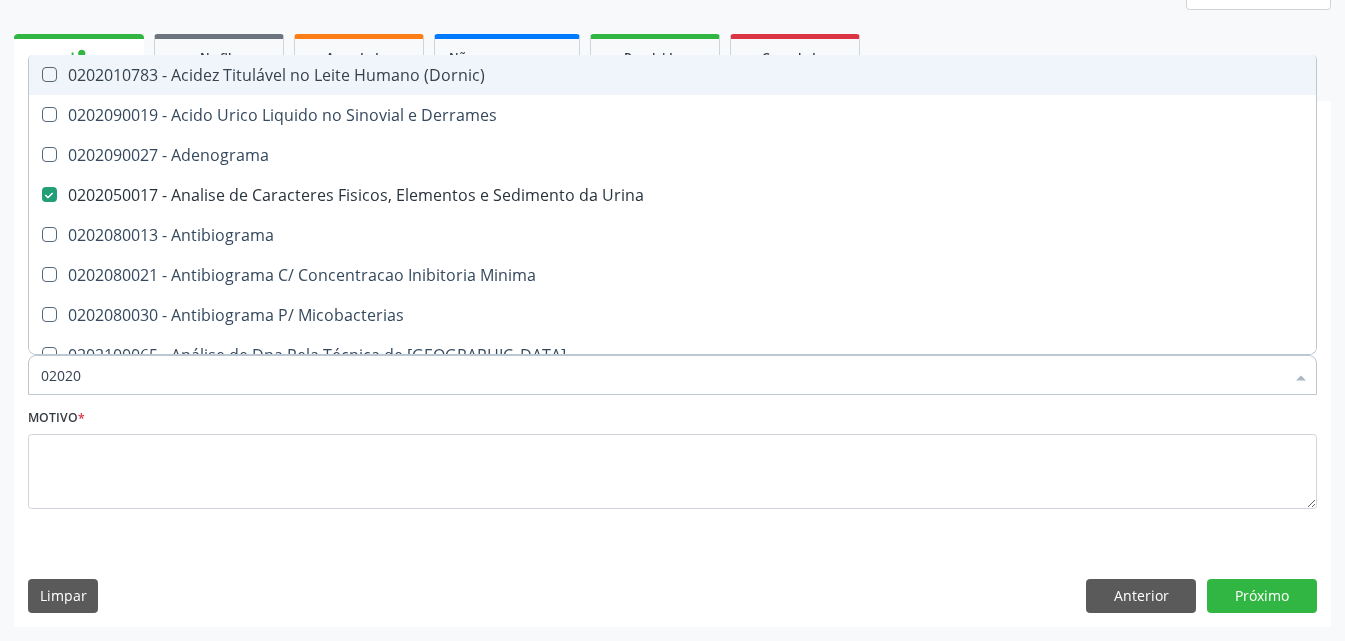checkbox on "true" 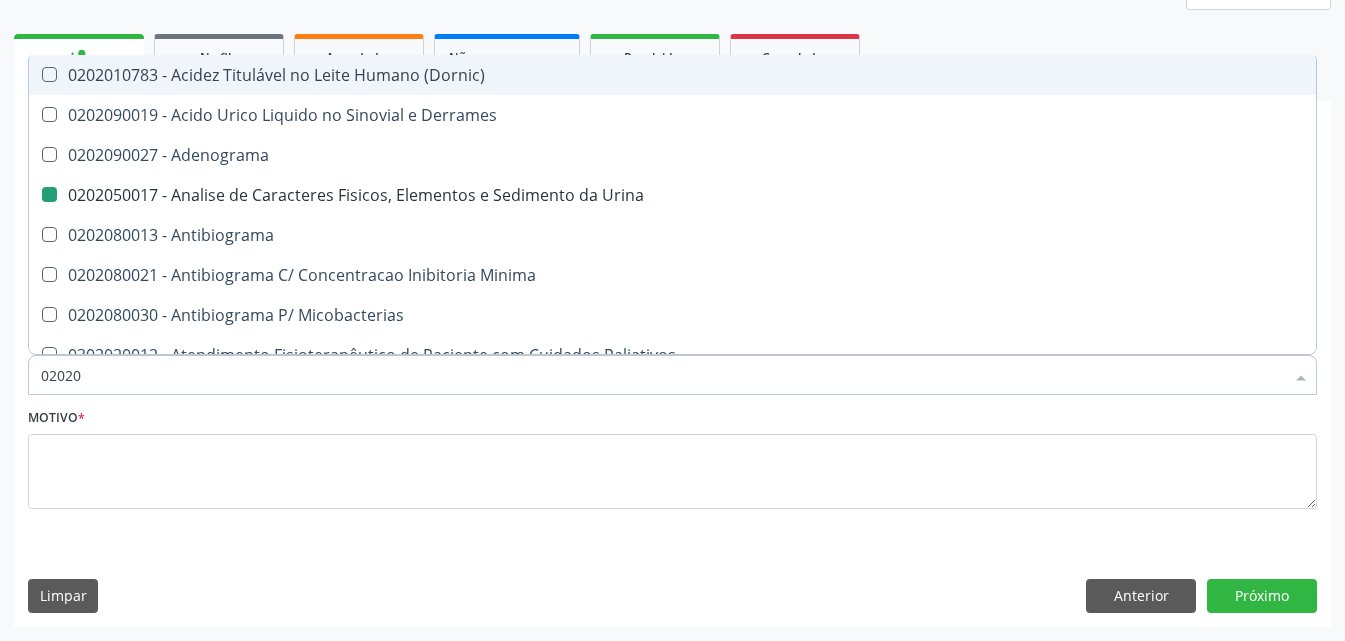 type on "020202" 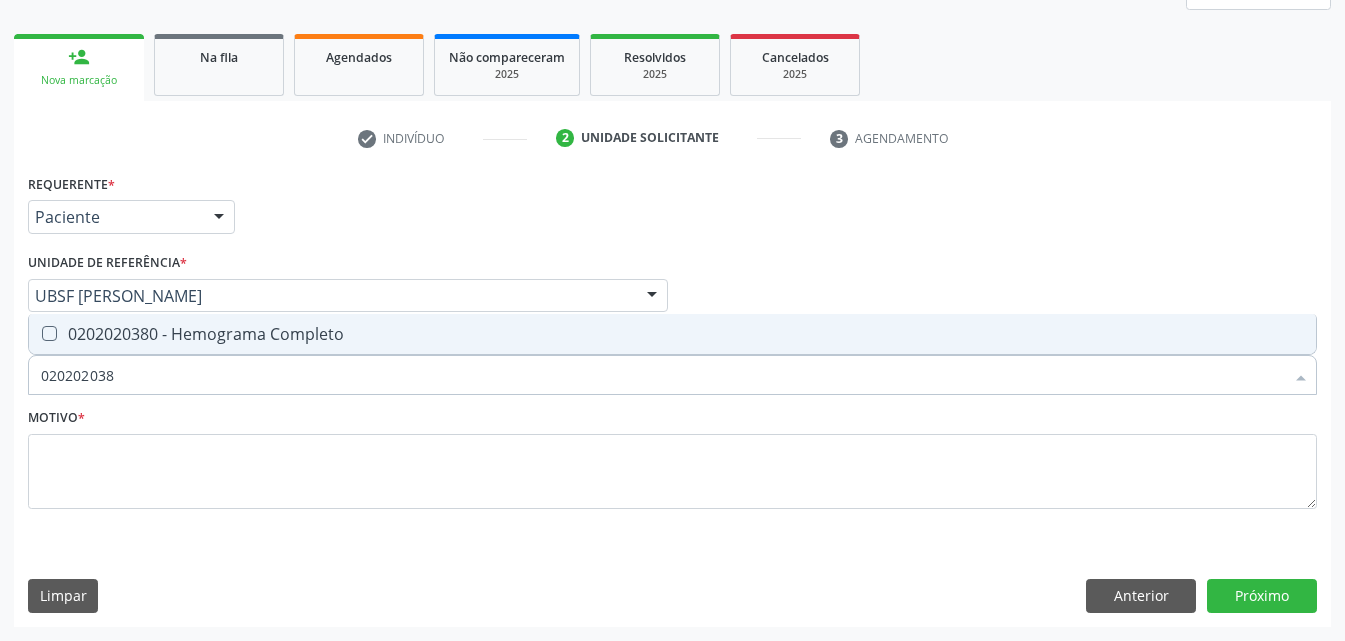type on "0202020380" 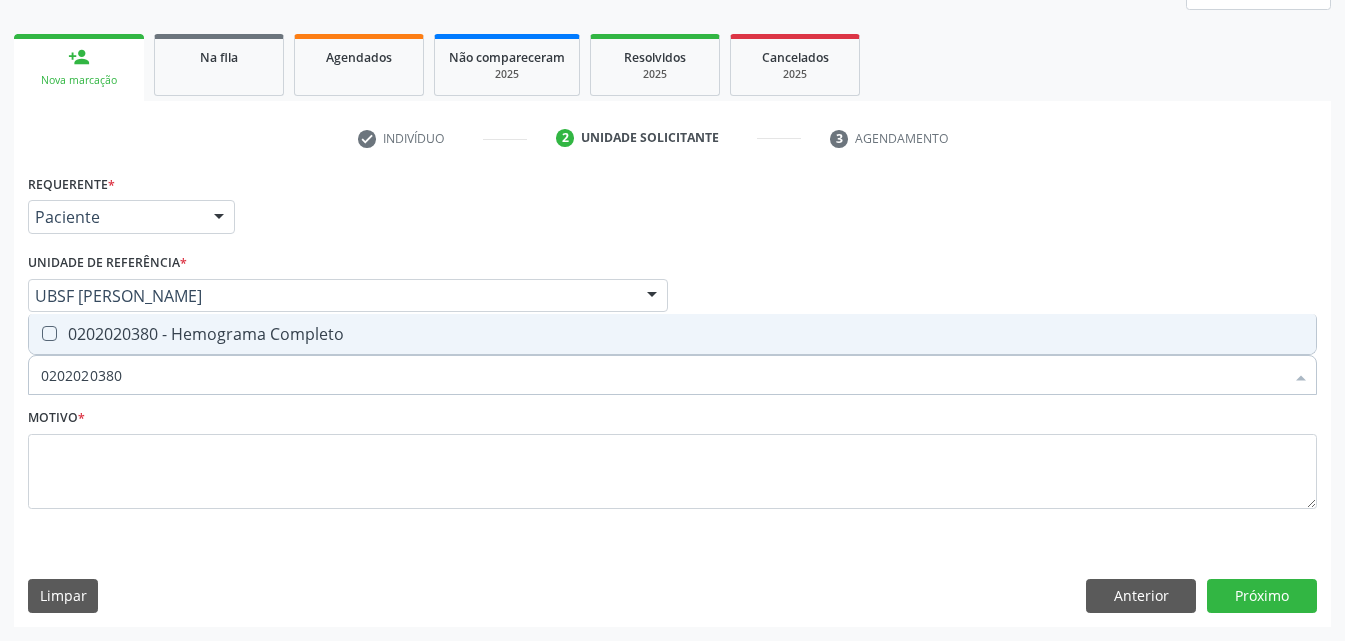 click on "0202020380" at bounding box center (662, 375) 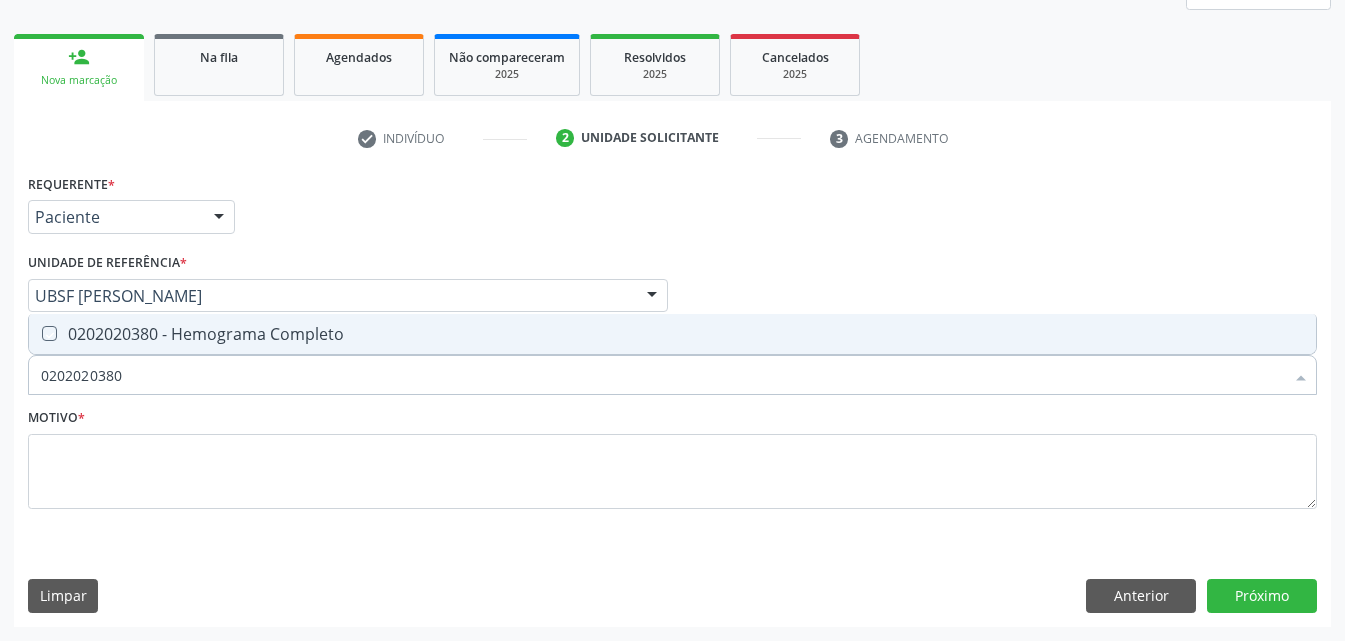 checkbox on "true" 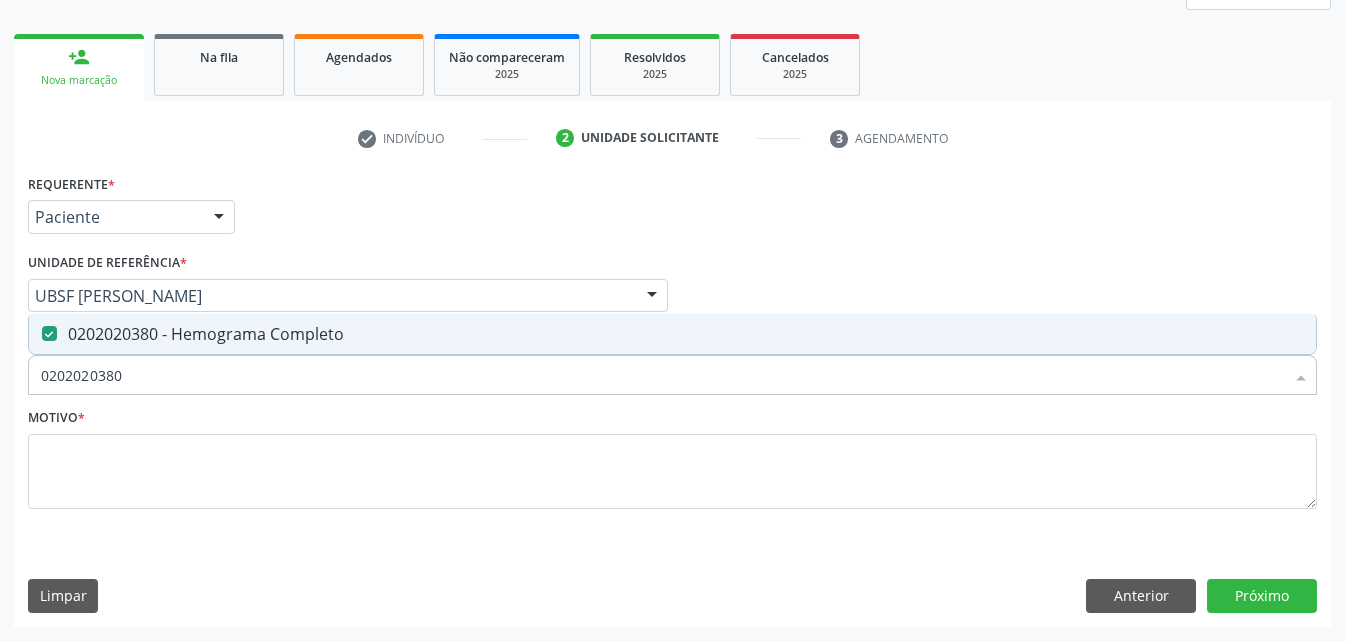drag, startPoint x: 164, startPoint y: 384, endPoint x: 0, endPoint y: 404, distance: 165.21501 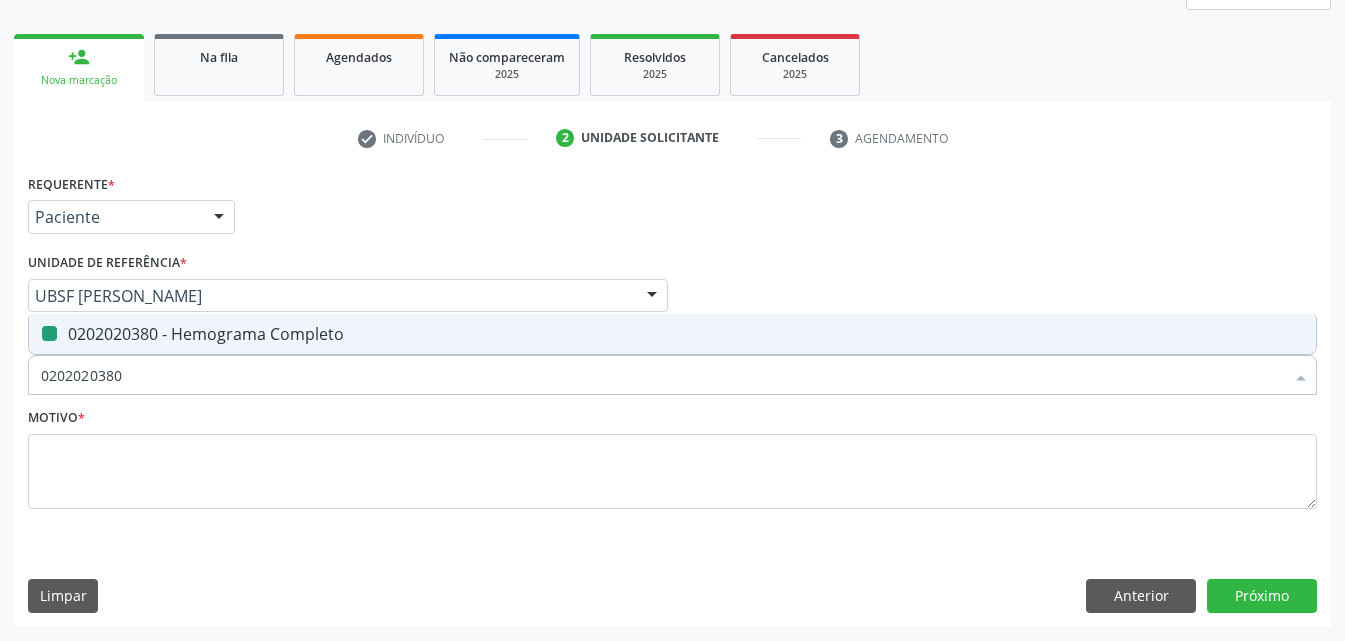 type 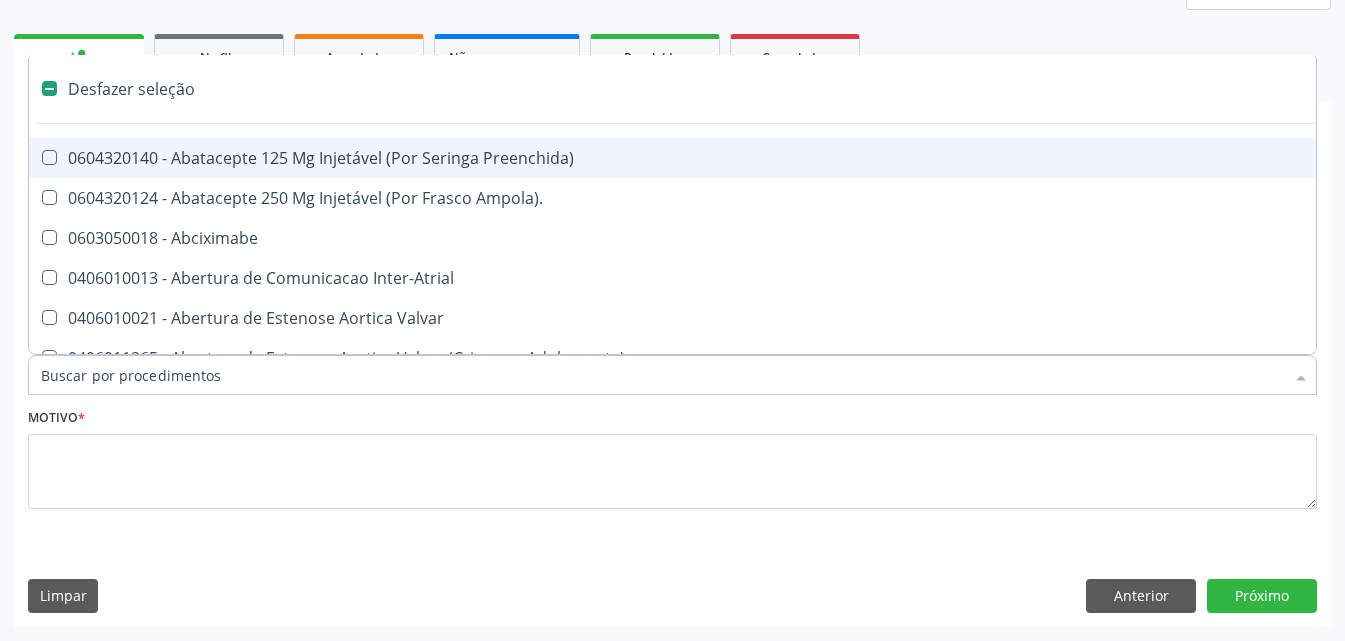 checkbox on "false" 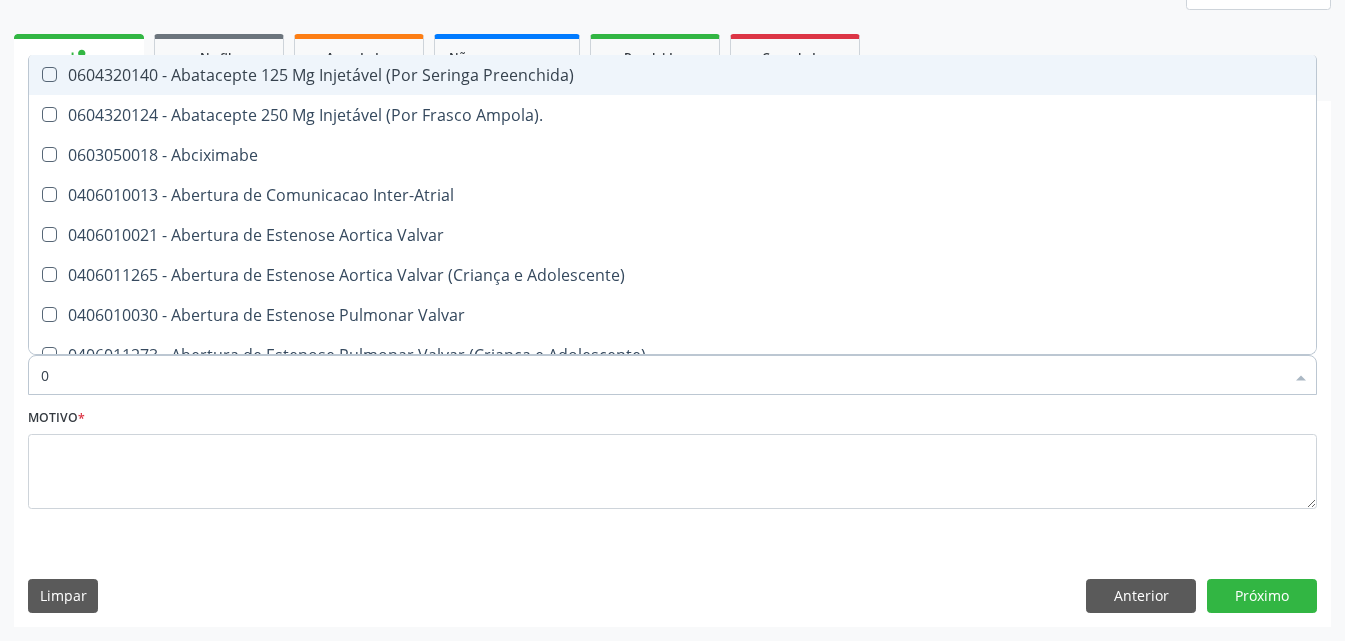 type on "02" 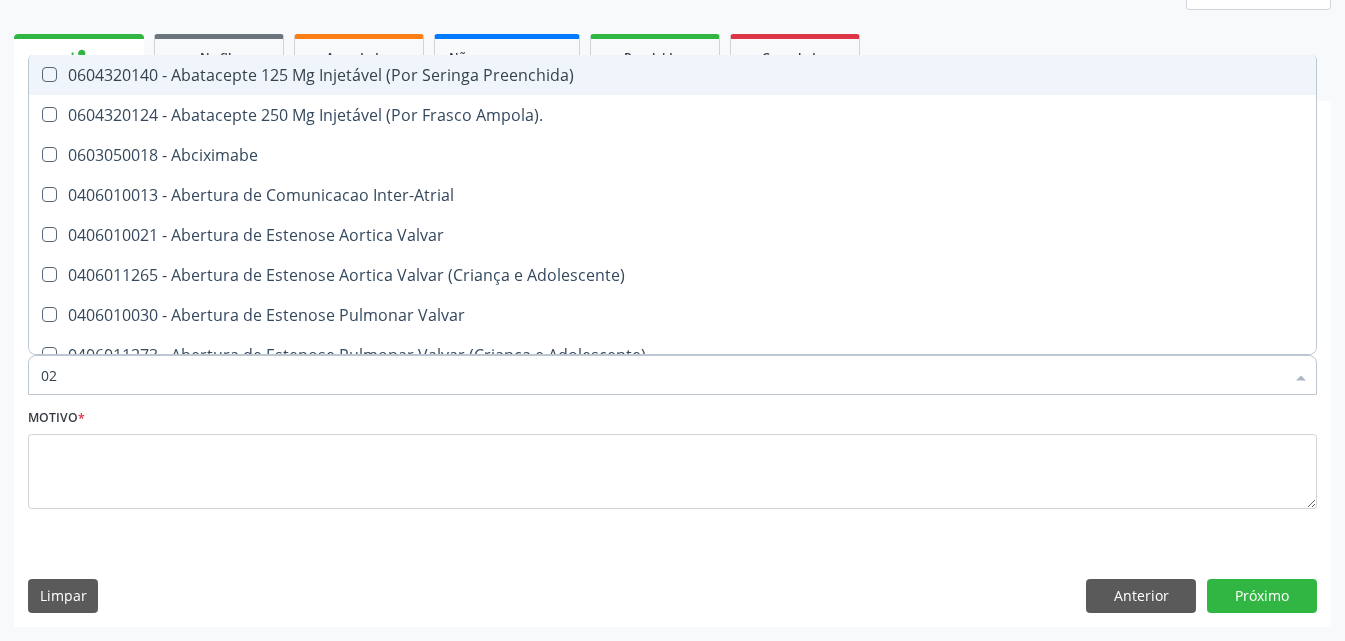 checkbox on "true" 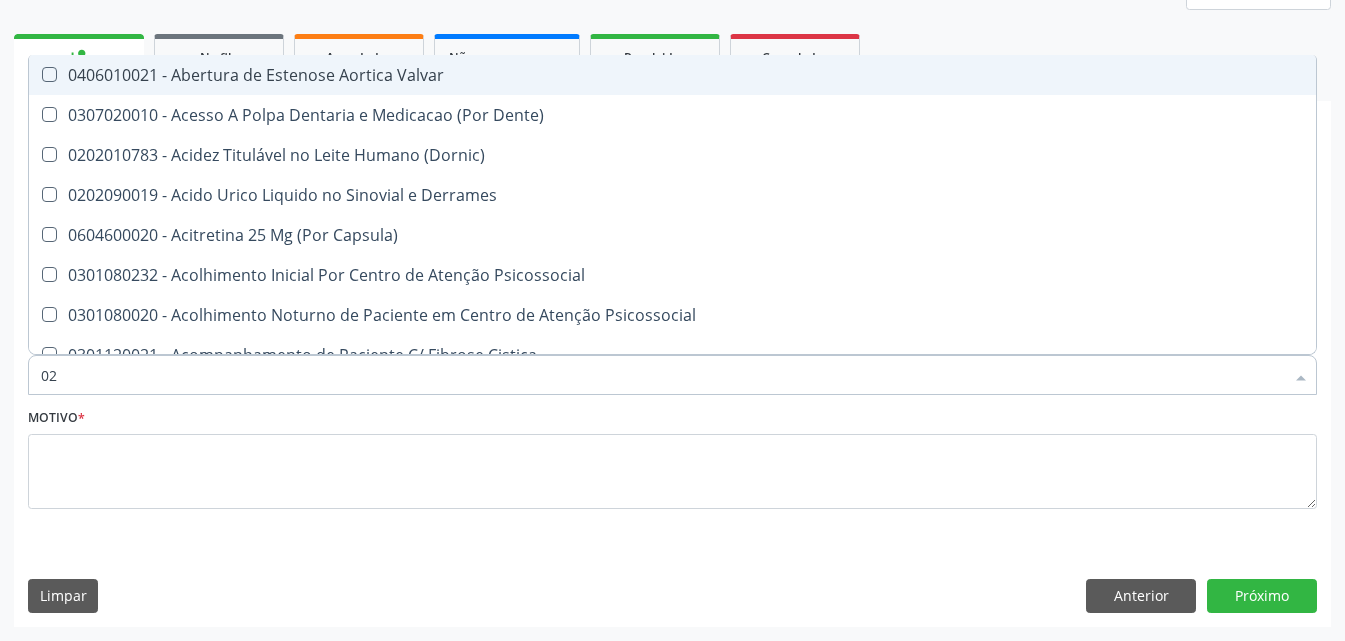 type on "020" 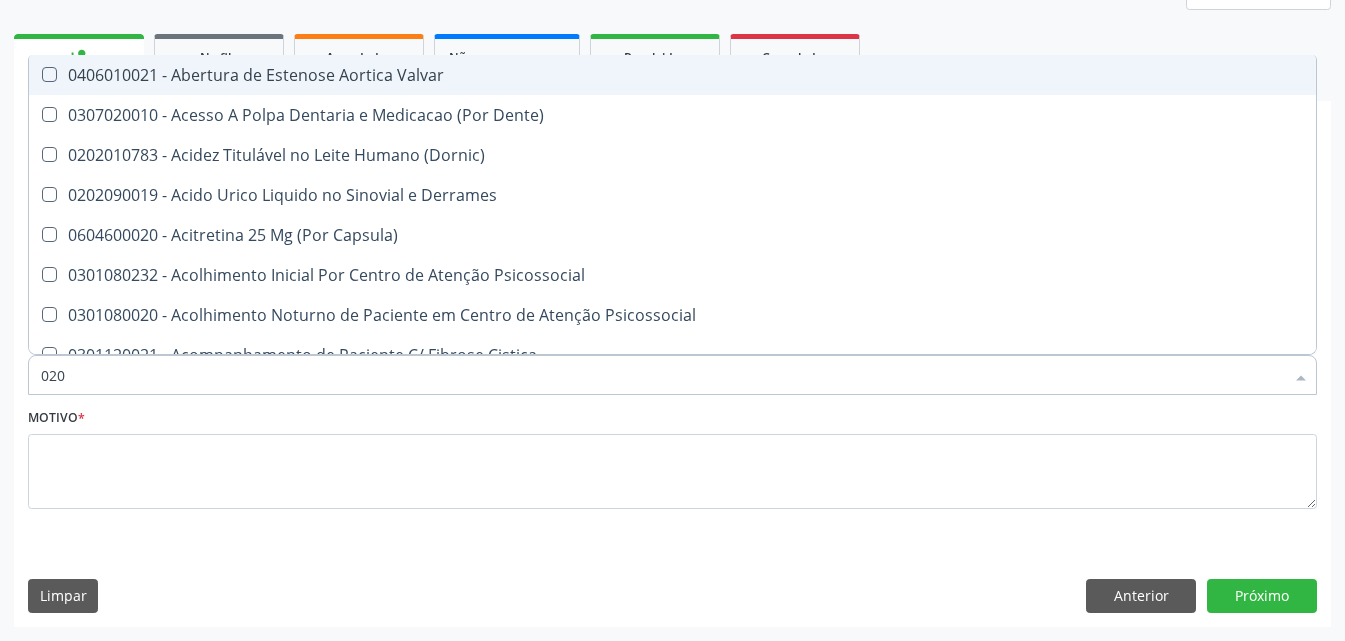 checkbox on "true" 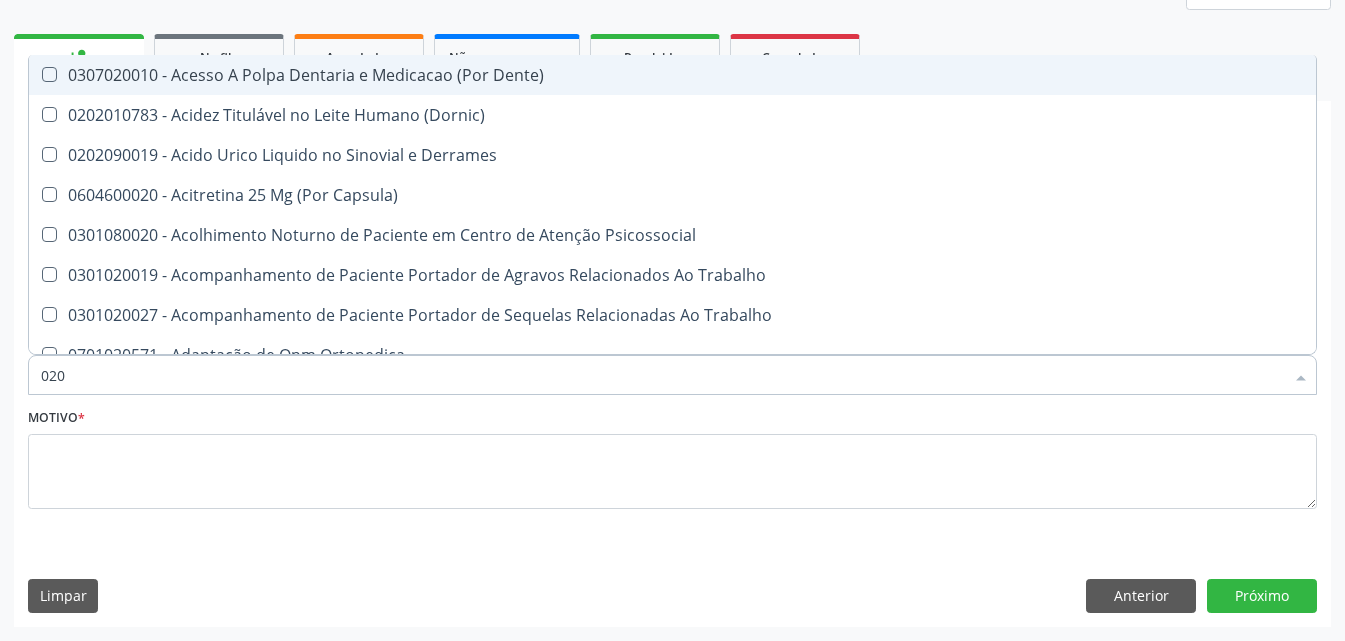type on "0202" 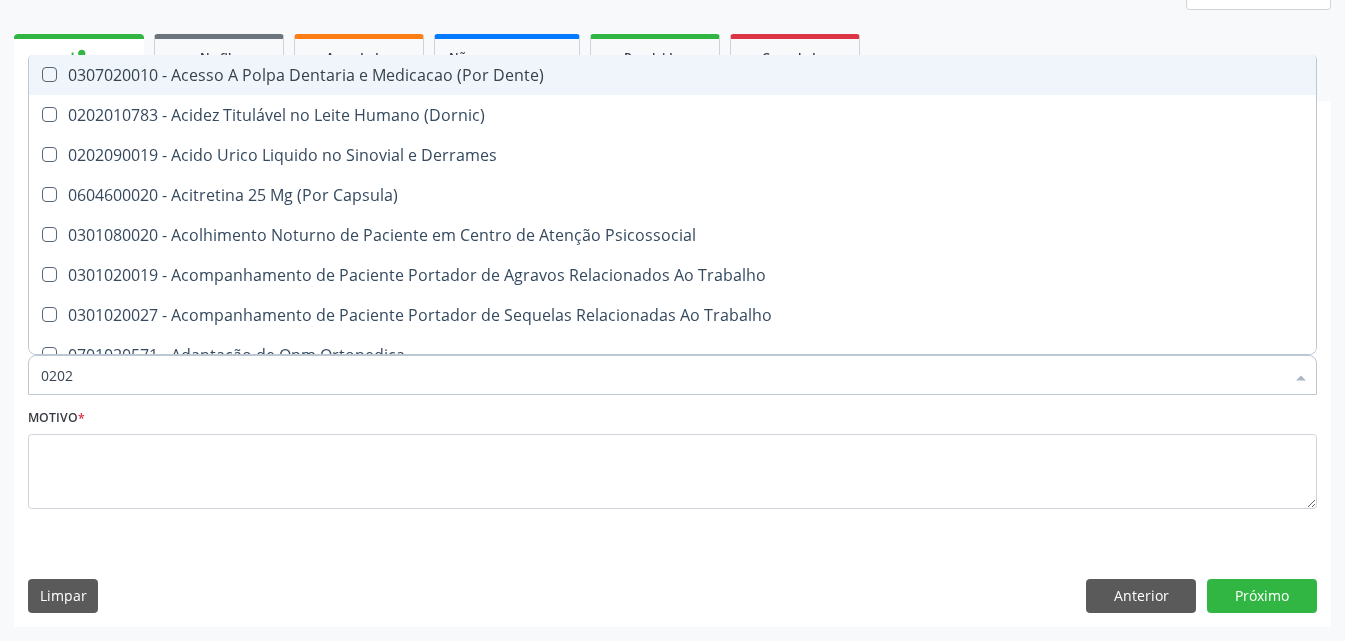 checkbox on "true" 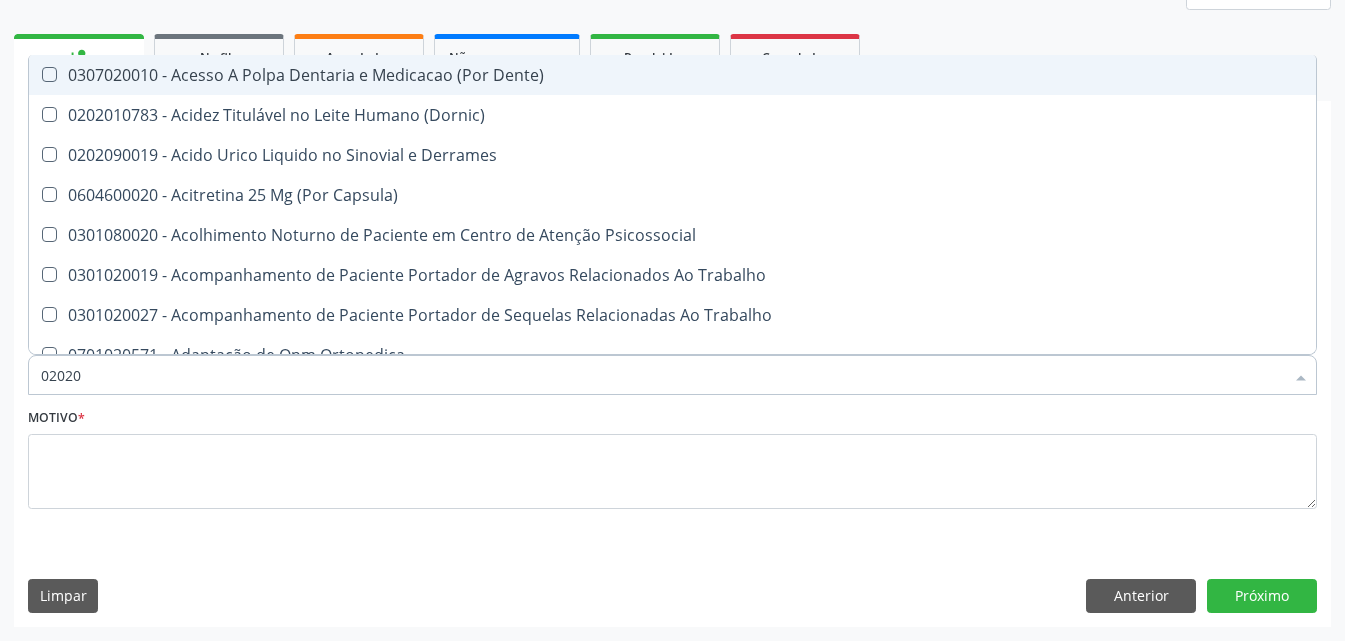 checkbox on "true" 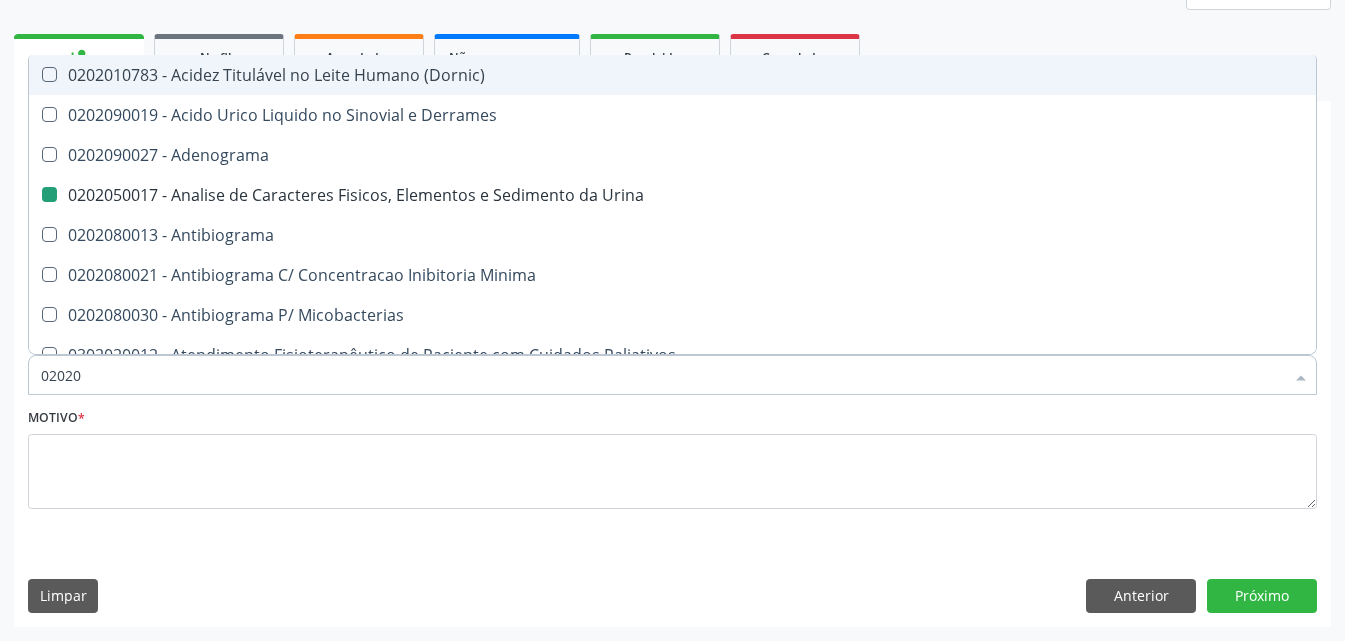 type on "020203" 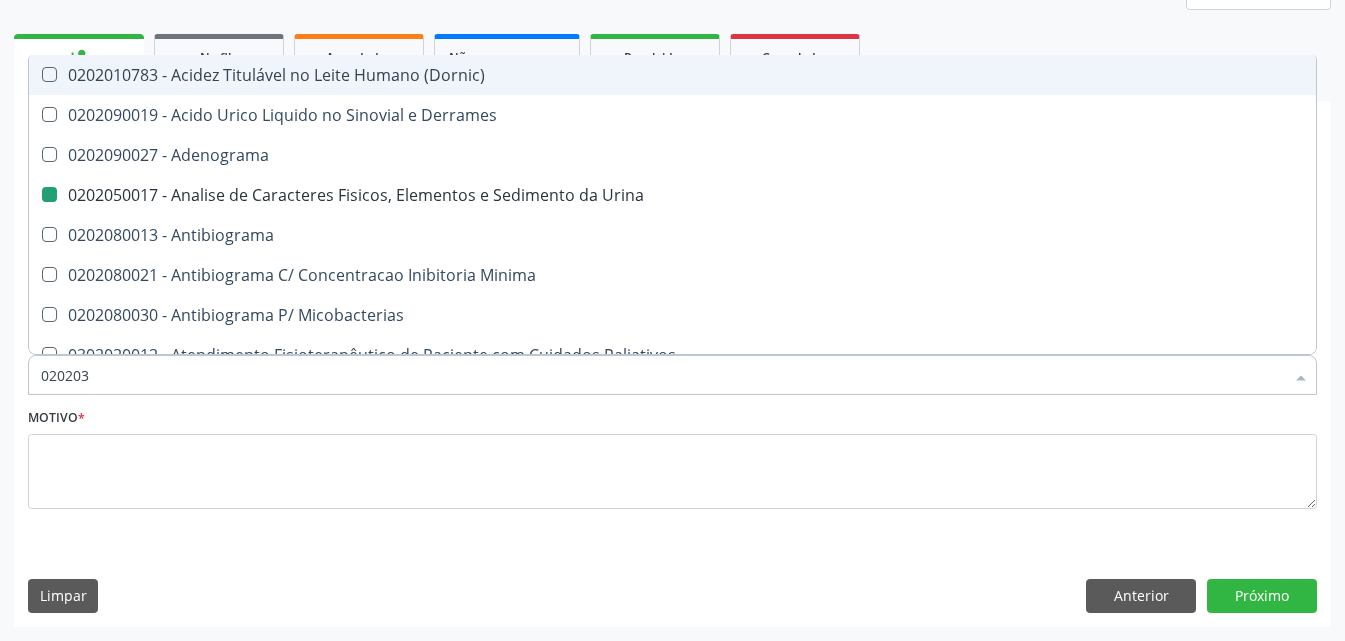 checkbox on "false" 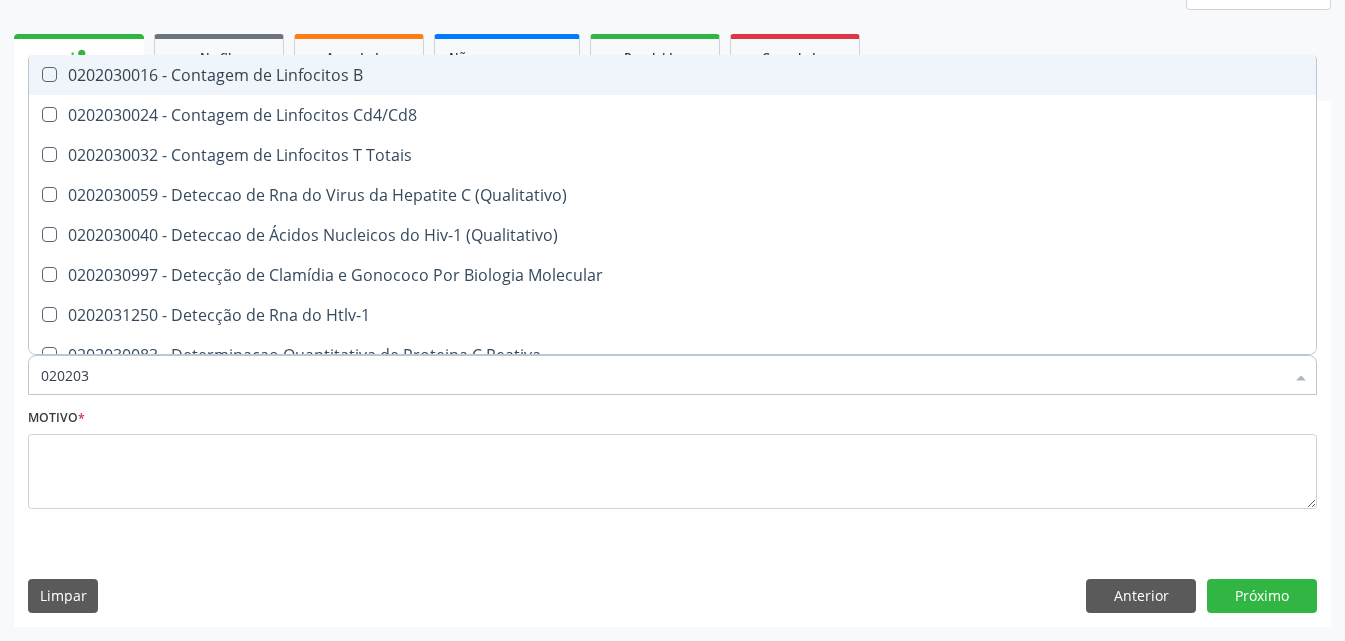 type on "0202030" 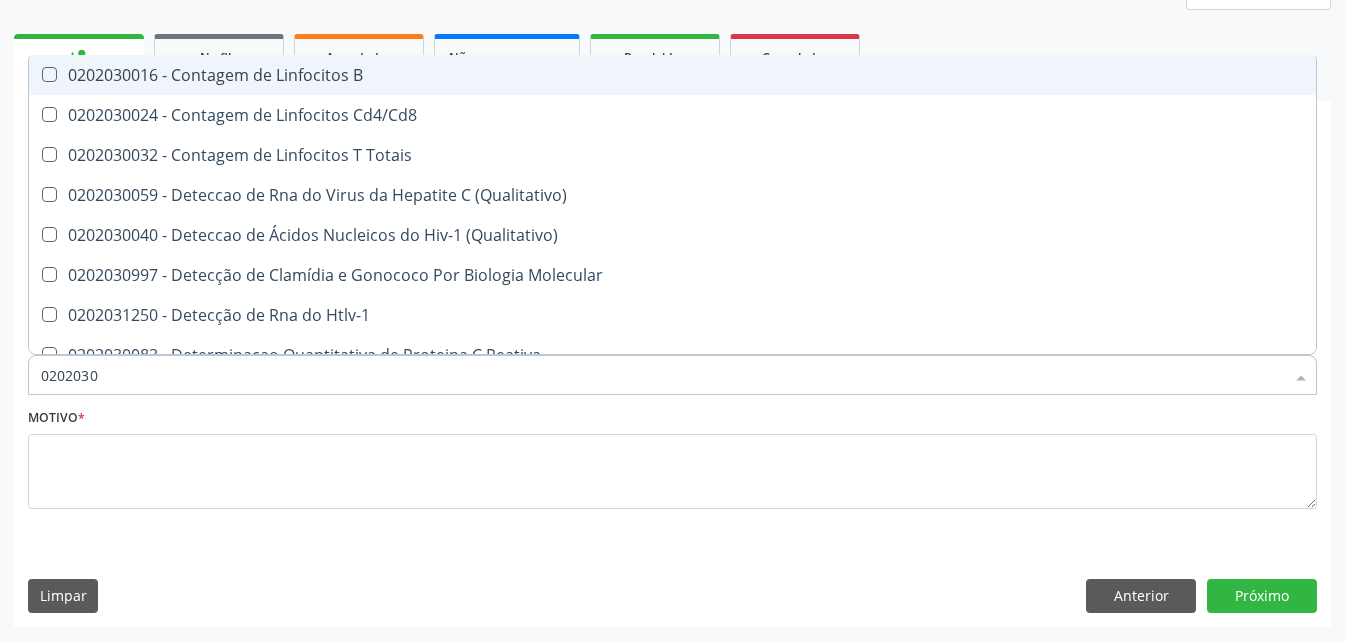 checkbox on "false" 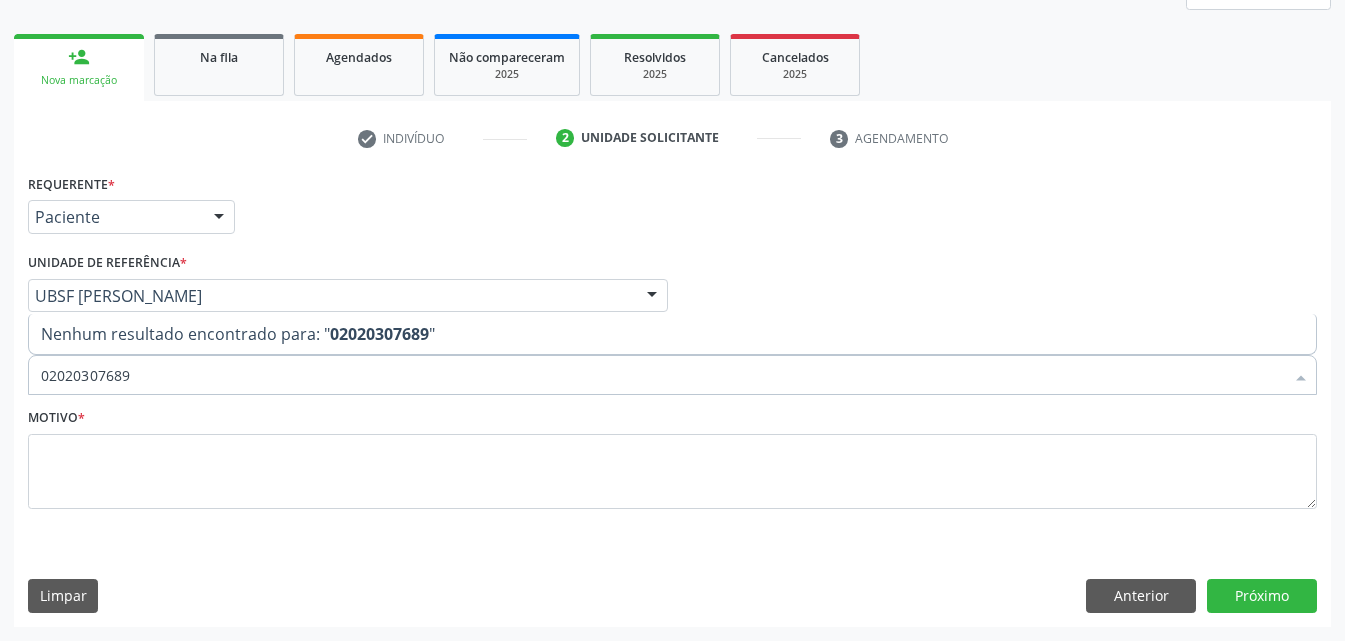 type on "0202030768" 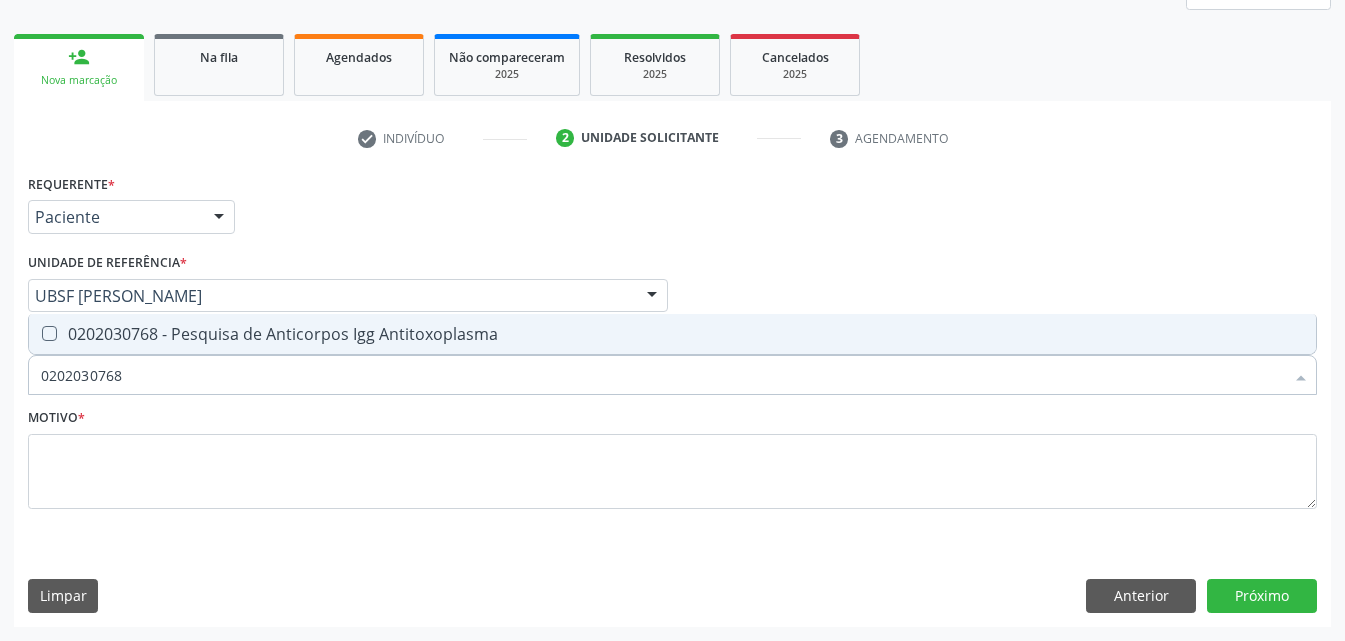 click on "0202030768 - Pesquisa de Anticorpos Igg Antitoxoplasma" at bounding box center [672, 334] 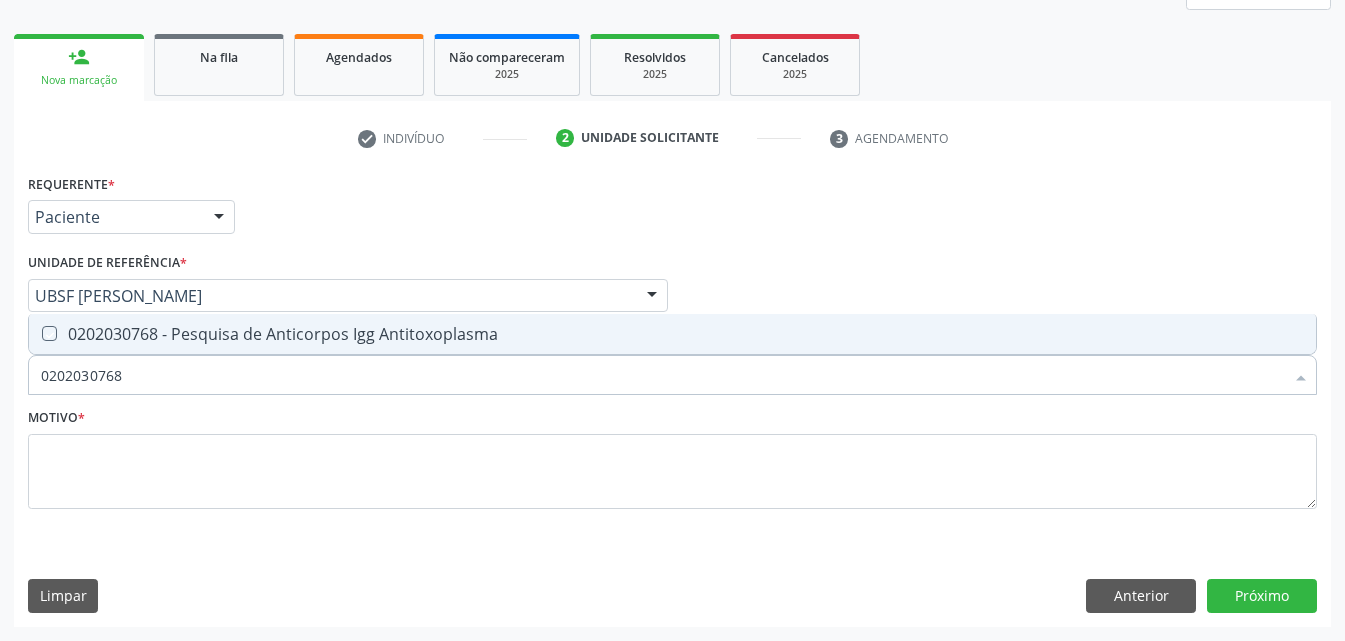 checkbox on "true" 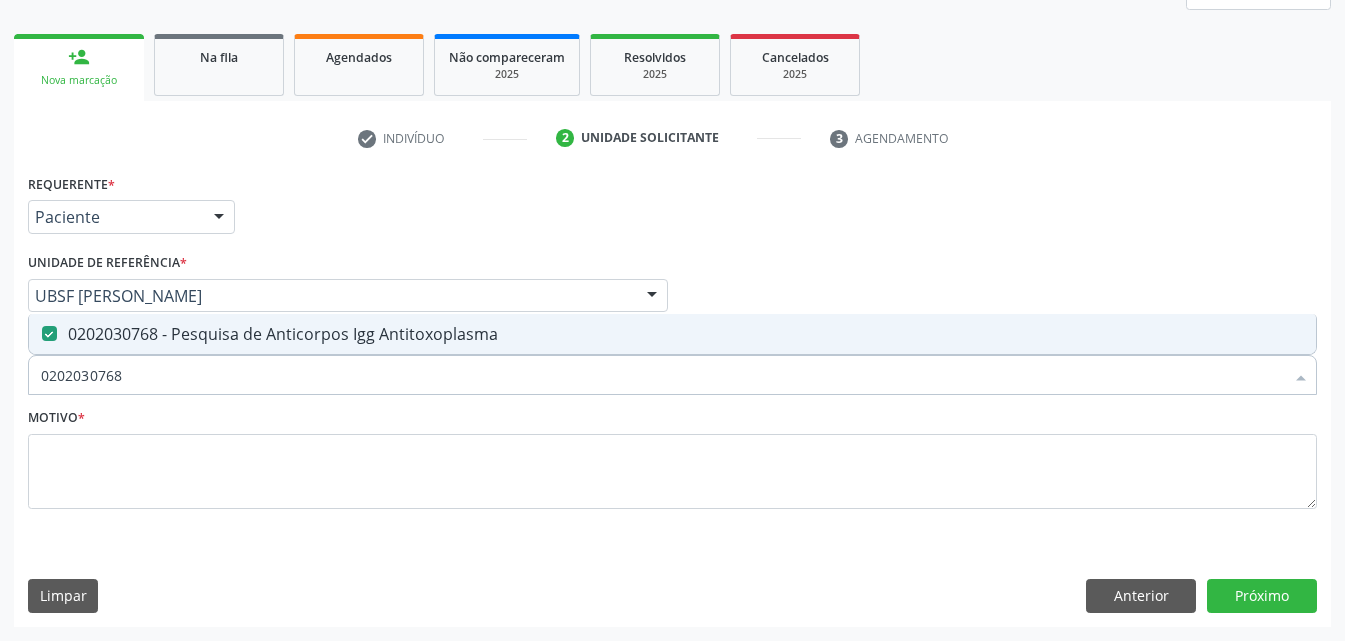 drag, startPoint x: 165, startPoint y: 374, endPoint x: 0, endPoint y: 405, distance: 167.88687 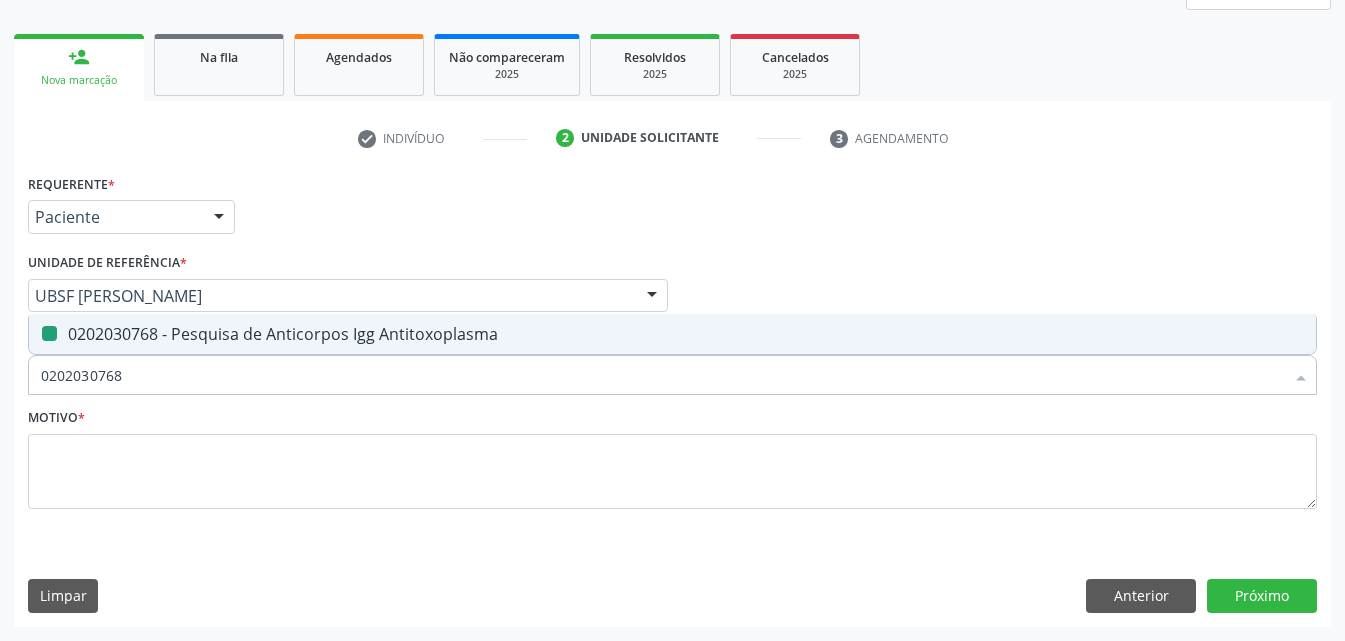 type 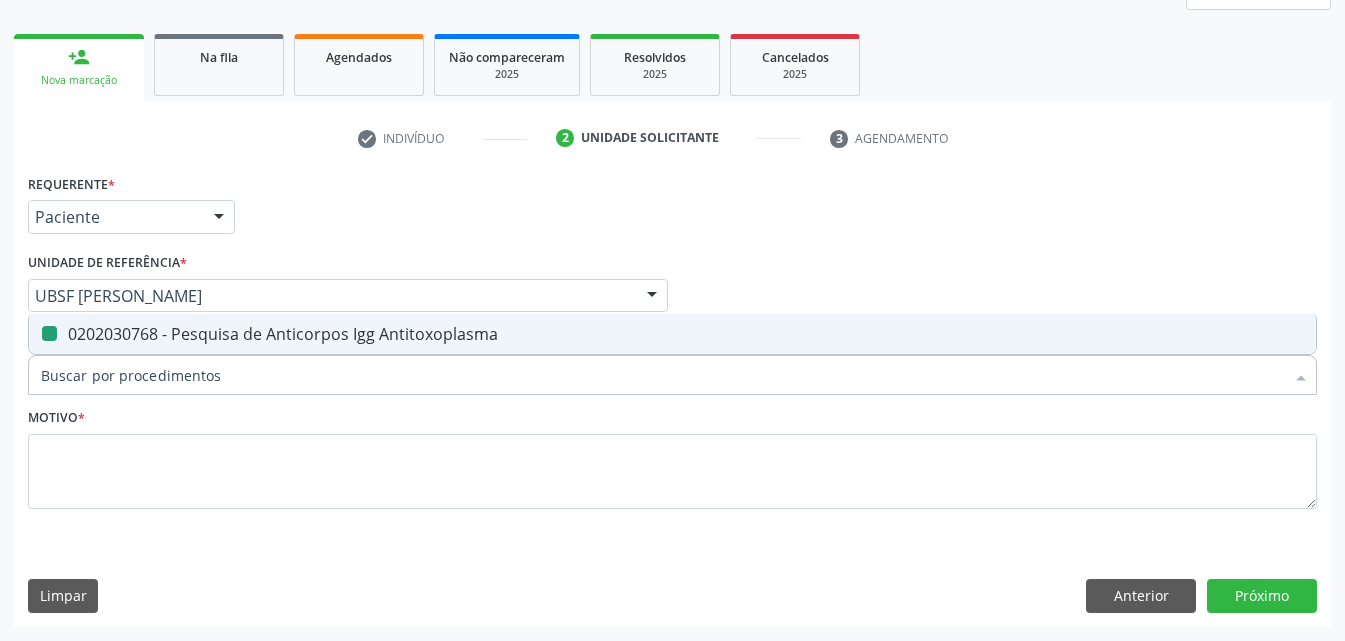 checkbox on "false" 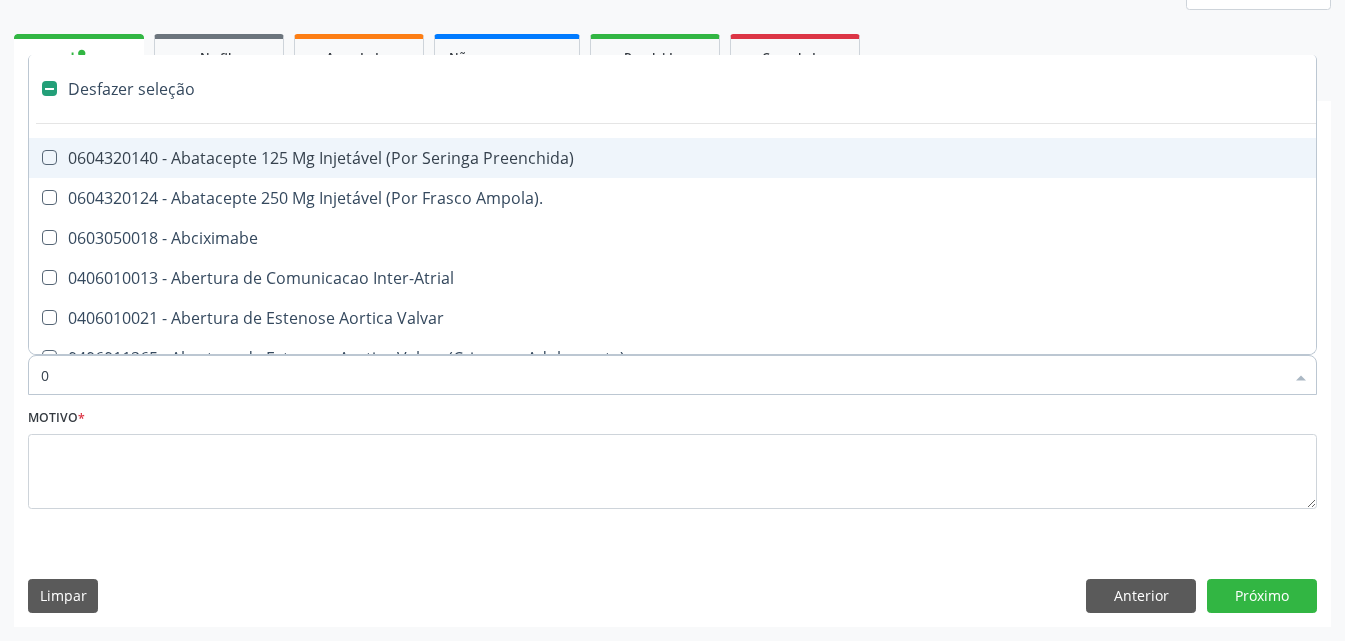 type on "02" 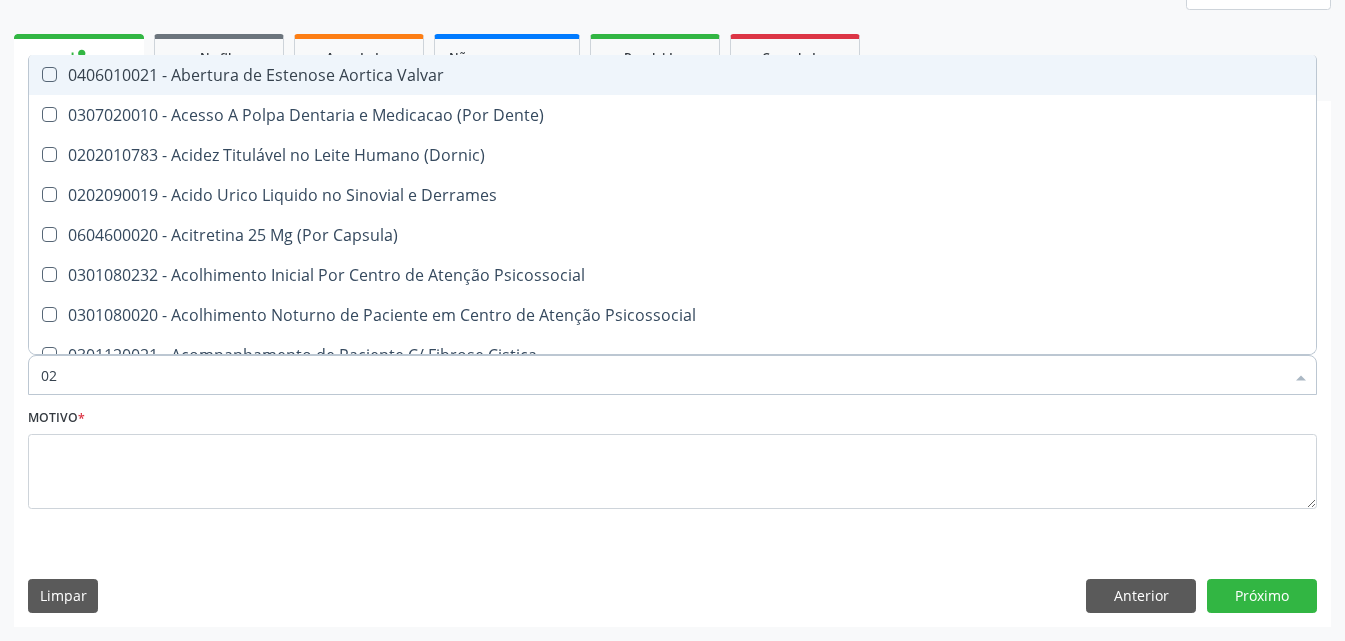 checkbox on "true" 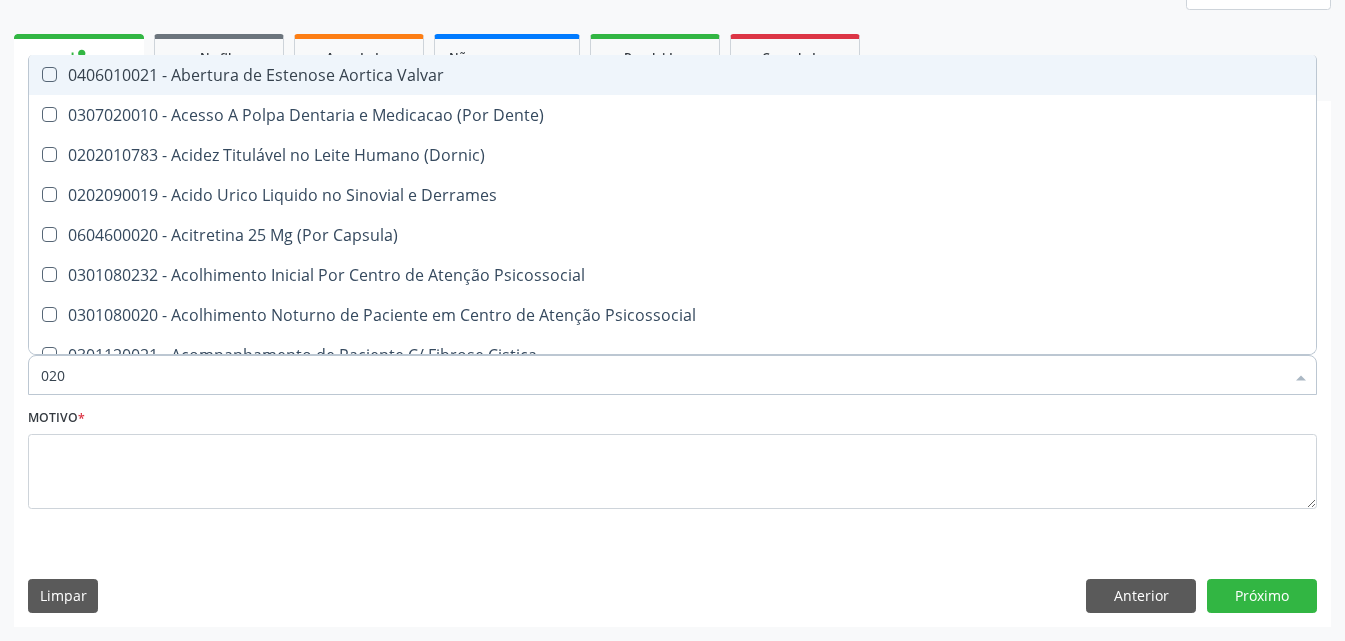 checkbox on "true" 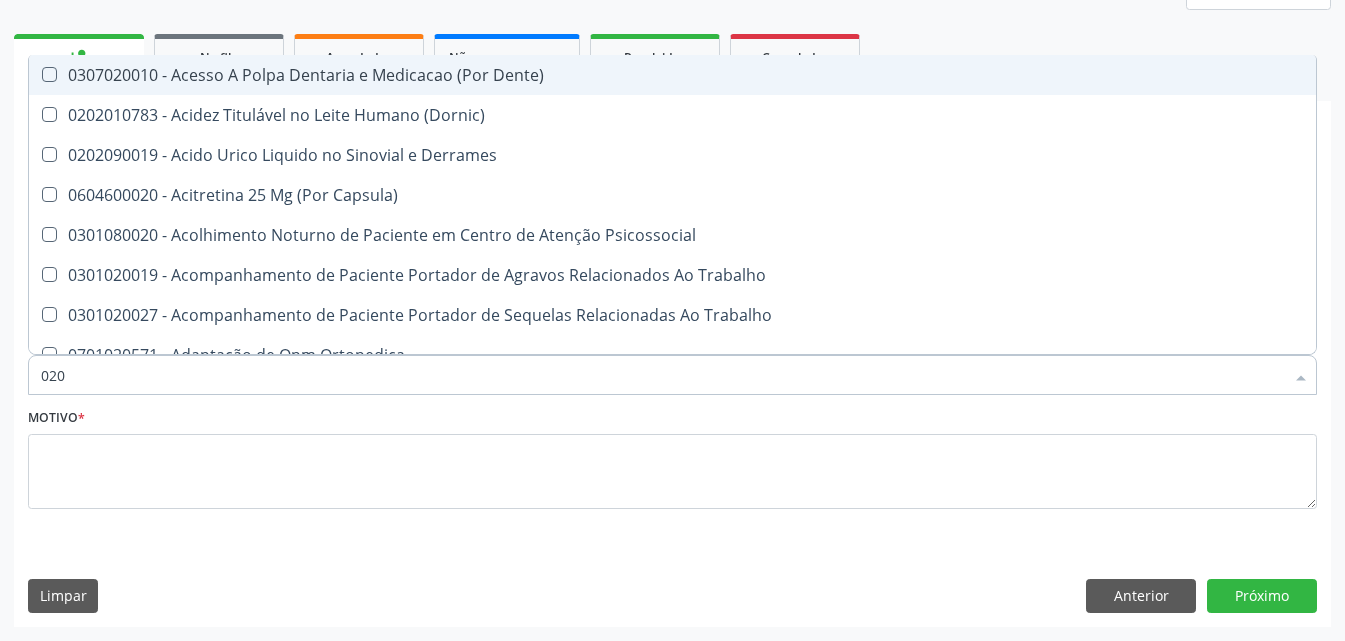 type on "0202" 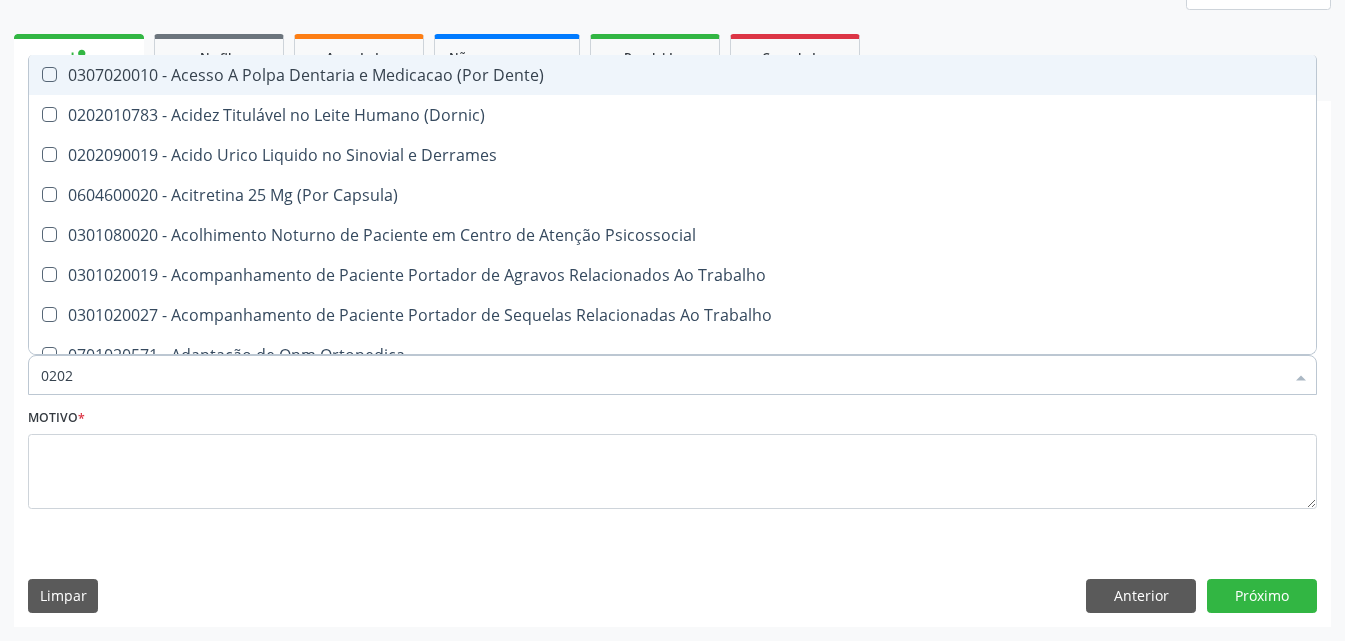 checkbox on "true" 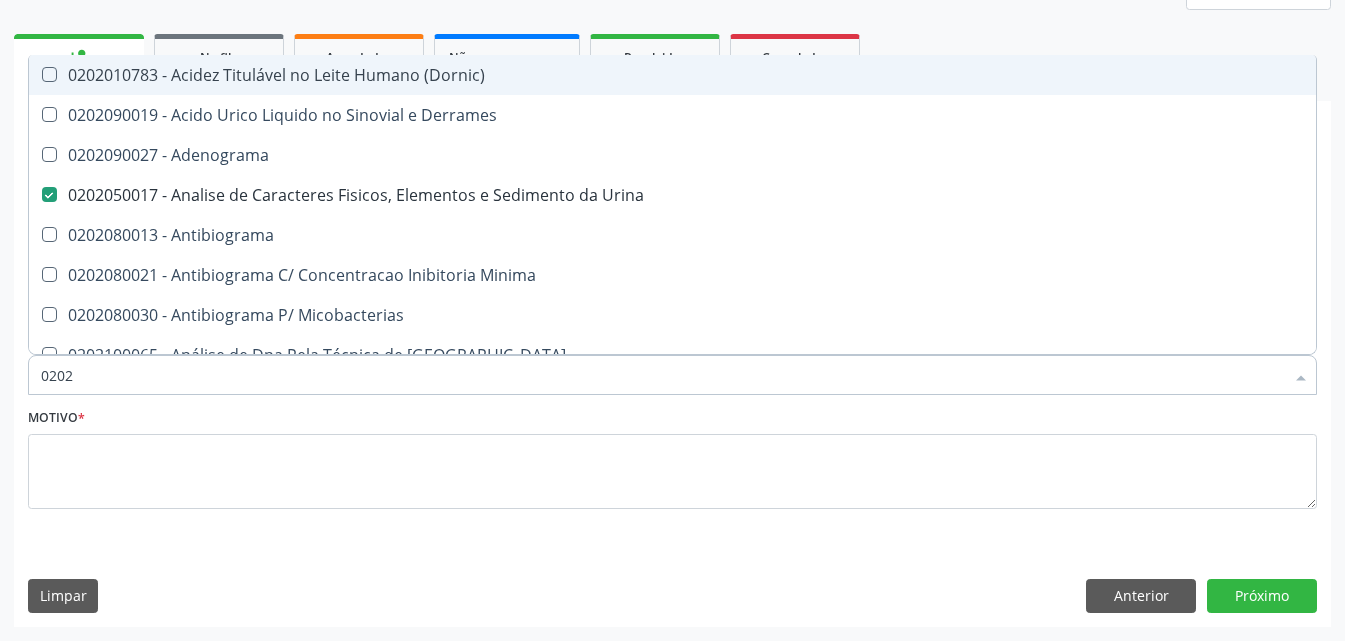 type on "02020" 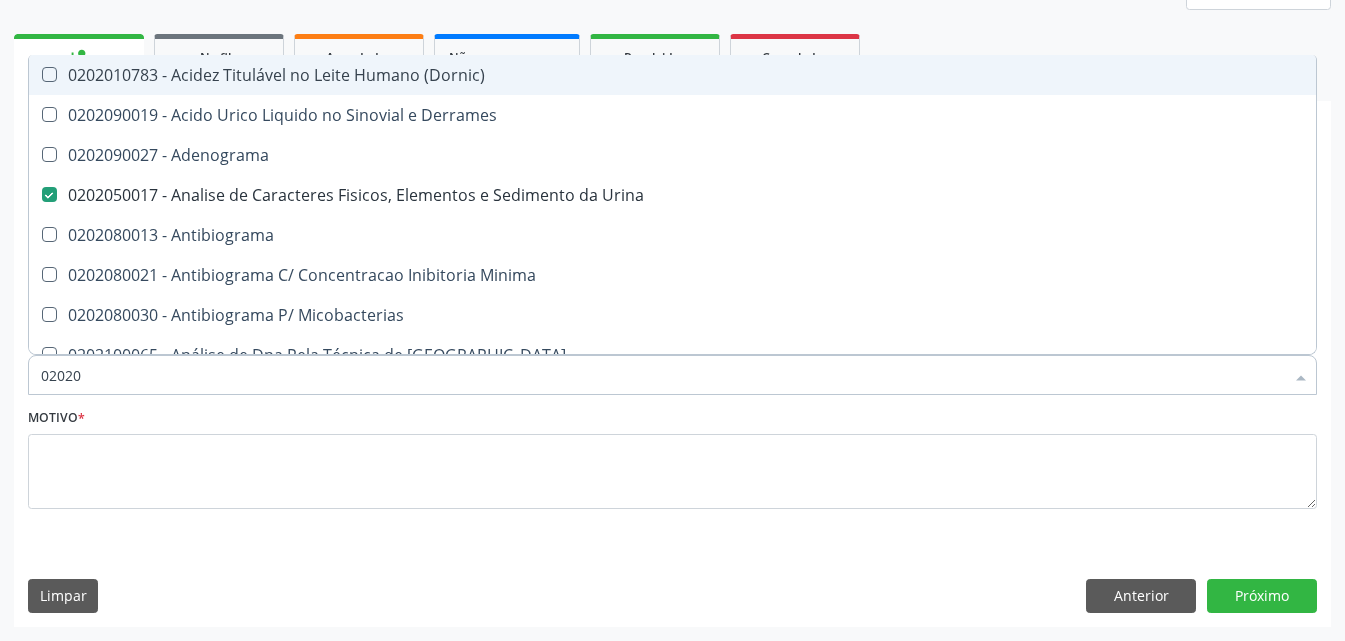 checkbox on "true" 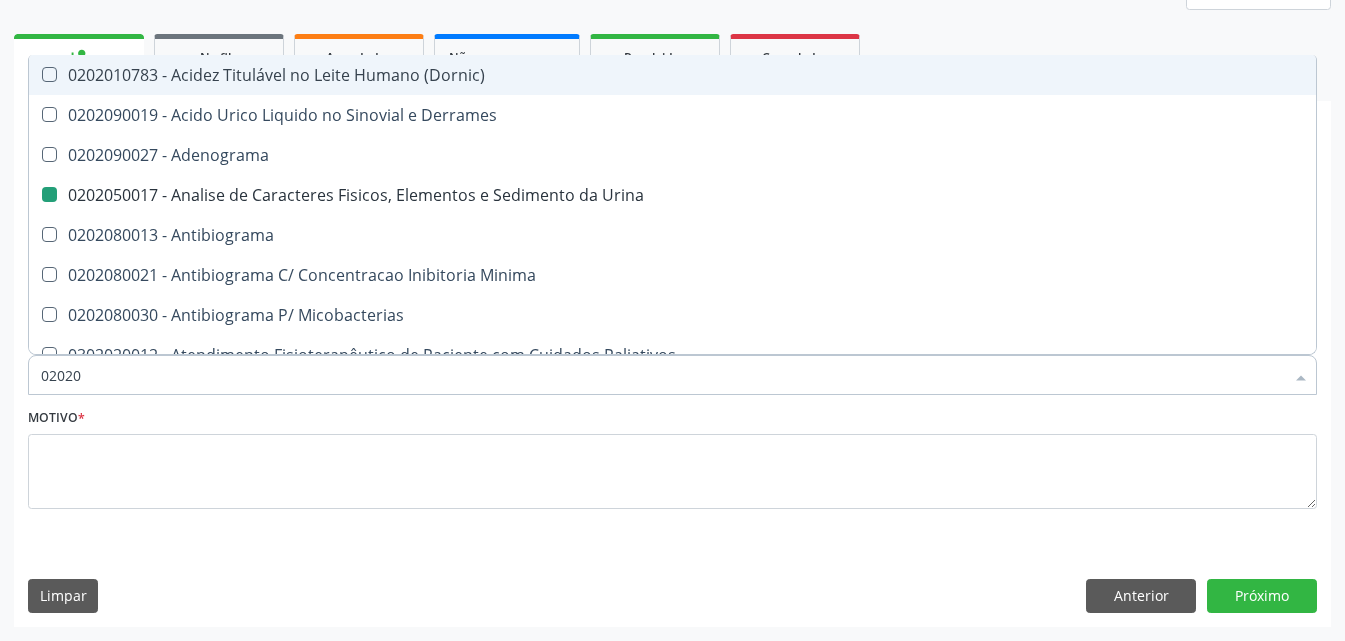type on "020203" 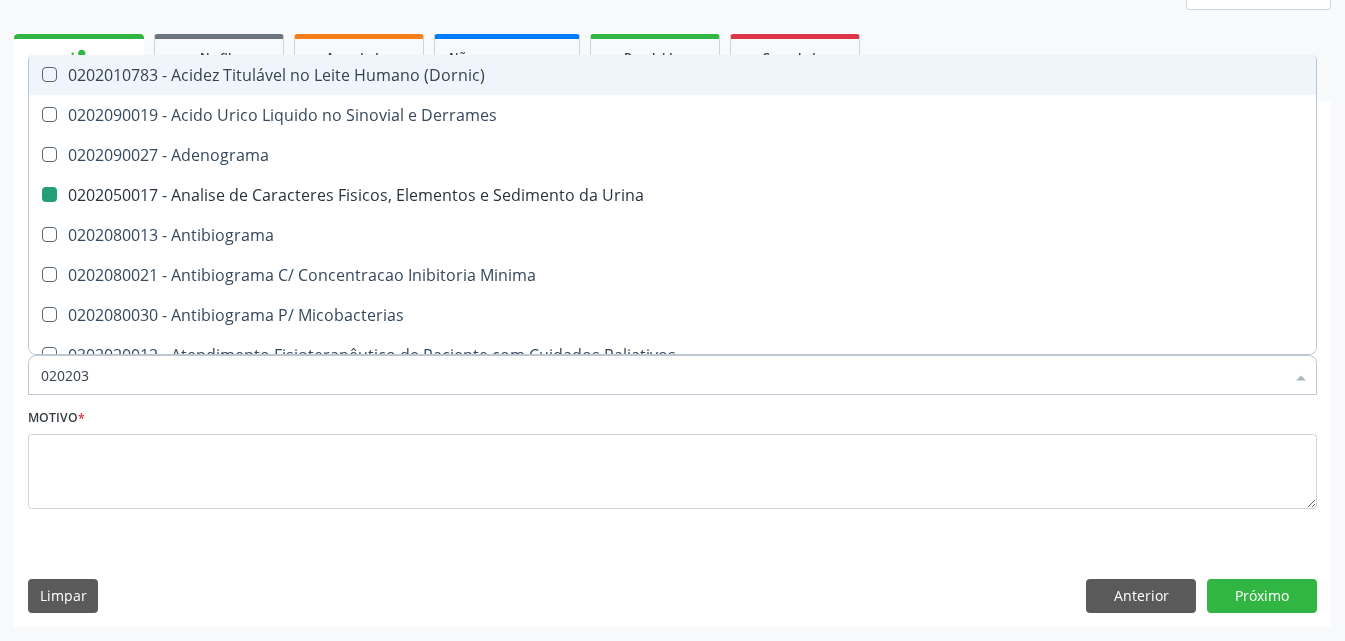 checkbox on "false" 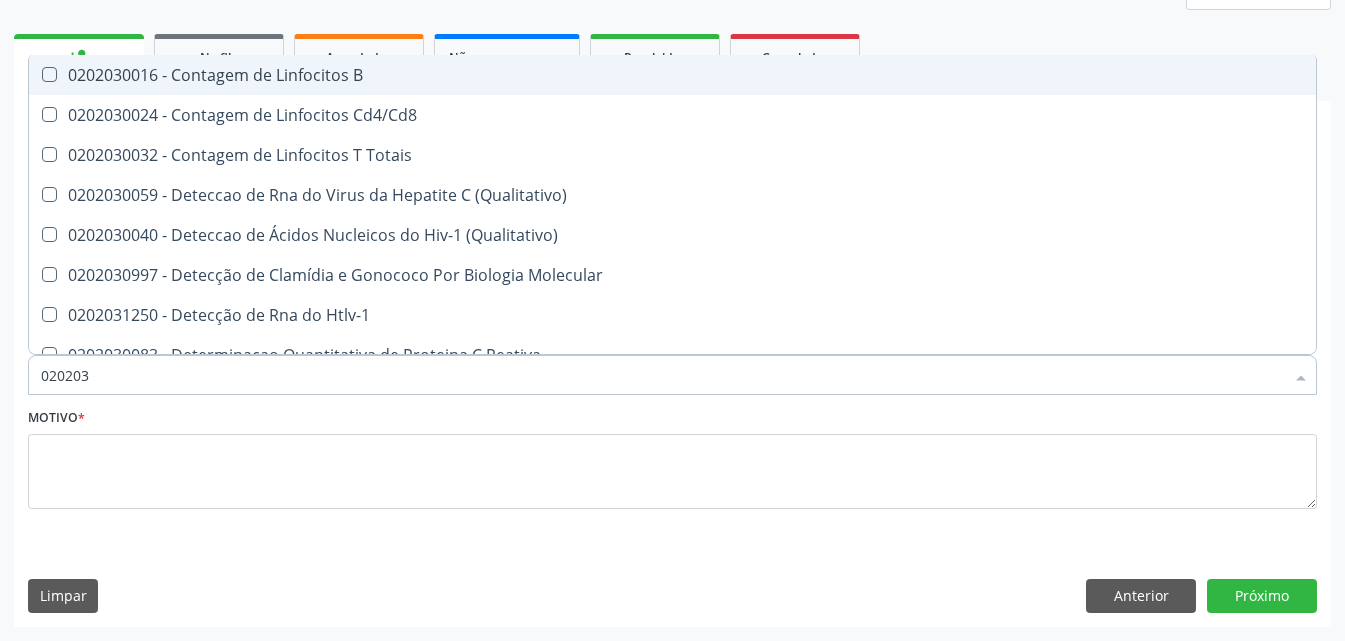type on "0202030" 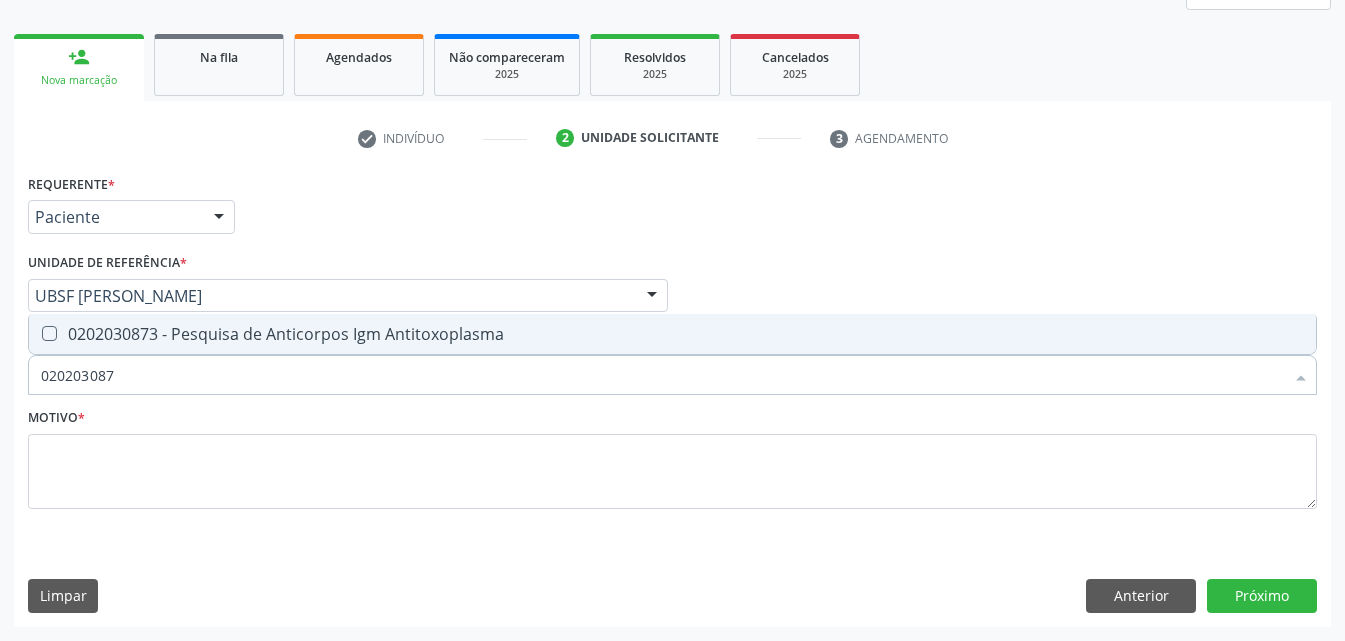 type on "0202030873" 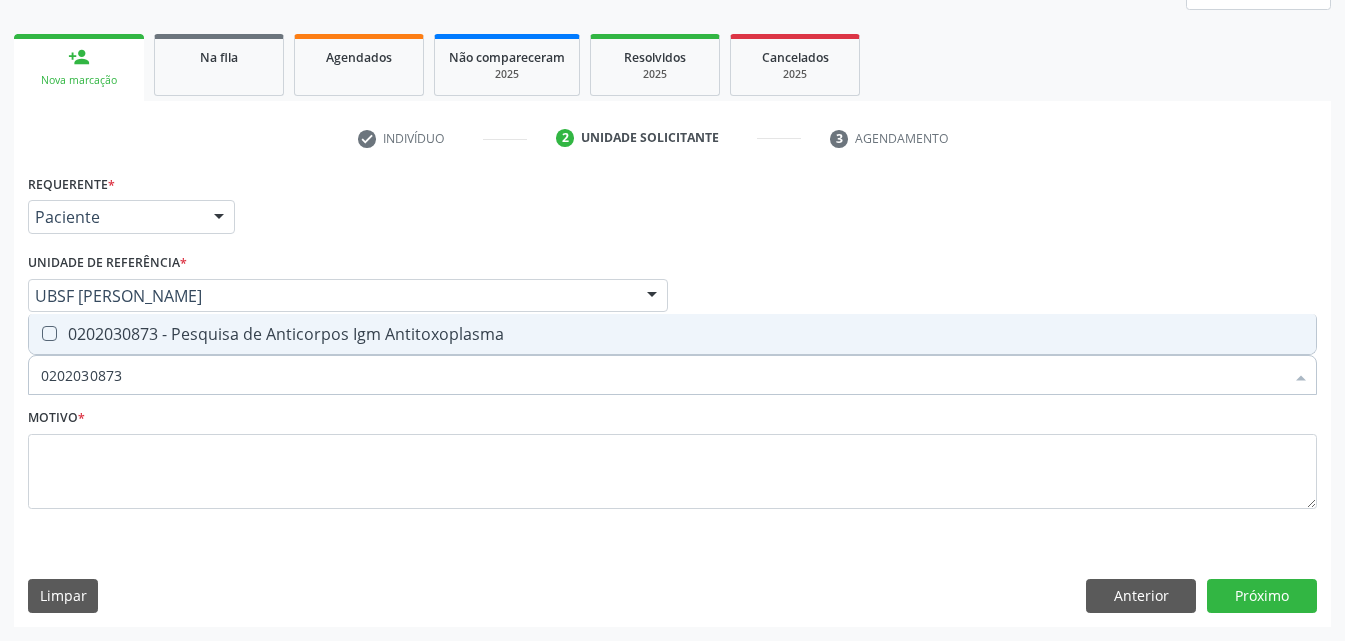 click at bounding box center [49, 333] 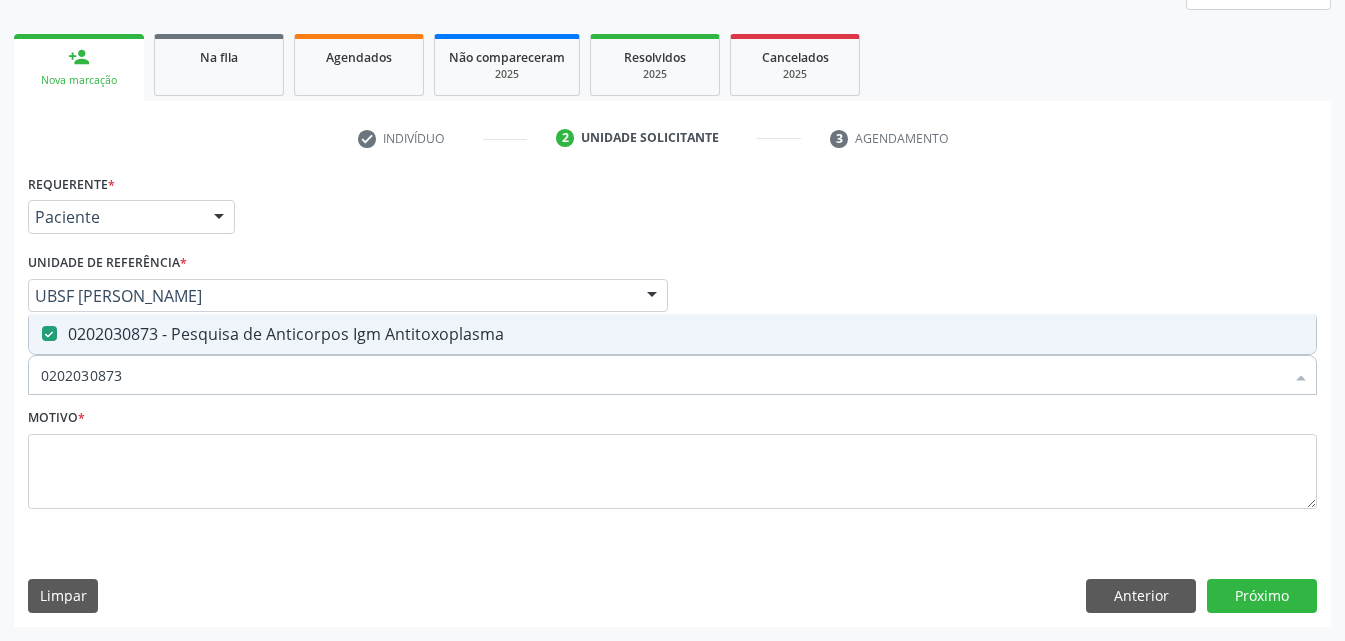 drag, startPoint x: 138, startPoint y: 373, endPoint x: 0, endPoint y: 438, distance: 152.5418 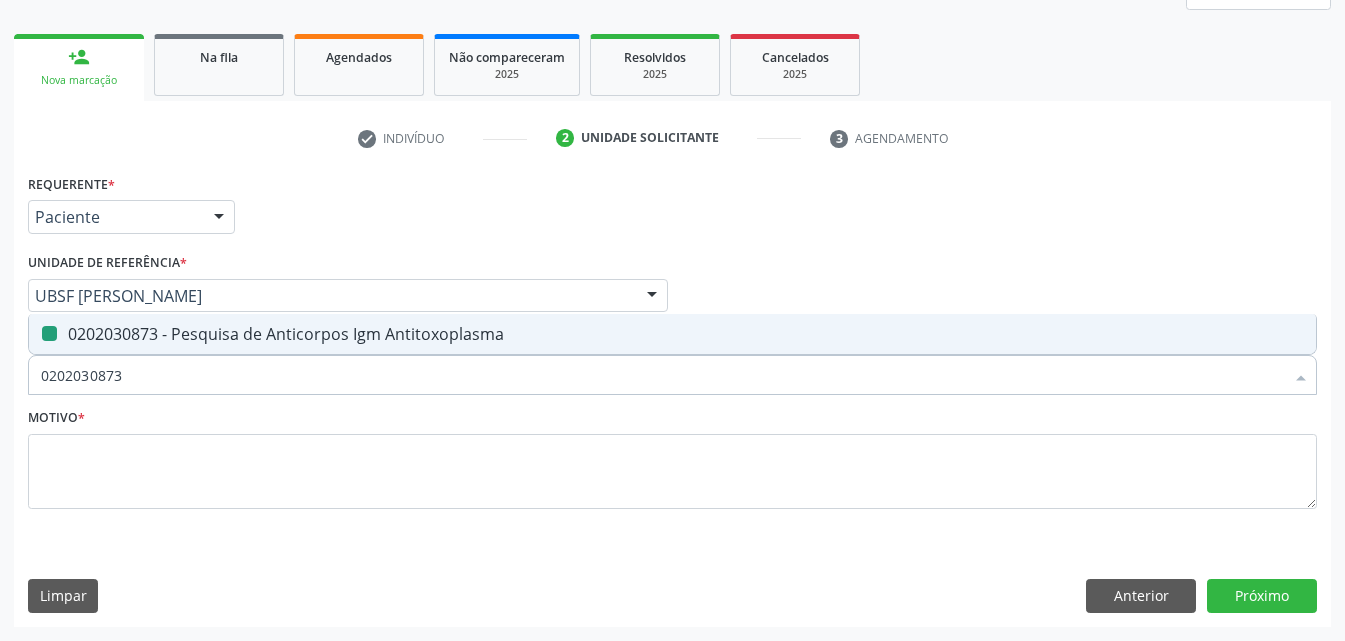type 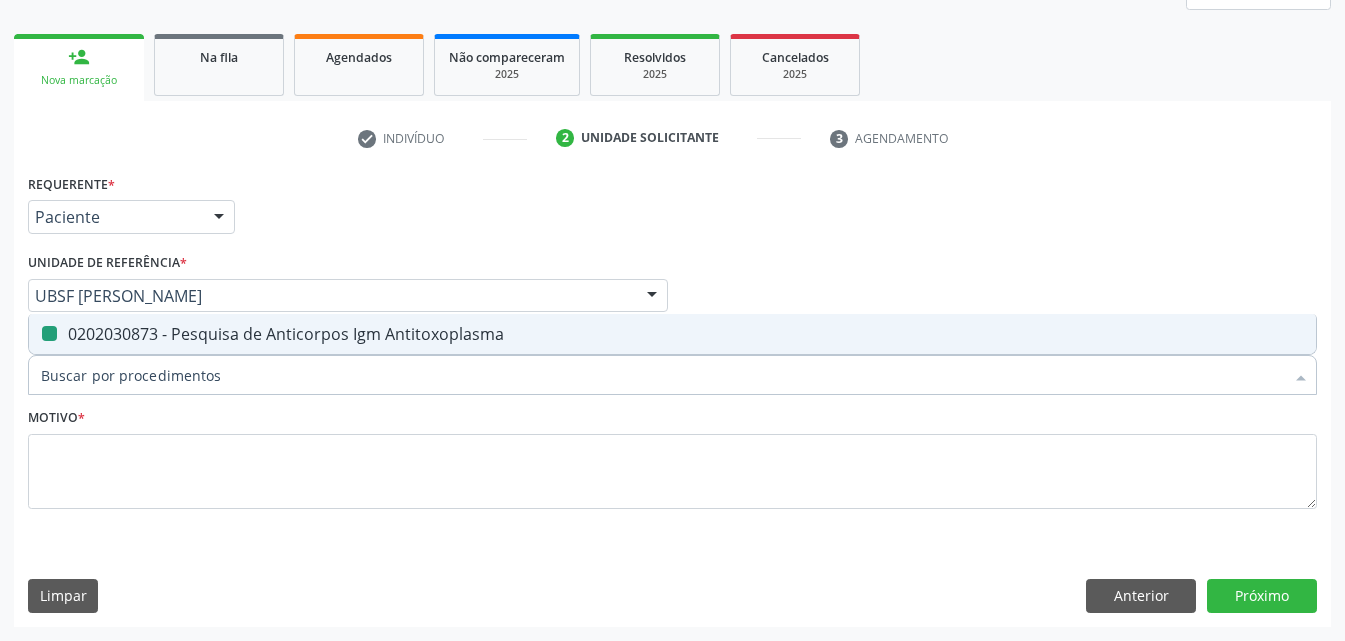 checkbox on "false" 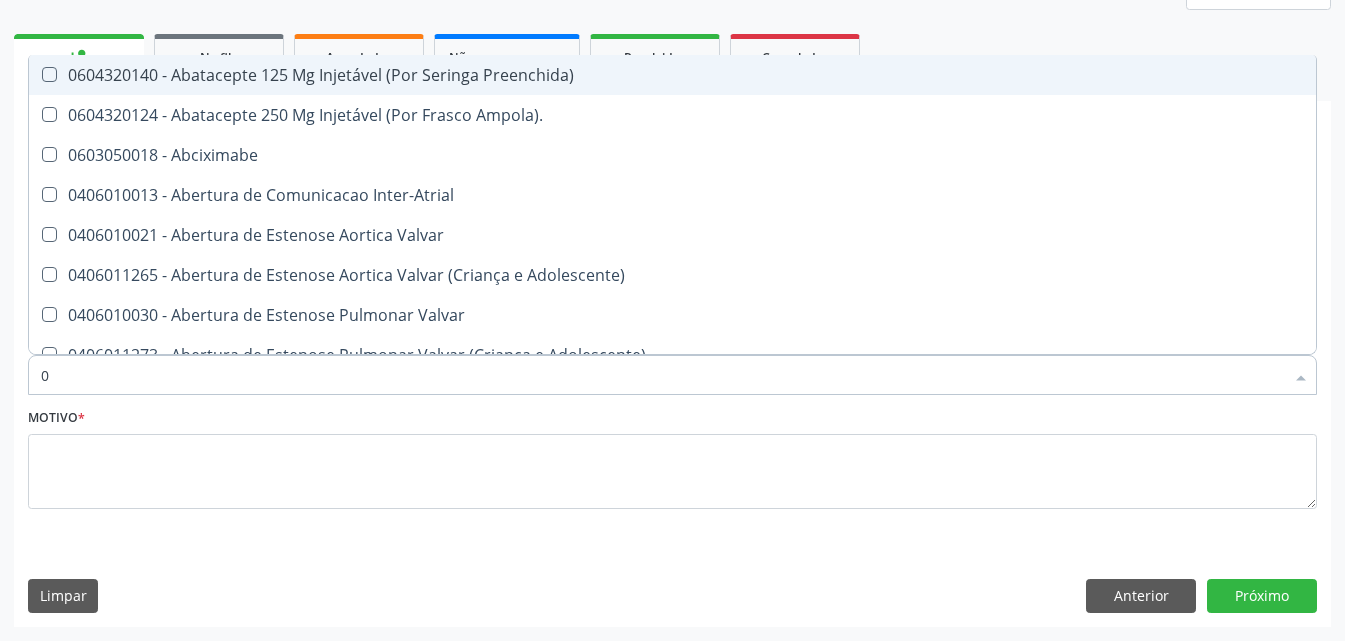 type on "02" 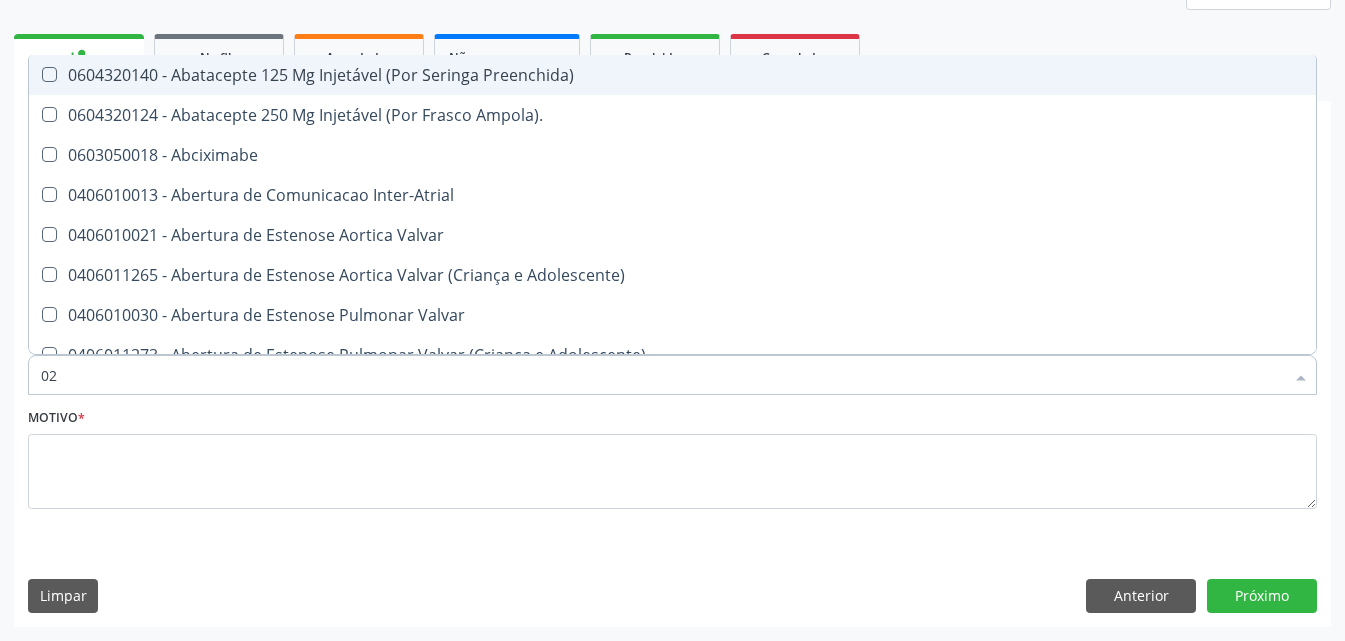 checkbox on "true" 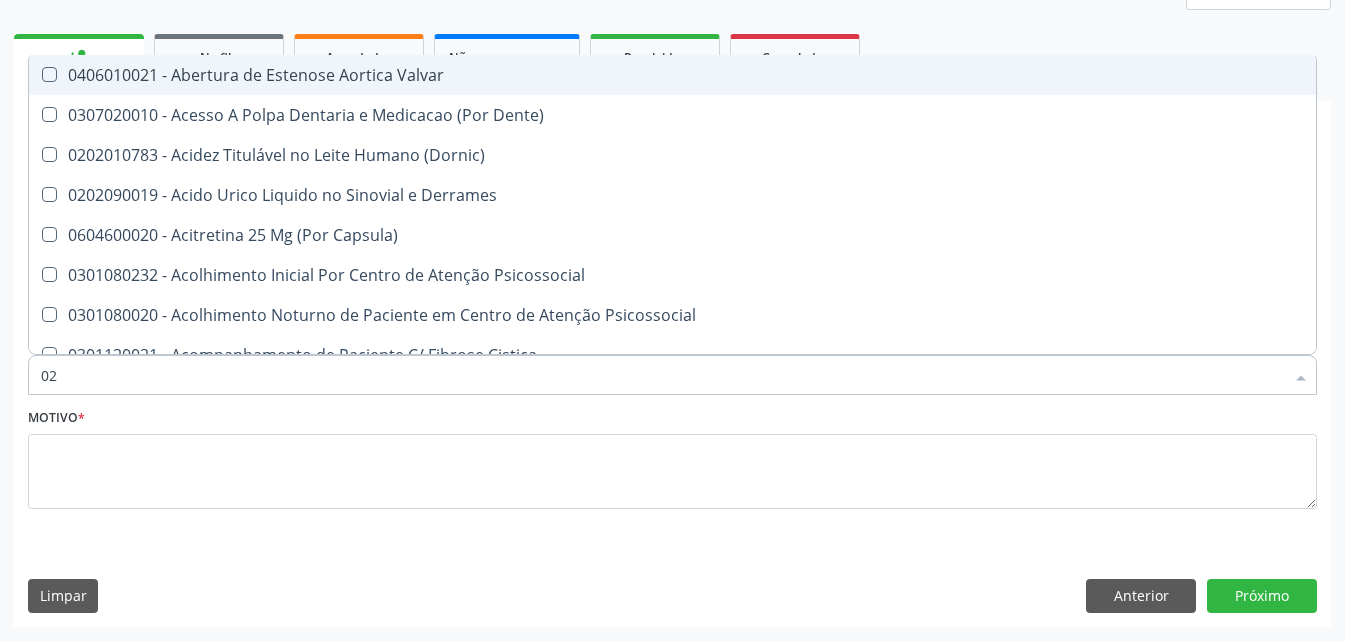 type on "020" 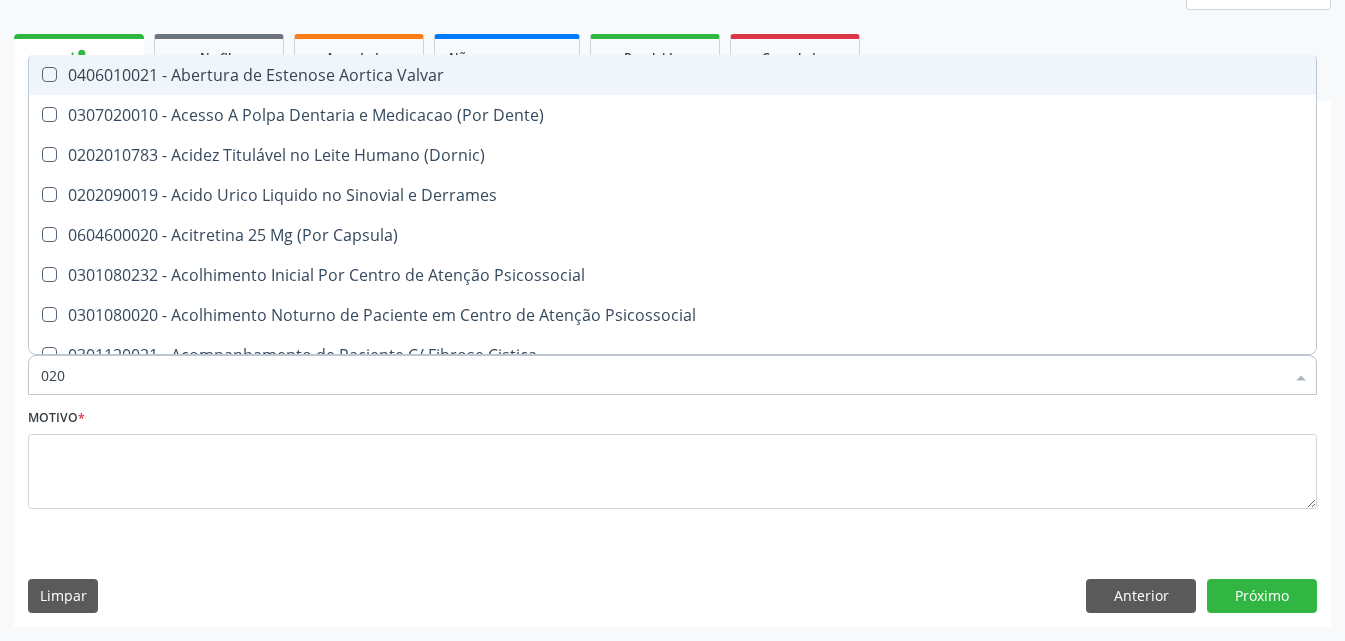 checkbox on "true" 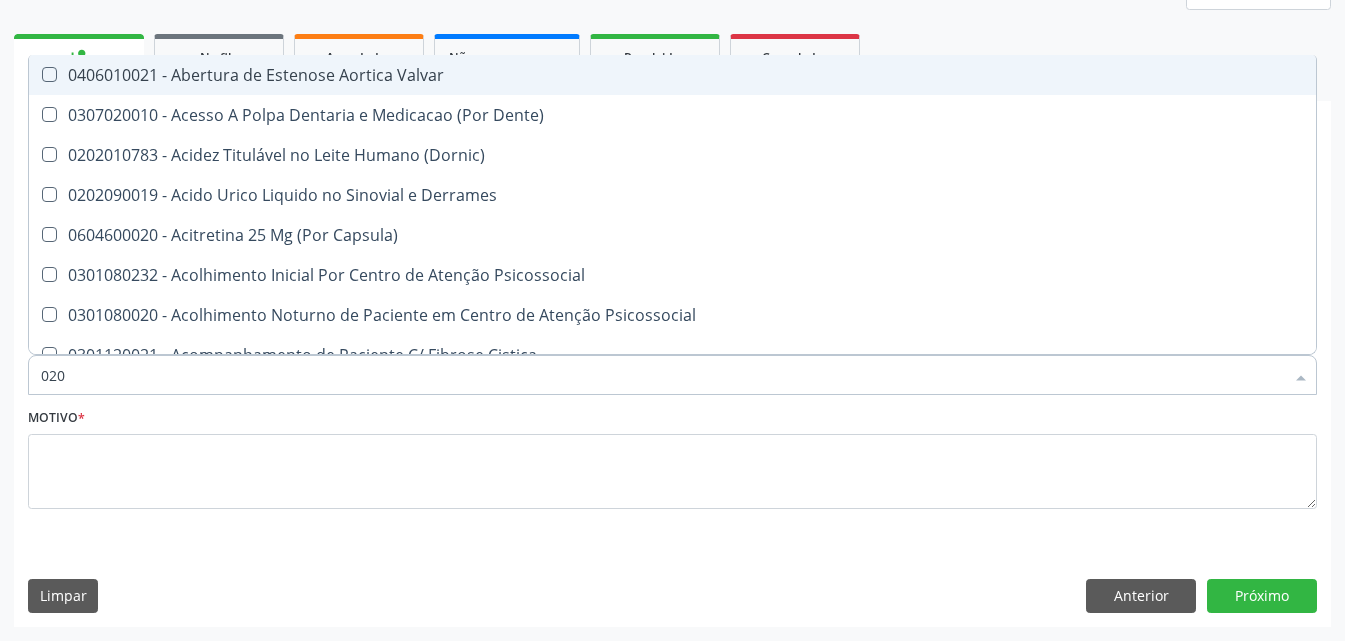 checkbox on "true" 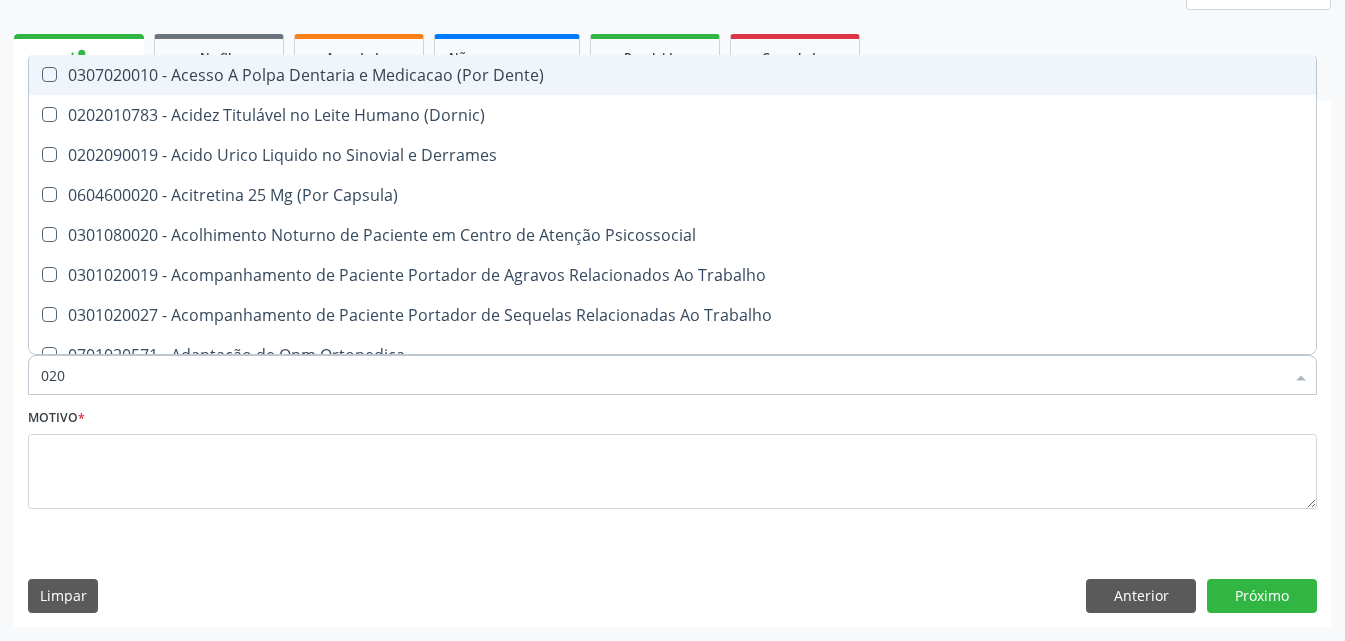 type on "0202" 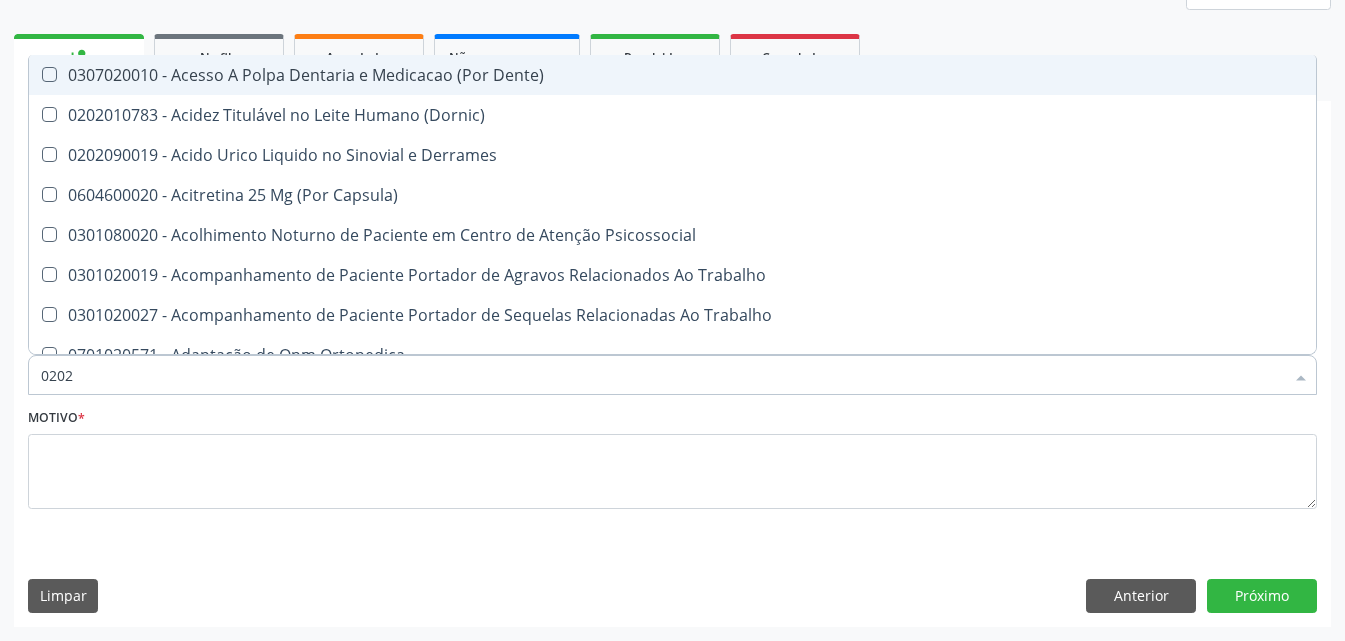 checkbox on "true" 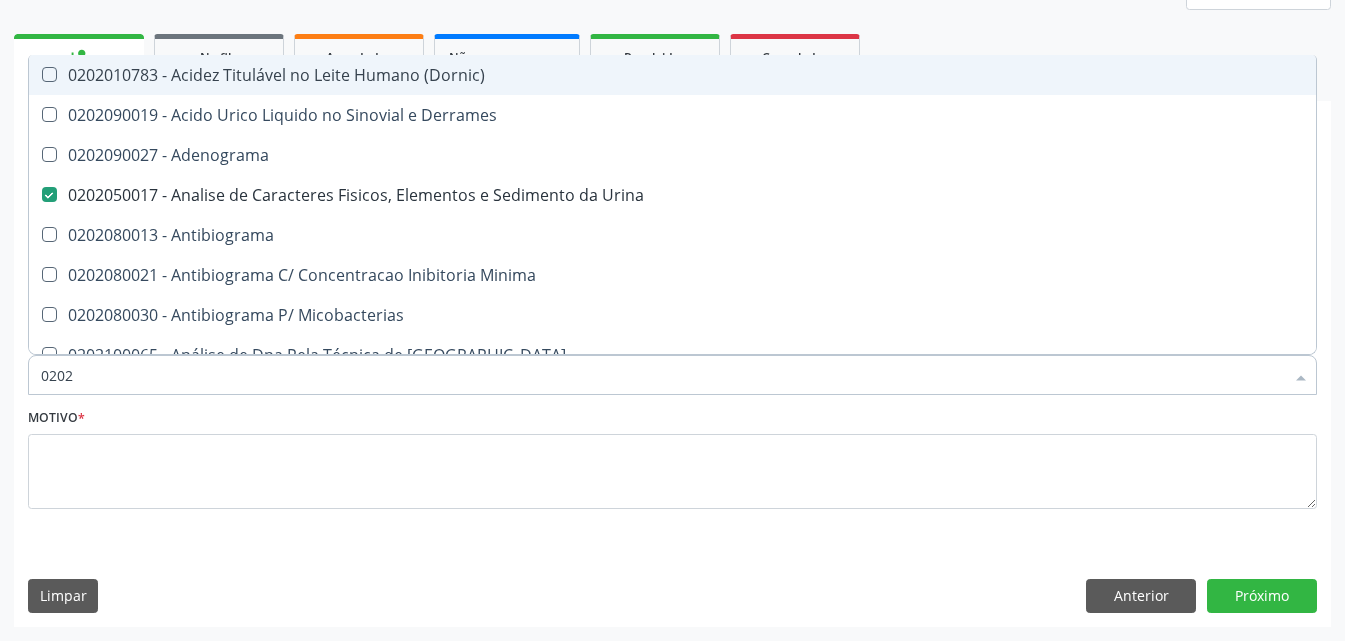 type on "02020" 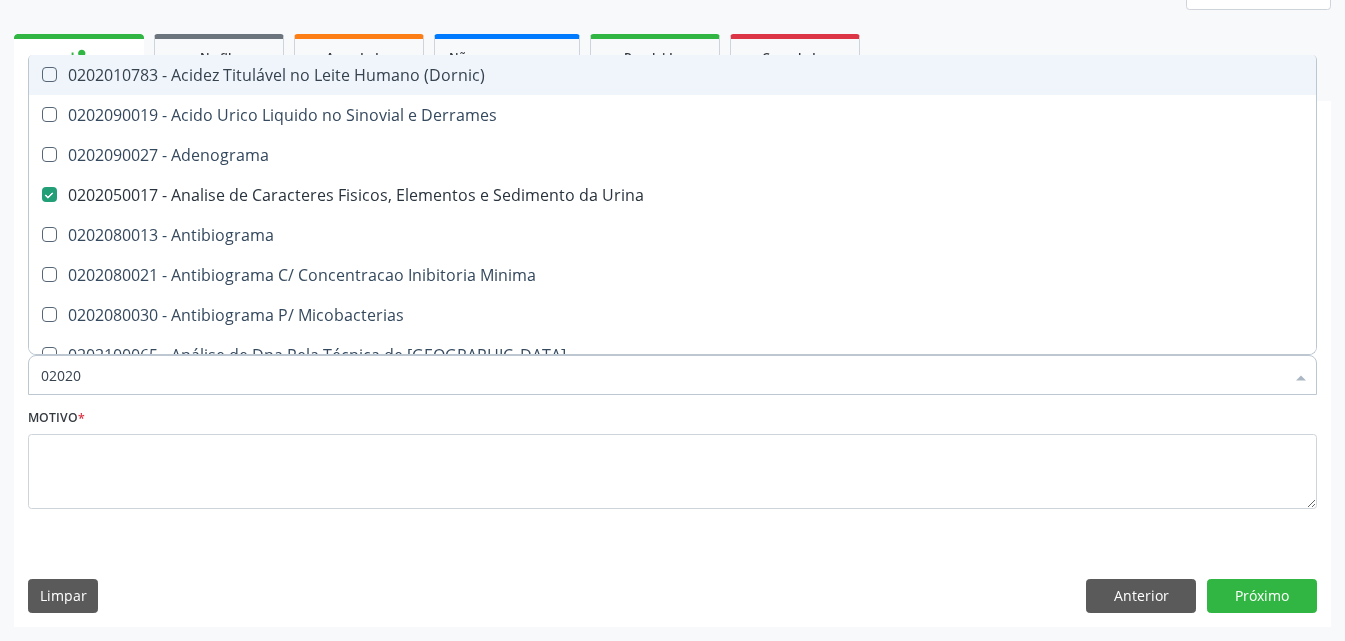 checkbox on "true" 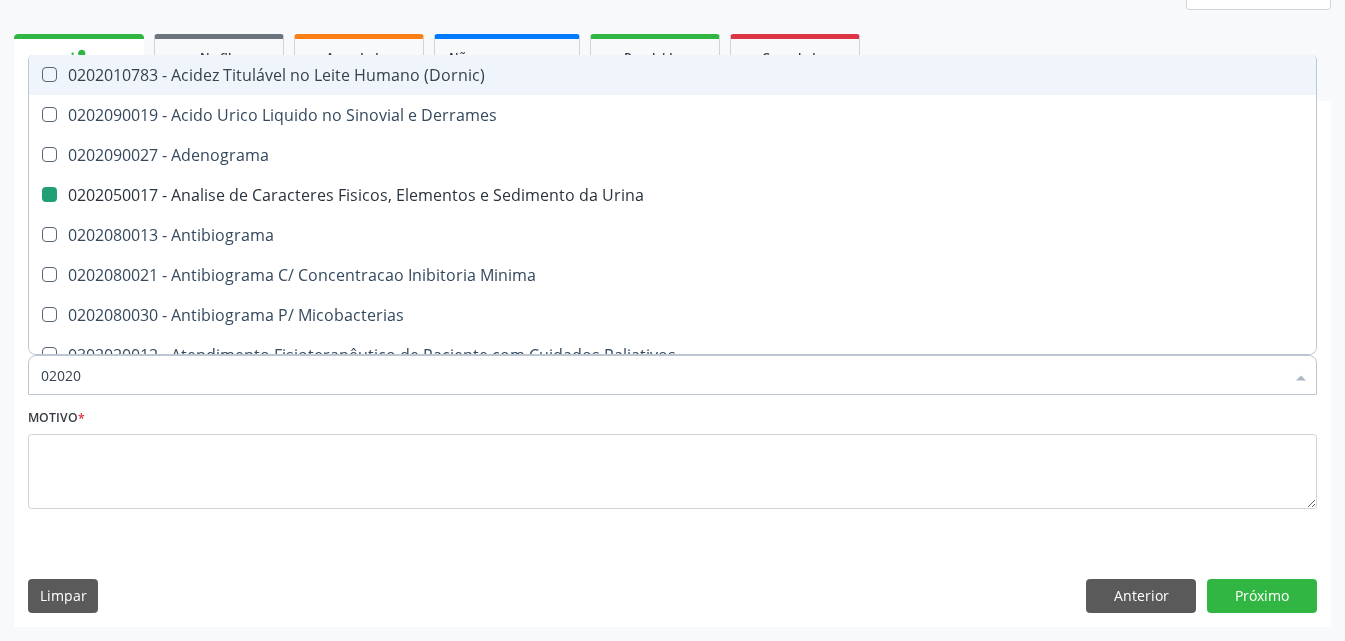 type on "020203" 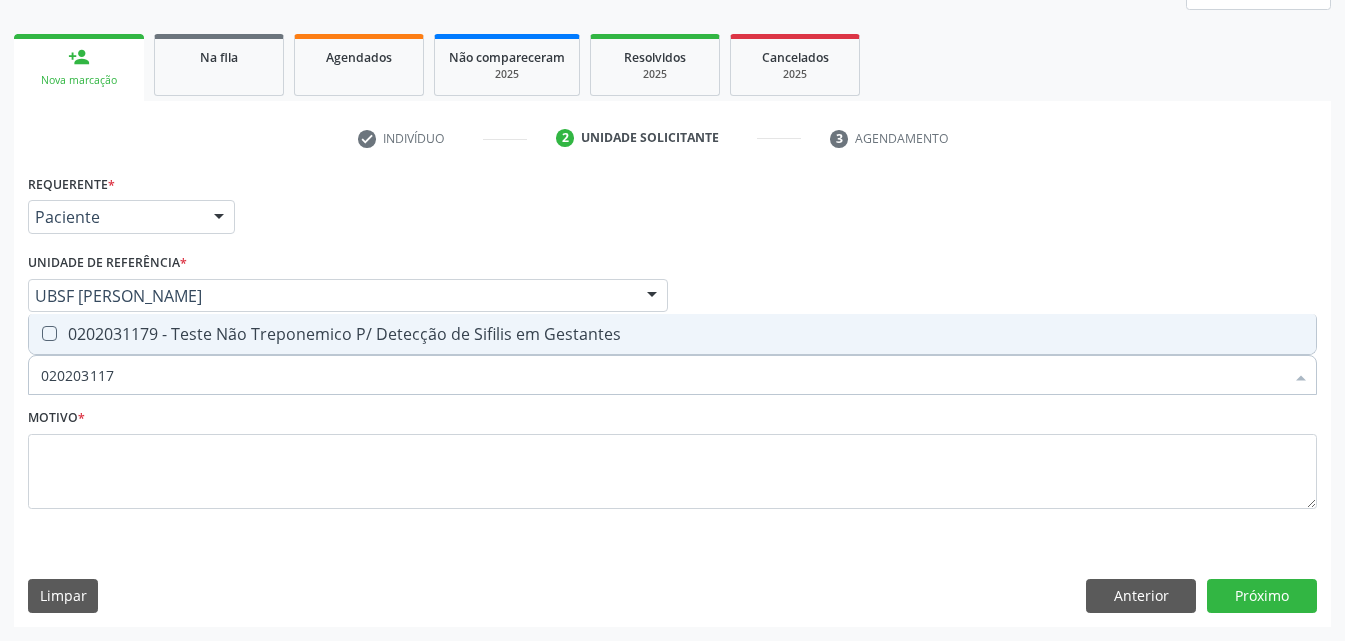 type on "0202031179" 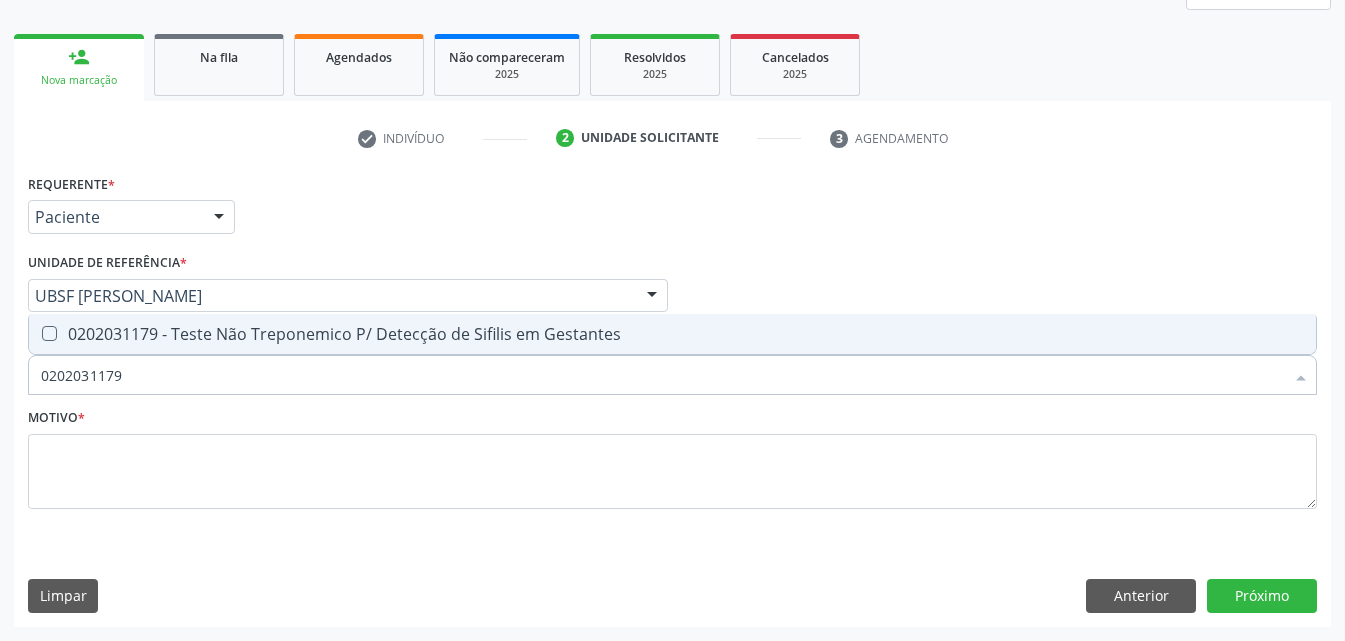 click on "0202031179 - Teste Não Treponemico P/ Detecção de Sifilis em Gestantes" at bounding box center (672, 334) 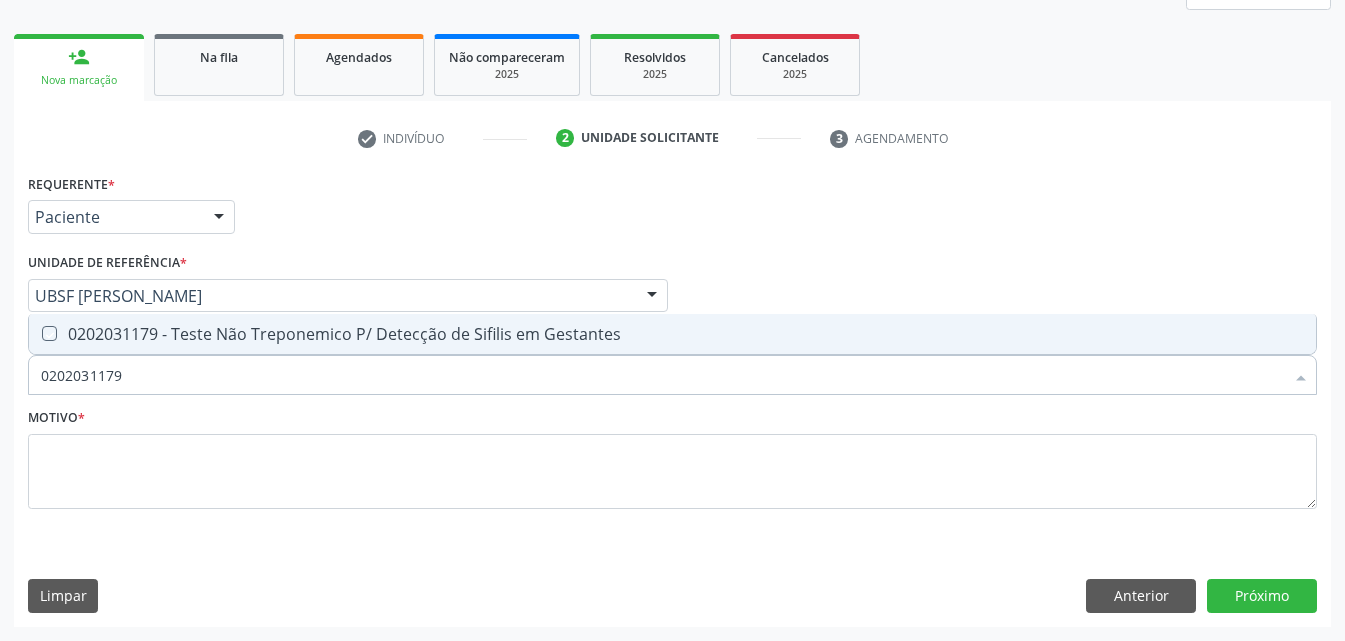 checkbox on "true" 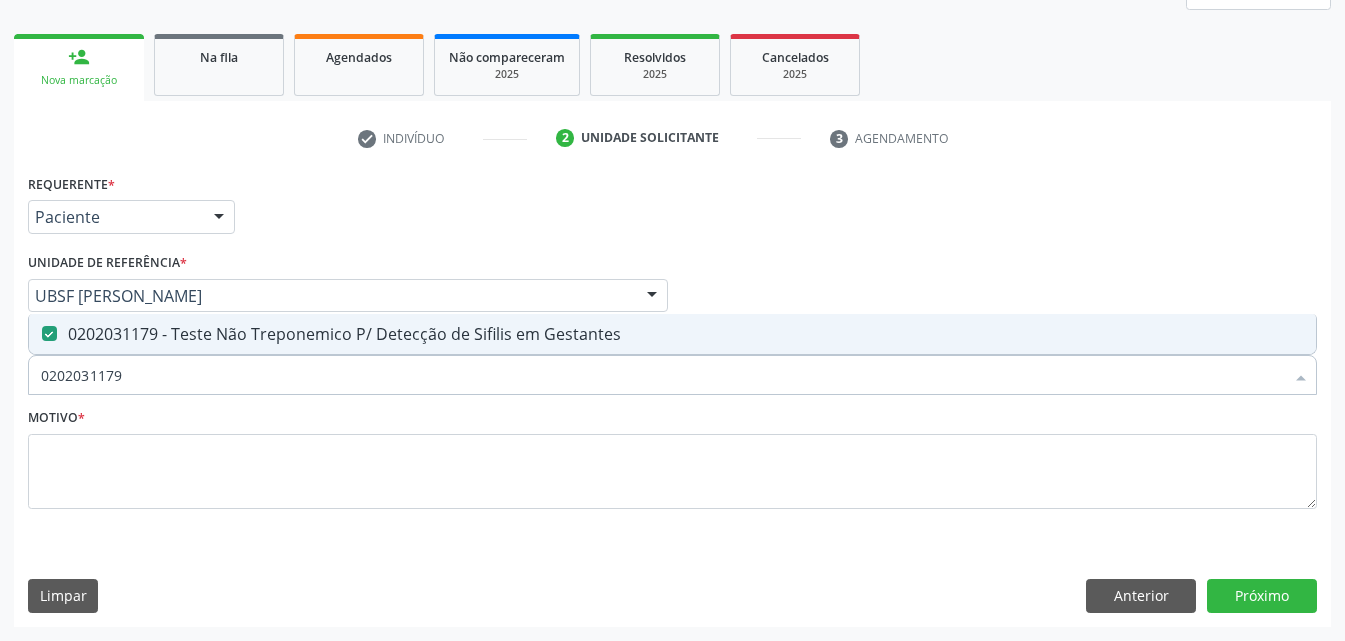 drag, startPoint x: 119, startPoint y: 402, endPoint x: 0, endPoint y: 453, distance: 129.46814 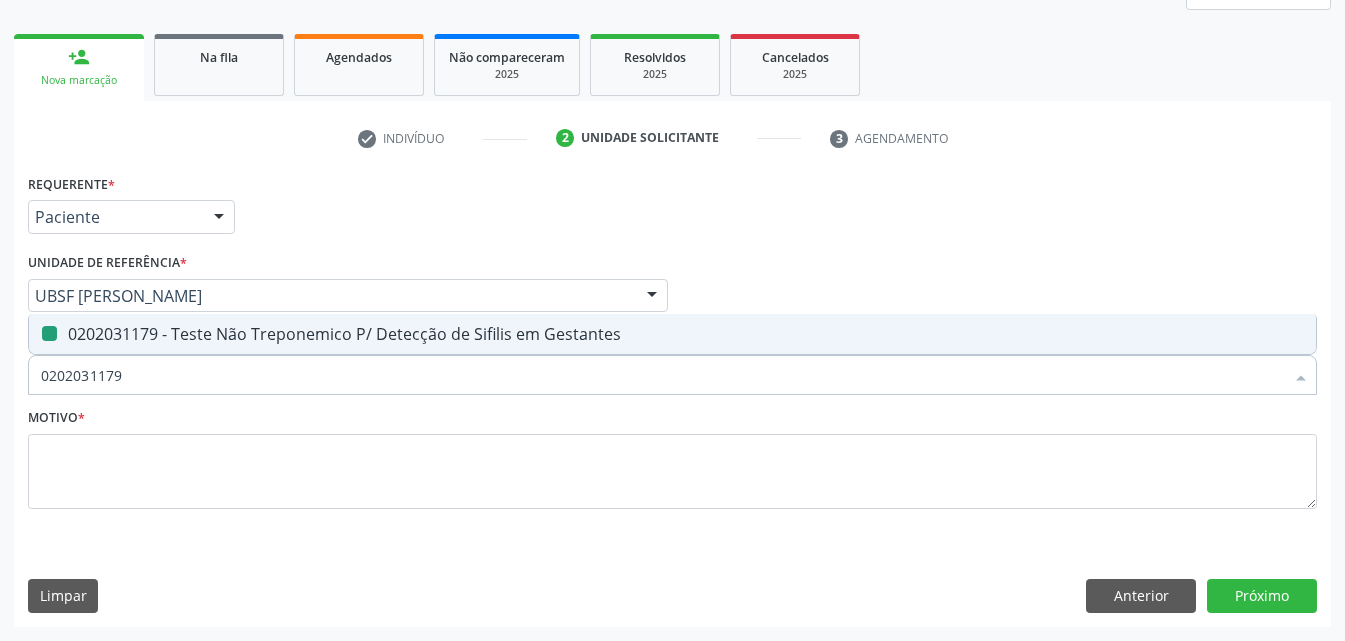 type 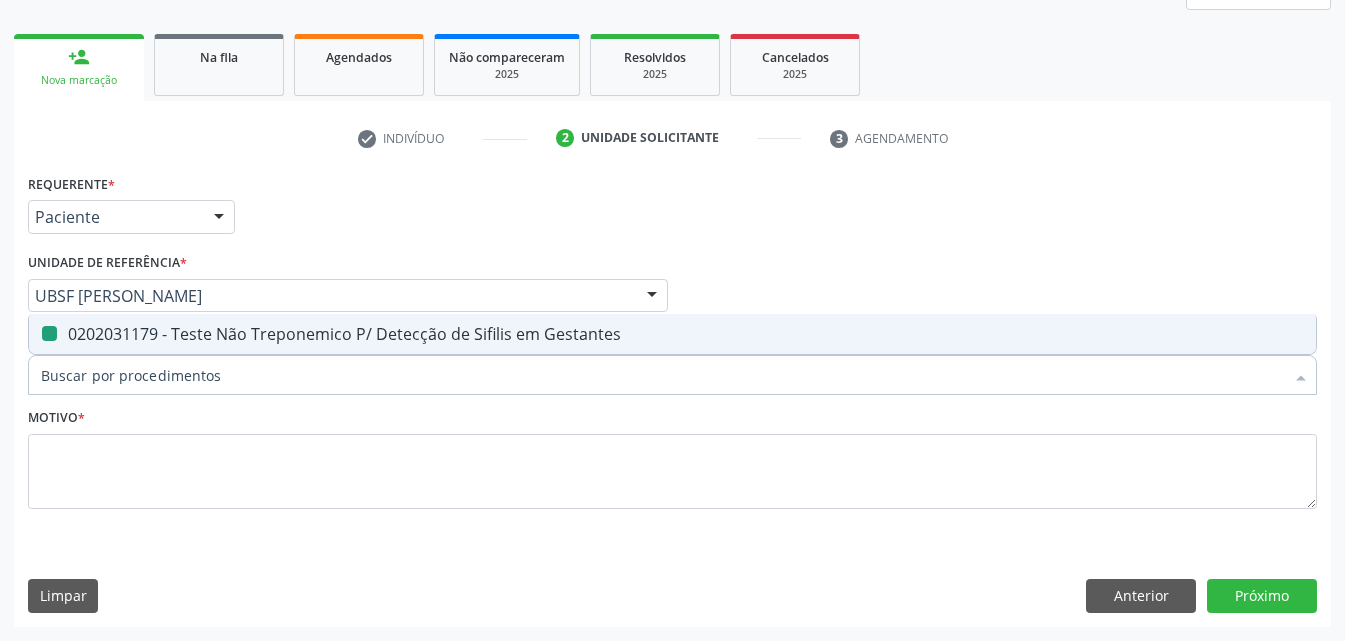 checkbox on "false" 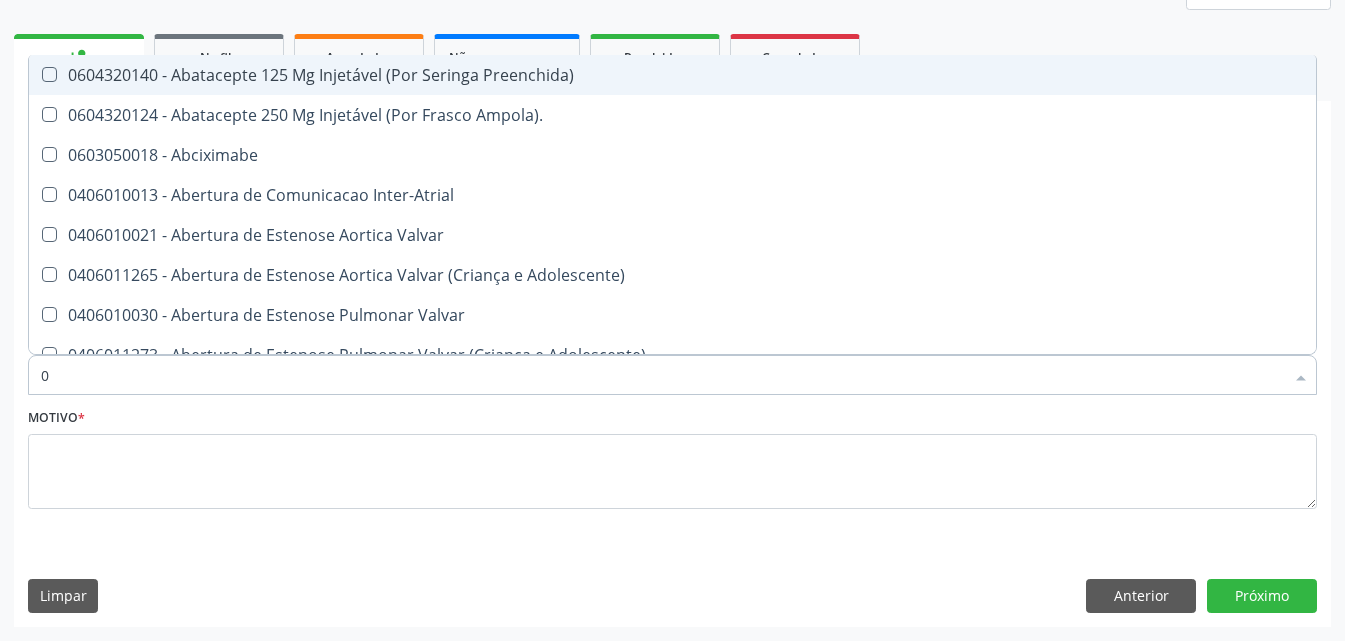 type on "02" 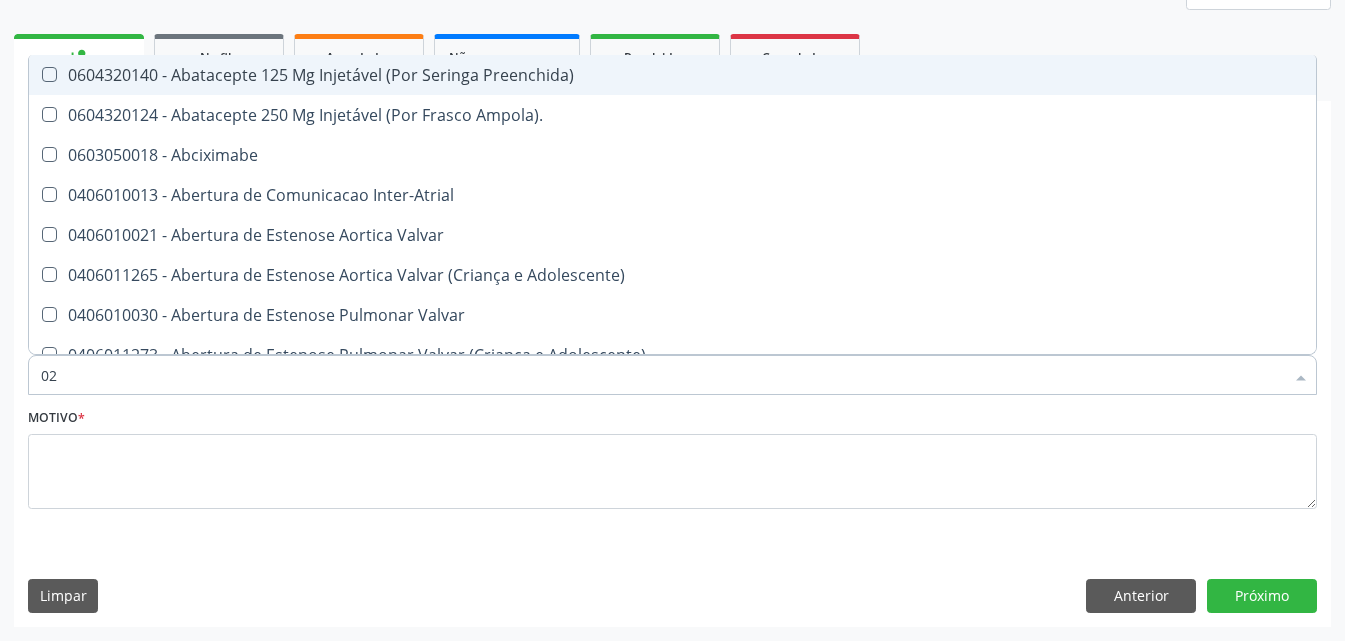 checkbox on "true" 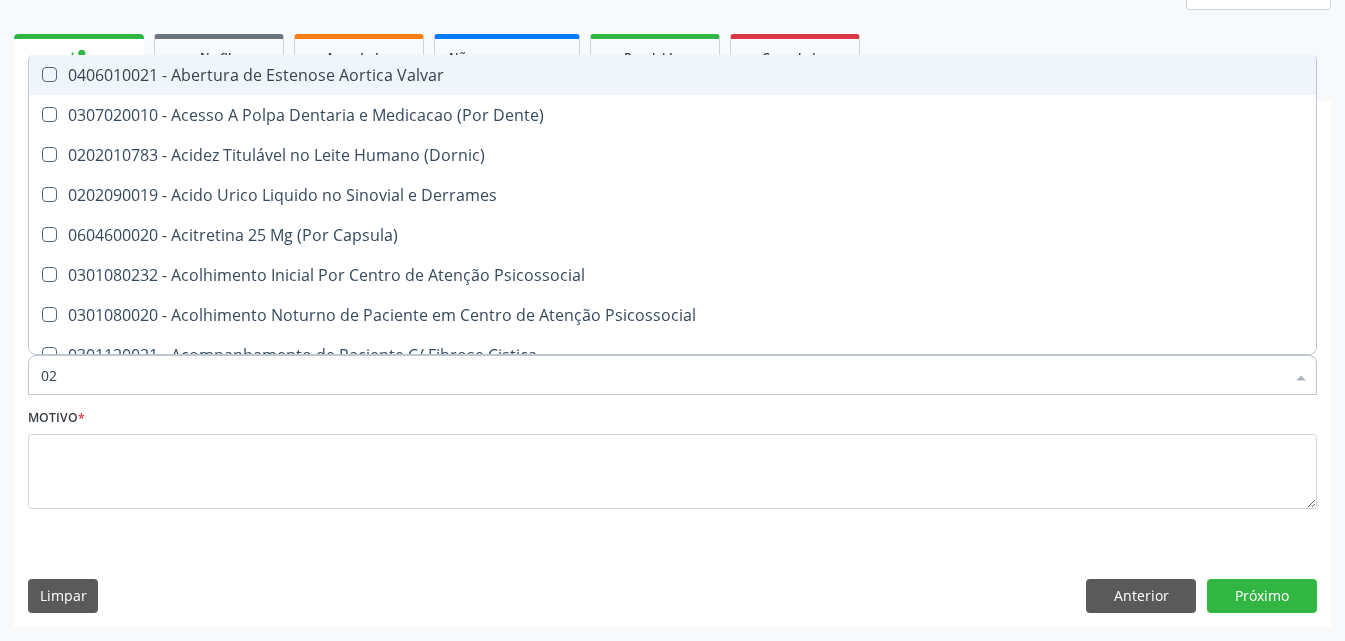 type on "020" 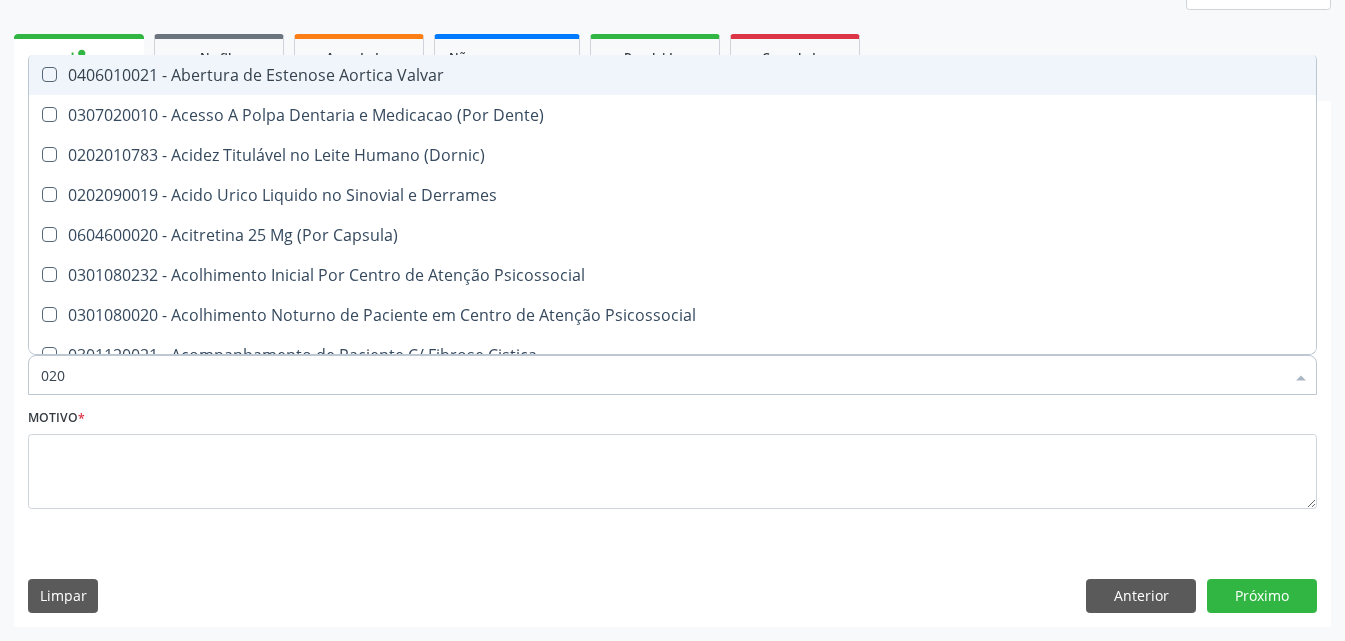 checkbox on "true" 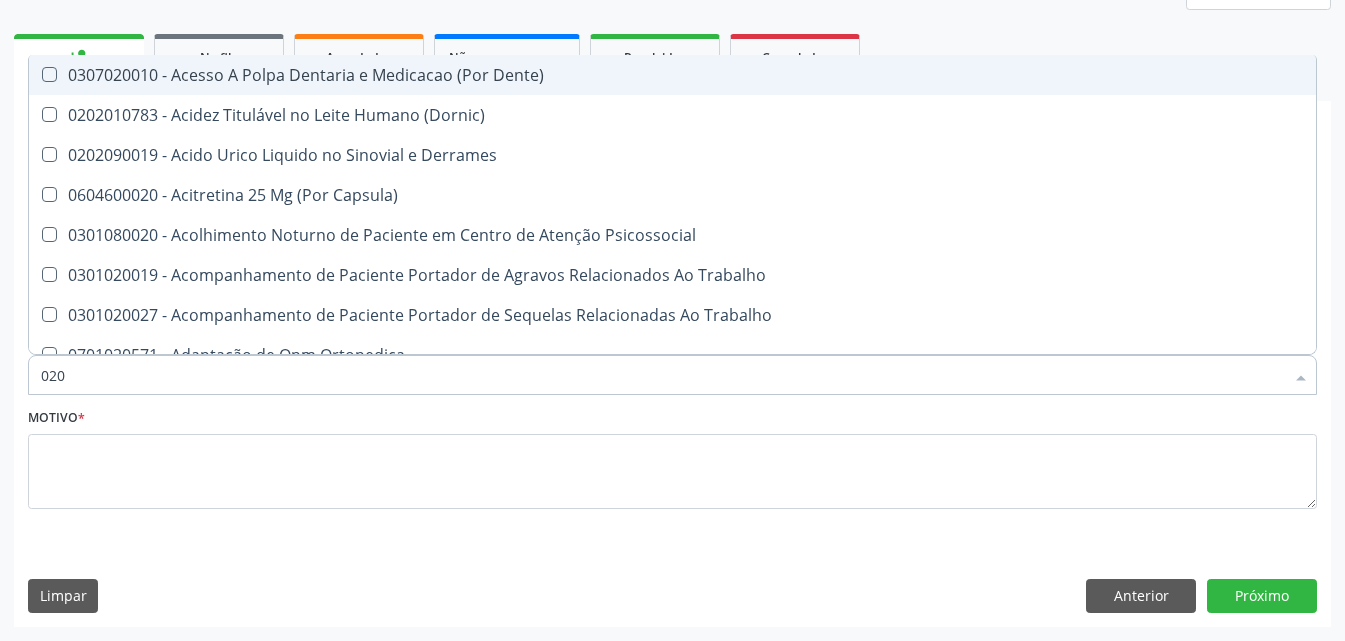 type on "0202" 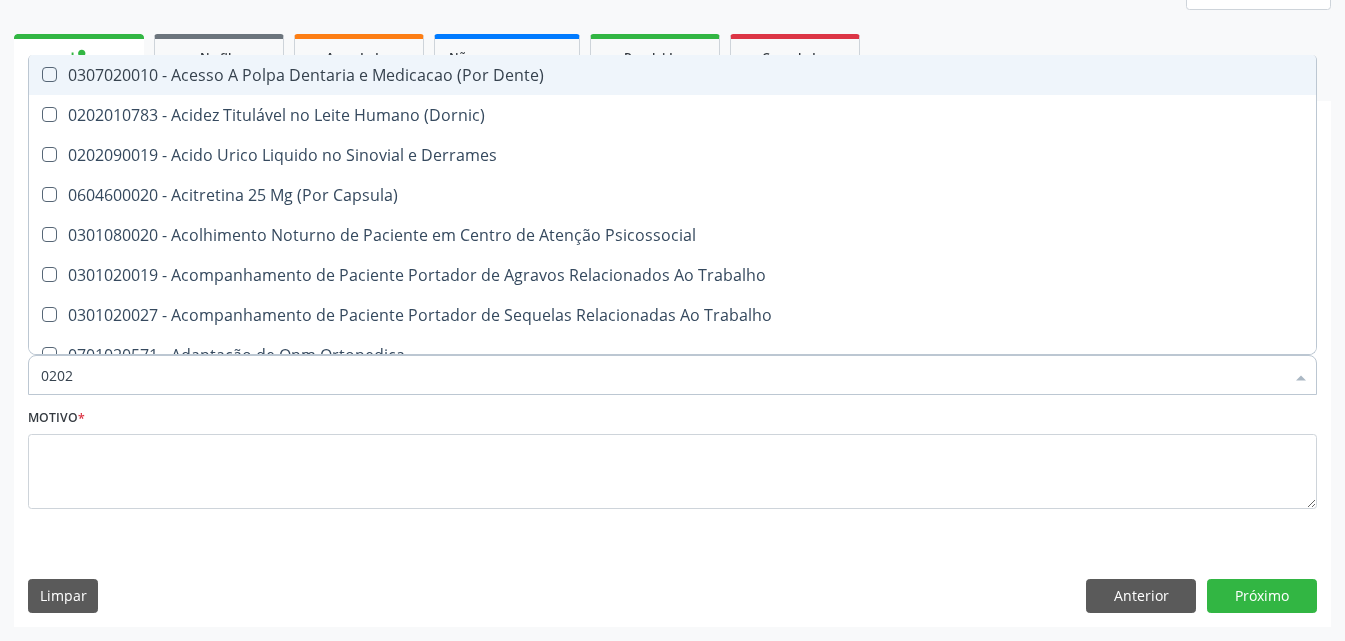 checkbox on "true" 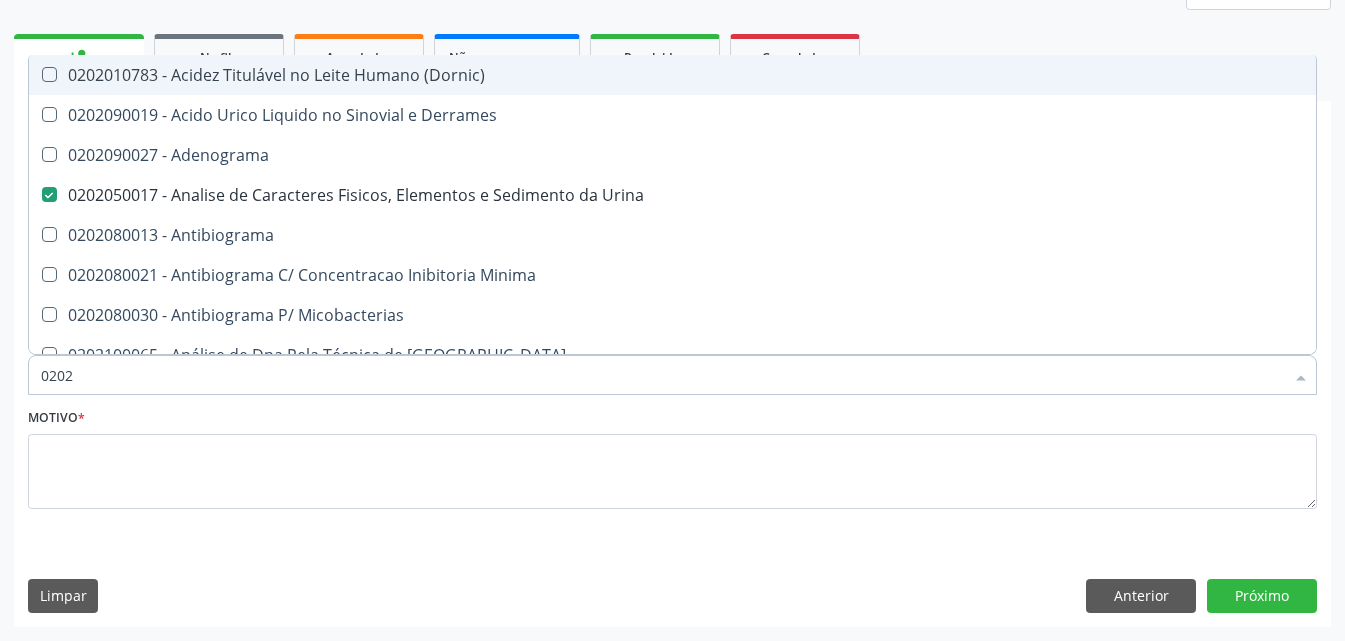 type on "02020" 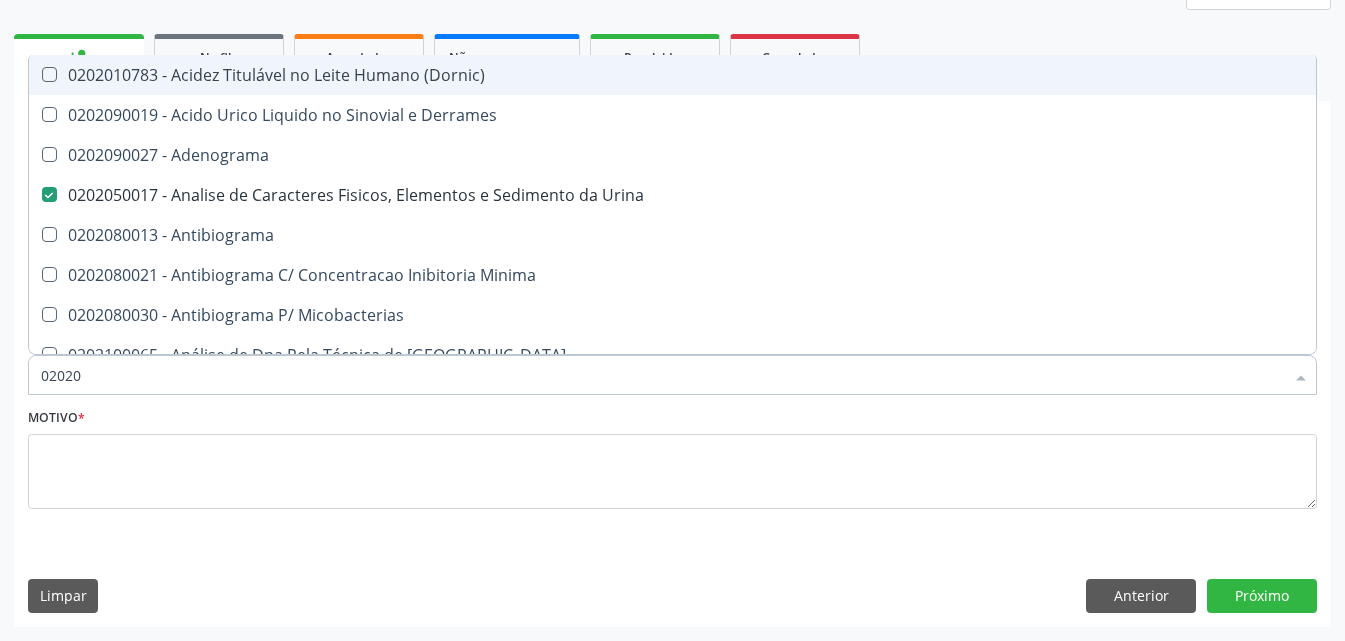 checkbox on "true" 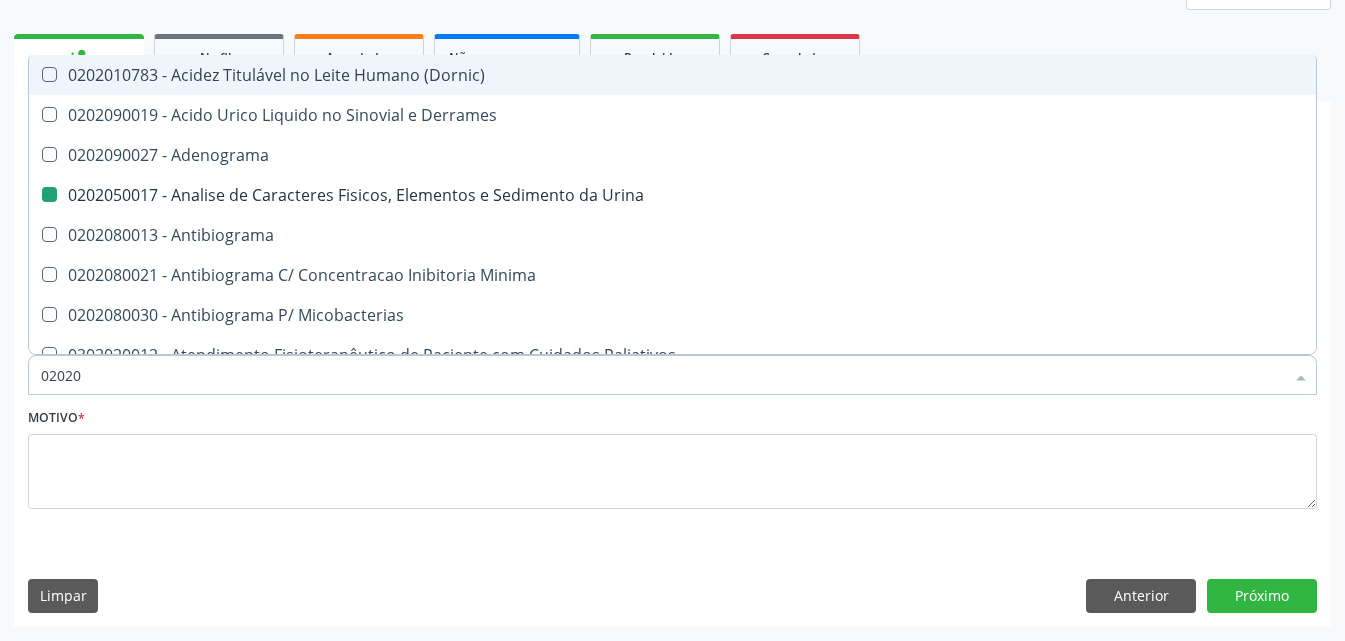 type on "020208" 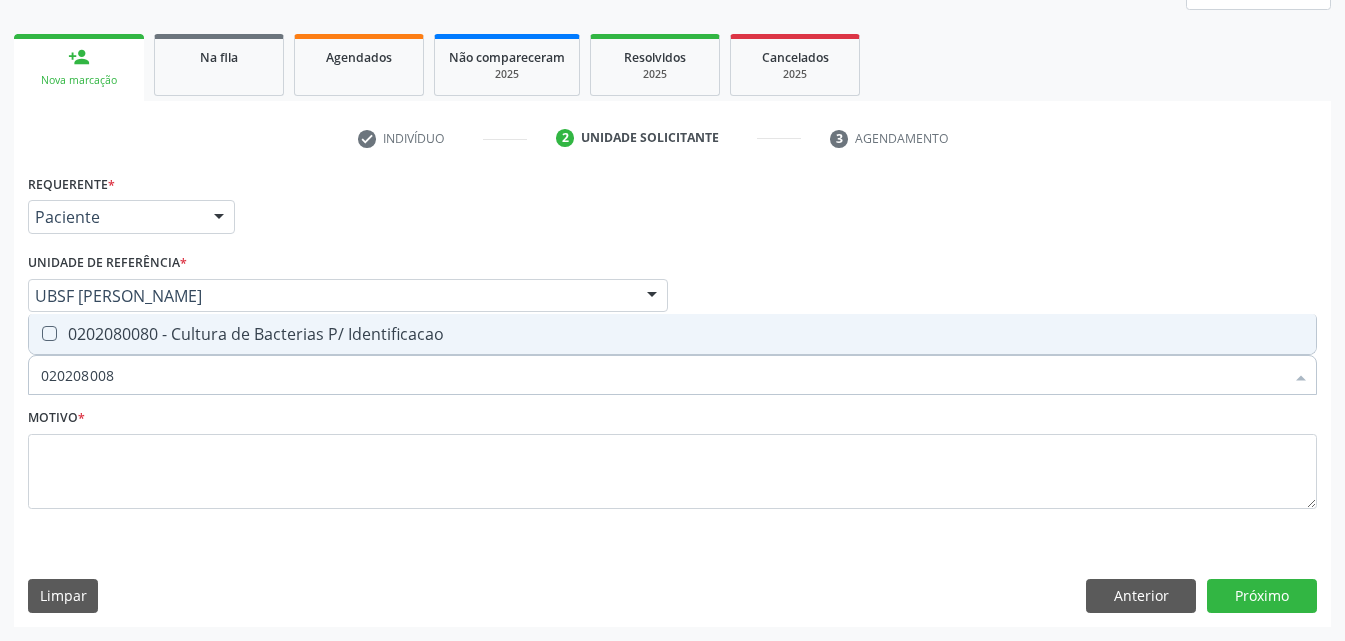 type on "0202080080" 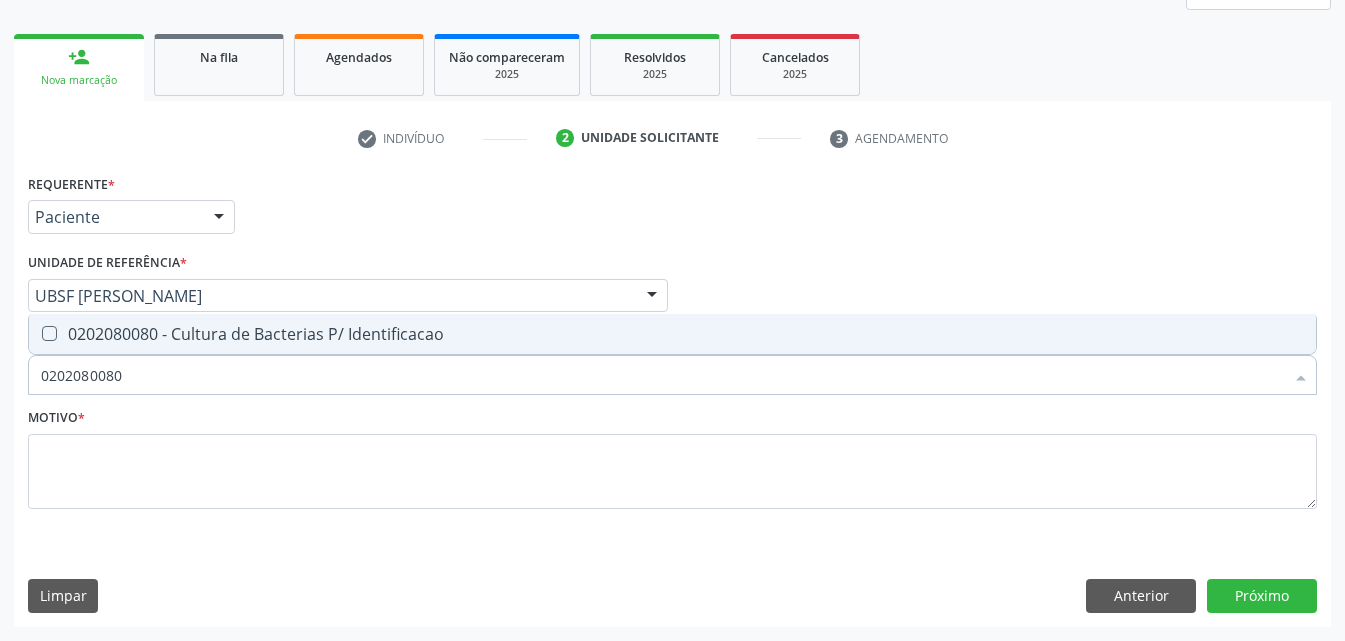 click on "0202080080 - Cultura de Bacterias P/ Identificacao" at bounding box center (672, 334) 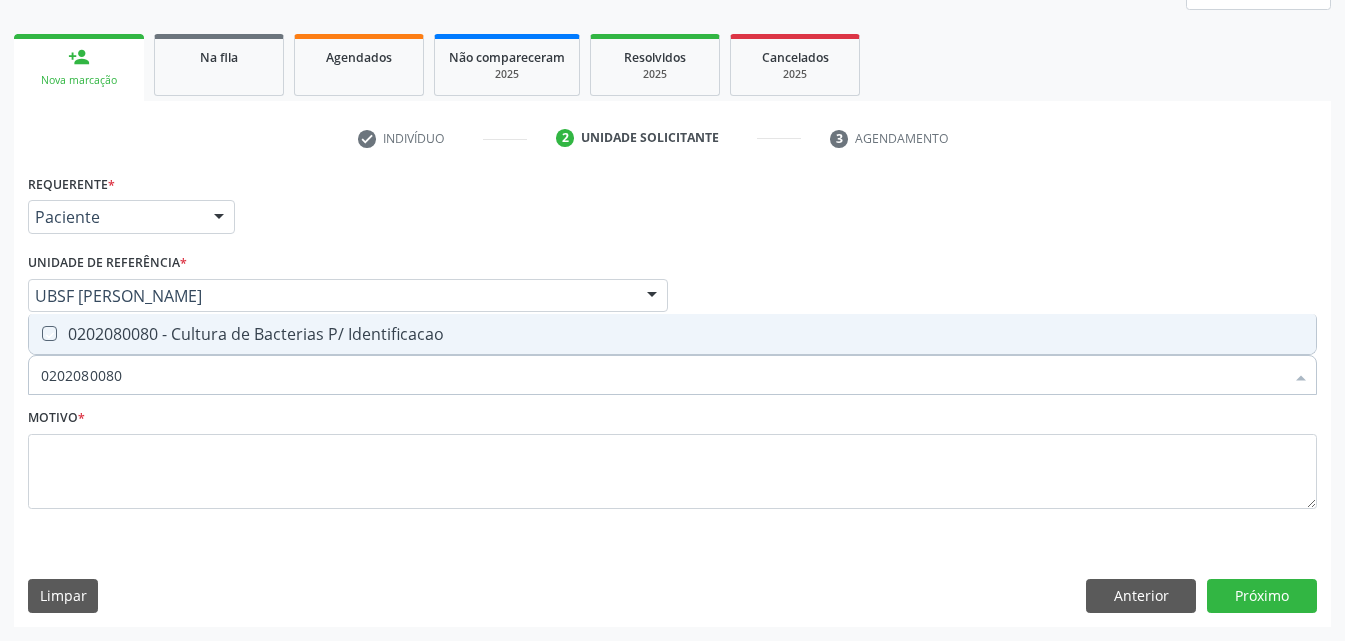 checkbox on "true" 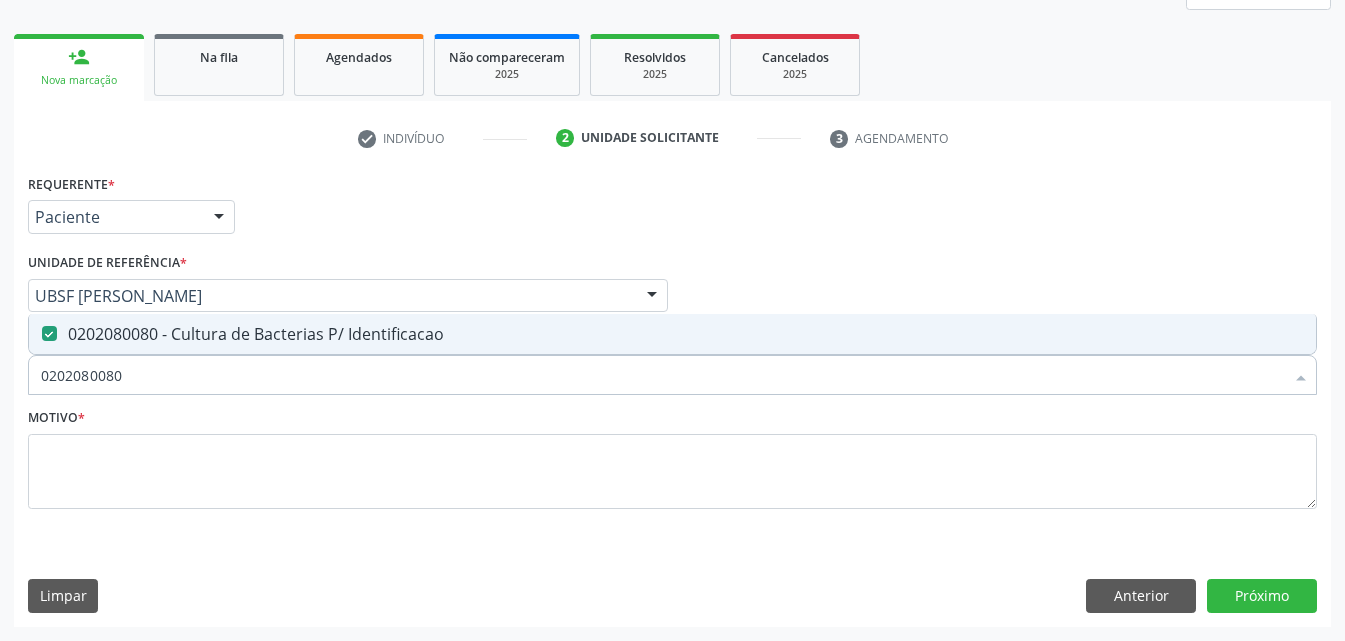 drag, startPoint x: 149, startPoint y: 378, endPoint x: 0, endPoint y: 477, distance: 178.89102 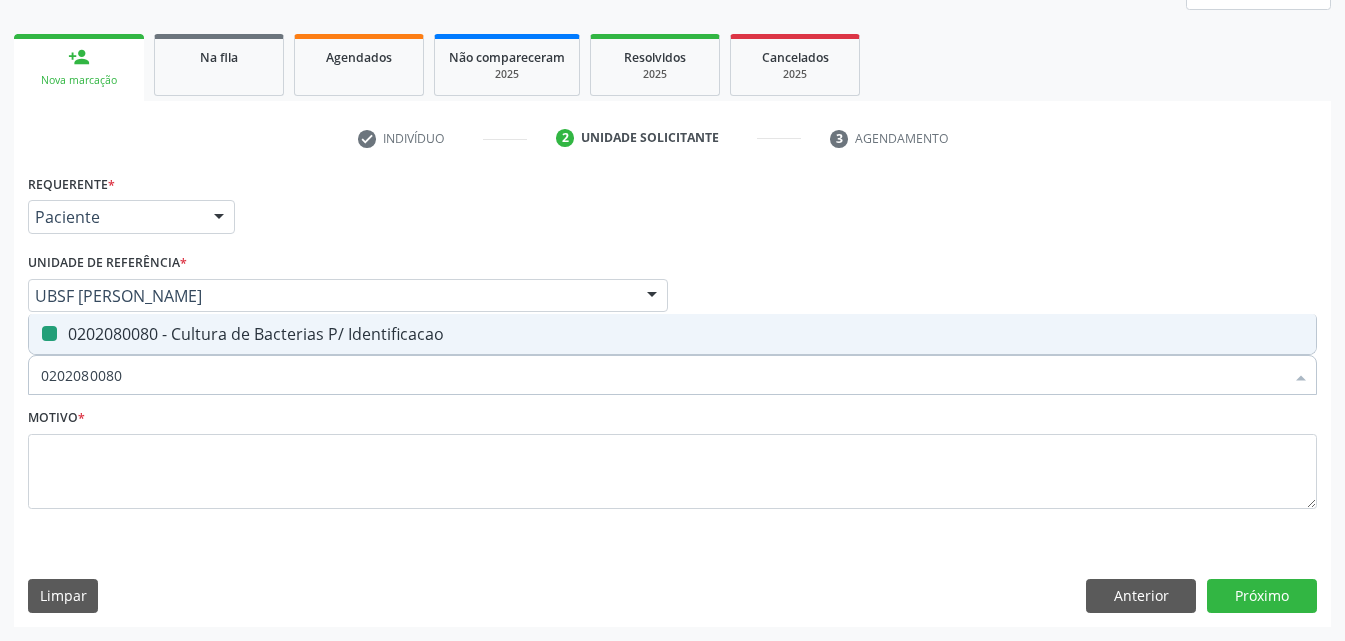 type 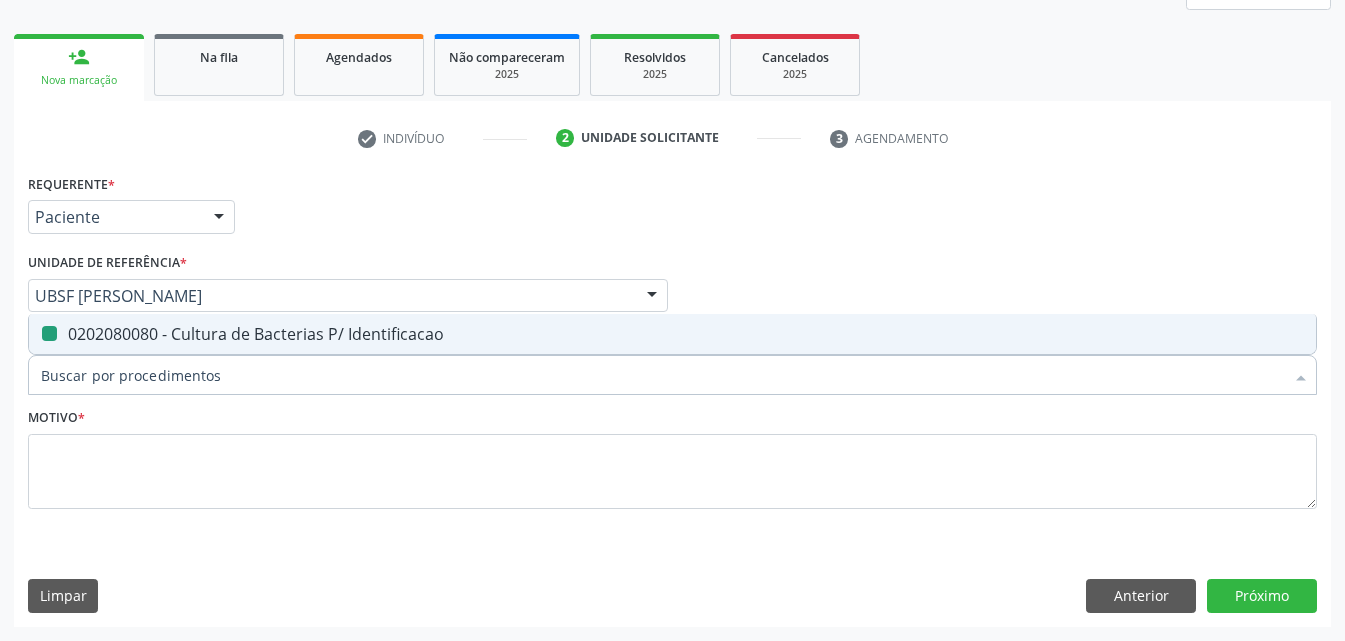 checkbox on "false" 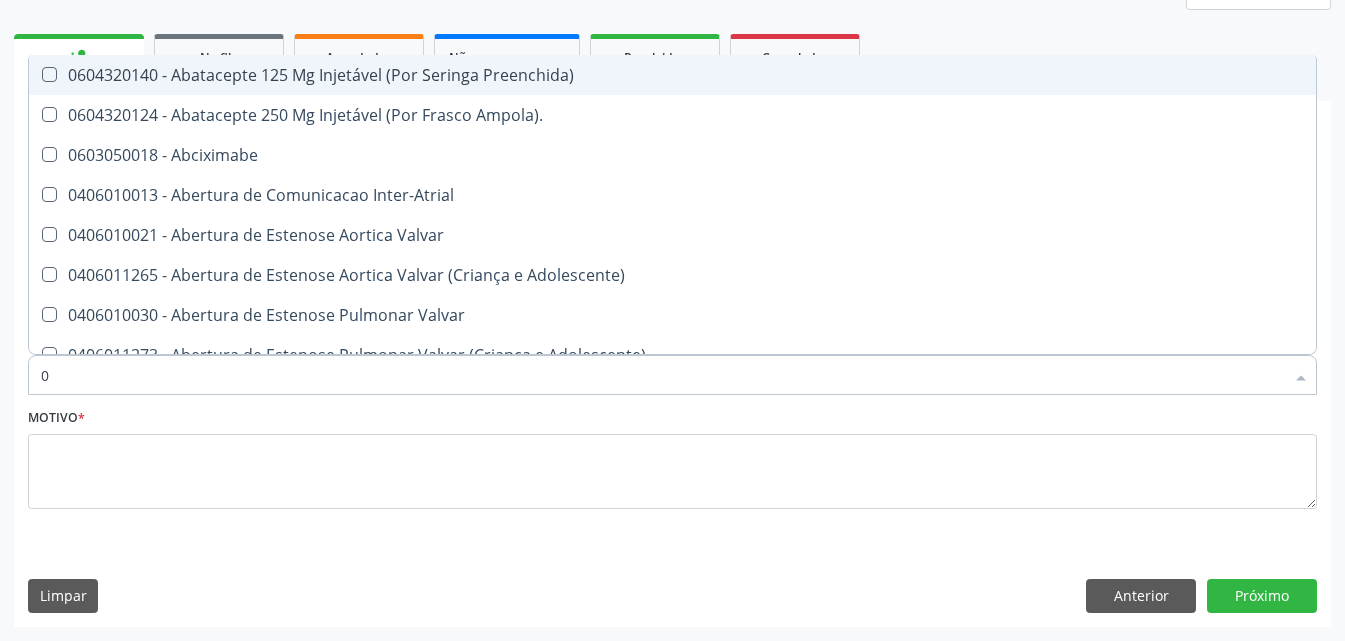 type on "02" 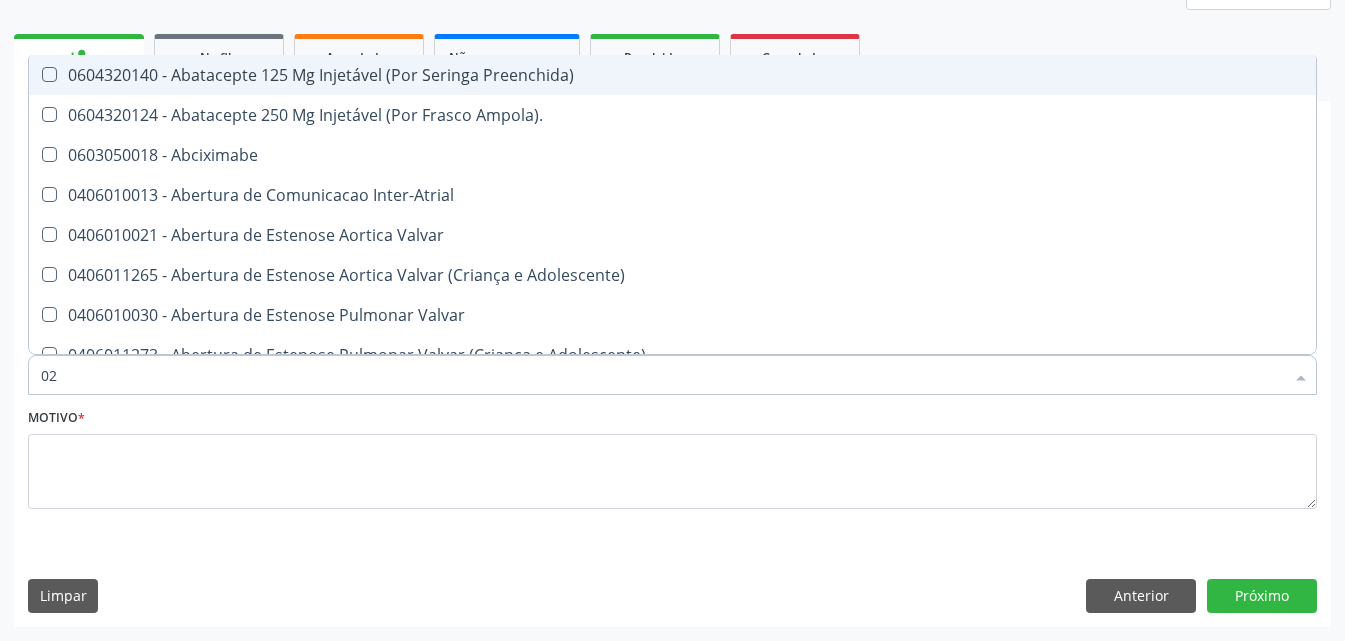 checkbox on "true" 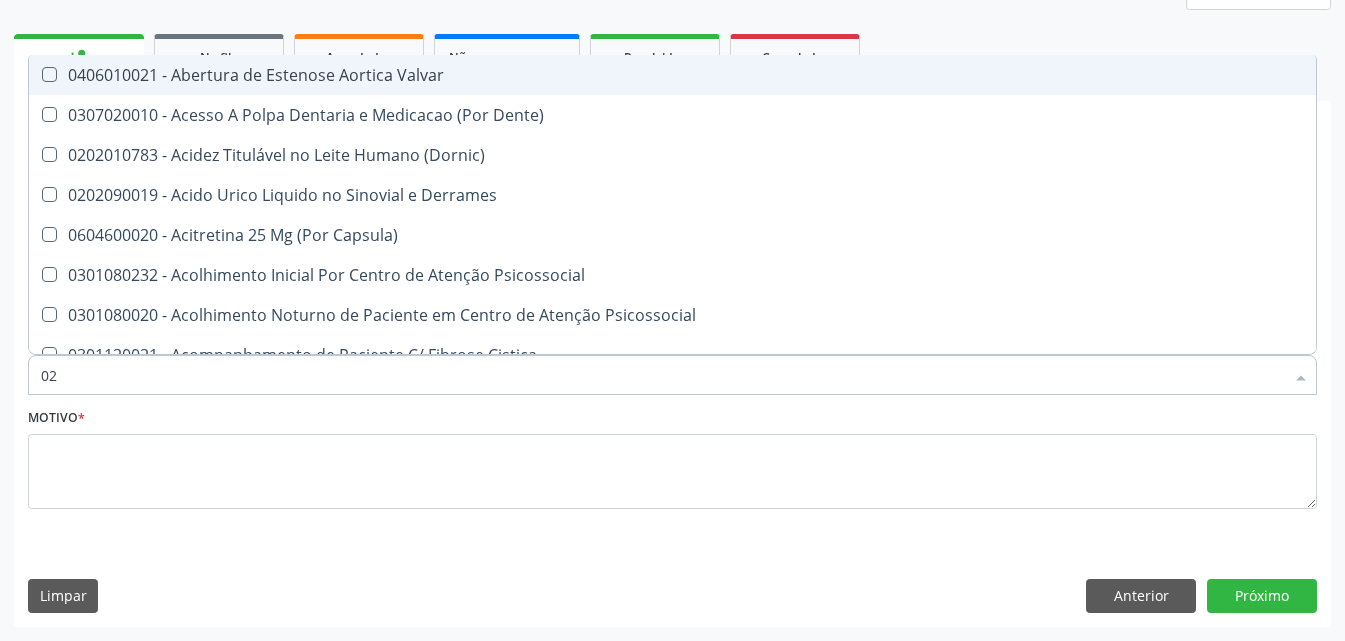 type on "020" 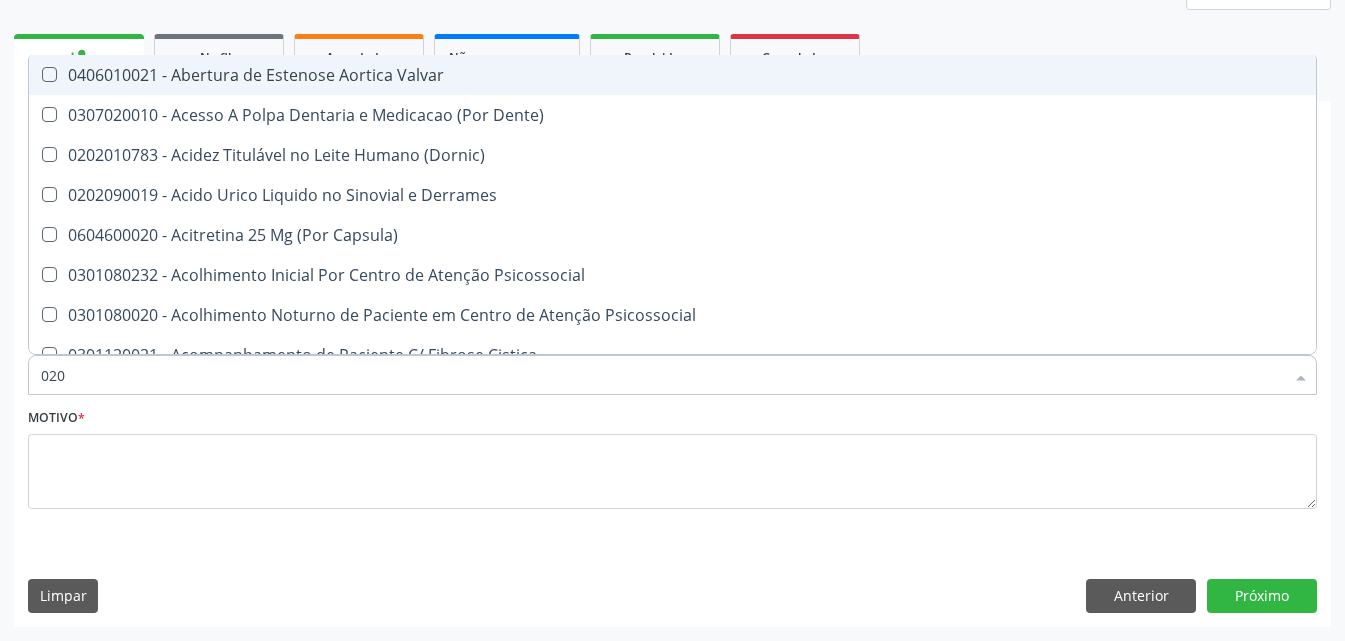 checkbox on "true" 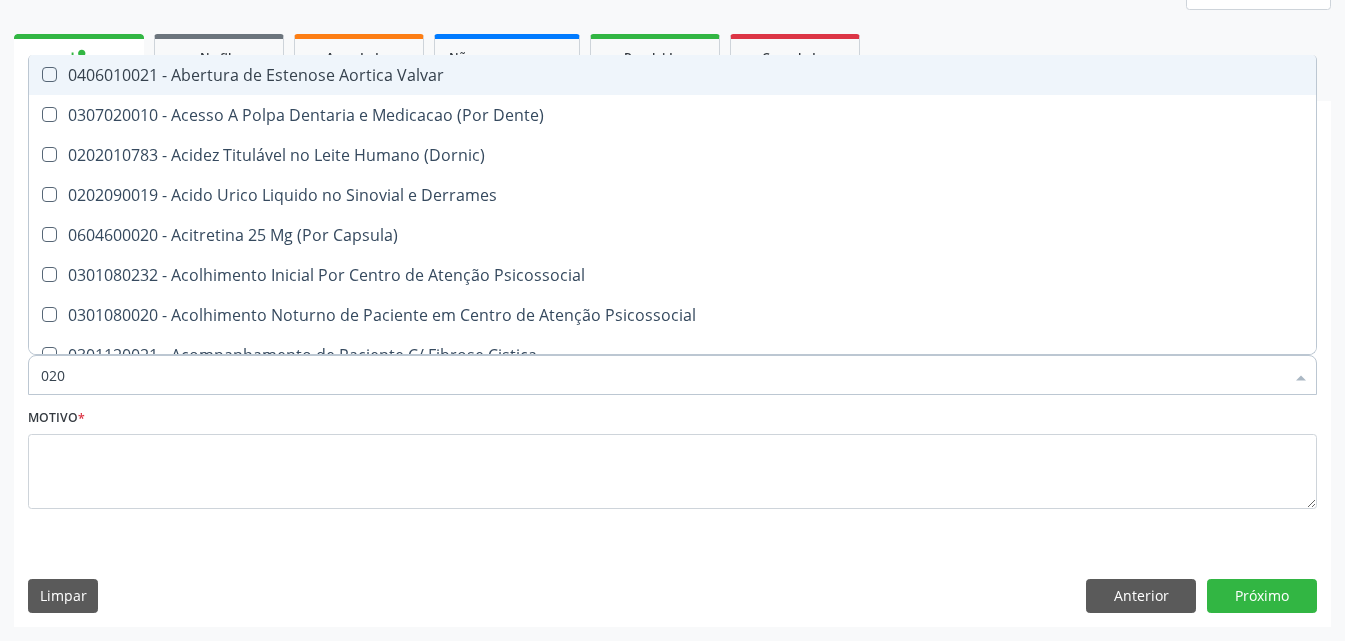 checkbox on "false" 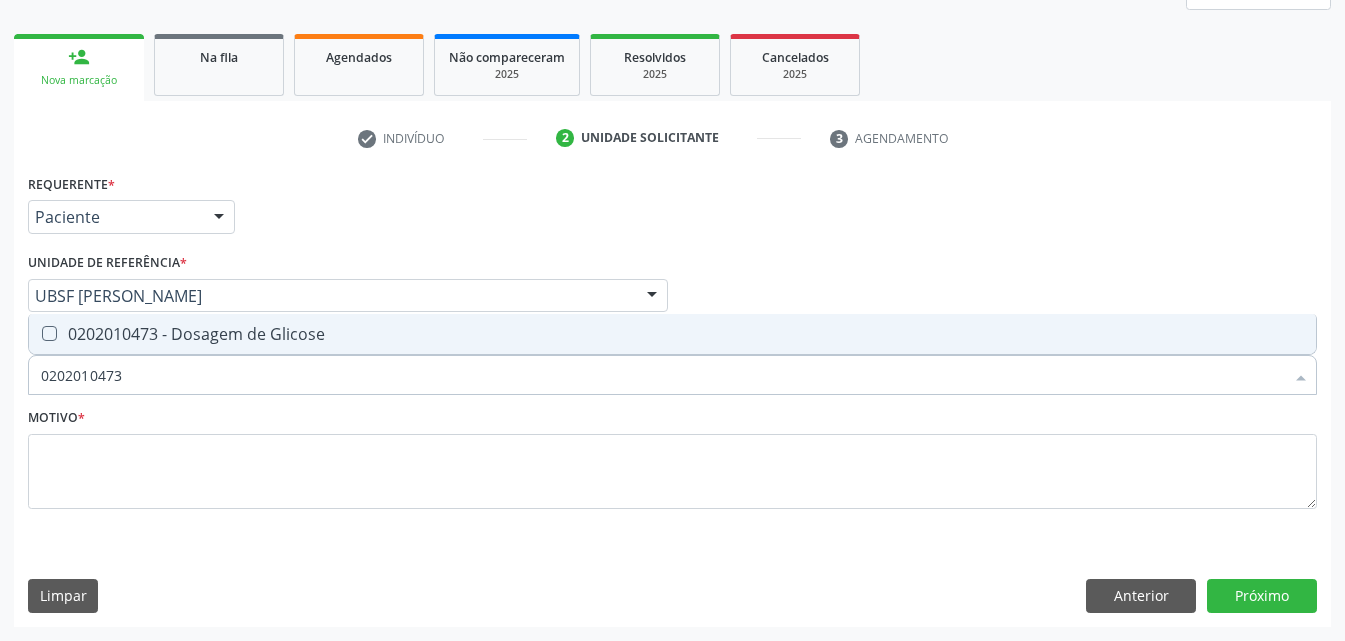 click on "0202010473 - Dosagem de Glicose" at bounding box center (672, 334) 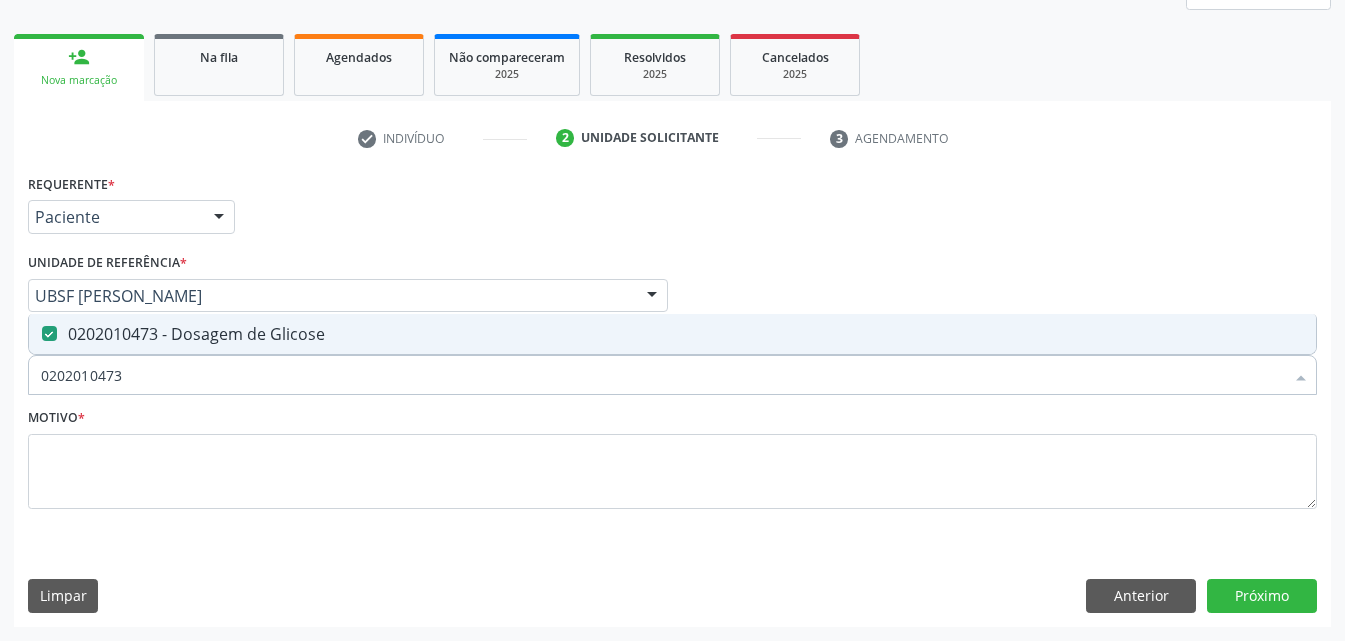 drag, startPoint x: 151, startPoint y: 378, endPoint x: 0, endPoint y: 490, distance: 188.00266 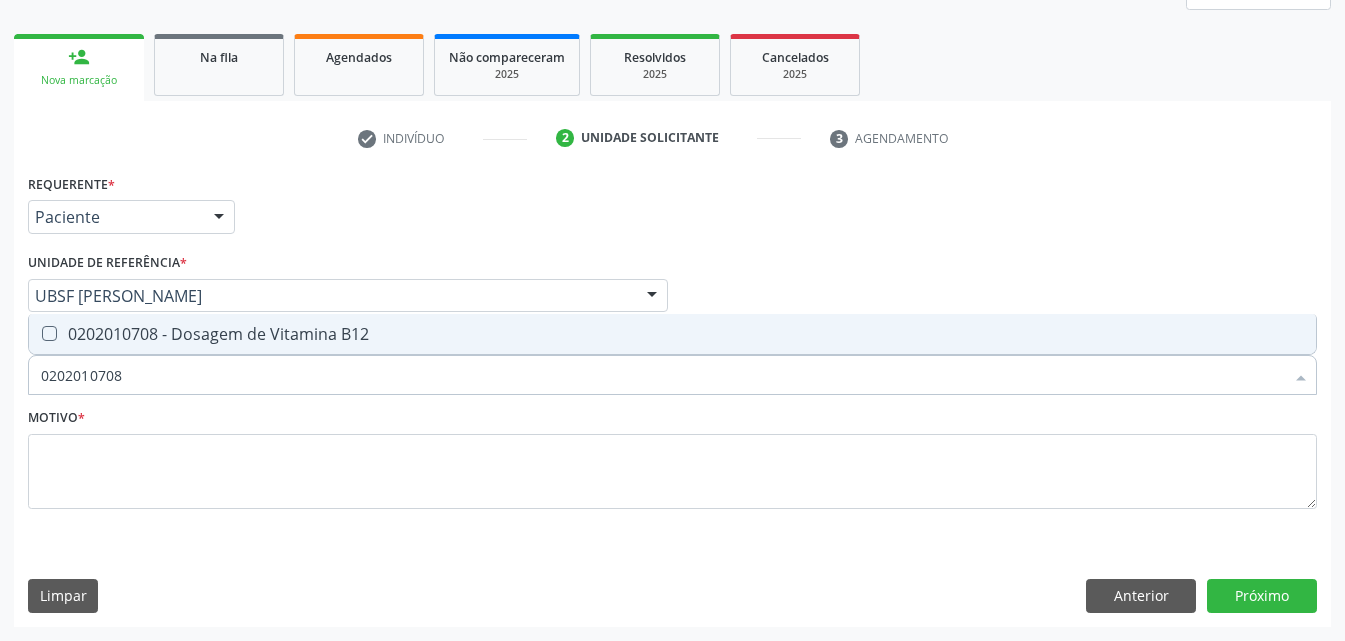 click on "0202010708 - Dosagem de Vitamina B12" at bounding box center [672, 334] 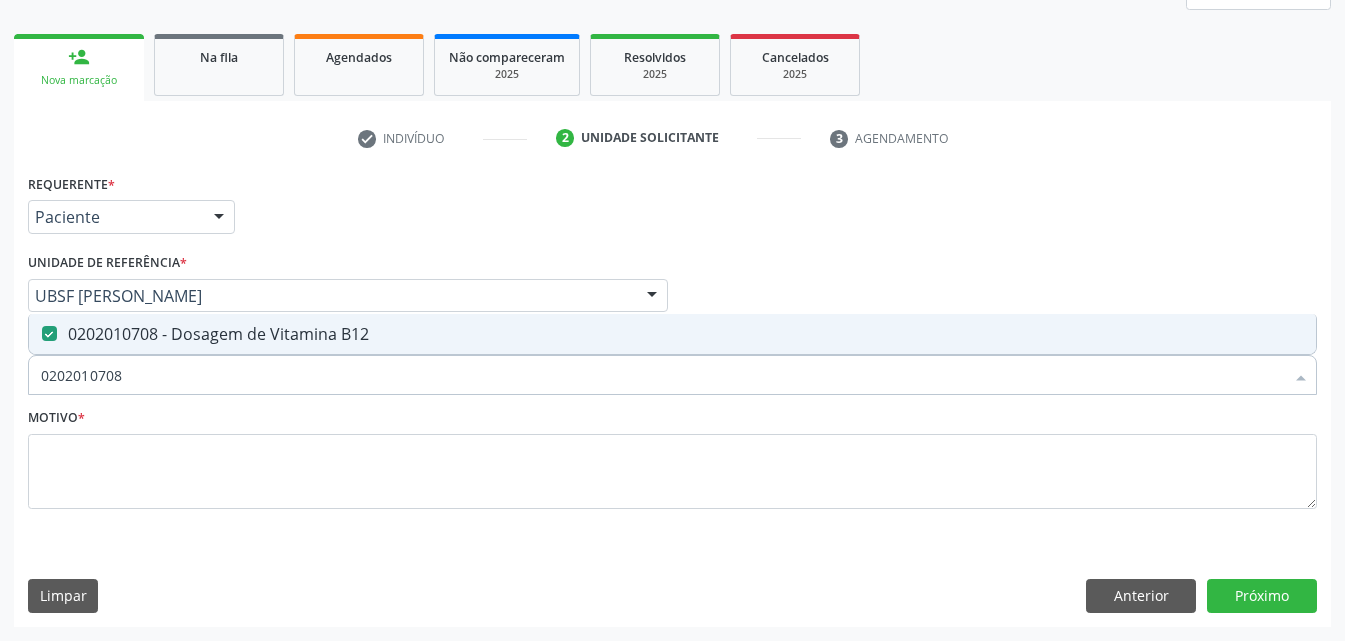 drag, startPoint x: 166, startPoint y: 378, endPoint x: 0, endPoint y: 403, distance: 167.87198 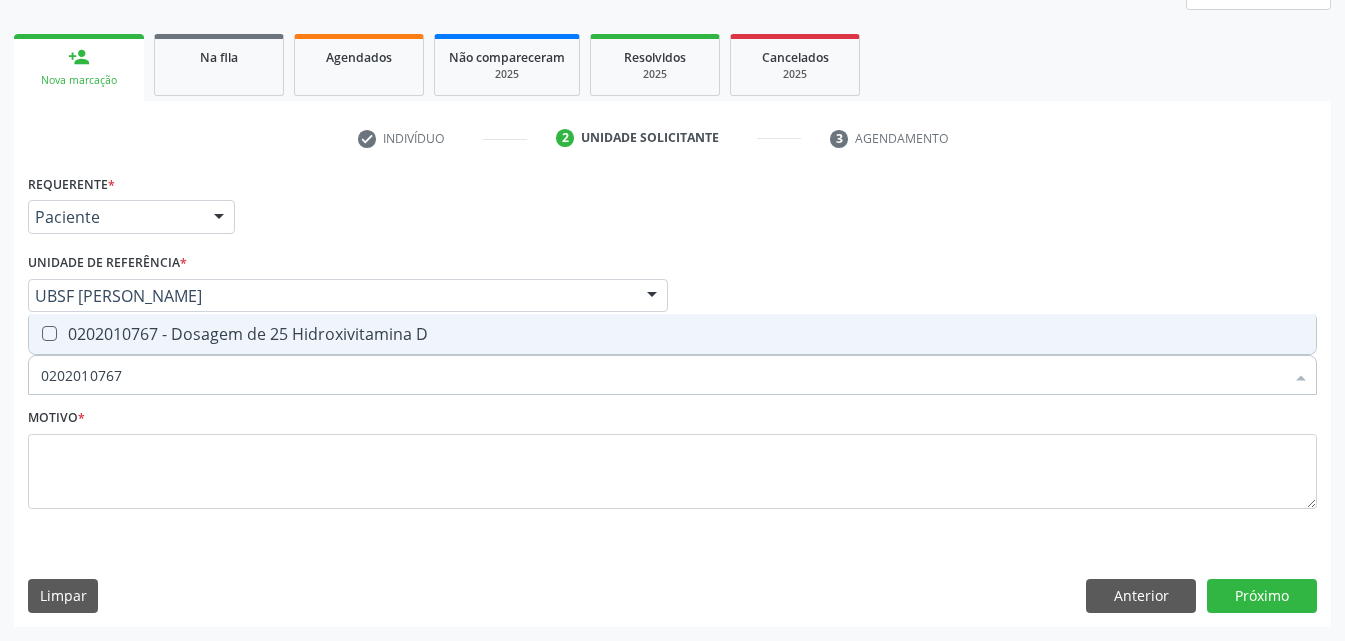 click on "0202010767 - Dosagem de 25 Hidroxivitamina D" at bounding box center (672, 334) 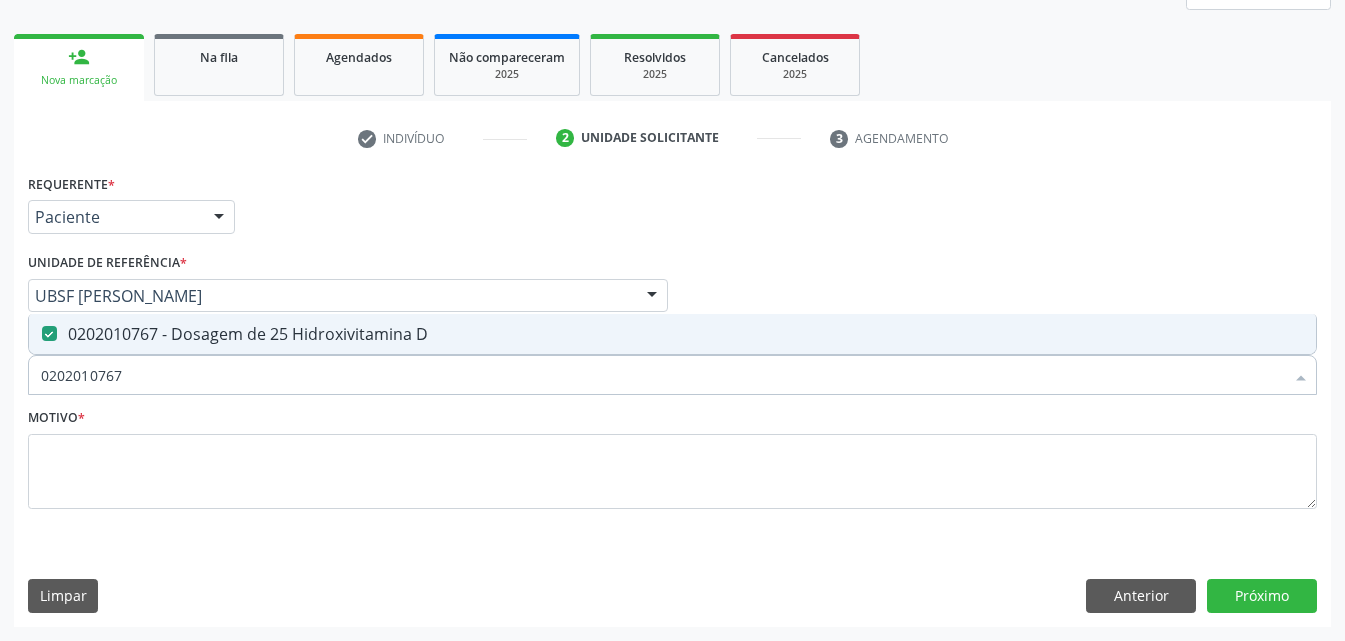 drag, startPoint x: 141, startPoint y: 383, endPoint x: 0, endPoint y: 383, distance: 141 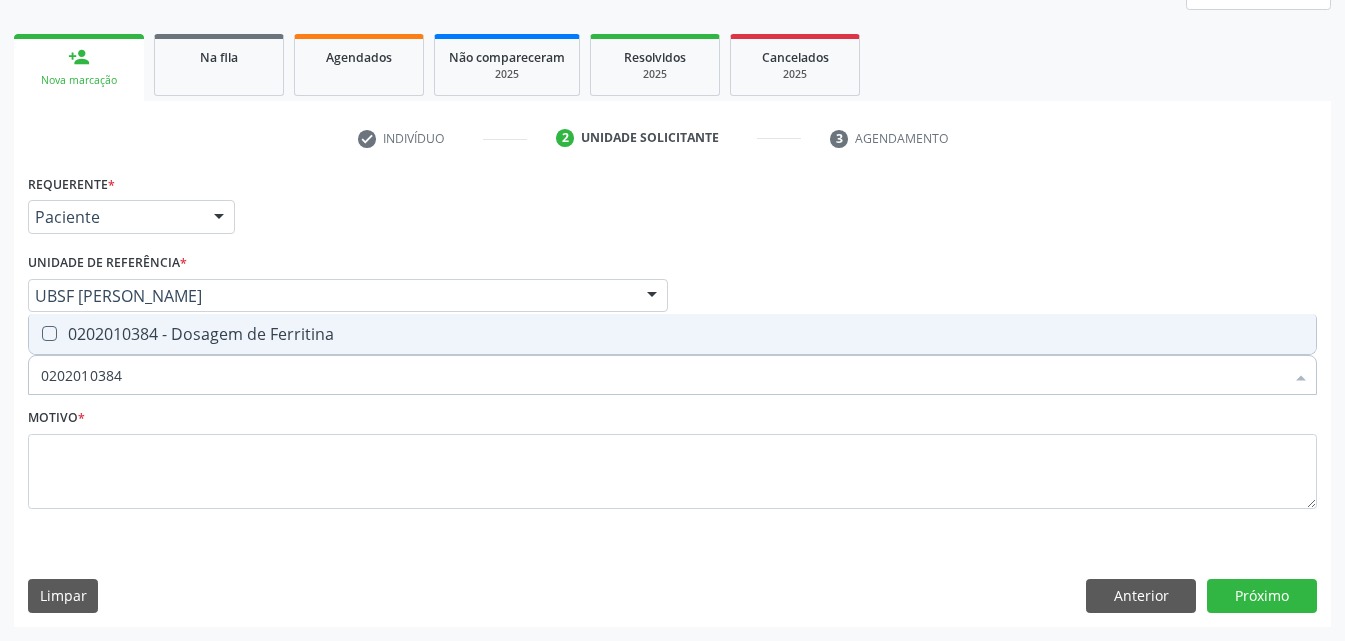 click on "0202010384 - Dosagem de Ferritina" at bounding box center [672, 334] 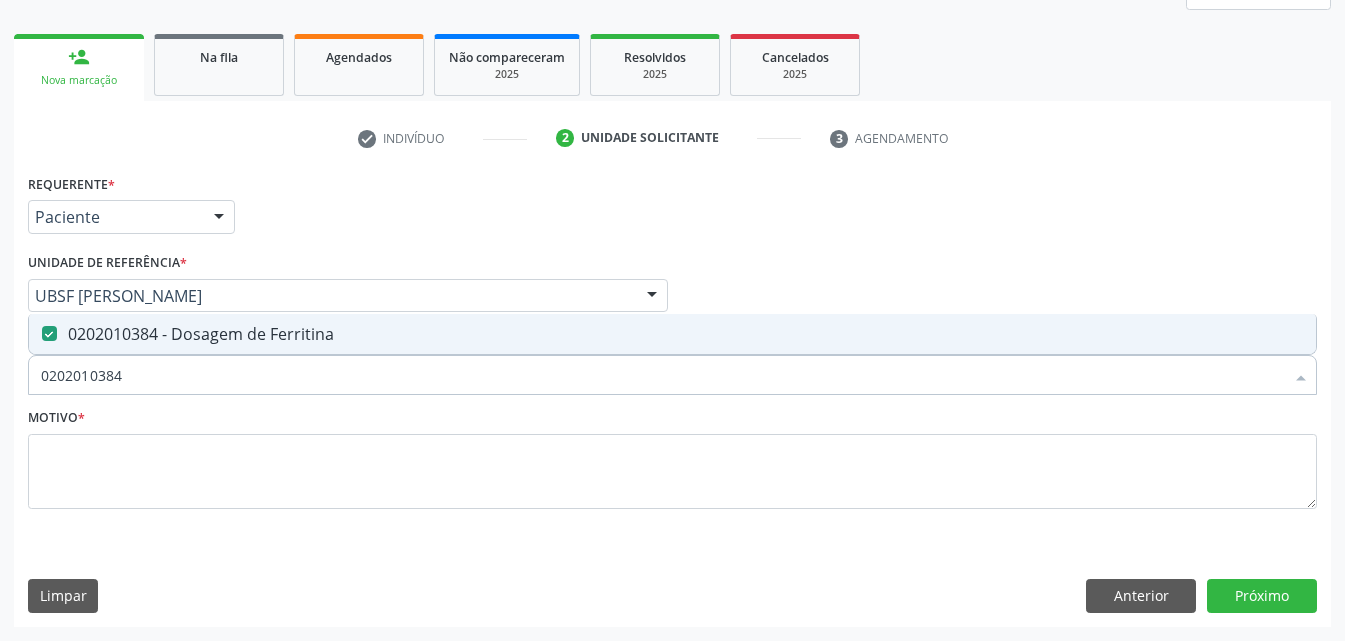 click on "Motivo
*" at bounding box center (672, 463) 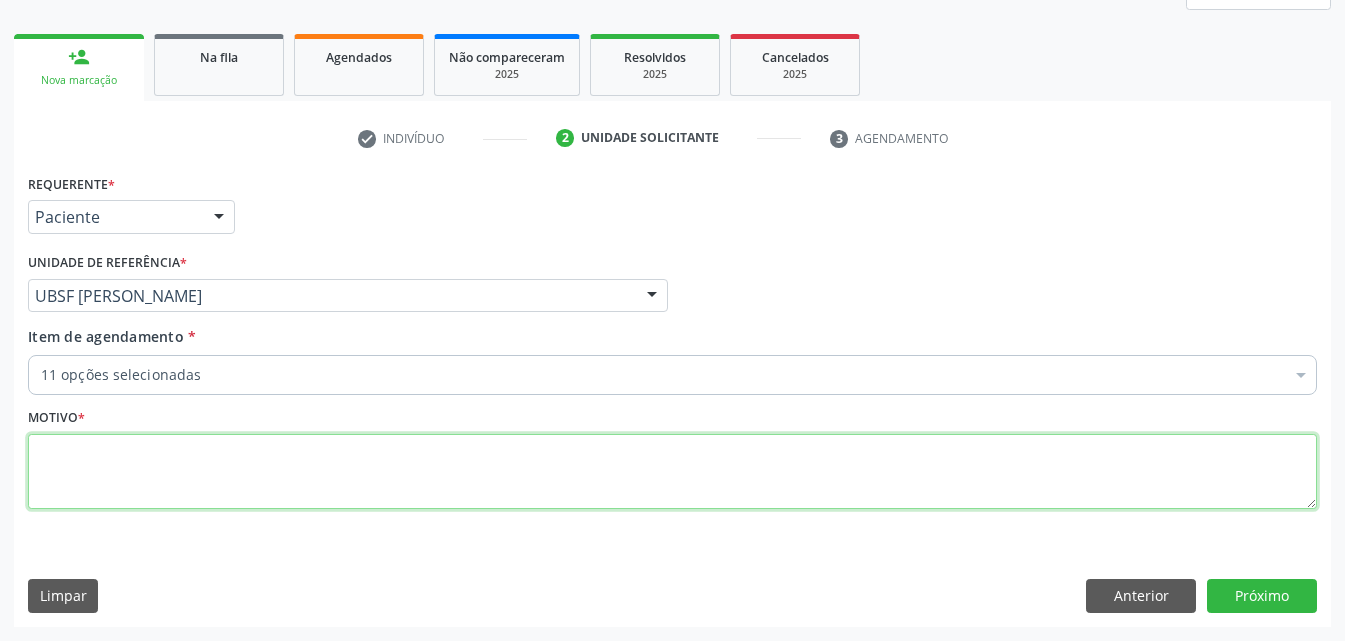 click at bounding box center (672, 472) 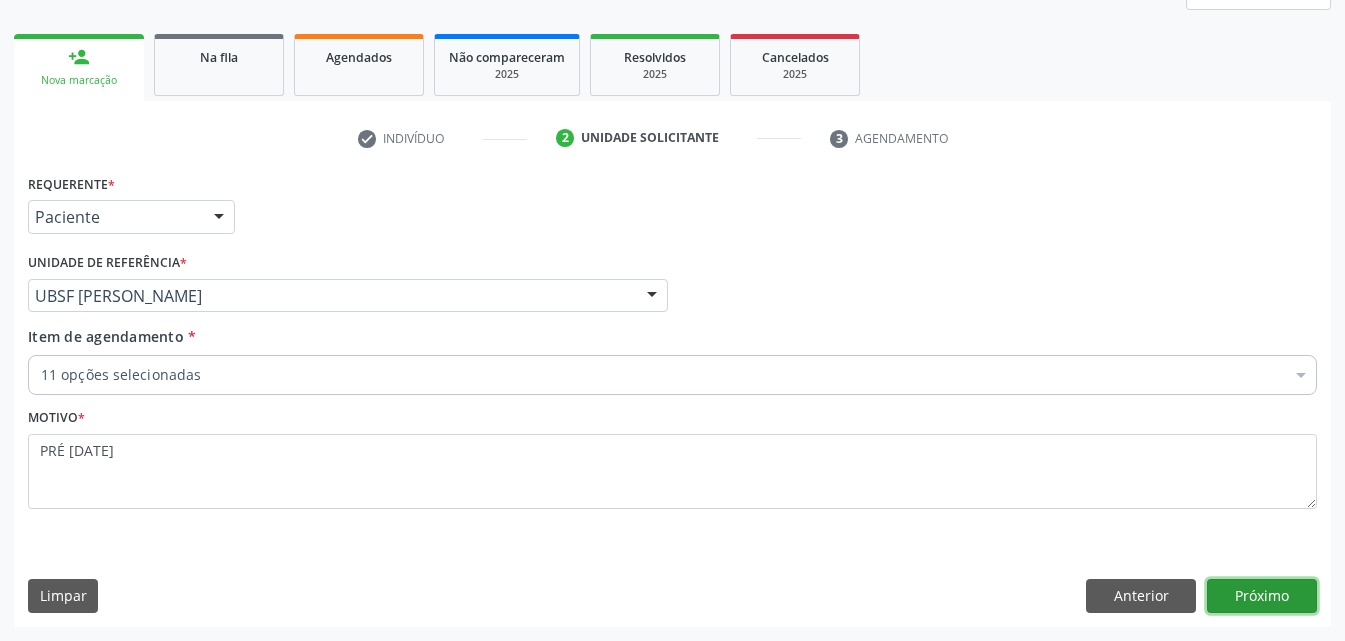 click on "Próximo" at bounding box center (1262, 596) 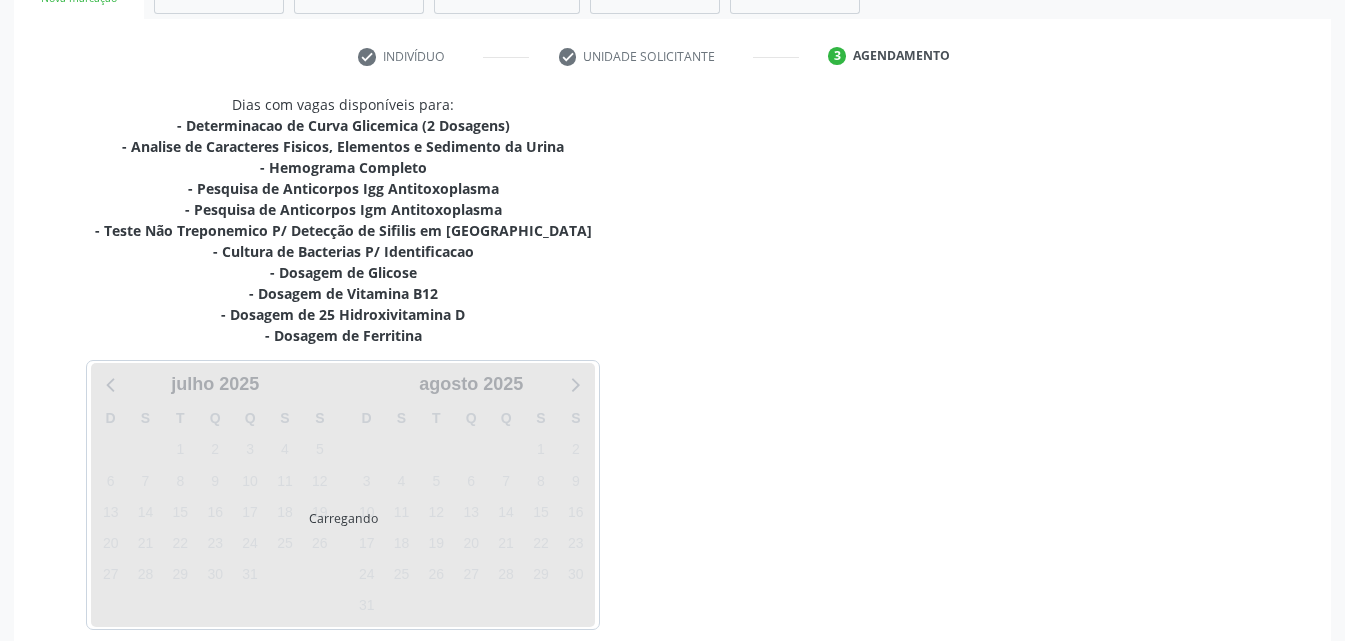scroll, scrollTop: 439, scrollLeft: 0, axis: vertical 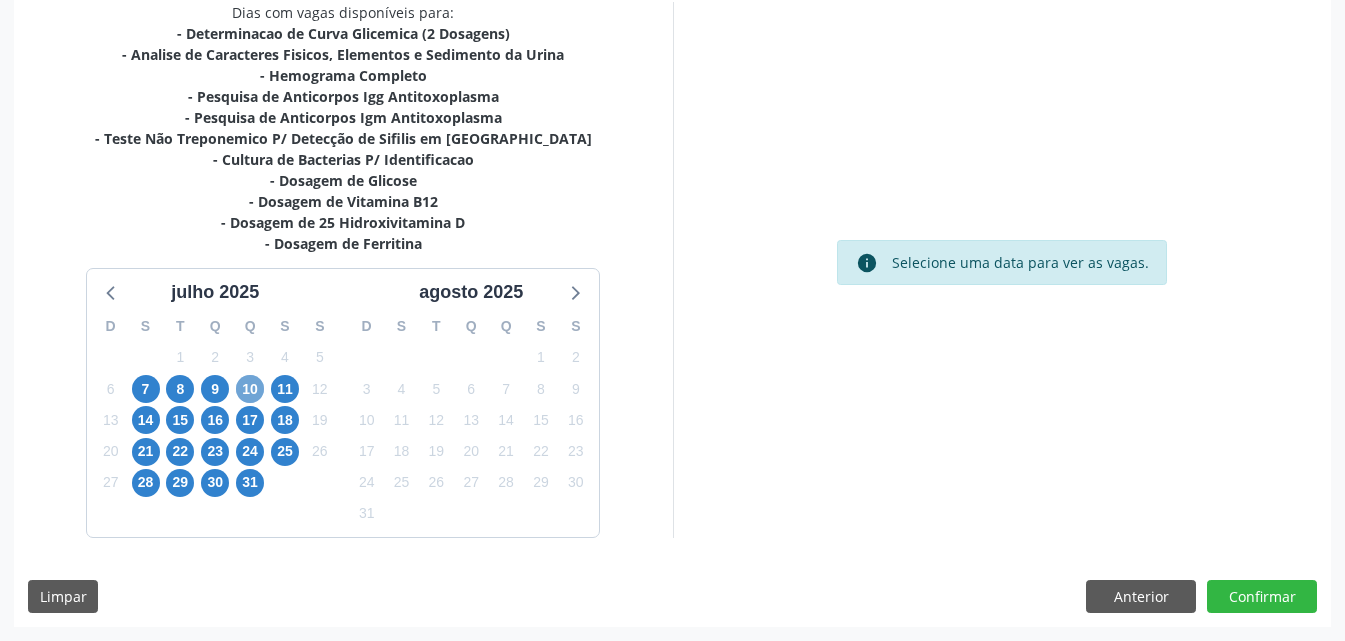 click on "10" at bounding box center [250, 389] 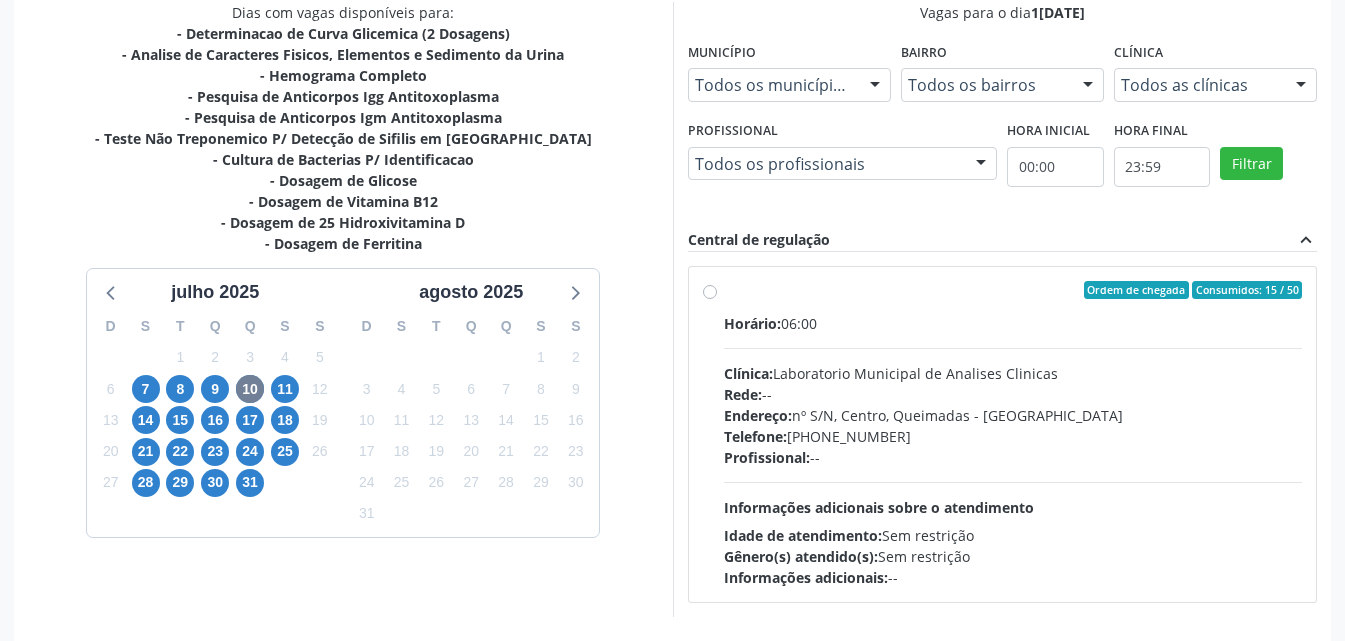 click on "Ordem de chegada
Consumidos: 15 / 50
Horário:   06:00
Clínica:  Laboratorio Municipal de Analises Clinicas
Rede:
--
Endereço:   nº S/N, Centro, Queimadas - PB
Telefone:   (83) 33921344
Profissional:
--
Informações adicionais sobre o atendimento
Idade de atendimento:
Sem restrição
Gênero(s) atendido(s):
Sem restrição
Informações adicionais:
--" at bounding box center [1013, 434] 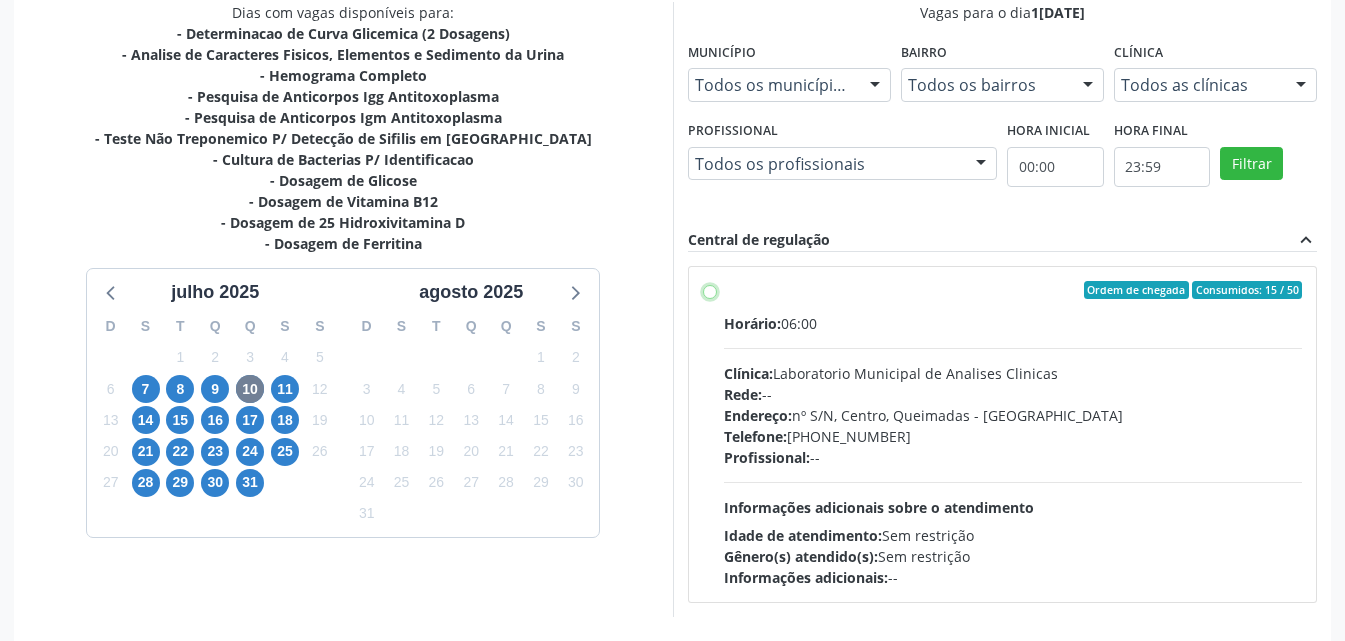 click on "Ordem de chegada
Consumidos: 15 / 50
Horário:   06:00
Clínica:  Laboratorio Municipal de Analises Clinicas
Rede:
--
Endereço:   nº S/N, Centro, Queimadas - PB
Telefone:   (83) 33921344
Profissional:
--
Informações adicionais sobre o atendimento
Idade de atendimento:
Sem restrição
Gênero(s) atendido(s):
Sem restrição
Informações adicionais:
--" at bounding box center [710, 290] 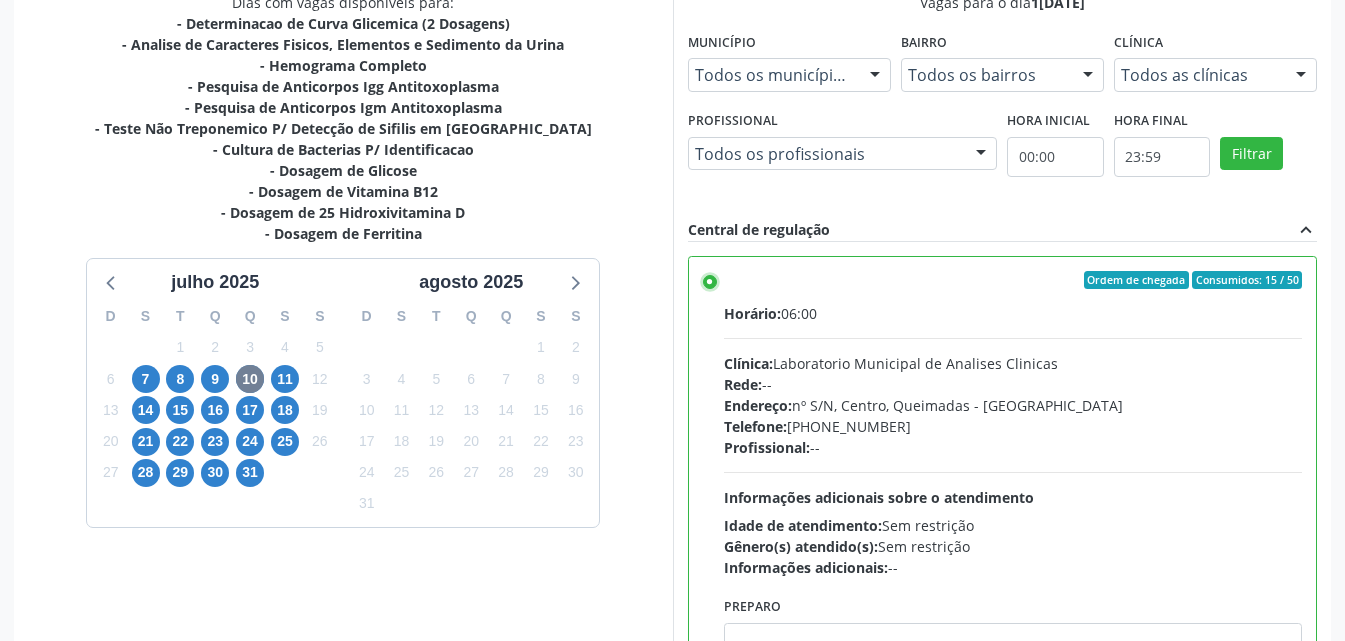 scroll, scrollTop: 554, scrollLeft: 0, axis: vertical 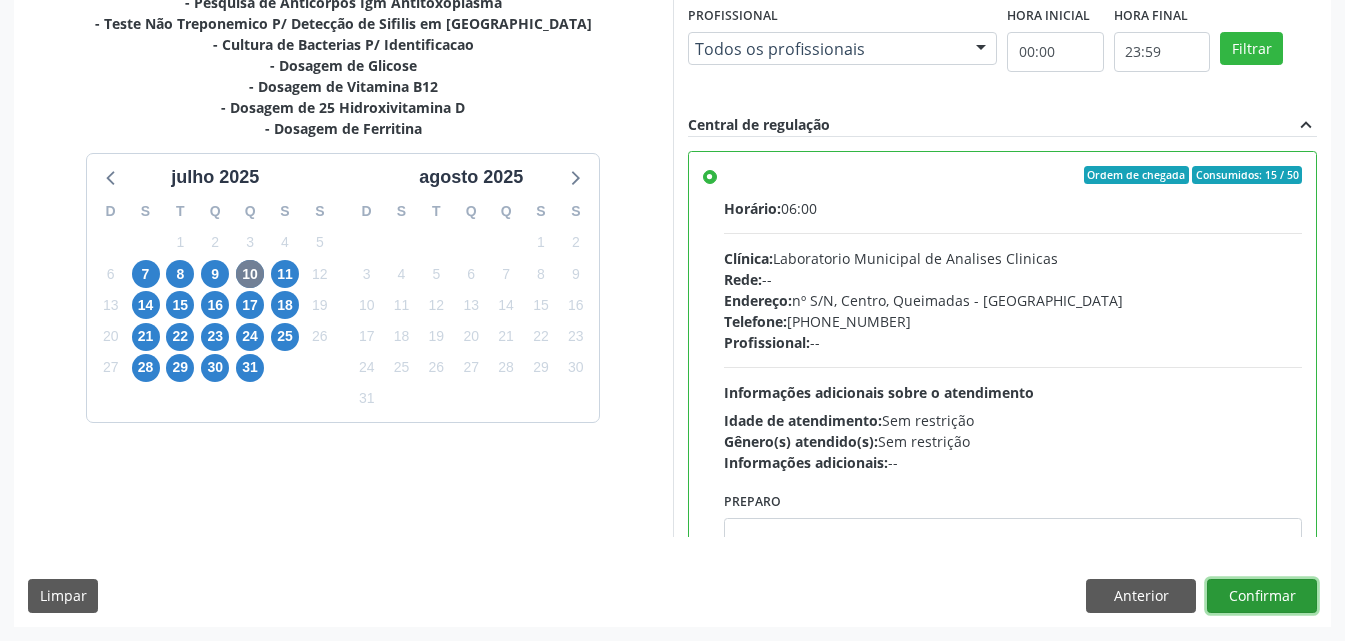 click on "Confirmar" at bounding box center (1262, 596) 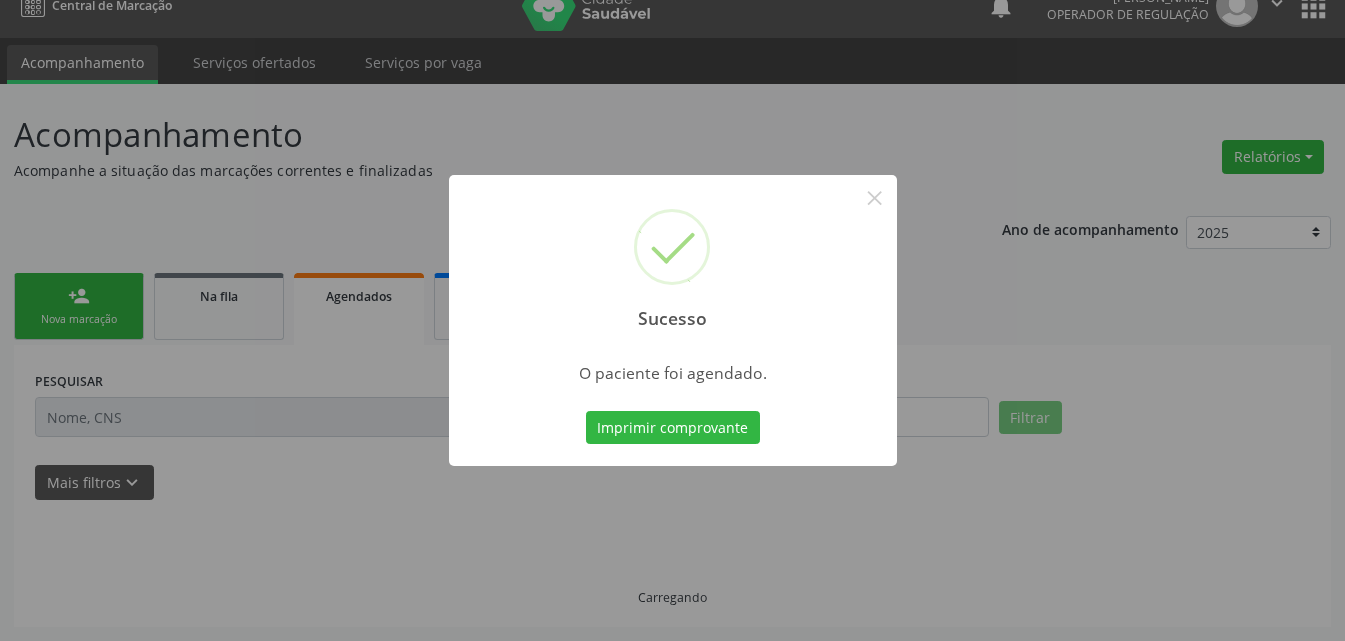 scroll, scrollTop: 26, scrollLeft: 0, axis: vertical 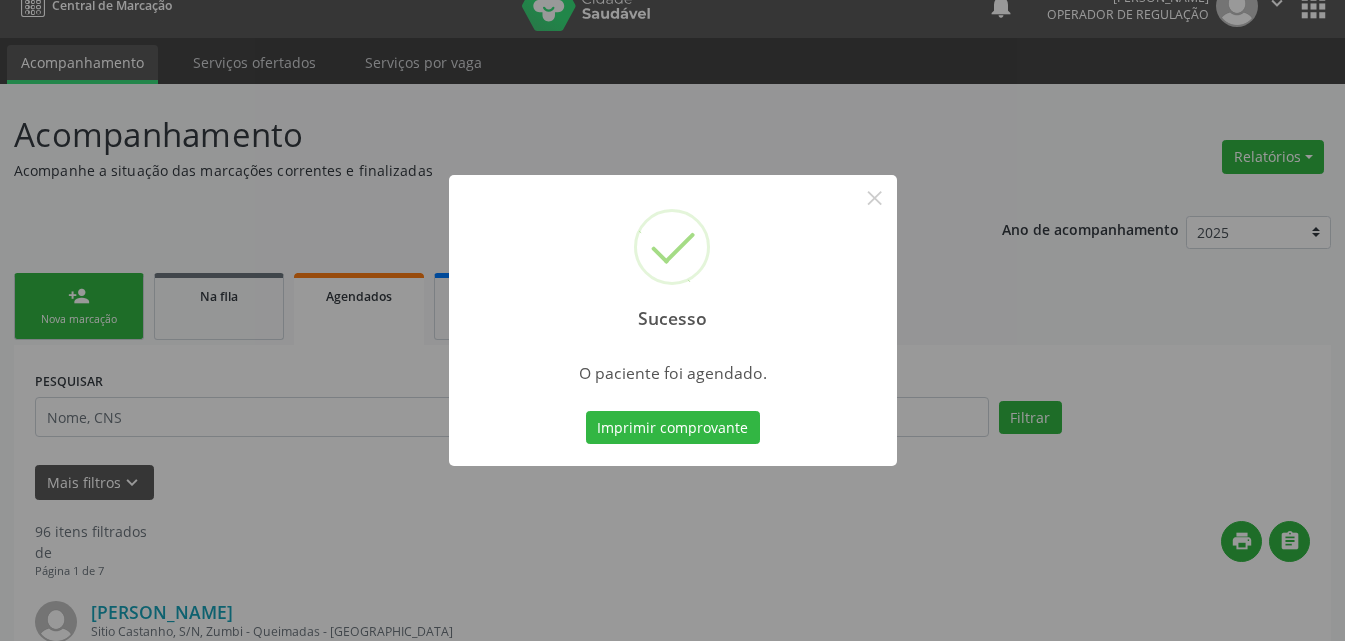 click on "Imprimir comprovante" at bounding box center [673, 428] 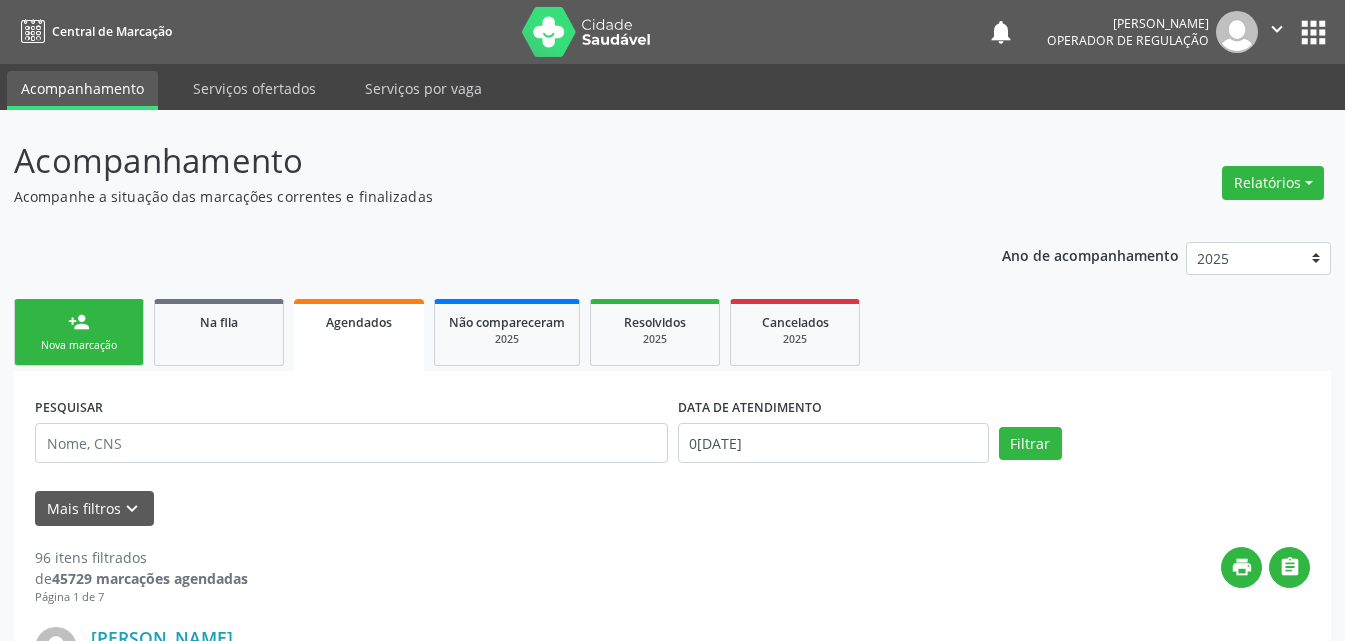 scroll, scrollTop: 26, scrollLeft: 0, axis: vertical 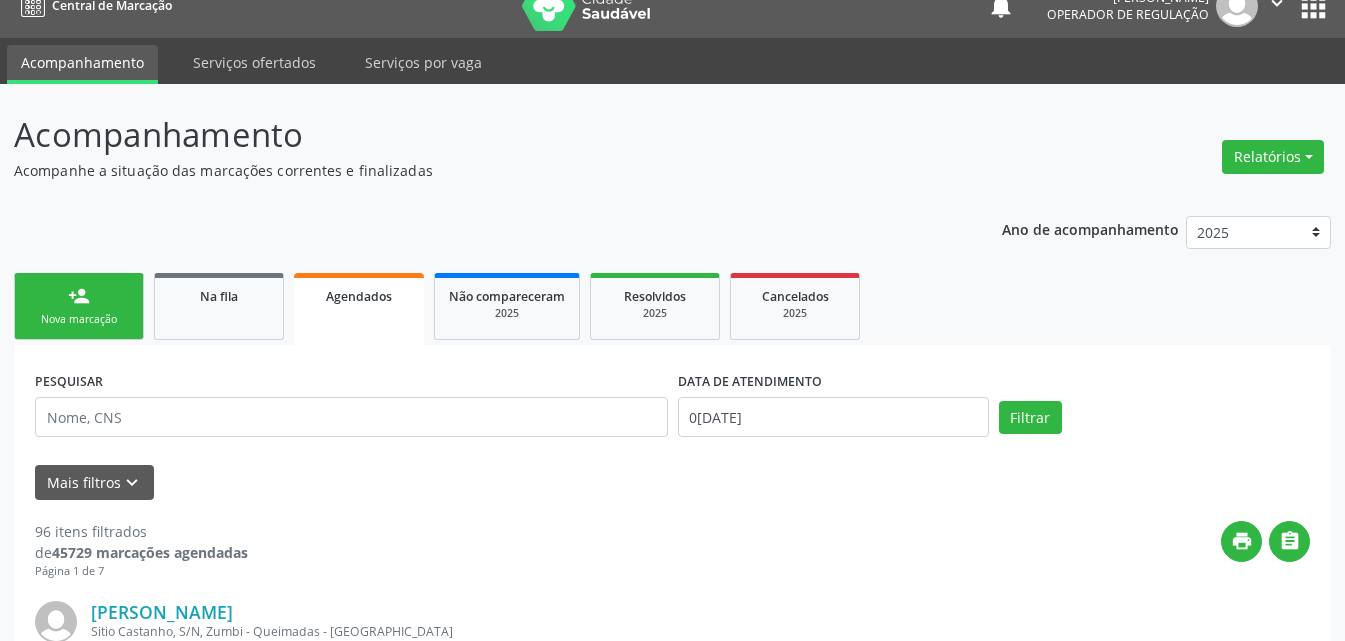 click on "person_add" at bounding box center [79, 296] 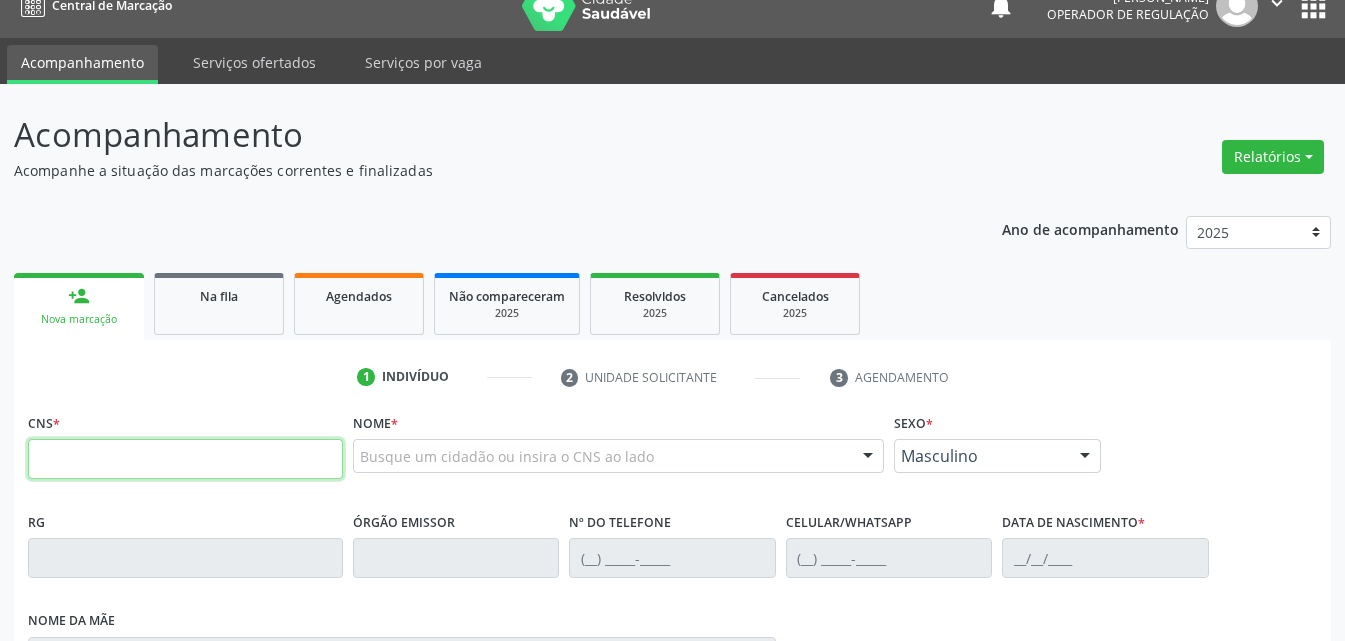 click at bounding box center (185, 459) 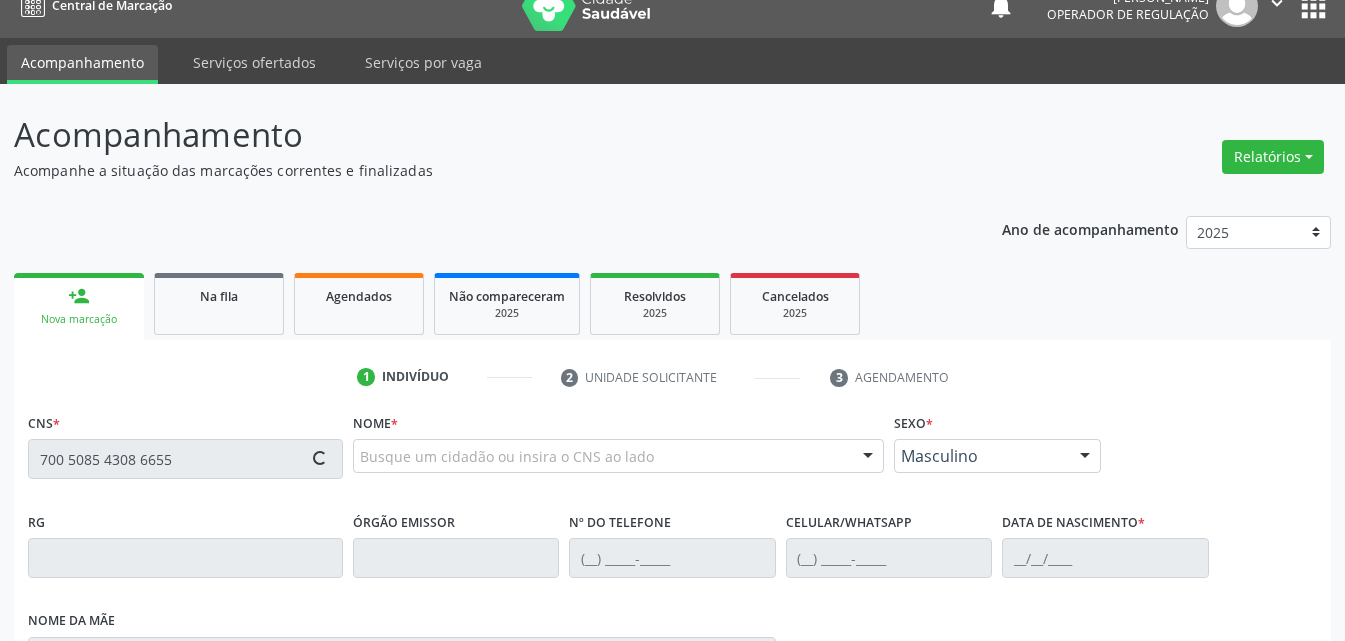 type on "700 5085 4308 6655" 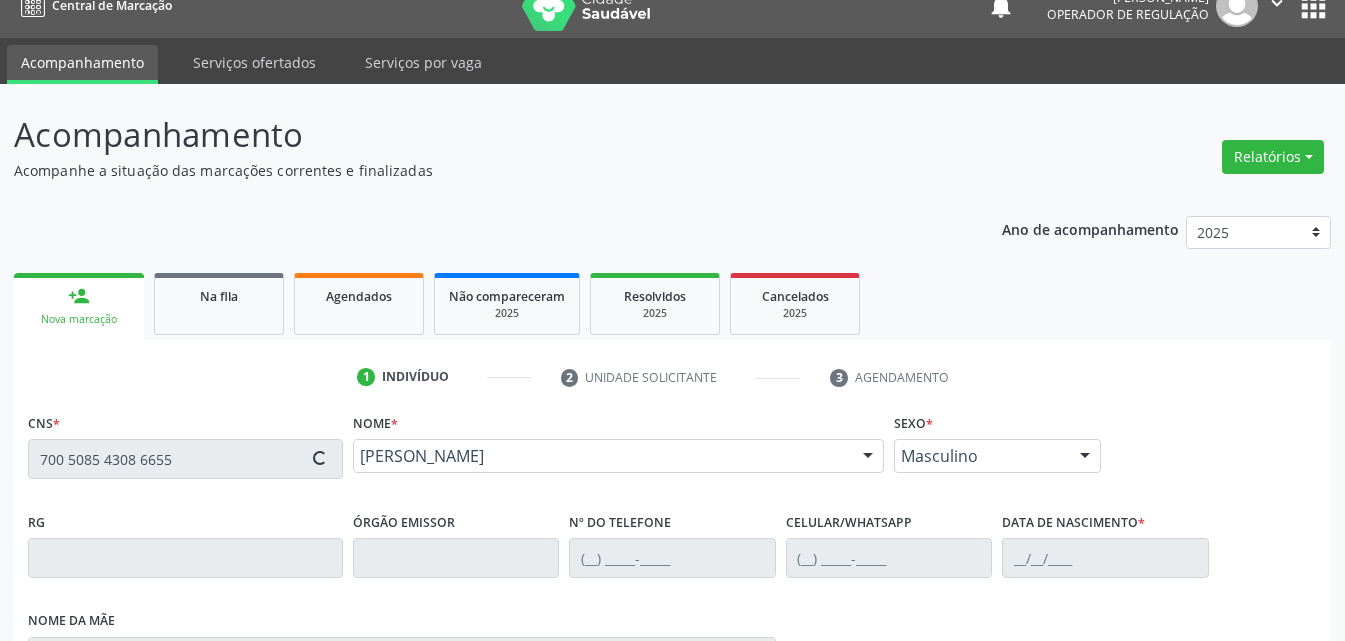 type on "[PHONE_NUMBER]" 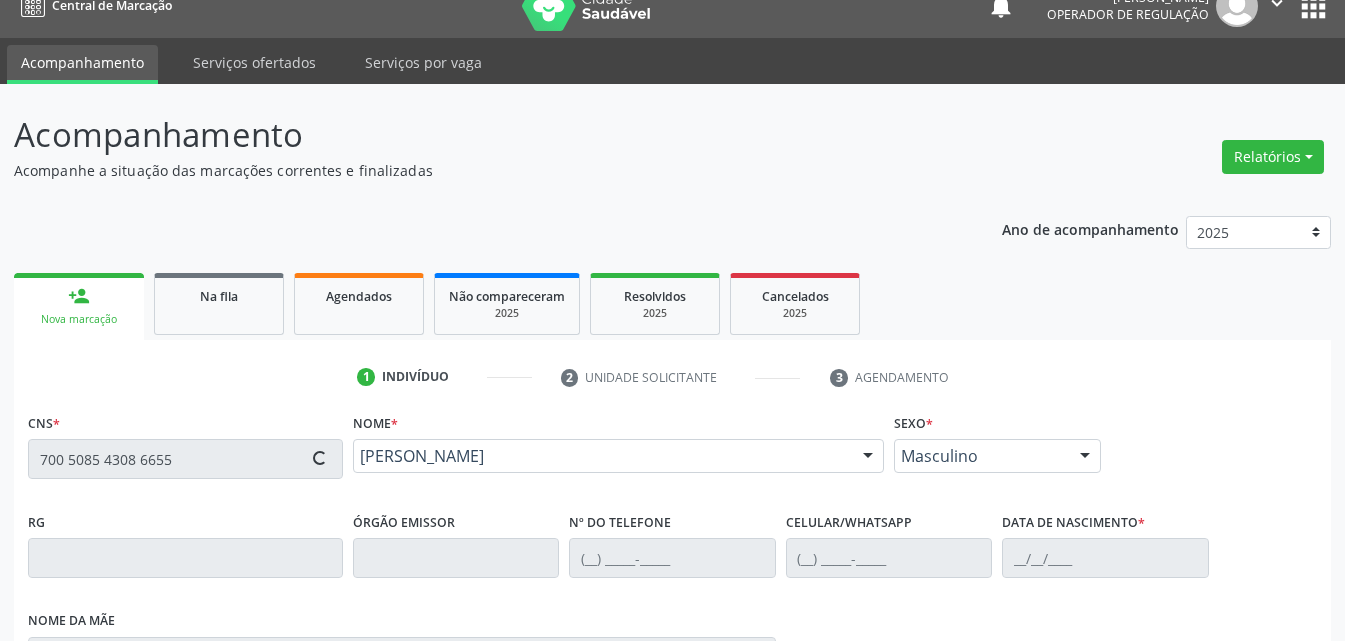 type on "2[DATE]" 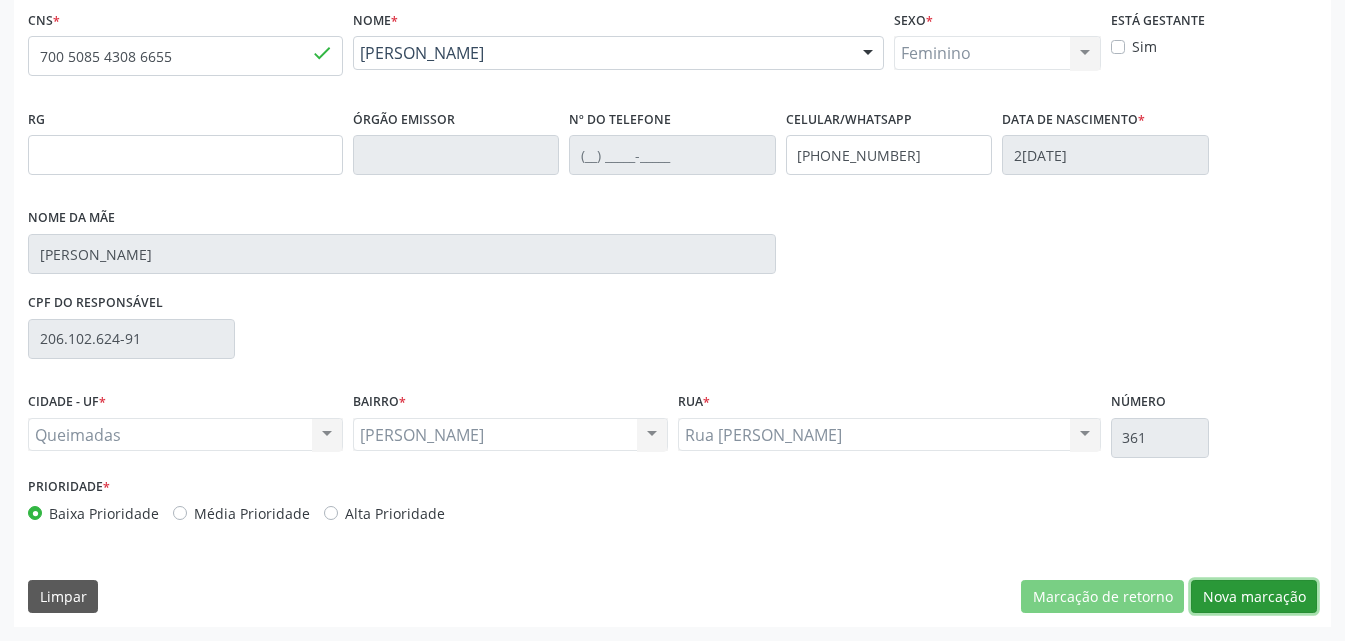 click on "Nova marcação" at bounding box center [1254, 597] 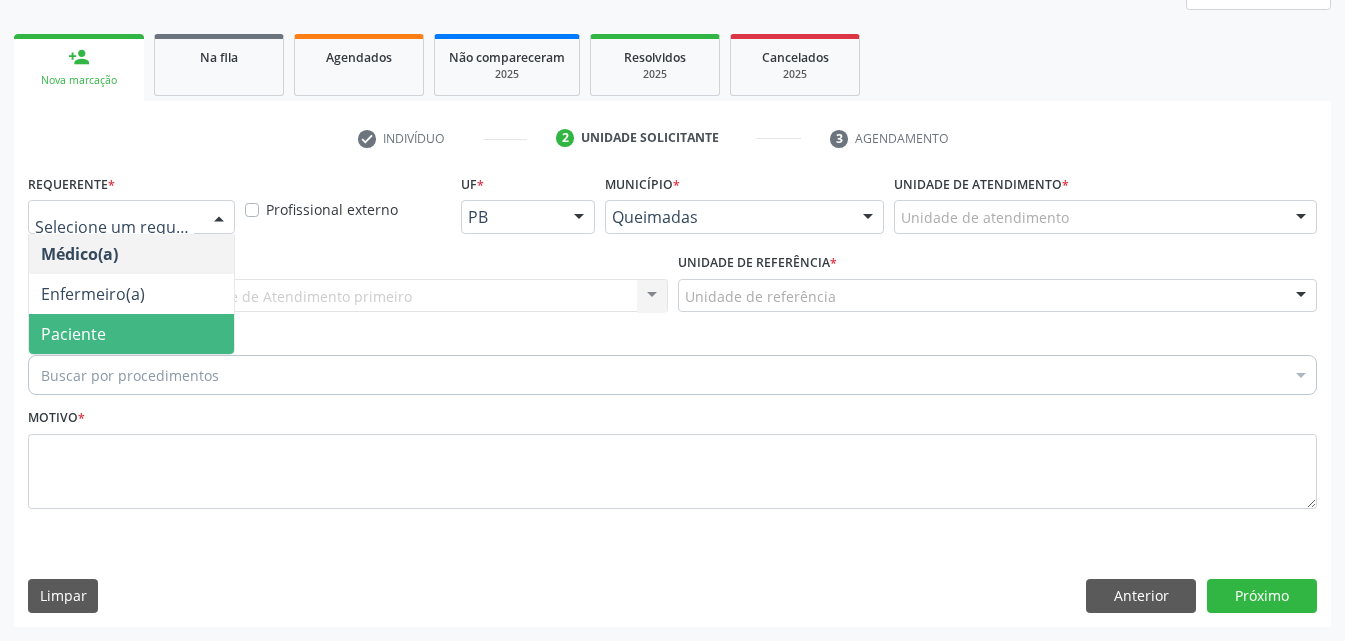 click on "Paciente" at bounding box center (131, 334) 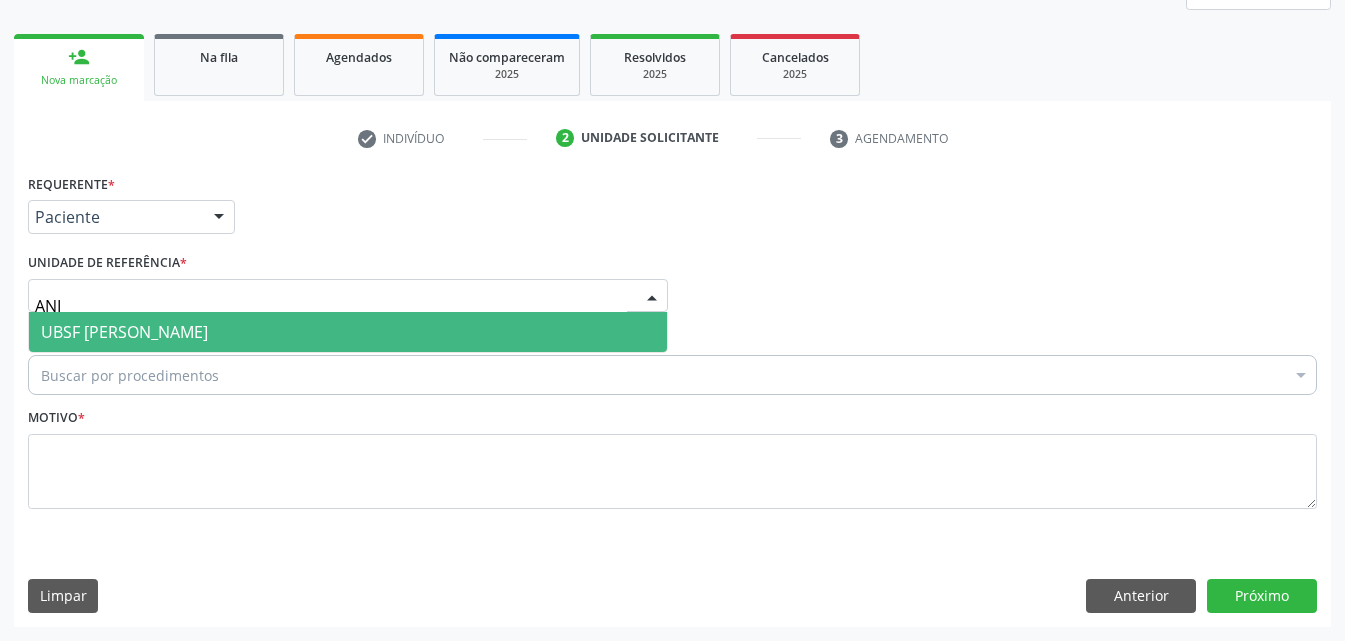 type on "ANIB" 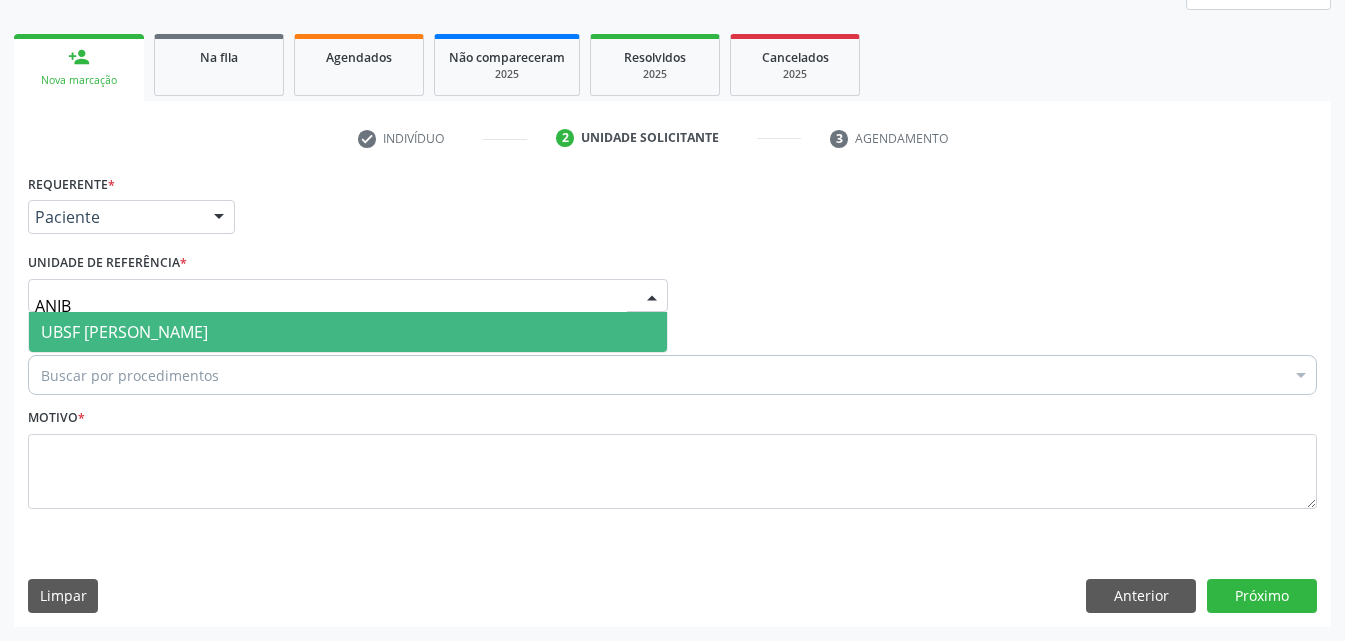 click on "UBSF [PERSON_NAME]" at bounding box center [348, 332] 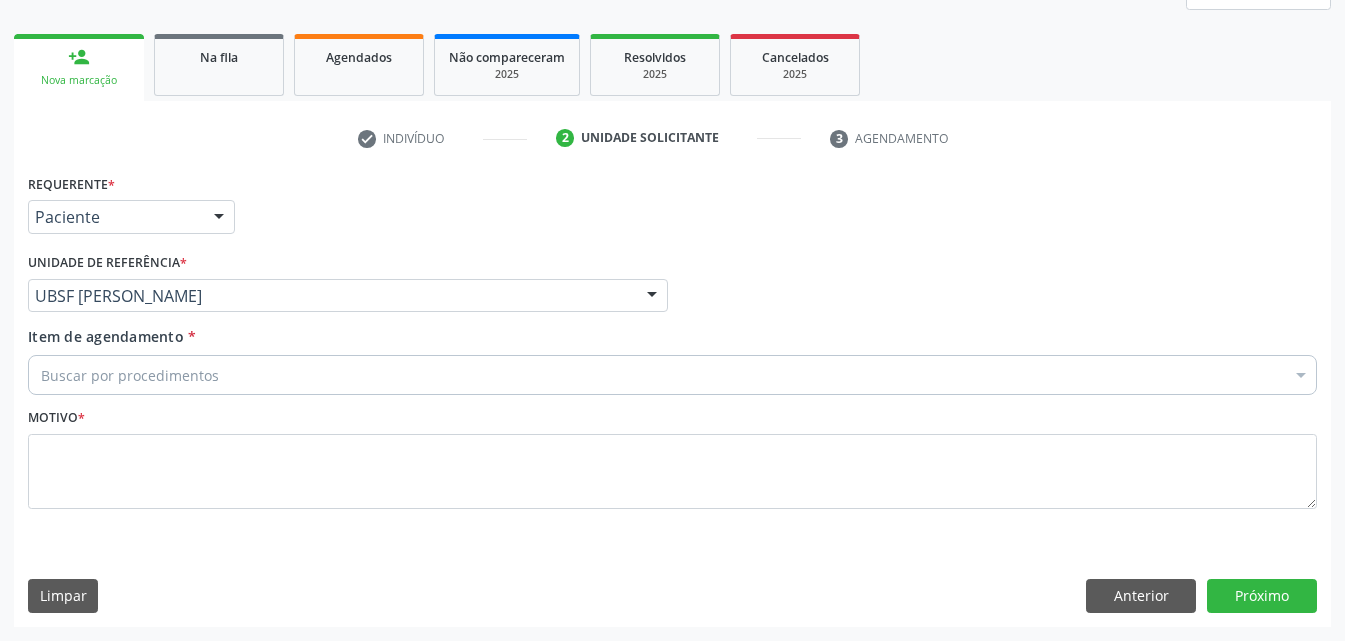 drag, startPoint x: 72, startPoint y: 346, endPoint x: 75, endPoint y: 358, distance: 12.369317 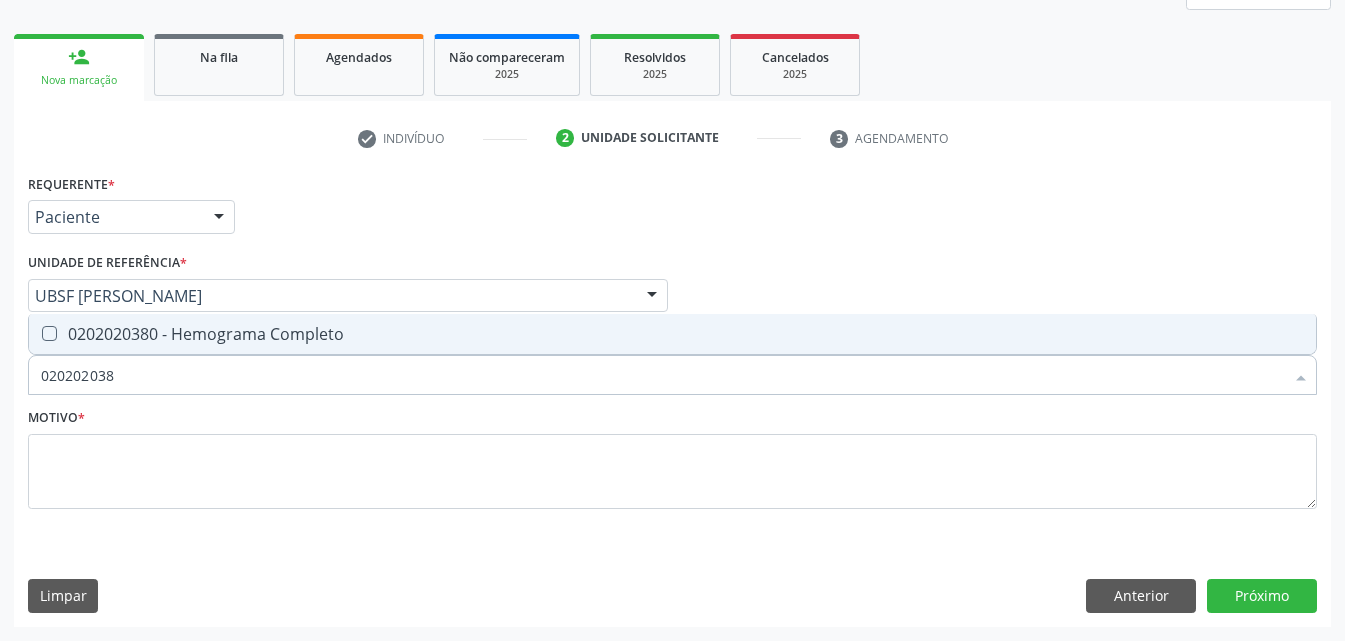type on "0202020380" 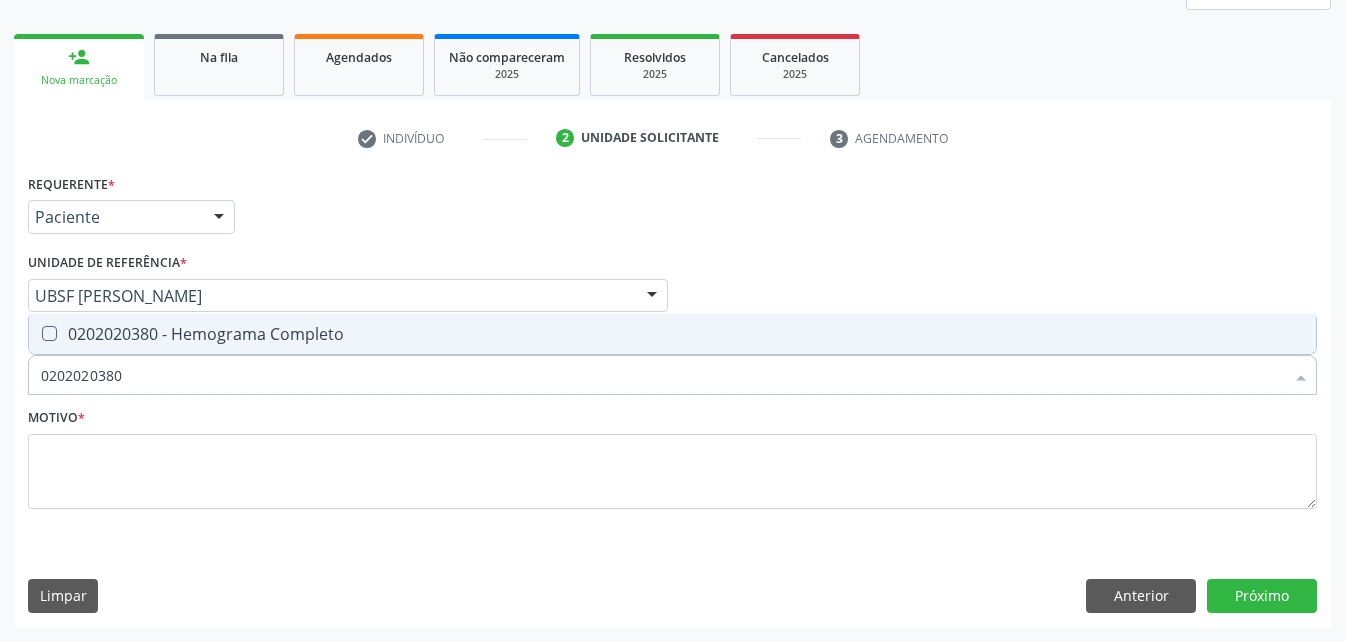 click at bounding box center (49, 333) 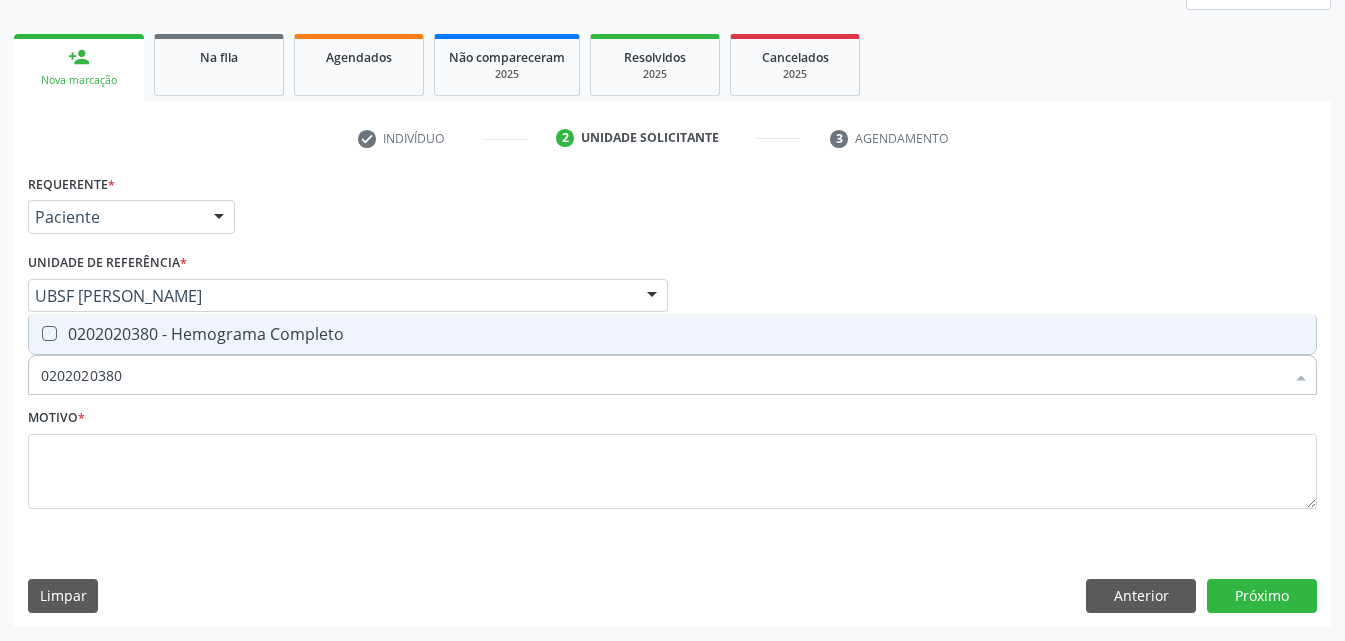 click at bounding box center (35, 333) 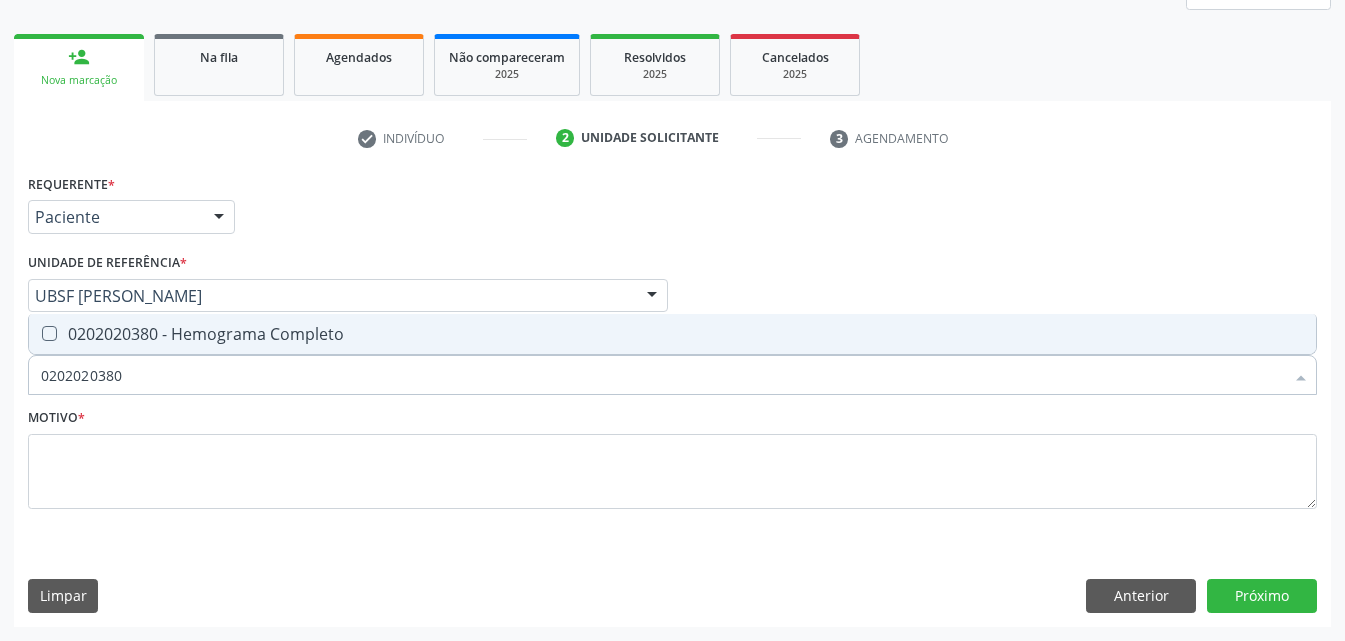 checkbox on "true" 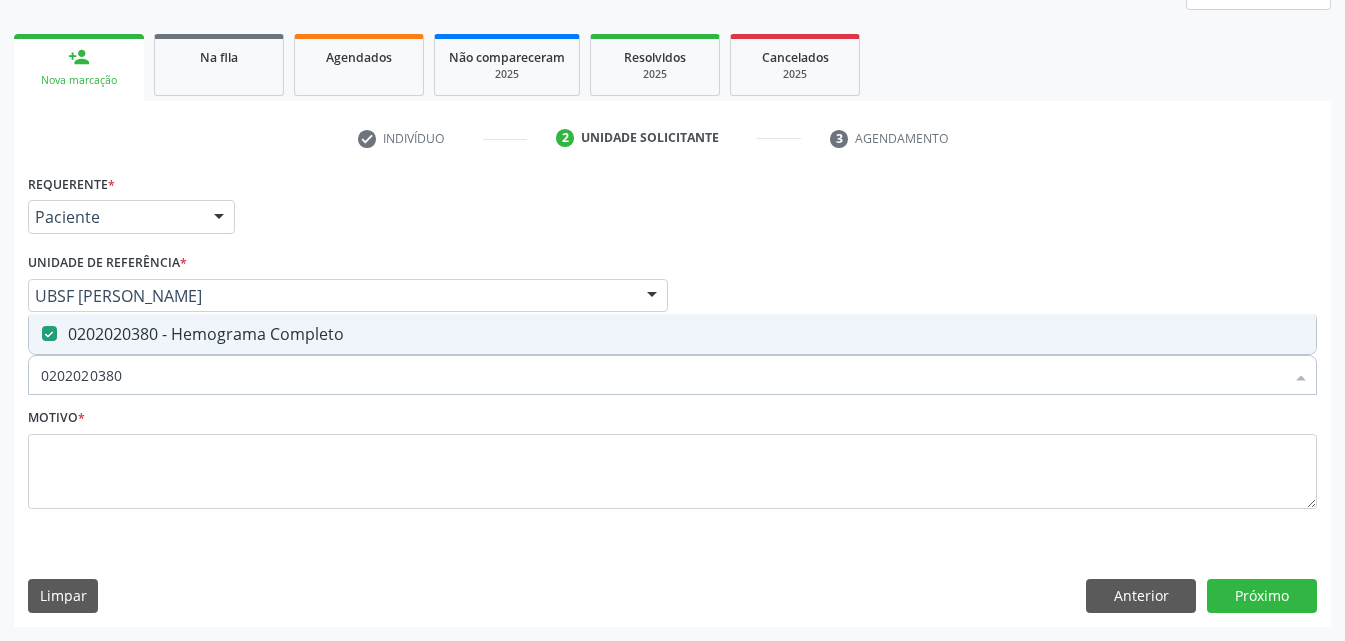 drag, startPoint x: 130, startPoint y: 380, endPoint x: 0, endPoint y: 392, distance: 130.55267 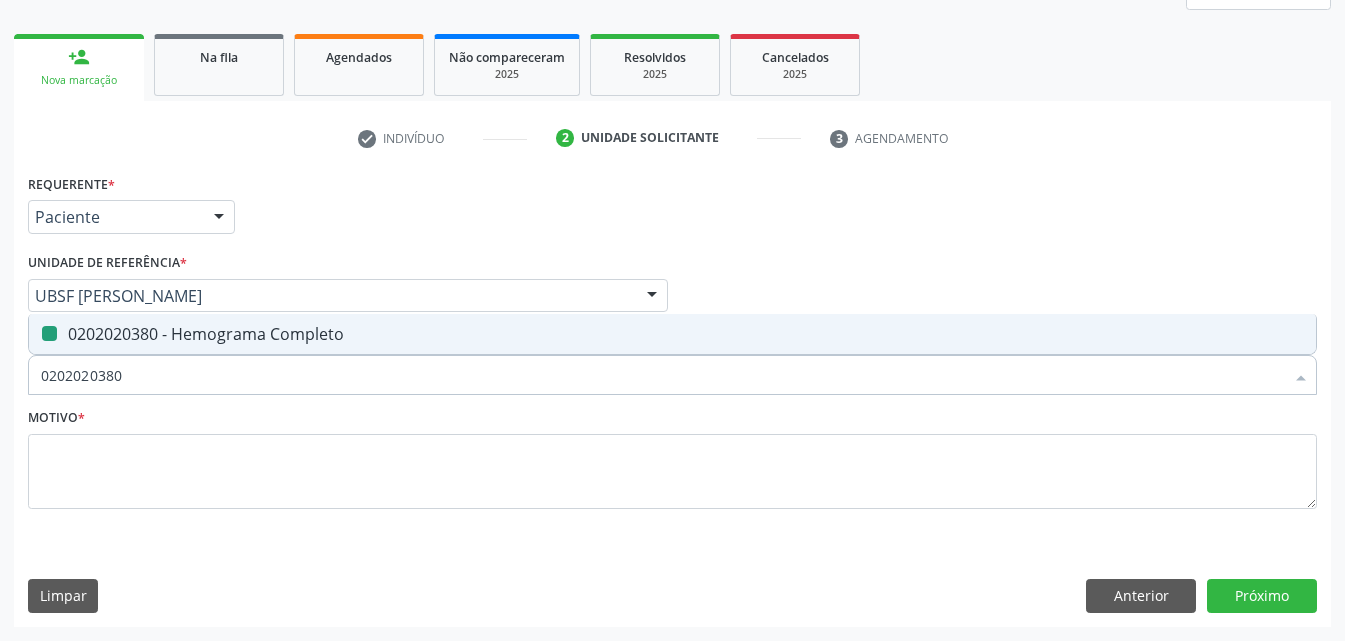 type 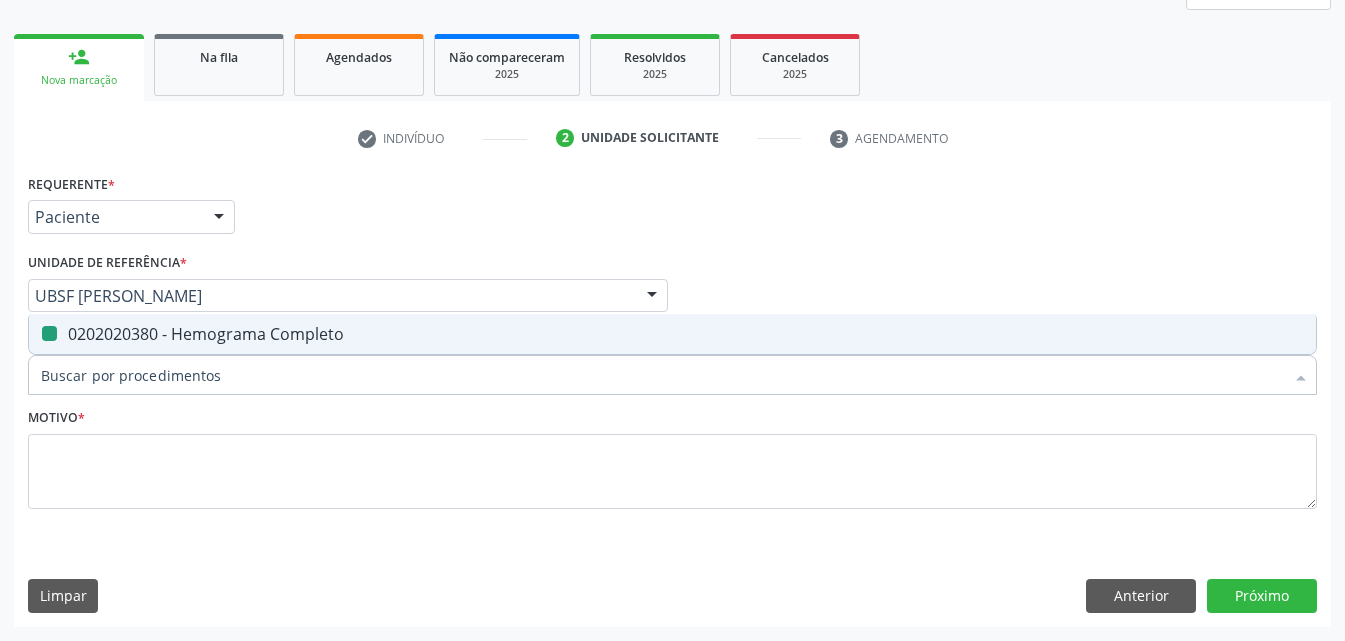 checkbox on "false" 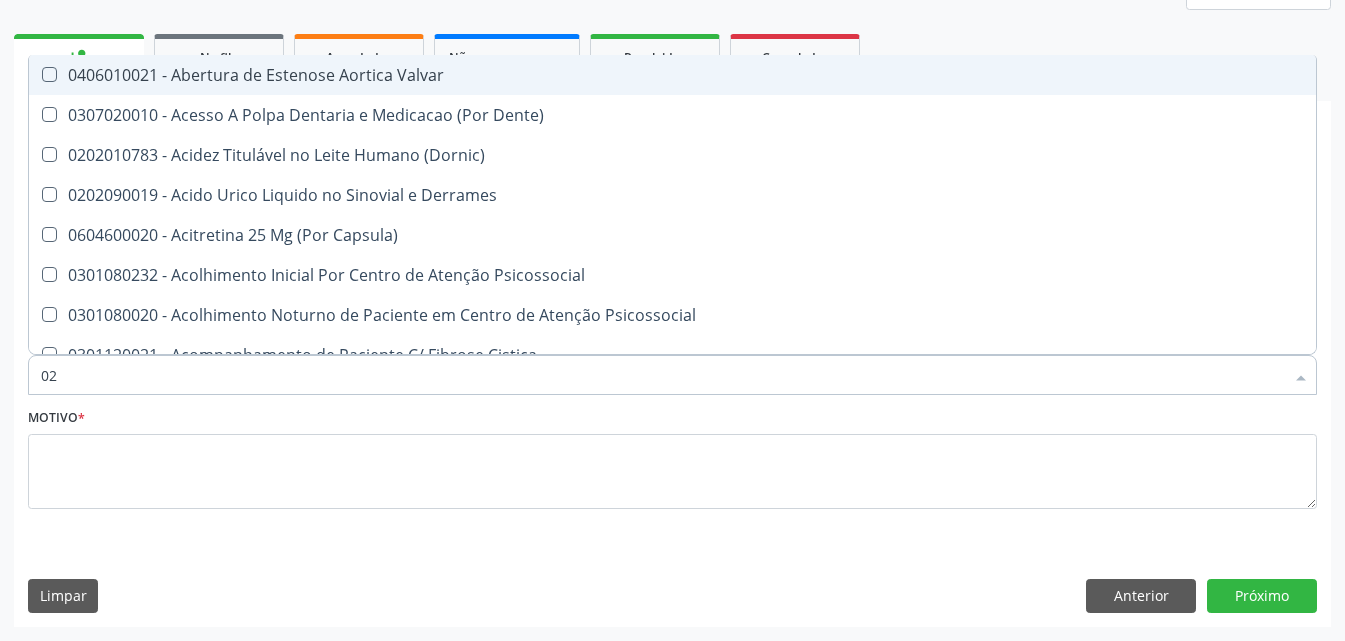 type on "020" 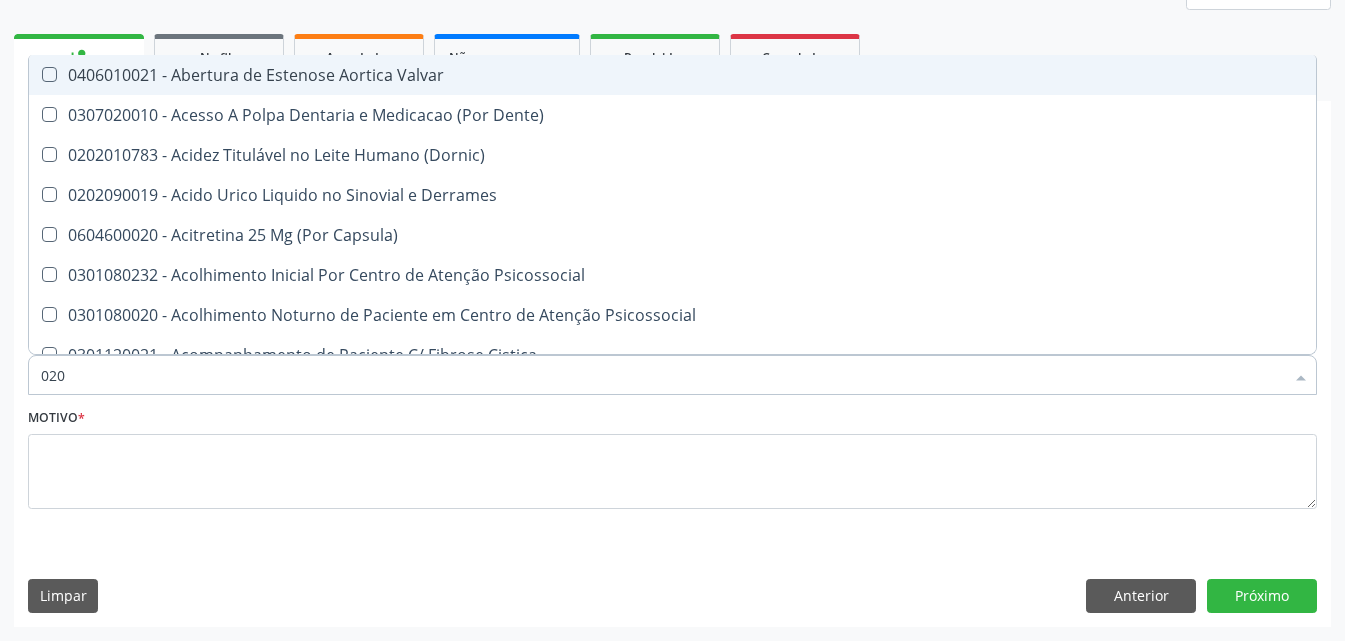 checkbox on "true" 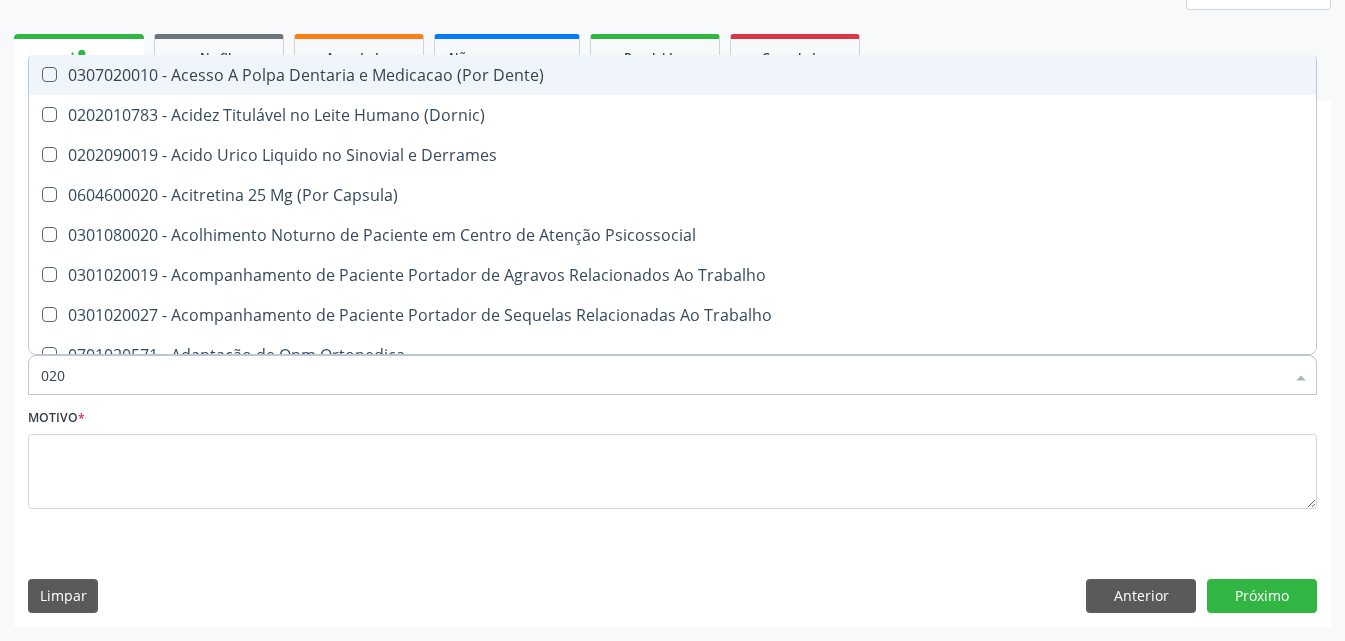 type on "0202" 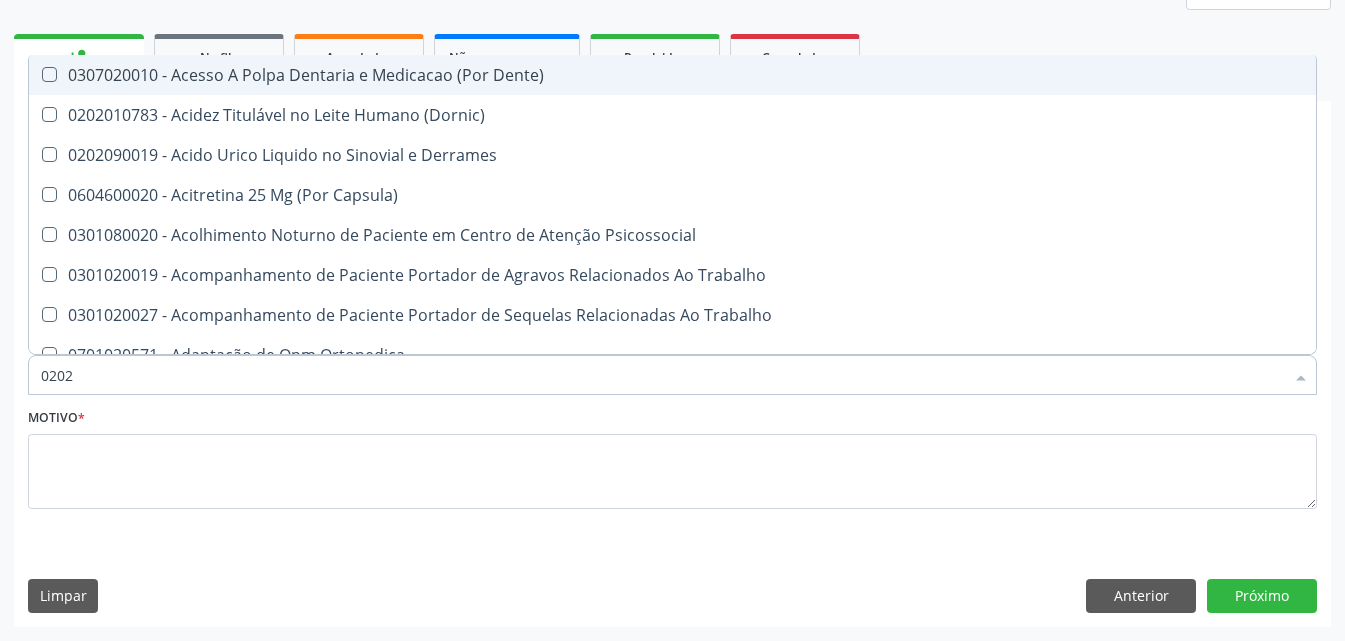 checkbox on "true" 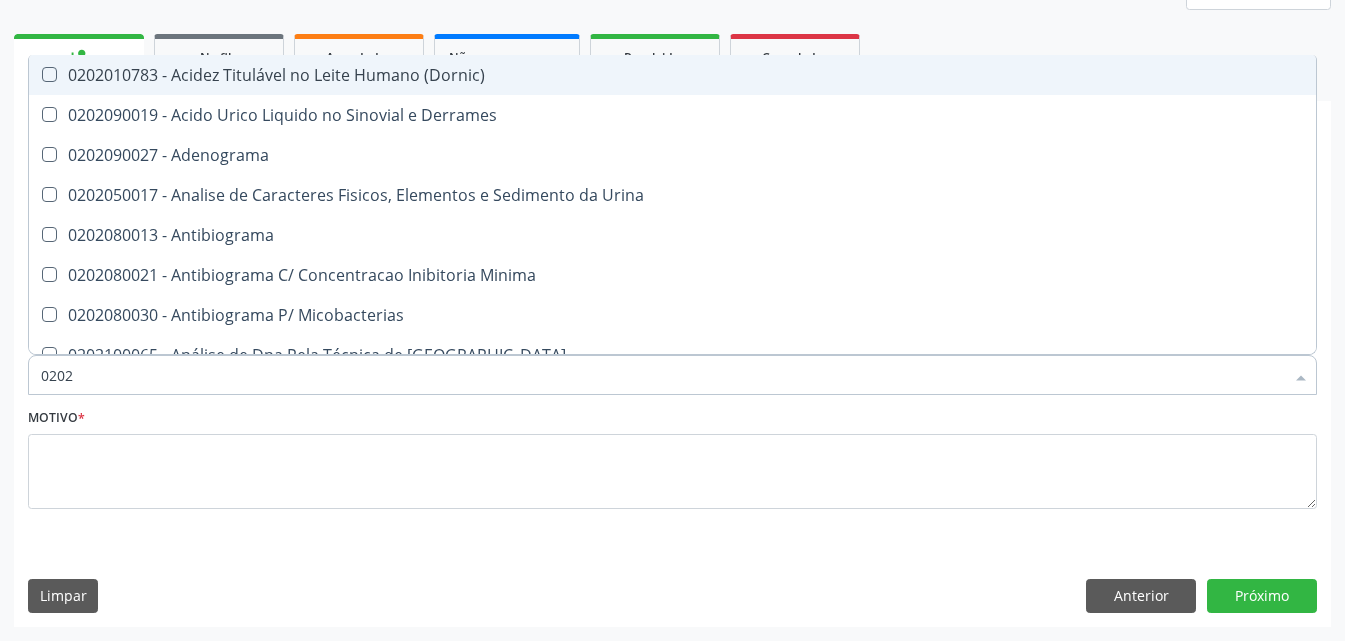 type on "02020" 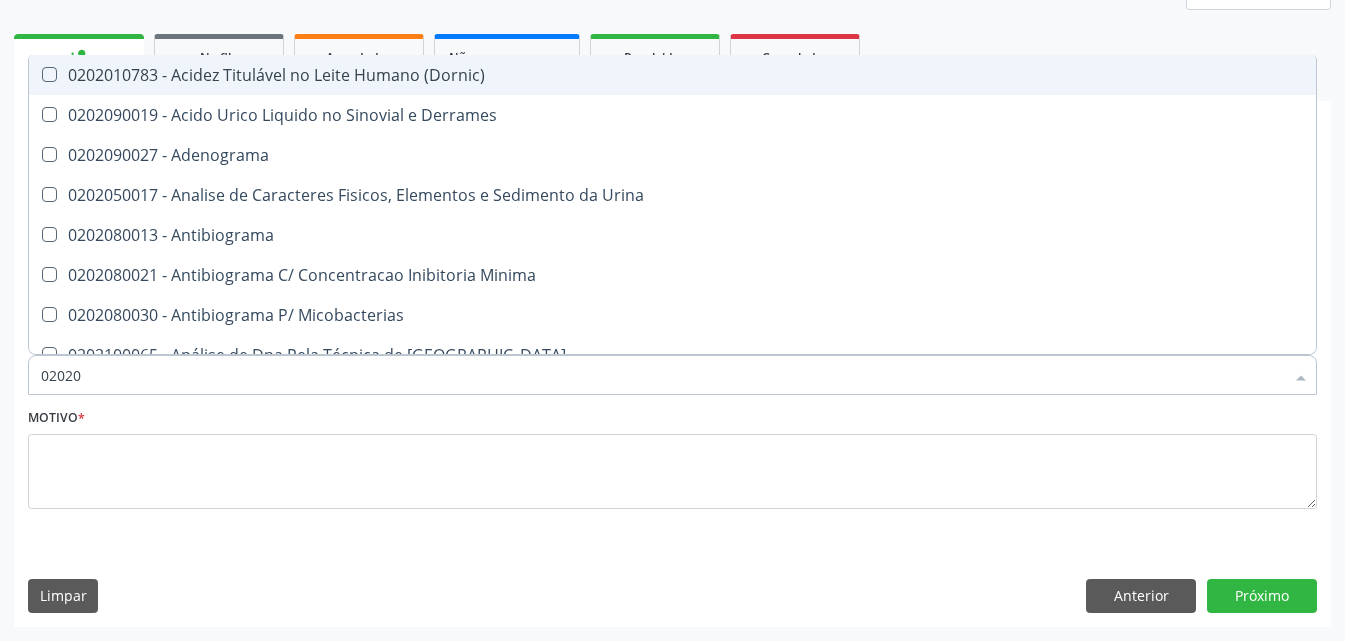 checkbox on "true" 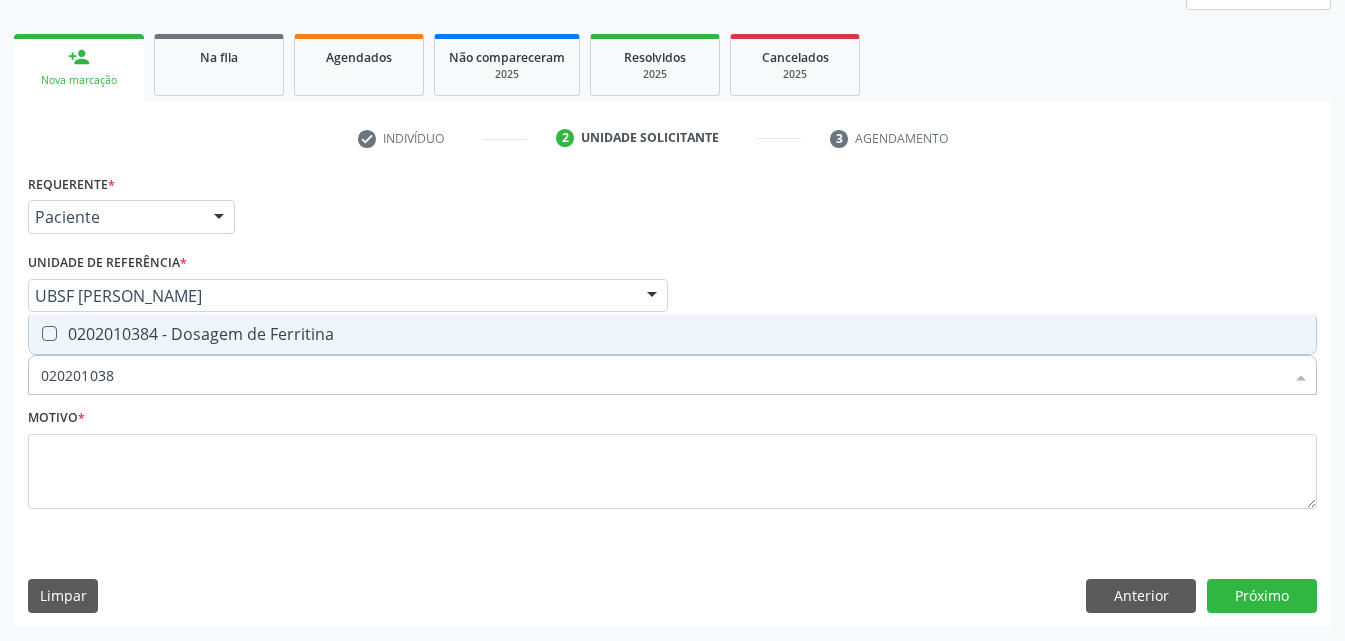 type on "0202010384" 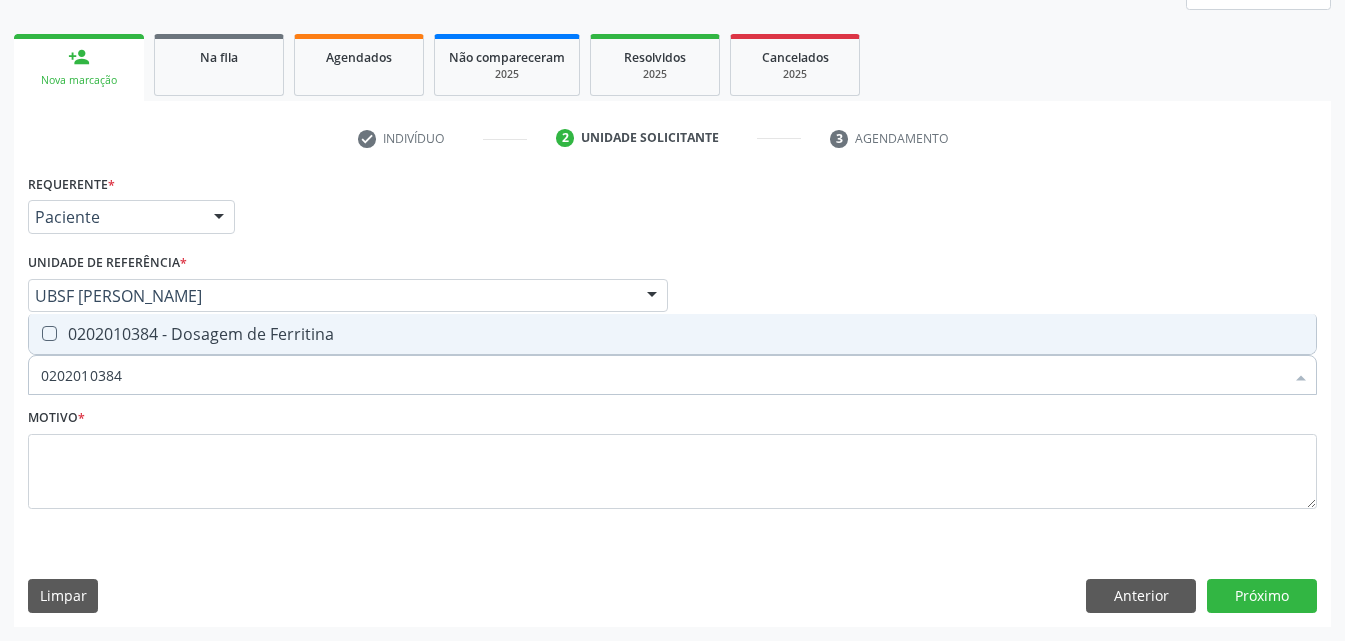 click on "0202010384 - Dosagem de Ferritina" at bounding box center [672, 334] 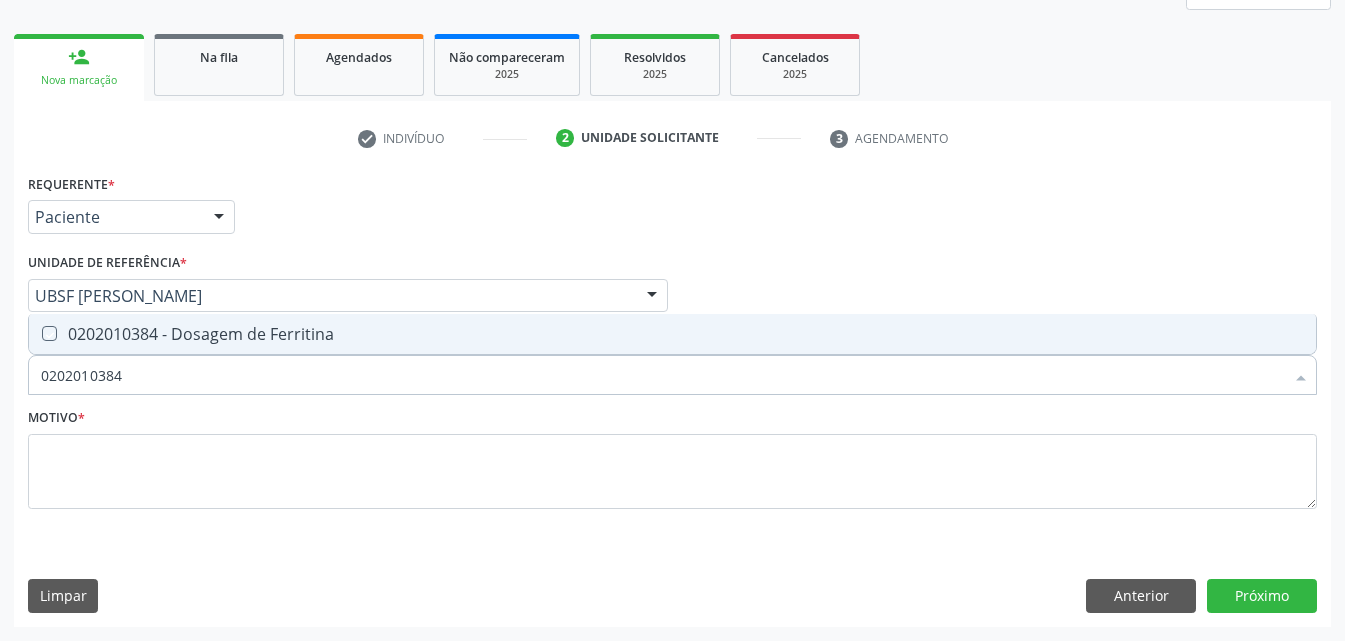 checkbox on "true" 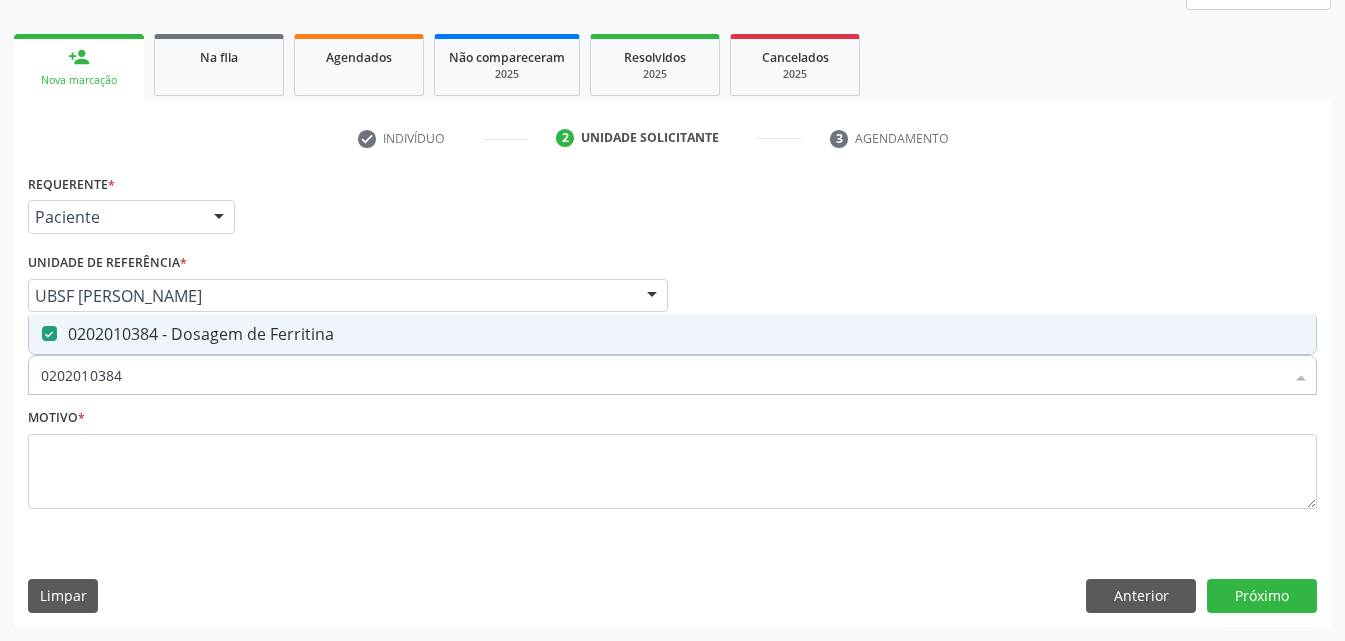 drag, startPoint x: 175, startPoint y: 384, endPoint x: 0, endPoint y: 454, distance: 188.48077 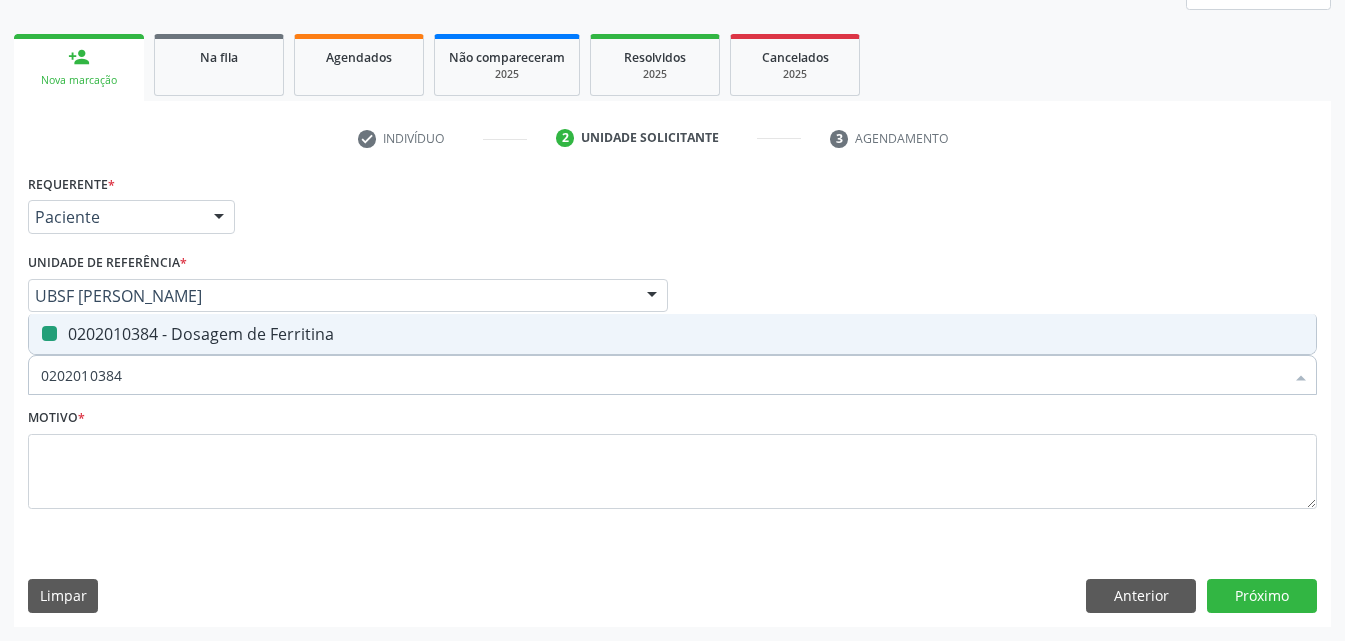 type 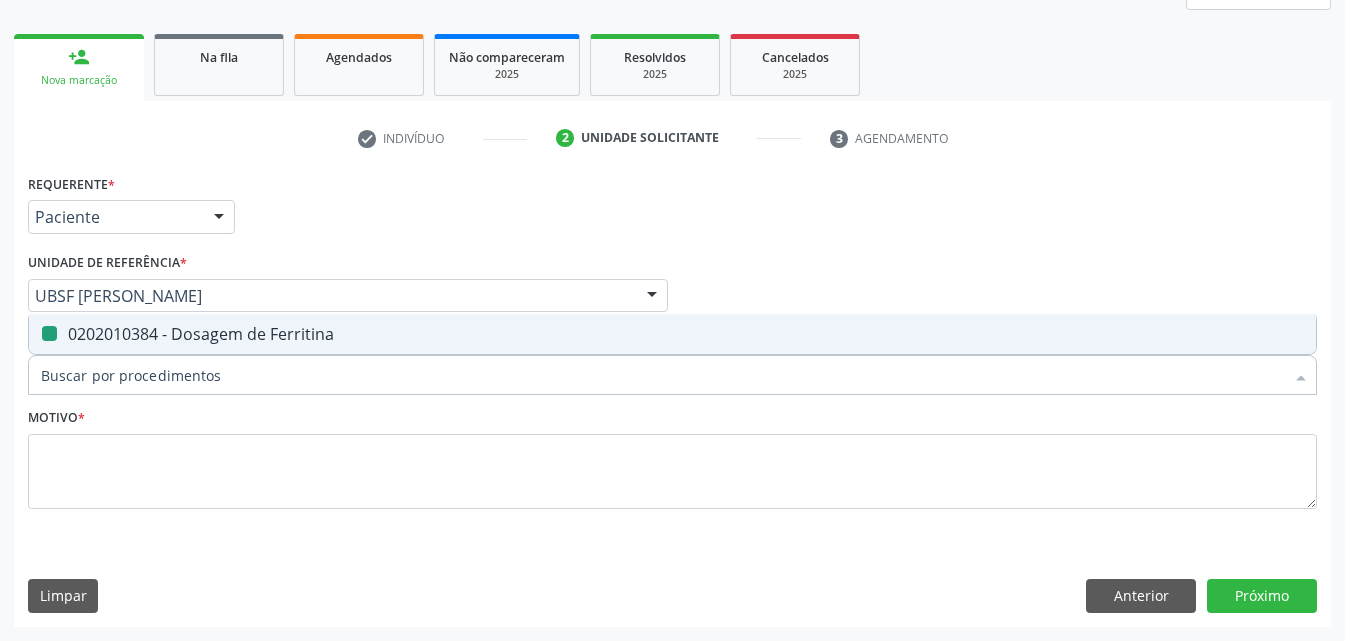 checkbox on "false" 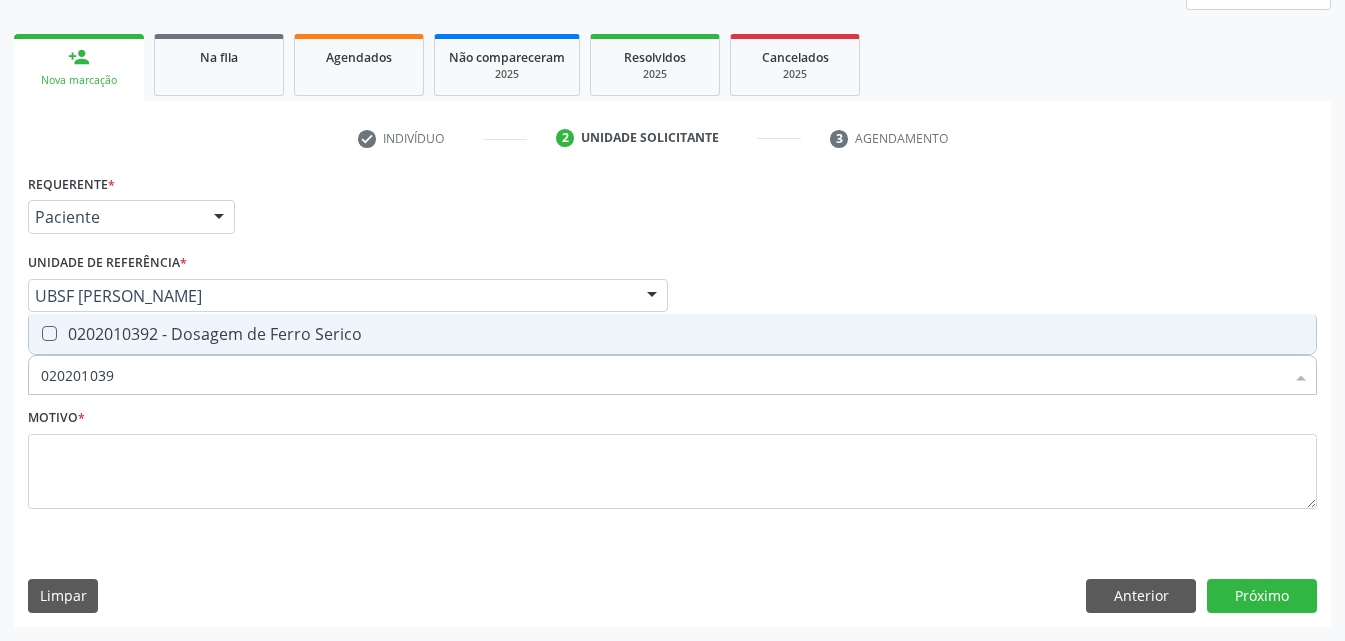 type on "0202010392" 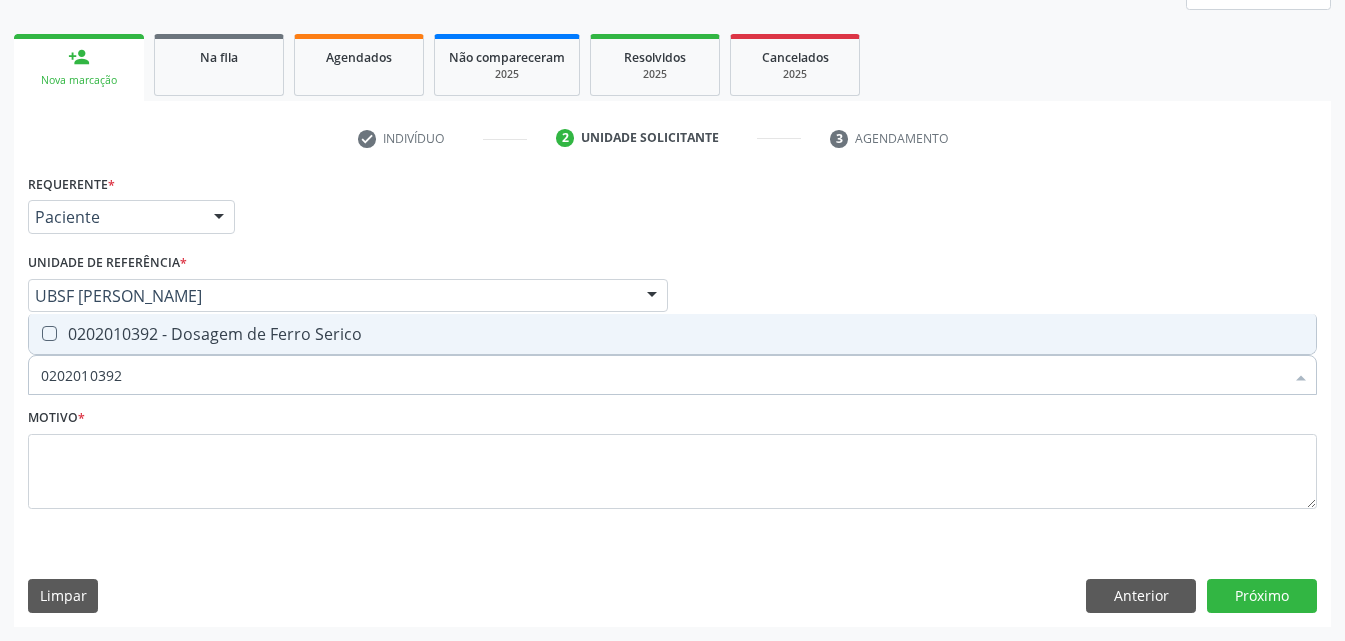 click at bounding box center [49, 333] 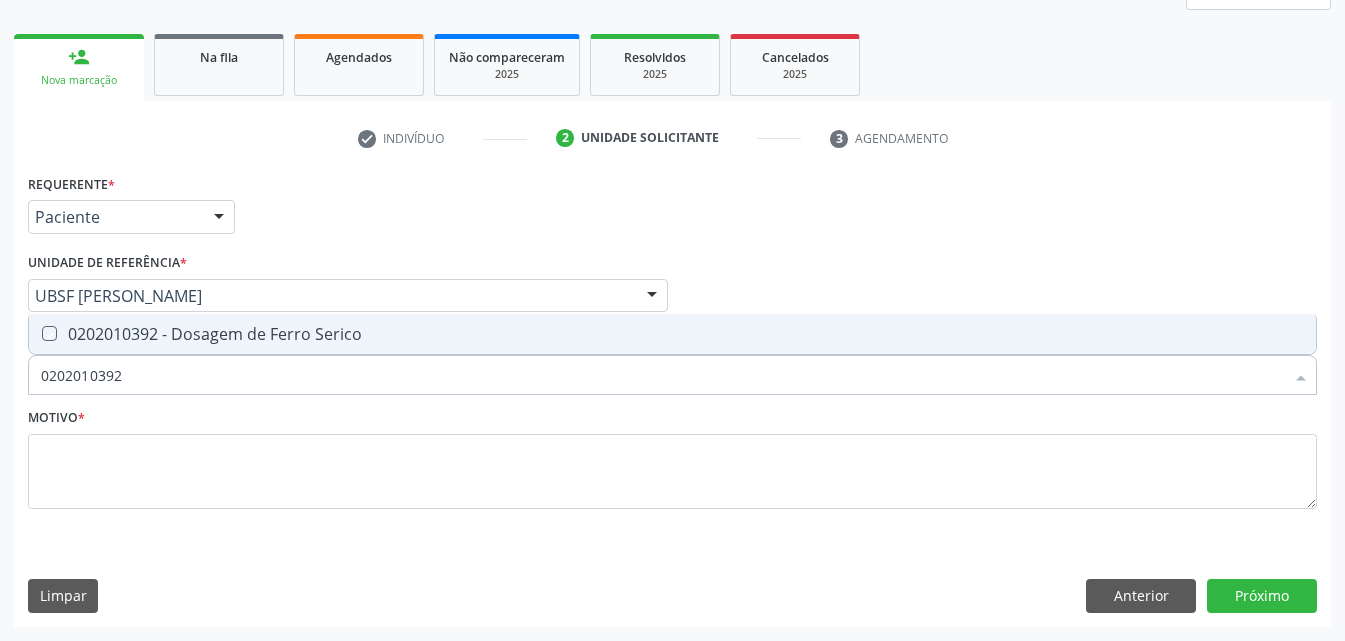 click at bounding box center (35, 333) 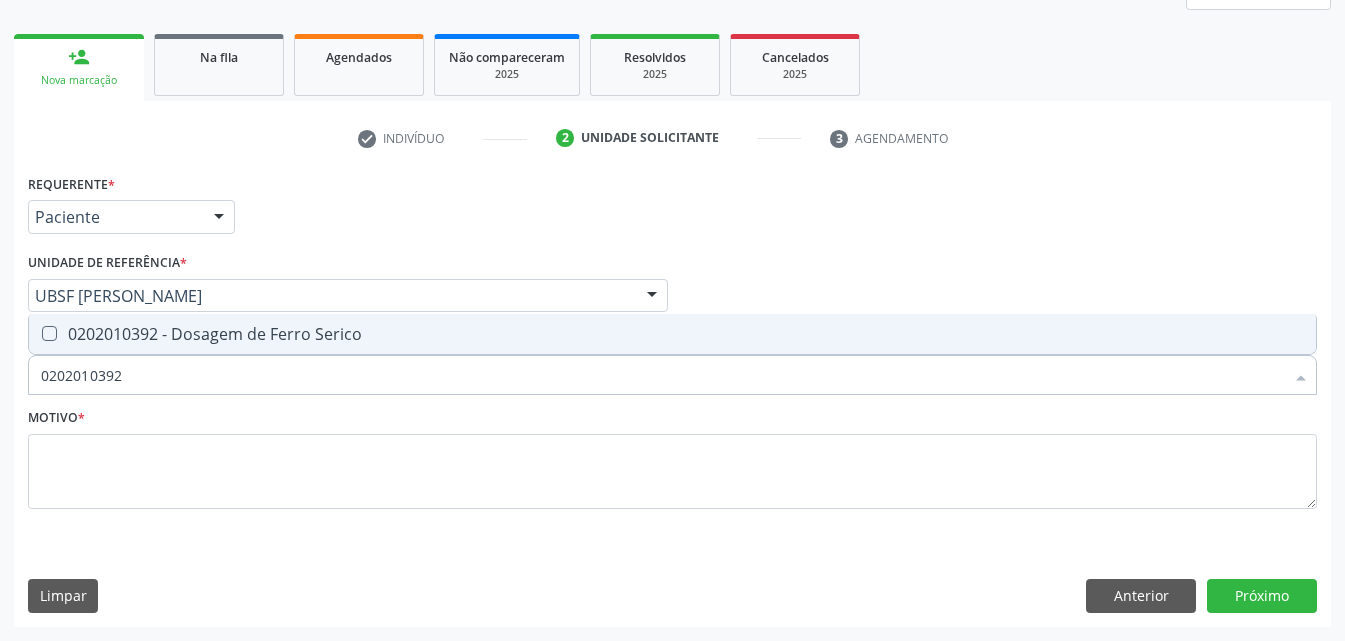 checkbox on "true" 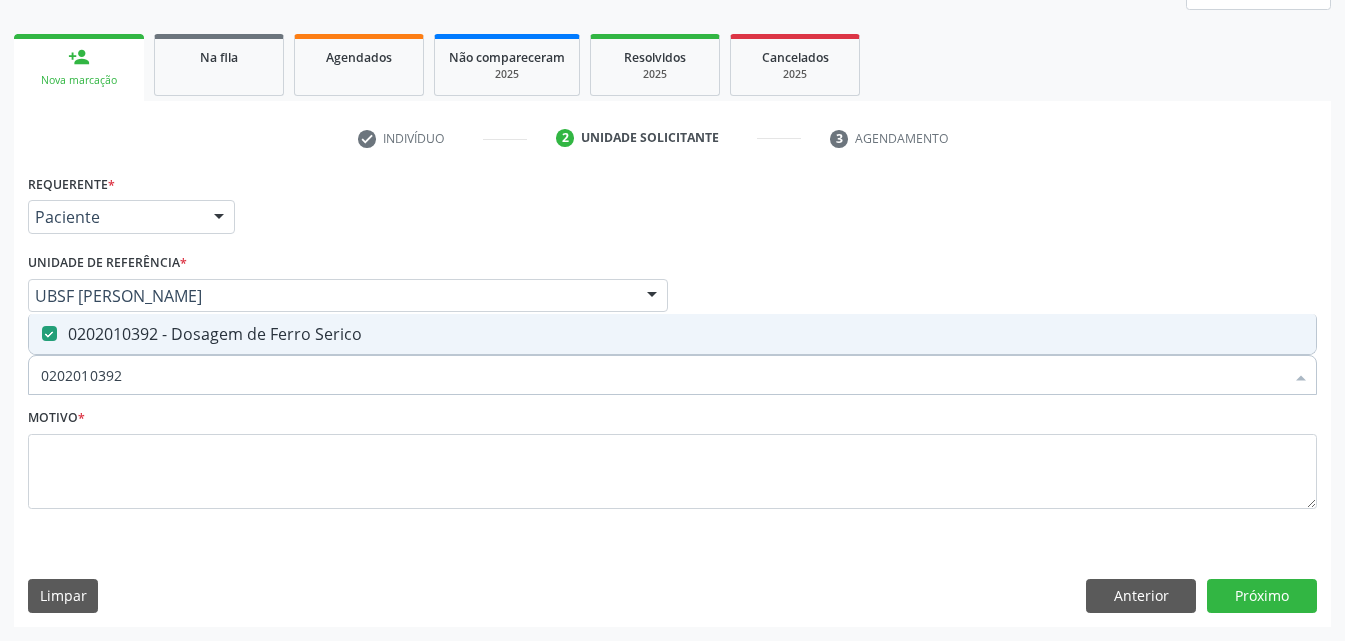 drag, startPoint x: 157, startPoint y: 370, endPoint x: 0, endPoint y: 382, distance: 157.45793 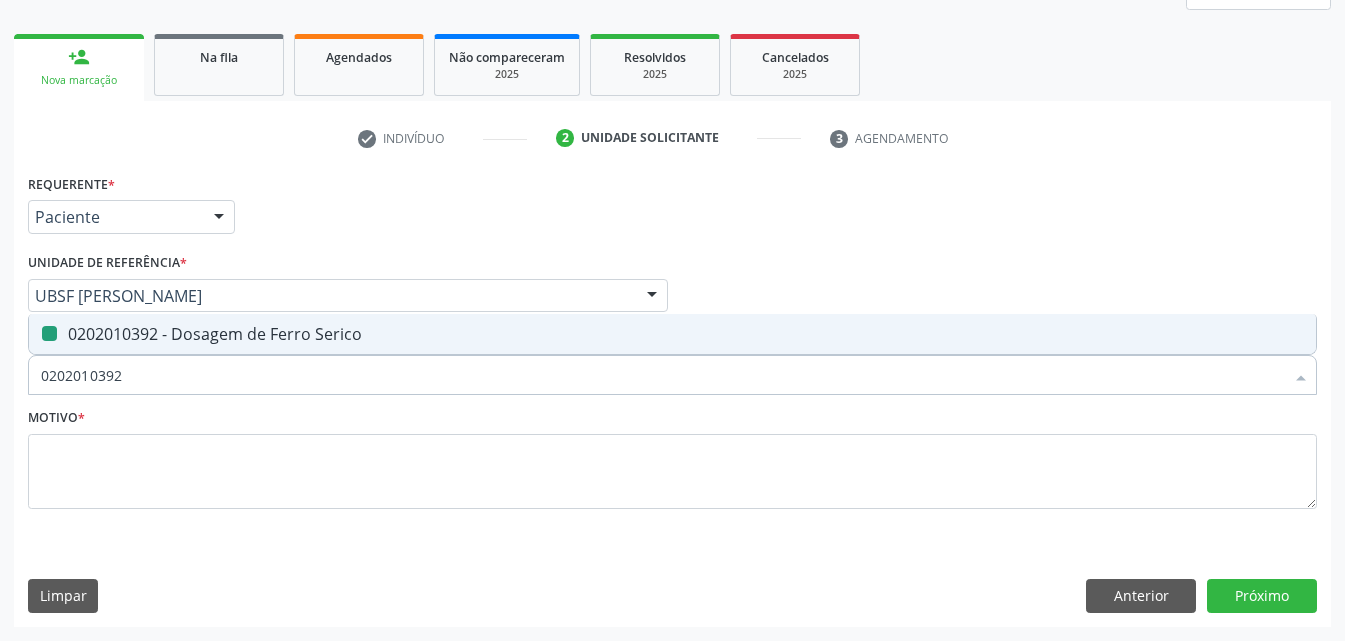 type 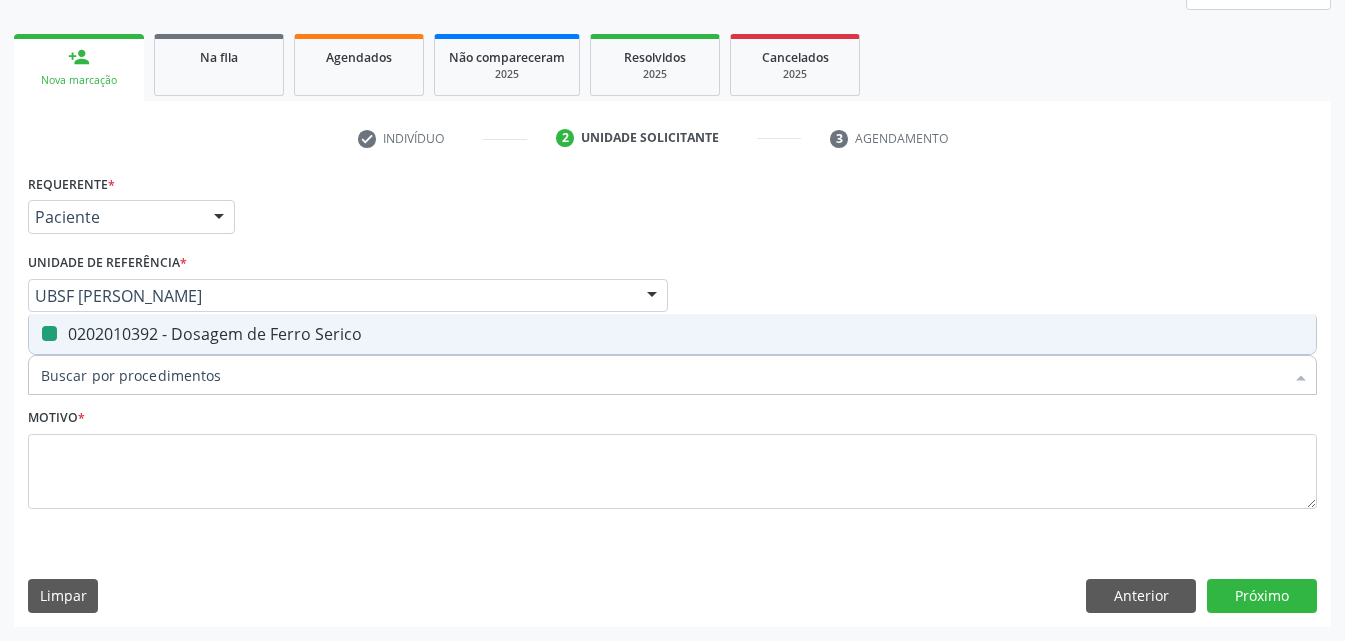 checkbox on "false" 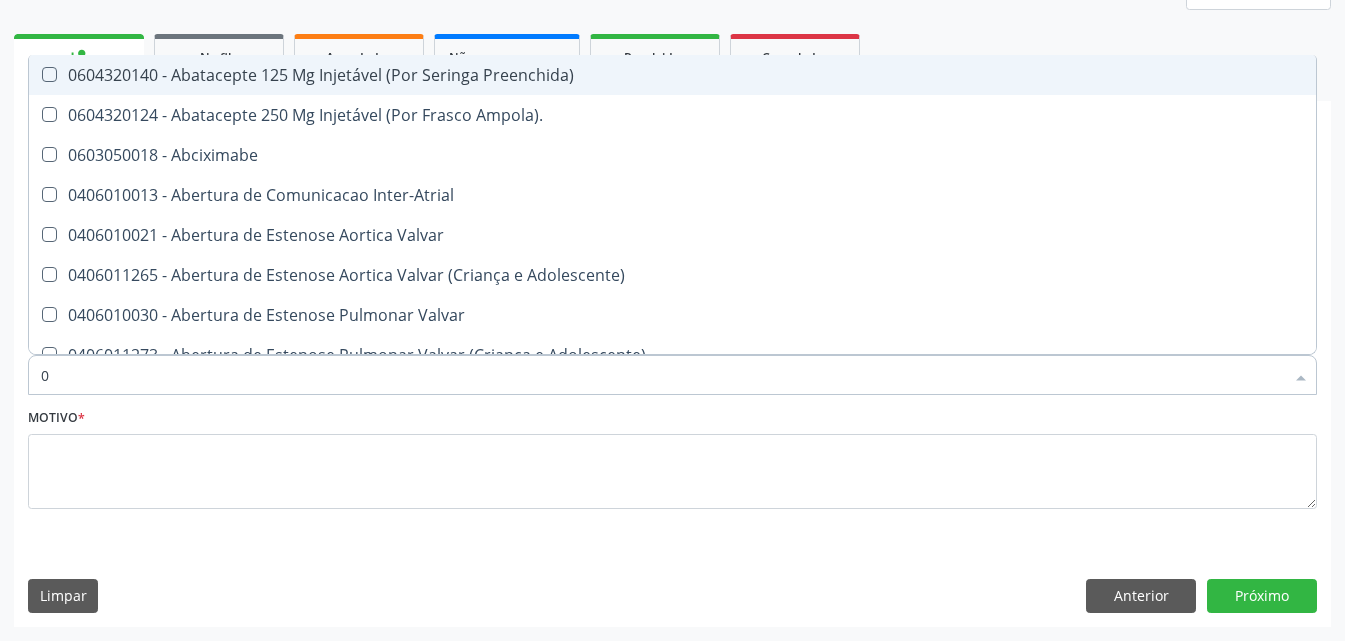 type on "02" 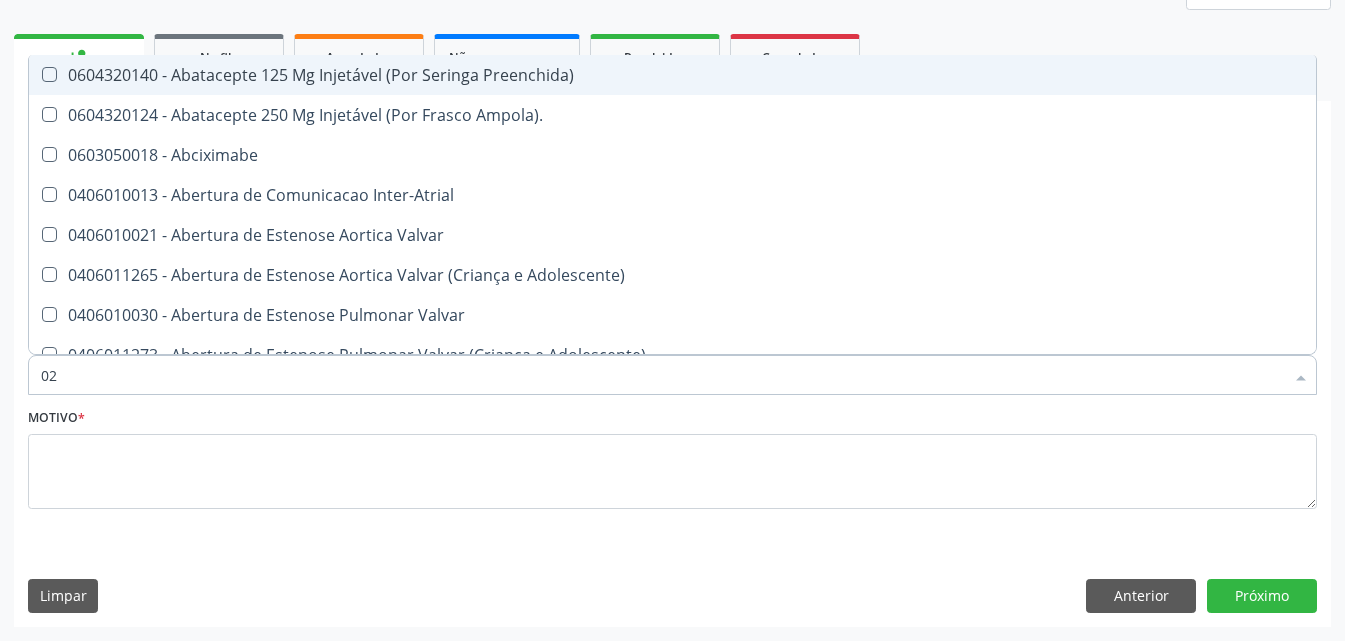checkbox on "true" 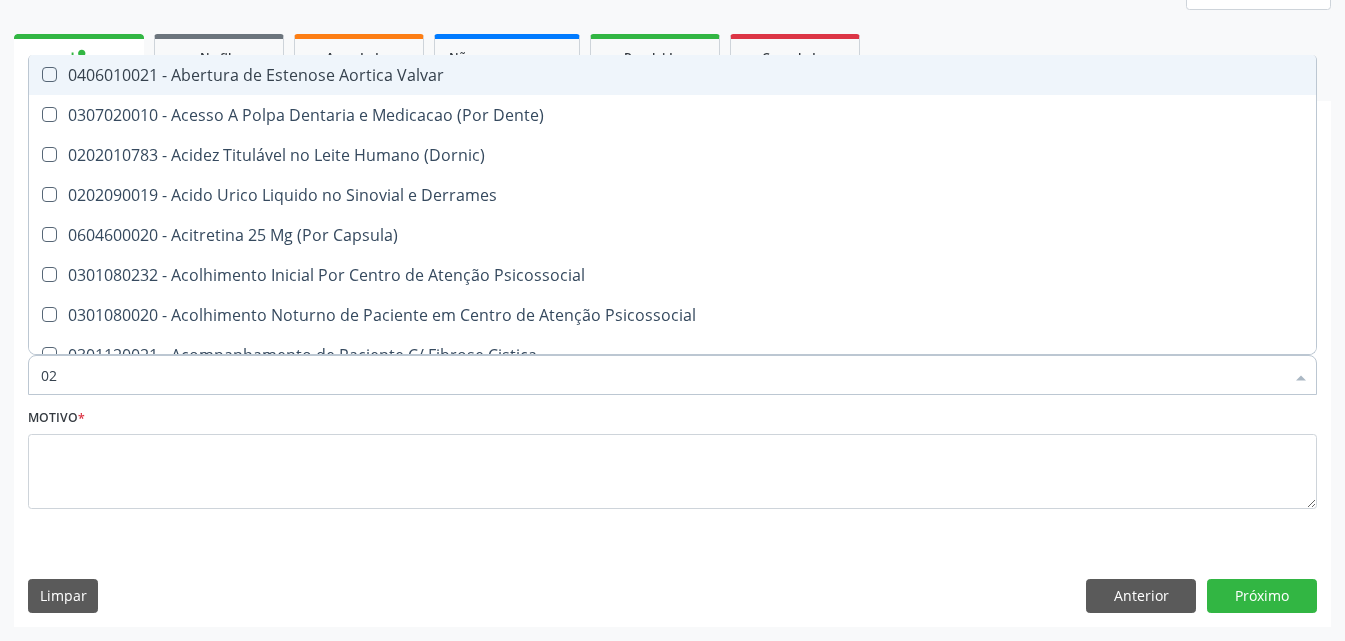 type on "020" 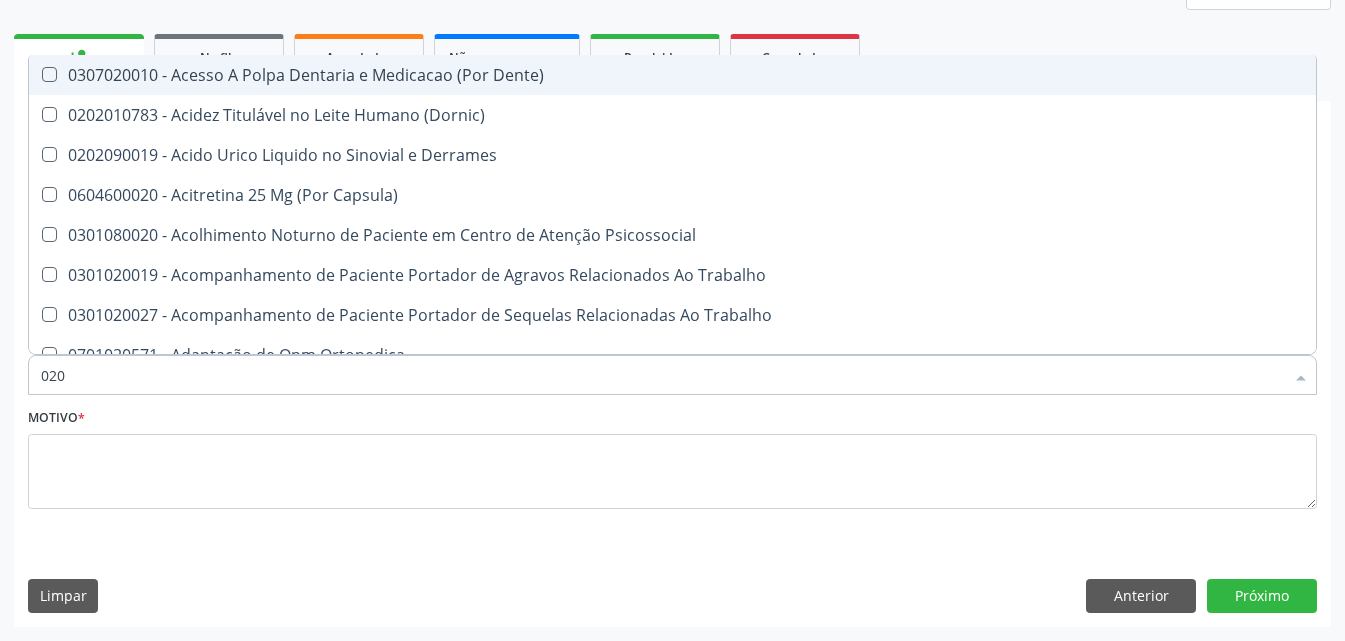 checkbox on "true" 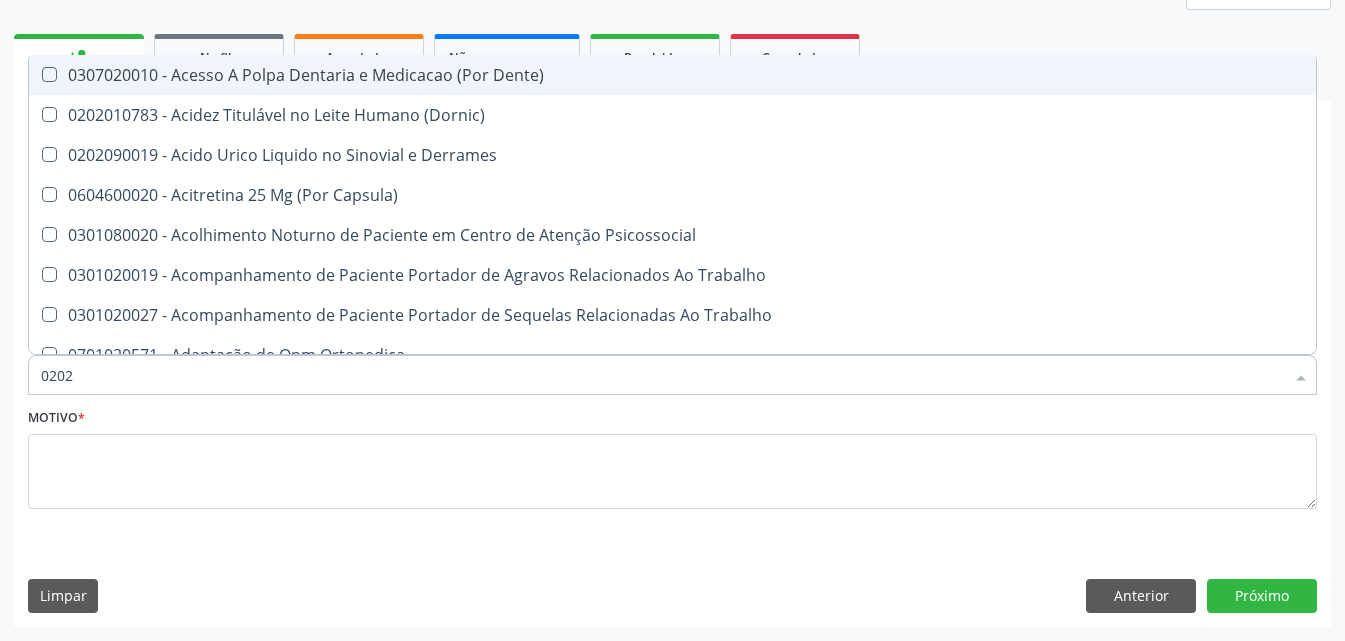 checkbox on "true" 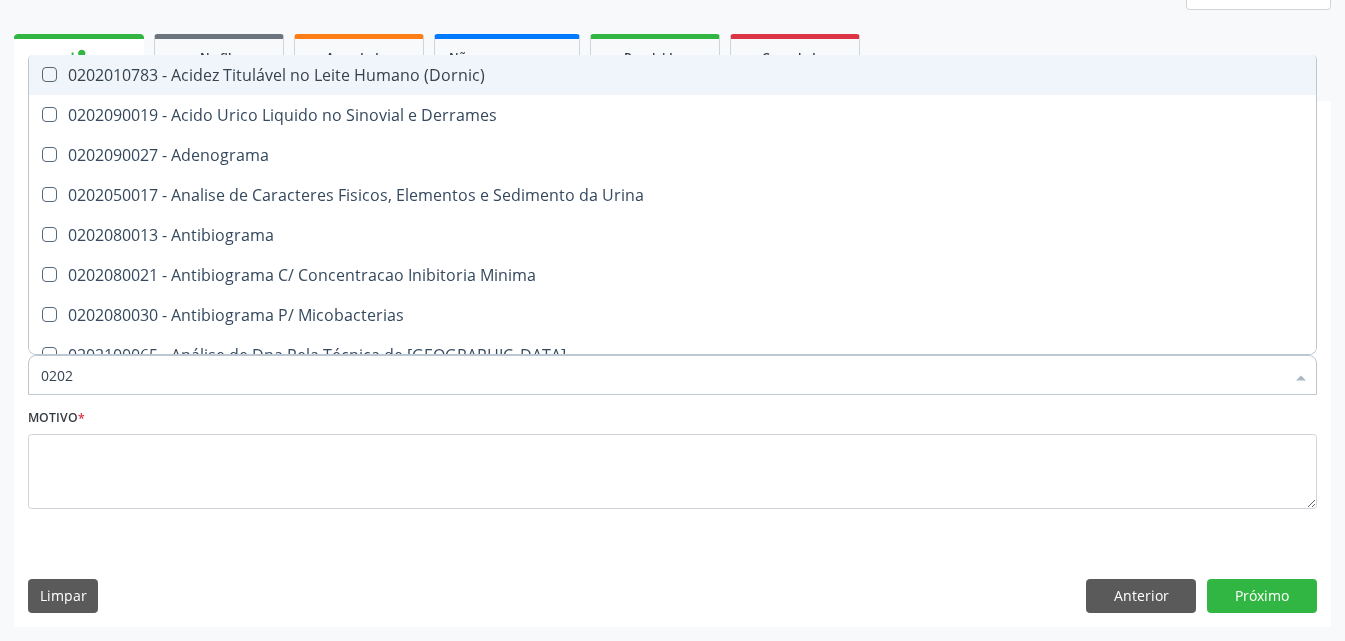 type on "02020" 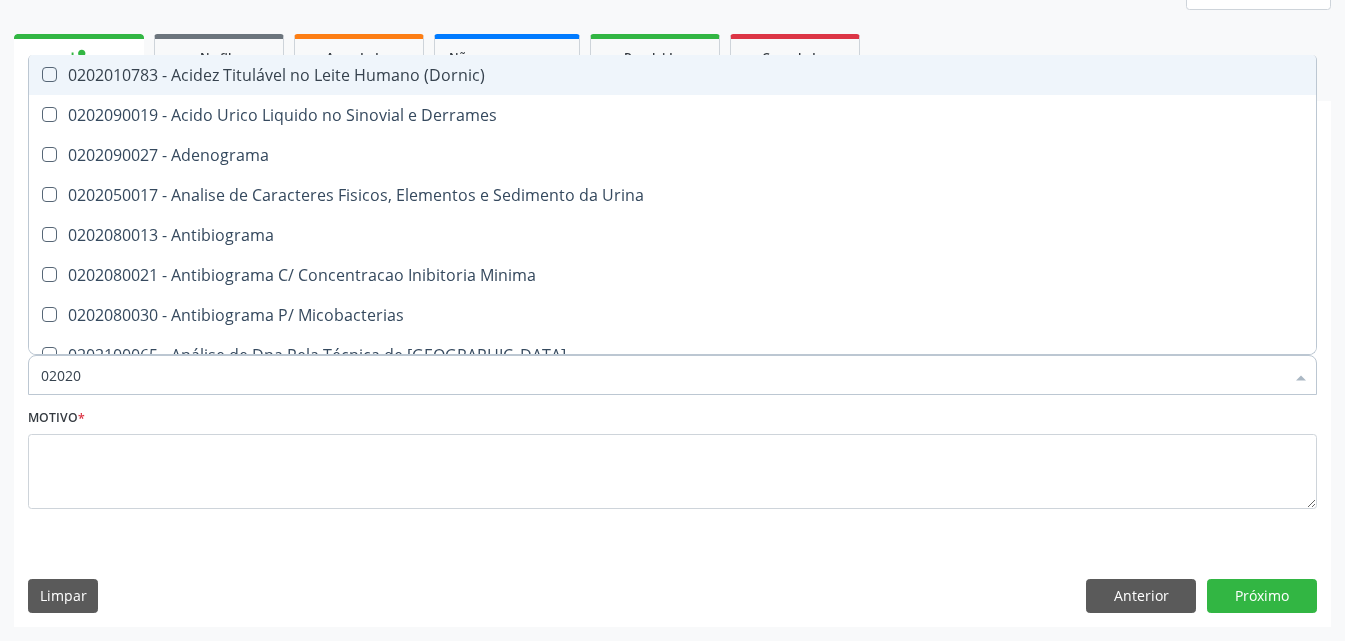 checkbox on "true" 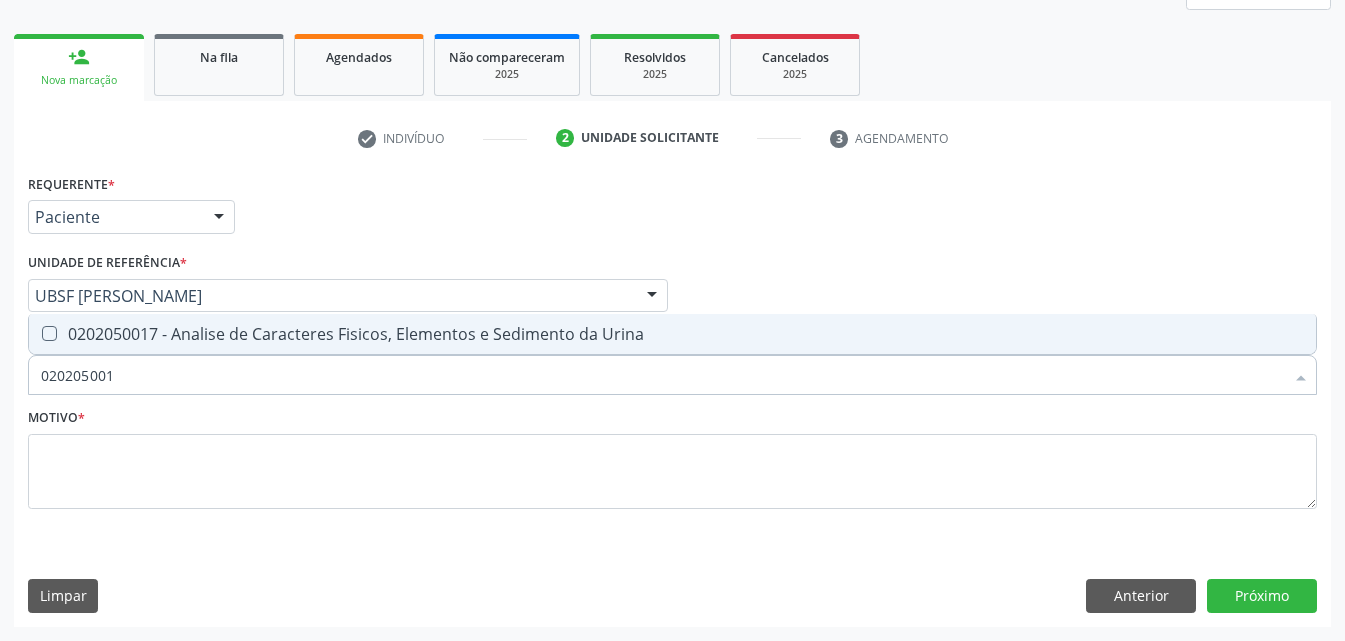type on "0202050017" 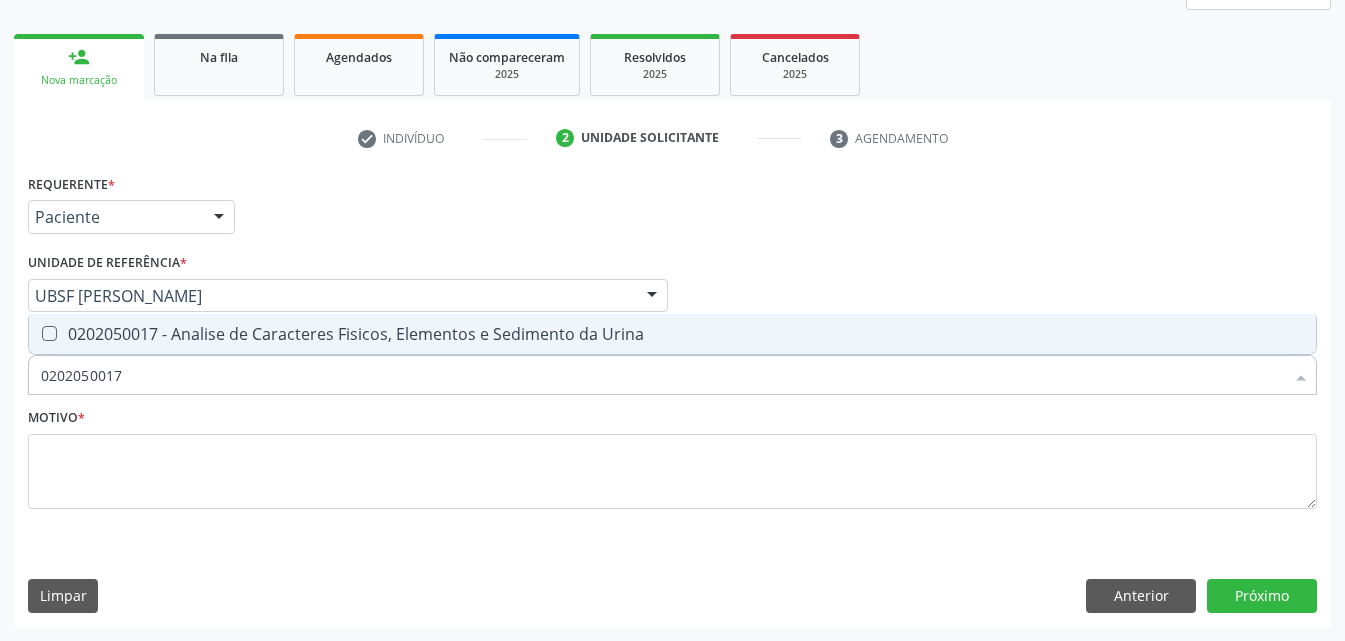 click on "0202050017 - Analise de Caracteres Fisicos, Elementos e Sedimento da Urina" at bounding box center (672, 334) 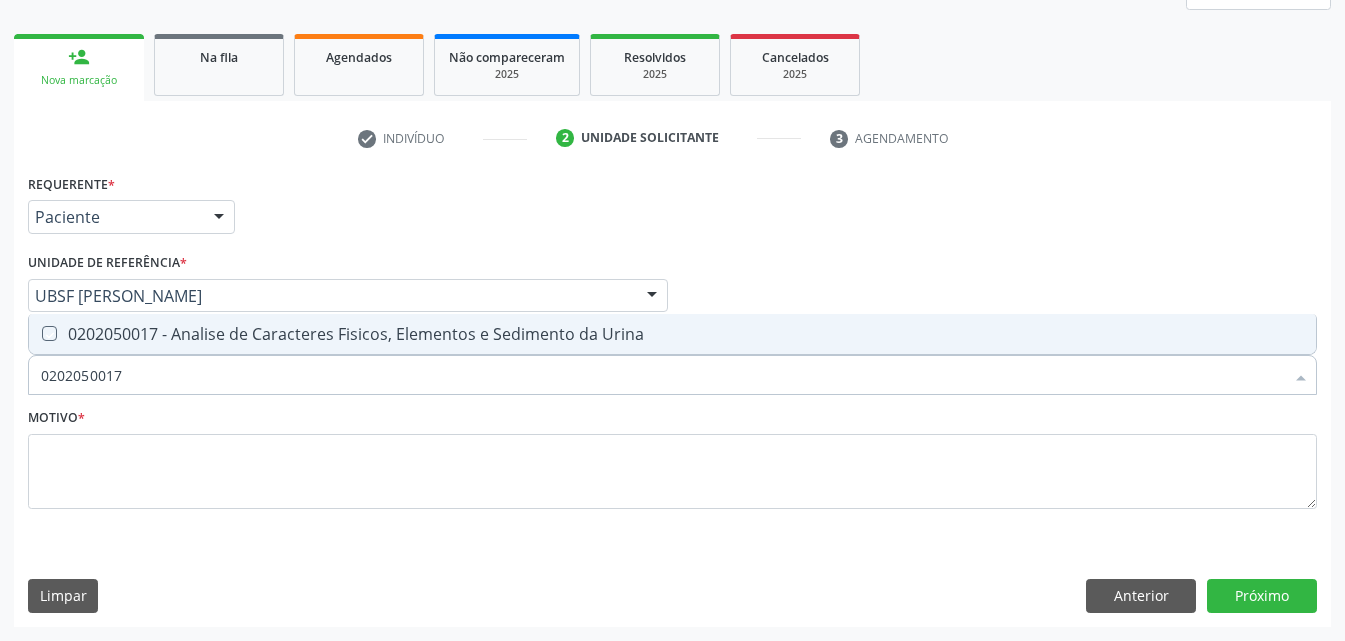 checkbox on "true" 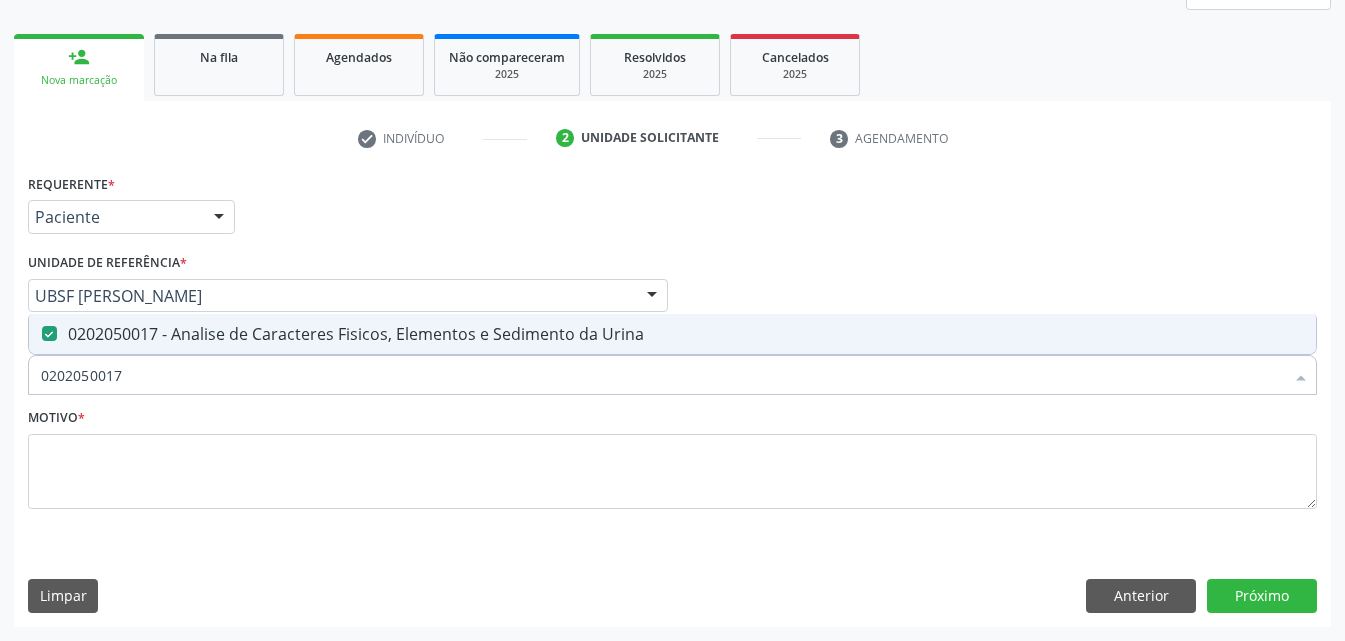 click on "Motivo
*" at bounding box center (672, 463) 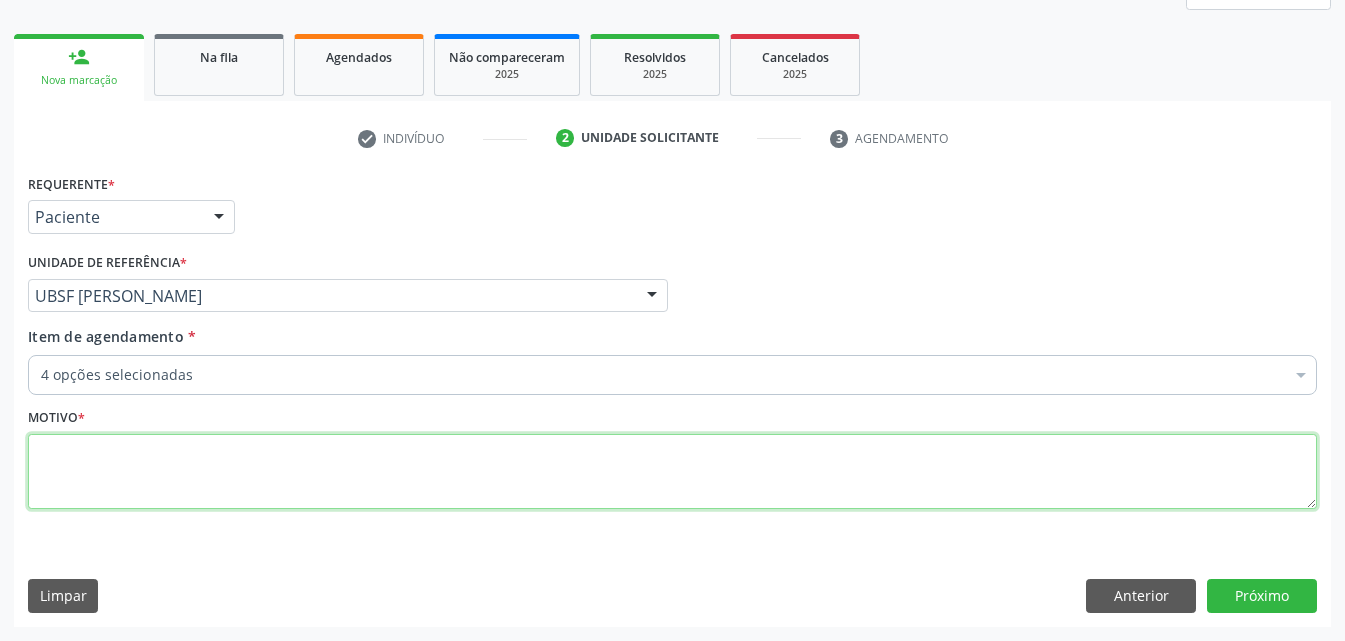 click at bounding box center [672, 472] 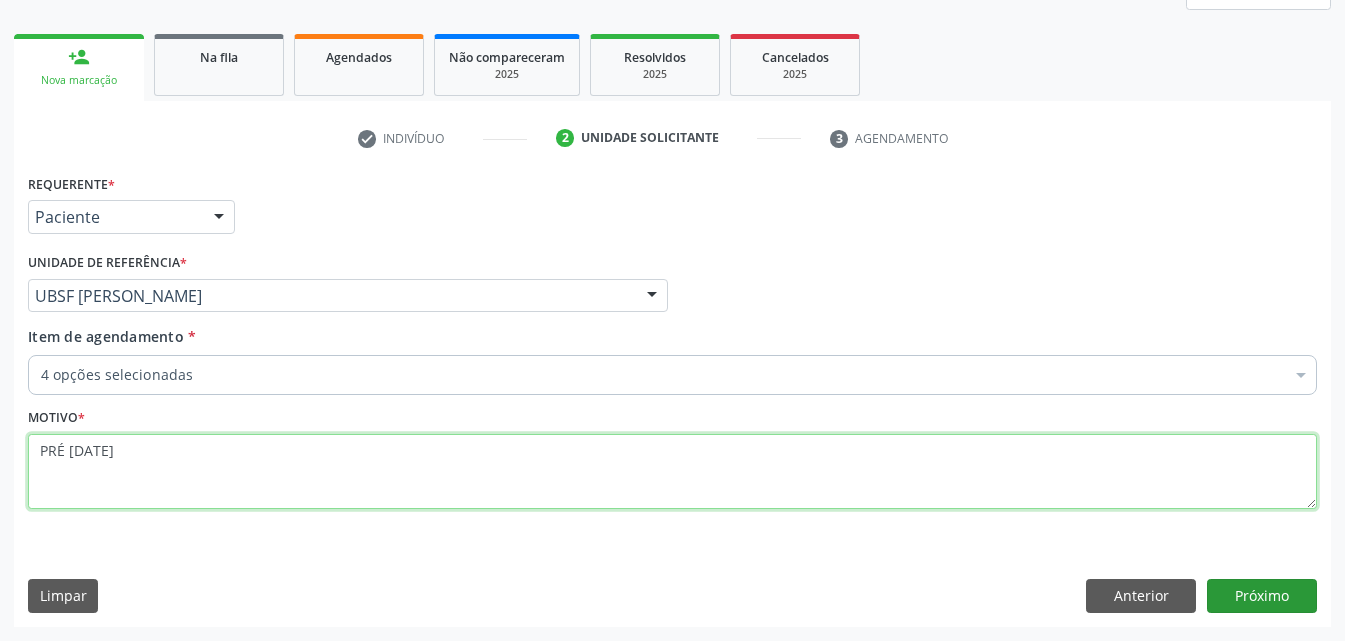 type on "PRÉ [DATE]" 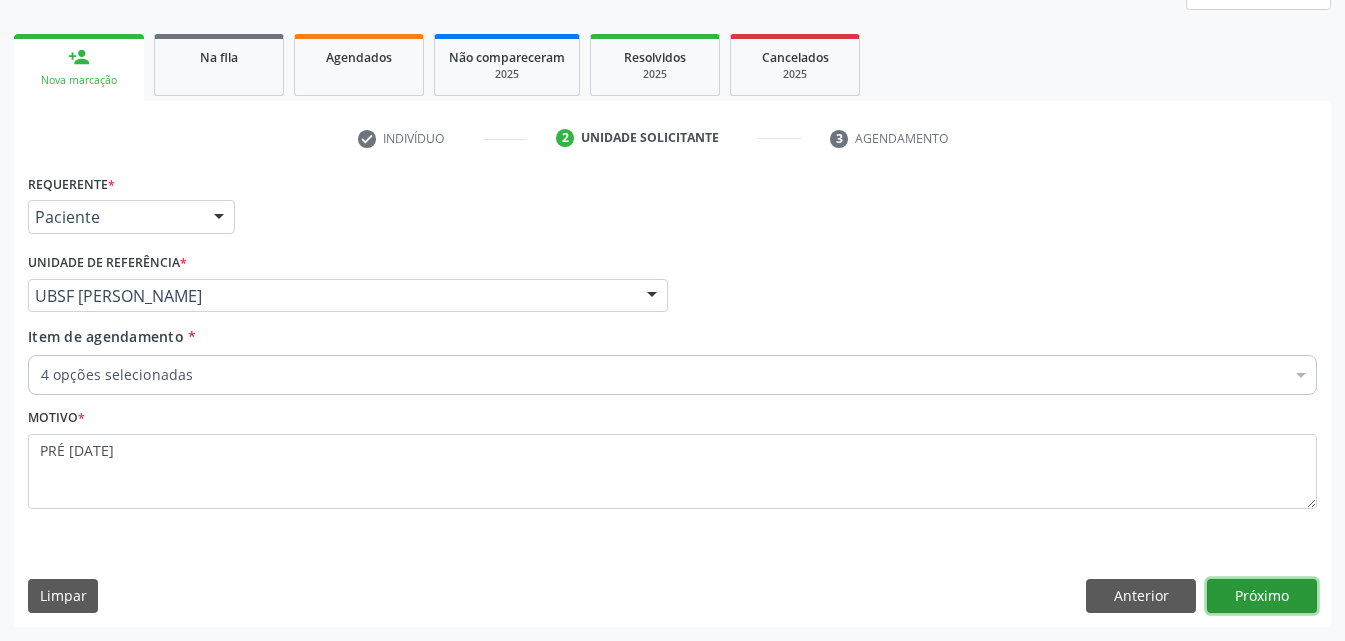 click on "Próximo" at bounding box center (1262, 596) 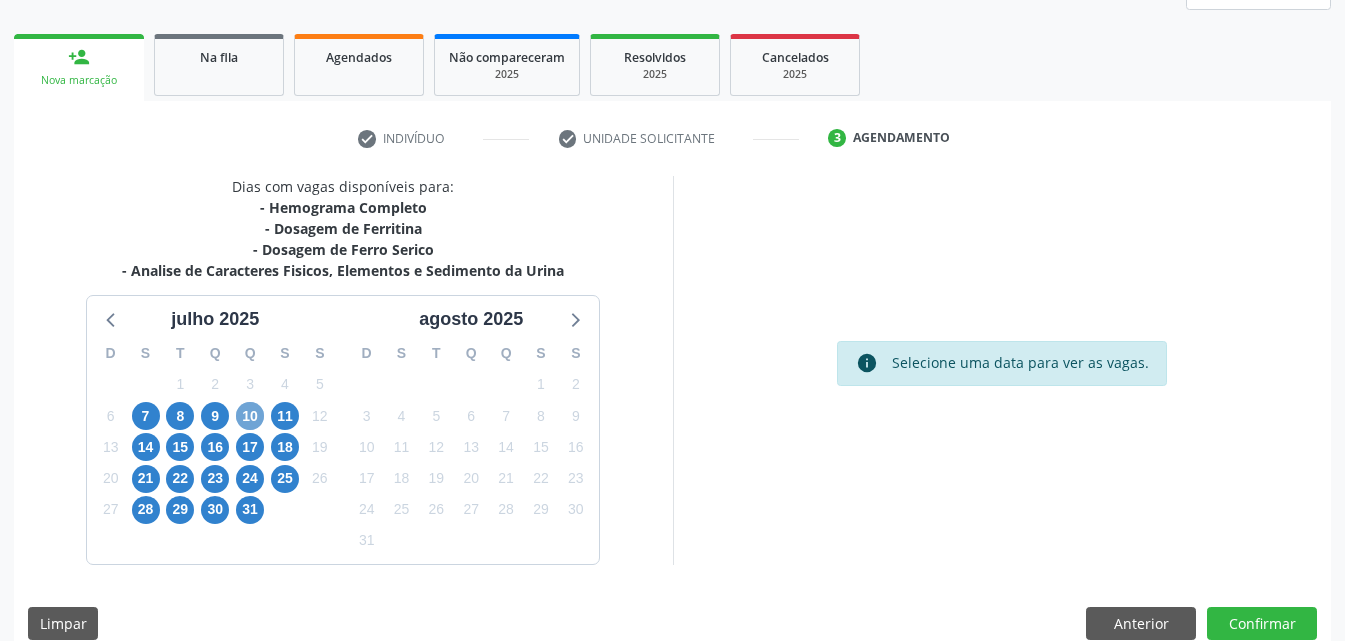 click on "10" at bounding box center [250, 416] 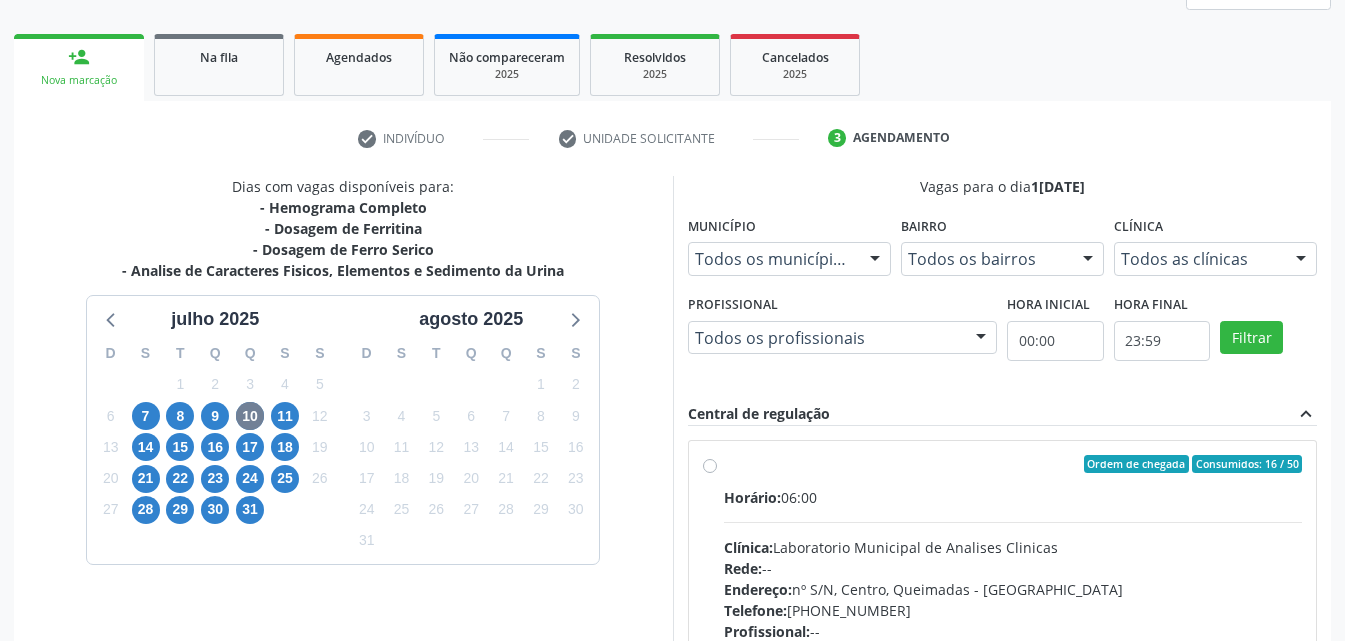 click on "Ordem de chegada
Consumidos: 16 / 50
Horário:   06:00
Clínica:  Laboratorio Municipal de Analises Clinicas
Rede:
--
Endereço:   [STREET_ADDRESS]
Telefone:   [PHONE_NUMBER]
Profissional:
--
Informações adicionais sobre o atendimento
Idade de atendimento:
Sem restrição
Gênero(s) atendido(s):
Sem restrição
Informações adicionais:
--" at bounding box center [1013, 608] 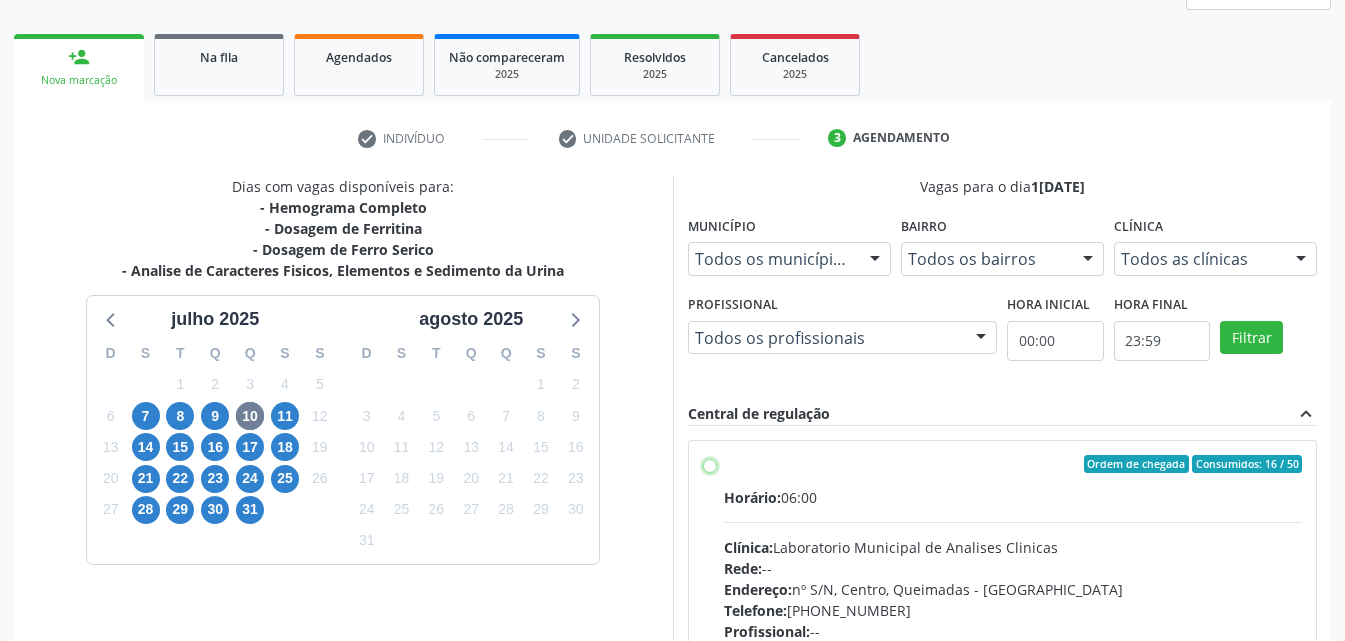 click on "Ordem de chegada
Consumidos: 16 / 50
Horário:   06:00
Clínica:  Laboratorio Municipal de Analises Clinicas
Rede:
--
Endereço:   [STREET_ADDRESS]
Telefone:   [PHONE_NUMBER]
Profissional:
--
Informações adicionais sobre o atendimento
Idade de atendimento:
Sem restrição
Gênero(s) atendido(s):
Sem restrição
Informações adicionais:
--" at bounding box center [710, 464] 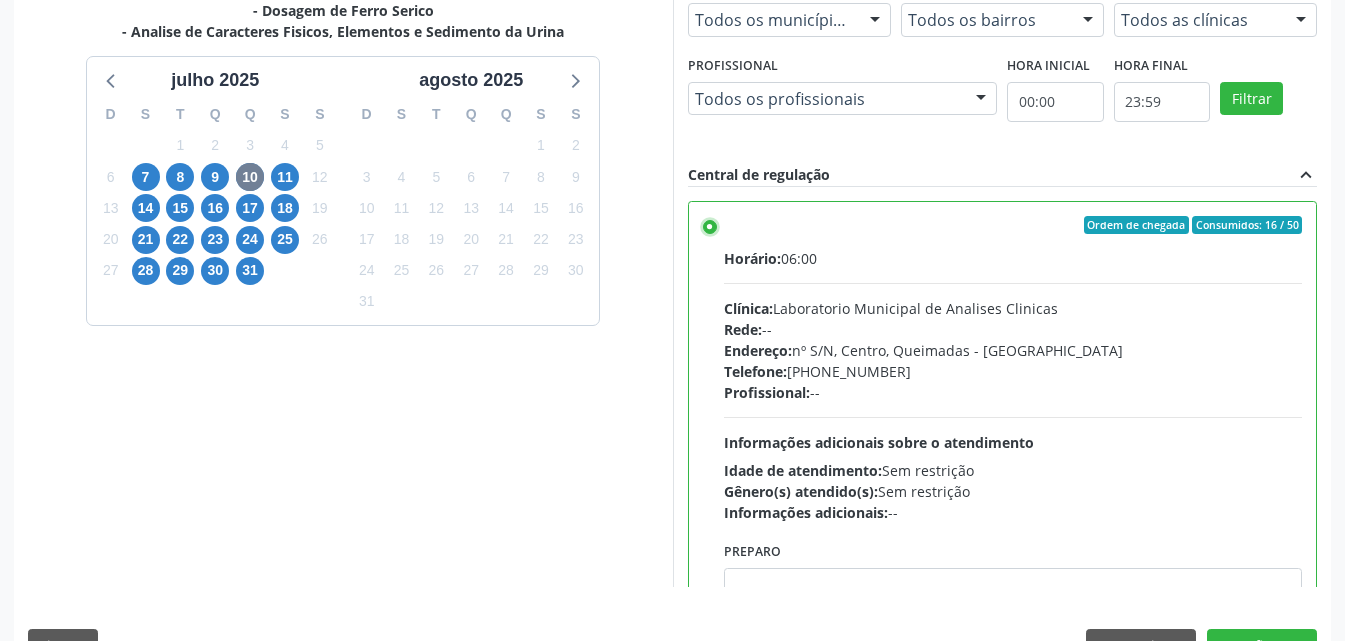 scroll, scrollTop: 554, scrollLeft: 0, axis: vertical 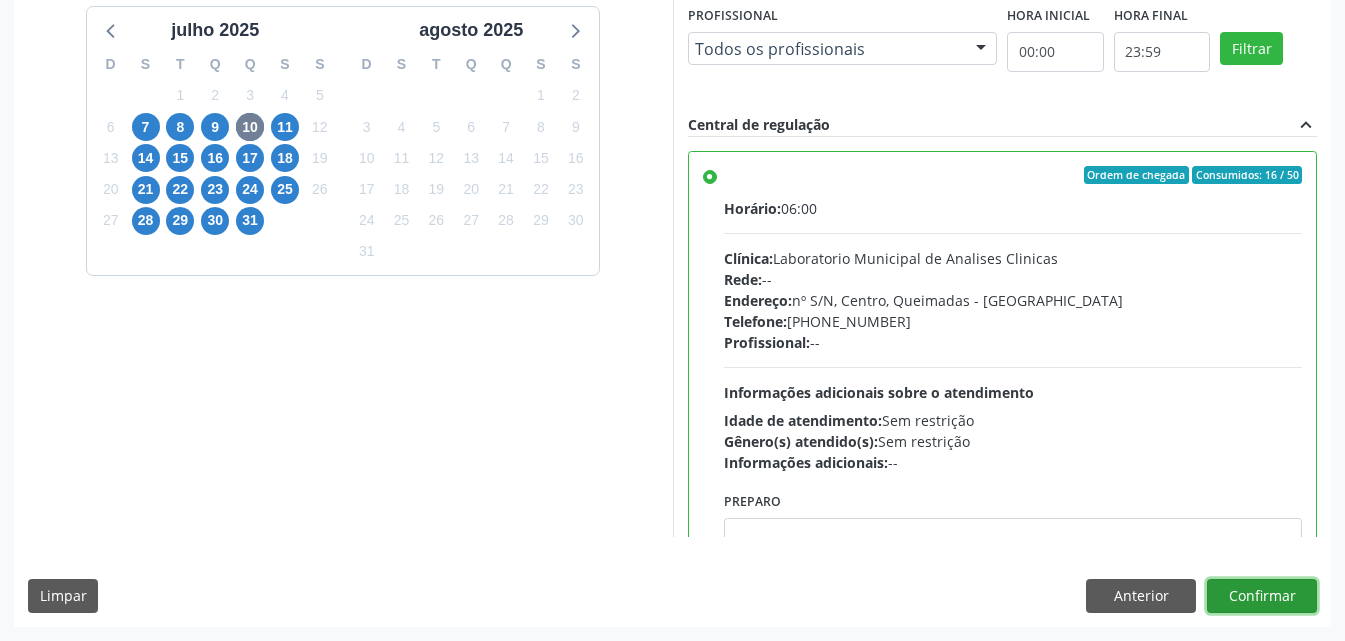 click on "Confirmar" at bounding box center [1262, 596] 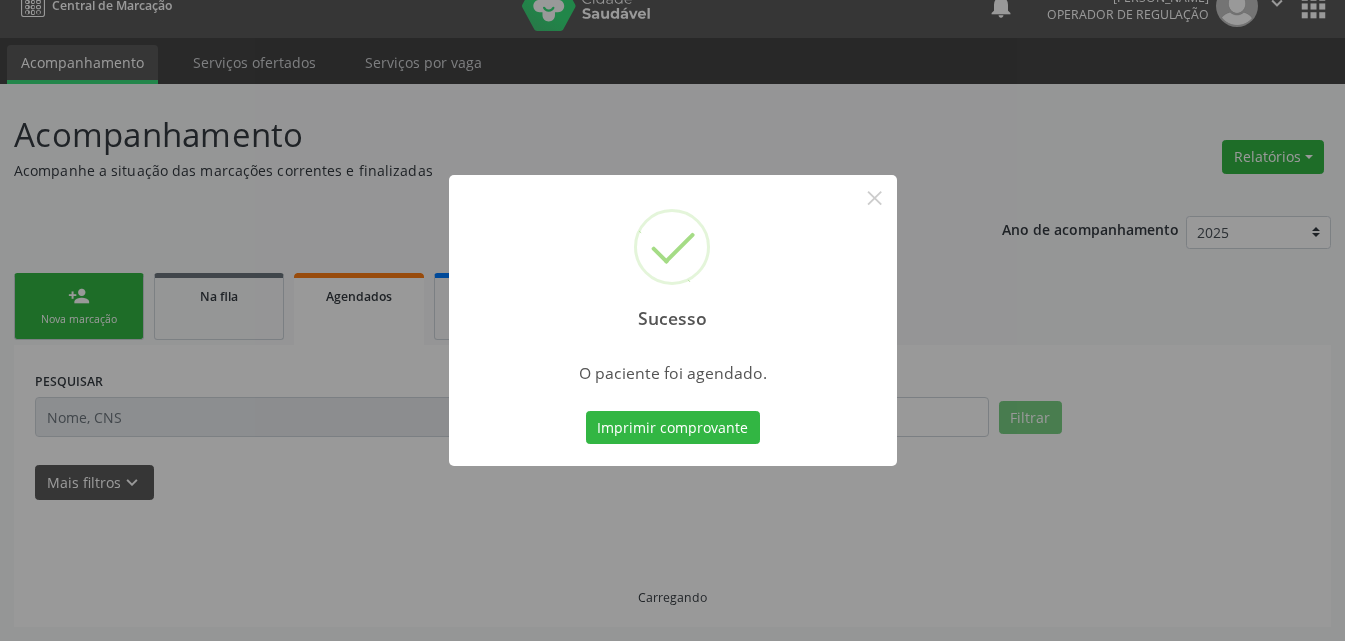 scroll, scrollTop: 26, scrollLeft: 0, axis: vertical 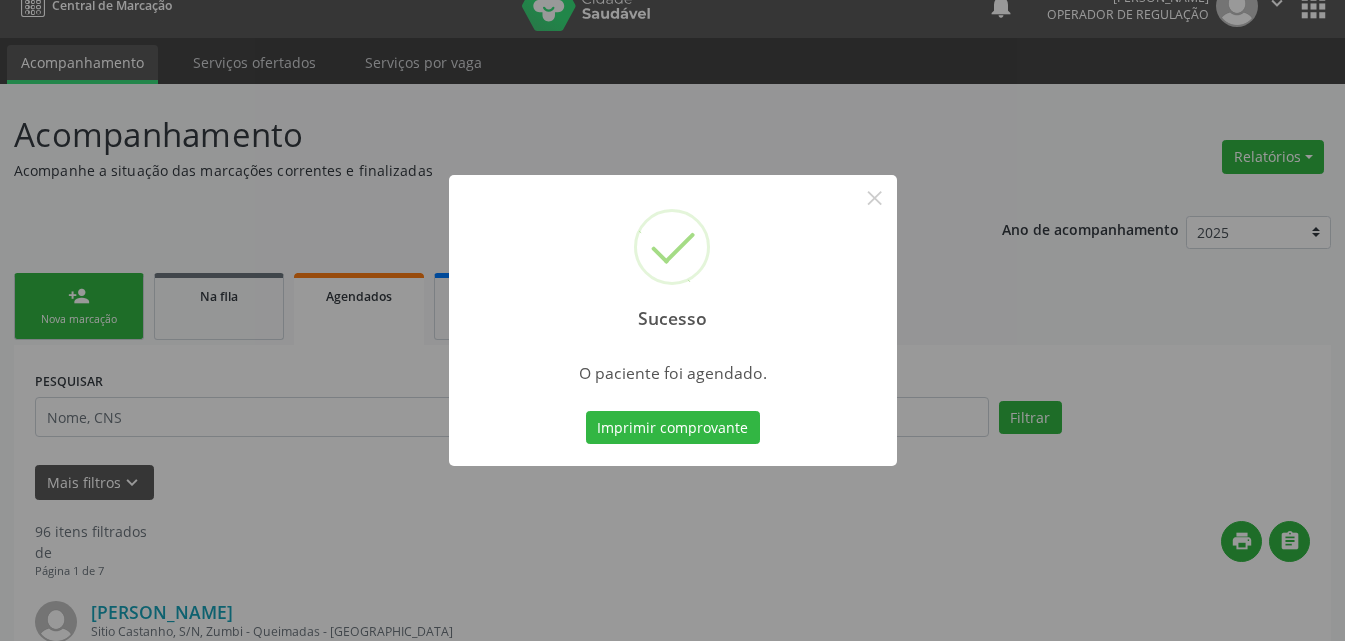 type 